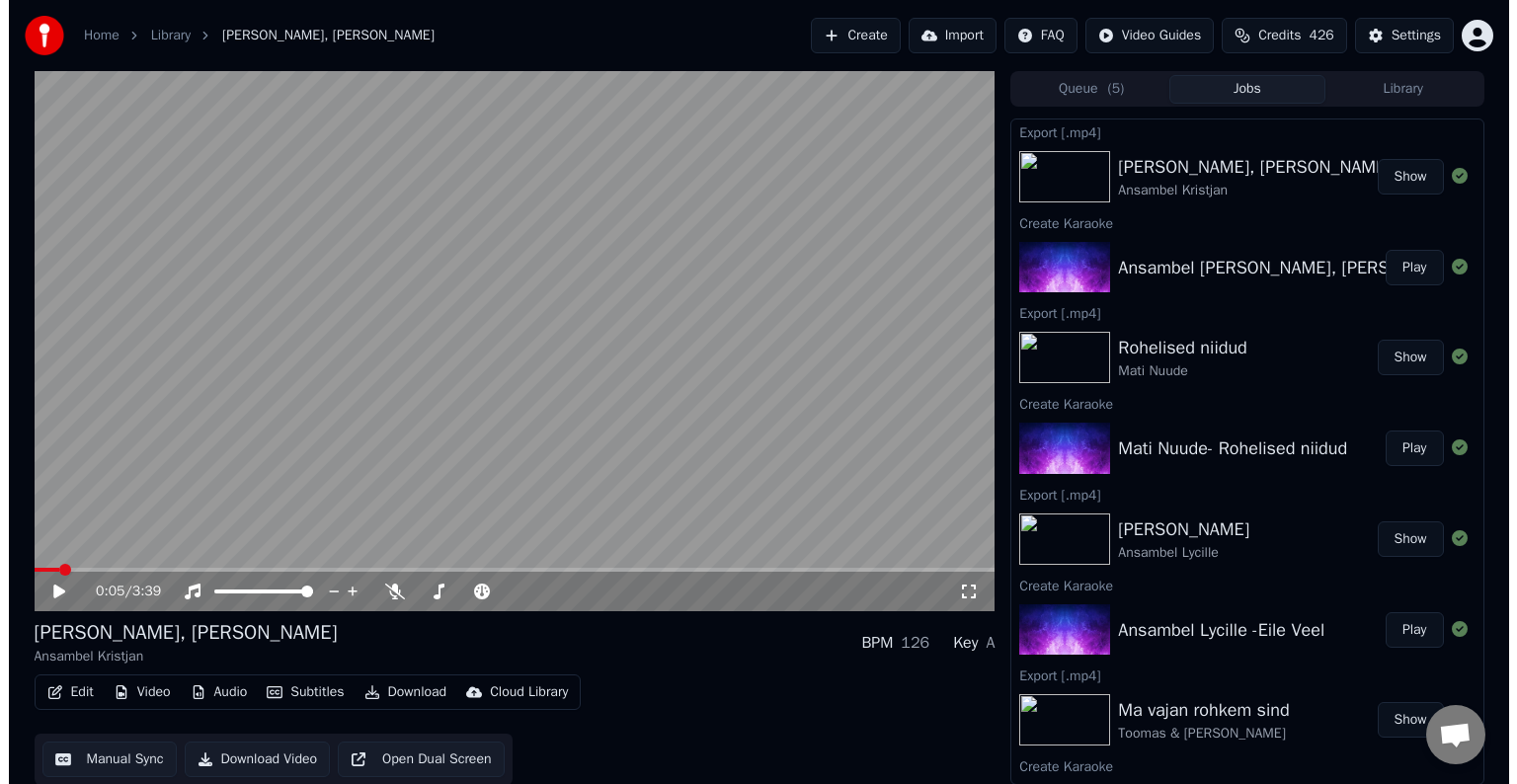 scroll, scrollTop: 0, scrollLeft: 0, axis: both 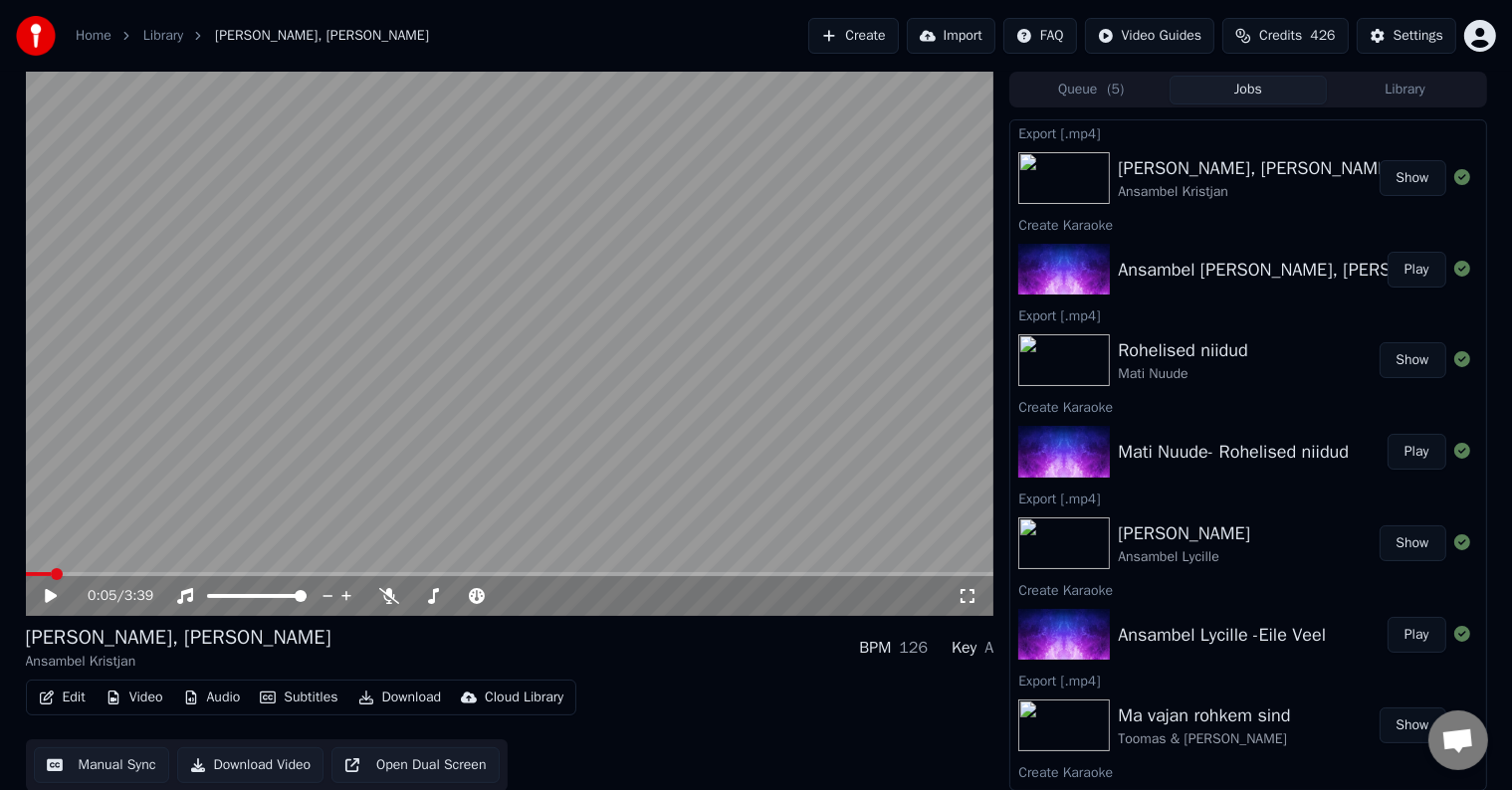 click on "Create" at bounding box center (853, 36) 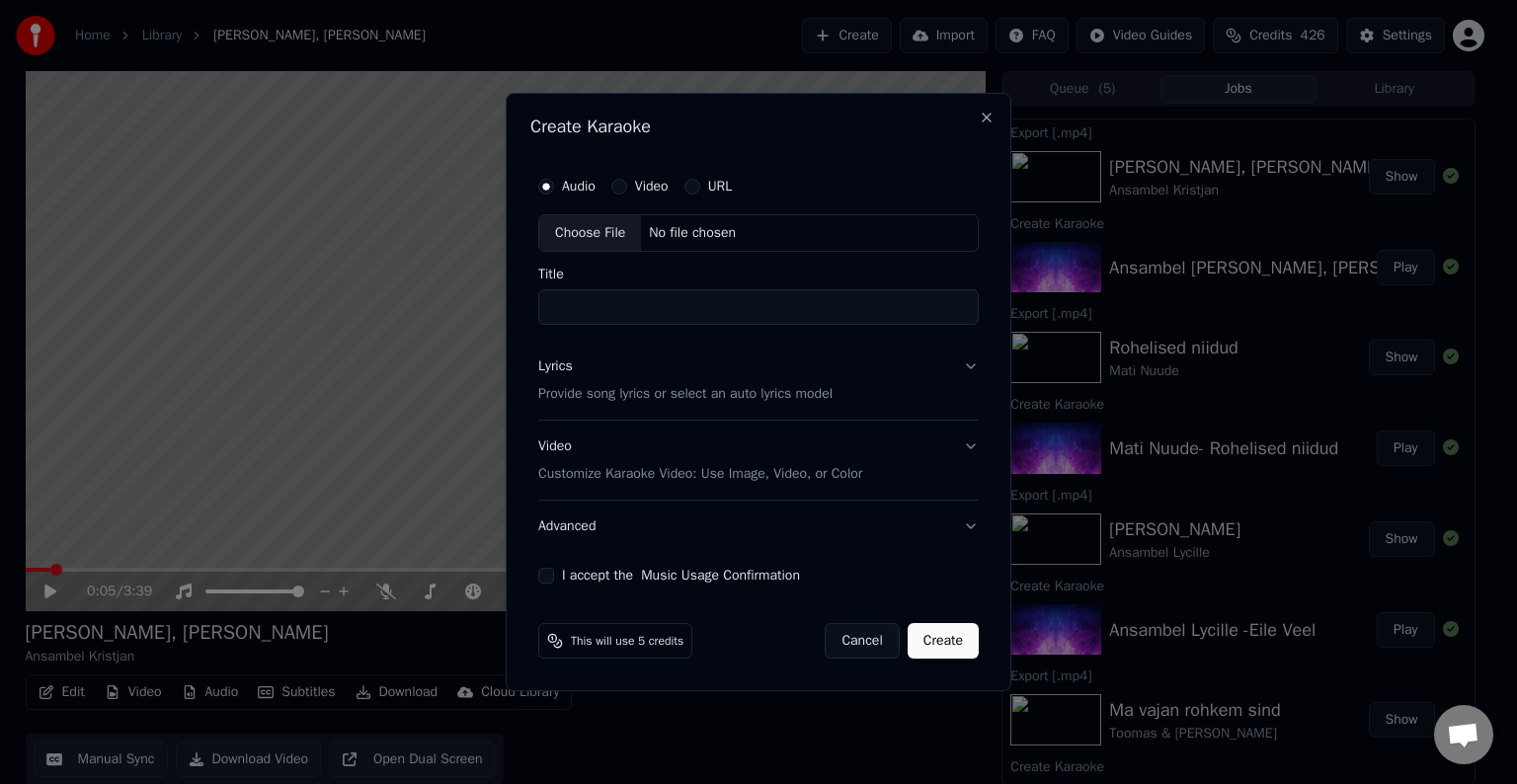 click on "No file chosen" at bounding box center (692, 233) 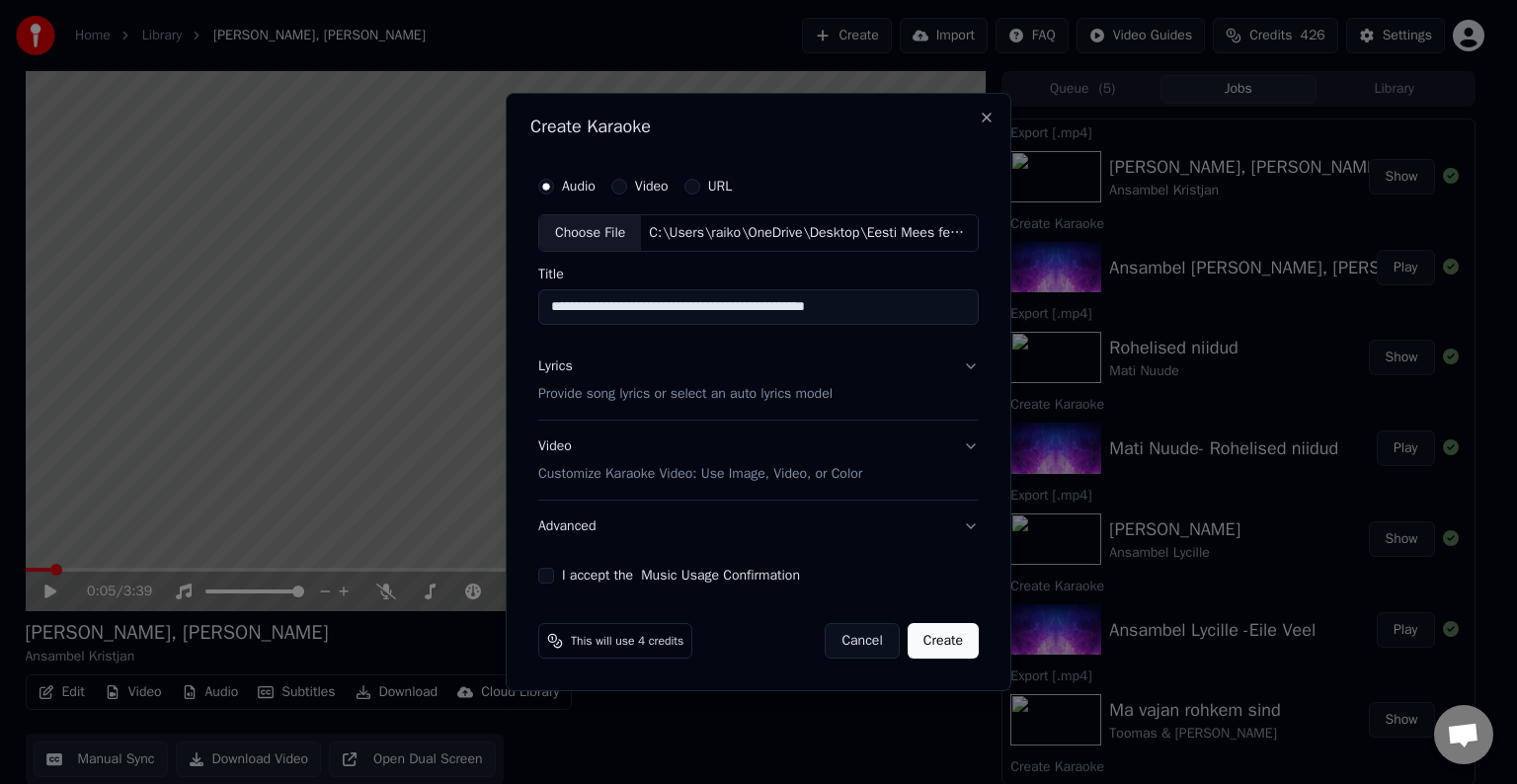 click on "**********" at bounding box center (758, 307) 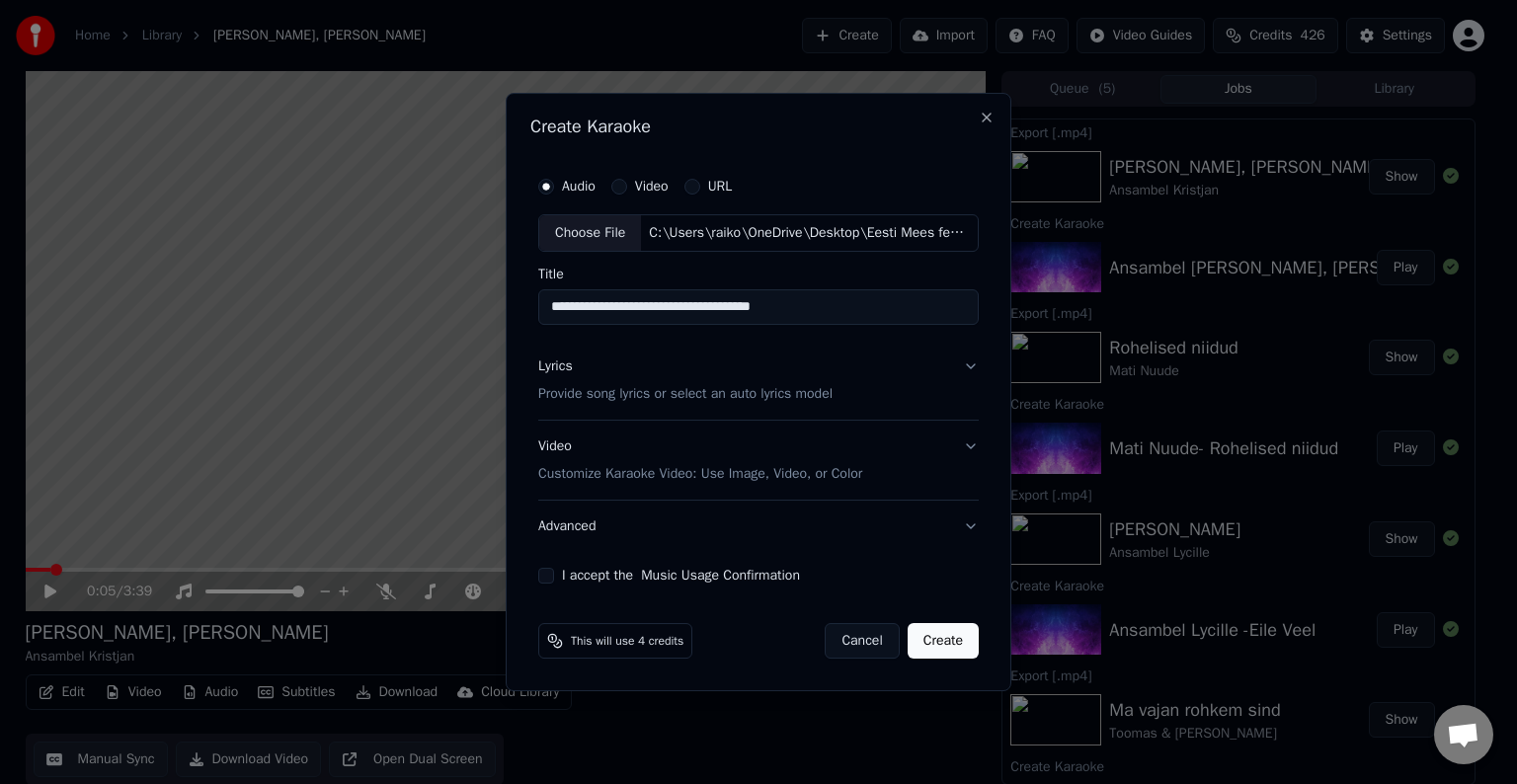 click on "**********" at bounding box center (758, 307) 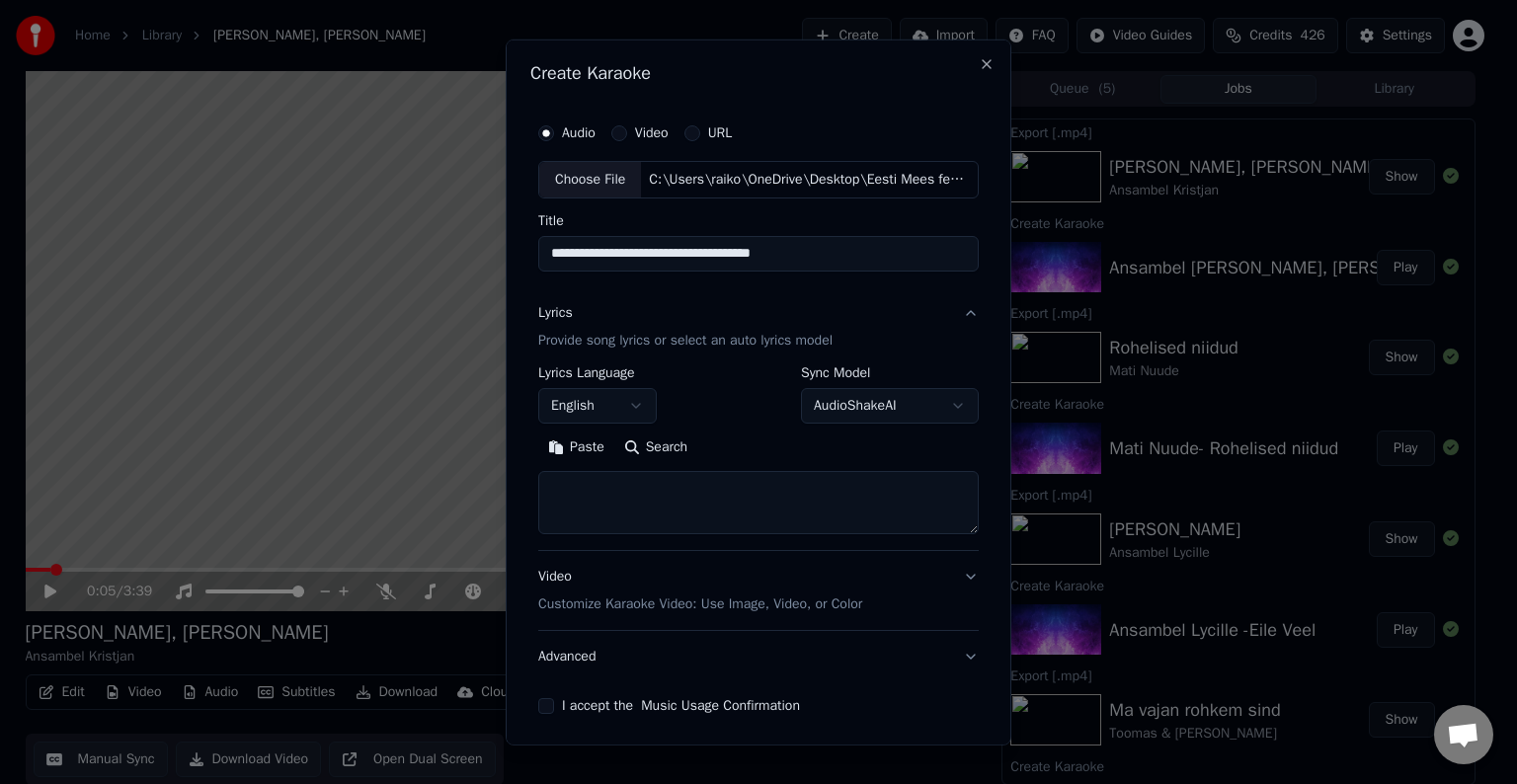 click on "Paste" at bounding box center (576, 447) 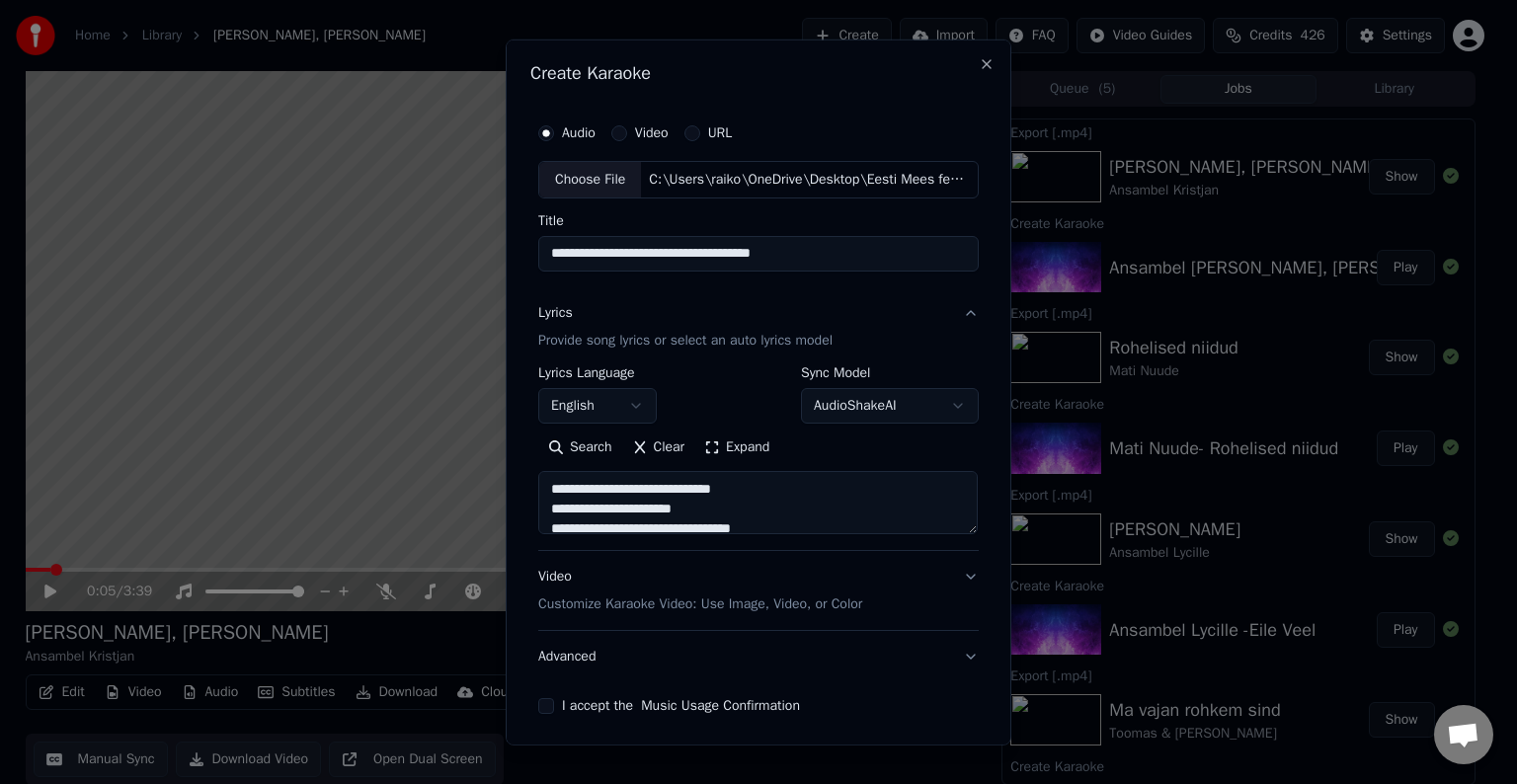 type on "**********" 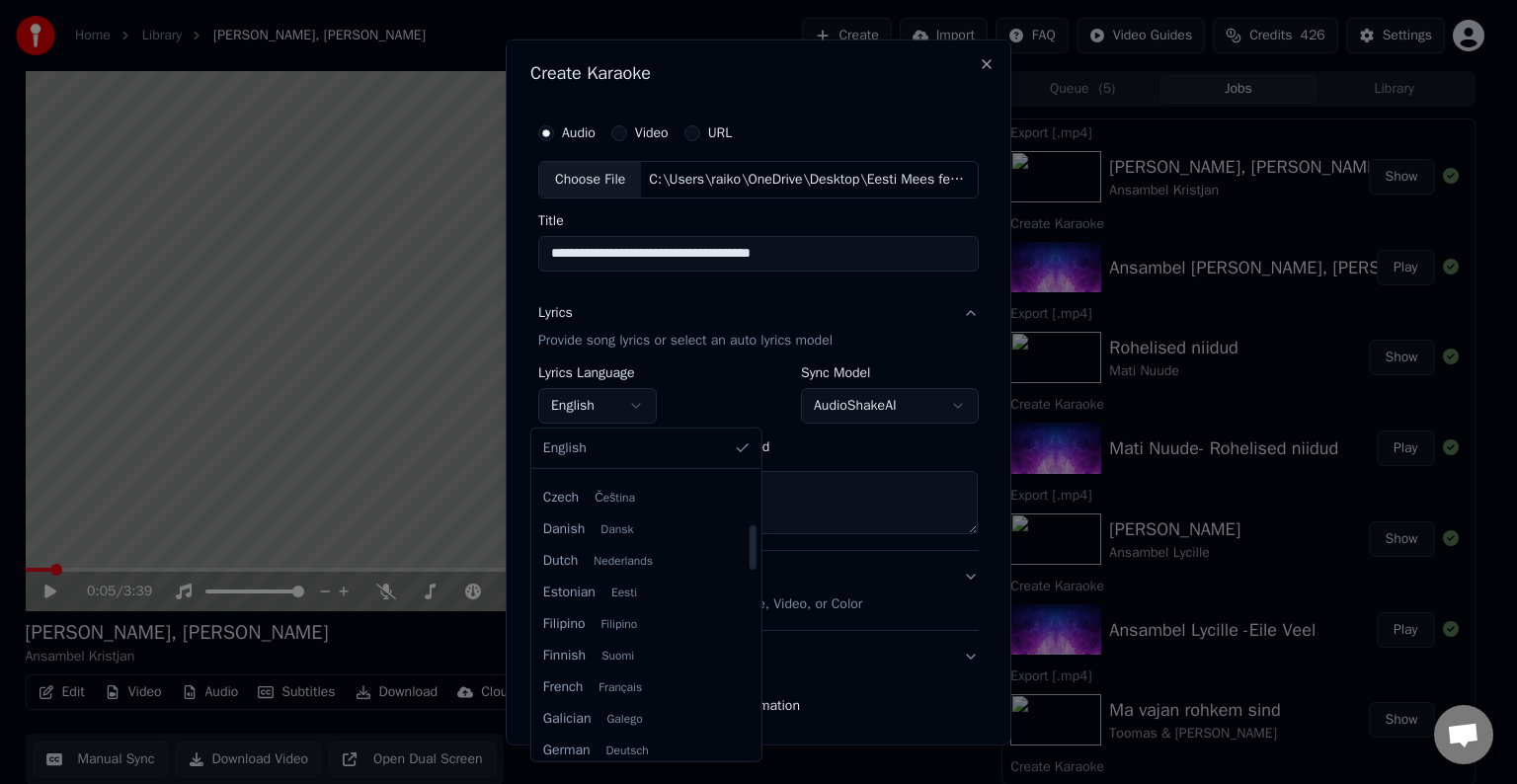scroll, scrollTop: 328, scrollLeft: 0, axis: vertical 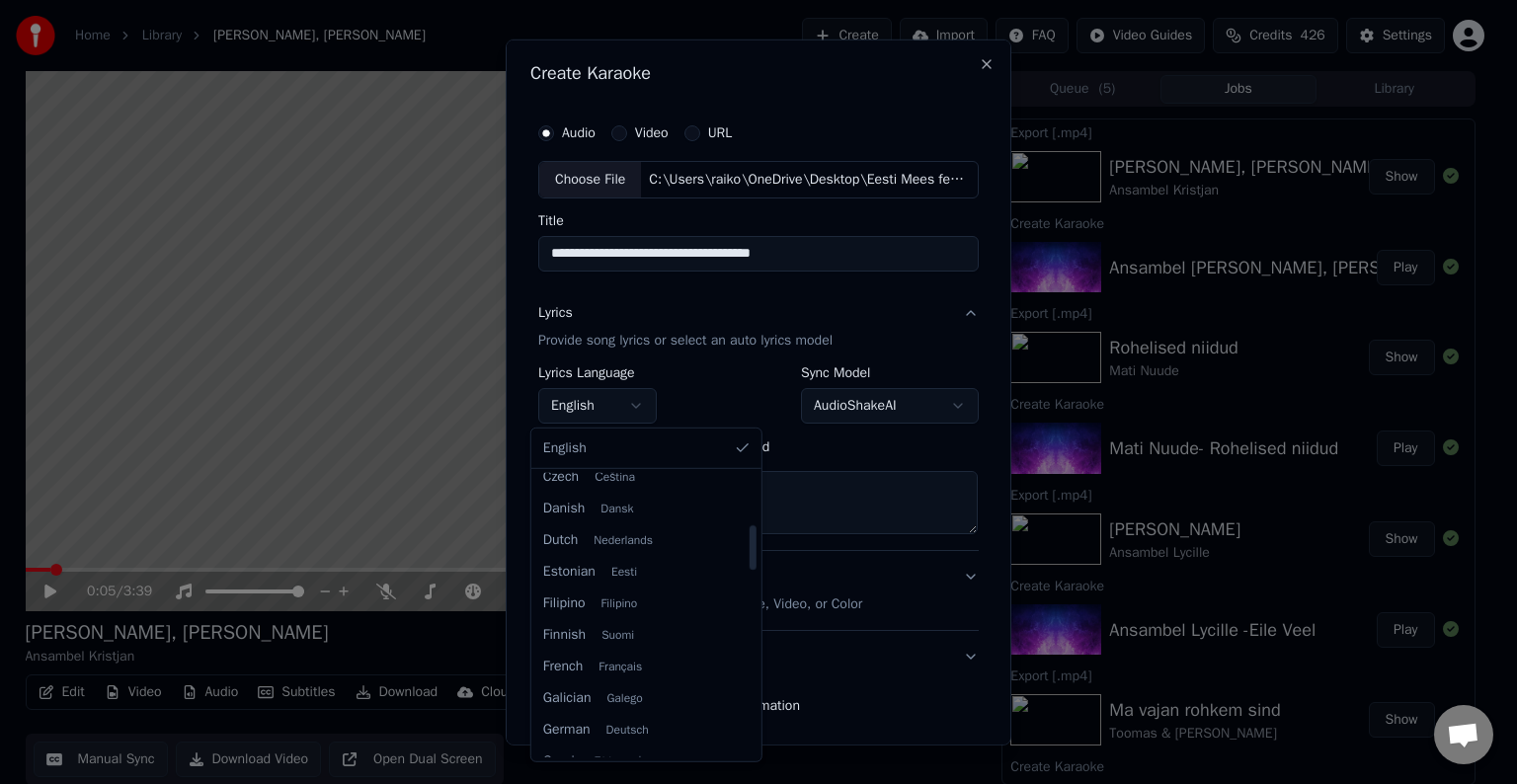 select on "**" 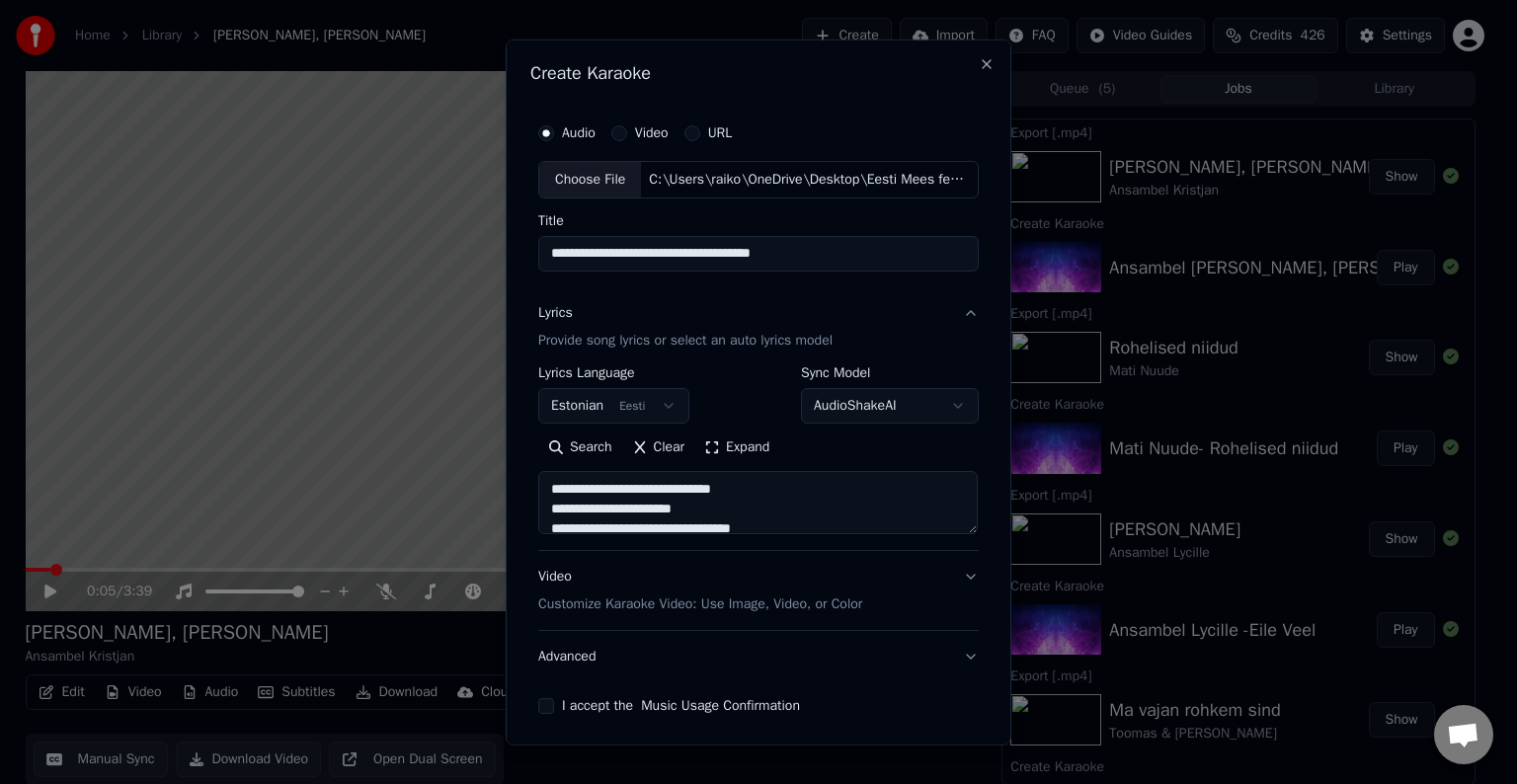 click on "Customize Karaoke Video: Use Image, Video, or Color" at bounding box center [700, 604] 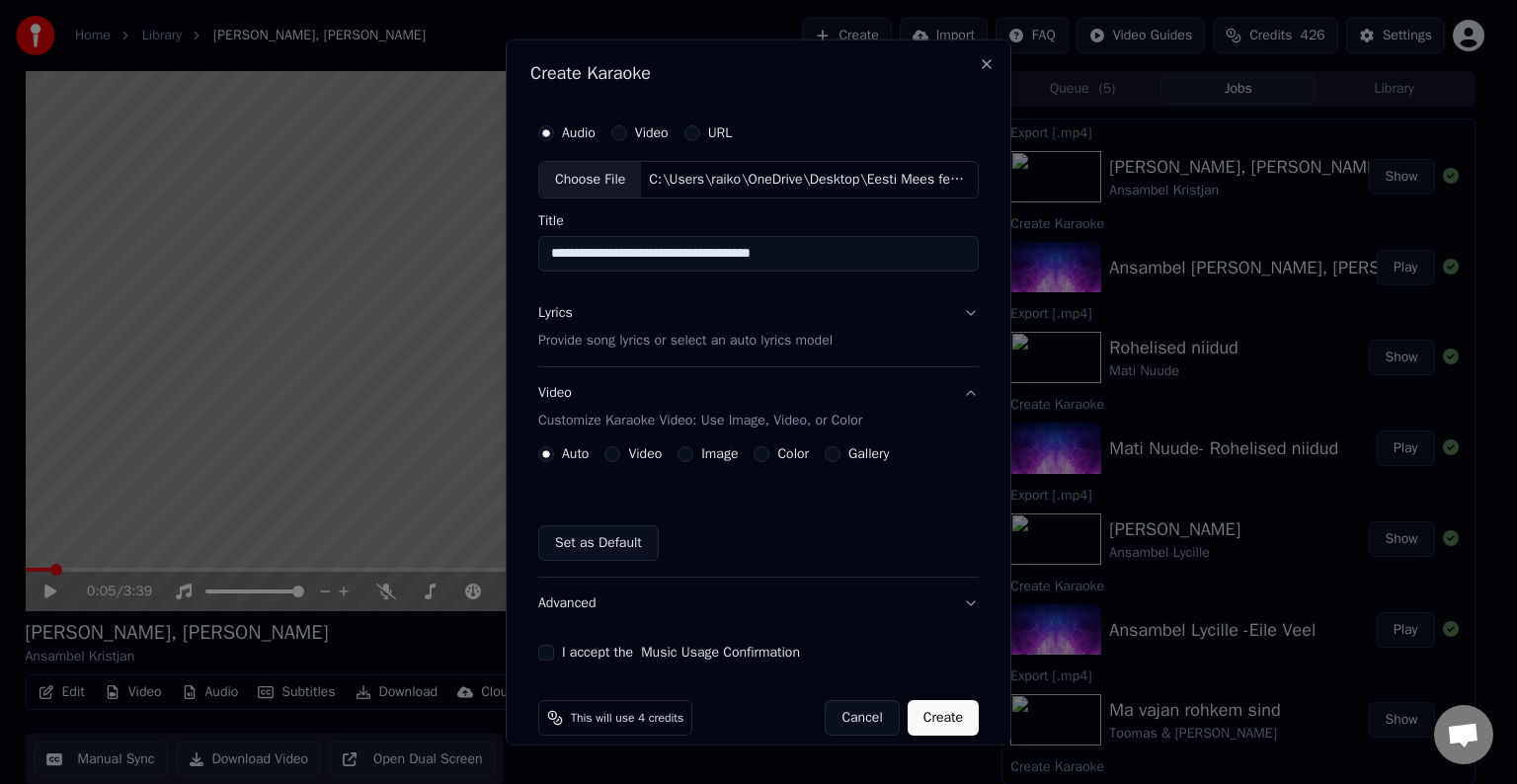 click on "Color" at bounding box center (793, 454) 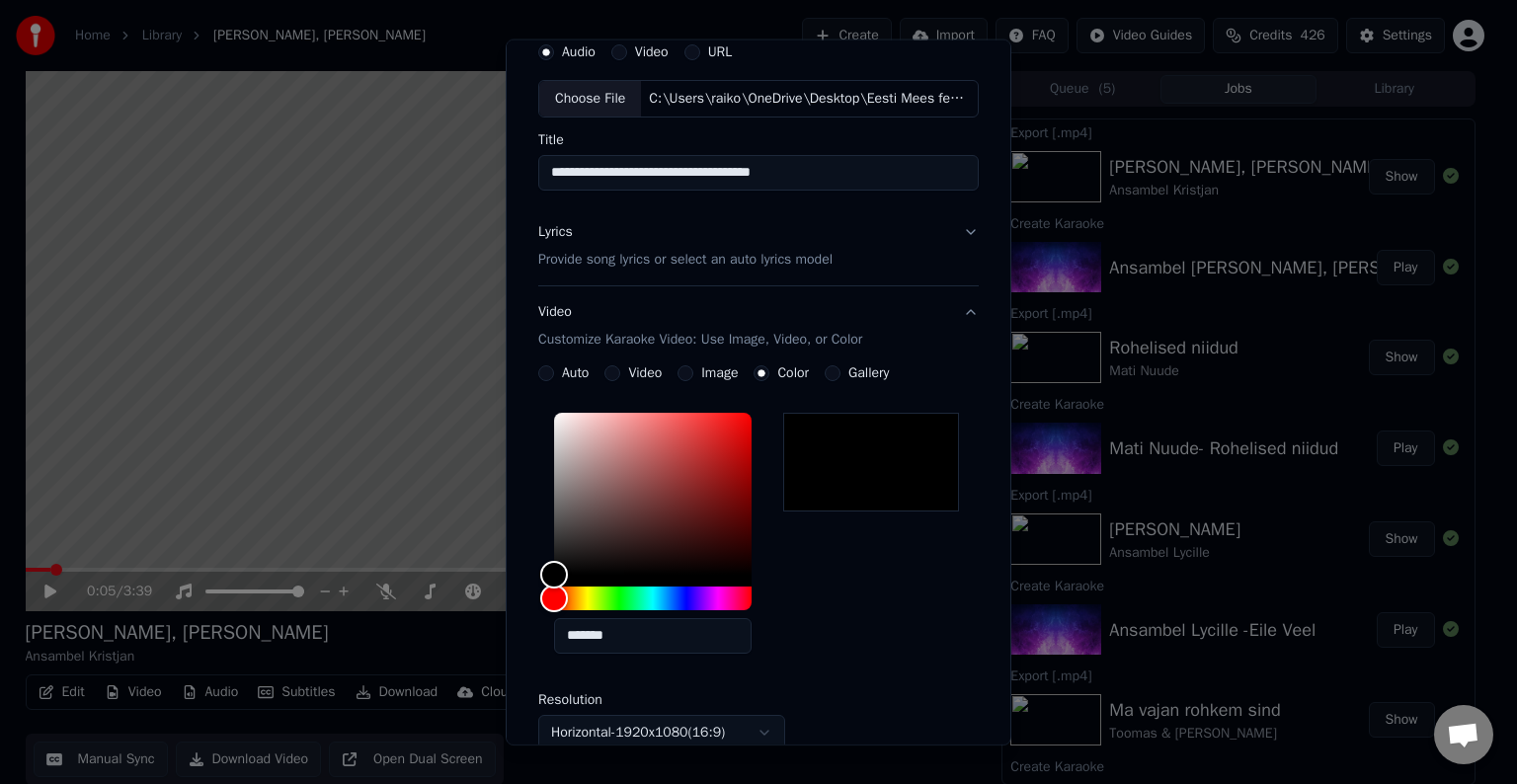 scroll, scrollTop: 329, scrollLeft: 0, axis: vertical 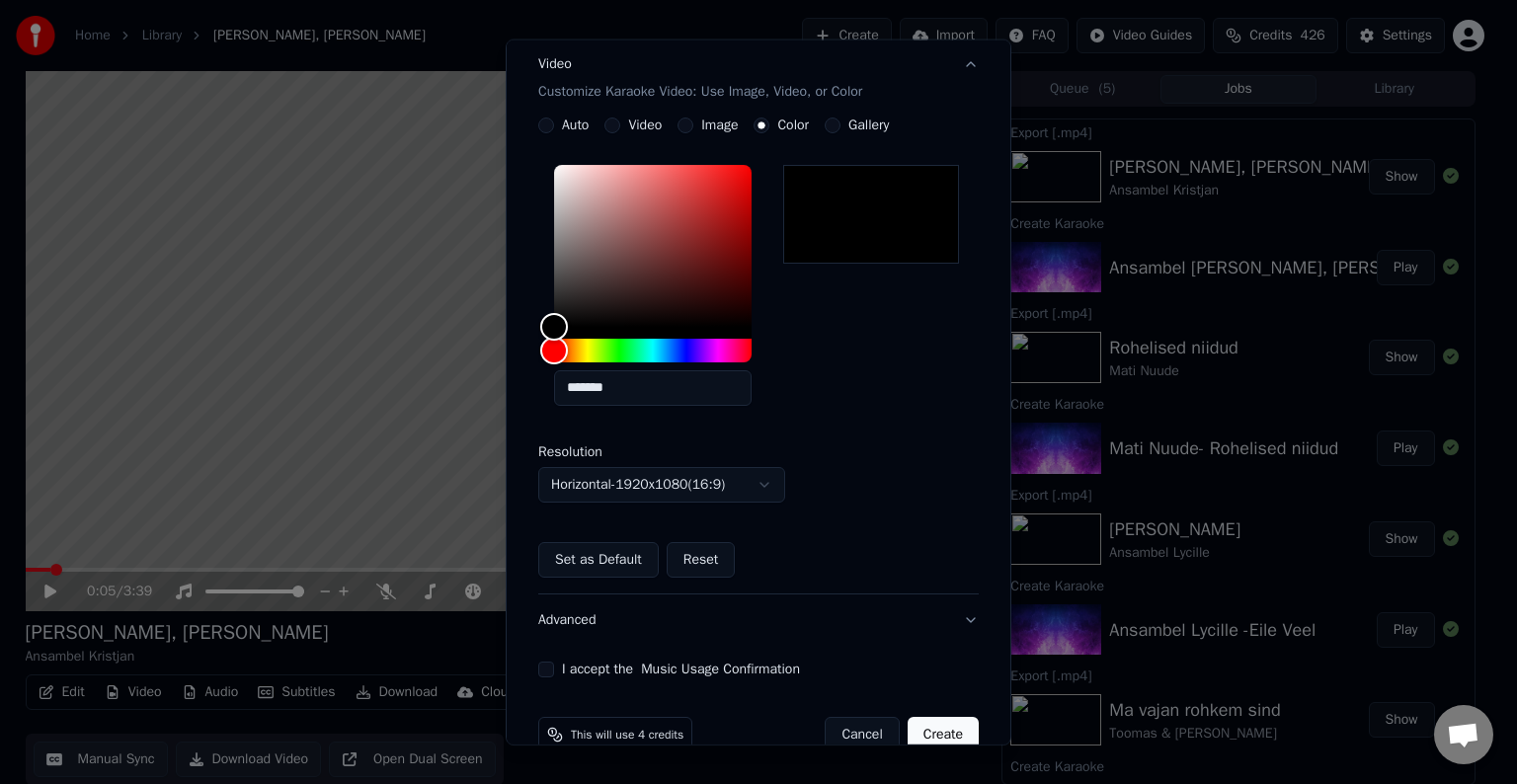 click on "I accept the   Music Usage Confirmation" at bounding box center (546, 669) 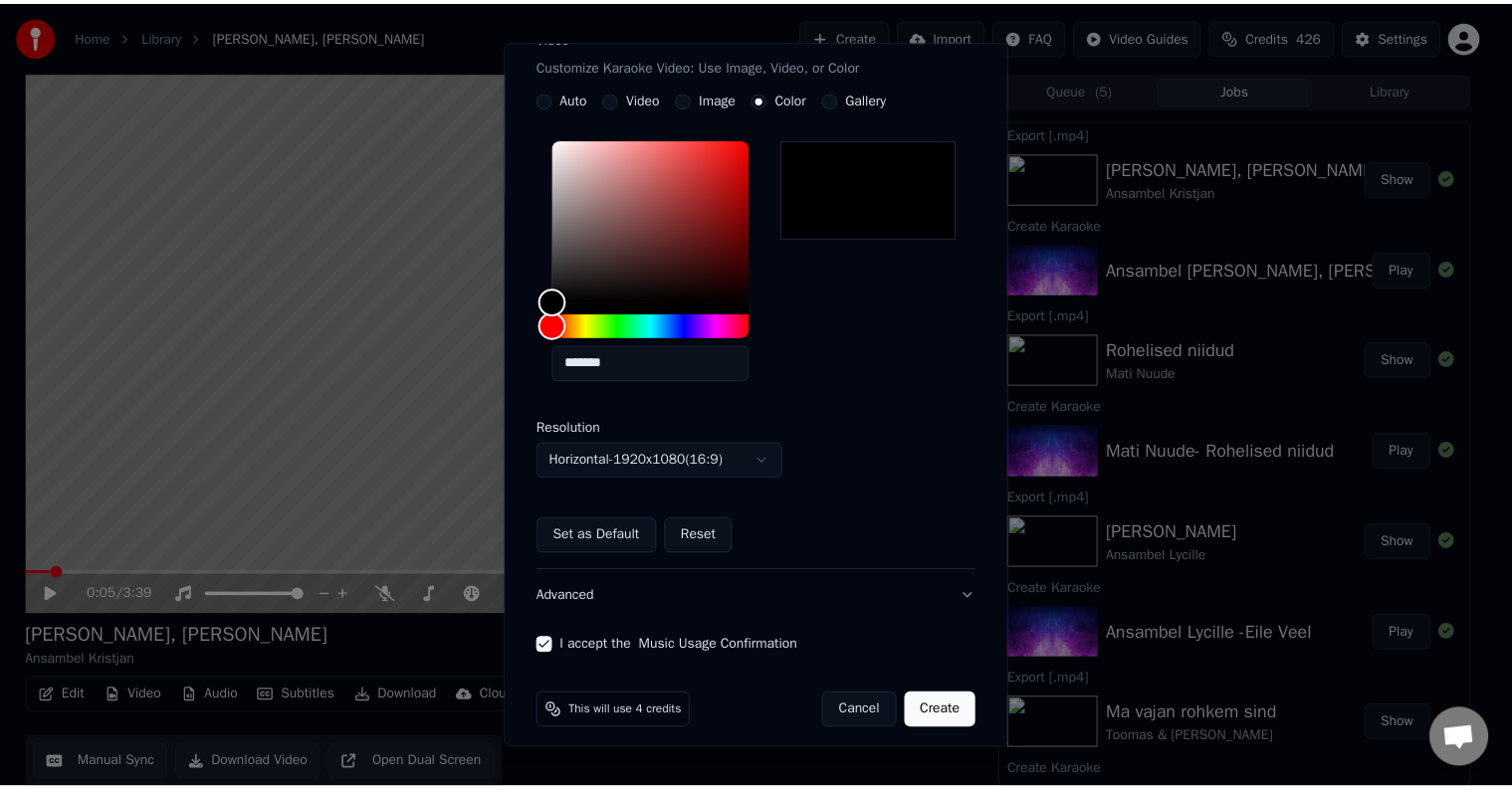 scroll, scrollTop: 371, scrollLeft: 0, axis: vertical 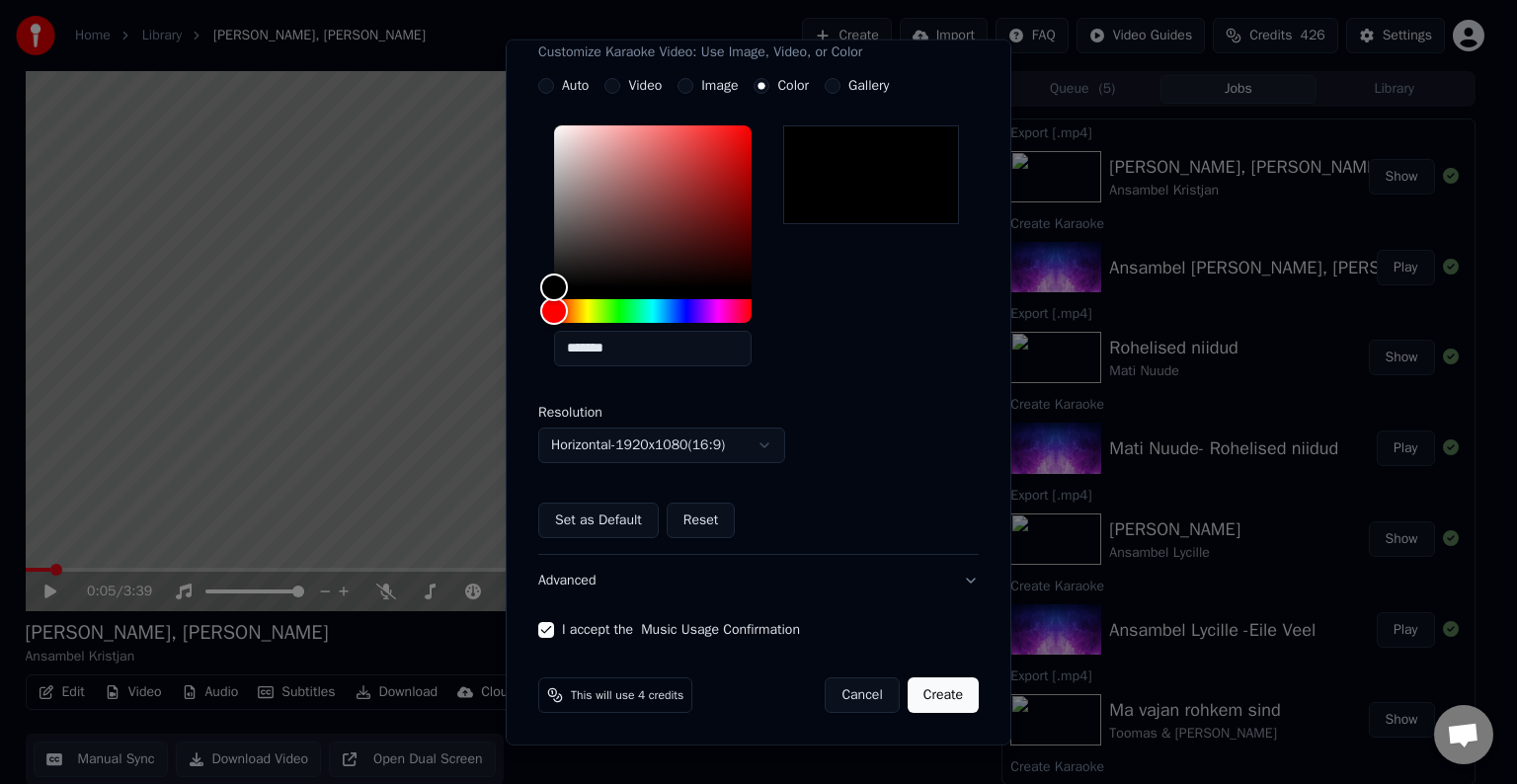 click on "Create" at bounding box center (943, 695) 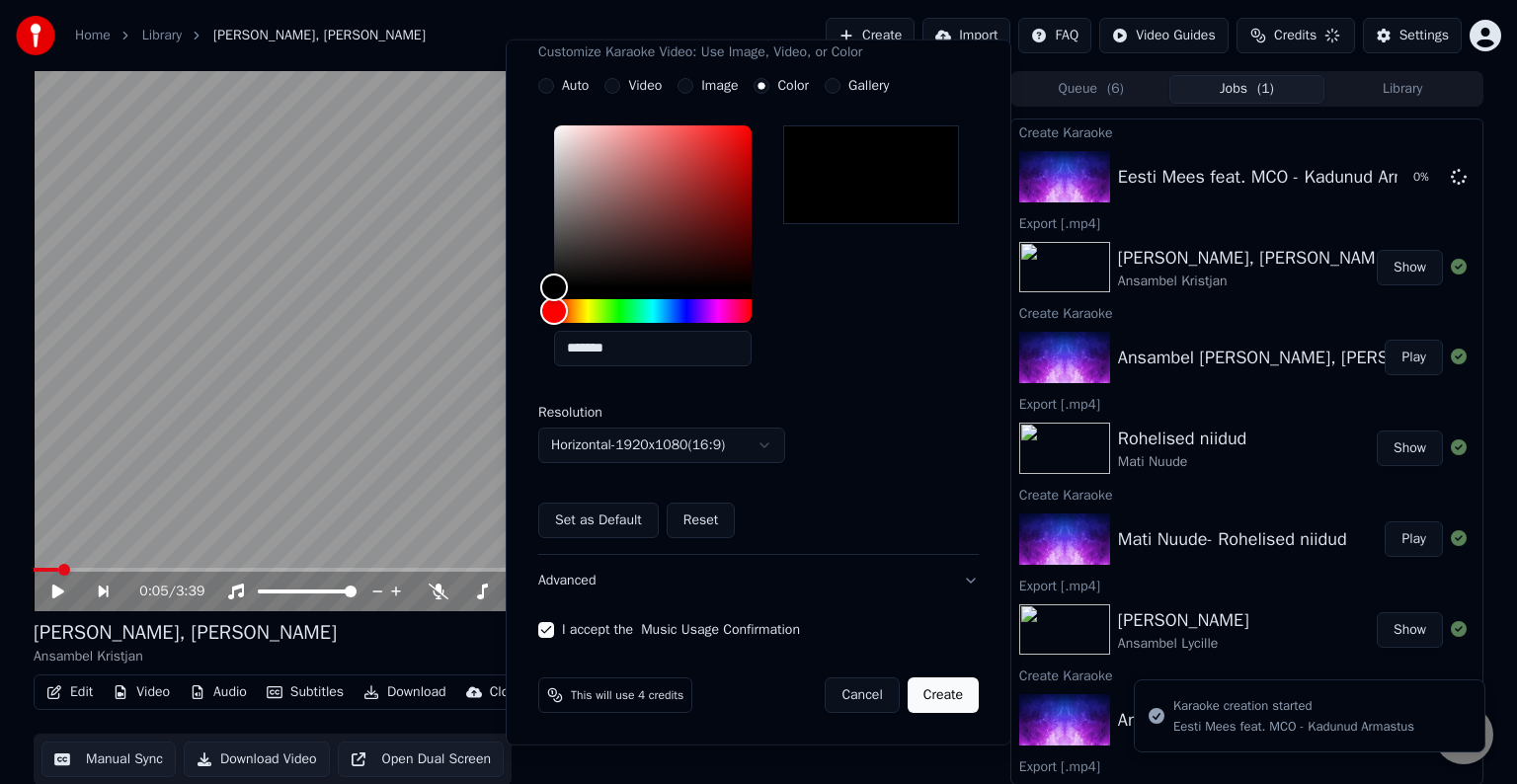 type 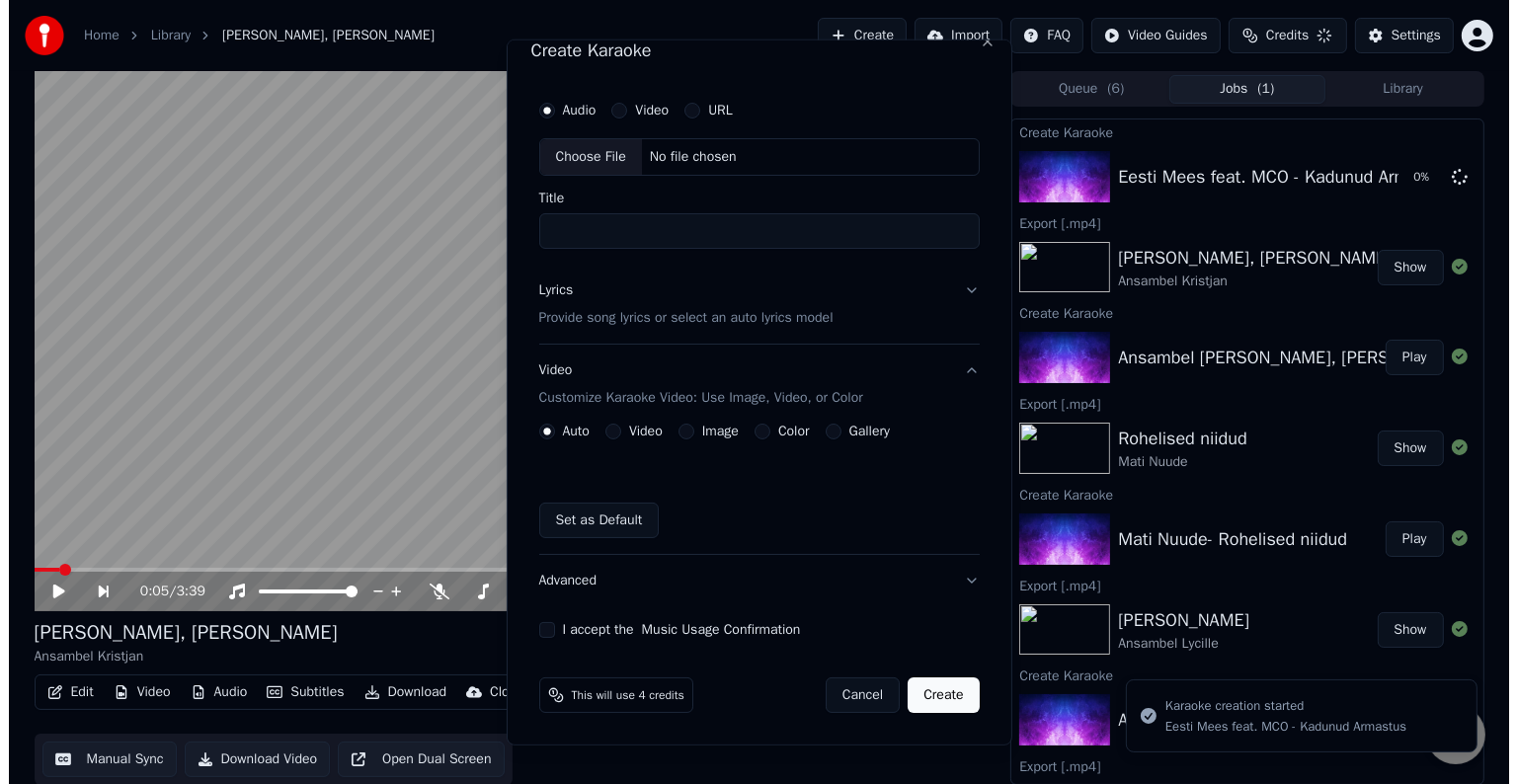 scroll, scrollTop: 23, scrollLeft: 0, axis: vertical 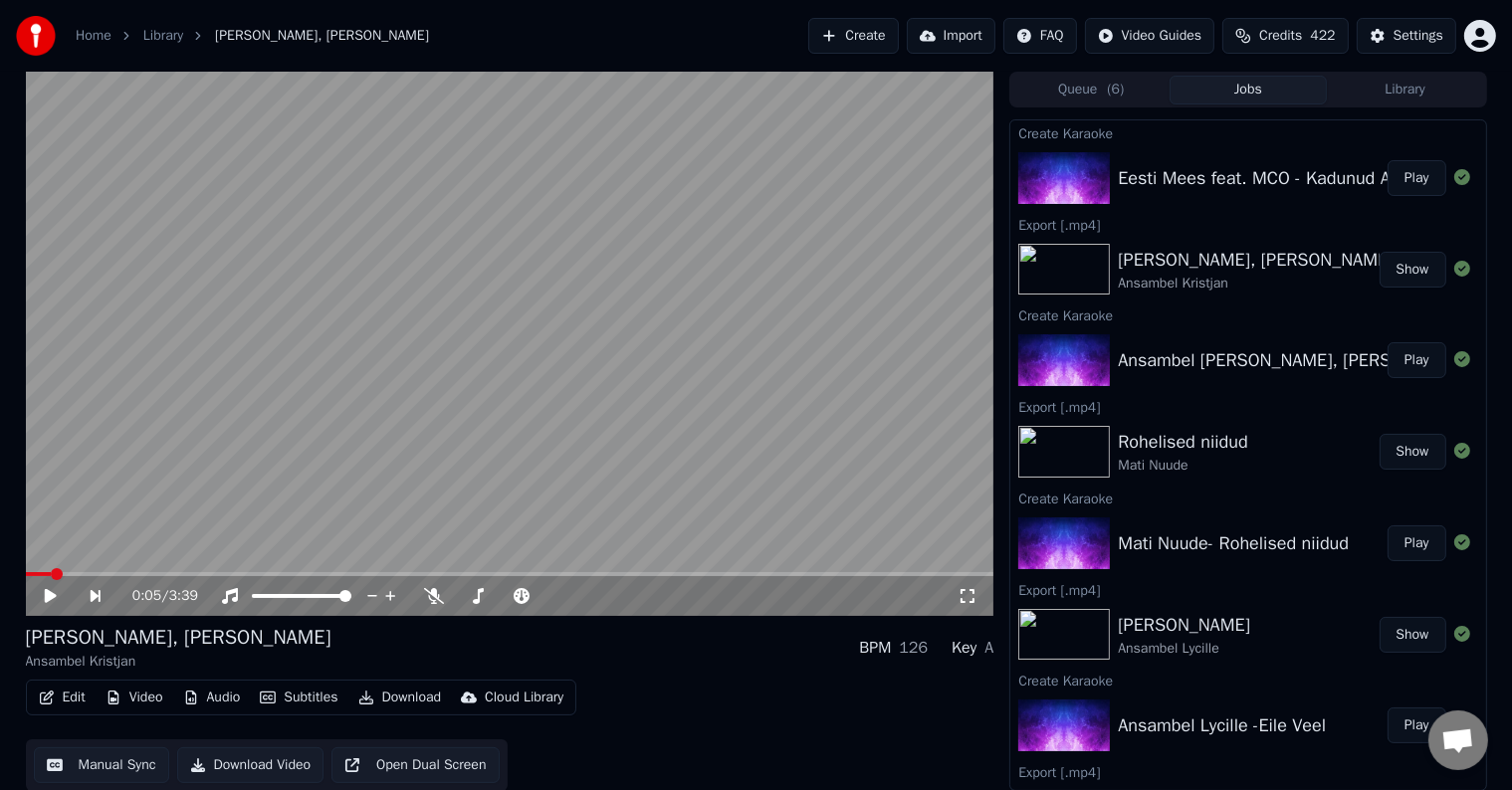 click on "Play" at bounding box center [1416, 178] 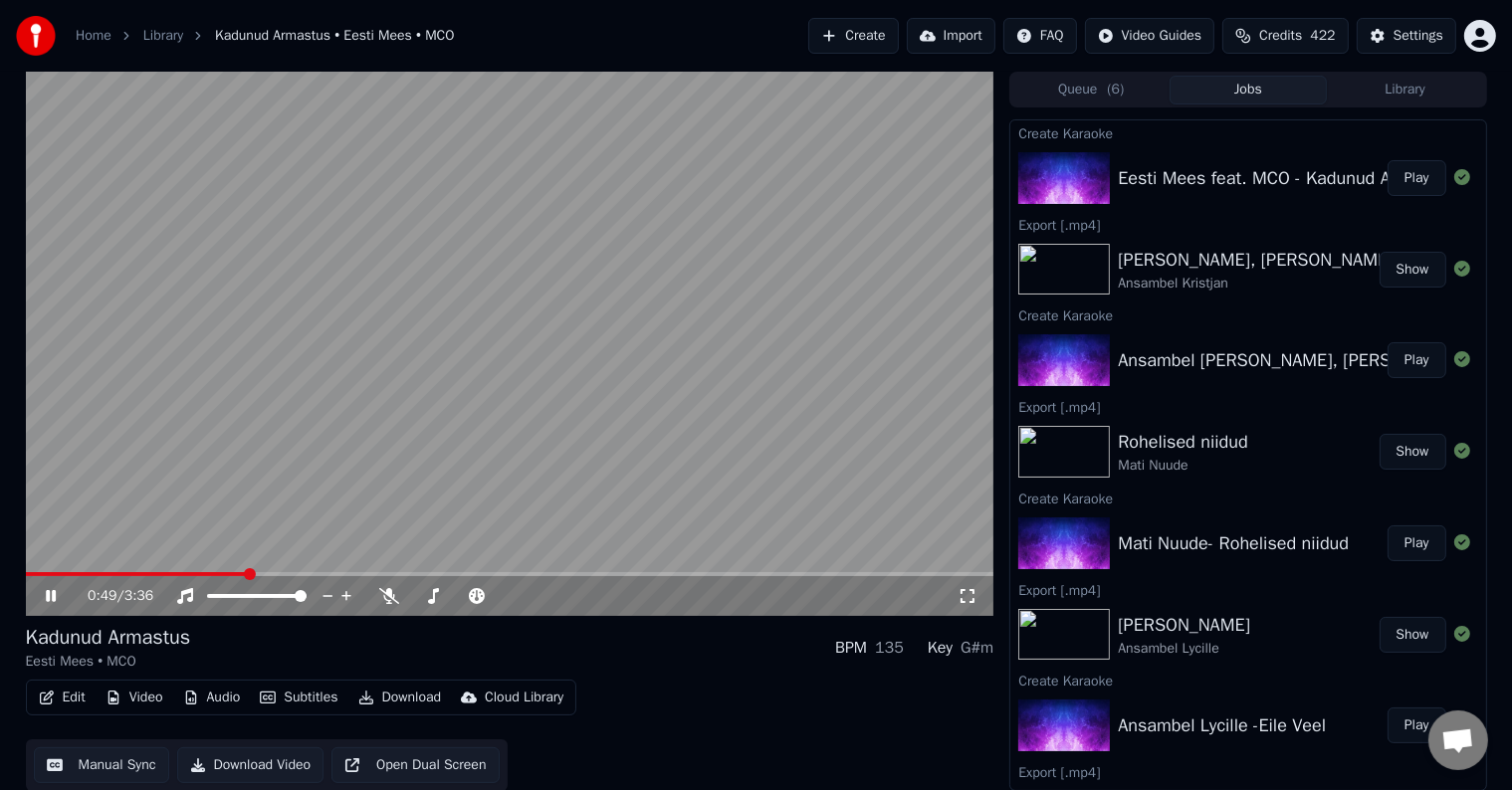 click 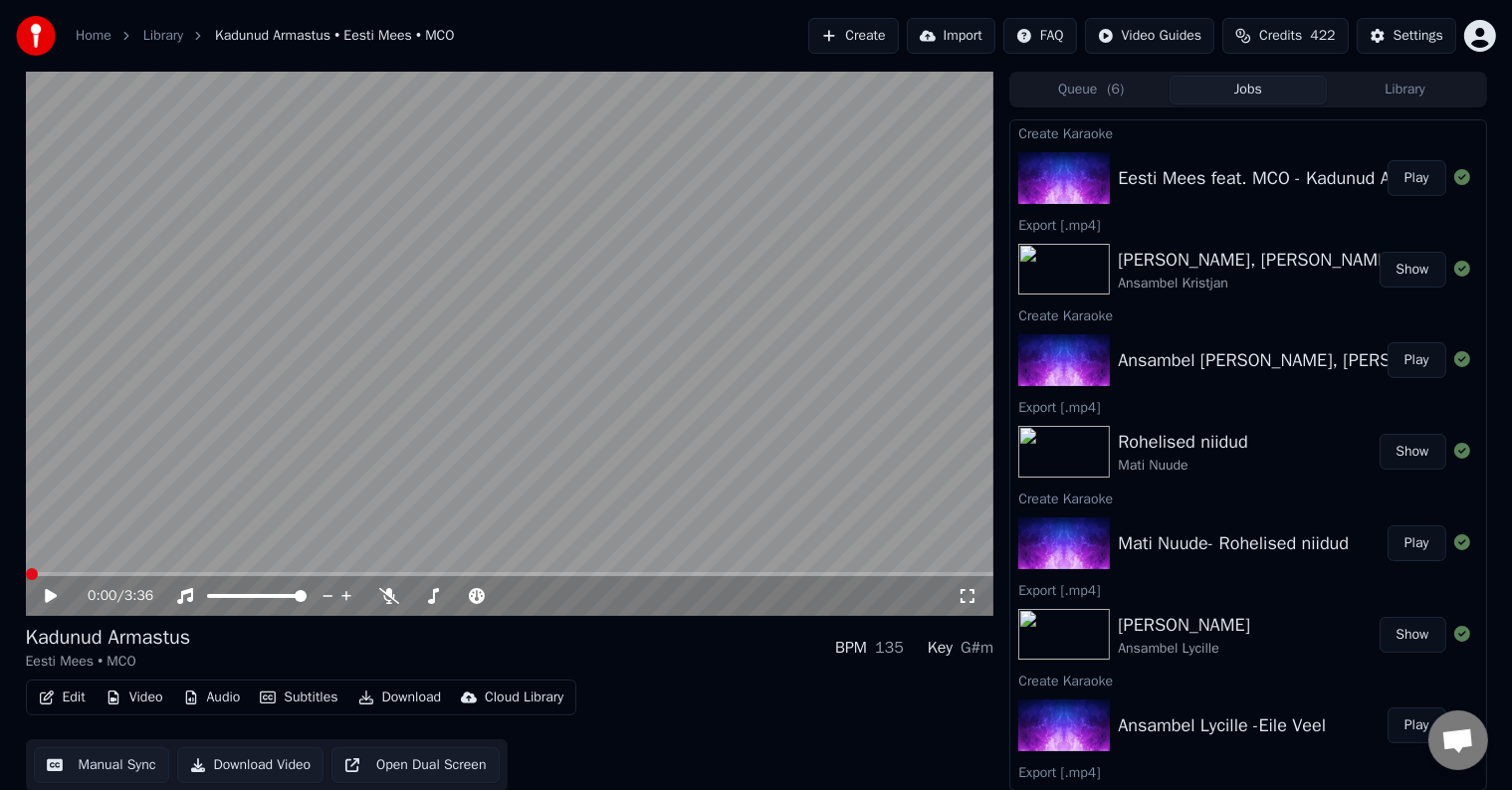click at bounding box center [32, 574] 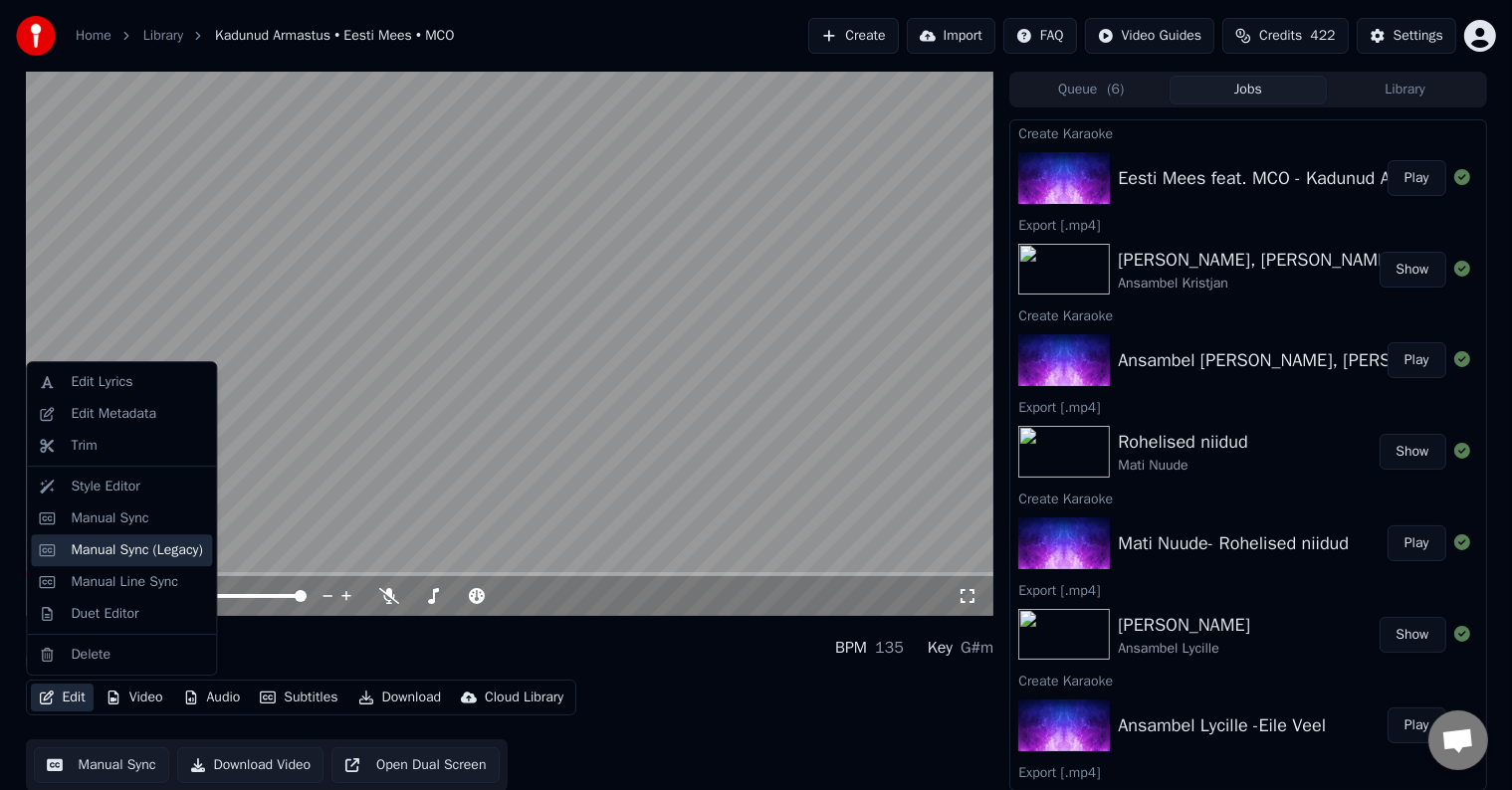 click on "Manual Sync (Legacy)" at bounding box center (136, 550) 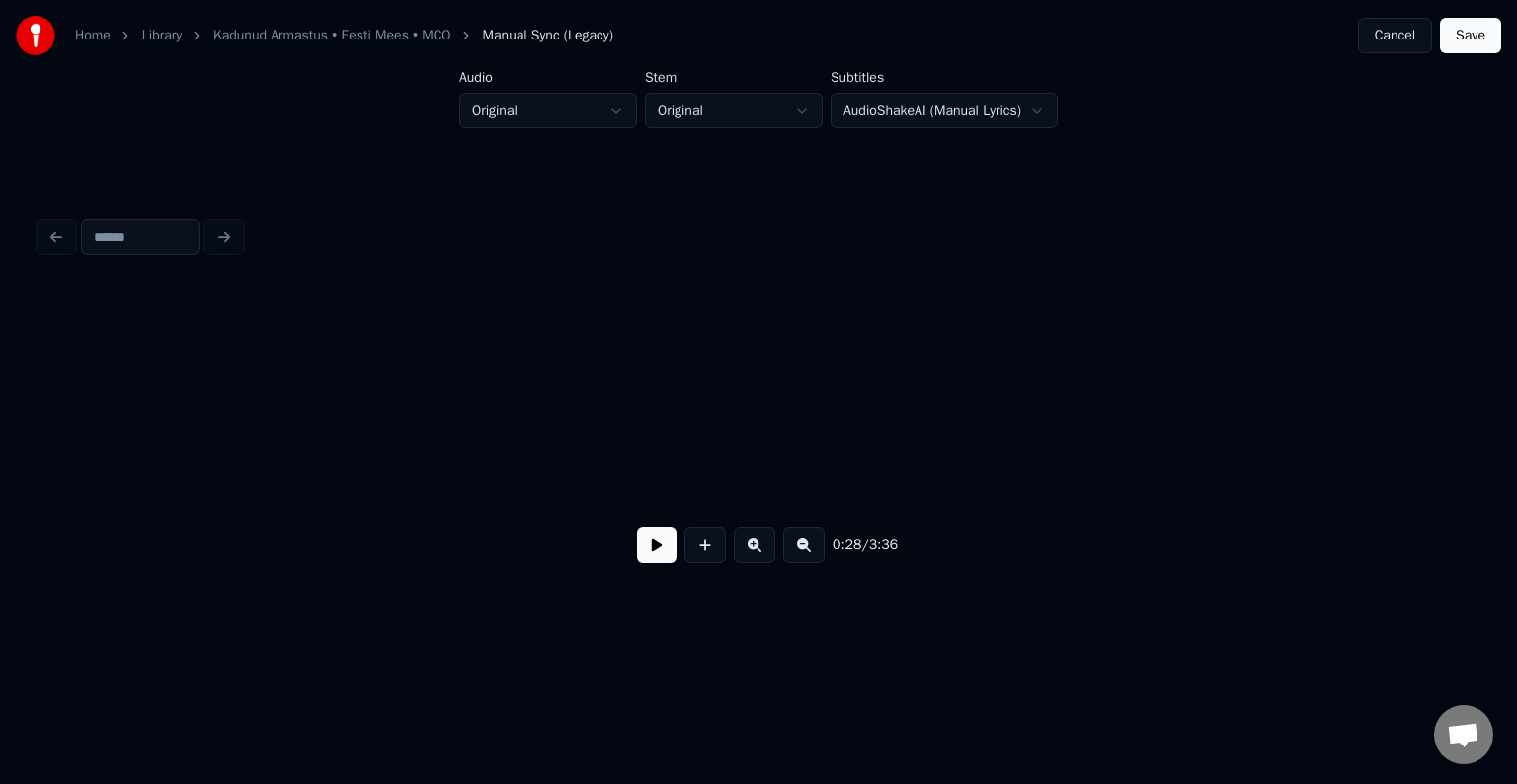 scroll, scrollTop: 0, scrollLeft: 21406, axis: horizontal 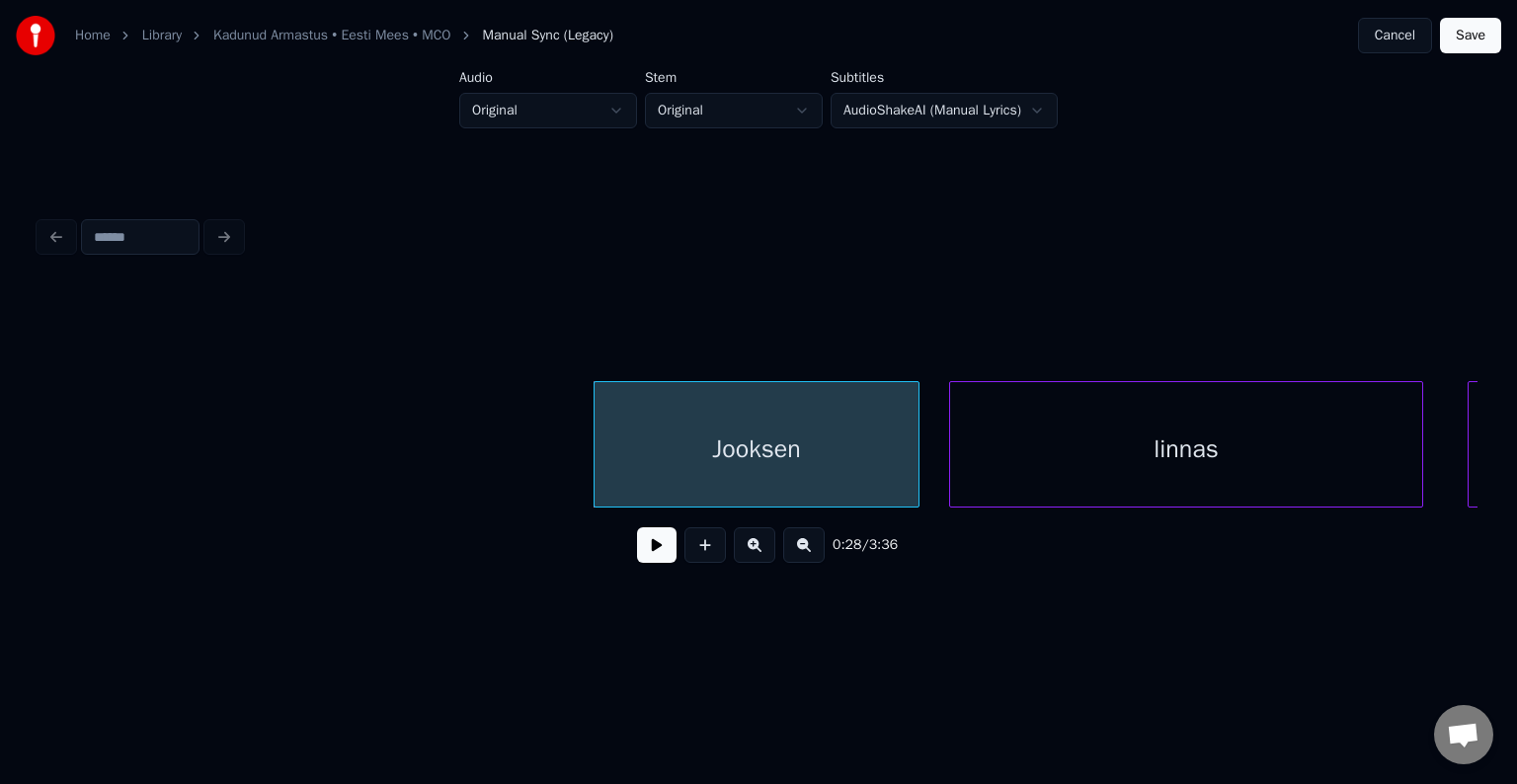 click on "[GEOGRAPHIC_DATA] linnas lootes" at bounding box center [59185, 444] 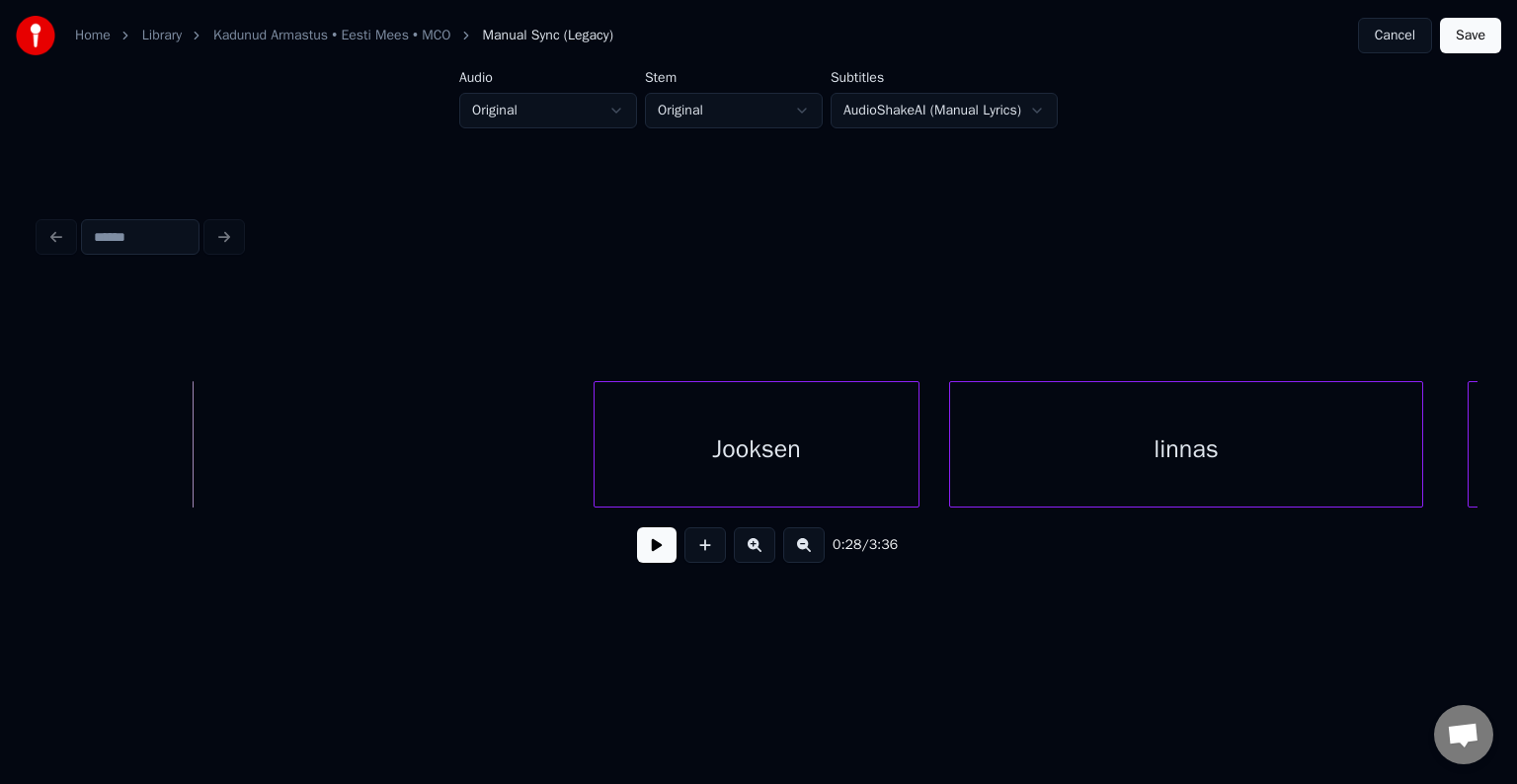 click at bounding box center (657, 545) 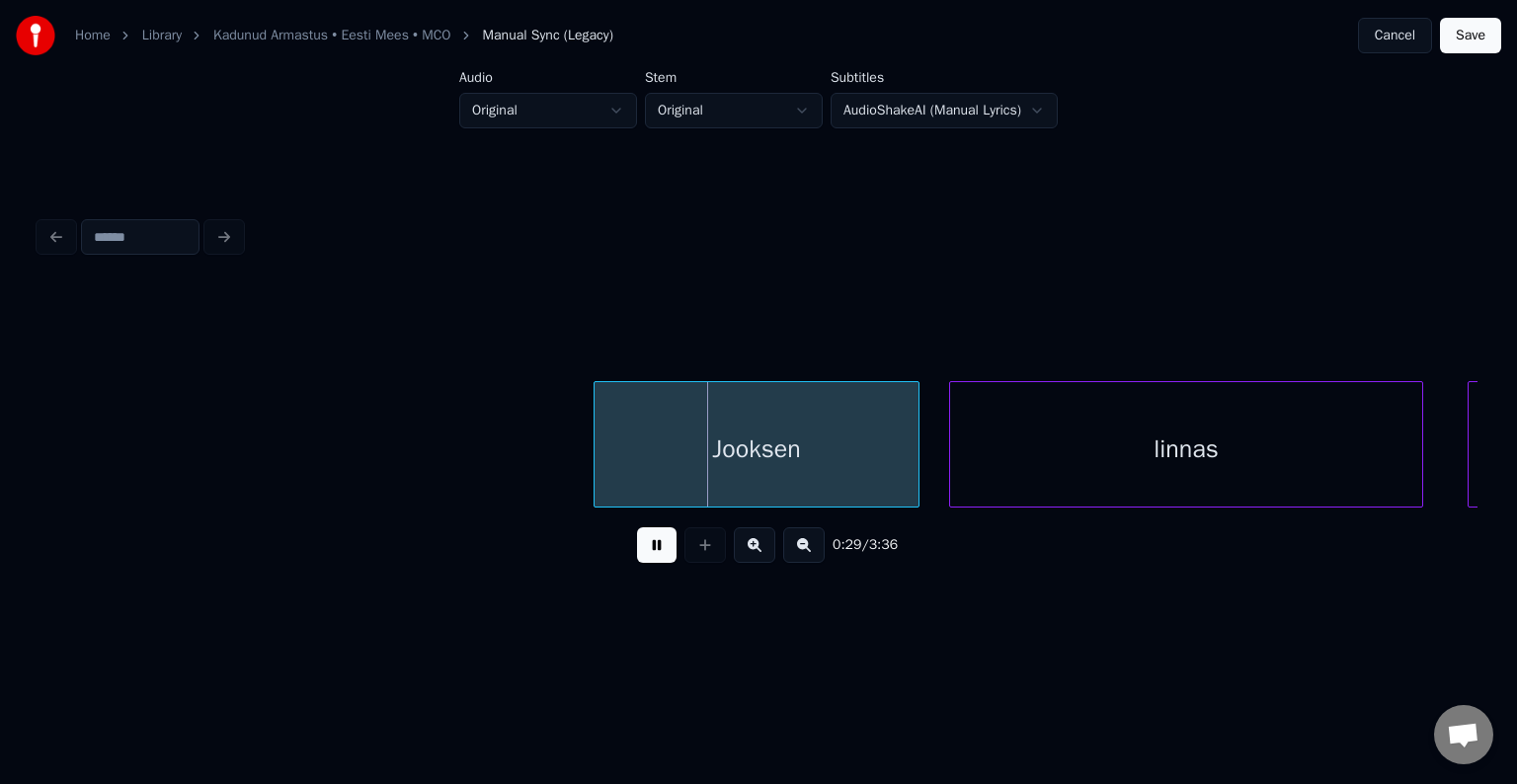 click at bounding box center (657, 545) 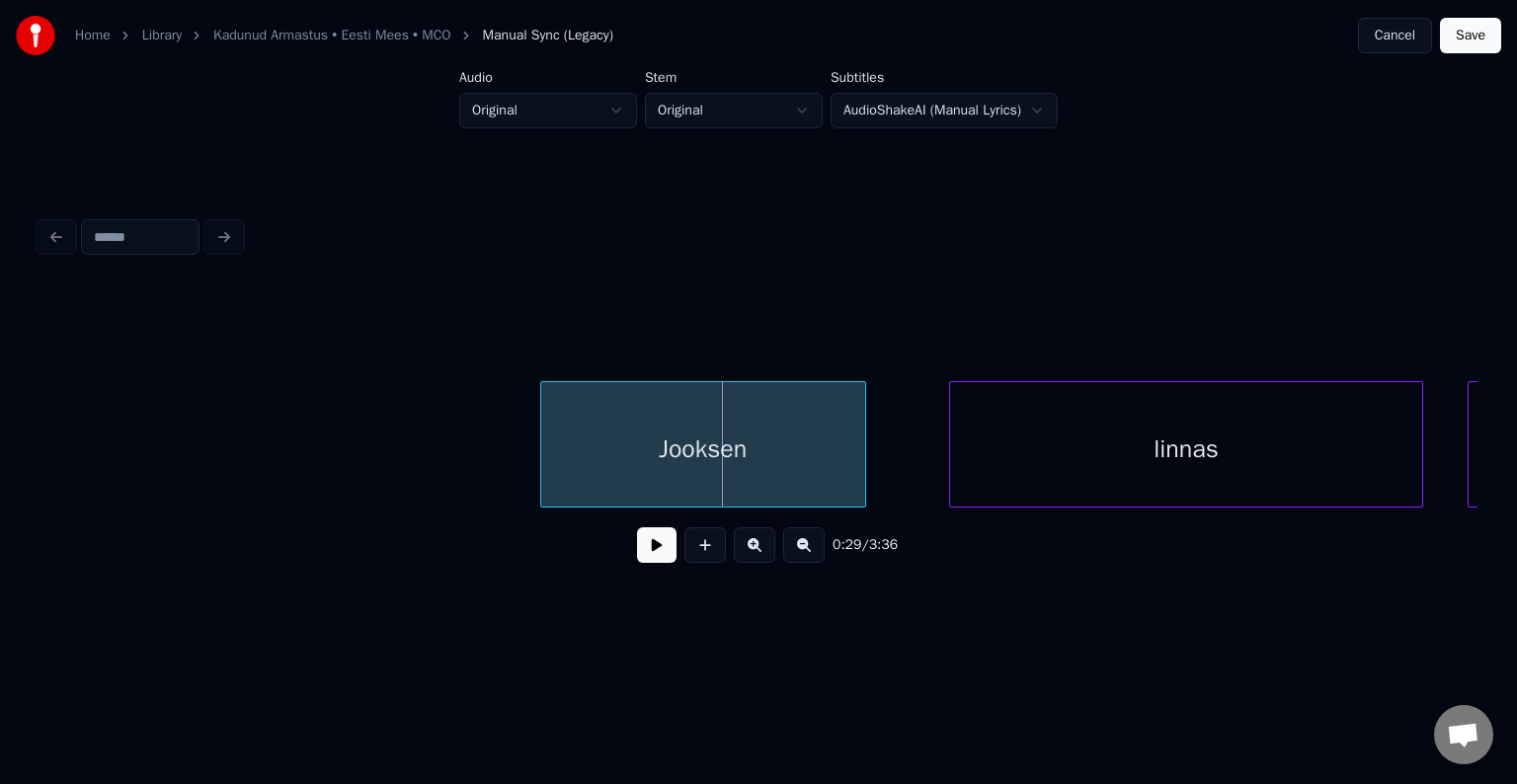click on "Jooksen" at bounding box center [703, 449] 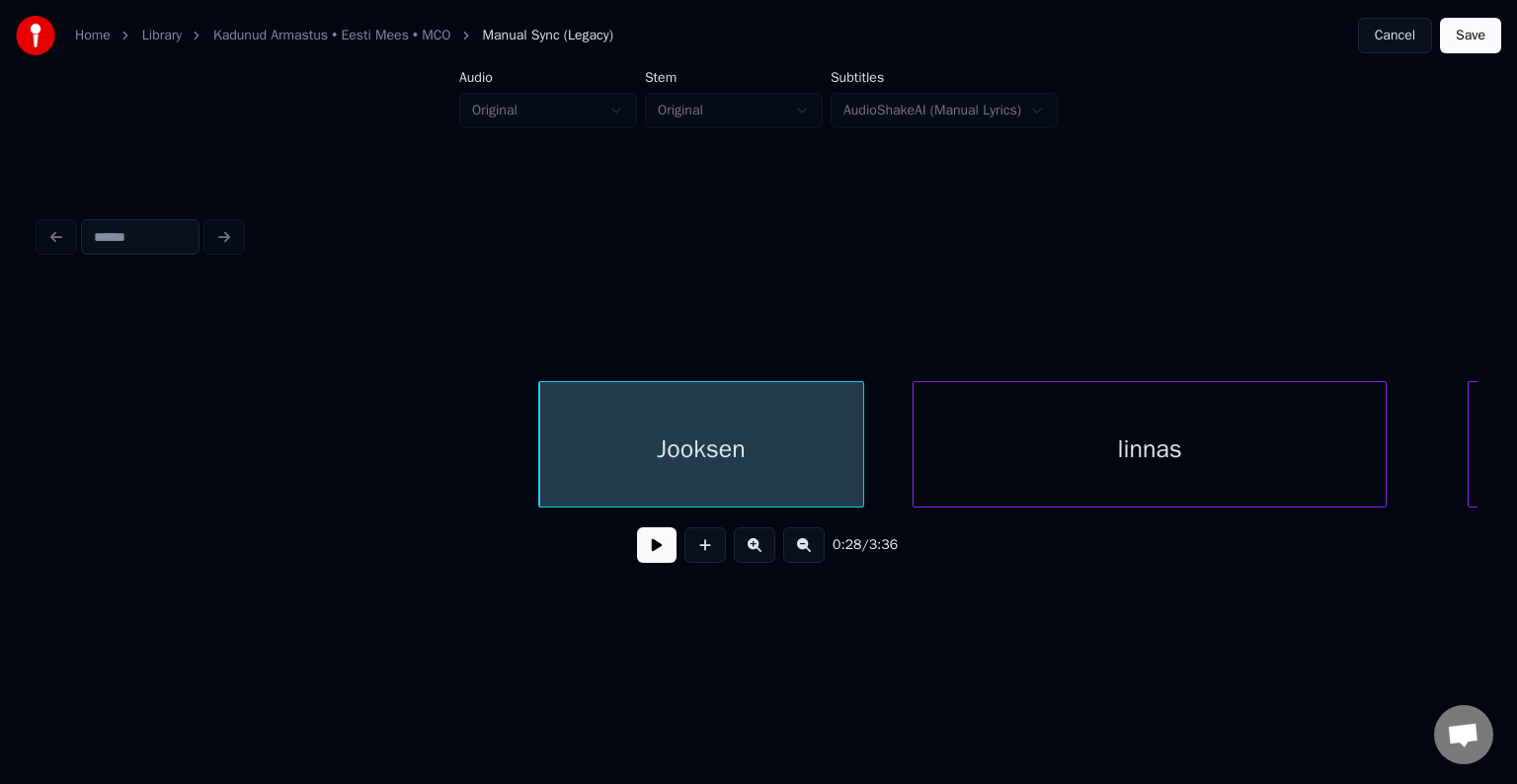 click on "linnas" at bounding box center [1150, 449] 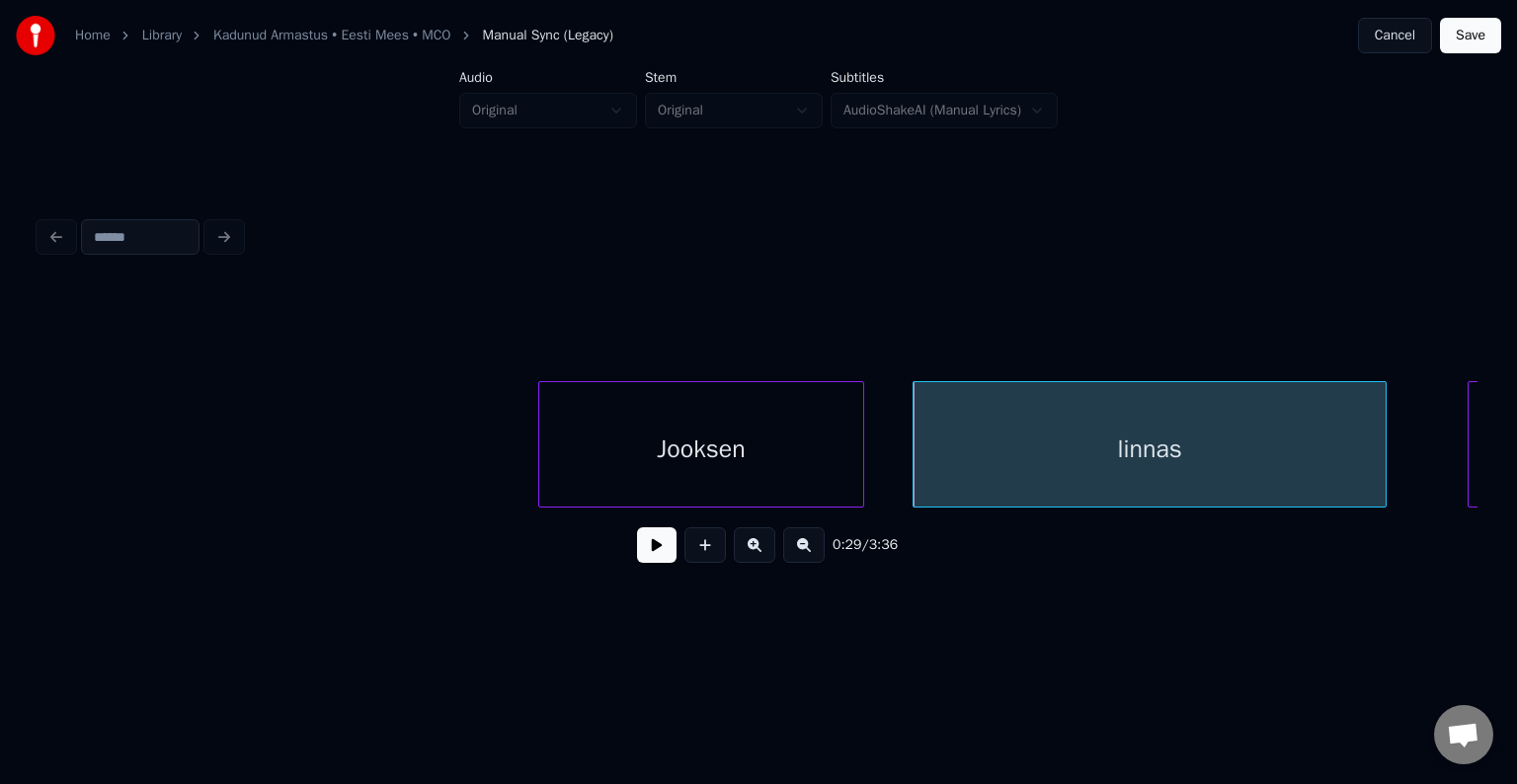 click on "Jooksen" at bounding box center (701, 449) 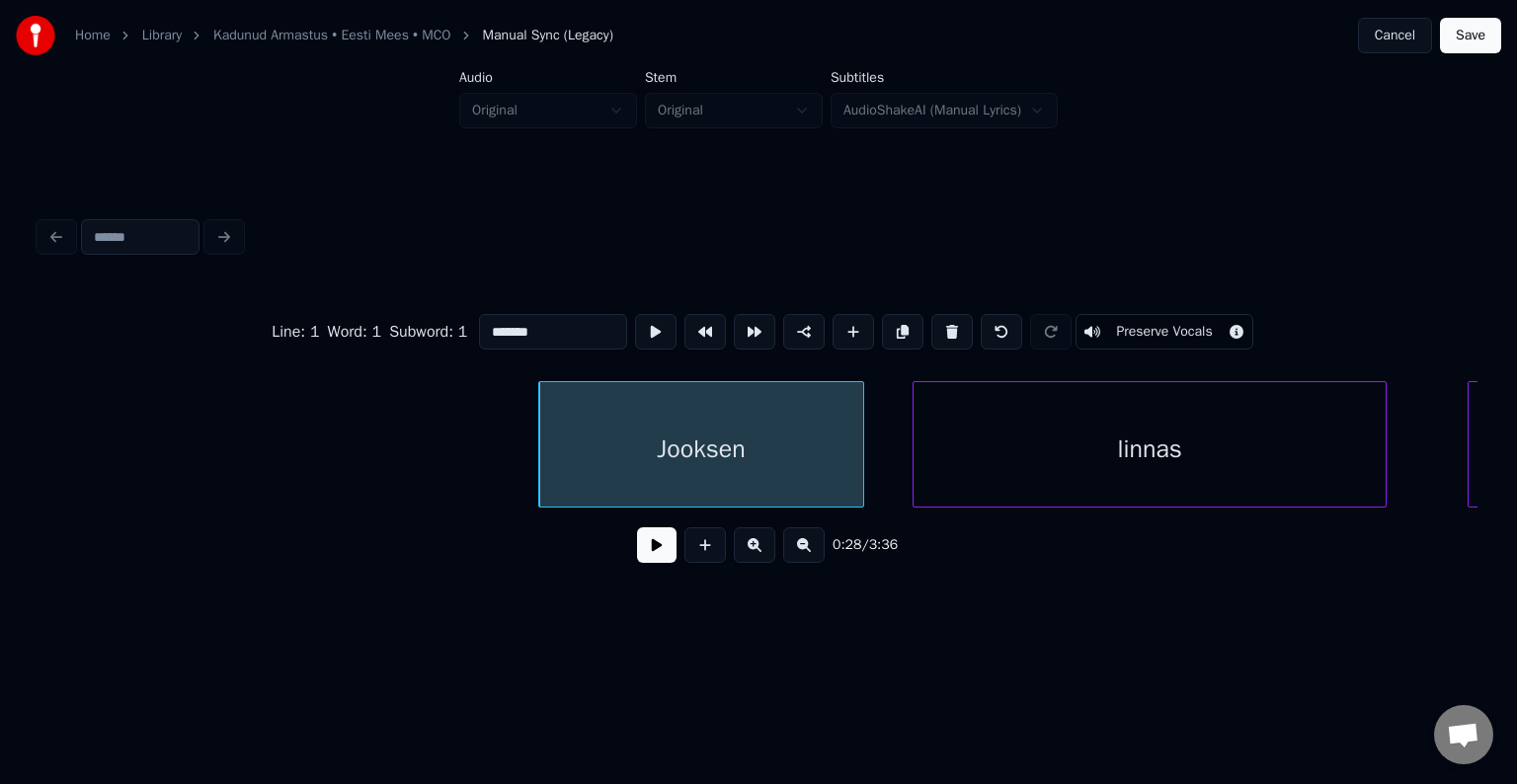 click at bounding box center (657, 545) 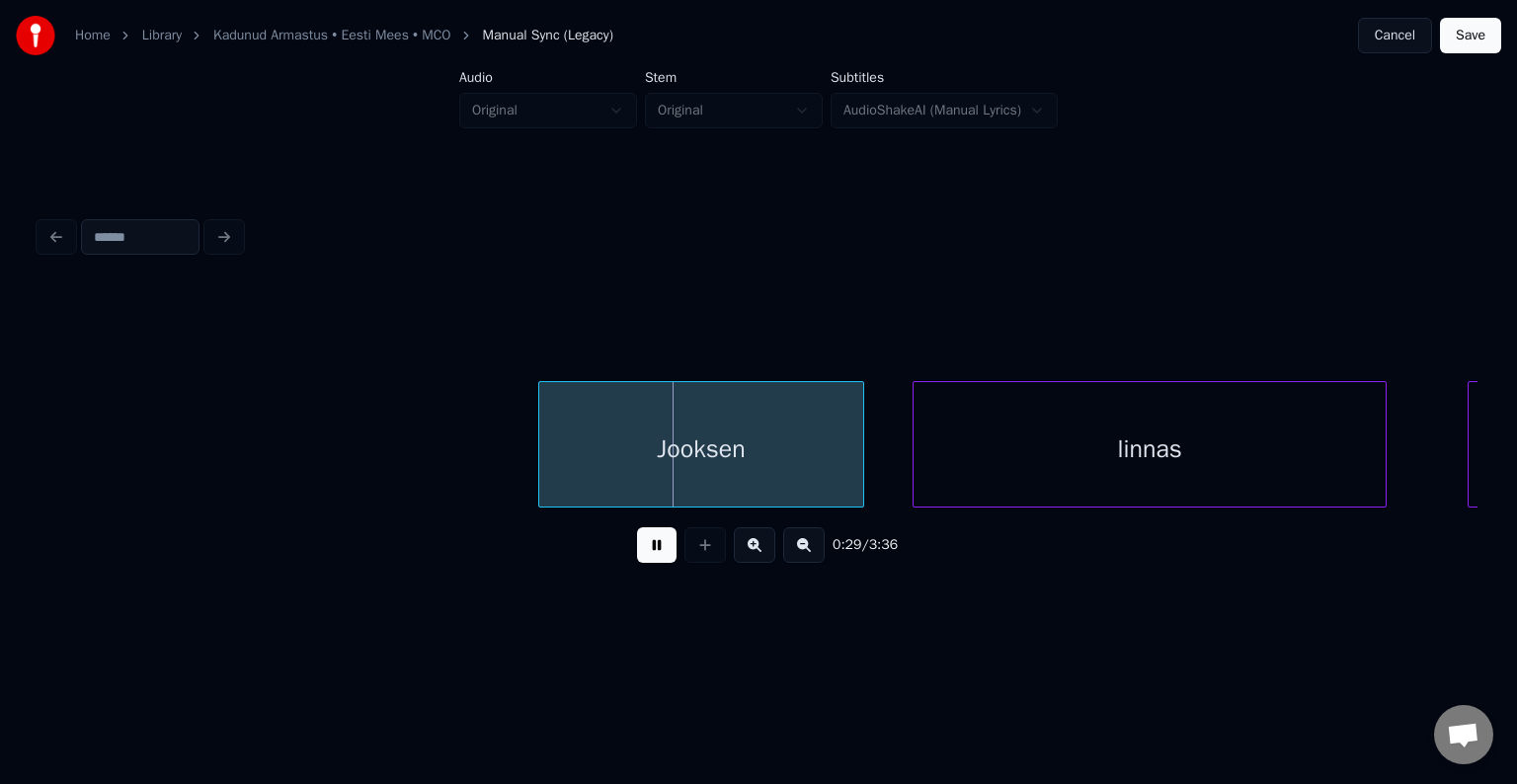 click at bounding box center [657, 545] 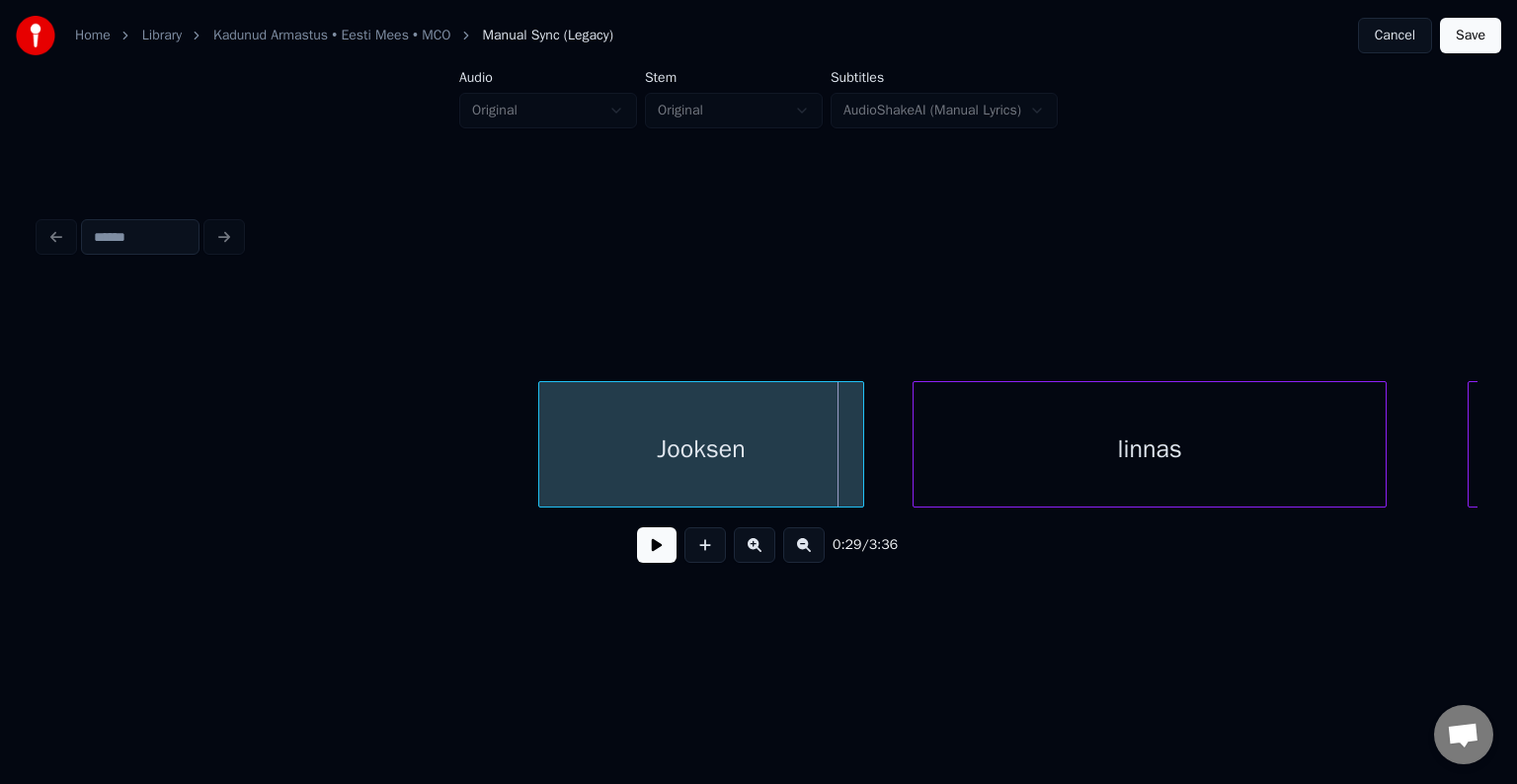 click at bounding box center (657, 545) 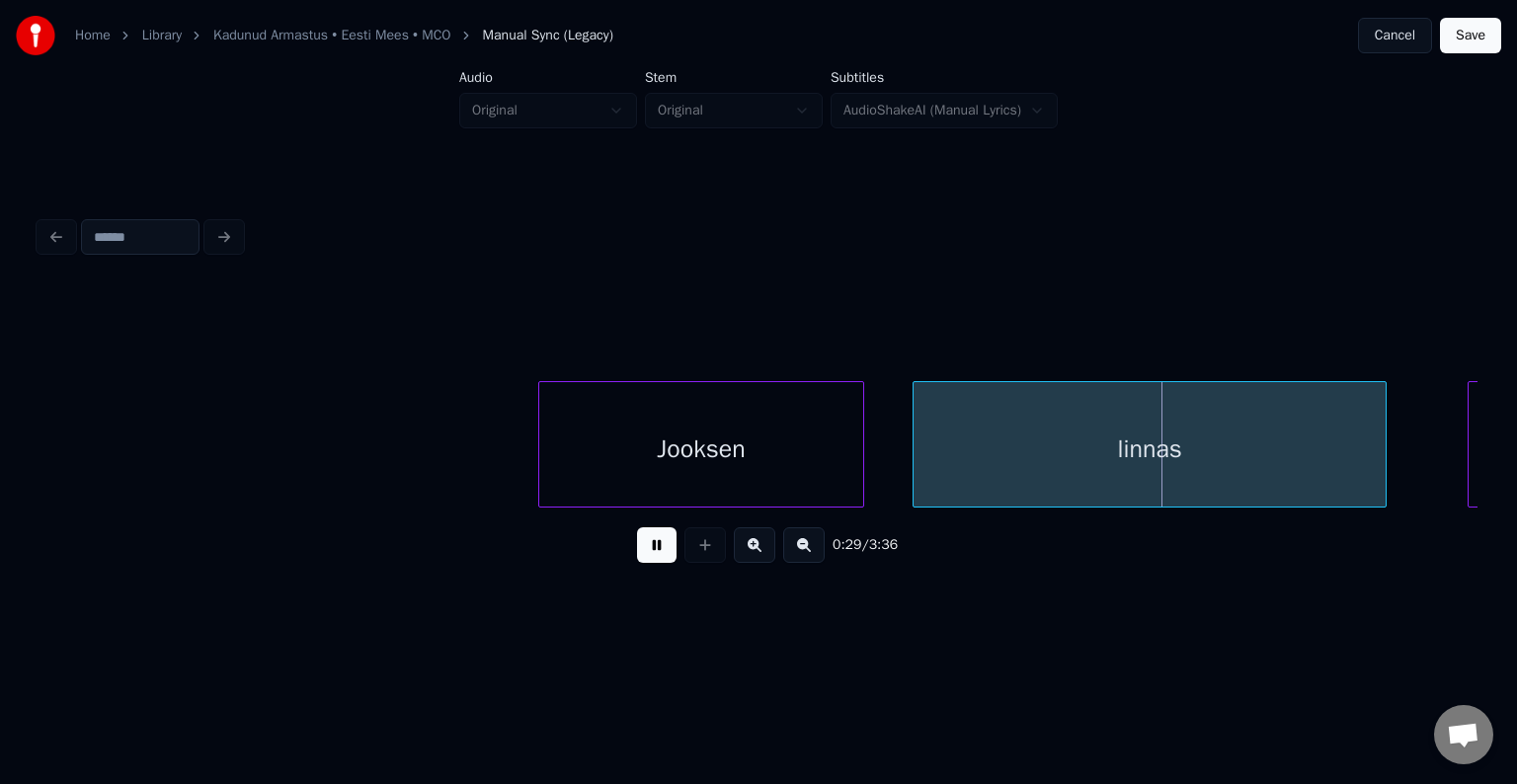 click at bounding box center (657, 545) 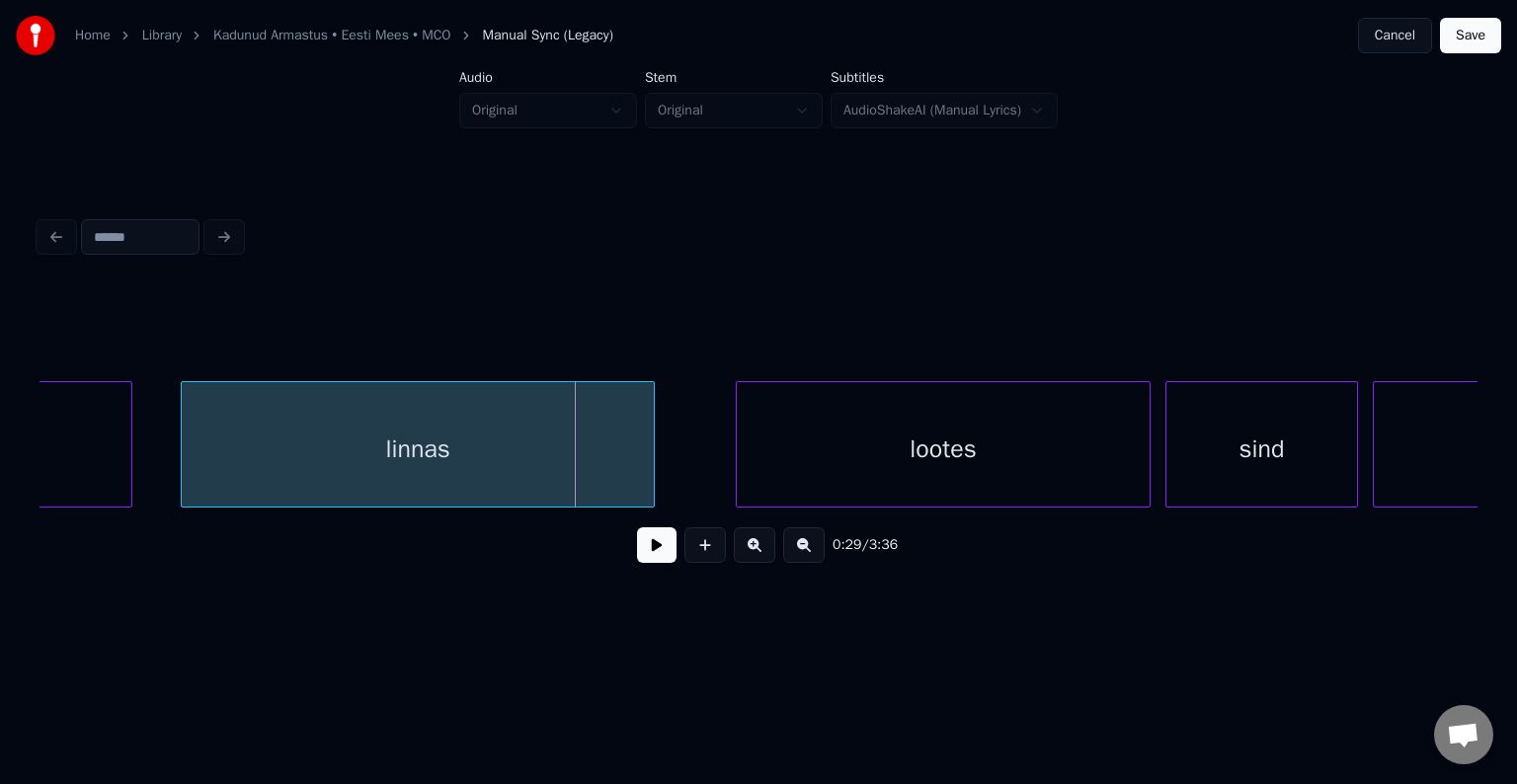 scroll, scrollTop: 0, scrollLeft: 21603, axis: horizontal 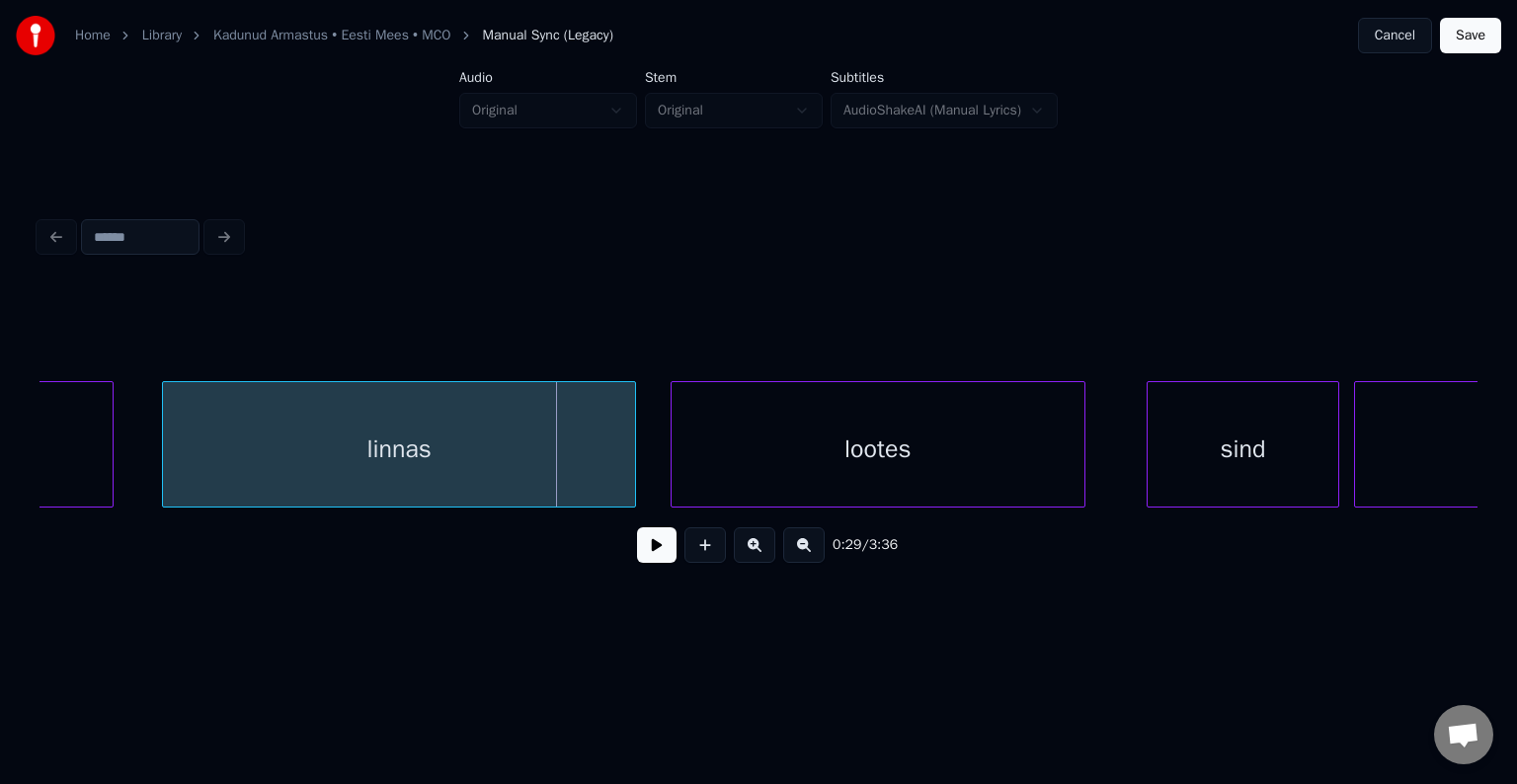 click on "lootes" at bounding box center (878, 449) 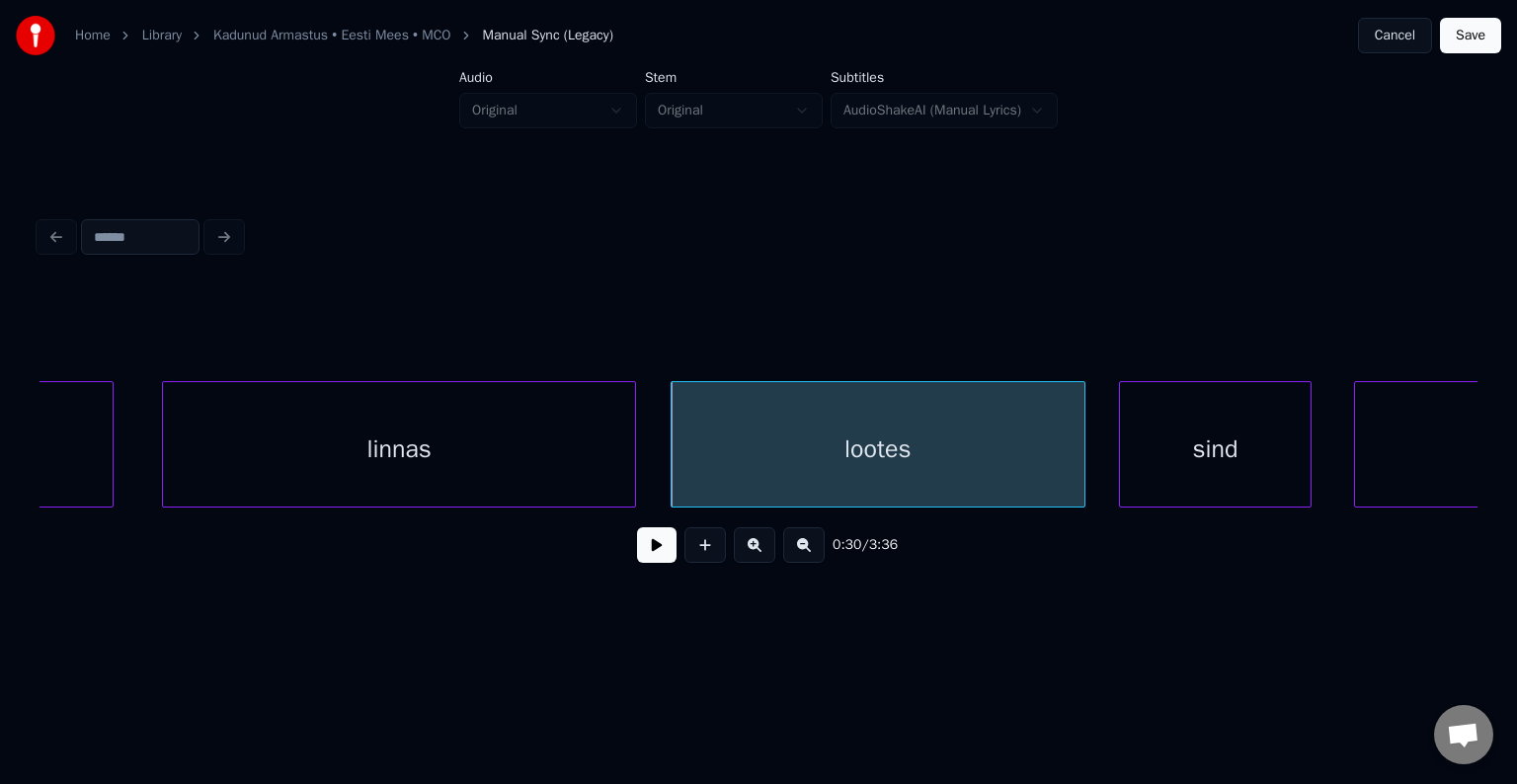 click on "sind" at bounding box center [1215, 449] 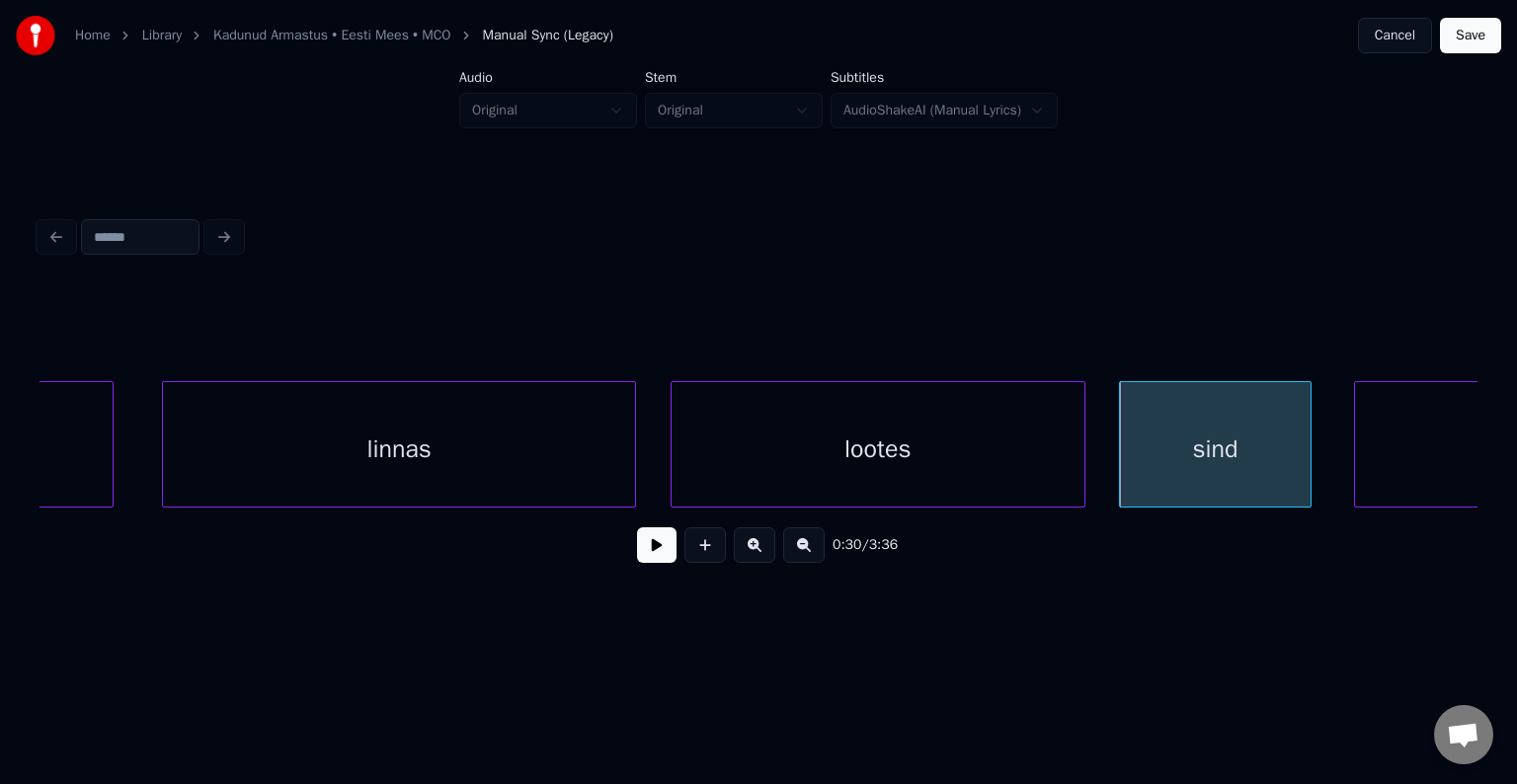 click on "lootes" at bounding box center [878, 449] 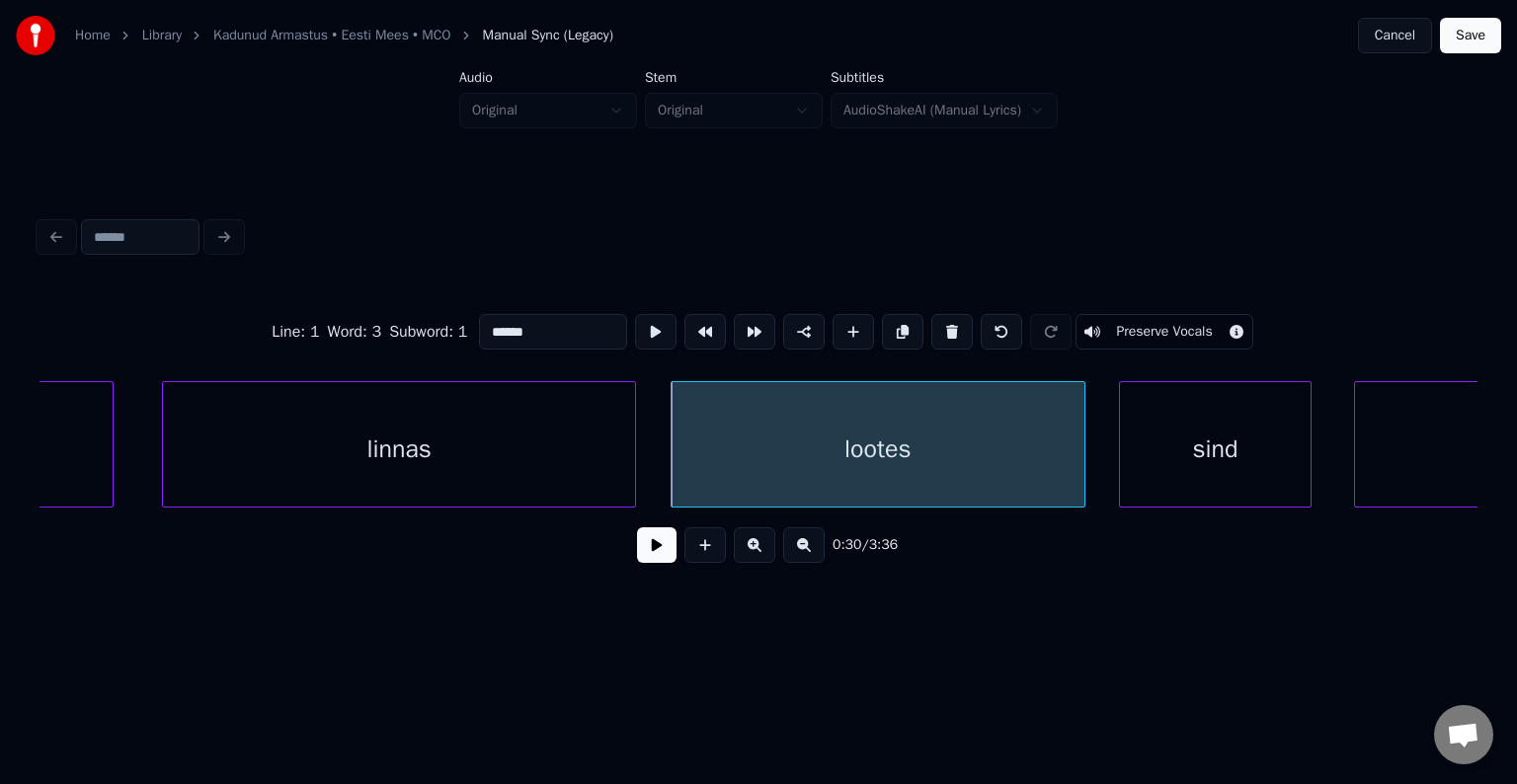 click at bounding box center [657, 545] 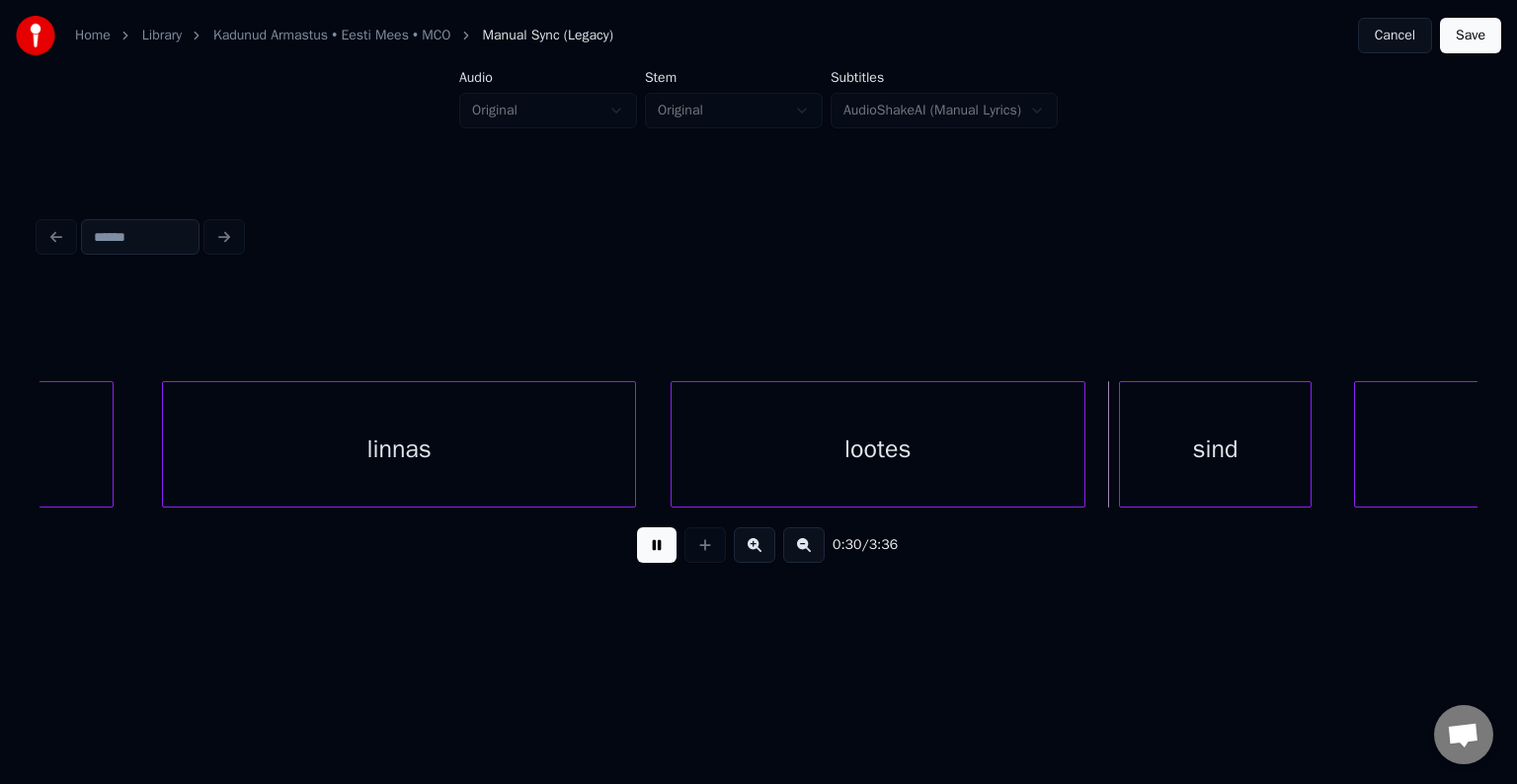 click at bounding box center (657, 545) 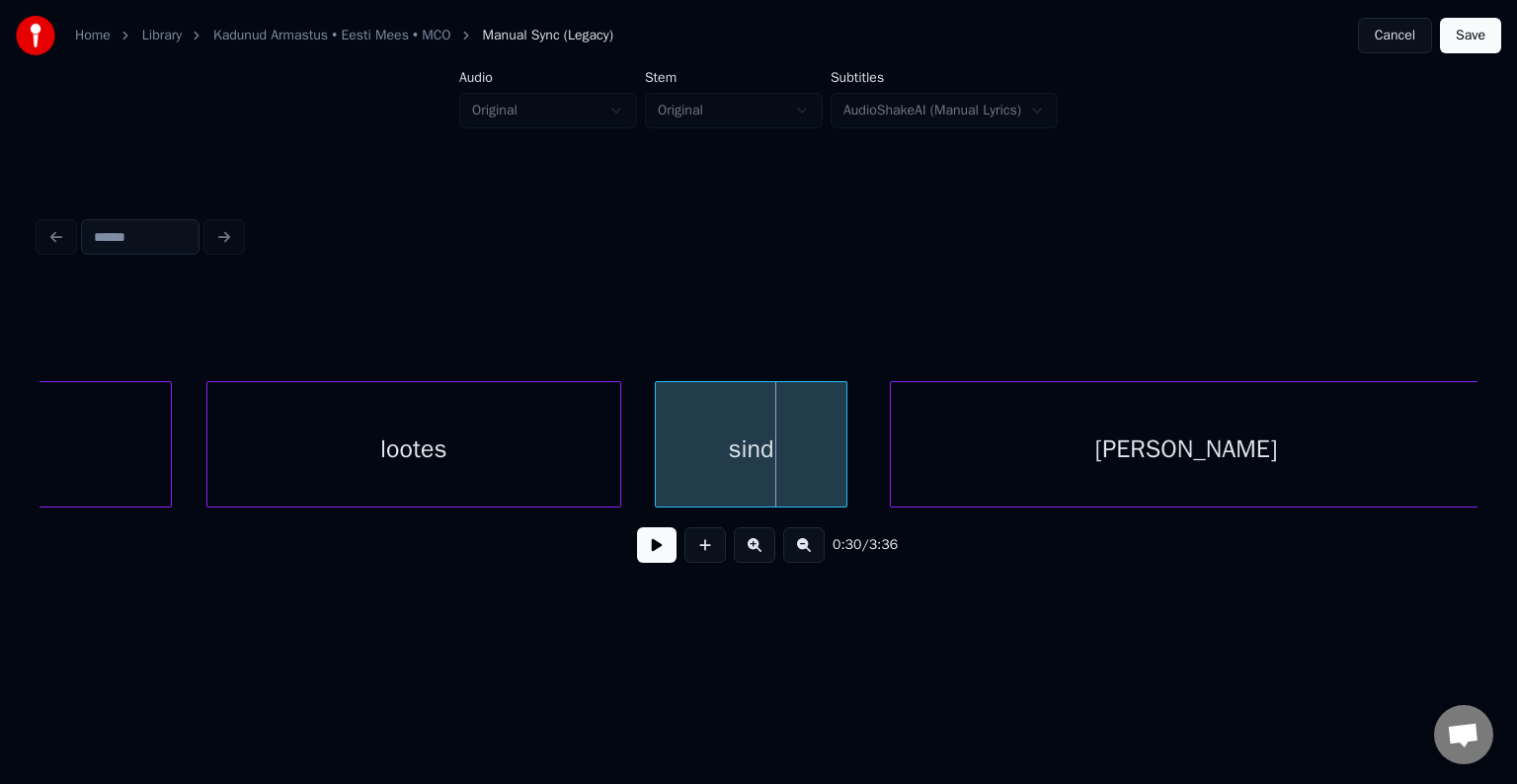 scroll, scrollTop: 0, scrollLeft: 22236, axis: horizontal 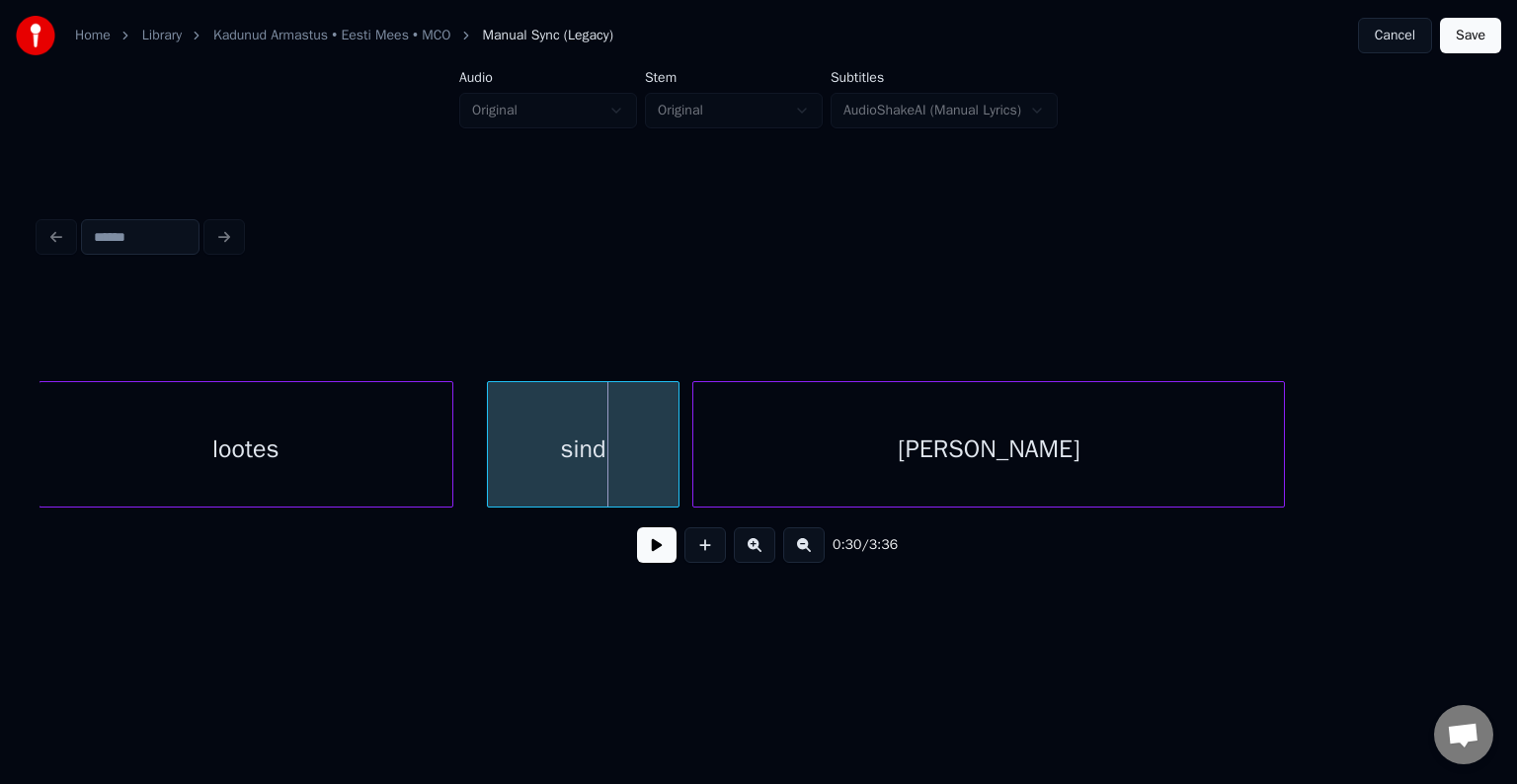 click on "[PERSON_NAME]" at bounding box center [989, 449] 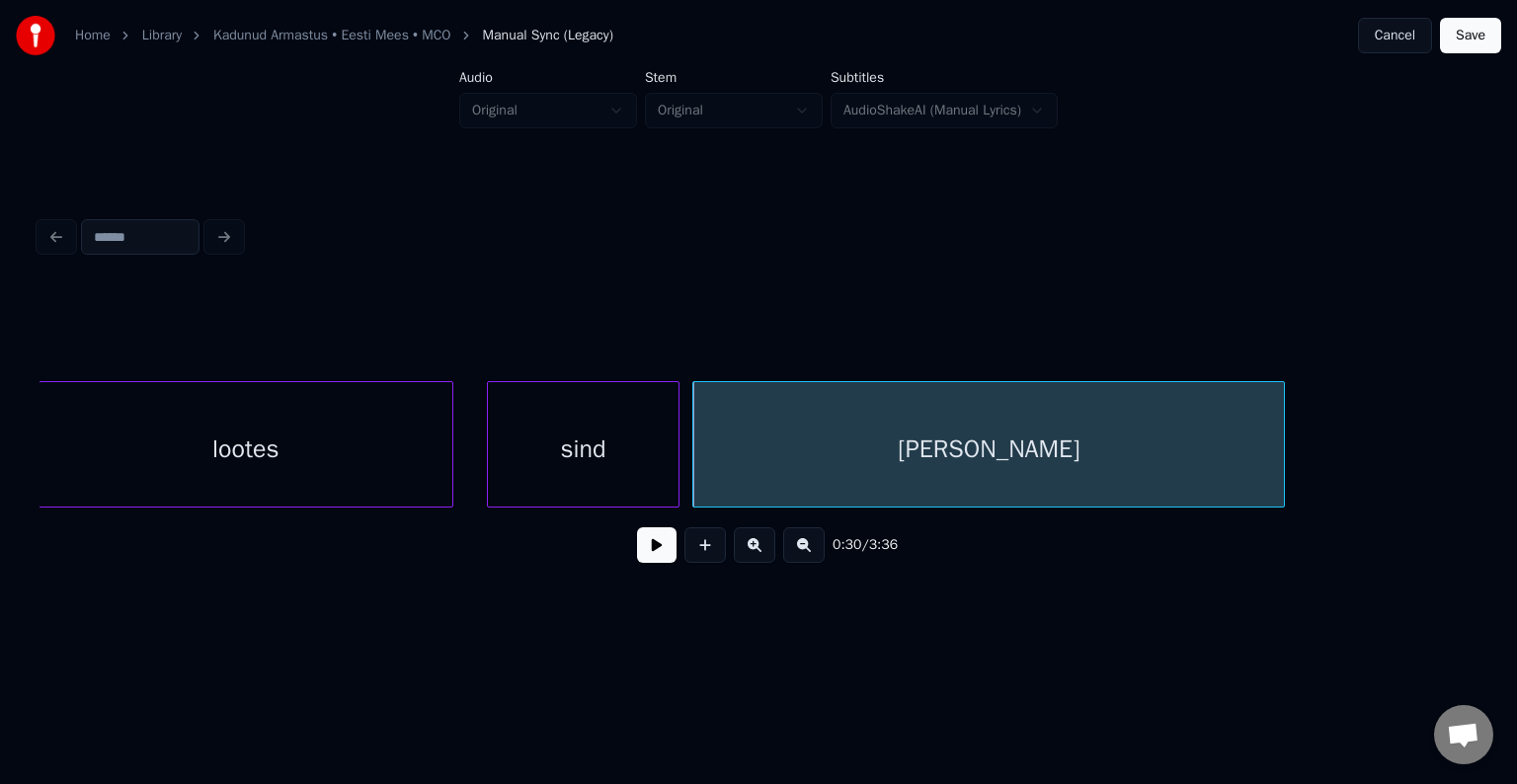 click at bounding box center [657, 545] 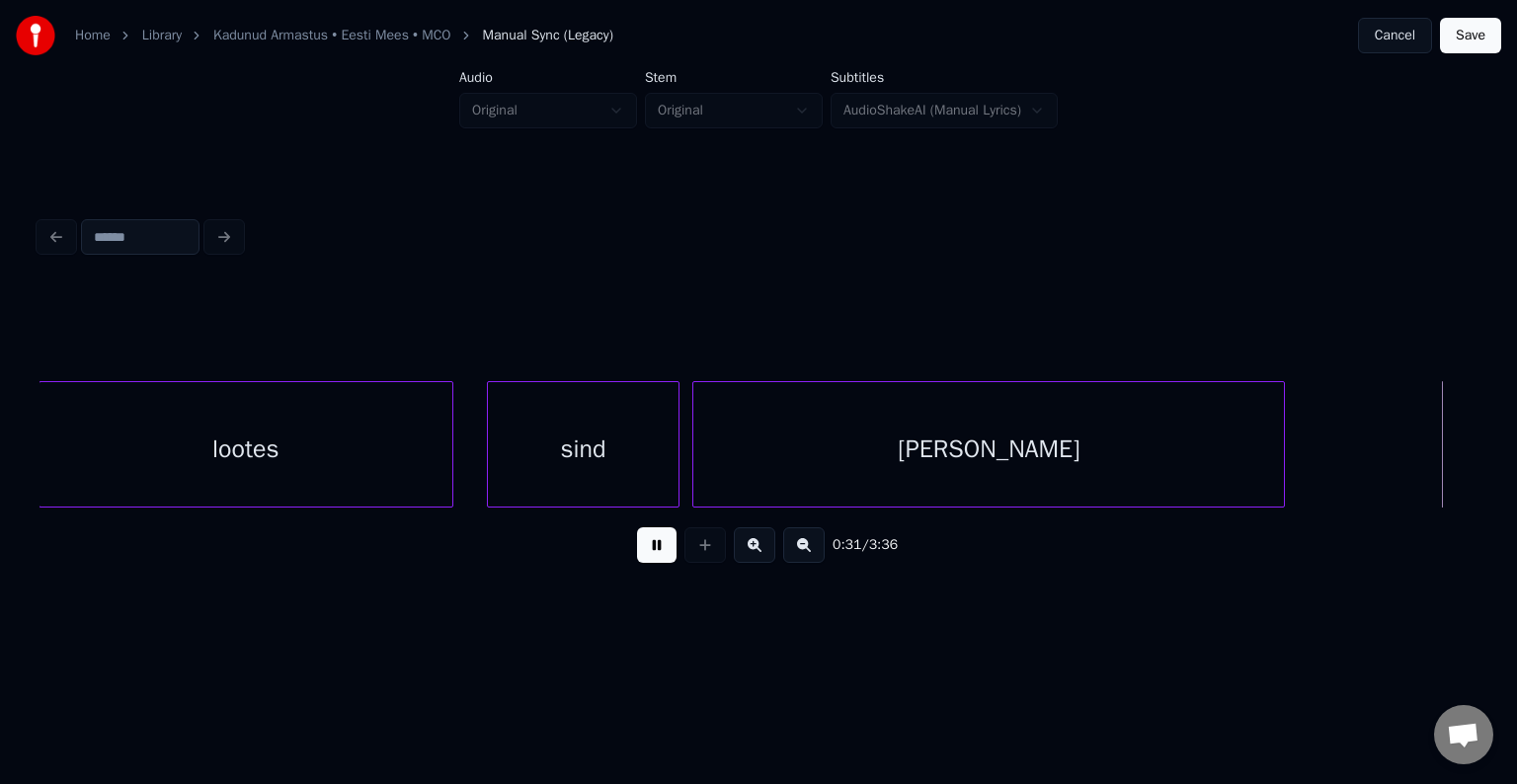 scroll, scrollTop: 0, scrollLeft: 23674, axis: horizontal 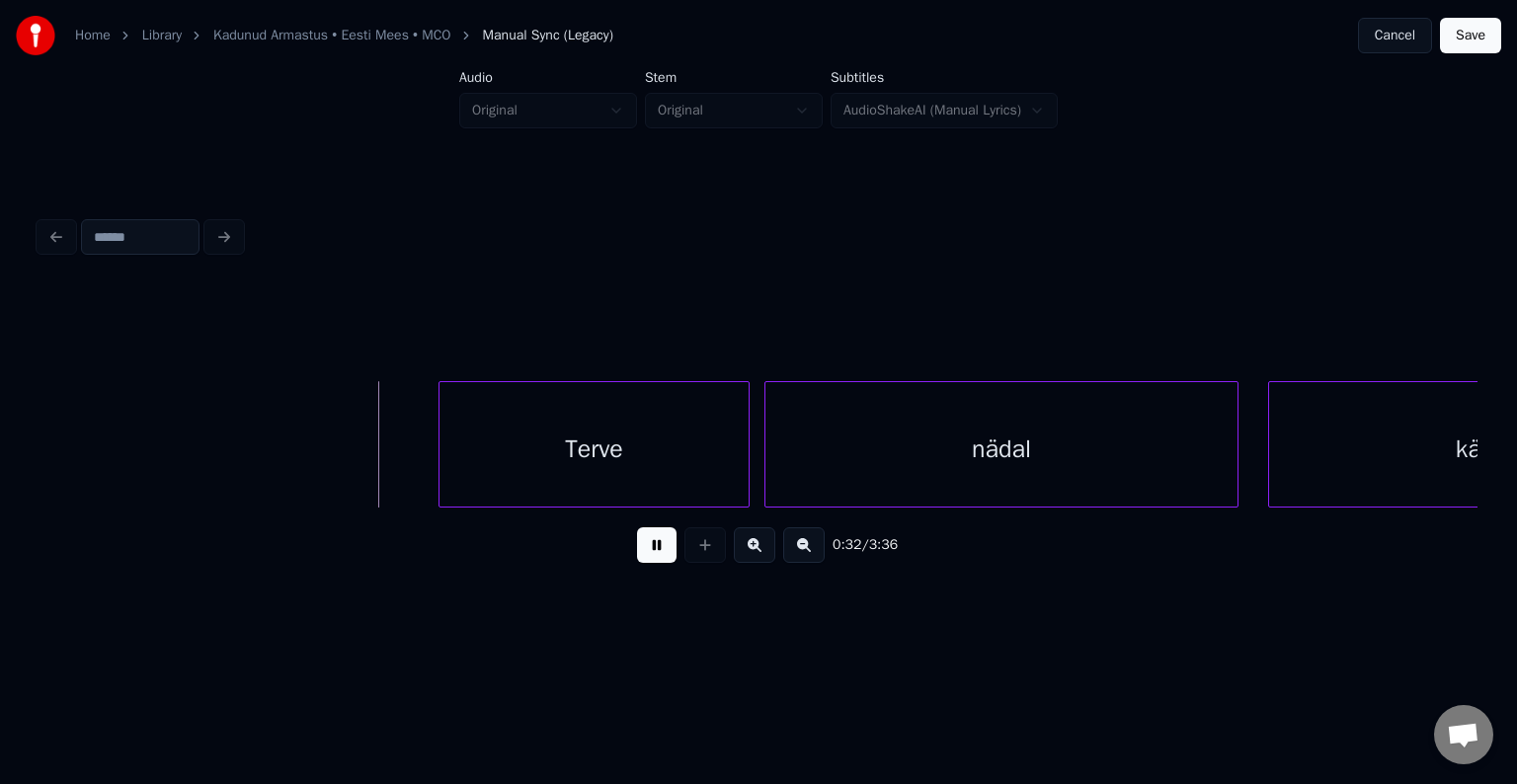 click at bounding box center (657, 545) 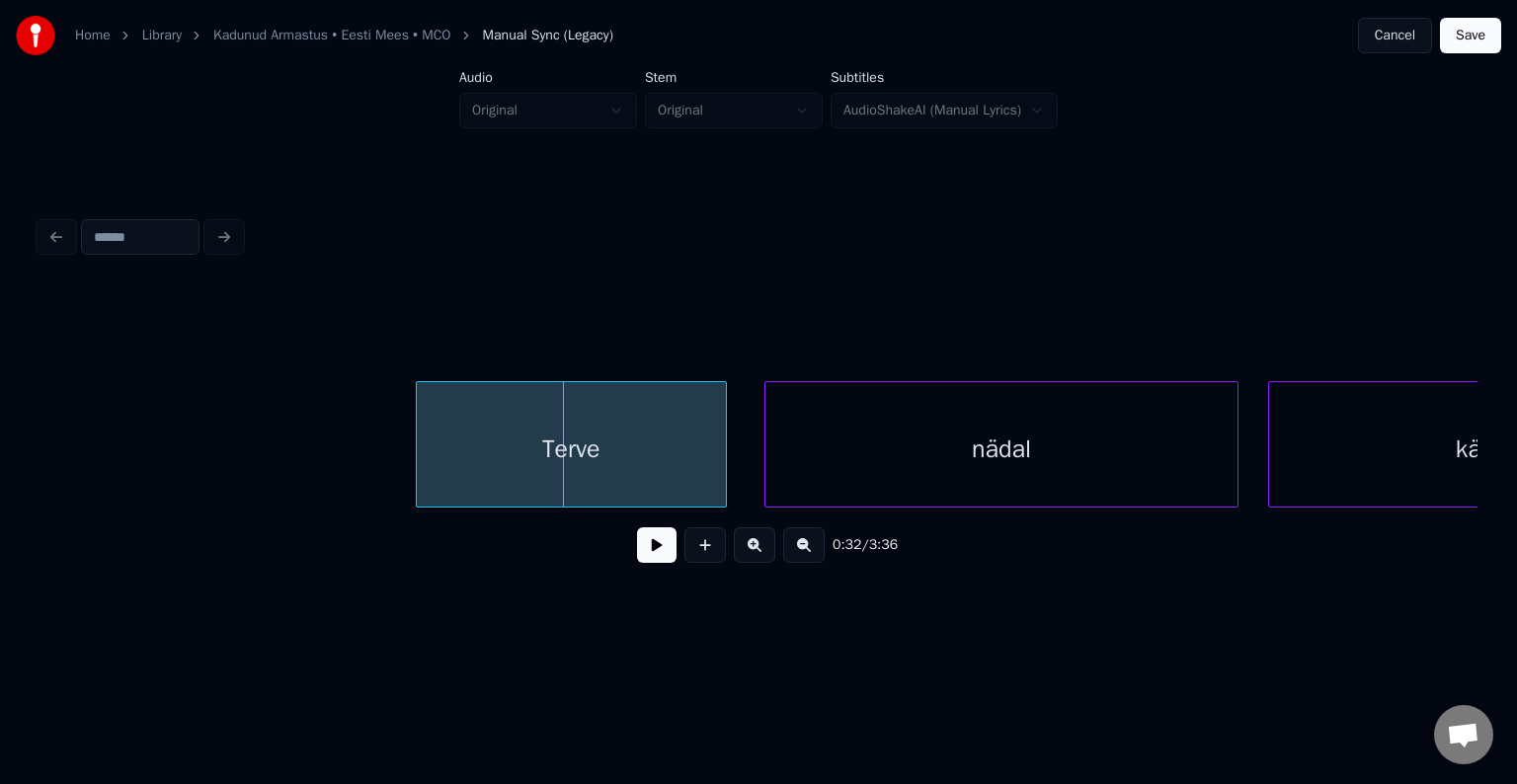 click on "Terve" at bounding box center [571, 449] 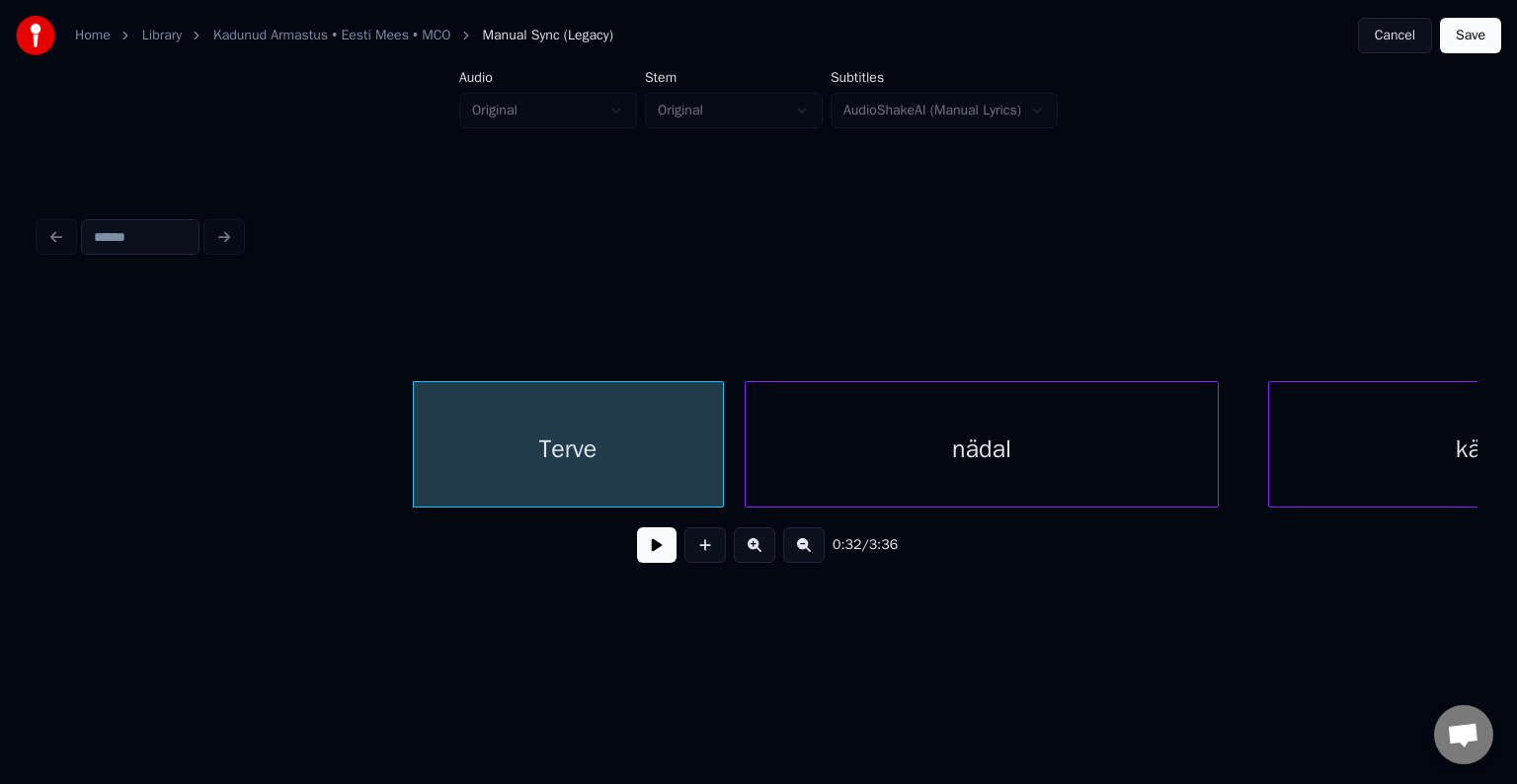 click on "nädal" at bounding box center (982, 449) 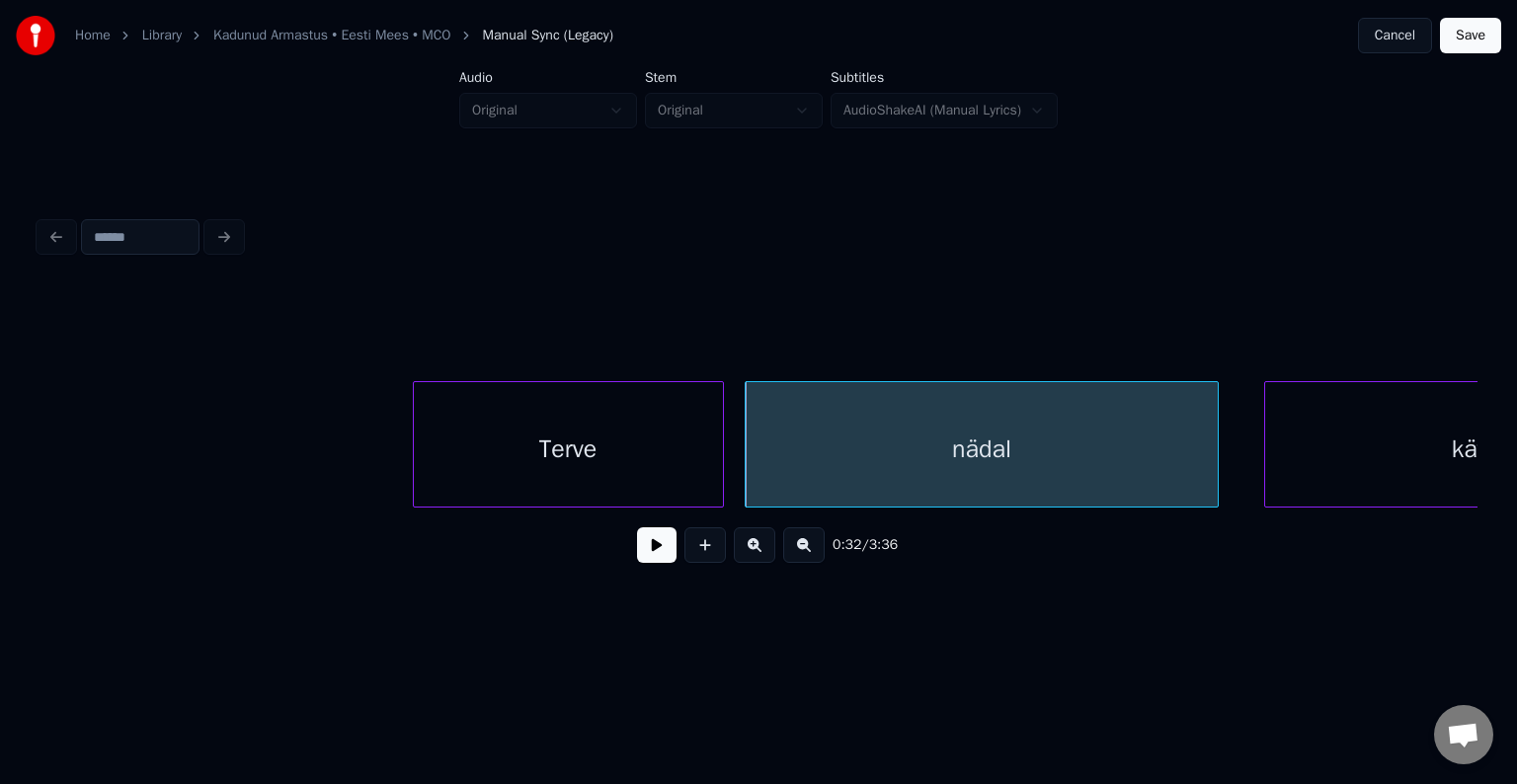 scroll, scrollTop: 0, scrollLeft: 23891, axis: horizontal 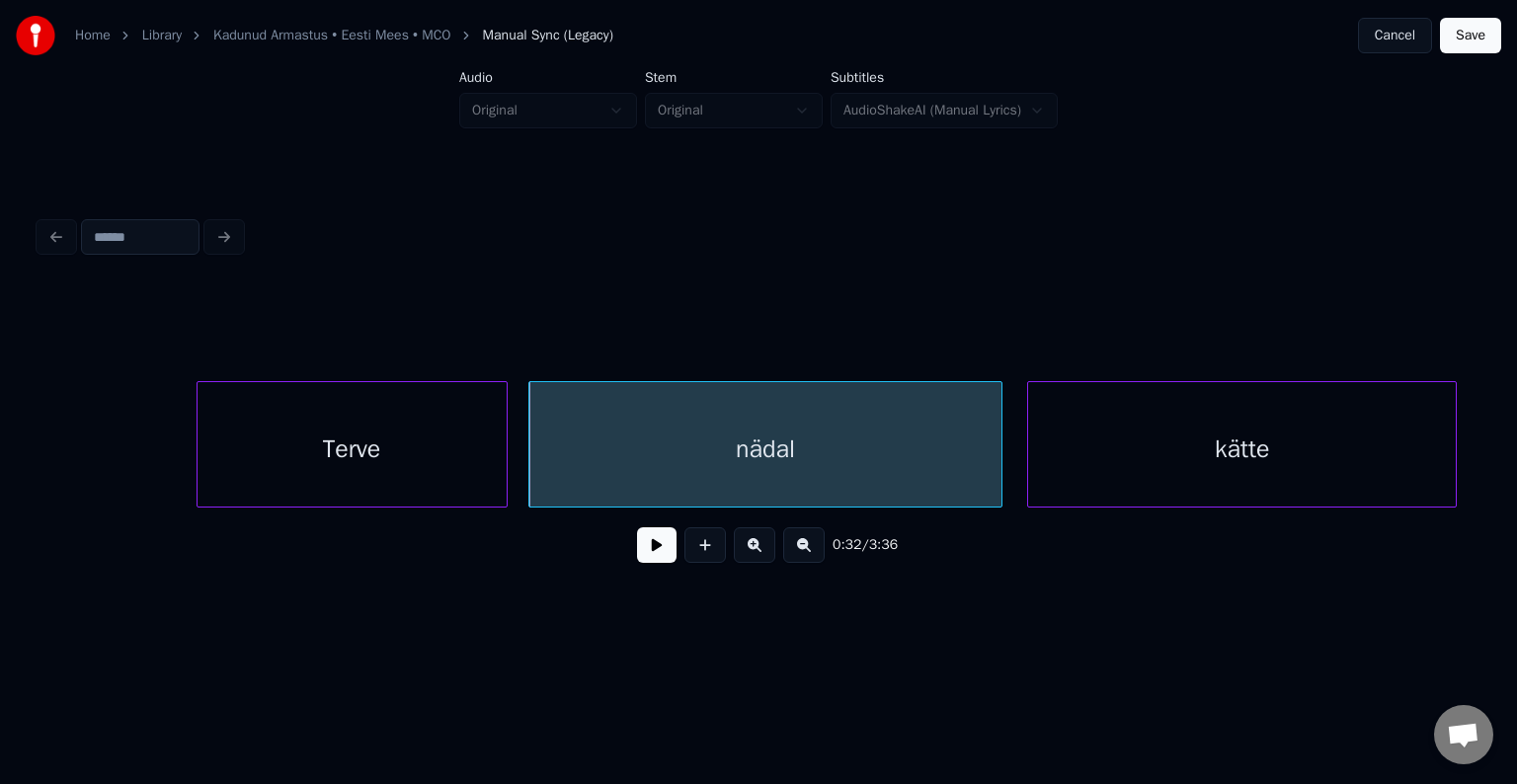 click on "kätte" at bounding box center [1241, 449] 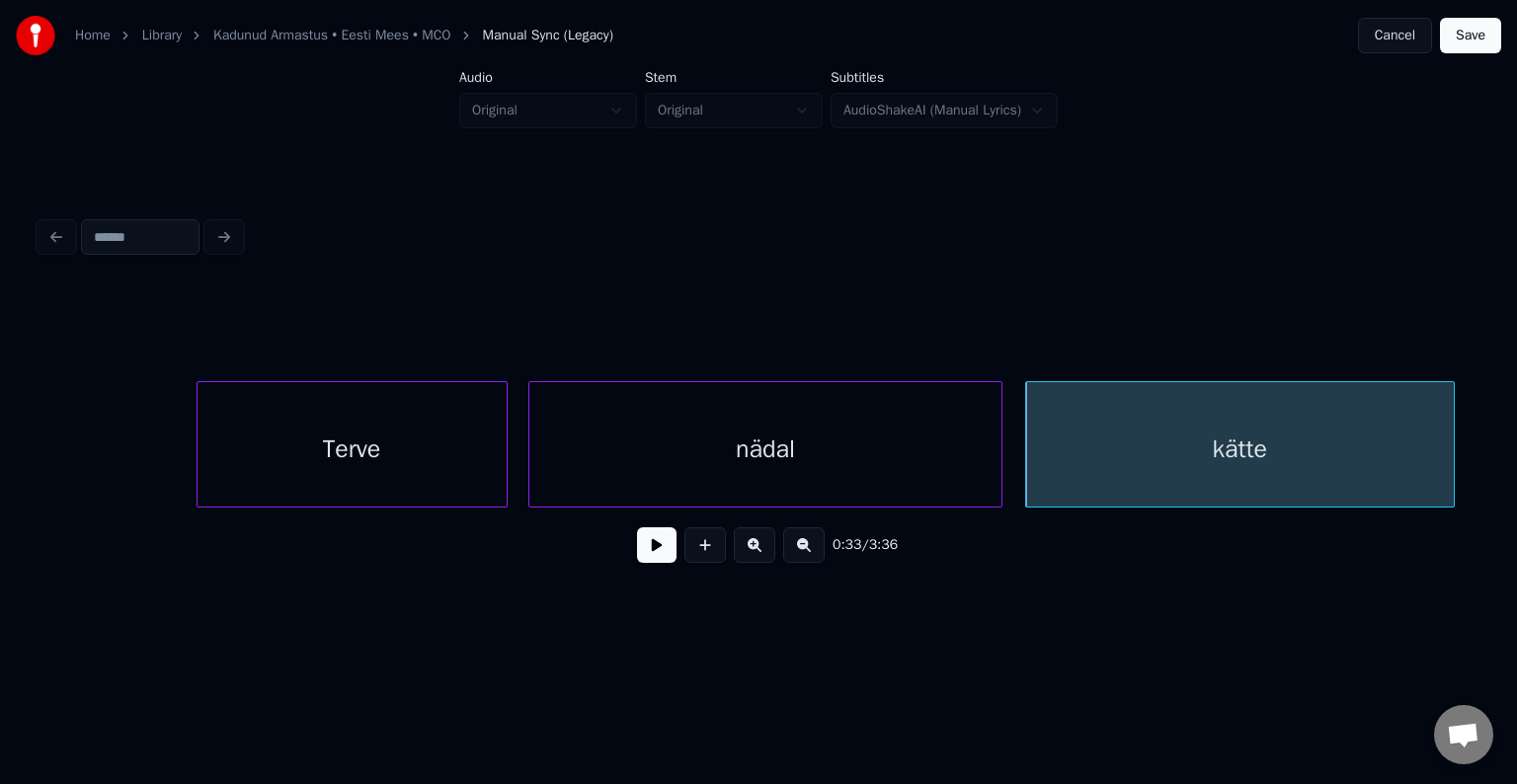 click on "nädal" at bounding box center [765, 449] 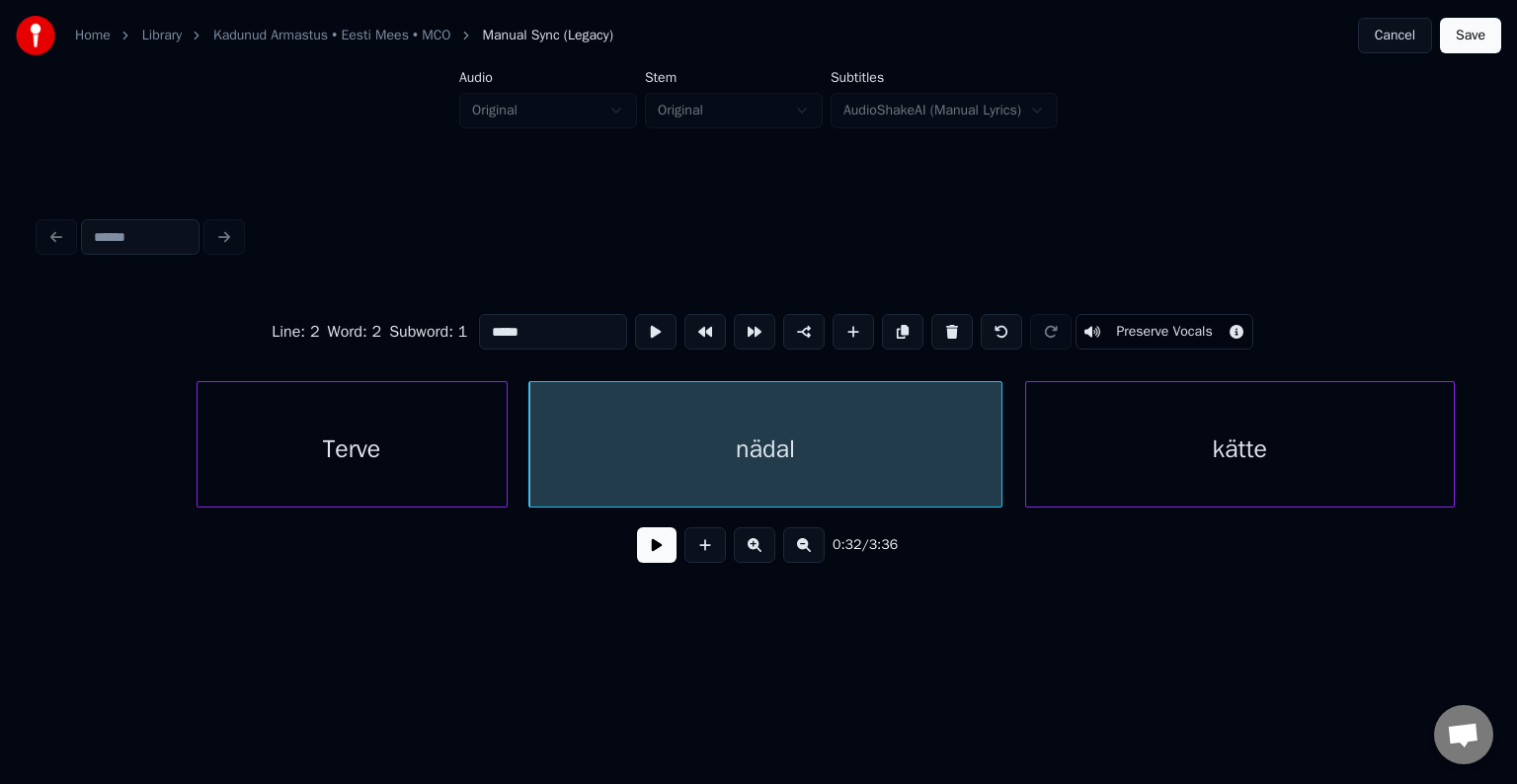 click at bounding box center (657, 545) 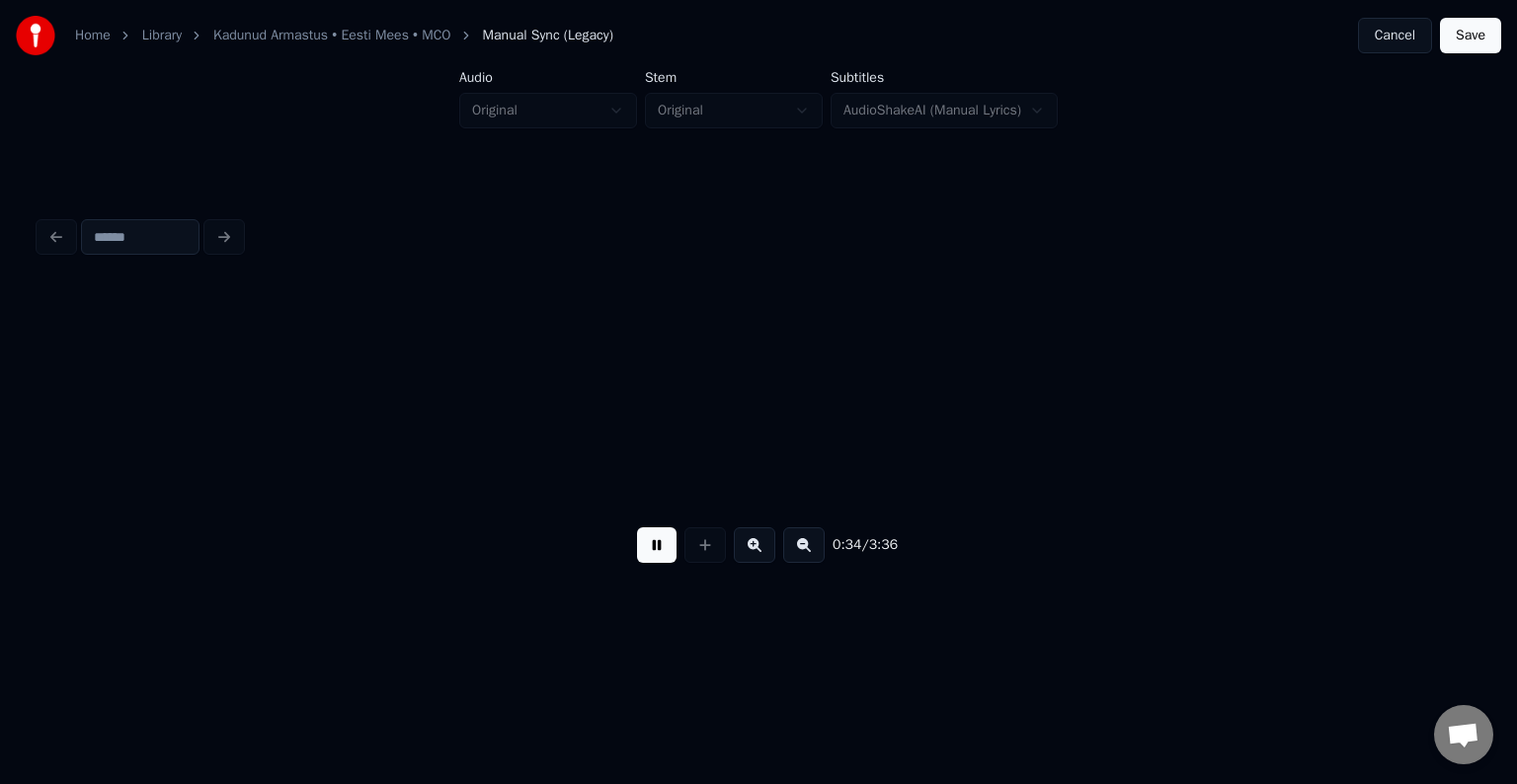 scroll, scrollTop: 0, scrollLeft: 25333, axis: horizontal 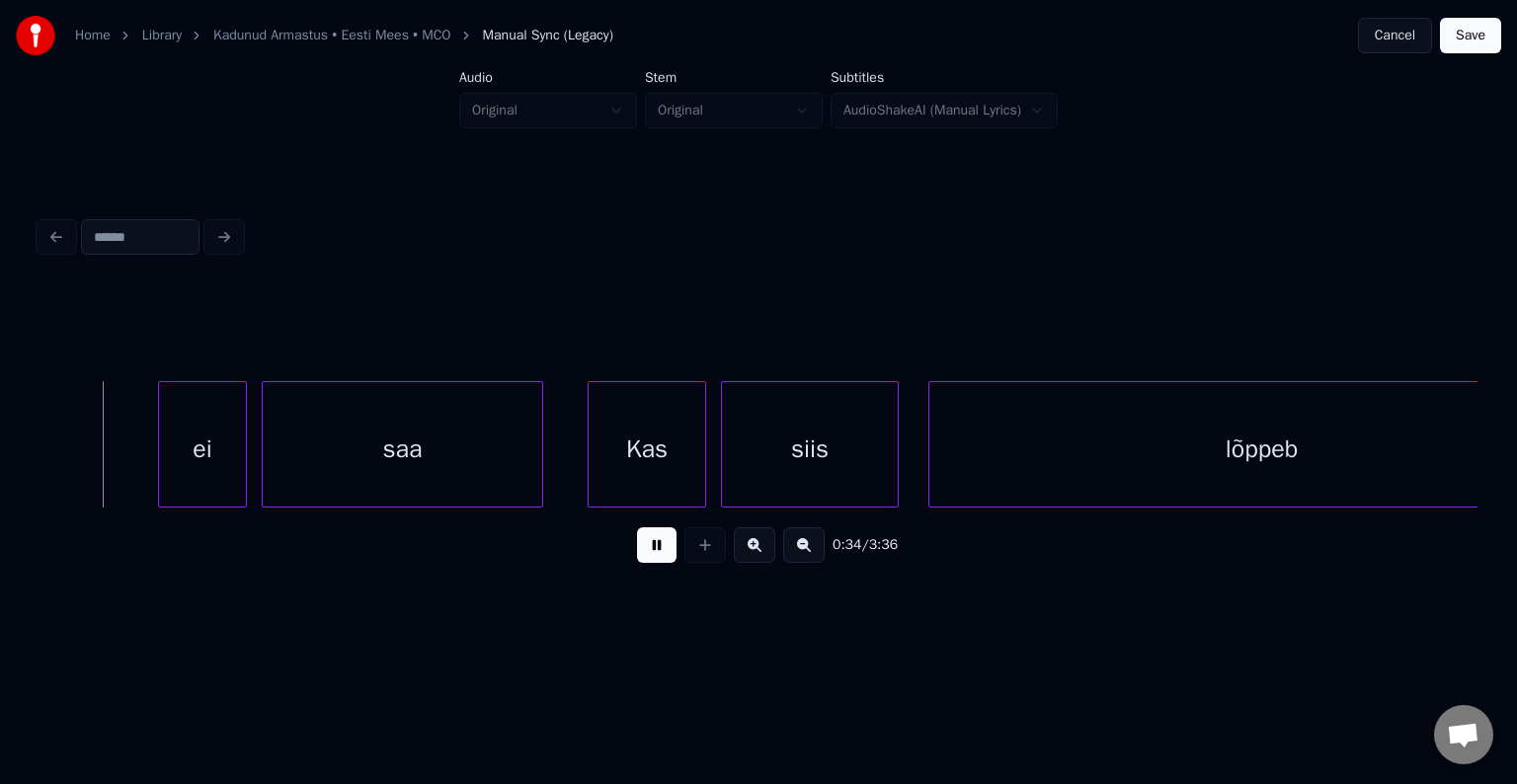 click at bounding box center (657, 545) 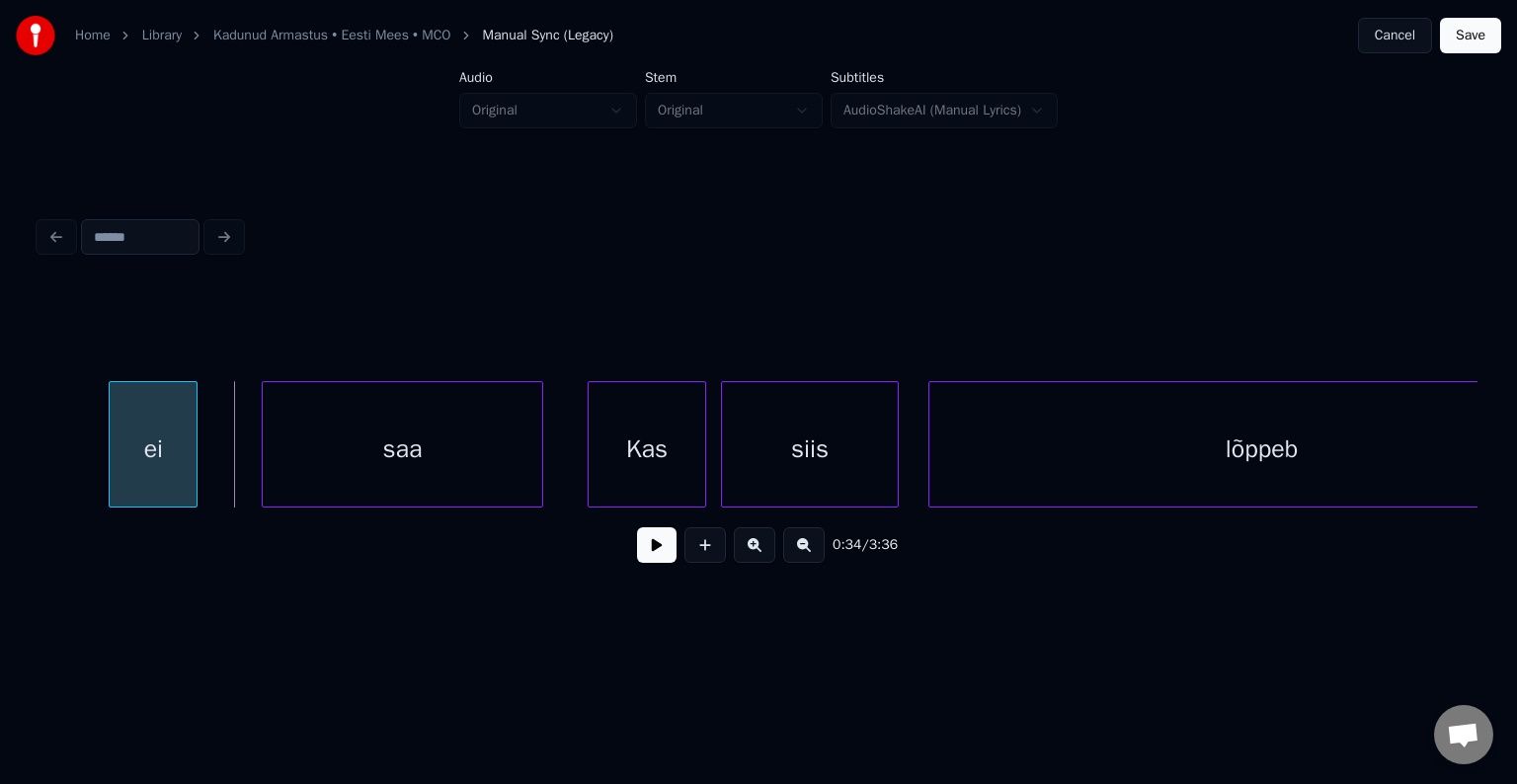 click on "ei" at bounding box center (153, 449) 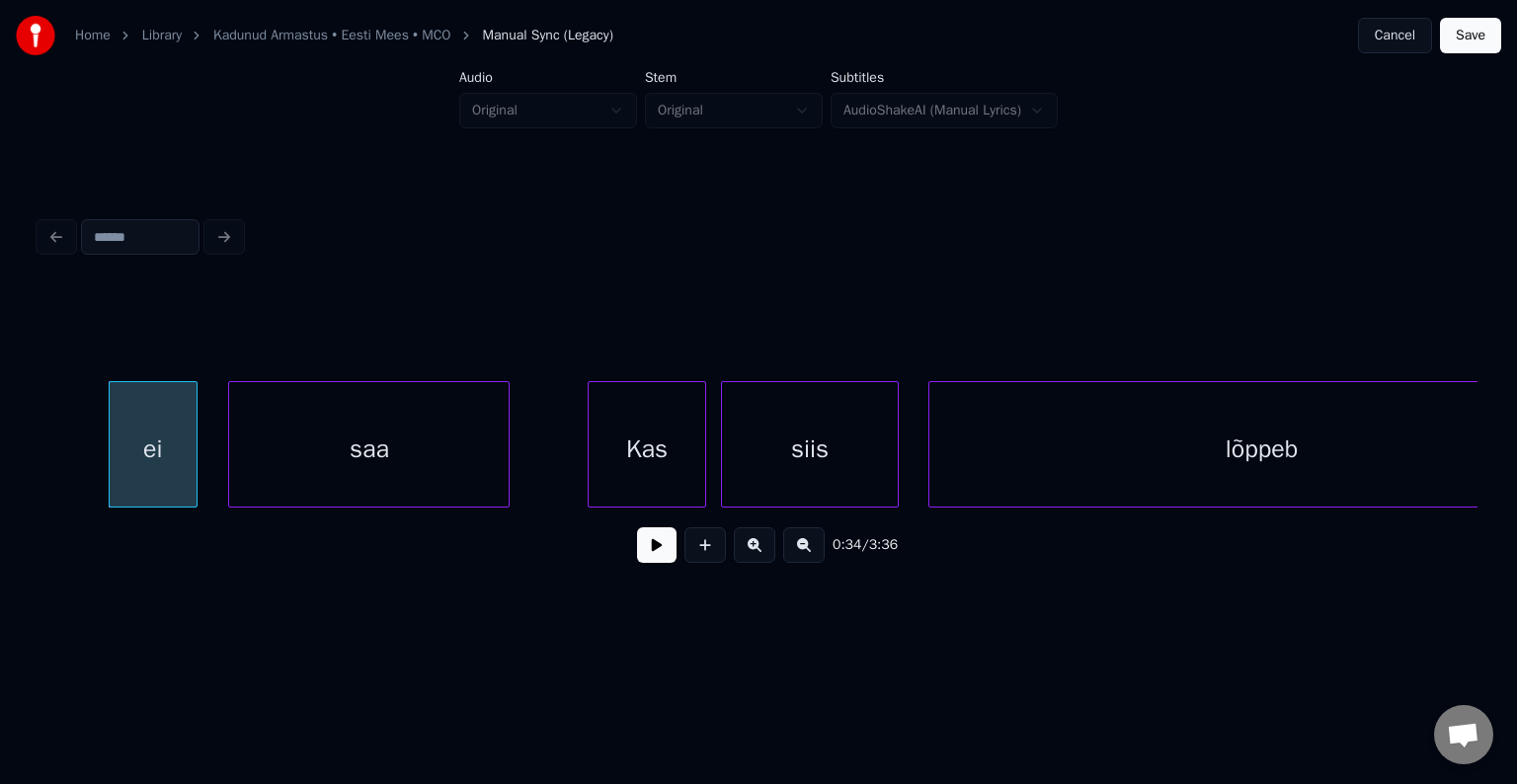 click on "saa" at bounding box center (368, 449) 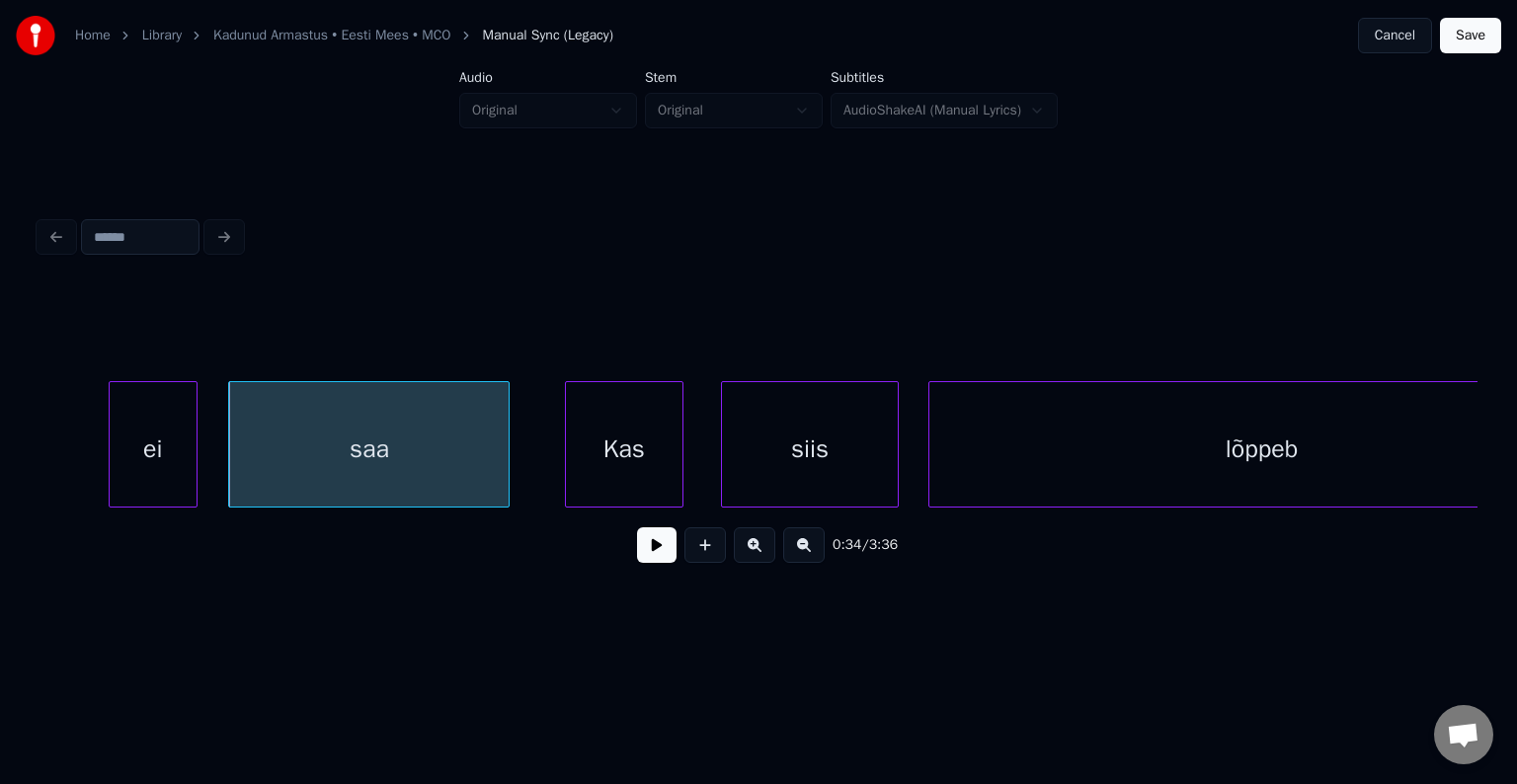 click on "Kas" at bounding box center [624, 449] 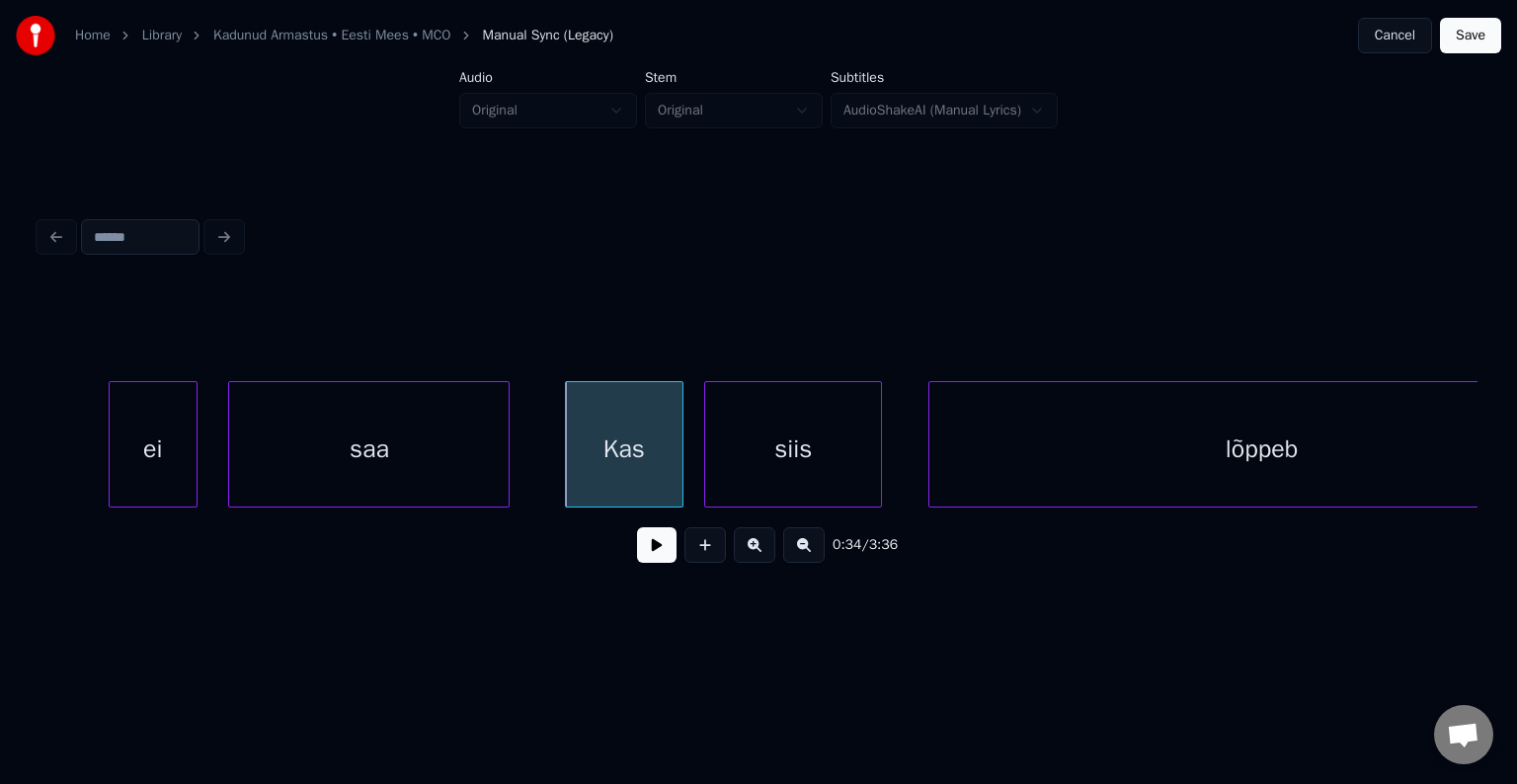 click on "siis" at bounding box center (793, 449) 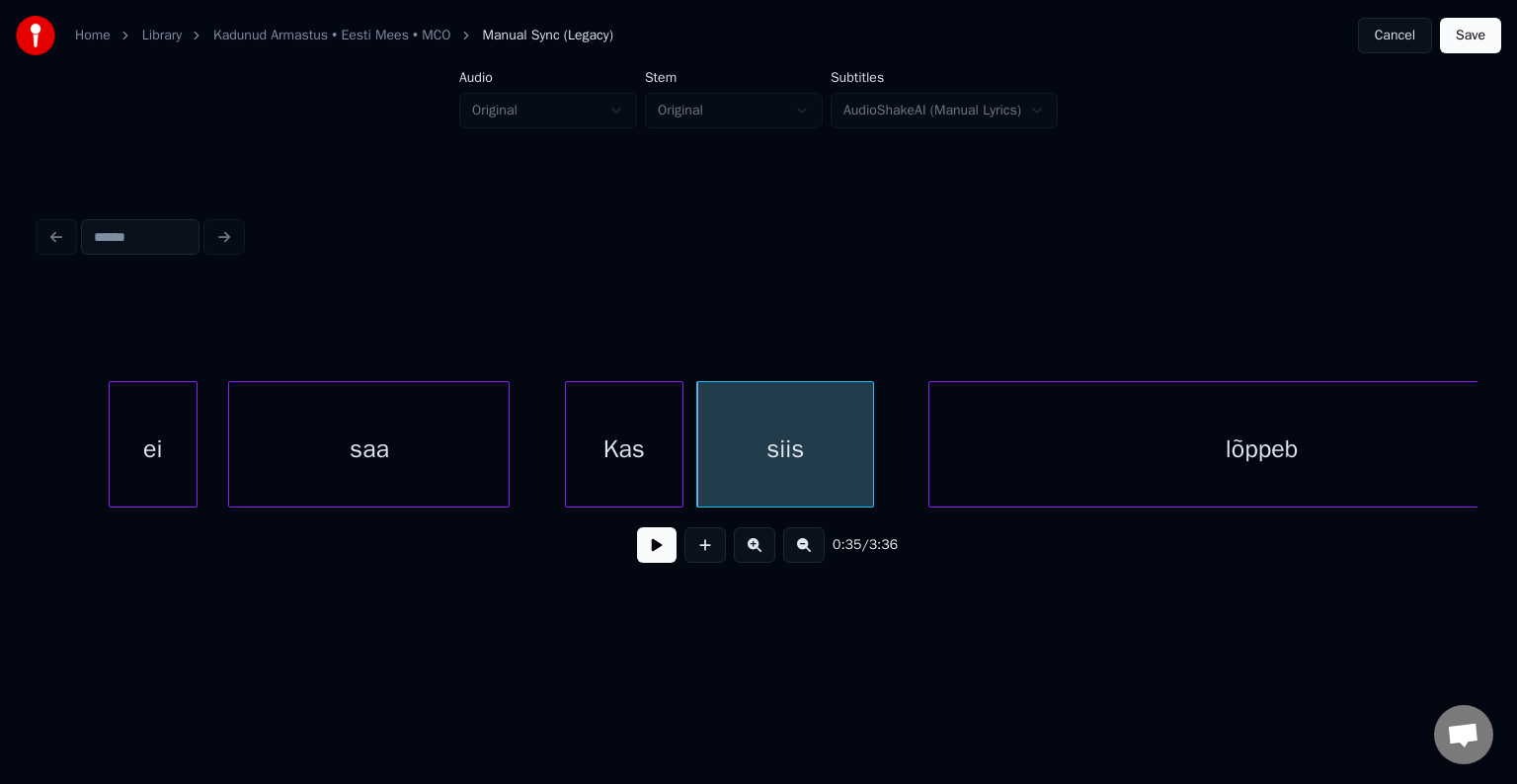 scroll, scrollTop: 0, scrollLeft: 25446, axis: horizontal 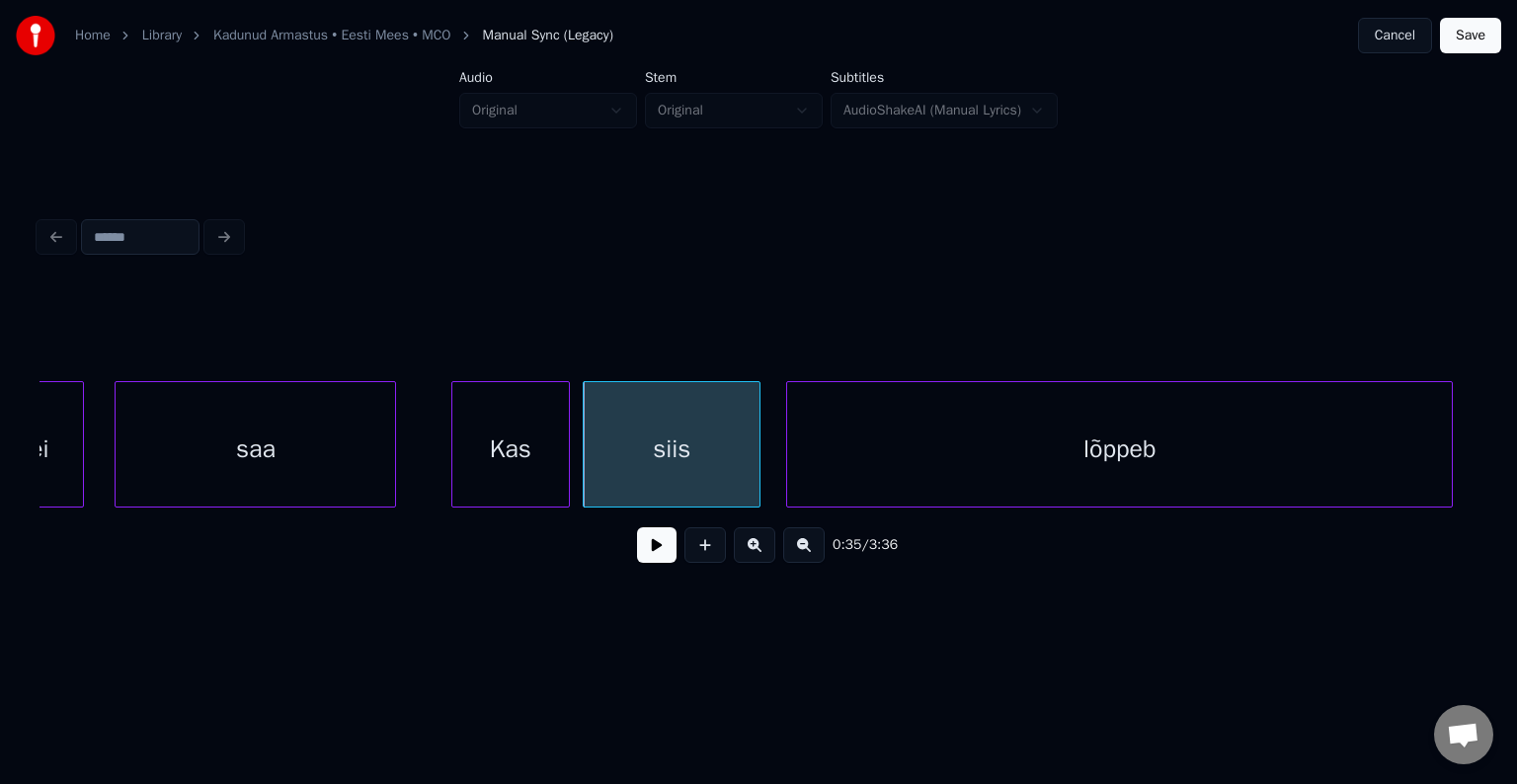 click on "lõppeb" at bounding box center [1119, 449] 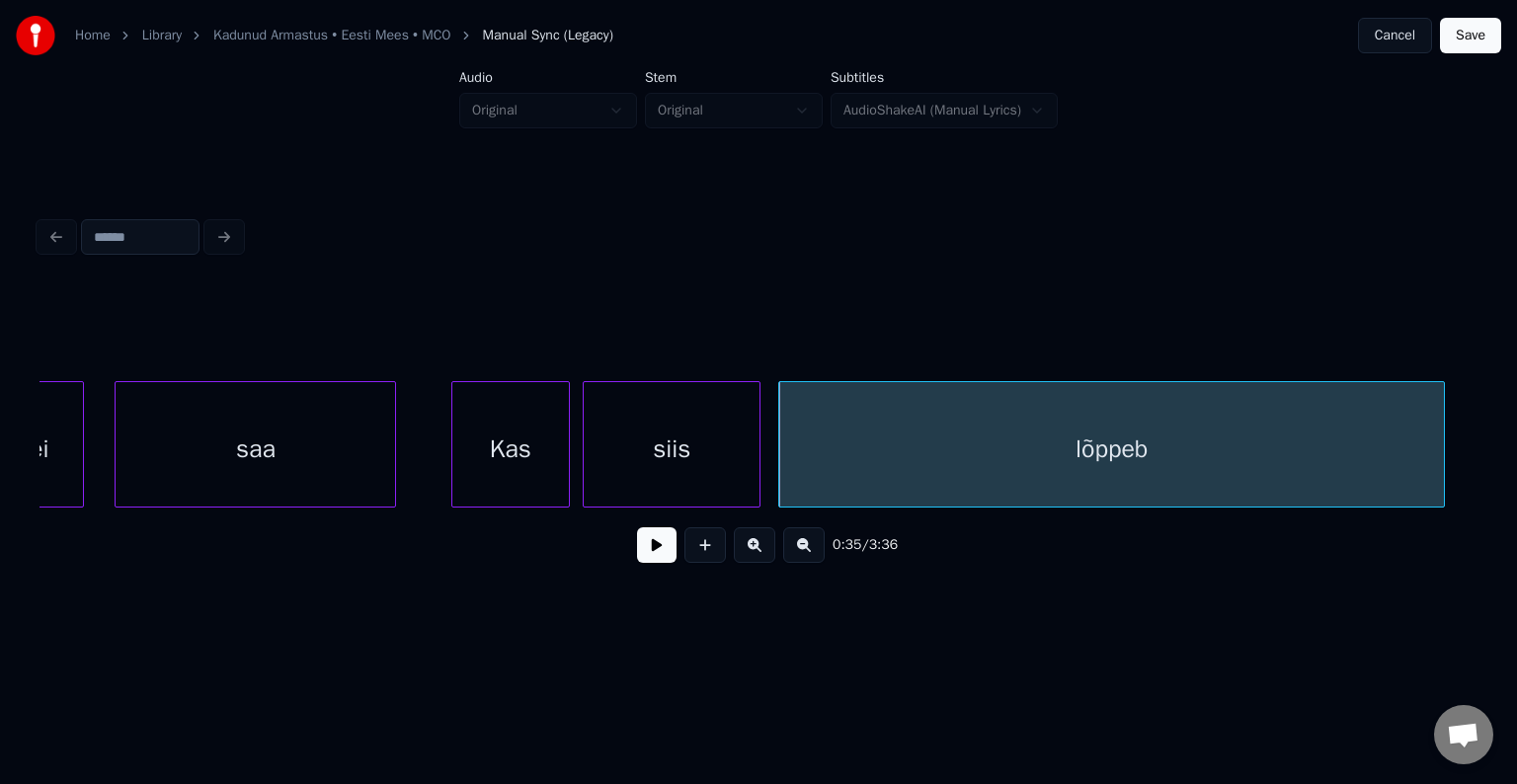 click on "siis" at bounding box center (672, 449) 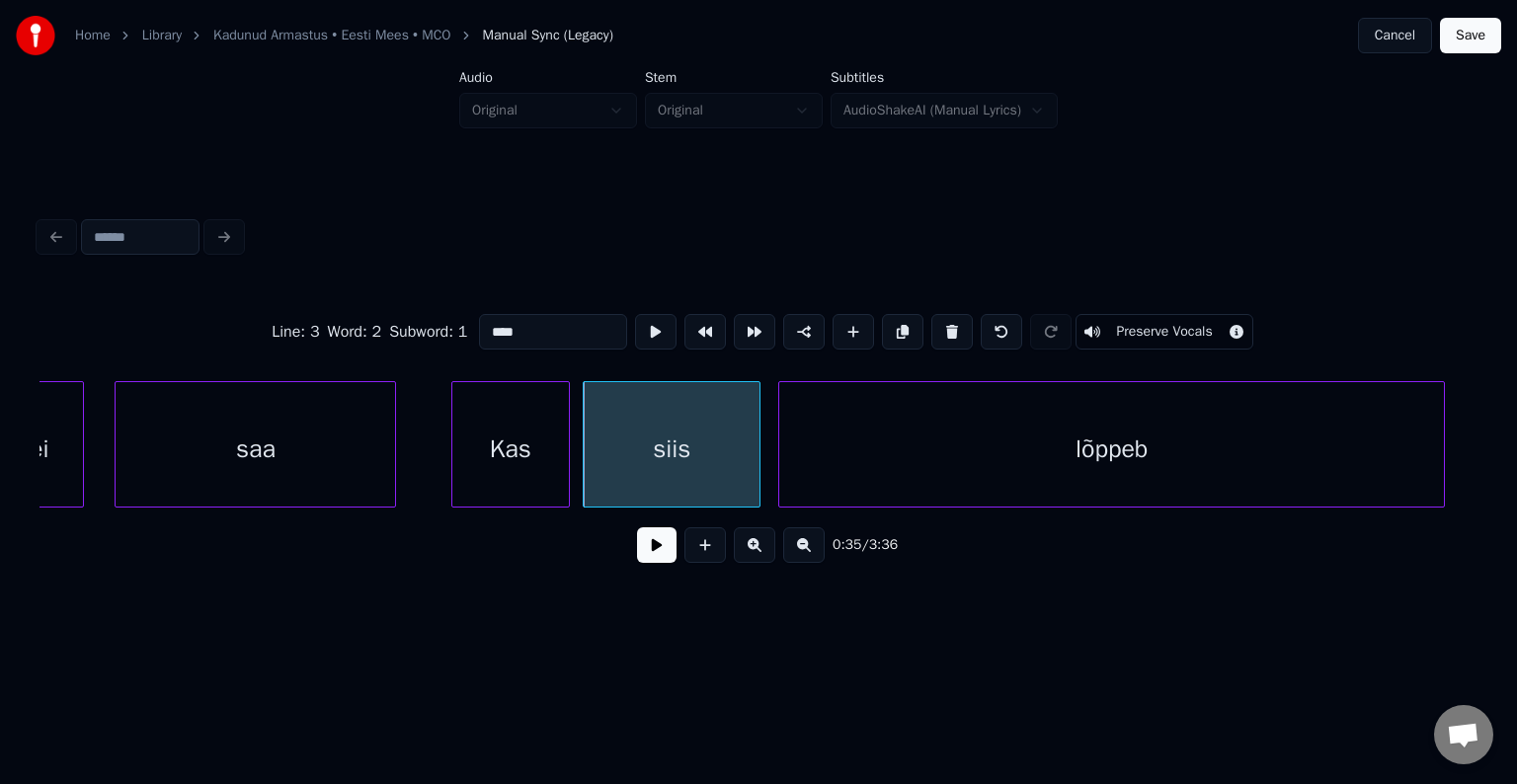 click at bounding box center [657, 545] 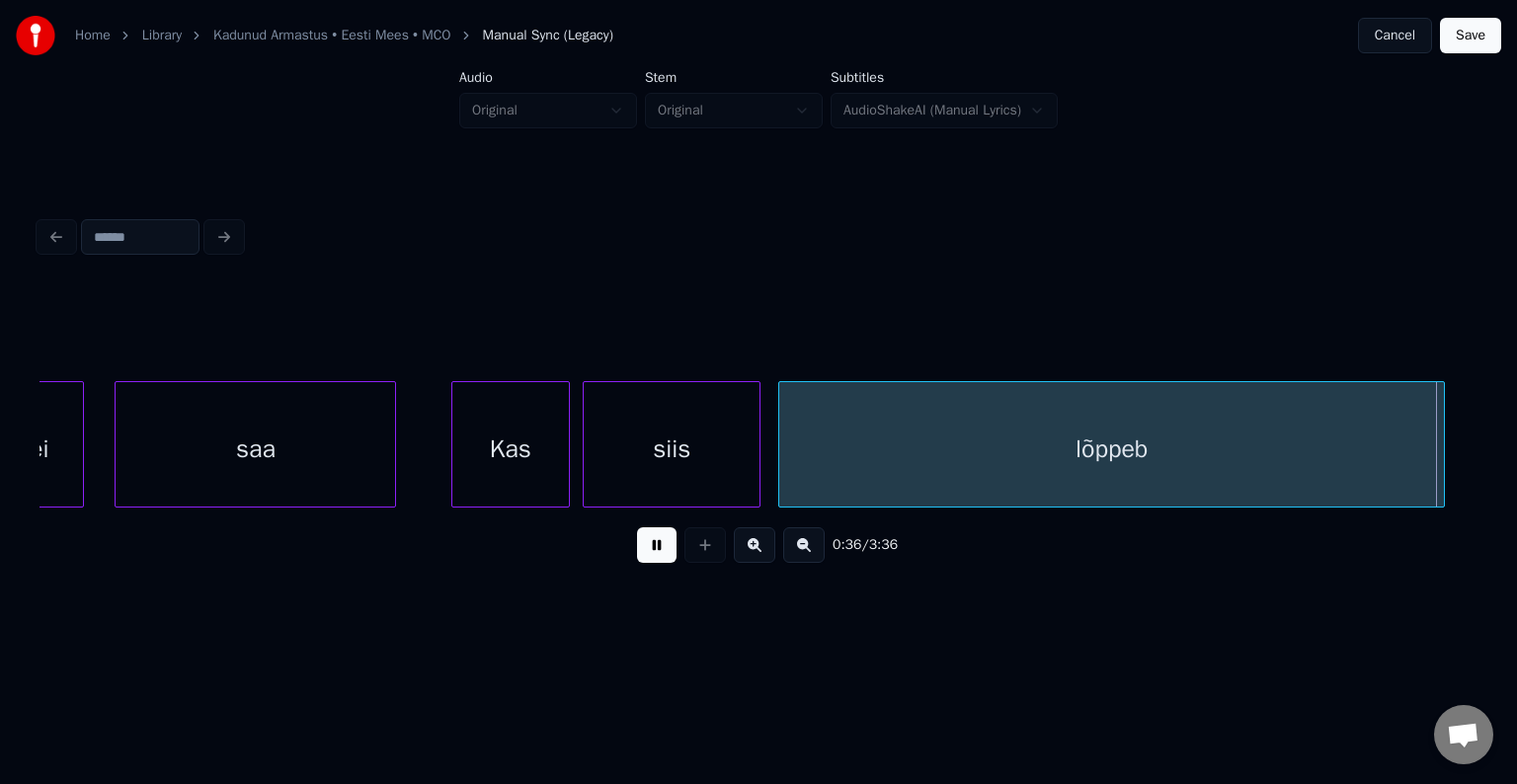 scroll, scrollTop: 0, scrollLeft: 26891, axis: horizontal 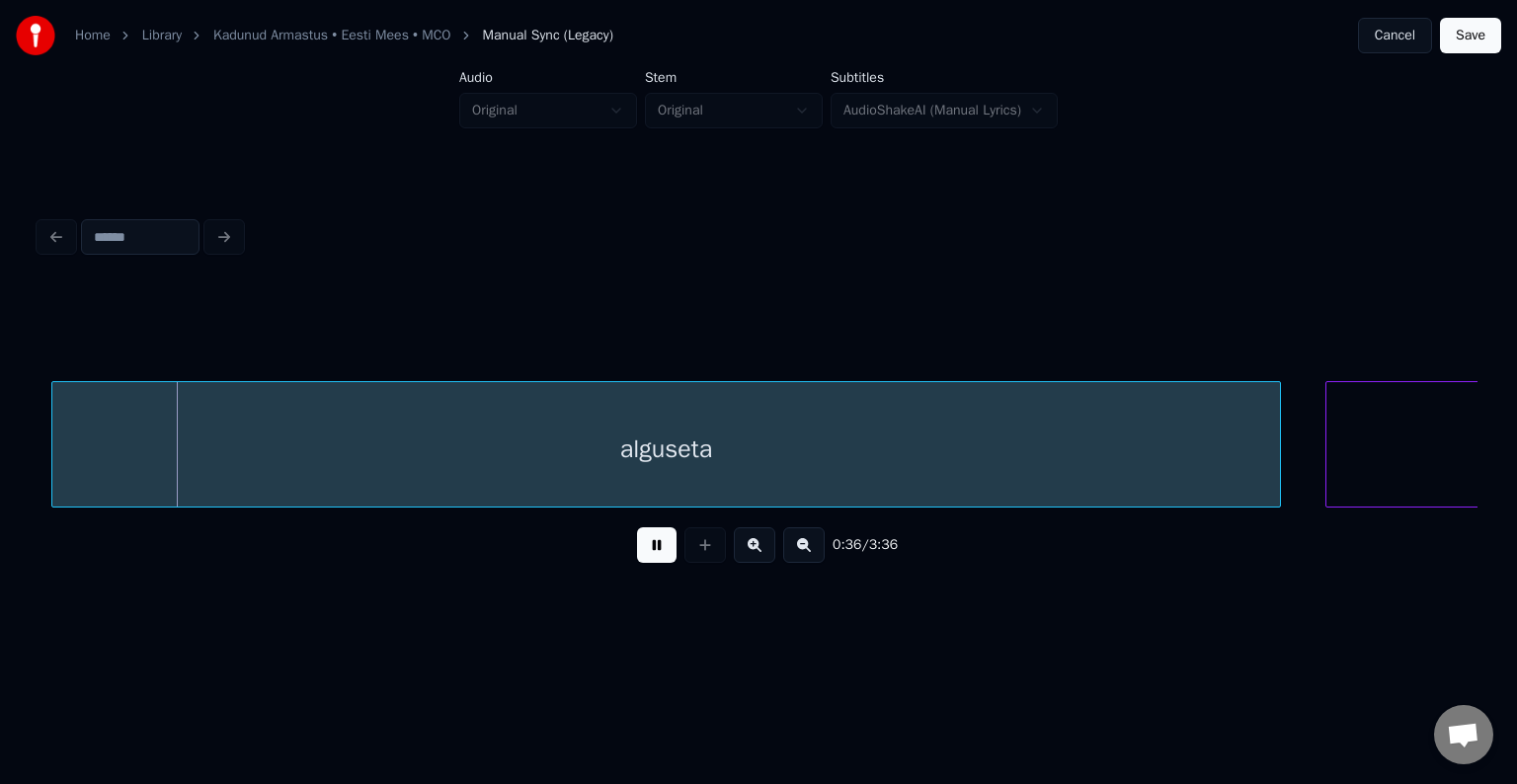 click at bounding box center [657, 545] 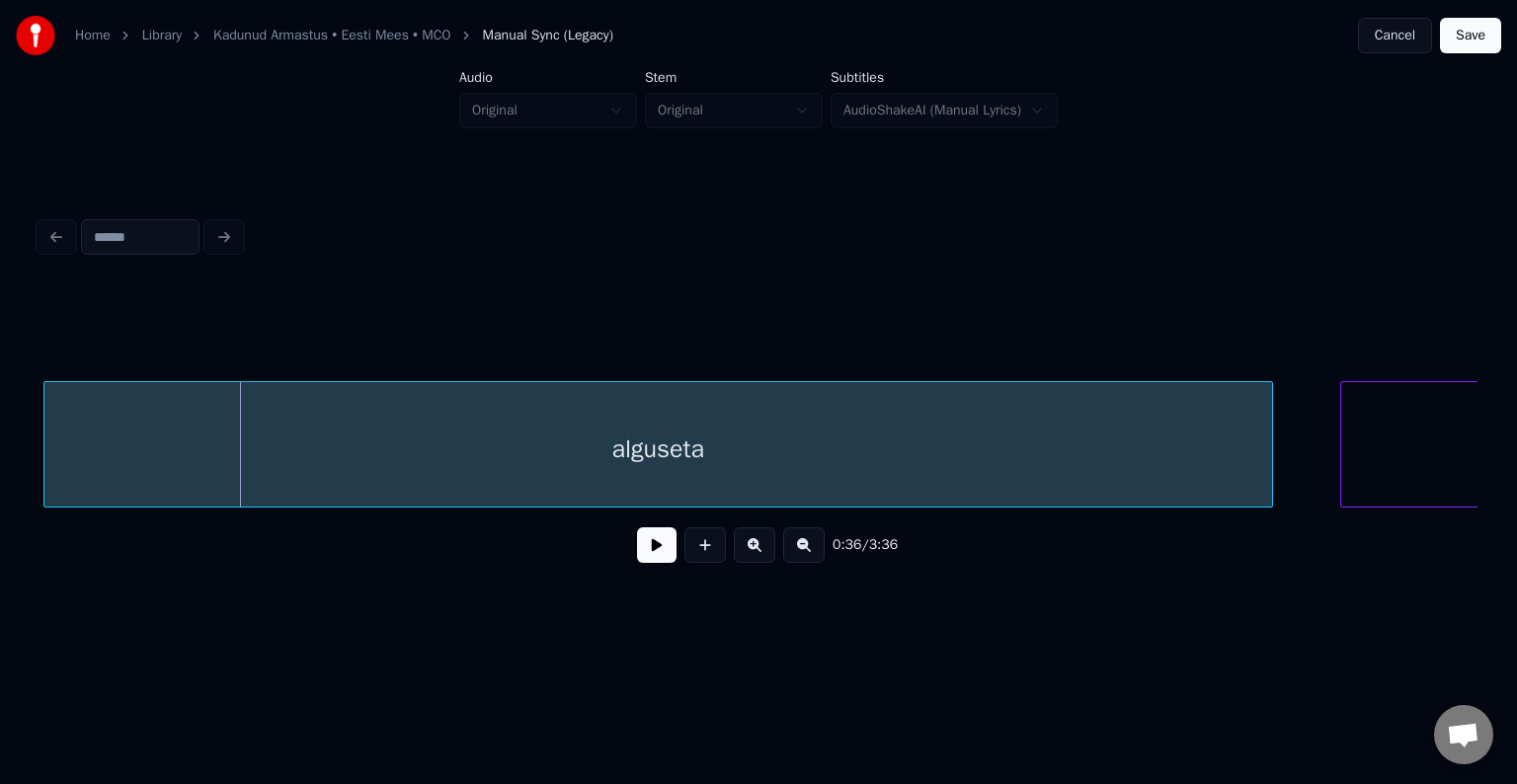 scroll, scrollTop: 0, scrollLeft: 26875, axis: horizontal 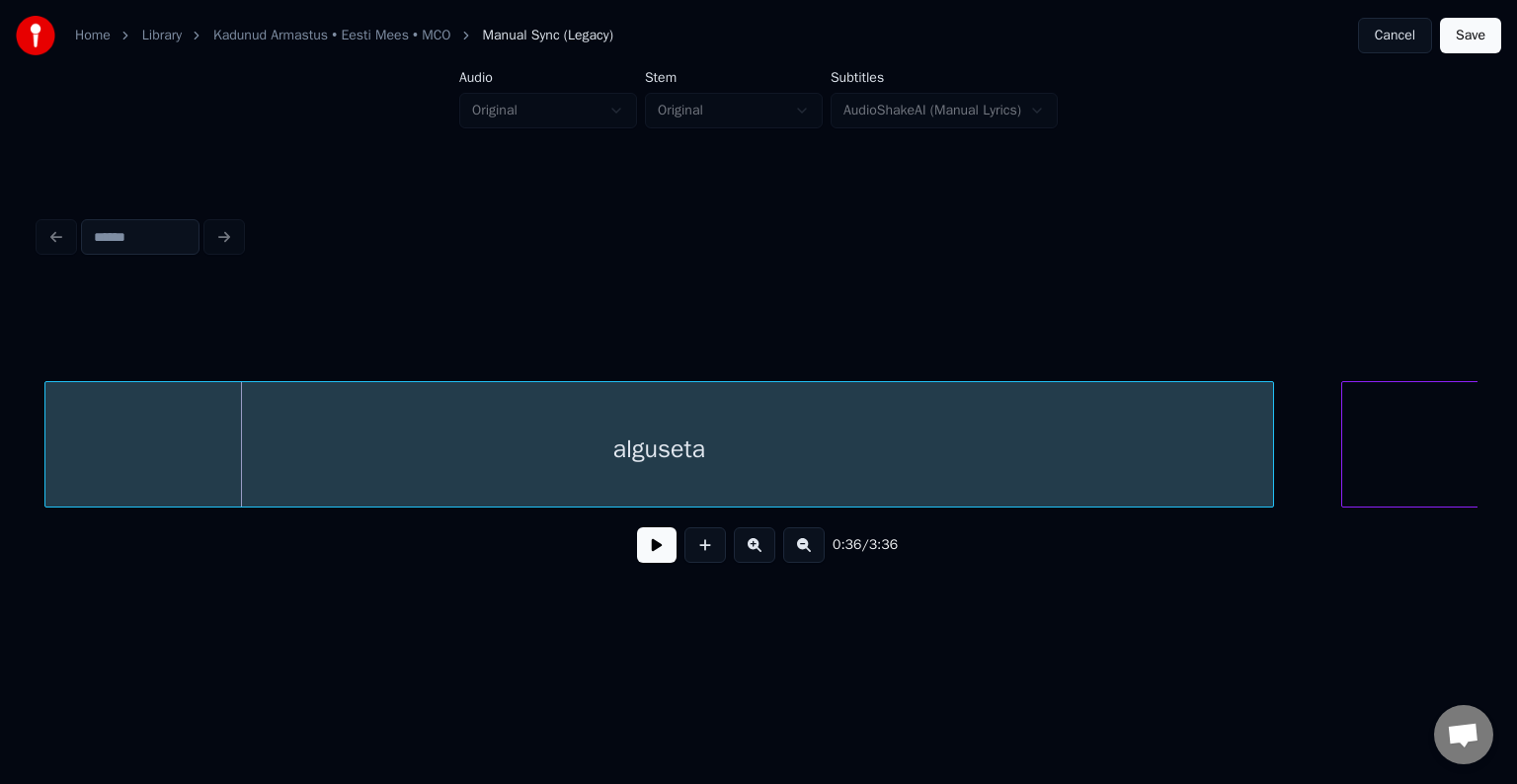 click on "alguseta" at bounding box center (659, 449) 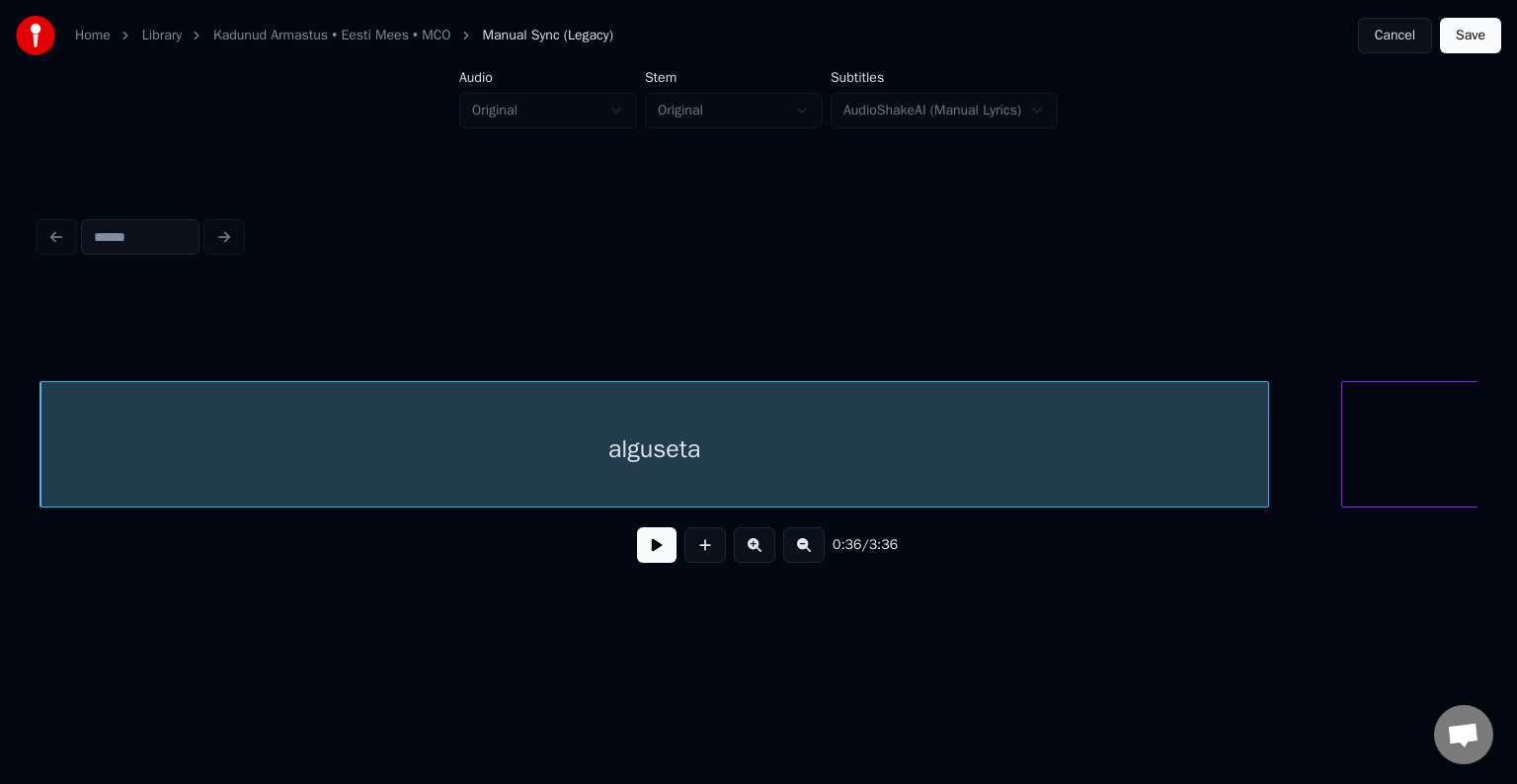 click at bounding box center [657, 545] 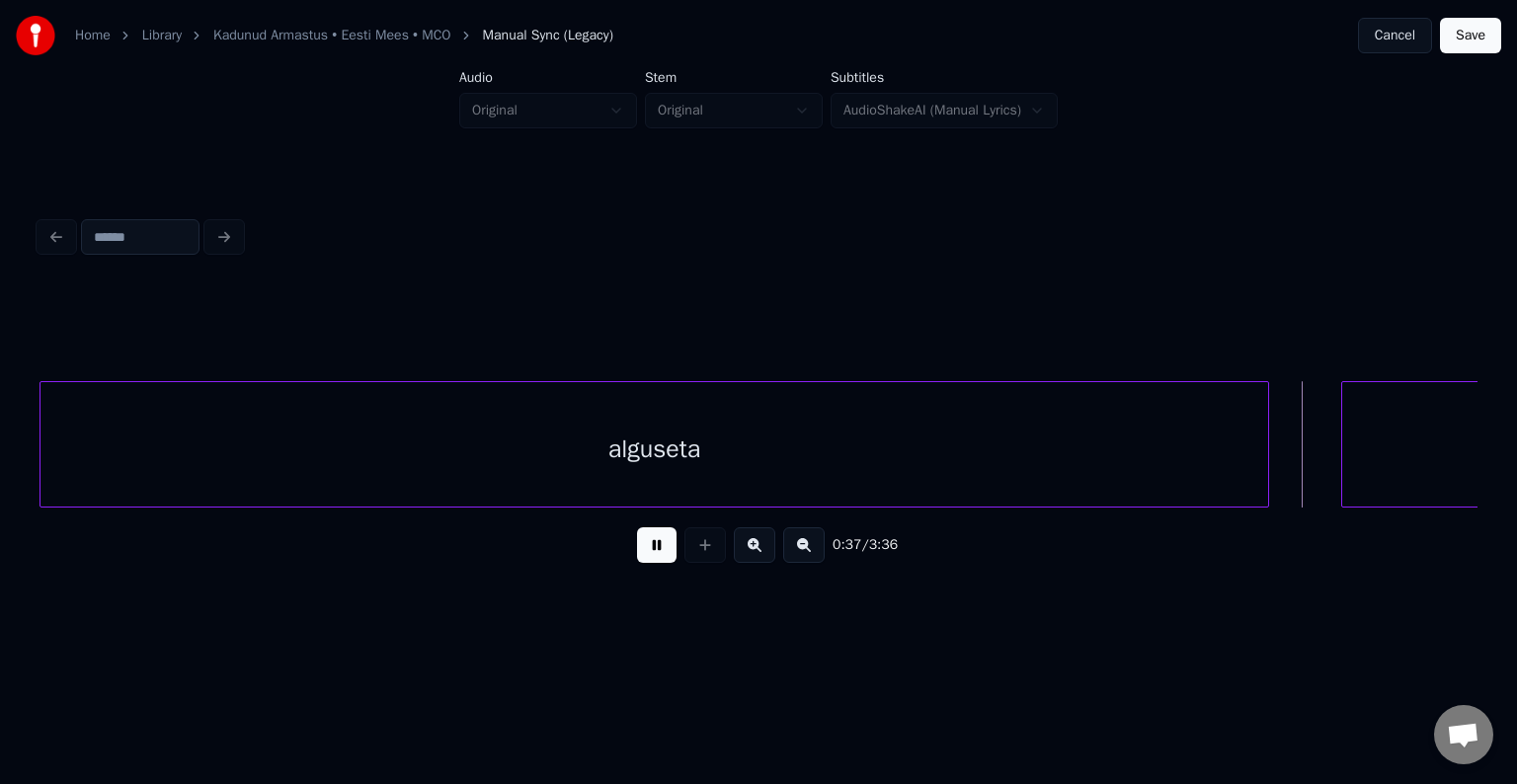 click at bounding box center (657, 545) 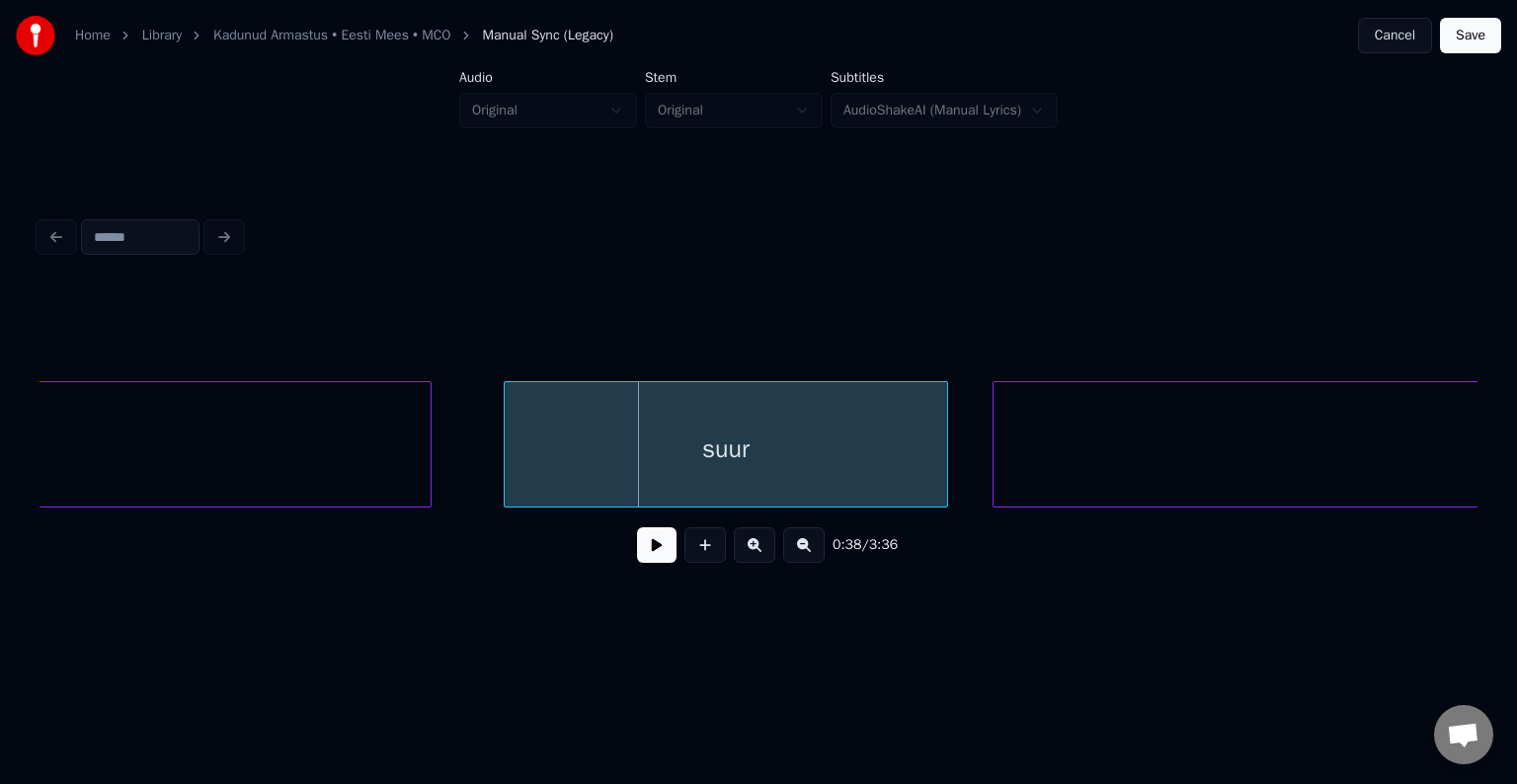 scroll, scrollTop: 0, scrollLeft: 27824, axis: horizontal 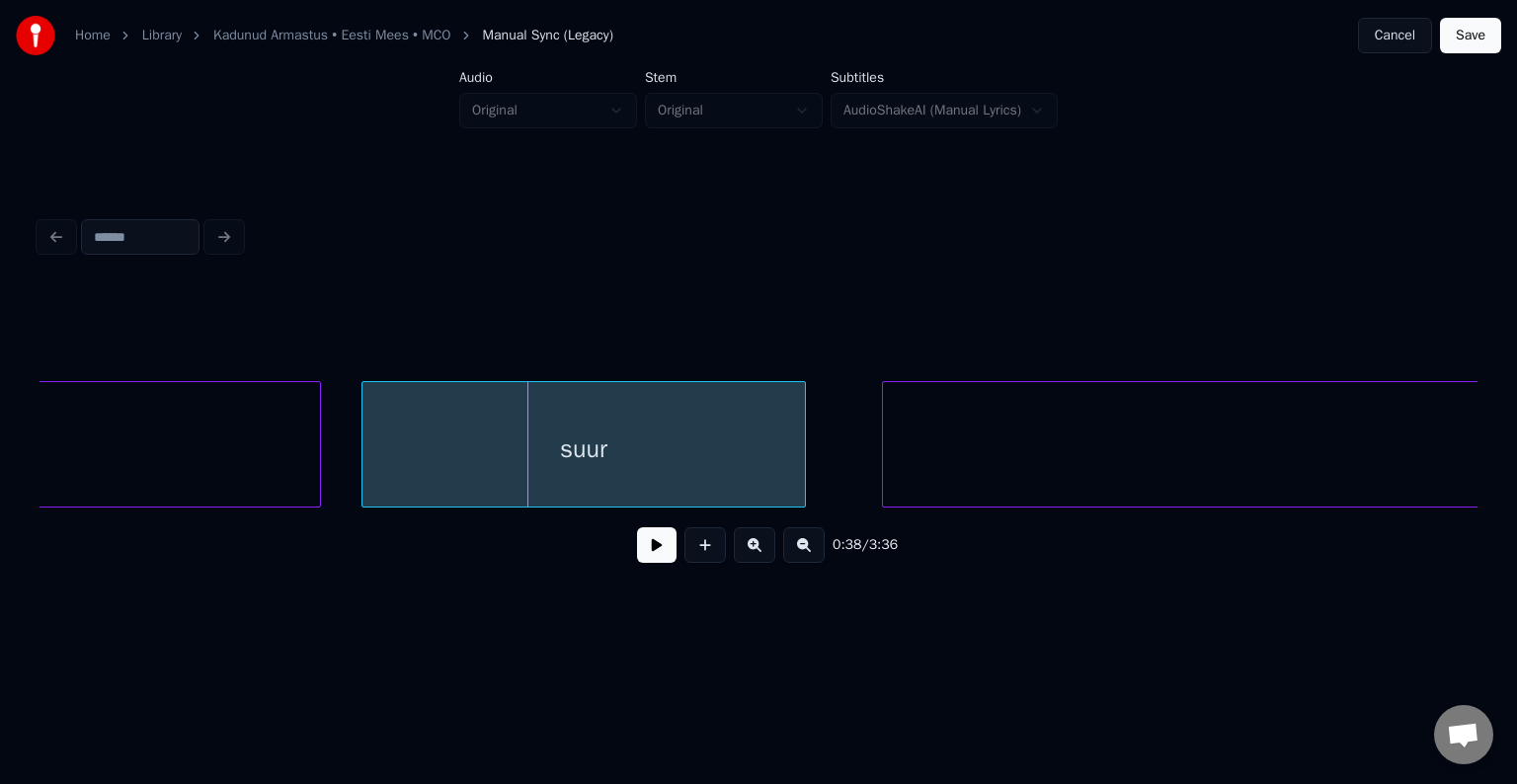 click on "suur" at bounding box center (584, 449) 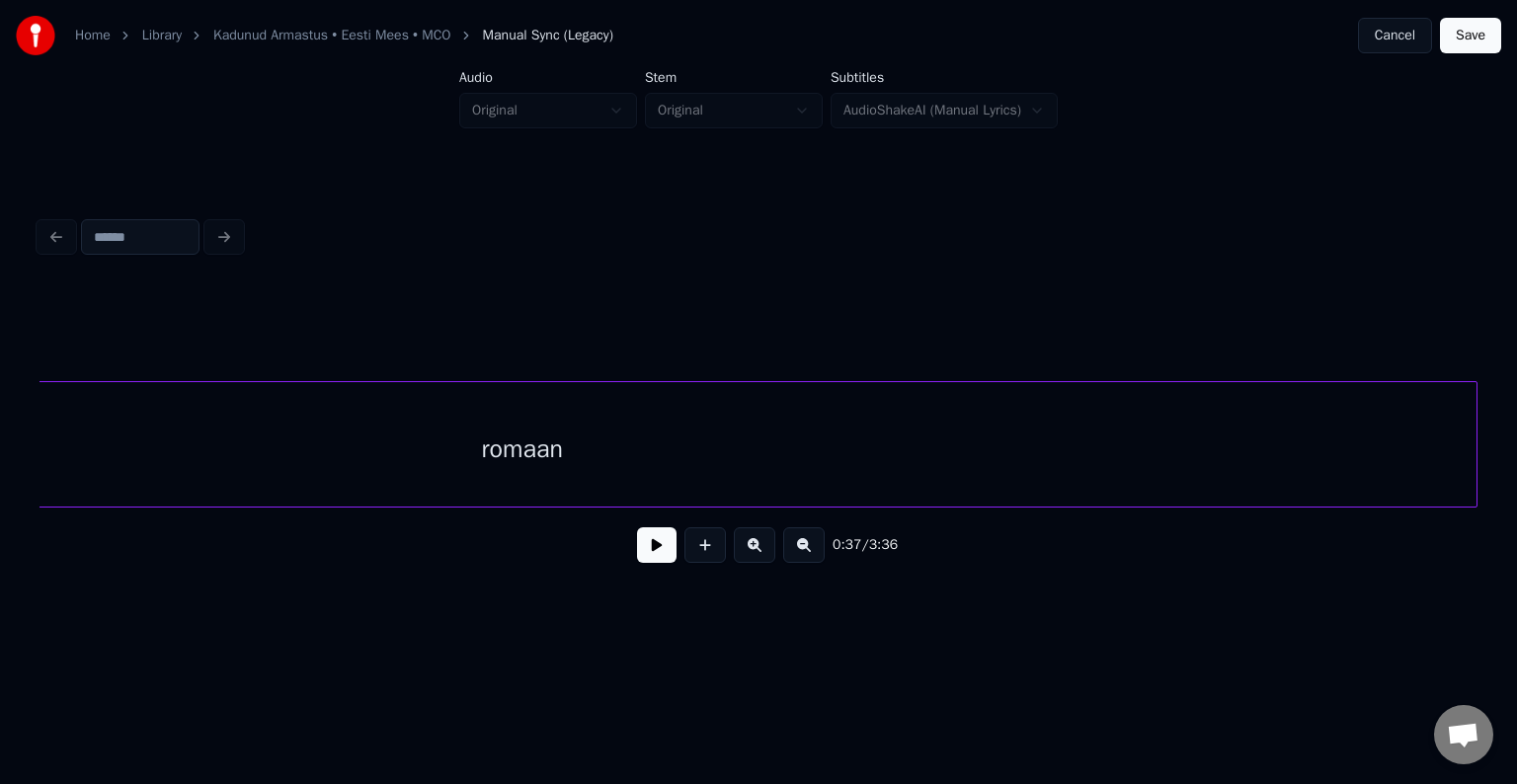 click on "romaan" at bounding box center [521, 449] 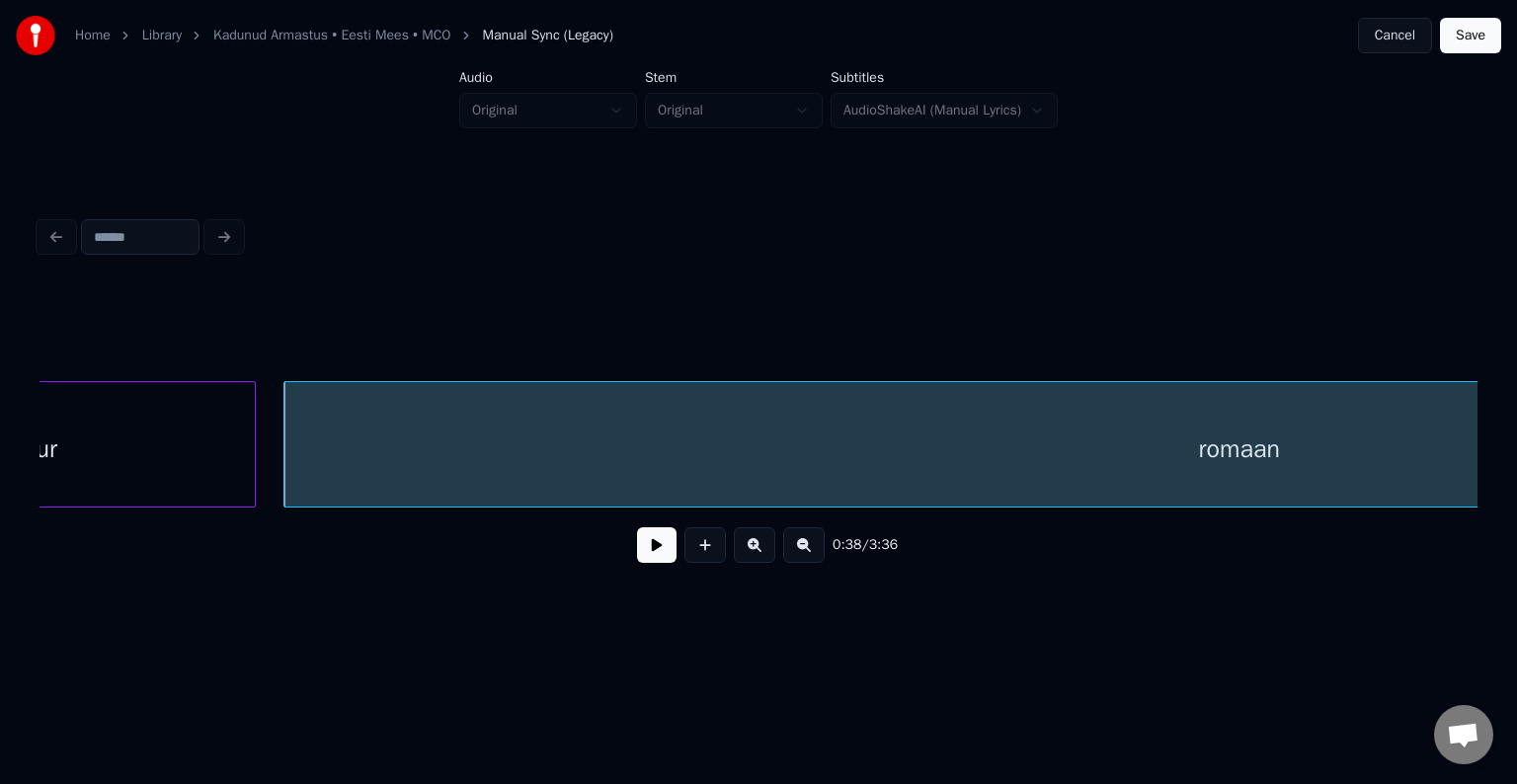 scroll, scrollTop: 0, scrollLeft: 28341, axis: horizontal 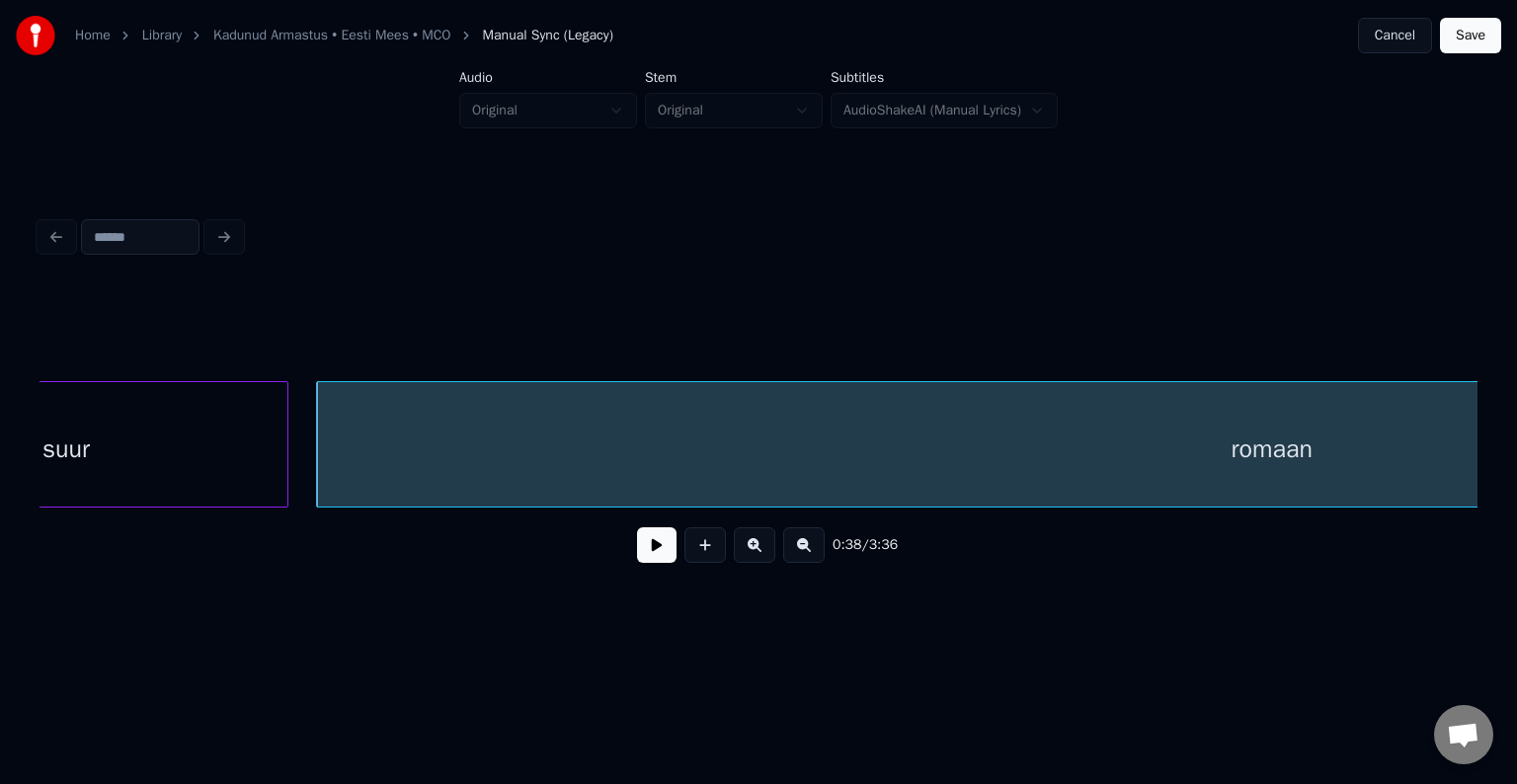 click at bounding box center (657, 545) 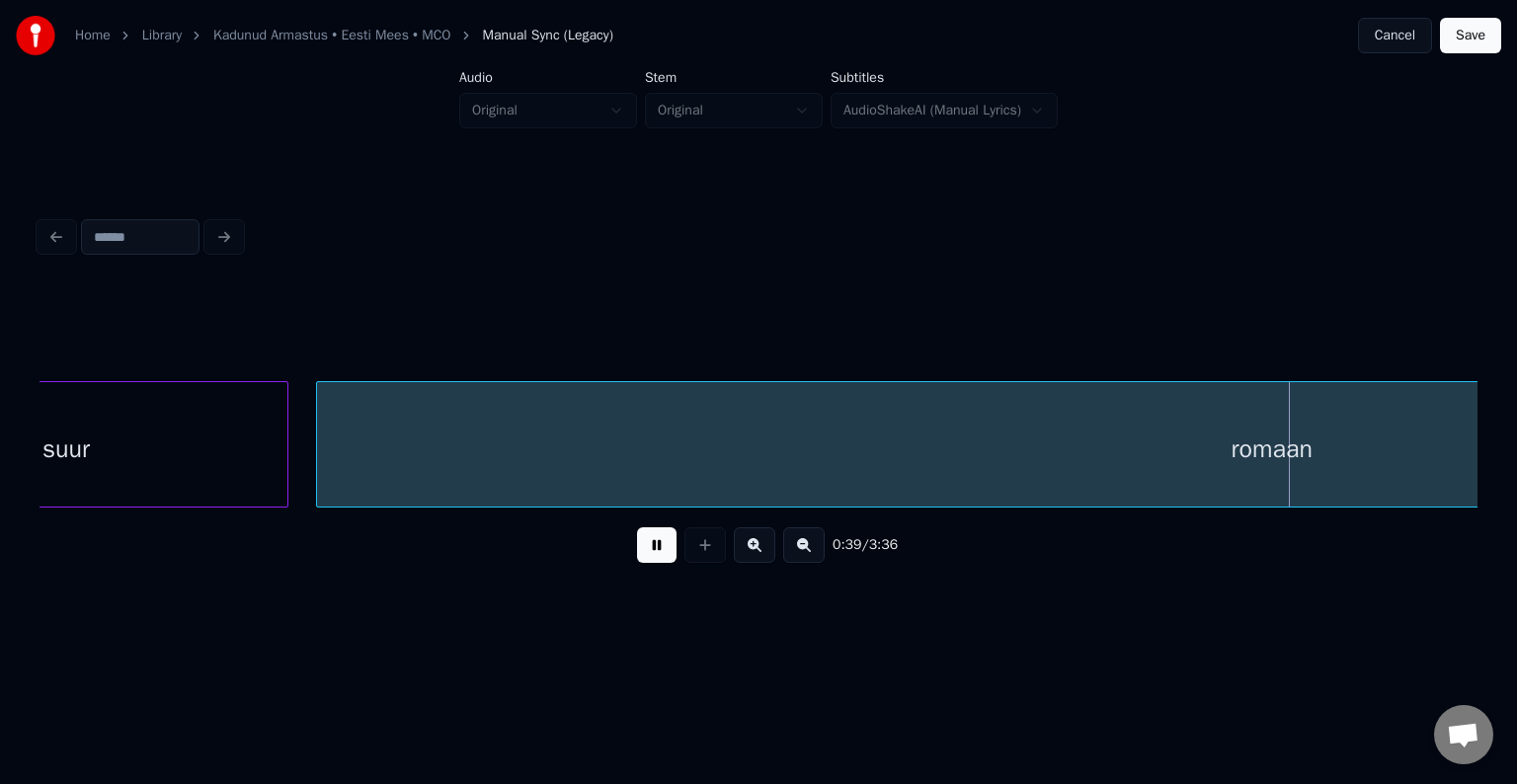 click at bounding box center [657, 545] 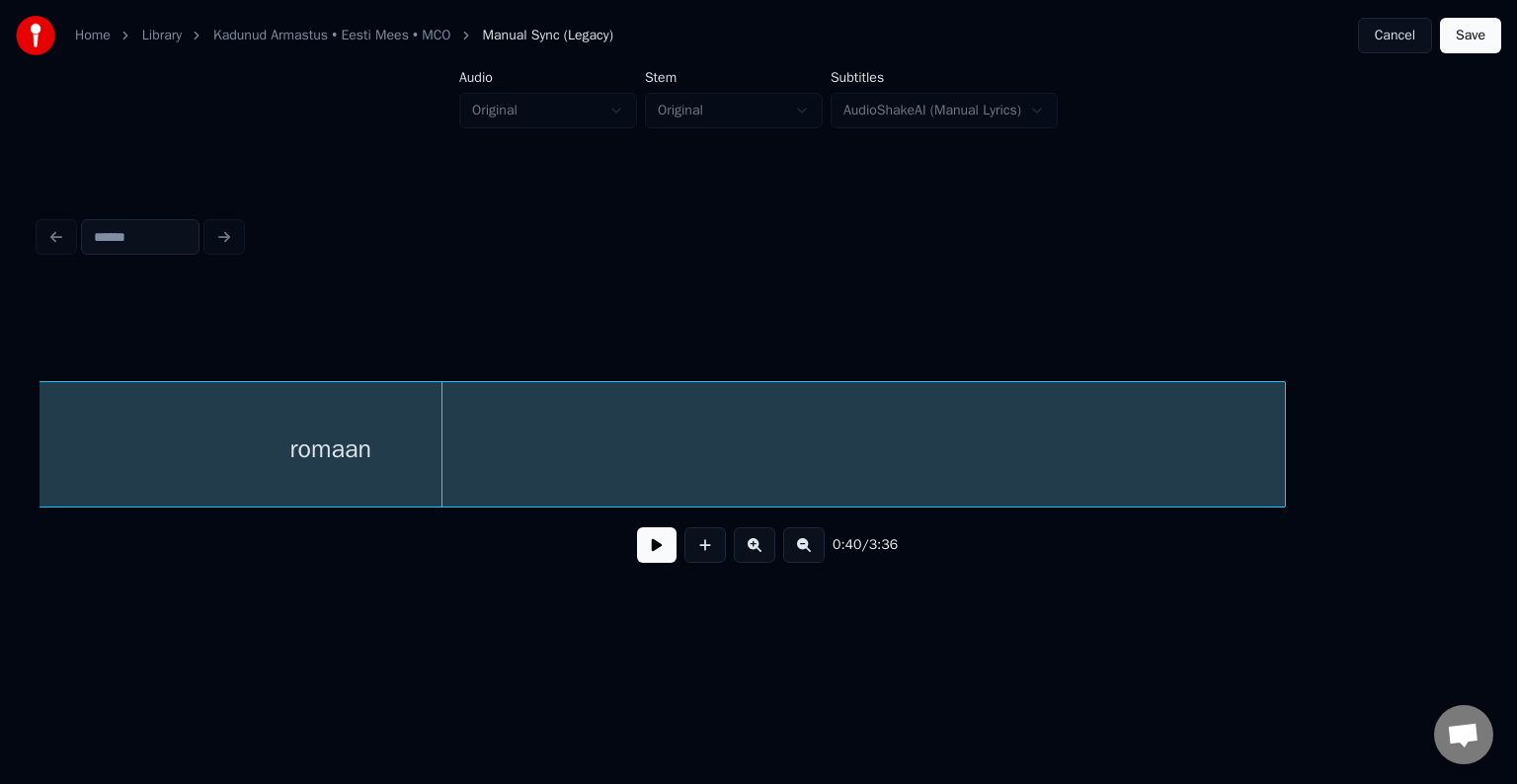 scroll, scrollTop: 0, scrollLeft: 29329, axis: horizontal 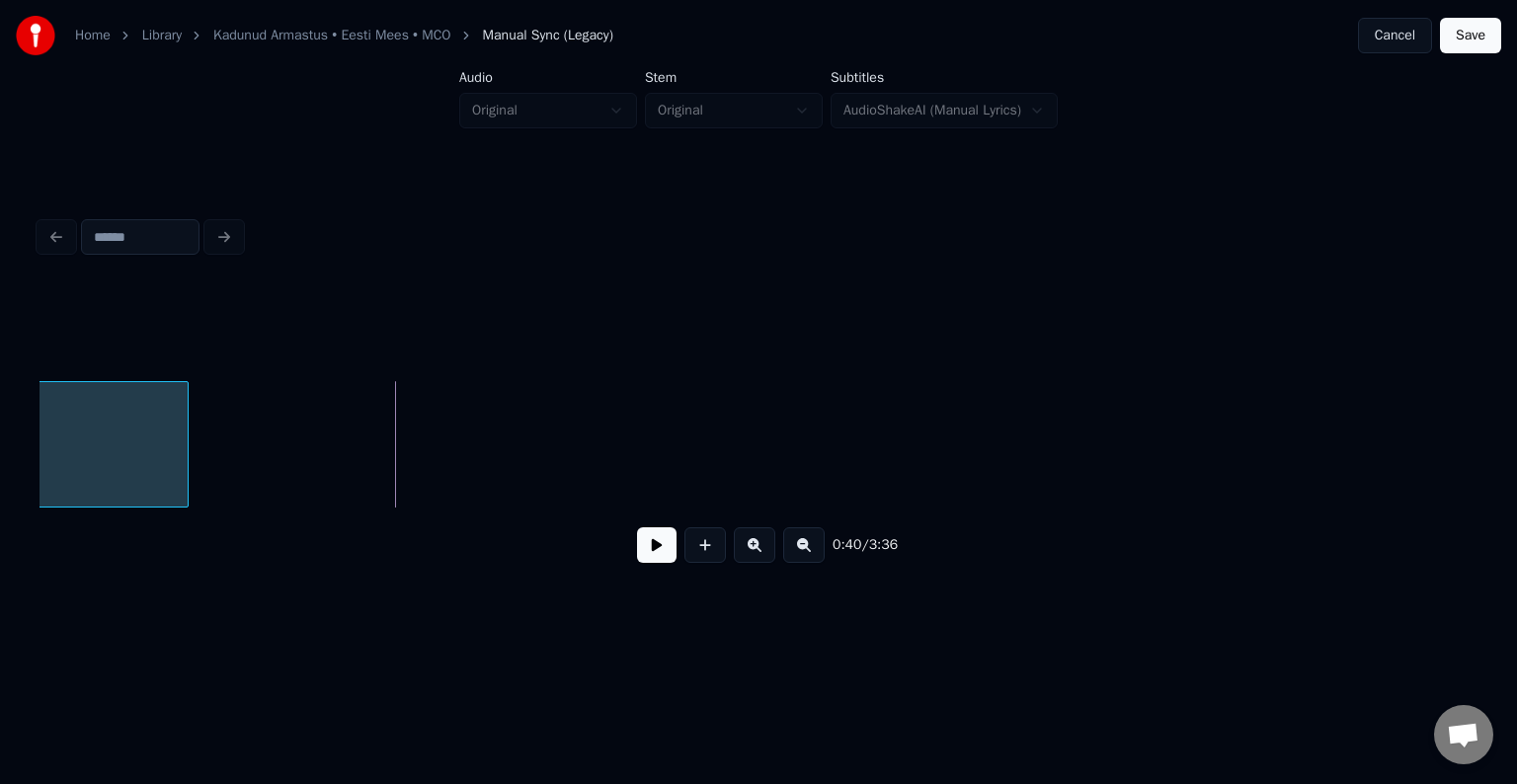 click at bounding box center [185, 444] 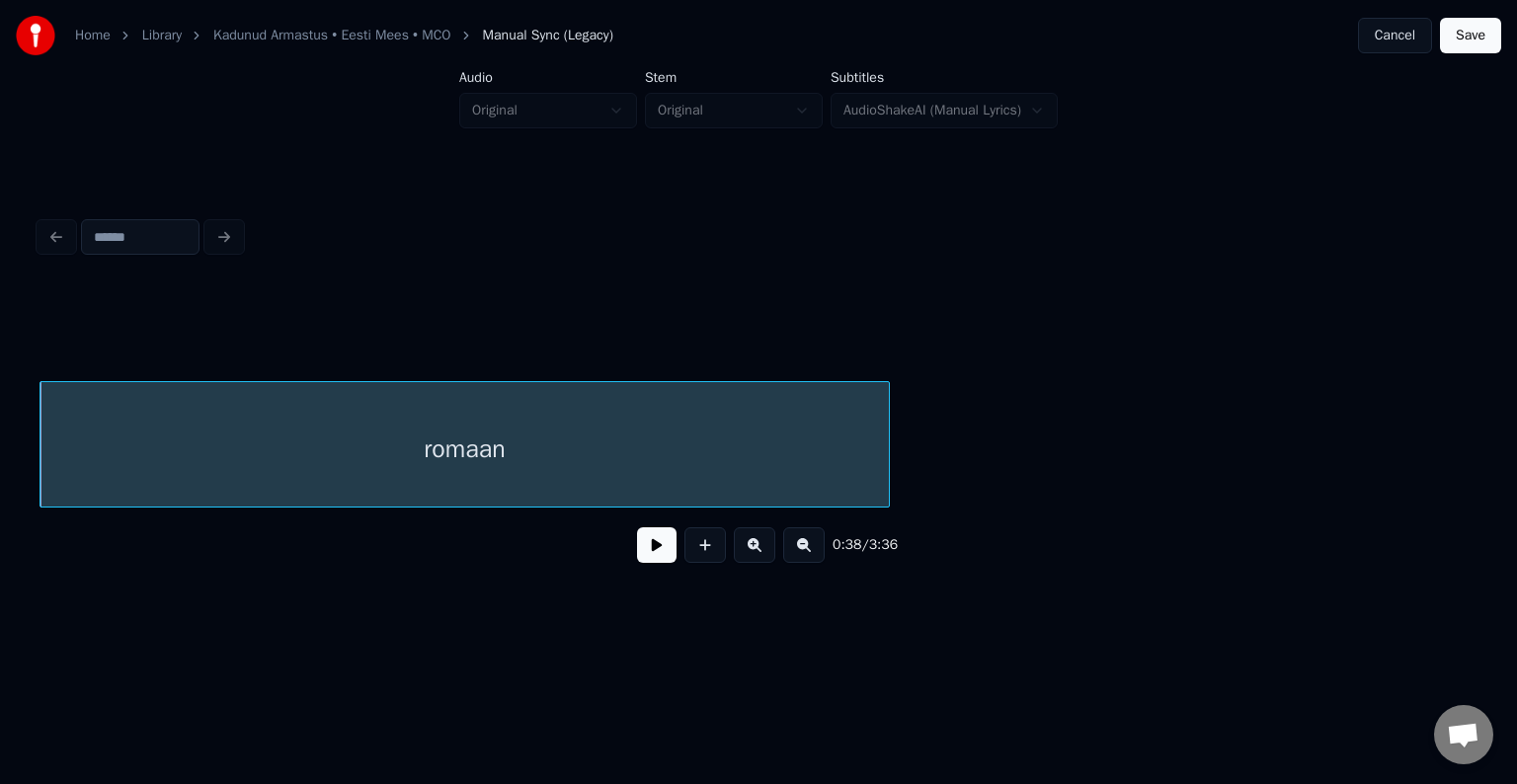 click at bounding box center [657, 545] 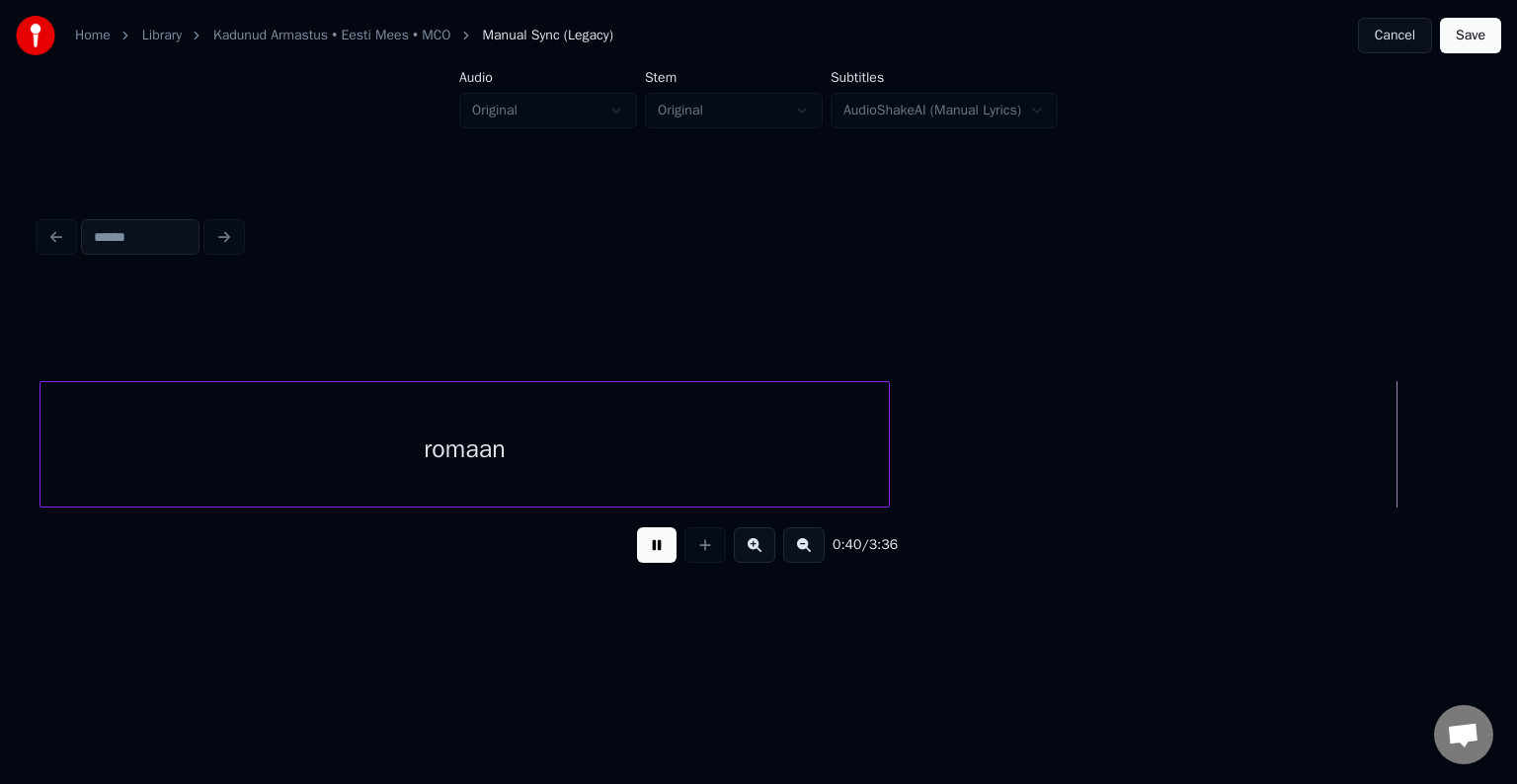 scroll, scrollTop: 0, scrollLeft: 30060, axis: horizontal 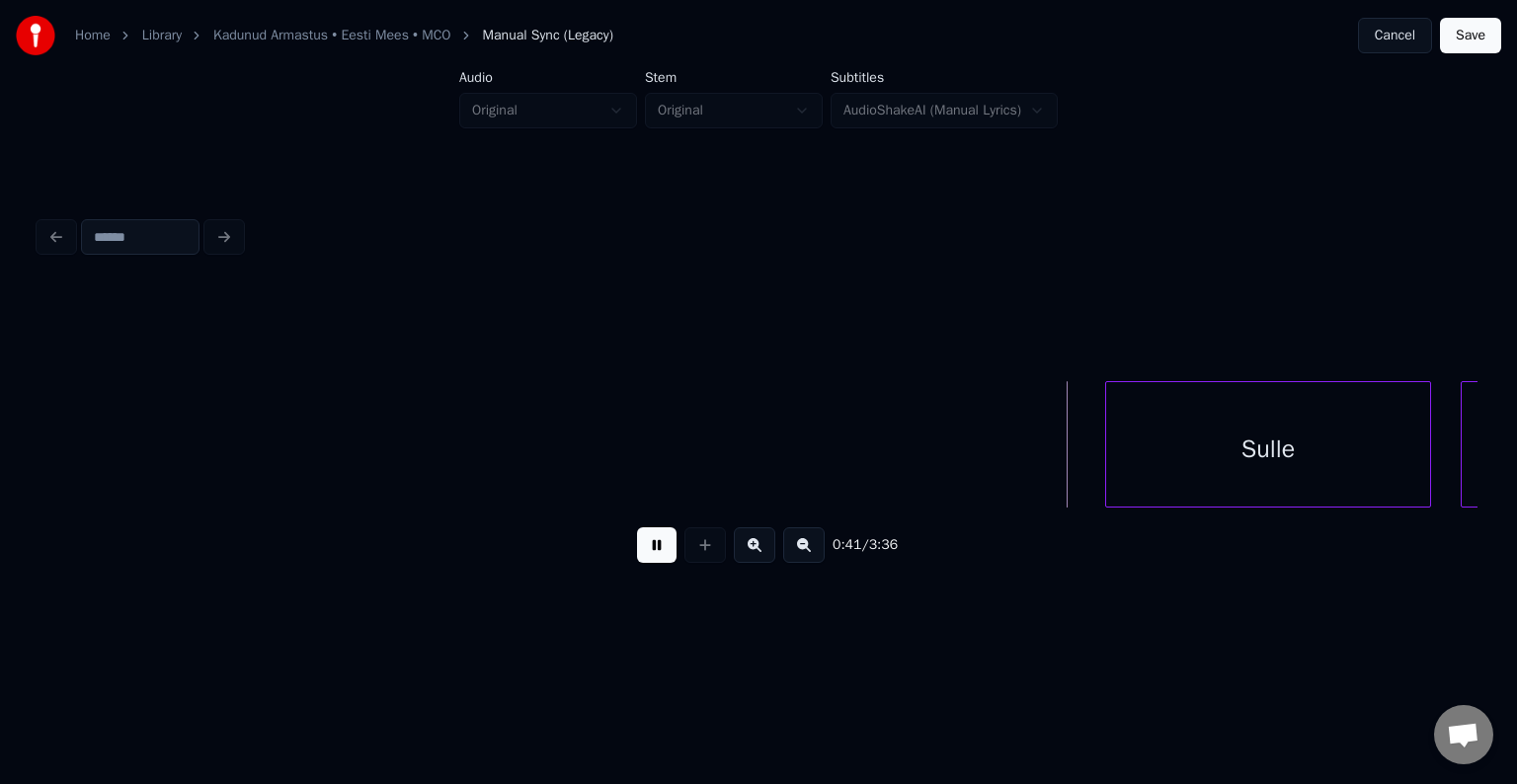 click at bounding box center [657, 545] 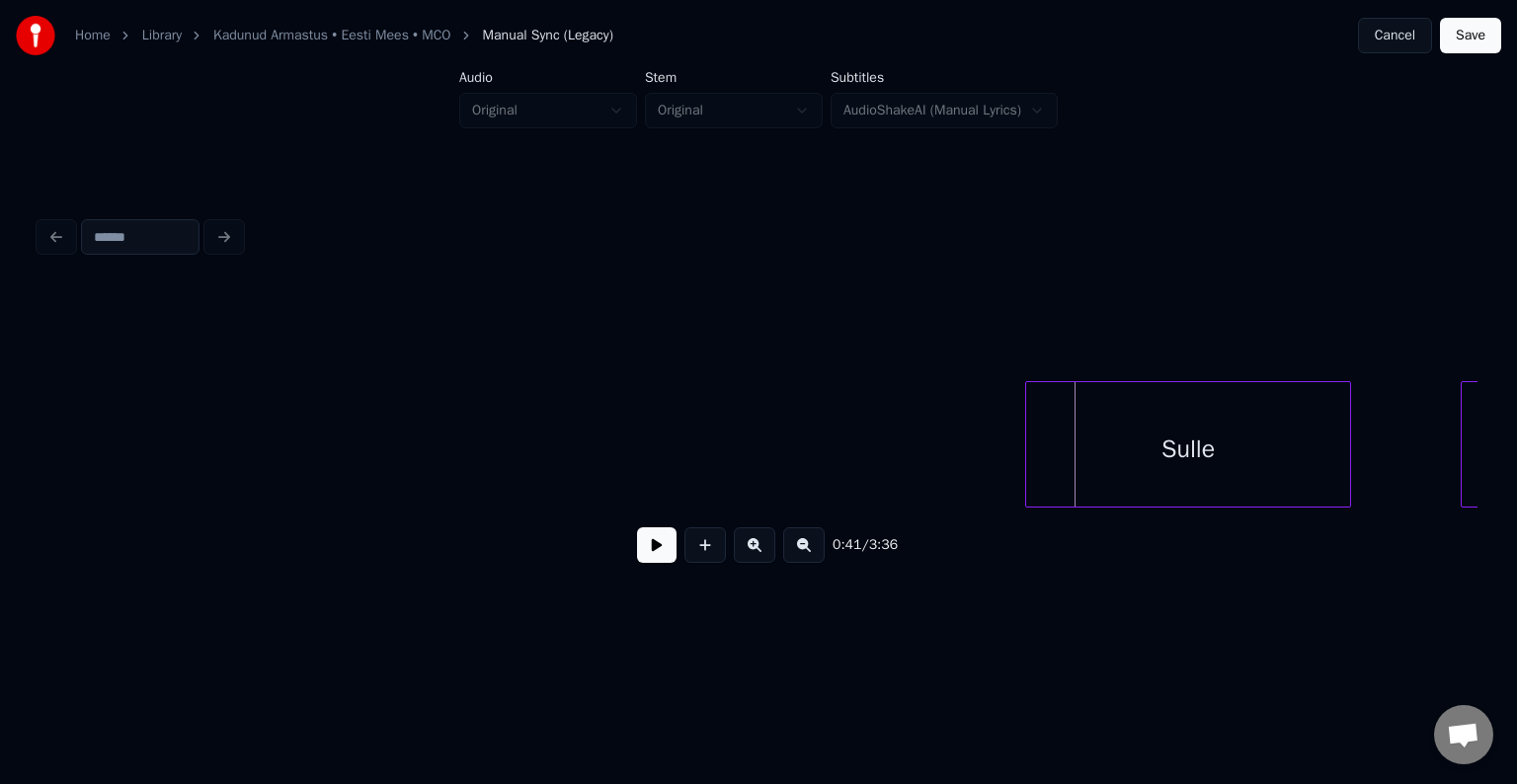 click on "Sulle" at bounding box center [1188, 449] 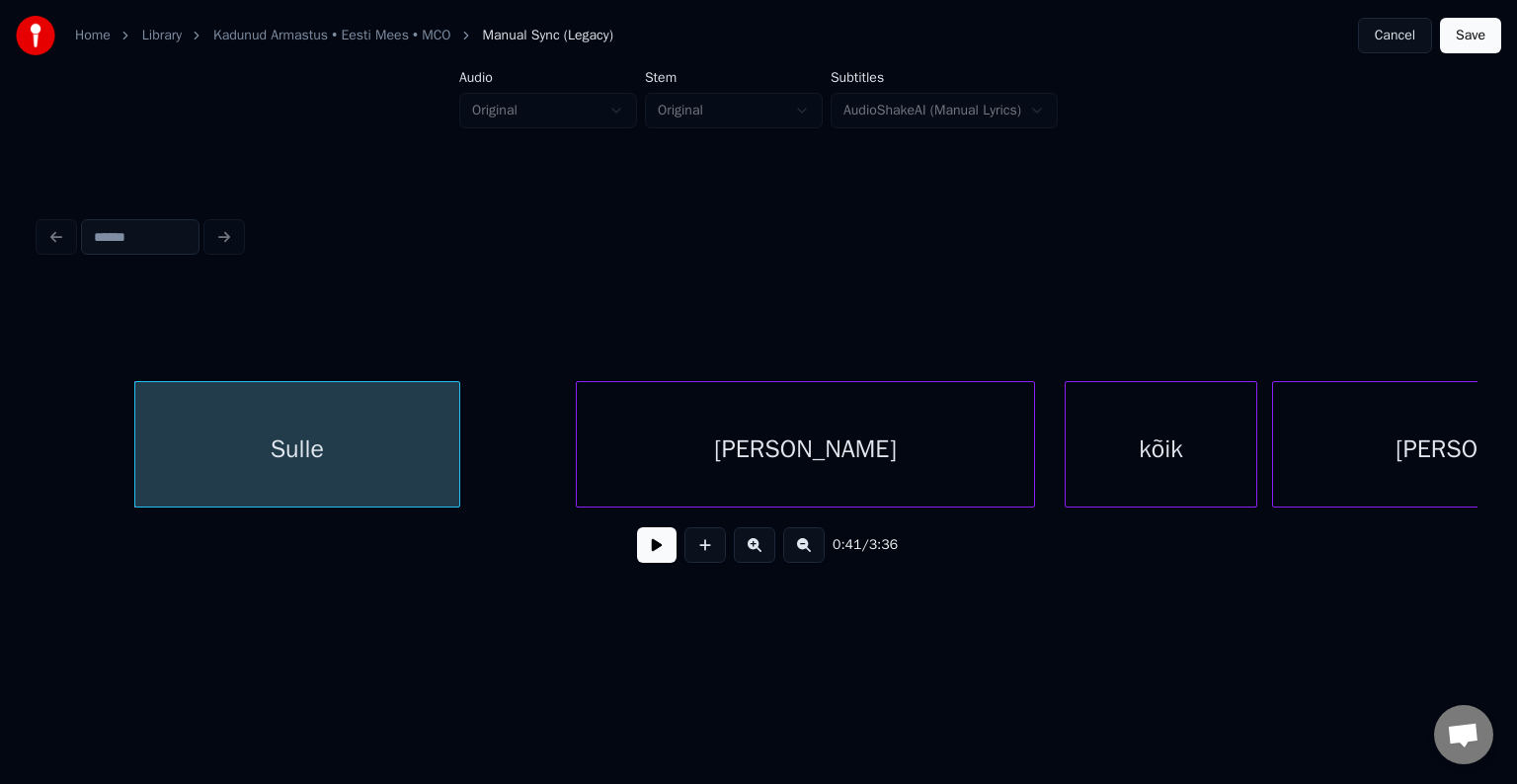 scroll, scrollTop: 0, scrollLeft: 30968, axis: horizontal 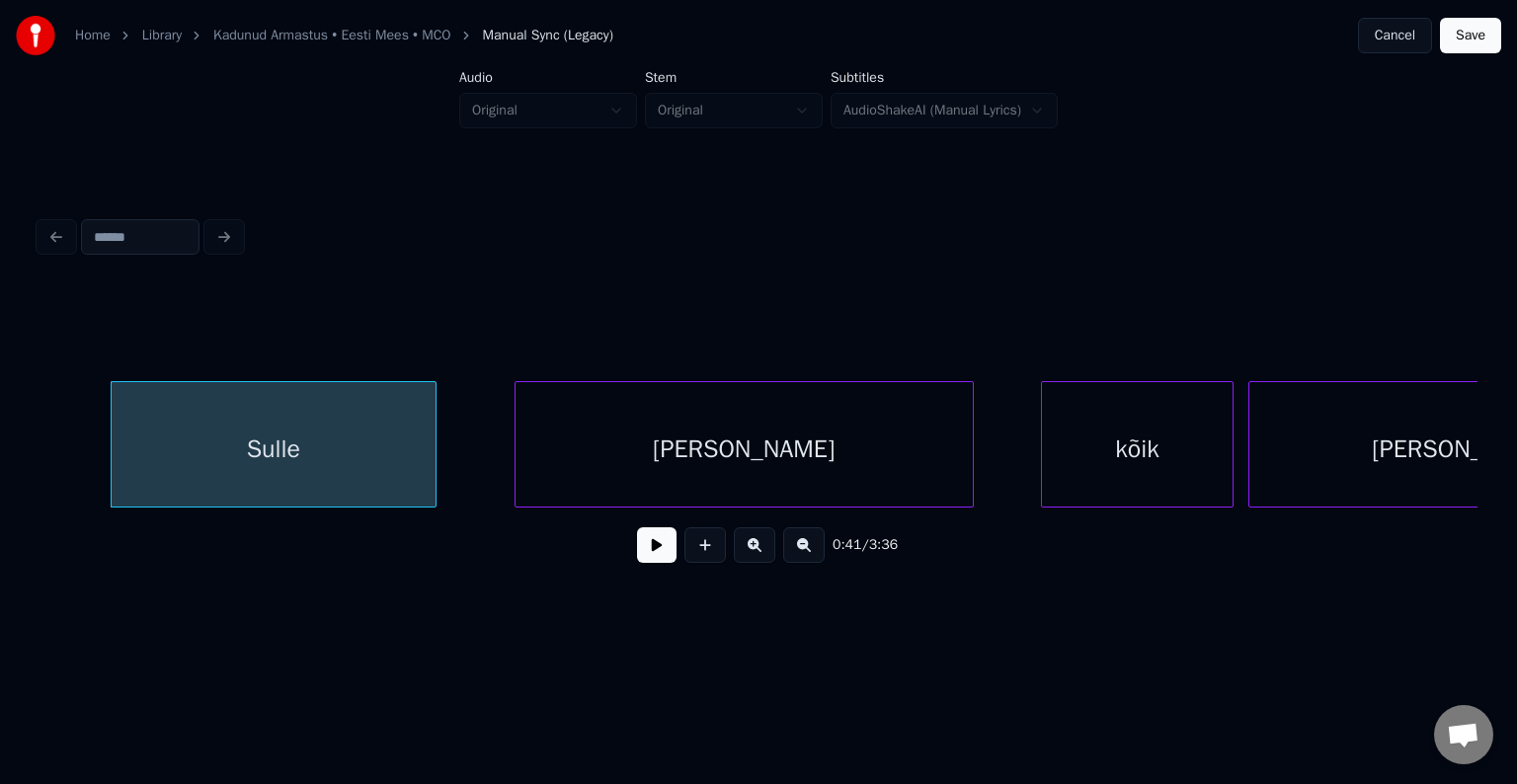 click on "[PERSON_NAME]" at bounding box center [744, 449] 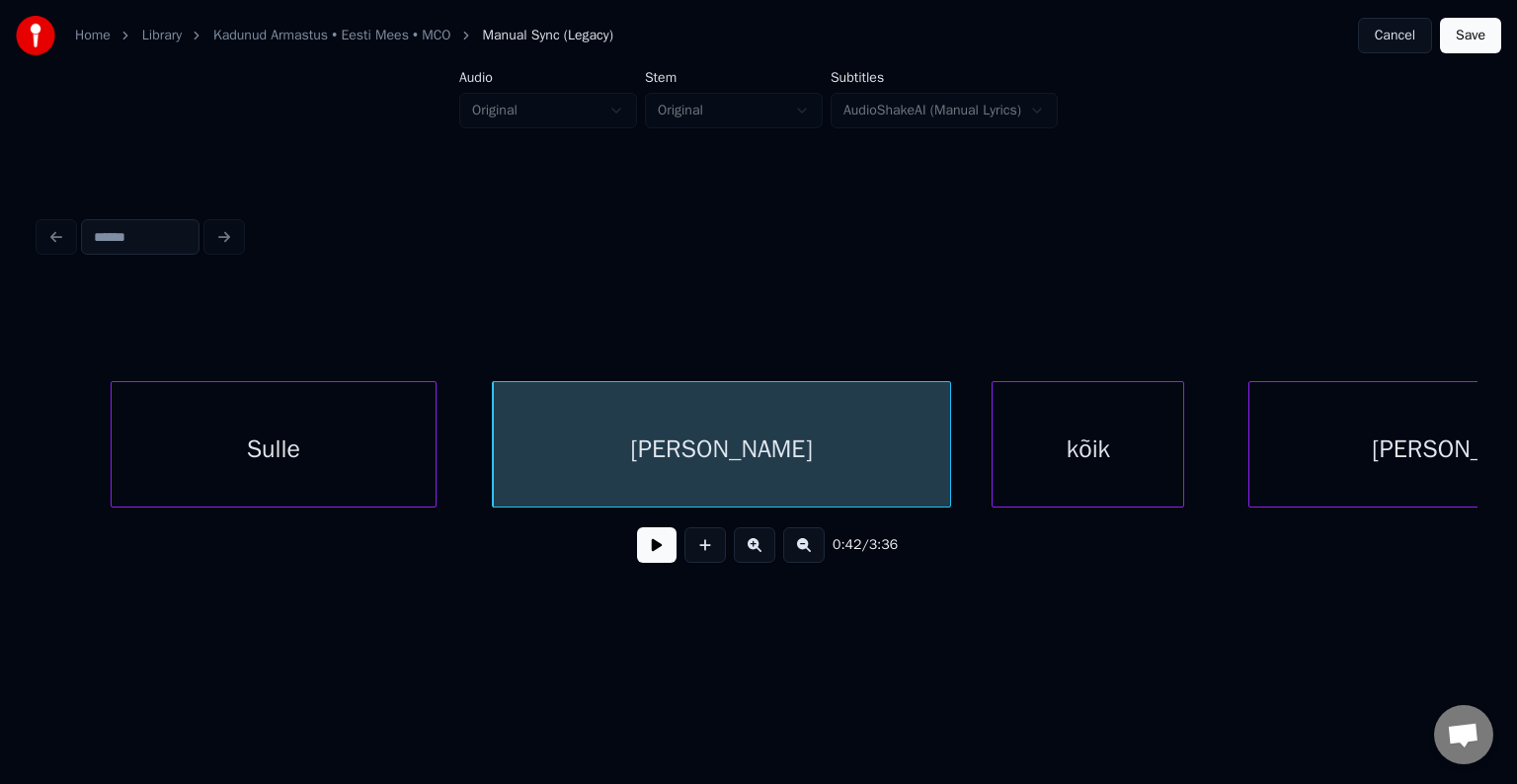 click on "kõik" at bounding box center [1087, 449] 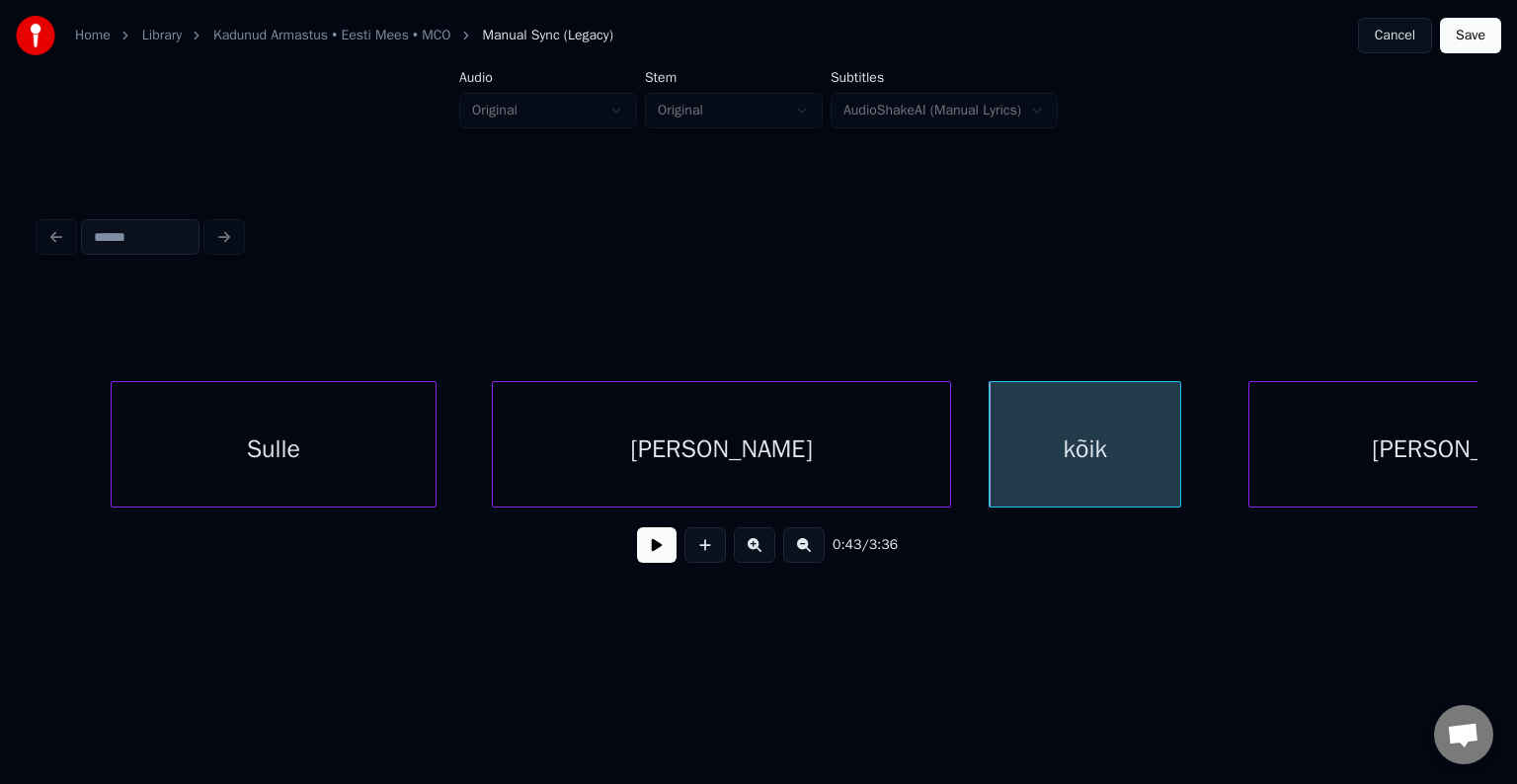 scroll, scrollTop: 0, scrollLeft: 31162, axis: horizontal 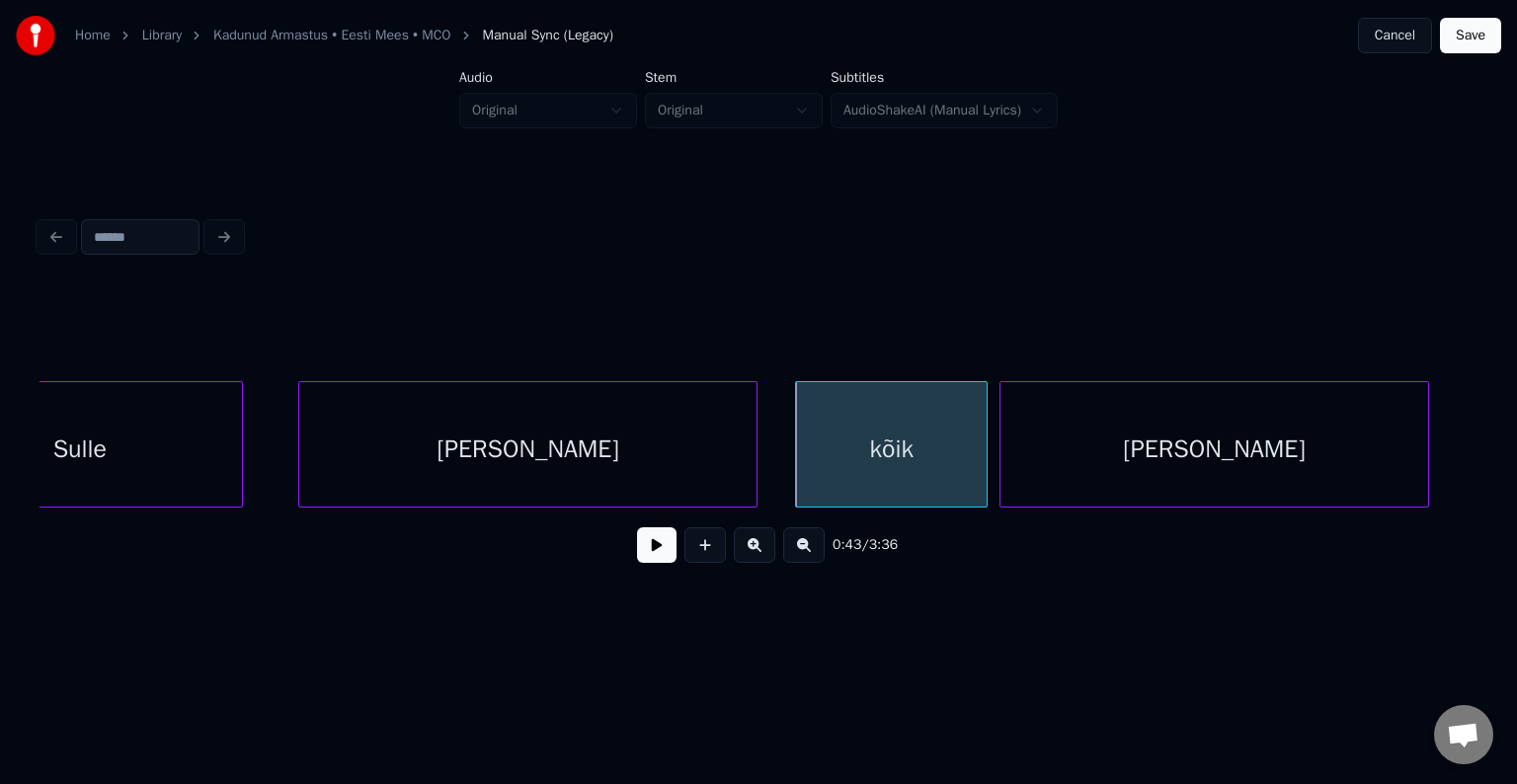 click on "[PERSON_NAME]" at bounding box center (1214, 449) 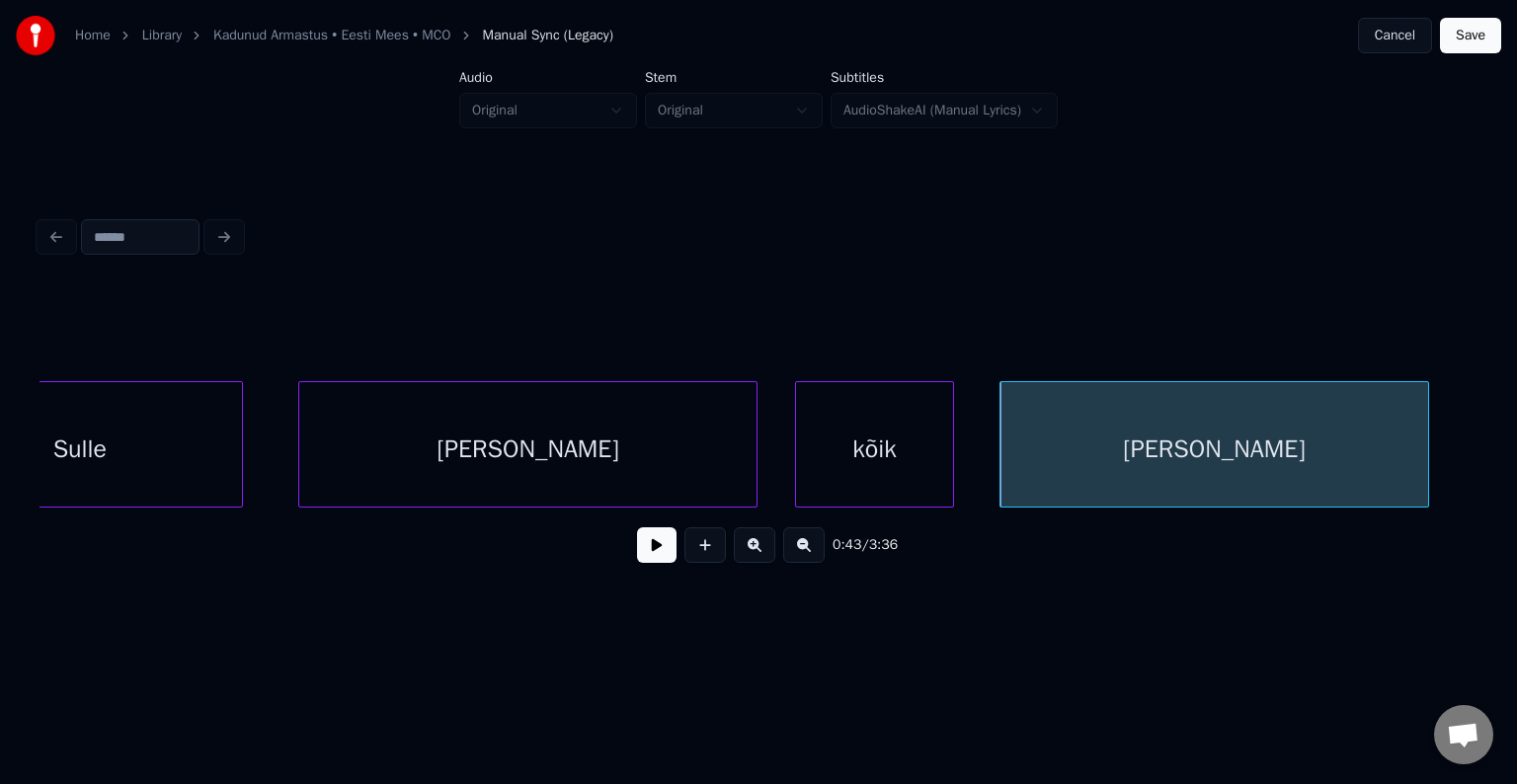 click at bounding box center (950, 444) 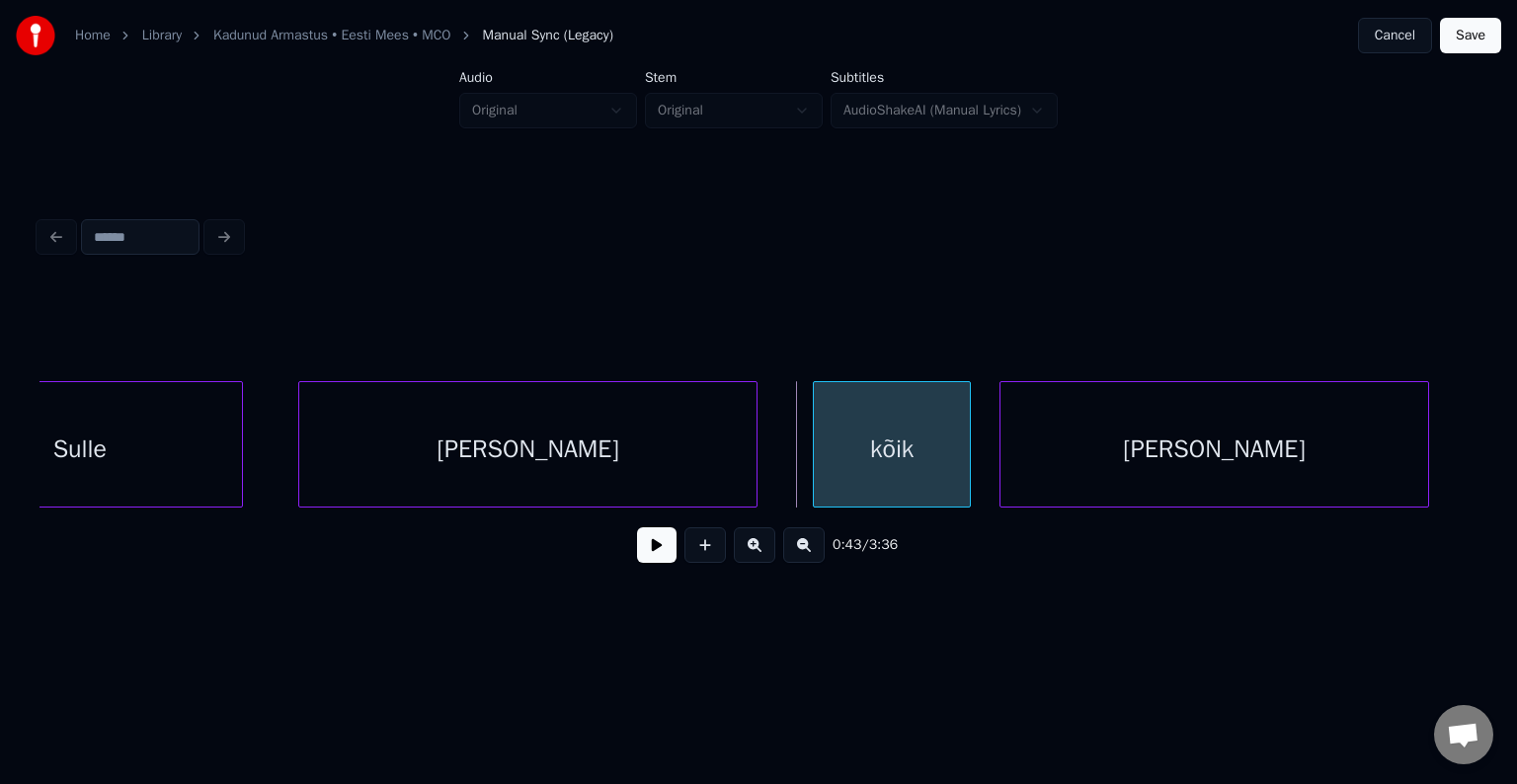 click on "kõik" at bounding box center (892, 449) 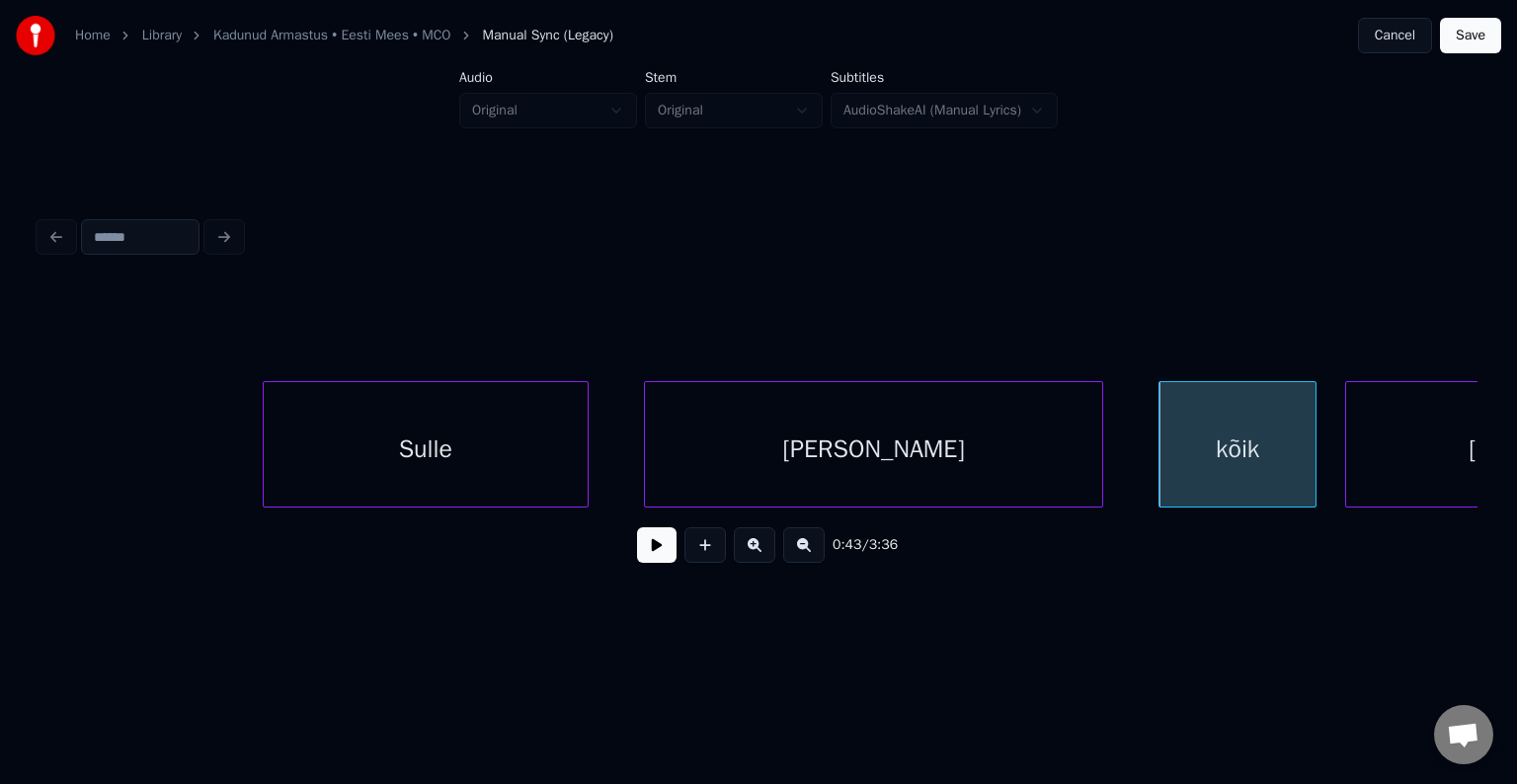scroll, scrollTop: 0, scrollLeft: 30688, axis: horizontal 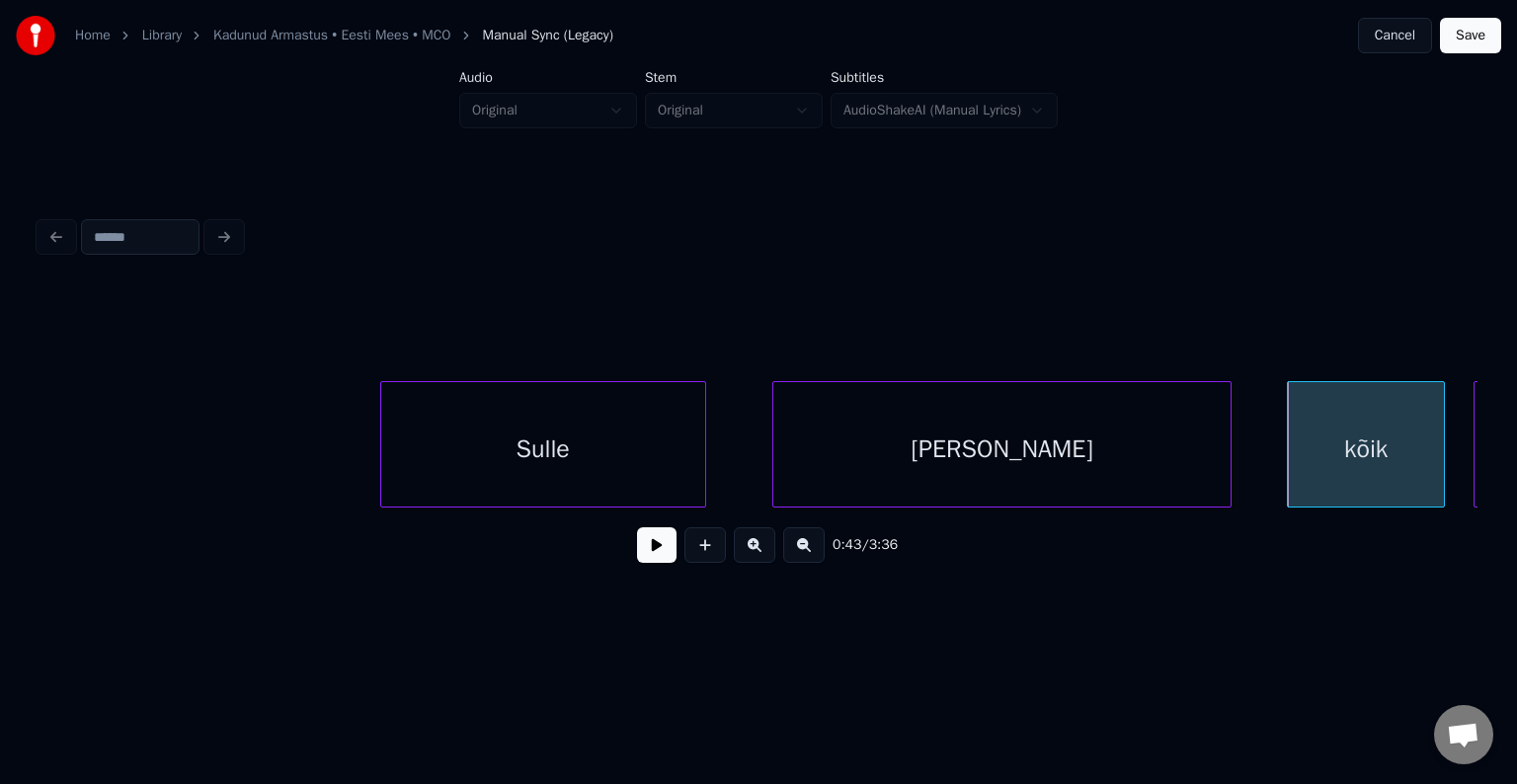 click on "Sulle" at bounding box center (543, 449) 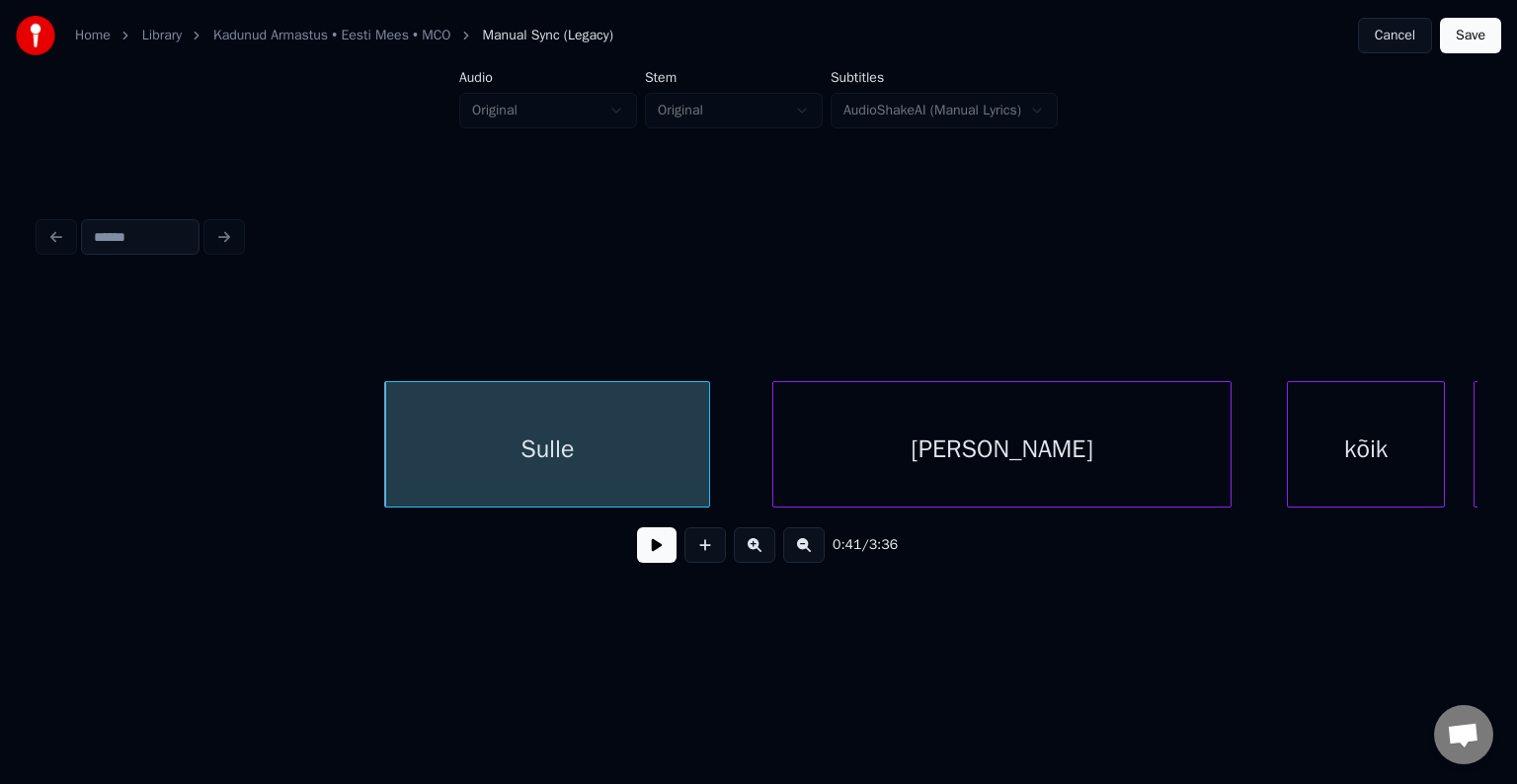 click at bounding box center [657, 545] 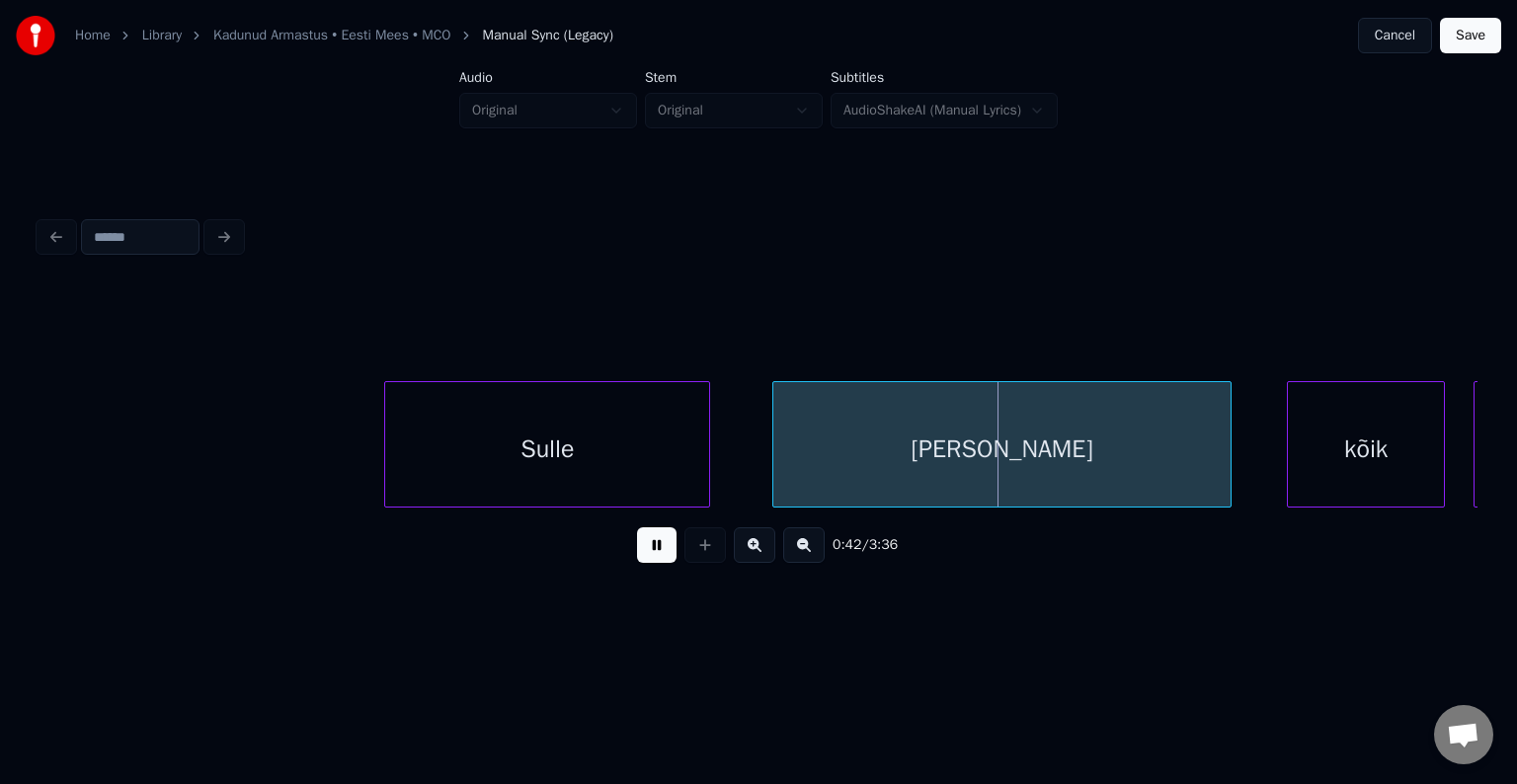 click at bounding box center (657, 545) 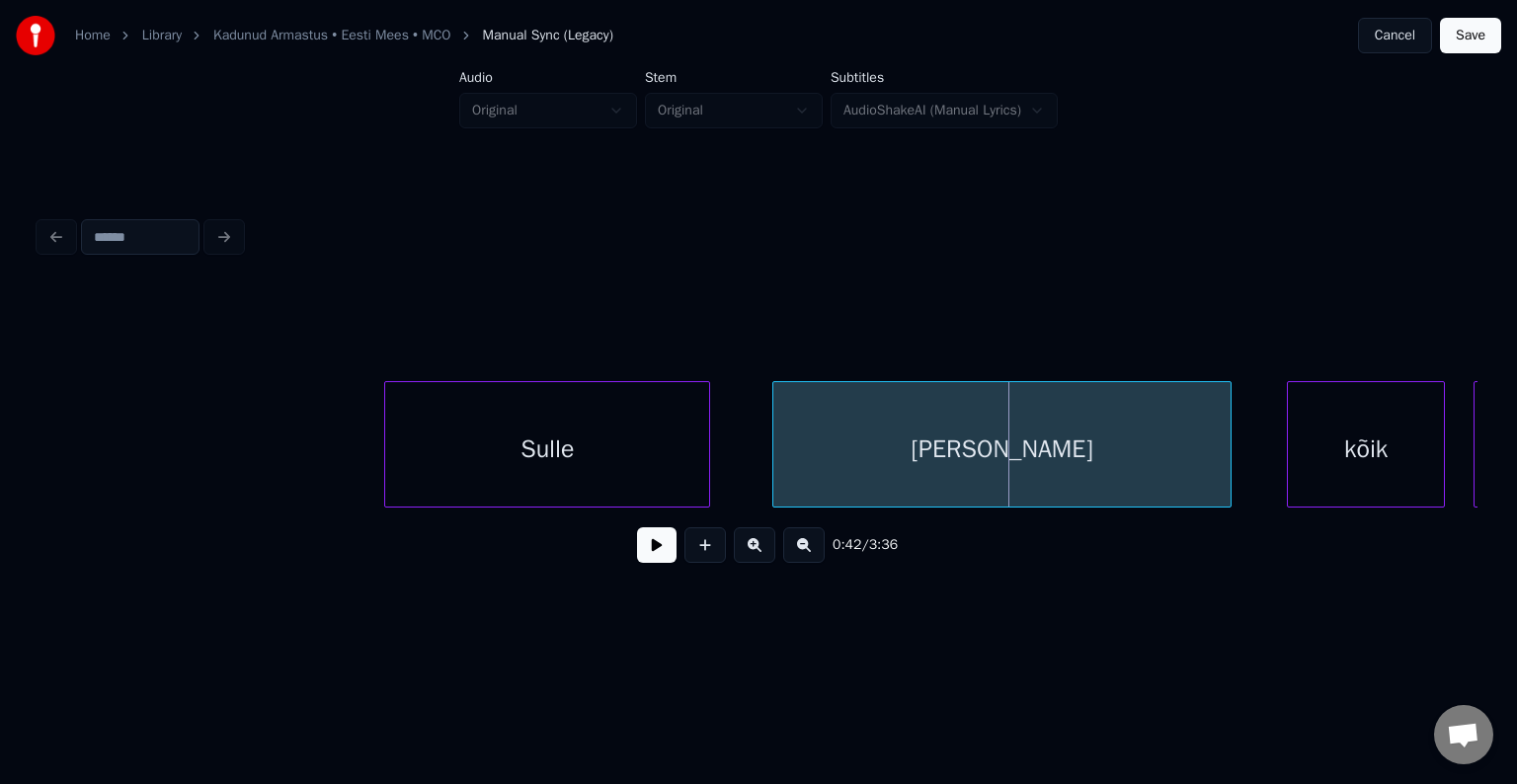 click at bounding box center (657, 545) 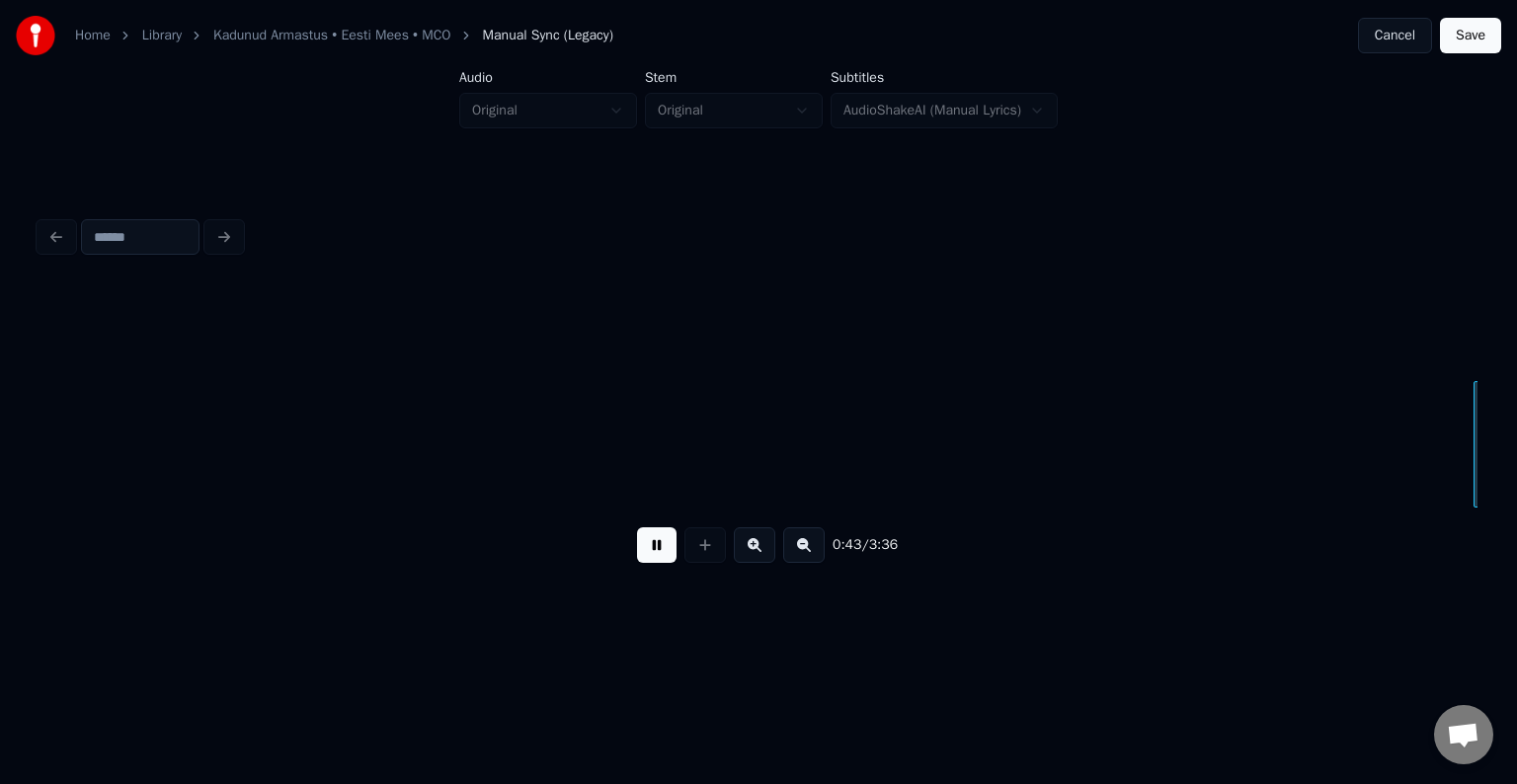 scroll, scrollTop: 0, scrollLeft: 32132, axis: horizontal 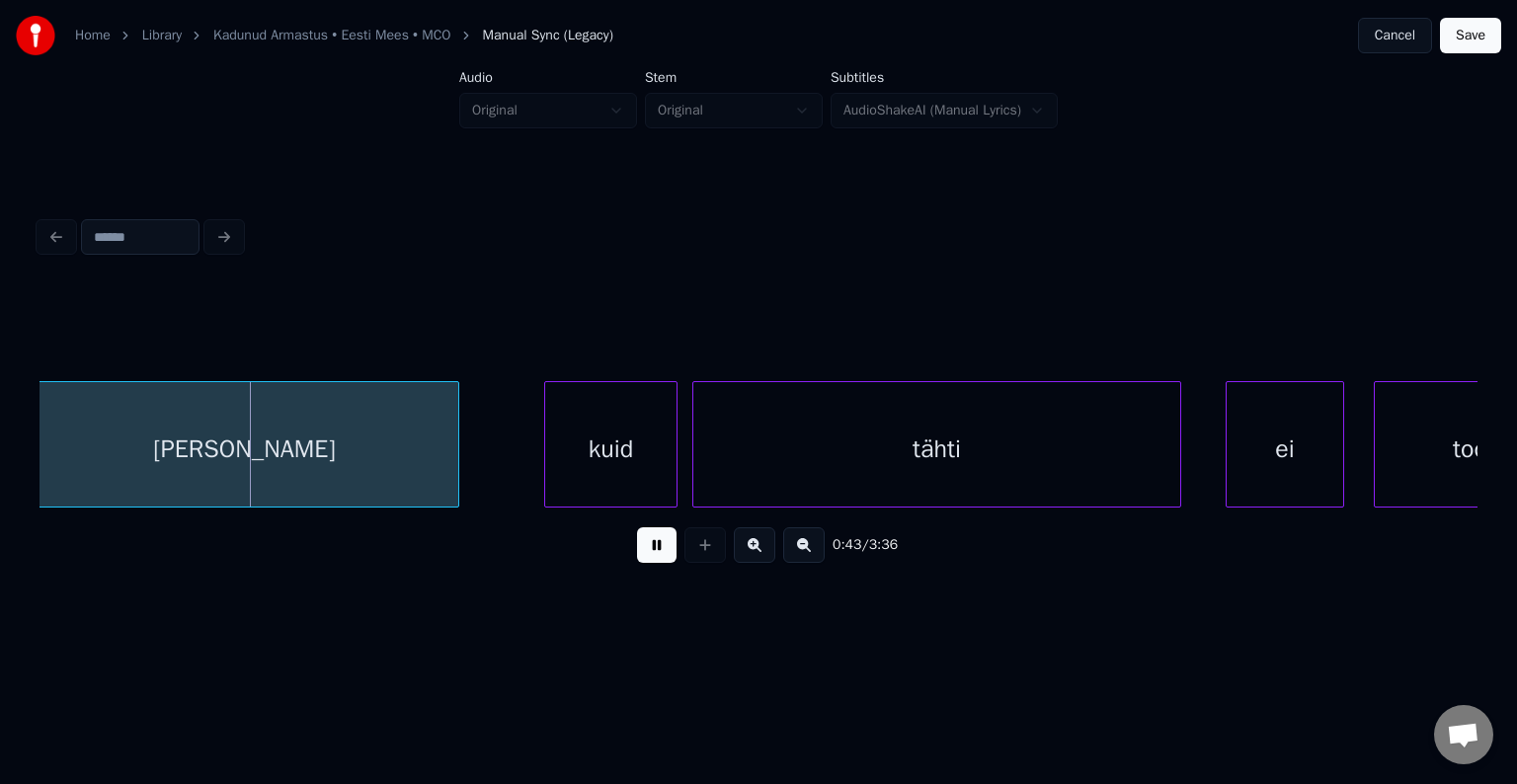 click at bounding box center (657, 545) 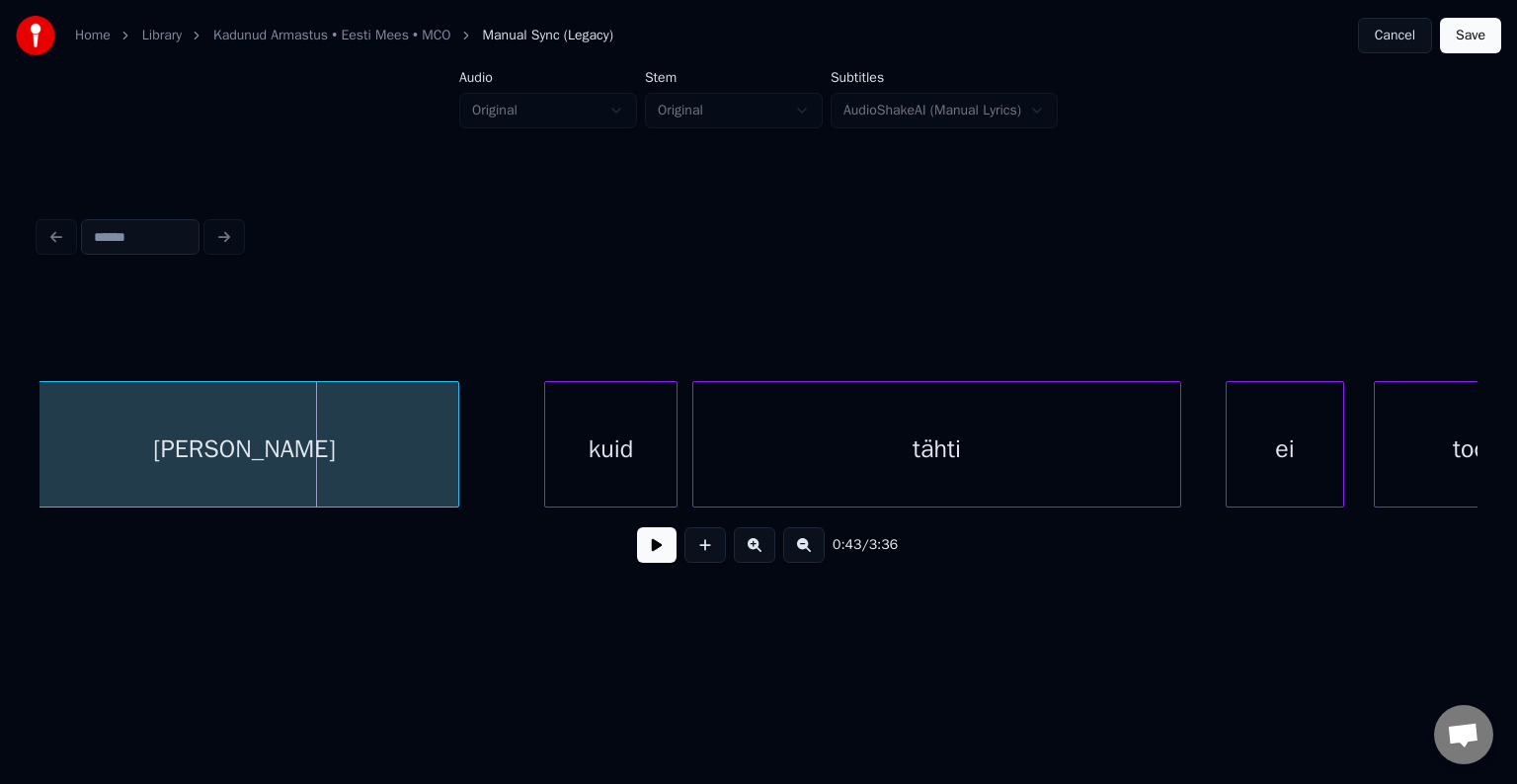 click at bounding box center (657, 545) 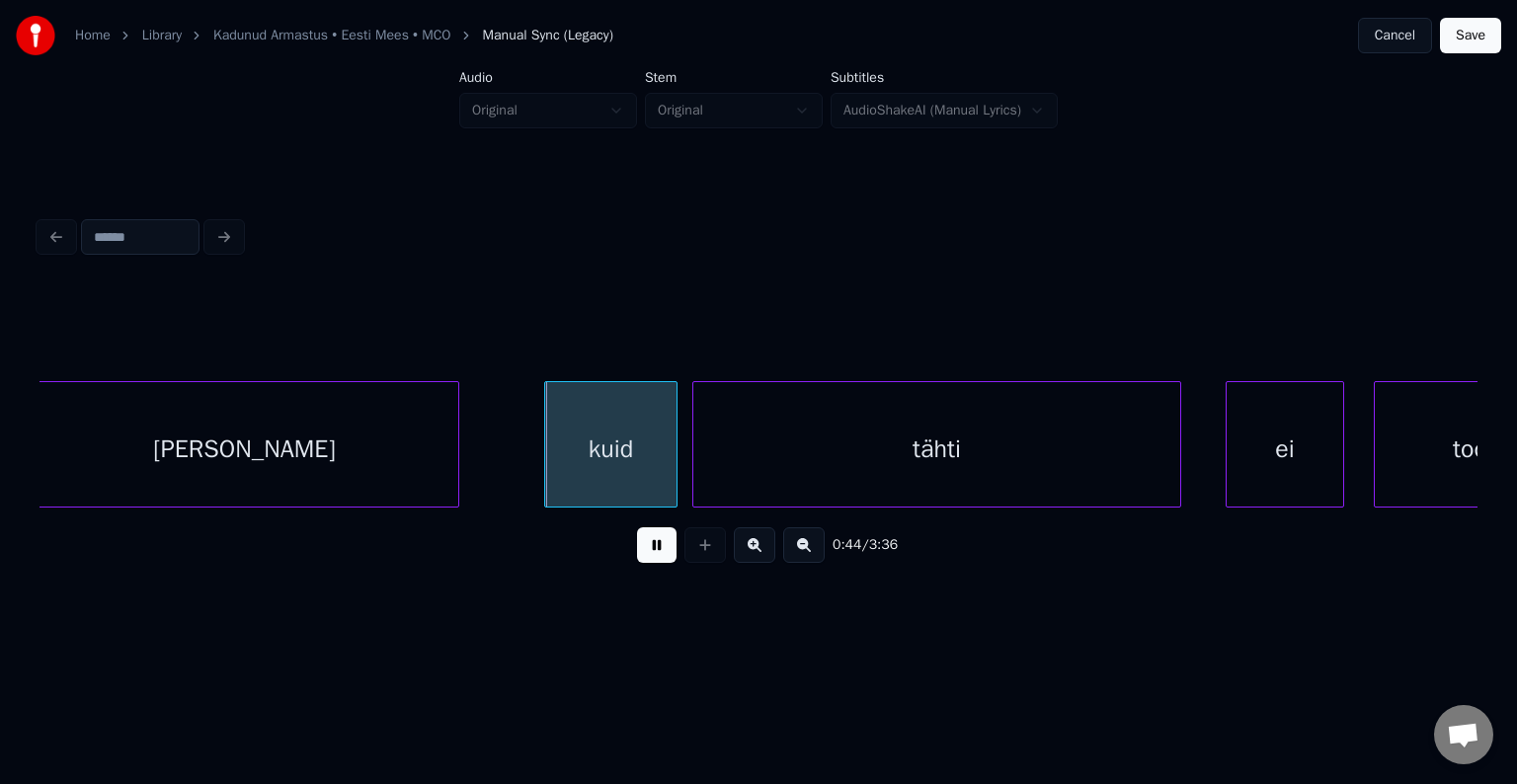click at bounding box center [657, 545] 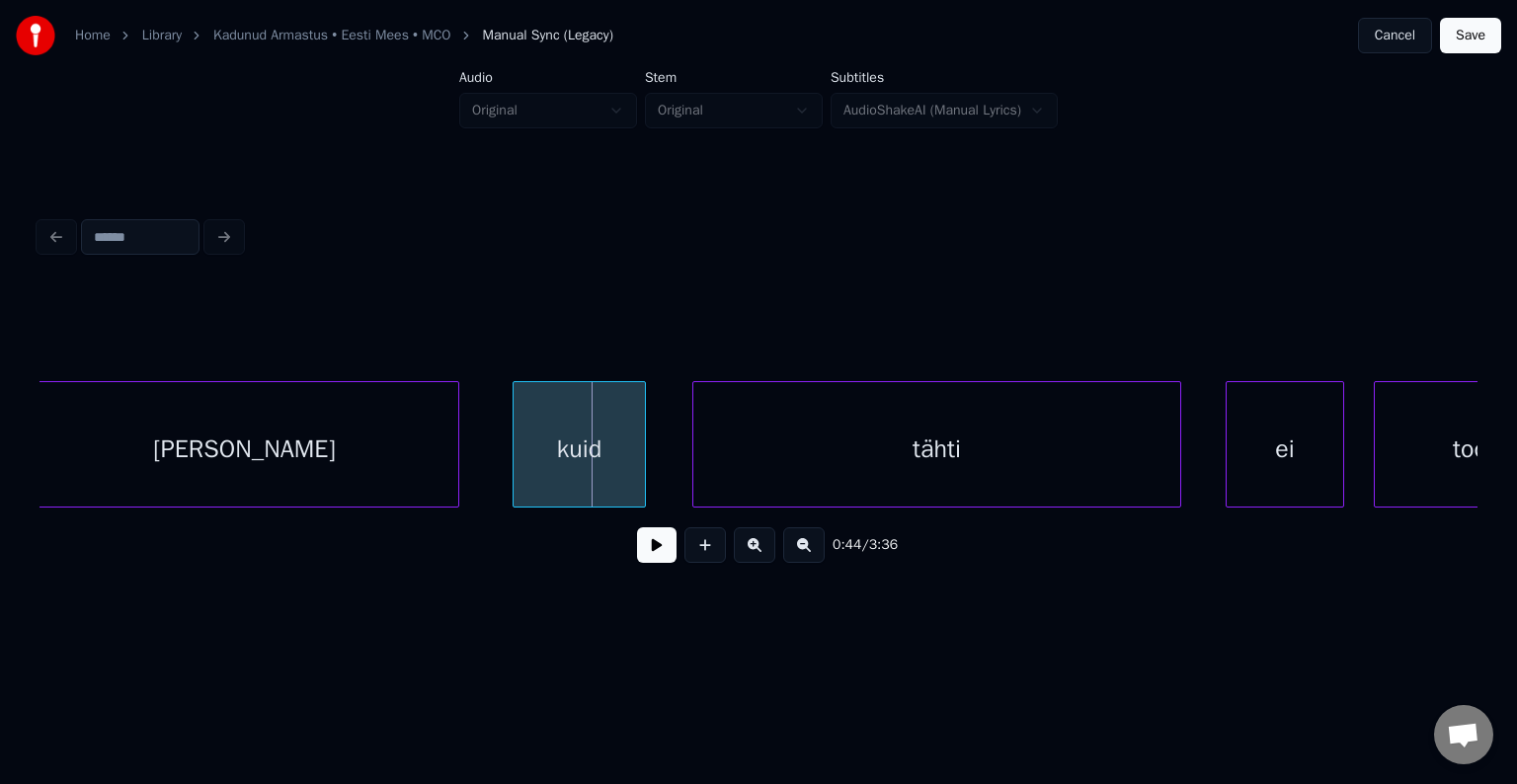 click on "kuid" at bounding box center (579, 449) 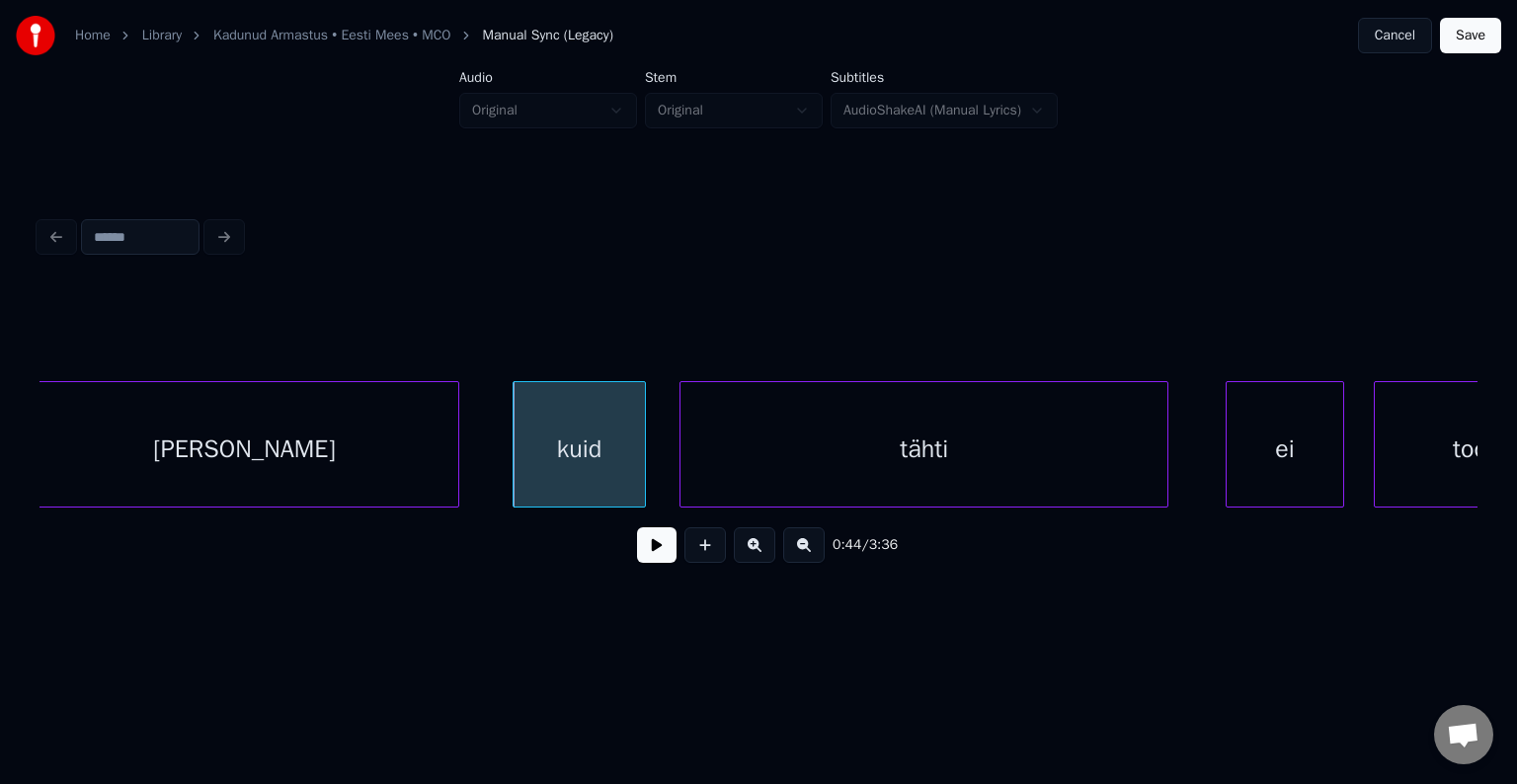 click on "tähti" at bounding box center [923, 449] 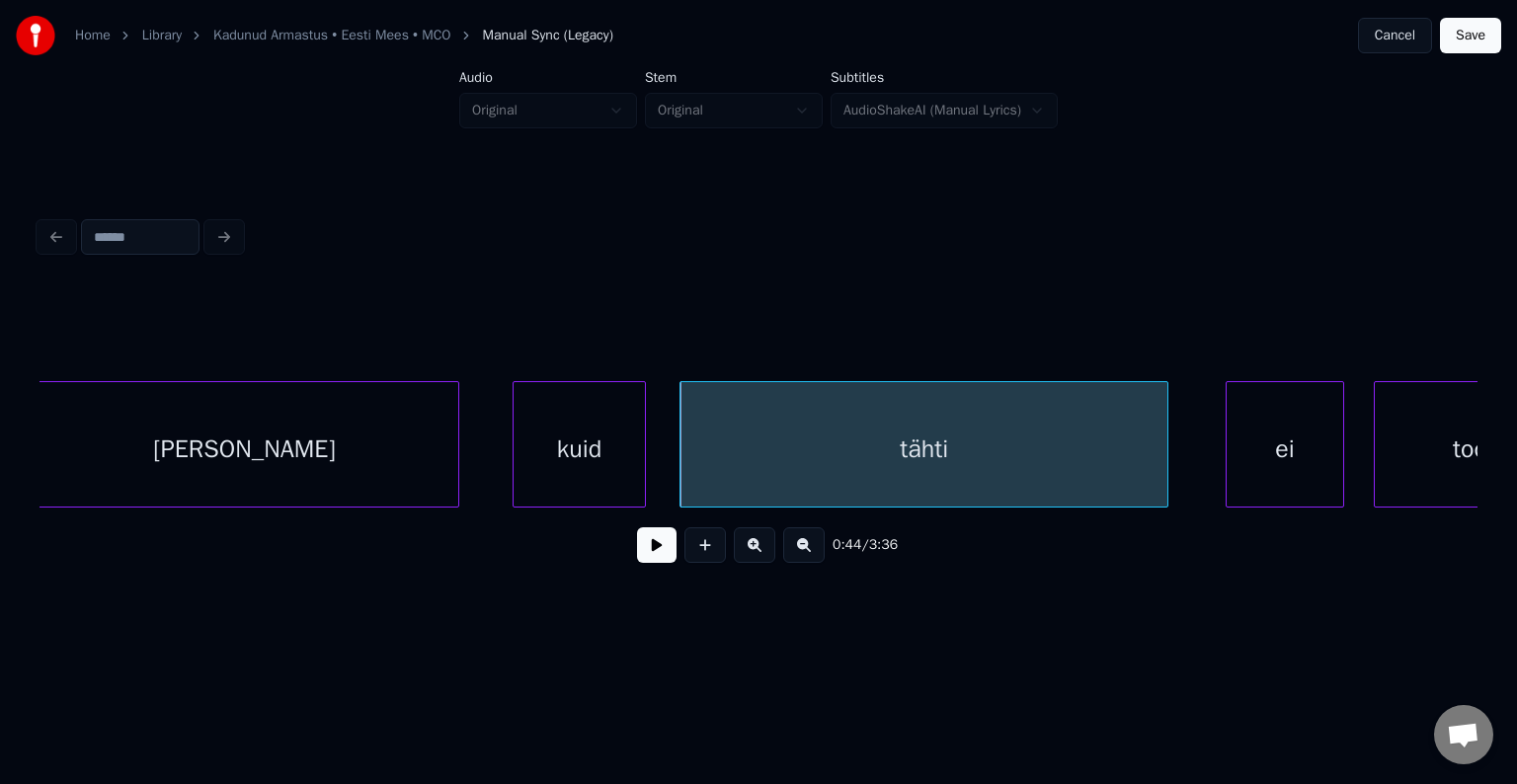 click on "kuid" at bounding box center [579, 449] 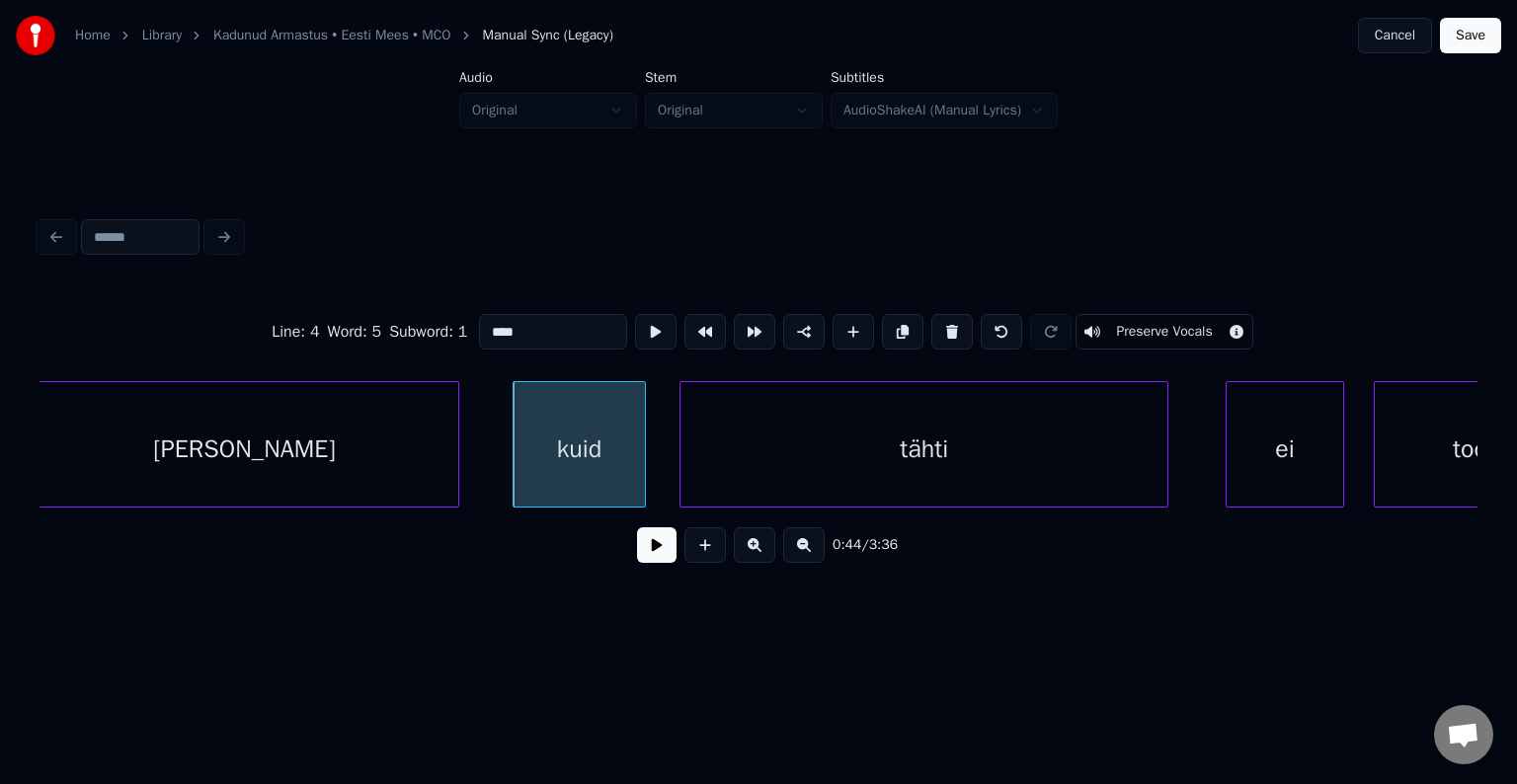 type on "****" 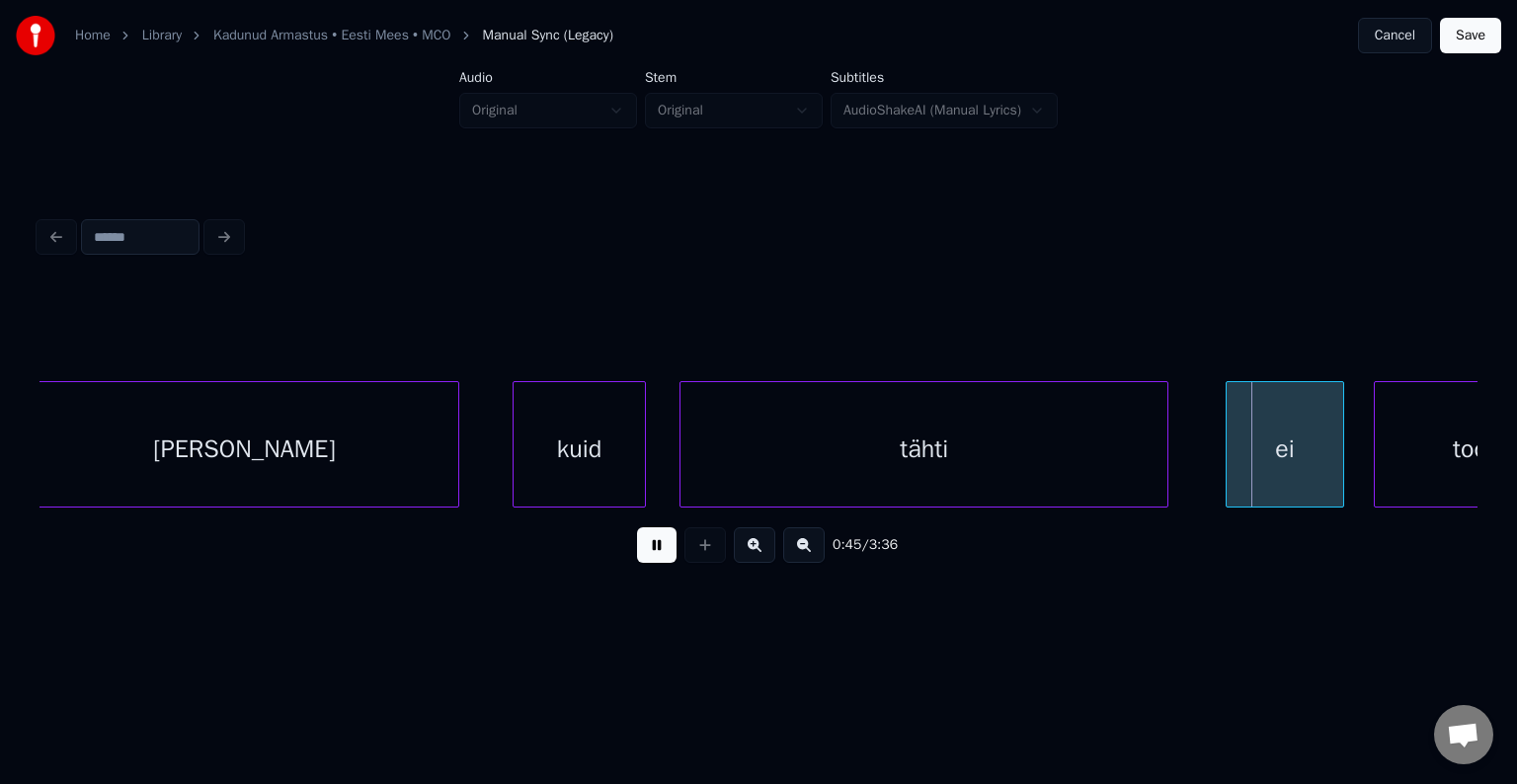 click at bounding box center (657, 545) 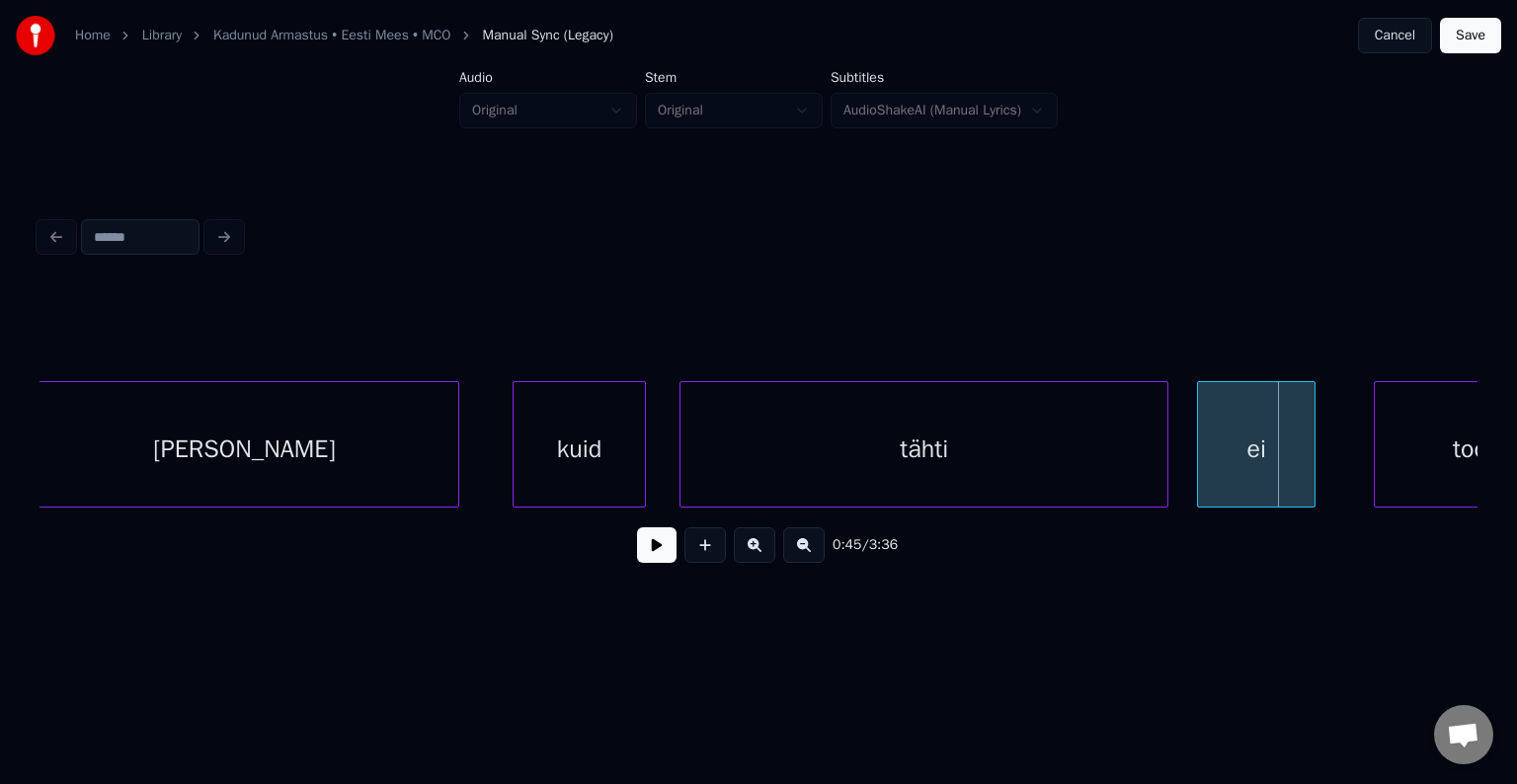 click on "ei" at bounding box center [1256, 449] 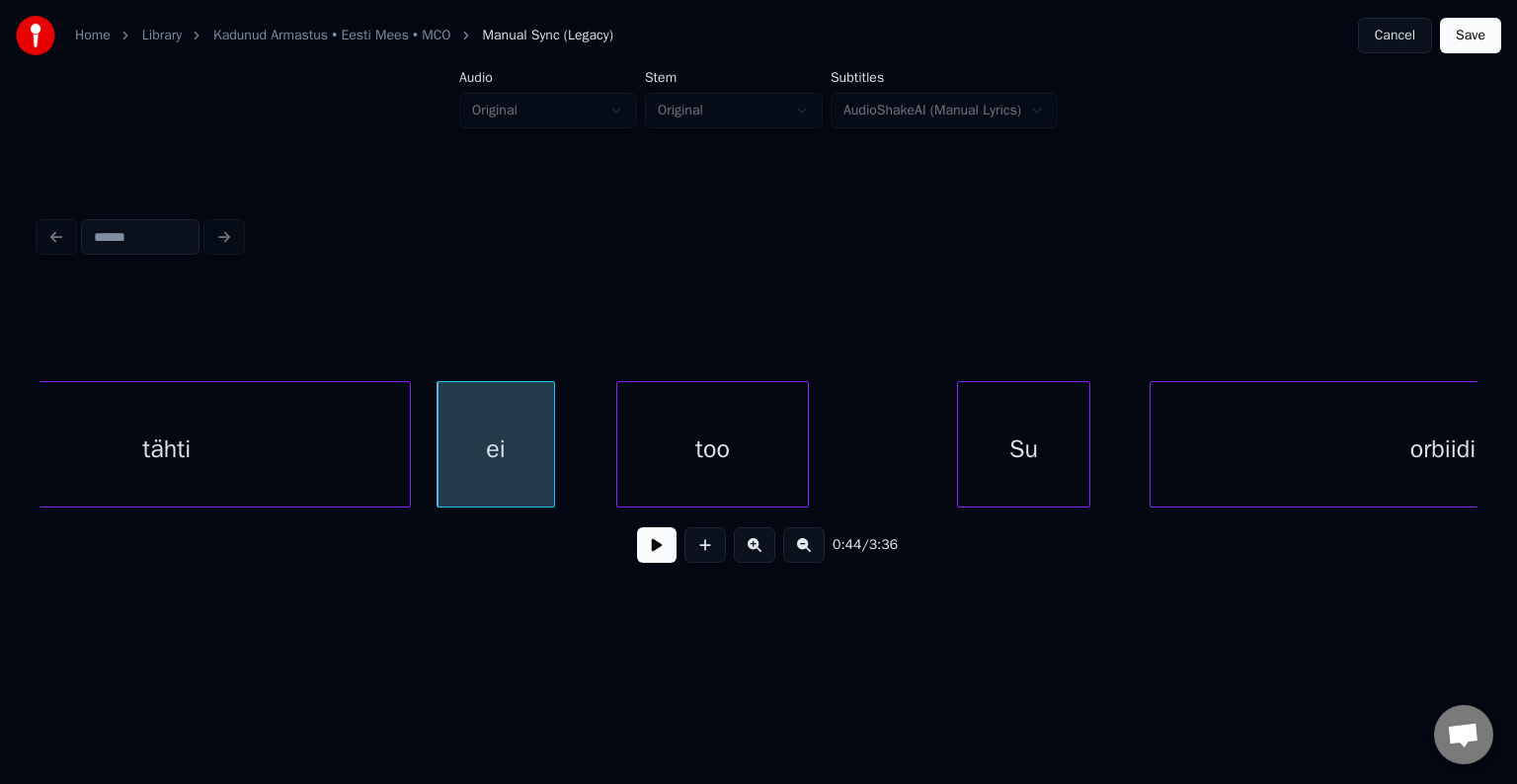 scroll, scrollTop: 0, scrollLeft: 32922, axis: horizontal 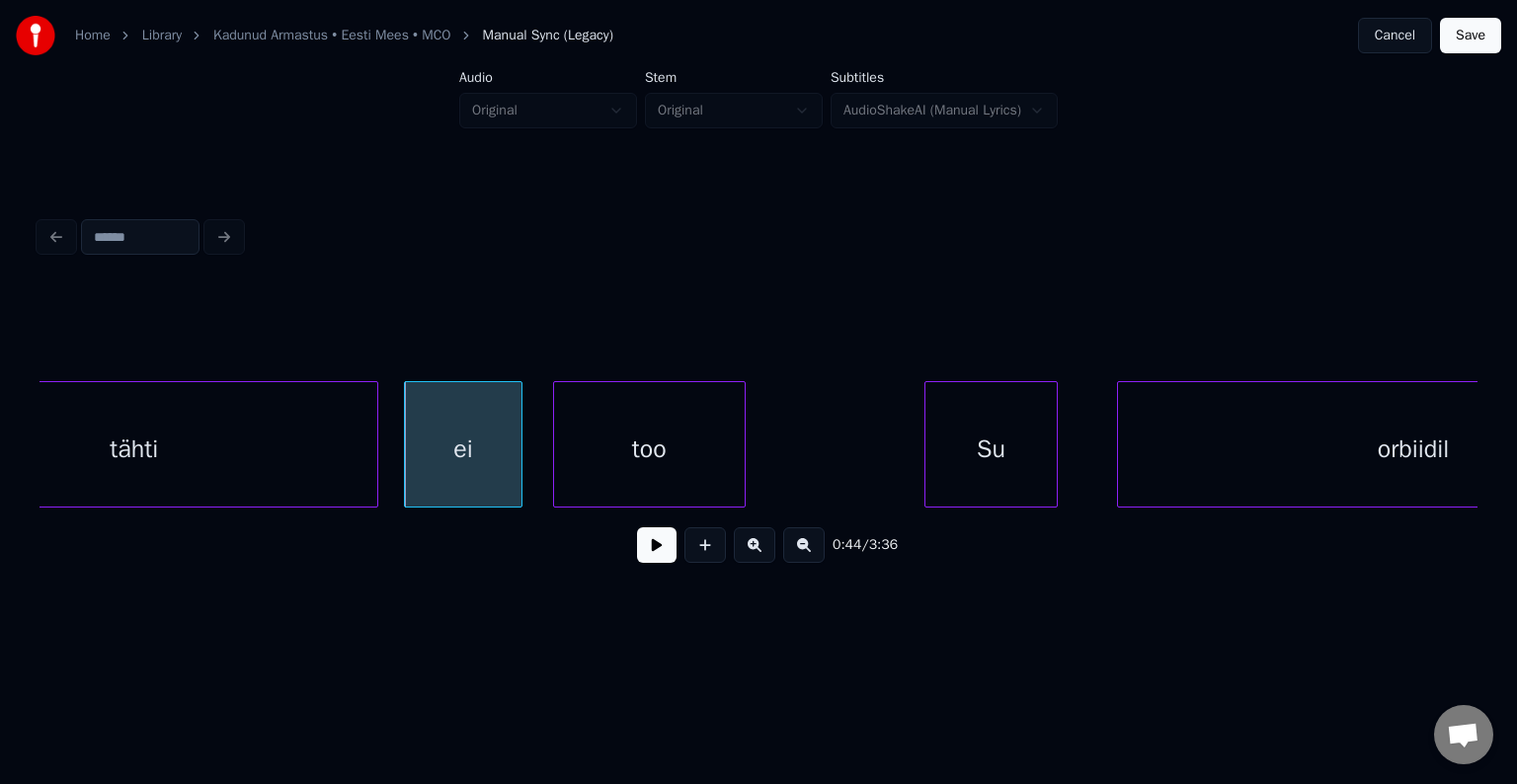 click on "too" at bounding box center [649, 449] 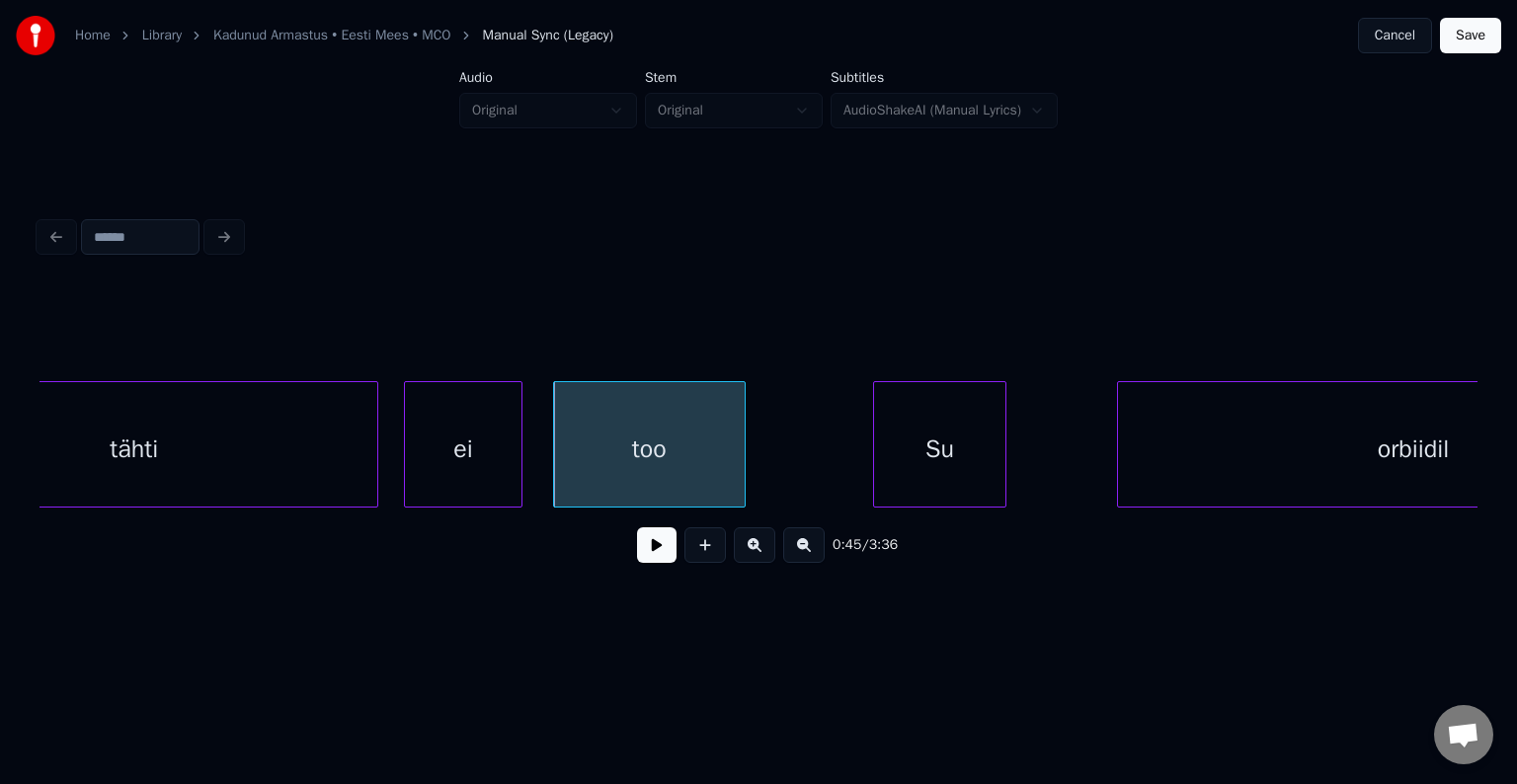 click on "Su" at bounding box center (939, 449) 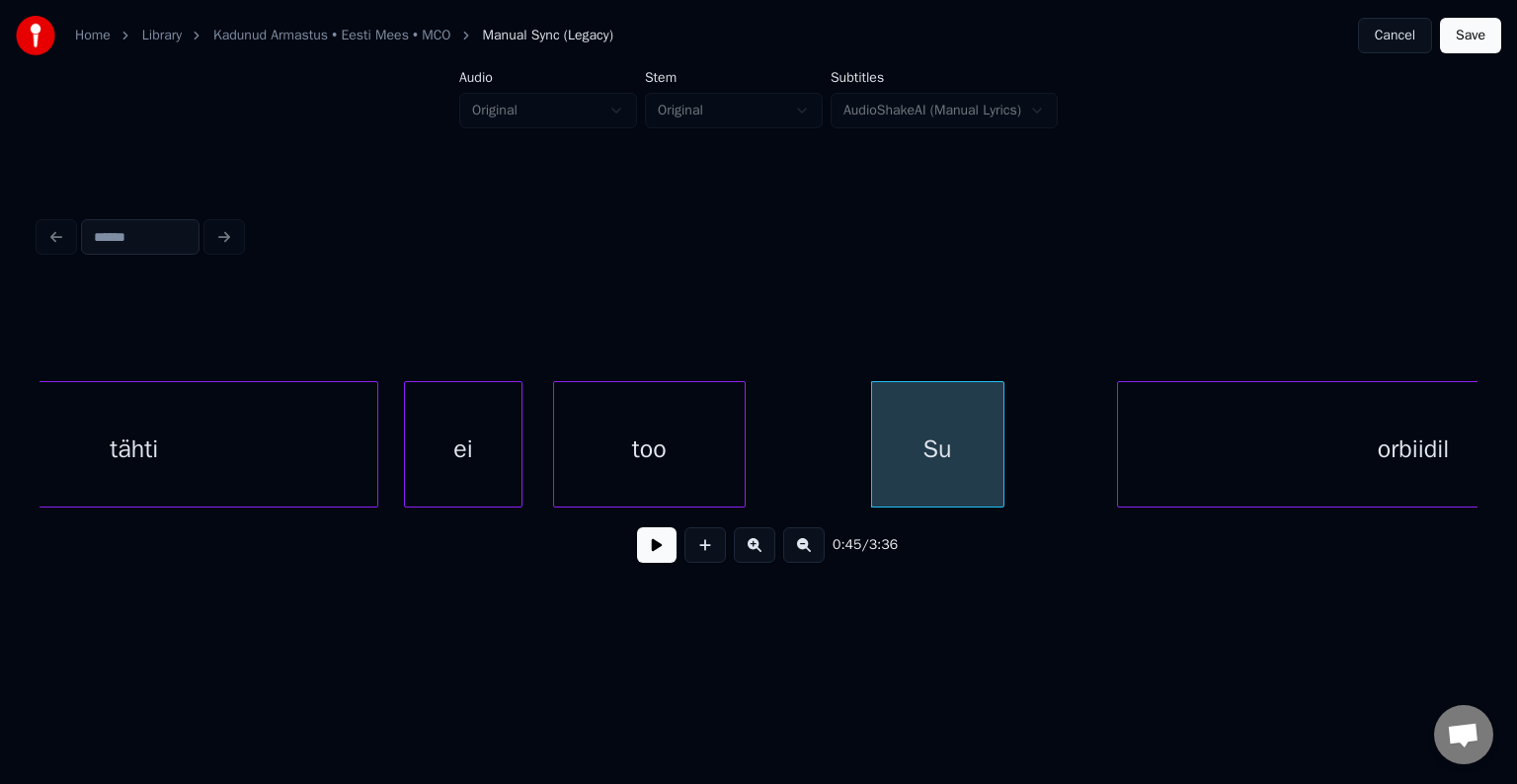 click on "too" at bounding box center (649, 449) 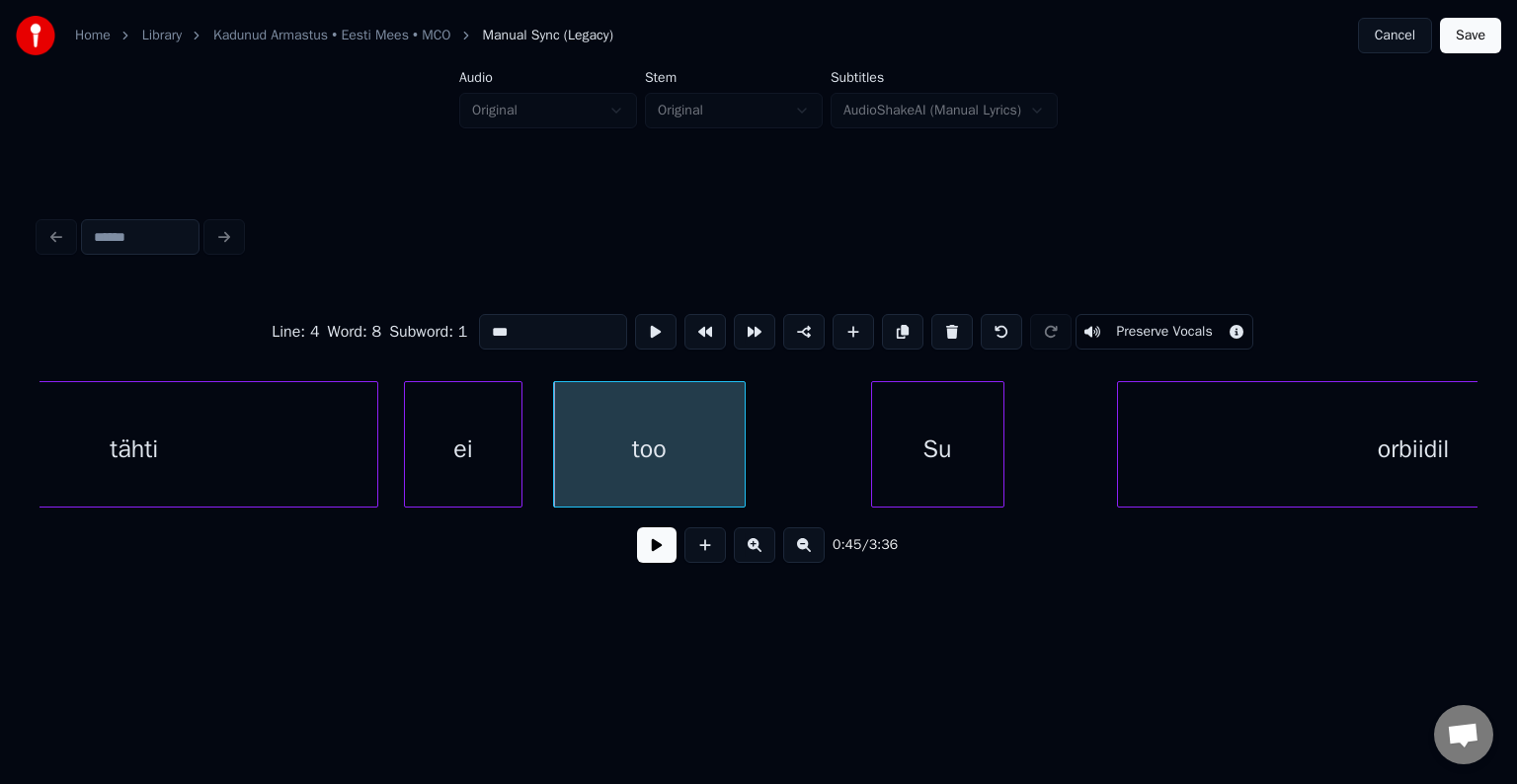 click at bounding box center [657, 545] 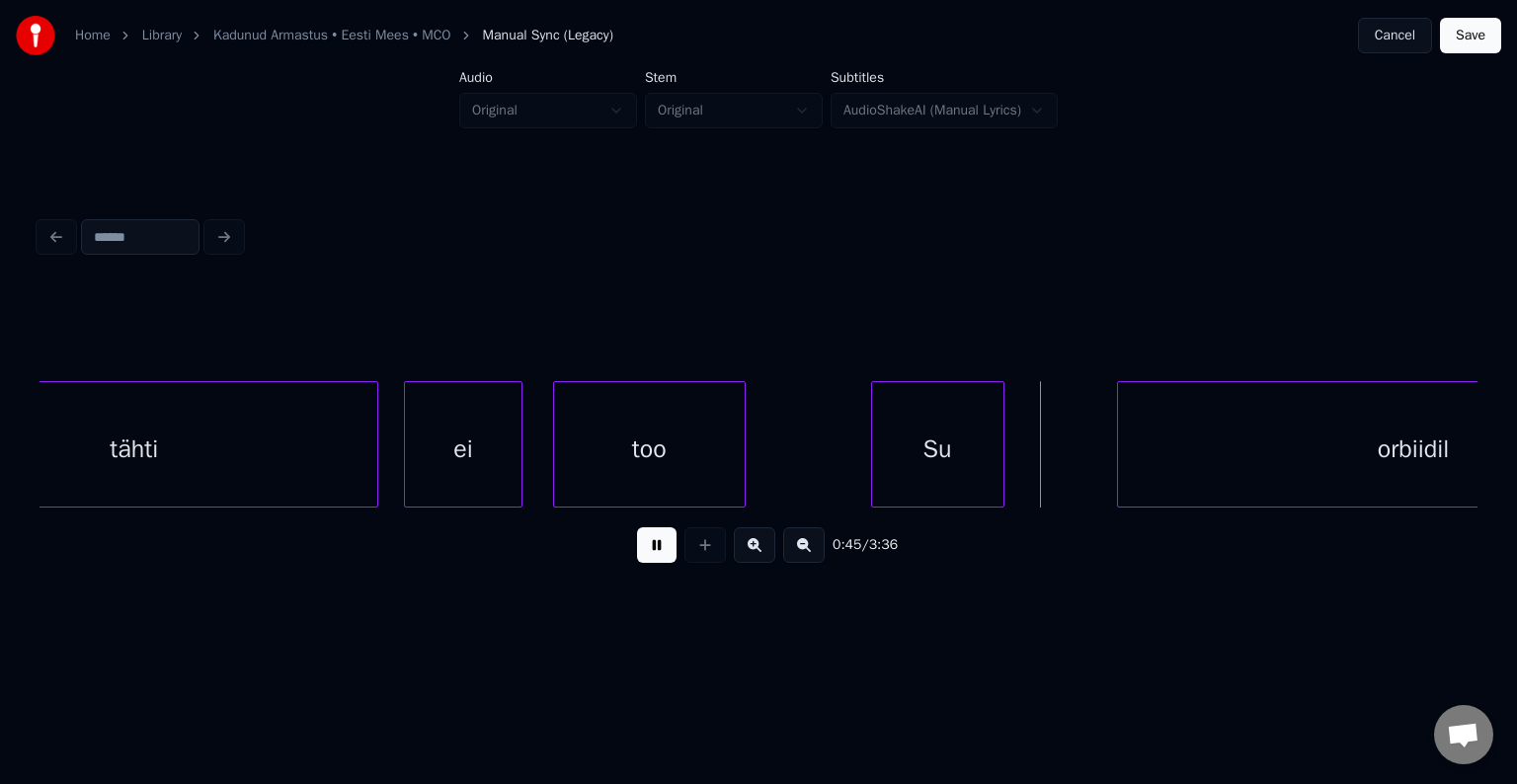 click at bounding box center (657, 545) 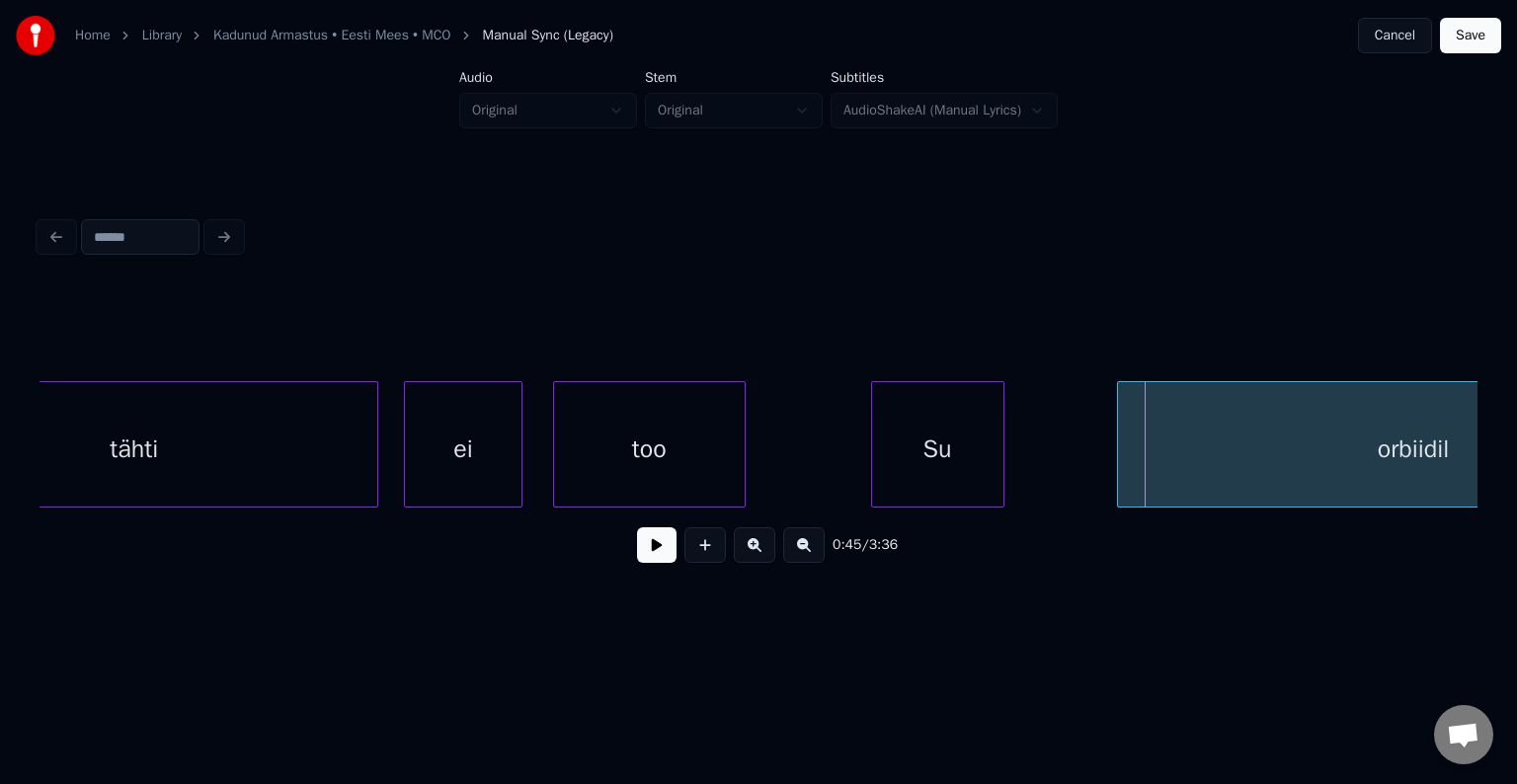 scroll, scrollTop: 0, scrollLeft: 33150, axis: horizontal 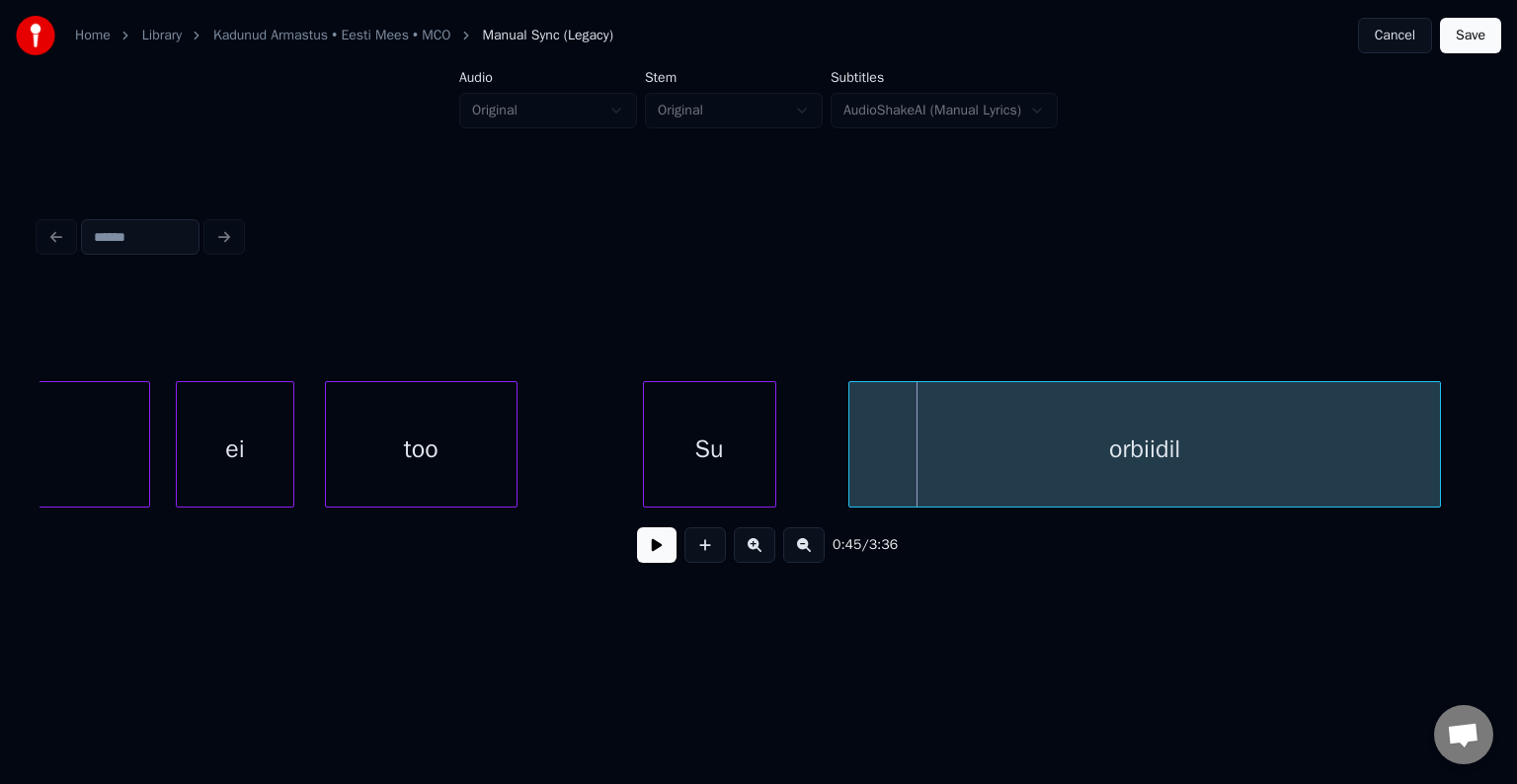 click on "orbiidil" at bounding box center (1145, 449) 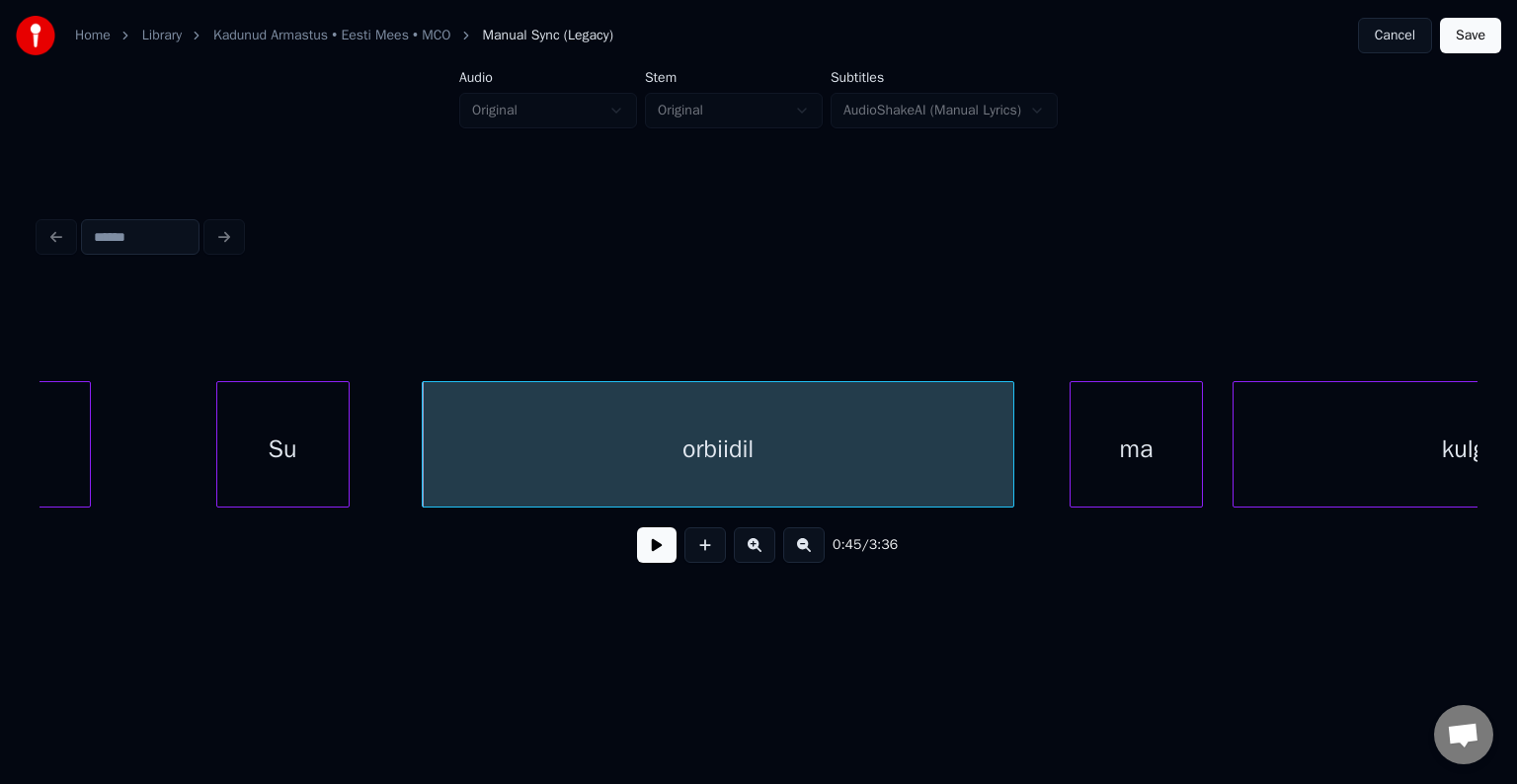 scroll, scrollTop: 0, scrollLeft: 33584, axis: horizontal 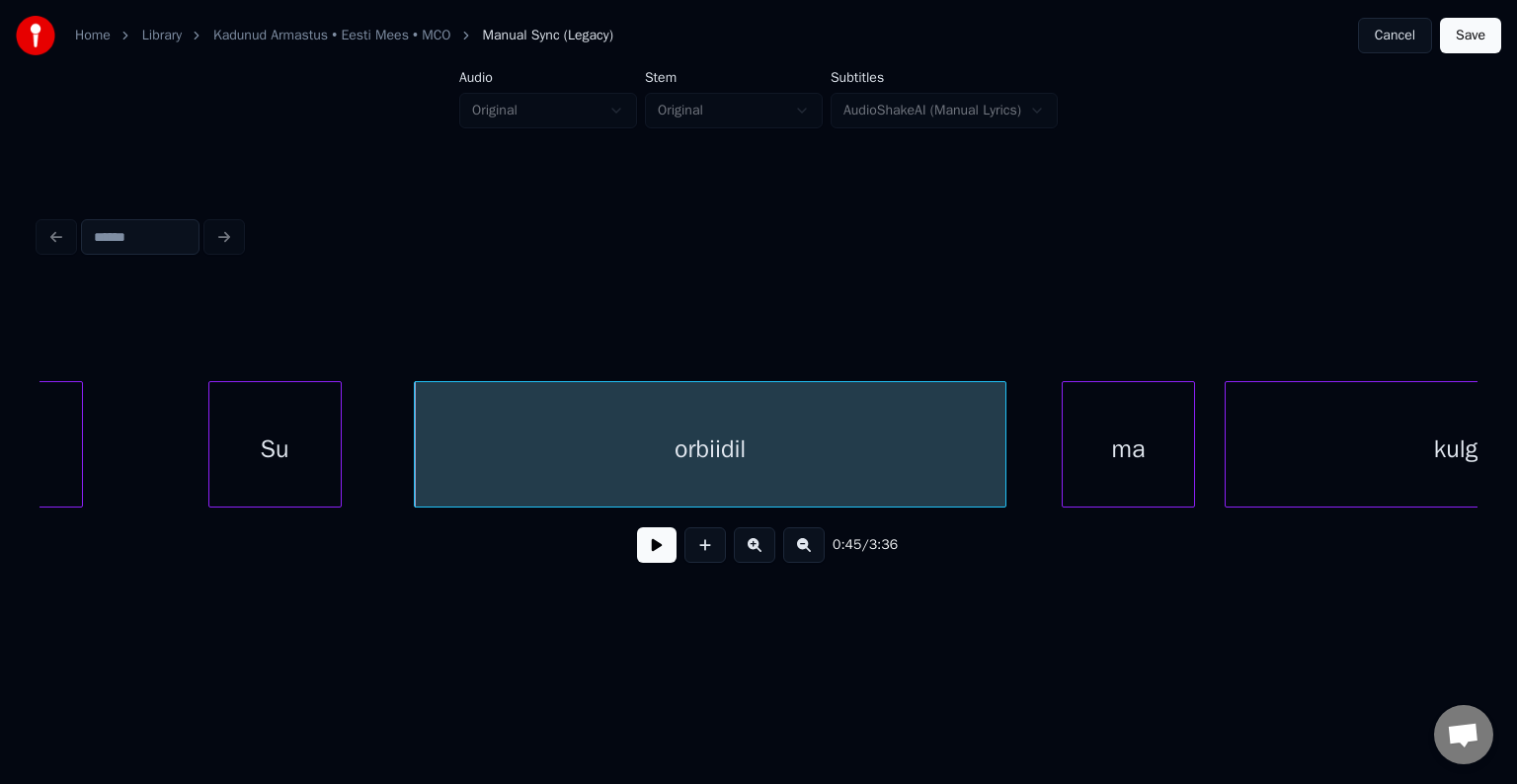 click at bounding box center (657, 545) 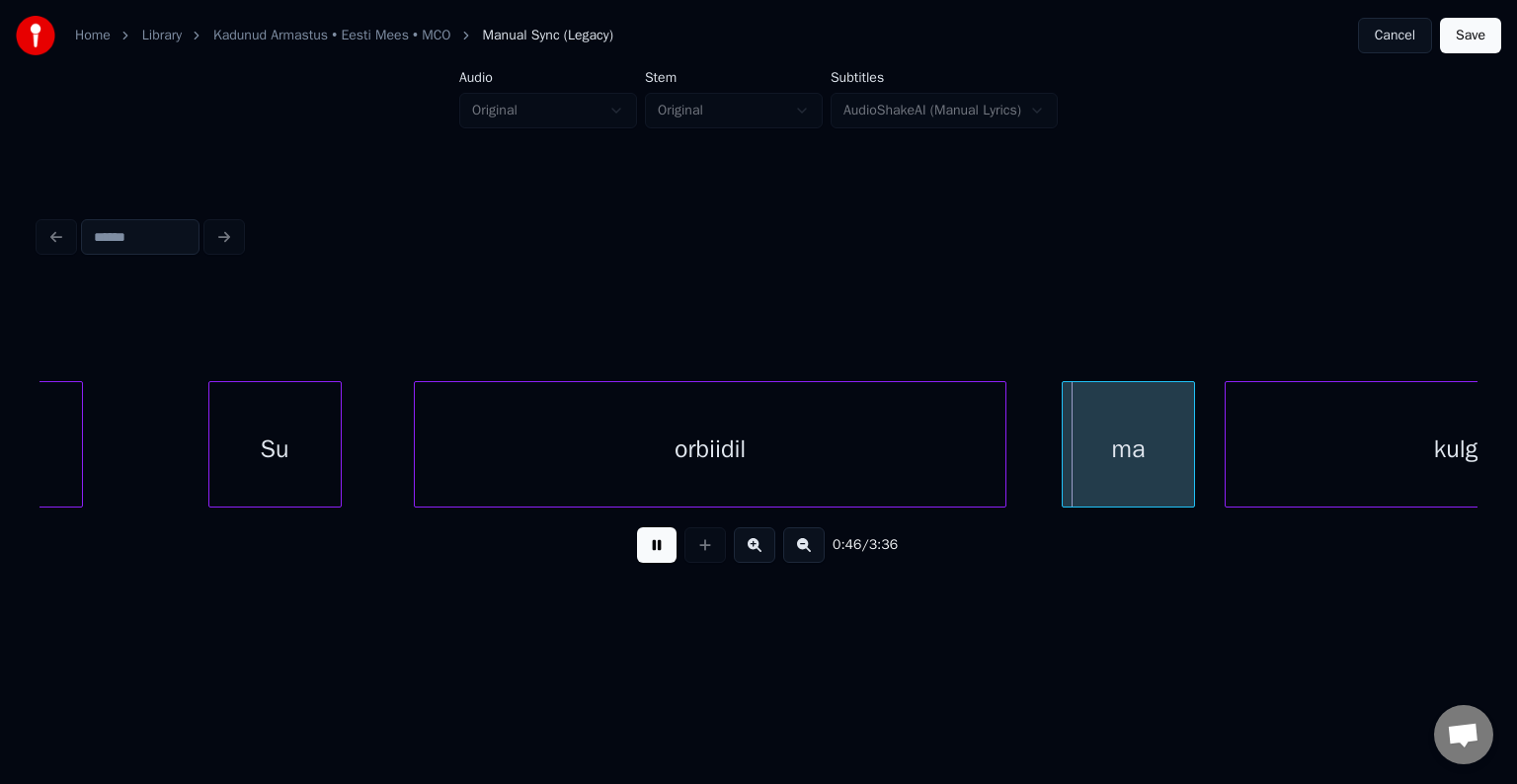 click at bounding box center [657, 545] 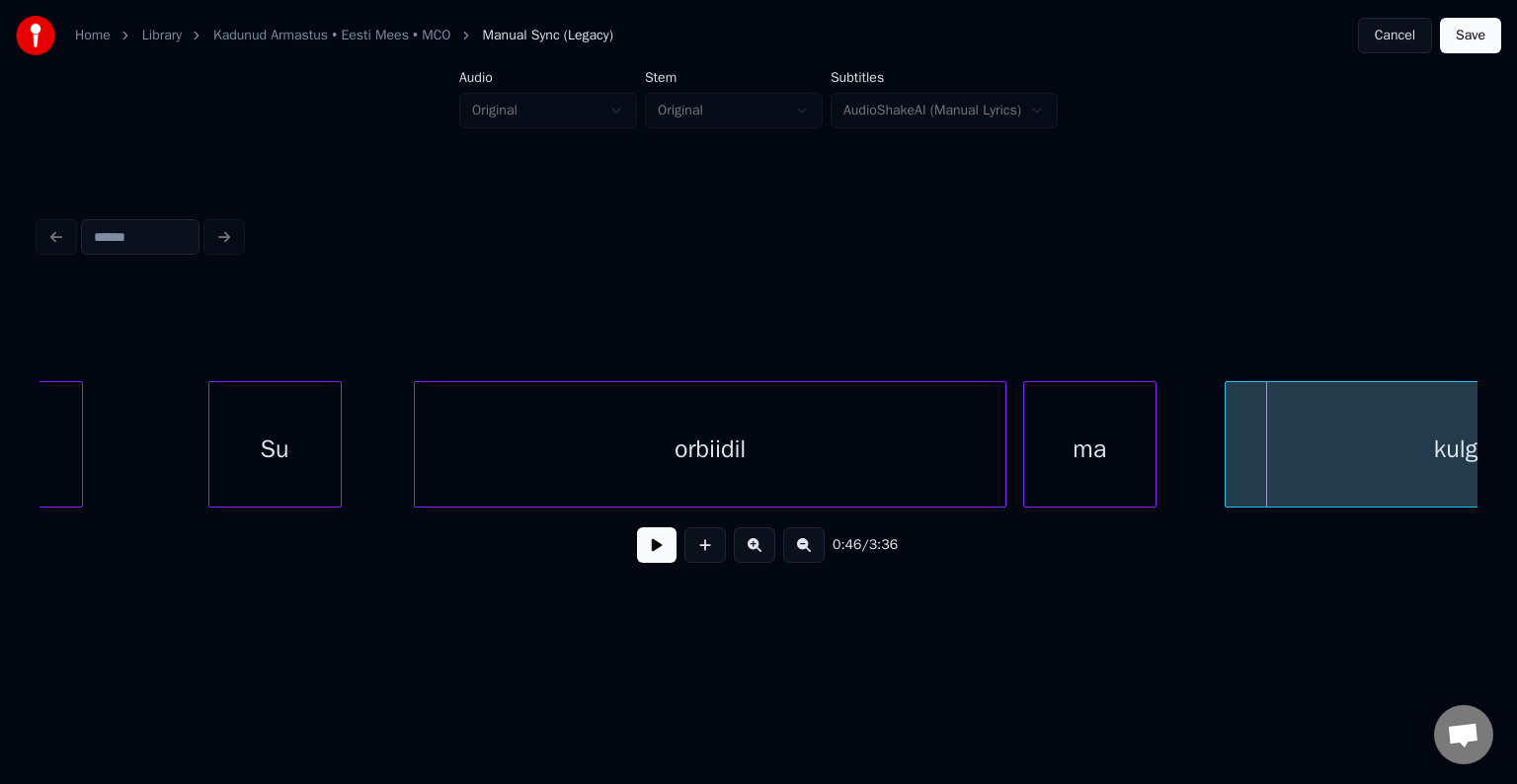 click on "ma" at bounding box center [1089, 449] 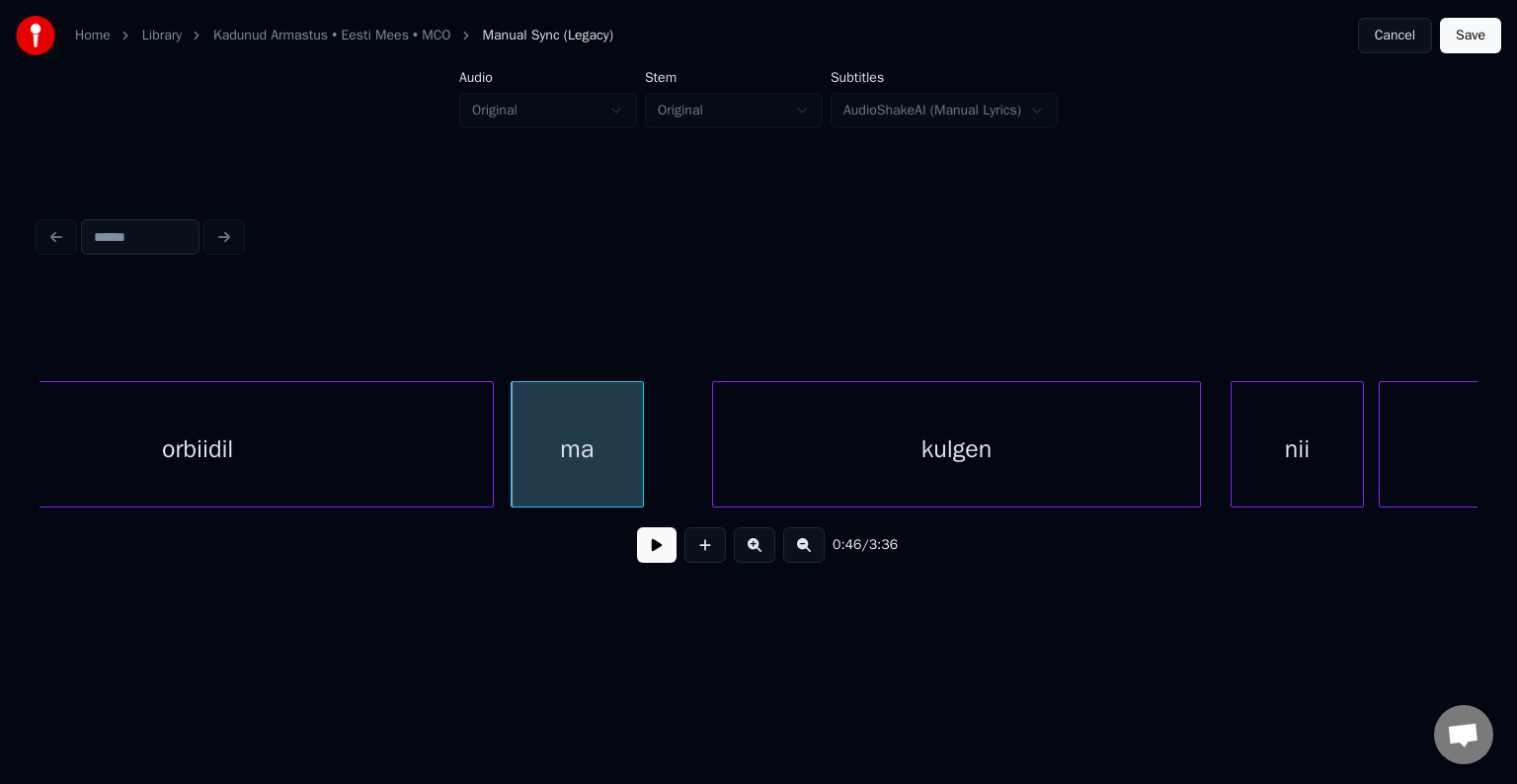scroll, scrollTop: 0, scrollLeft: 34098, axis: horizontal 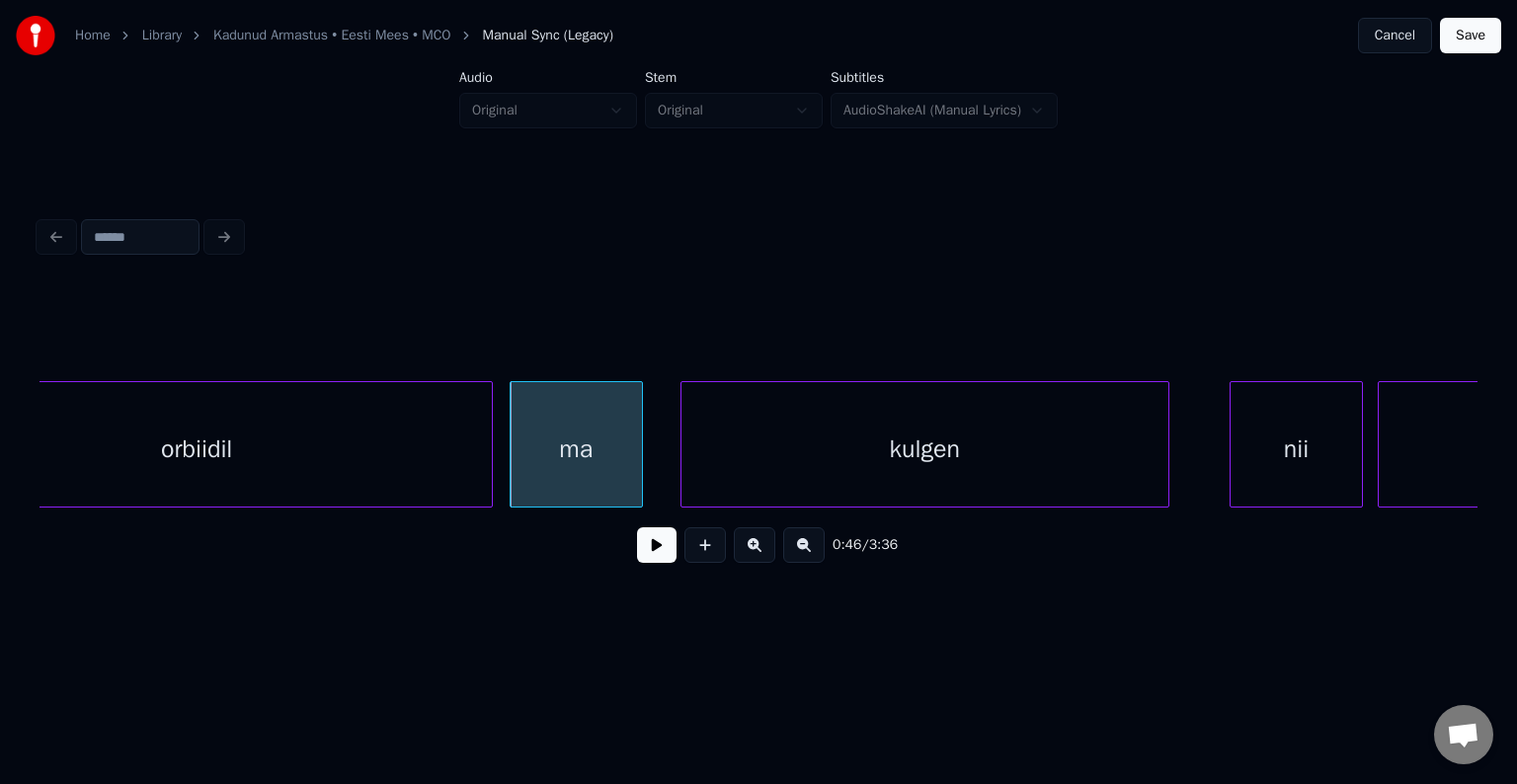 click on "kulgen" at bounding box center [924, 449] 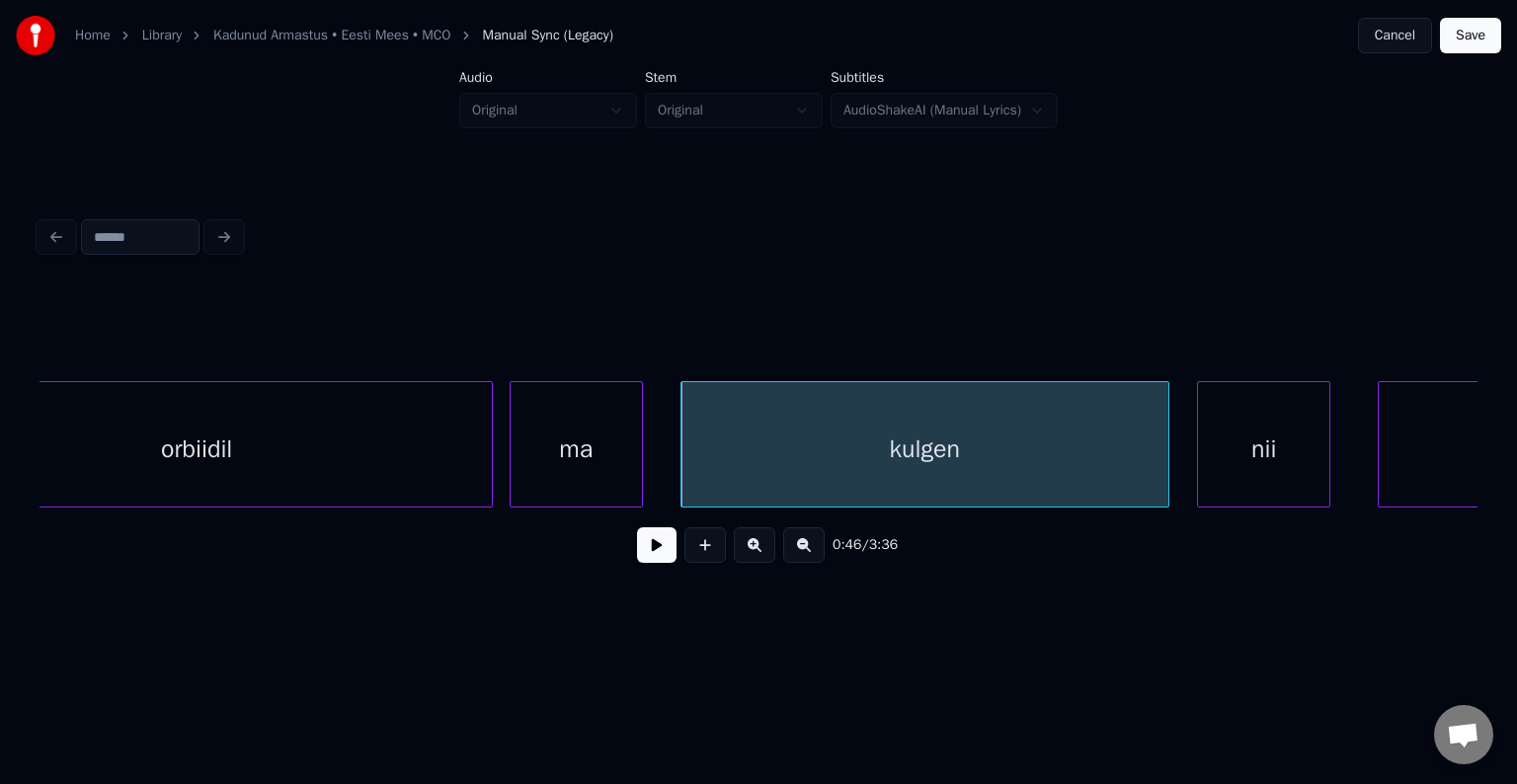 click on "nii" at bounding box center (1263, 449) 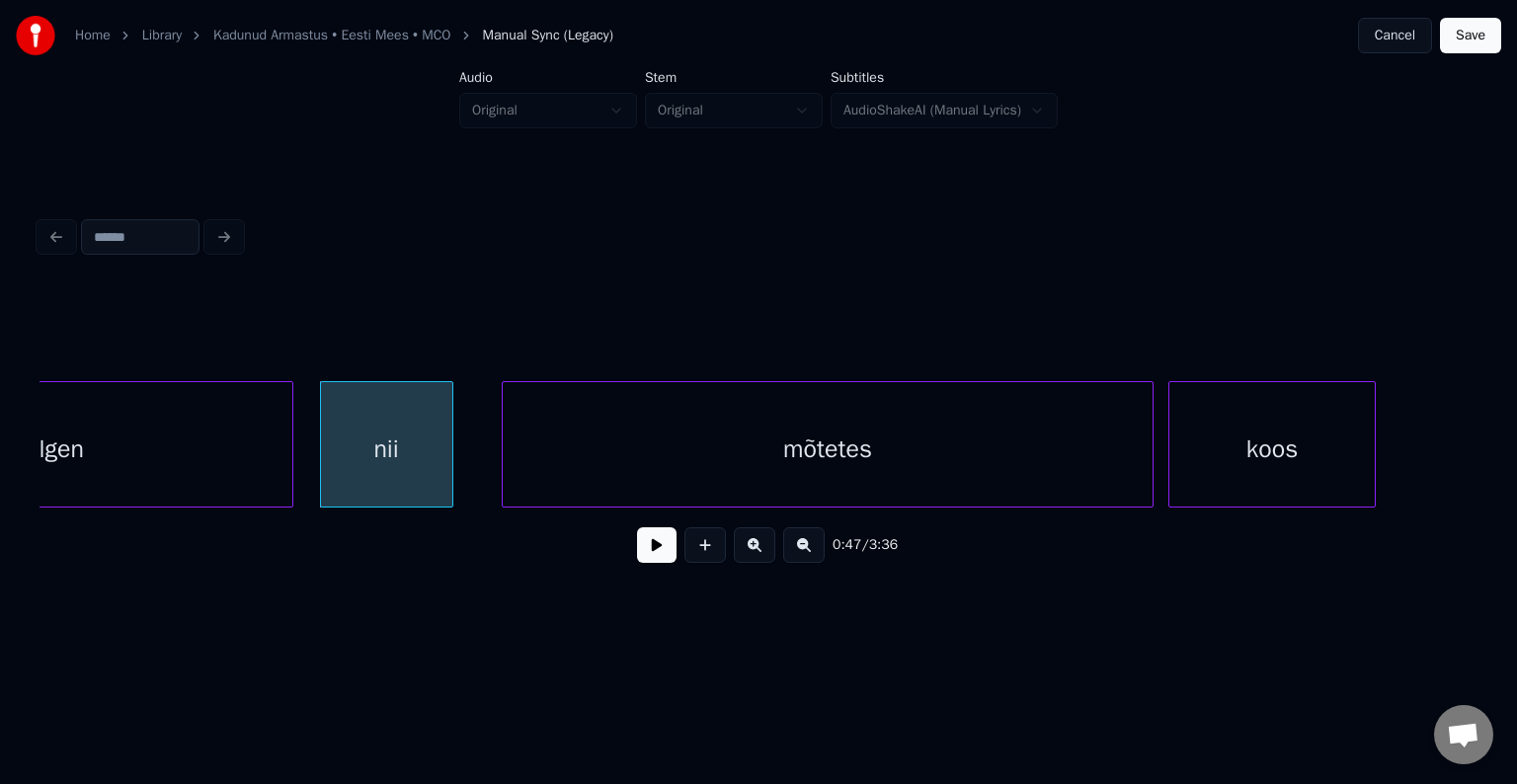 scroll, scrollTop: 0, scrollLeft: 35007, axis: horizontal 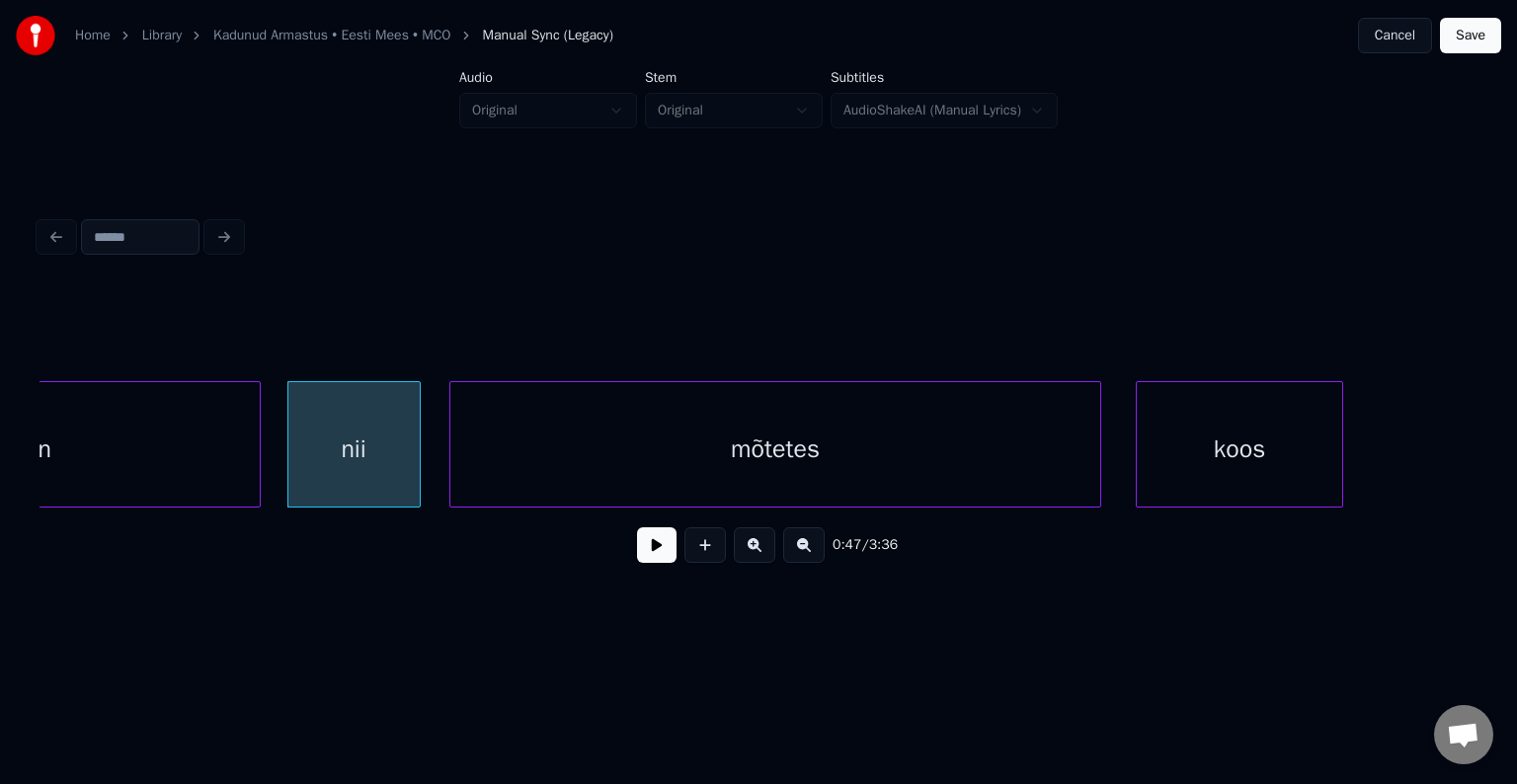 click on "mõtetes" at bounding box center (775, 449) 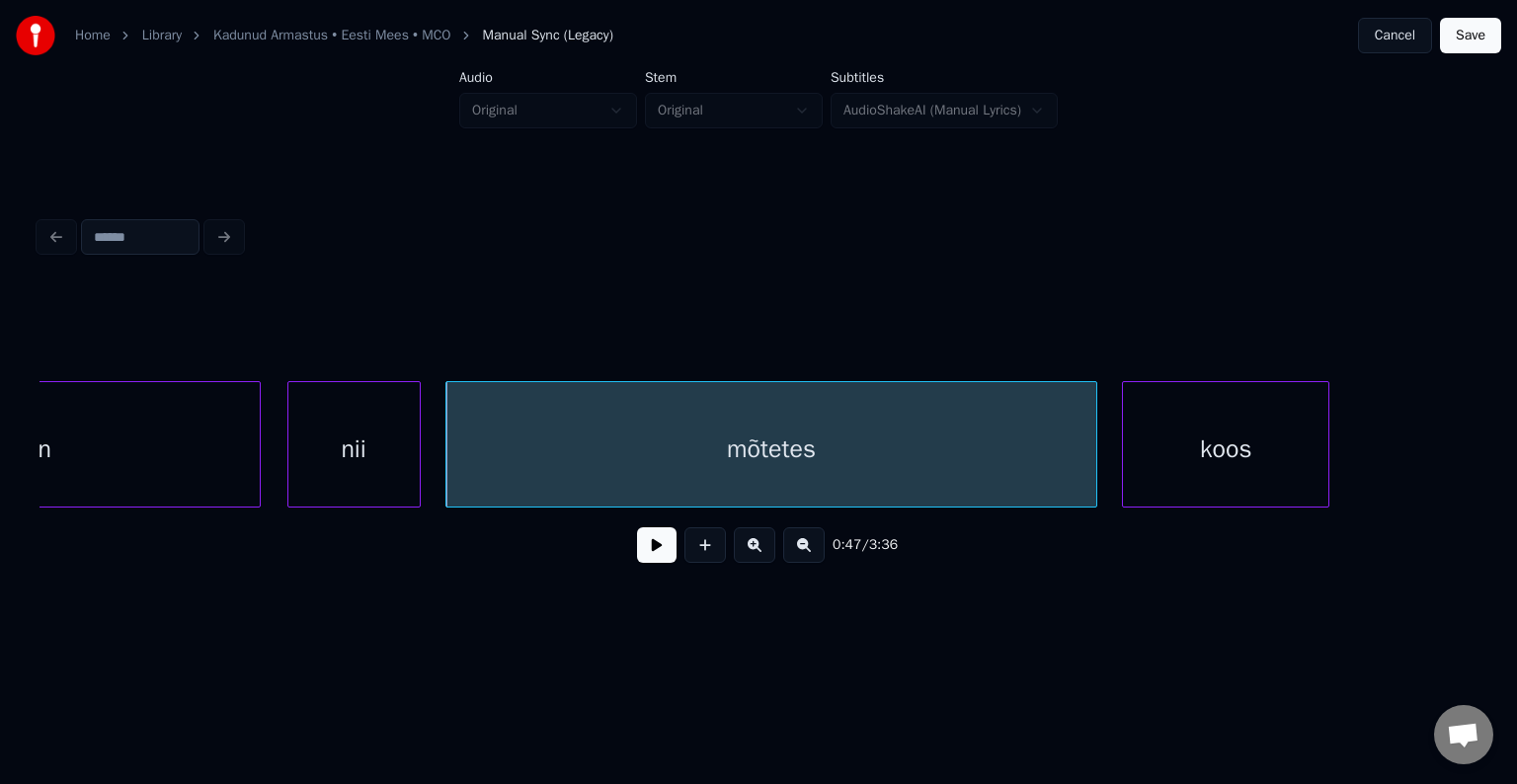 click on "koos" at bounding box center [1226, 449] 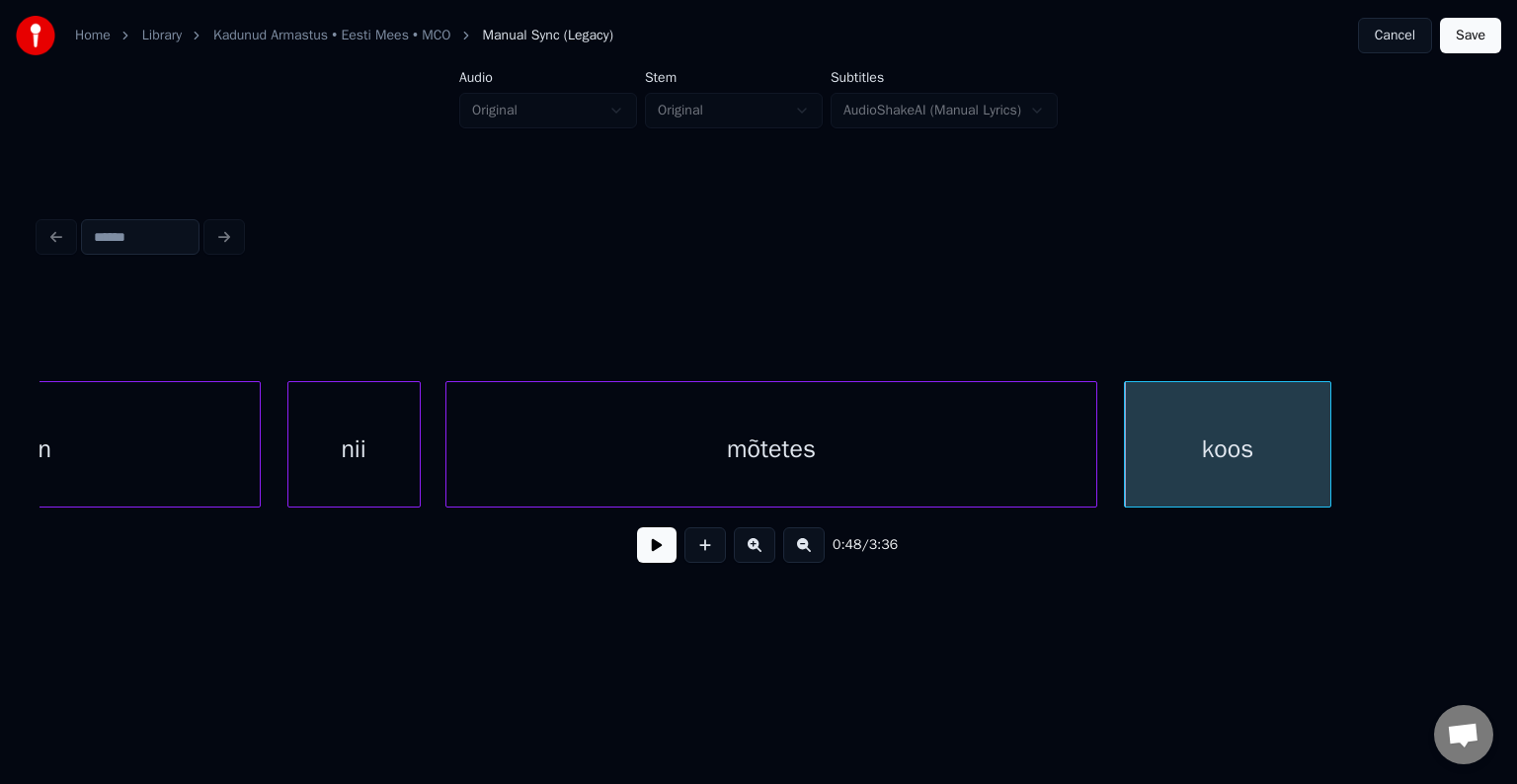 click on "mõtetes" at bounding box center [771, 449] 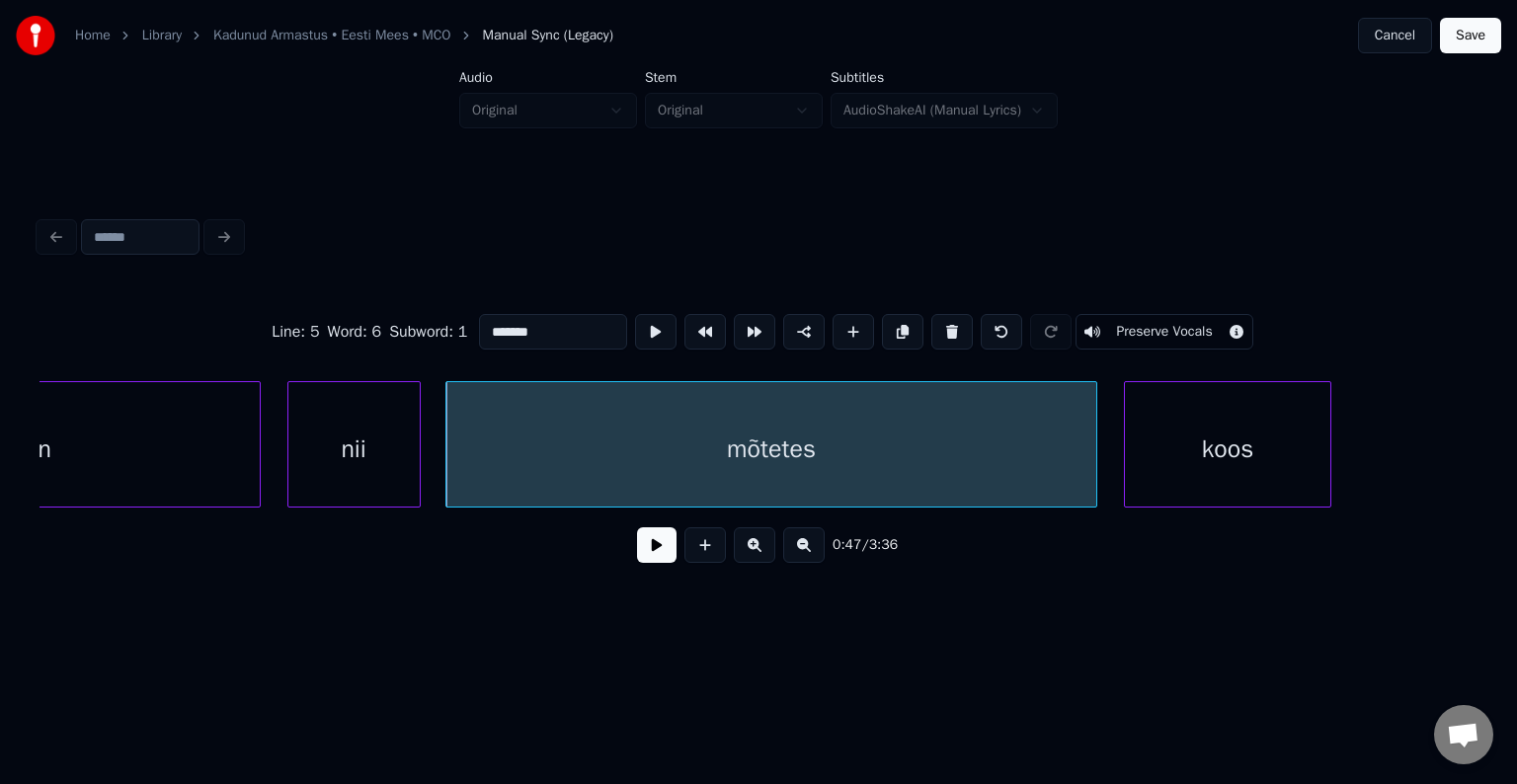click at bounding box center [657, 545] 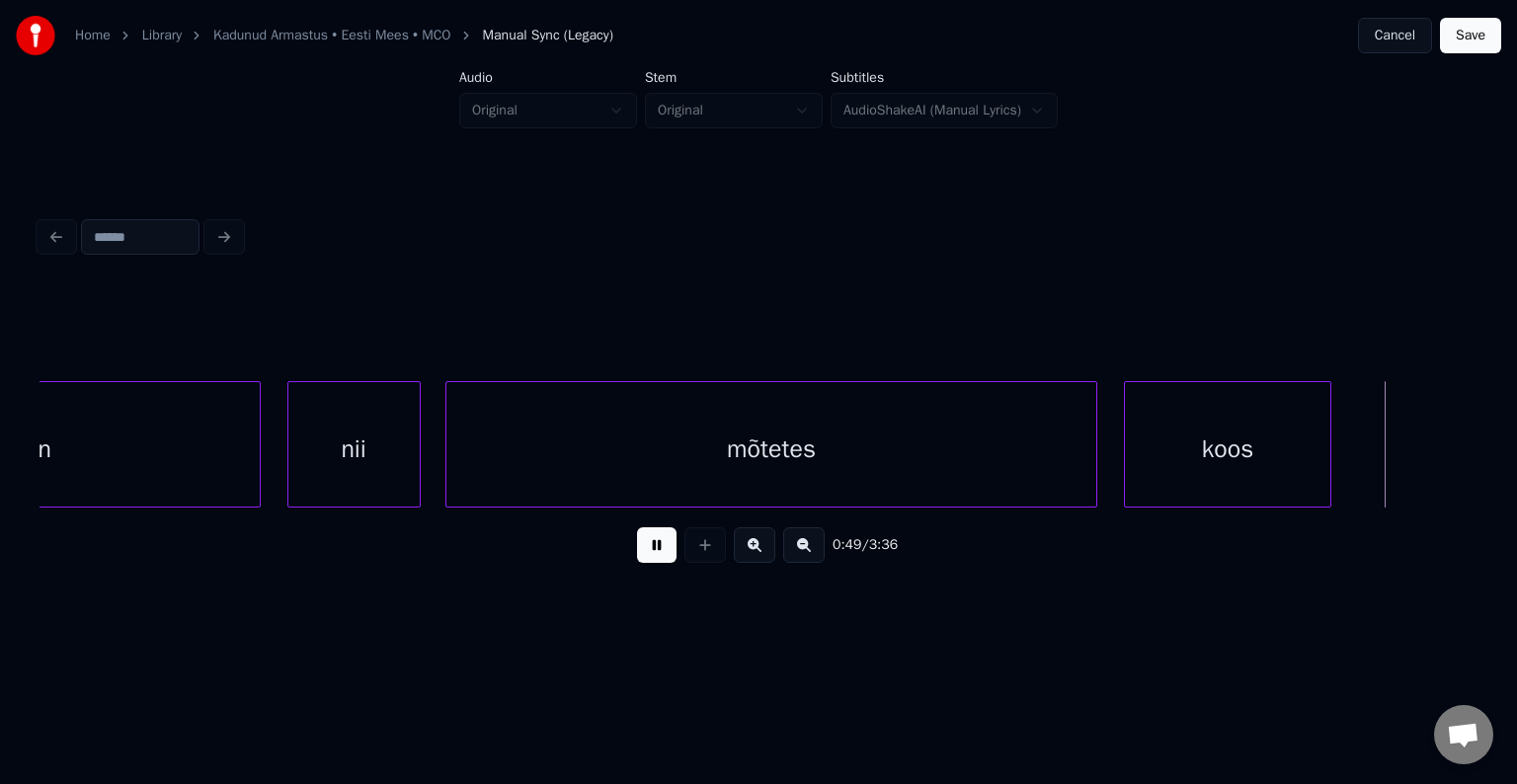 scroll, scrollTop: 0, scrollLeft: 36451, axis: horizontal 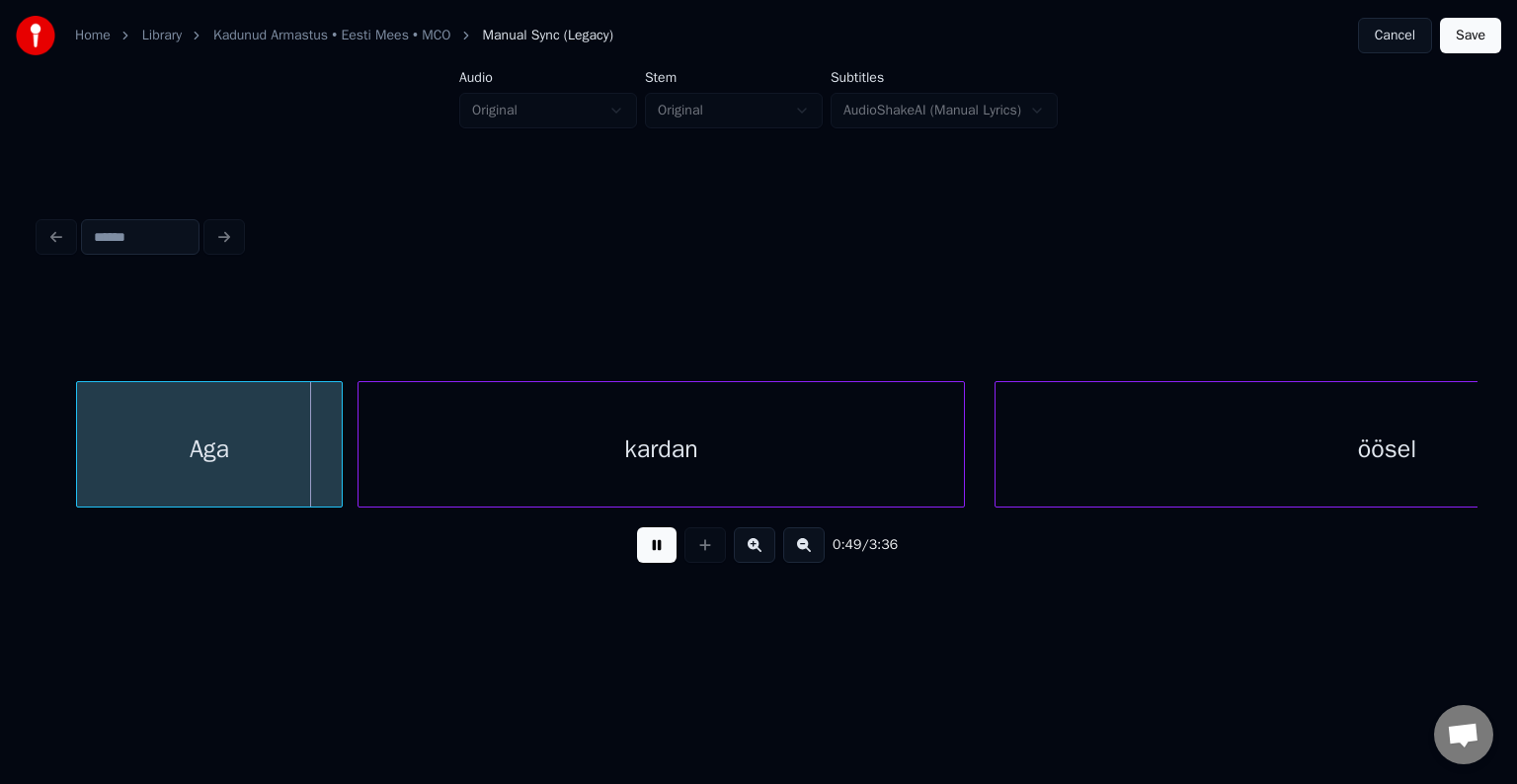 click at bounding box center [657, 545] 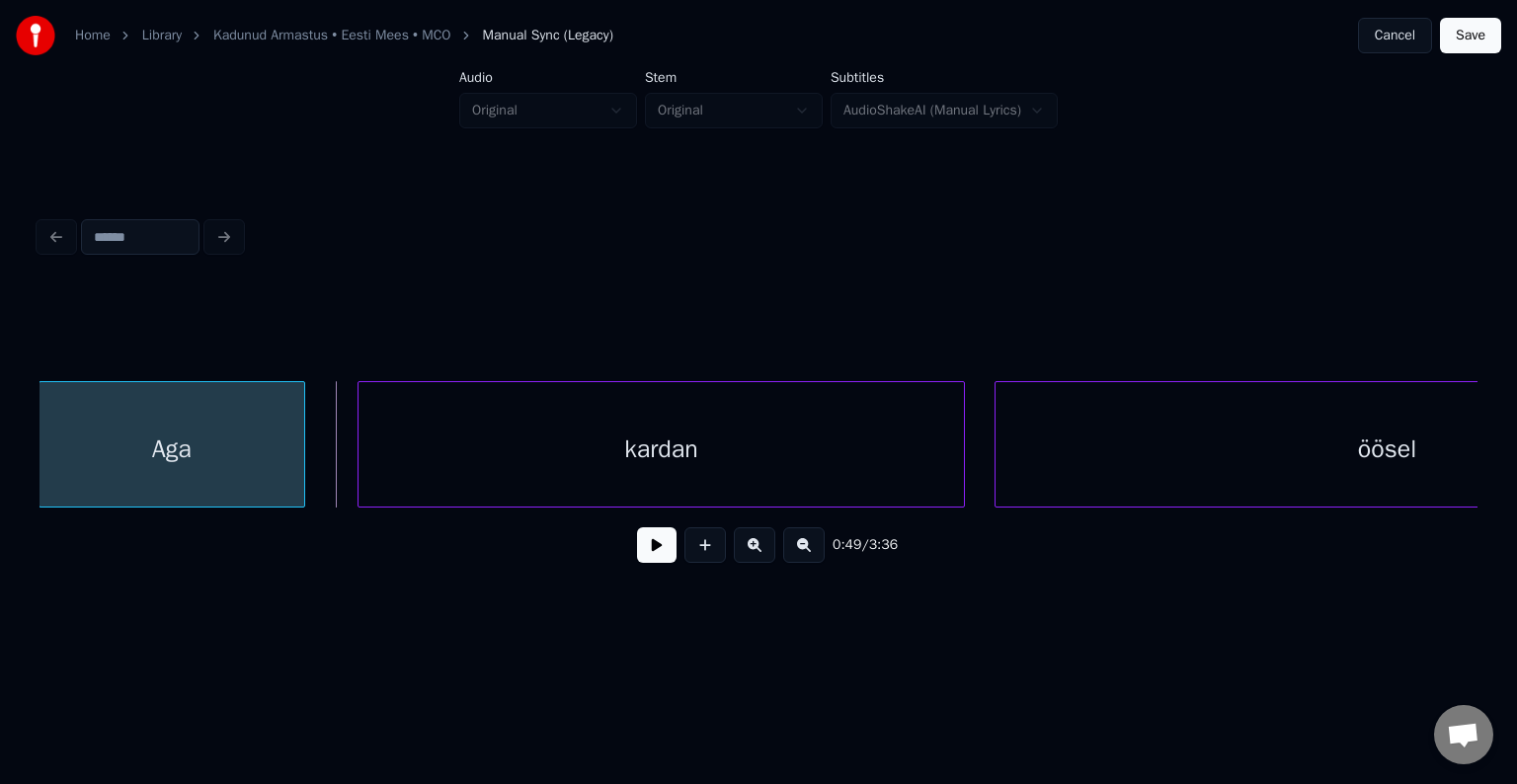 scroll, scrollTop: 0, scrollLeft: 36449, axis: horizontal 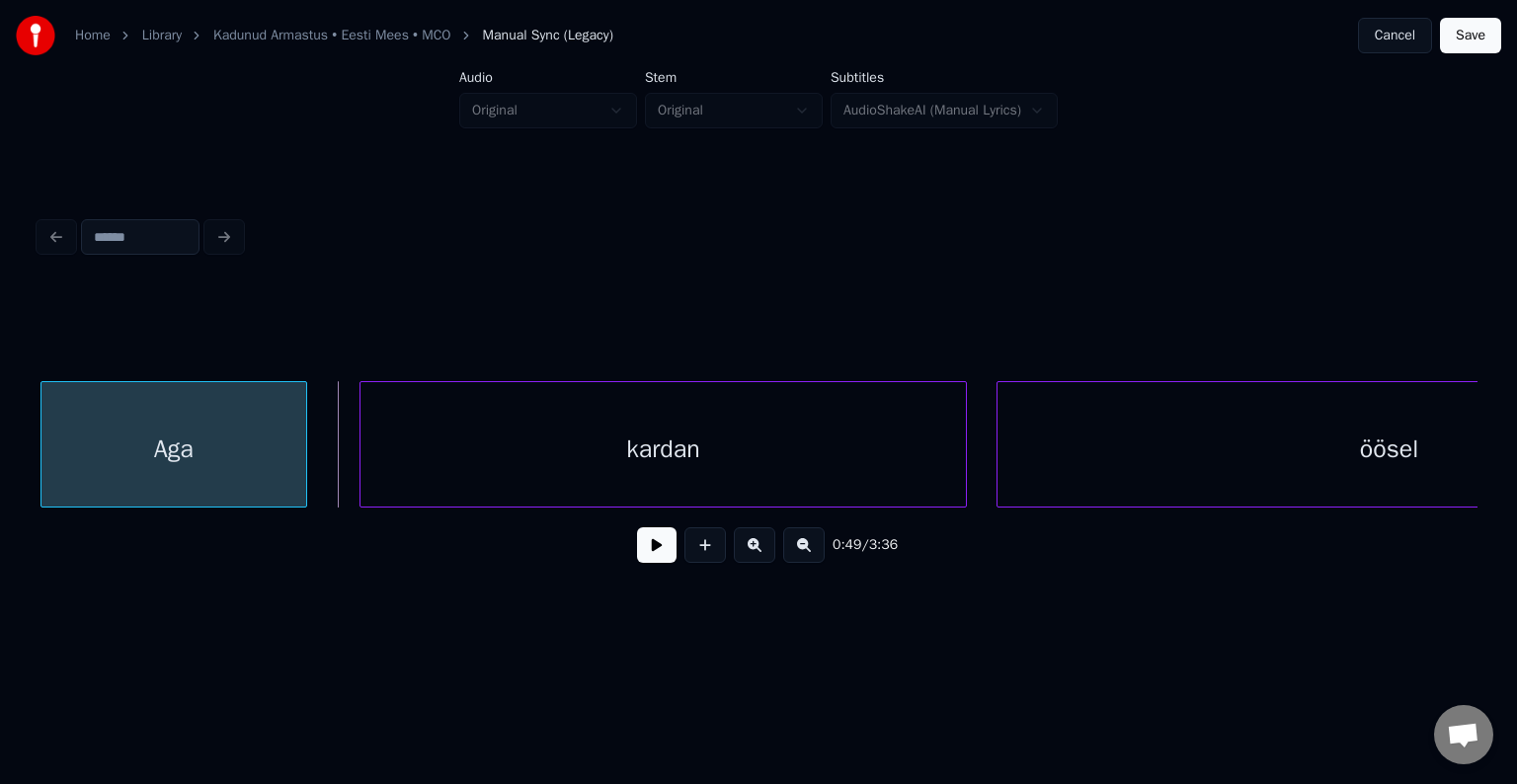 click on "Aga" at bounding box center [174, 449] 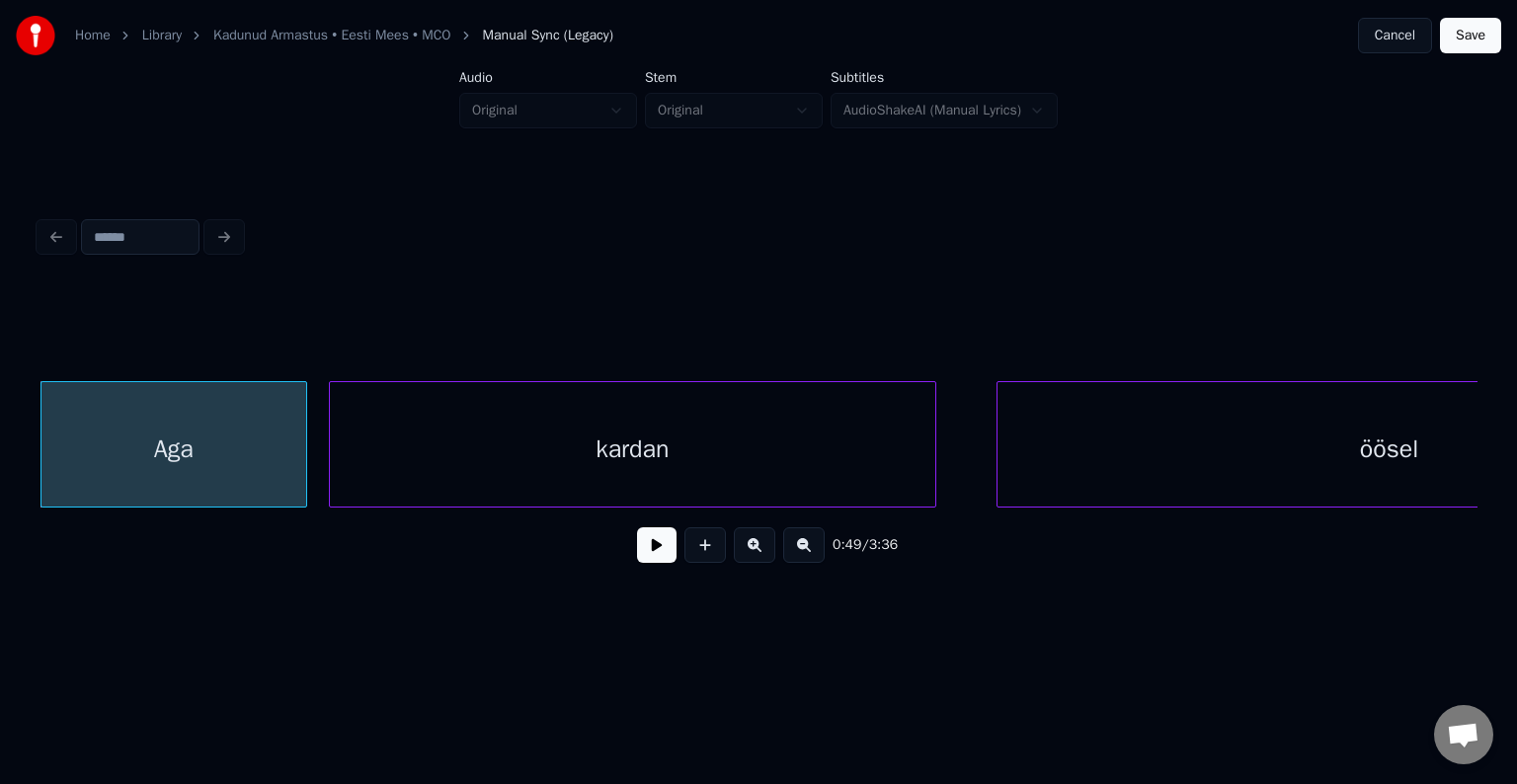 click on "kardan" at bounding box center (632, 449) 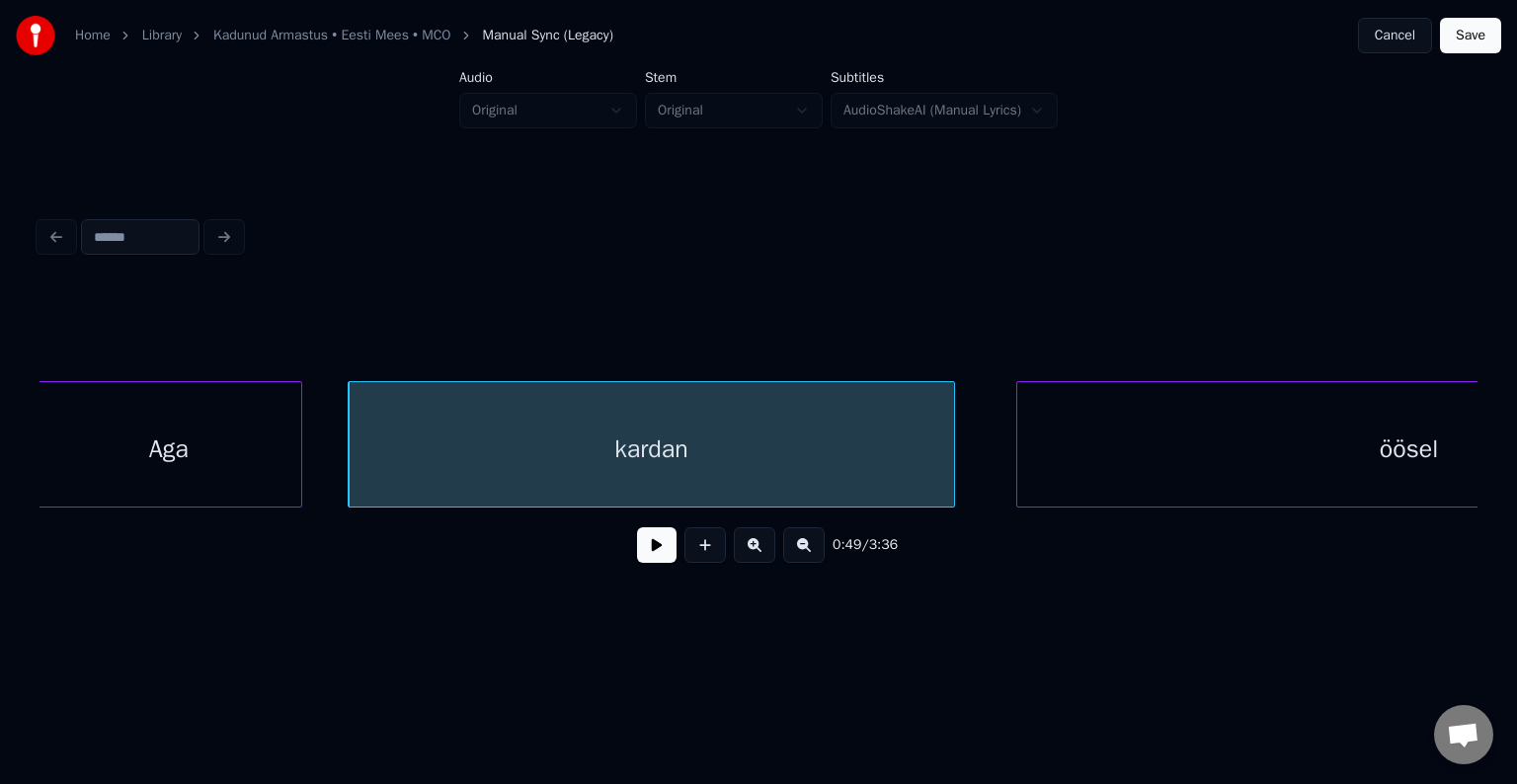 scroll, scrollTop: 0, scrollLeft: 36422, axis: horizontal 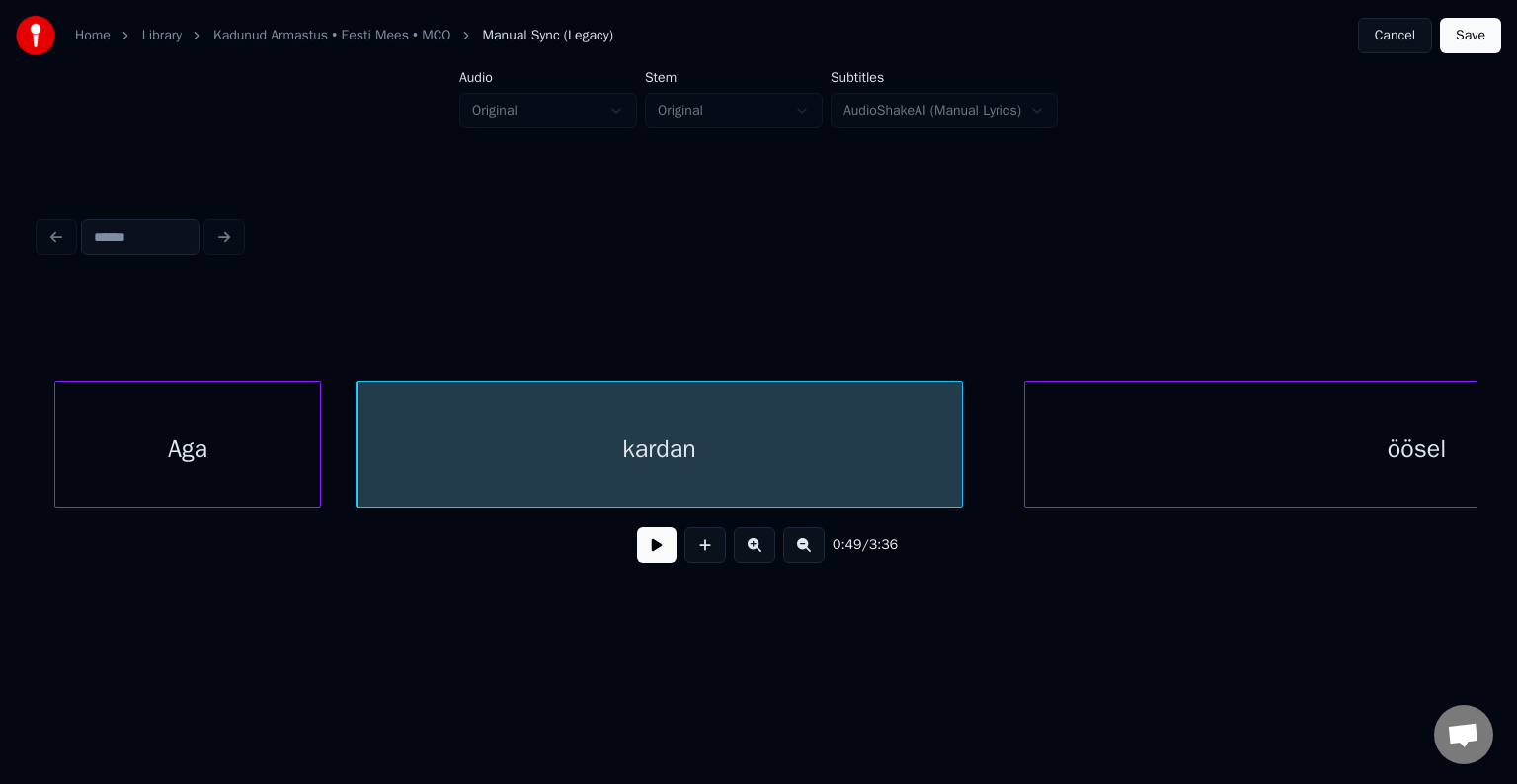 click on "Aga" at bounding box center [188, 449] 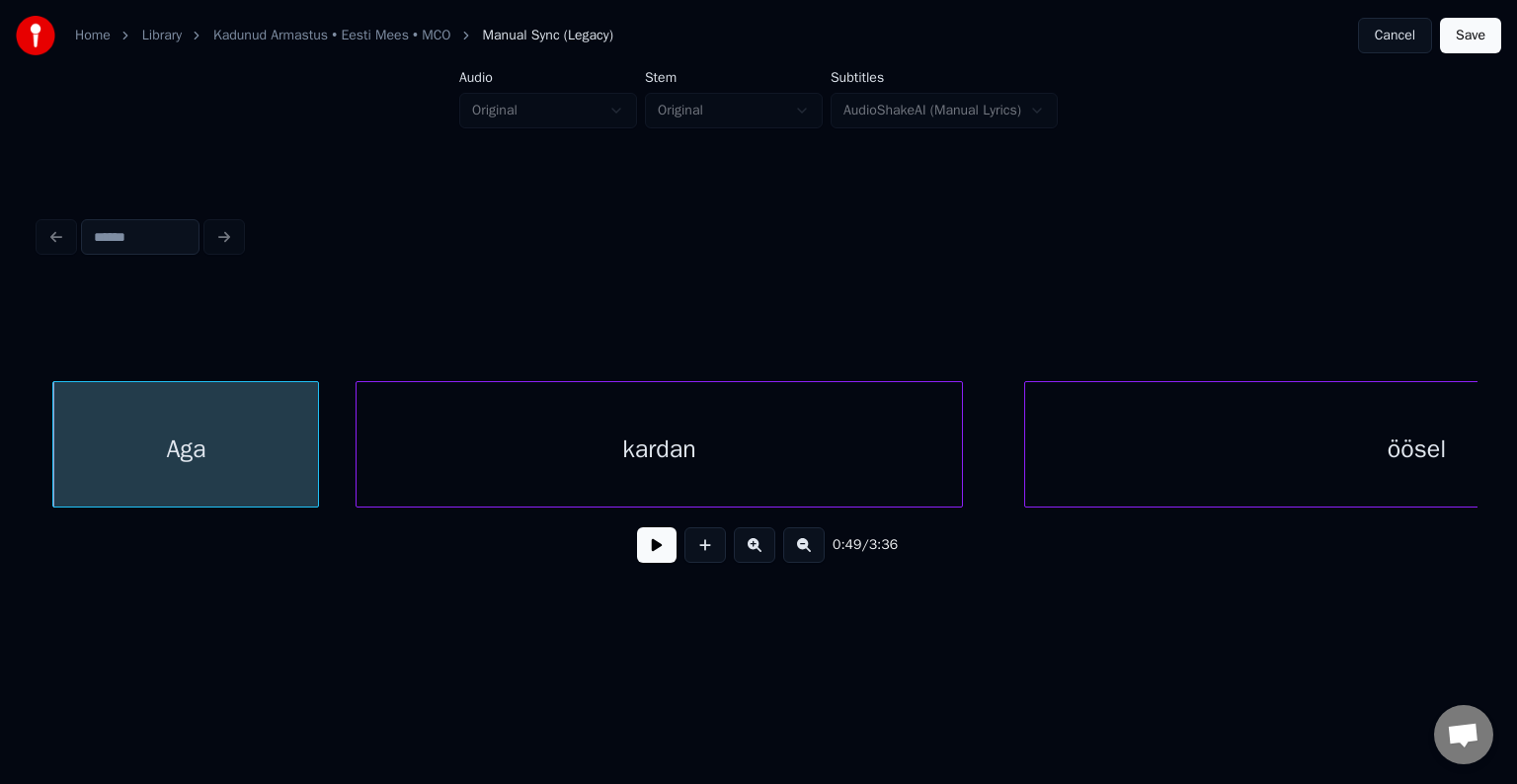 scroll, scrollTop: 0, scrollLeft: 36748, axis: horizontal 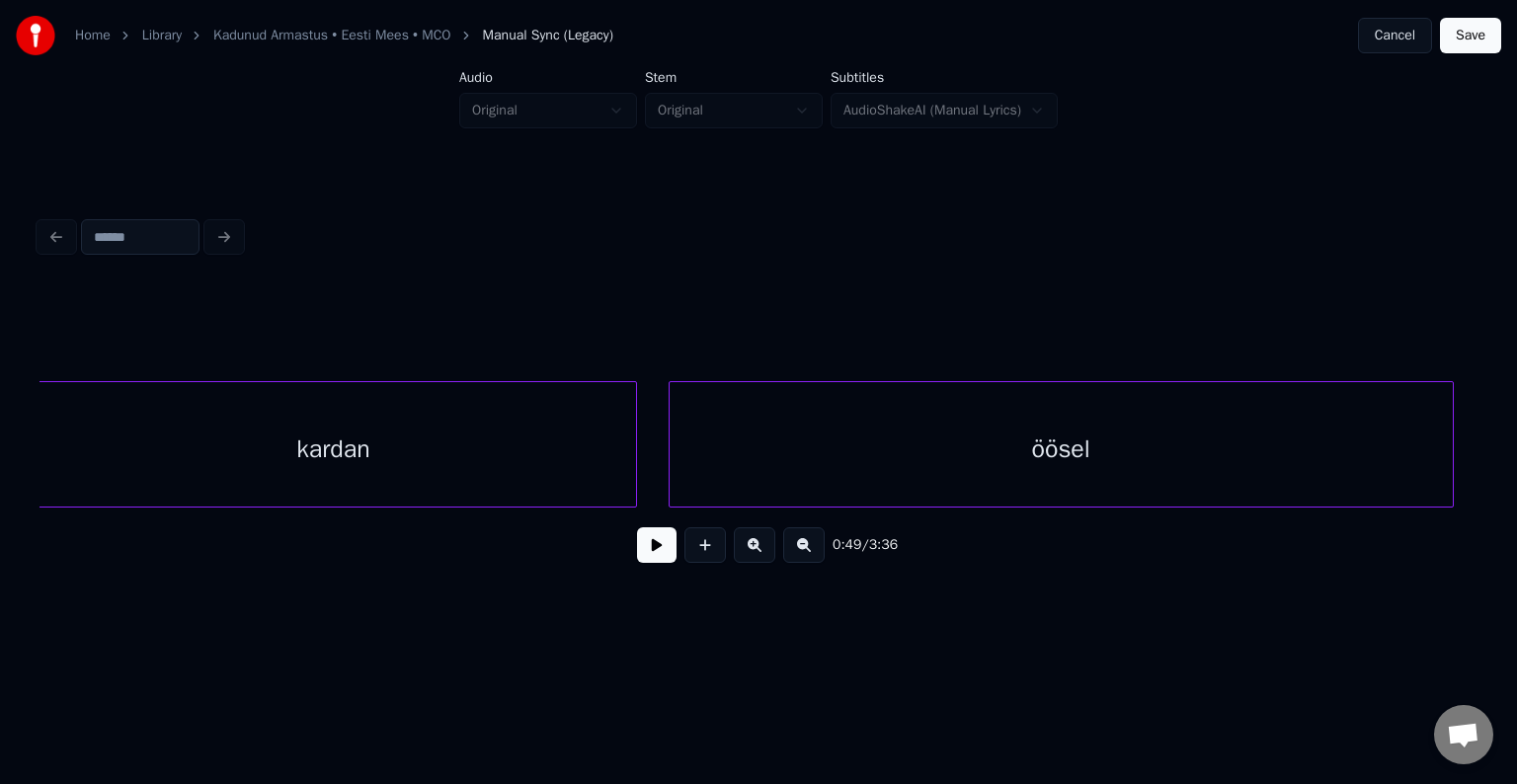 click on "öösel" at bounding box center [1061, 449] 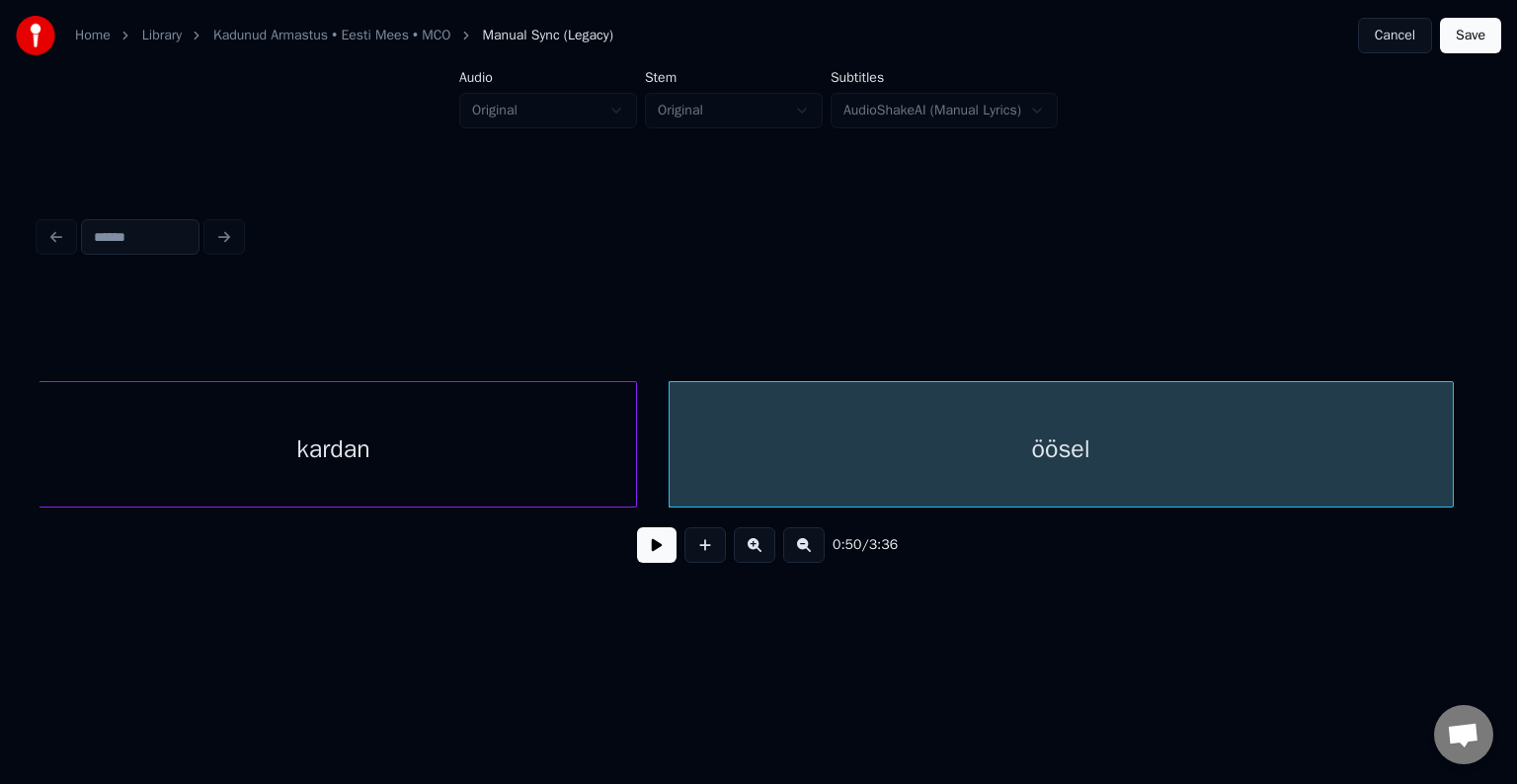 click at bounding box center (657, 545) 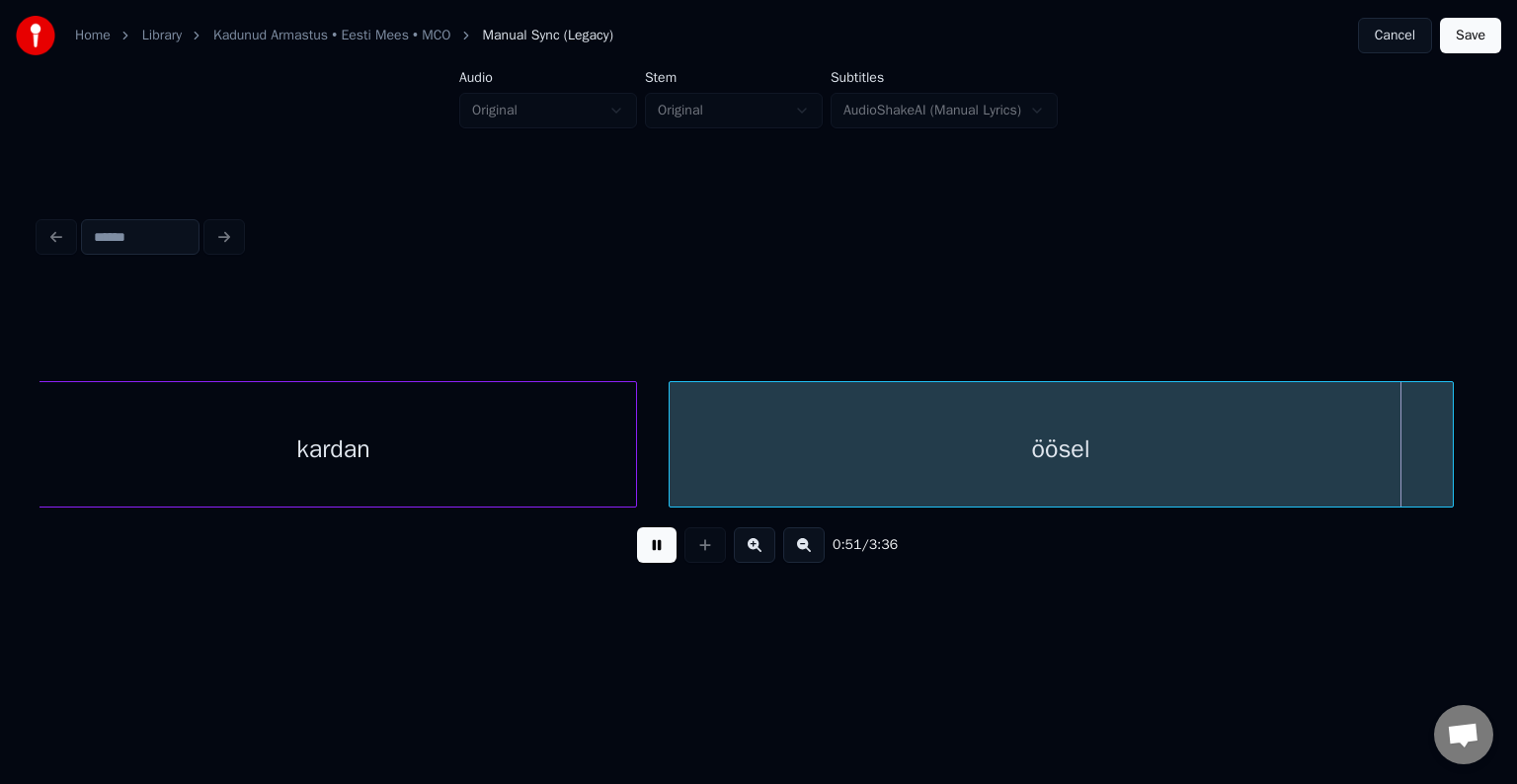 click at bounding box center (657, 545) 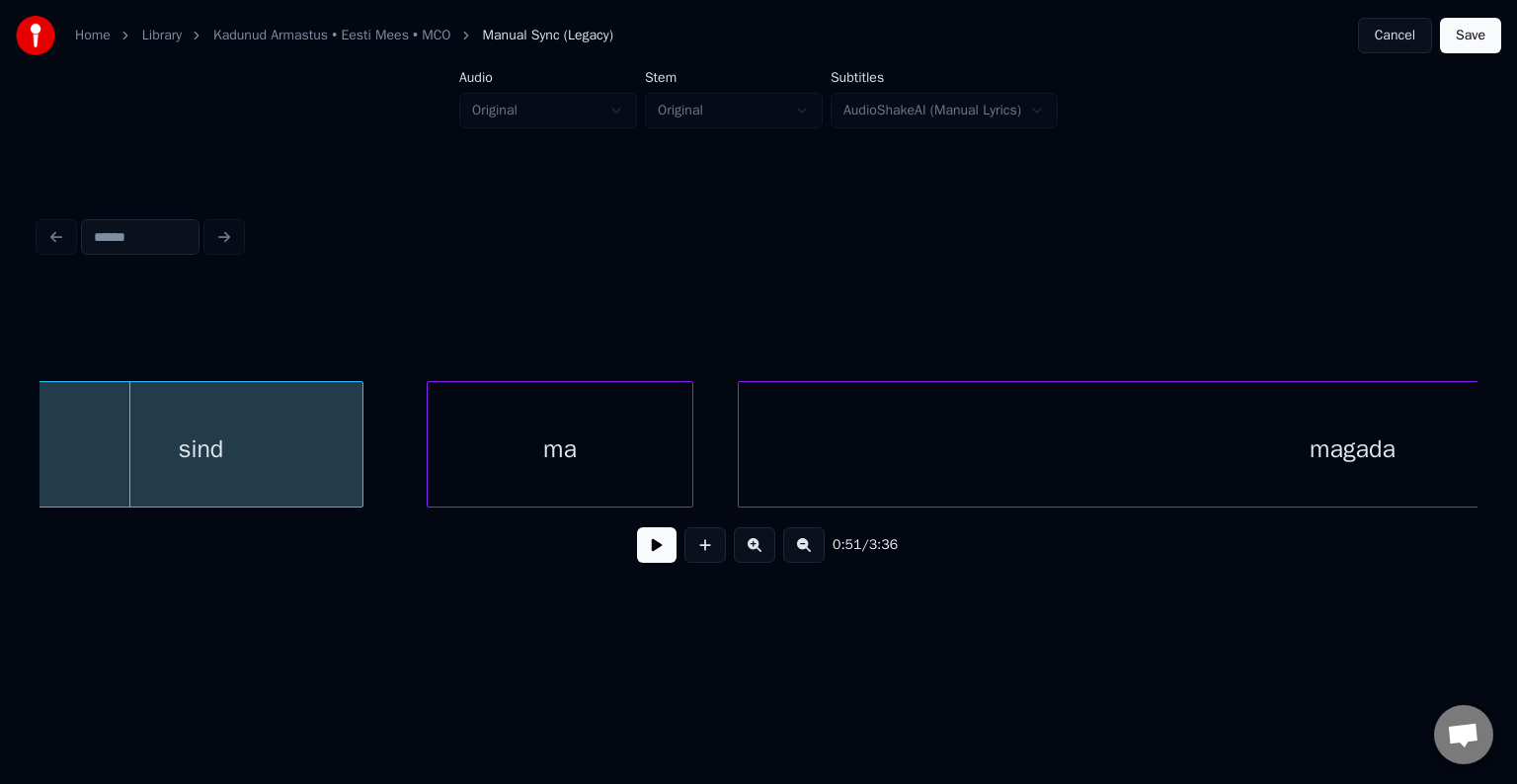 scroll, scrollTop: 0, scrollLeft: 38185, axis: horizontal 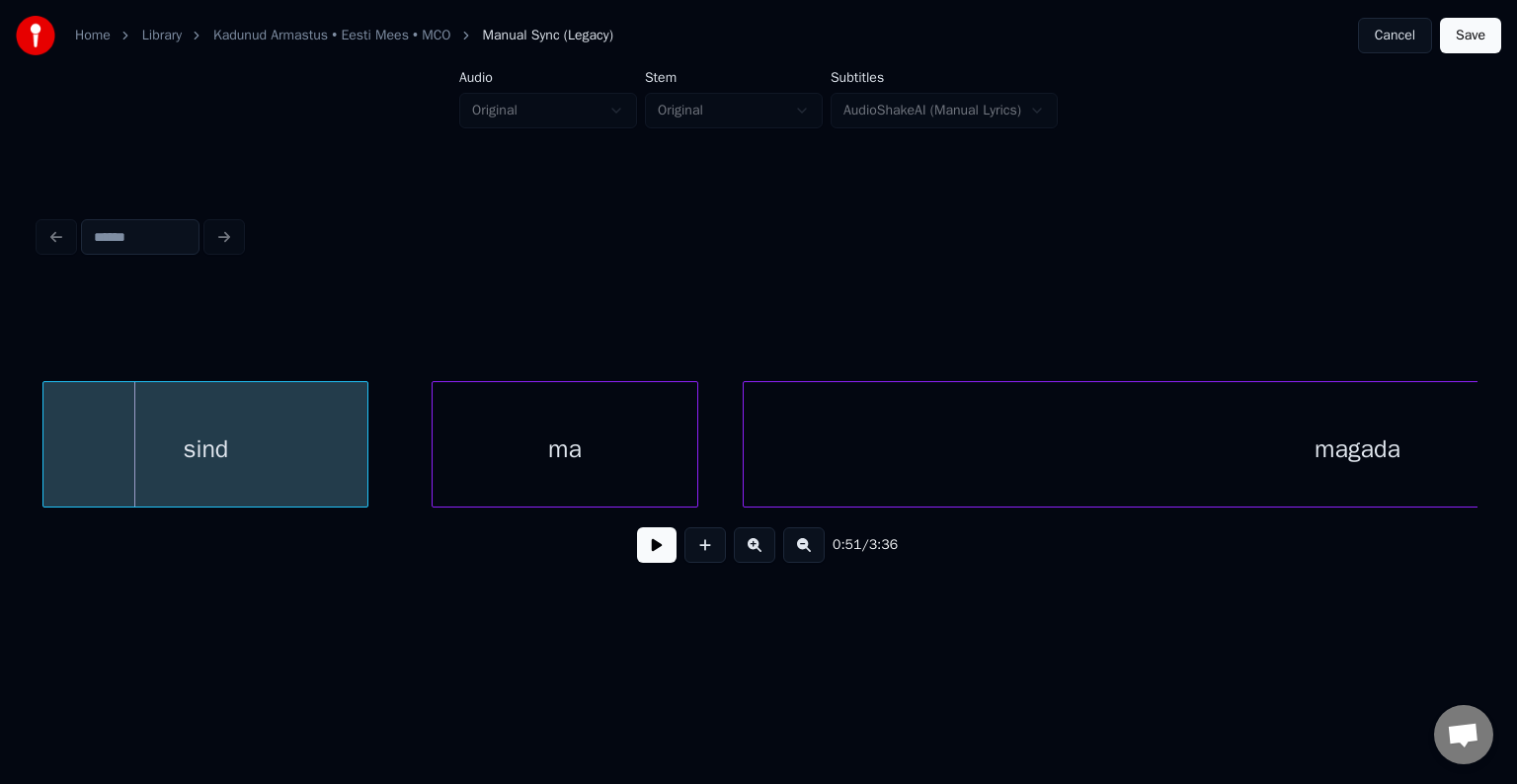 click on "sind" at bounding box center [205, 449] 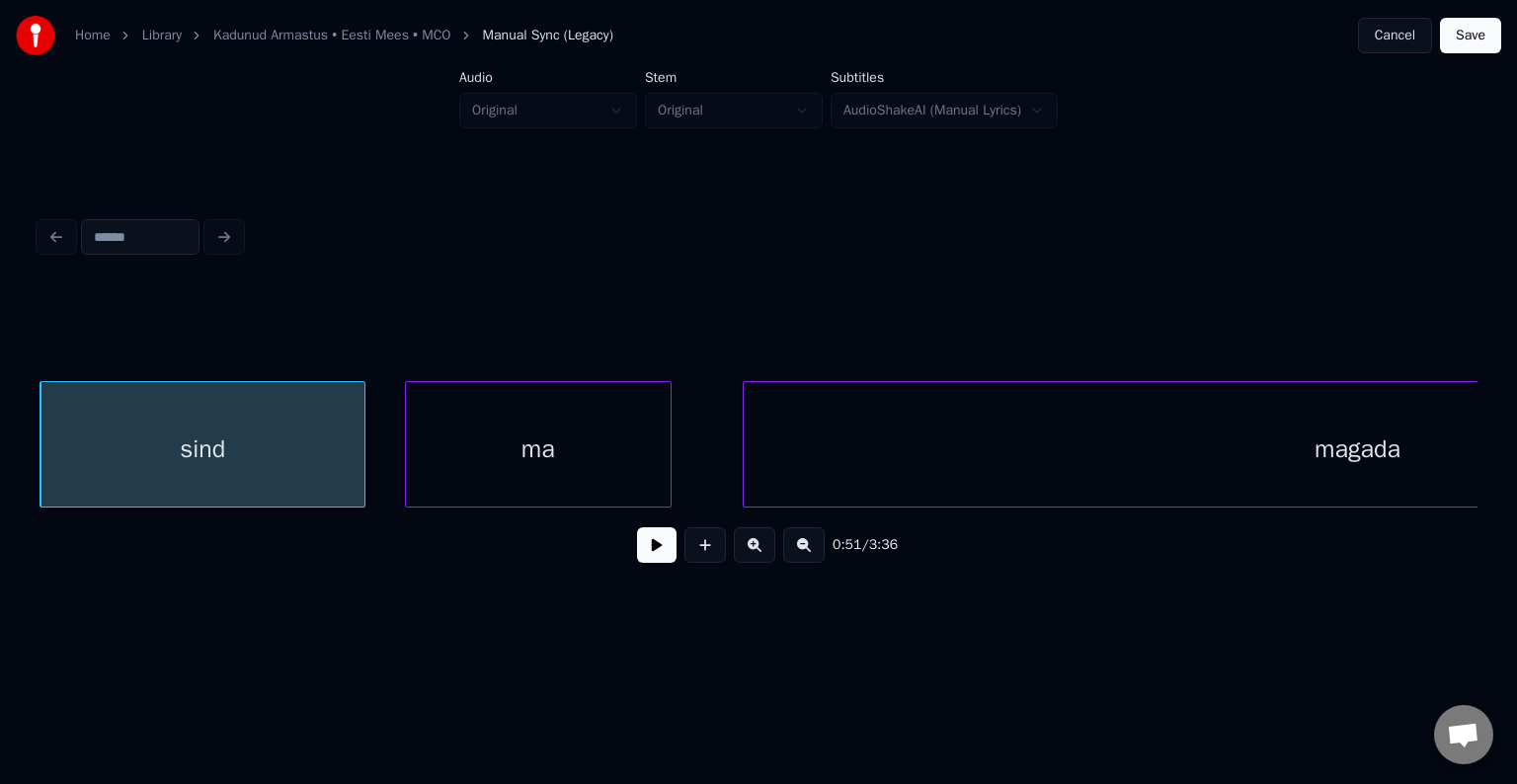 click on "ma" at bounding box center [538, 449] 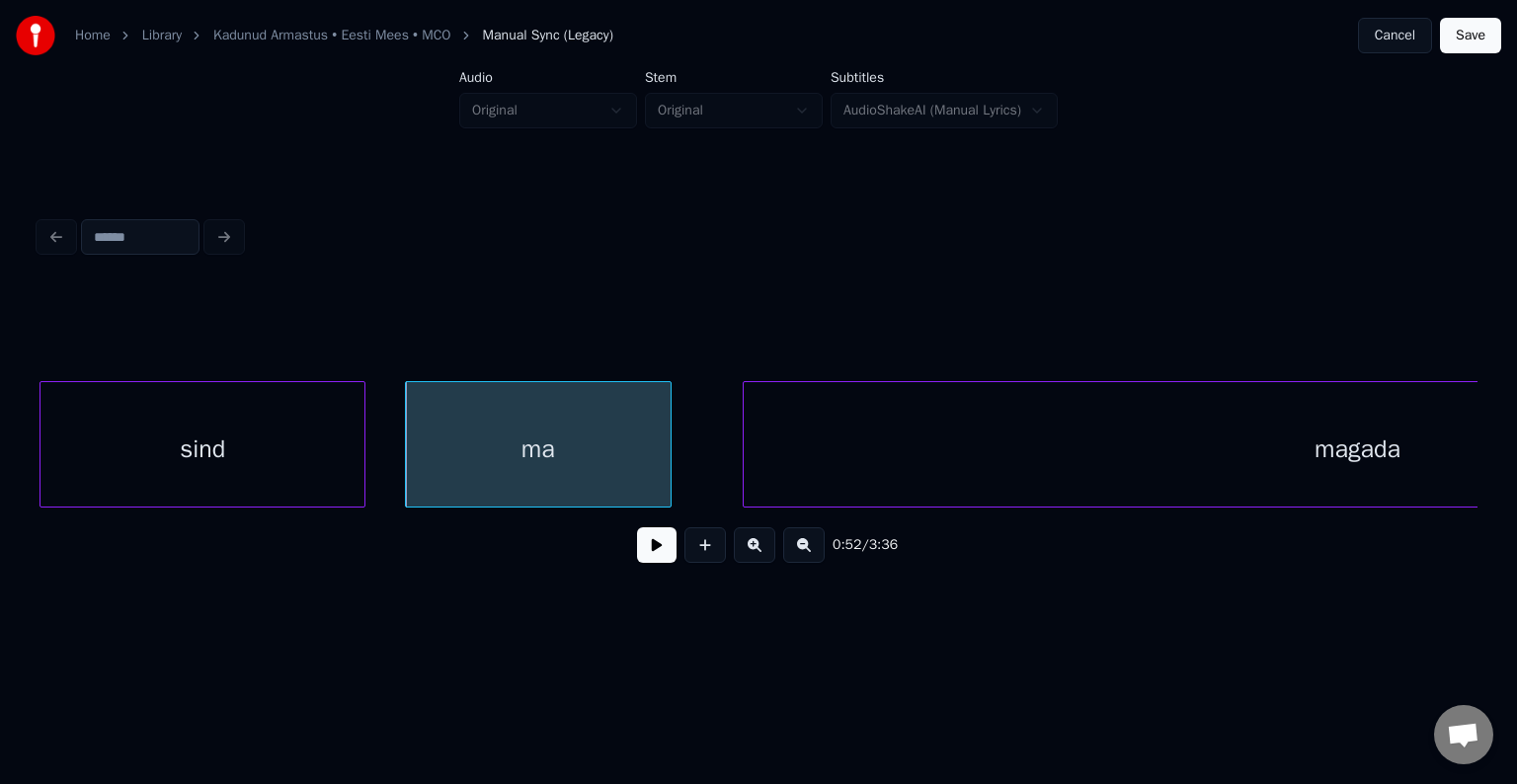 scroll, scrollTop: 0, scrollLeft: 38676, axis: horizontal 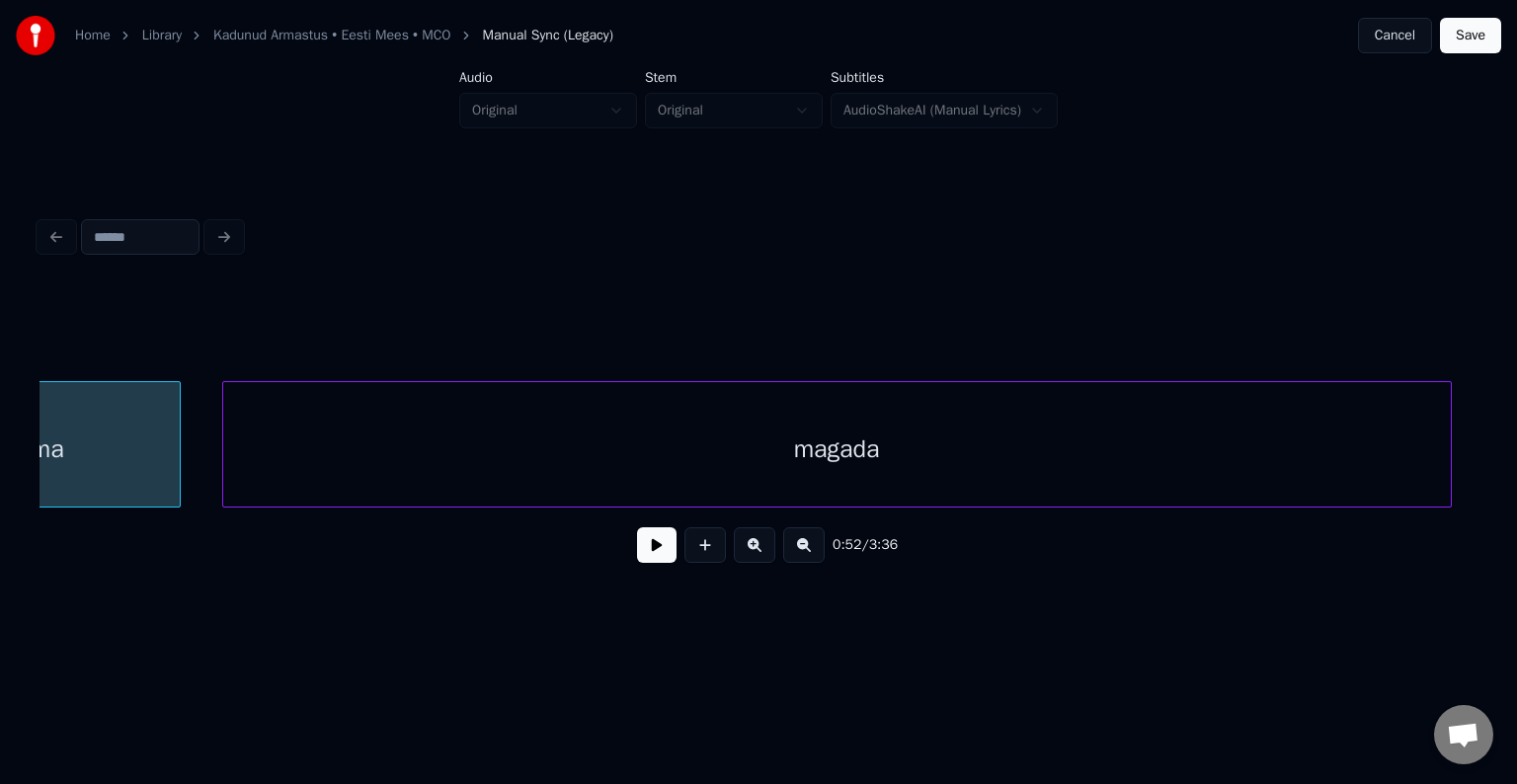 click on "magada" at bounding box center [837, 449] 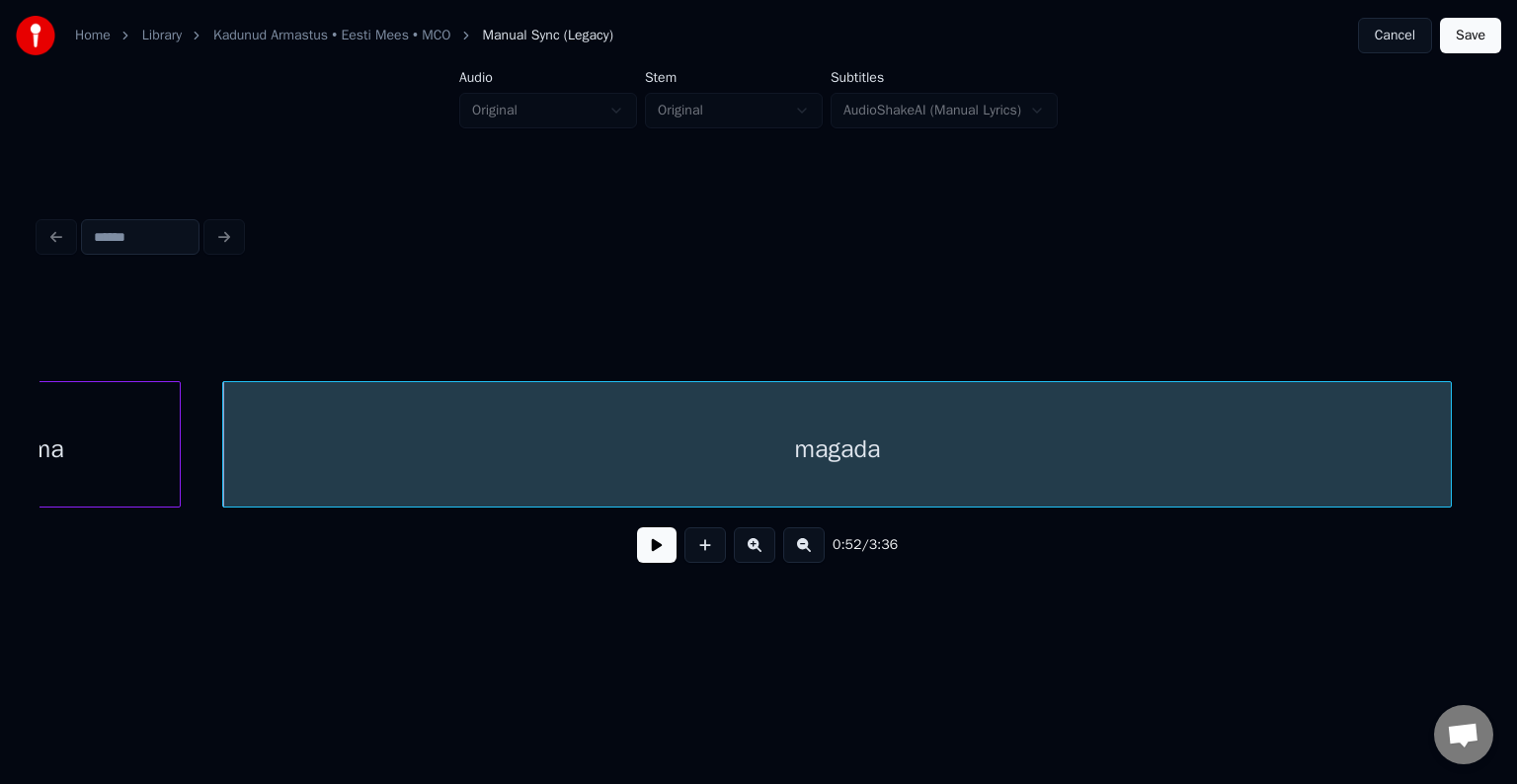 click on "ma" at bounding box center (47, 449) 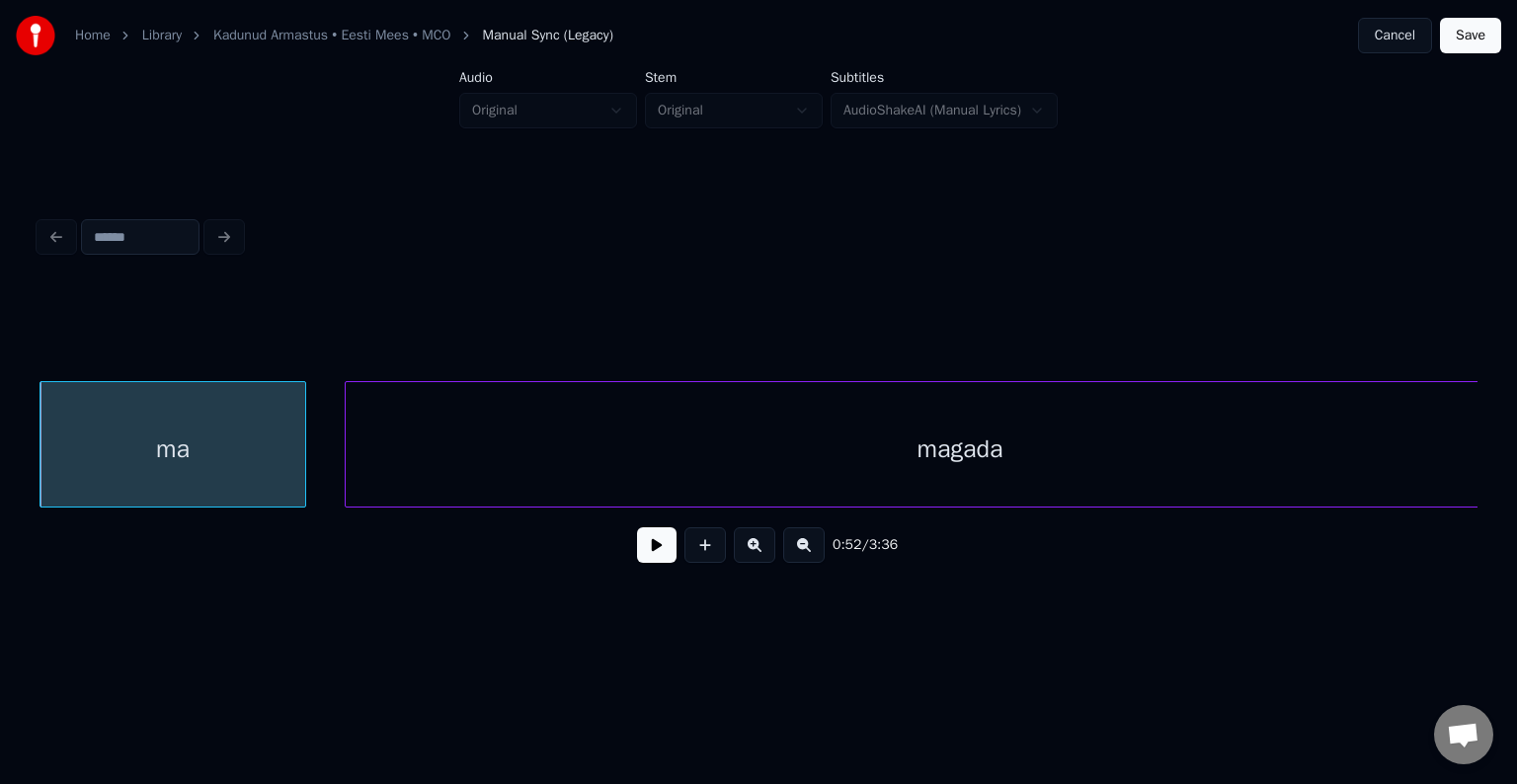 click at bounding box center (657, 545) 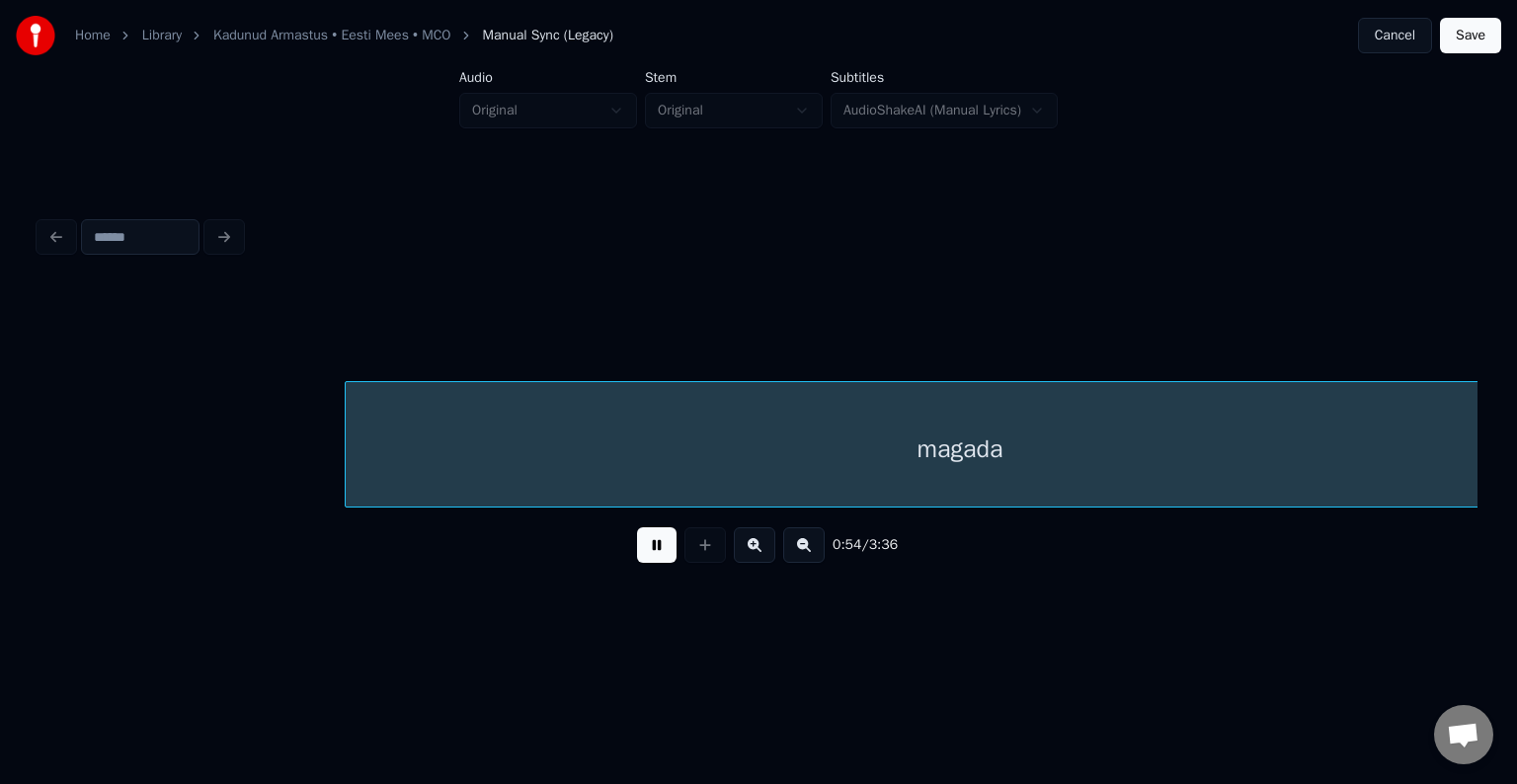 scroll, scrollTop: 0, scrollLeft: 39999, axis: horizontal 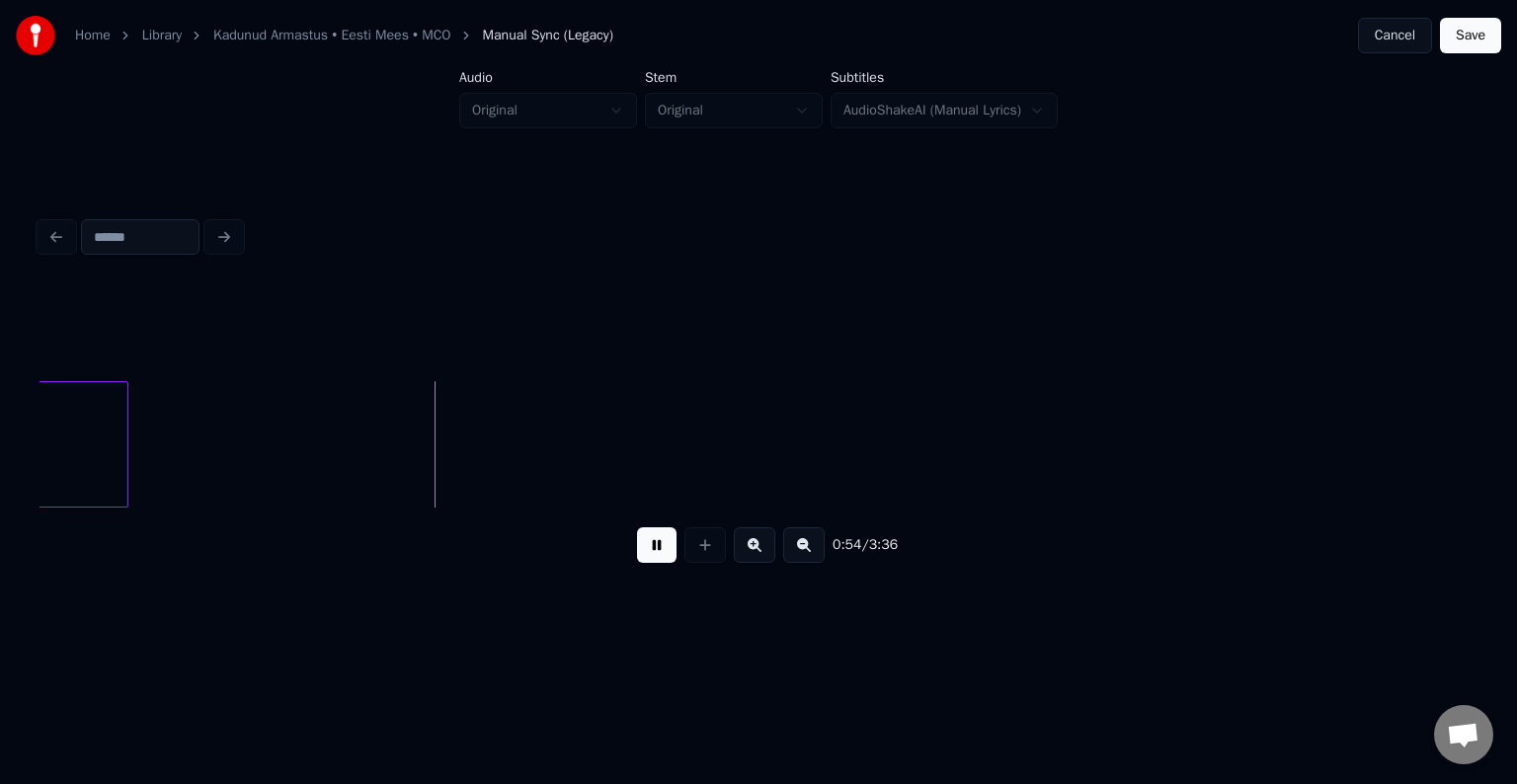click at bounding box center (657, 545) 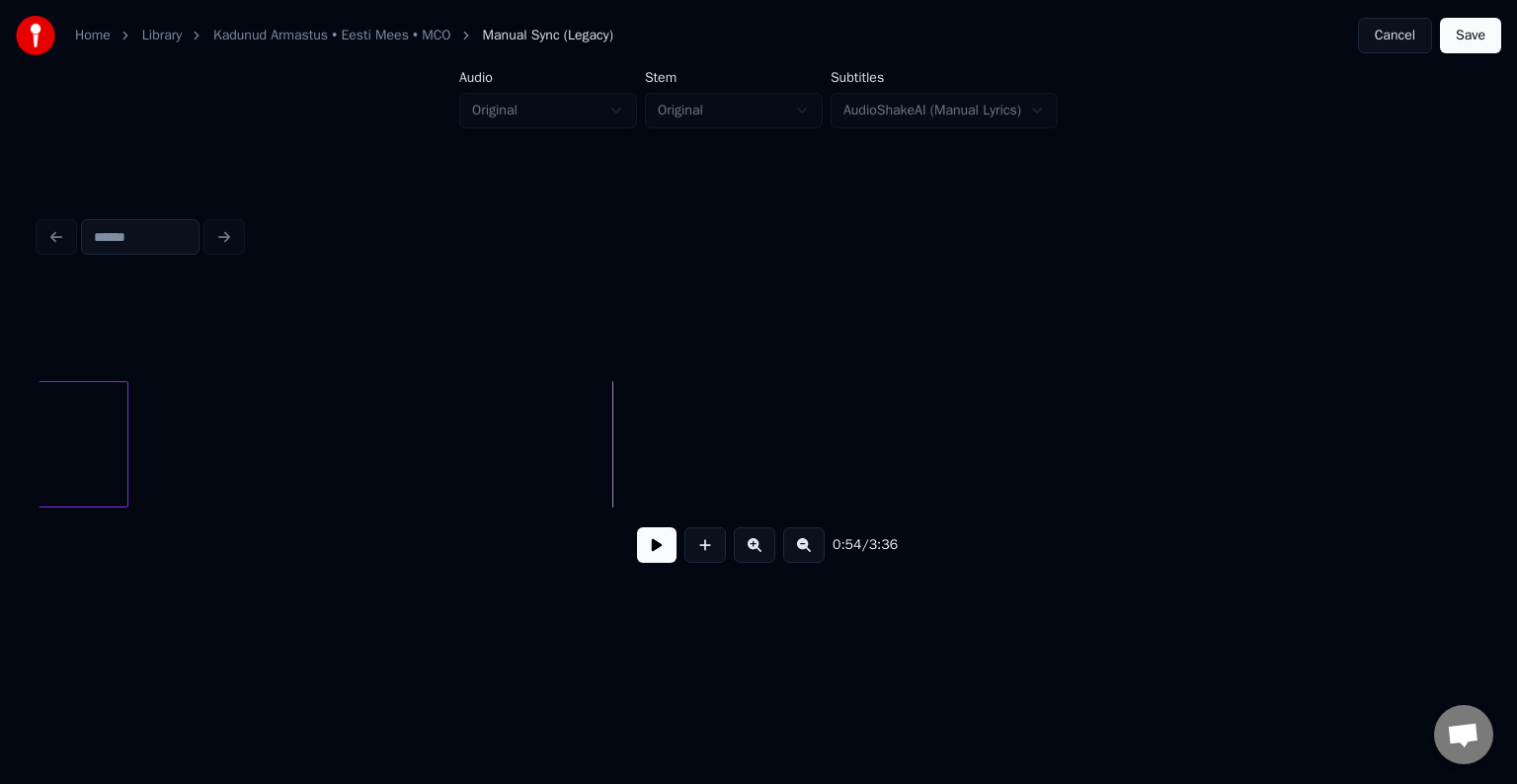 click at bounding box center [657, 545] 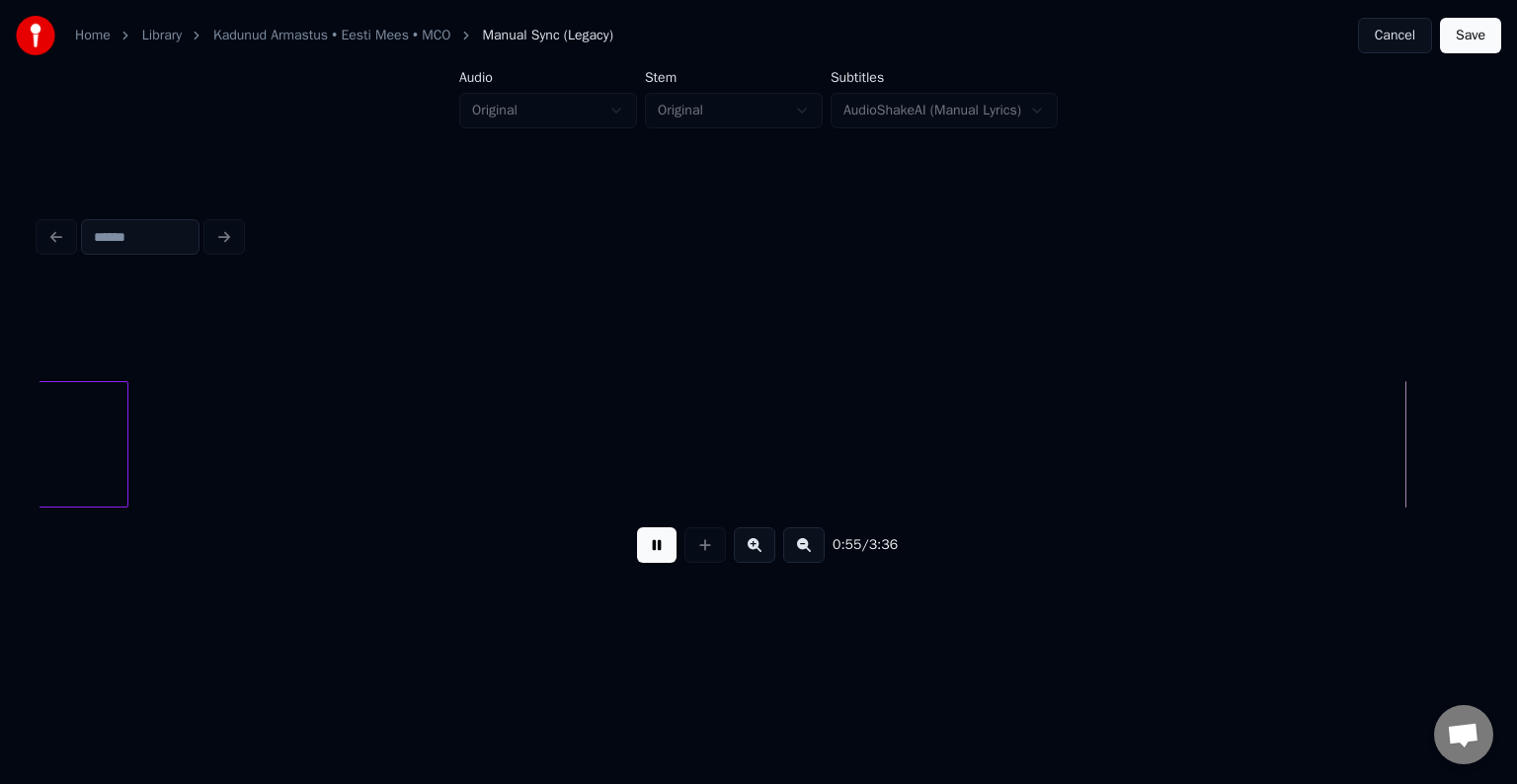 scroll, scrollTop: 0, scrollLeft: 41438, axis: horizontal 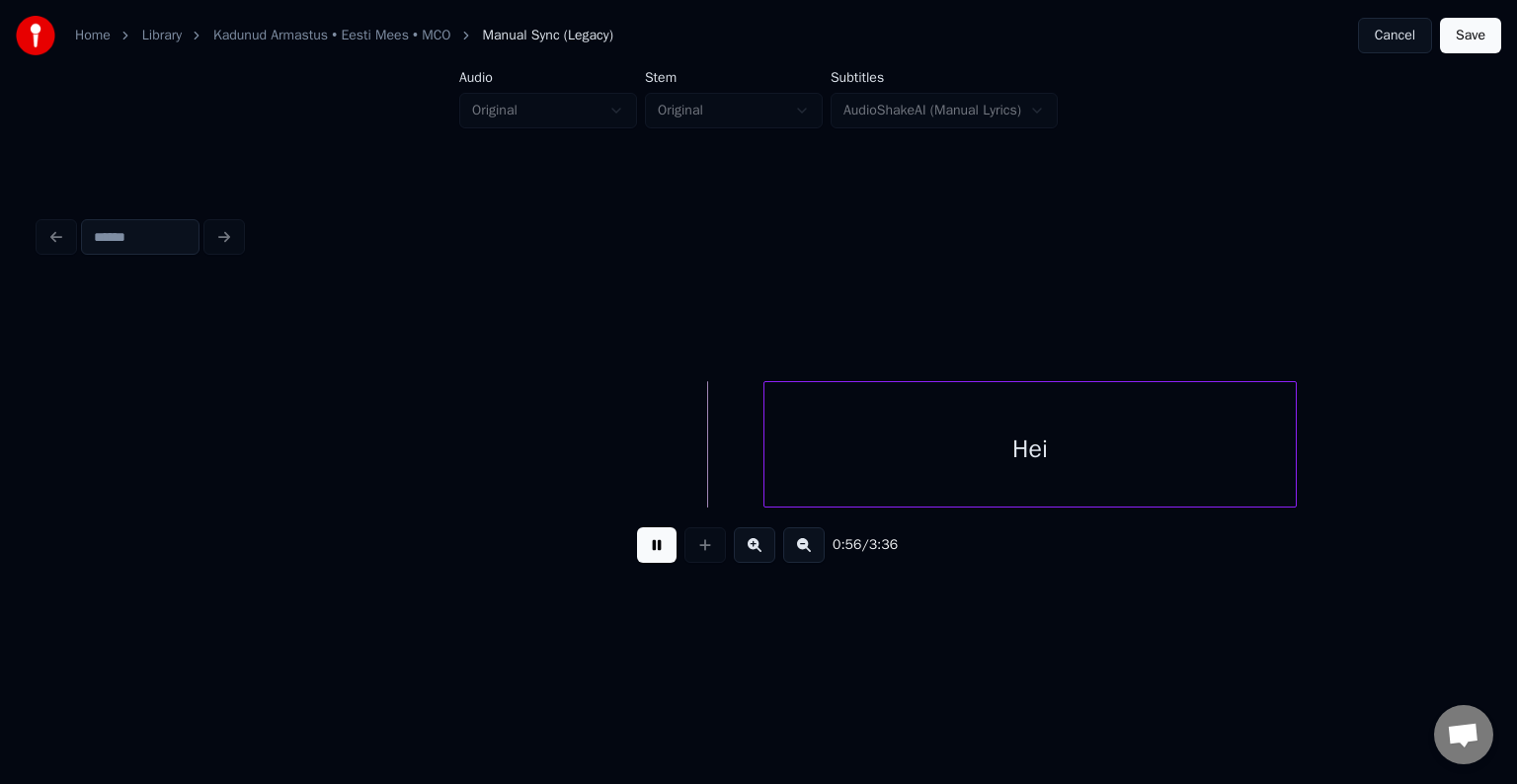 click at bounding box center [657, 545] 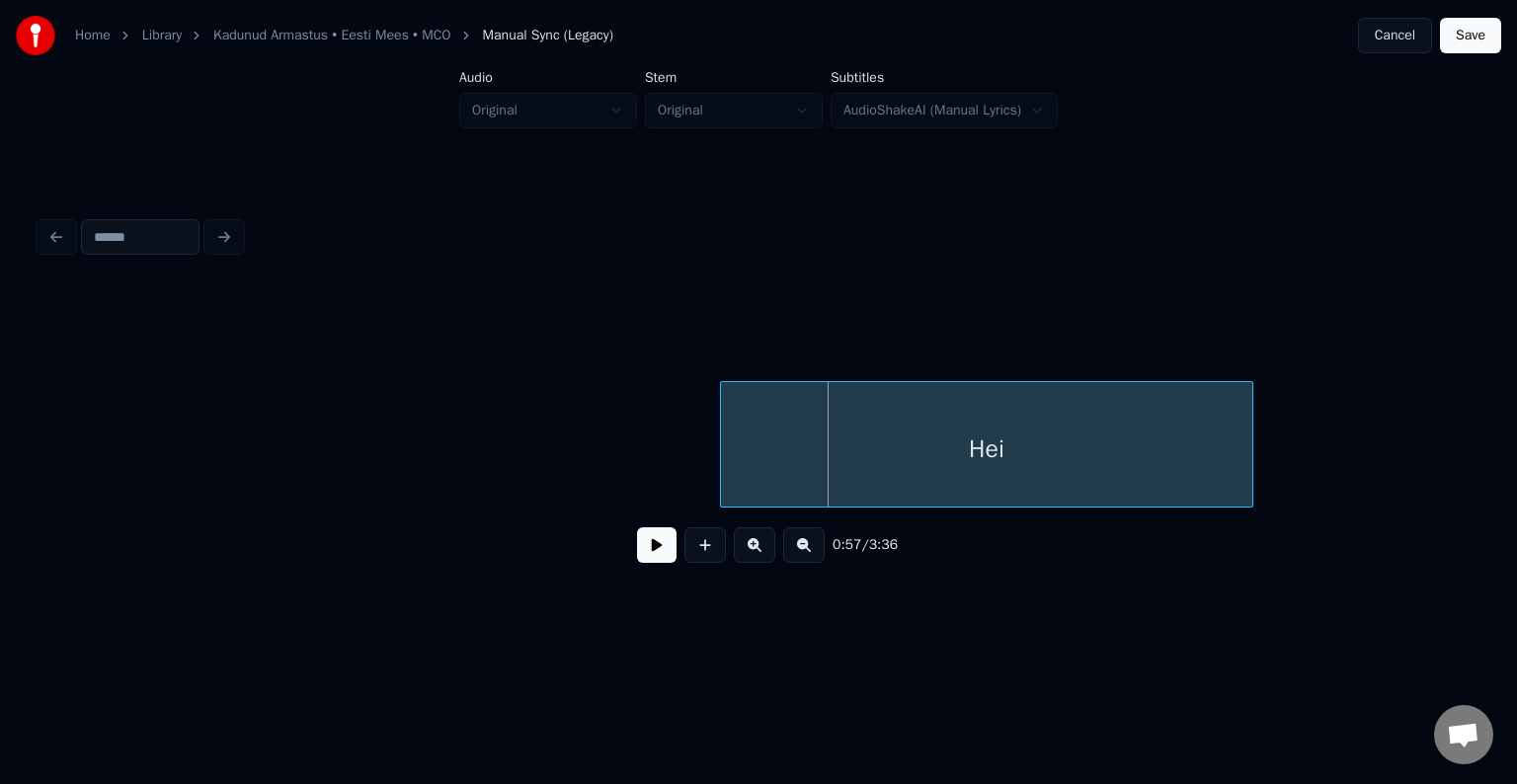 click on "Hei" at bounding box center (987, 449) 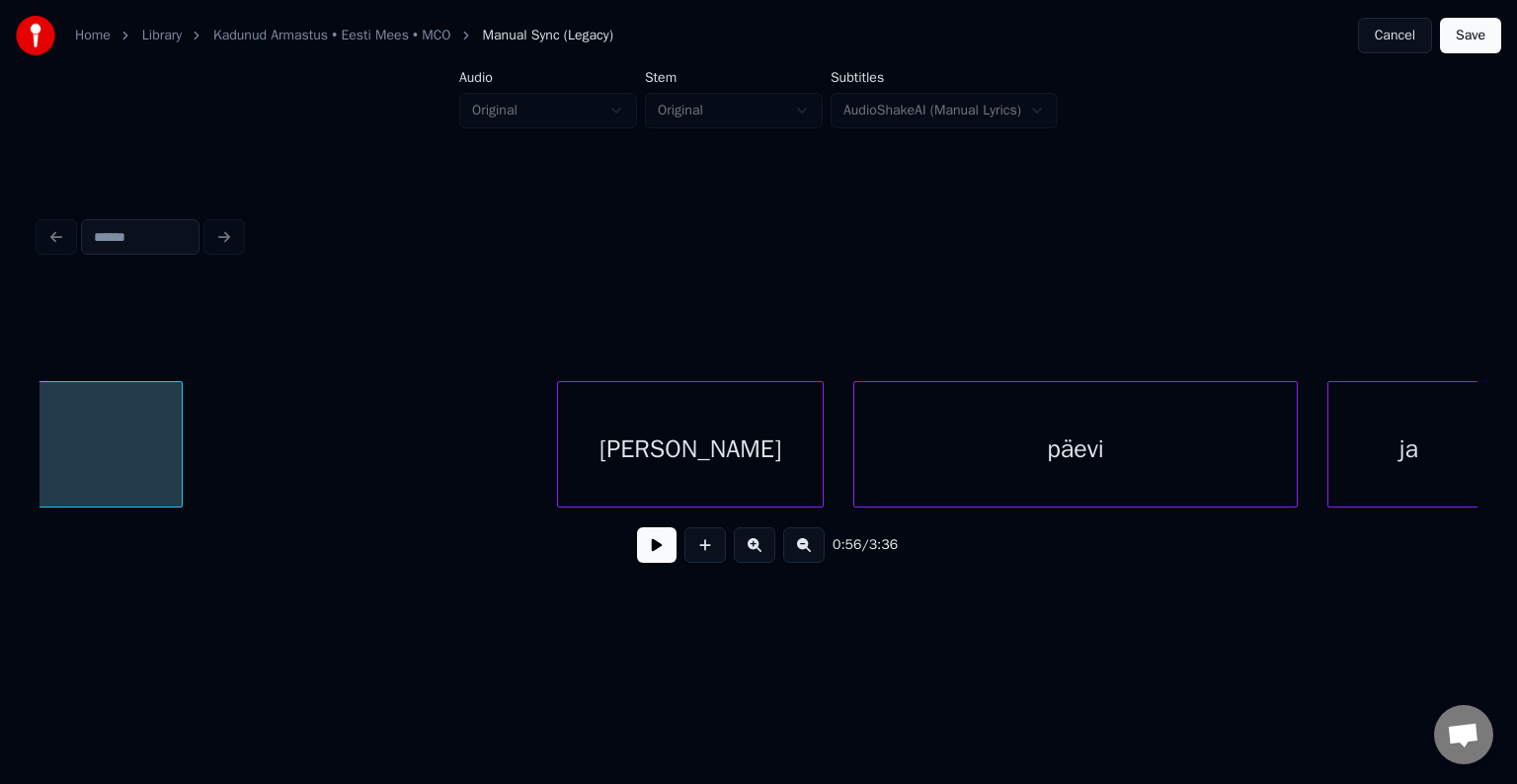scroll, scrollTop: 0, scrollLeft: 42505, axis: horizontal 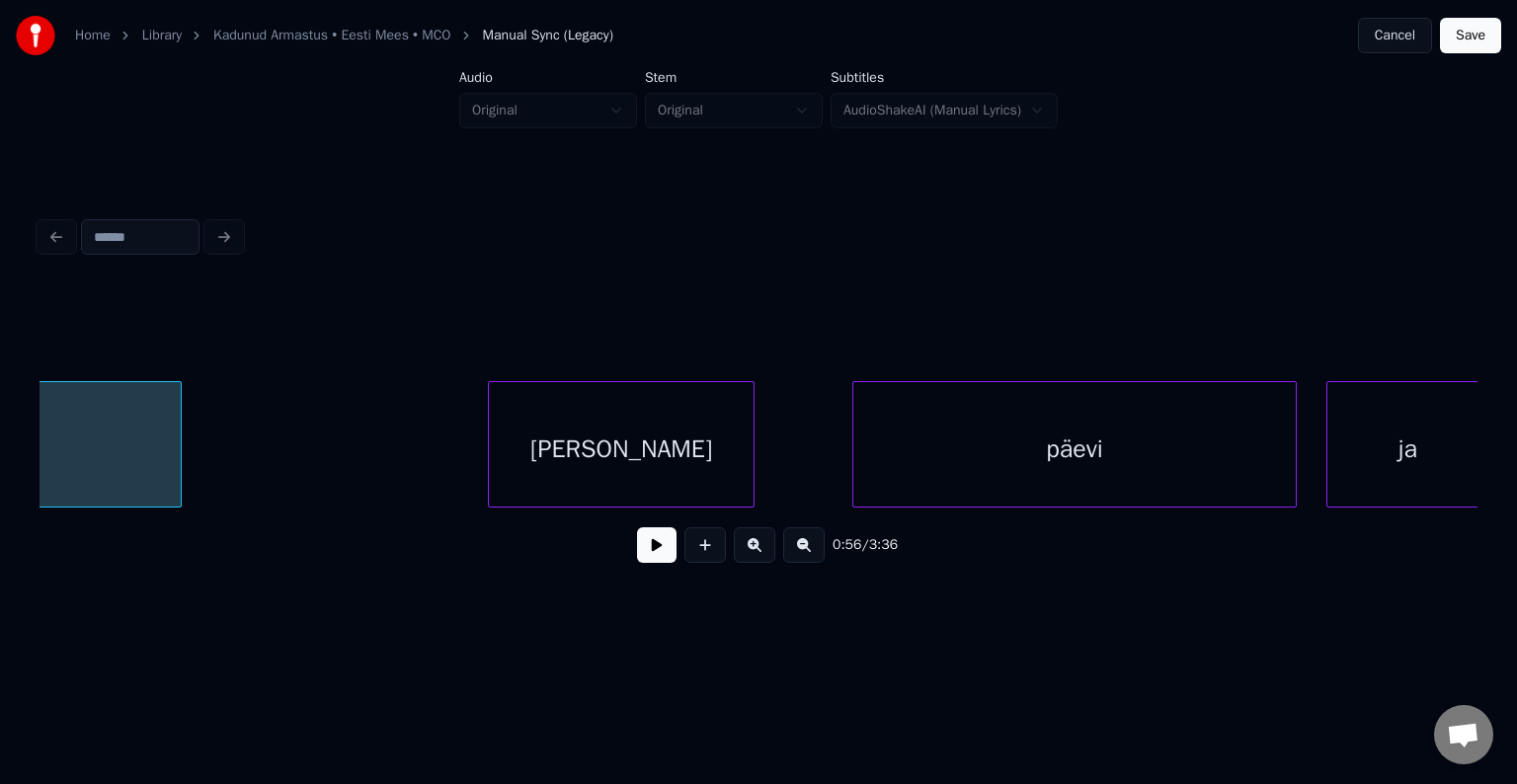 click on "[PERSON_NAME]" at bounding box center (621, 449) 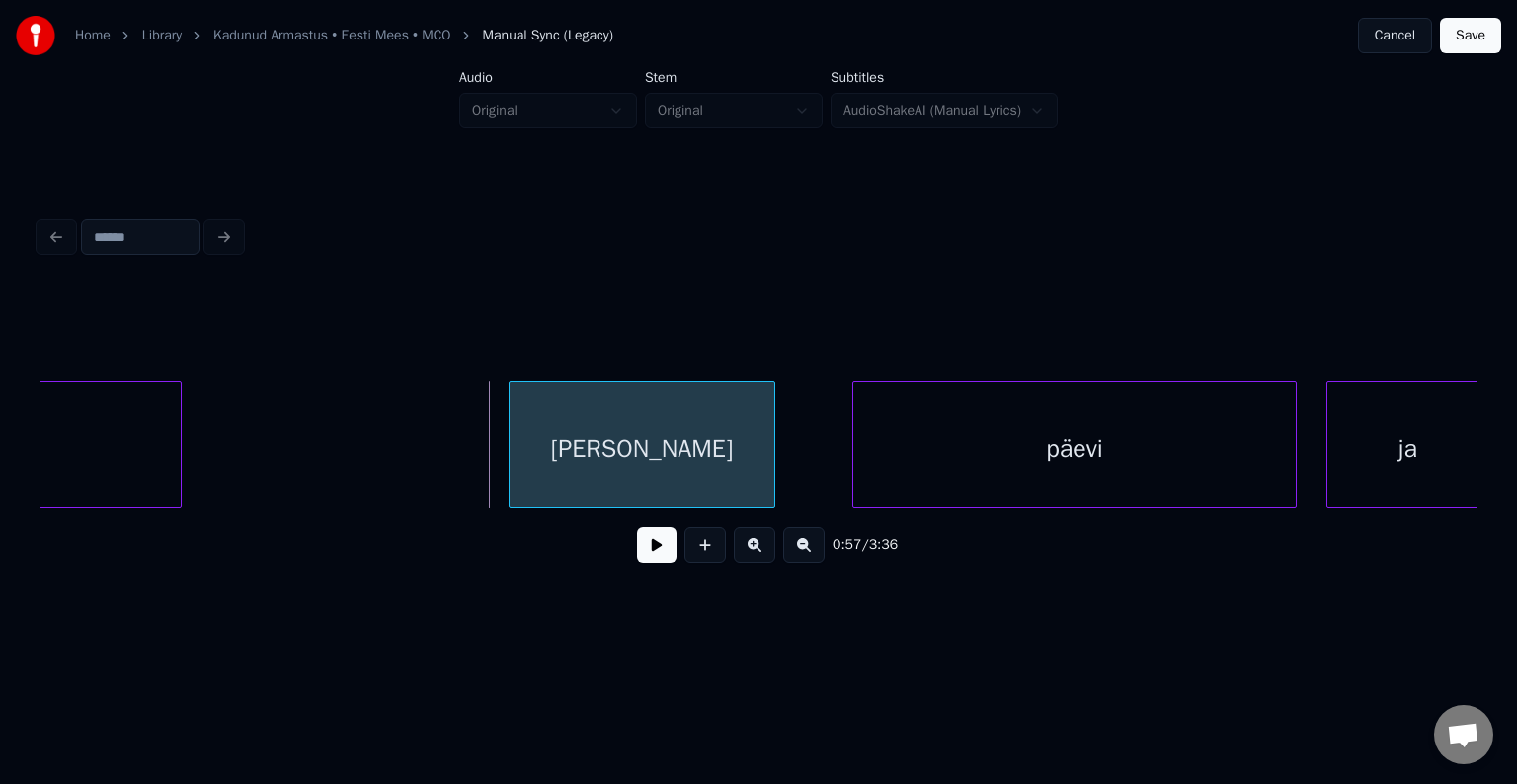 click on "[PERSON_NAME]" at bounding box center (642, 449) 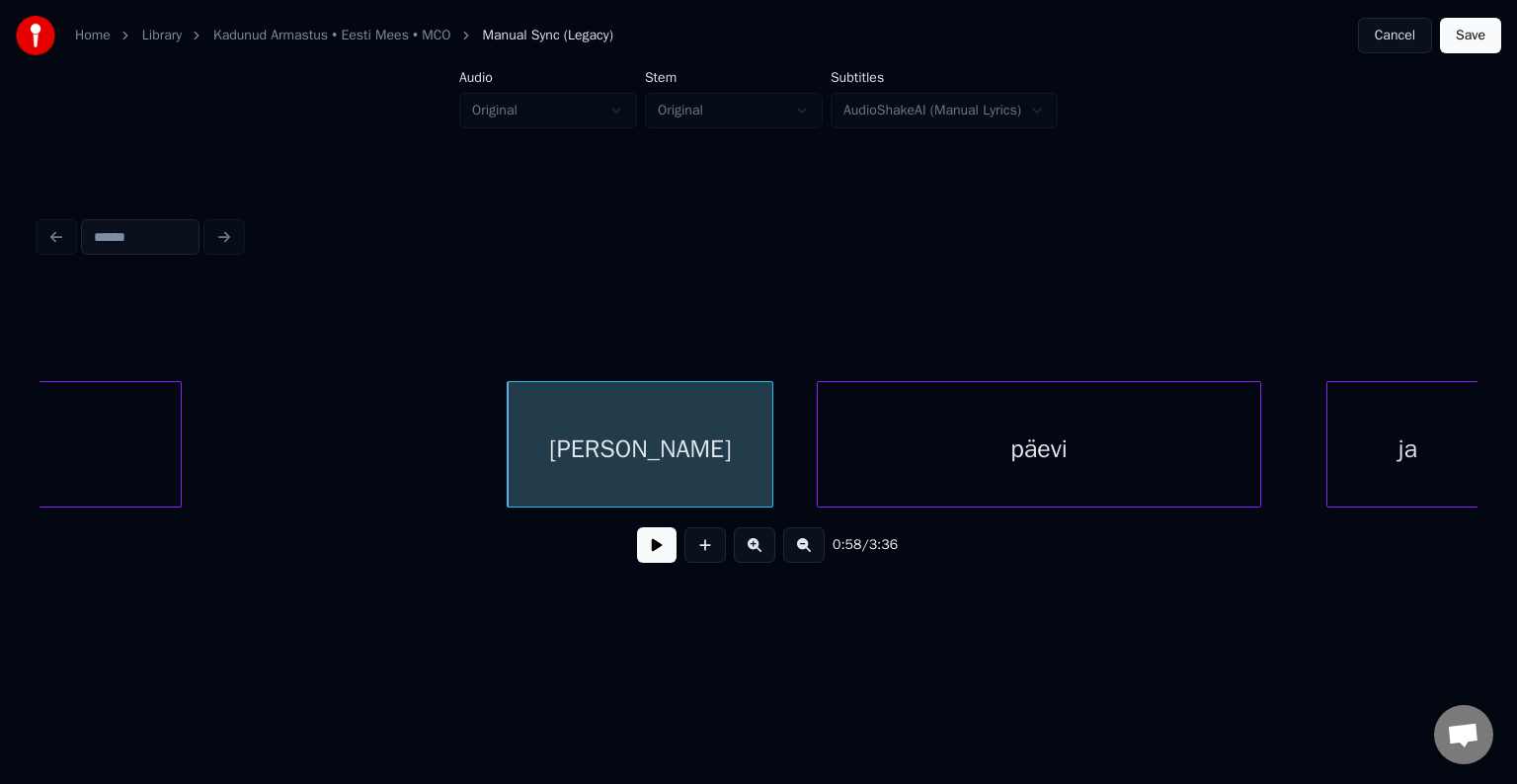 click on "päevi" at bounding box center [1039, 449] 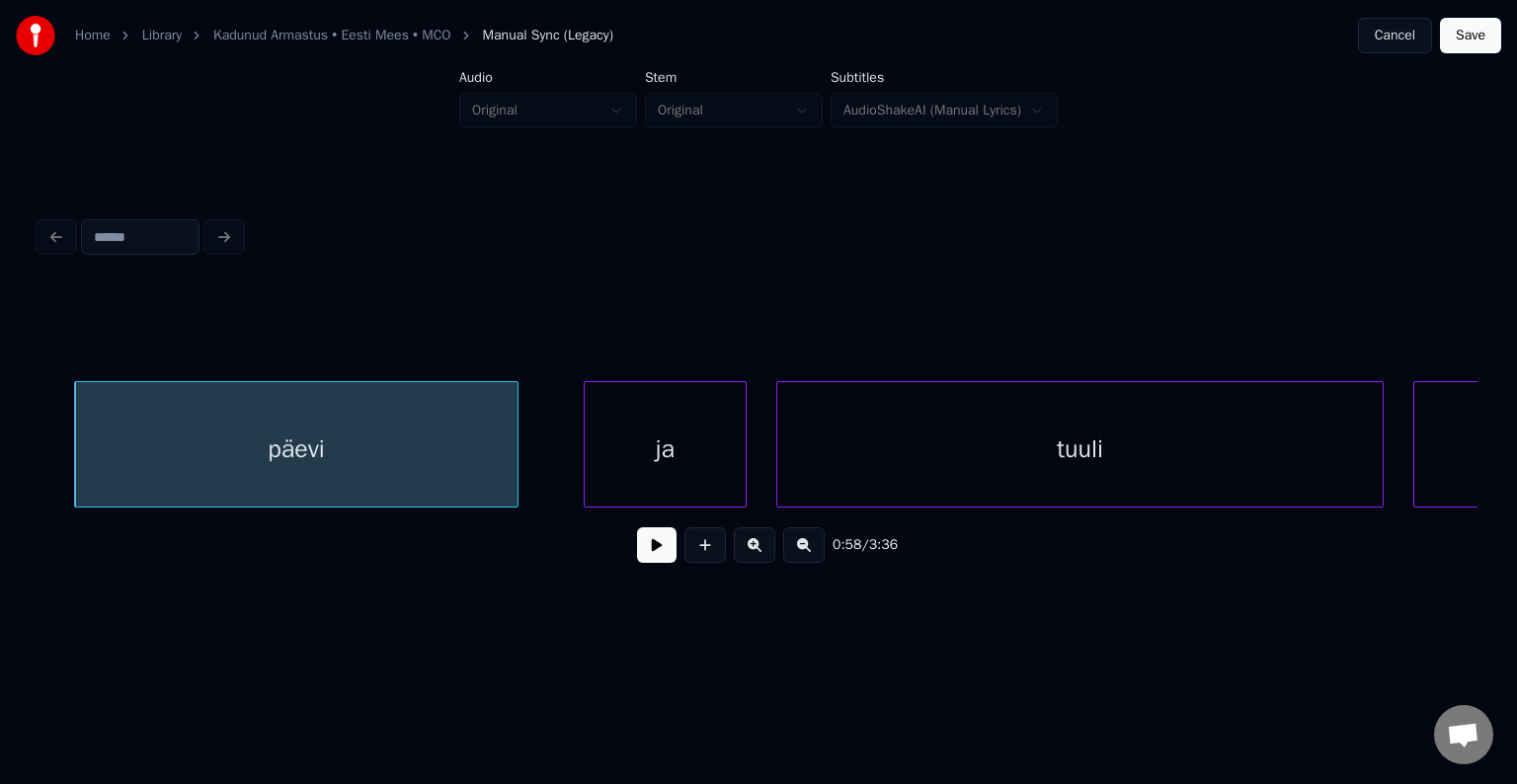 scroll, scrollTop: 0, scrollLeft: 43255, axis: horizontal 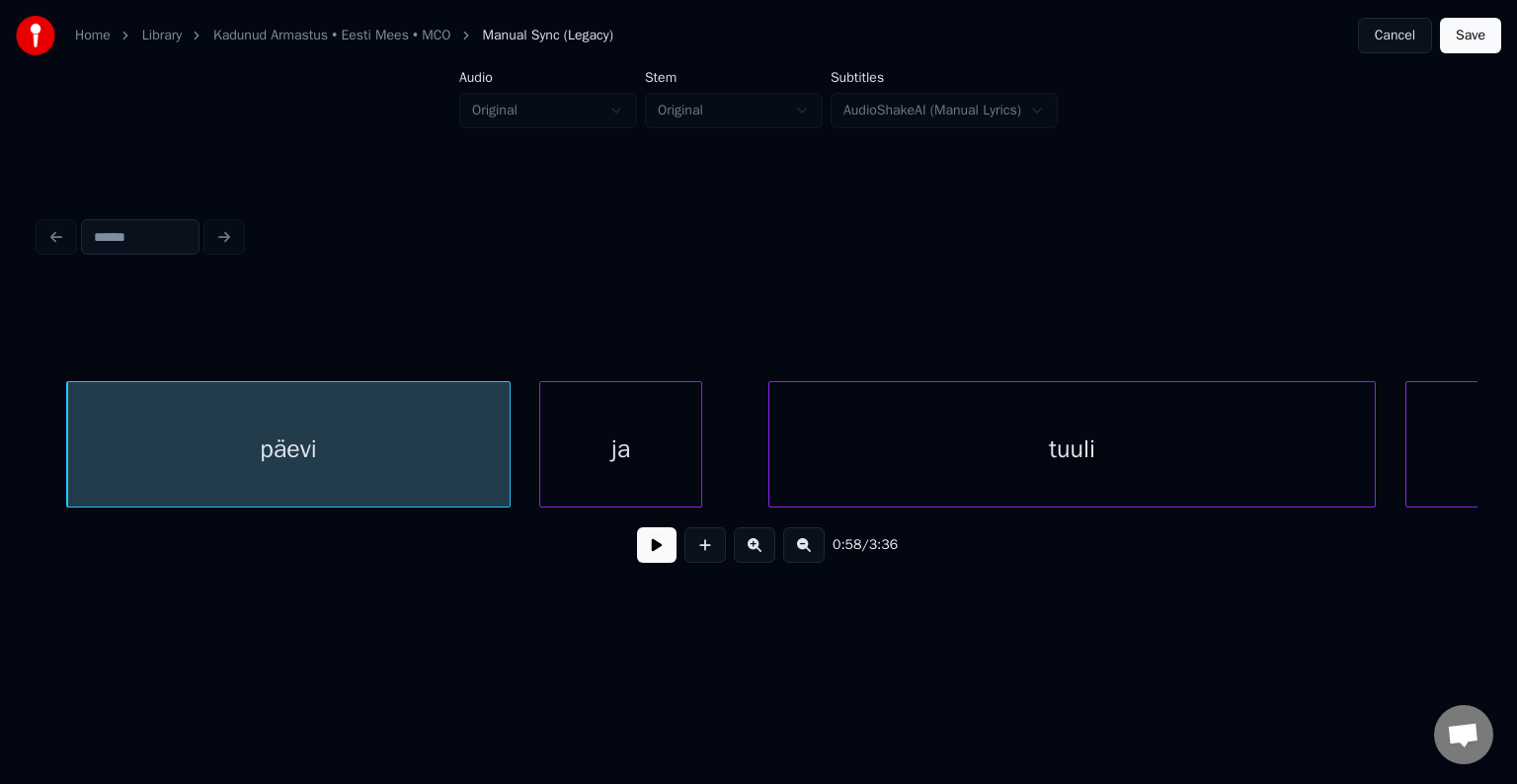 click on "ja" at bounding box center (620, 449) 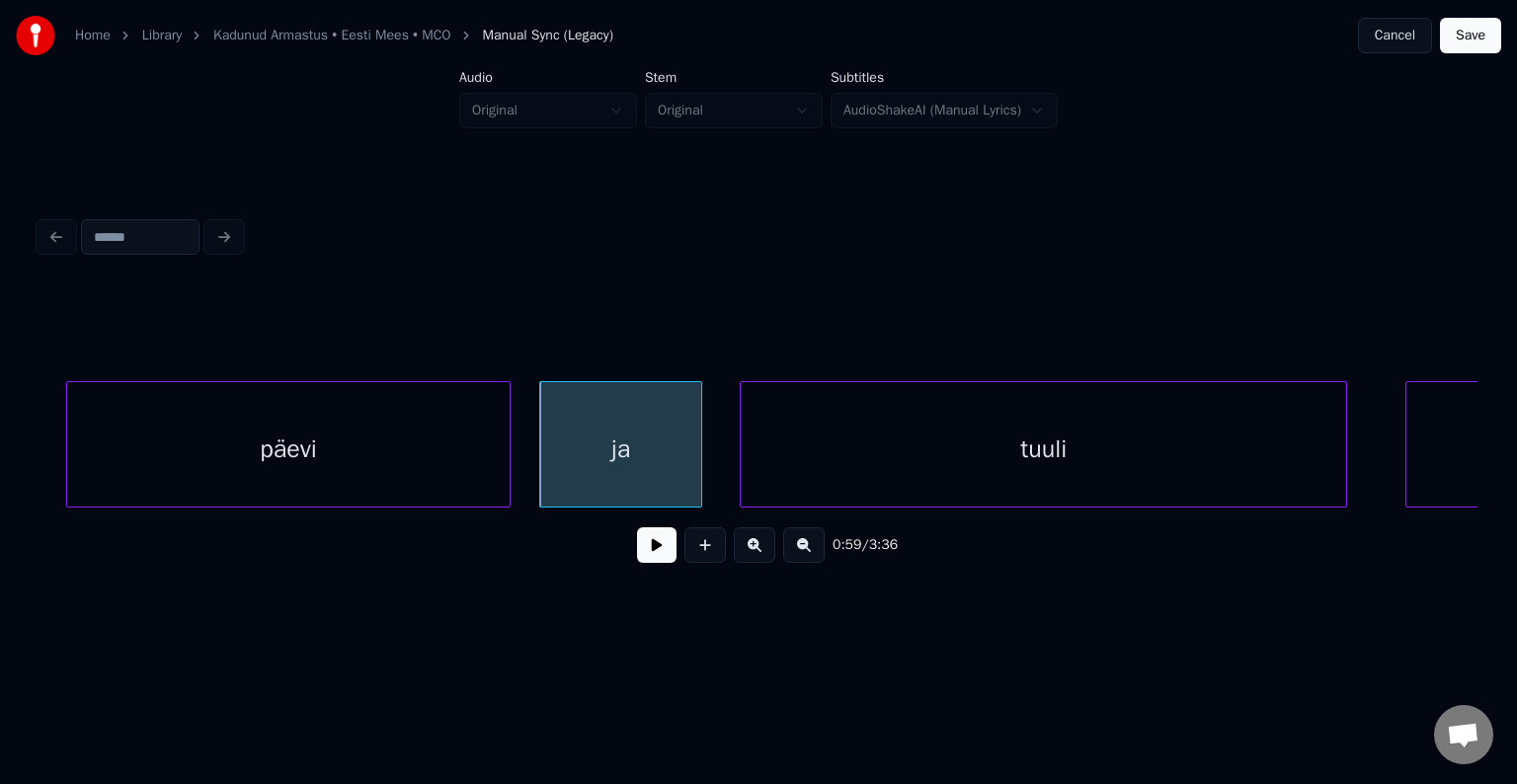 click on "tuuli" at bounding box center [1043, 449] 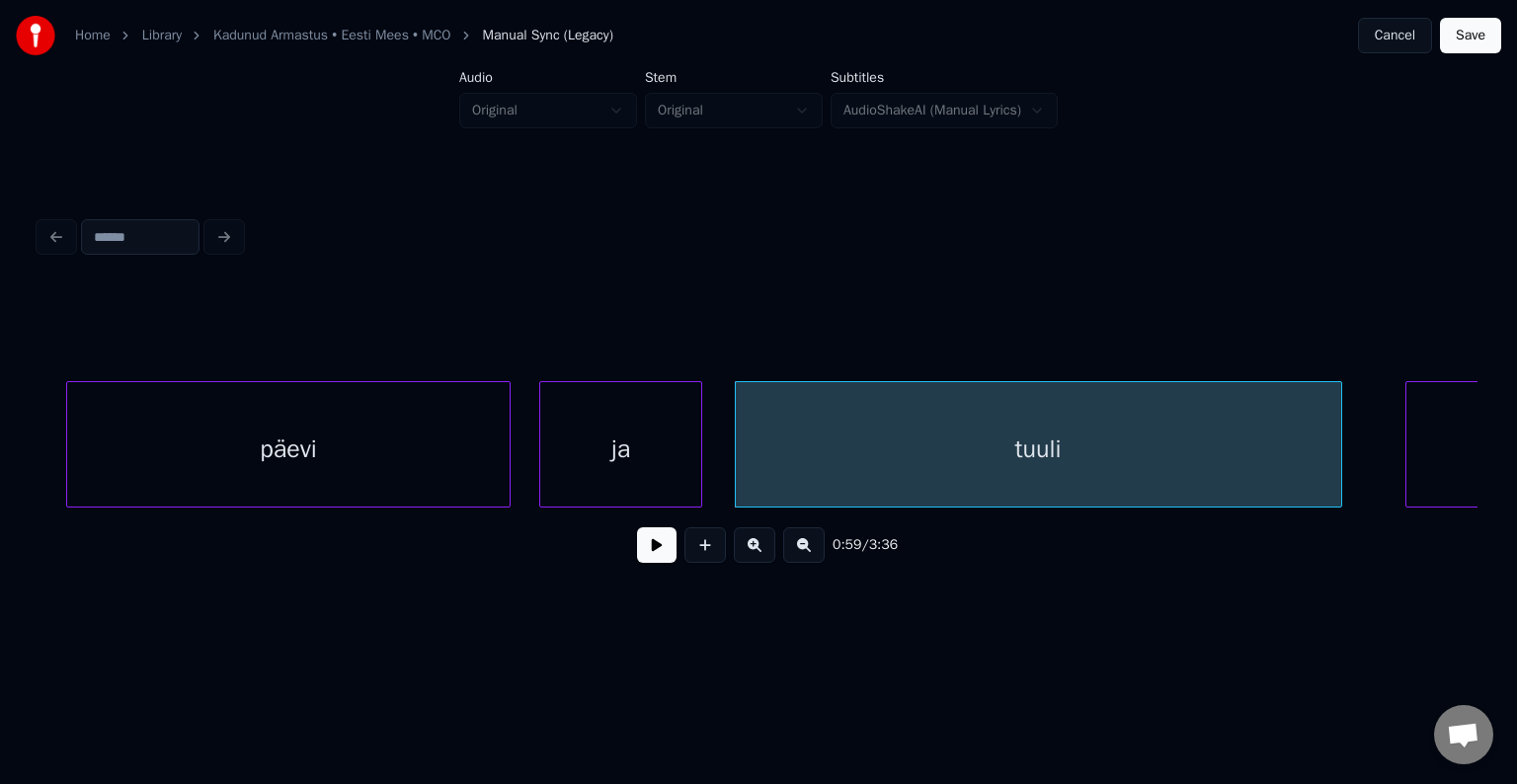 click on "ja" at bounding box center (620, 449) 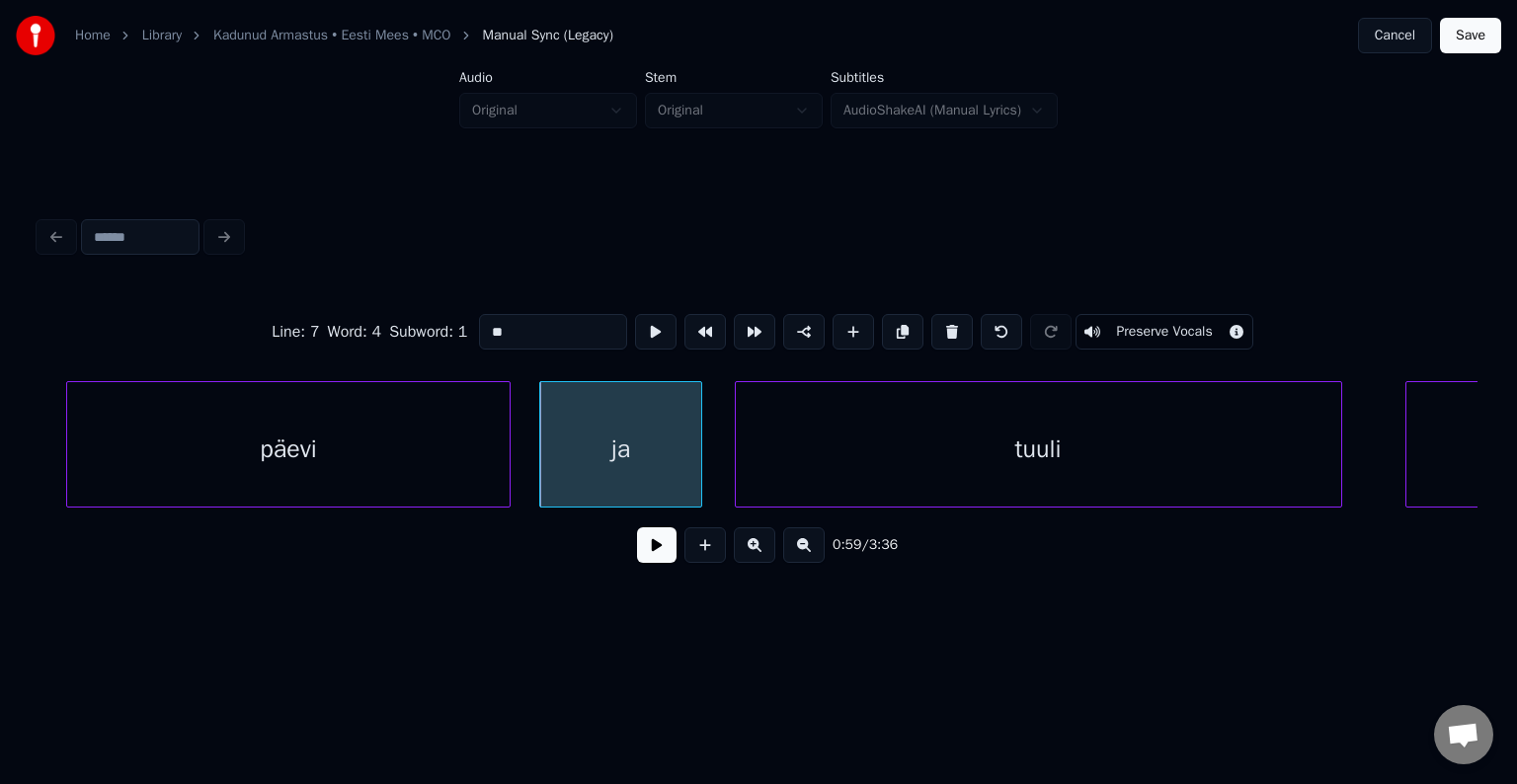 click at bounding box center (657, 545) 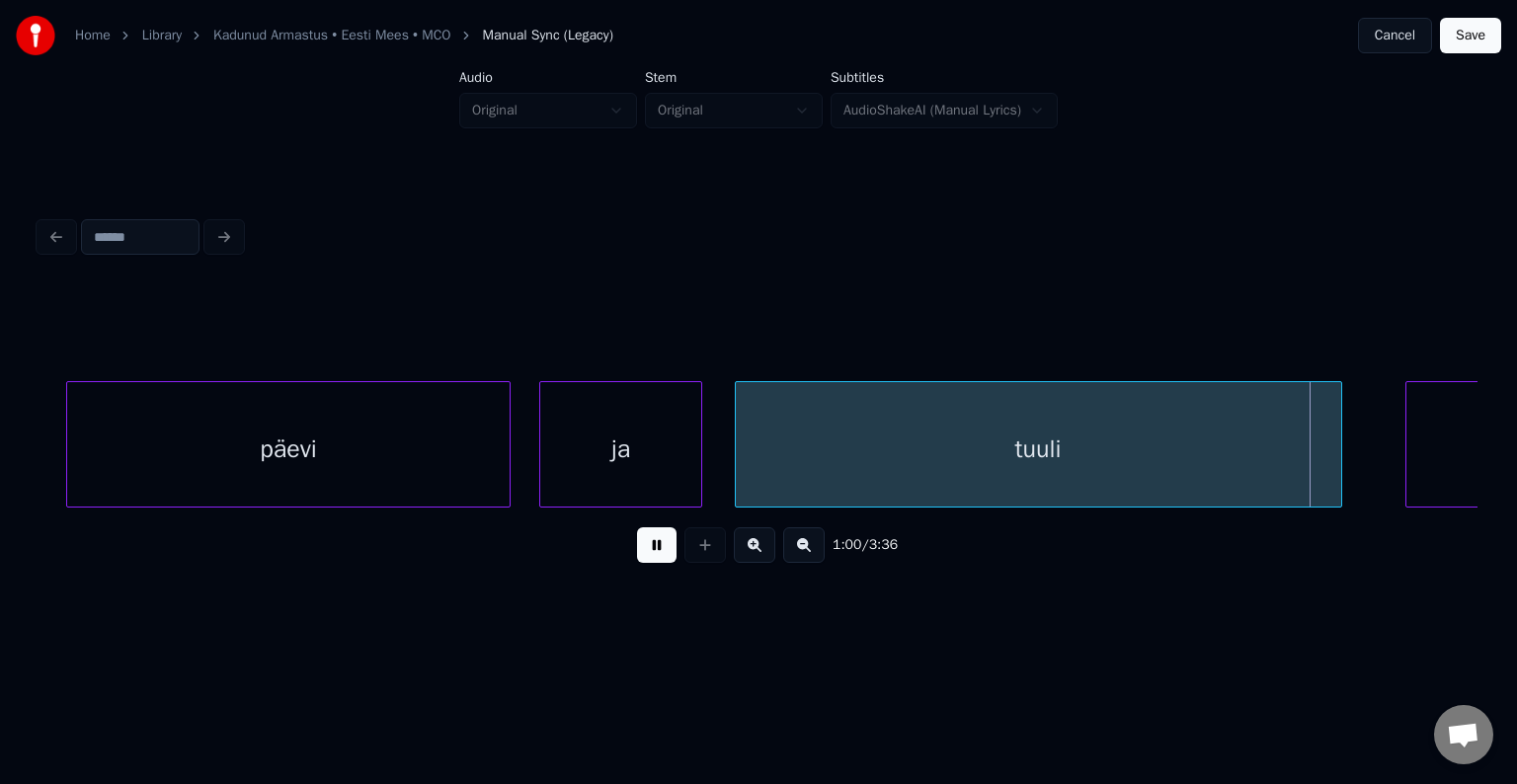 click at bounding box center [657, 545] 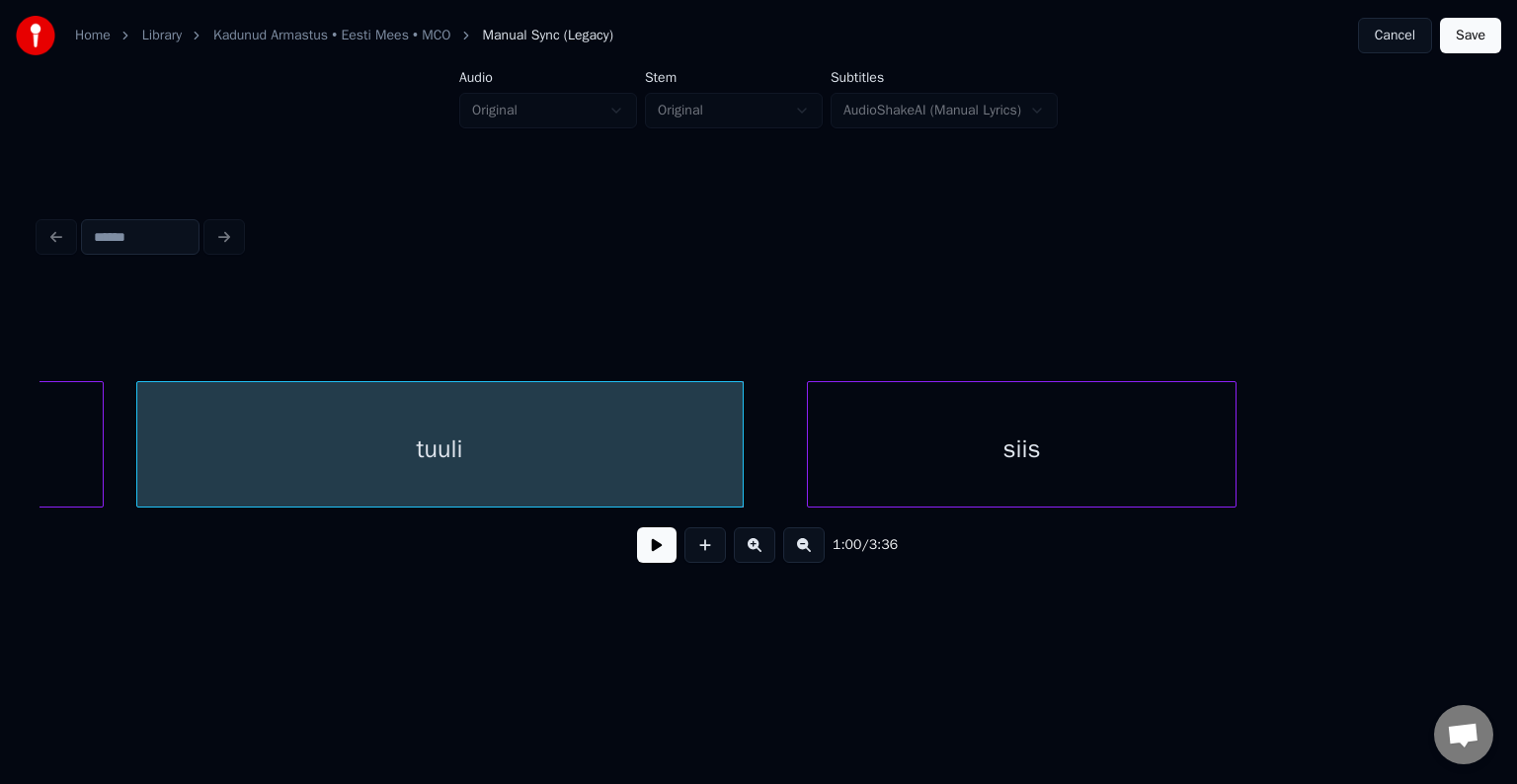 scroll, scrollTop: 0, scrollLeft: 44164, axis: horizontal 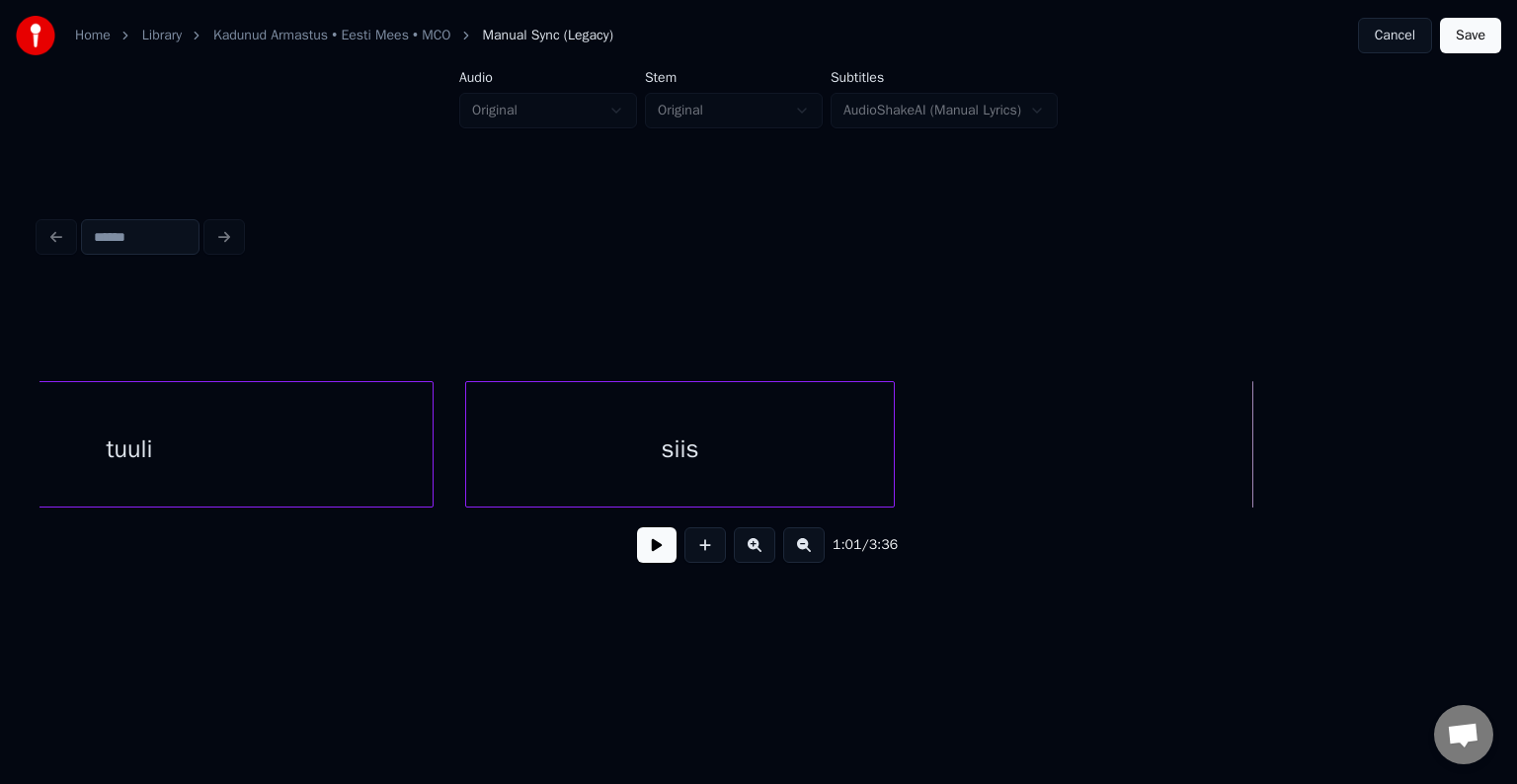 click on "siis" at bounding box center (679, 449) 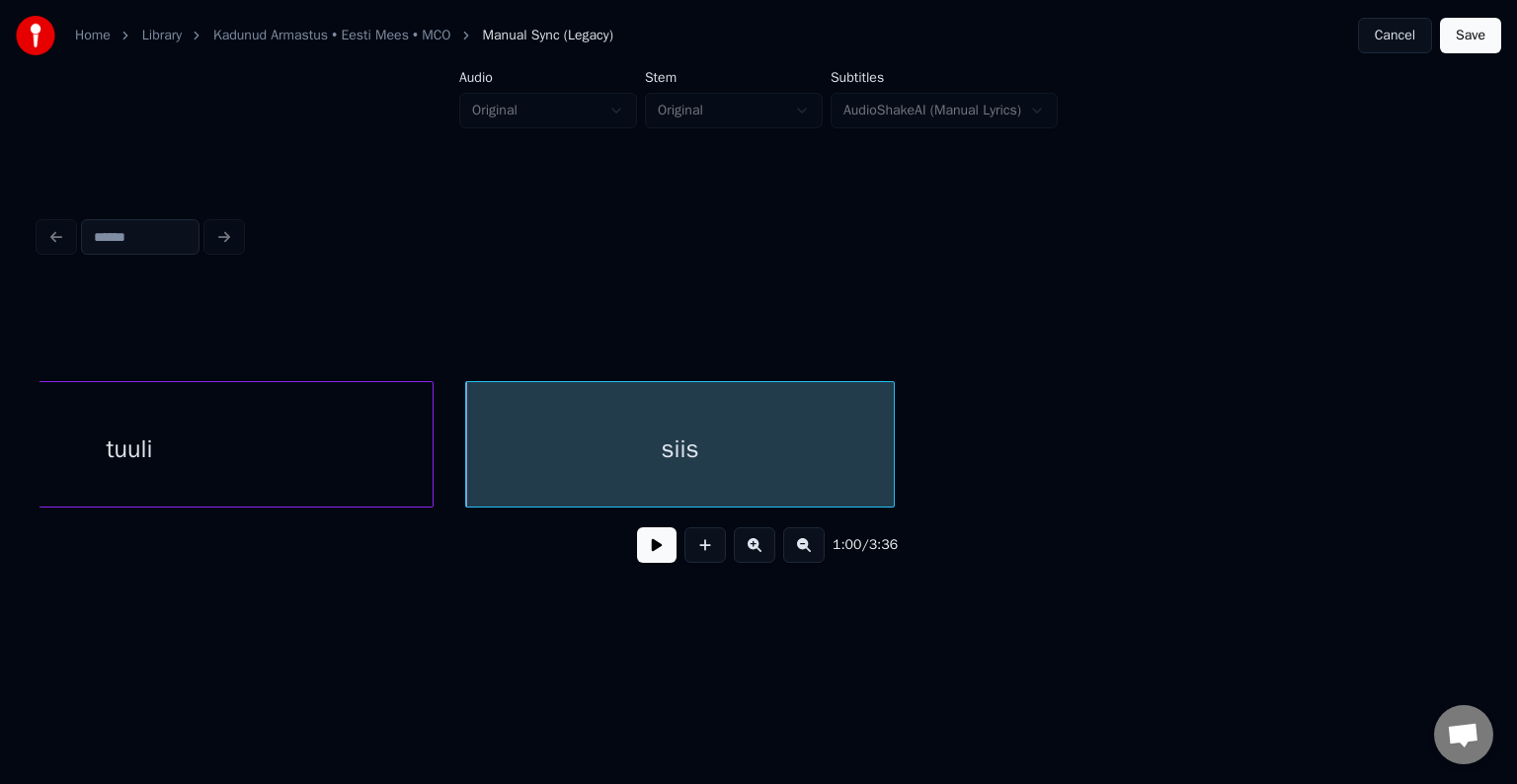 click on "1:00  /  3:36" at bounding box center (758, 545) 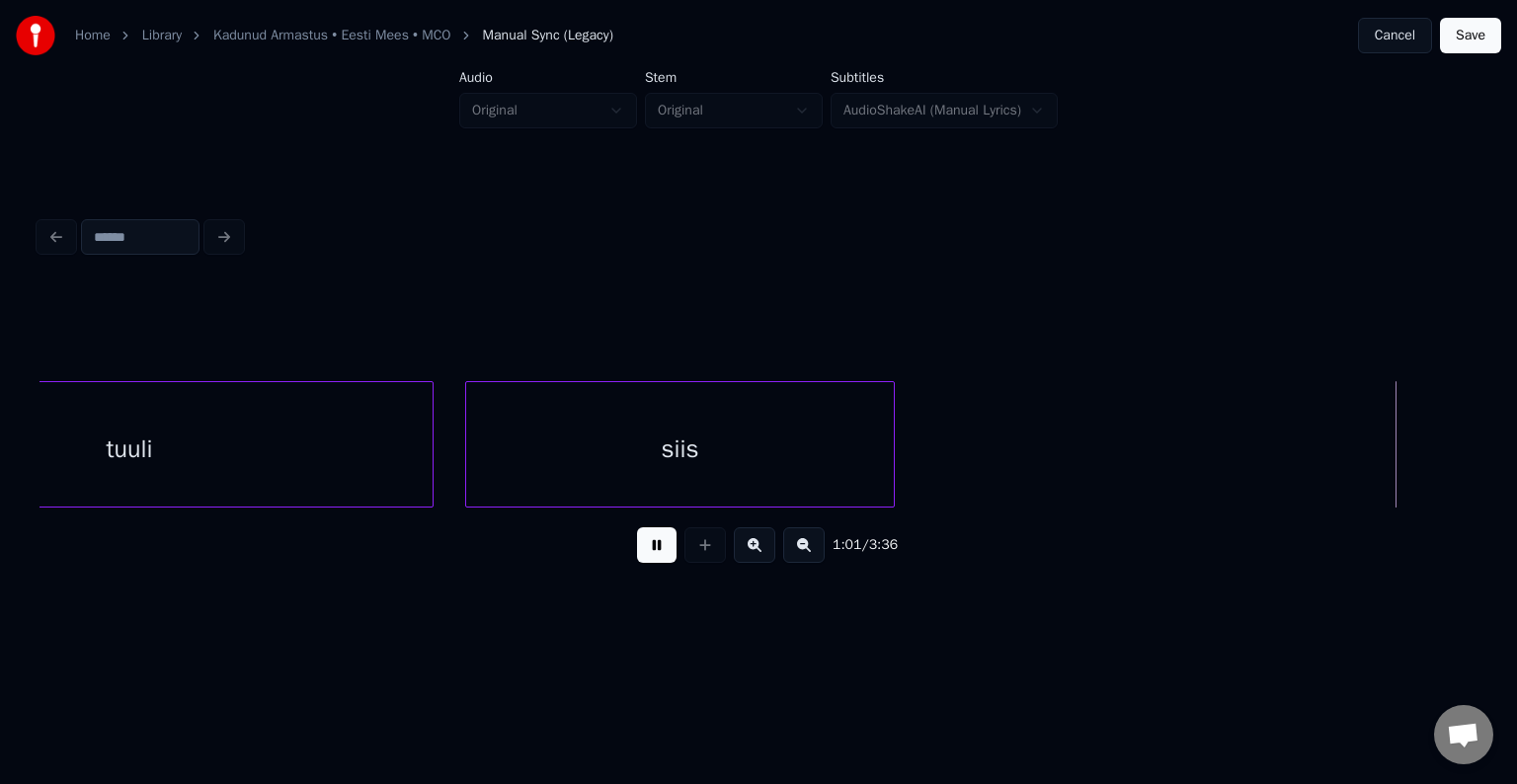 scroll, scrollTop: 0, scrollLeft: 45613, axis: horizontal 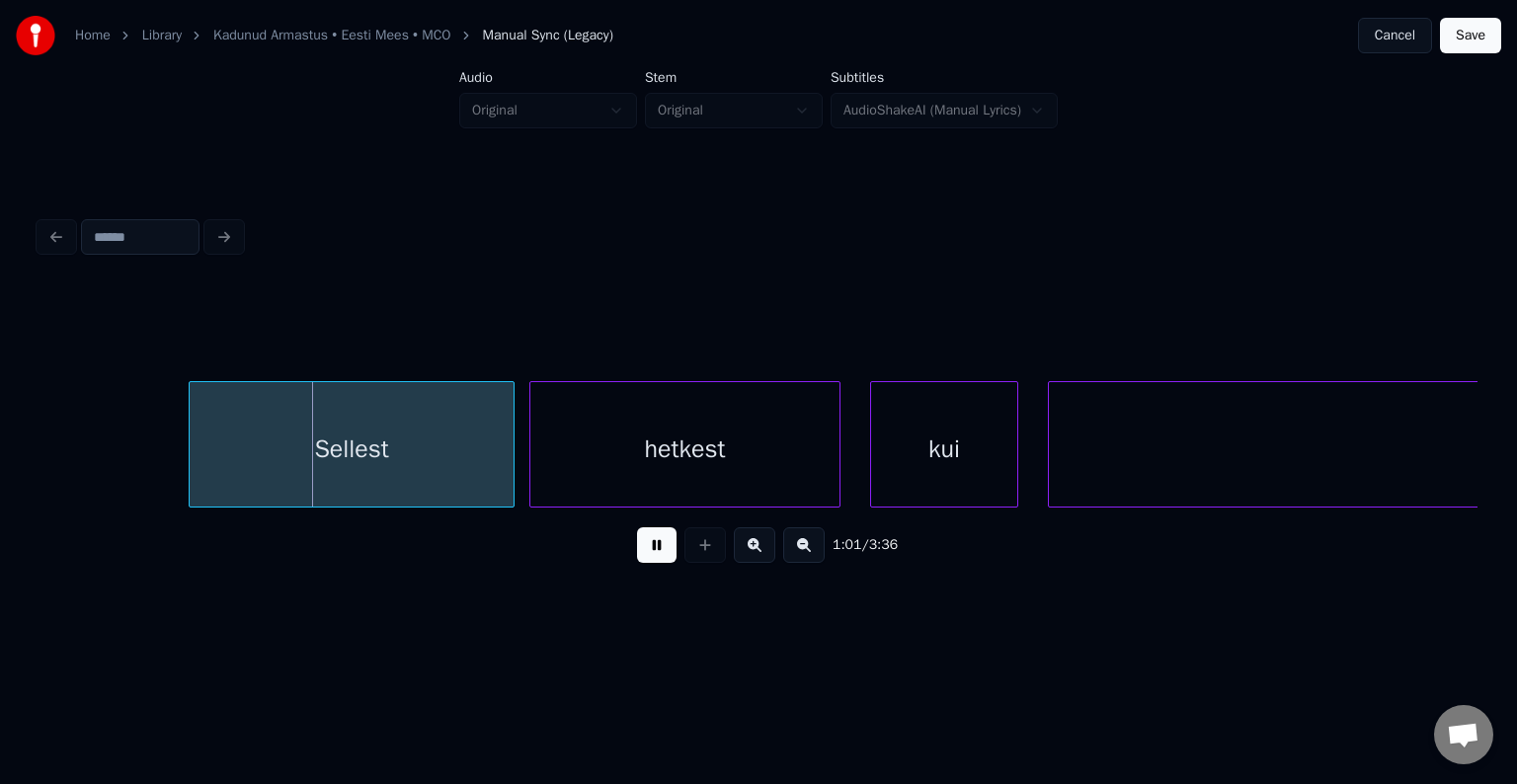 click at bounding box center [657, 545] 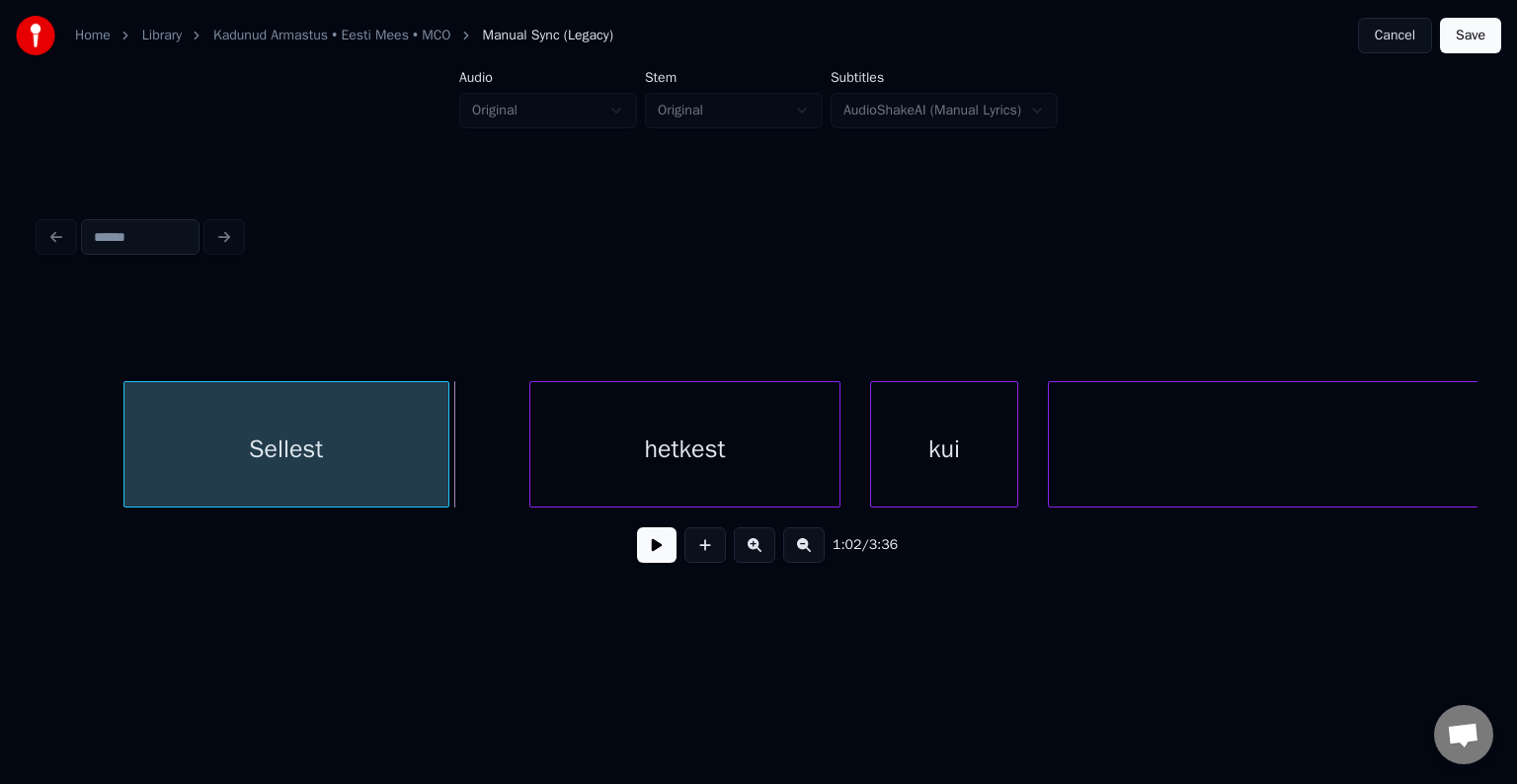 click on "Sellest" at bounding box center [286, 449] 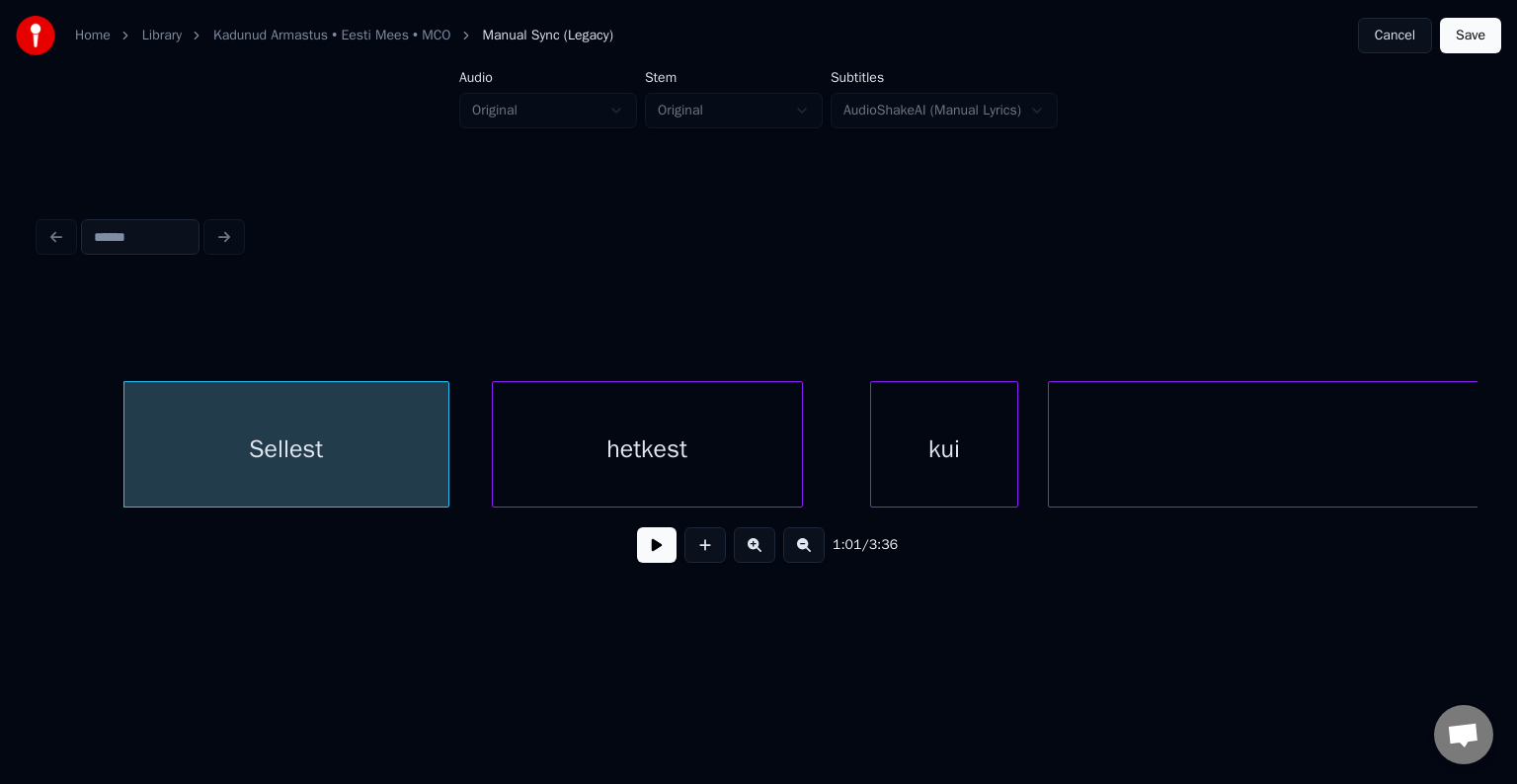 click on "hetkest" at bounding box center [647, 449] 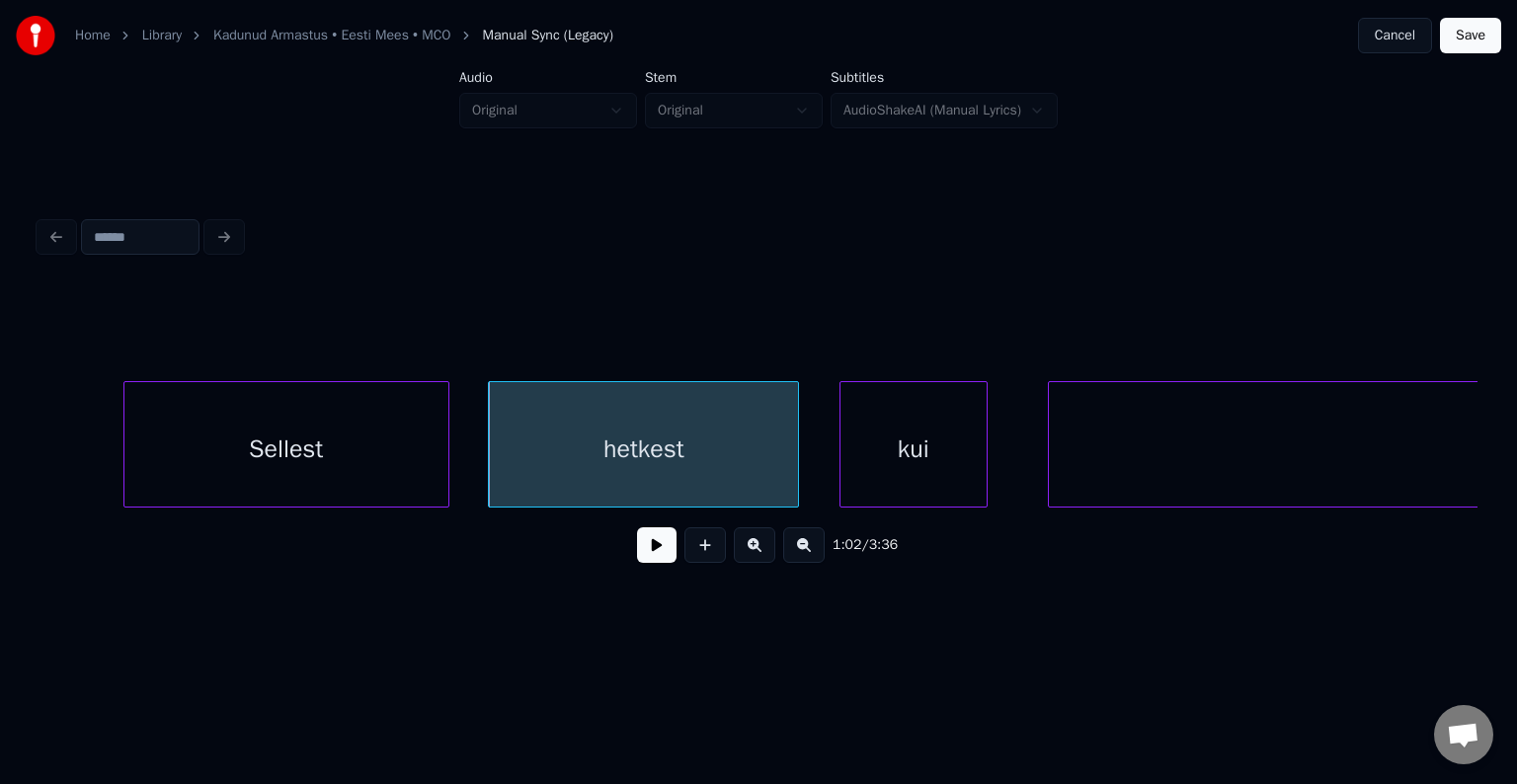 click on "kui" at bounding box center (914, 449) 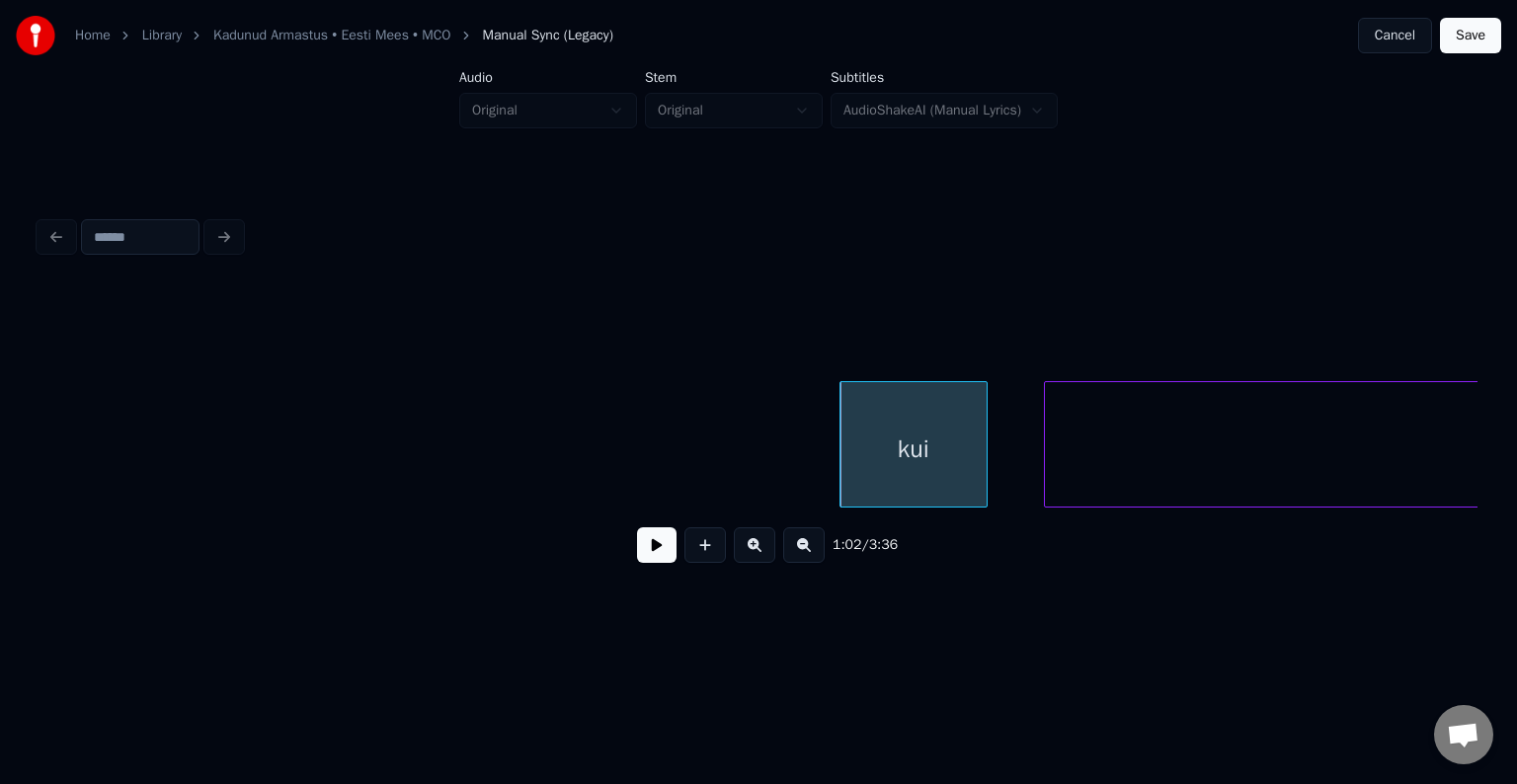 scroll, scrollTop: 0, scrollLeft: 46498, axis: horizontal 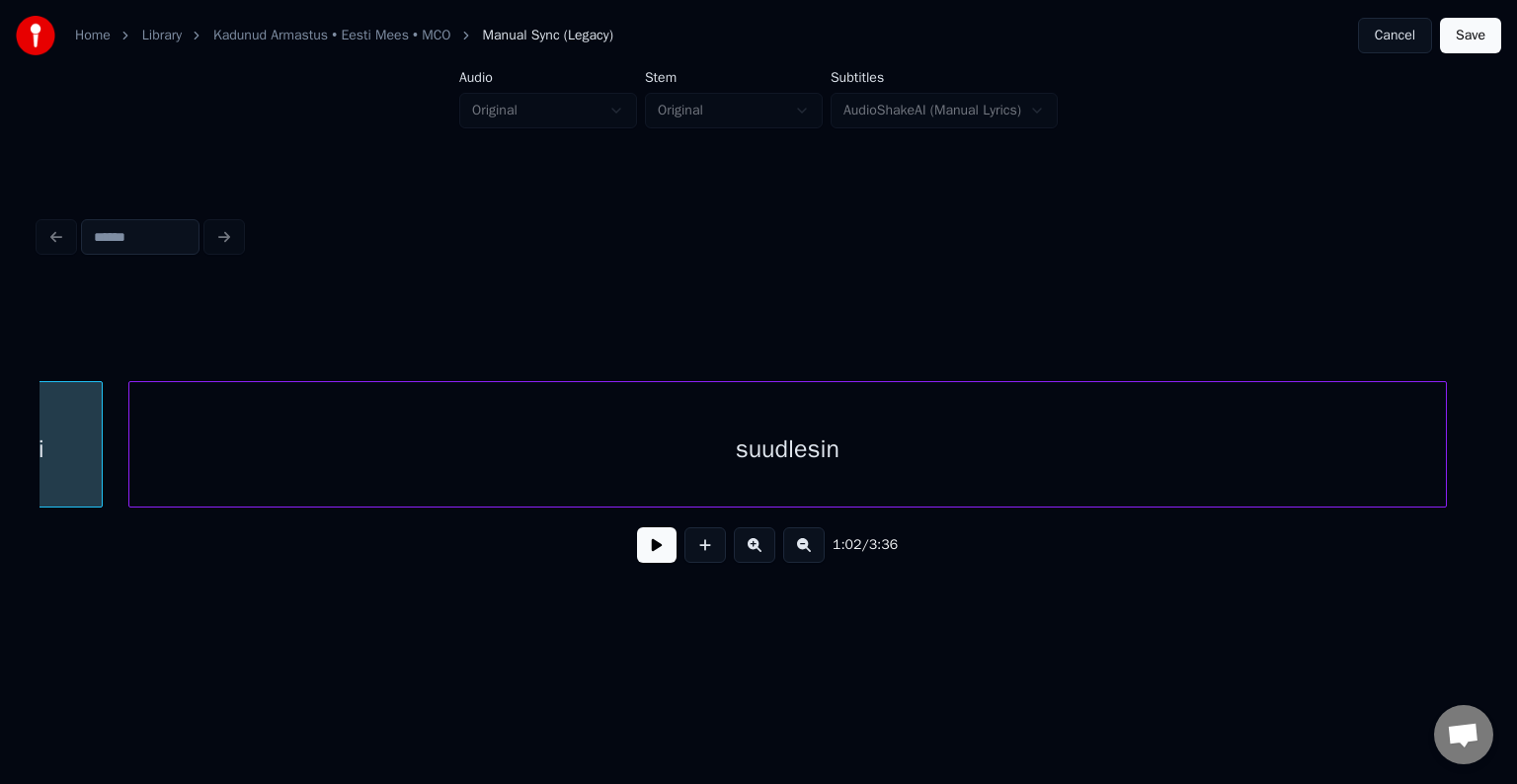 click on "suudlesin" at bounding box center [787, 449] 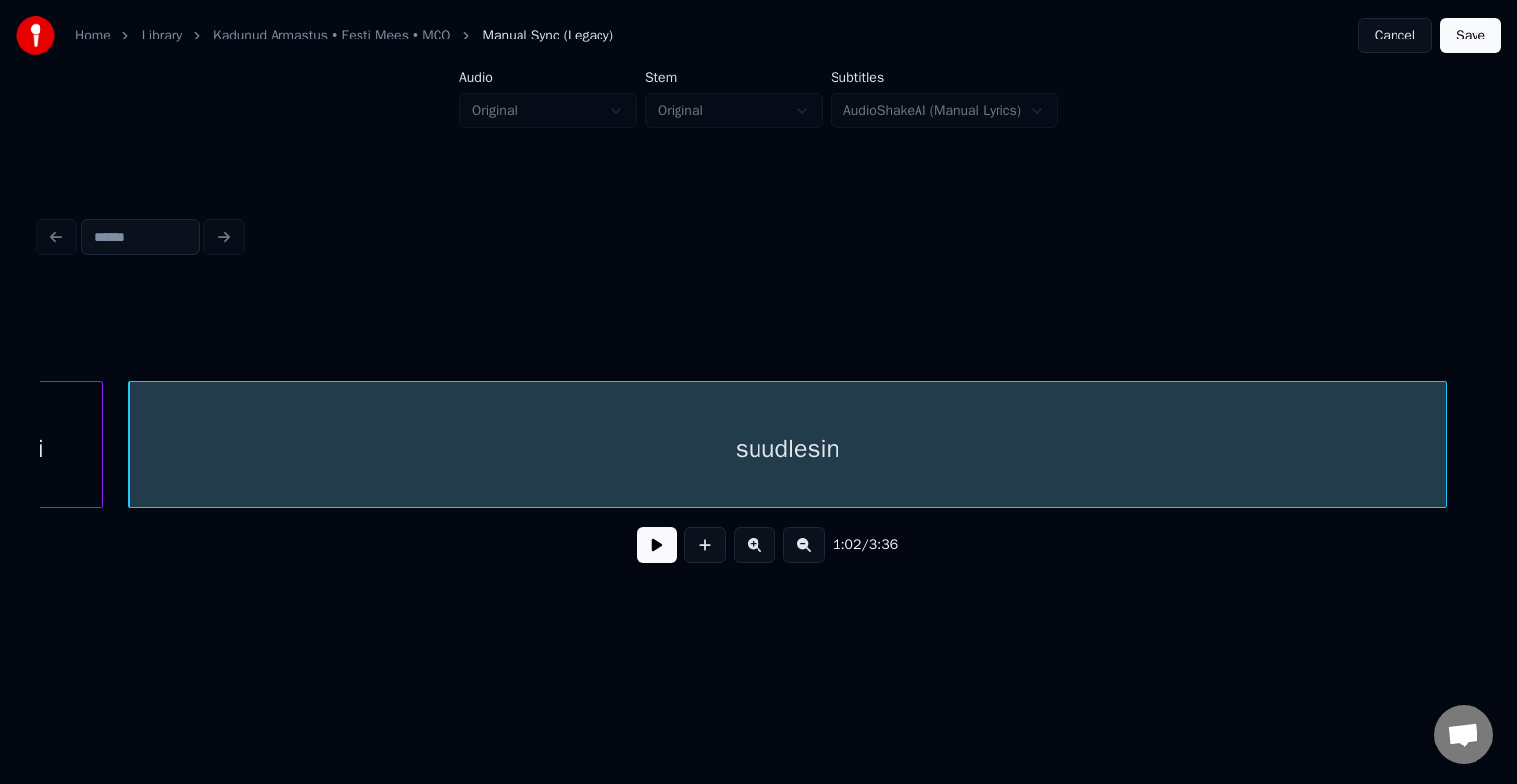 click on "kui" at bounding box center [29, 449] 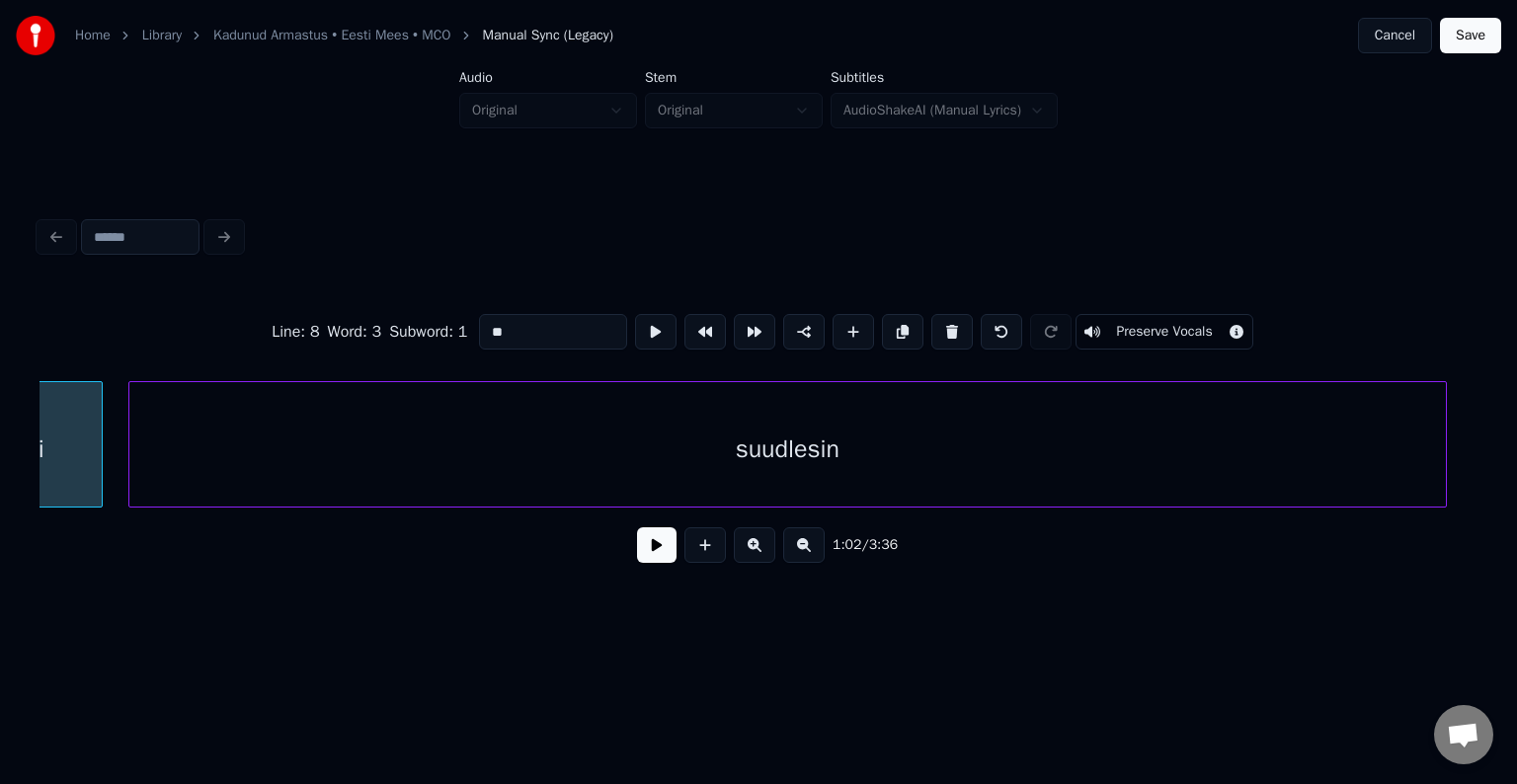 type on "***" 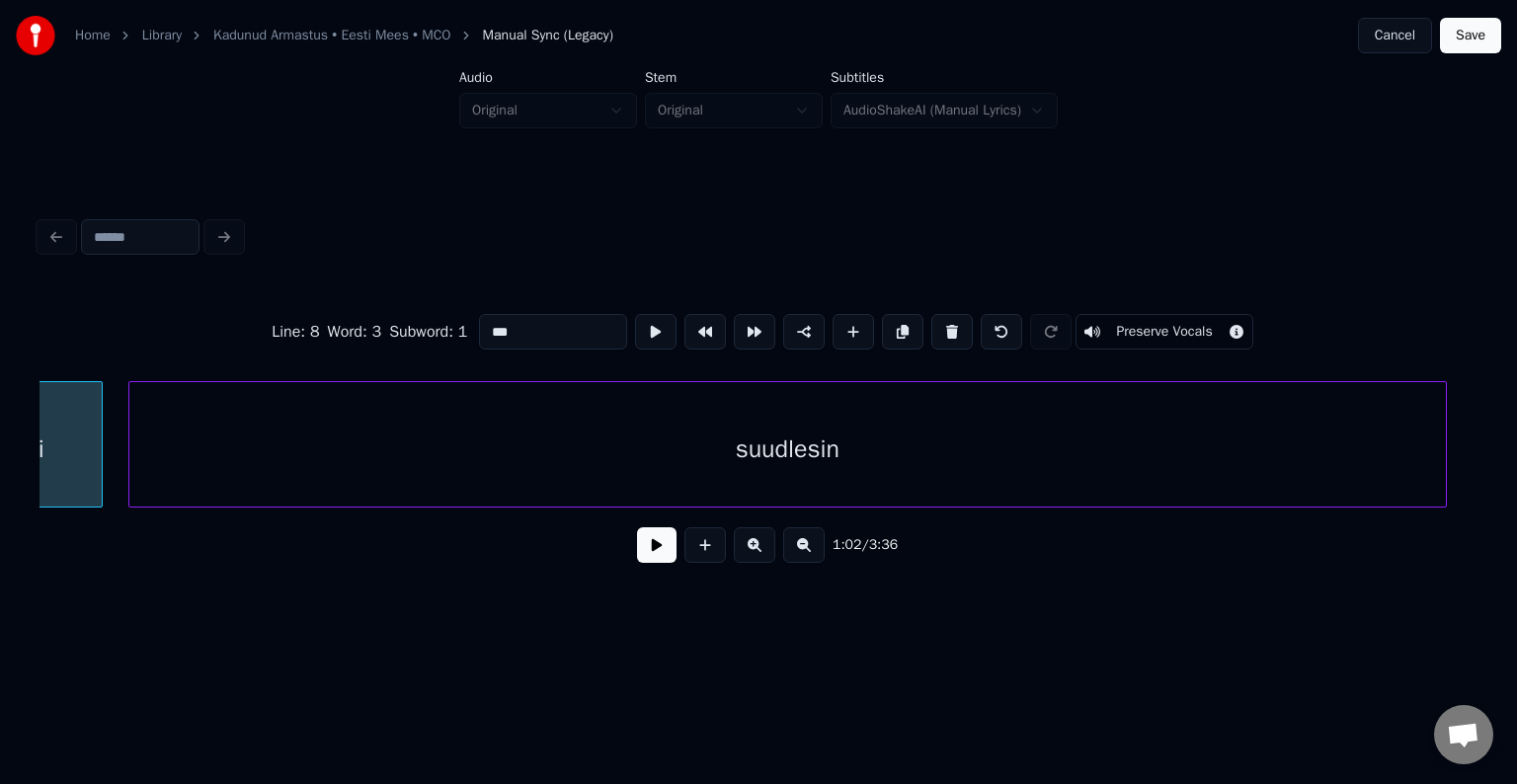 scroll, scrollTop: 0, scrollLeft: 46413, axis: horizontal 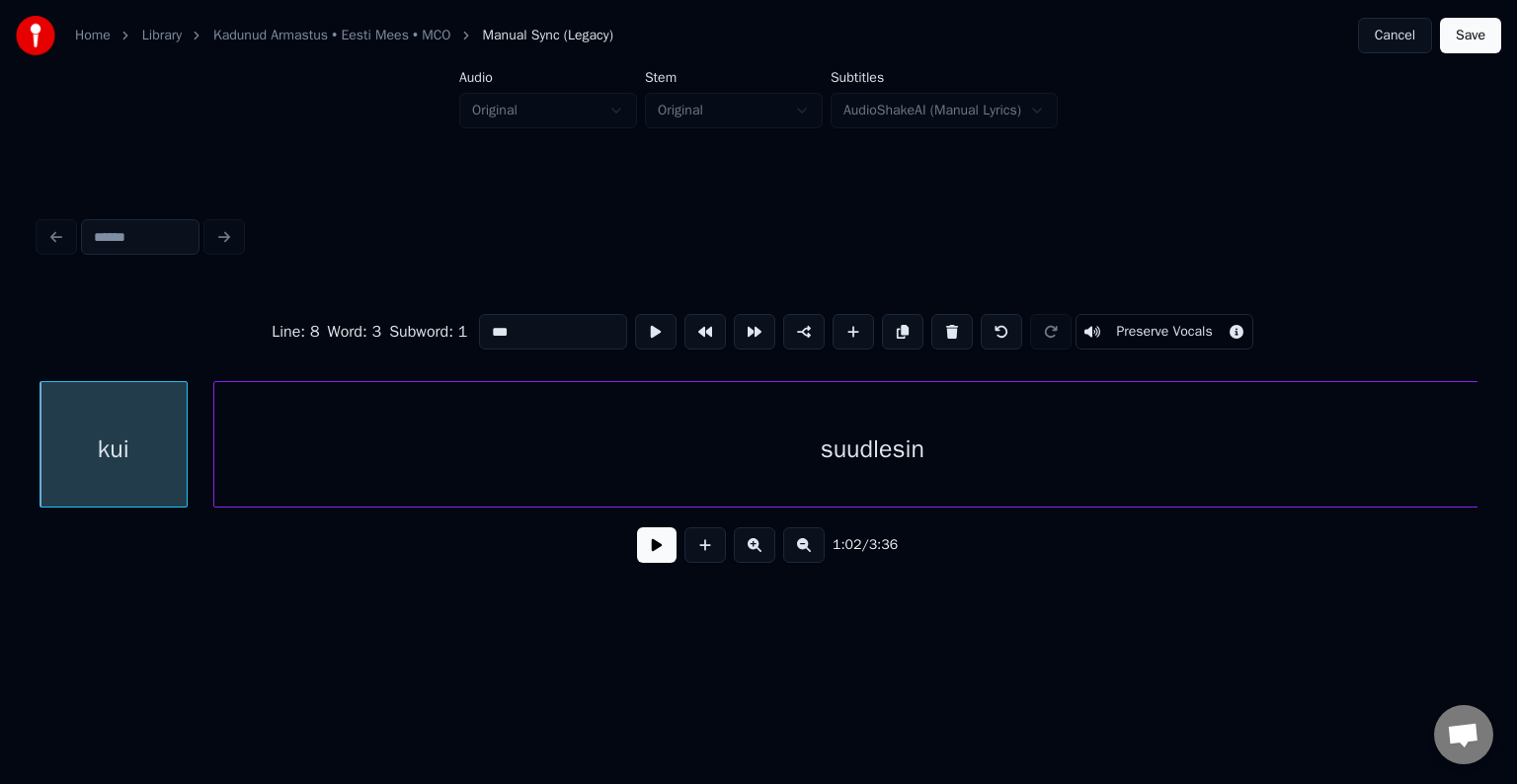 click at bounding box center [657, 545] 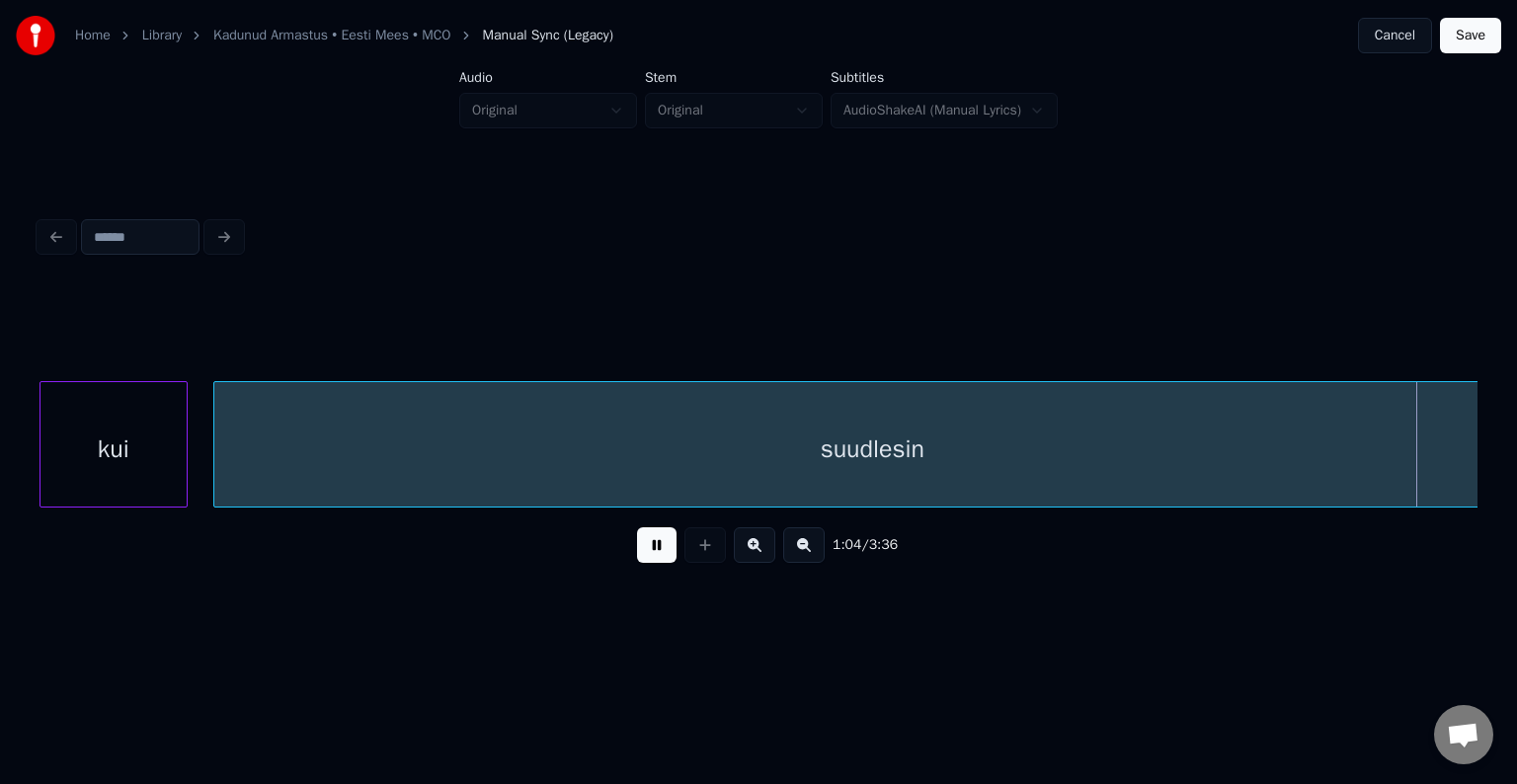 scroll, scrollTop: 0, scrollLeft: 47851, axis: horizontal 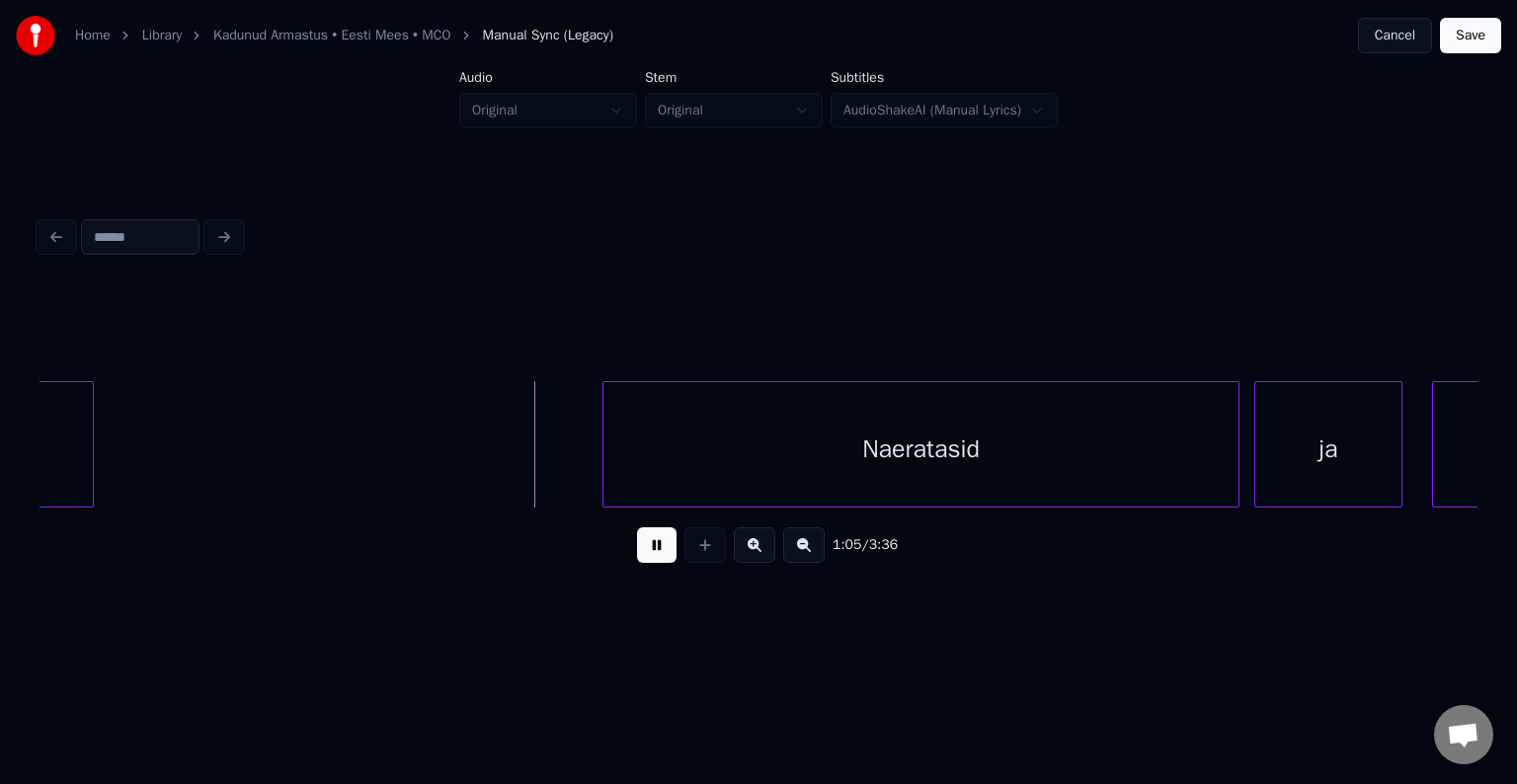 click at bounding box center (657, 545) 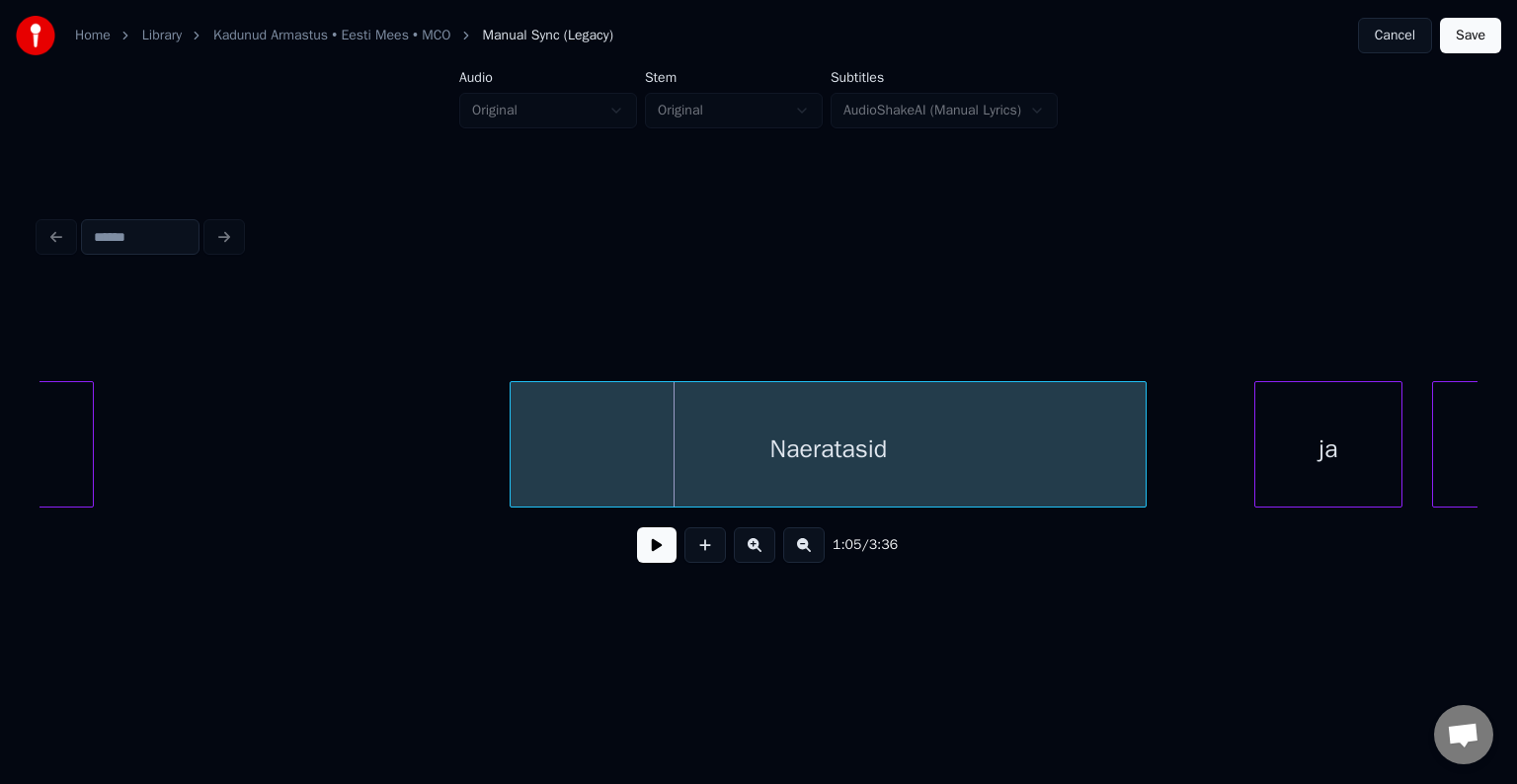 click on "Naeratasid" at bounding box center (828, 449) 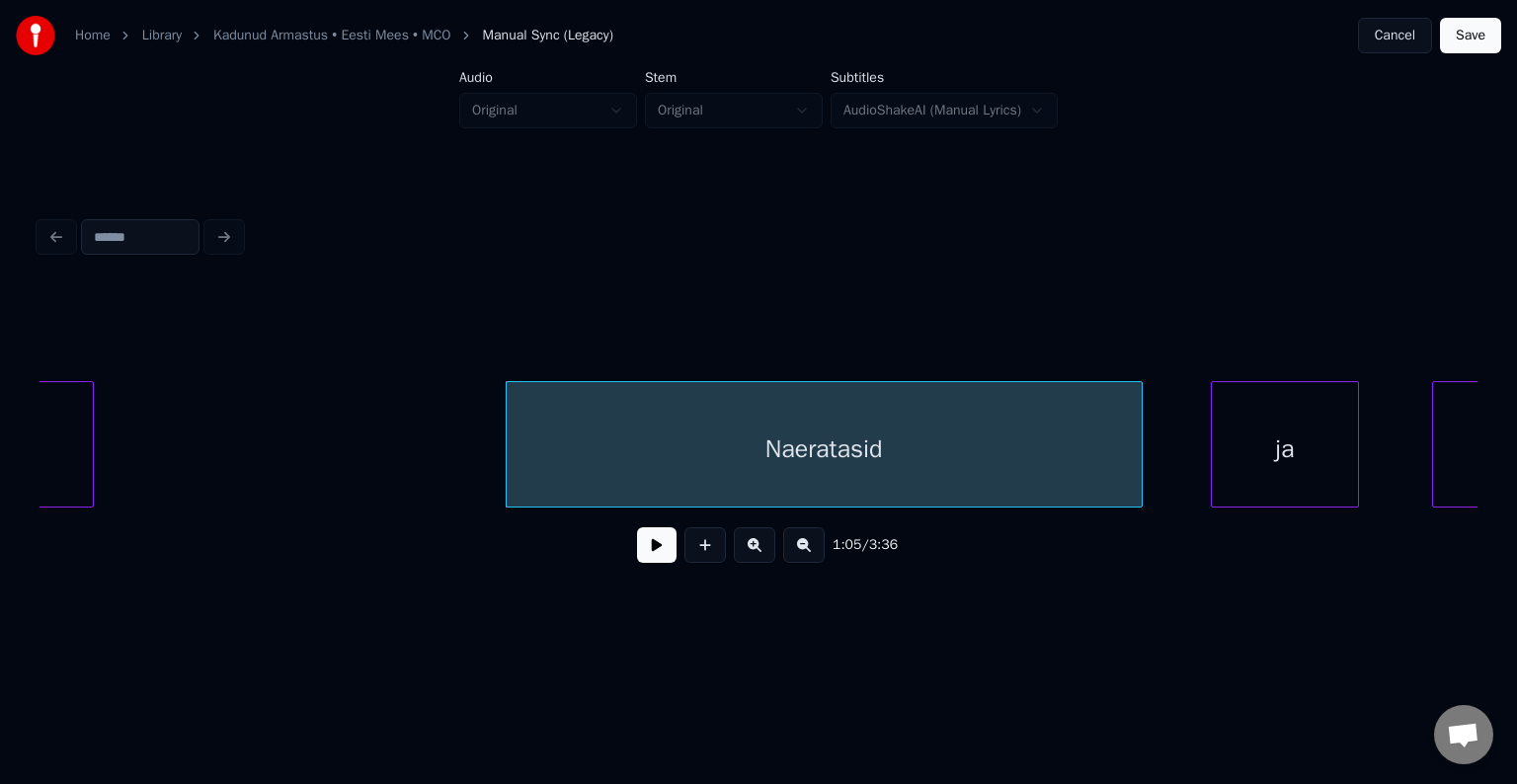 click on "ja" at bounding box center [1285, 449] 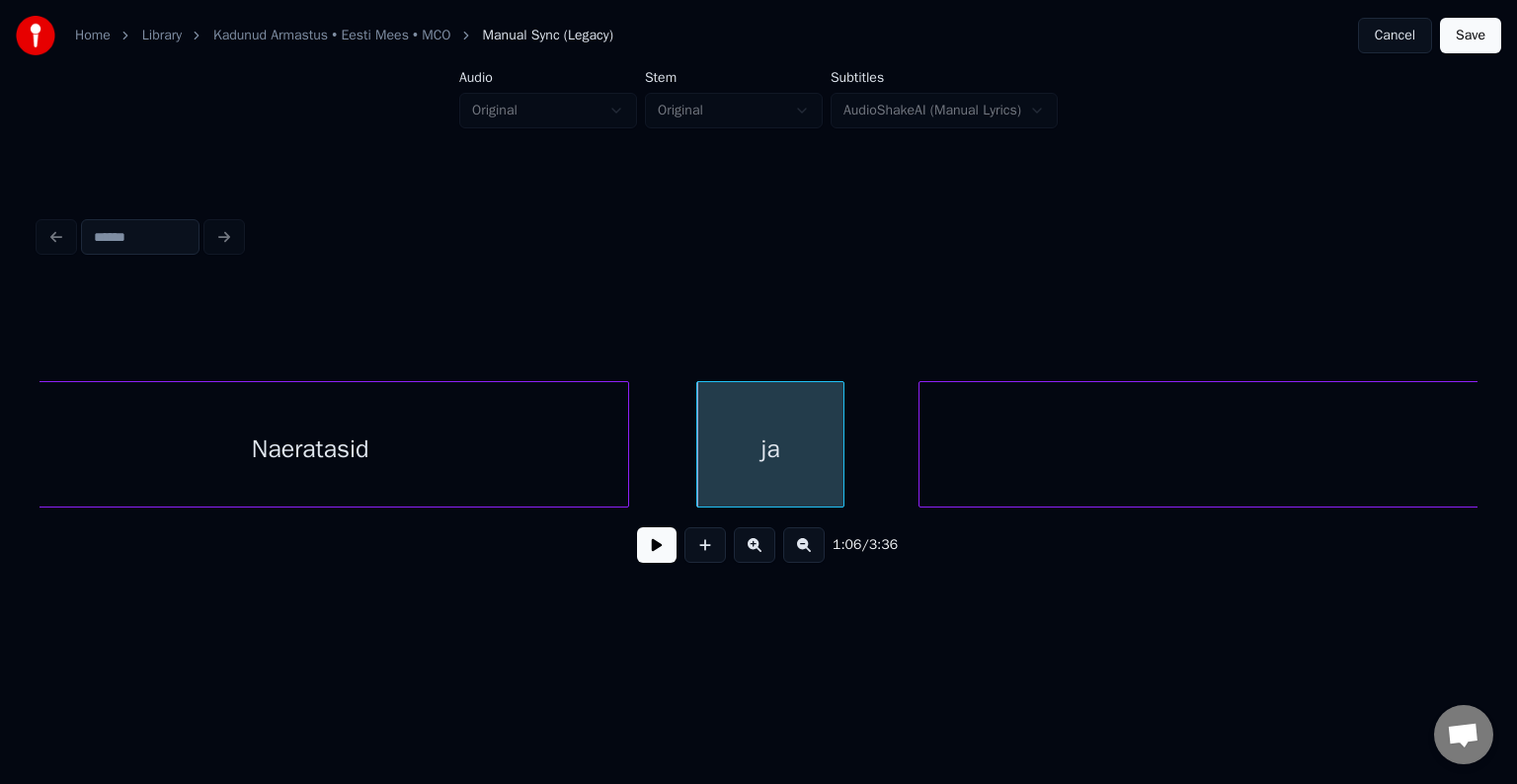 scroll, scrollTop: 0, scrollLeft: 49149, axis: horizontal 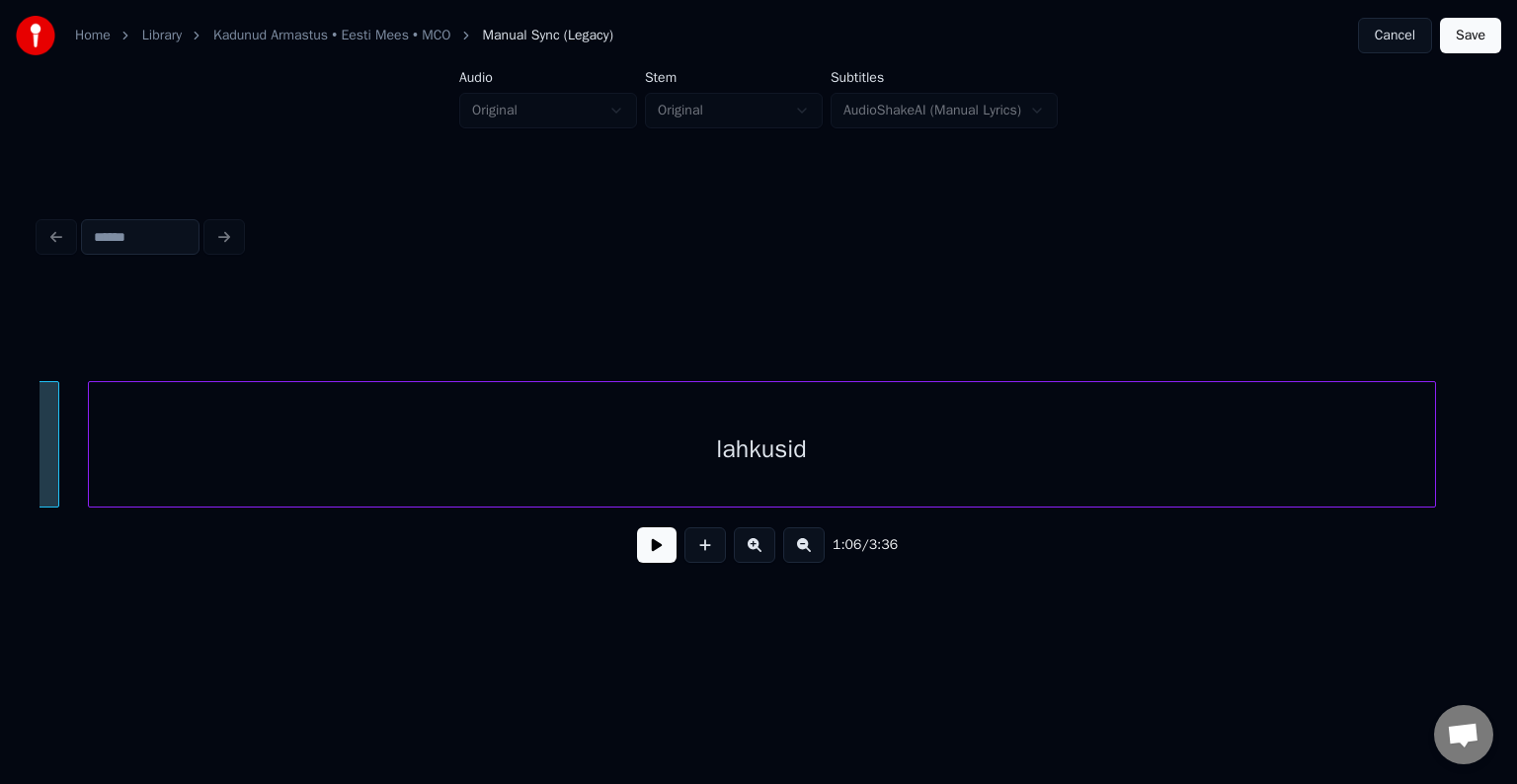 click on "lahkusid" at bounding box center [761, 449] 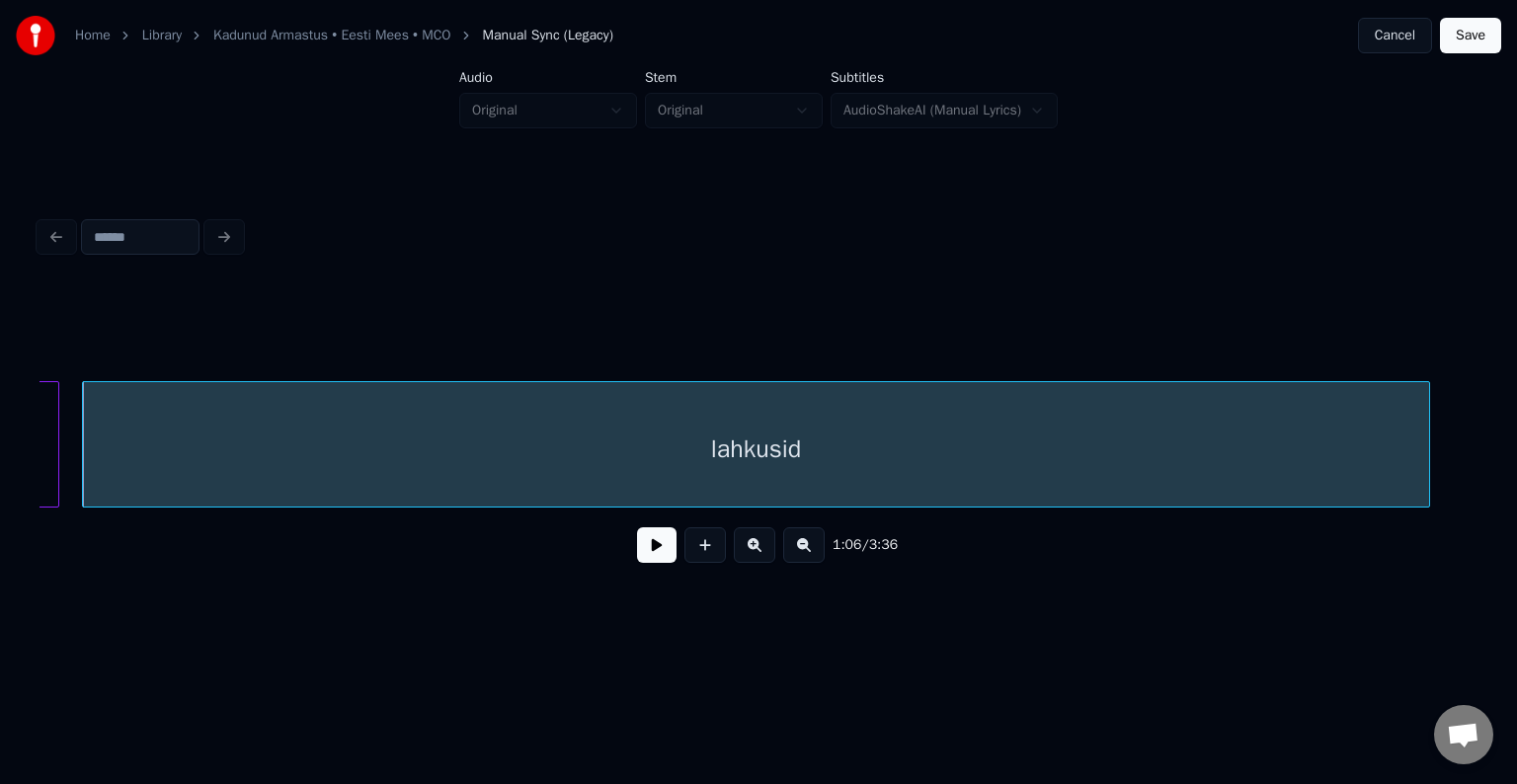 click at bounding box center (657, 545) 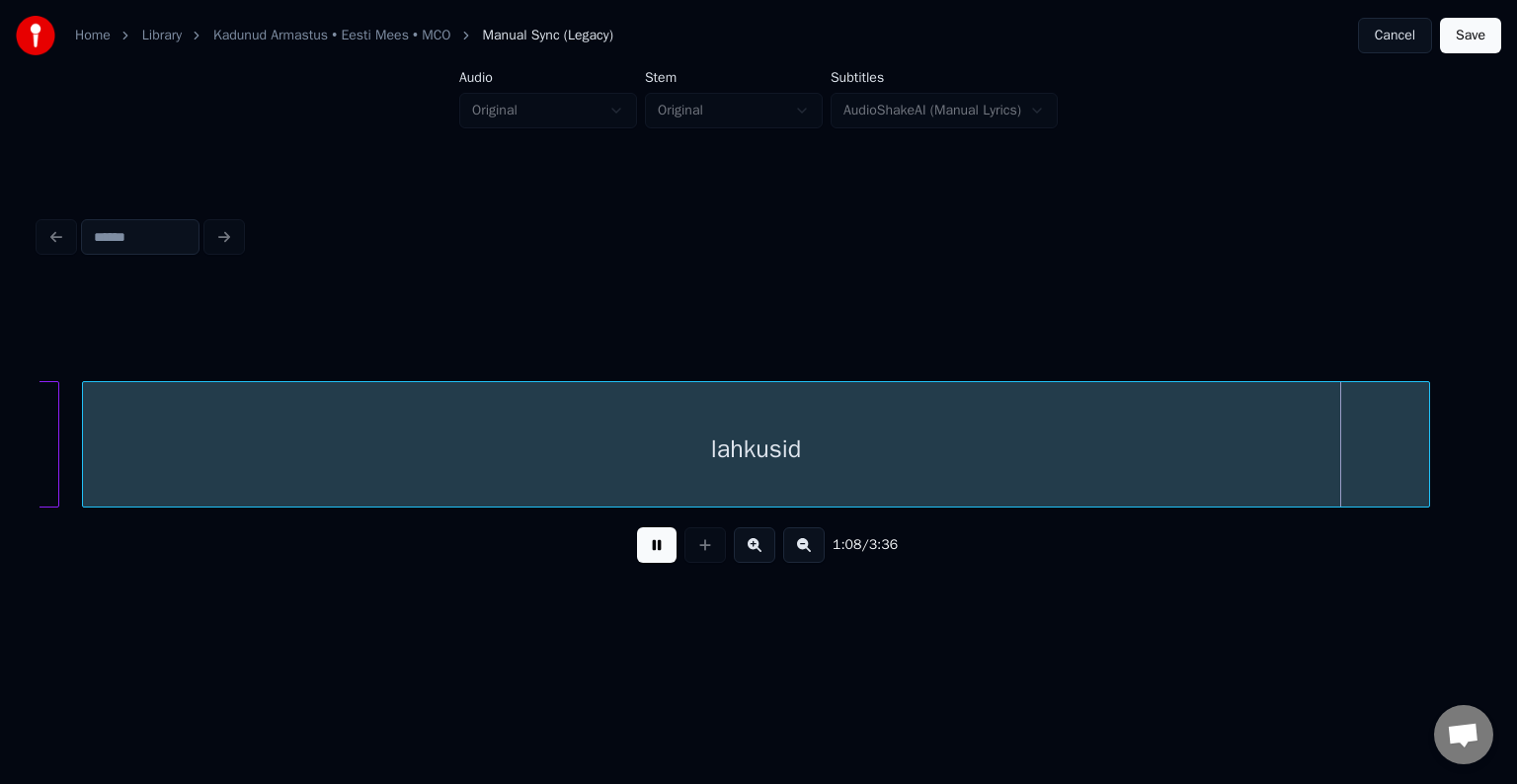 click at bounding box center (657, 545) 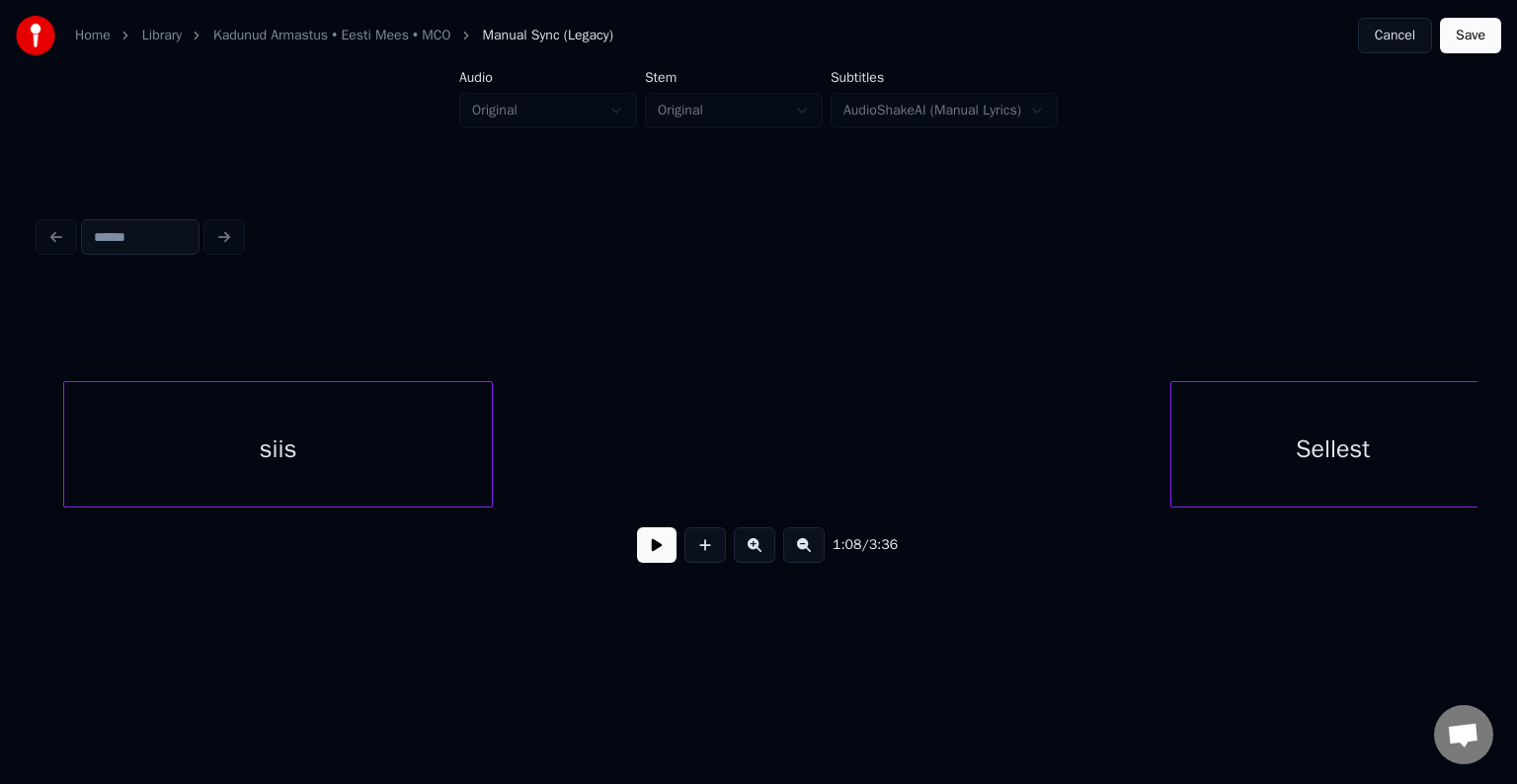 scroll, scrollTop: 0, scrollLeft: 44704, axis: horizontal 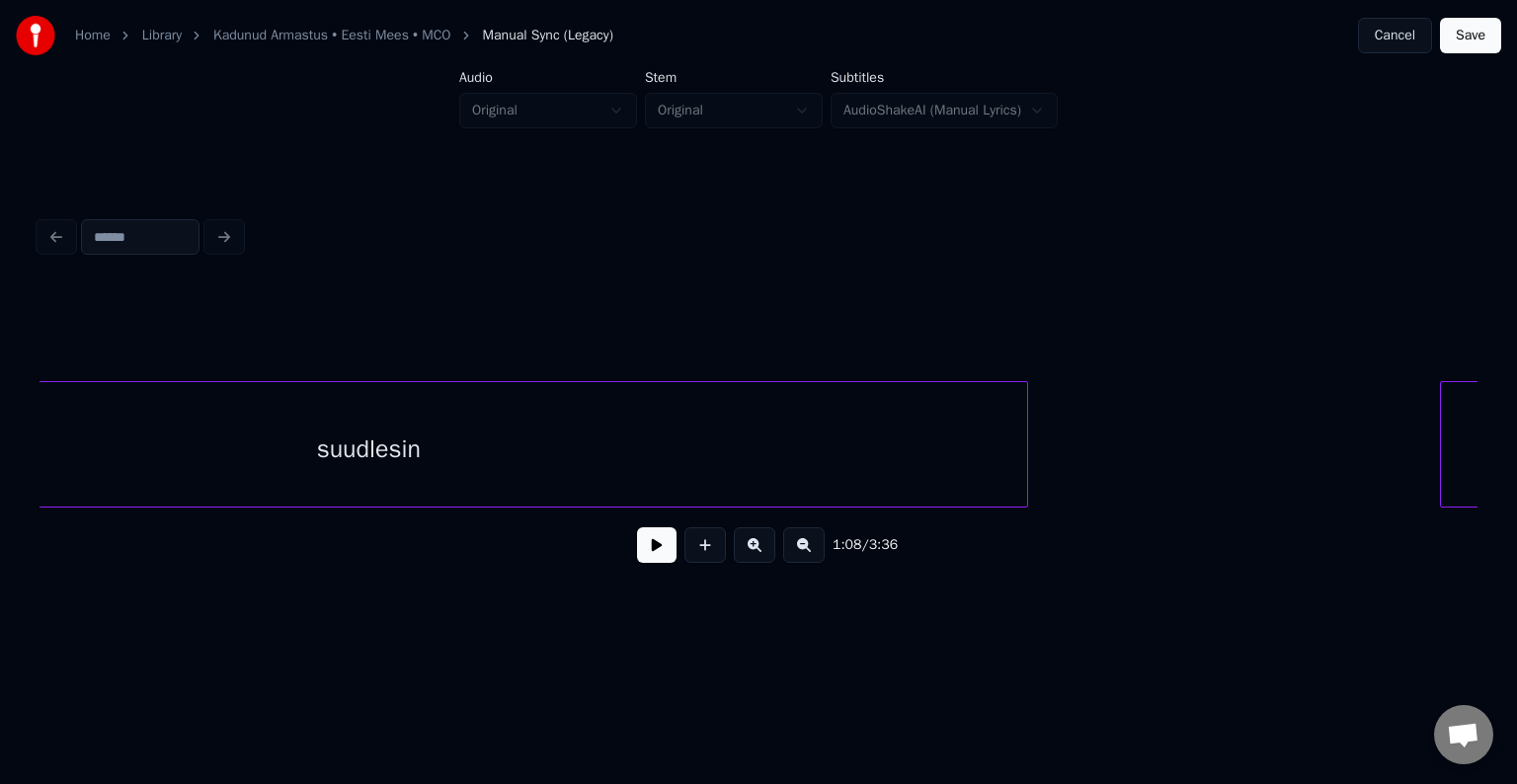 click on "suudlesin" at bounding box center [368, 449] 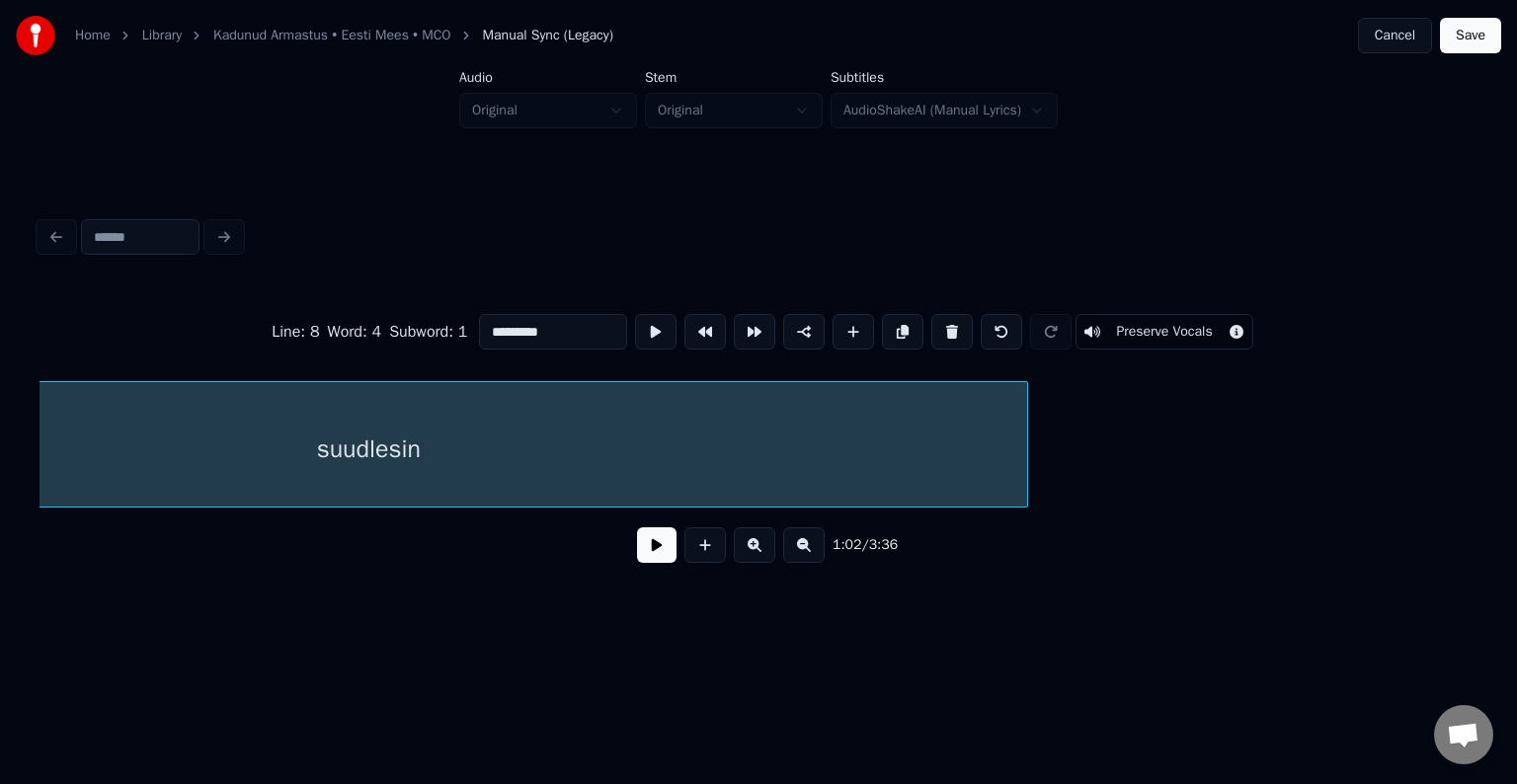 scroll, scrollTop: 0, scrollLeft: 46587, axis: horizontal 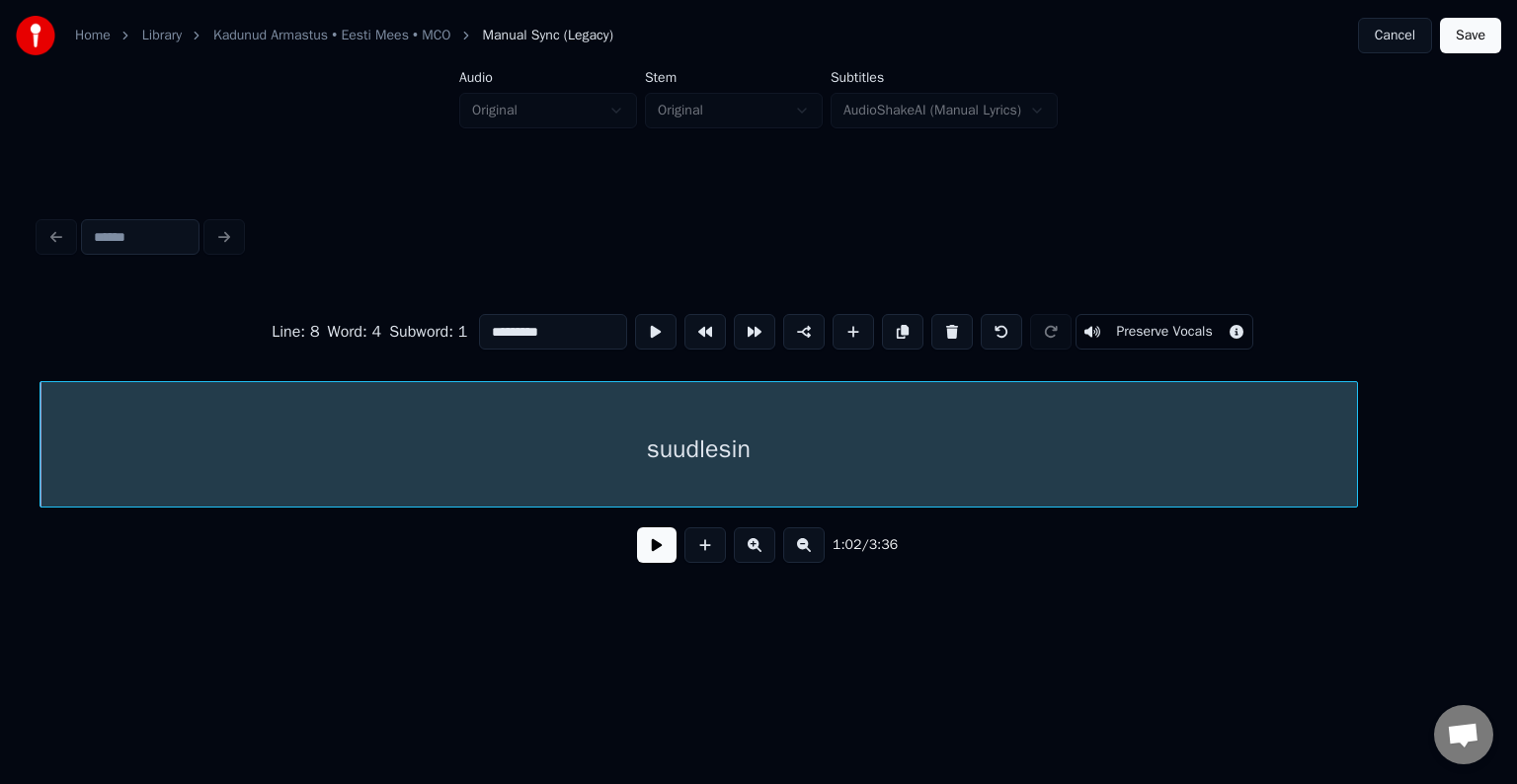 drag, startPoint x: 632, startPoint y: 565, endPoint x: 643, endPoint y: 559, distance: 12.529964 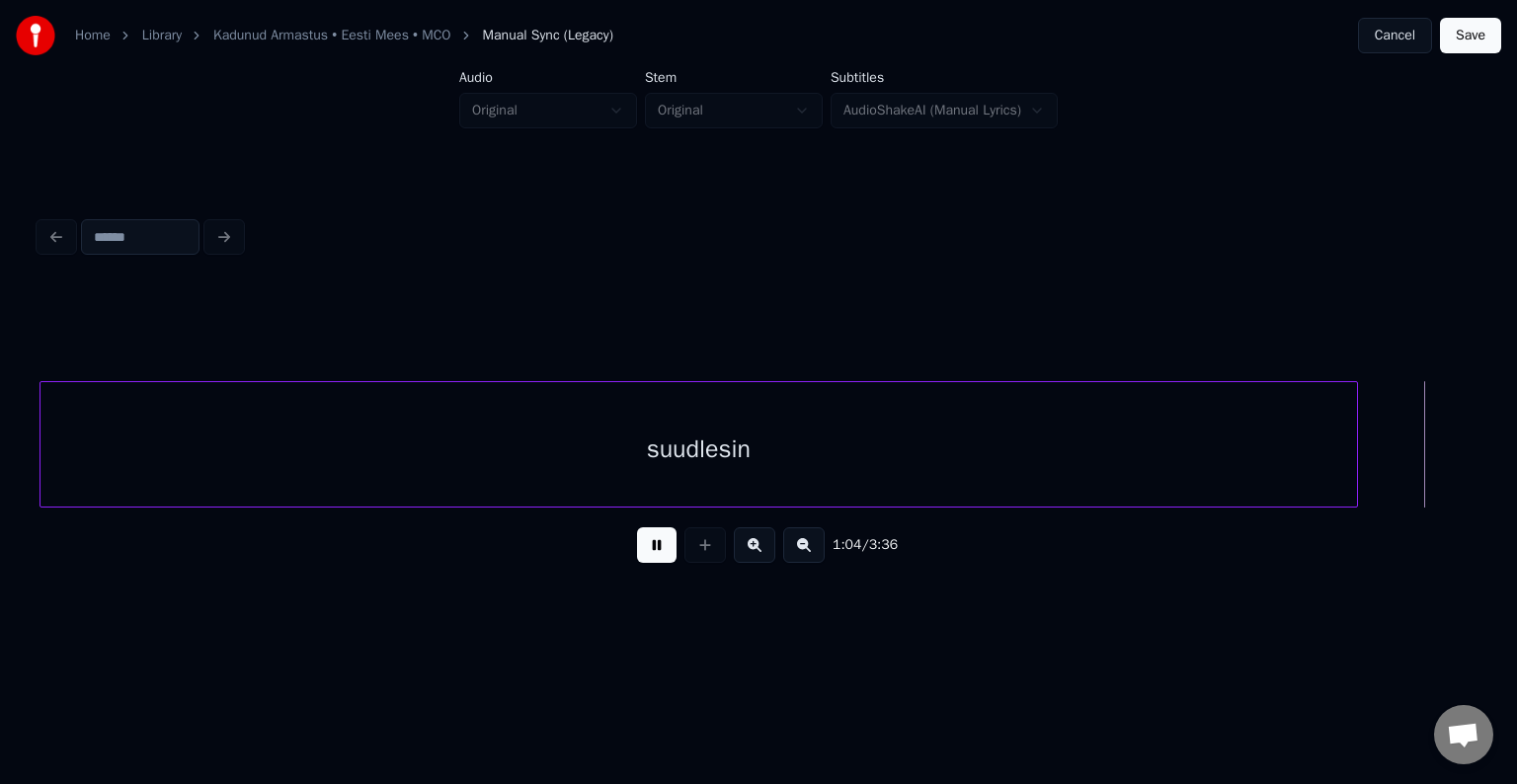 scroll, scrollTop: 0, scrollLeft: 48046, axis: horizontal 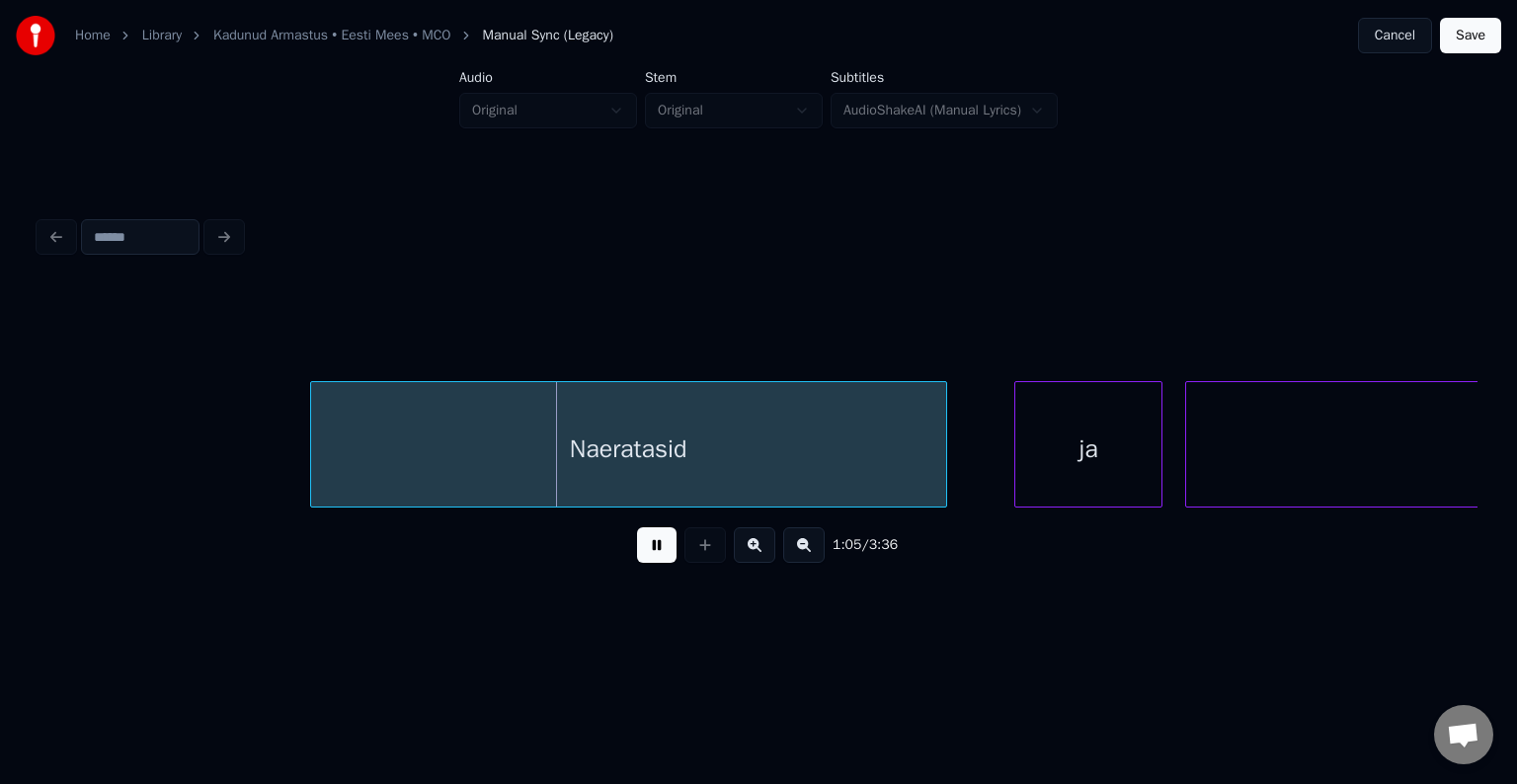 click at bounding box center (657, 545) 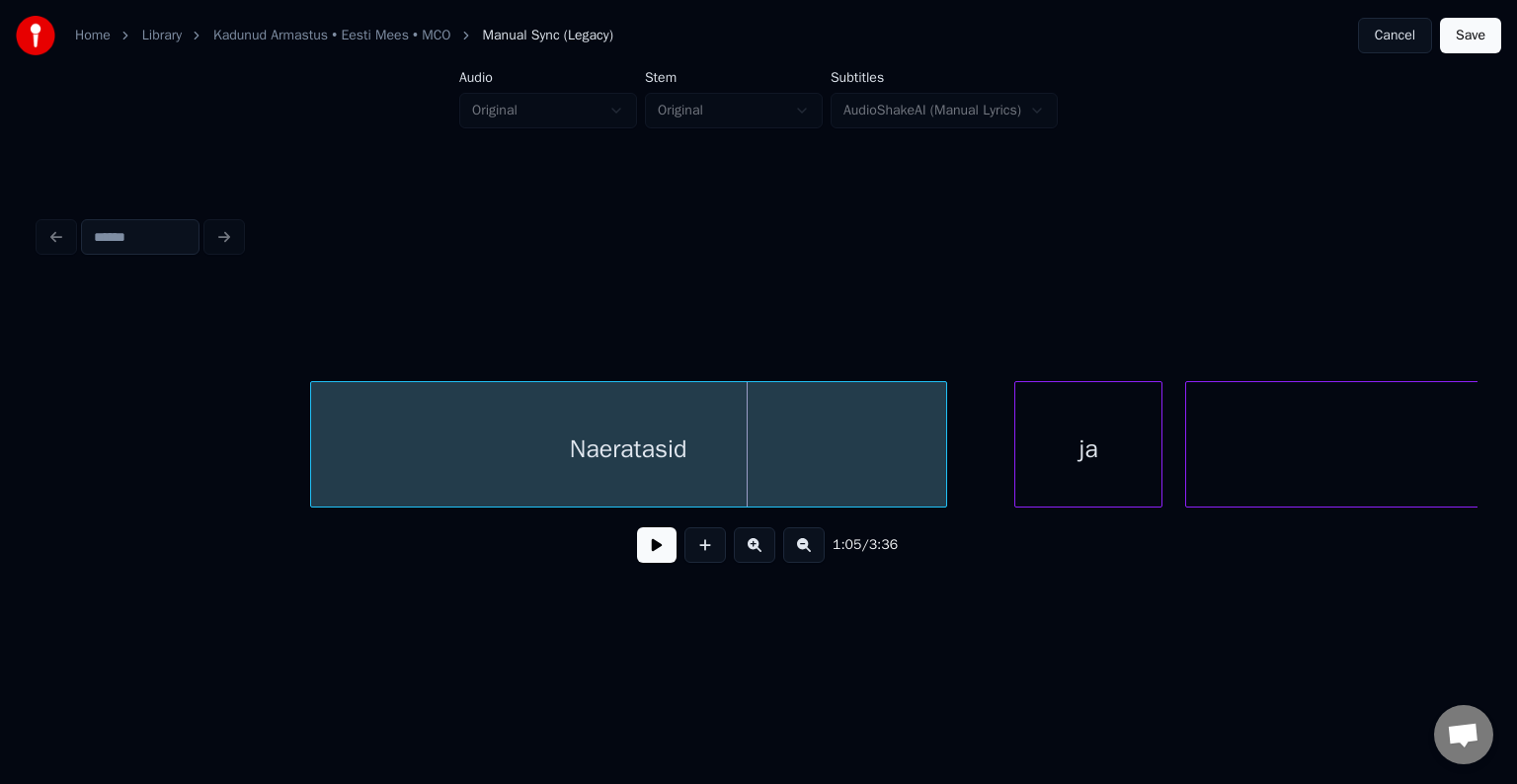 click at bounding box center [657, 545] 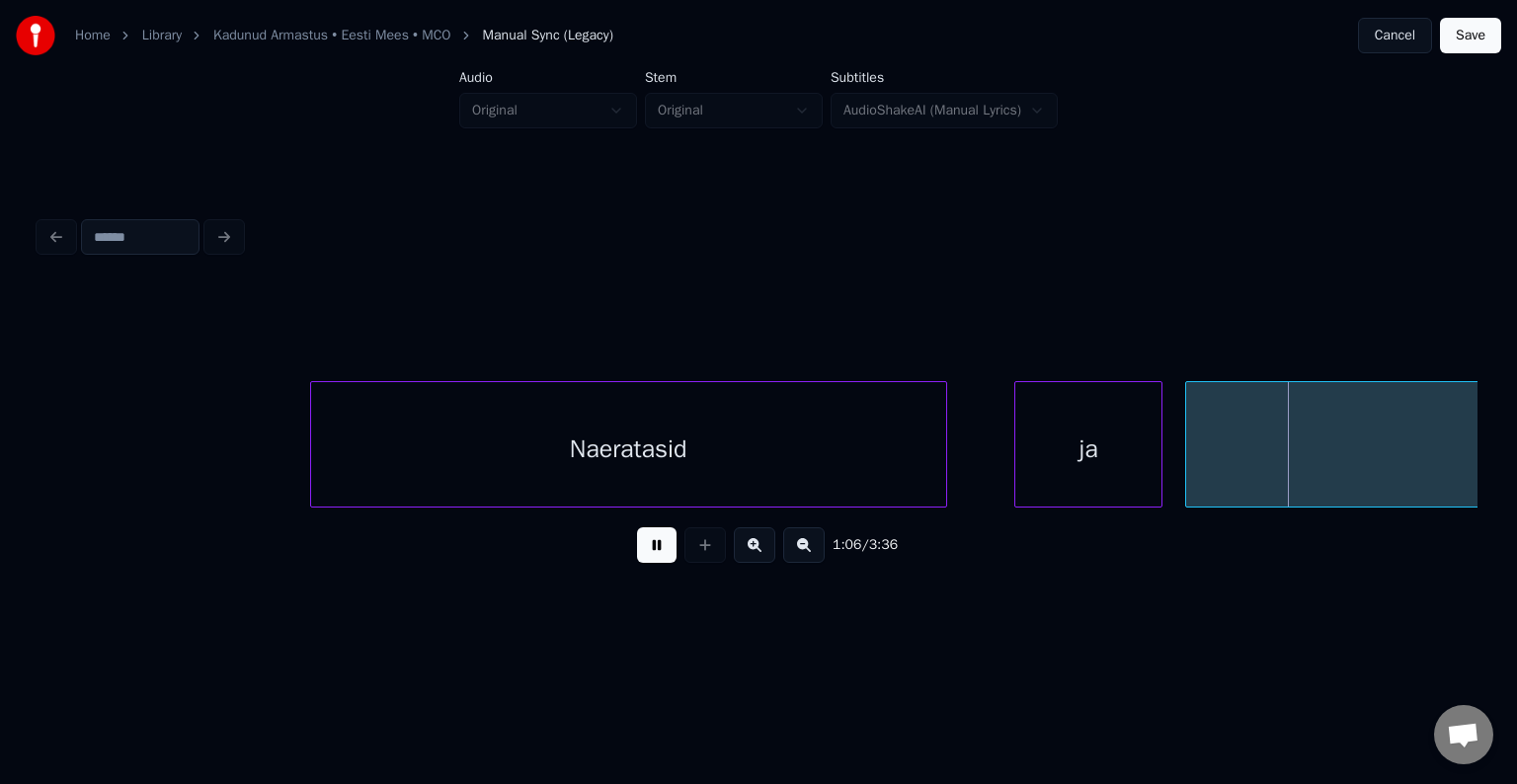 click at bounding box center [657, 545] 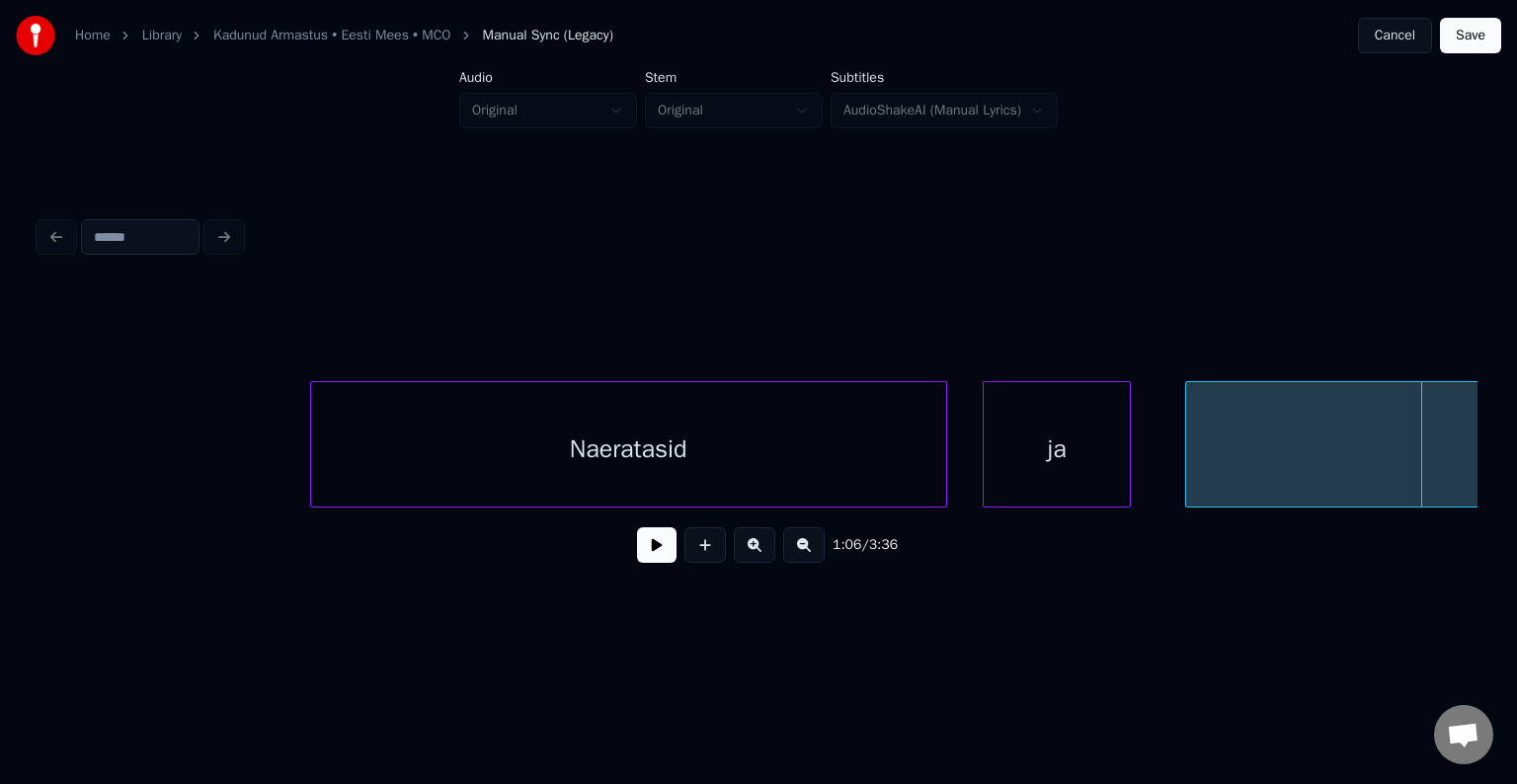 click on "ja" at bounding box center [1057, 449] 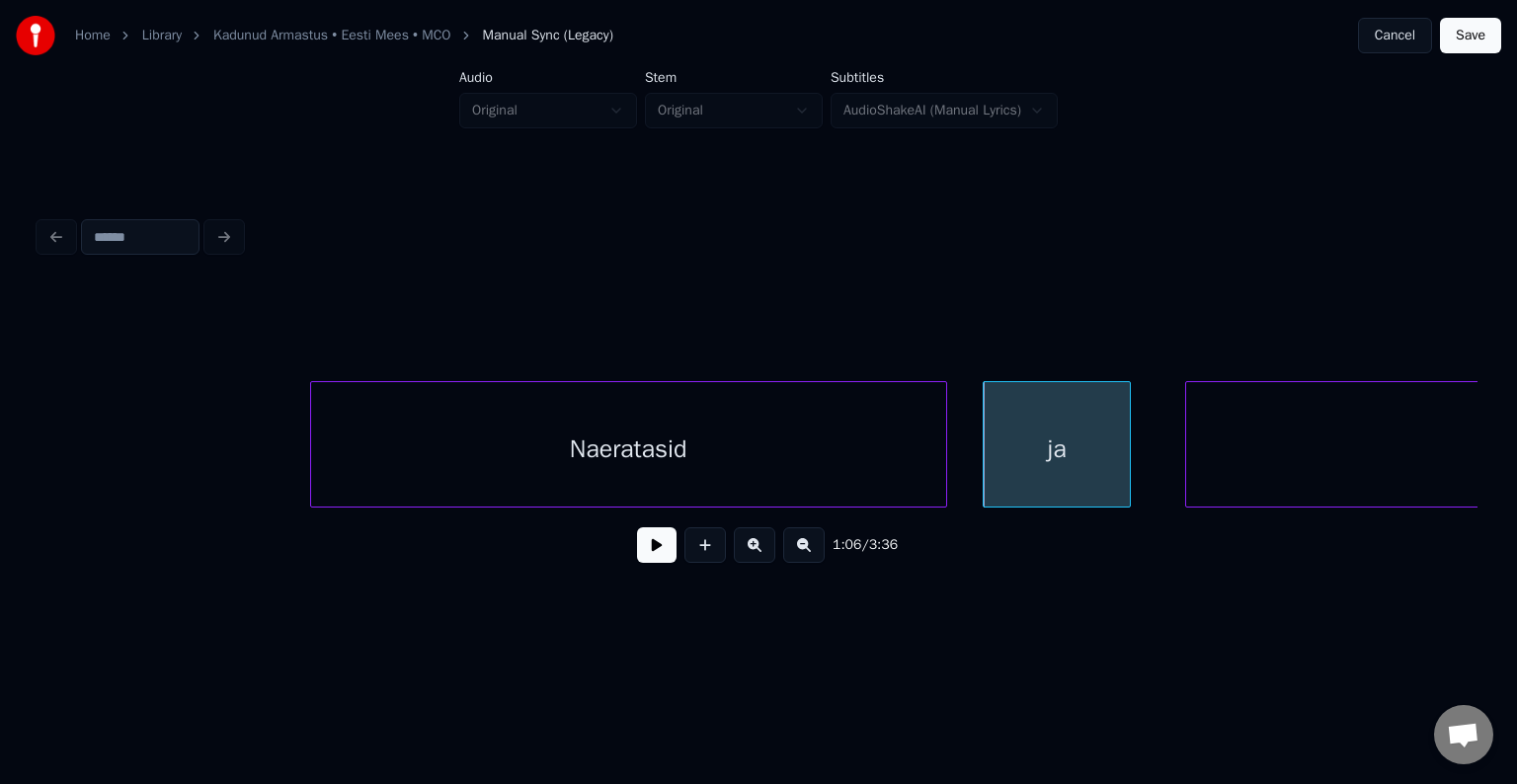 scroll, scrollTop: 0, scrollLeft: 49097, axis: horizontal 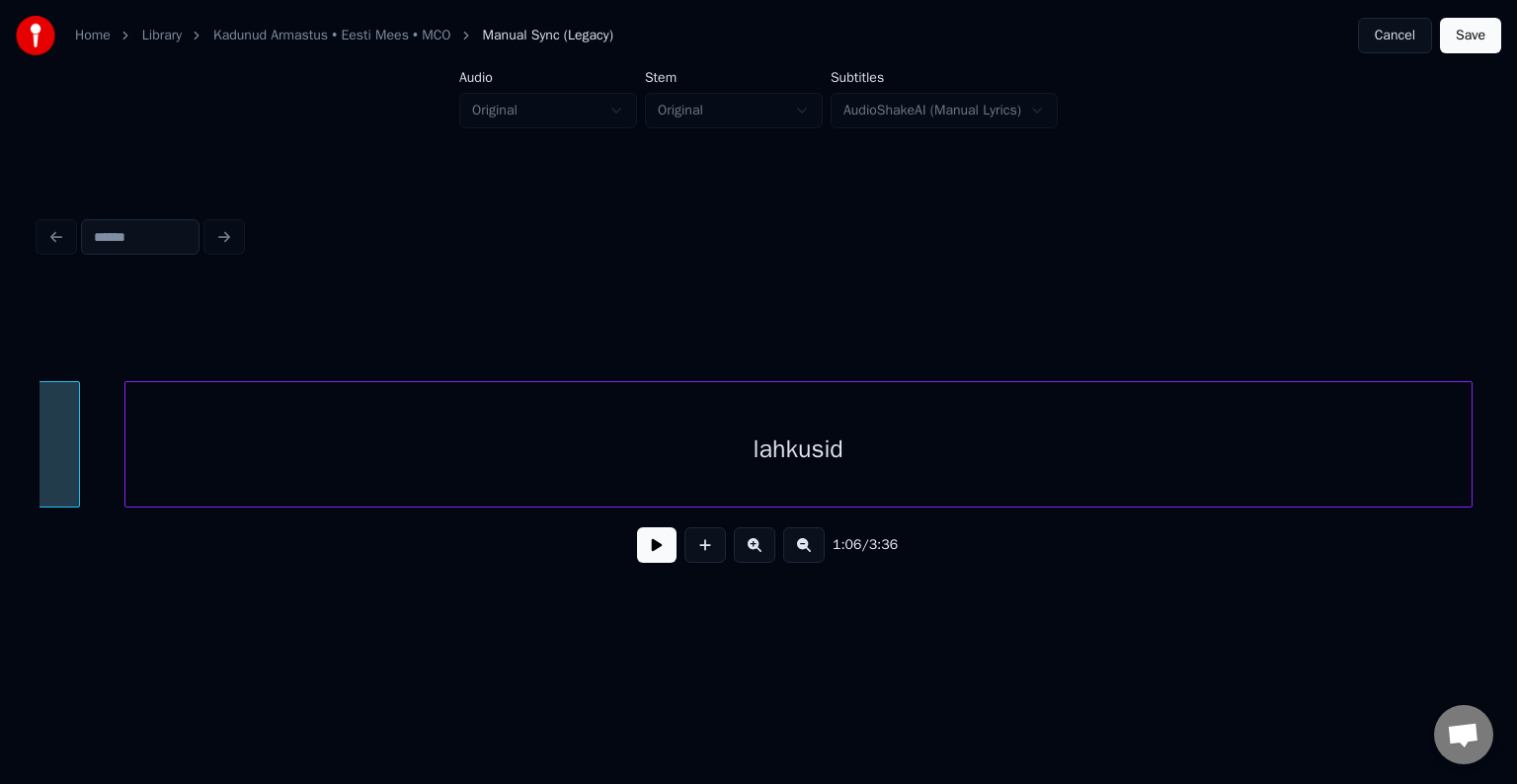 click on "lahkusid" at bounding box center [798, 449] 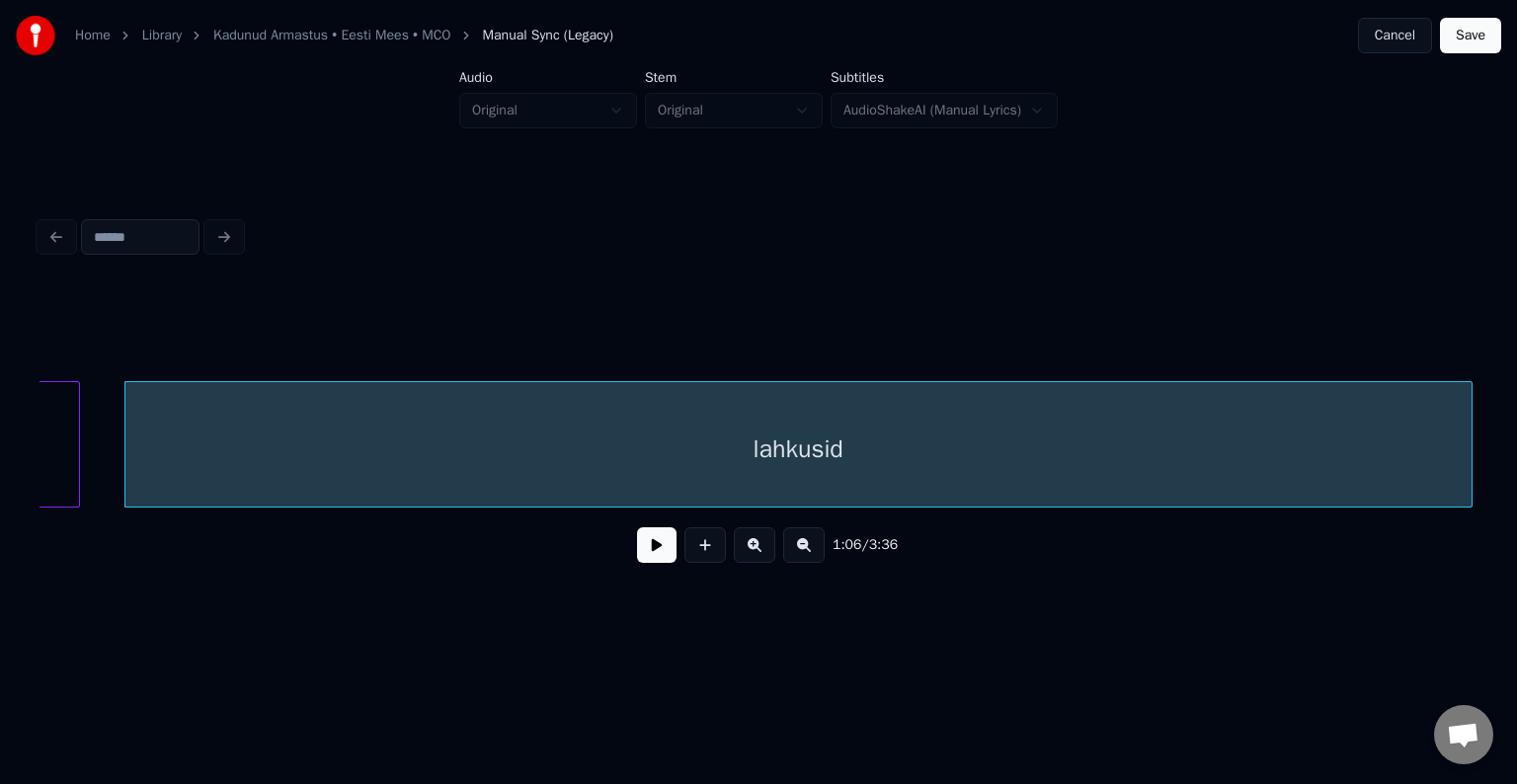 click at bounding box center [657, 545] 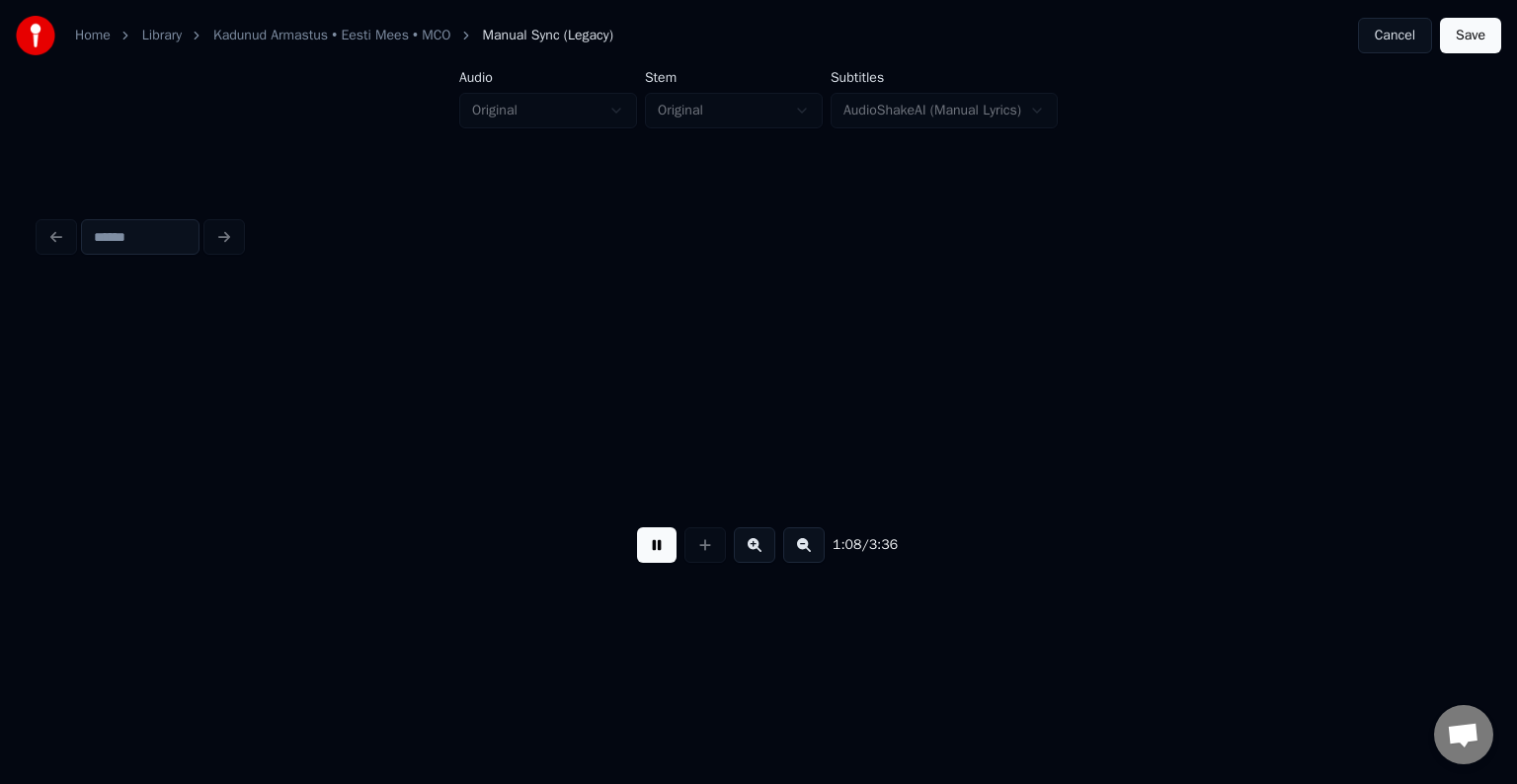scroll, scrollTop: 0, scrollLeft: 50541, axis: horizontal 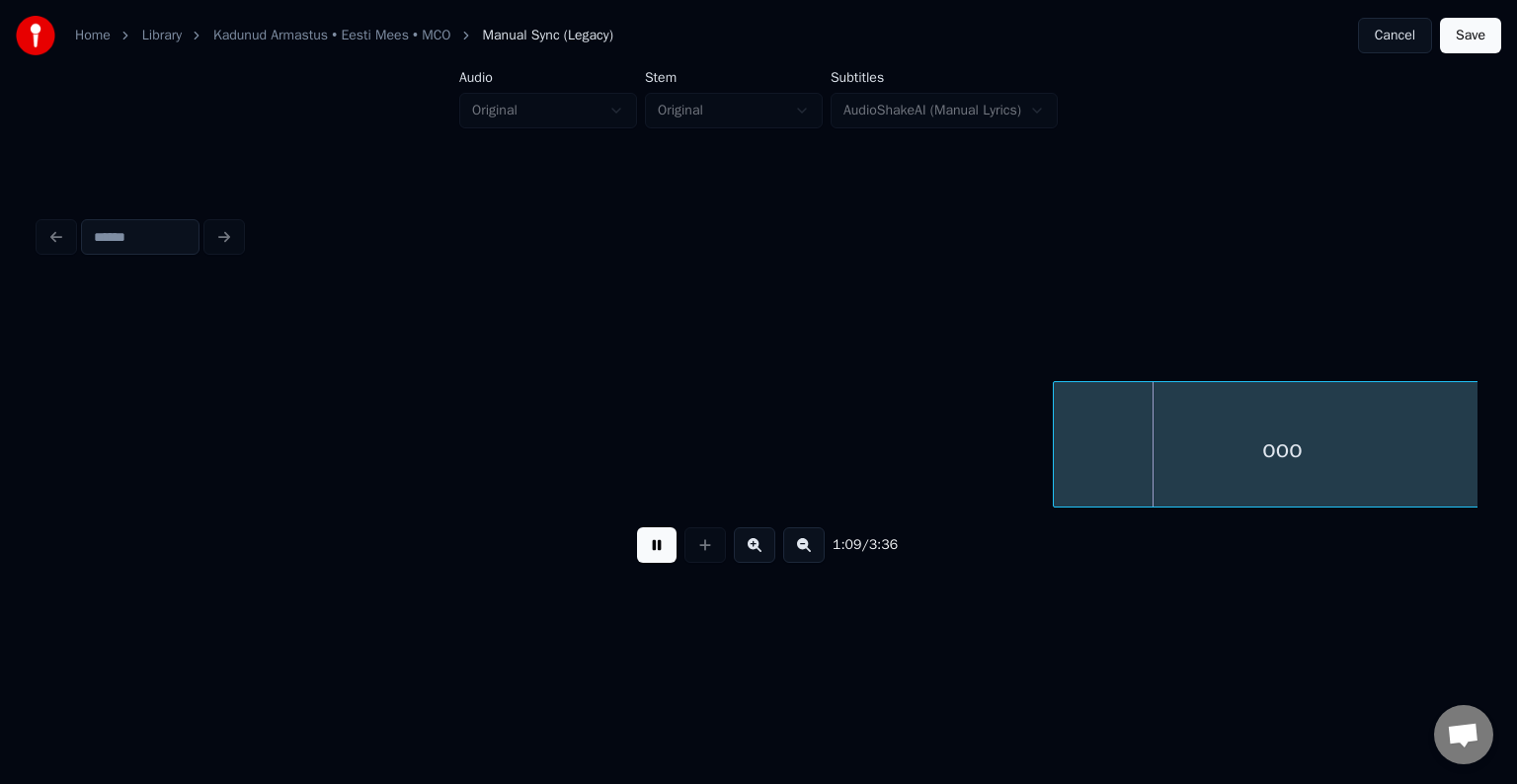 click at bounding box center (657, 545) 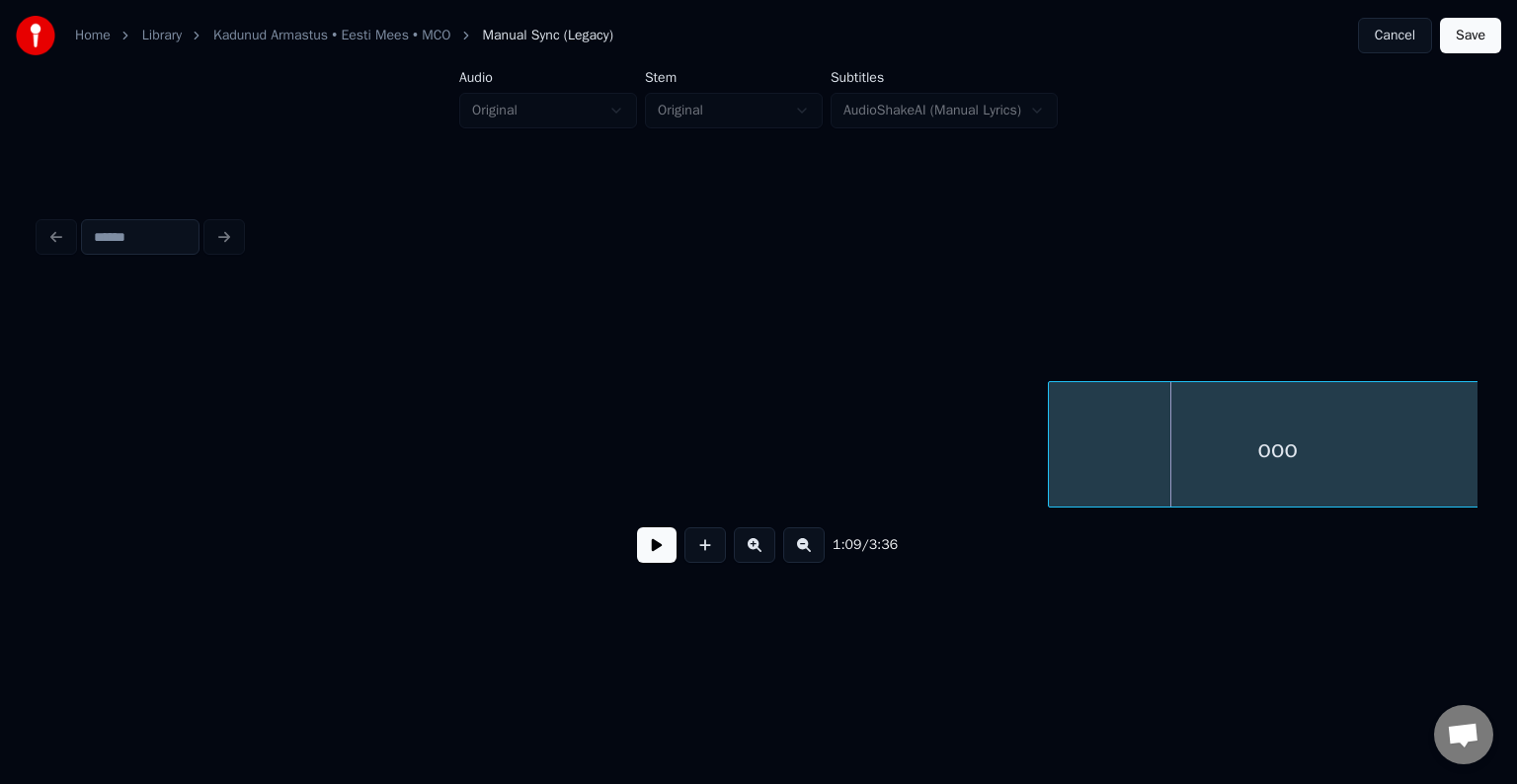 scroll, scrollTop: 0, scrollLeft: 50571, axis: horizontal 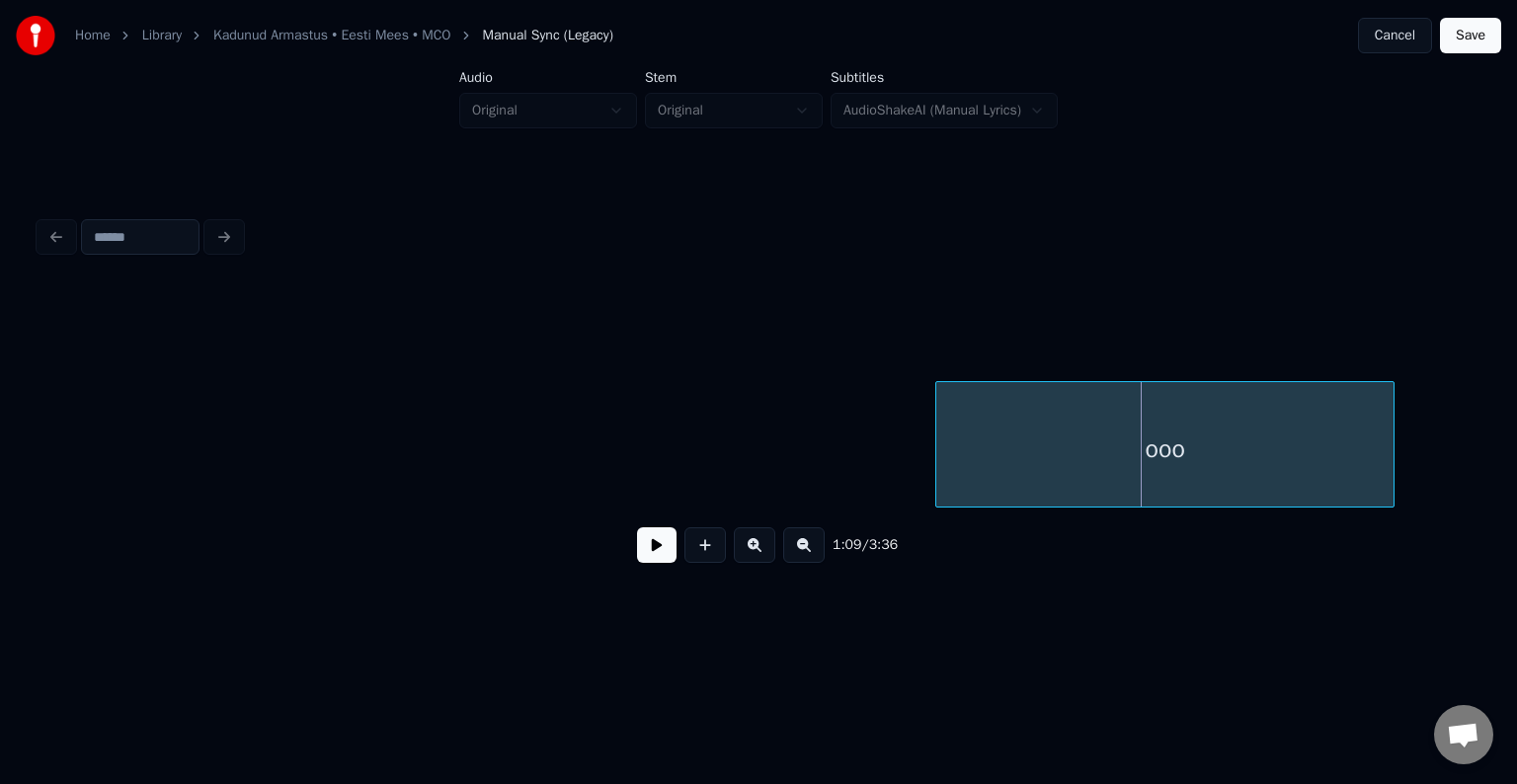 click on "ooo" at bounding box center (1164, 449) 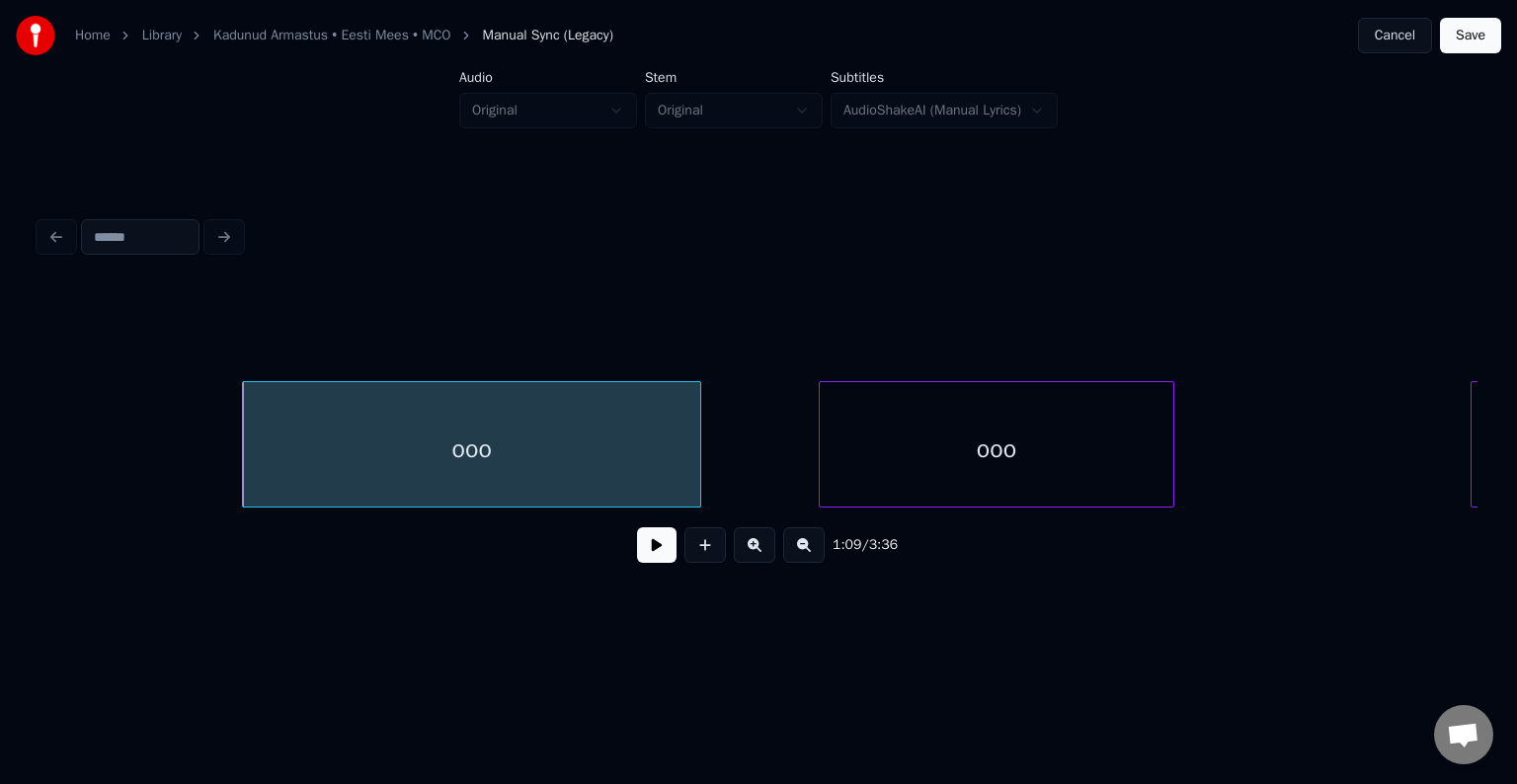 scroll, scrollTop: 0, scrollLeft: 51321, axis: horizontal 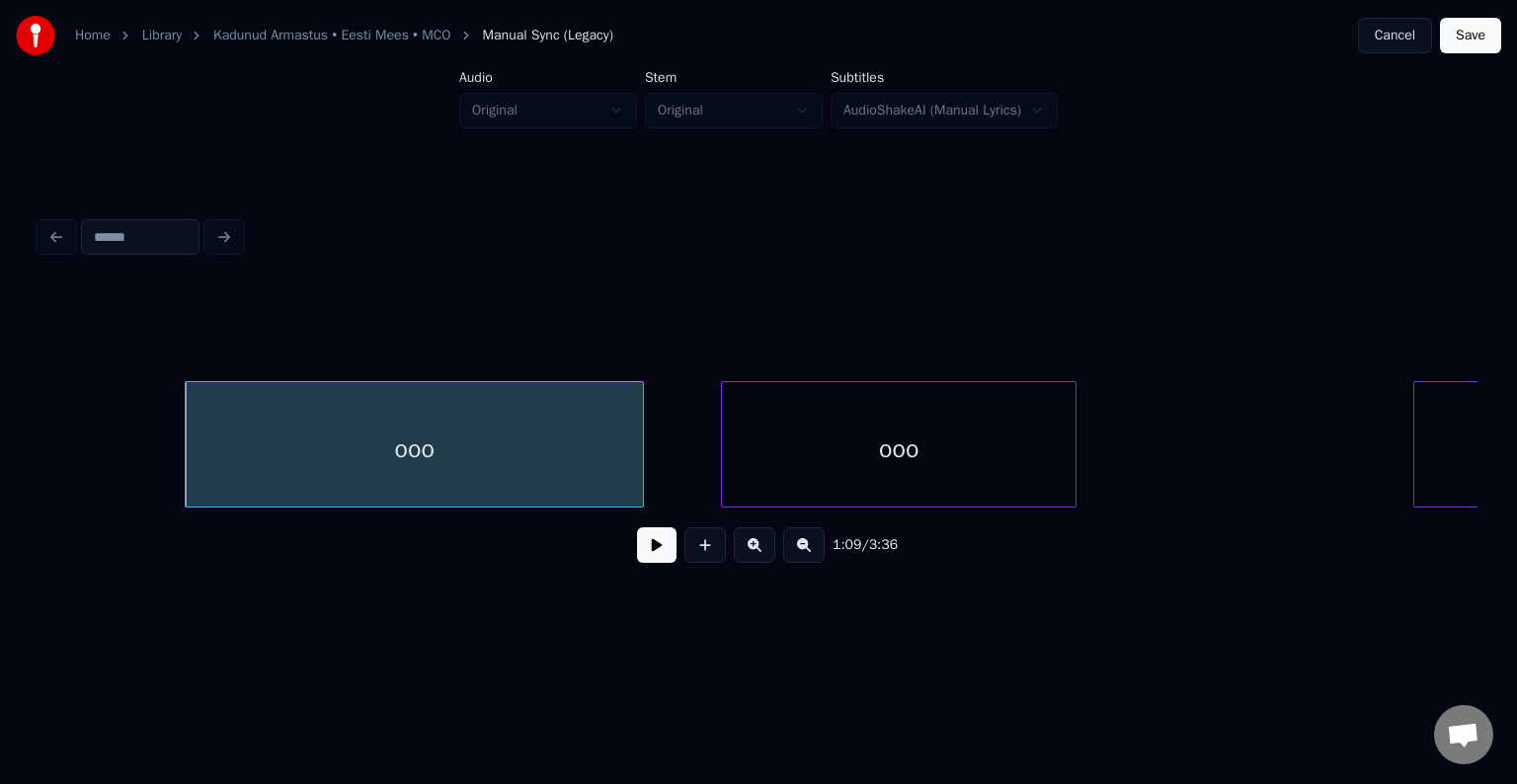 click on "ooo" at bounding box center [899, 449] 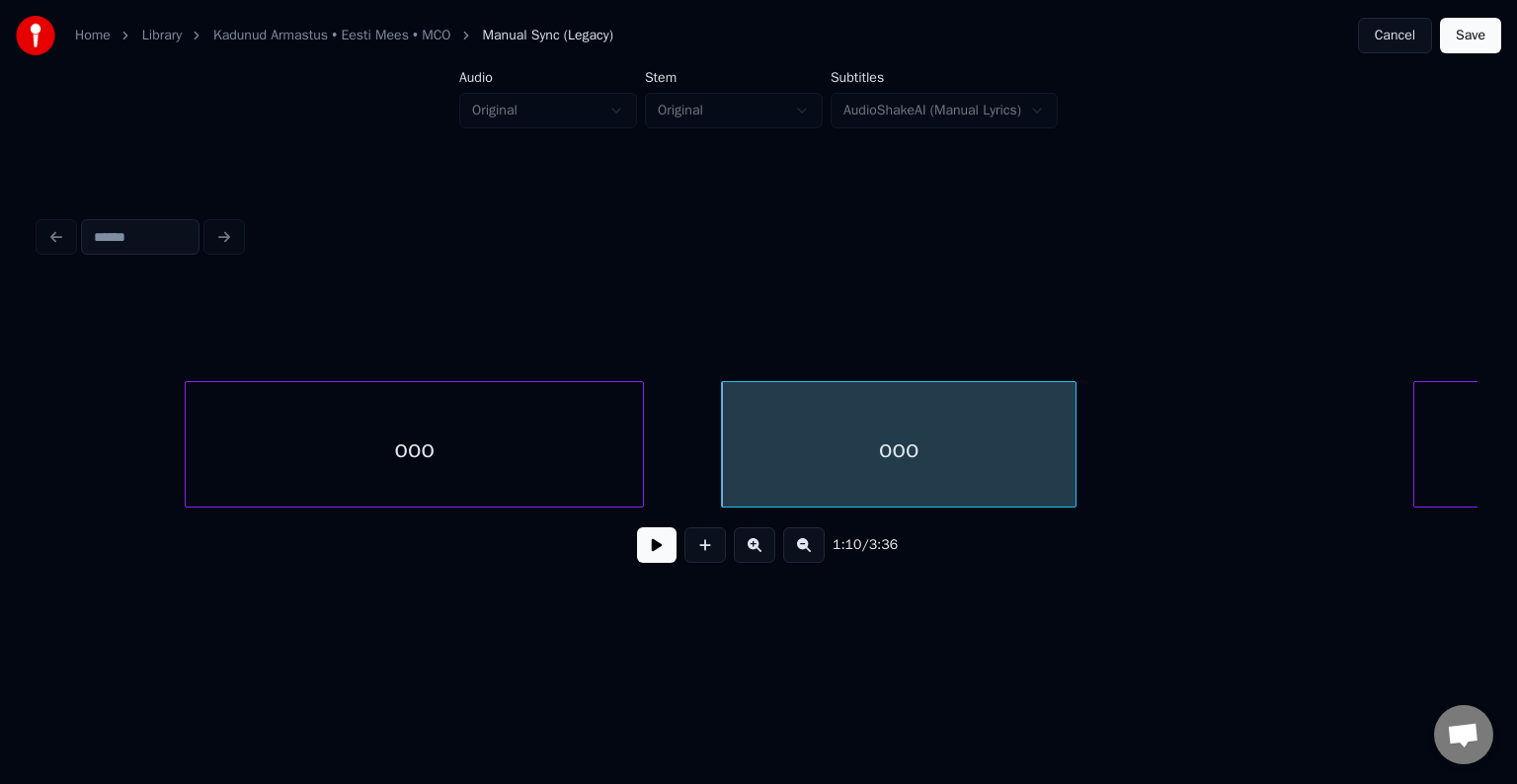 click at bounding box center [657, 545] 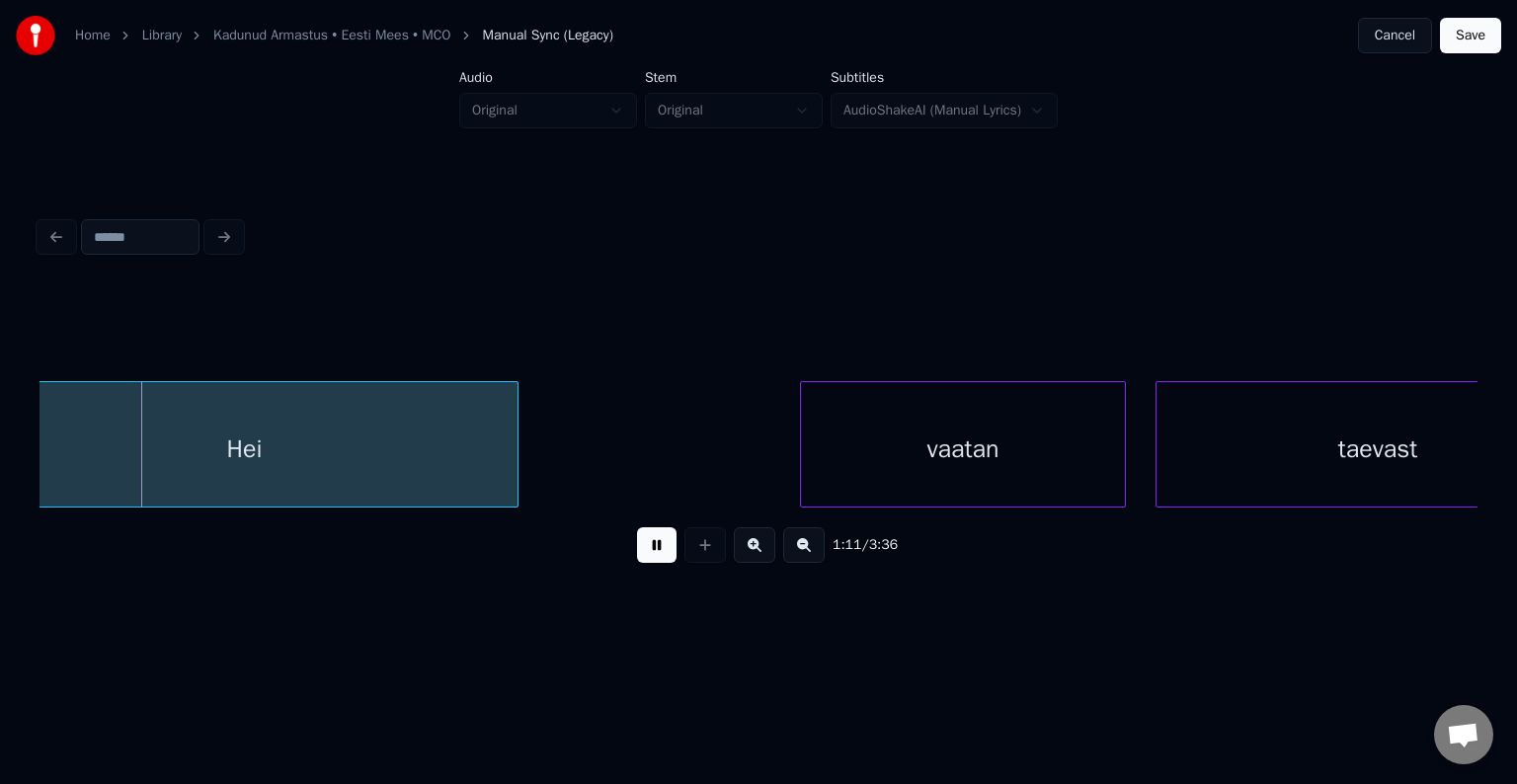 click at bounding box center (657, 545) 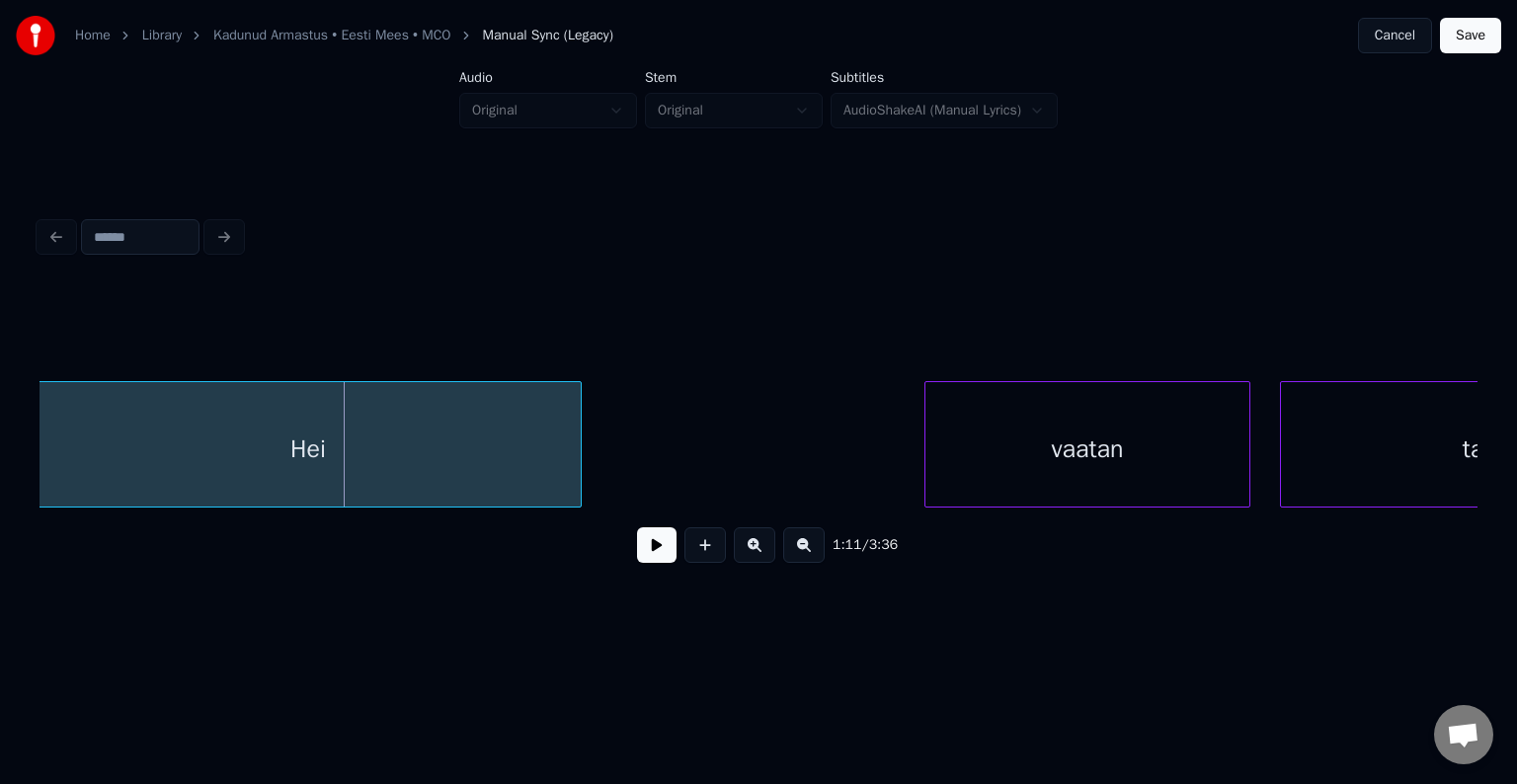 click on "Hei" at bounding box center (307, 449) 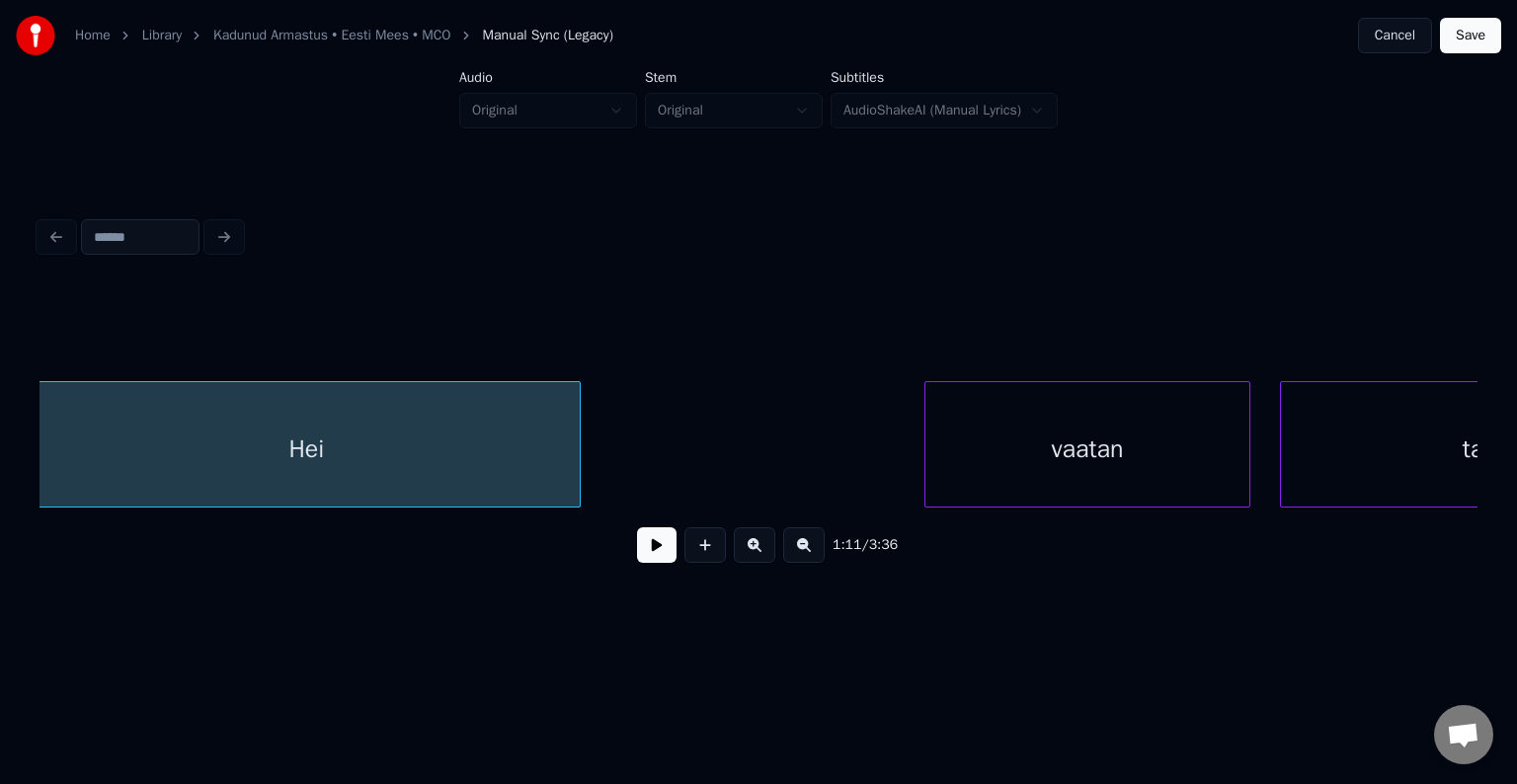scroll, scrollTop: 0, scrollLeft: 52632, axis: horizontal 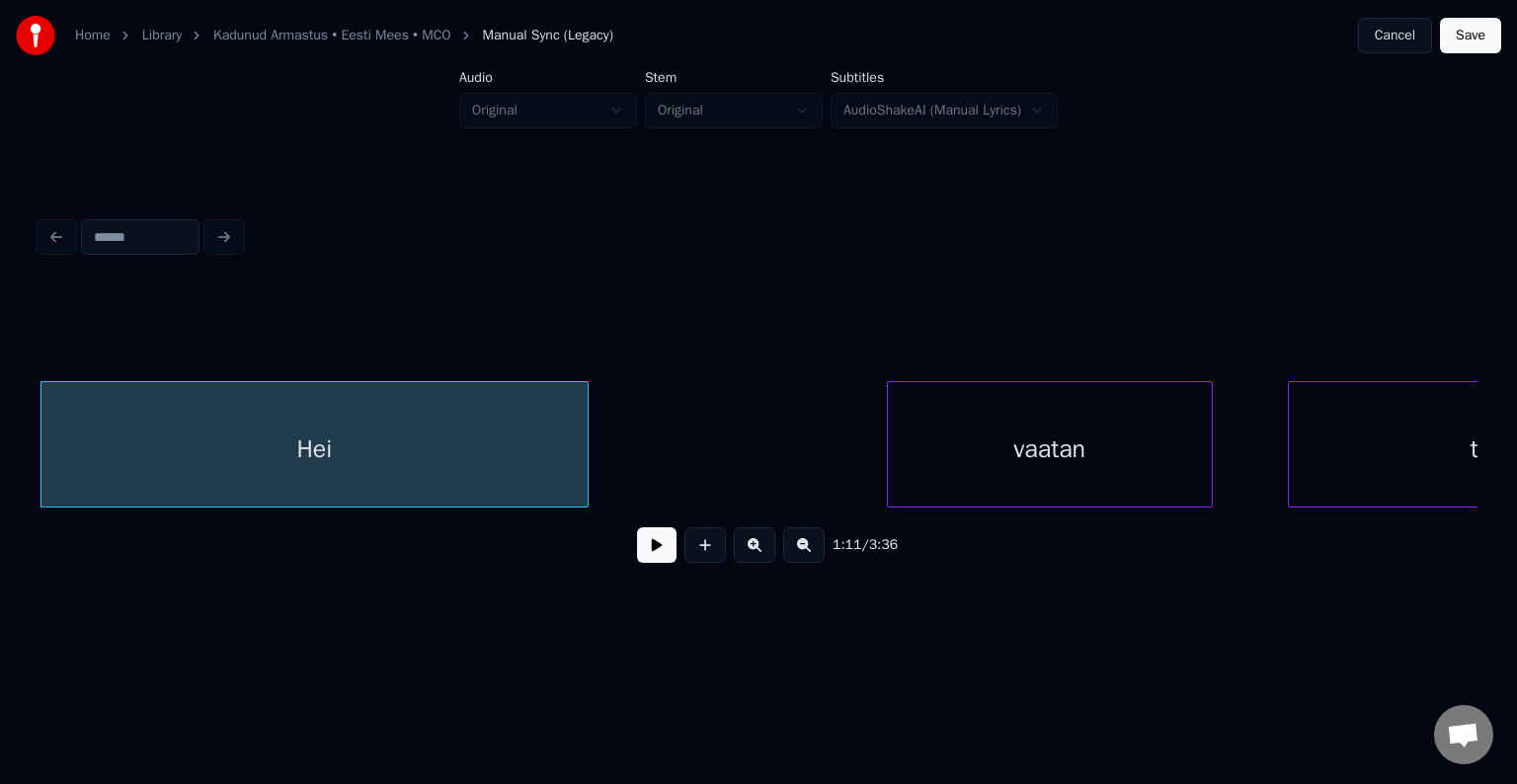 click on "vaatan" at bounding box center [1050, 449] 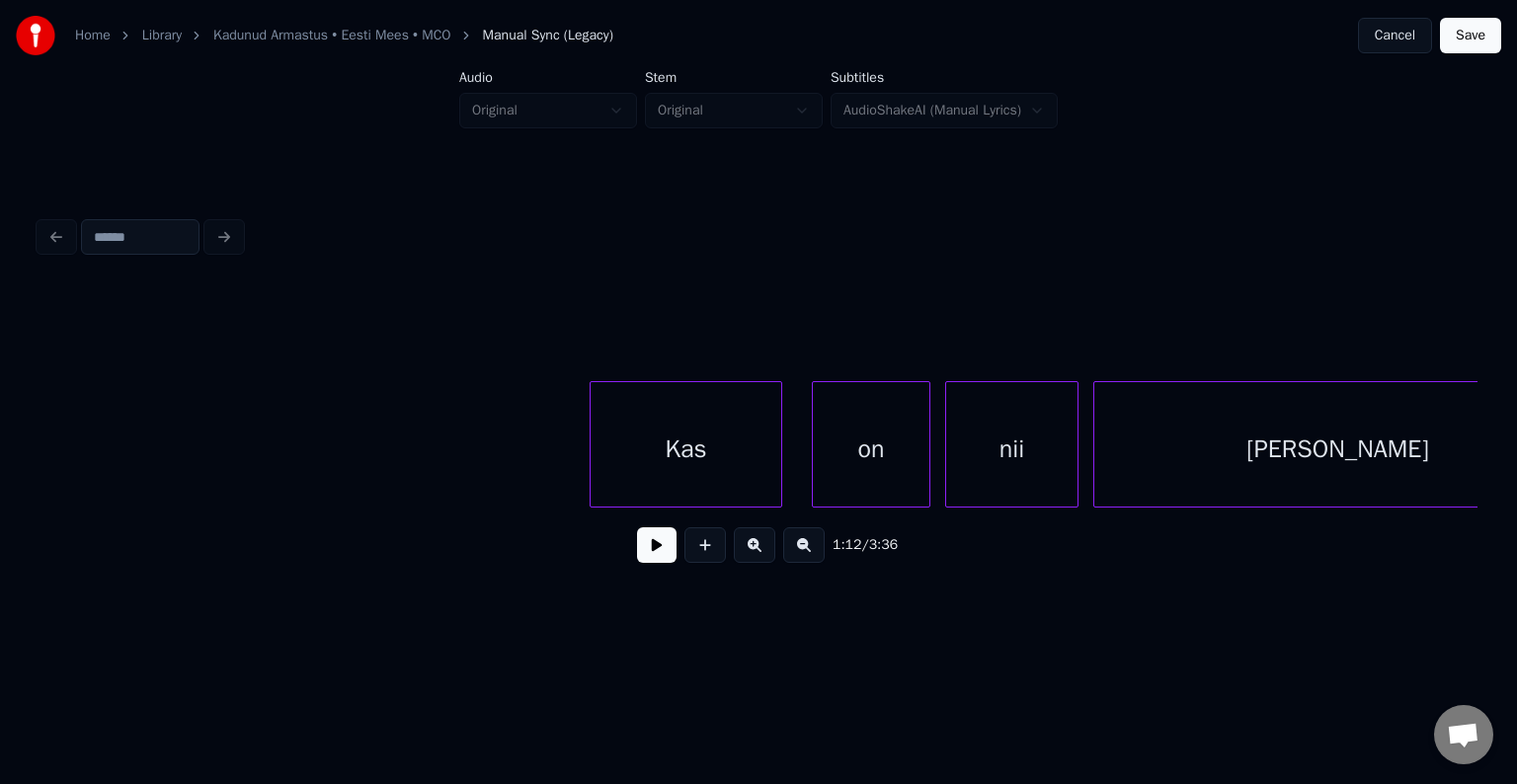 scroll, scrollTop: 0, scrollLeft: 55576, axis: horizontal 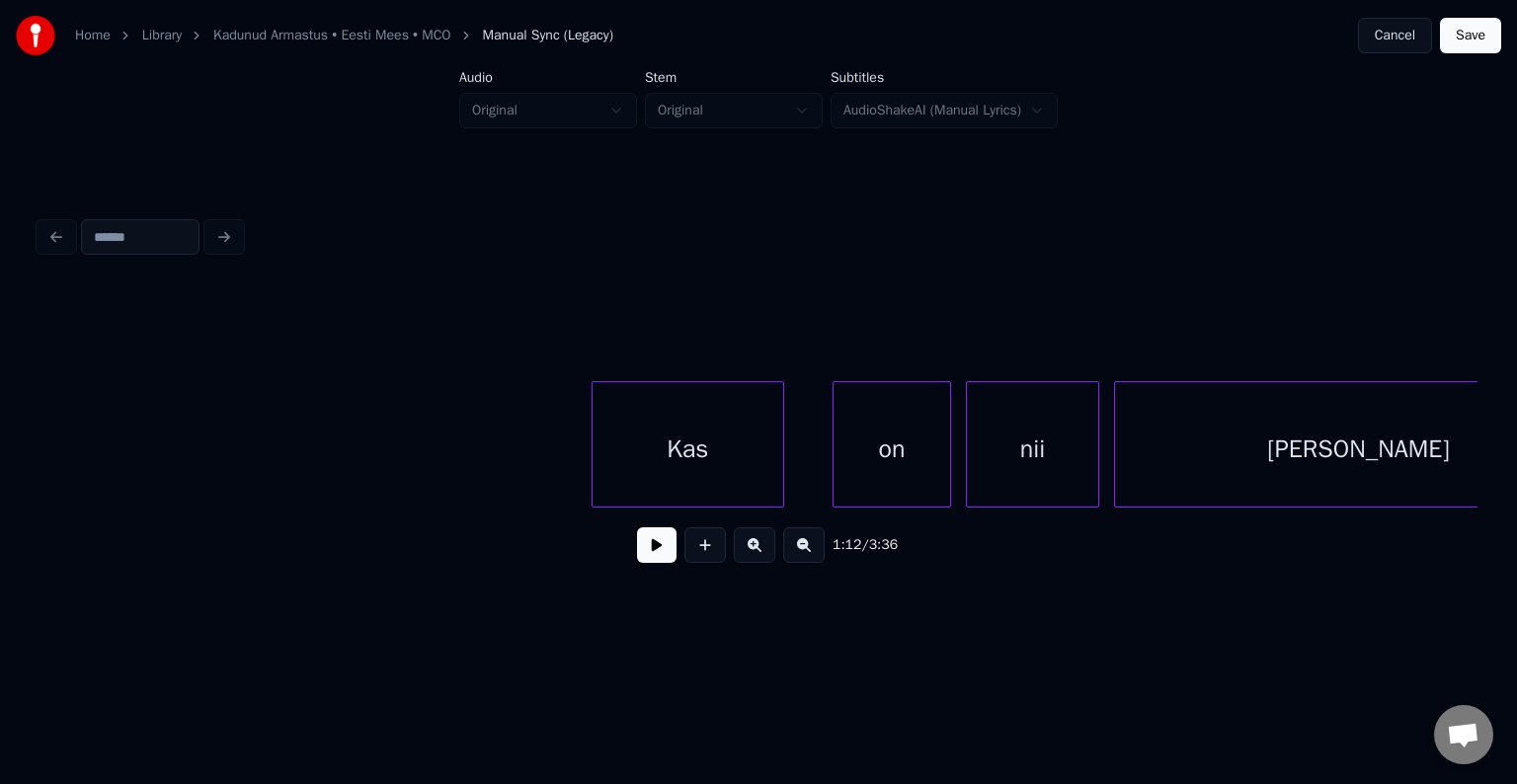 click on "Kas" at bounding box center [687, 449] 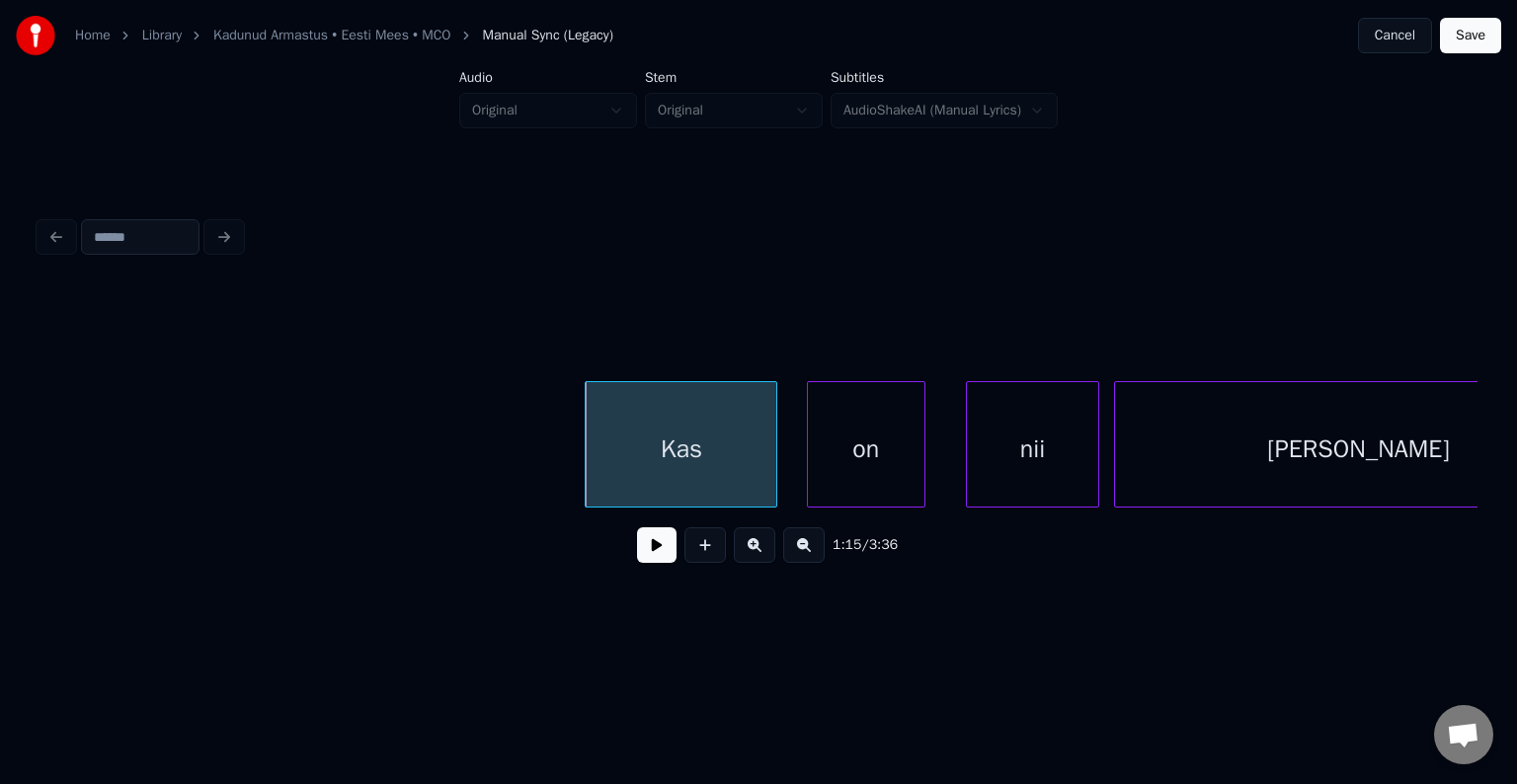 click on "on" at bounding box center [866, 449] 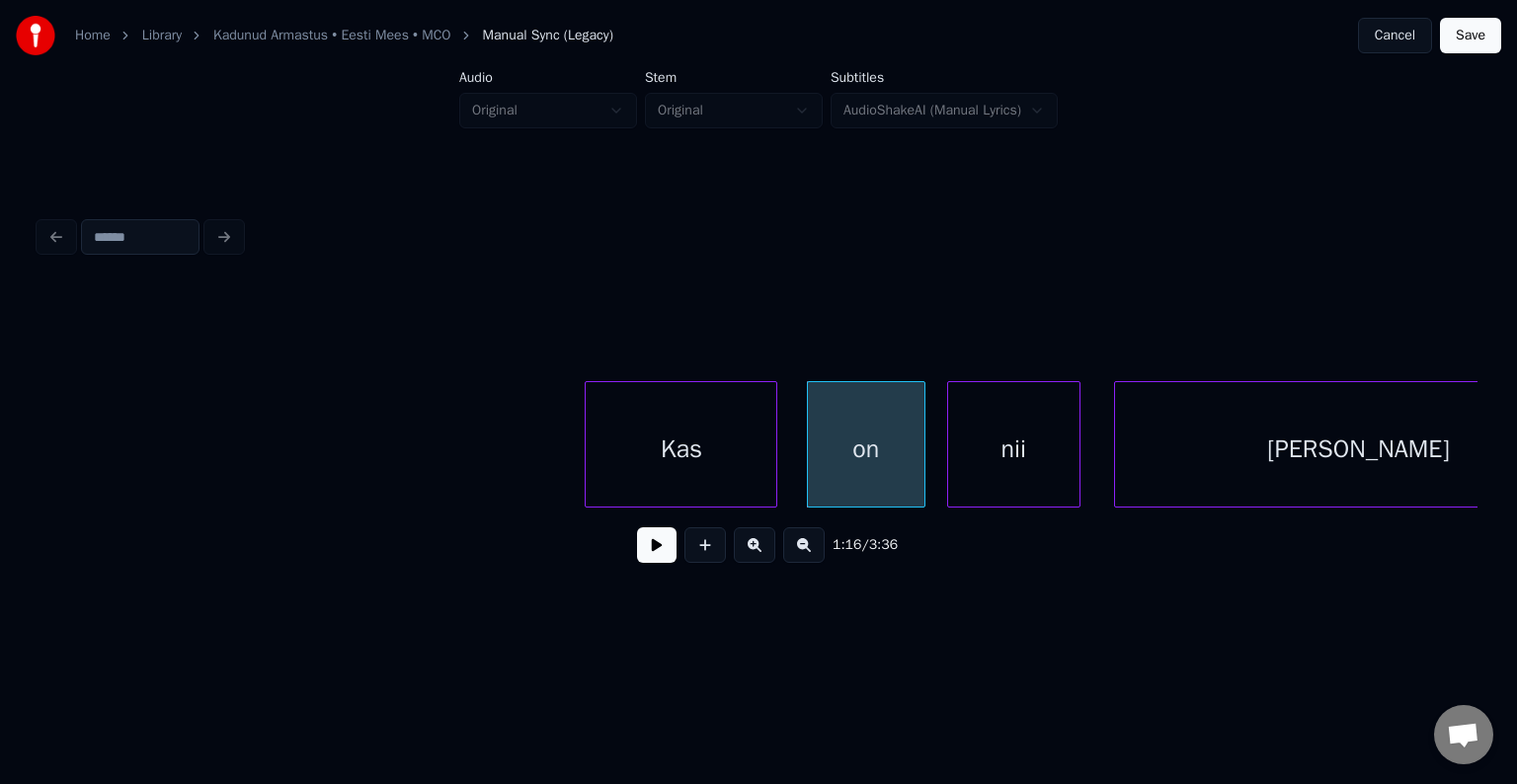 click on "nii" at bounding box center (1013, 449) 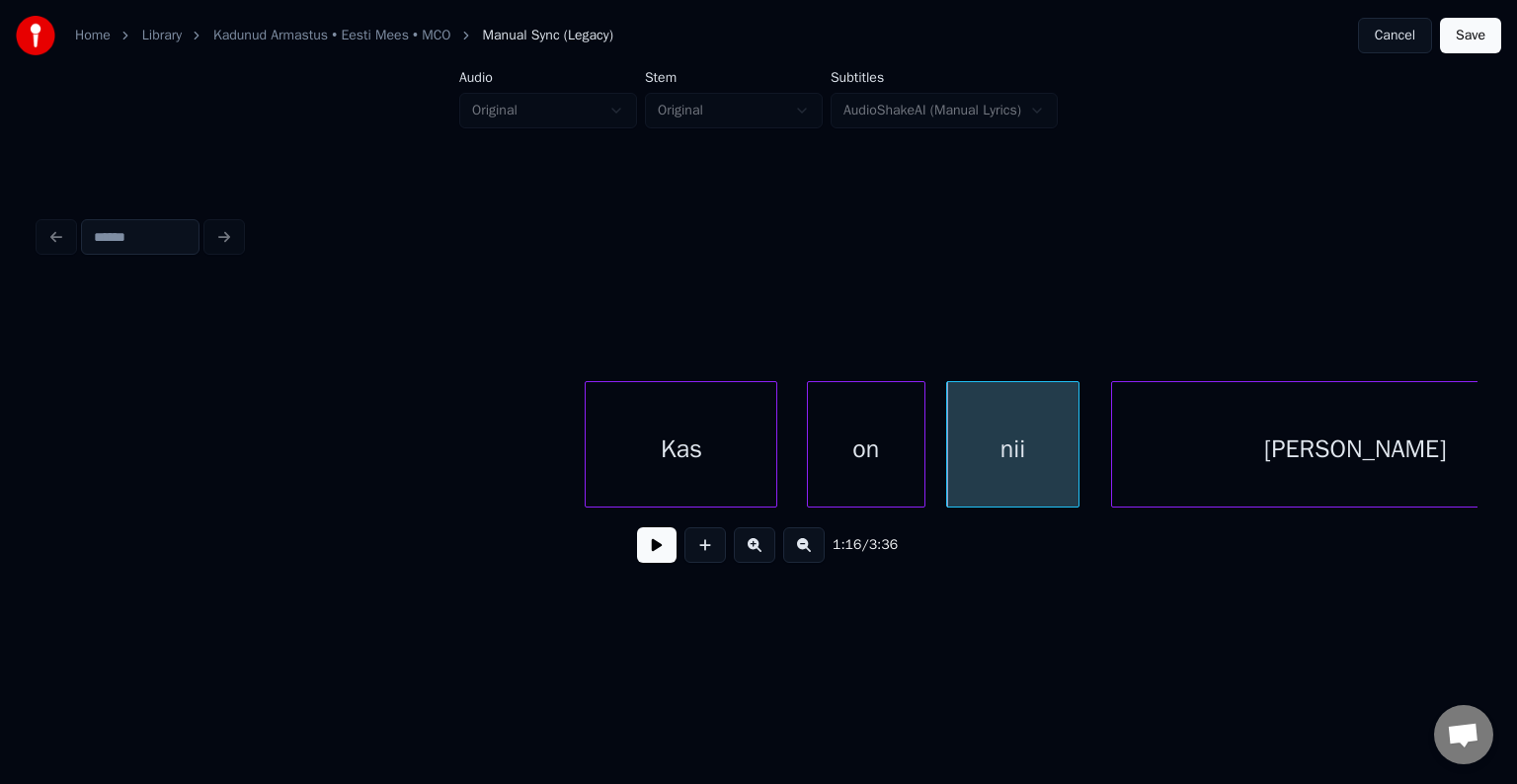 scroll, scrollTop: 0, scrollLeft: 55697, axis: horizontal 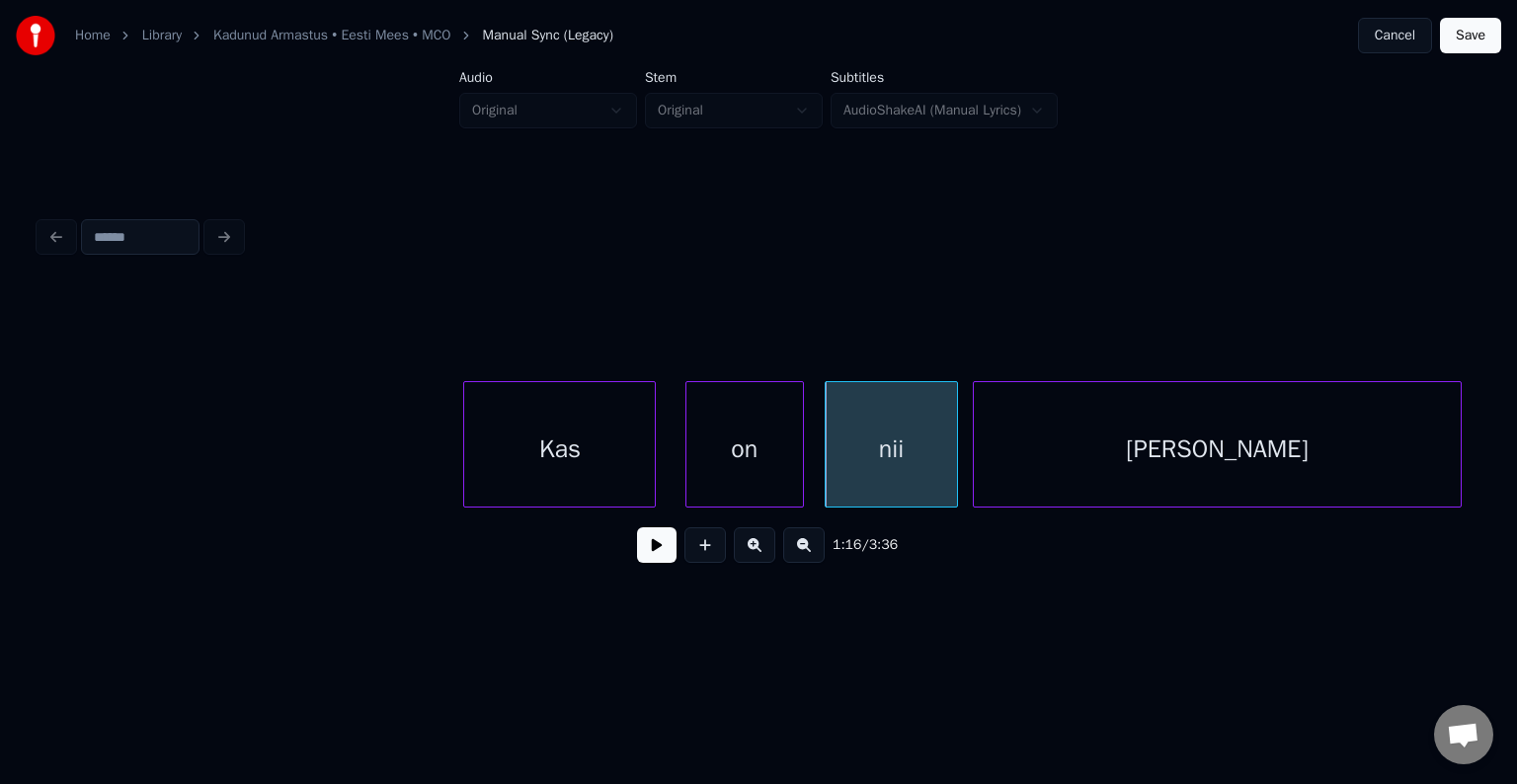 click on "[PERSON_NAME]" at bounding box center [1217, 449] 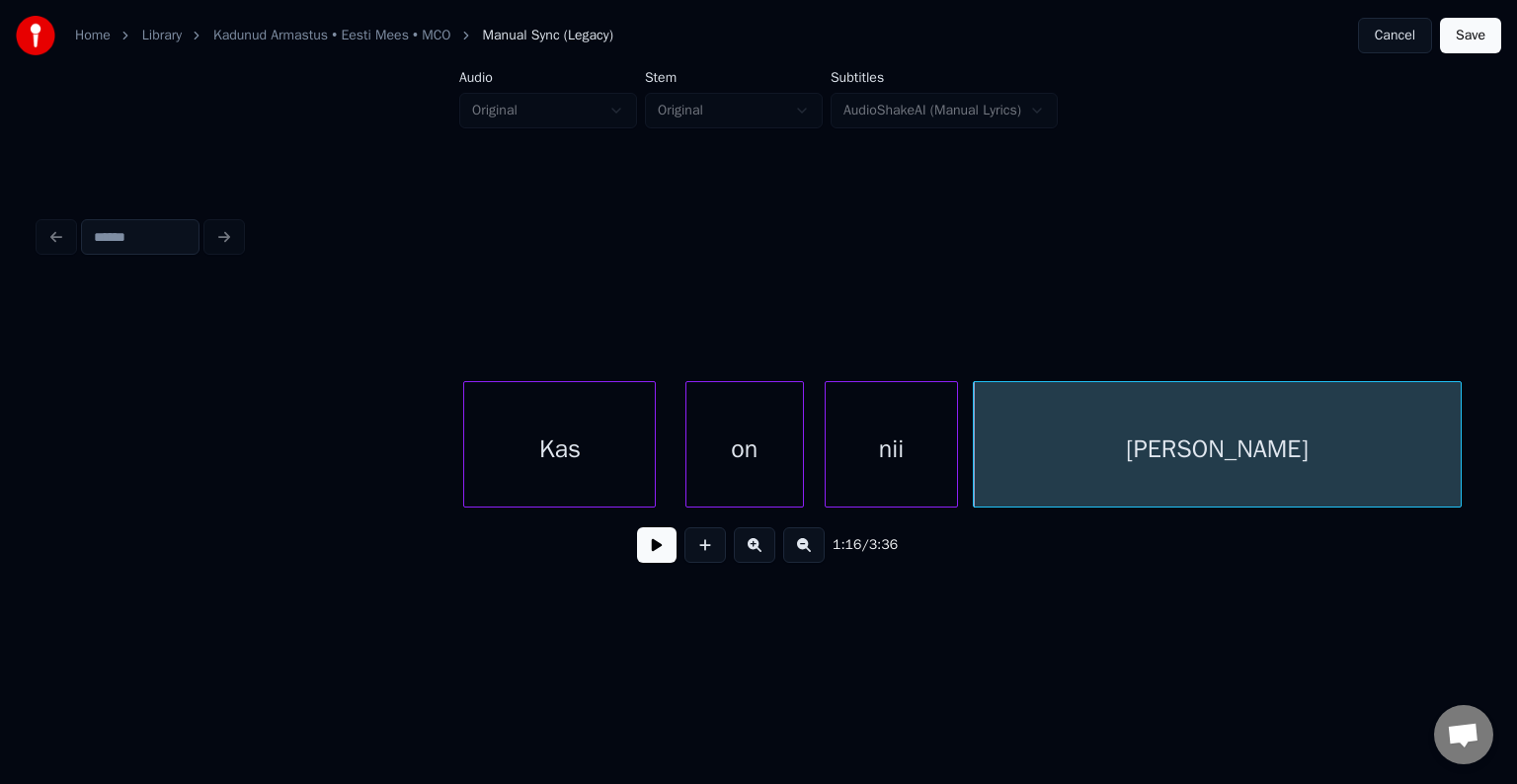 click on "Kas" at bounding box center (559, 449) 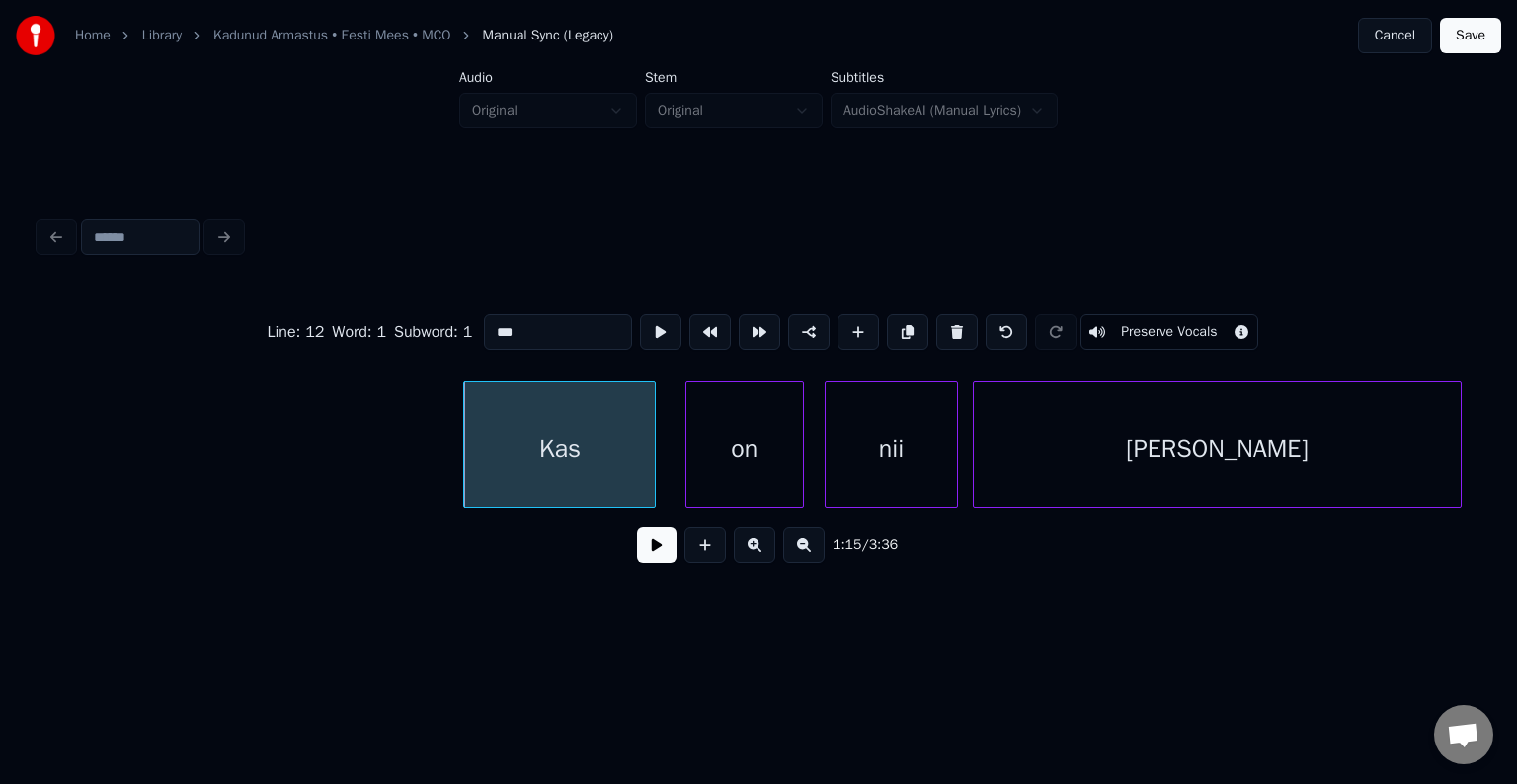 click at bounding box center (657, 545) 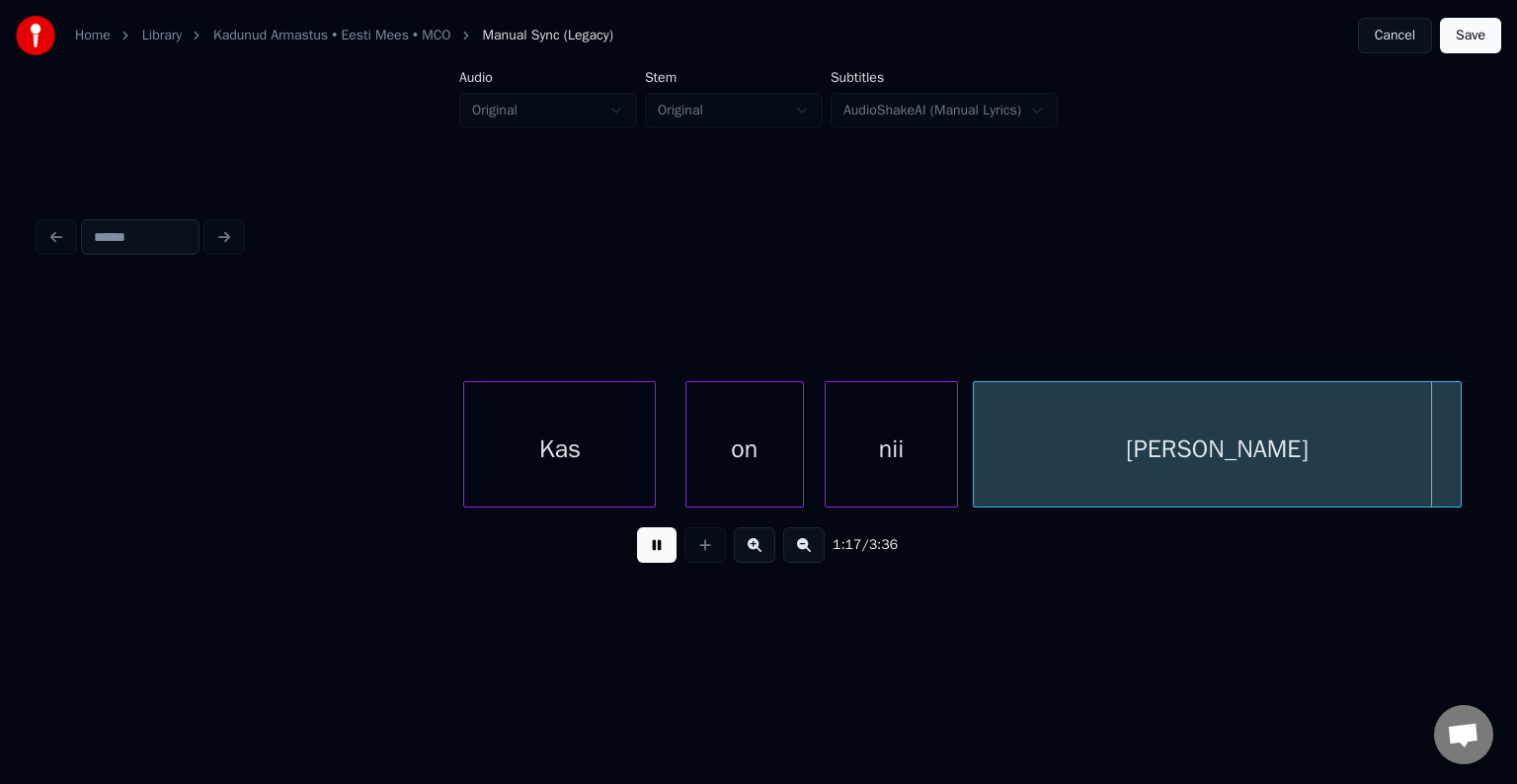 click at bounding box center [657, 545] 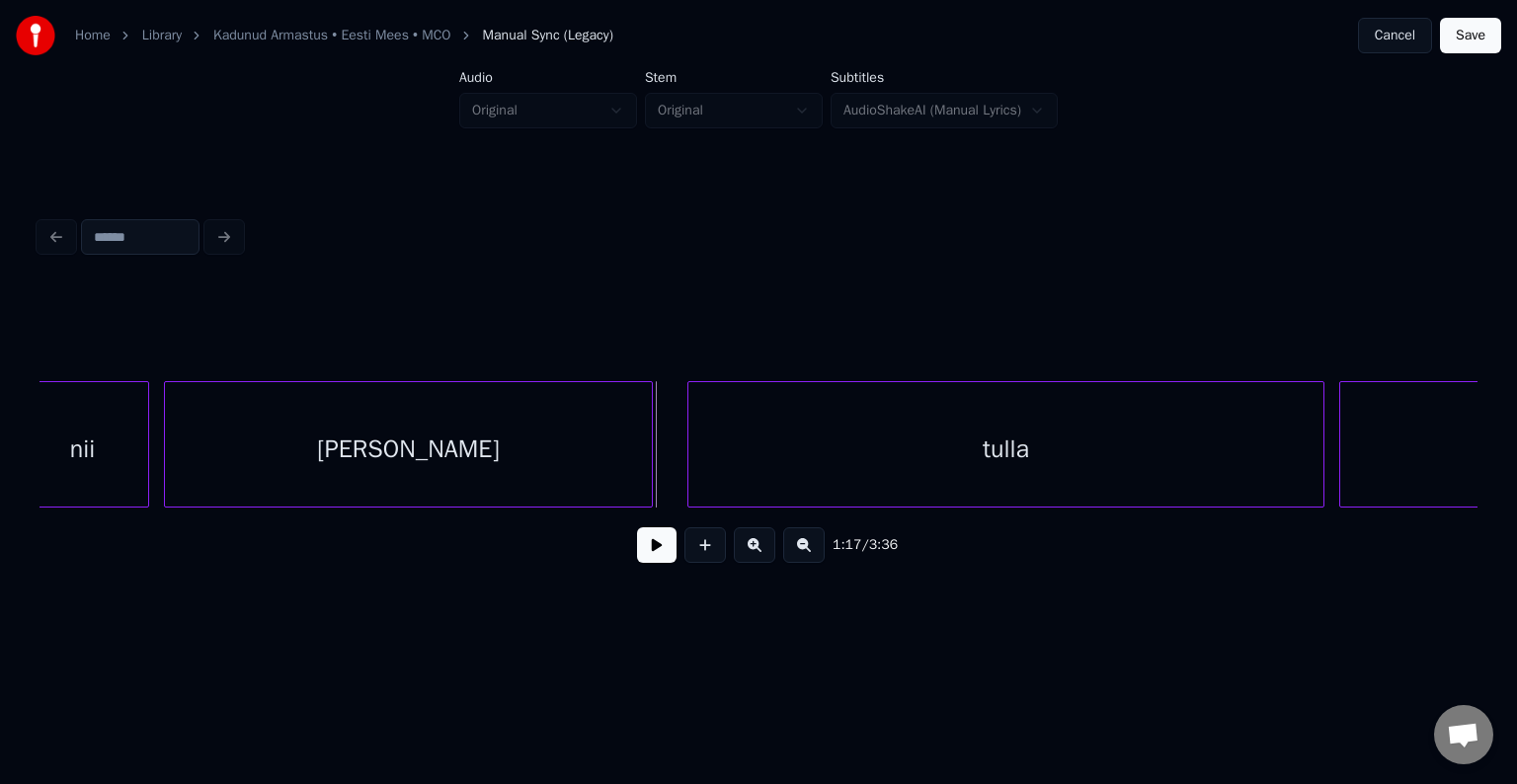 scroll, scrollTop: 0, scrollLeft: 56527, axis: horizontal 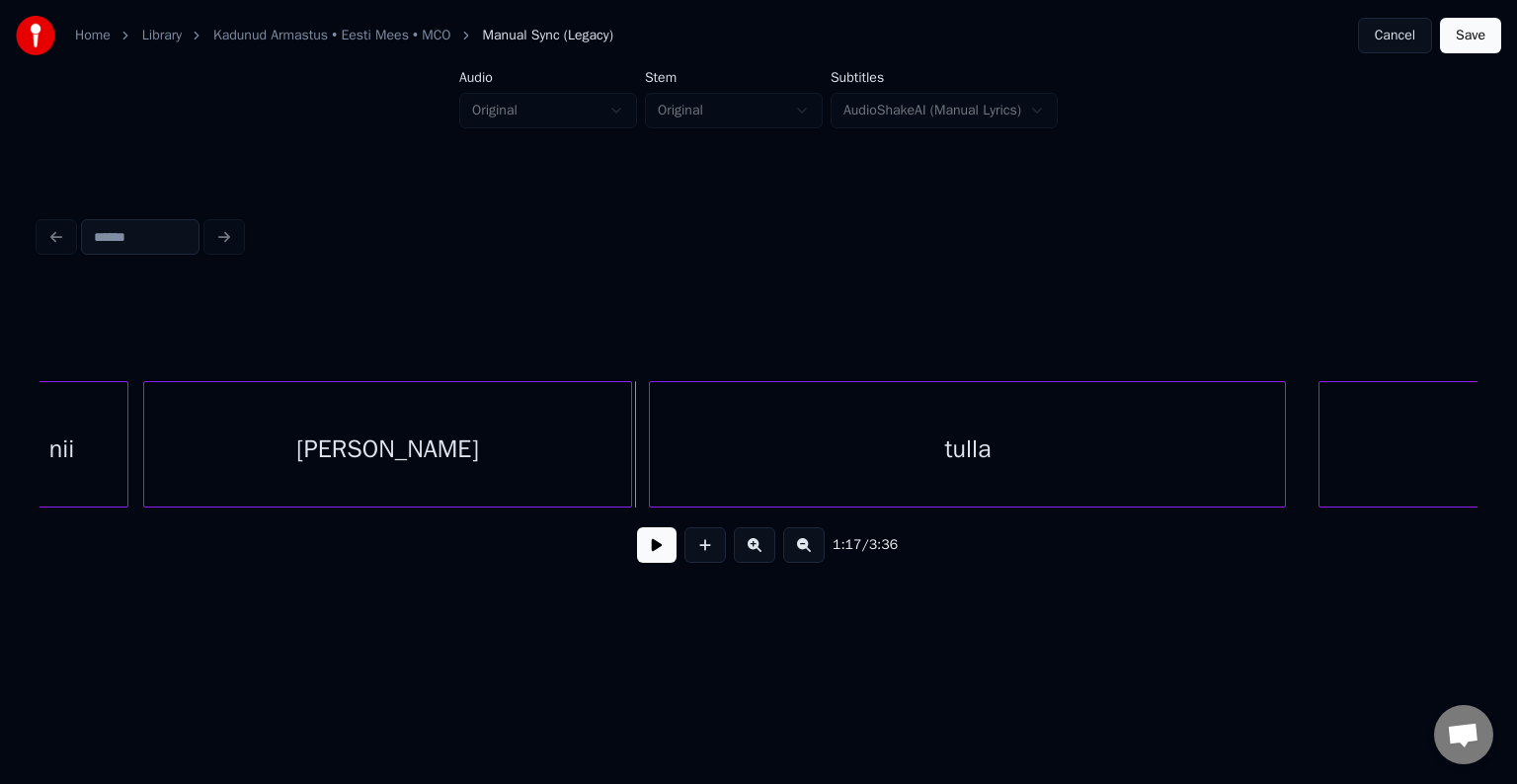 click on "tulla" at bounding box center (967, 449) 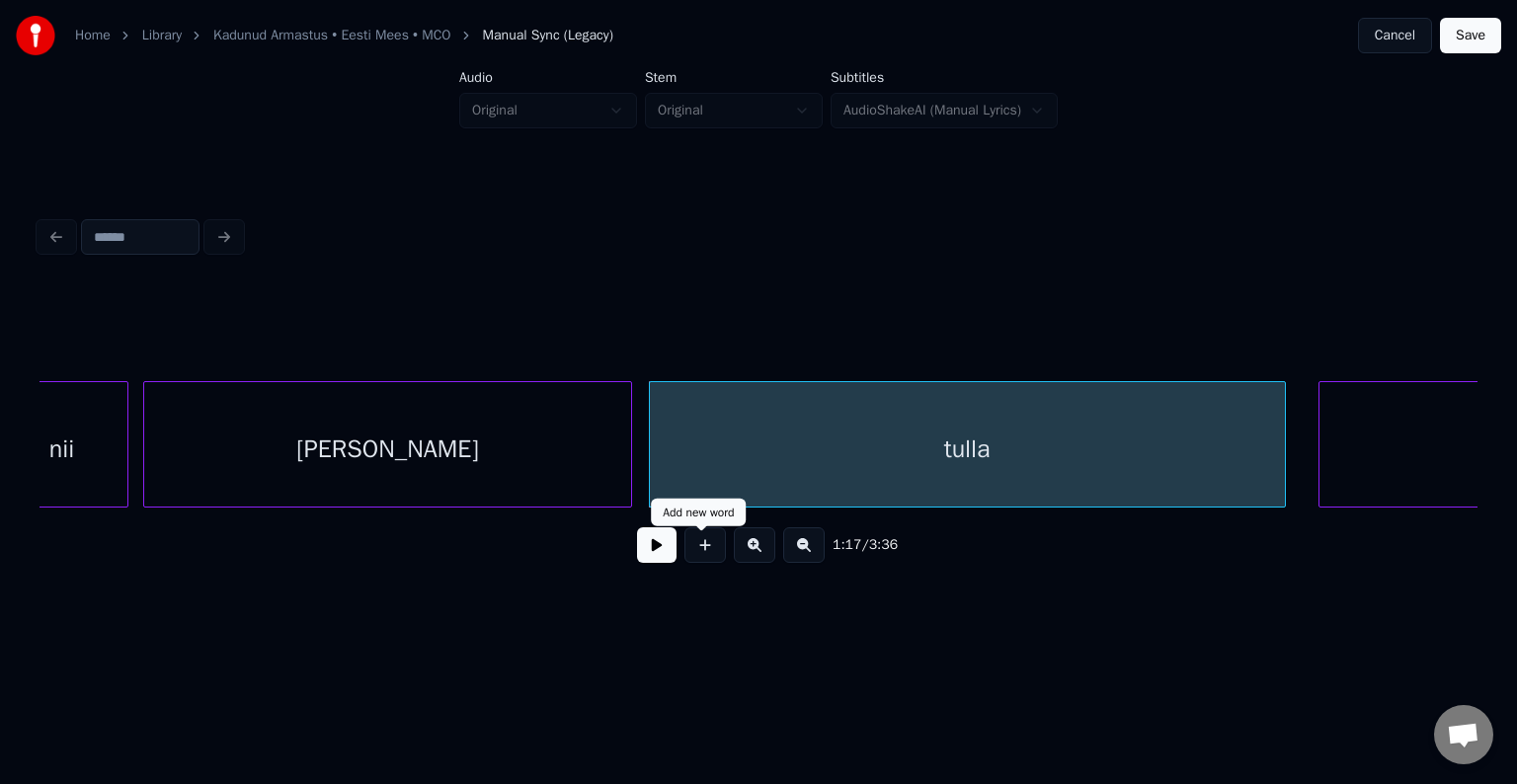 click at bounding box center (657, 545) 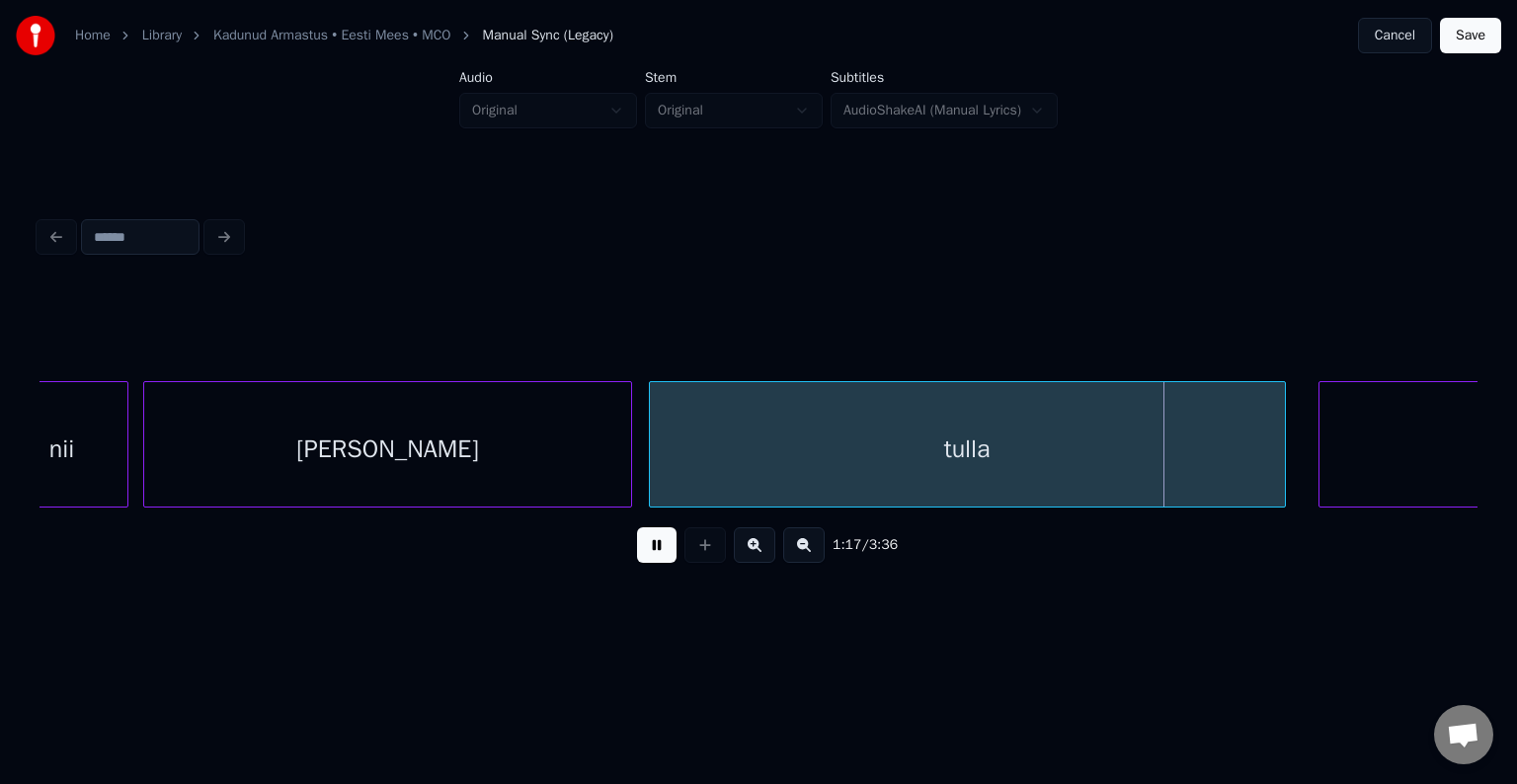 click at bounding box center (657, 545) 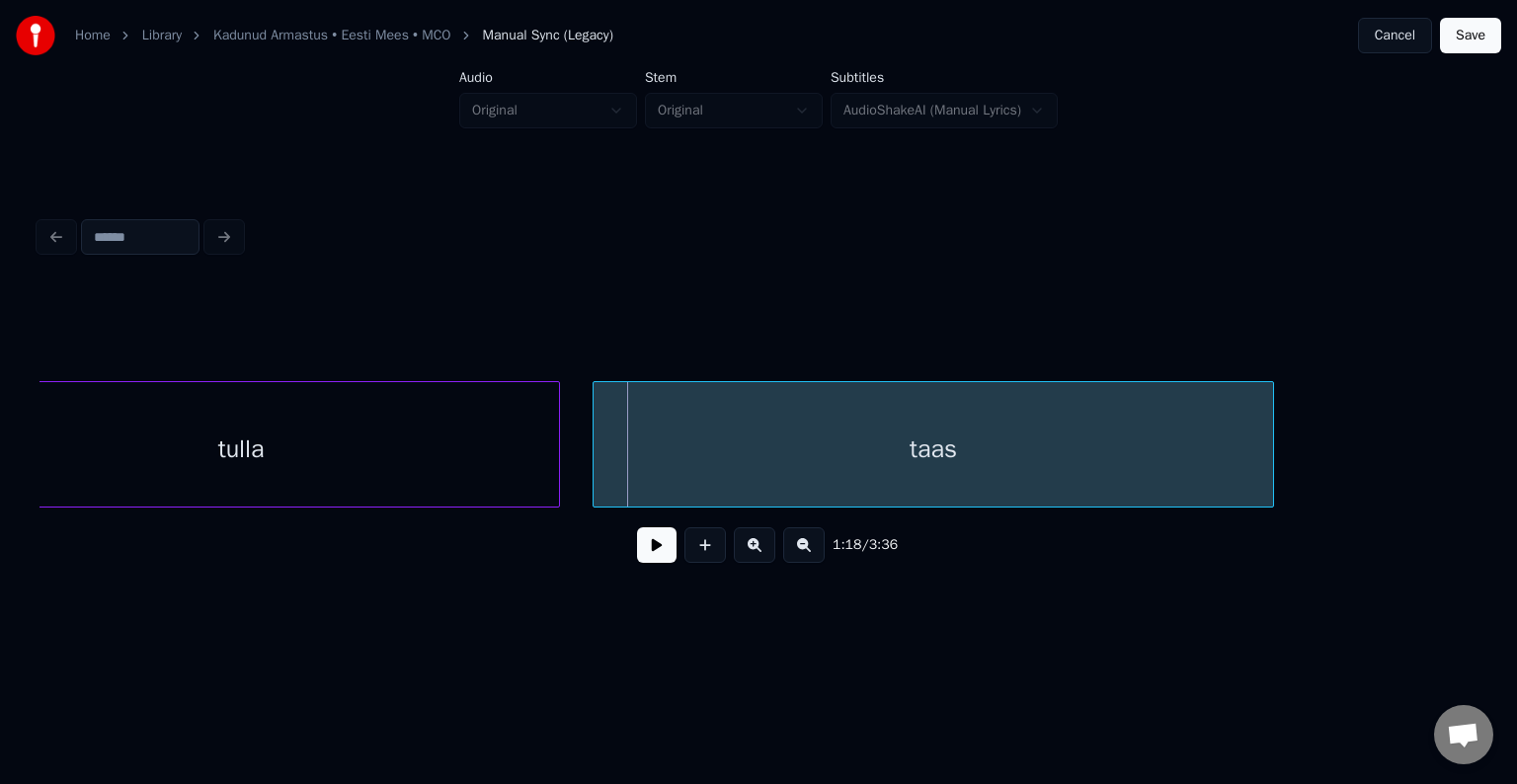 scroll, scrollTop: 0, scrollLeft: 57317, axis: horizontal 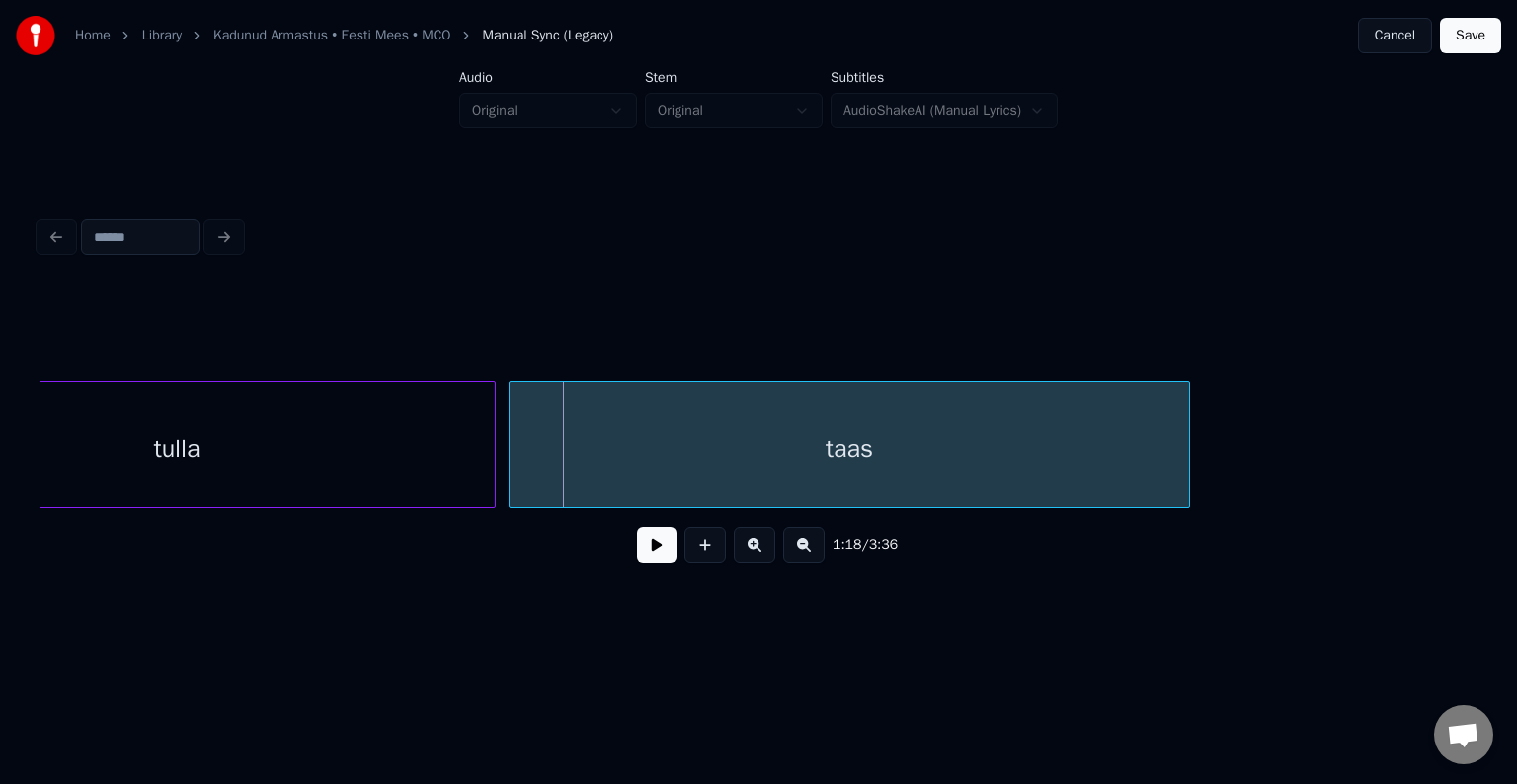 click on "taas" at bounding box center (849, 449) 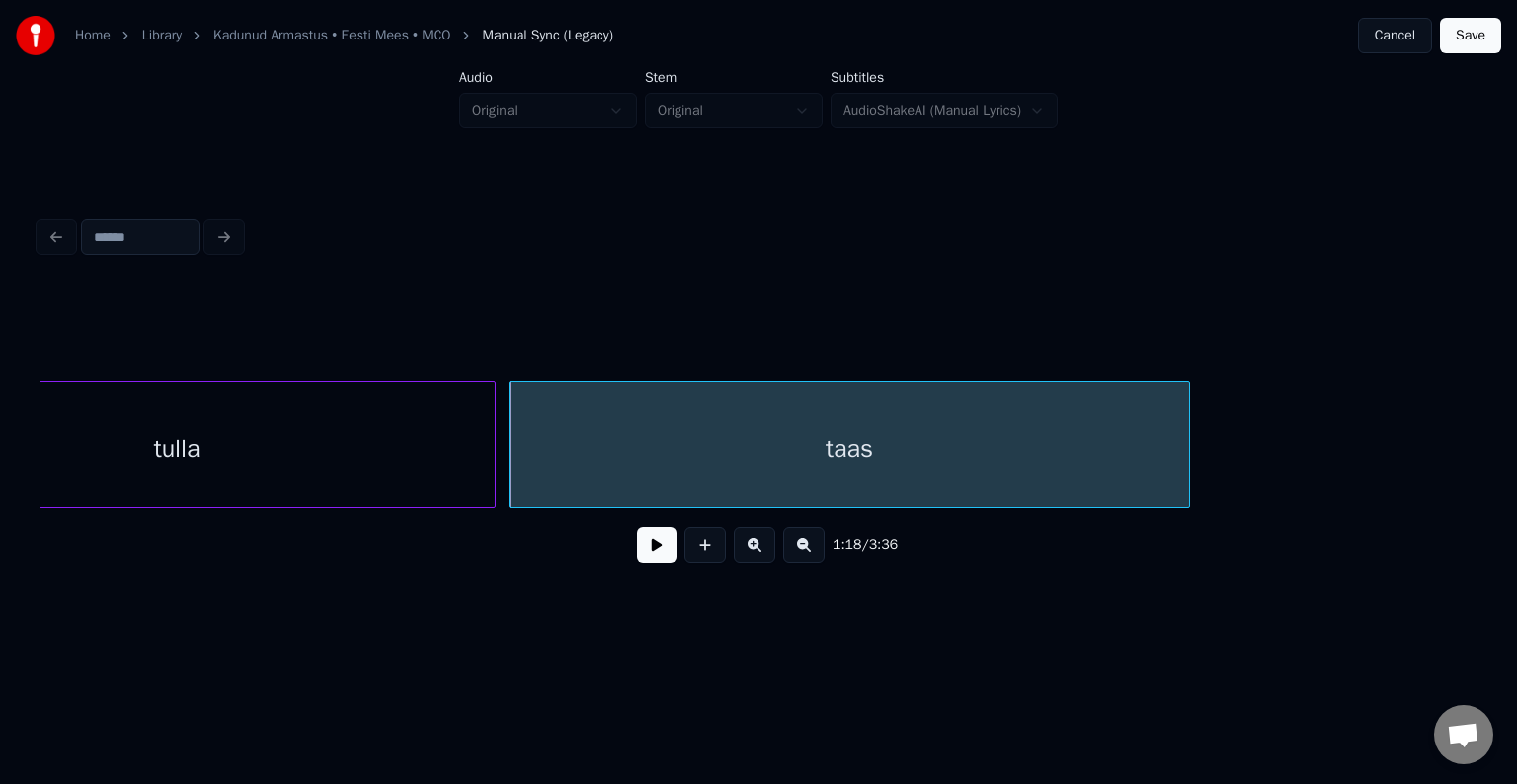 click at bounding box center [657, 545] 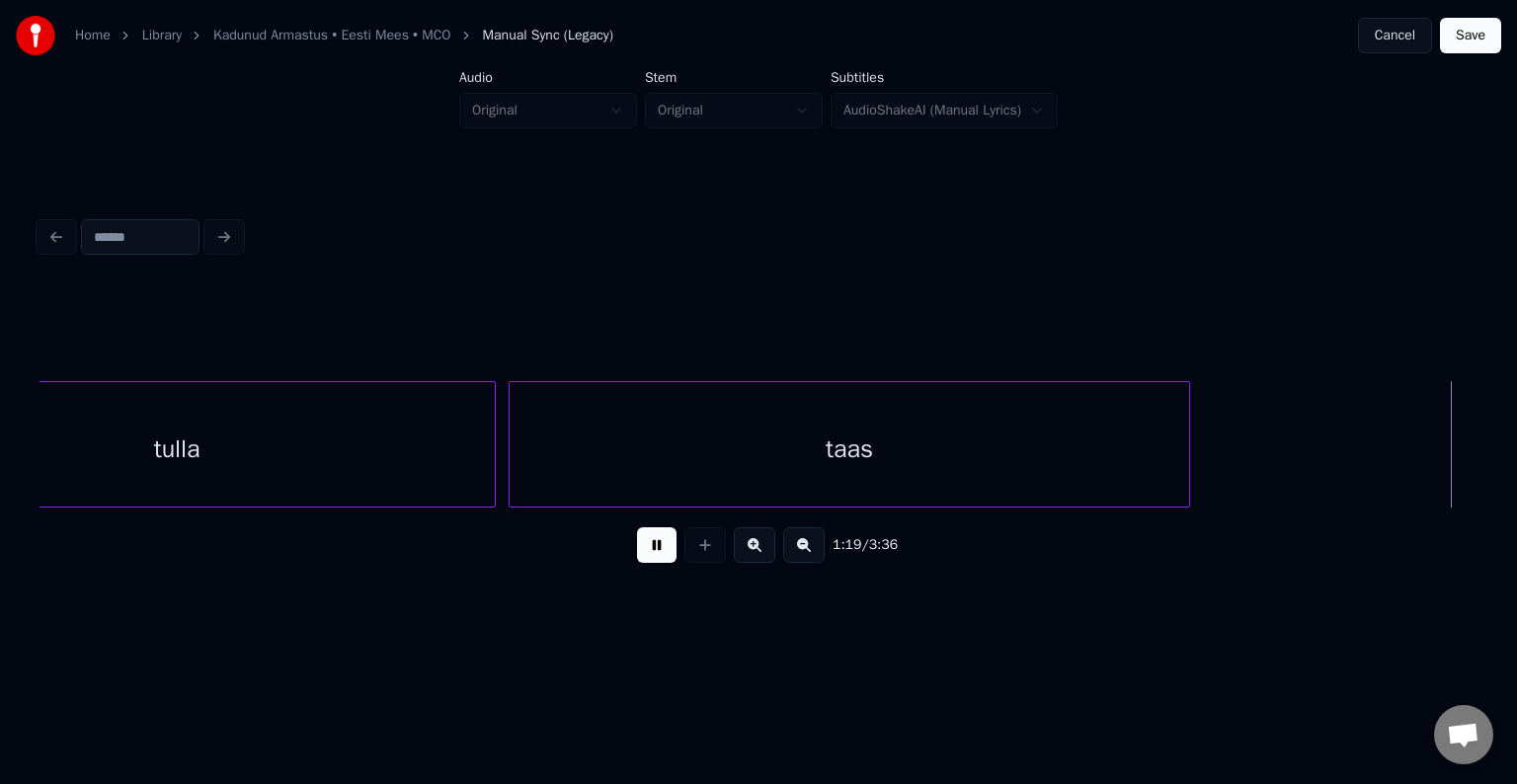 scroll, scrollTop: 0, scrollLeft: 58760, axis: horizontal 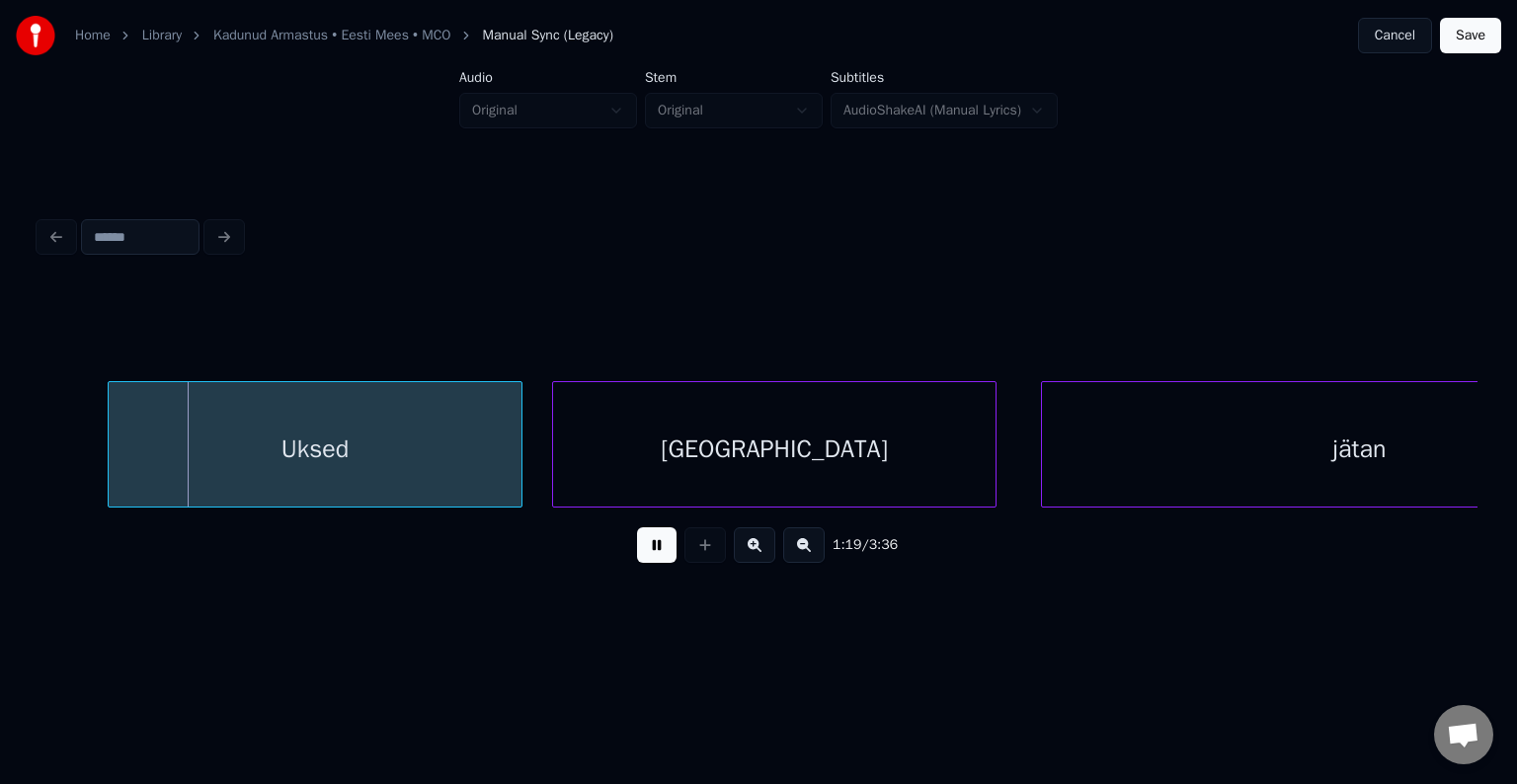 click at bounding box center [657, 545] 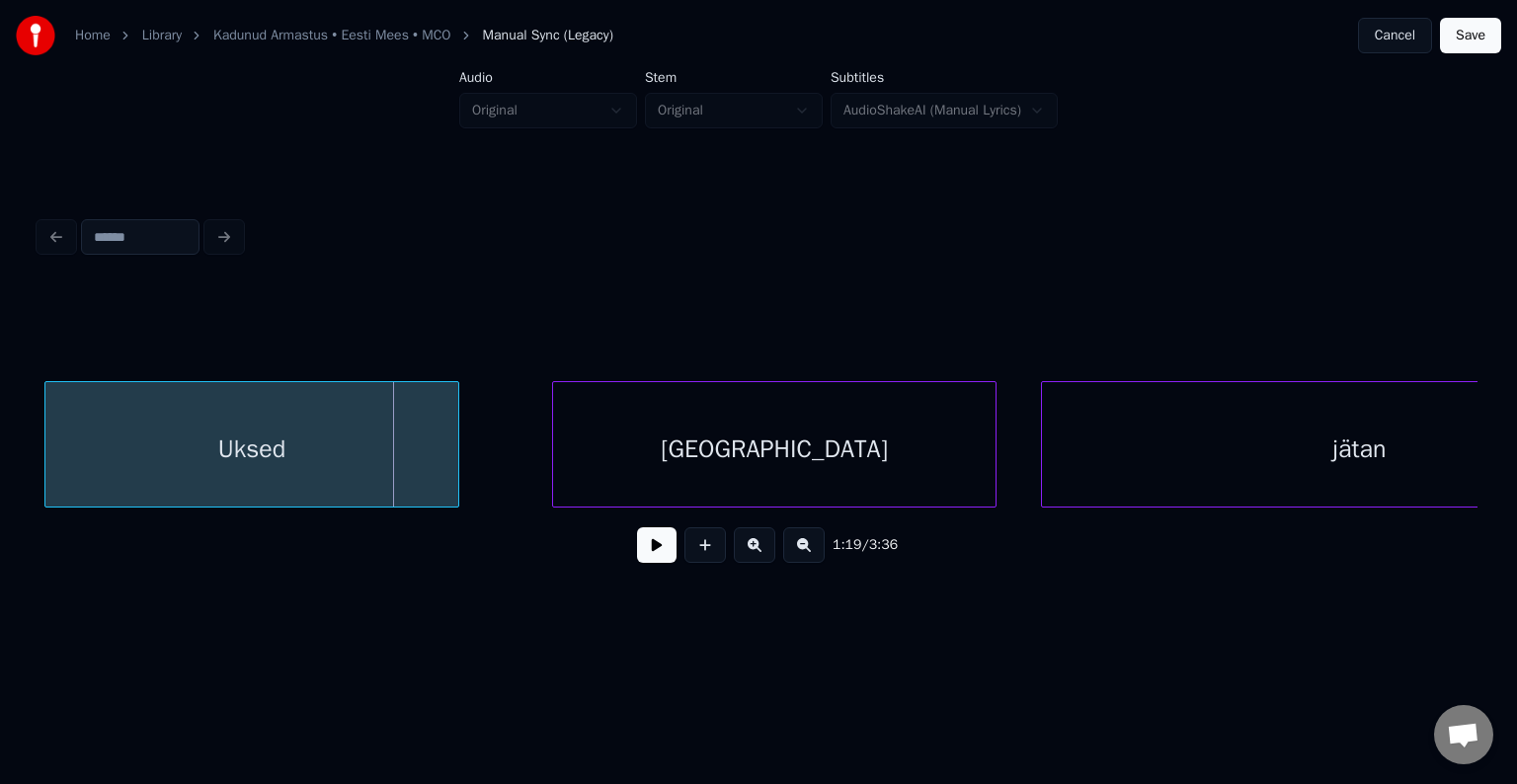 click on "Uksed" at bounding box center (252, 449) 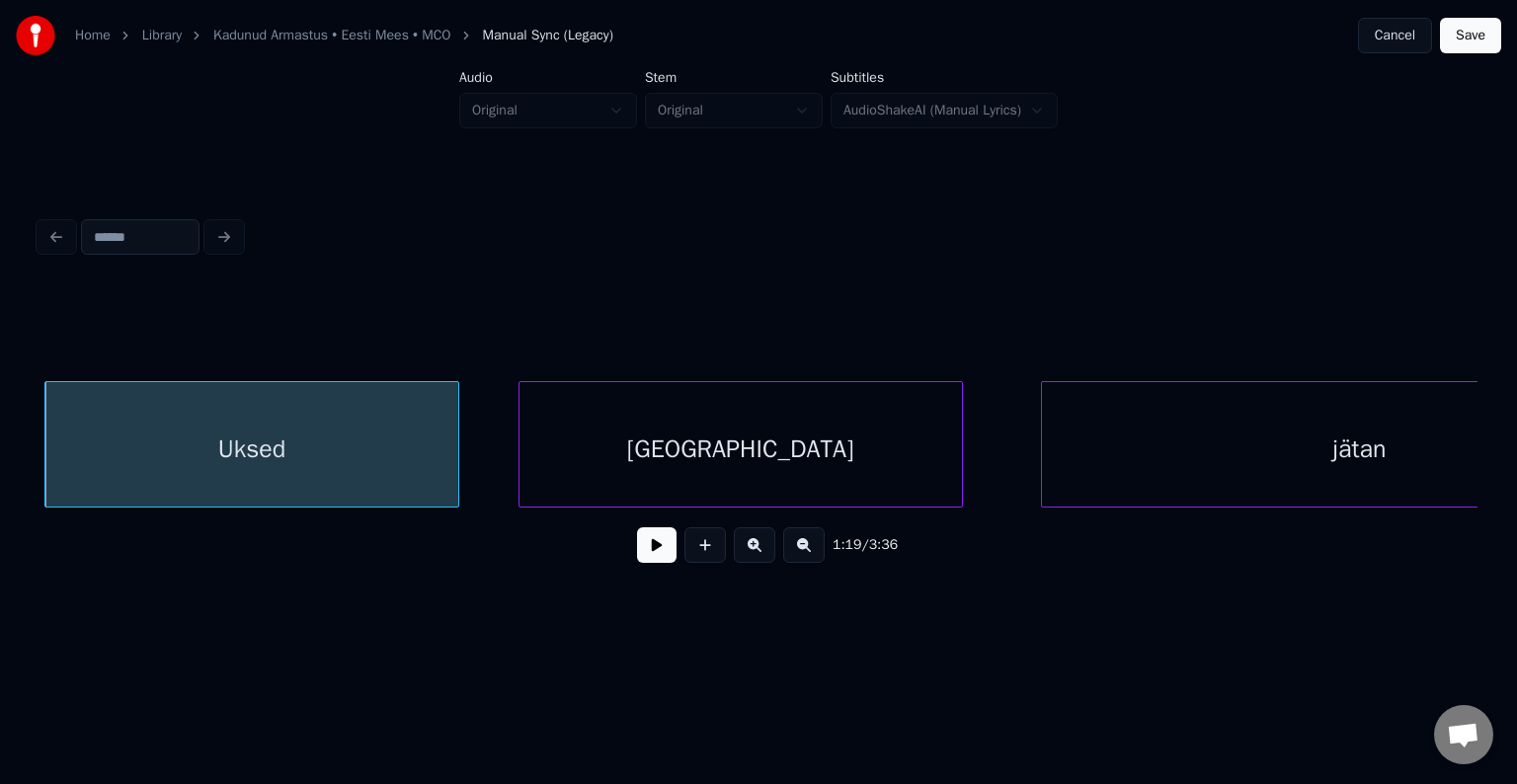 click on "[GEOGRAPHIC_DATA]" at bounding box center [741, 449] 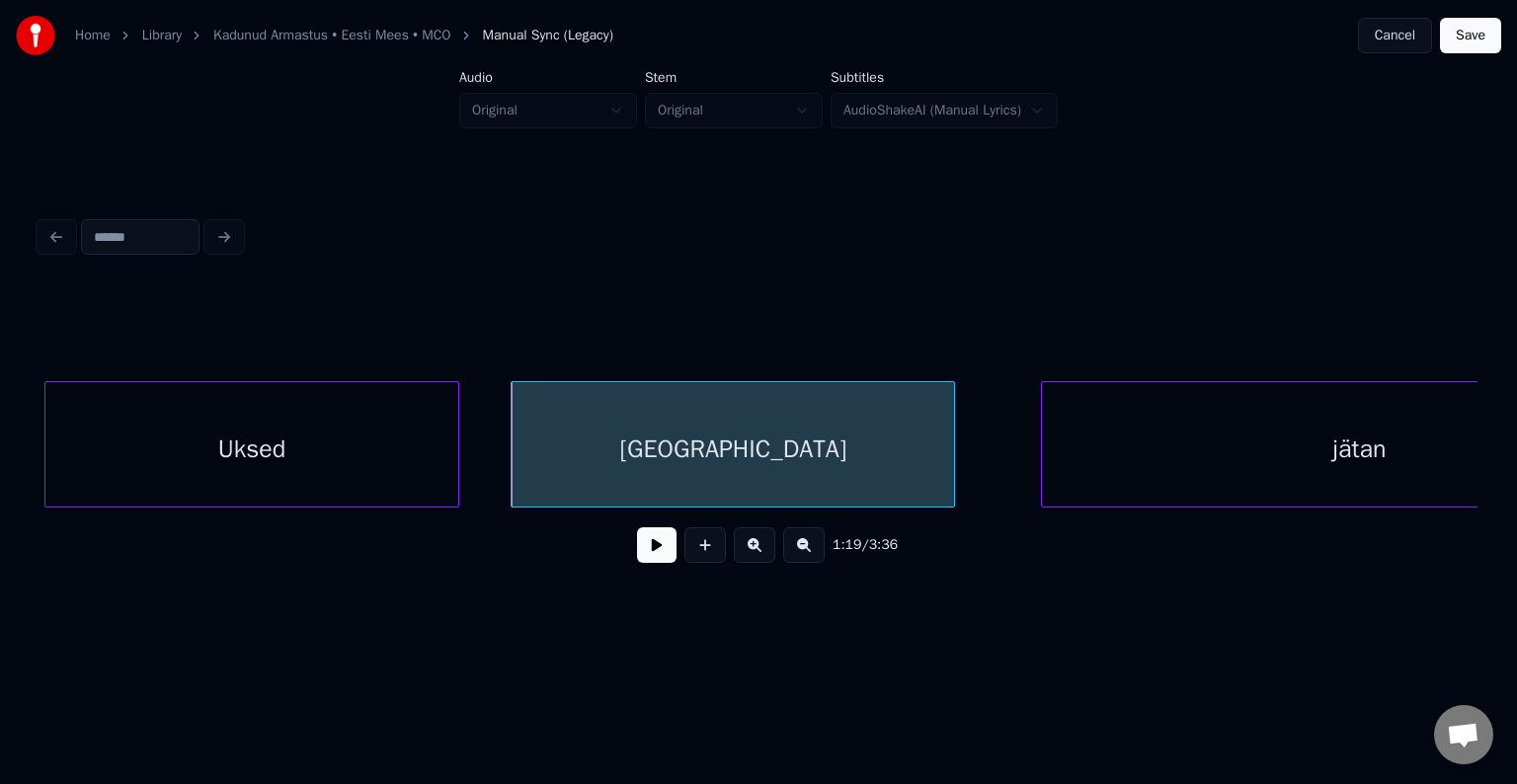 scroll, scrollTop: 0, scrollLeft: 58957, axis: horizontal 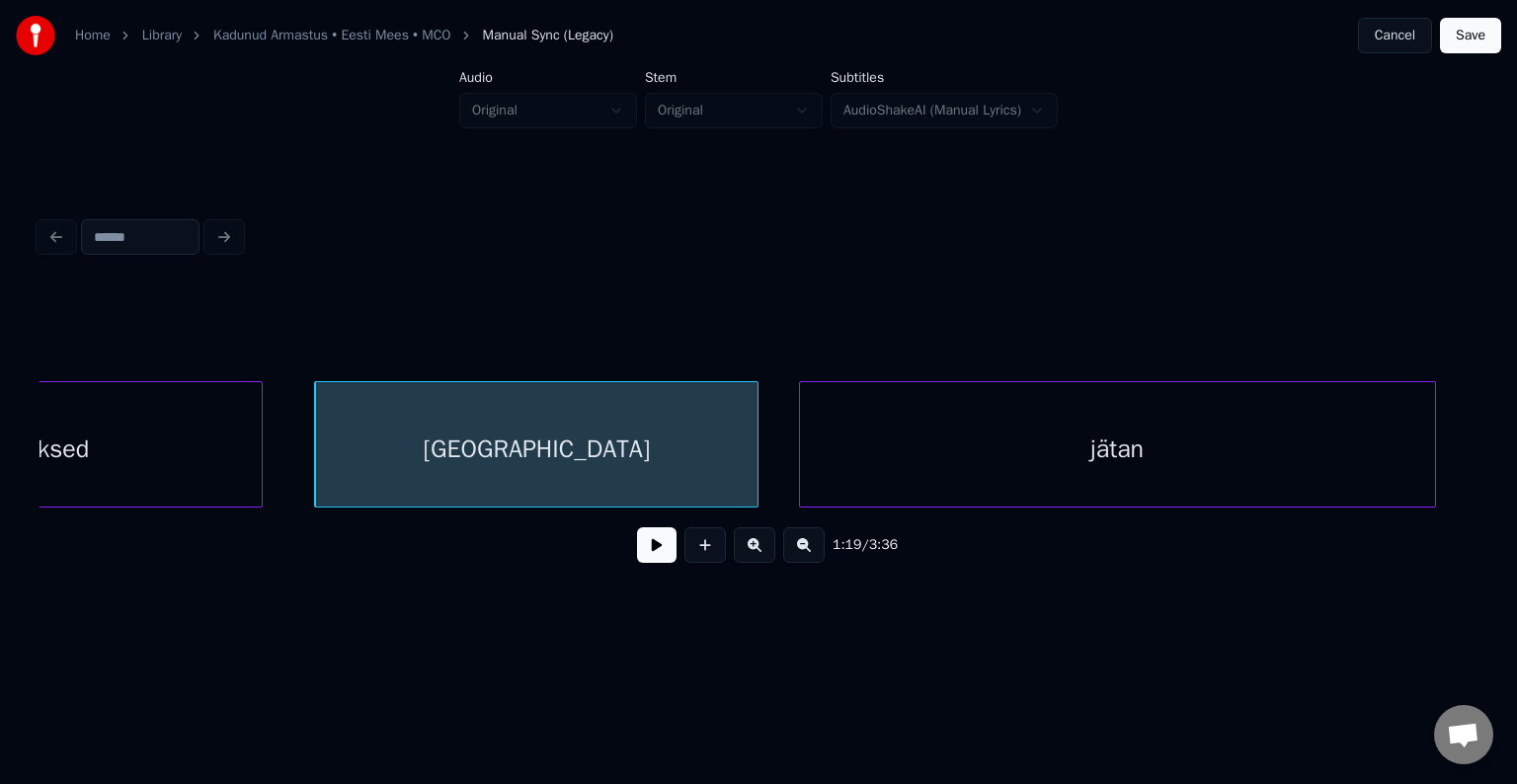click on "jätan" at bounding box center (1117, 449) 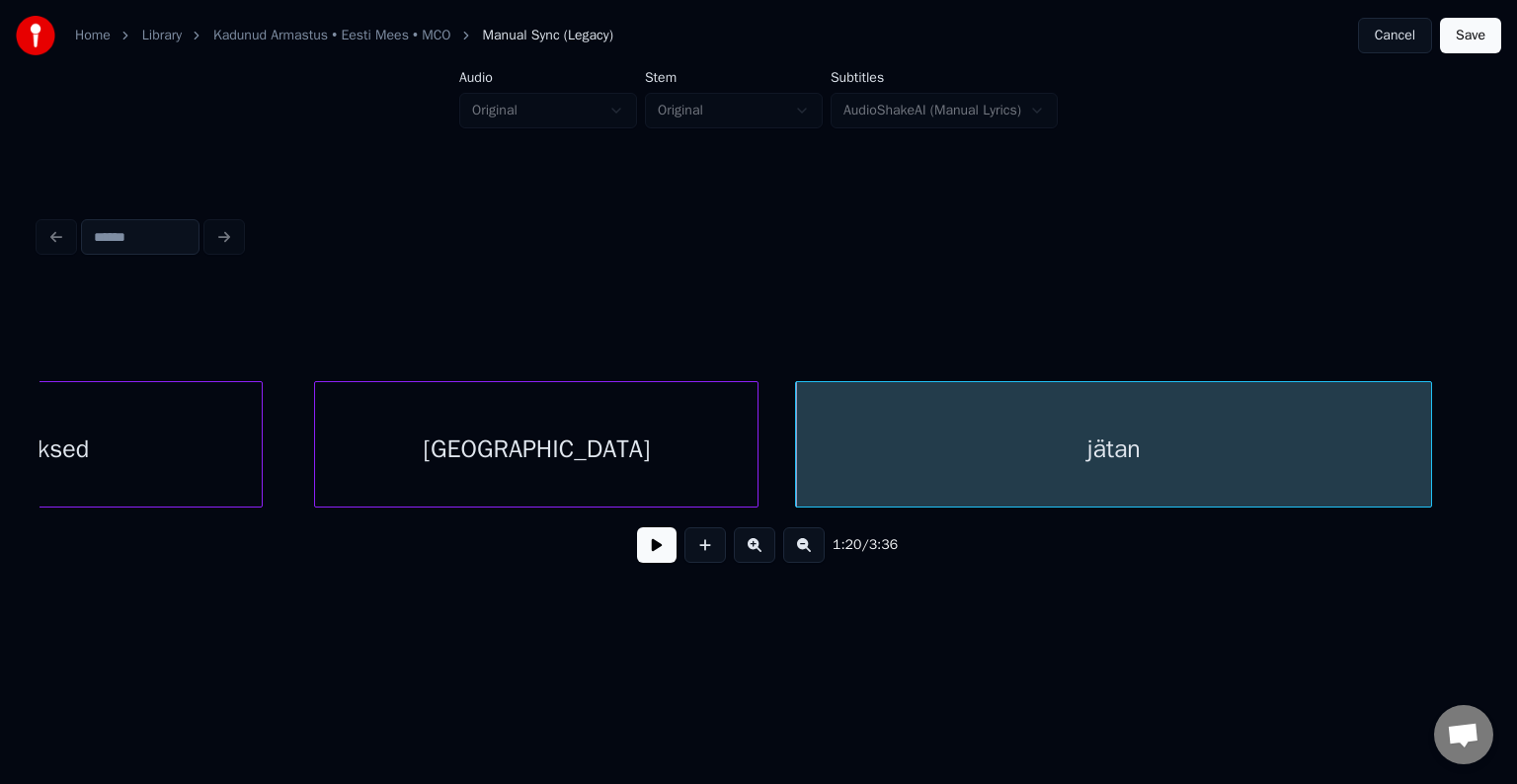 click on "[GEOGRAPHIC_DATA]" at bounding box center (536, 449) 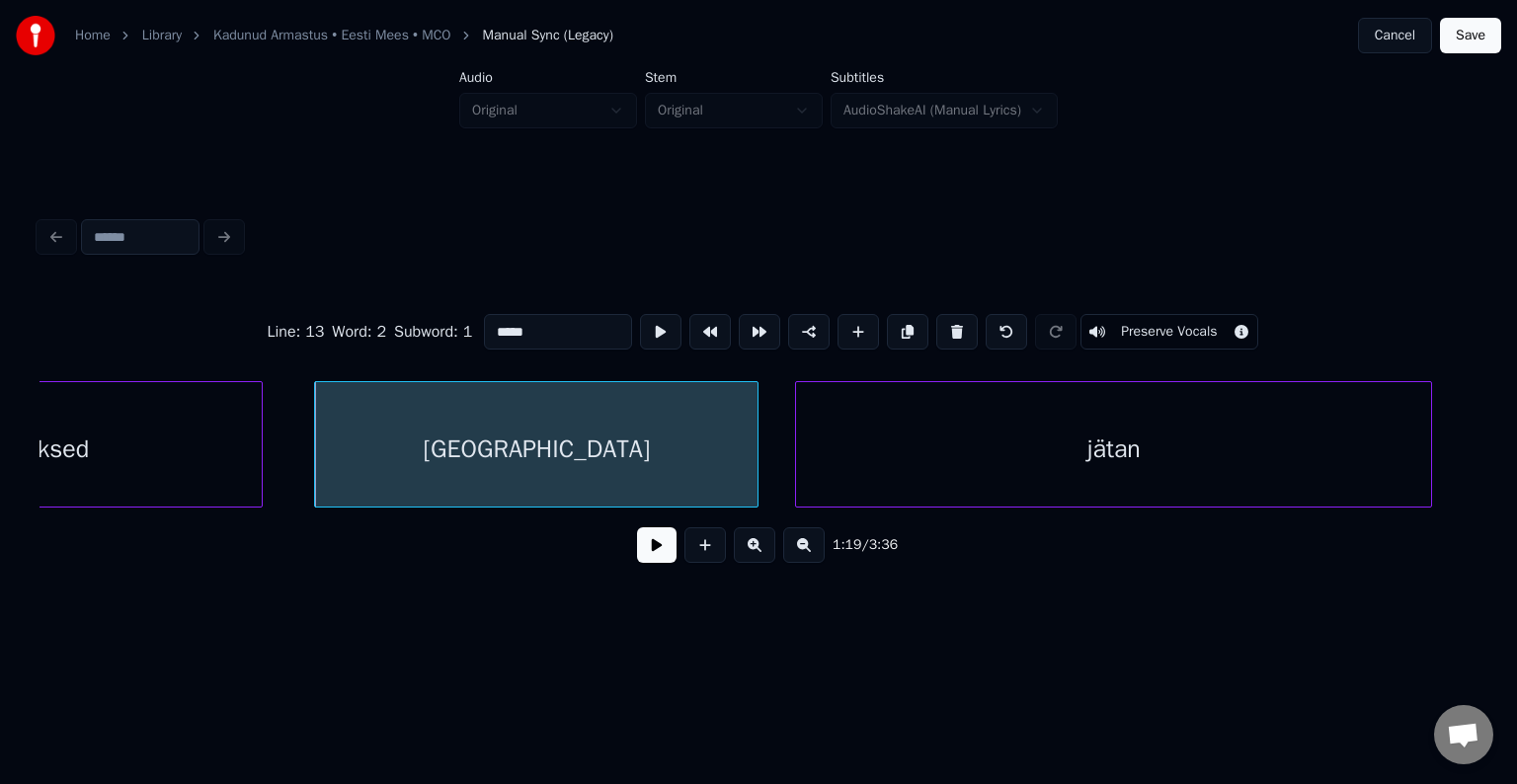 click at bounding box center (657, 545) 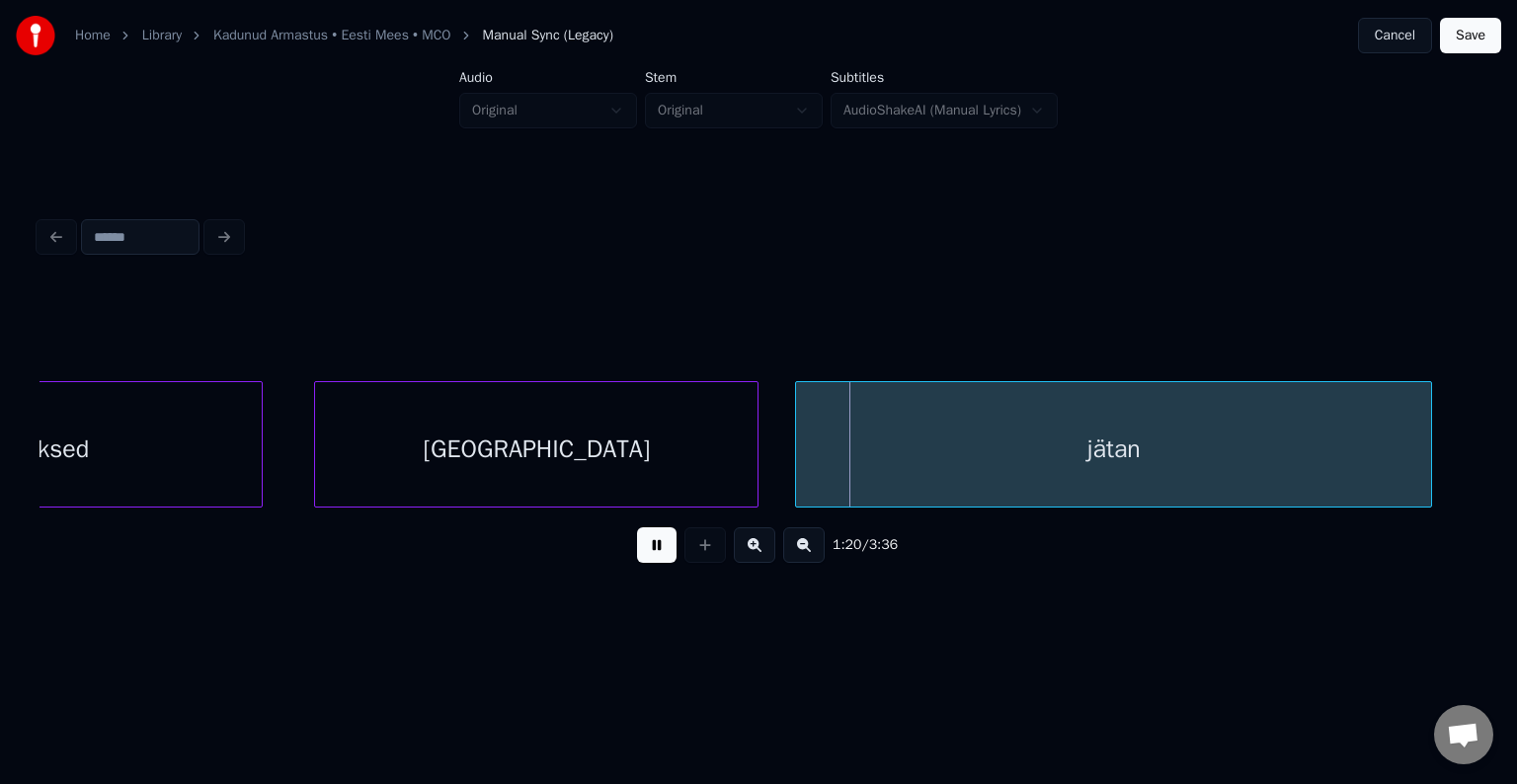 click at bounding box center (657, 545) 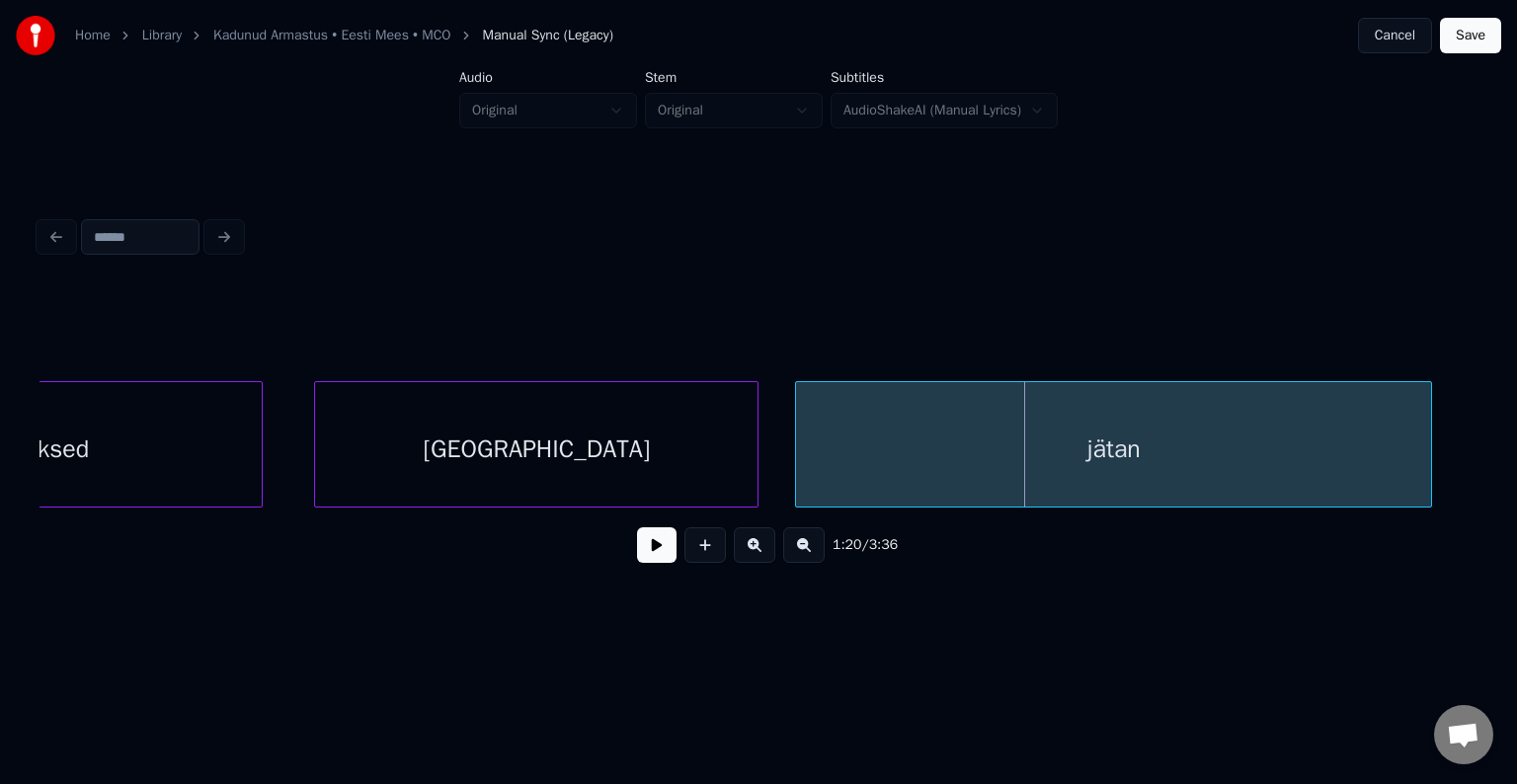 click on "[GEOGRAPHIC_DATA]" at bounding box center (536, 449) 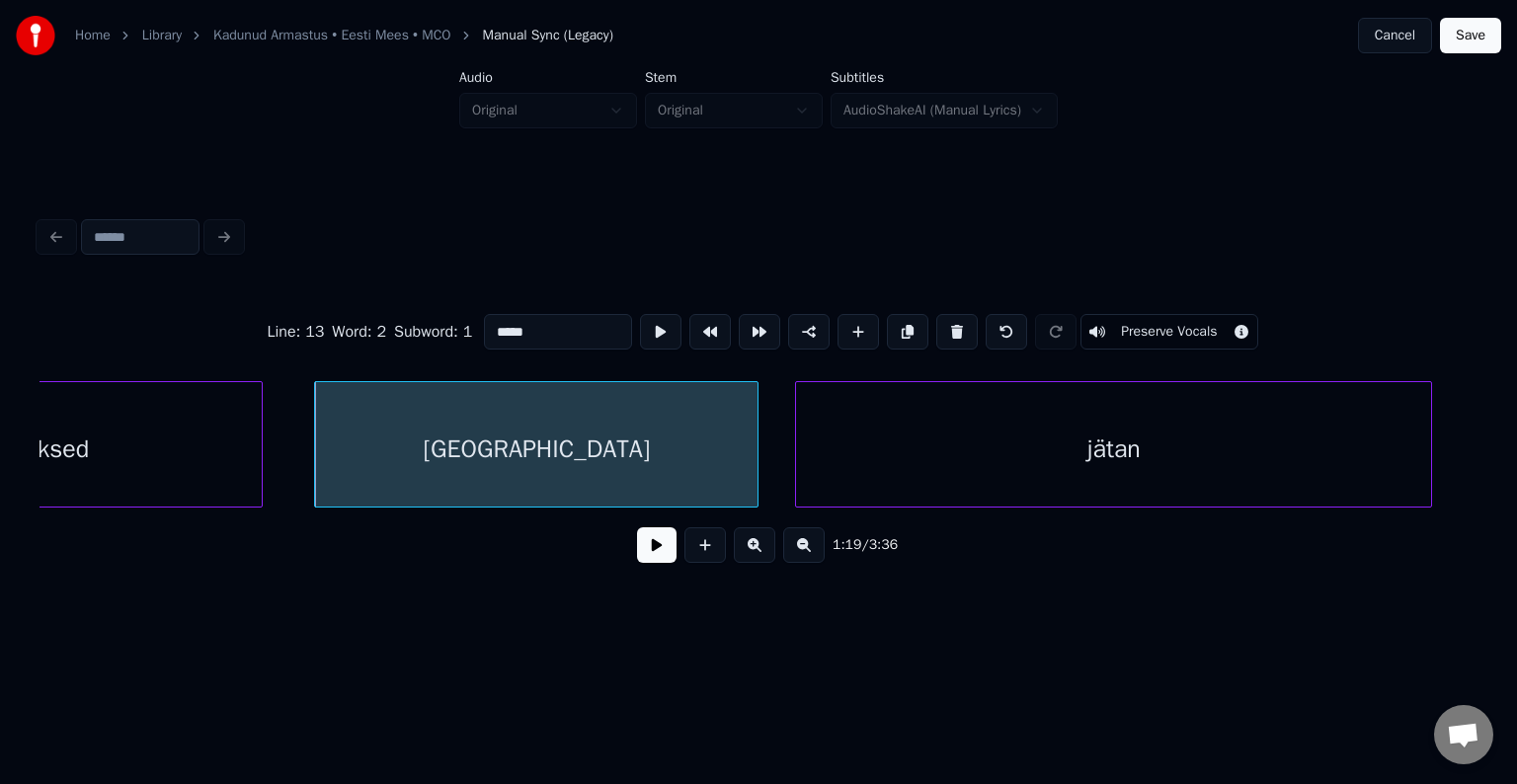 click at bounding box center (657, 545) 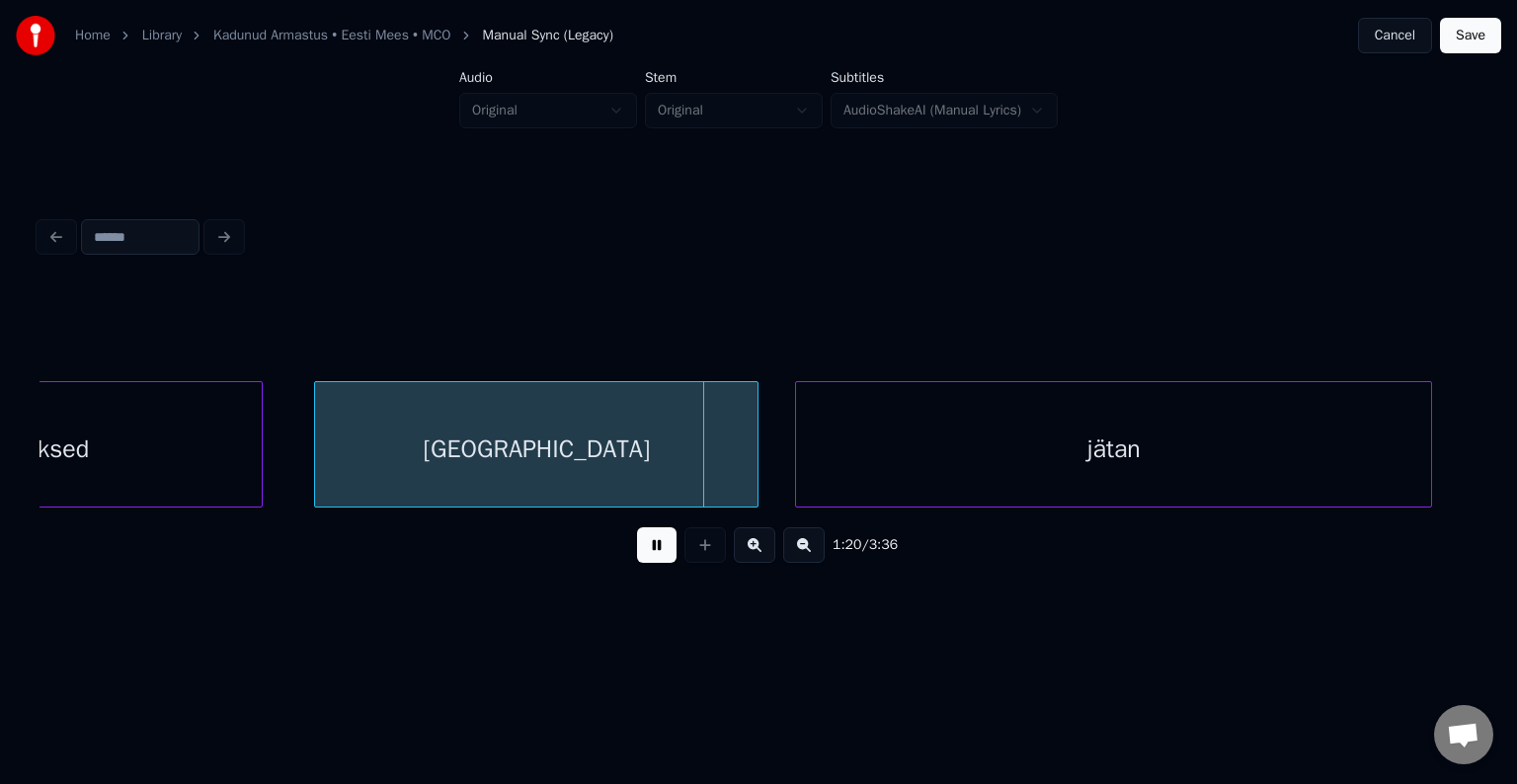 click at bounding box center [657, 545] 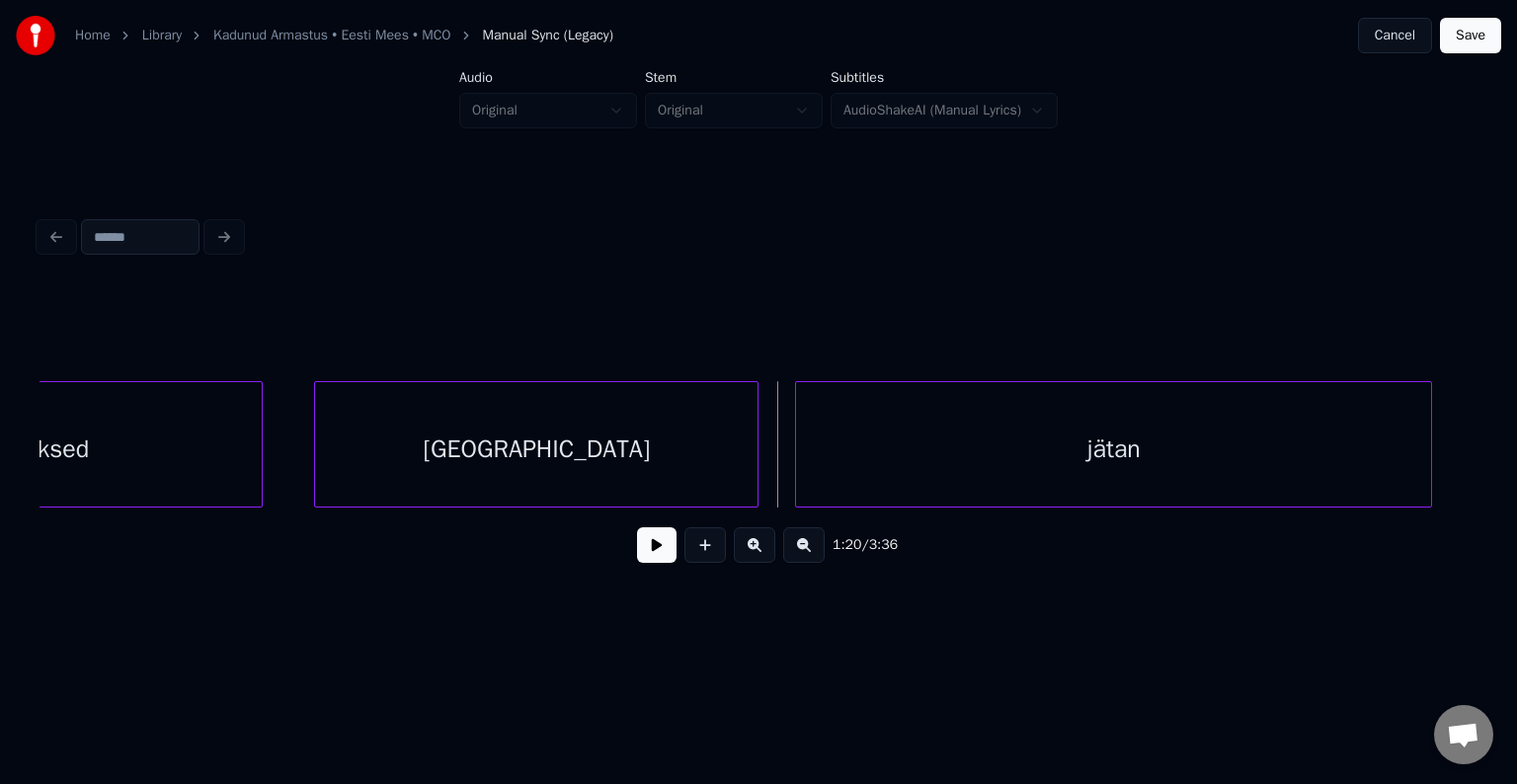 click at bounding box center [657, 545] 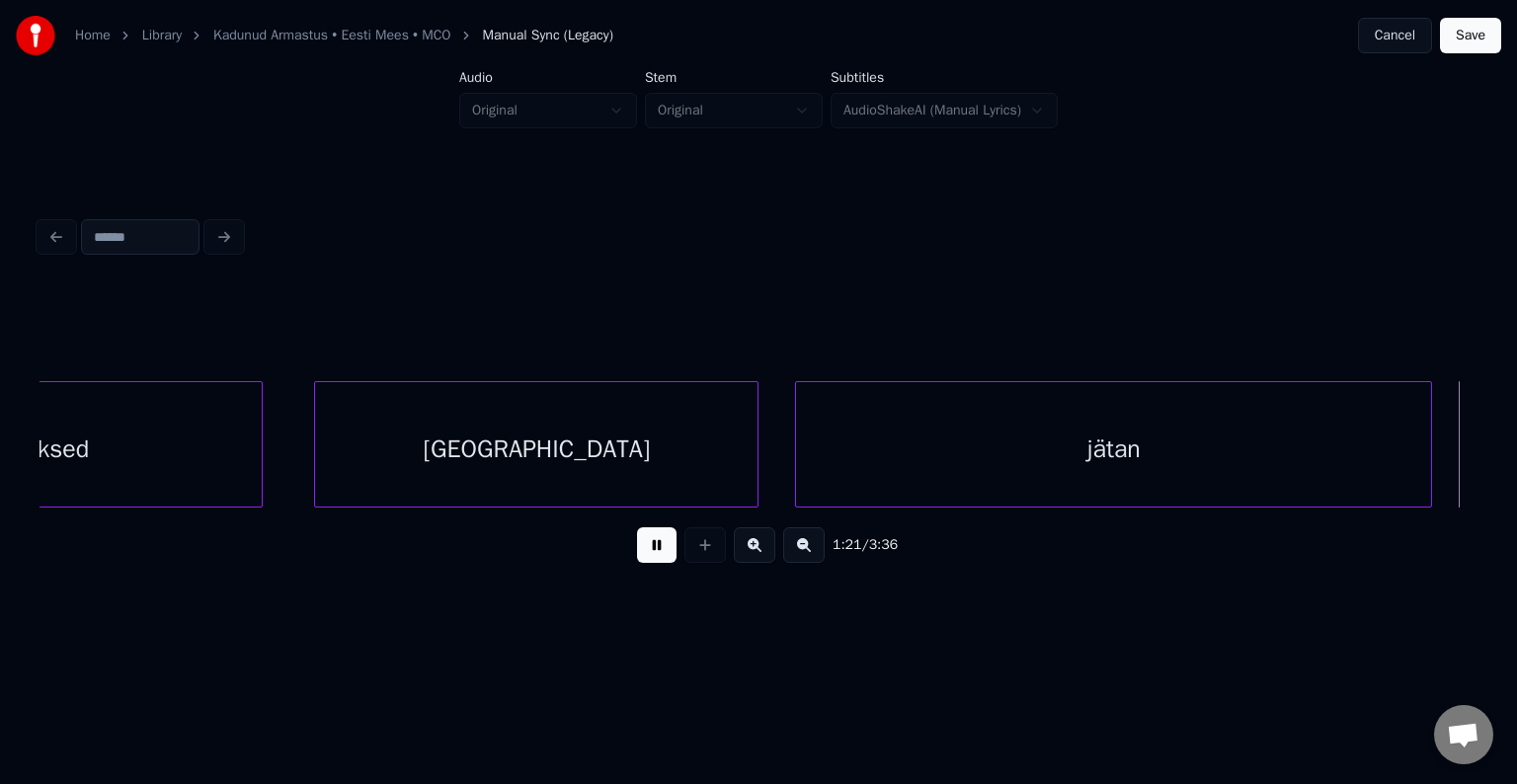 scroll, scrollTop: 0, scrollLeft: 60400, axis: horizontal 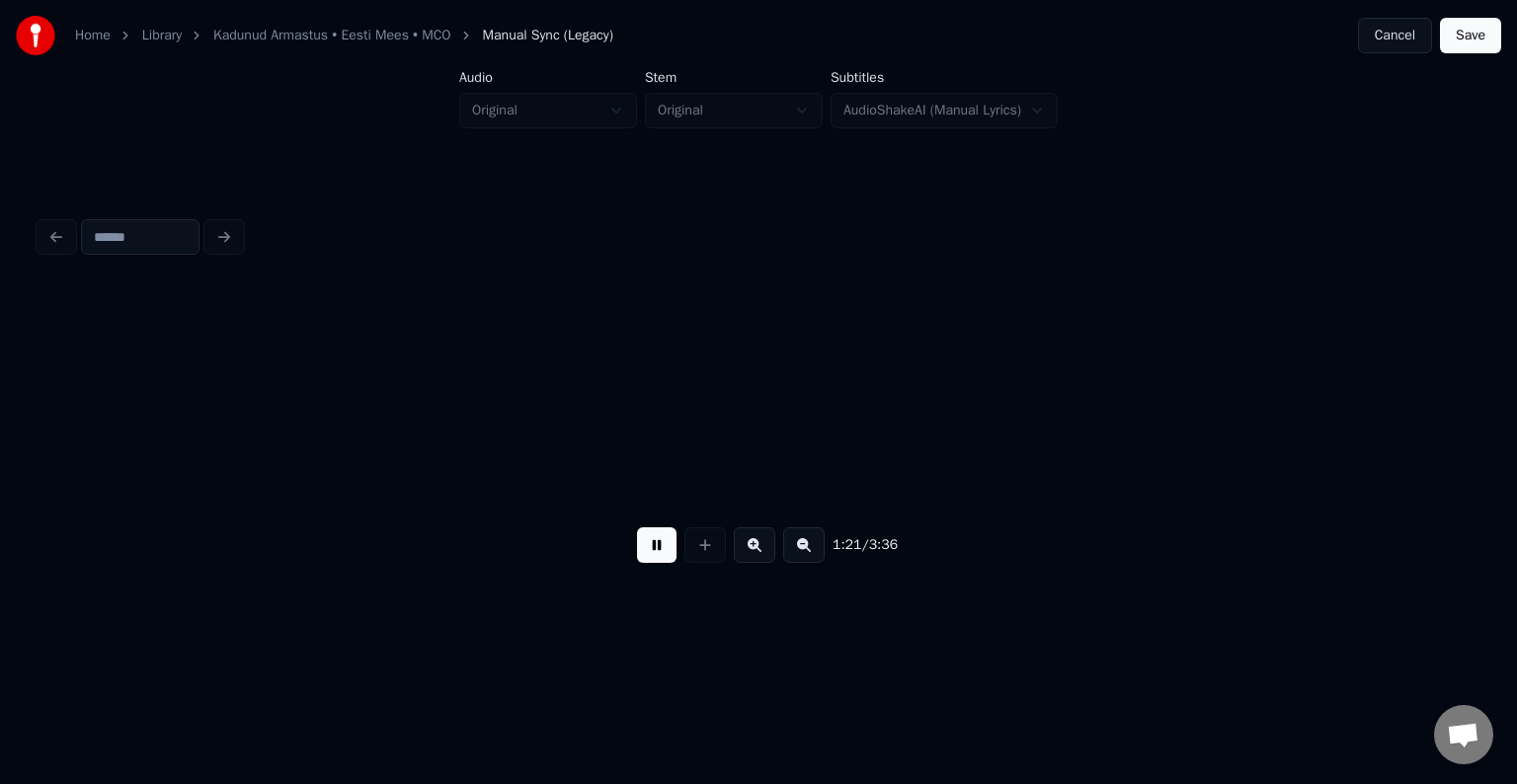 click at bounding box center [657, 545] 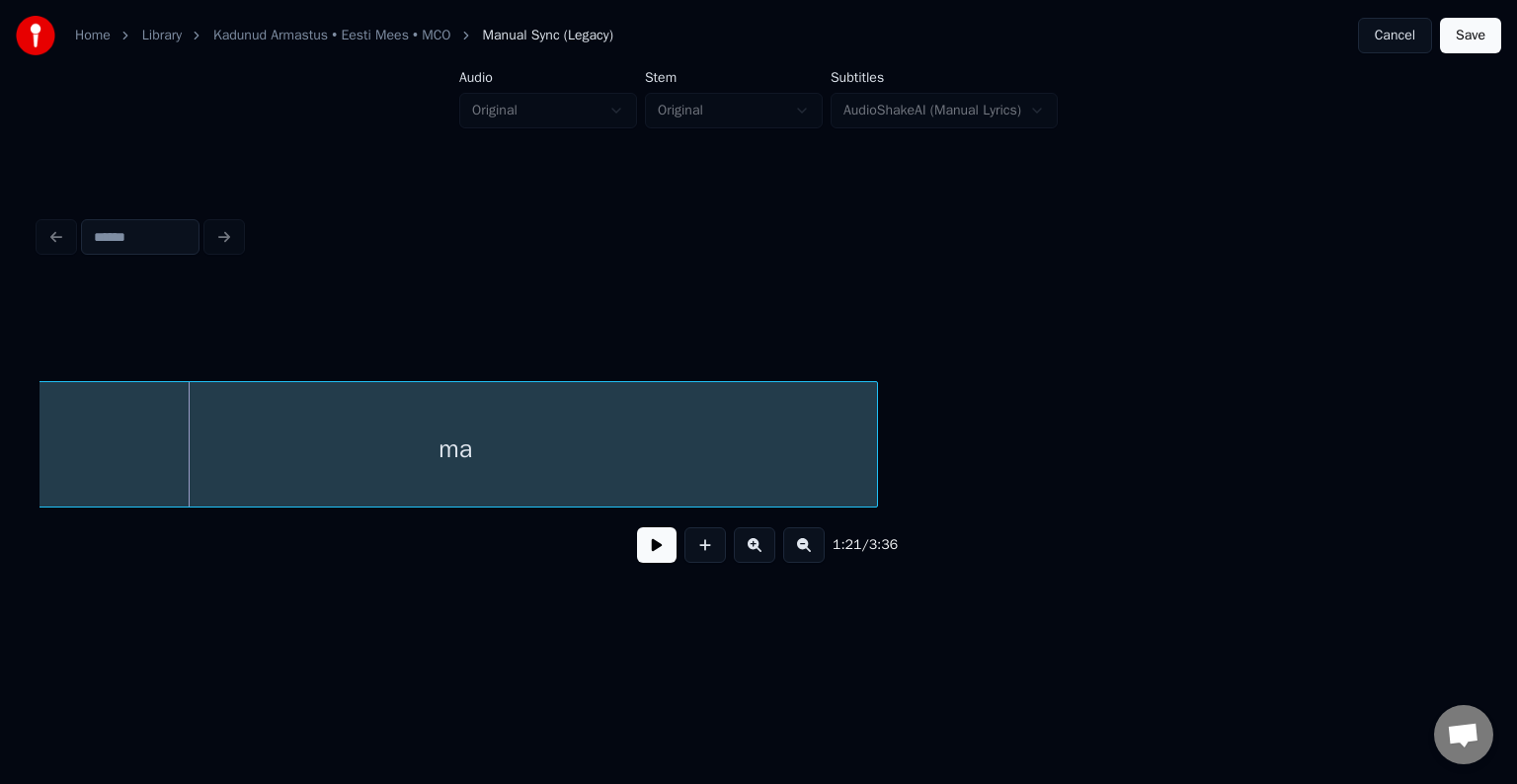 scroll, scrollTop: 0, scrollLeft: 60388, axis: horizontal 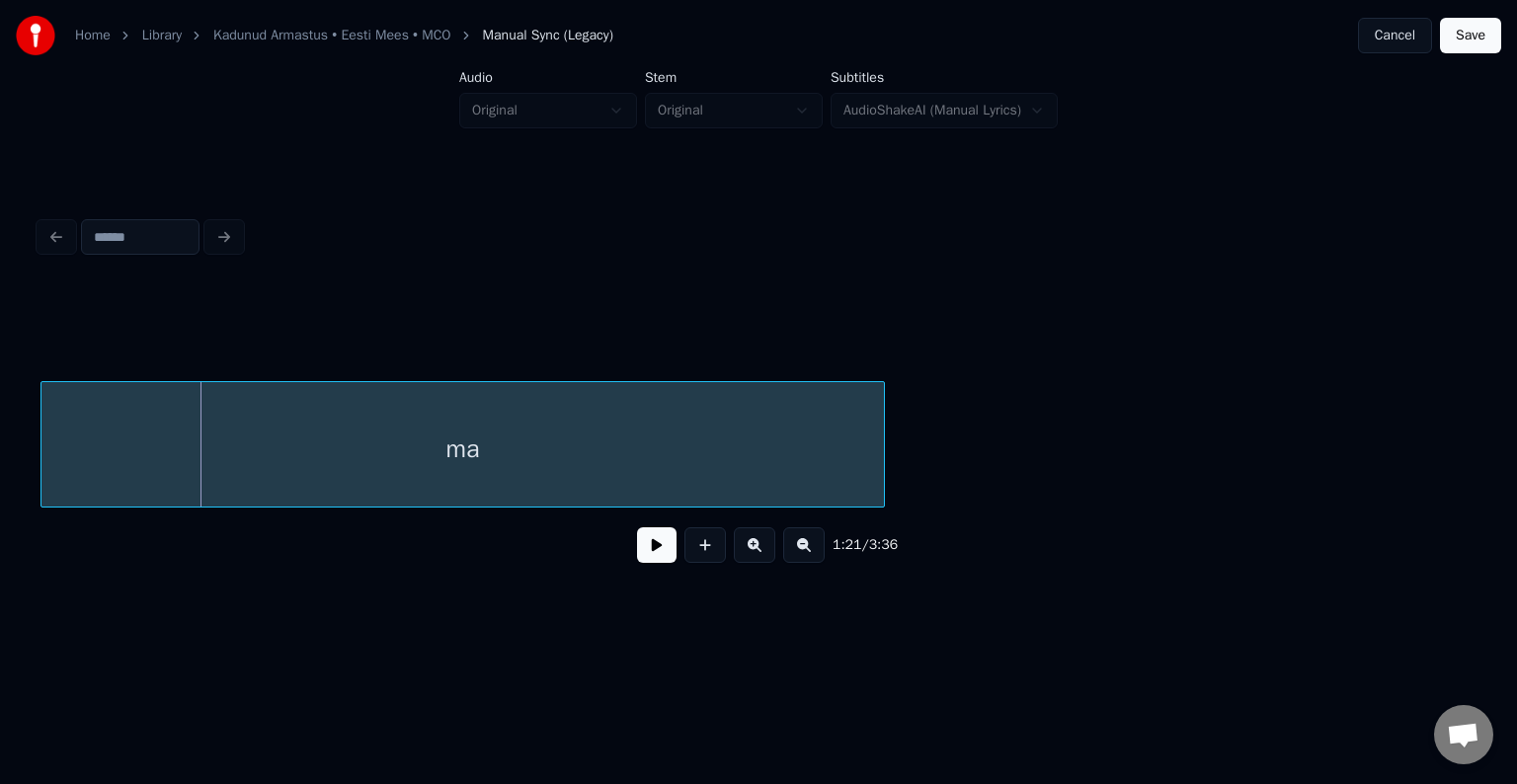 click on "ma" at bounding box center (462, 449) 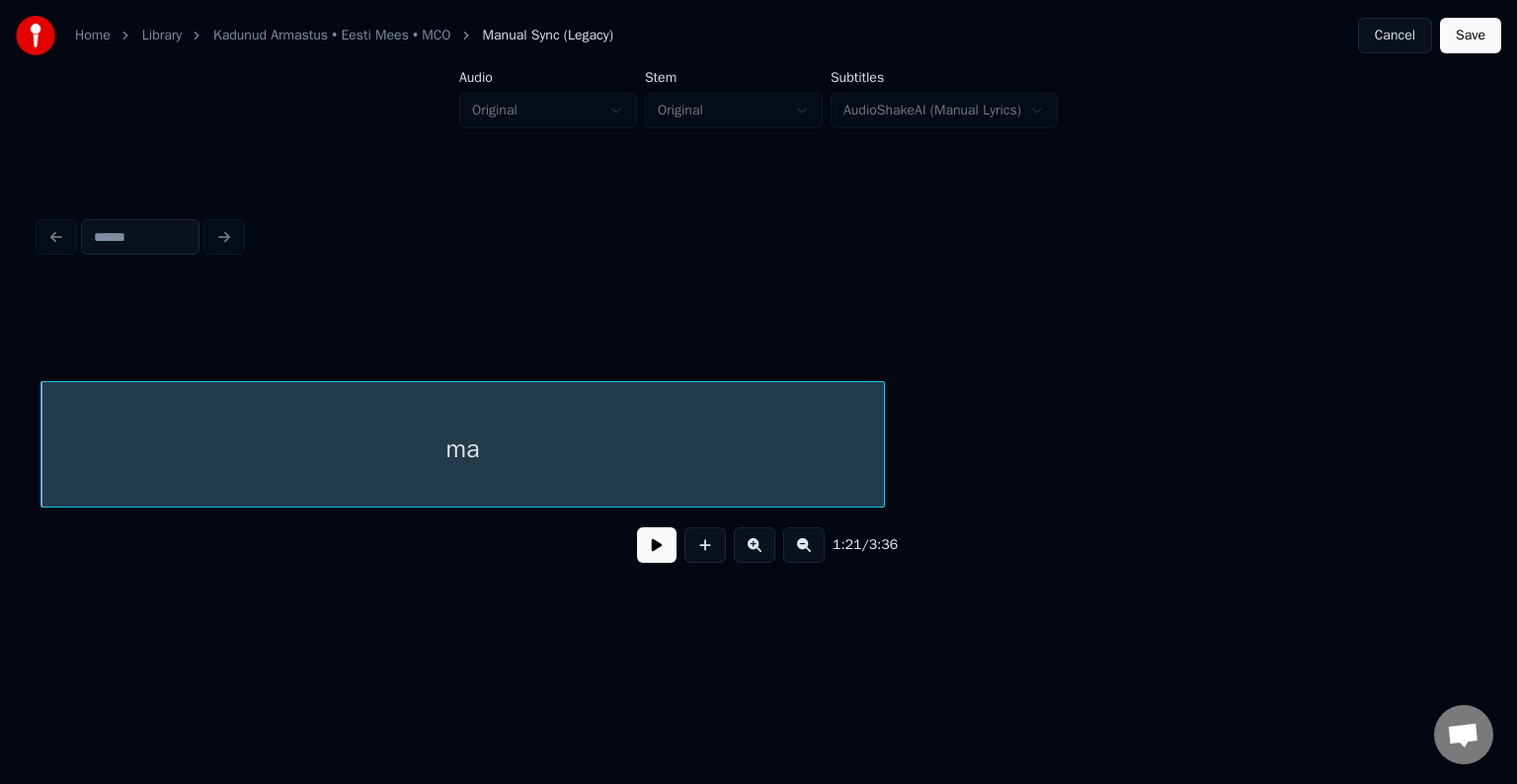 click at bounding box center [657, 545] 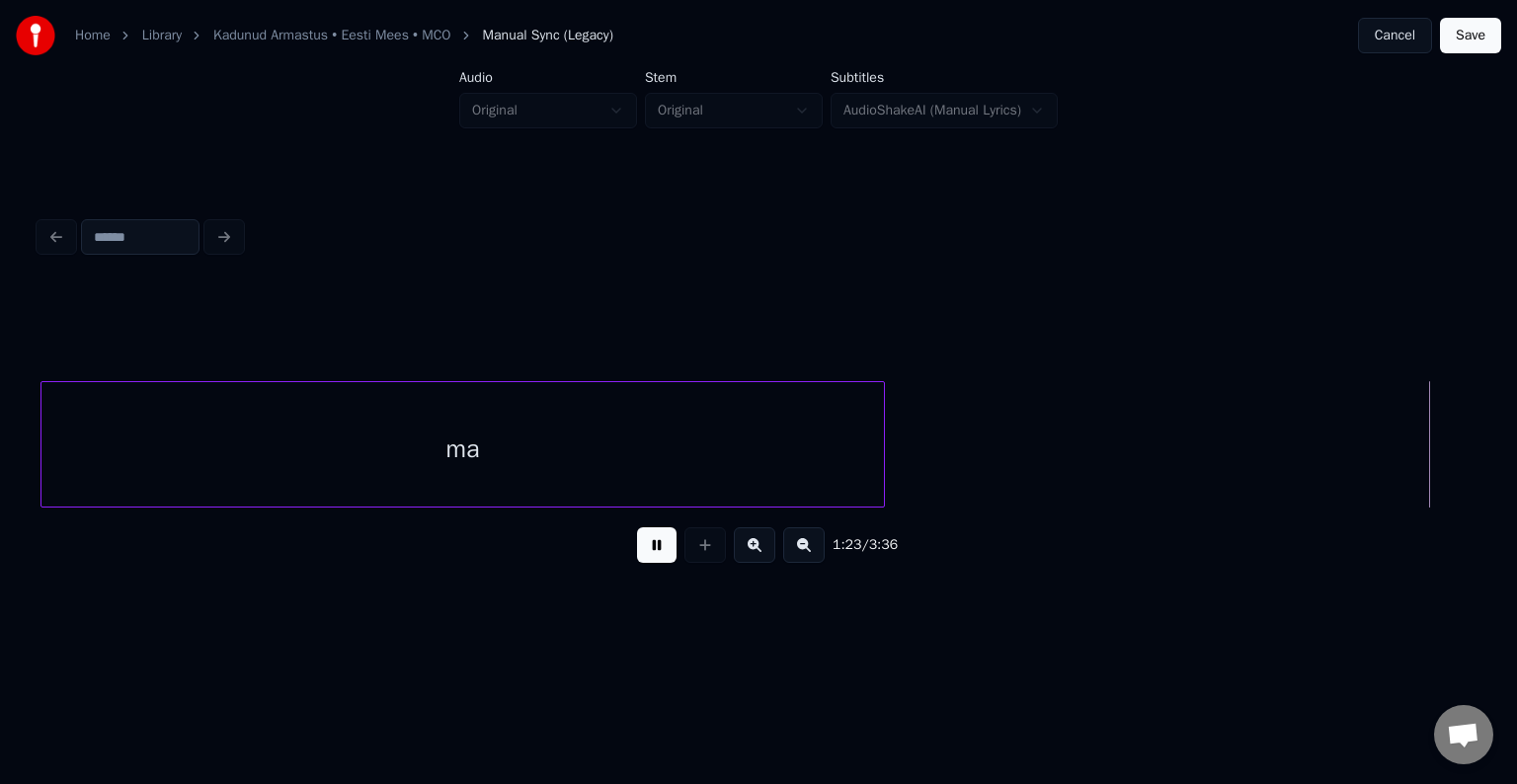 scroll, scrollTop: 0, scrollLeft: 61826, axis: horizontal 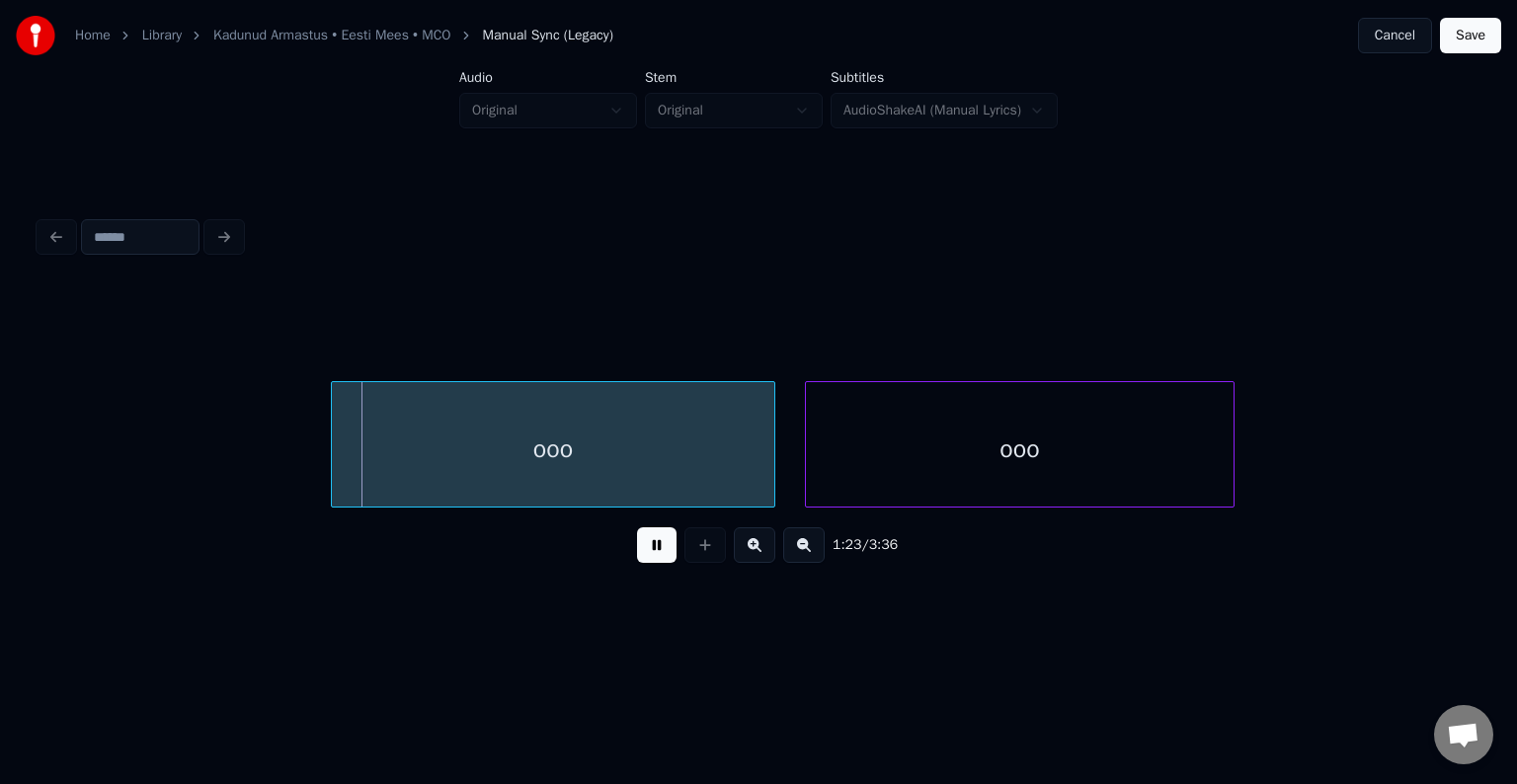 click at bounding box center (657, 545) 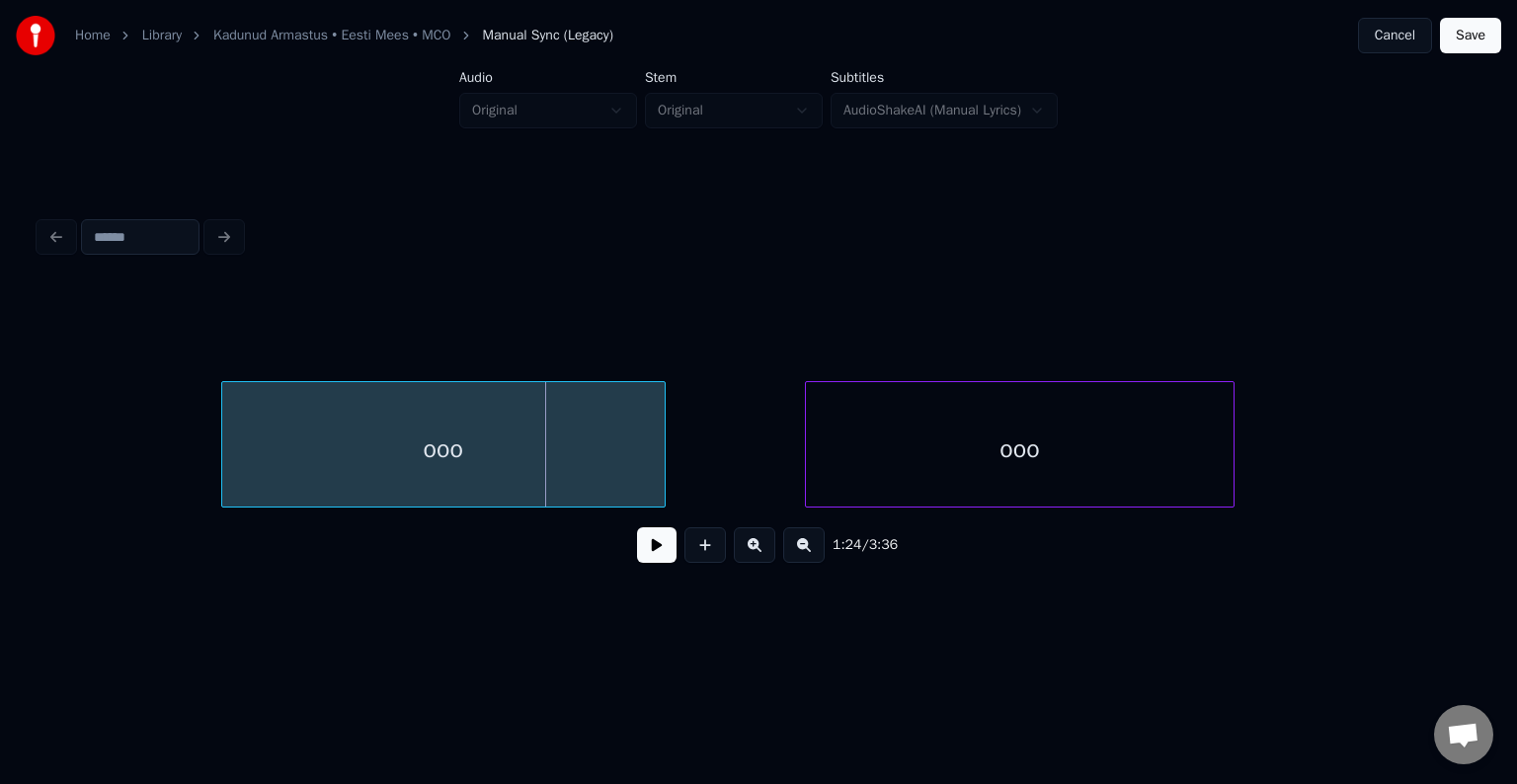 click on "ooo" at bounding box center [443, 449] 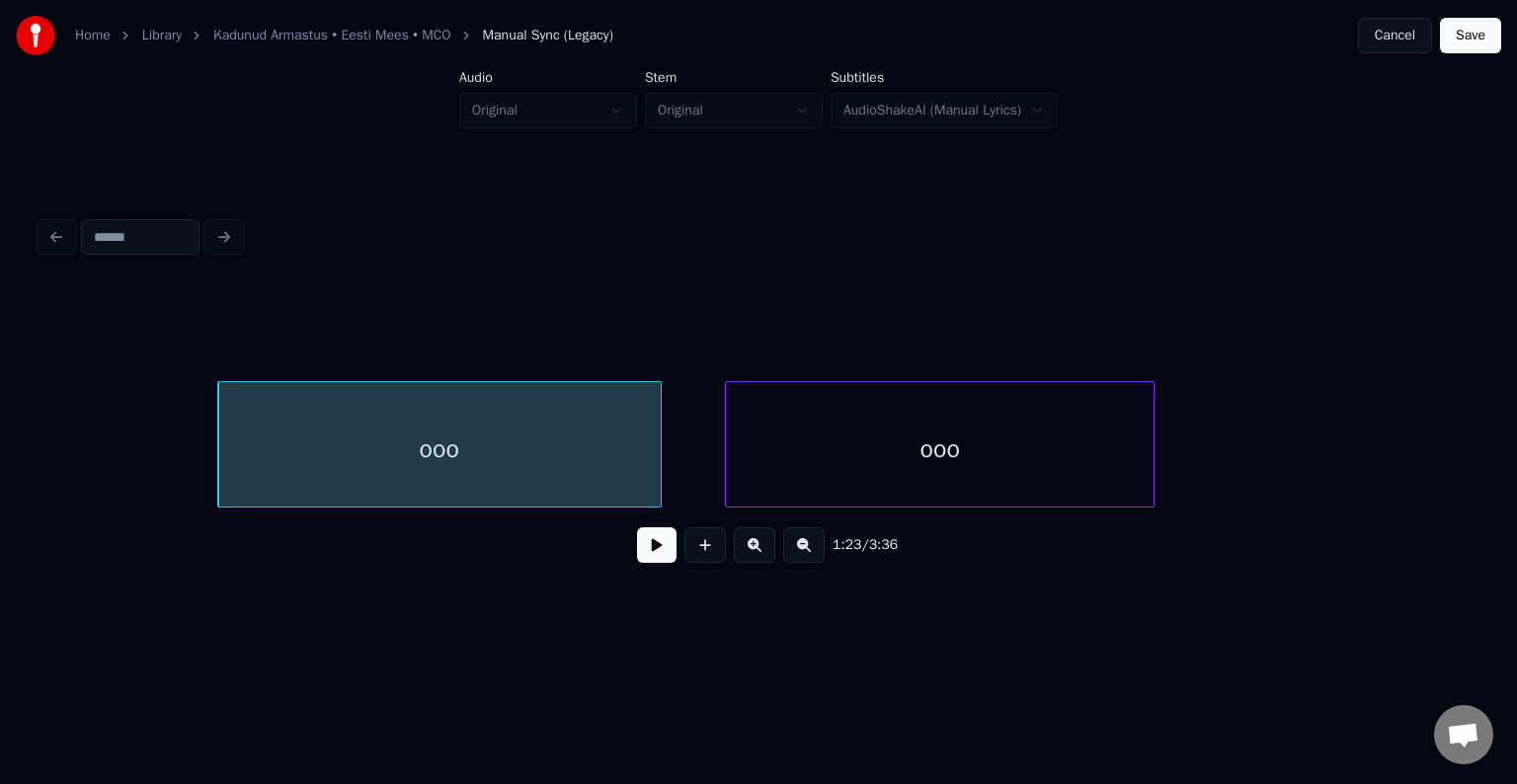 click on "ooo" at bounding box center [939, 449] 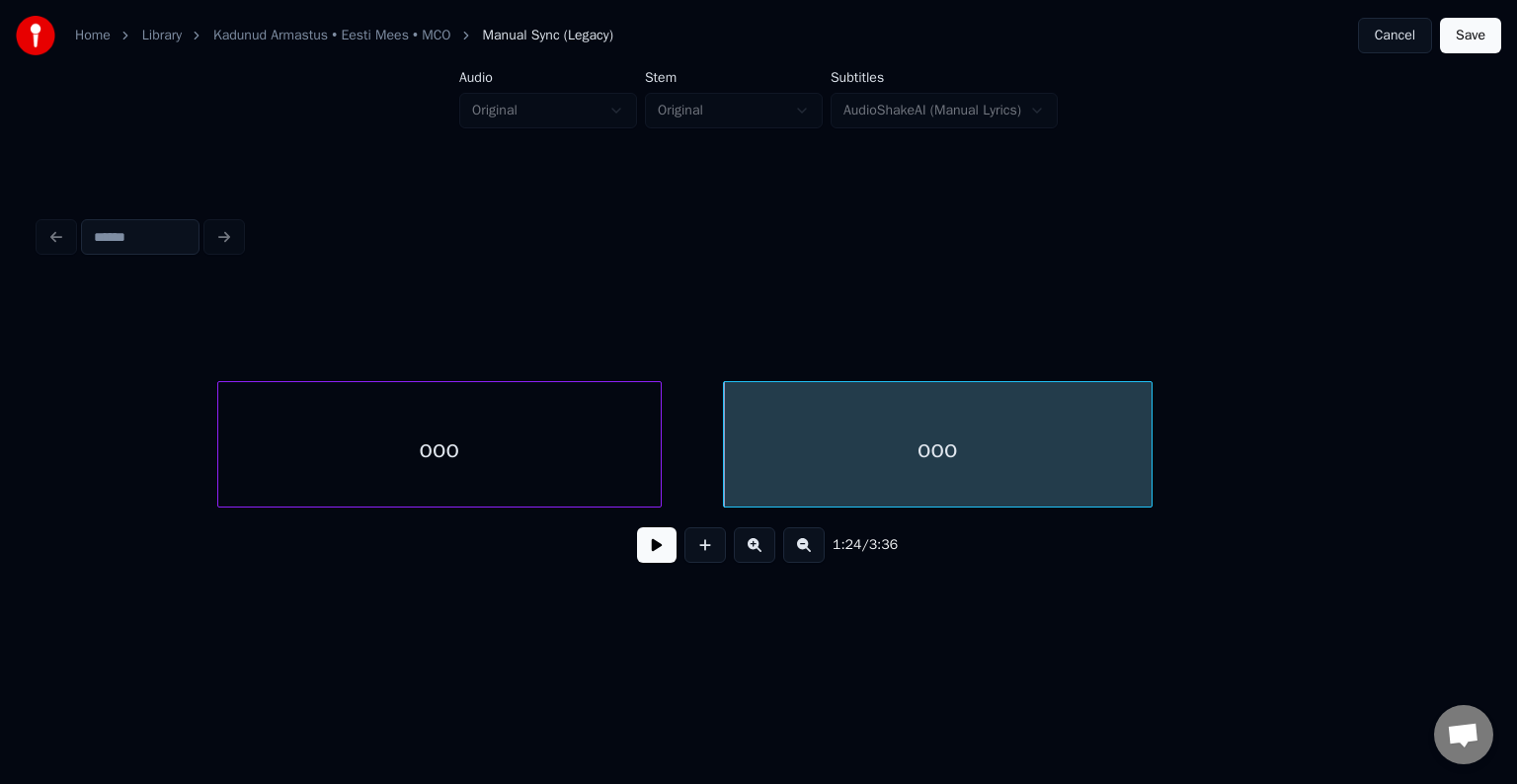 click at bounding box center (657, 545) 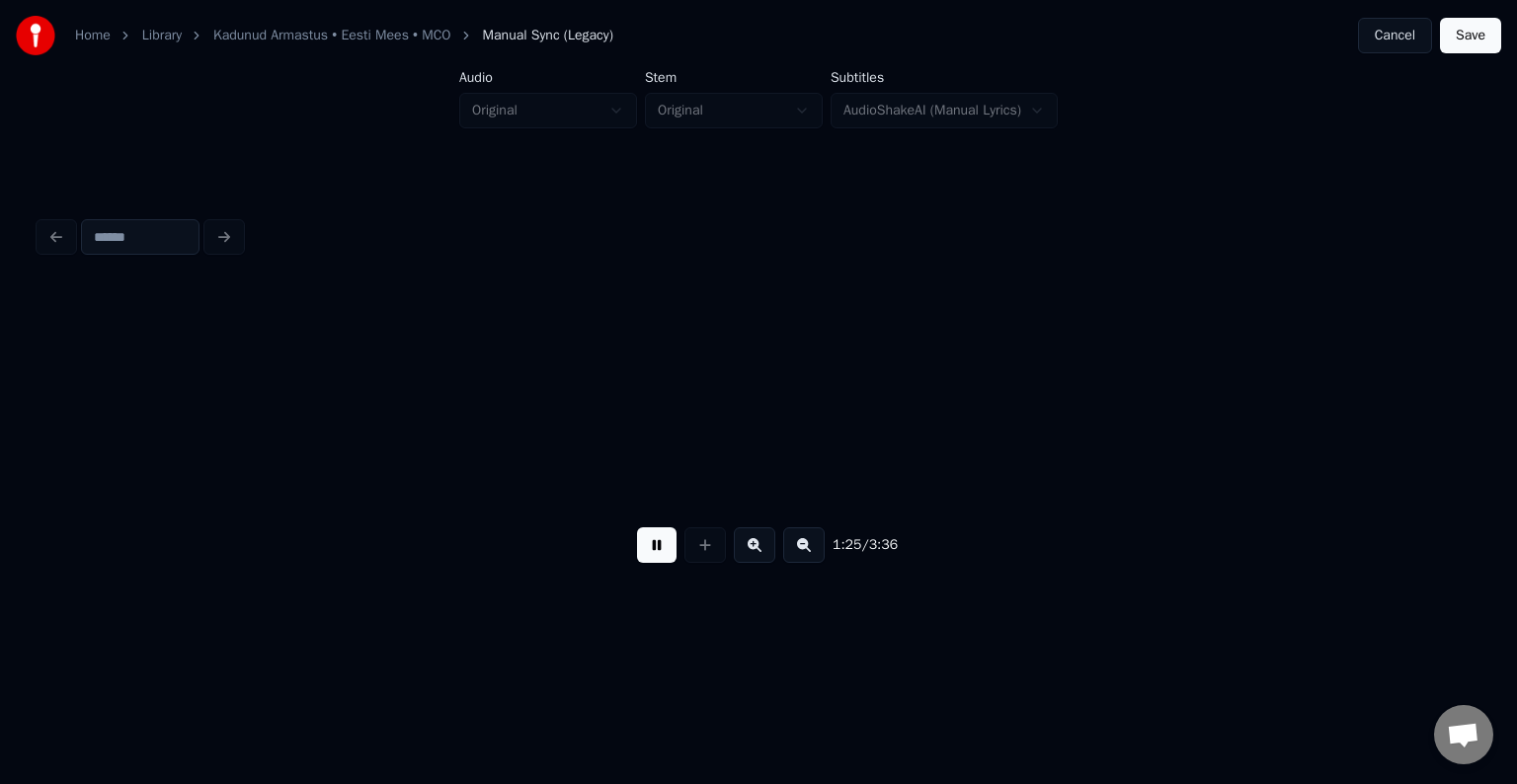 scroll, scrollTop: 0, scrollLeft: 63270, axis: horizontal 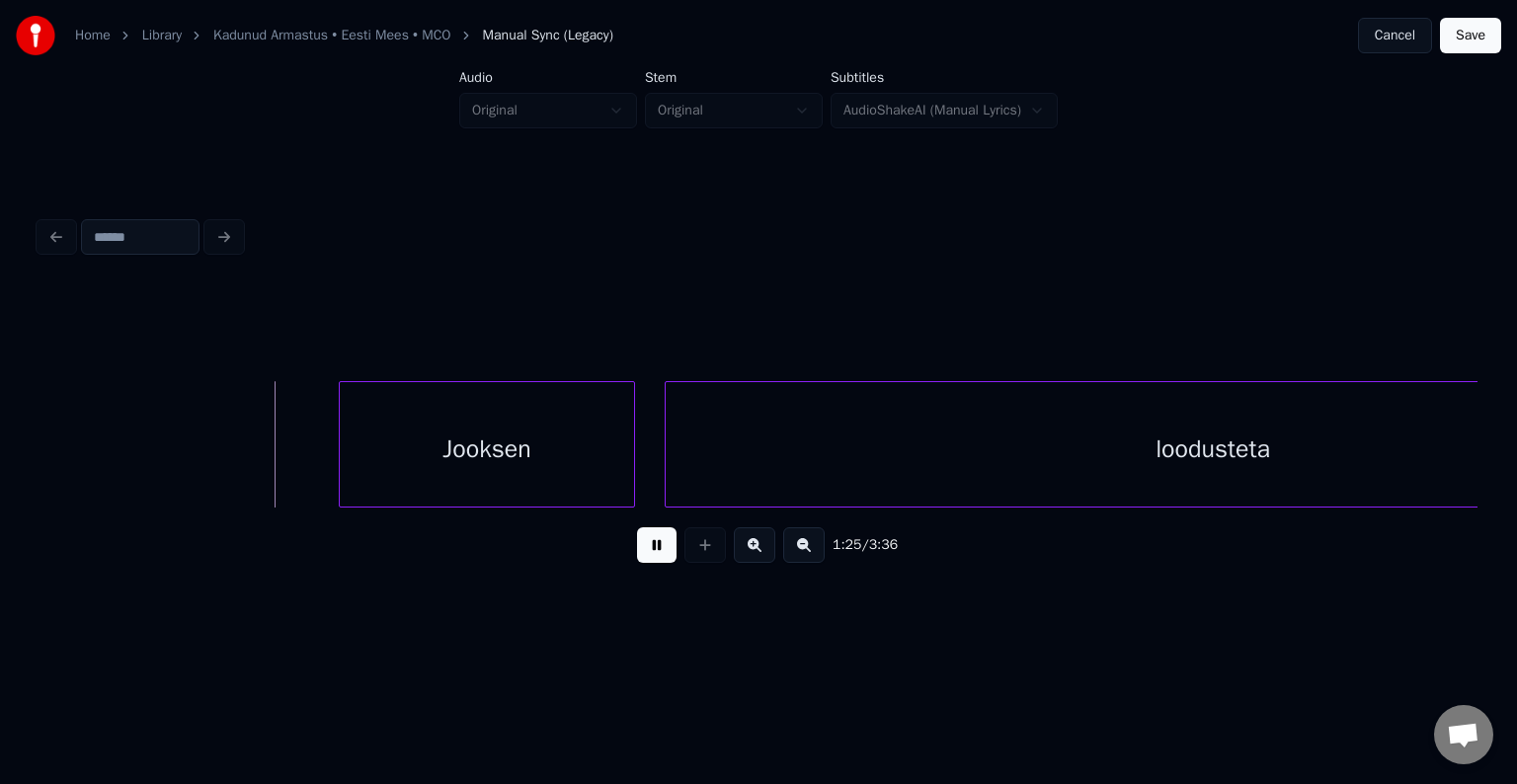 click at bounding box center (657, 545) 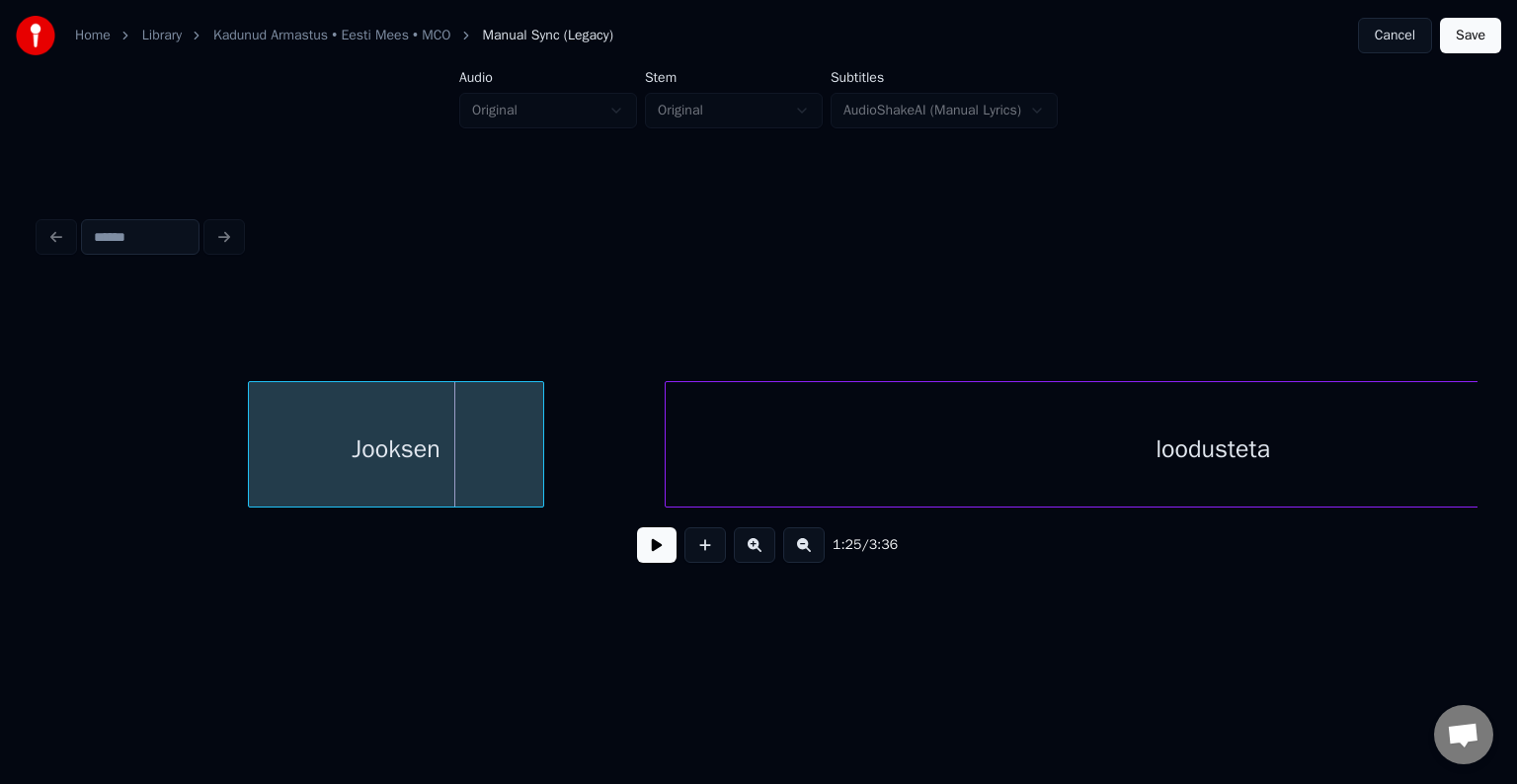 click on "Jooksen" at bounding box center (396, 449) 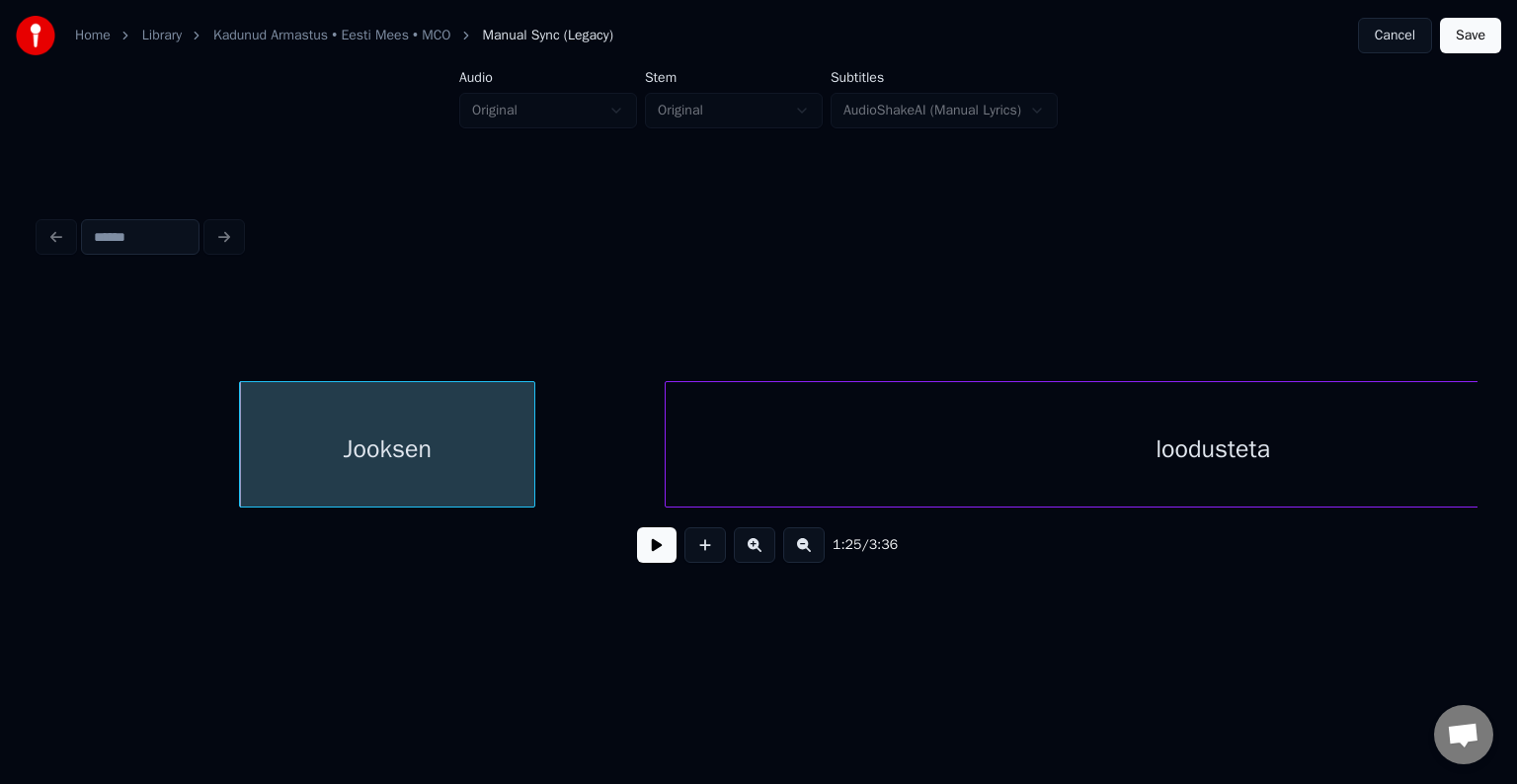 scroll, scrollTop: 0, scrollLeft: 63548, axis: horizontal 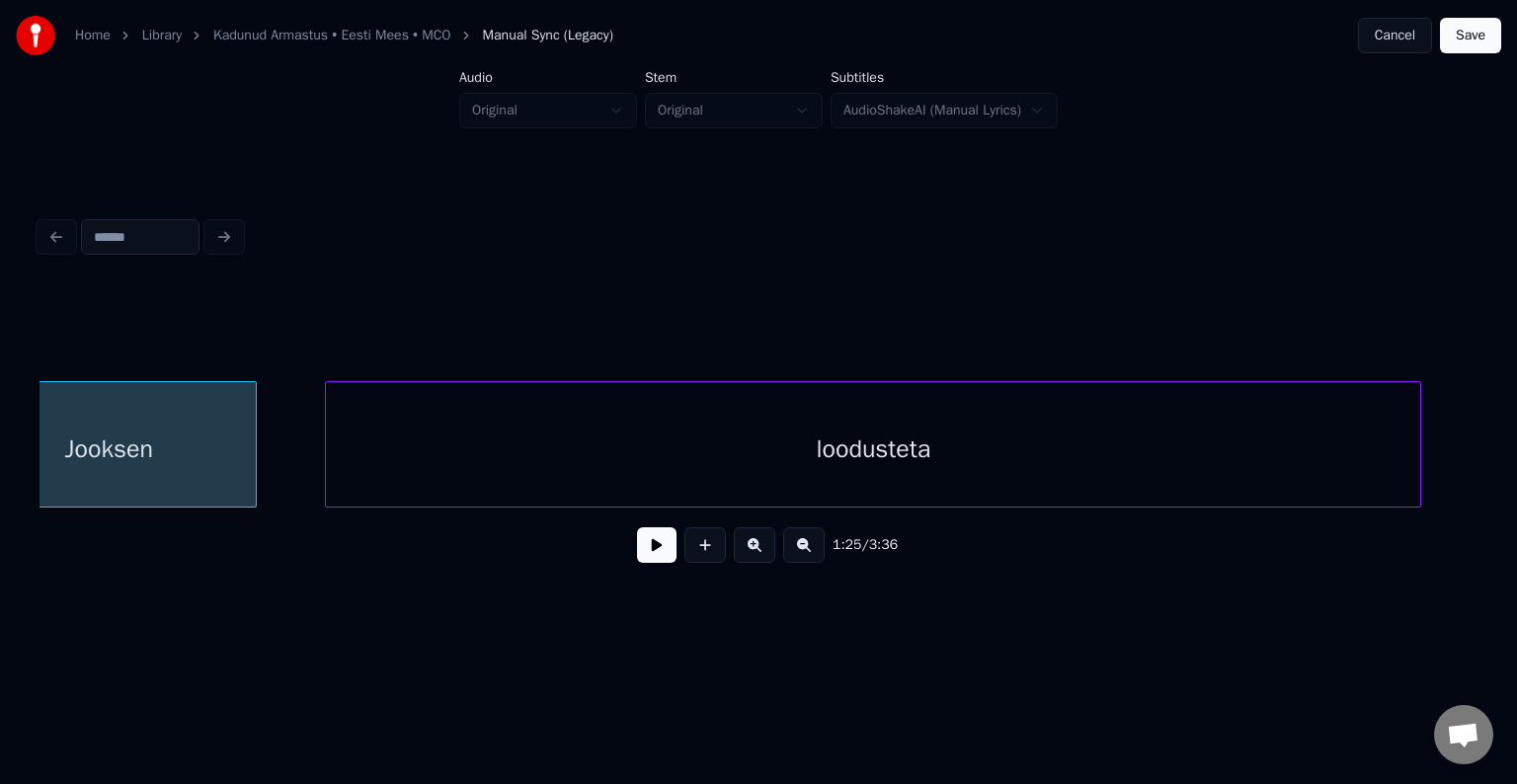 click on "loodusteta" at bounding box center [873, 449] 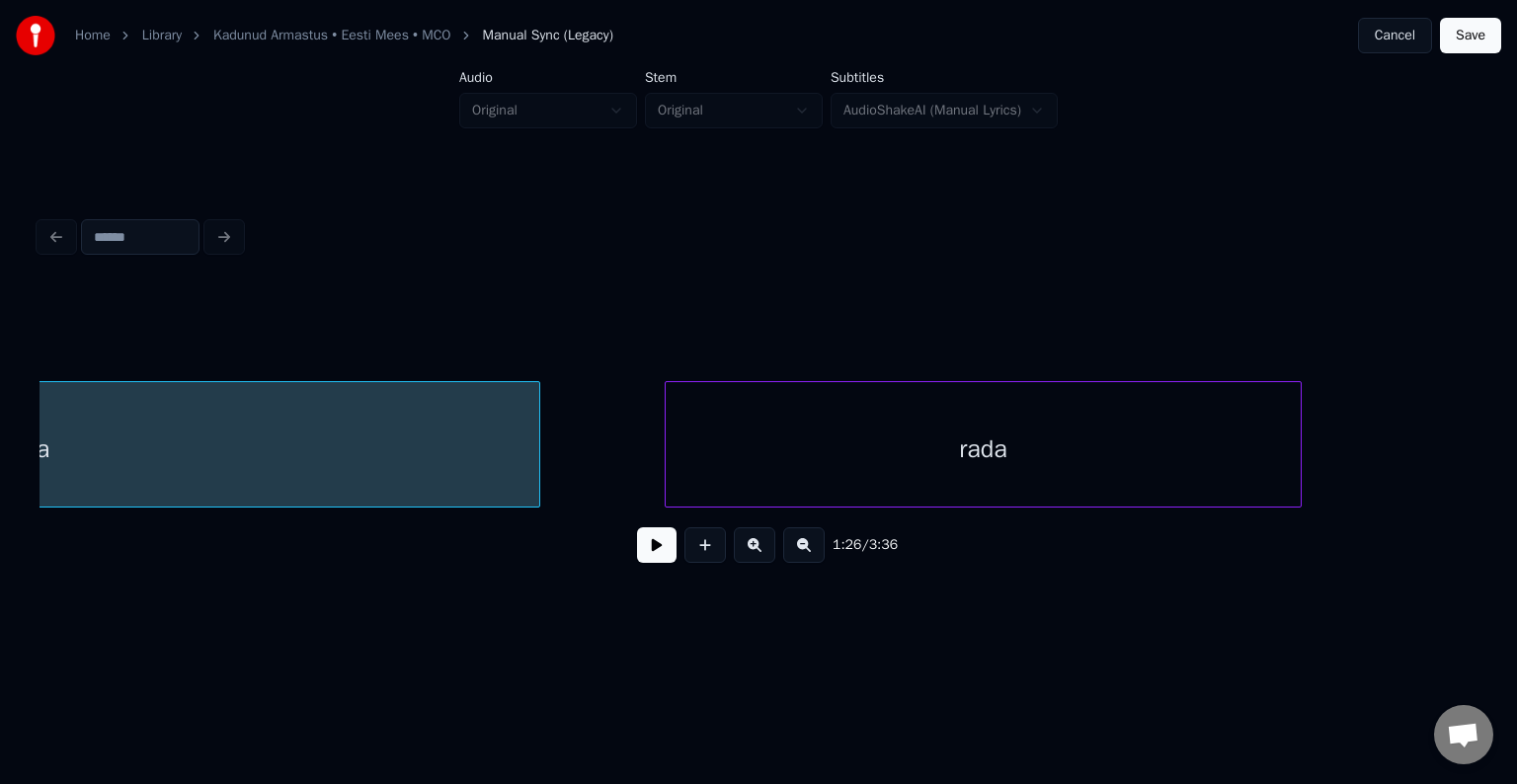scroll, scrollTop: 0, scrollLeft: 64733, axis: horizontal 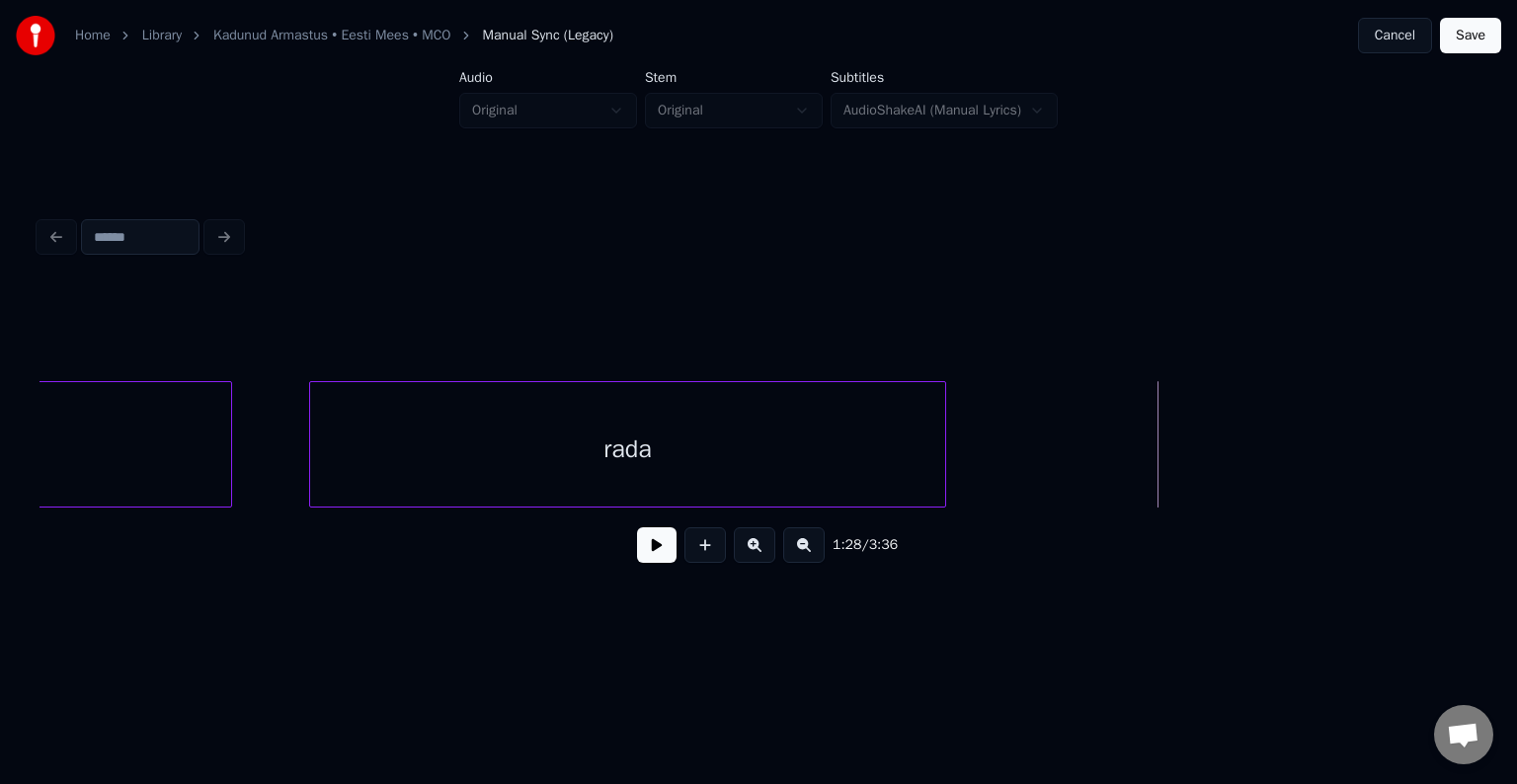click on "rada" at bounding box center [627, 449] 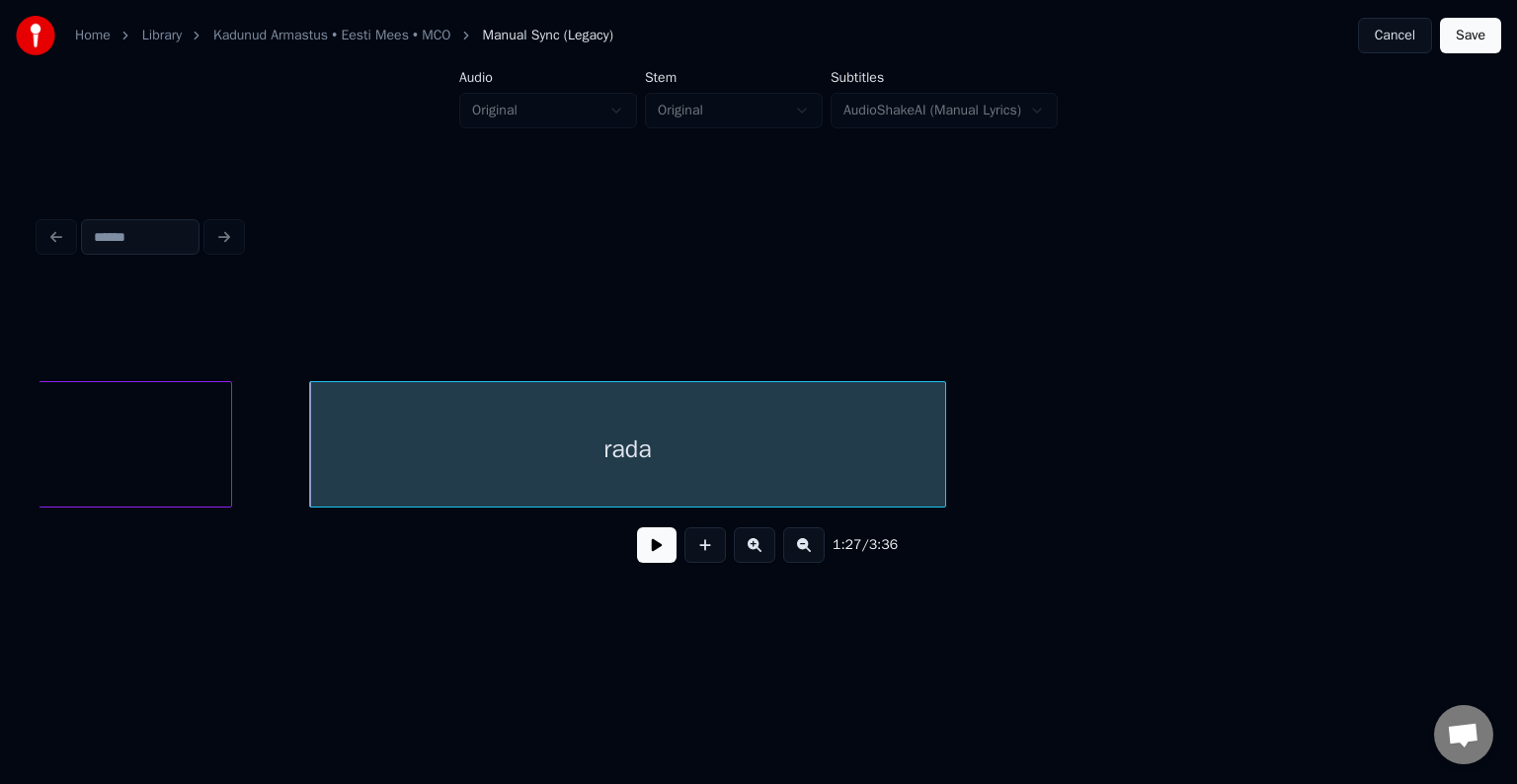 click at bounding box center (657, 545) 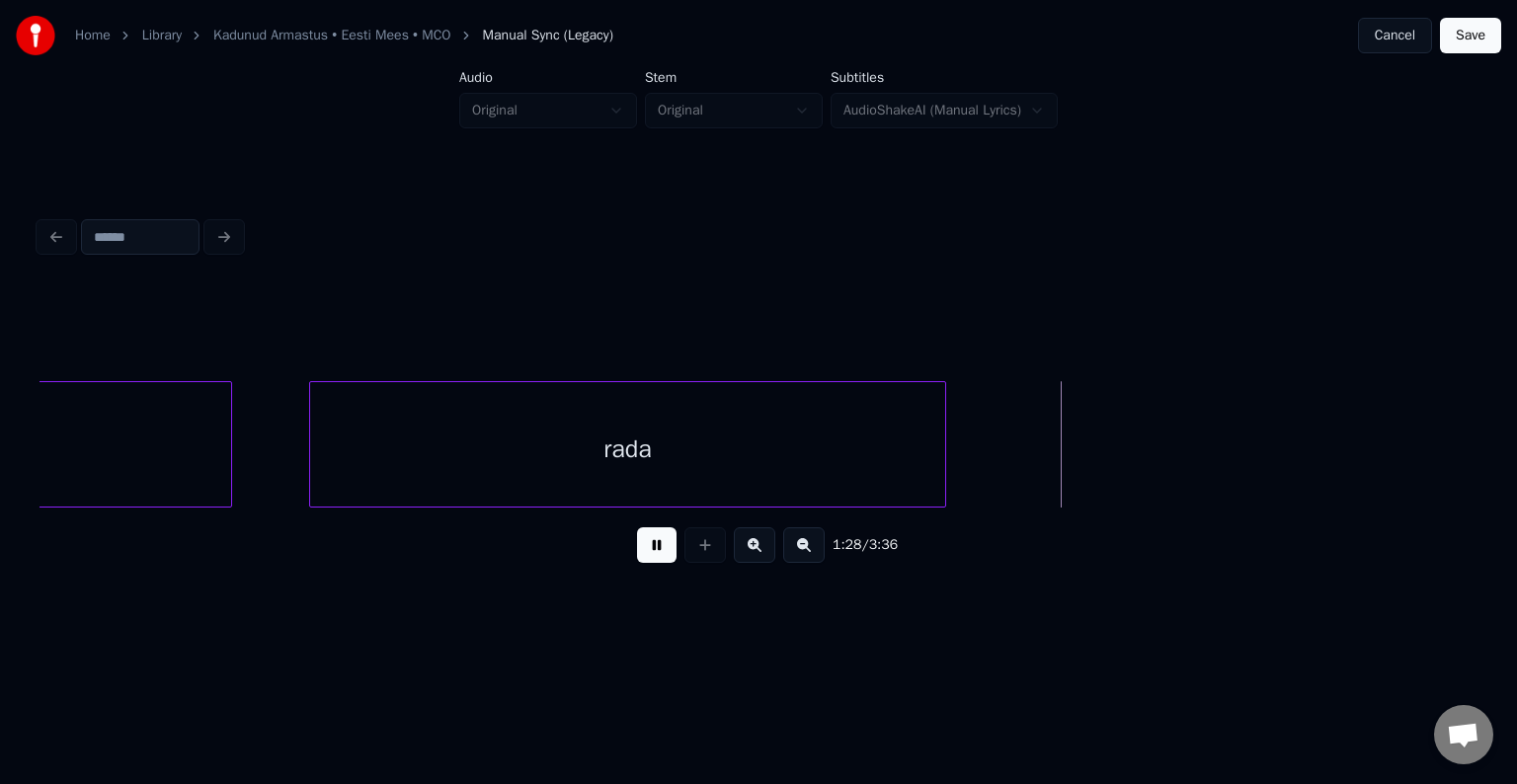 click at bounding box center [657, 545] 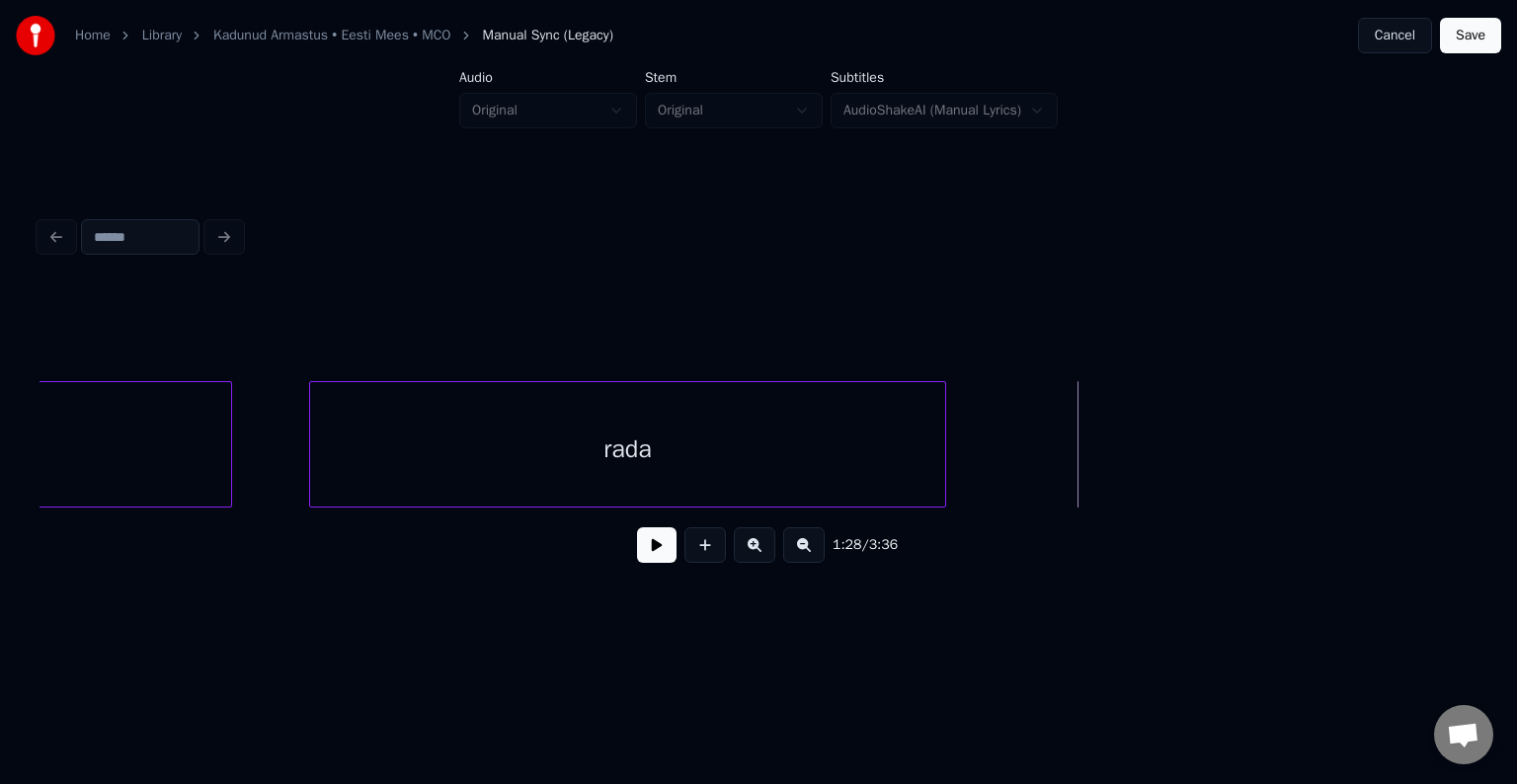 click on "rada" at bounding box center (627, 449) 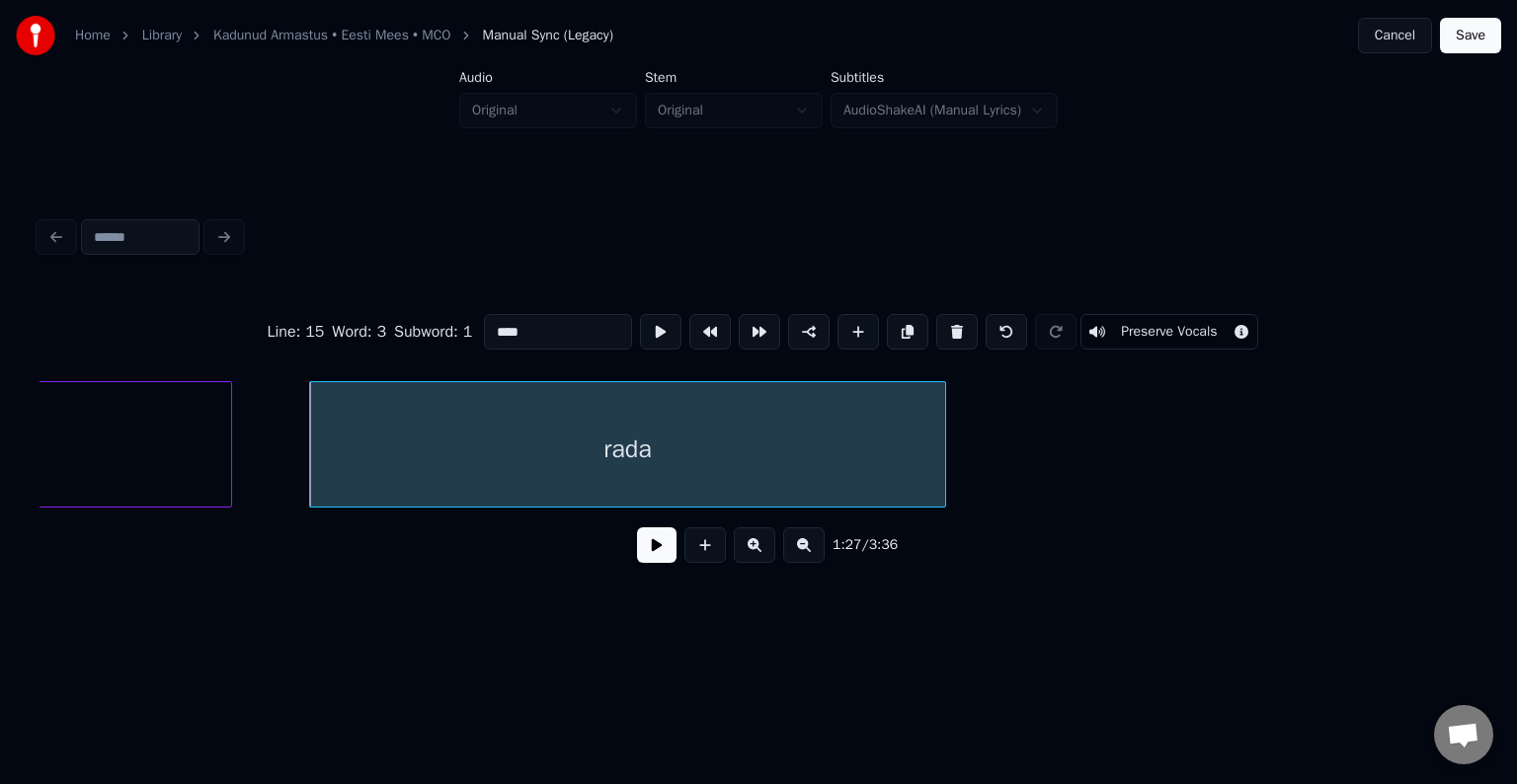 click on "****" at bounding box center [558, 332] 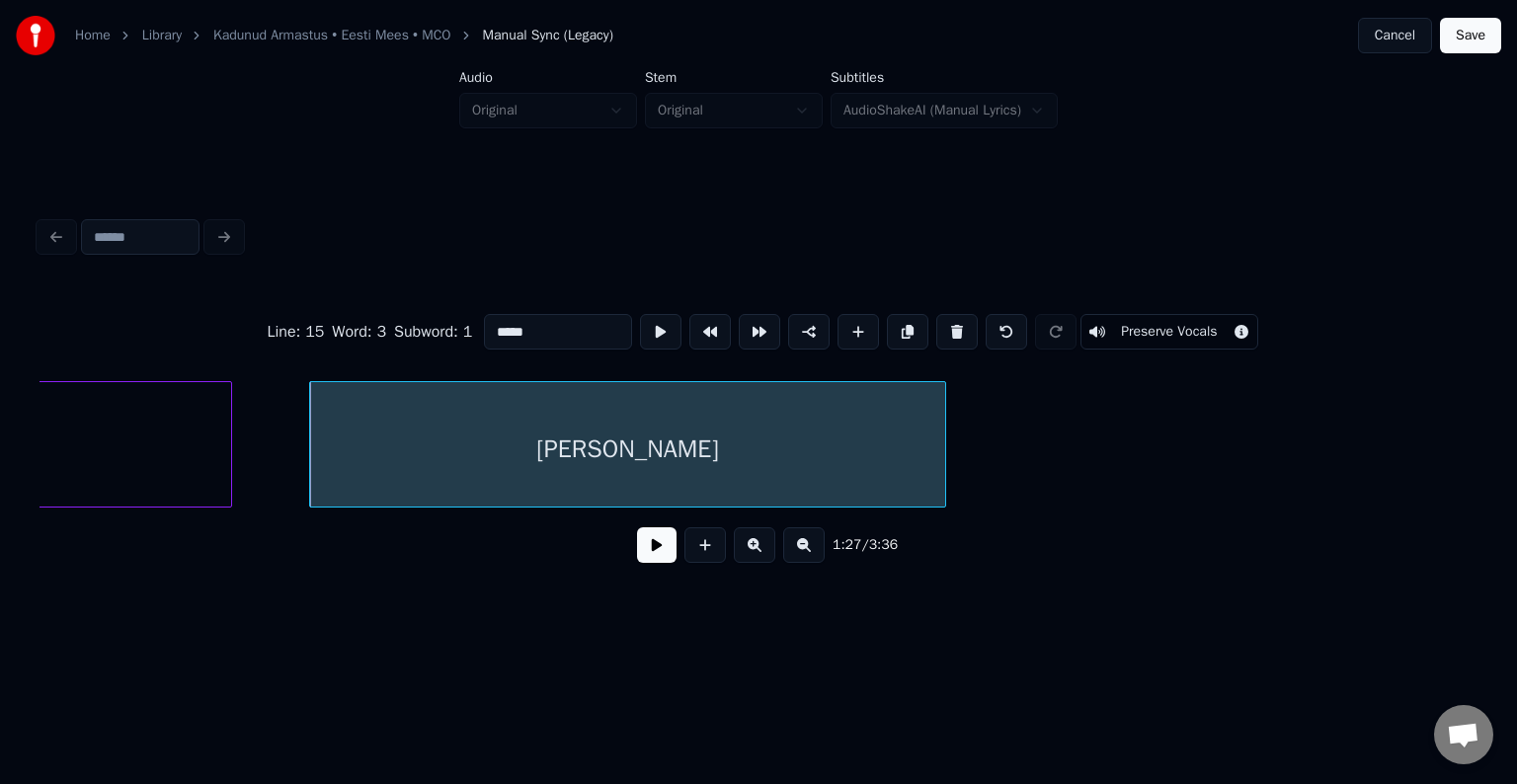 type on "*****" 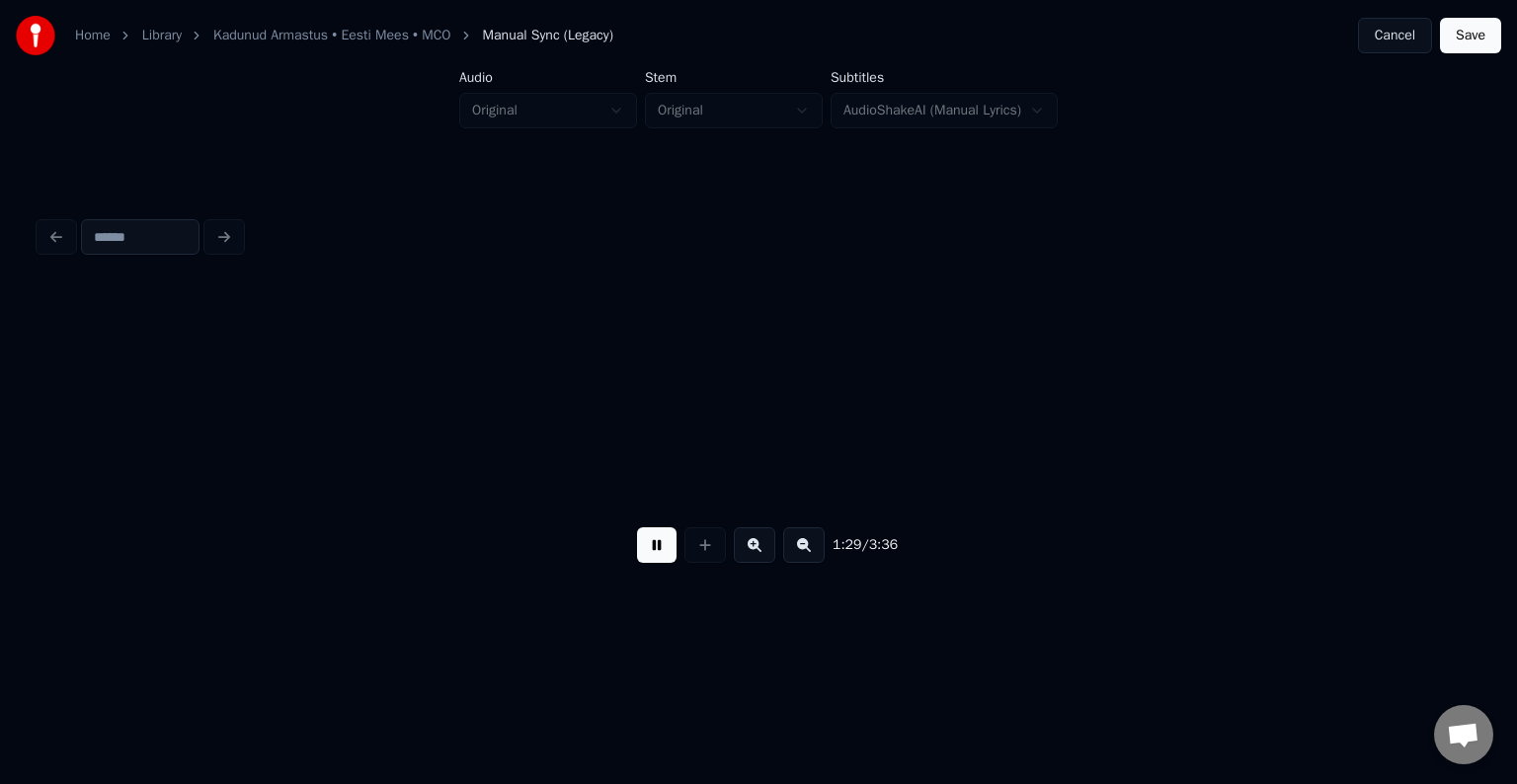 scroll, scrollTop: 0, scrollLeft: 66171, axis: horizontal 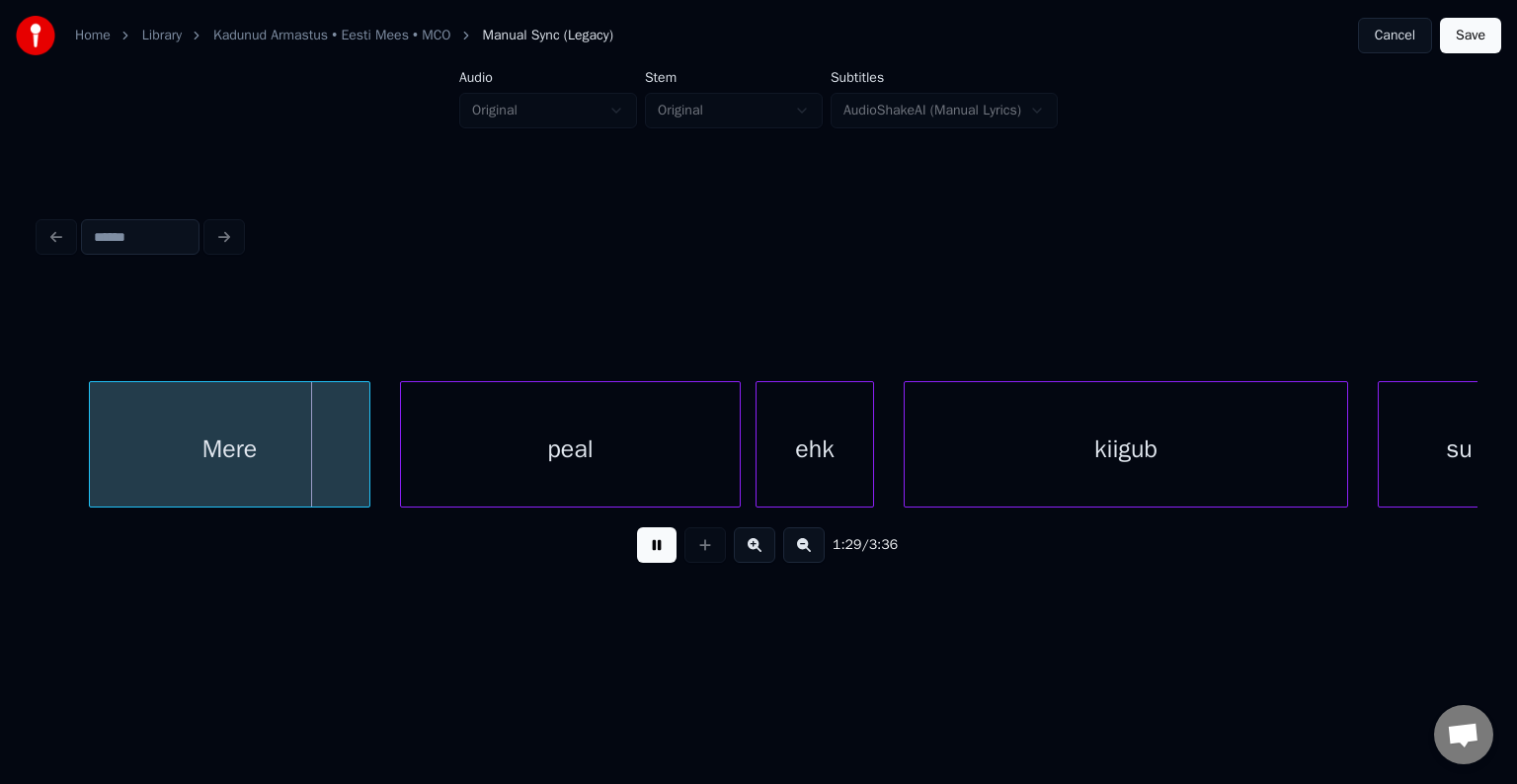 click at bounding box center (657, 545) 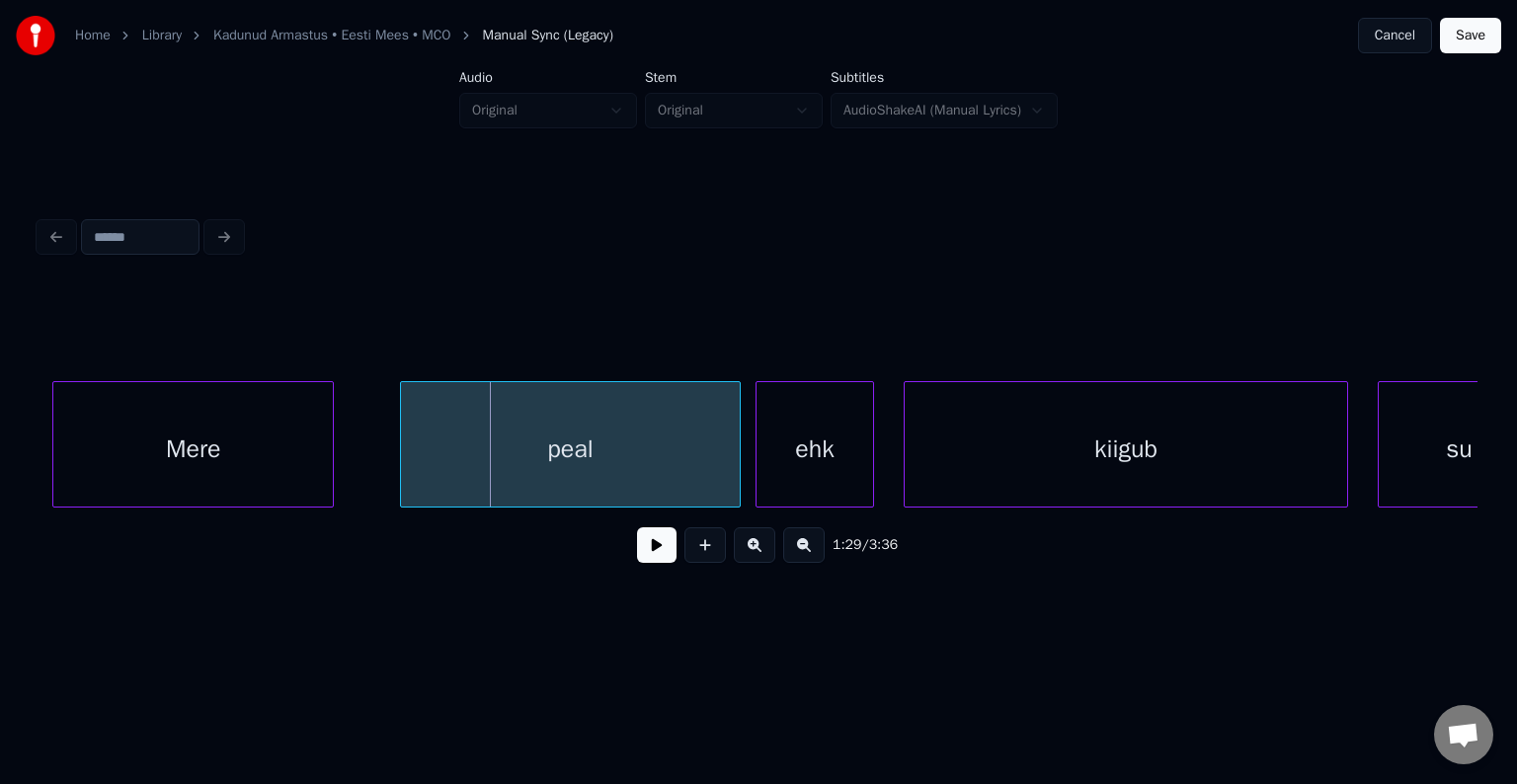 scroll, scrollTop: 0, scrollLeft: 66169, axis: horizontal 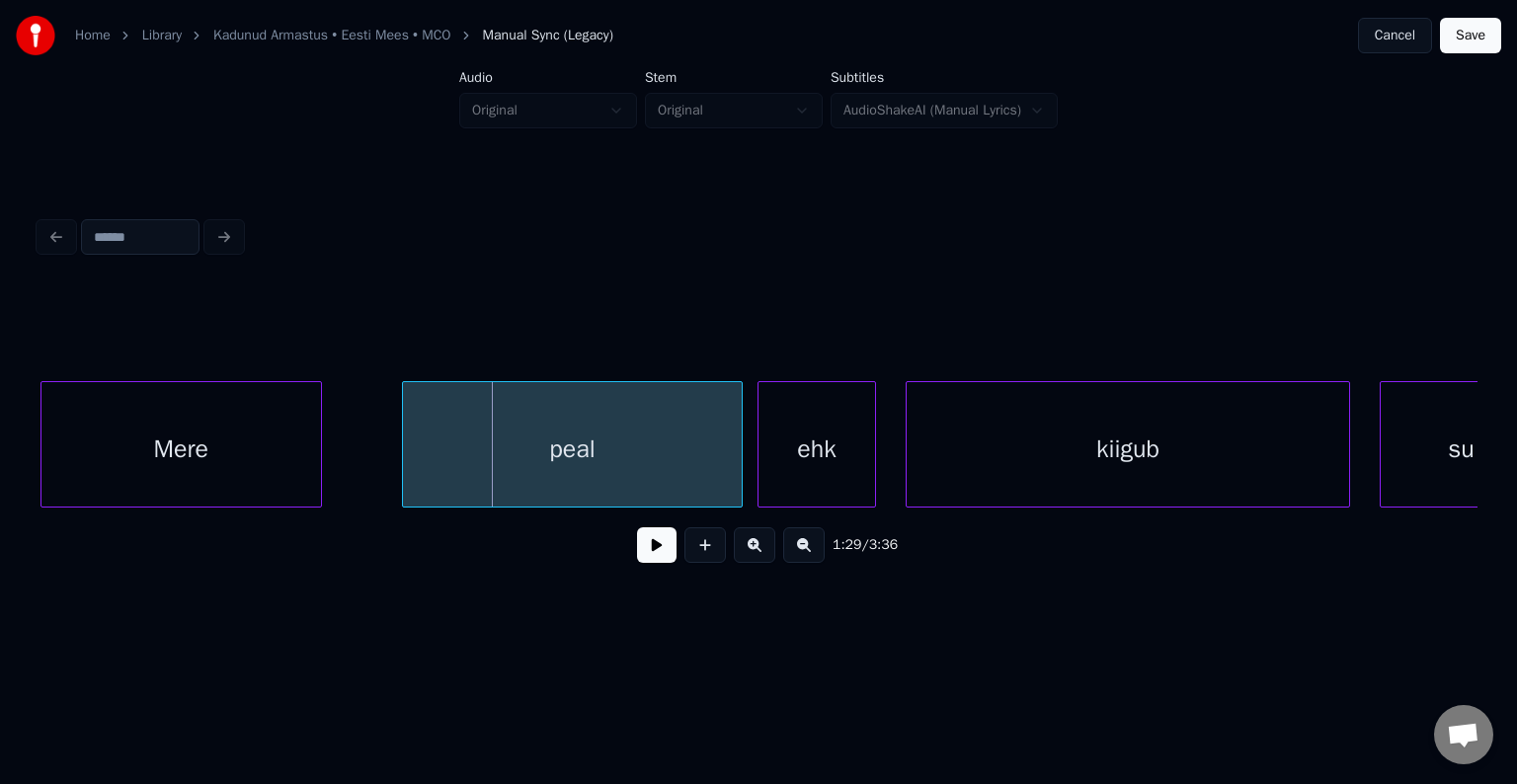 click on "Mere" at bounding box center [181, 449] 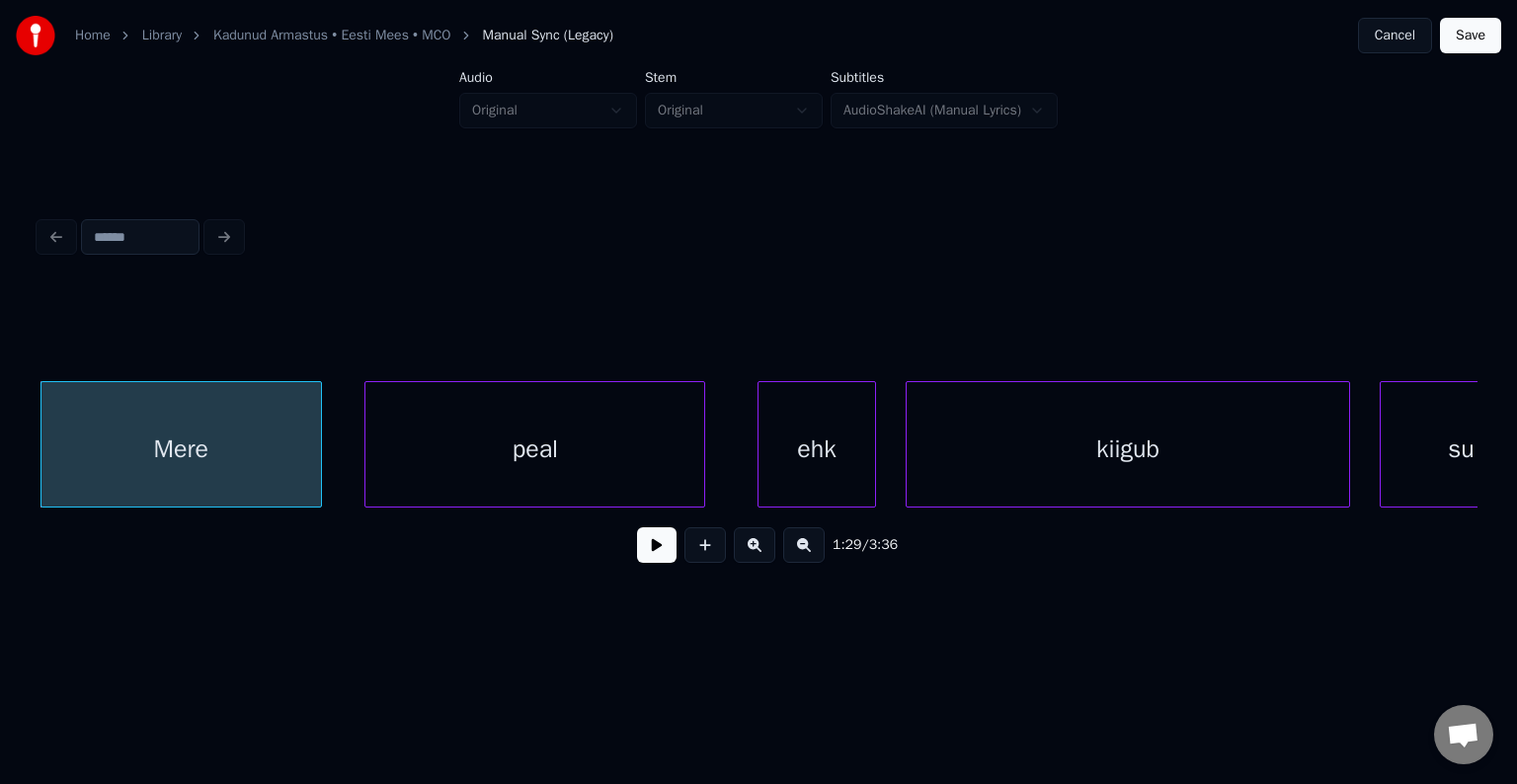 click on "peal" at bounding box center [534, 449] 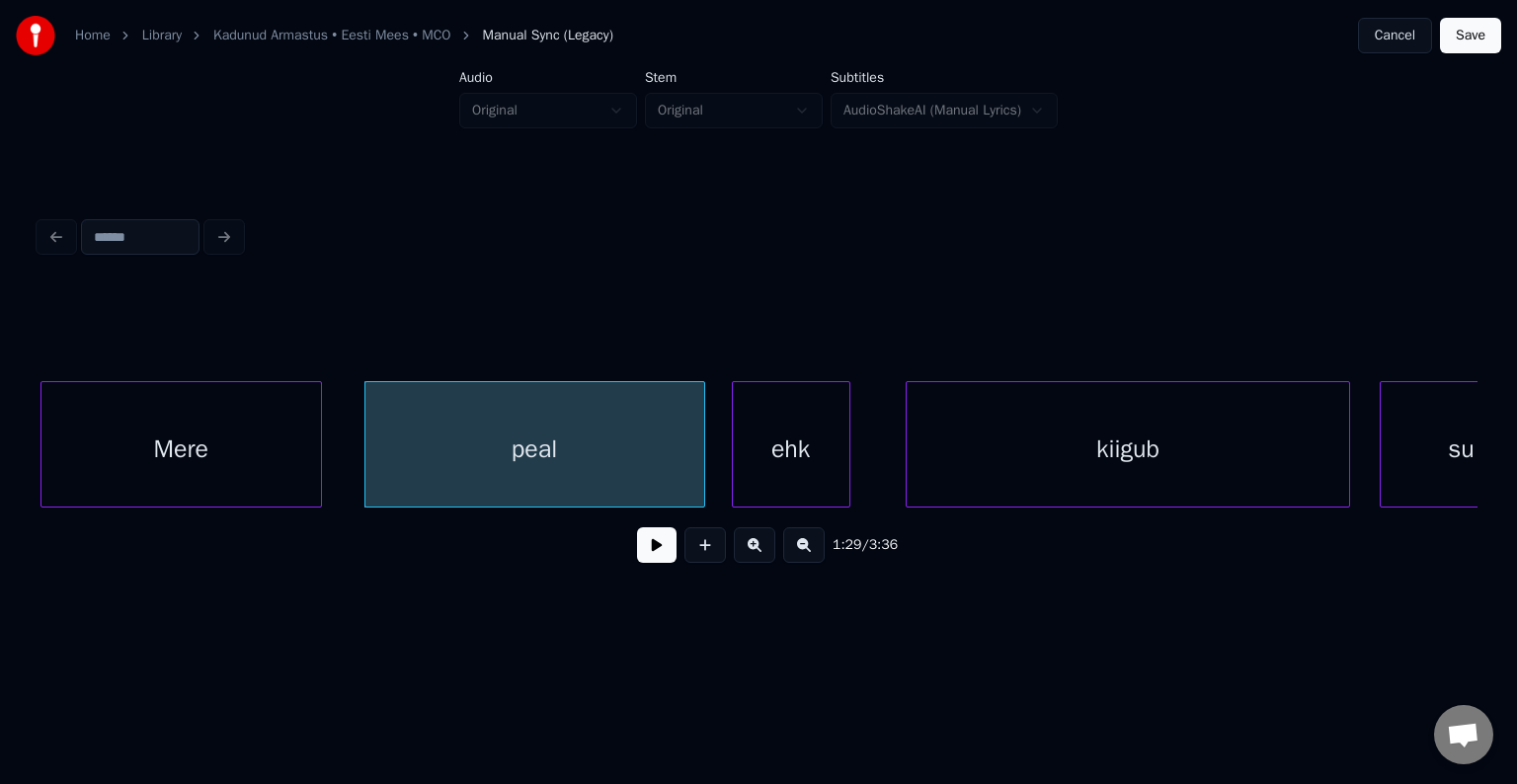 click on "ehk" at bounding box center [791, 449] 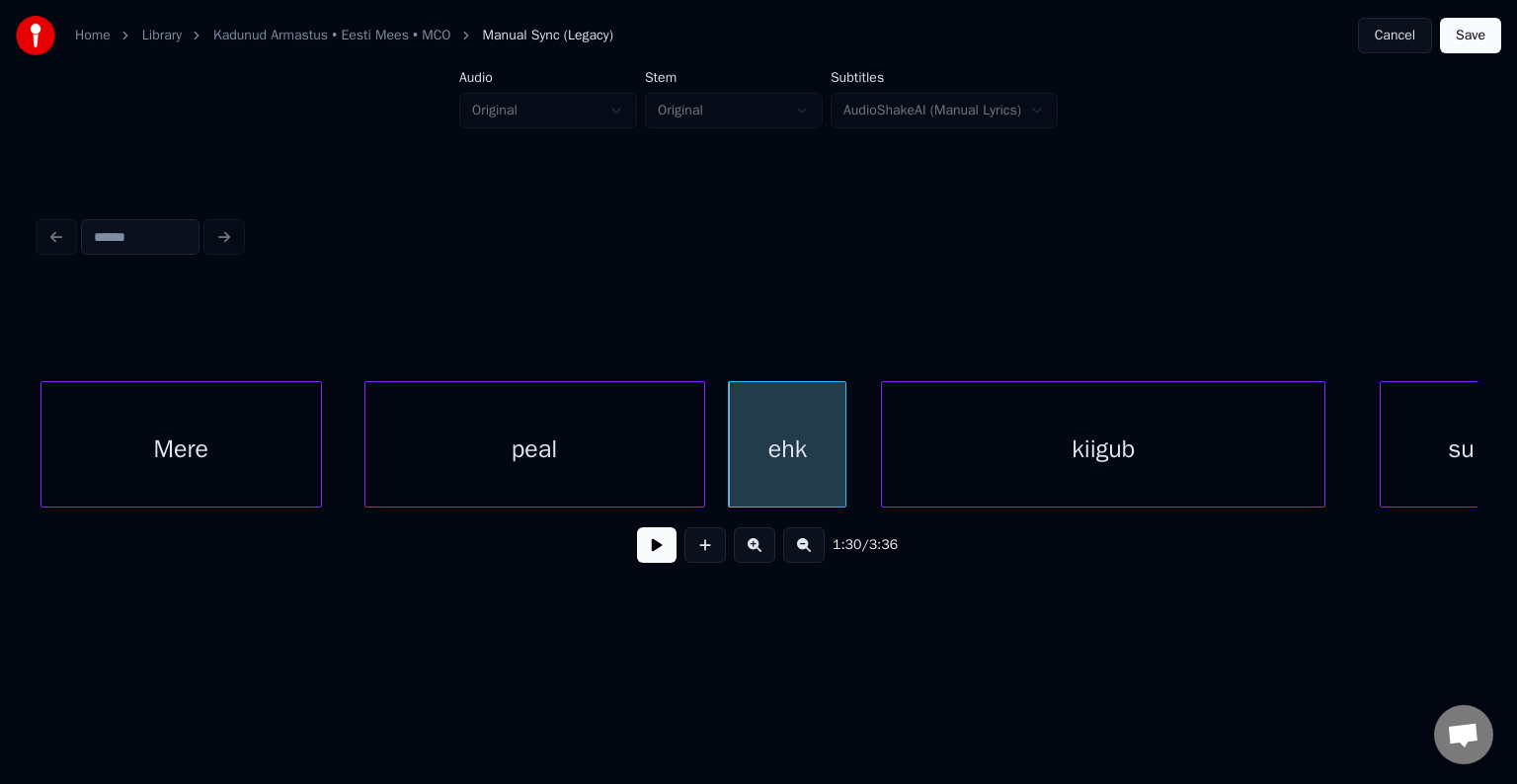 click on "kiigub" at bounding box center [1103, 449] 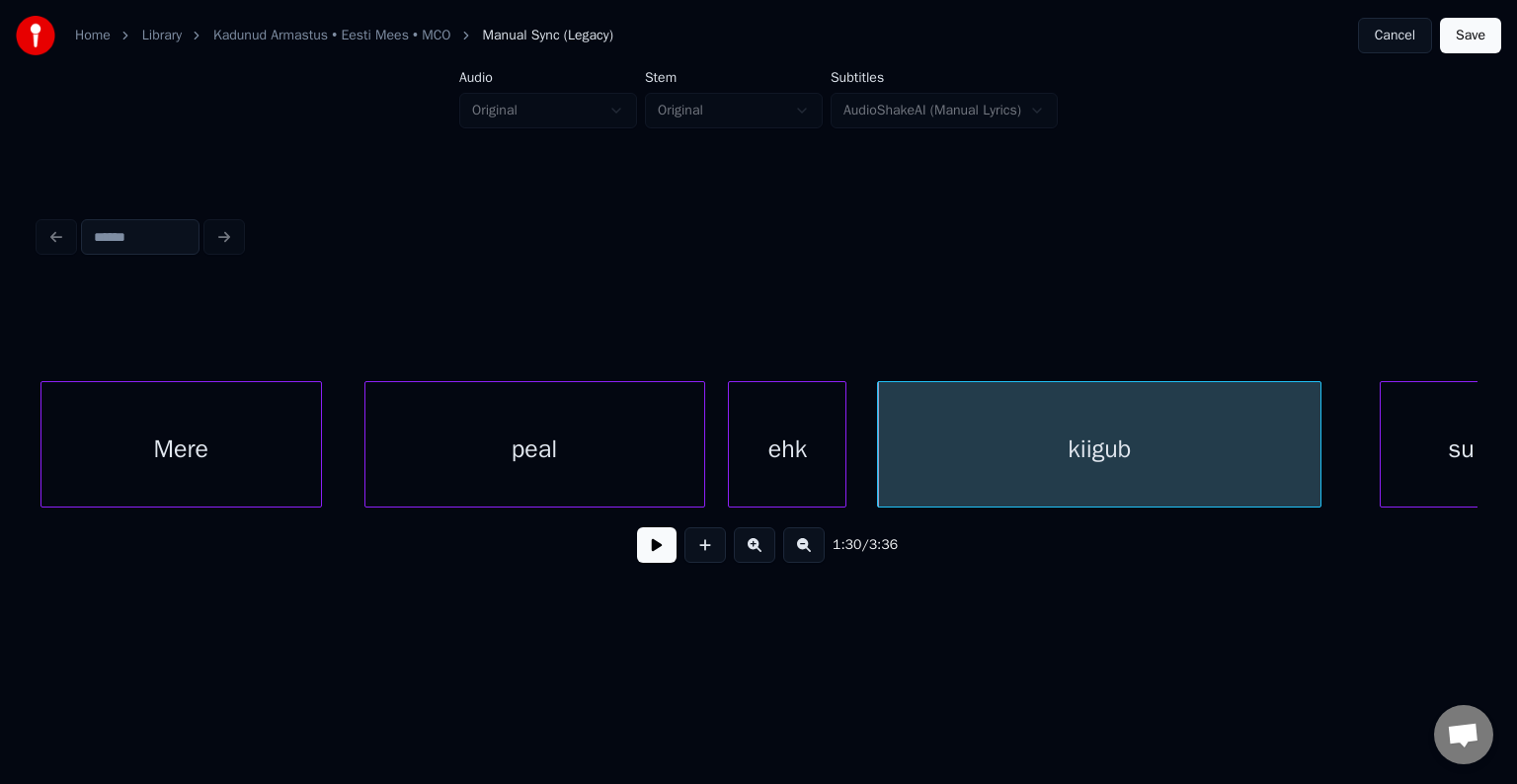 click on "ehk" at bounding box center [787, 449] 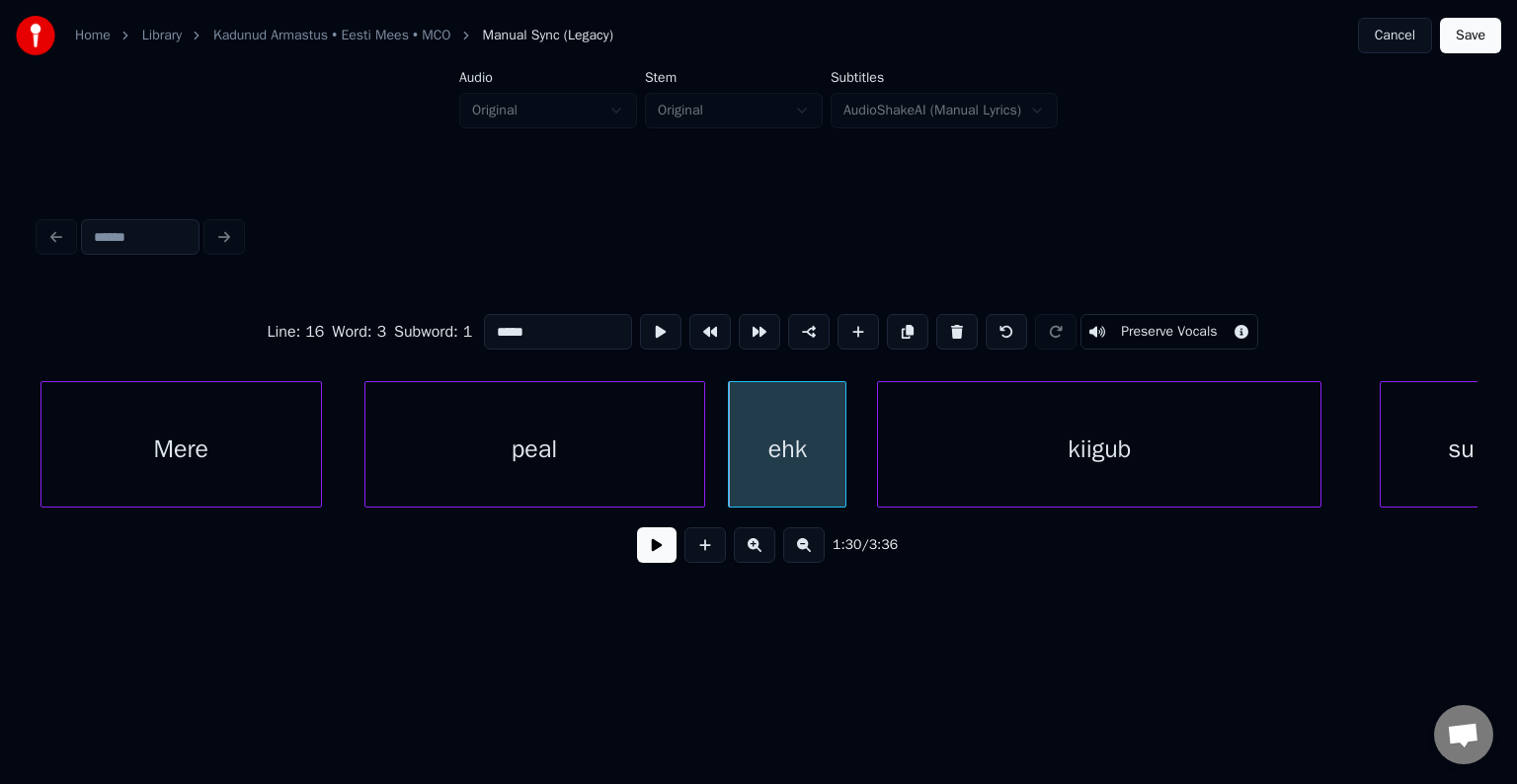 type on "***" 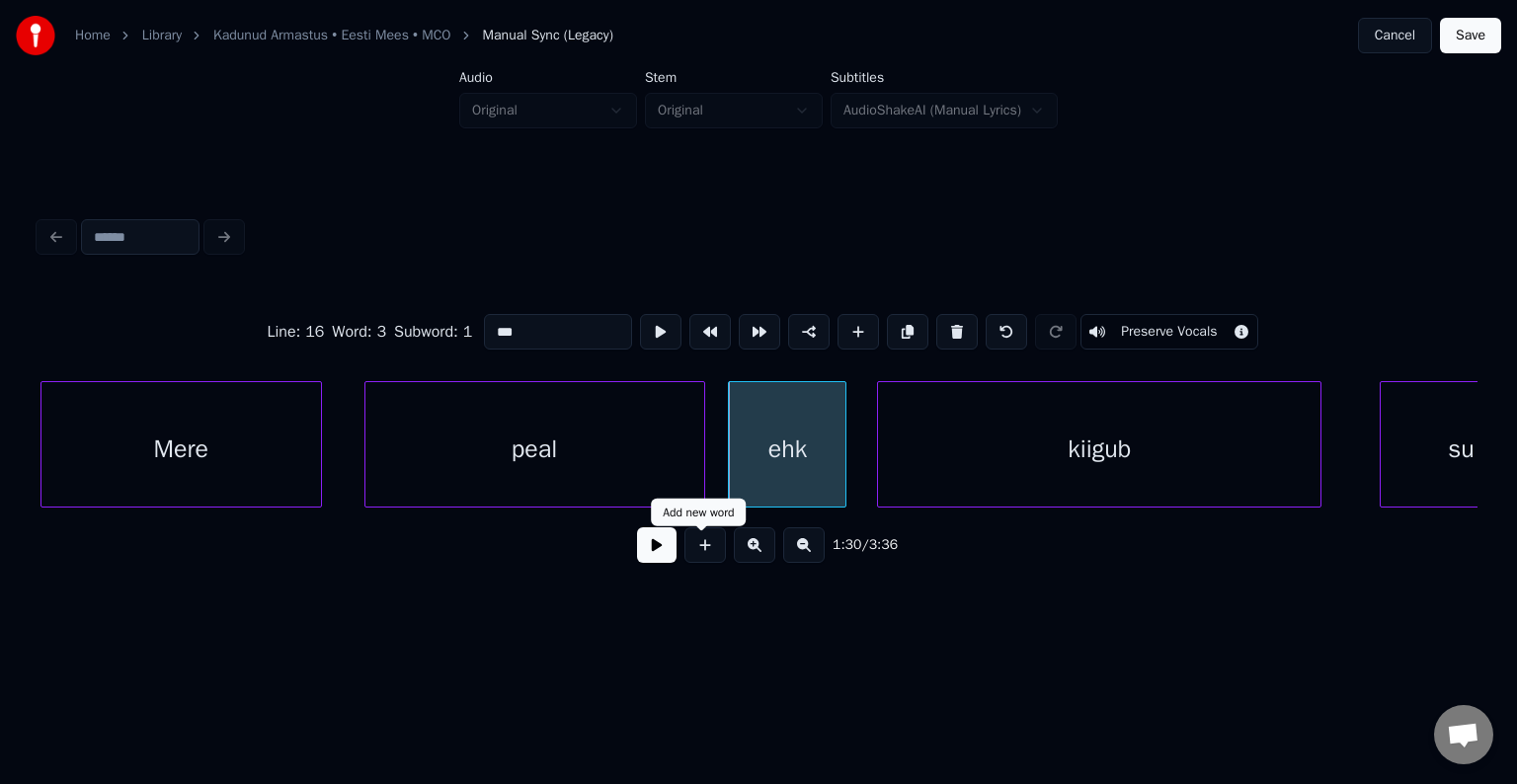 click on "1:30  /  3:36" at bounding box center (758, 545) 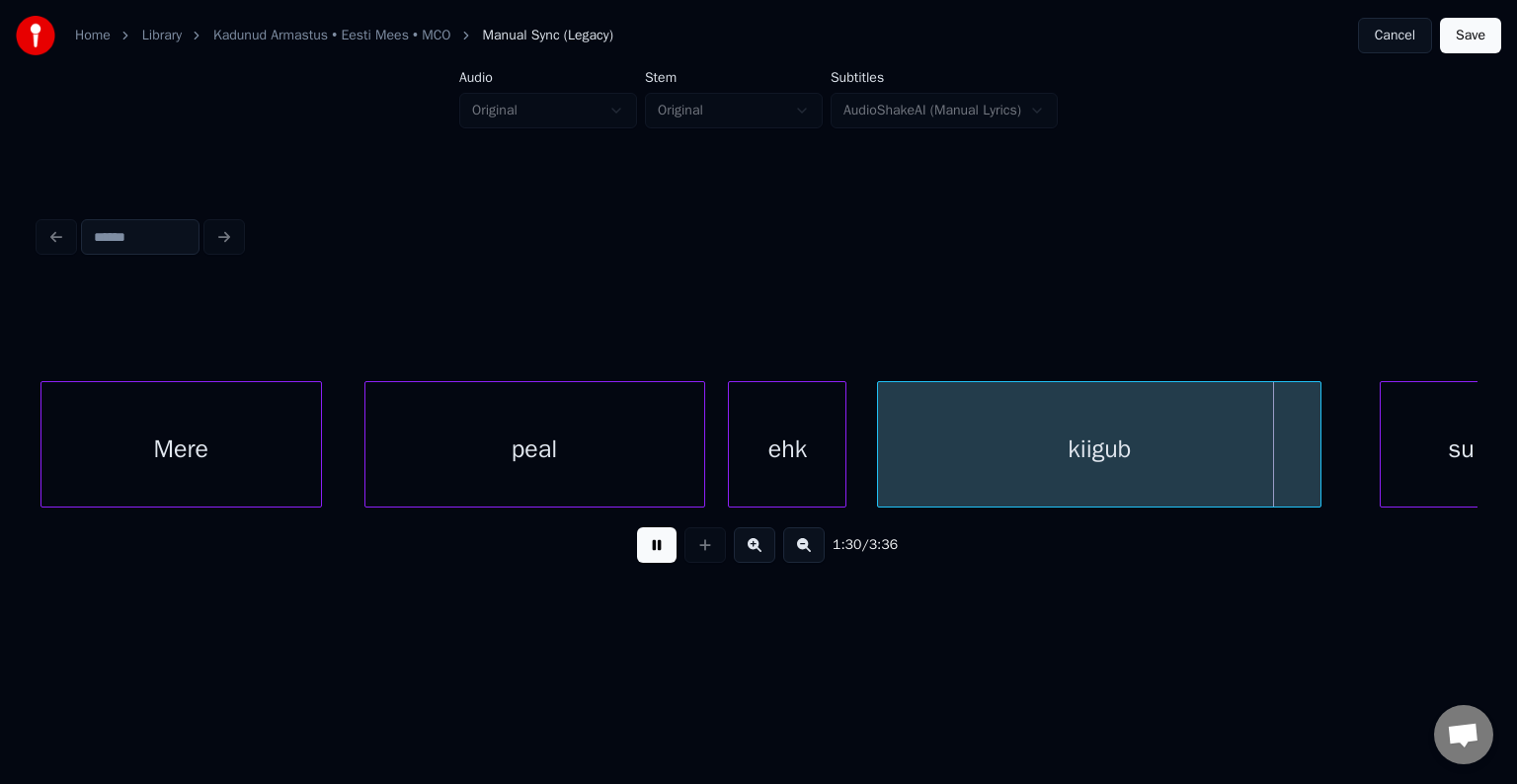 click at bounding box center [657, 545] 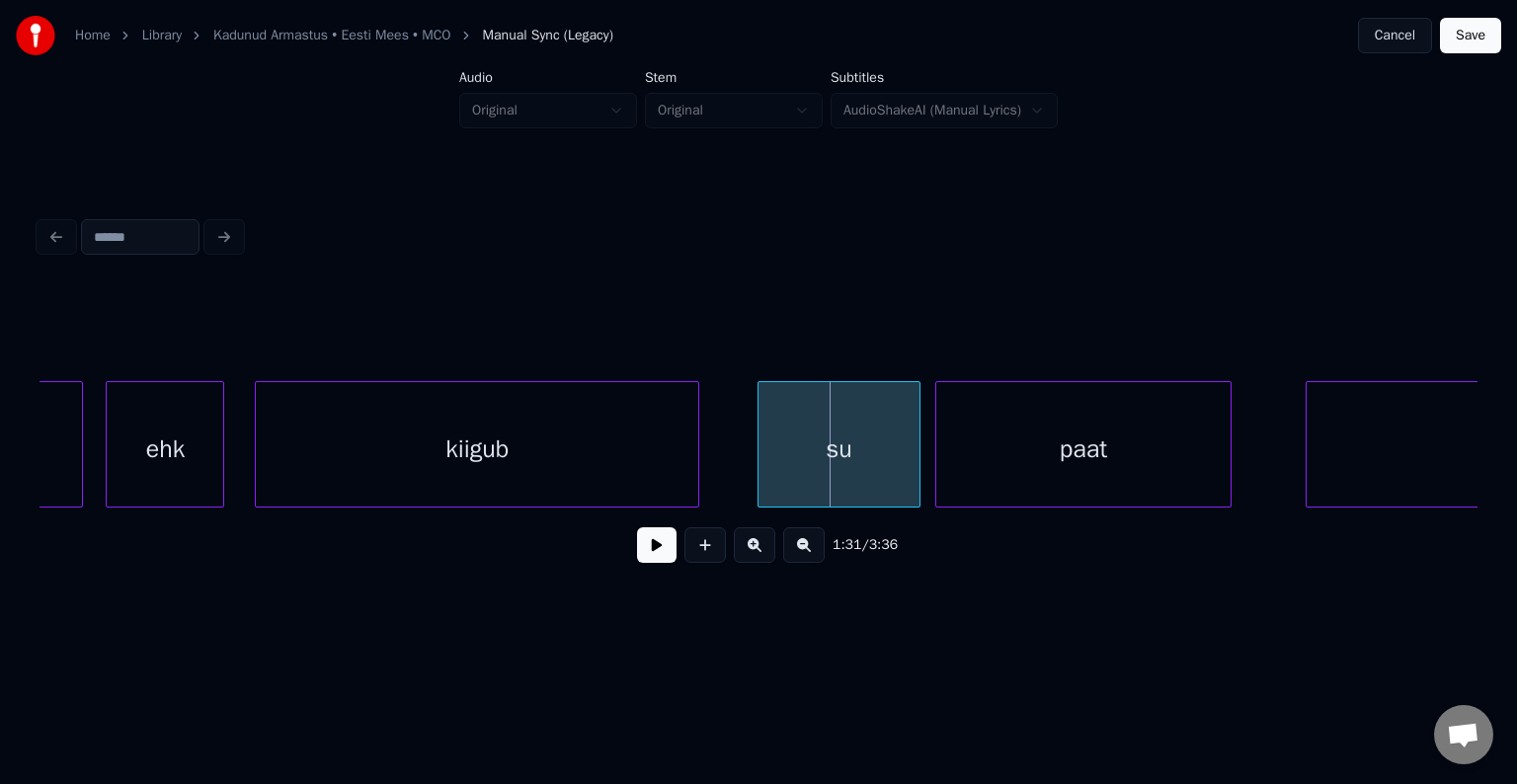 scroll, scrollTop: 0, scrollLeft: 66880, axis: horizontal 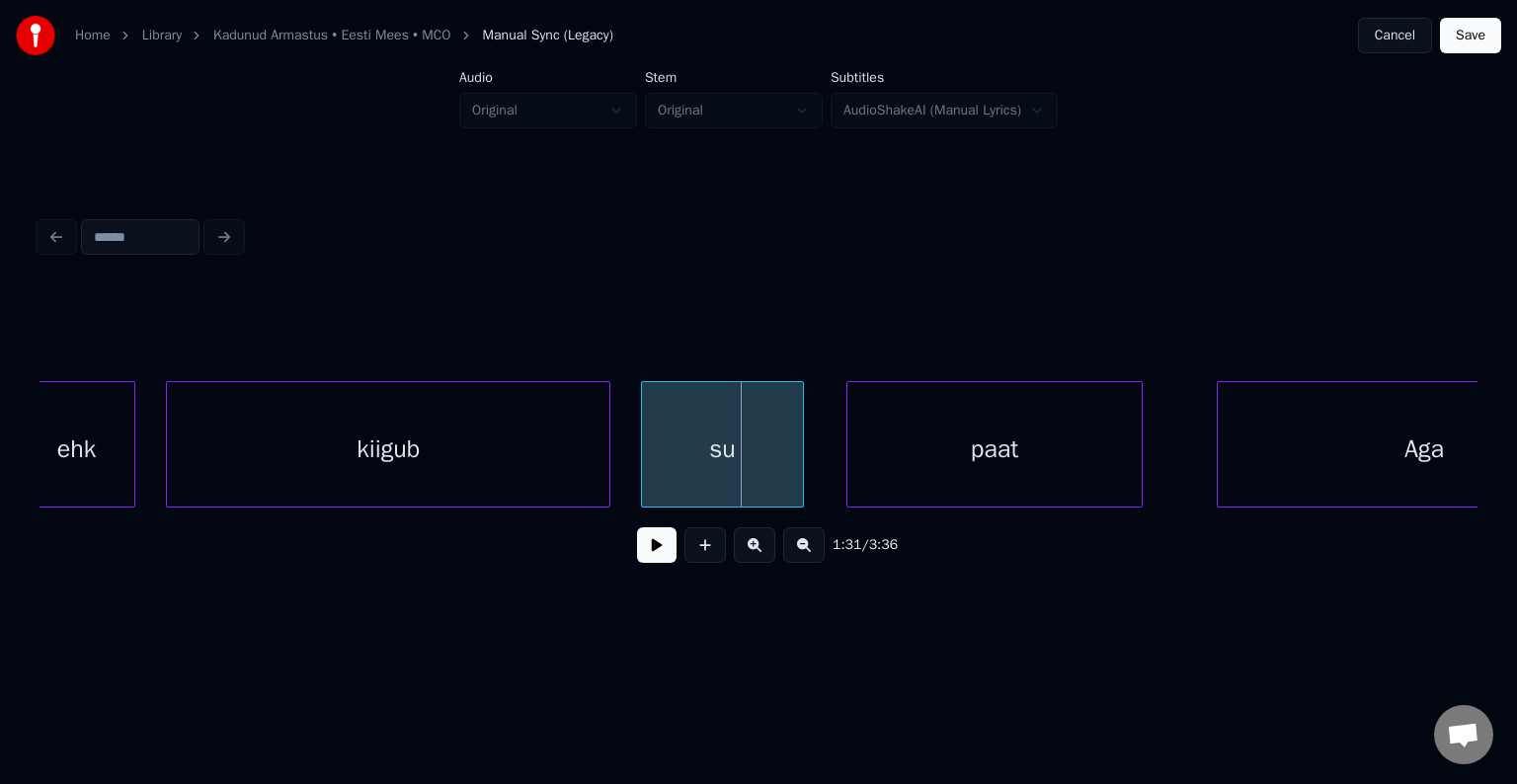 click on "su" at bounding box center (722, 449) 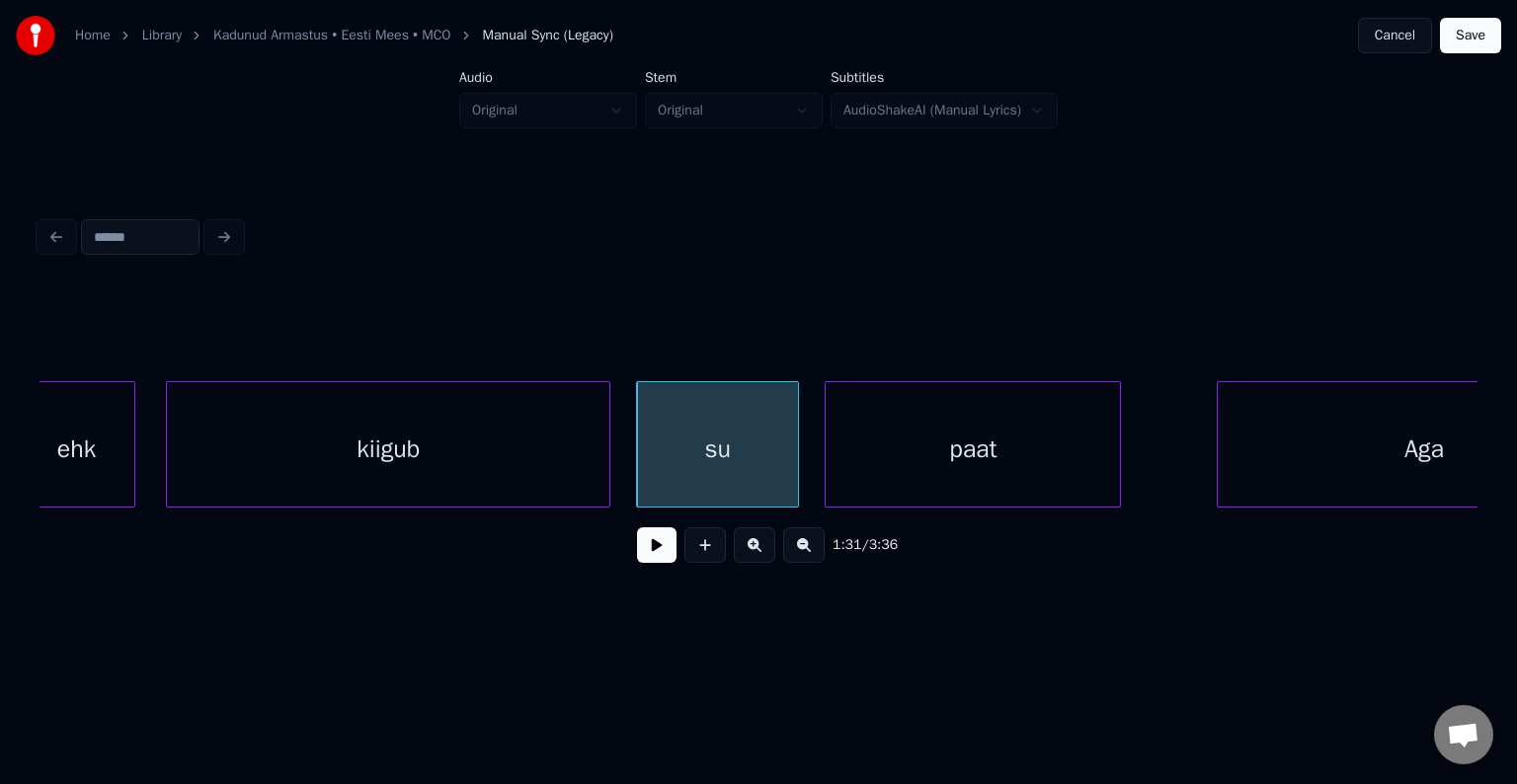 click on "paat" at bounding box center [973, 449] 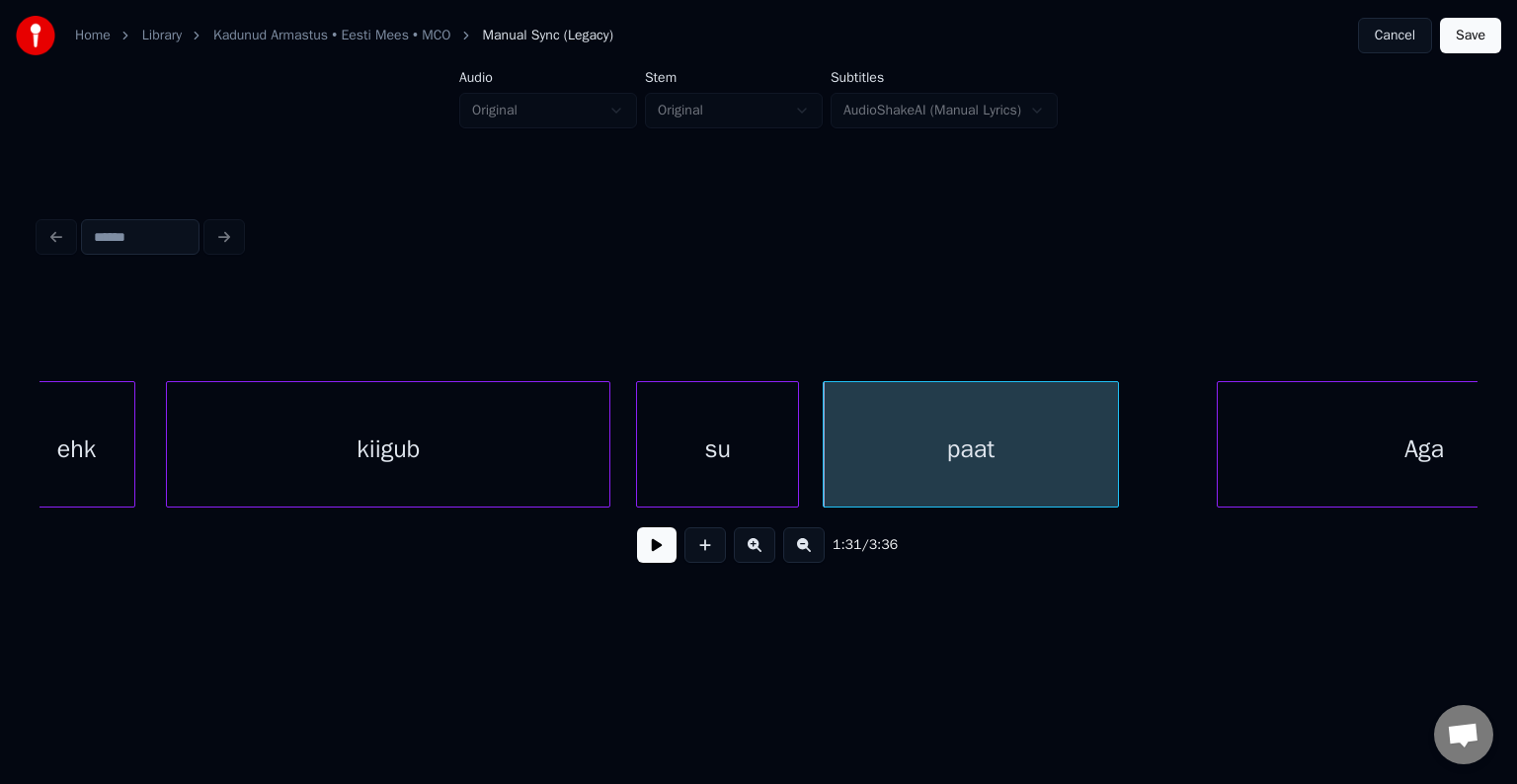 click at bounding box center (657, 545) 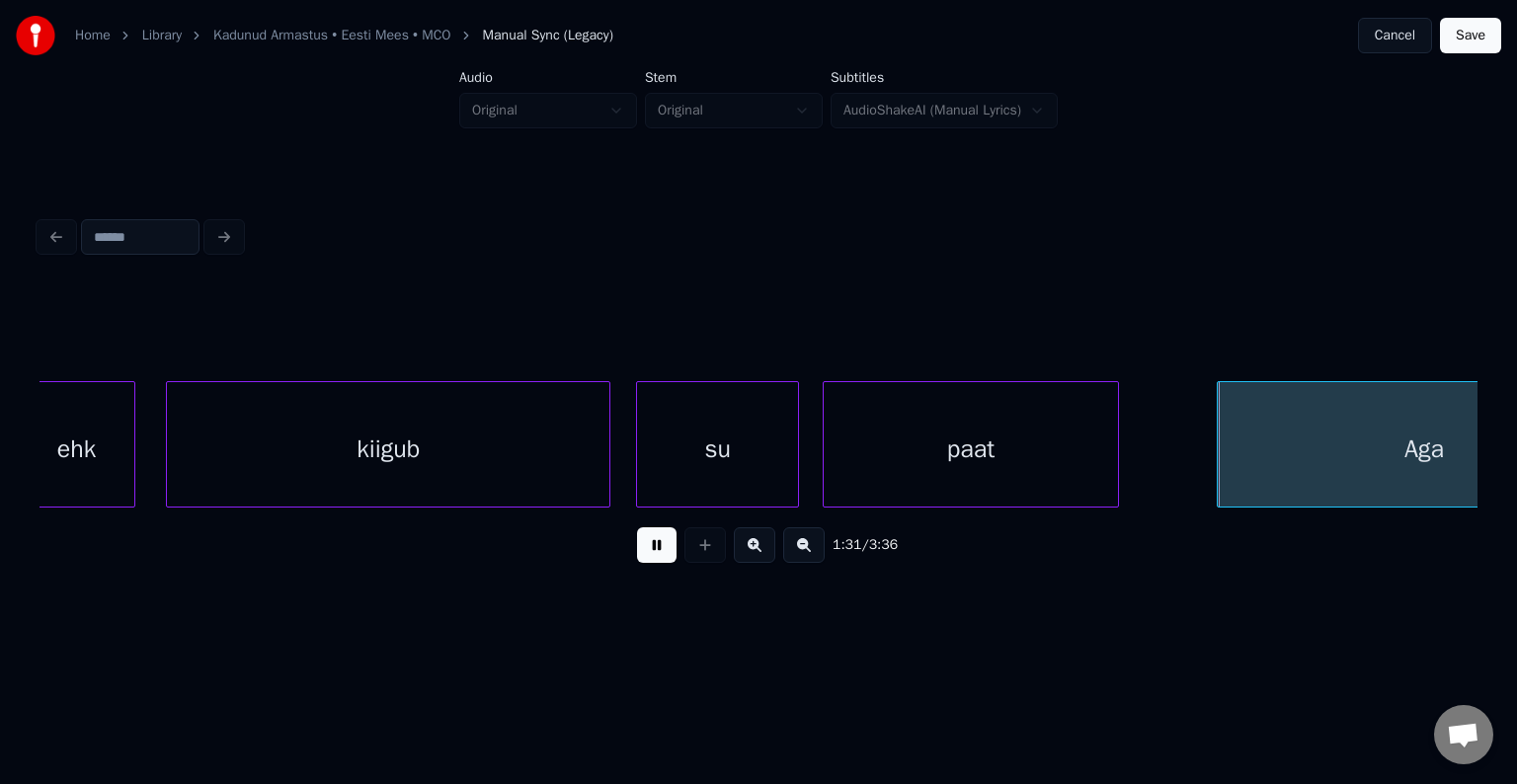 drag, startPoint x: 628, startPoint y: 553, endPoint x: 1024, endPoint y: 497, distance: 399.94 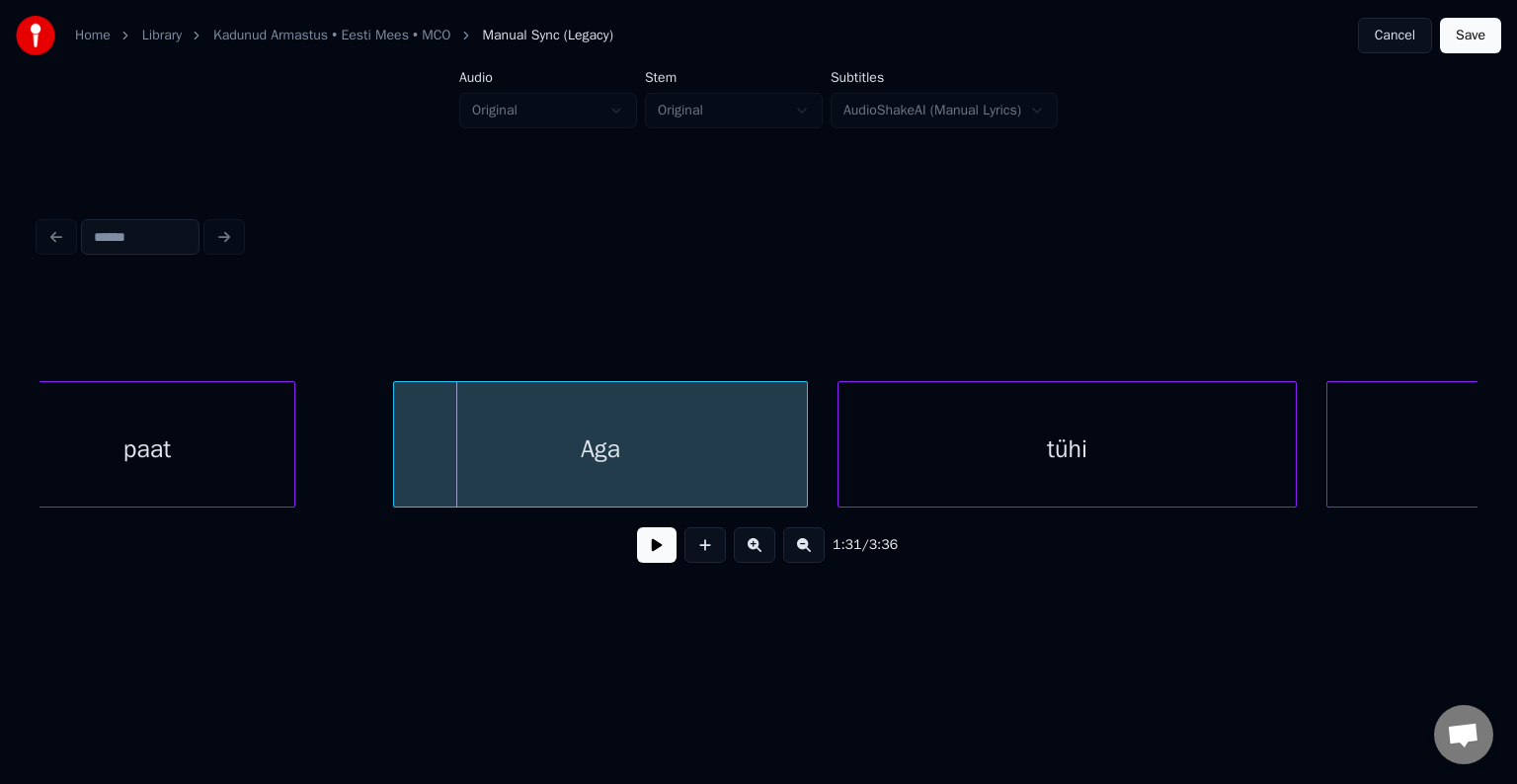 scroll, scrollTop: 0, scrollLeft: 67710, axis: horizontal 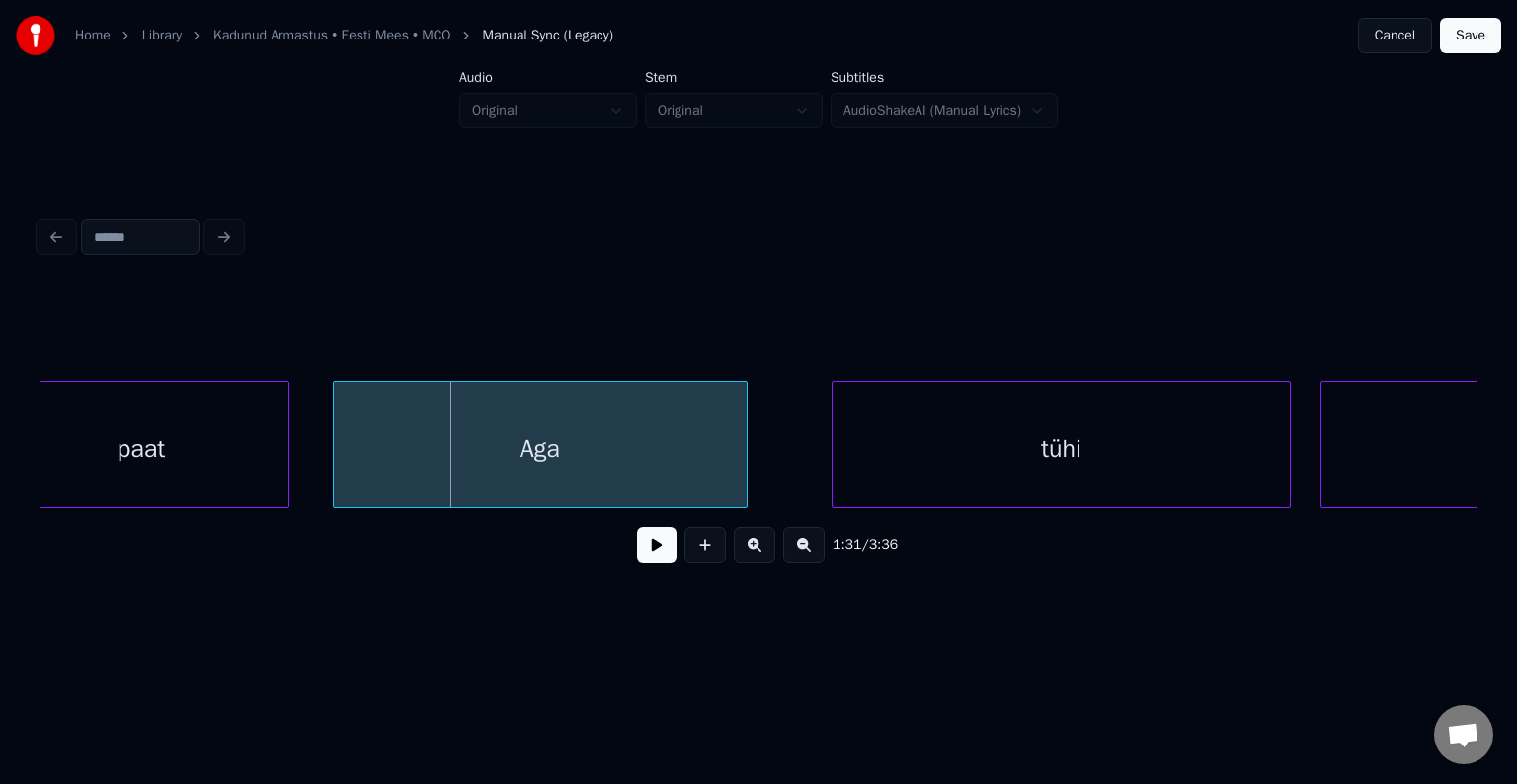 click on "Aga" at bounding box center (540, 449) 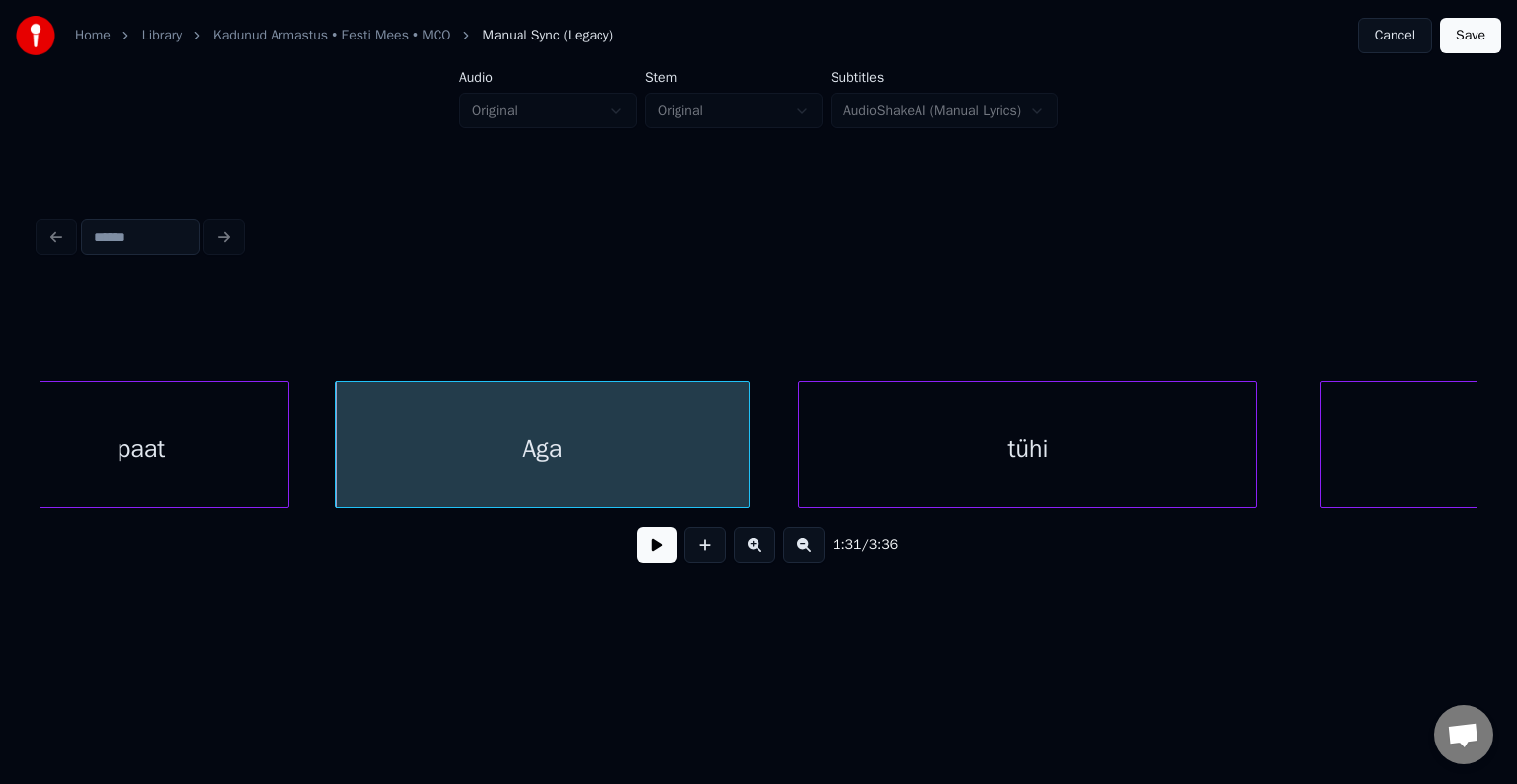 click on "tühi" at bounding box center (1027, 449) 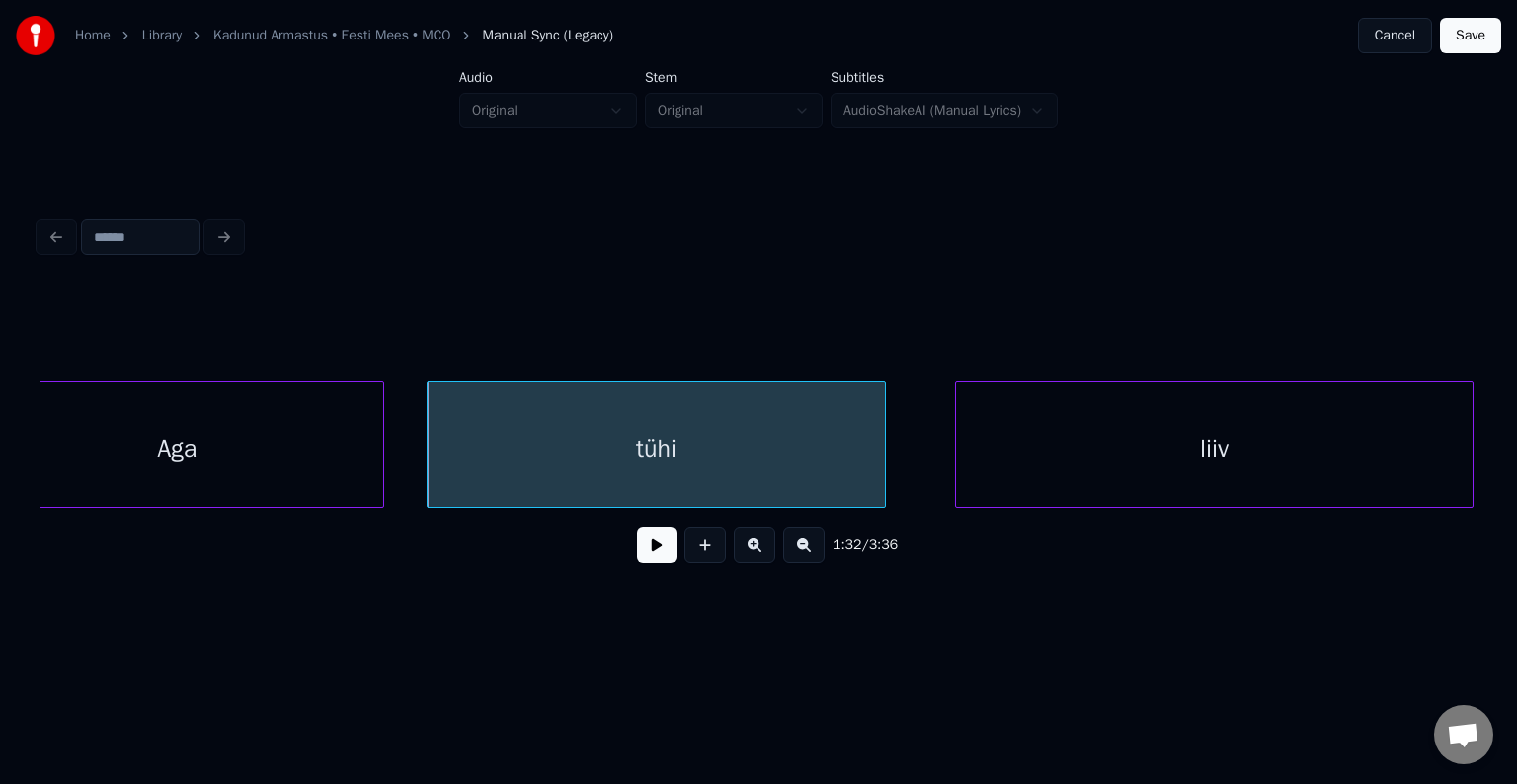 scroll, scrollTop: 0, scrollLeft: 68224, axis: horizontal 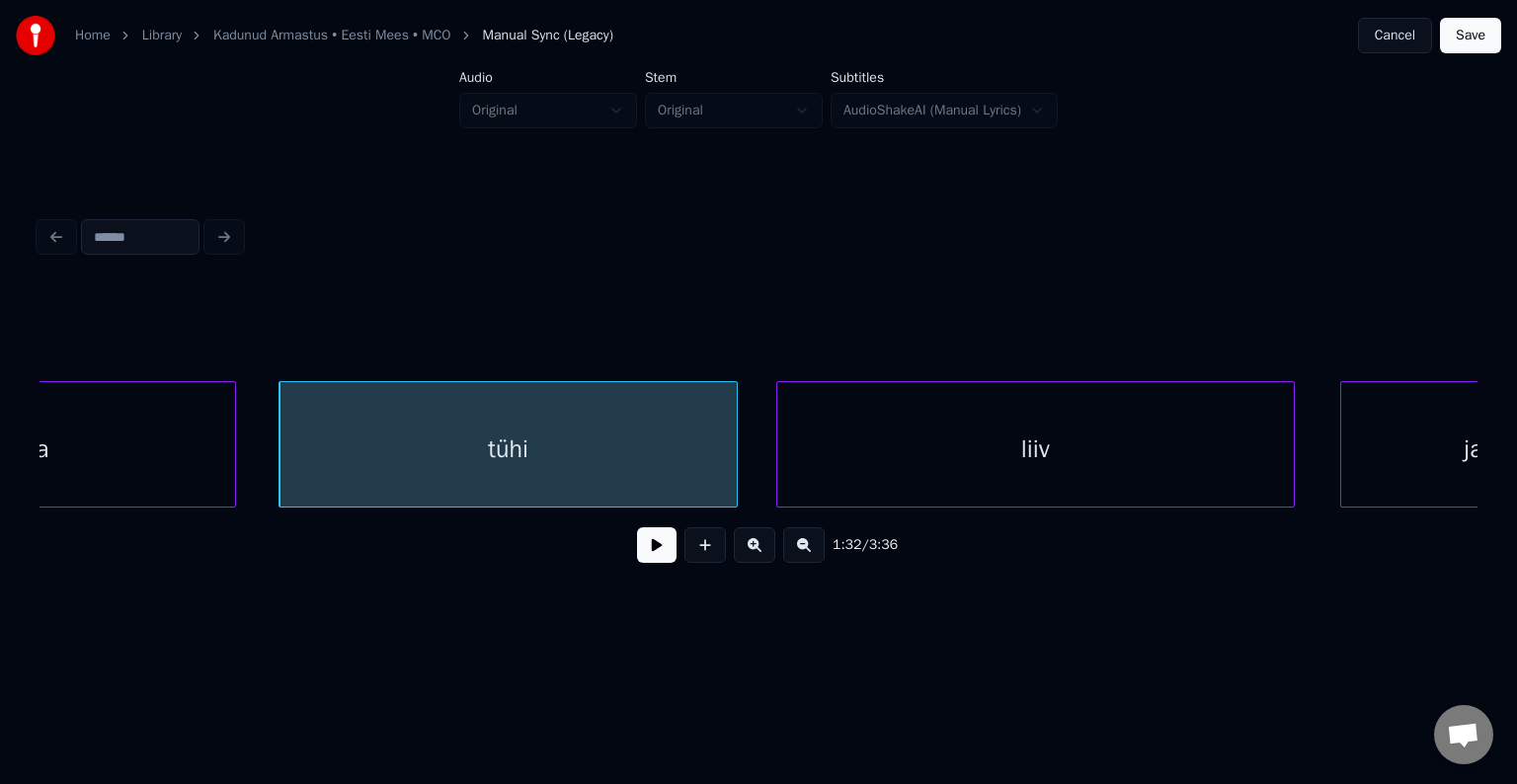 click on "liiv" at bounding box center (1035, 449) 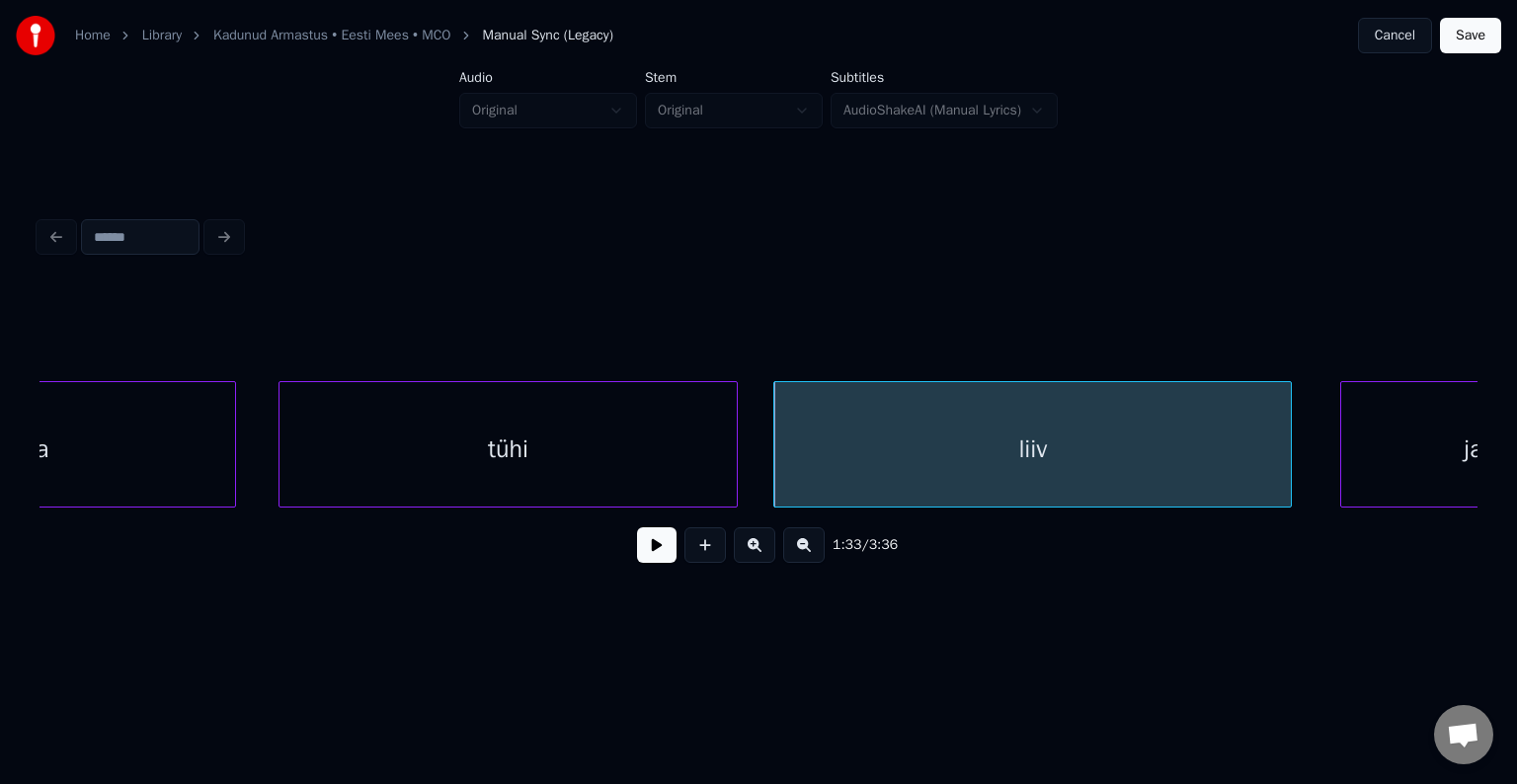 click on "tühi" at bounding box center (508, 449) 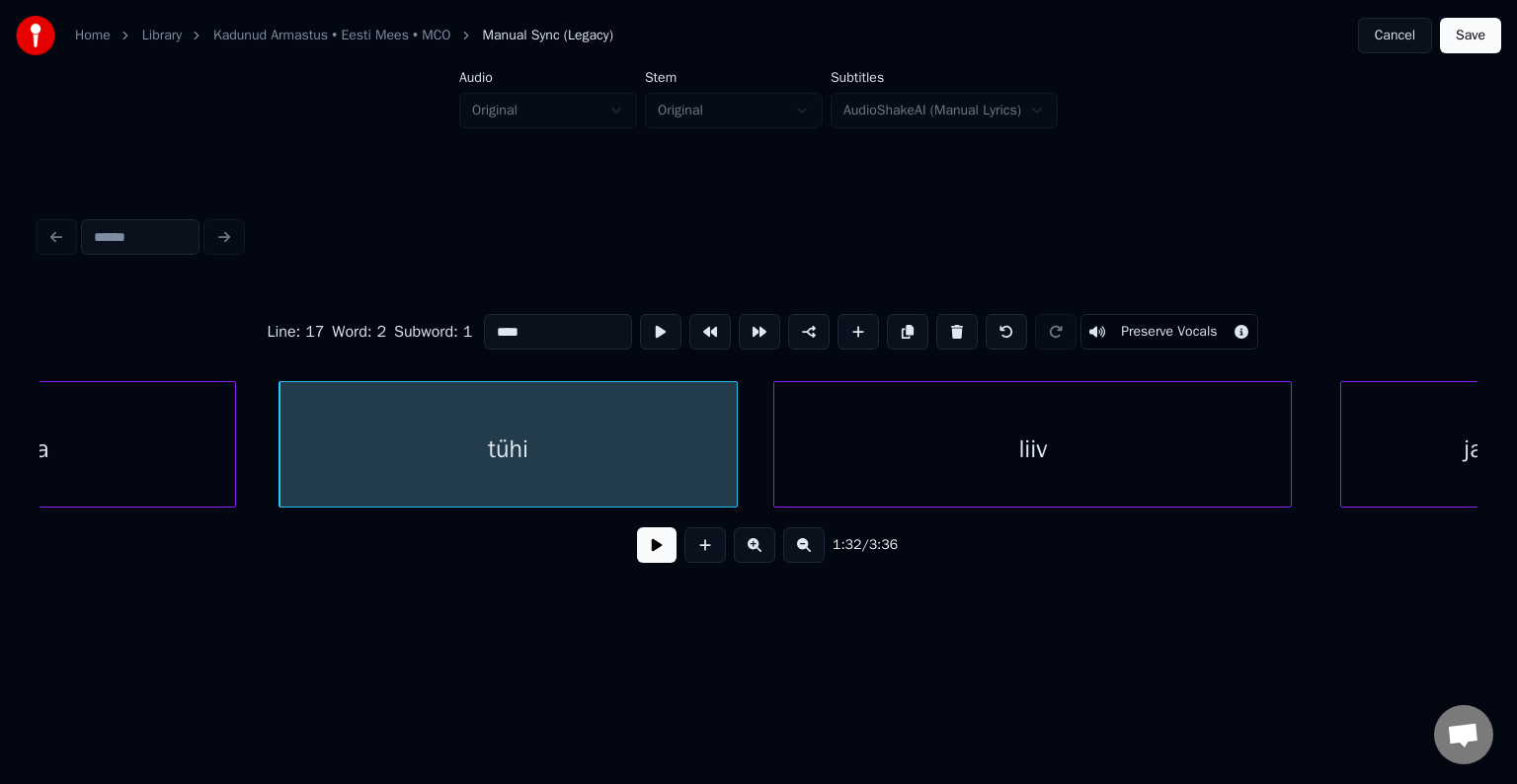 click at bounding box center [657, 545] 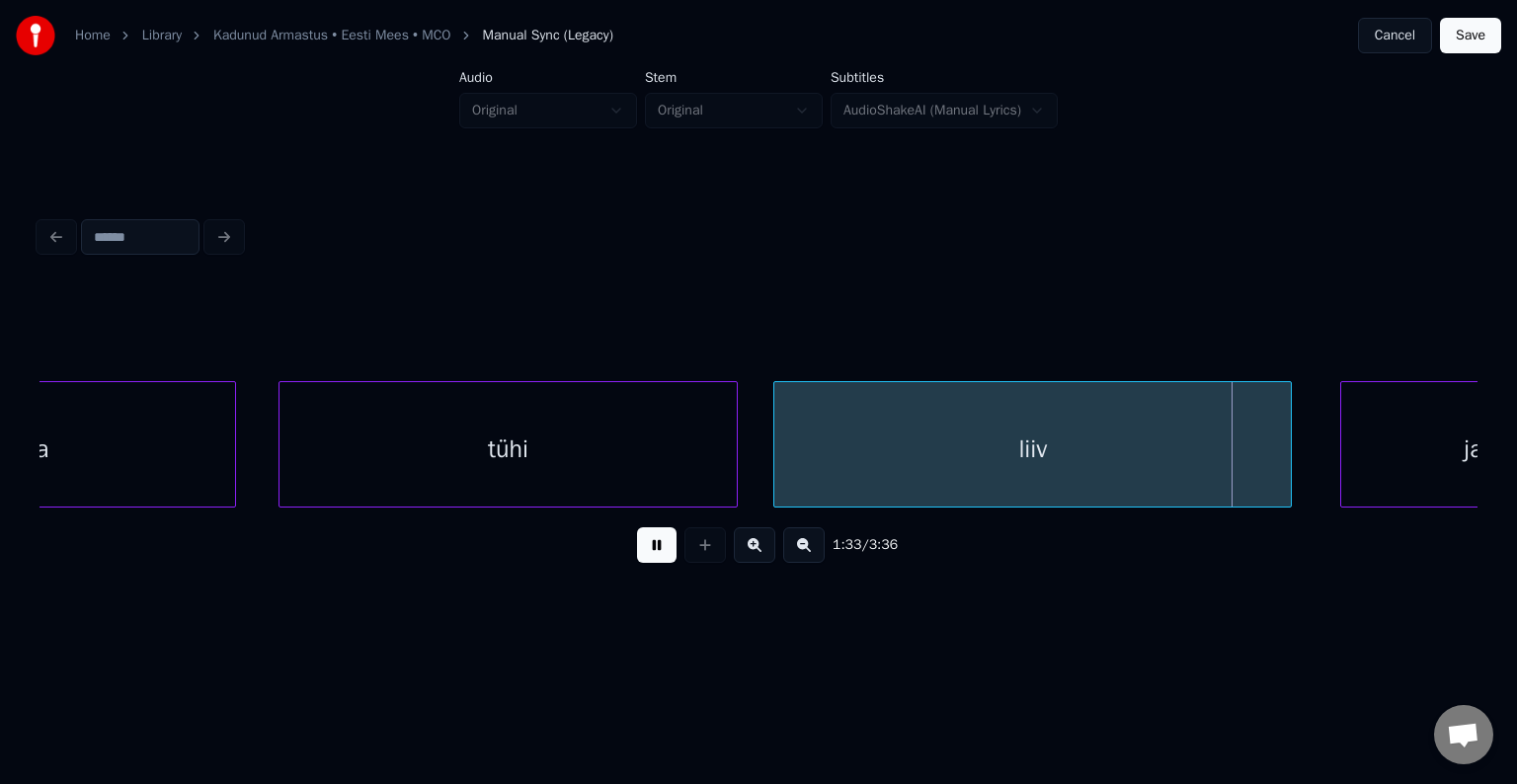 click at bounding box center (657, 545) 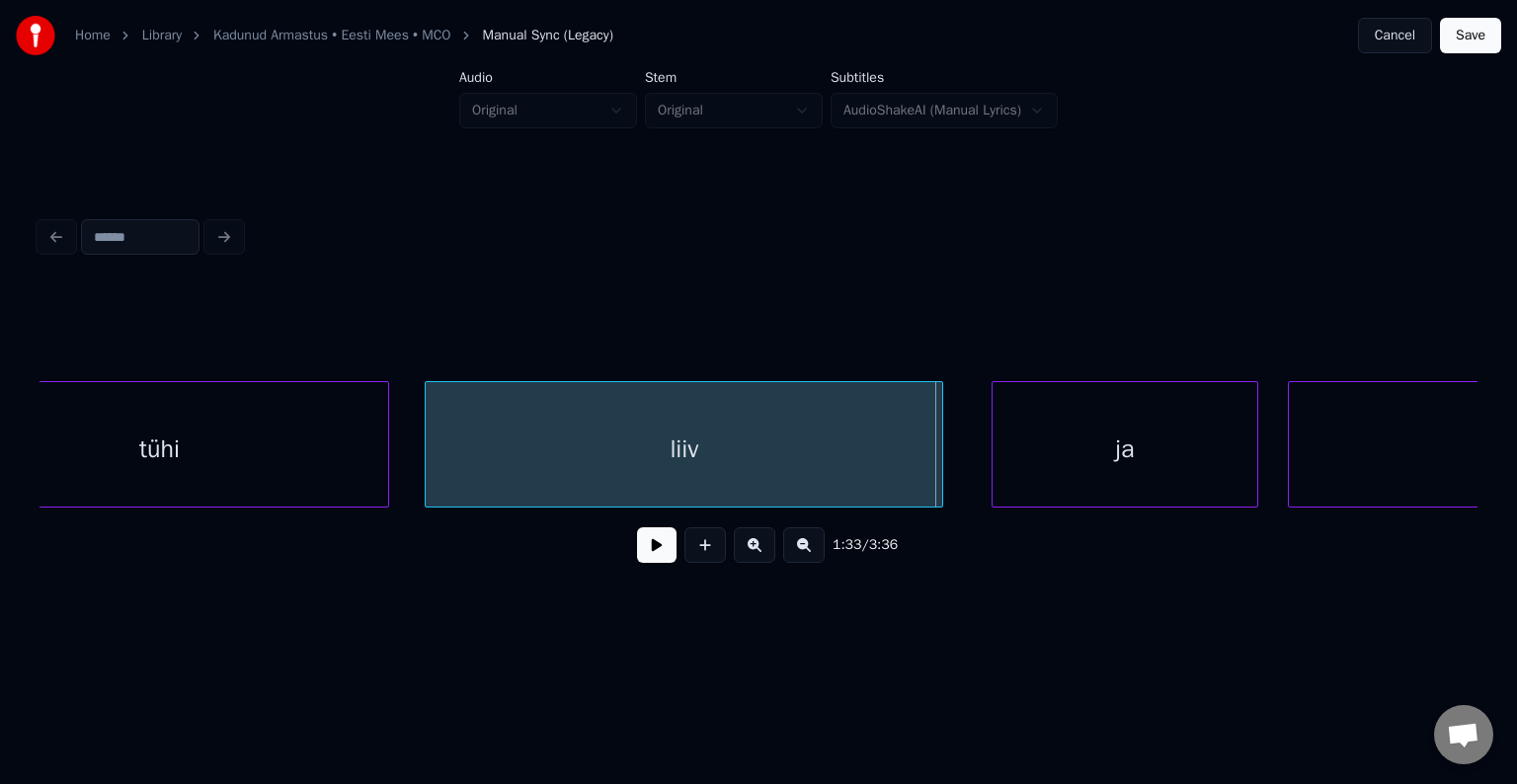 scroll, scrollTop: 0, scrollLeft: 68658, axis: horizontal 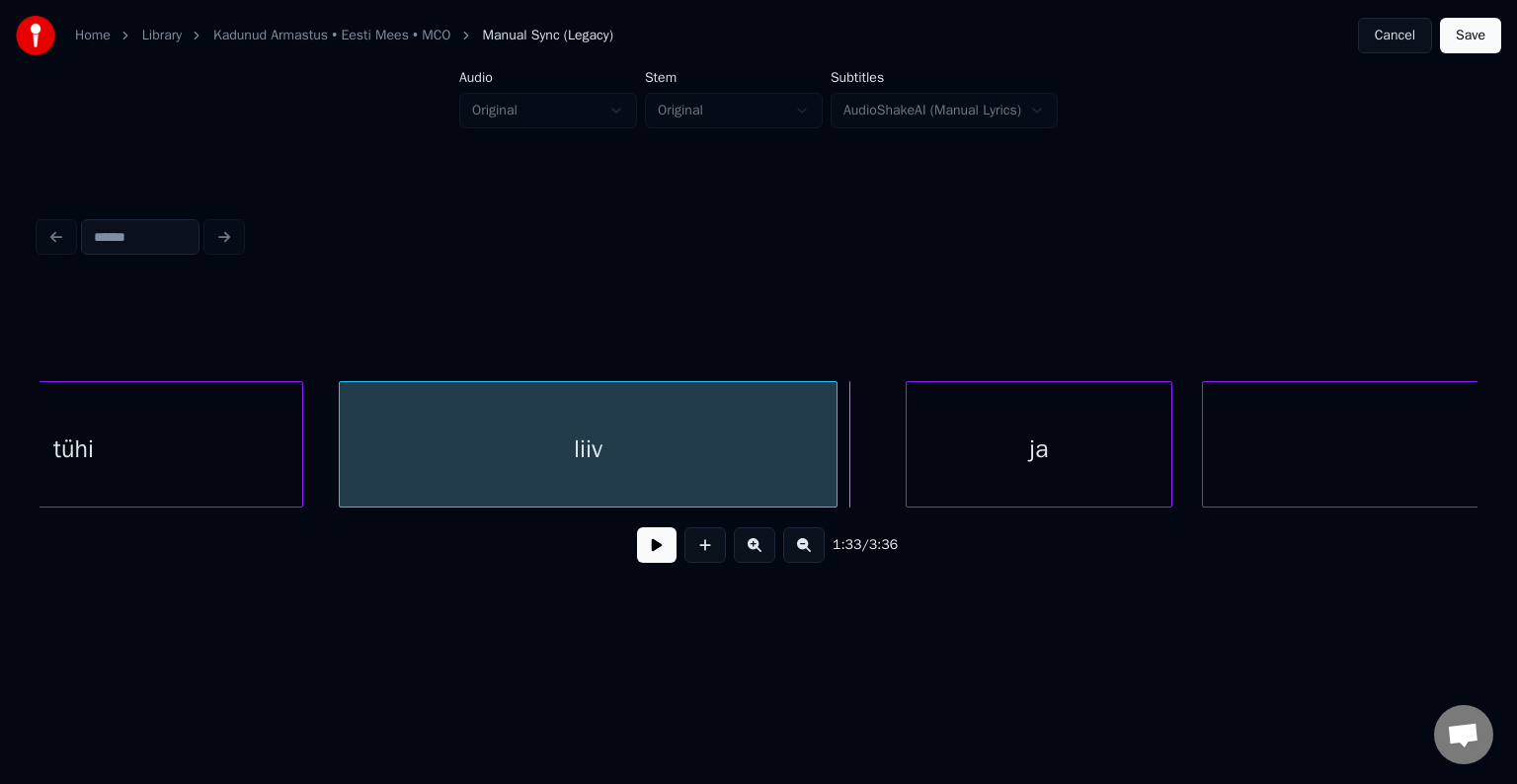 click at bounding box center (834, 444) 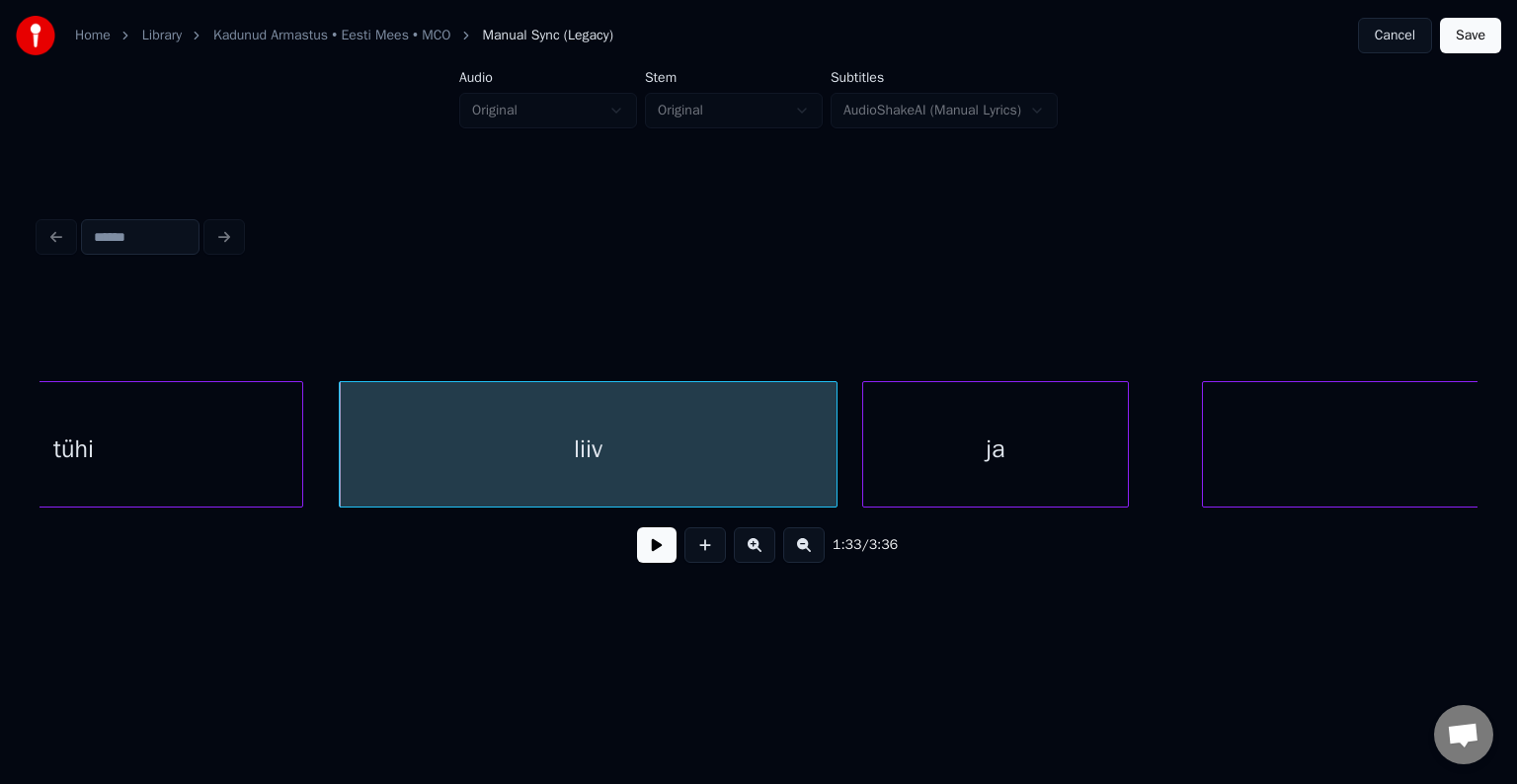 click on "ja" at bounding box center (996, 449) 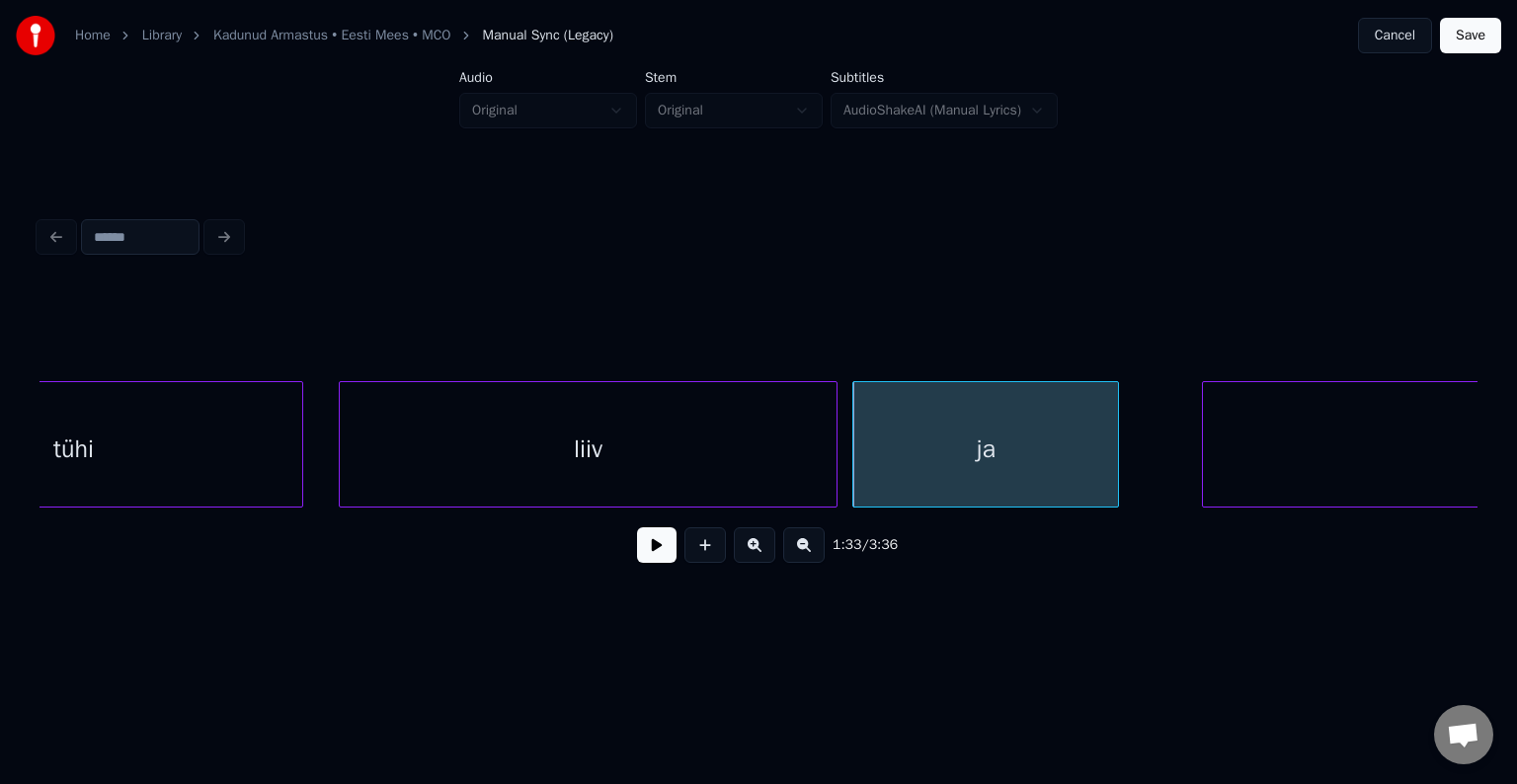 click on "liiv" at bounding box center [588, 449] 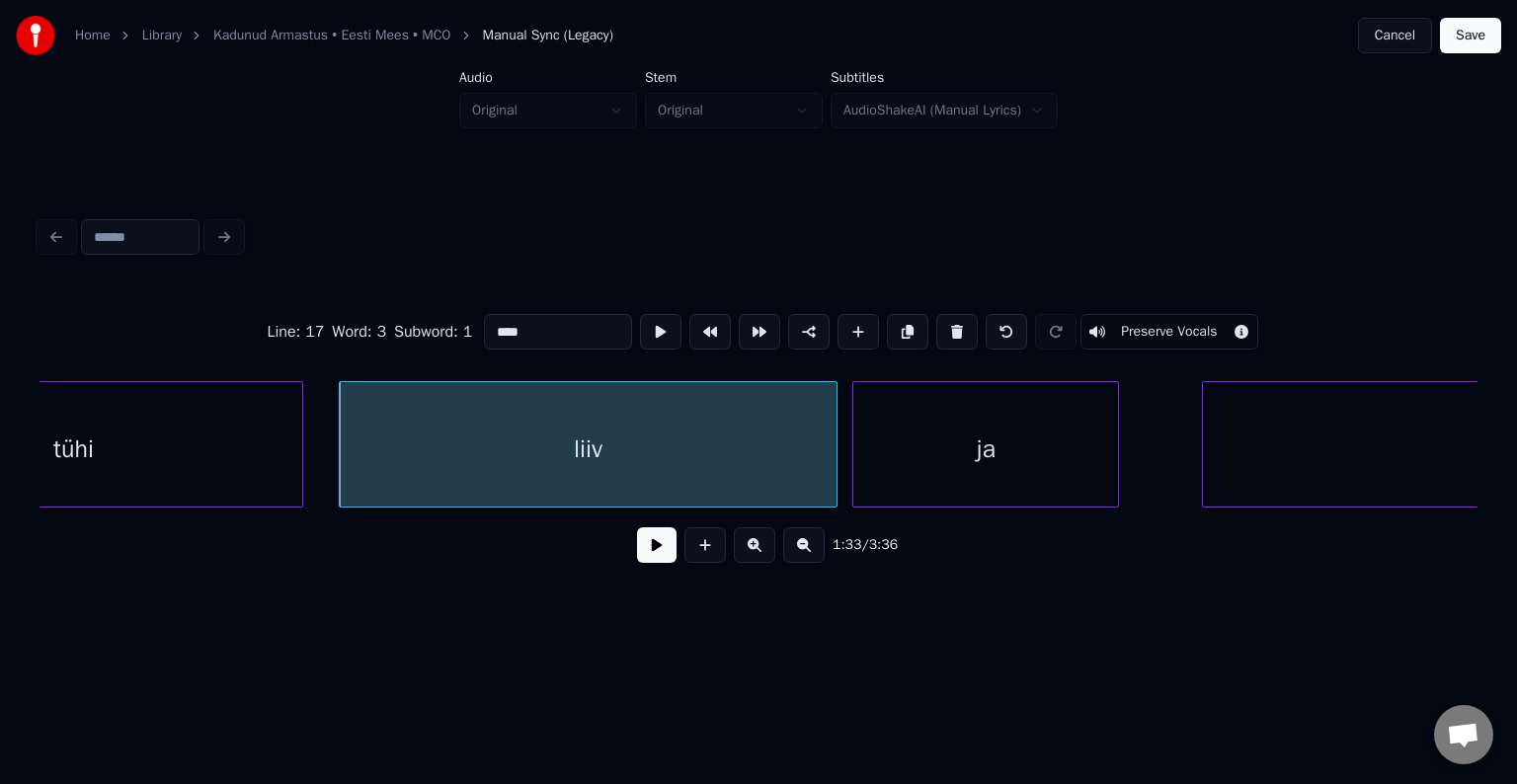 click at bounding box center (657, 545) 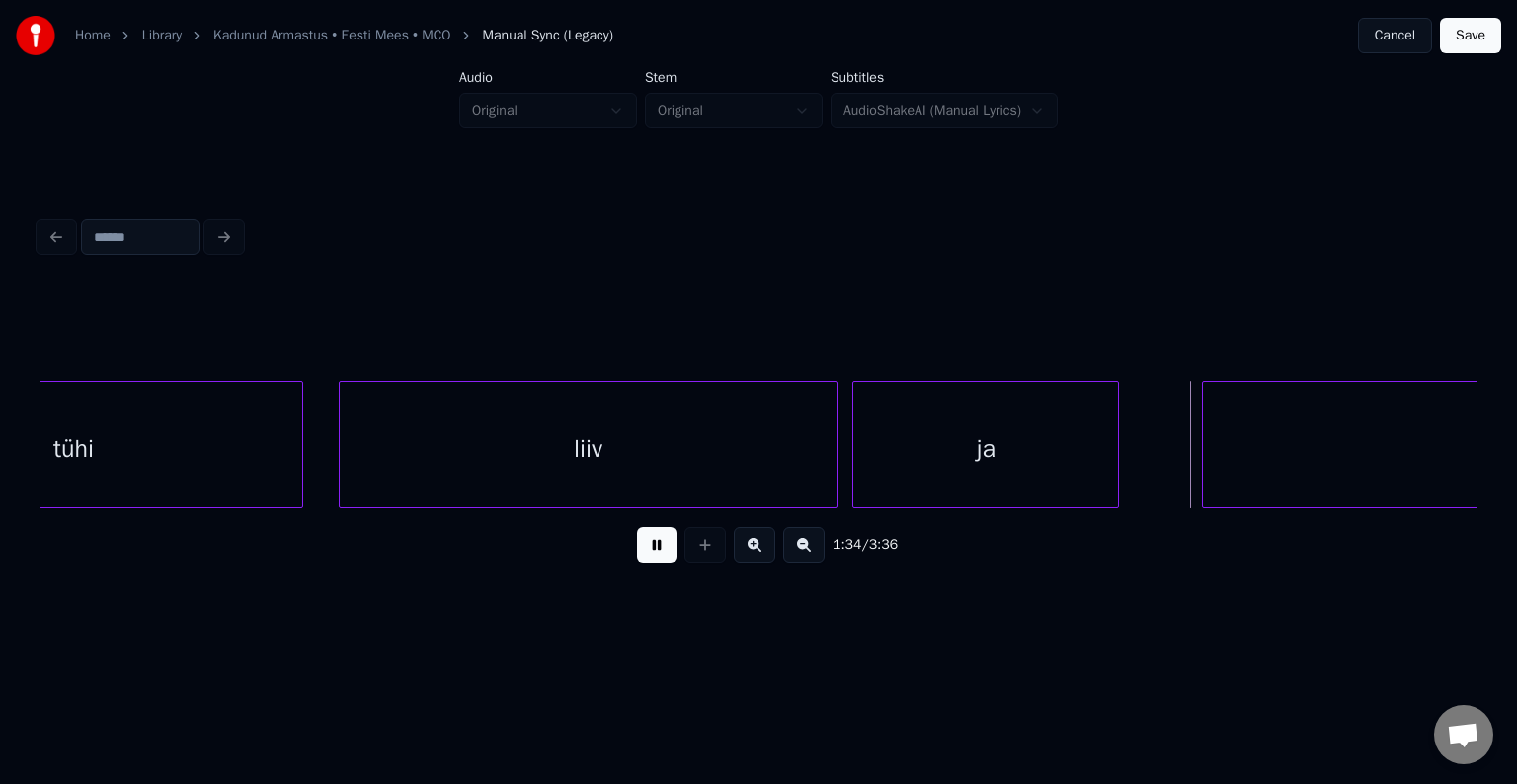 click at bounding box center (657, 545) 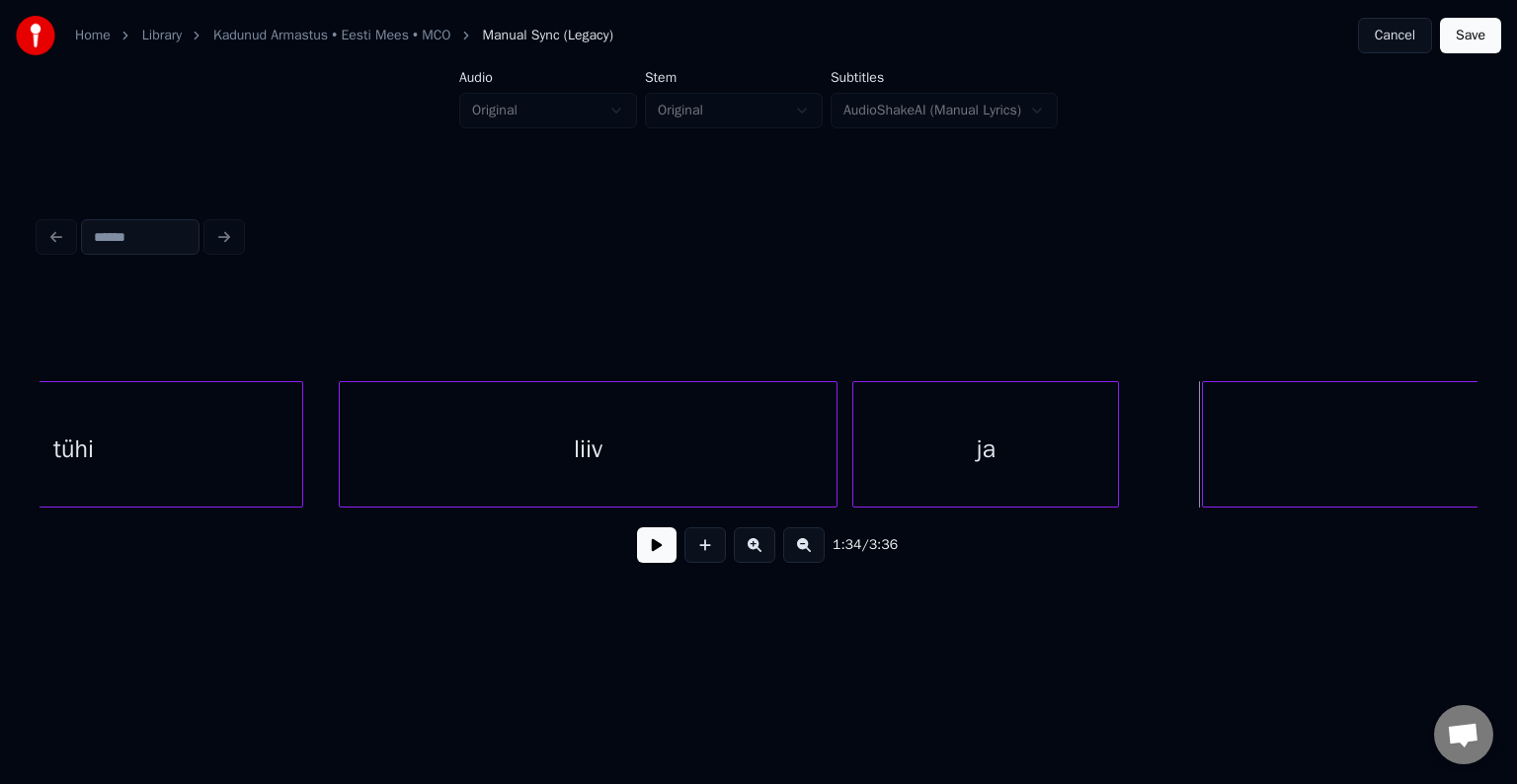 scroll, scrollTop: 0, scrollLeft: 69001, axis: horizontal 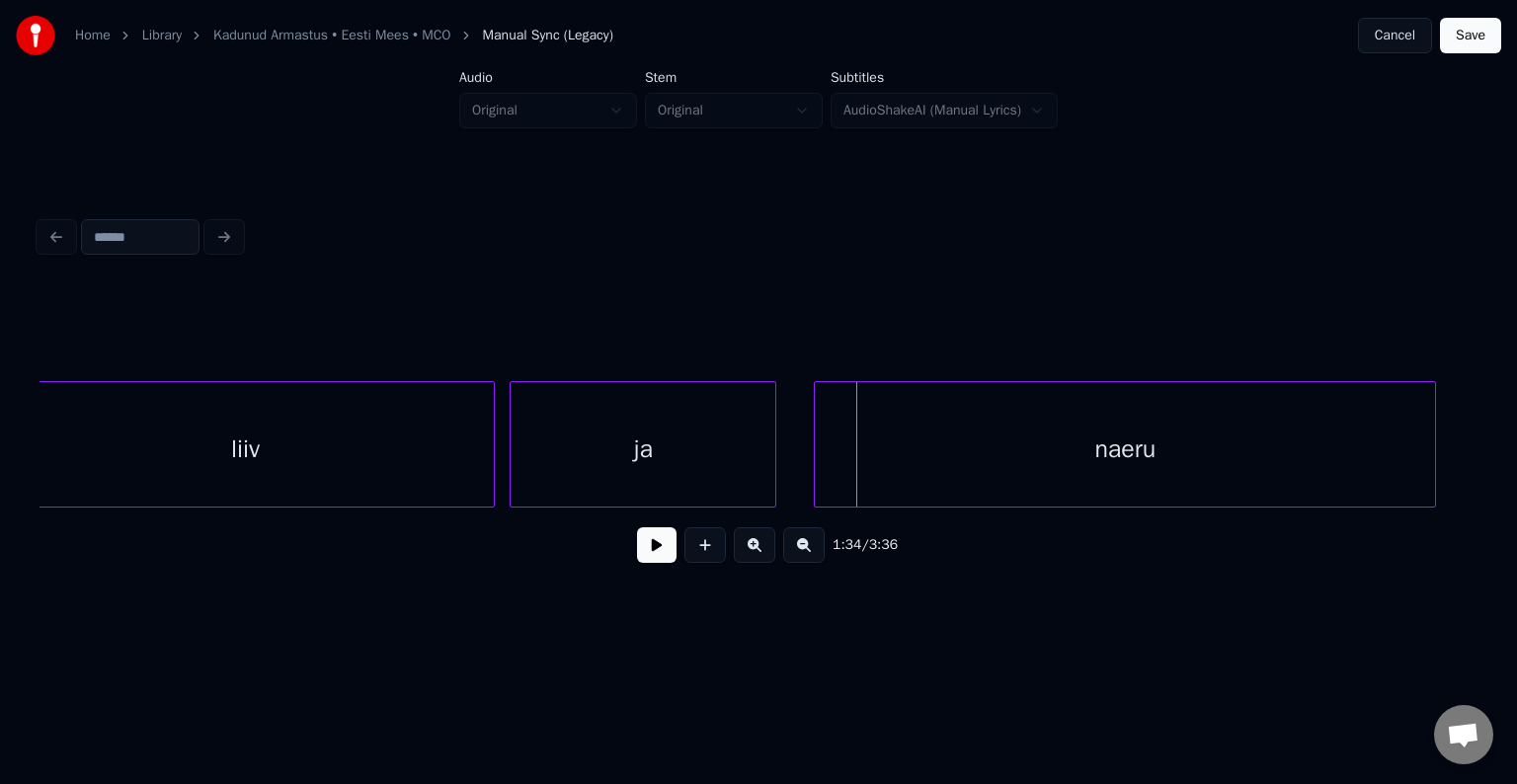 click on "naeru" at bounding box center [1125, 449] 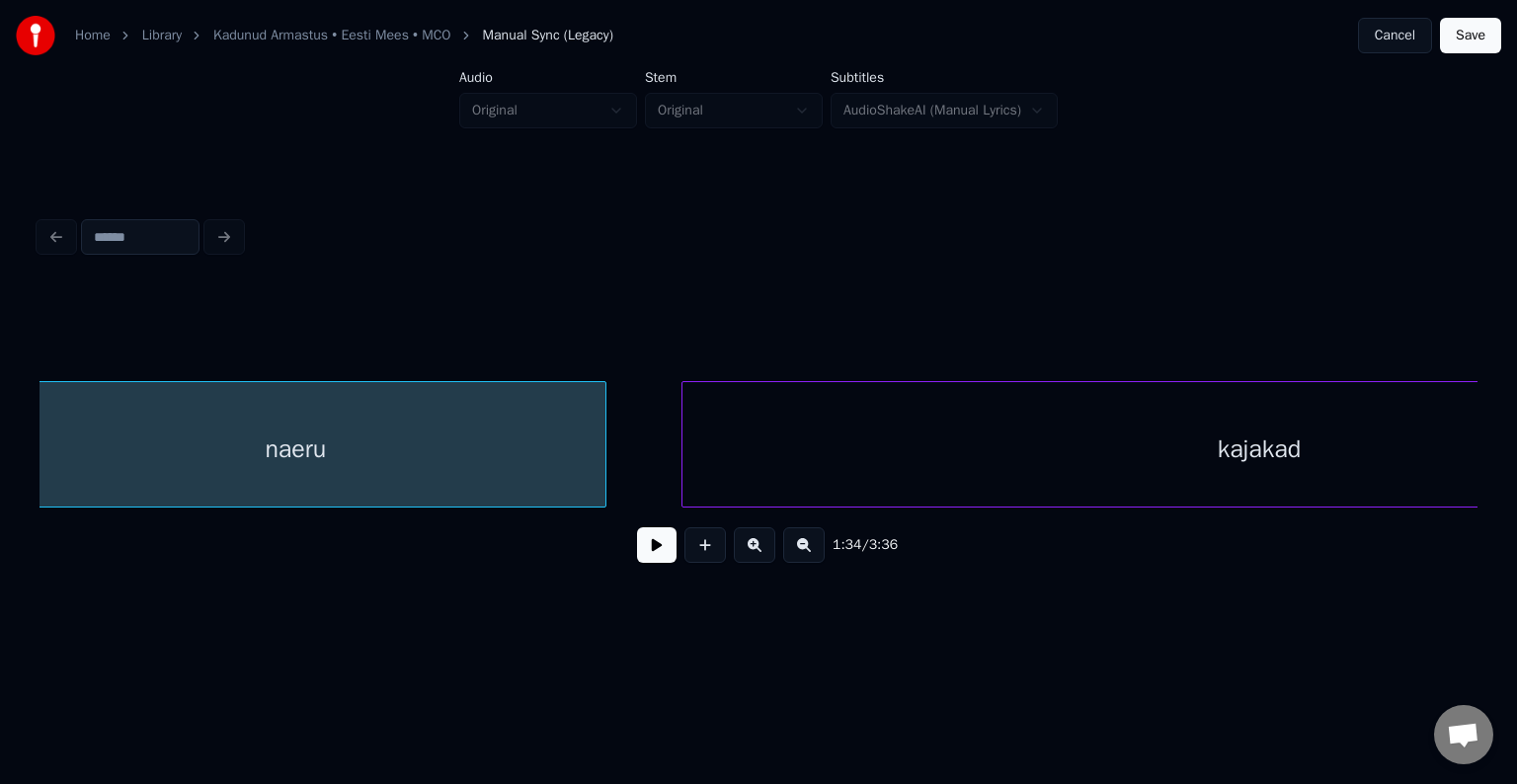 scroll, scrollTop: 0, scrollLeft: 70186, axis: horizontal 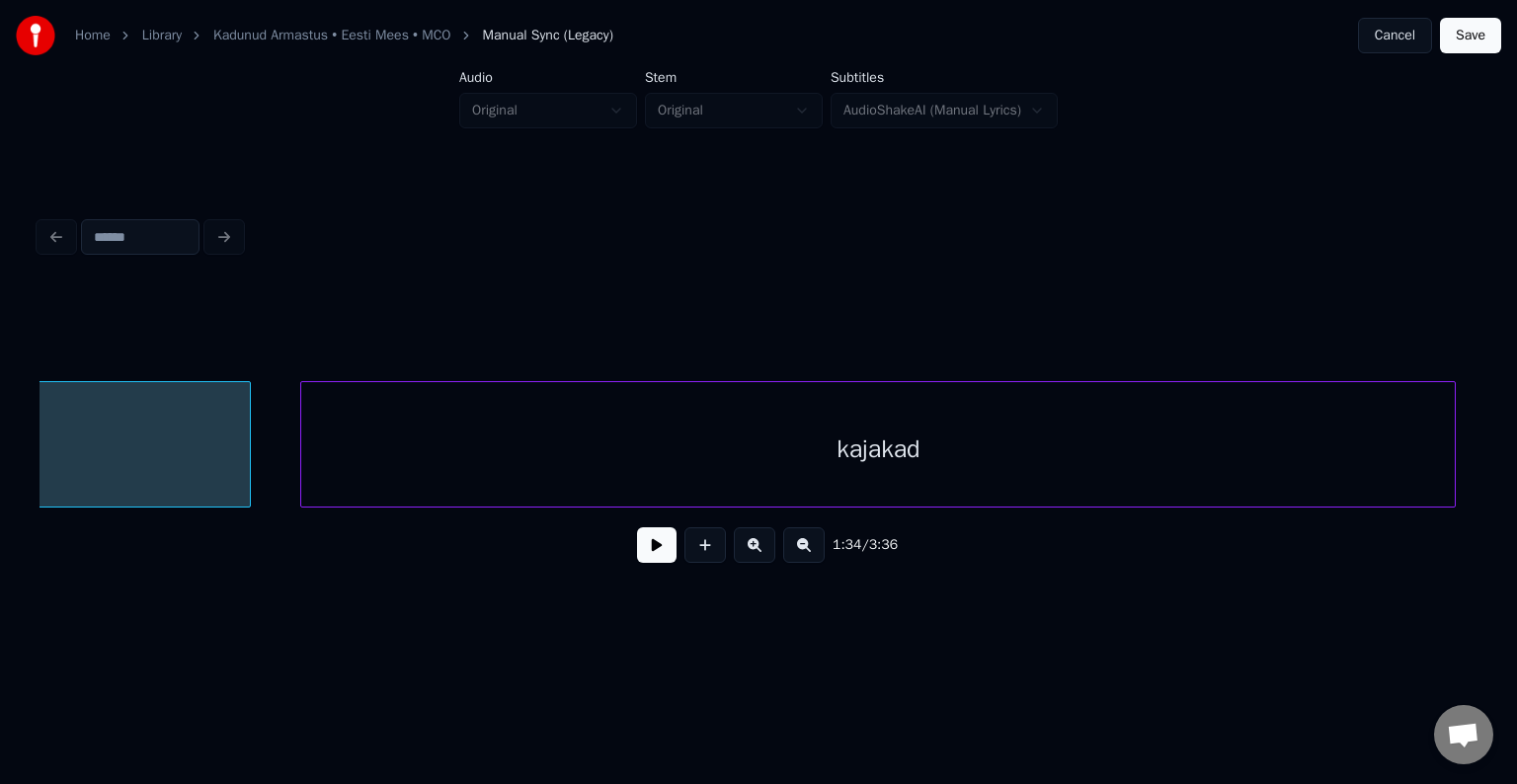 click on "kajakad" at bounding box center [878, 449] 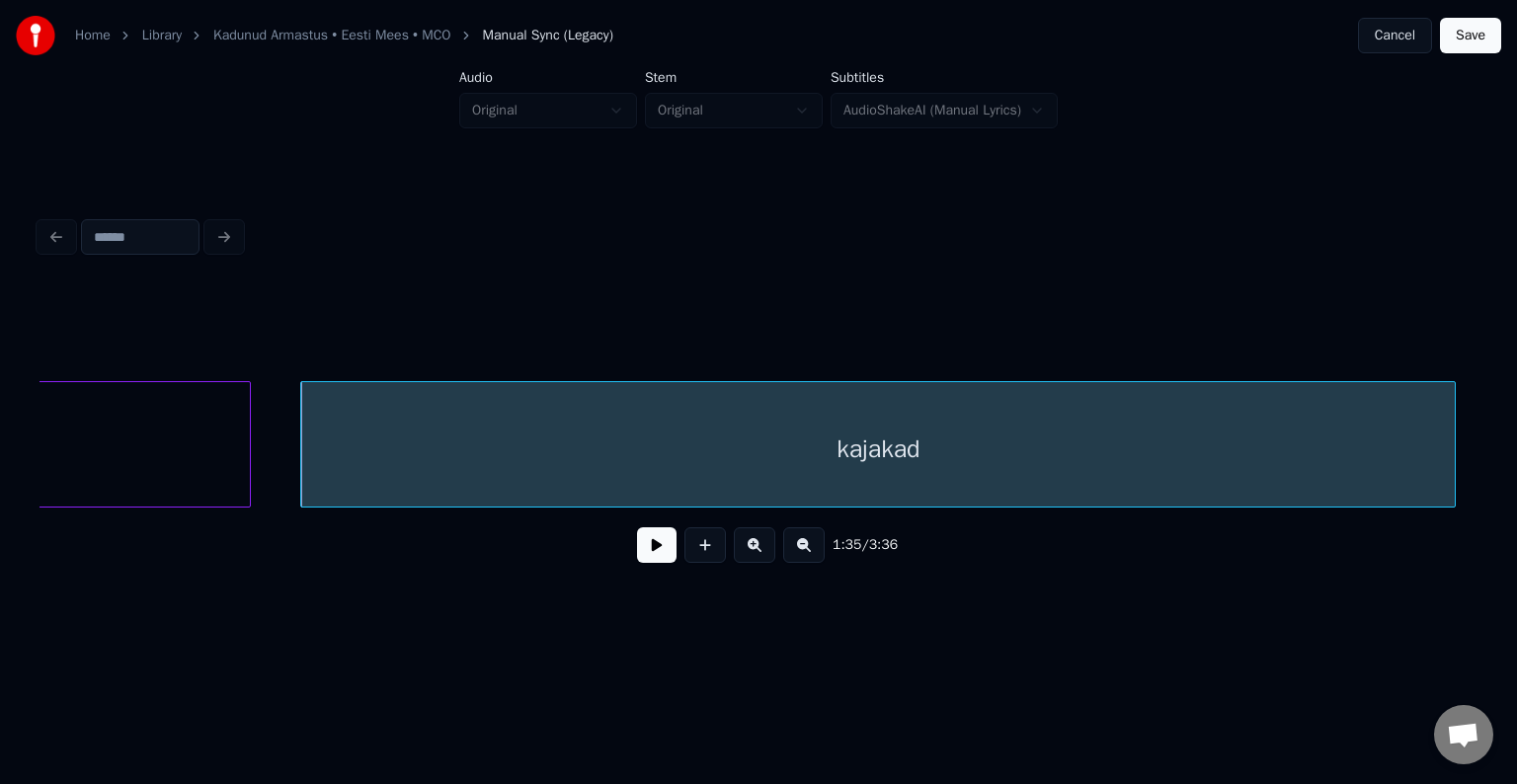 click on "naeru" at bounding box center [-60, 449] 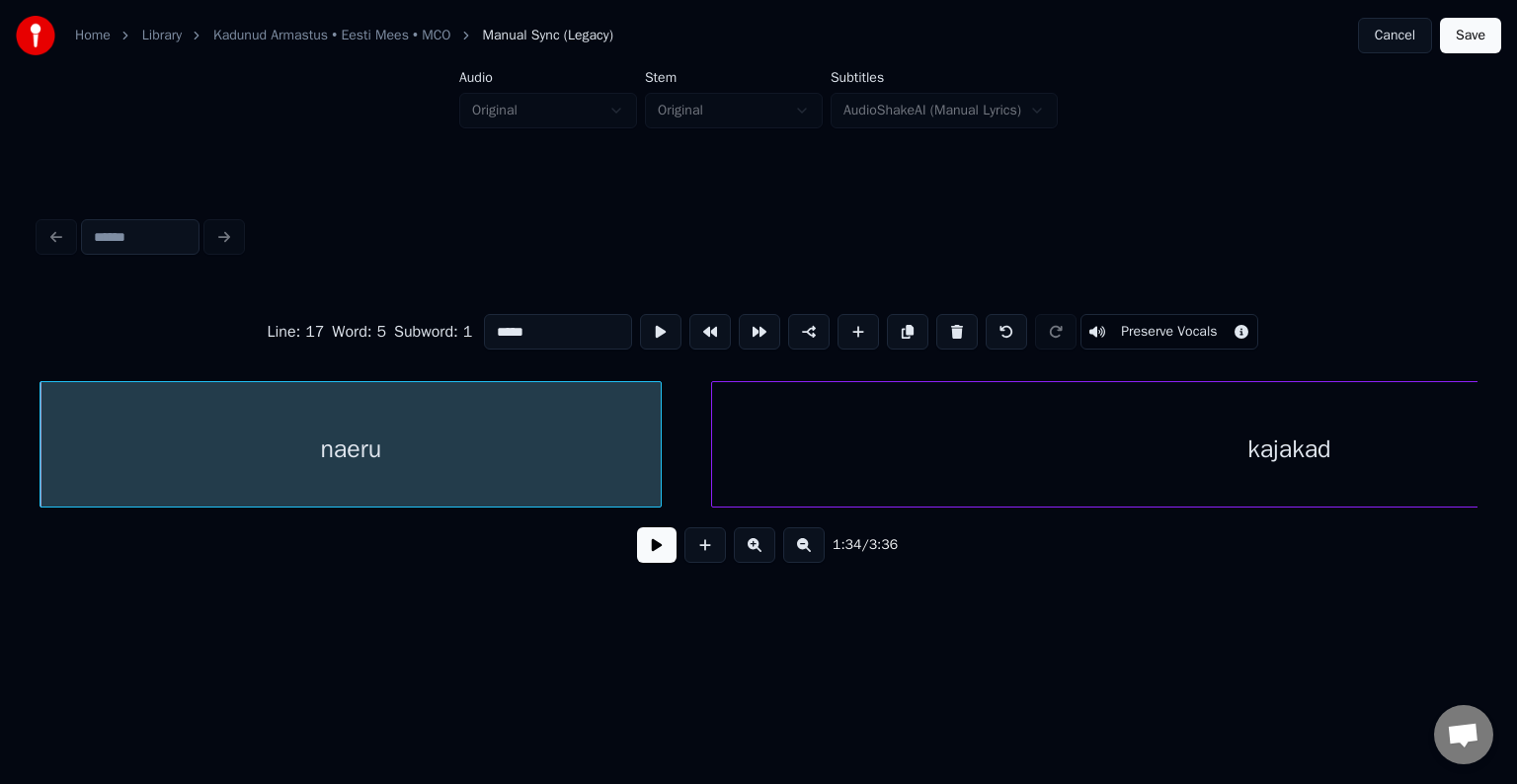 click at bounding box center [657, 545] 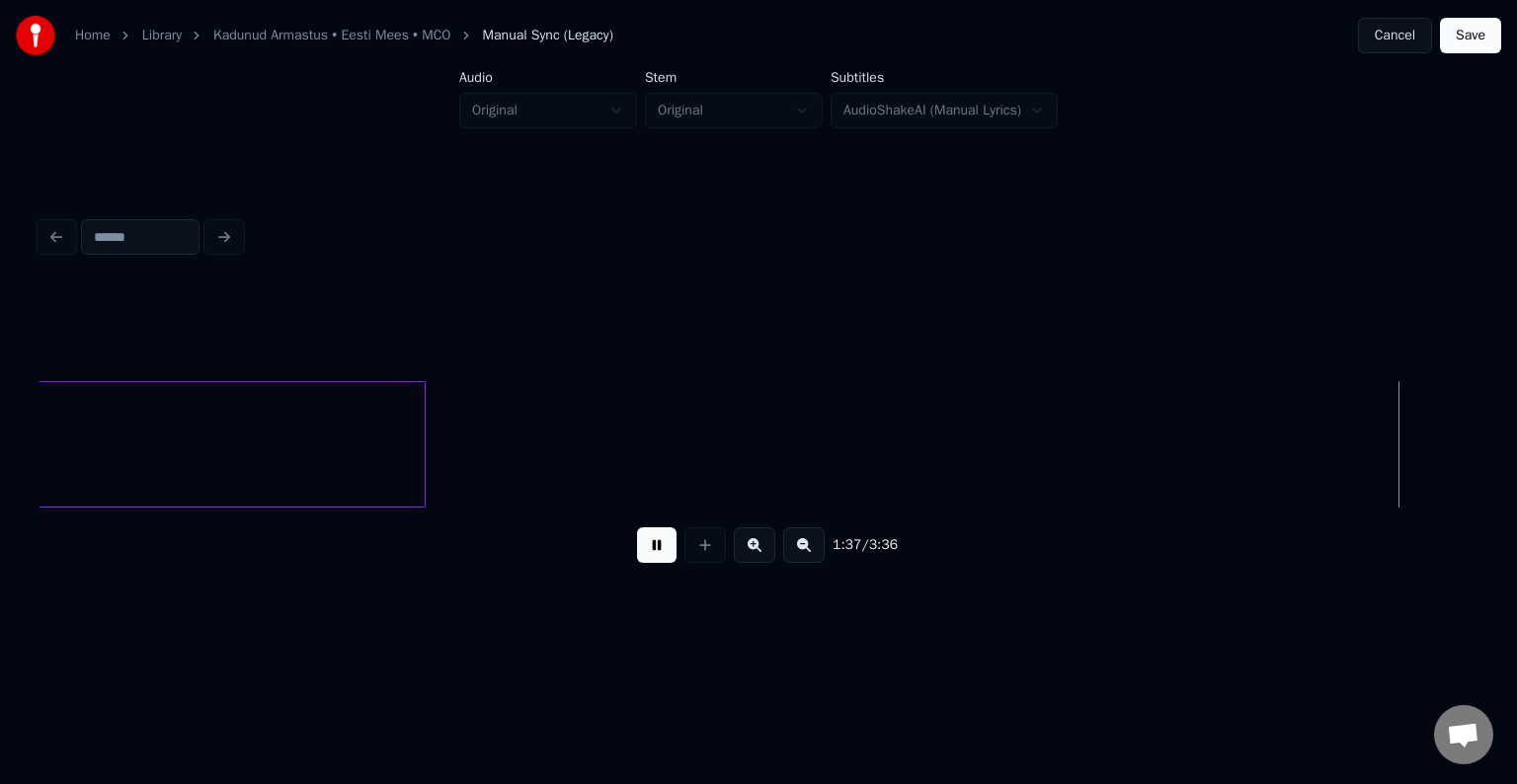 scroll, scrollTop: 0, scrollLeft: 72660, axis: horizontal 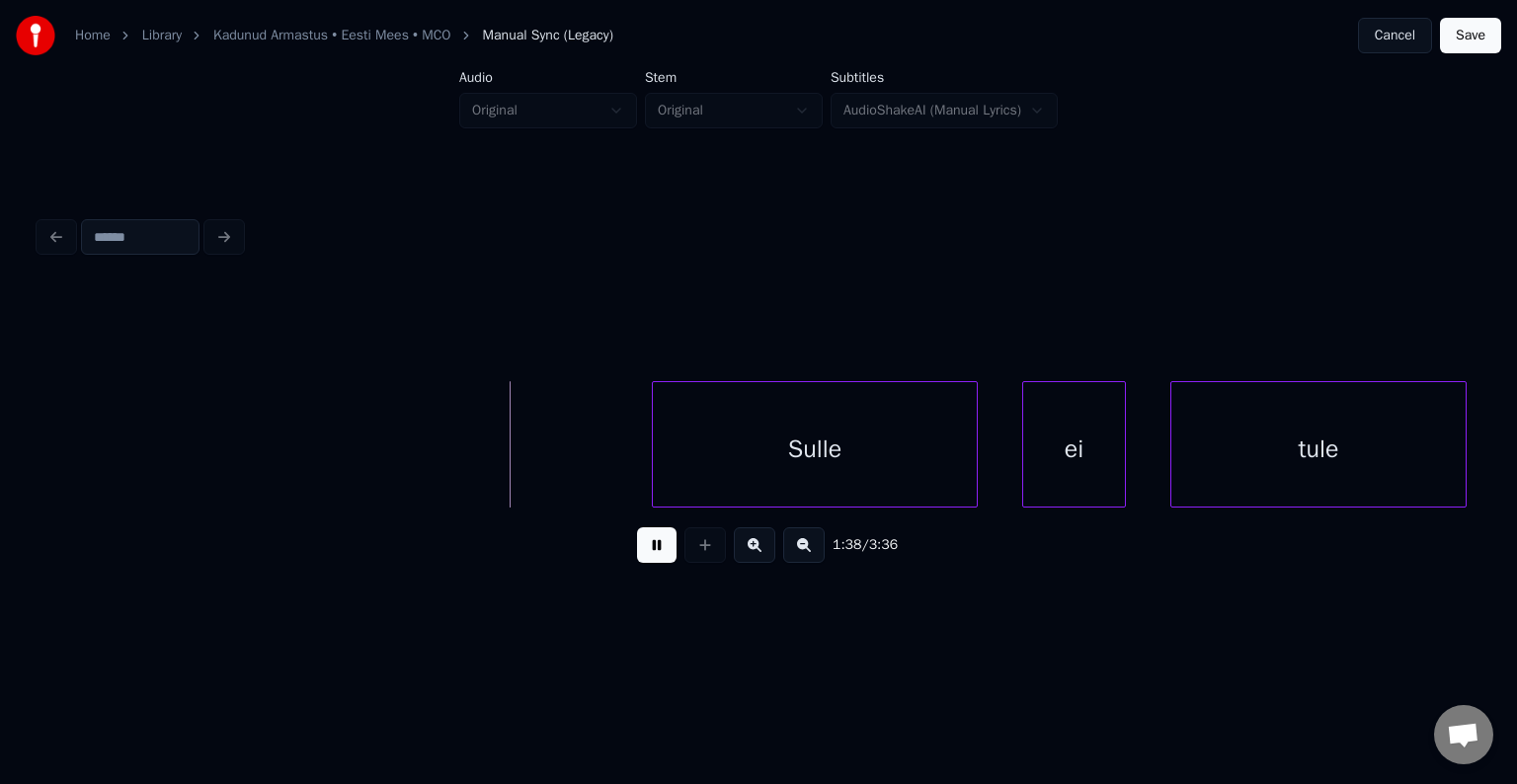 click at bounding box center [657, 545] 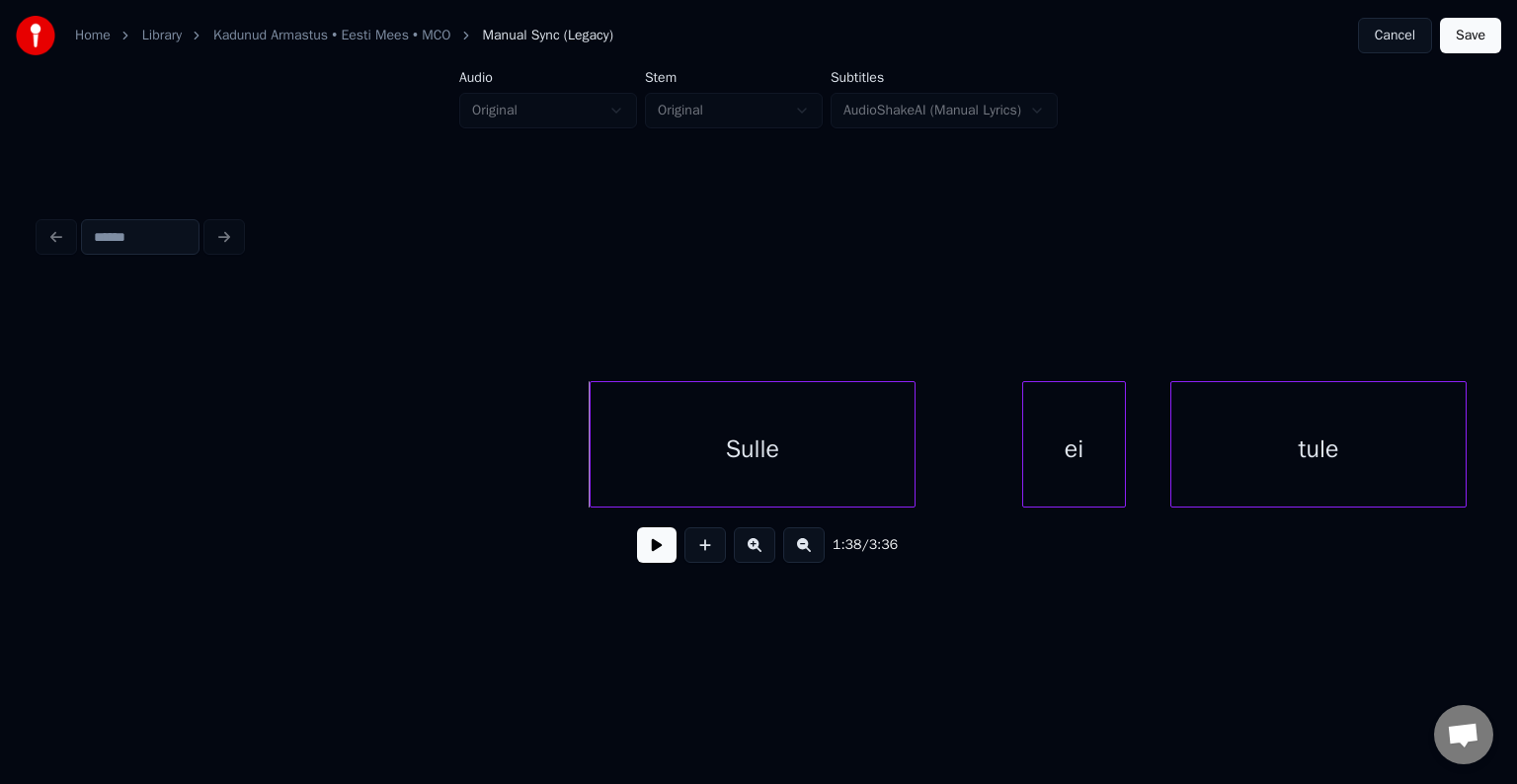 click on "Sulle" at bounding box center [753, 449] 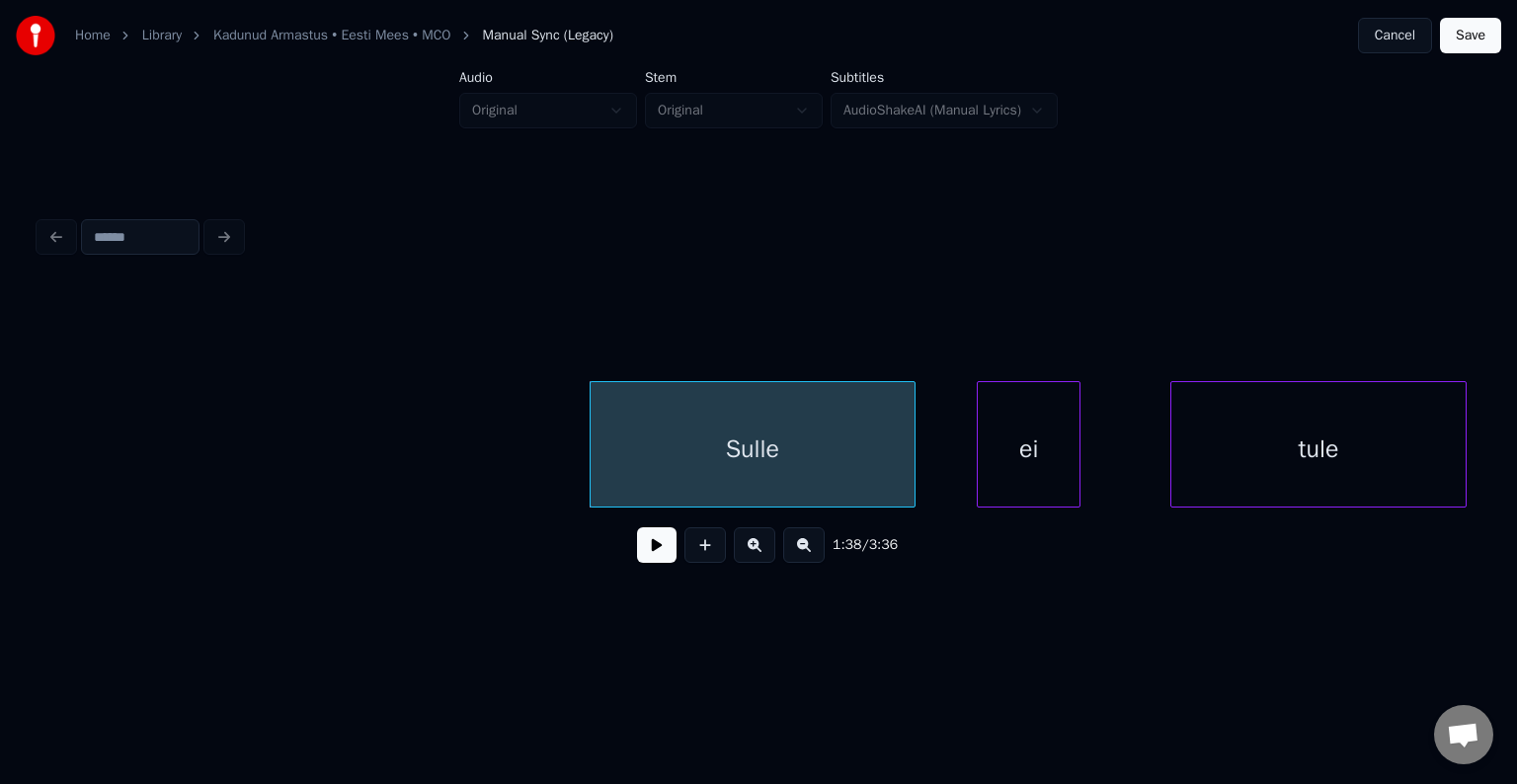 click on "ei" at bounding box center (1028, 449) 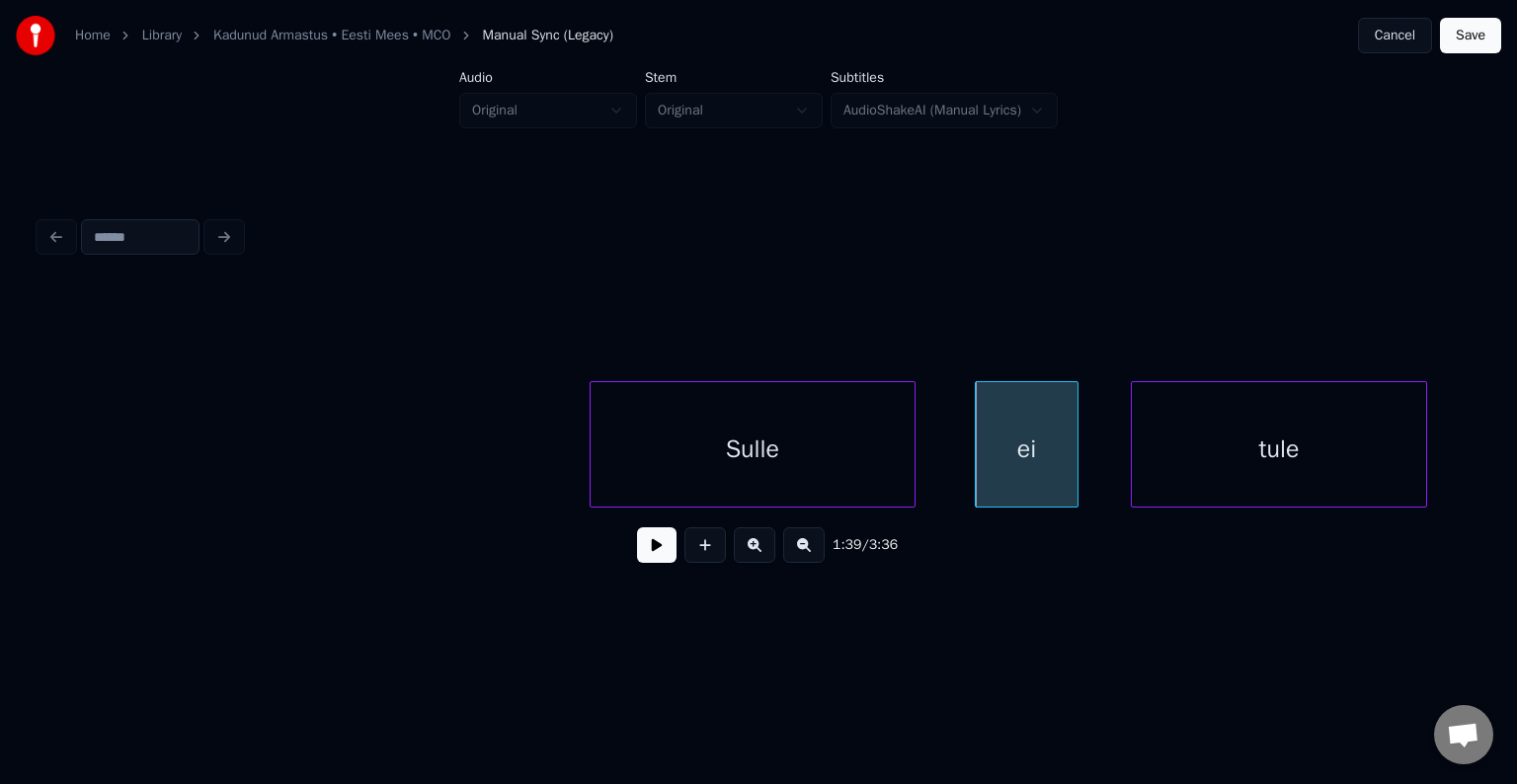 click on "tule" at bounding box center (1279, 449) 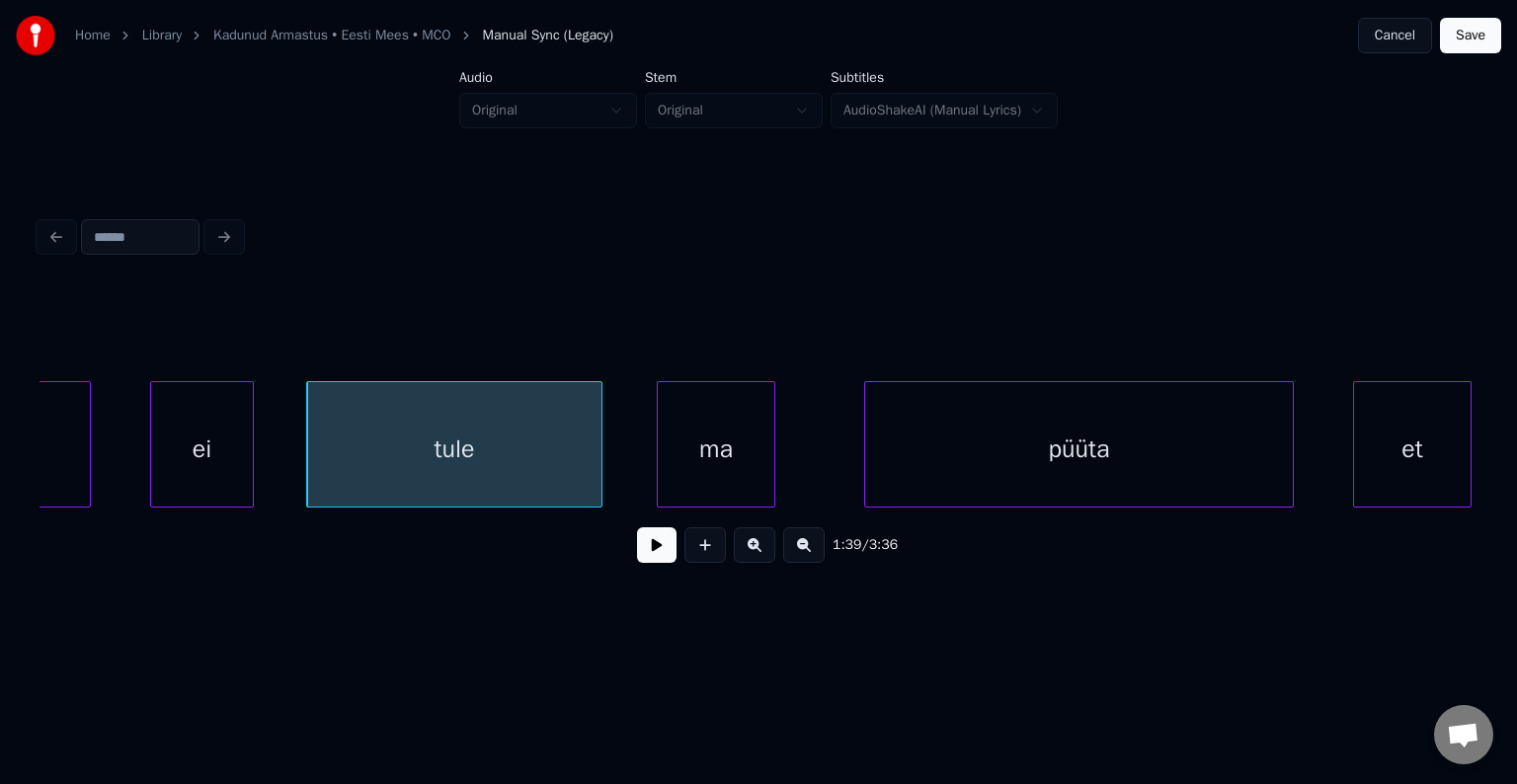 scroll, scrollTop: 0, scrollLeft: 73490, axis: horizontal 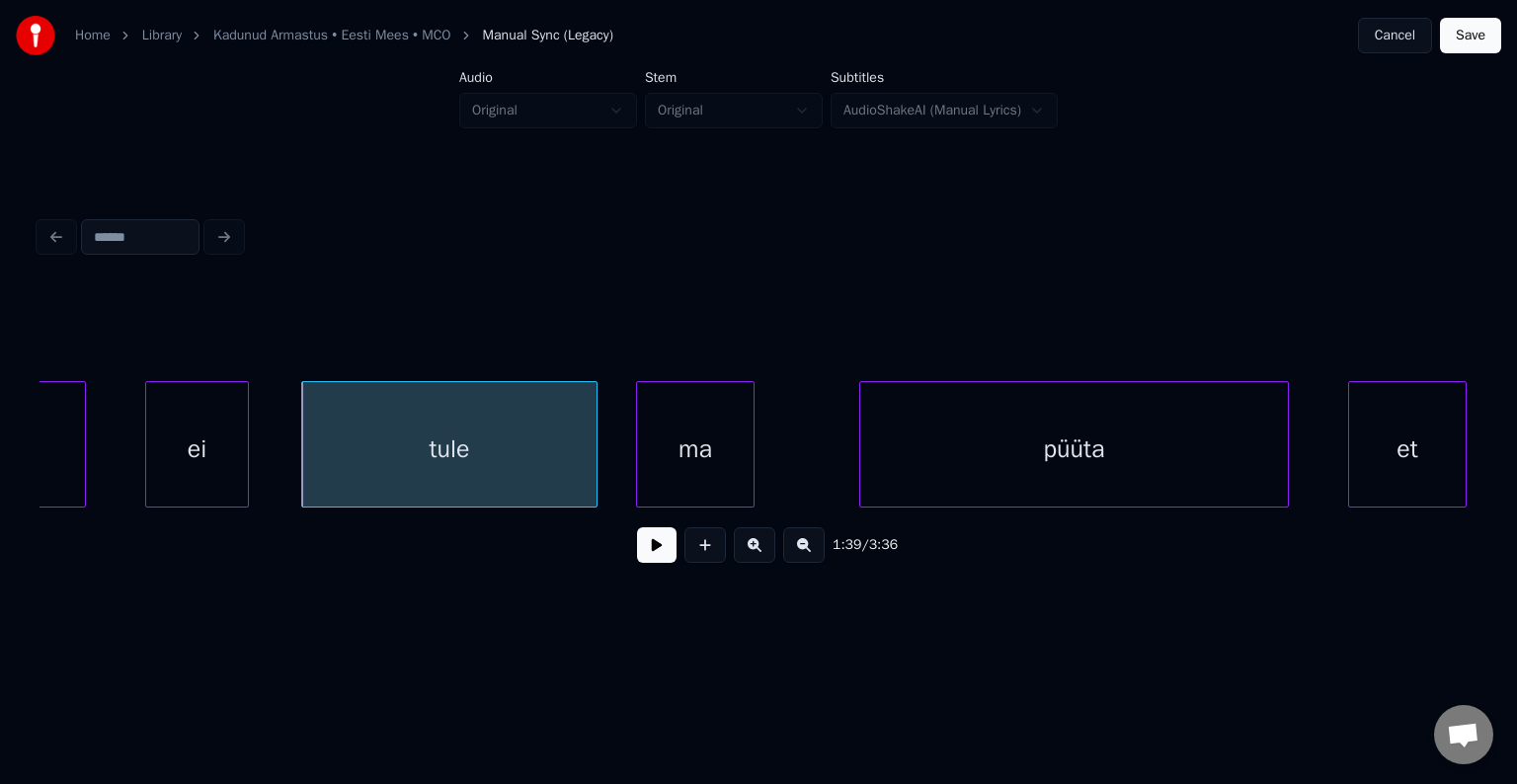 click on "ma" at bounding box center [695, 449] 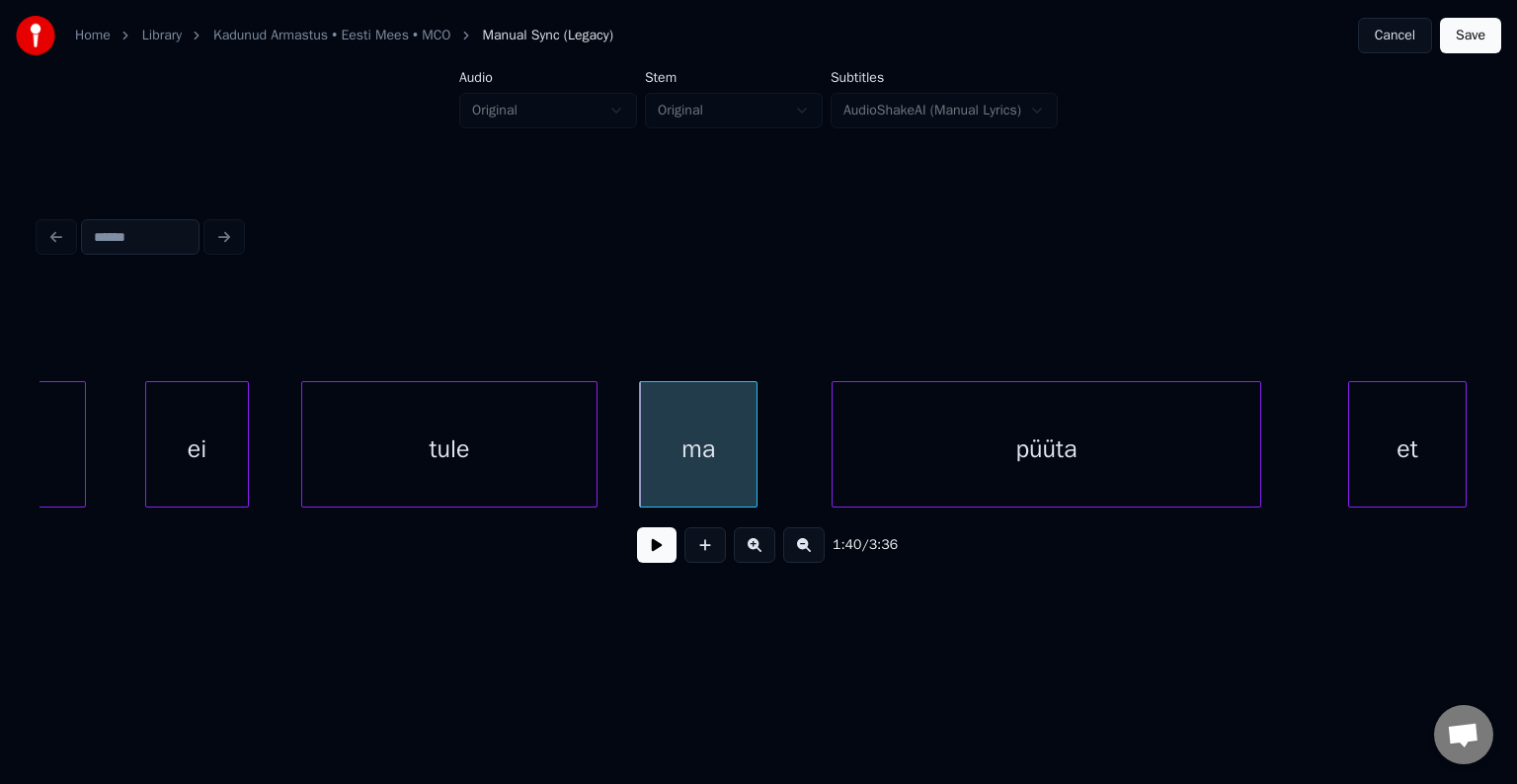 click on "püüta" at bounding box center [1046, 449] 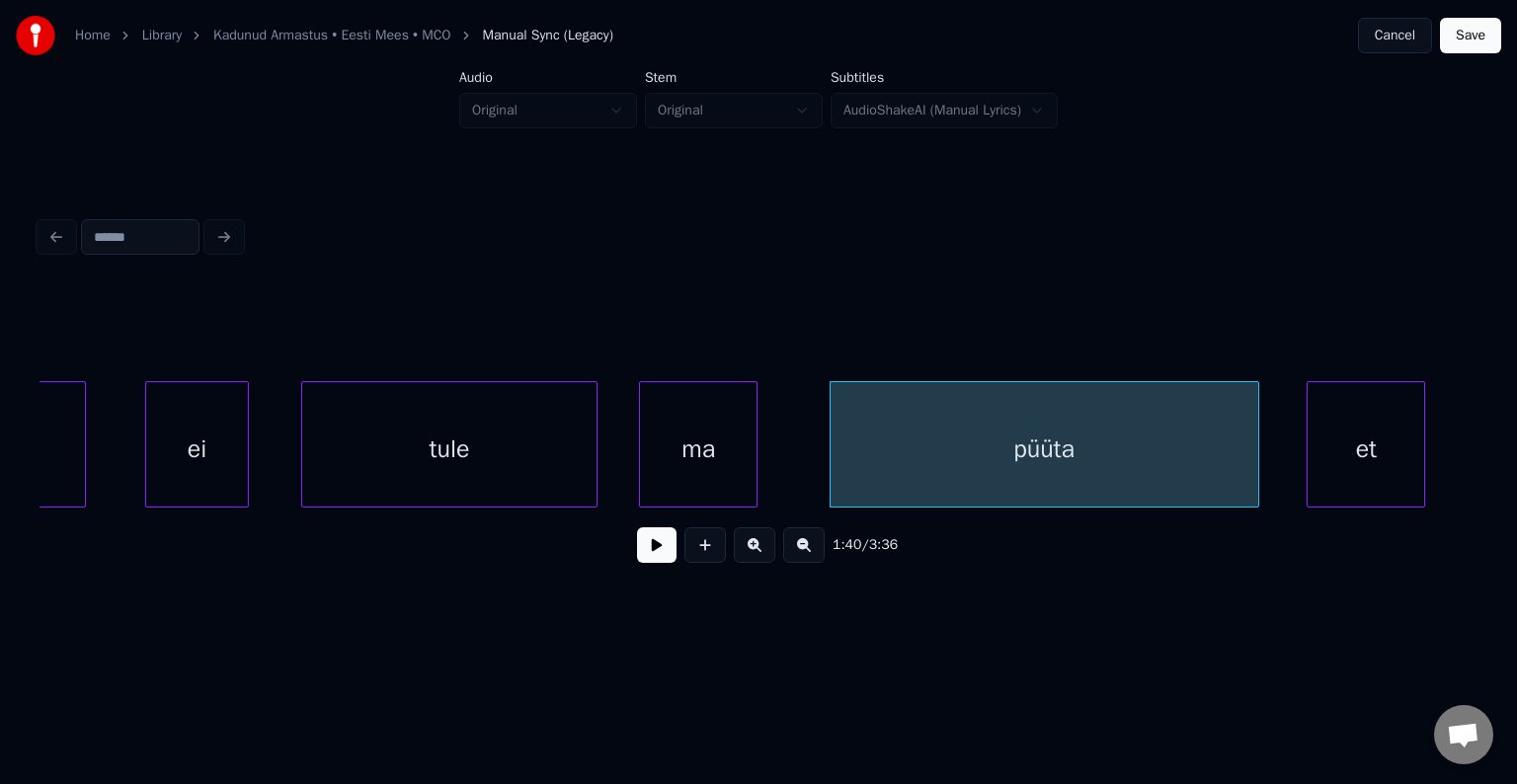 click on "et" at bounding box center [1366, 449] 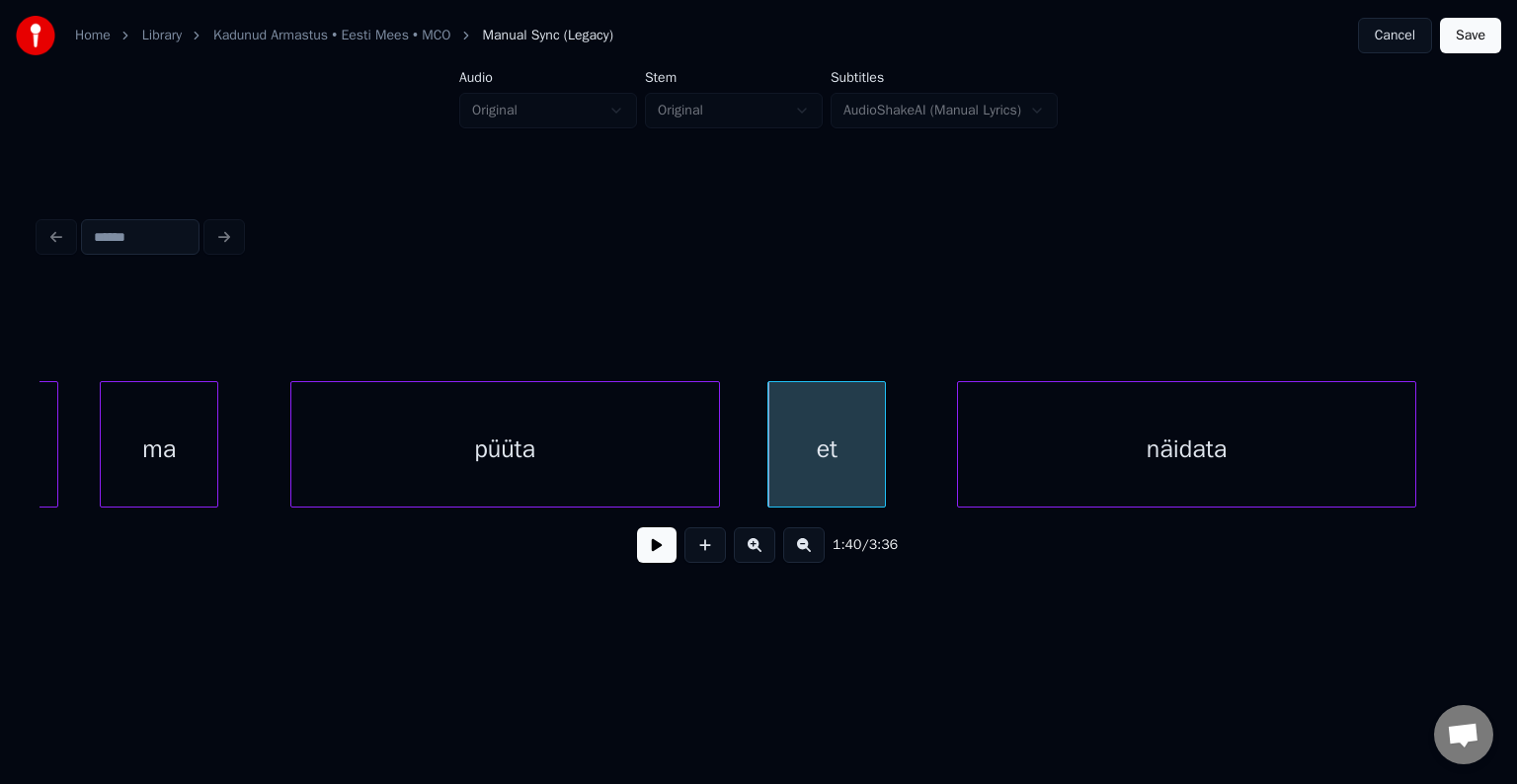 scroll, scrollTop: 0, scrollLeft: 74043, axis: horizontal 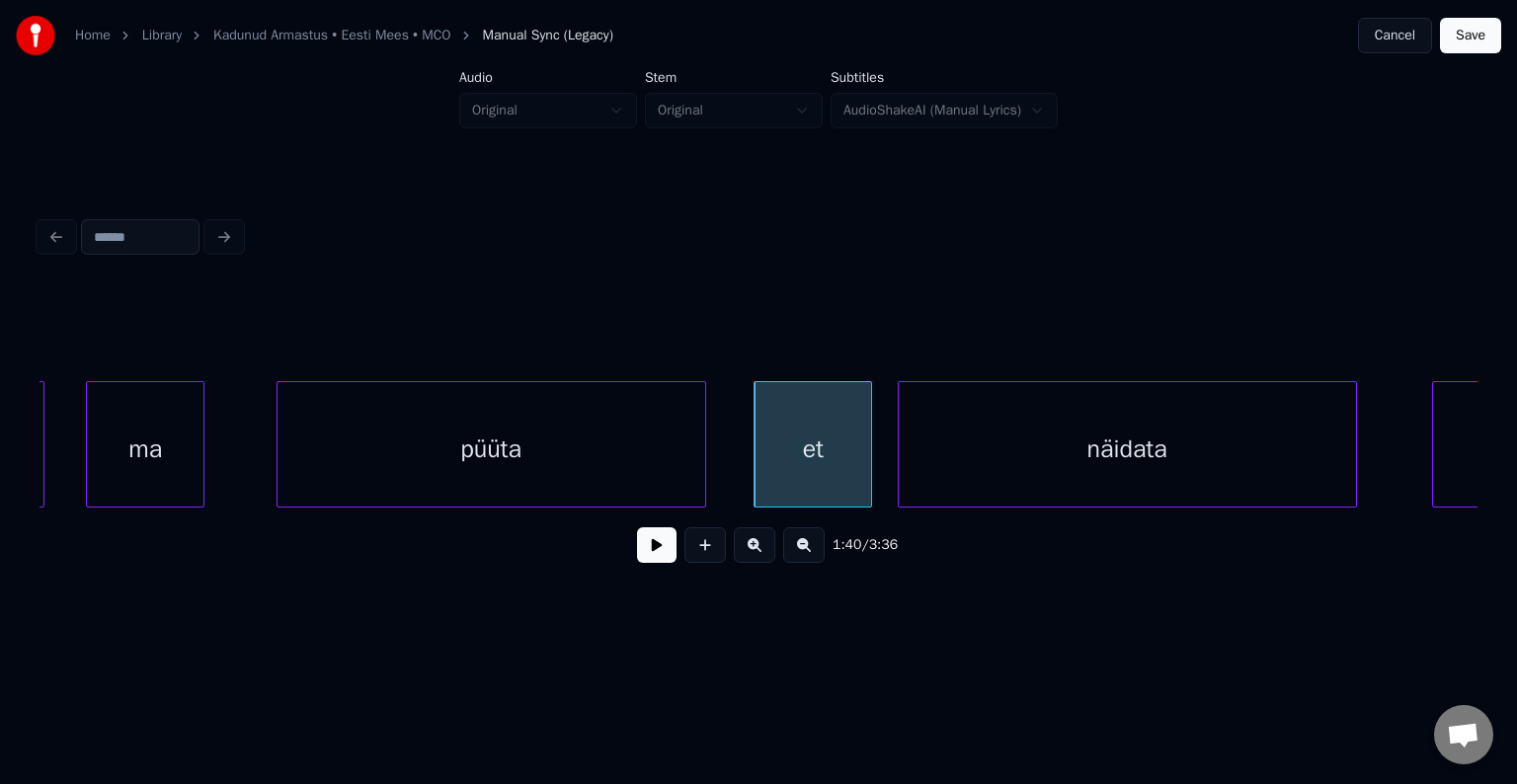 click on "näidata" at bounding box center [1127, 449] 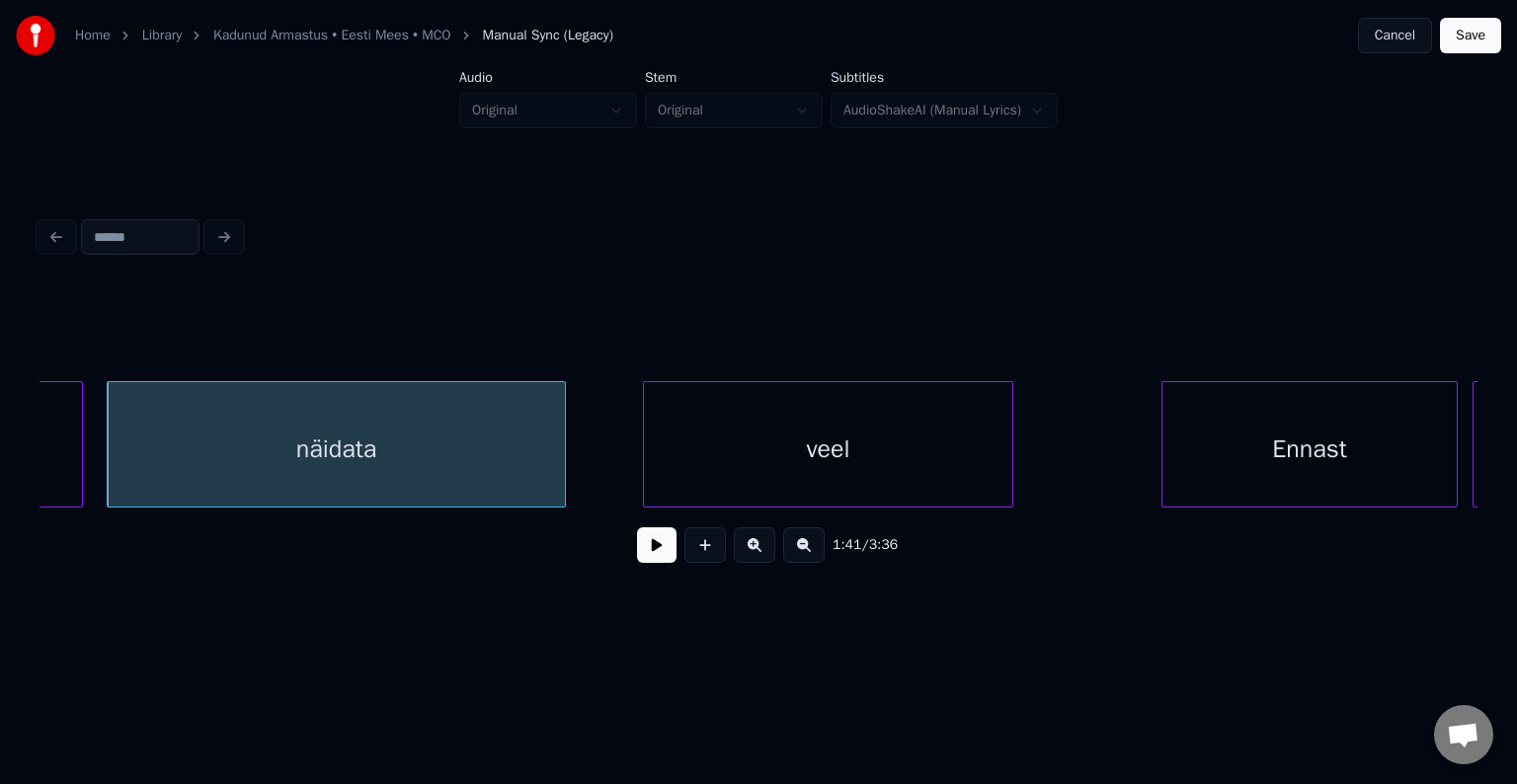 scroll, scrollTop: 0, scrollLeft: 74833, axis: horizontal 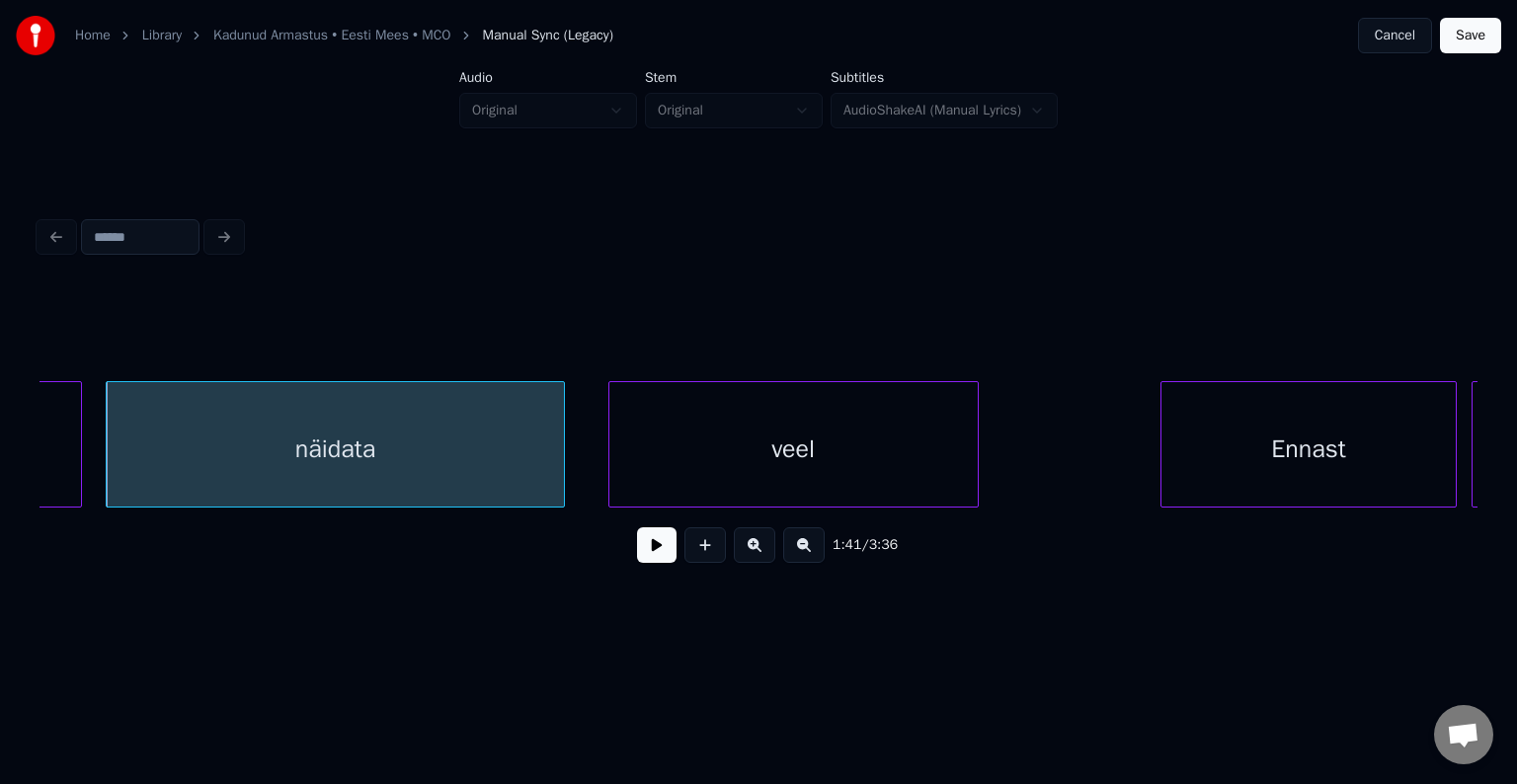 click on "veel" at bounding box center [793, 449] 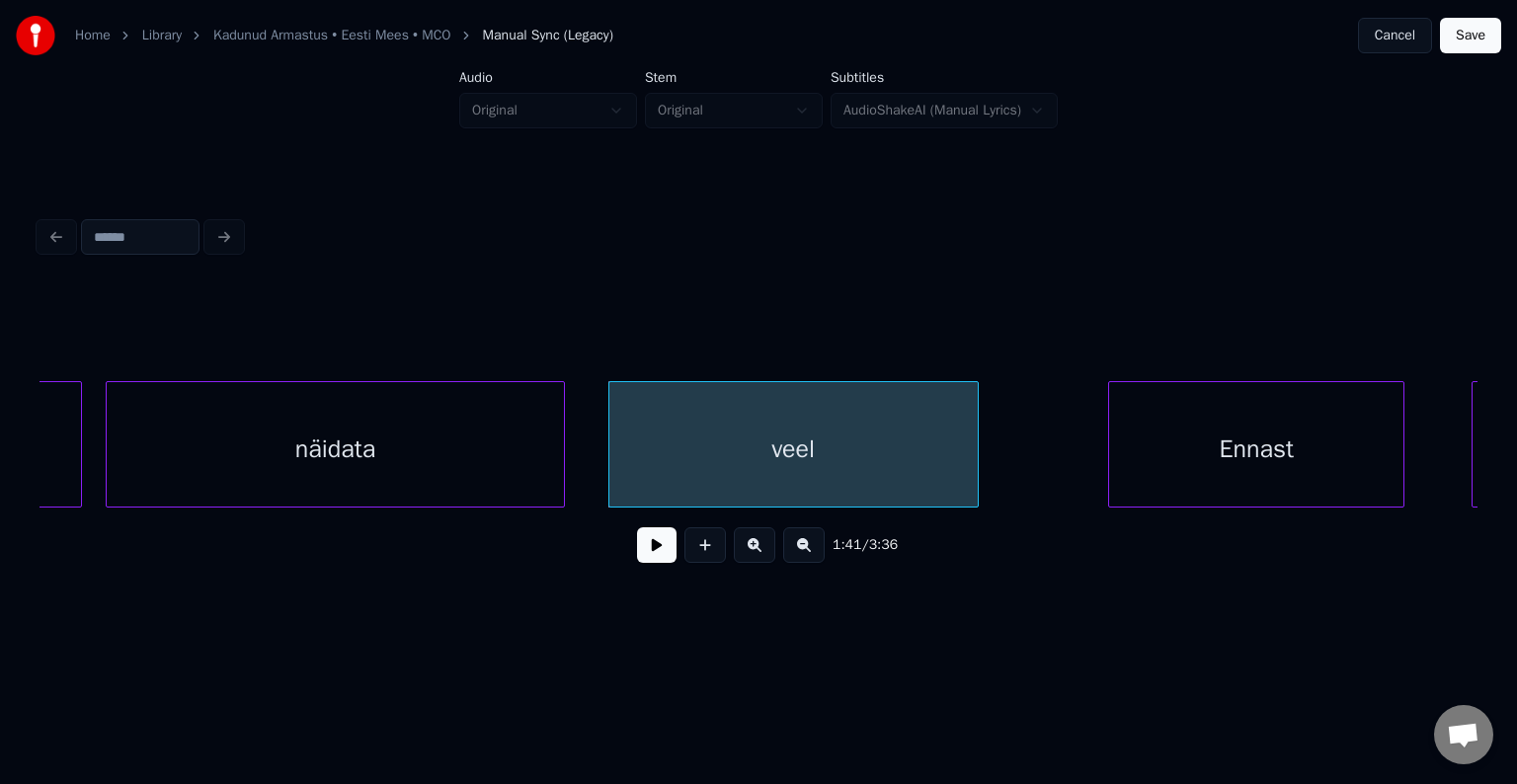 click on "Ennast" at bounding box center [1256, 449] 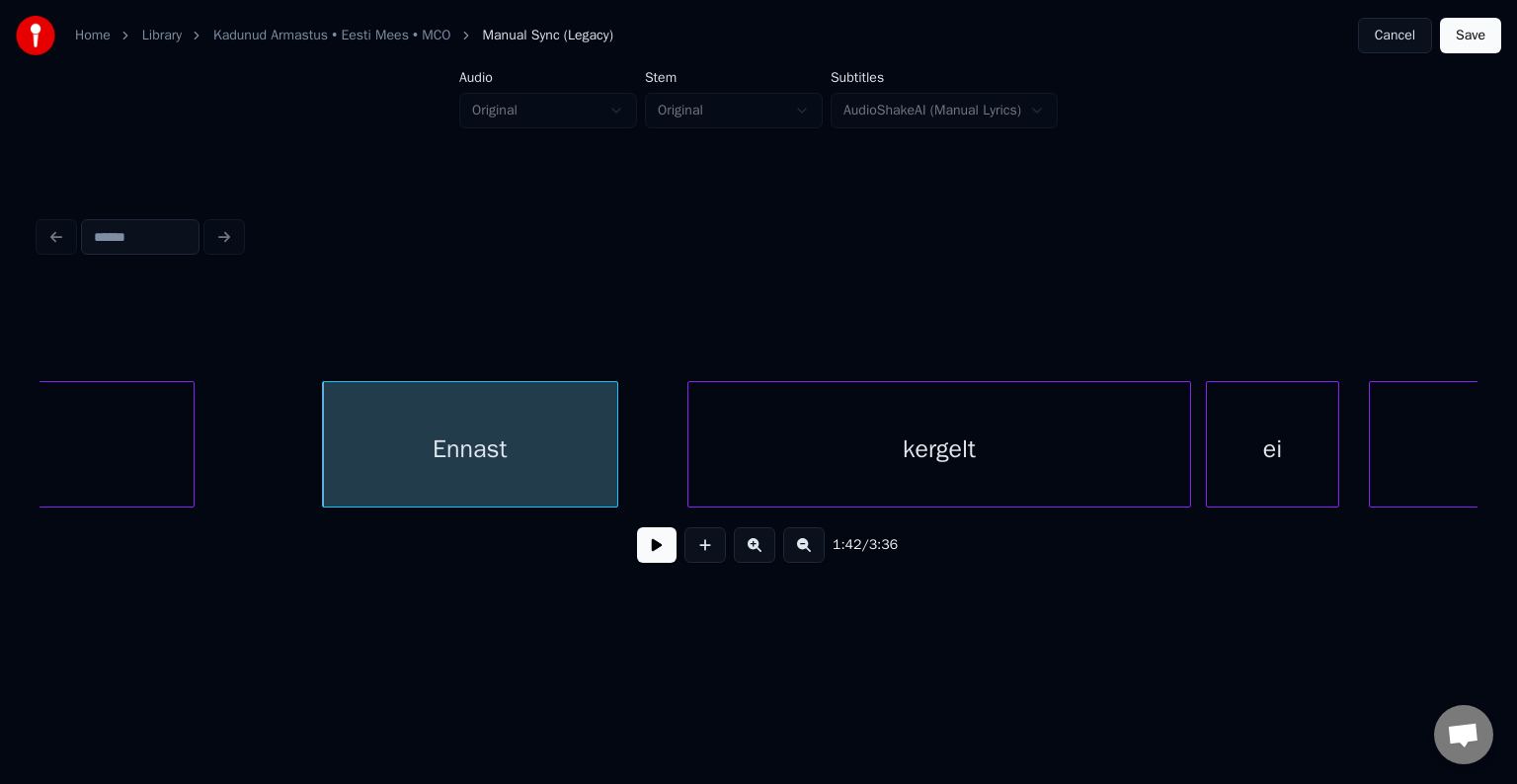 scroll, scrollTop: 0, scrollLeft: 75662, axis: horizontal 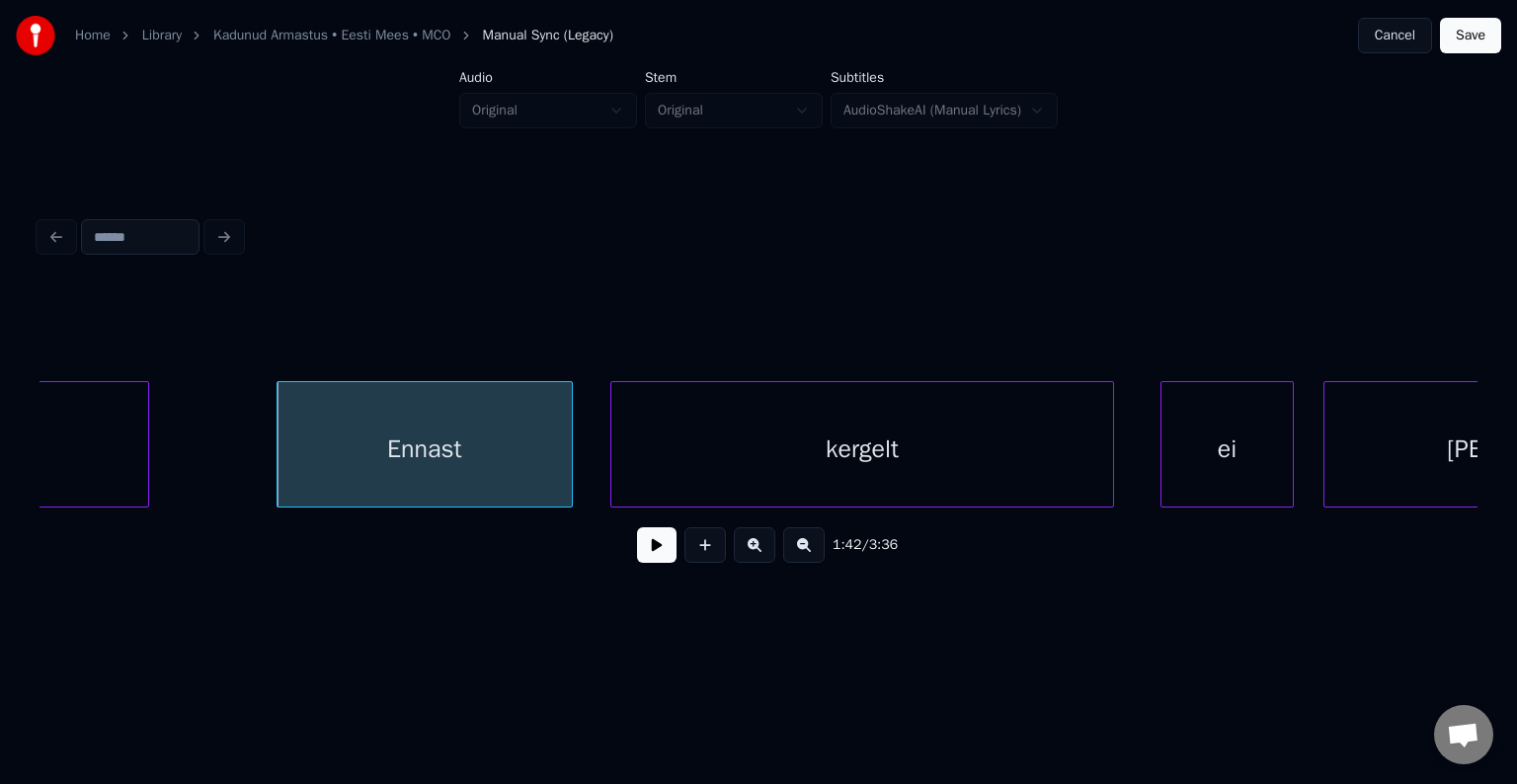 click on "kergelt" at bounding box center [862, 449] 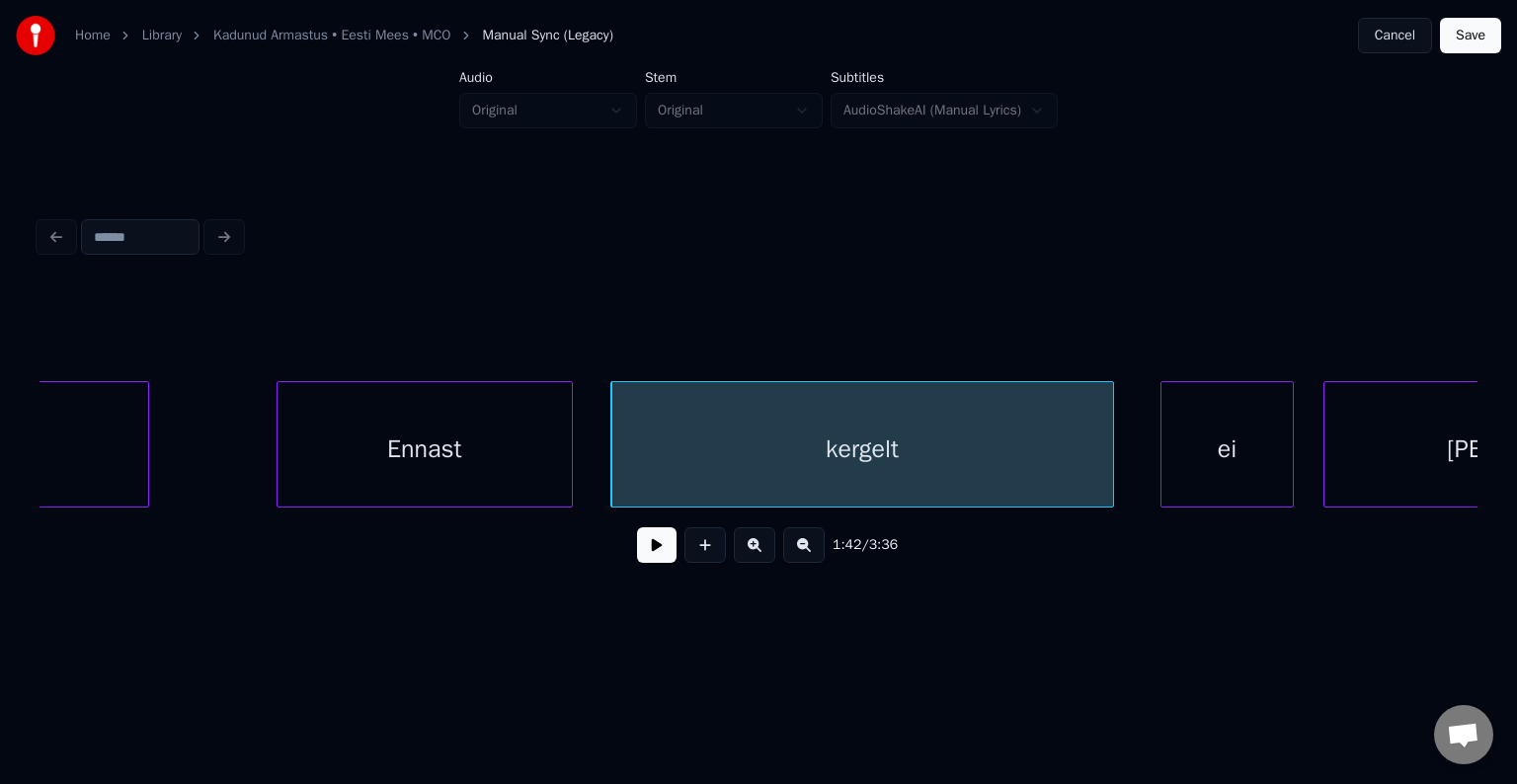 click on "Ennast" at bounding box center (425, 449) 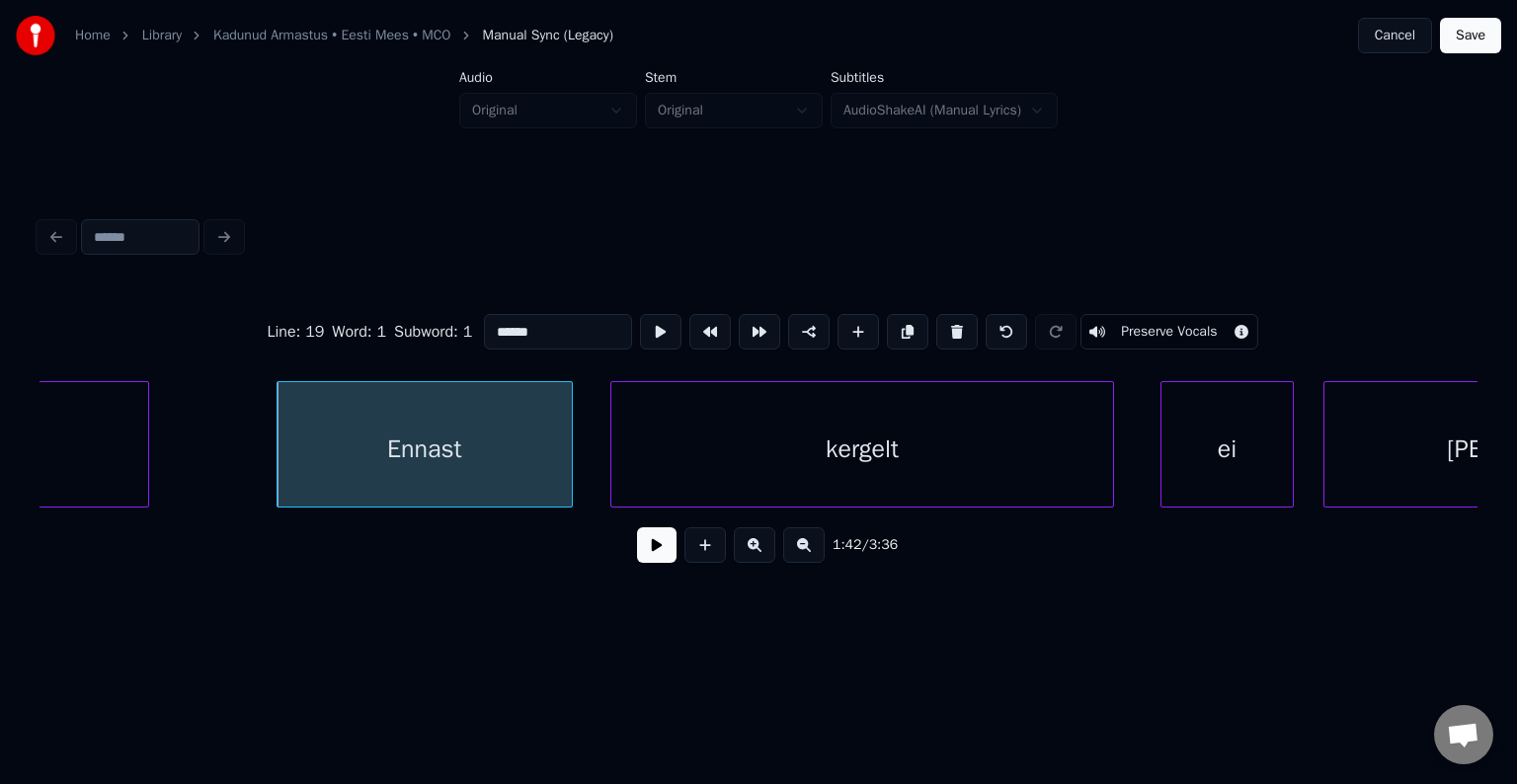 click at bounding box center (657, 545) 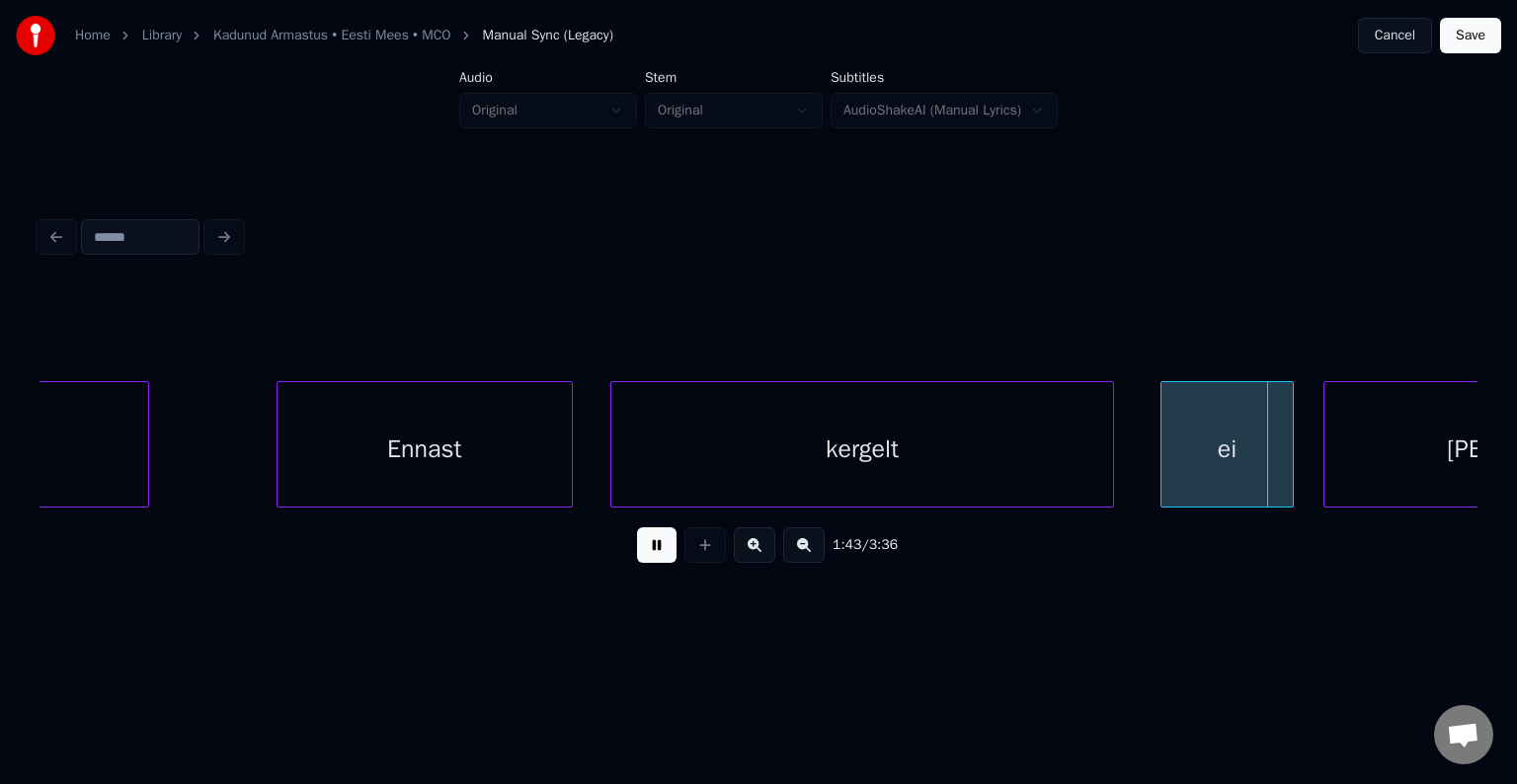click at bounding box center (657, 545) 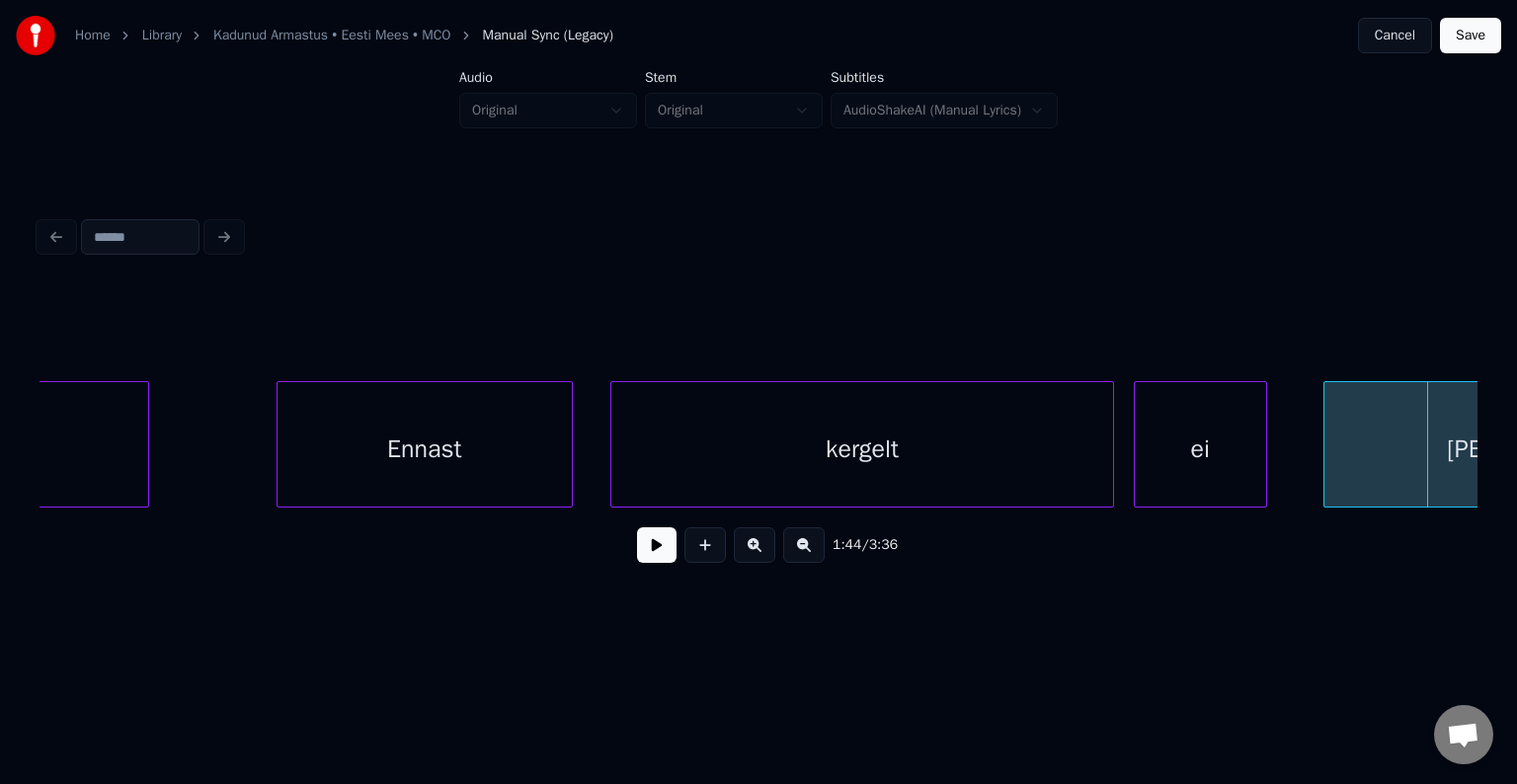 click on "ei" at bounding box center (1200, 449) 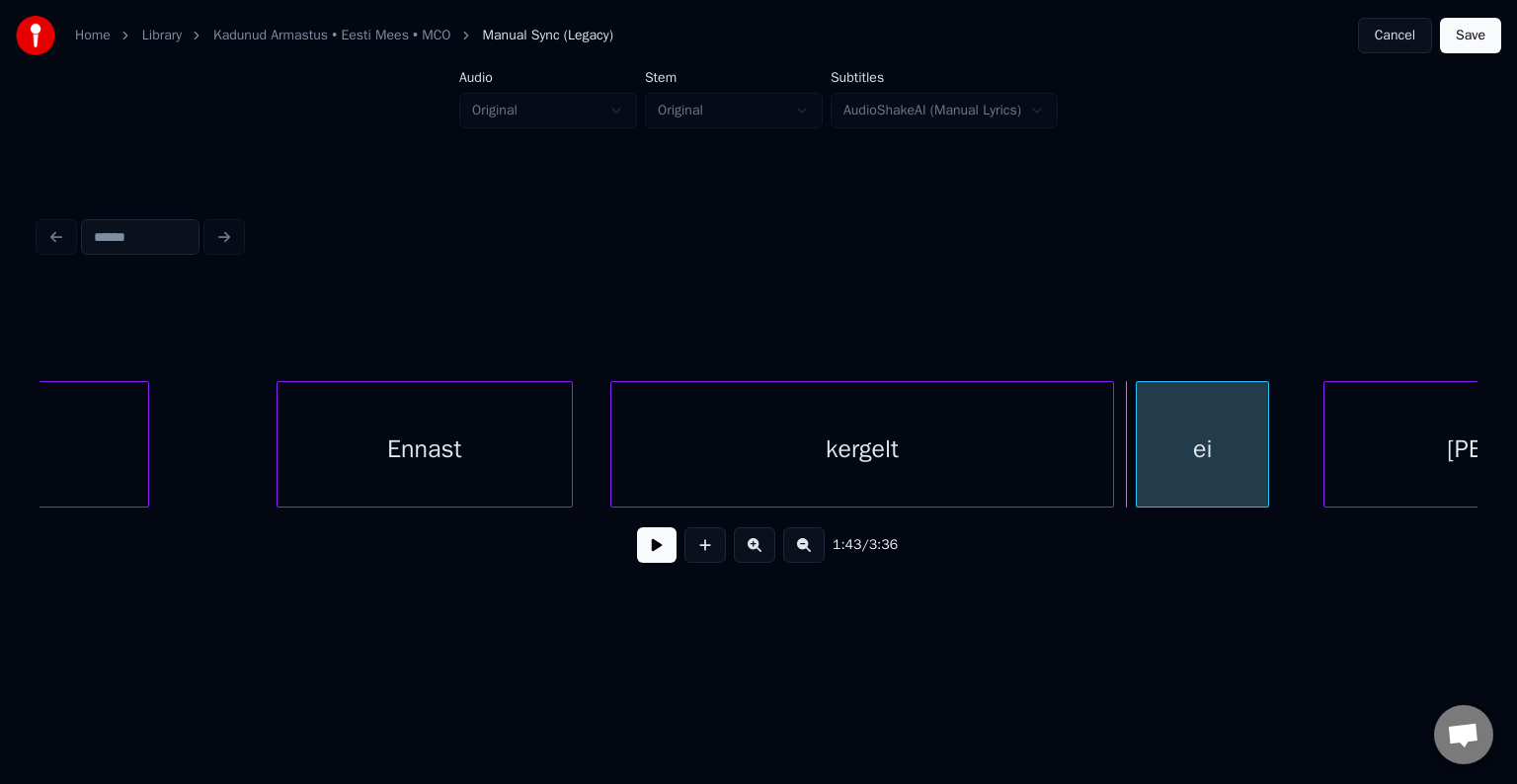 click on "ei" at bounding box center (1202, 449) 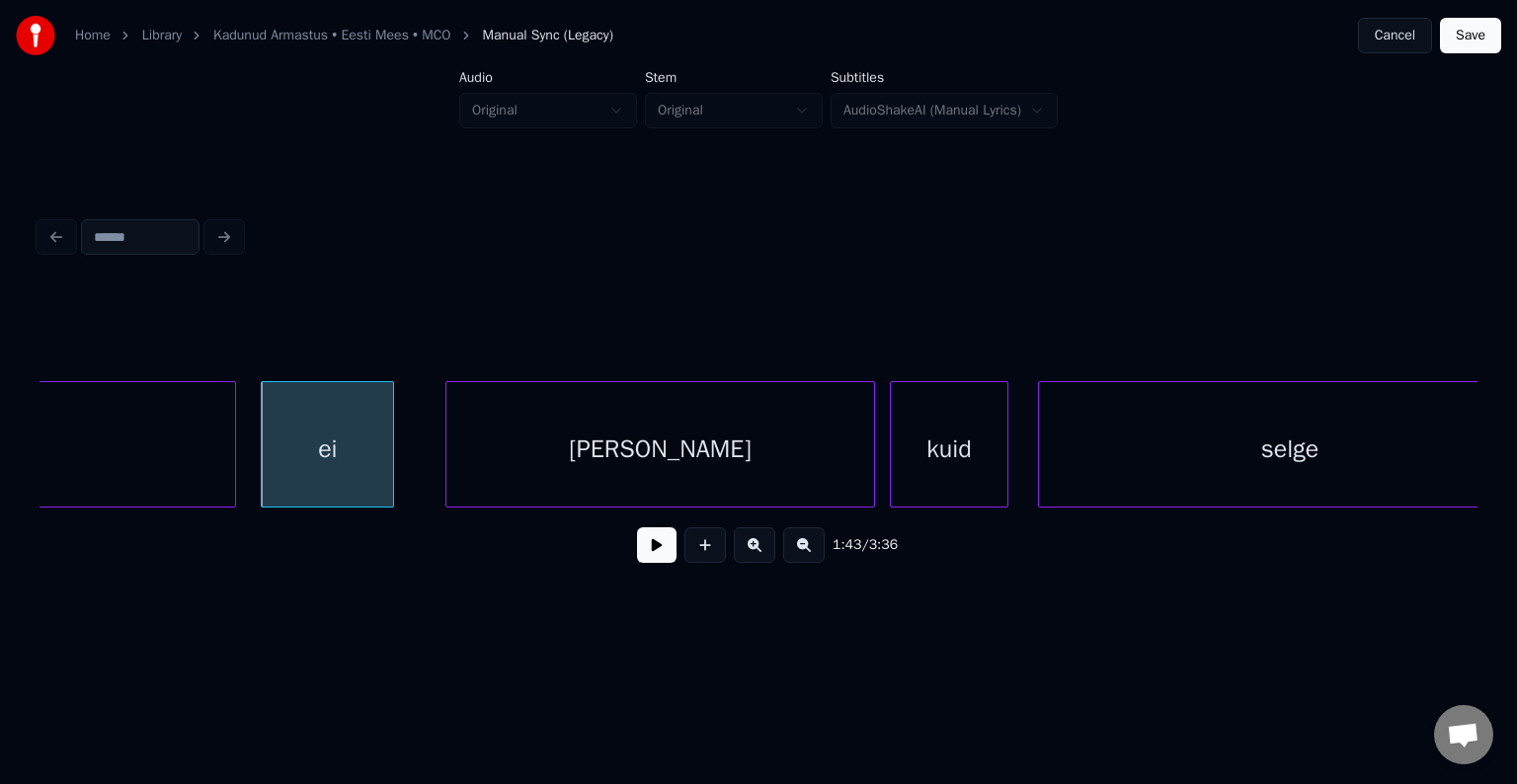 scroll, scrollTop: 0, scrollLeft: 76650, axis: horizontal 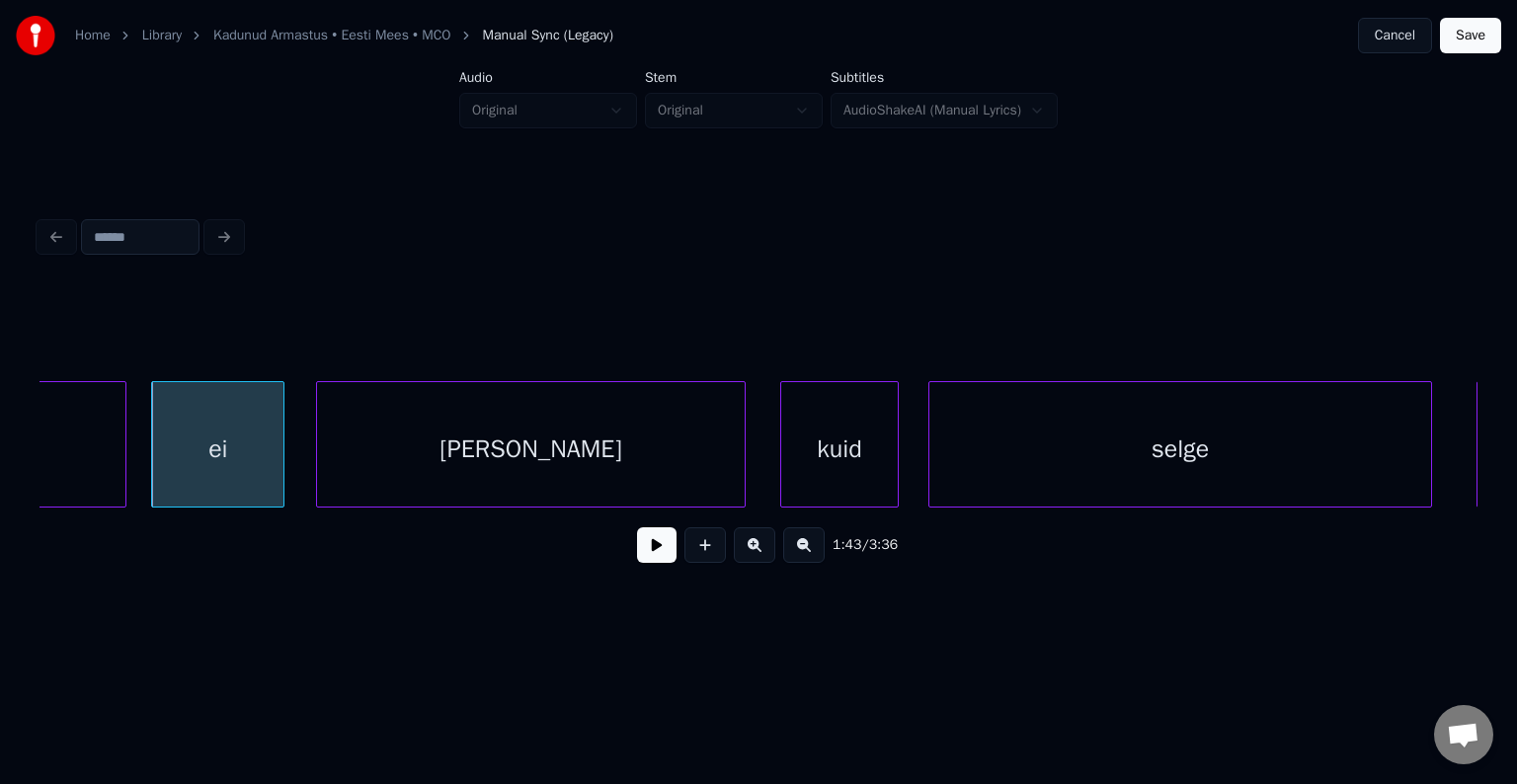 click on "[PERSON_NAME]" at bounding box center (530, 449) 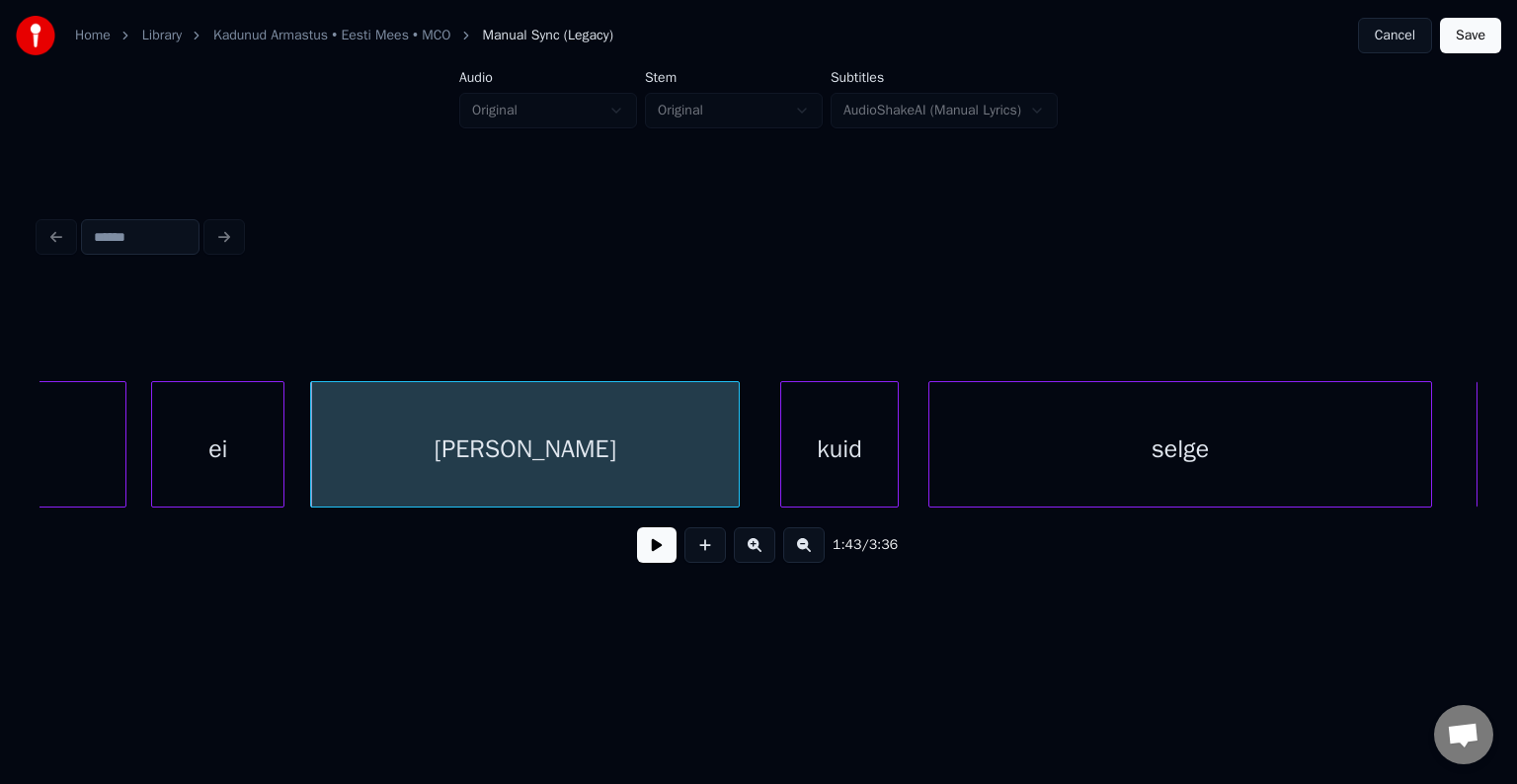 click on "[PERSON_NAME]" at bounding box center [524, 449] 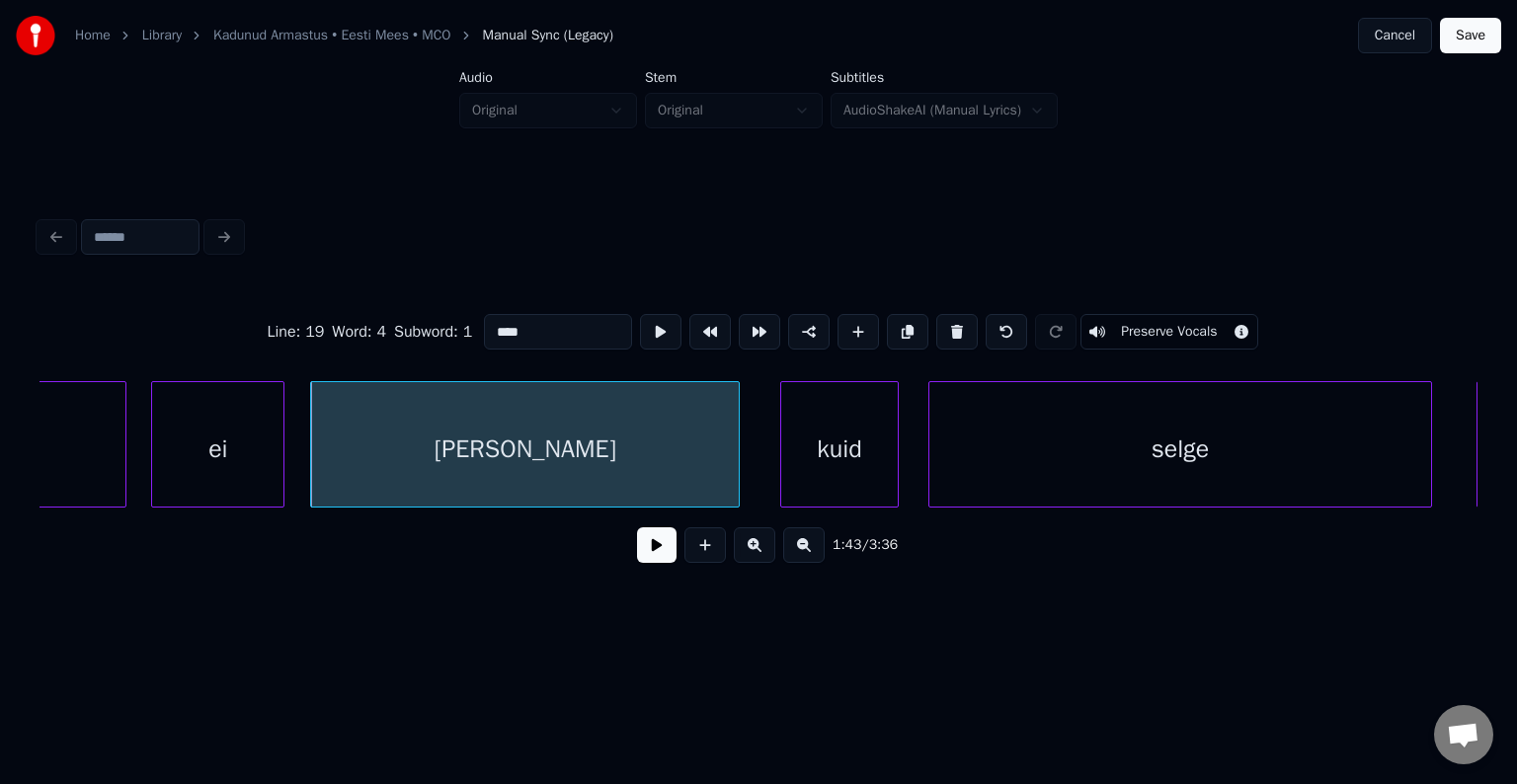 click at bounding box center [657, 545] 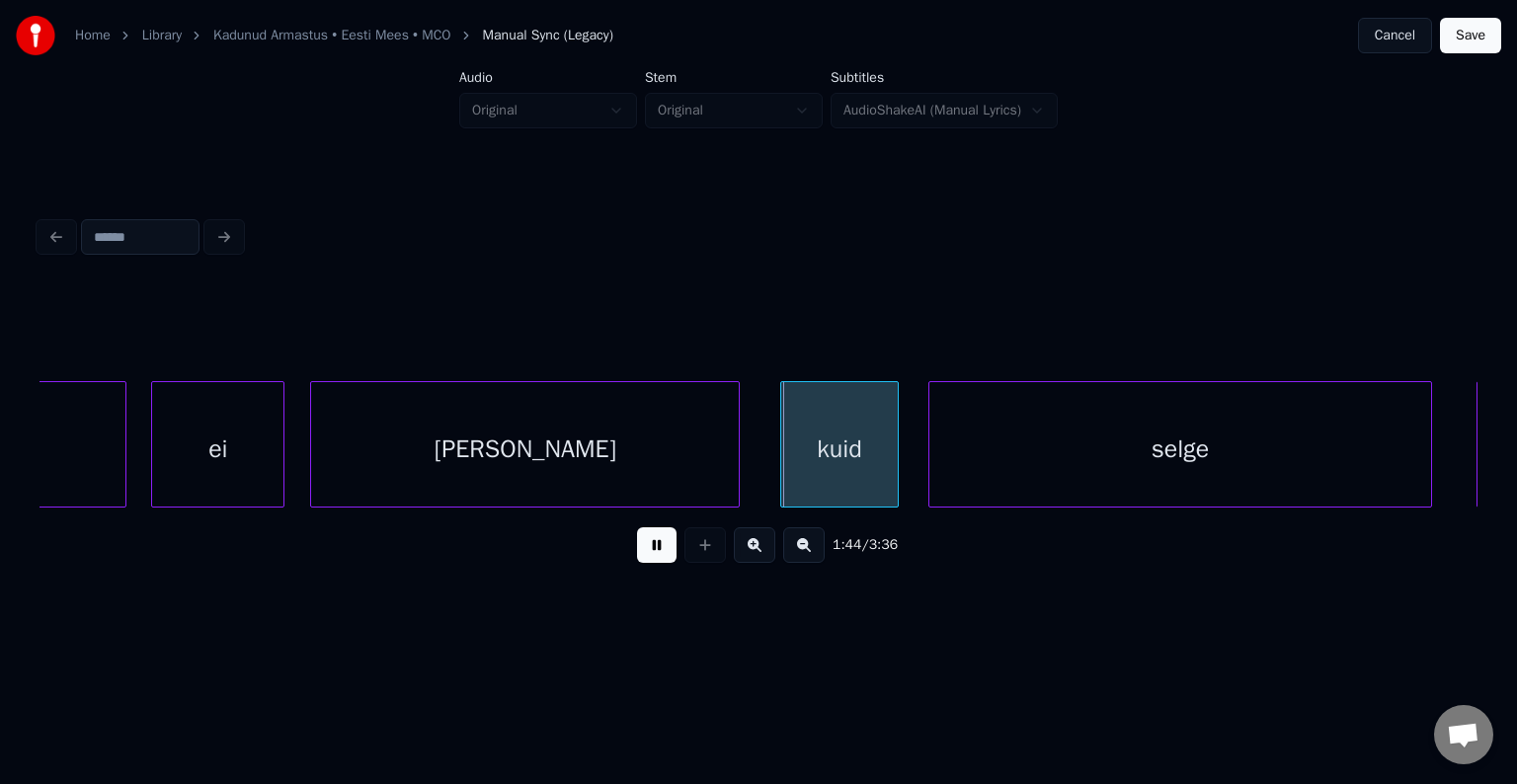 click at bounding box center [657, 545] 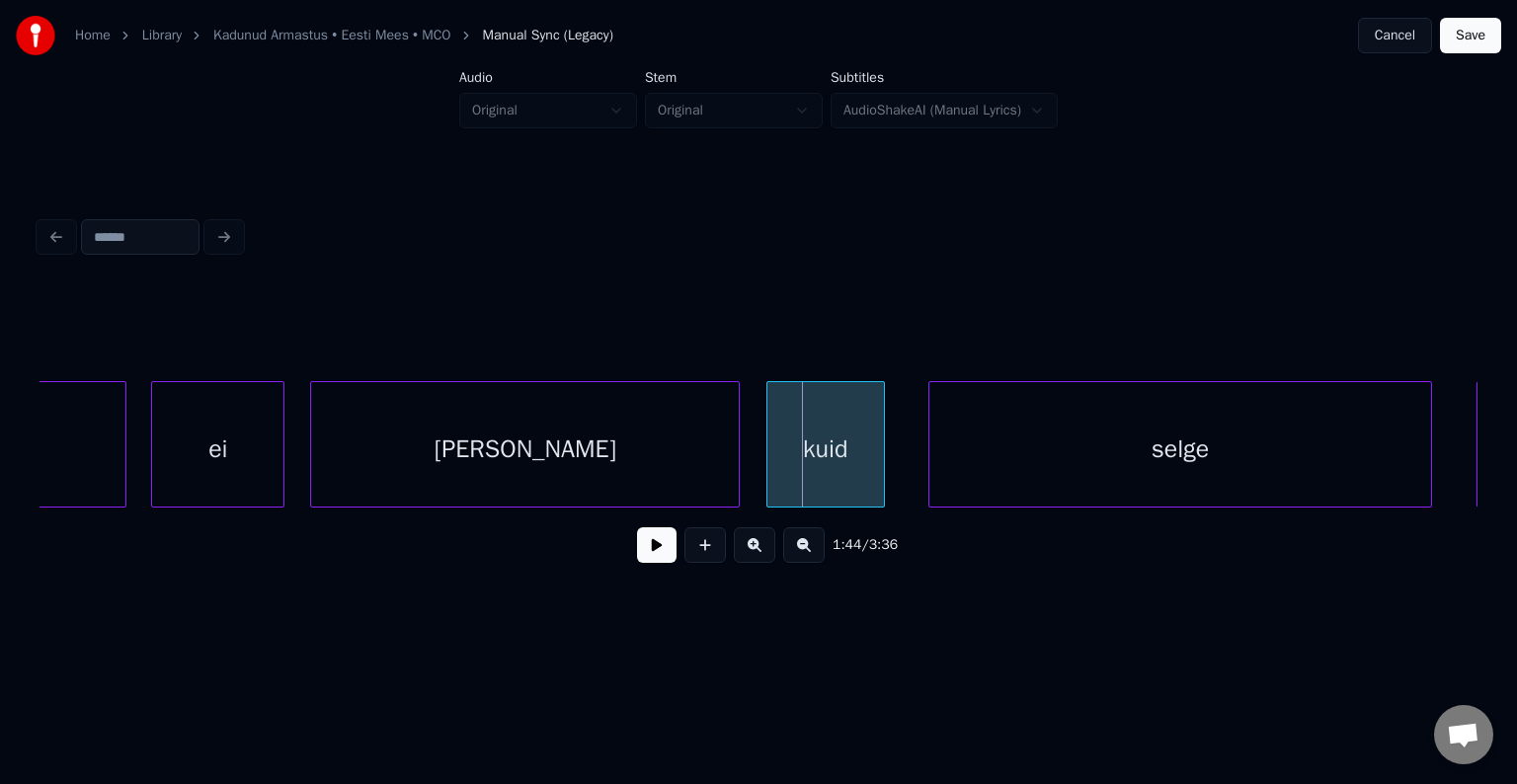 click on "kuid" at bounding box center [826, 449] 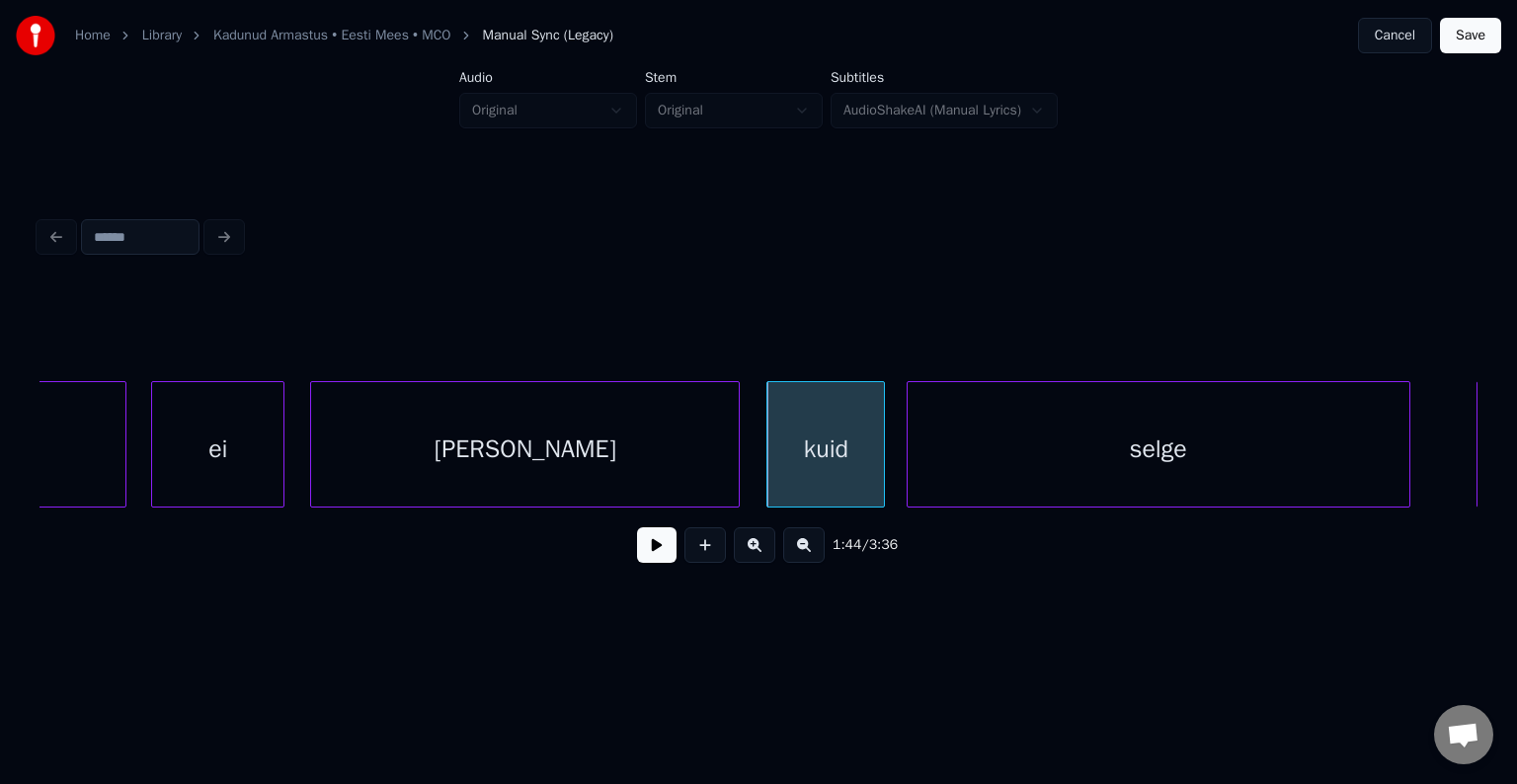 click on "selge" at bounding box center (1158, 449) 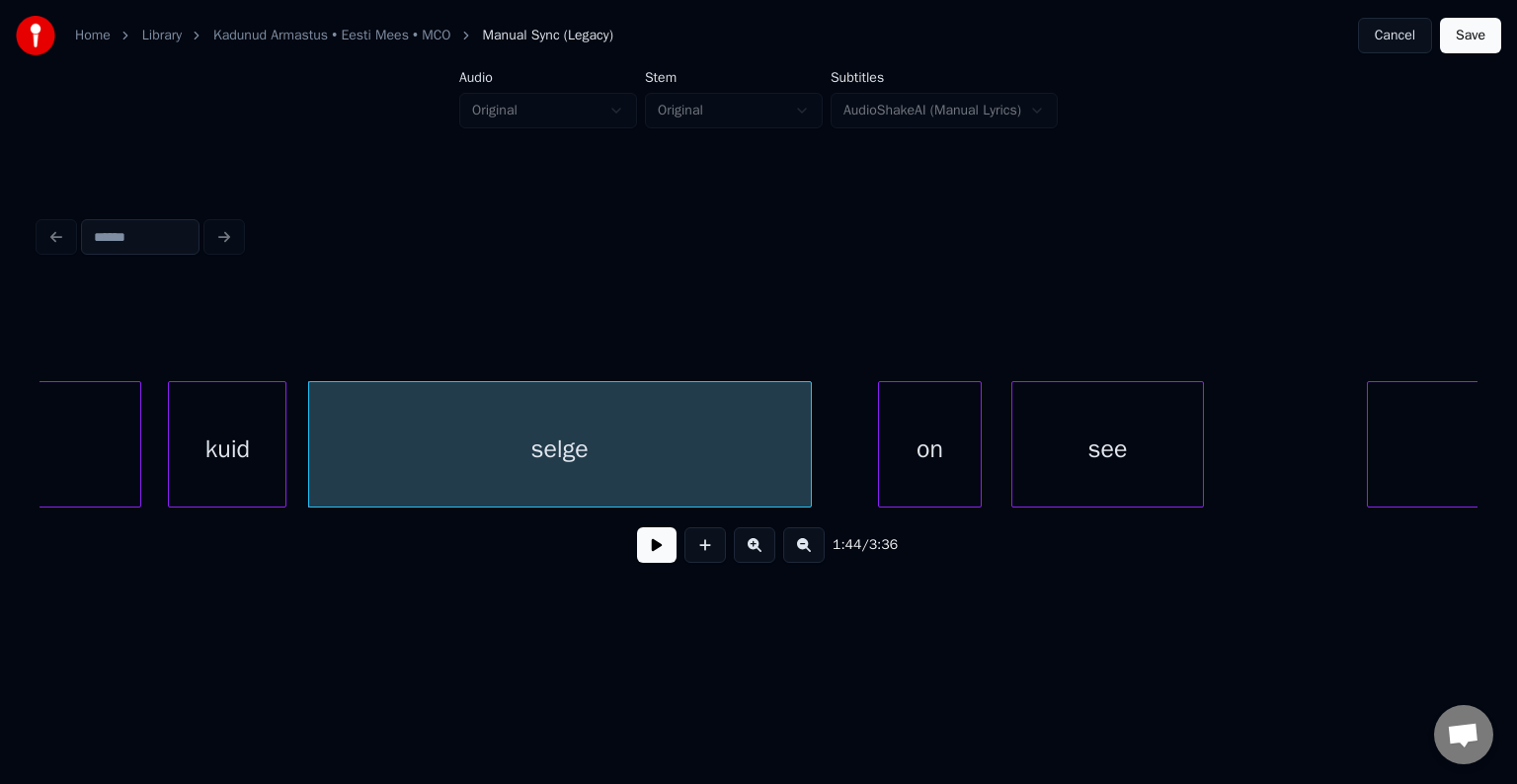 scroll, scrollTop: 0, scrollLeft: 77282, axis: horizontal 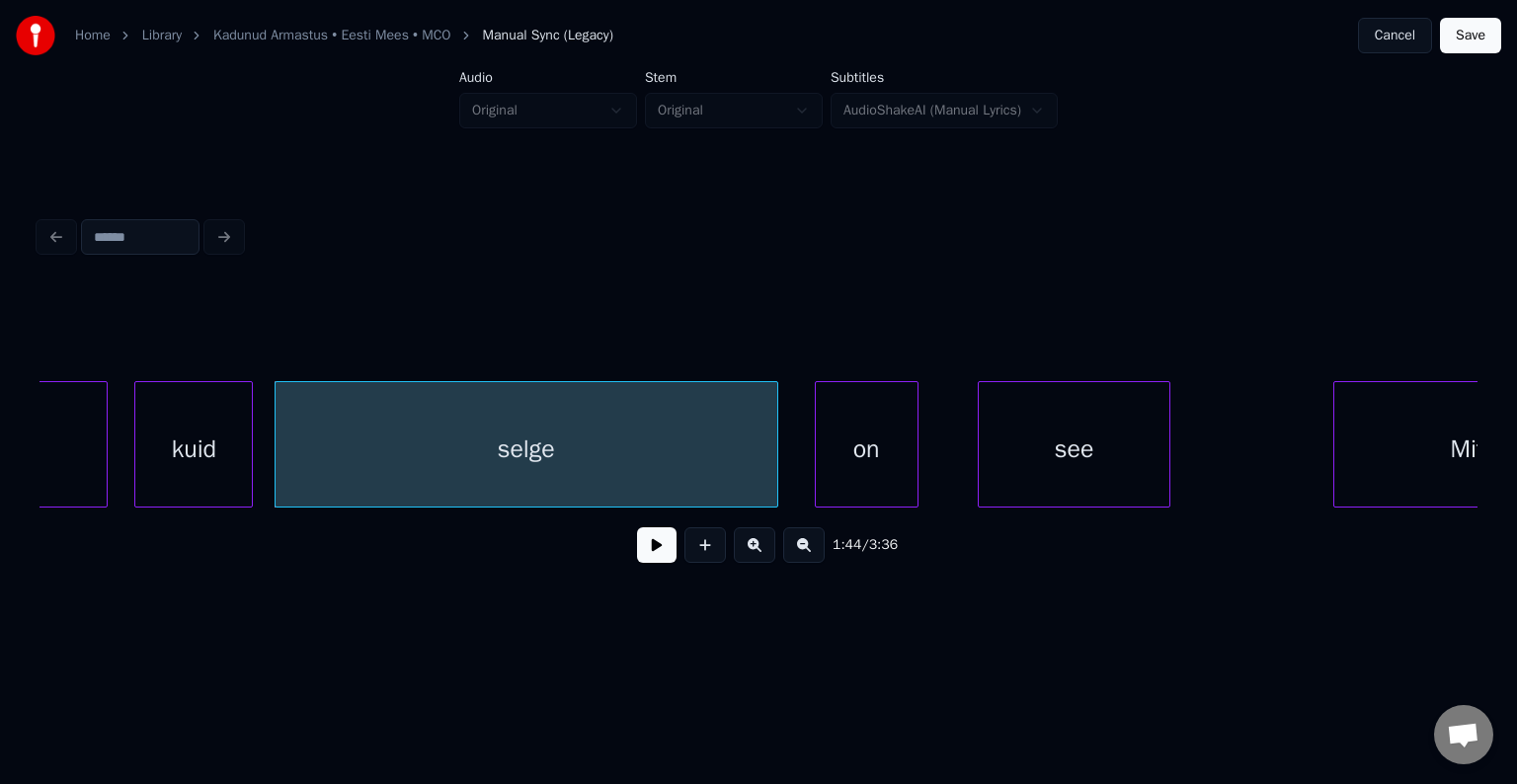 click on "on" at bounding box center [866, 449] 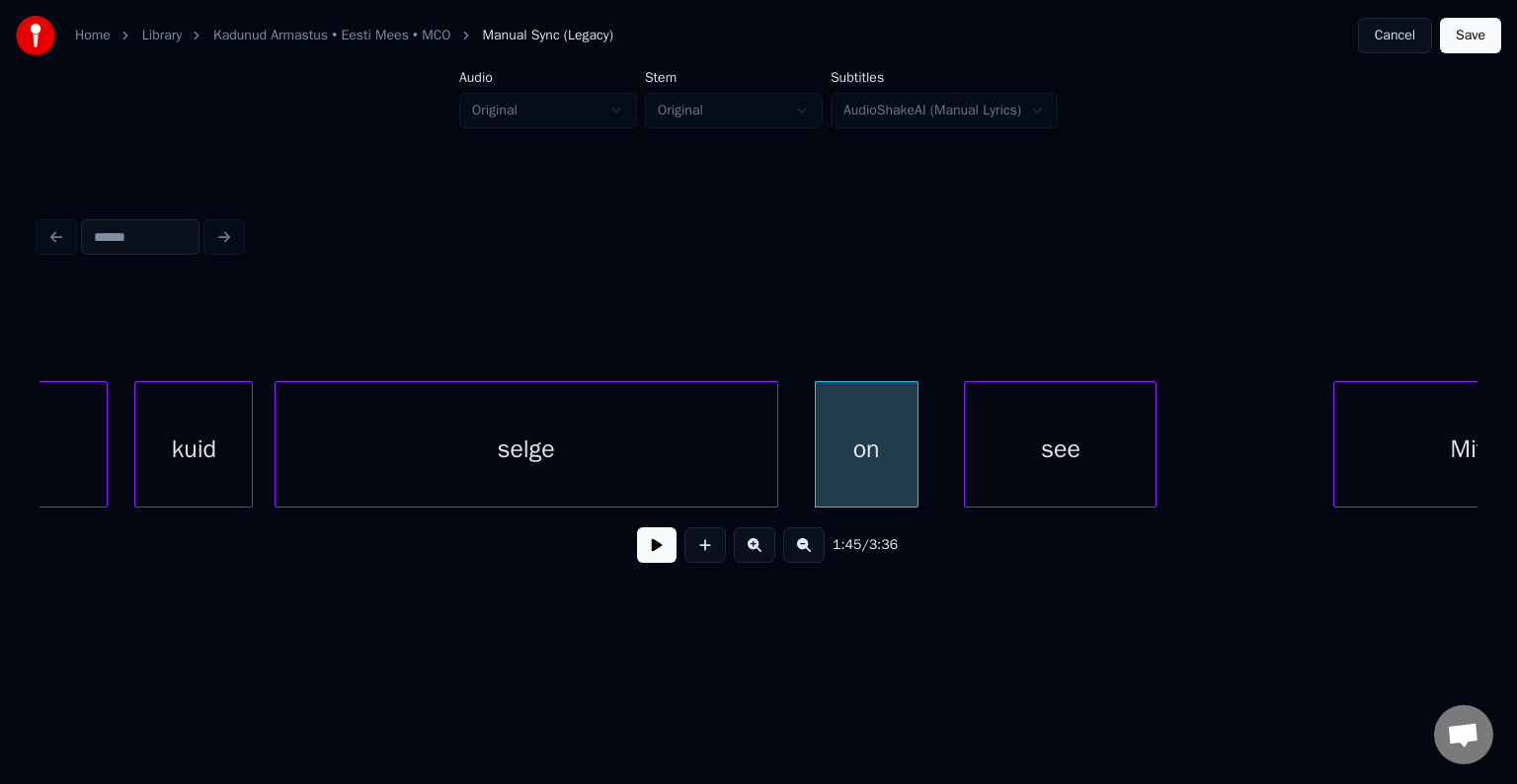click on "see" at bounding box center [1060, 449] 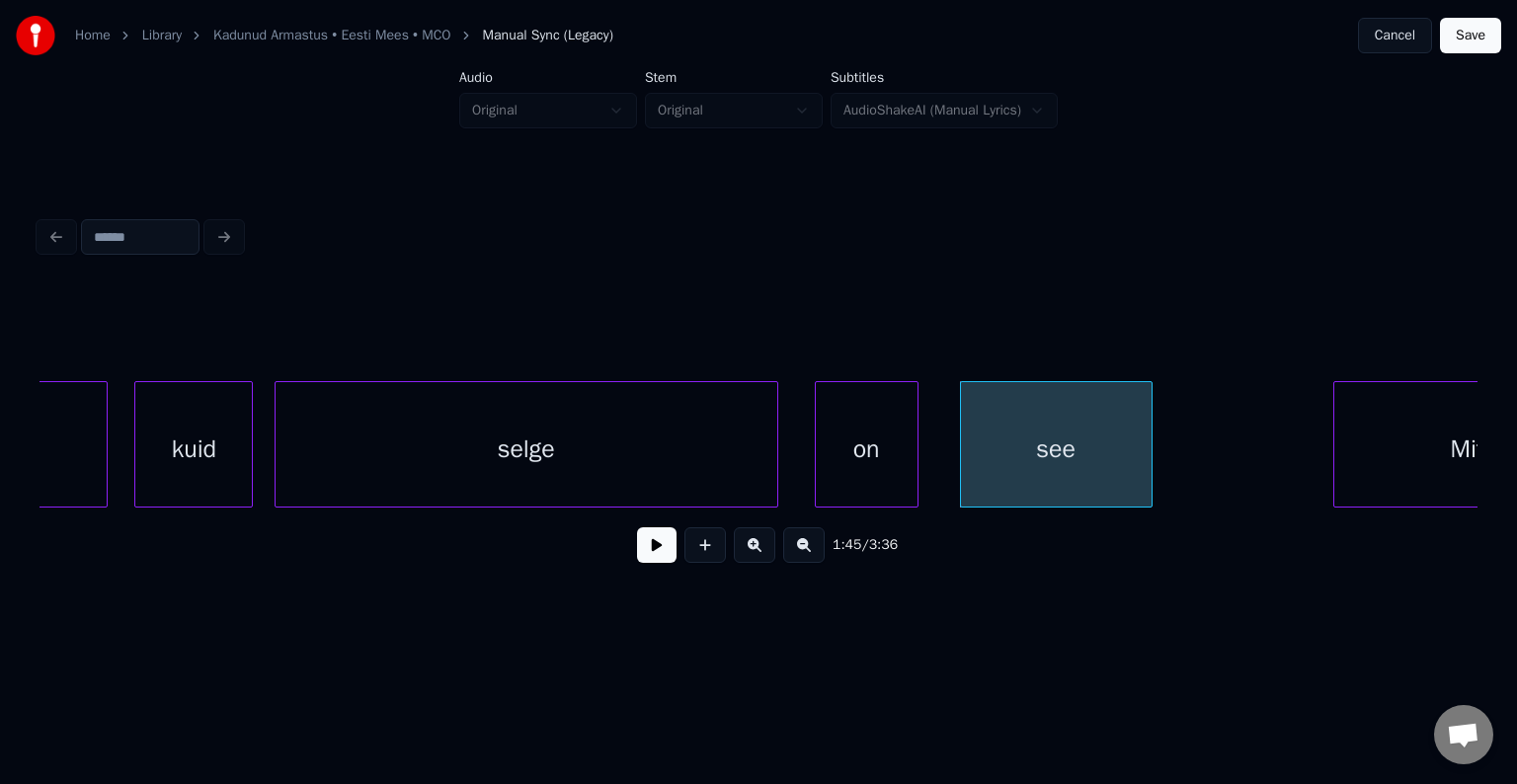 click on "selge" at bounding box center [526, 449] 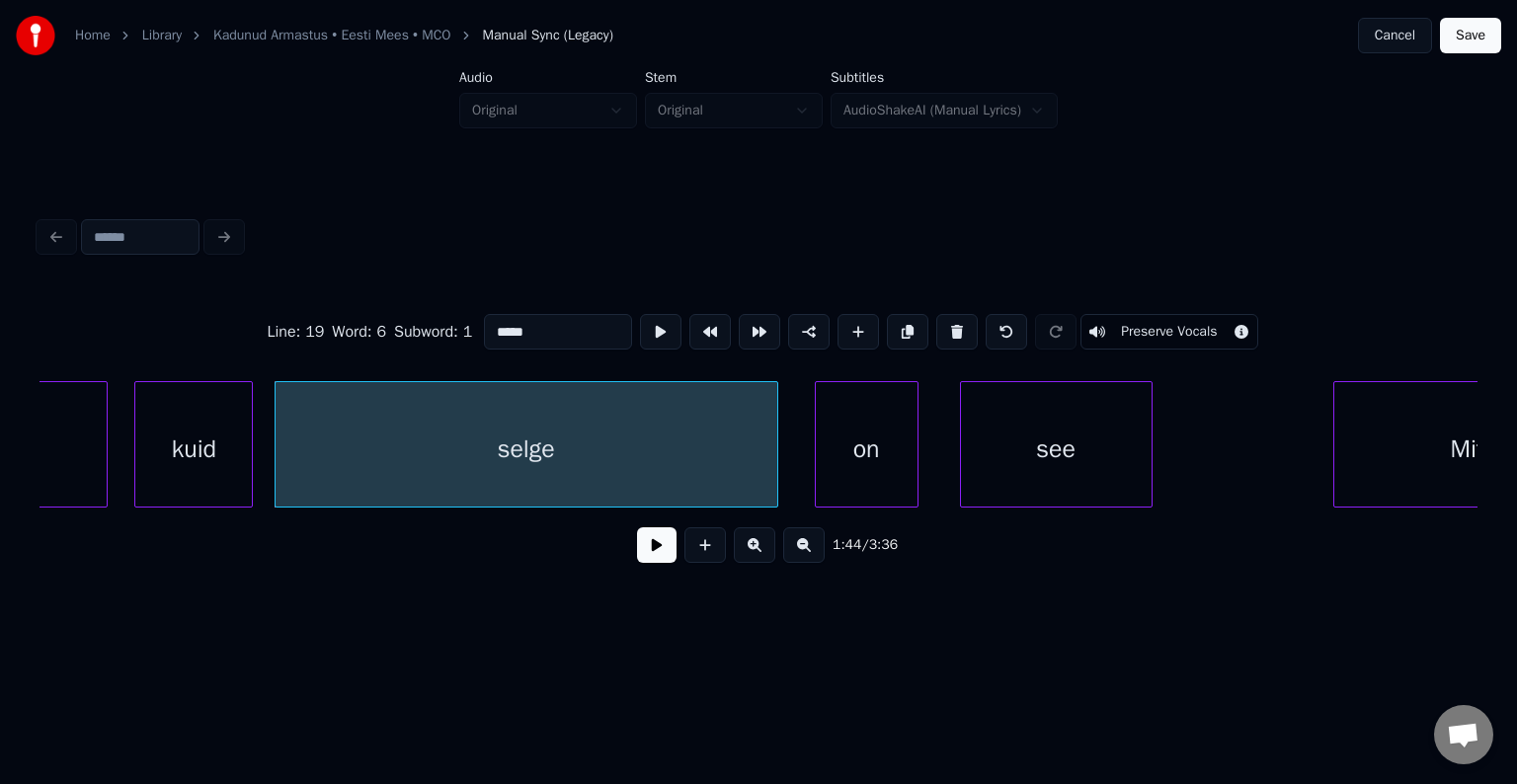 click at bounding box center (657, 545) 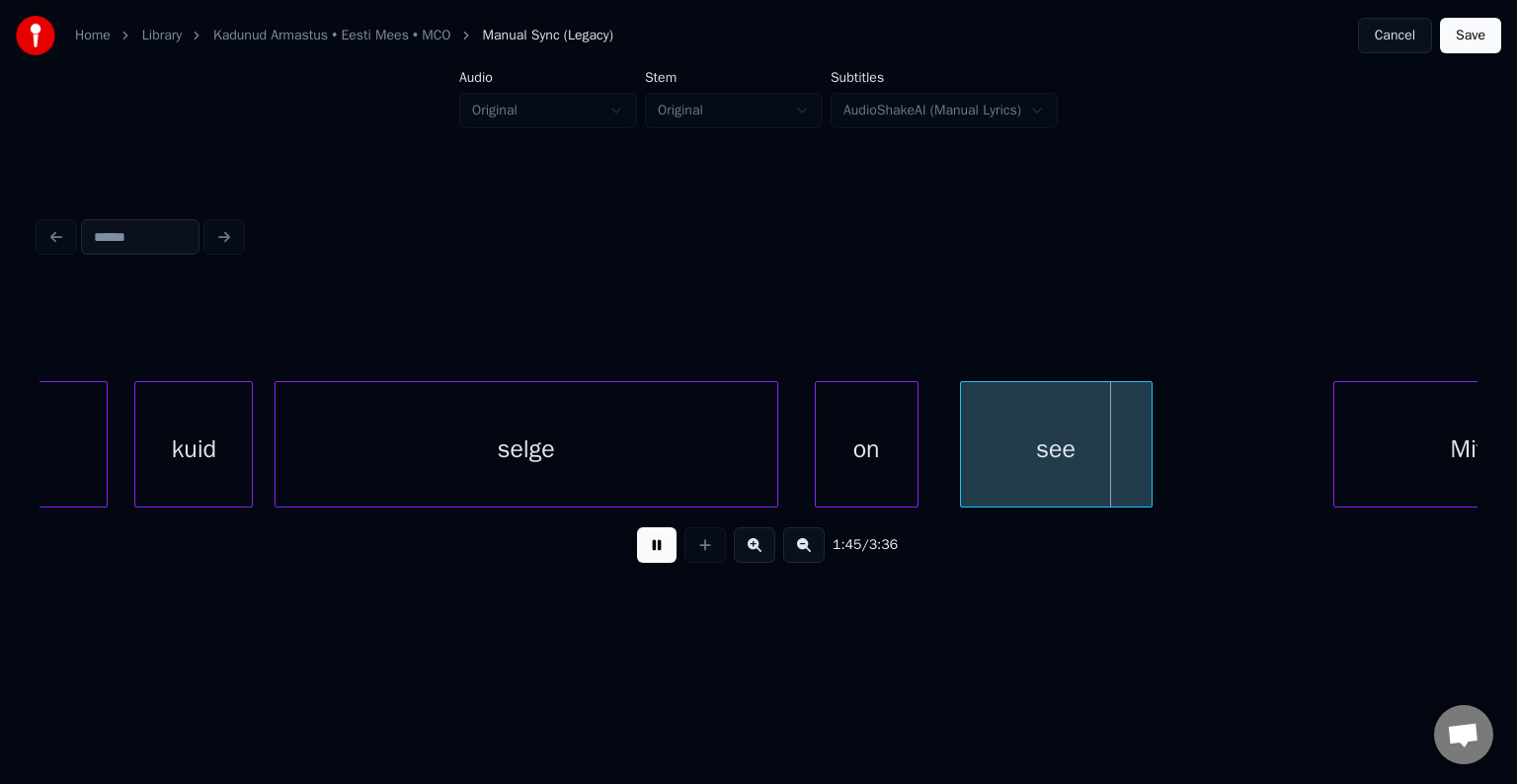 click at bounding box center [657, 545] 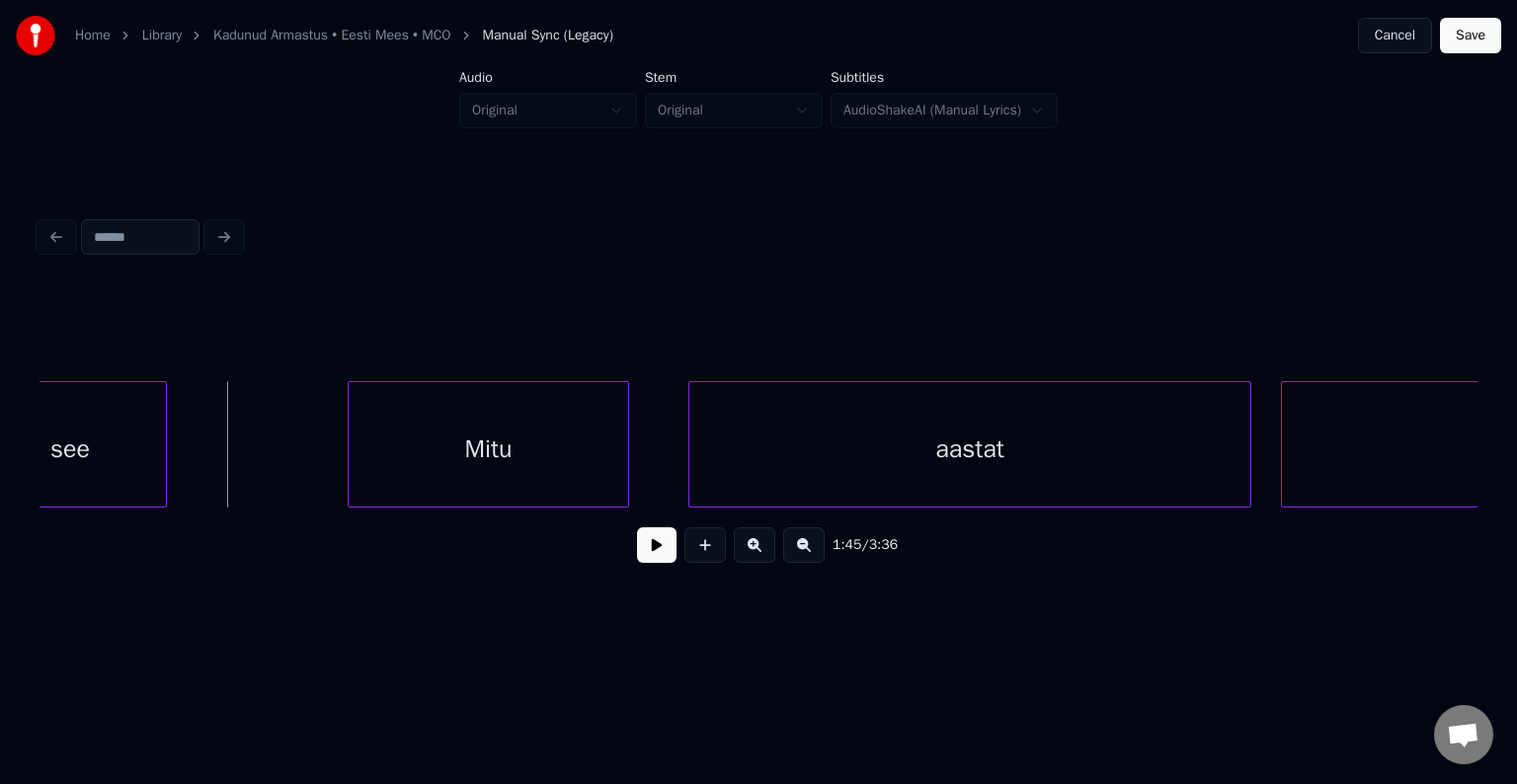 scroll, scrollTop: 0, scrollLeft: 78270, axis: horizontal 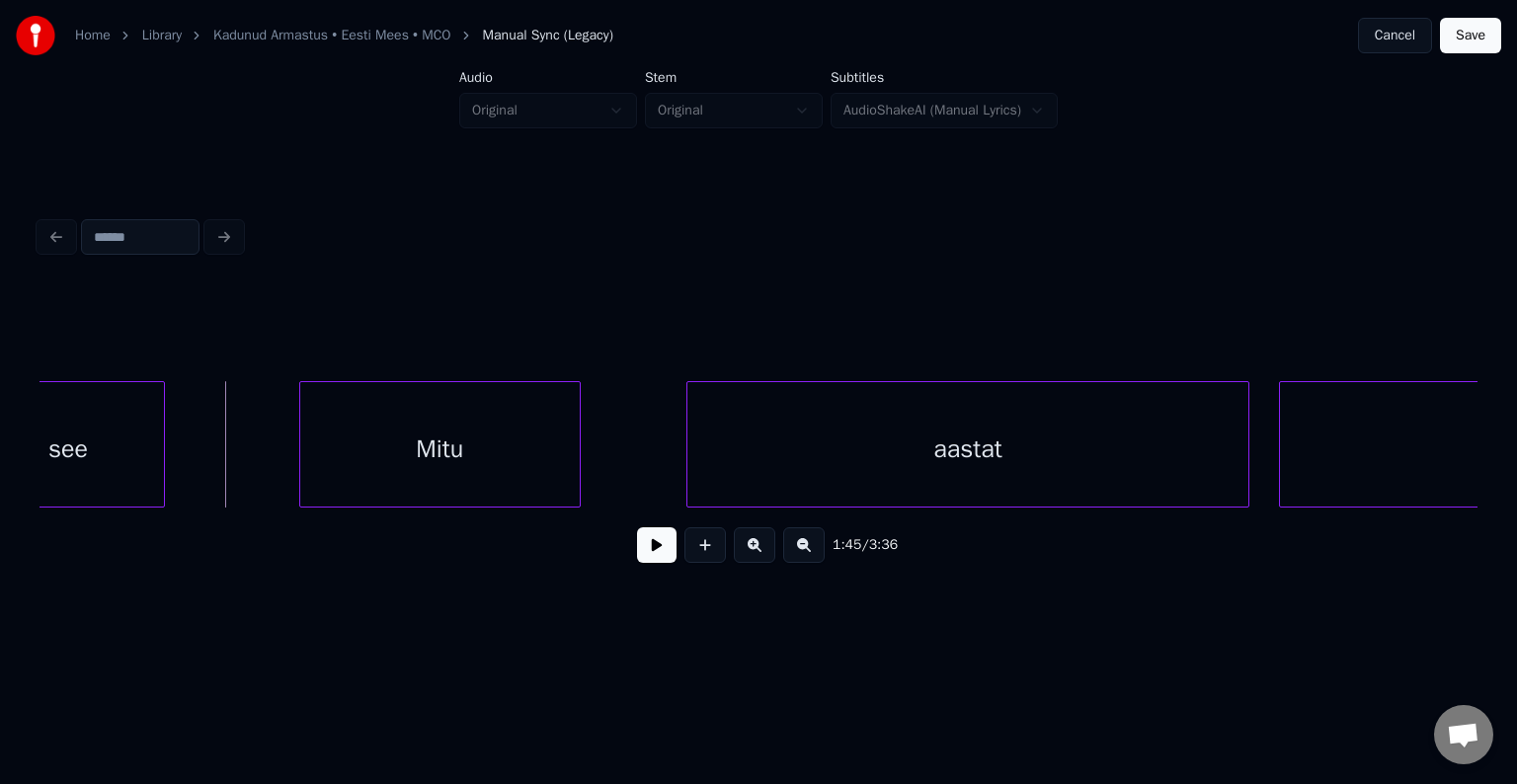 click on "Mitu" at bounding box center (439, 449) 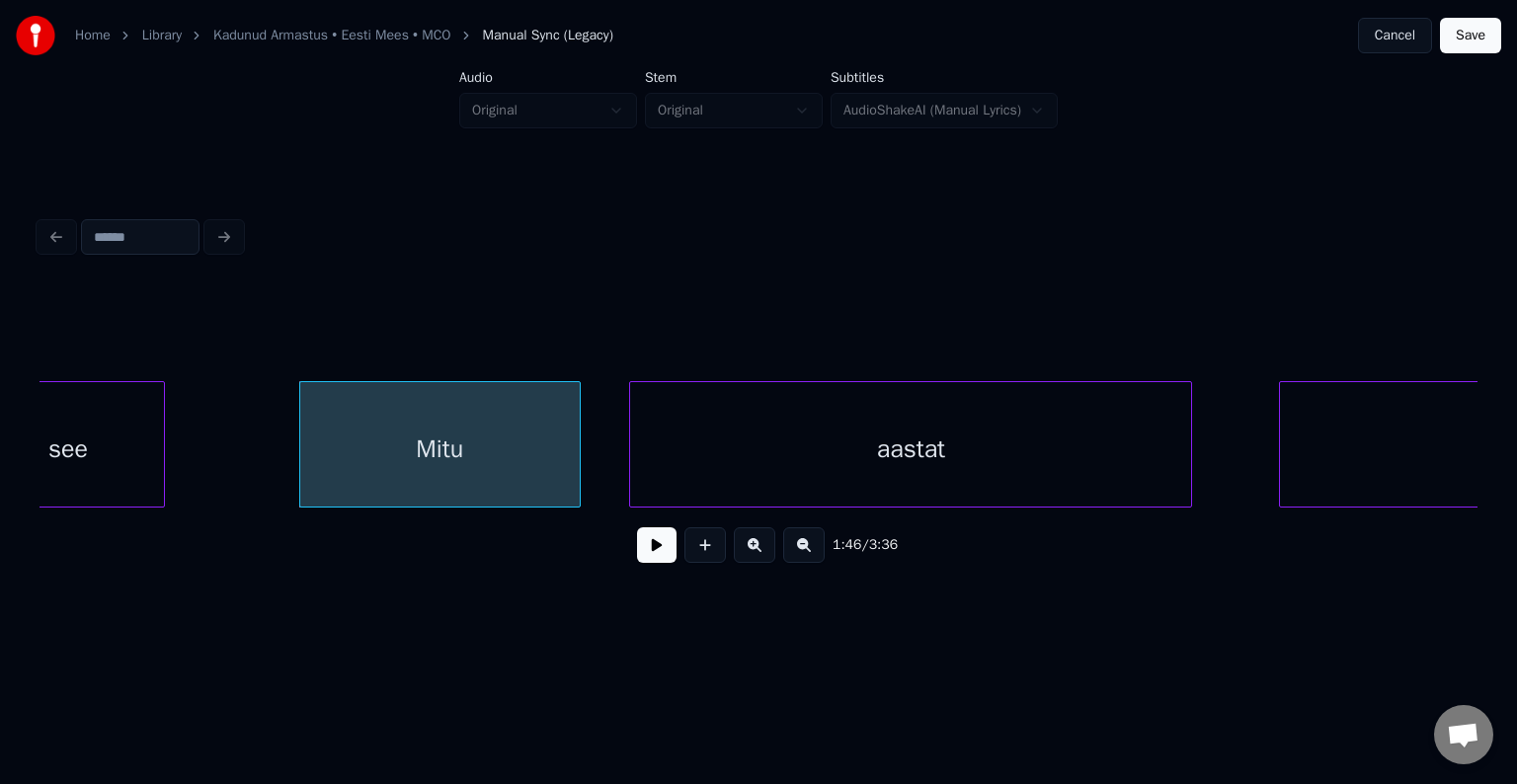 click on "aastat" at bounding box center (911, 449) 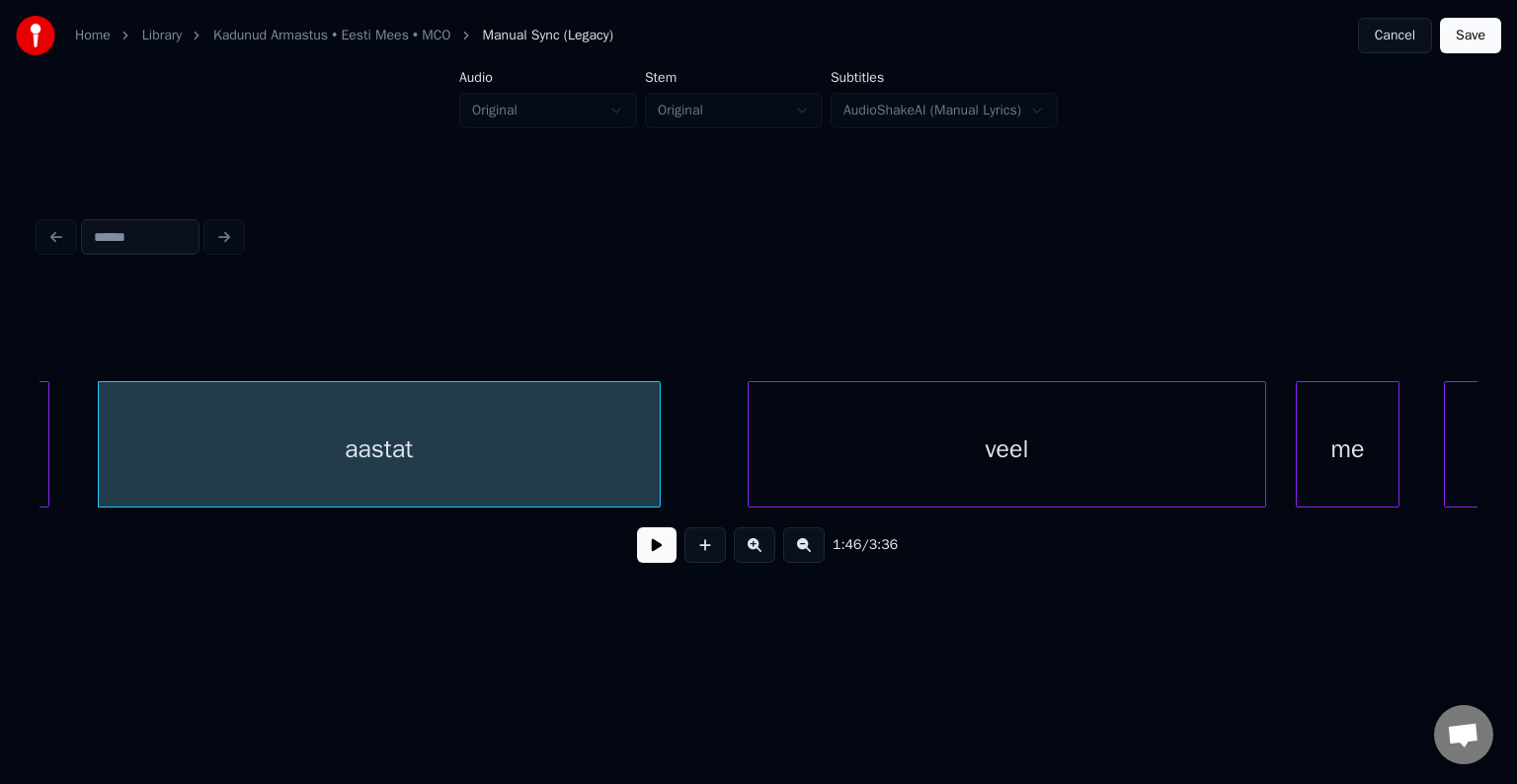 scroll, scrollTop: 0, scrollLeft: 78862, axis: horizontal 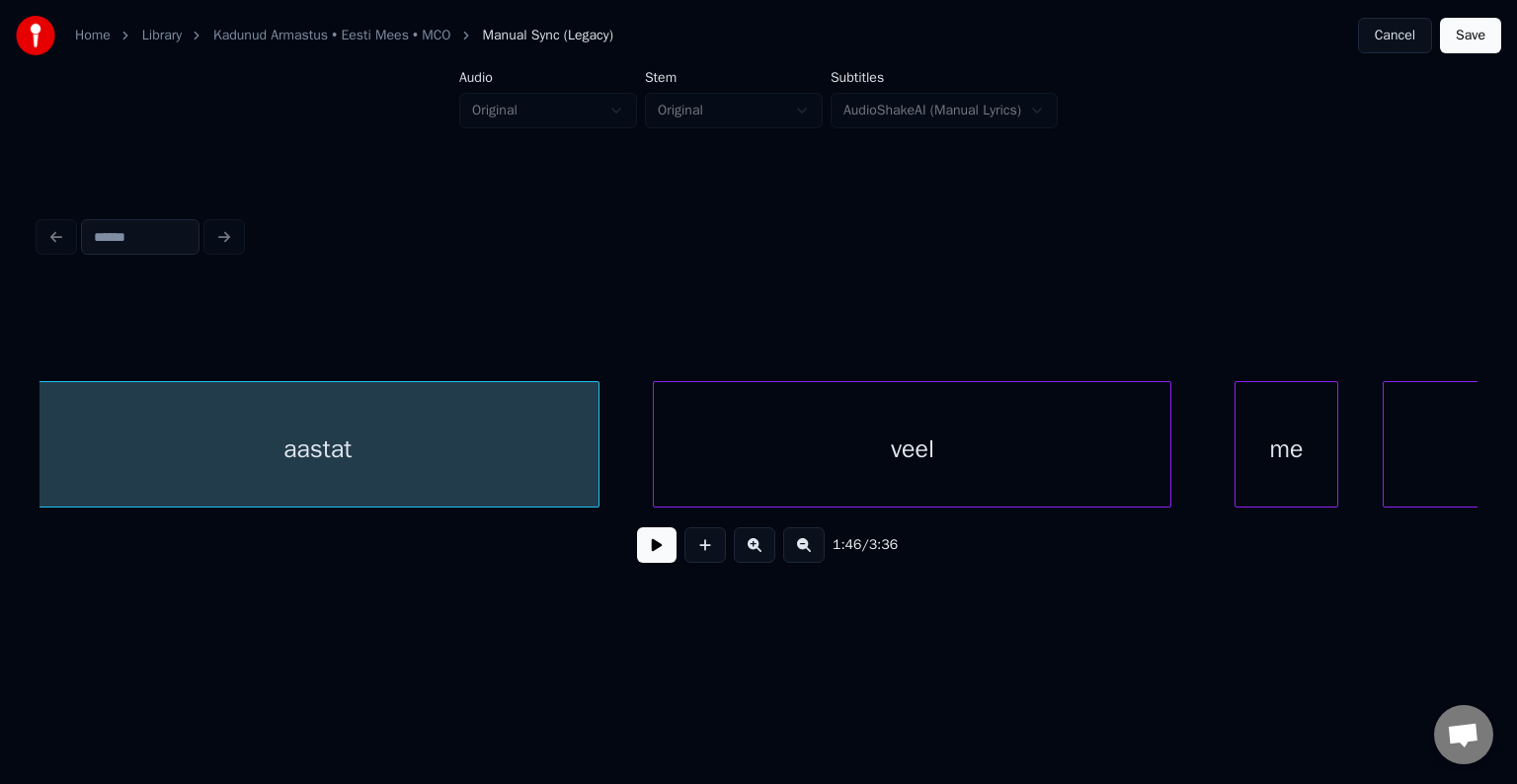 click on "veel" at bounding box center [912, 449] 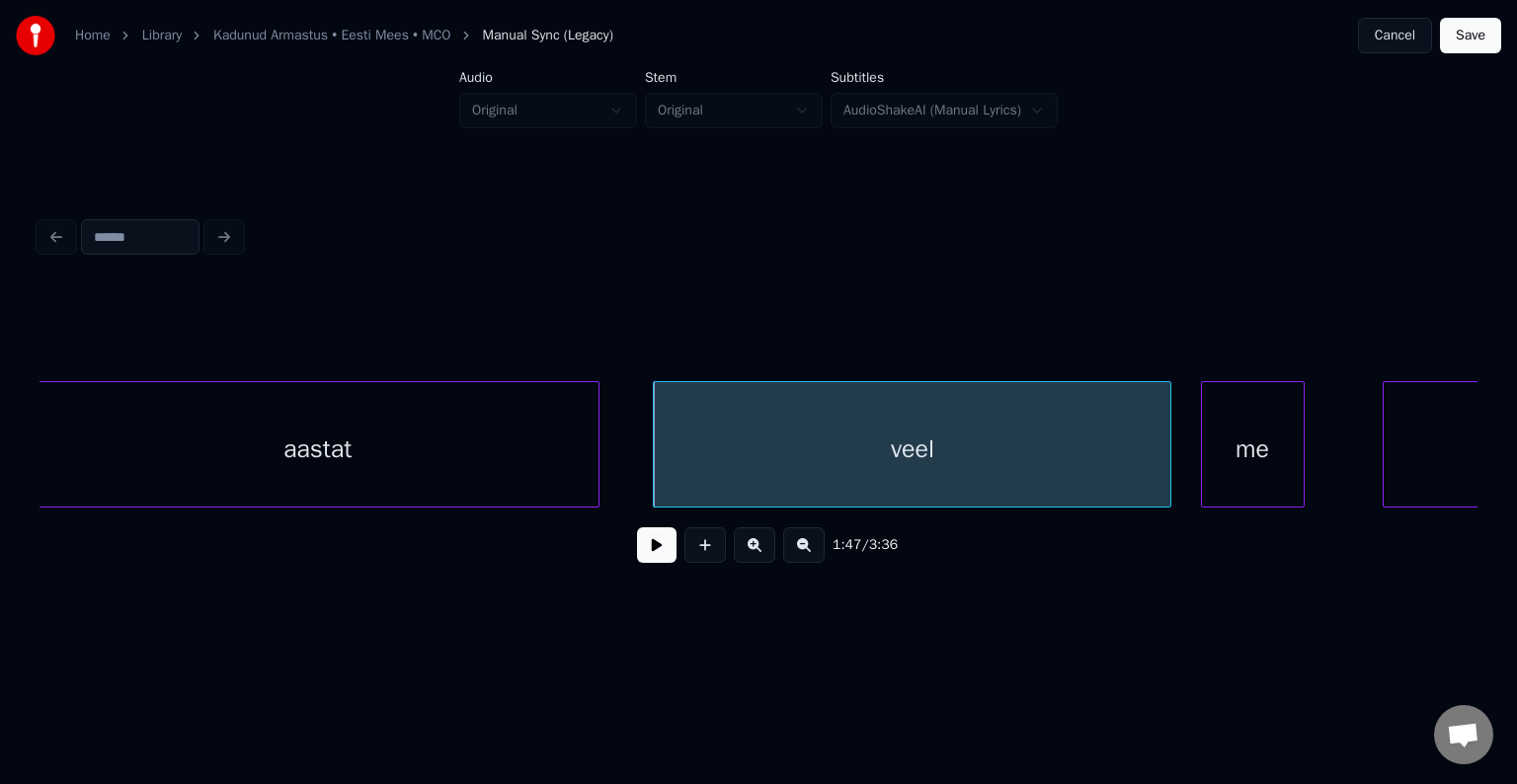 click on "me" at bounding box center [1252, 449] 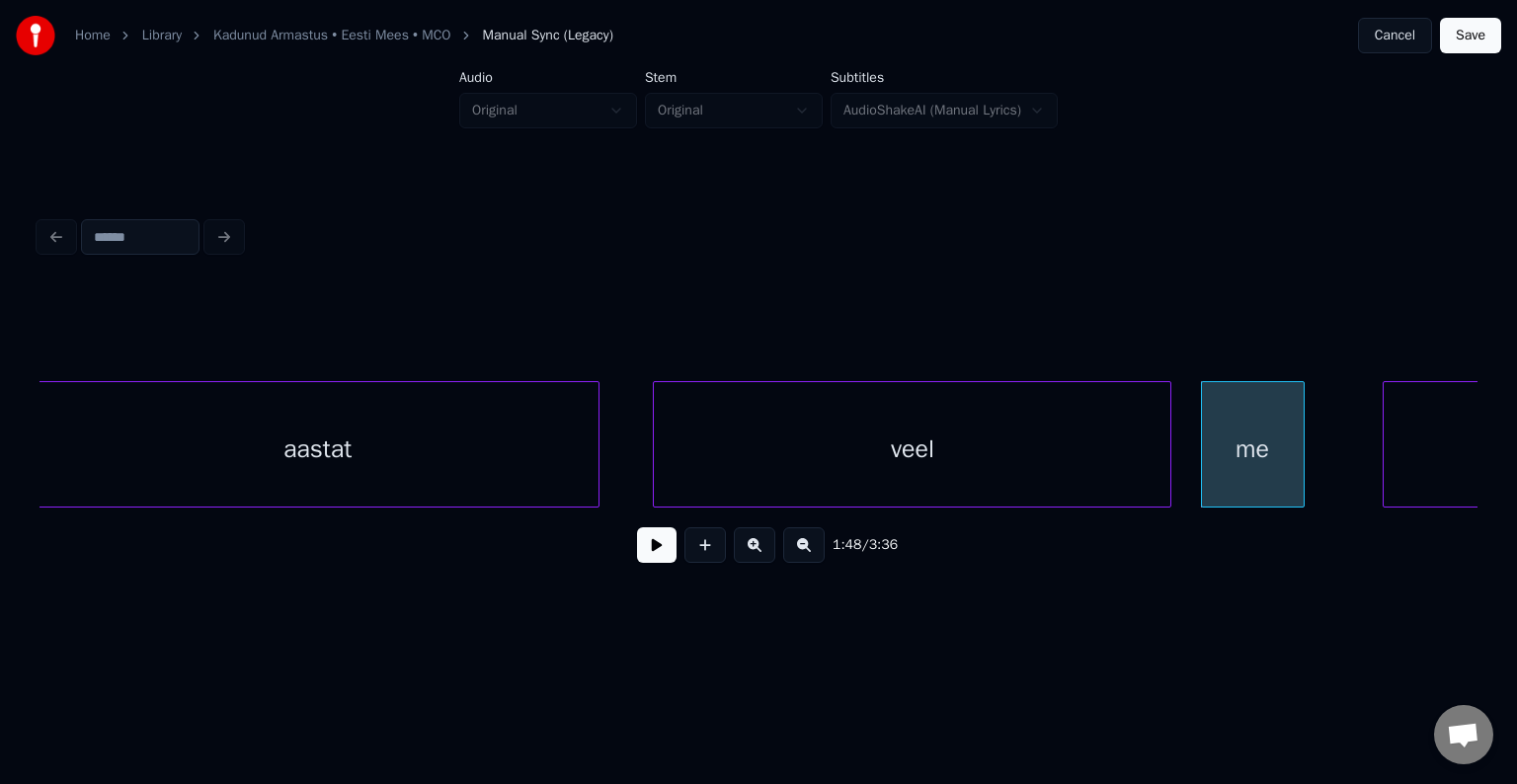 click on "veel" at bounding box center [912, 449] 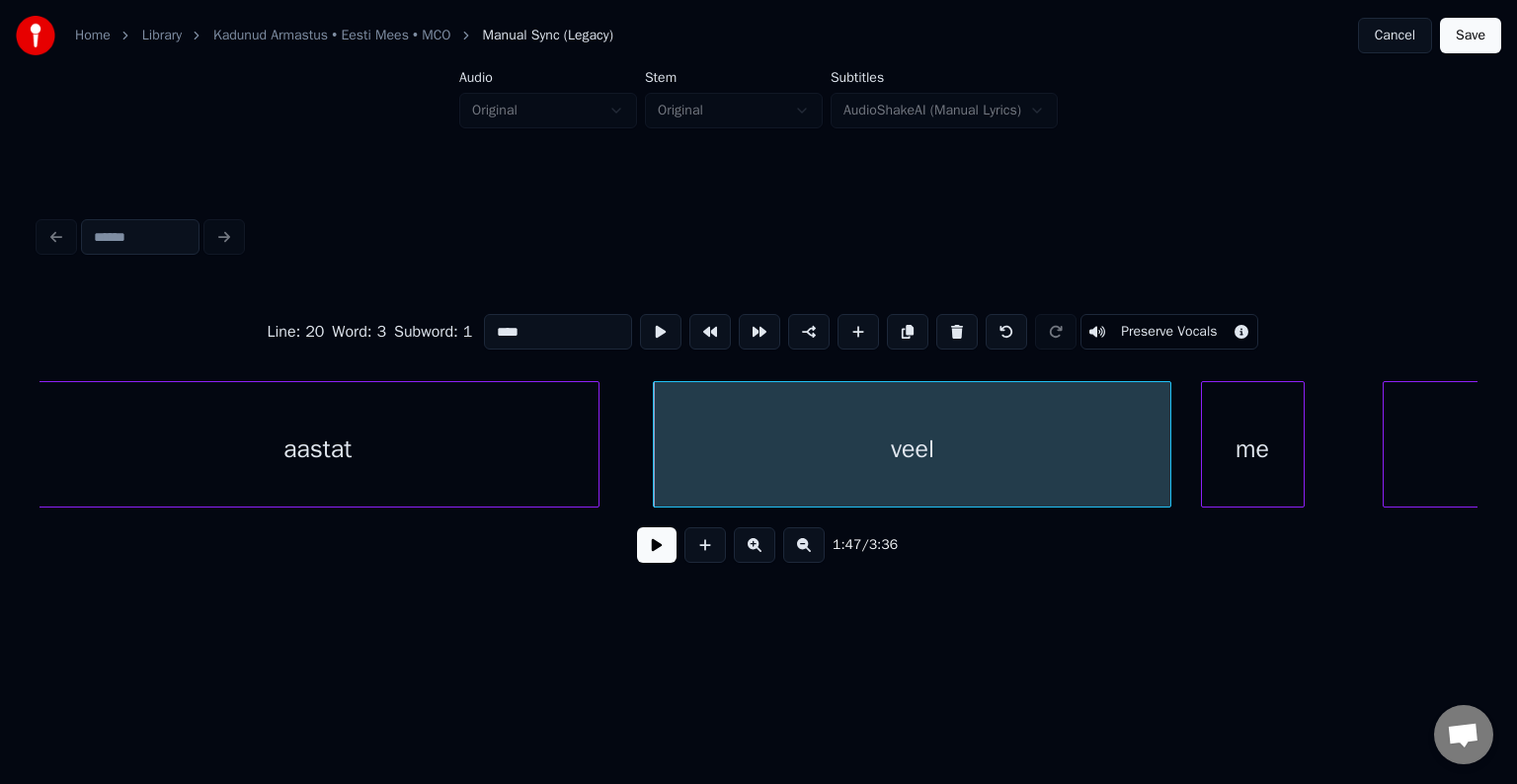 click at bounding box center [657, 545] 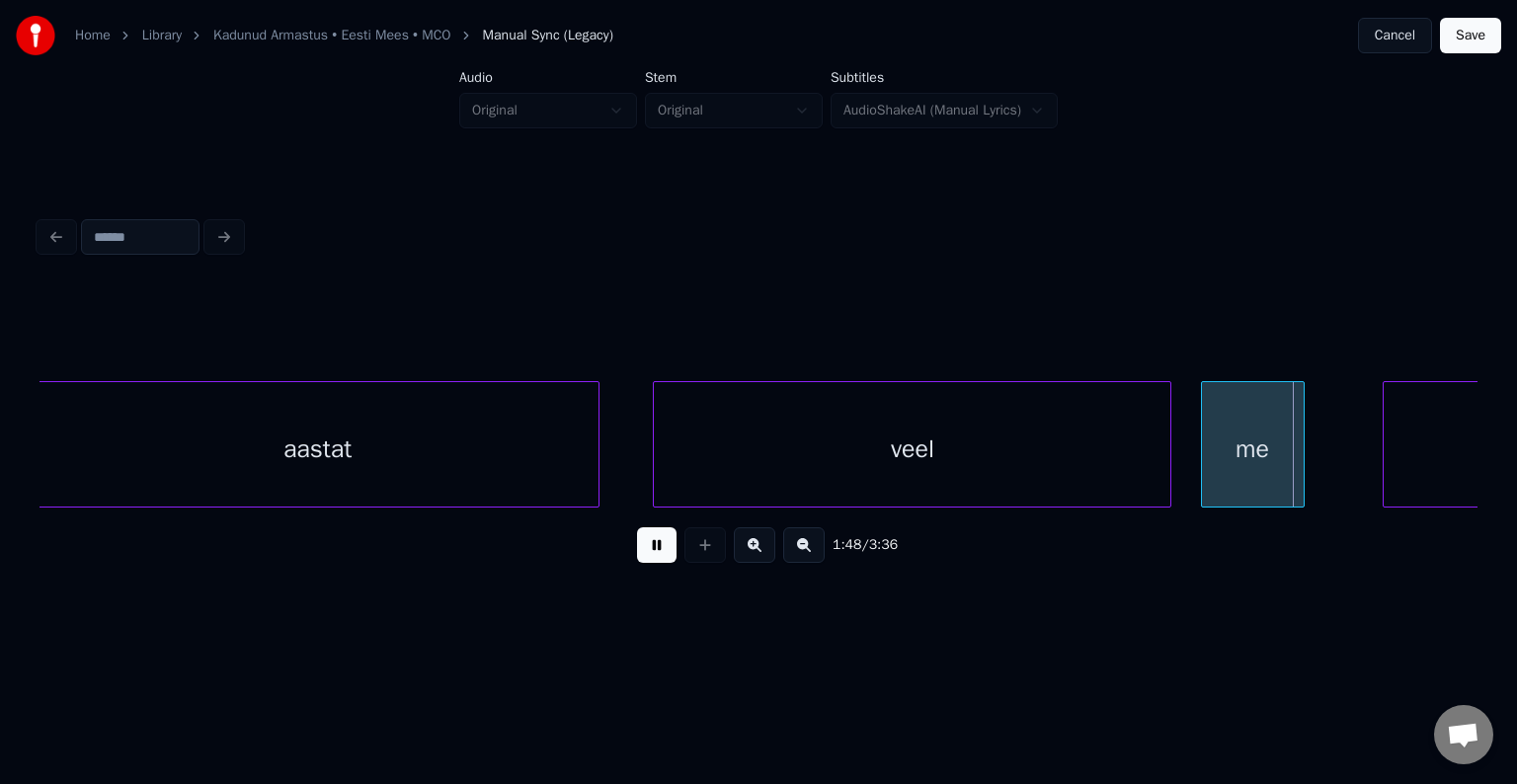 click at bounding box center [657, 545] 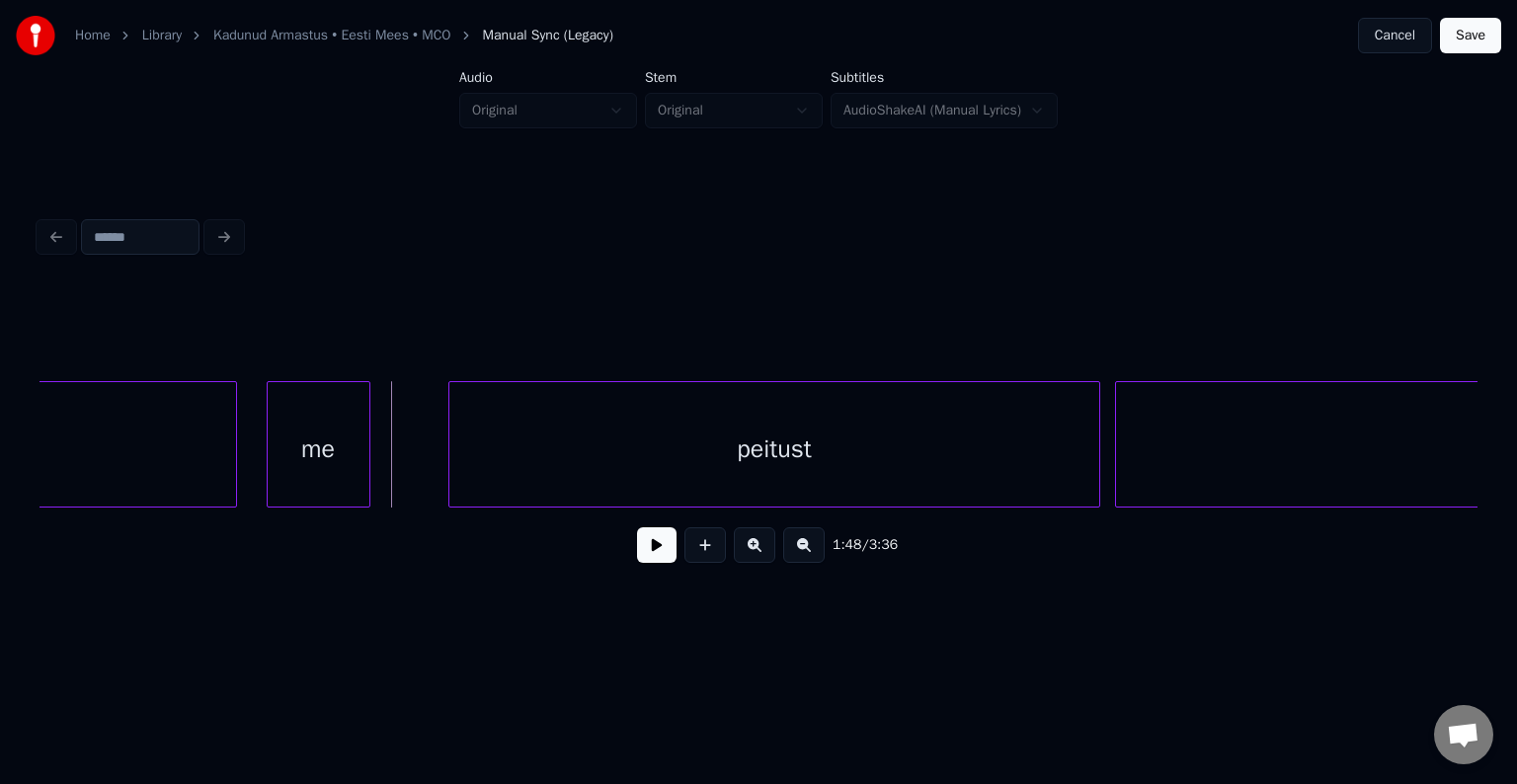 scroll, scrollTop: 0, scrollLeft: 79810, axis: horizontal 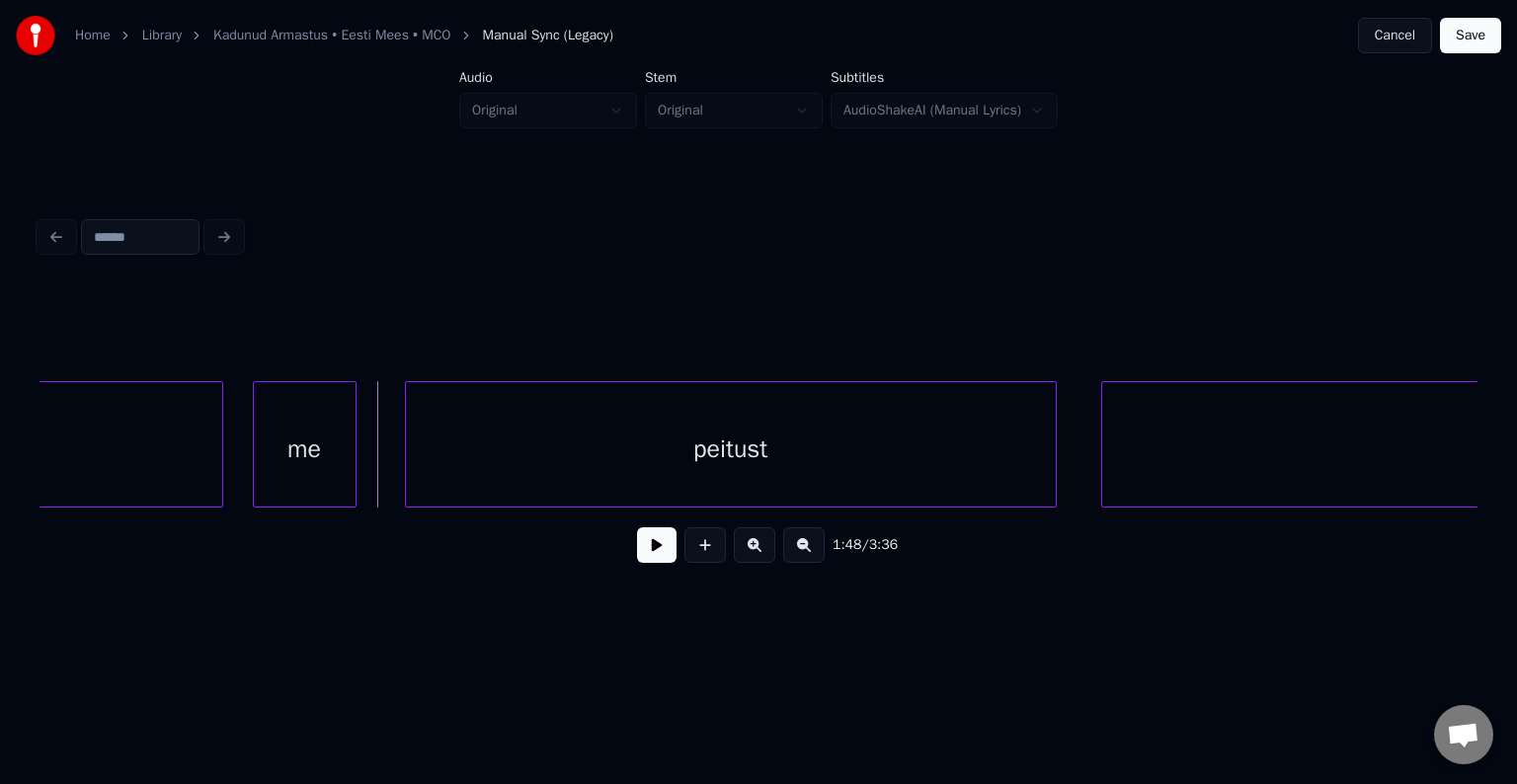 click on "peitust" at bounding box center [731, 449] 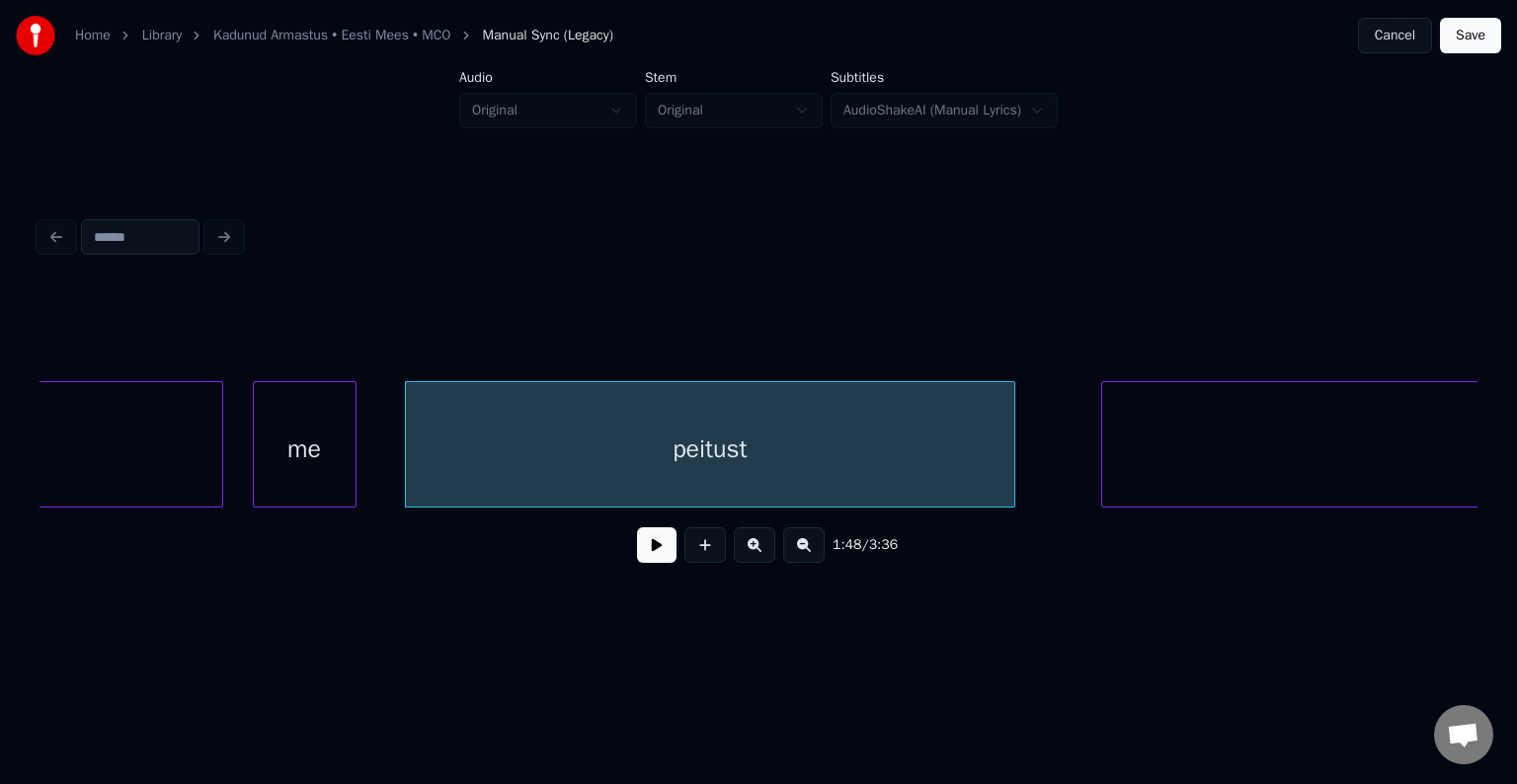 click at bounding box center [1011, 444] 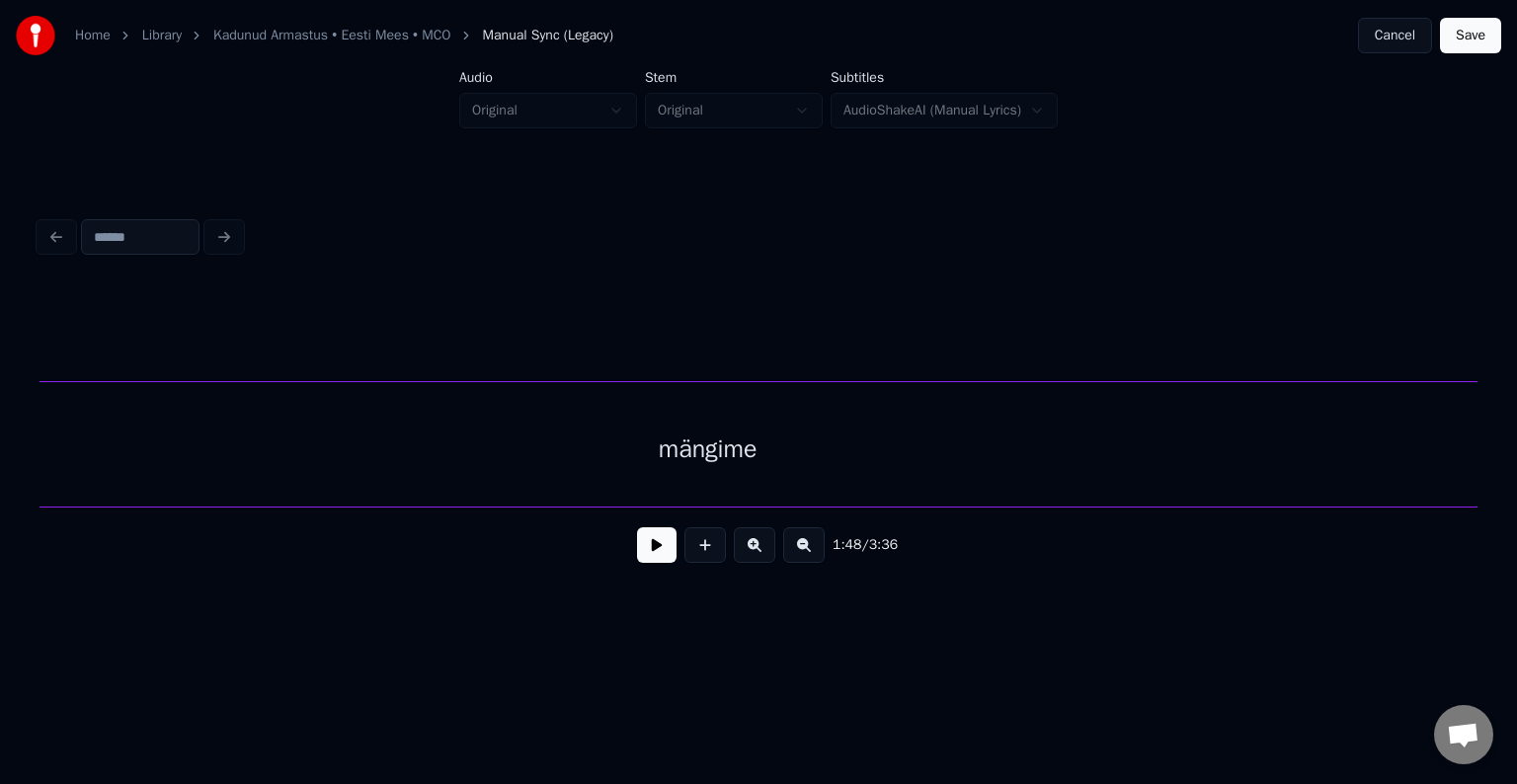 click on "mängime" at bounding box center [708, 449] 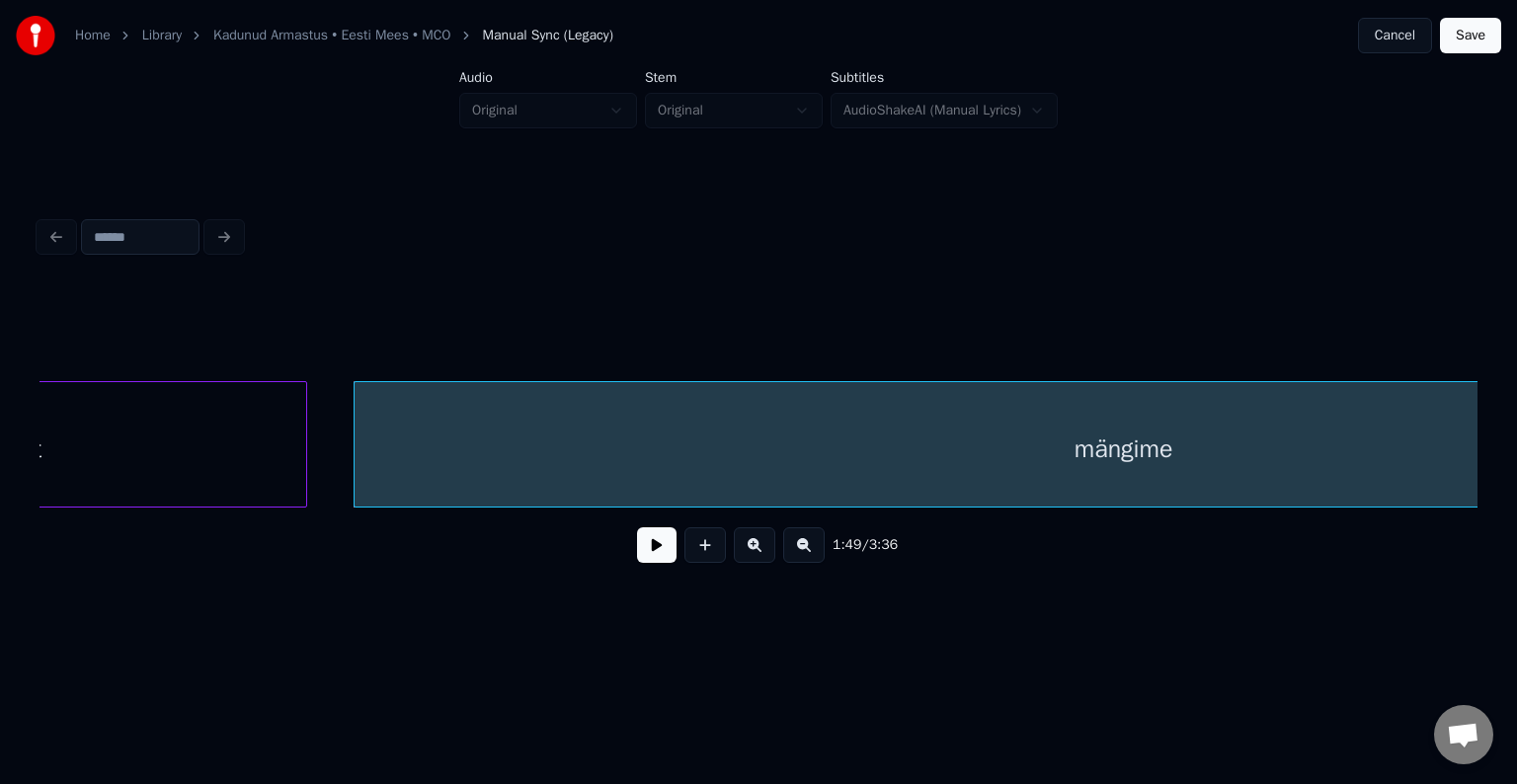 scroll, scrollTop: 0, scrollLeft: 80511, axis: horizontal 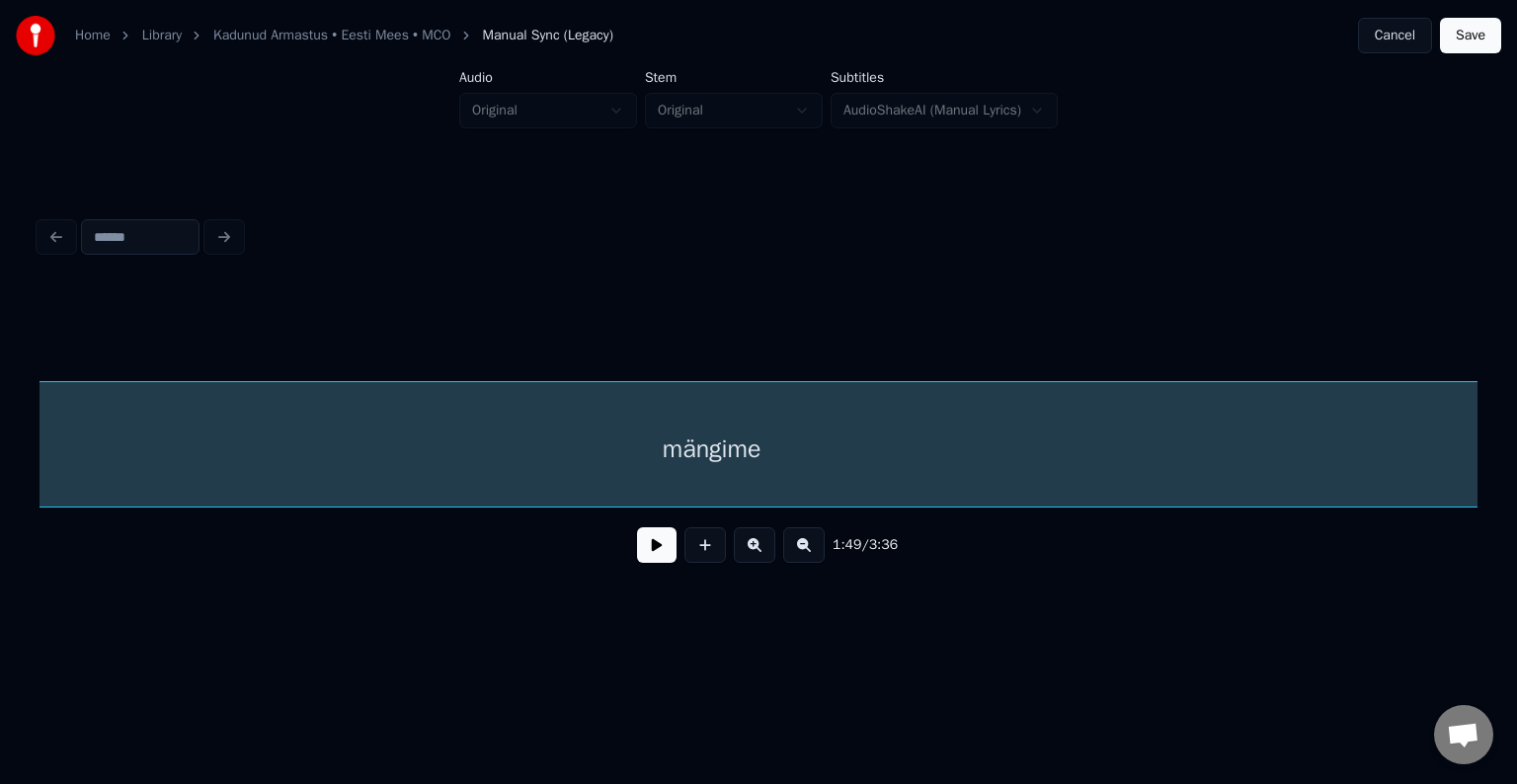 click on "mängime" at bounding box center [712, 449] 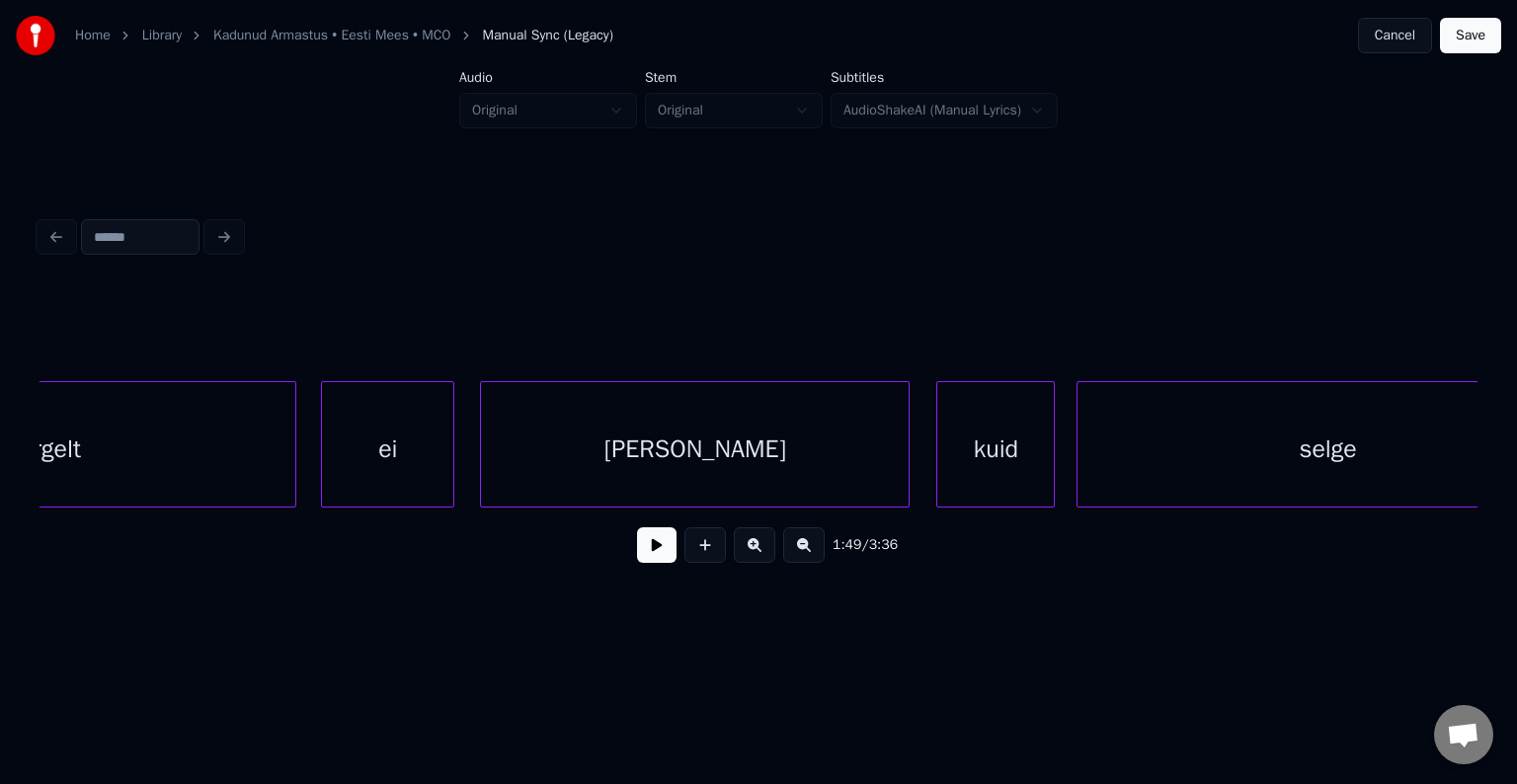 scroll, scrollTop: 0, scrollLeft: 76482, axis: horizontal 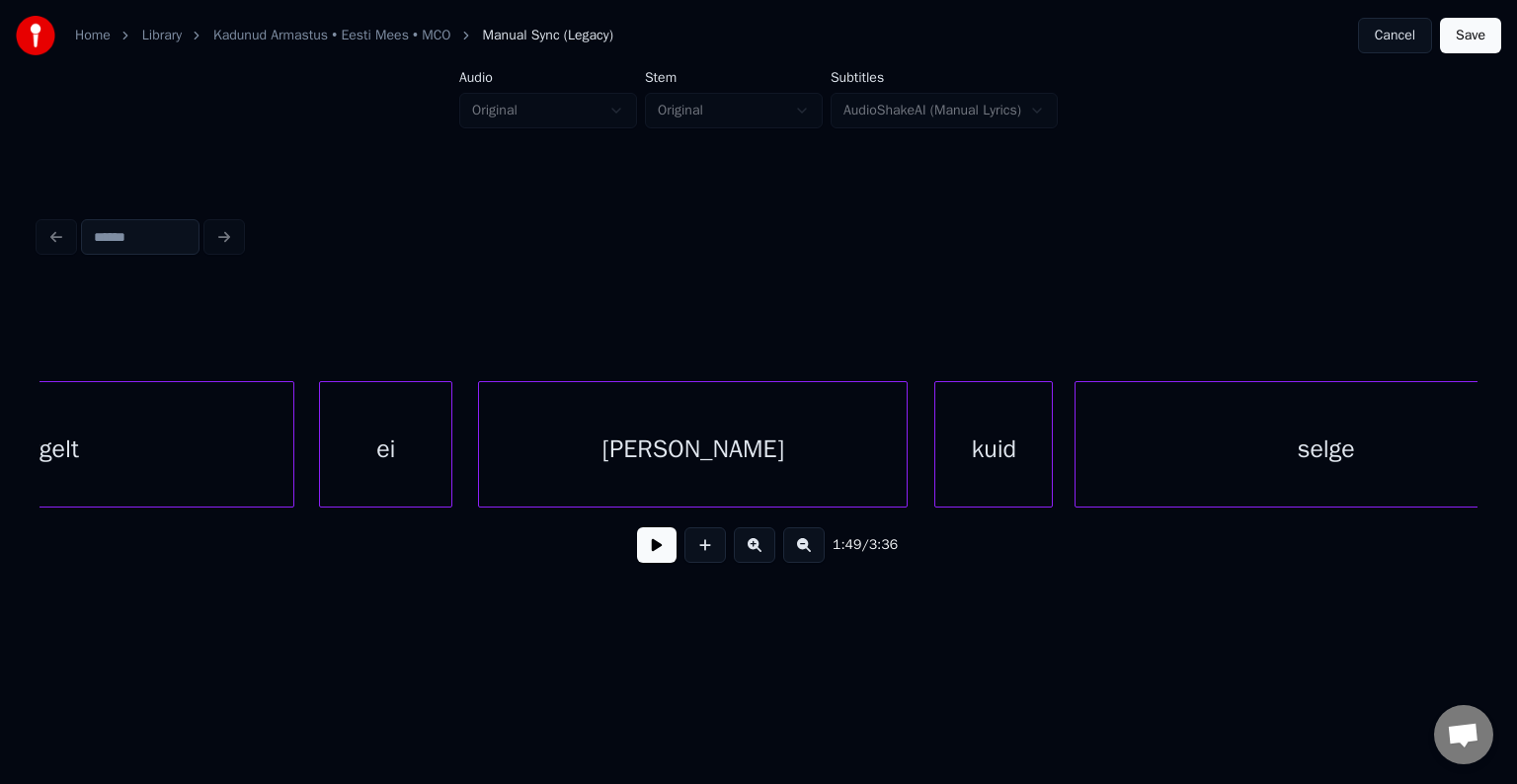 click on "selge" at bounding box center (1326, 449) 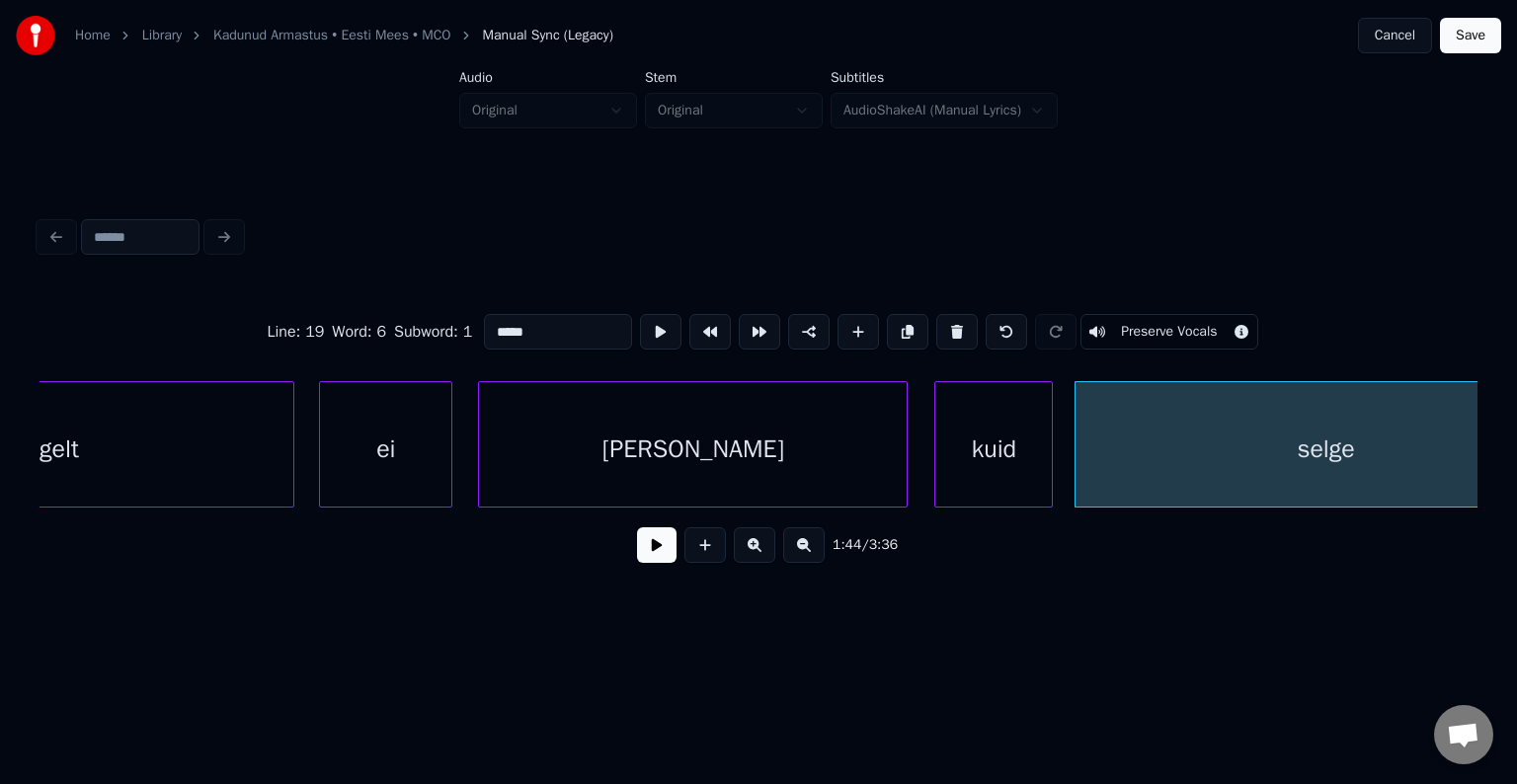 click at bounding box center [657, 545] 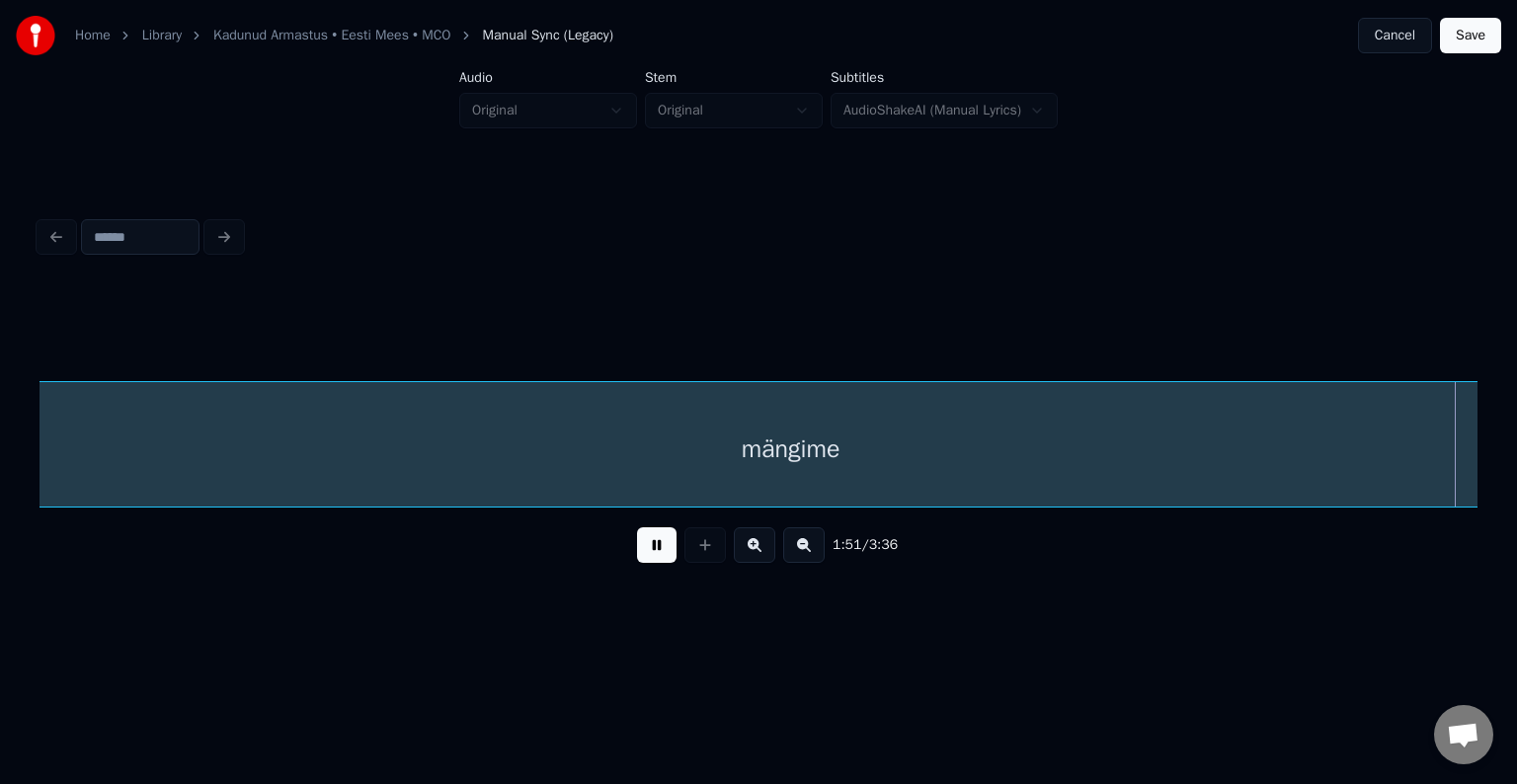 scroll, scrollTop: 0, scrollLeft: 82261, axis: horizontal 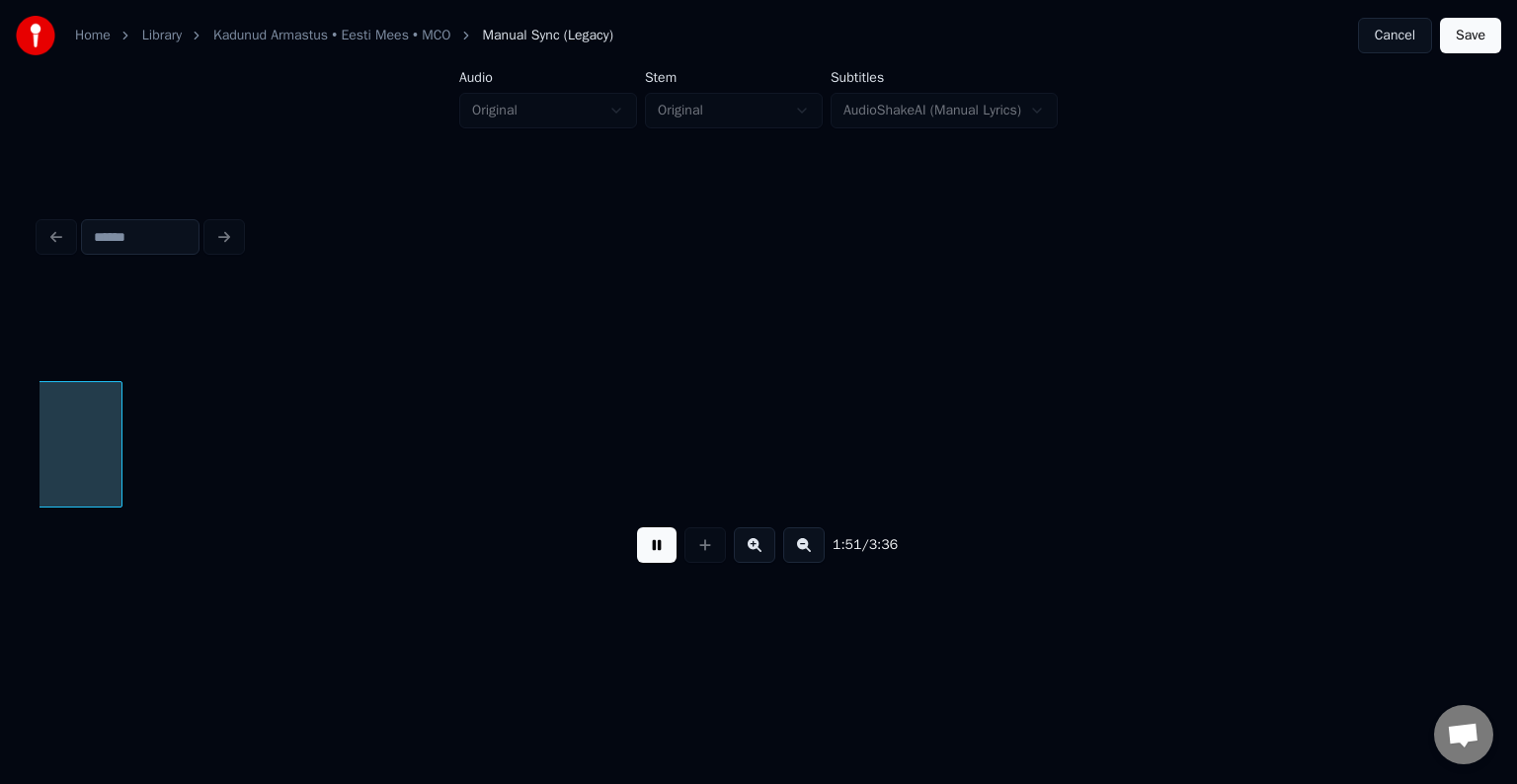 click at bounding box center (657, 545) 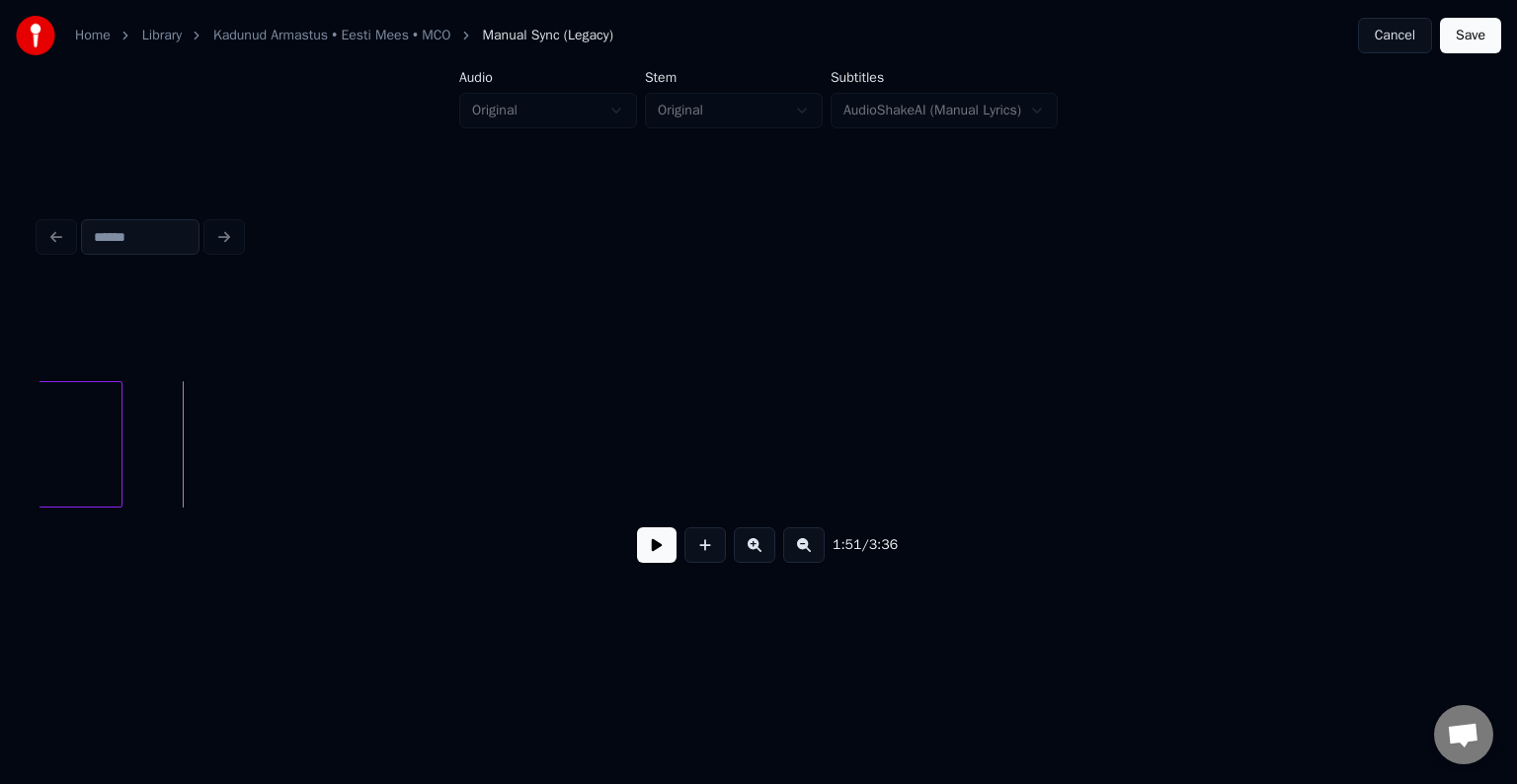 click at bounding box center [657, 545] 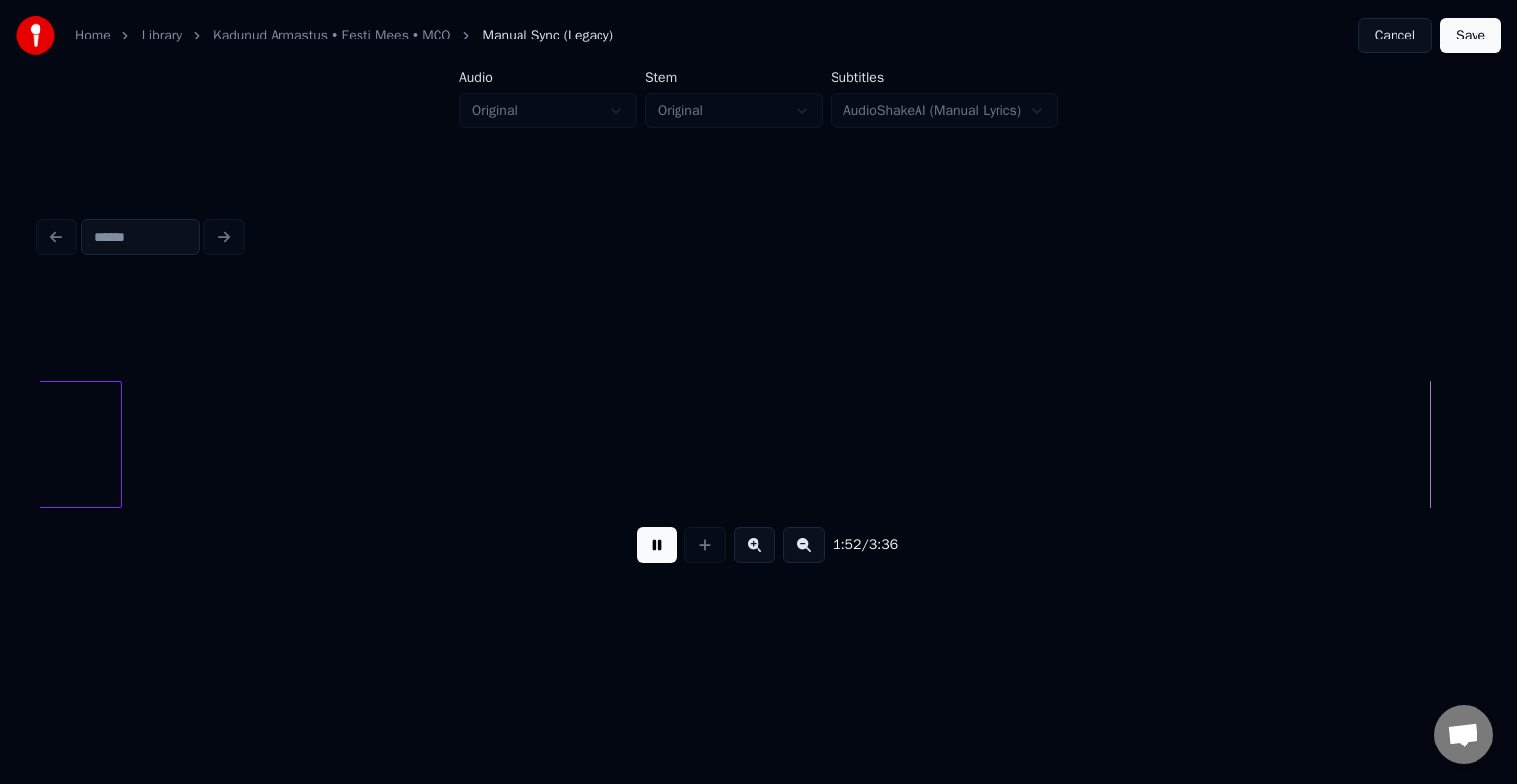 scroll, scrollTop: 0, scrollLeft: 83700, axis: horizontal 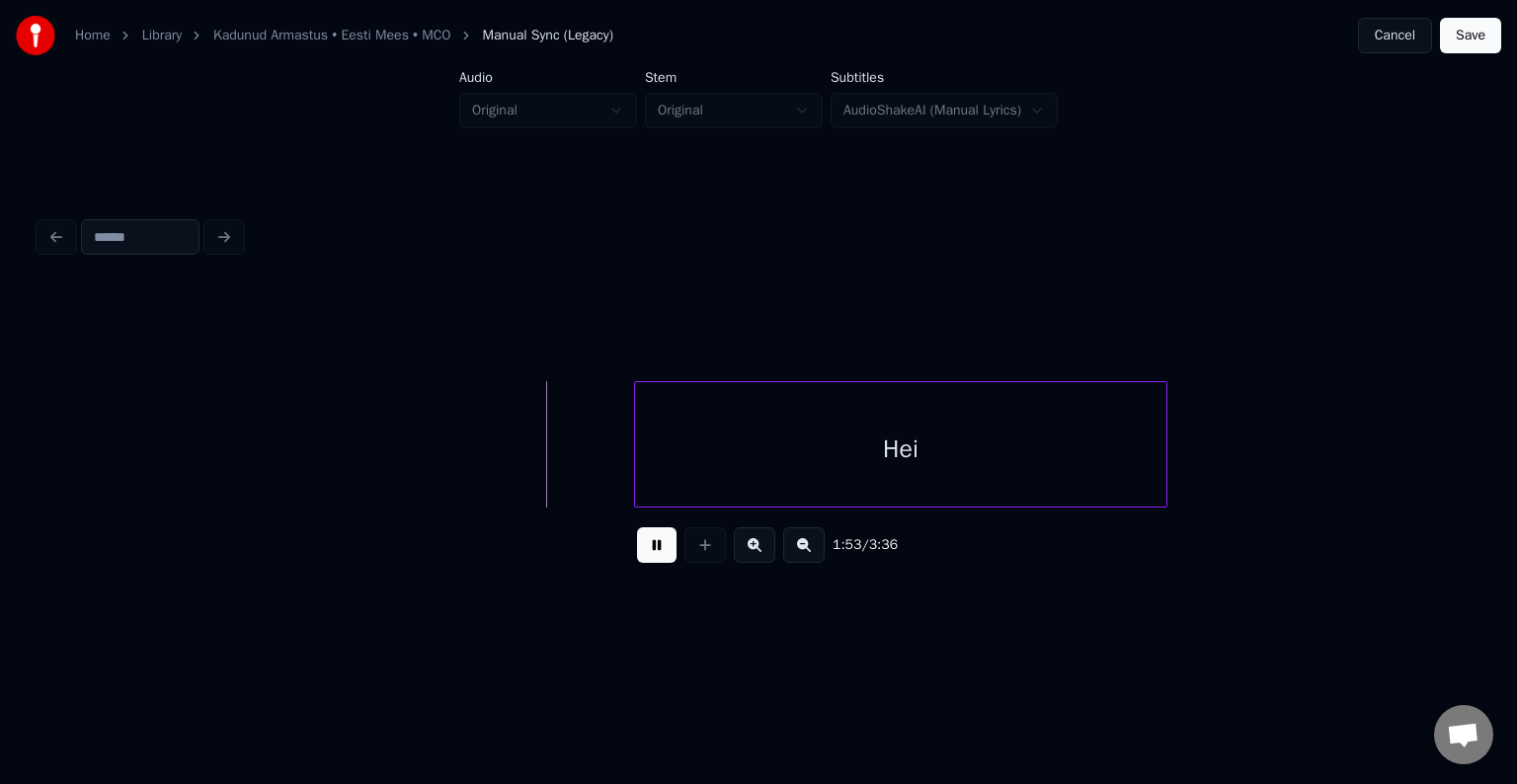 click at bounding box center [657, 545] 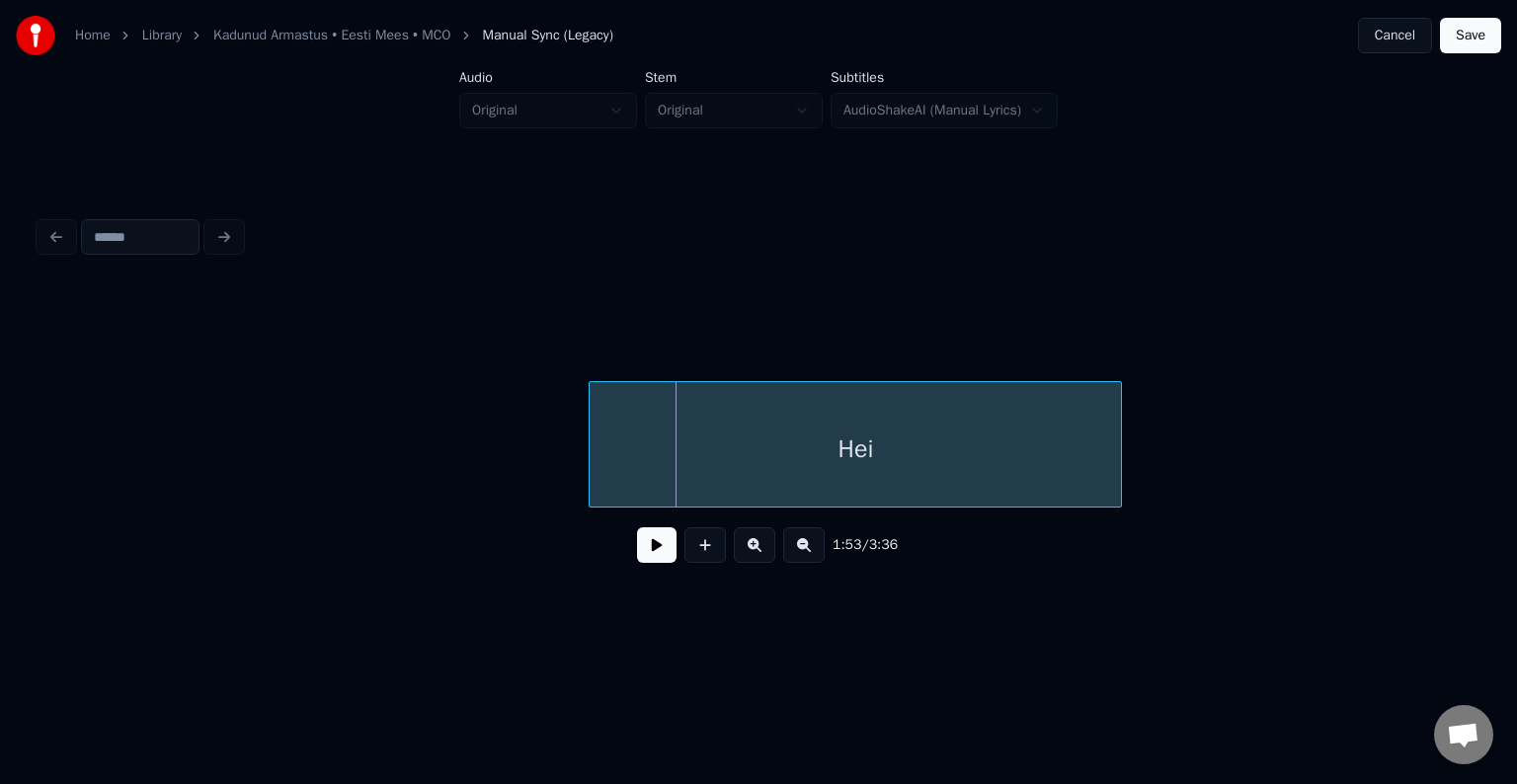 click on "Hei" at bounding box center [855, 449] 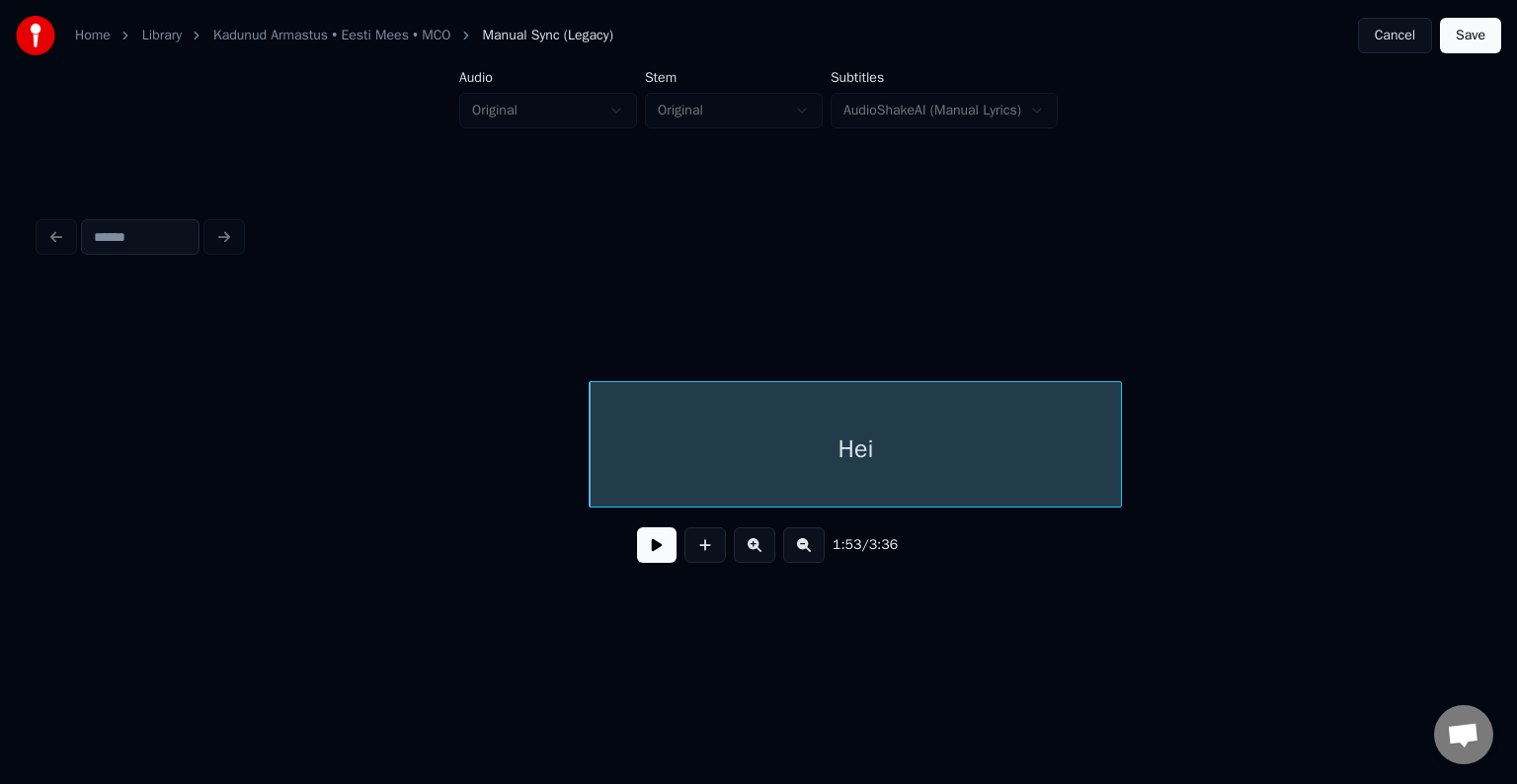 click at bounding box center [657, 545] 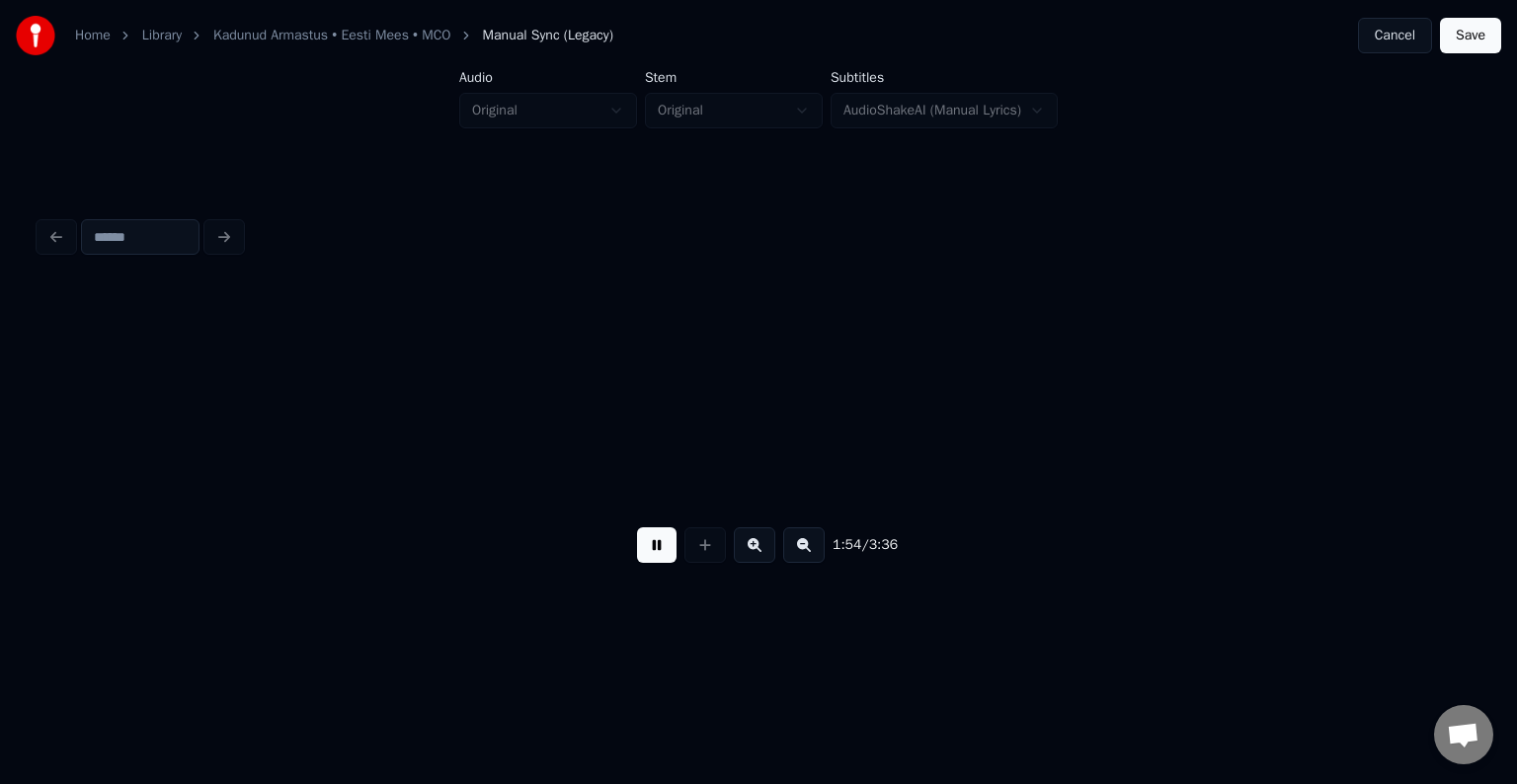 scroll, scrollTop: 0, scrollLeft: 85149, axis: horizontal 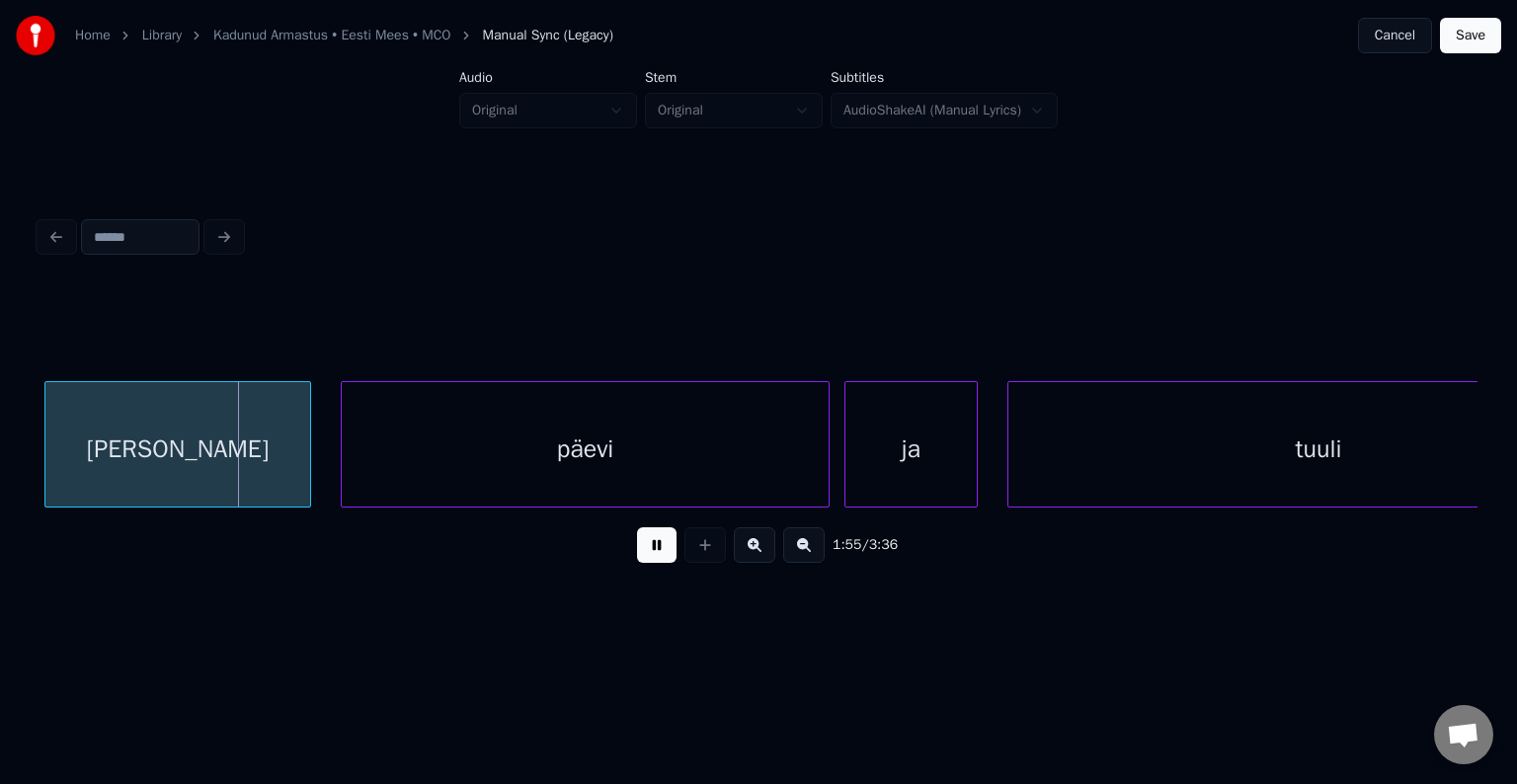 click at bounding box center [657, 545] 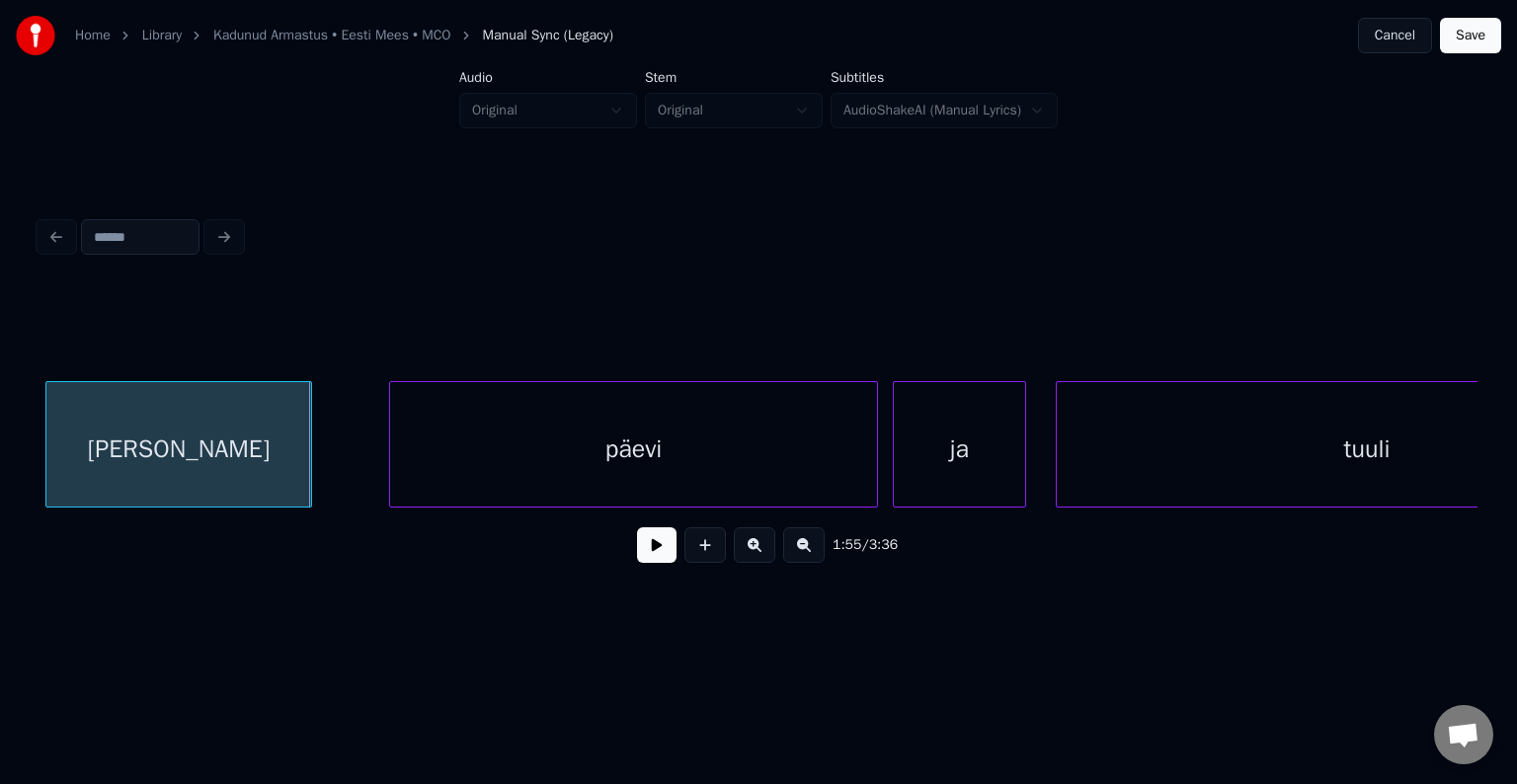 scroll, scrollTop: 0, scrollLeft: 85098, axis: horizontal 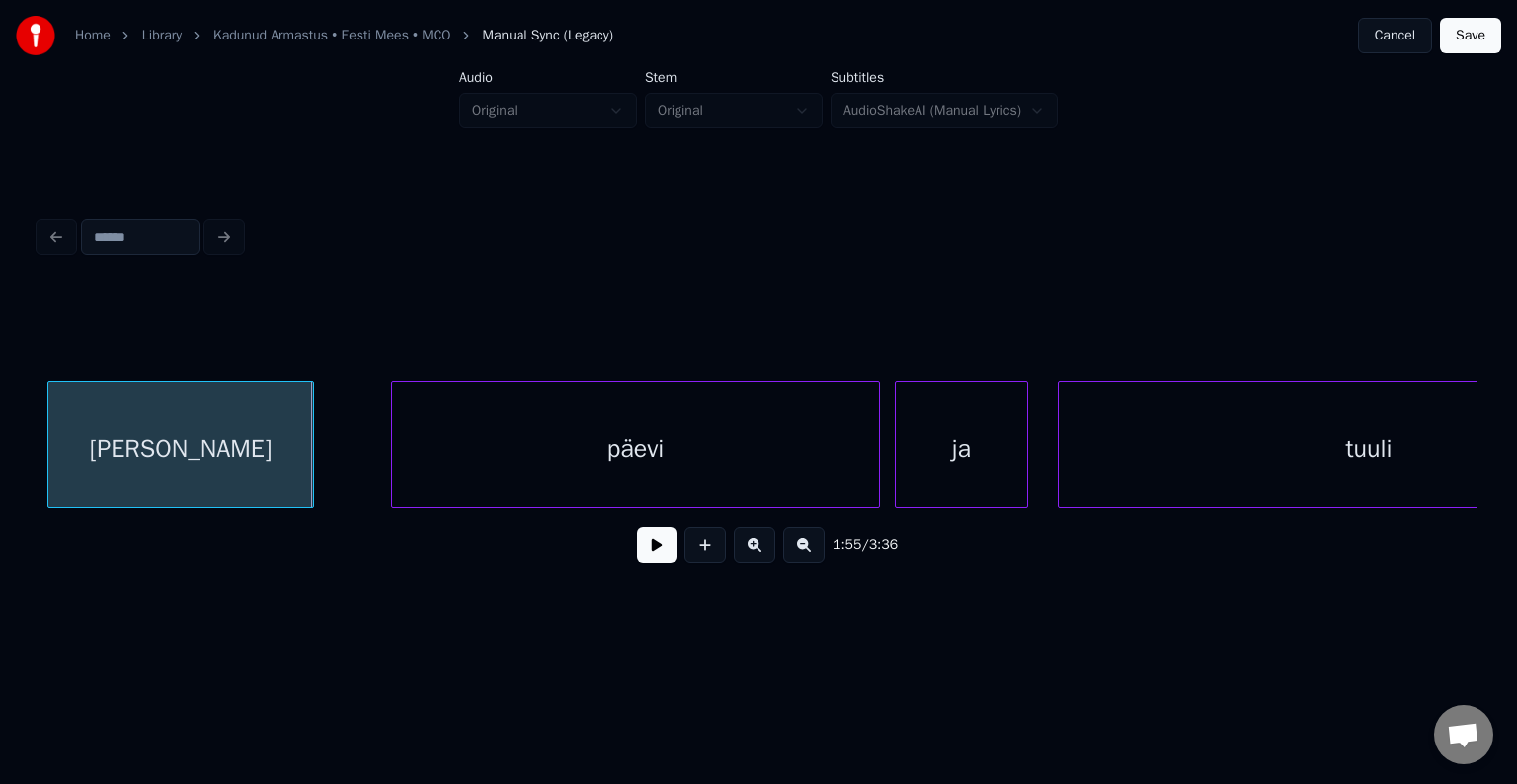 click on "[PERSON_NAME]" at bounding box center [181, 449] 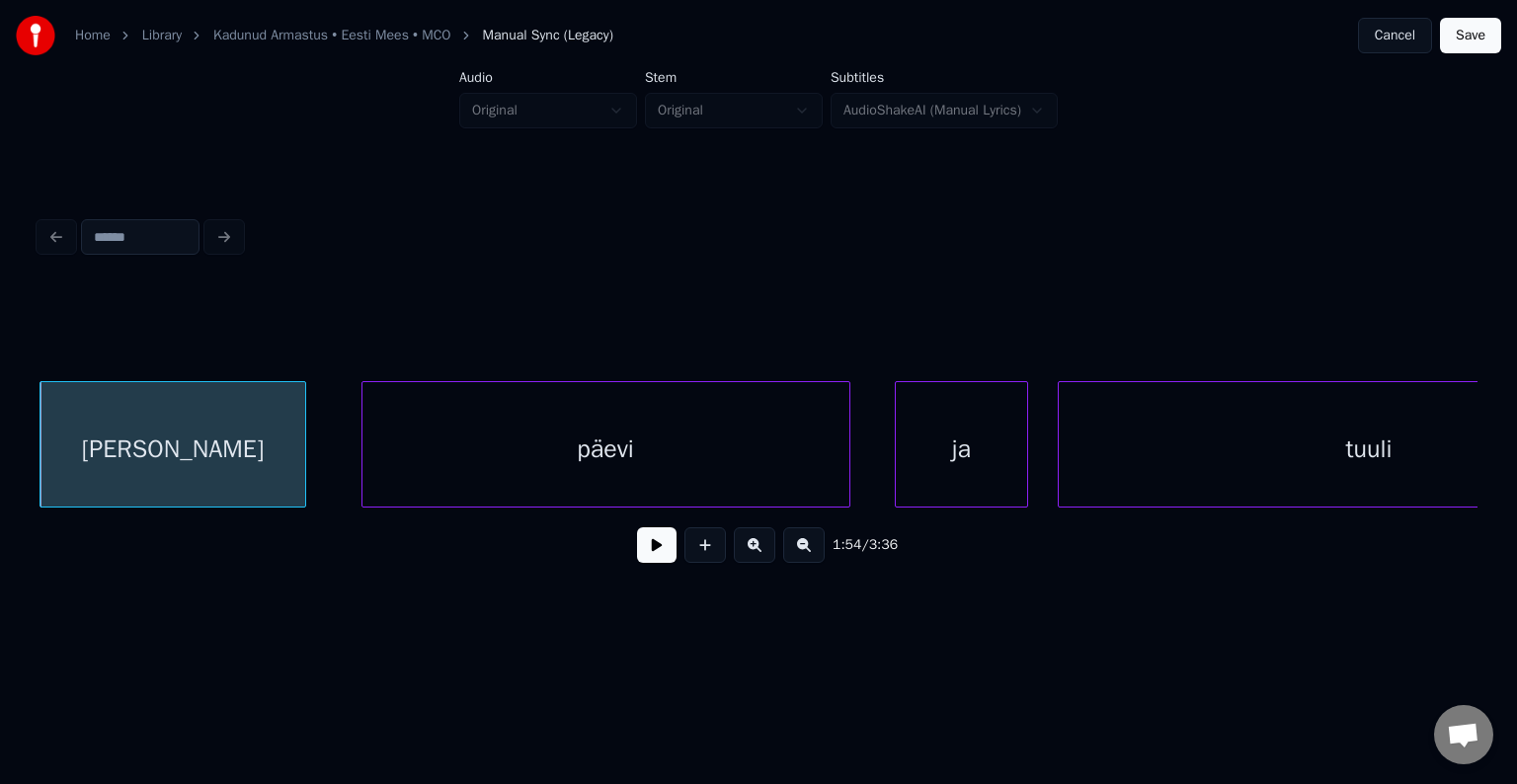 click on "päevi" at bounding box center (605, 449) 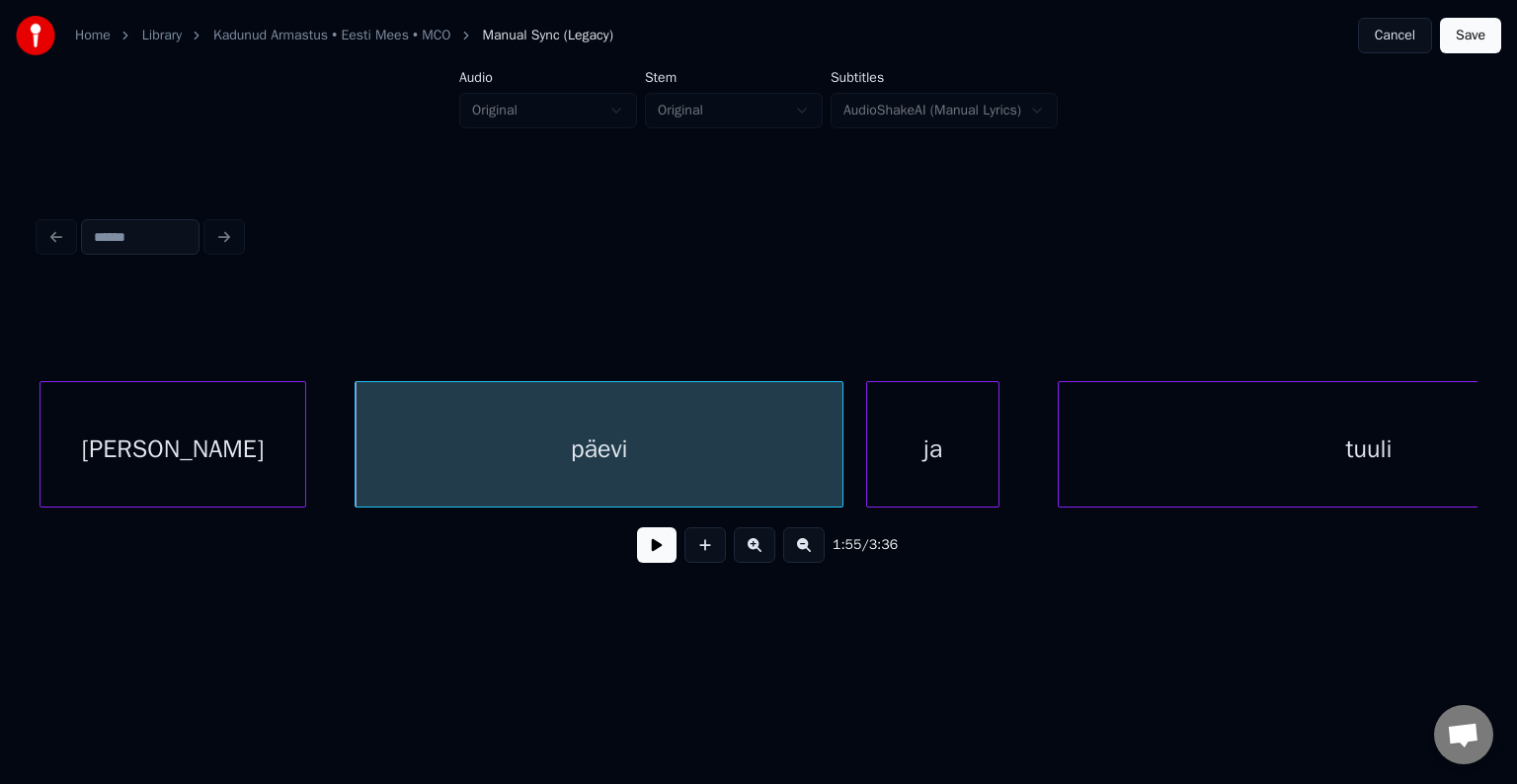 click on "ja" at bounding box center (932, 449) 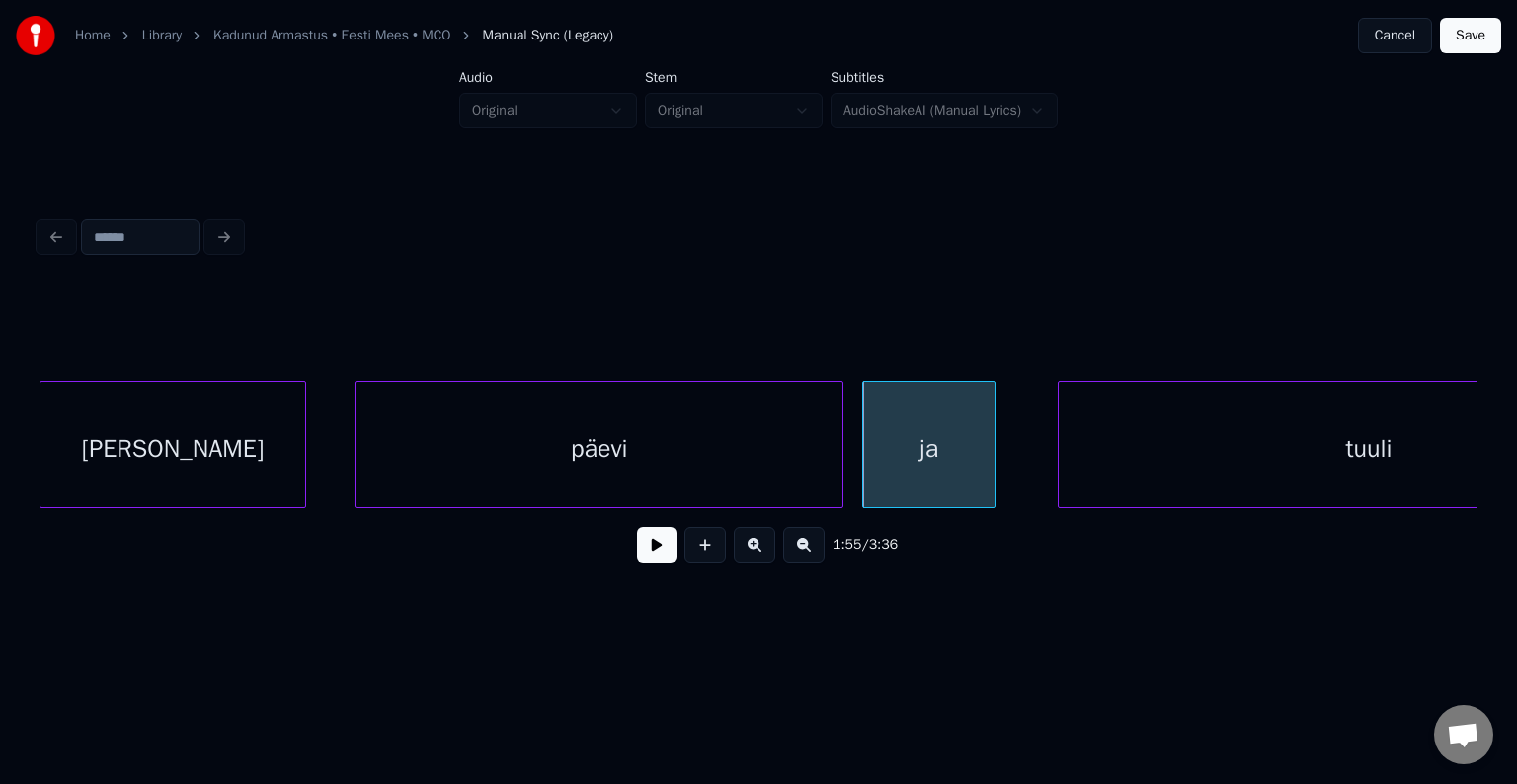 scroll, scrollTop: 0, scrollLeft: 85293, axis: horizontal 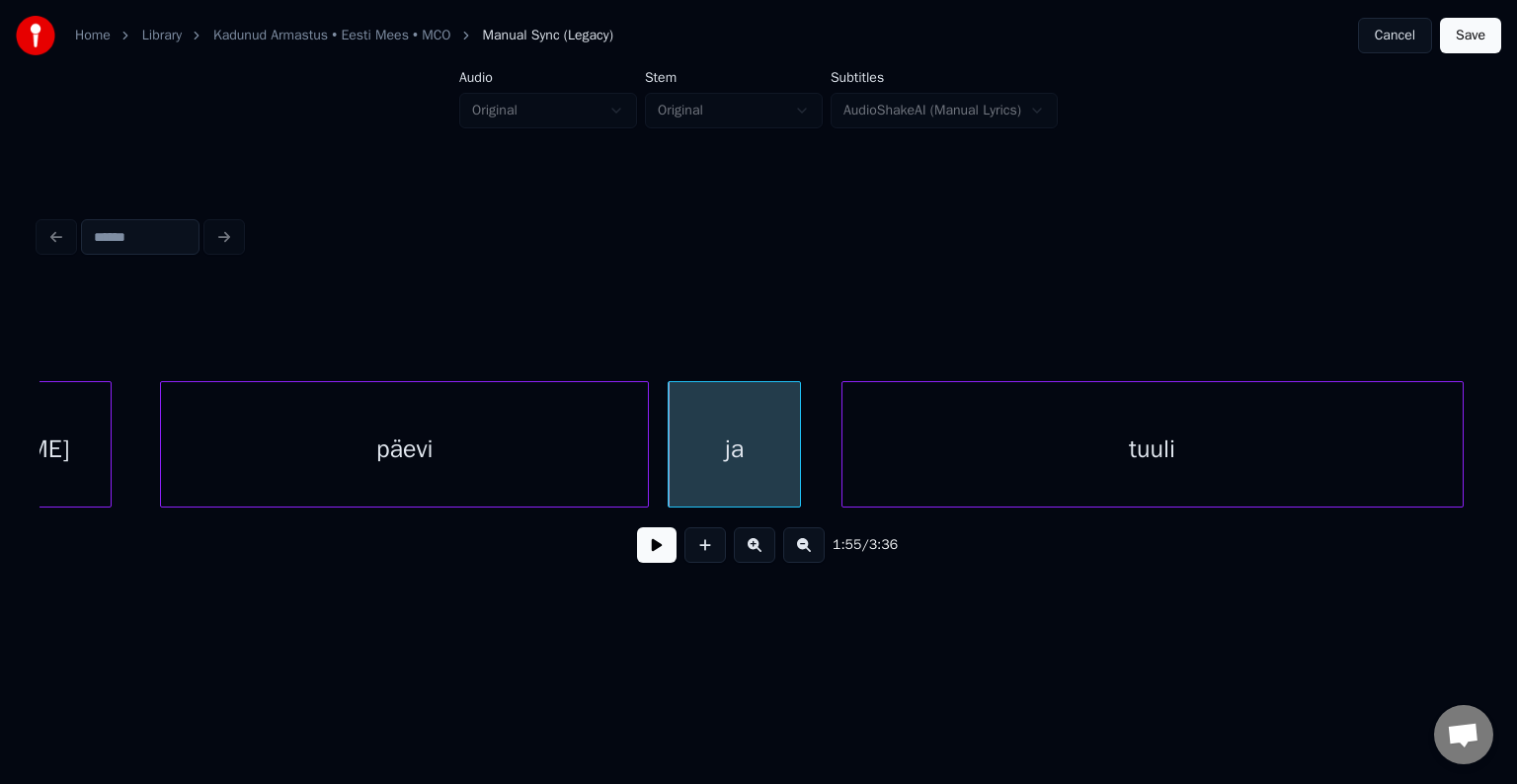 click on "tuuli" at bounding box center [1153, 449] 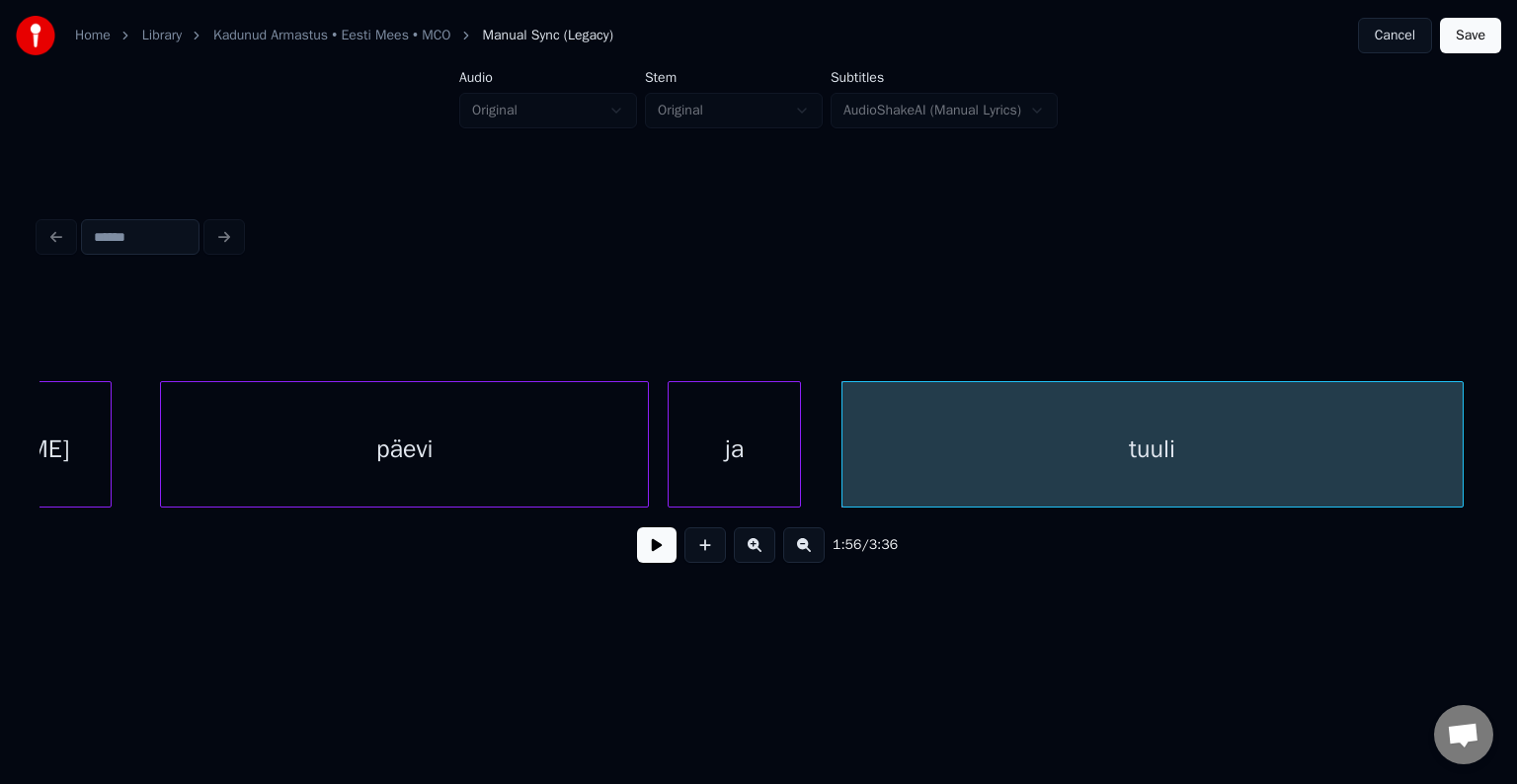 click on "päevi" at bounding box center [404, 449] 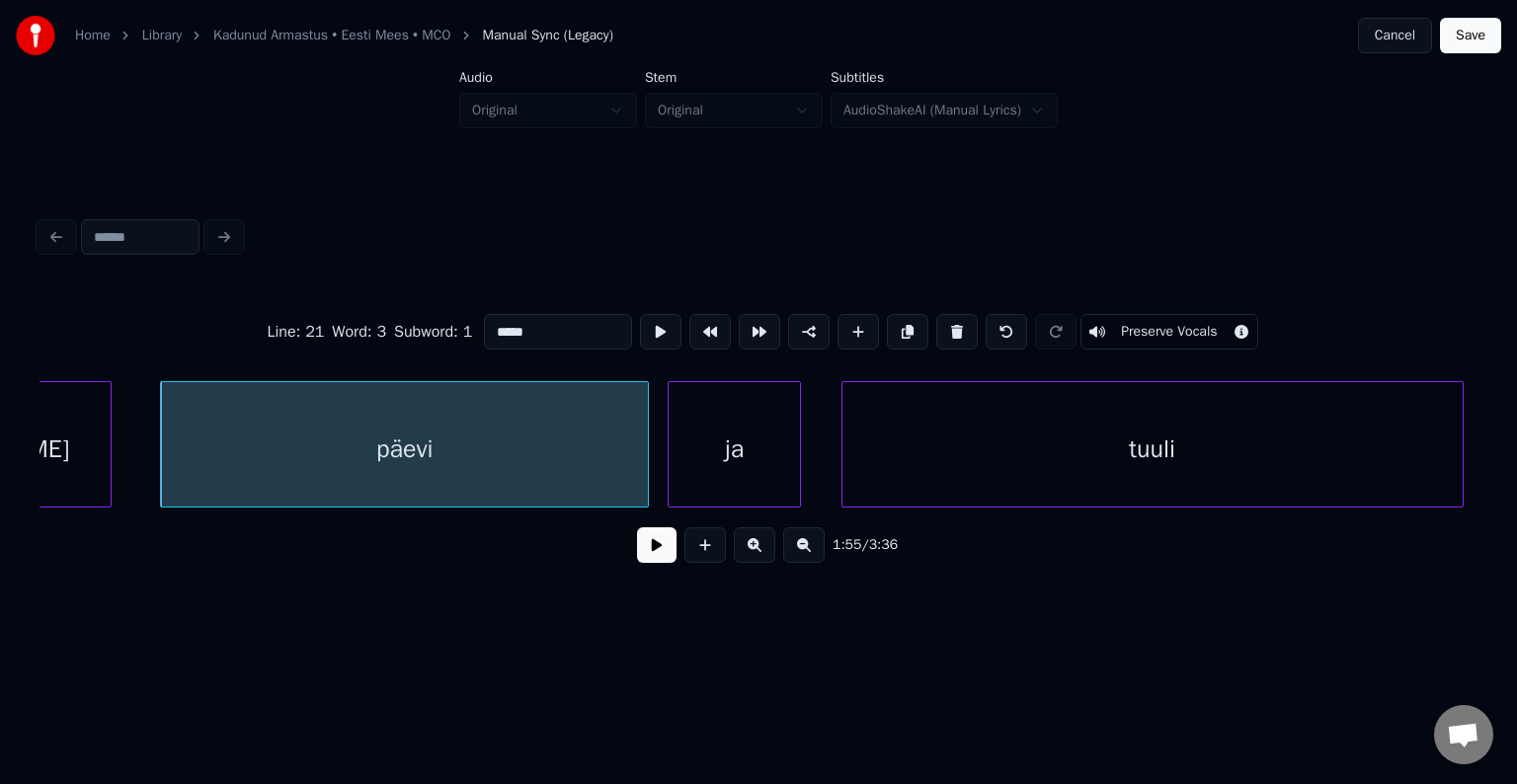 click at bounding box center (657, 545) 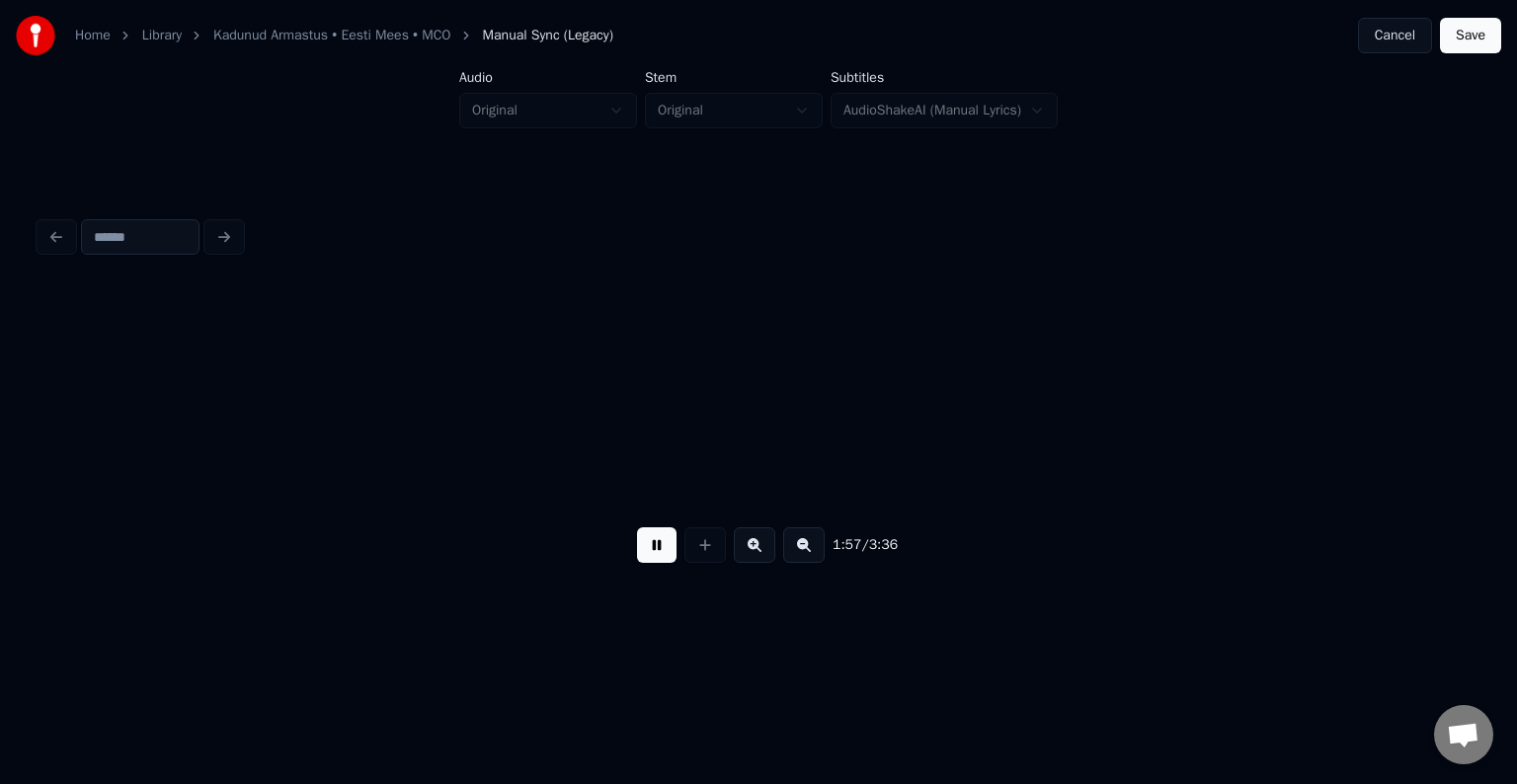 scroll, scrollTop: 0, scrollLeft: 86738, axis: horizontal 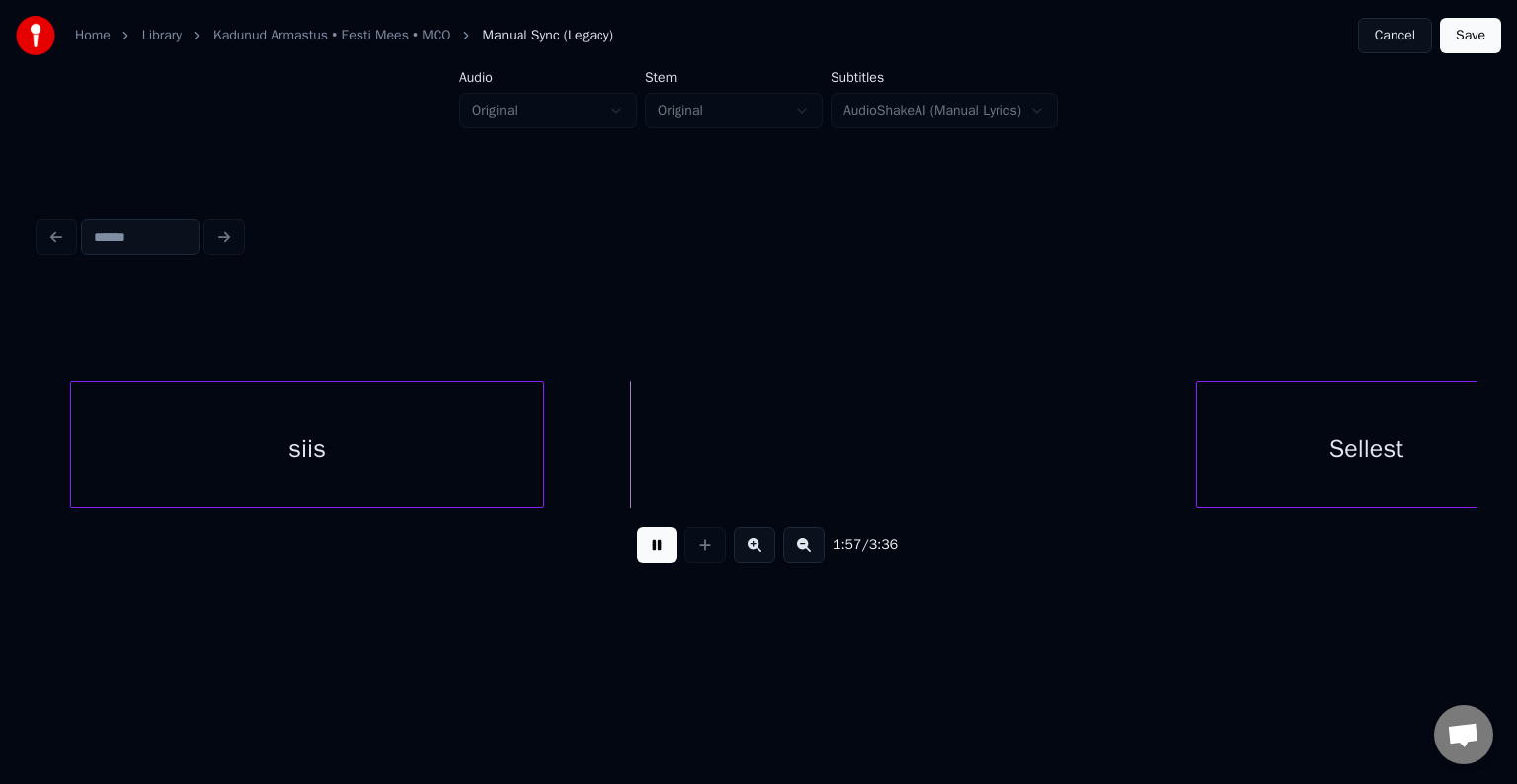 click at bounding box center [657, 545] 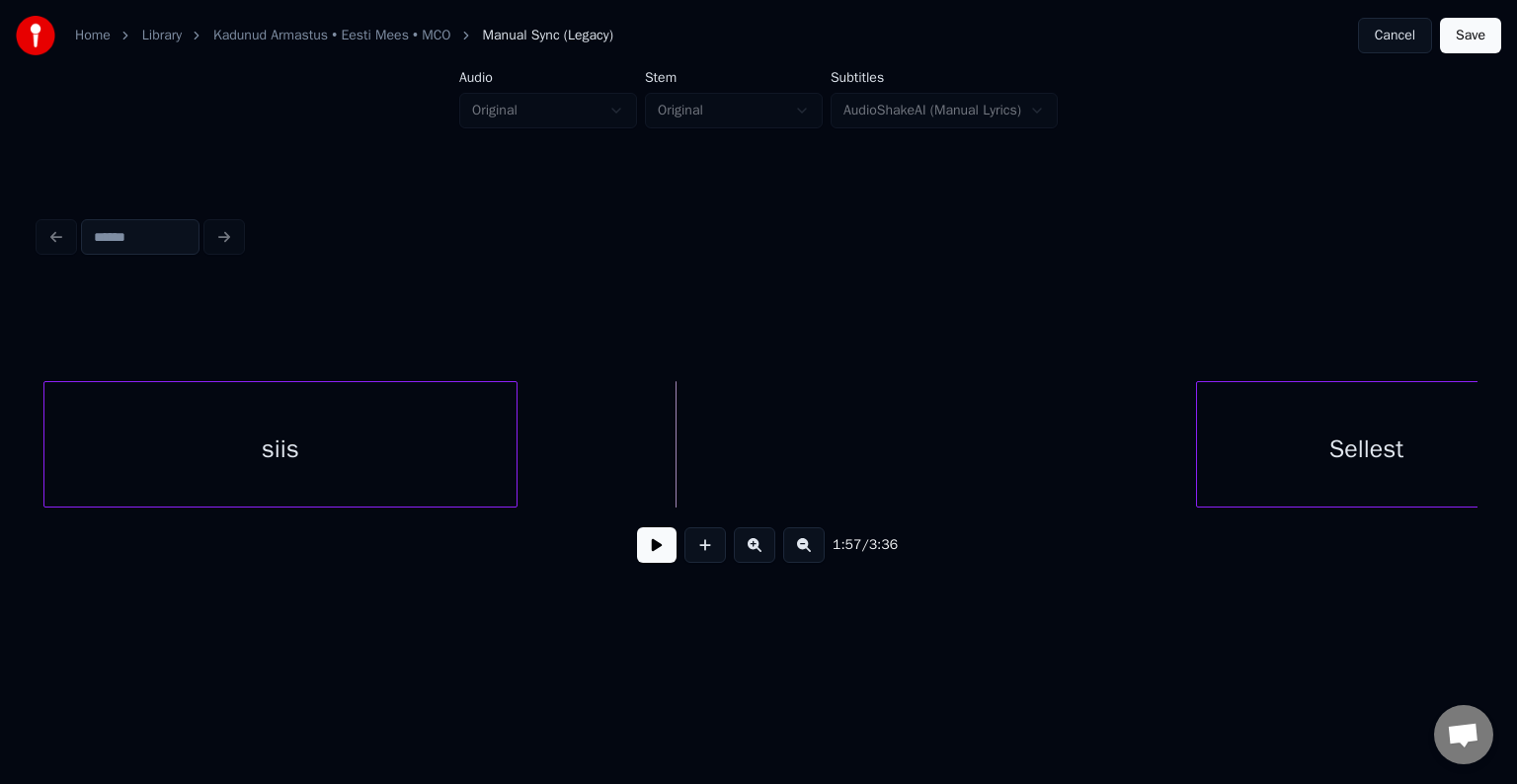 click on "siis" at bounding box center (280, 449) 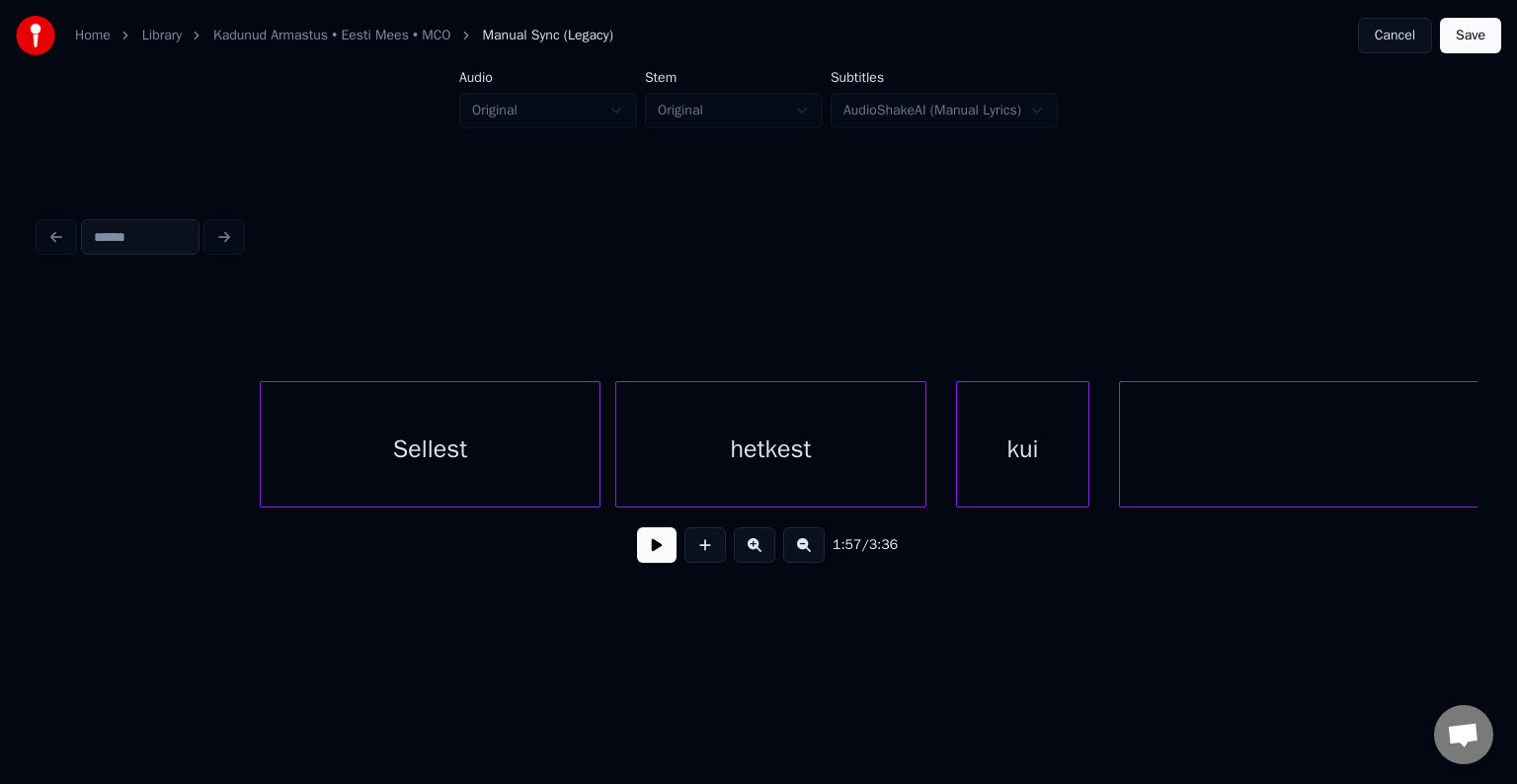 scroll, scrollTop: 0, scrollLeft: 87686, axis: horizontal 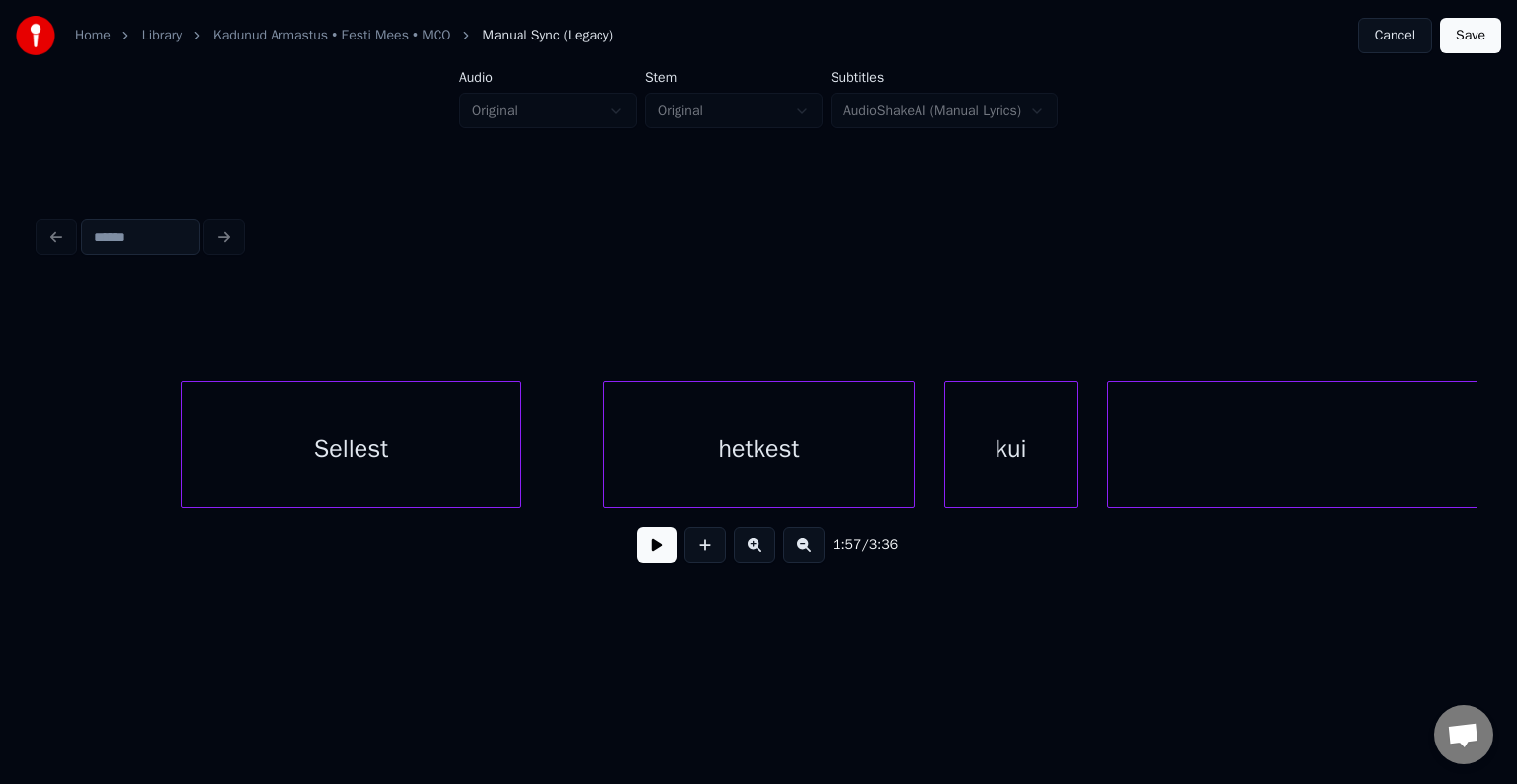 click on "Sellest" at bounding box center [351, 449] 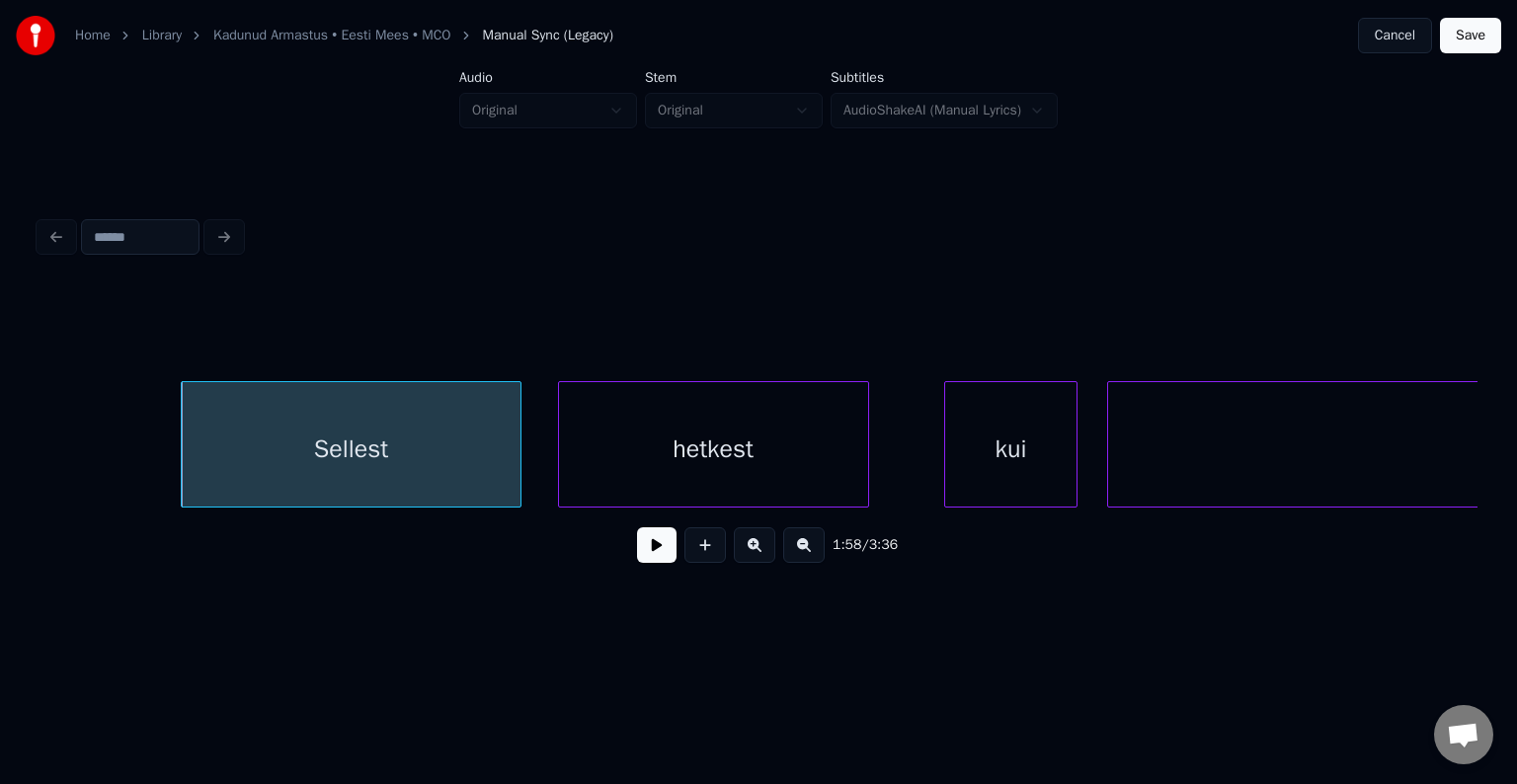 click on "hetkest" at bounding box center [713, 449] 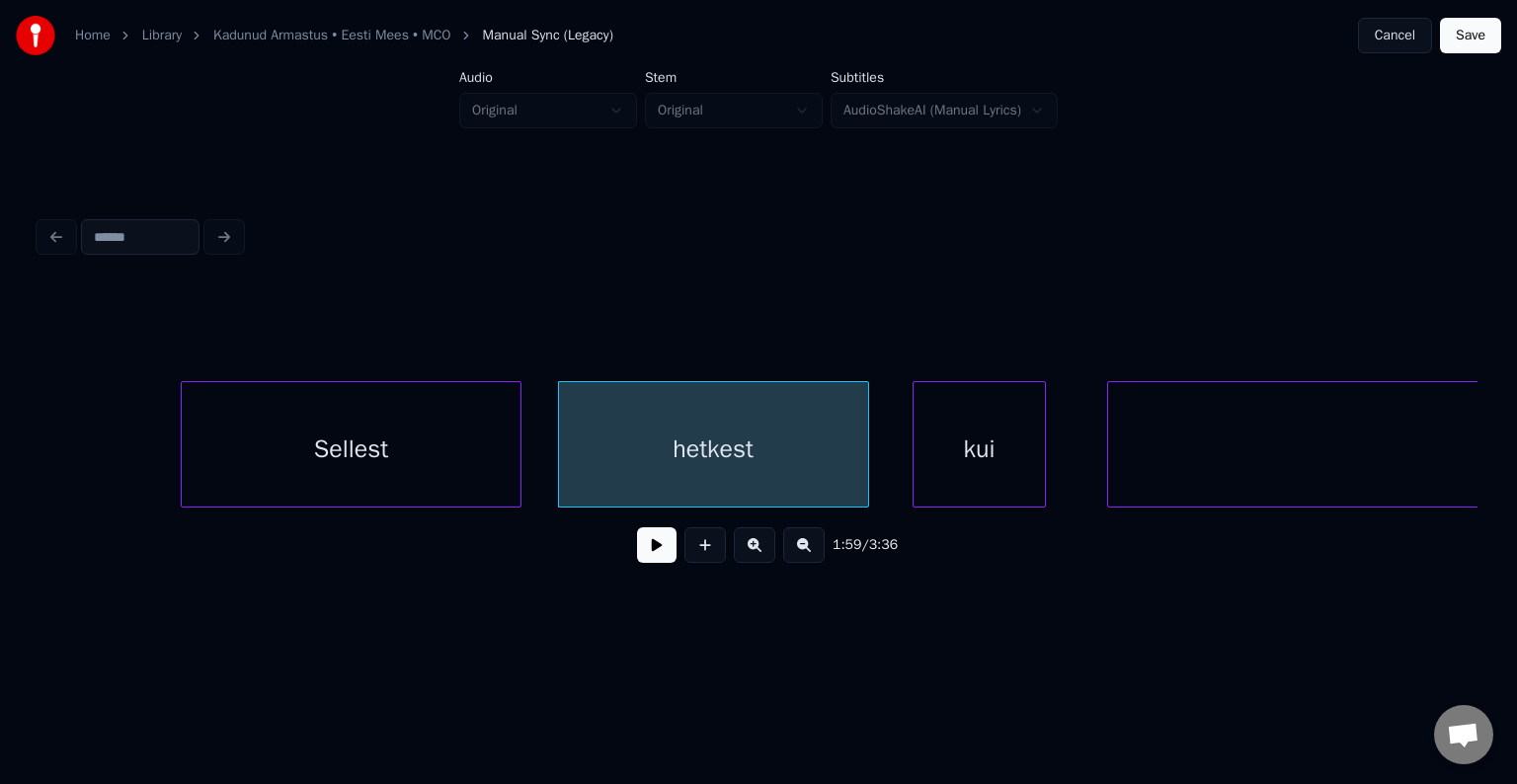 click on "kui" at bounding box center [979, 449] 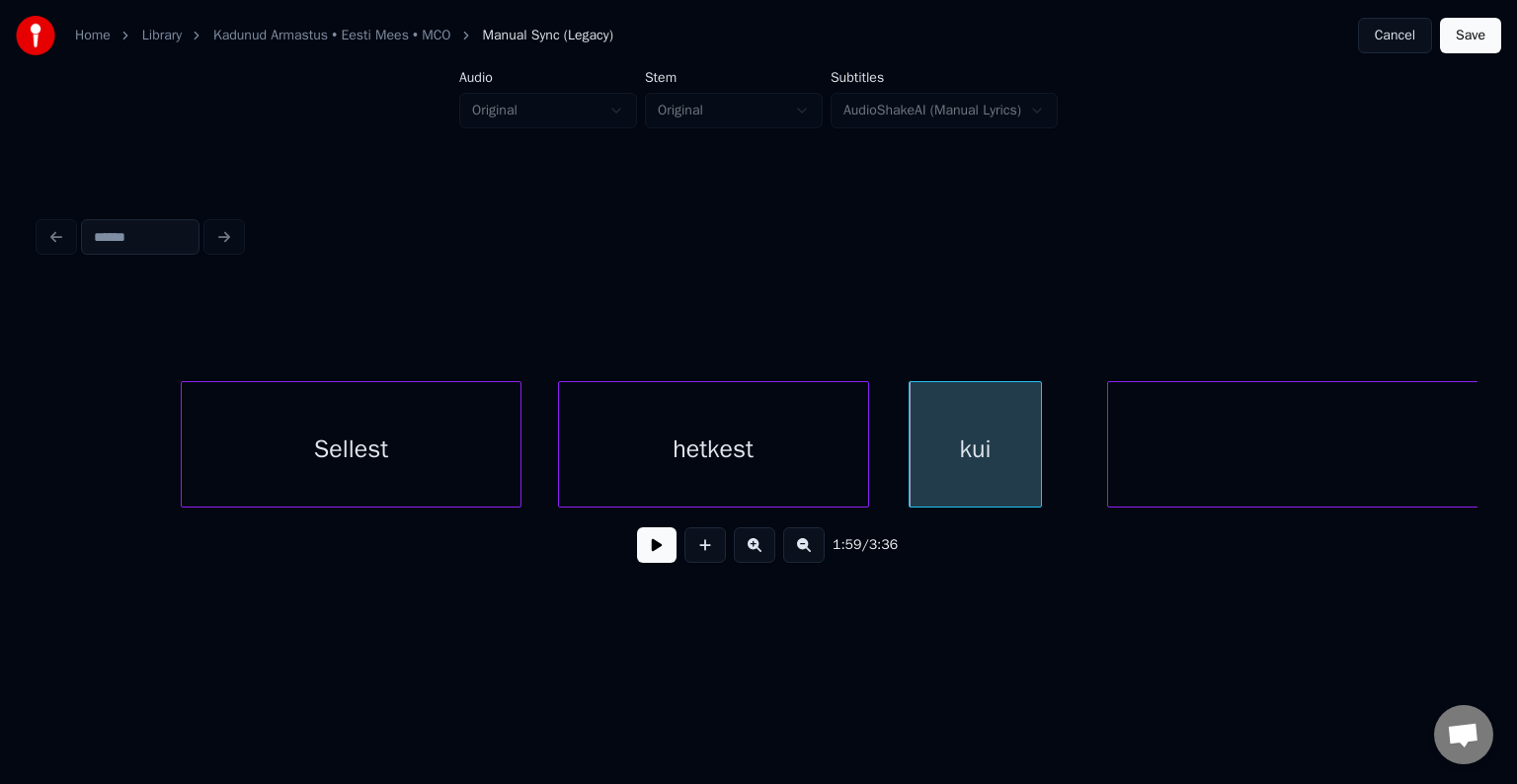 scroll, scrollTop: 0, scrollLeft: 88644, axis: horizontal 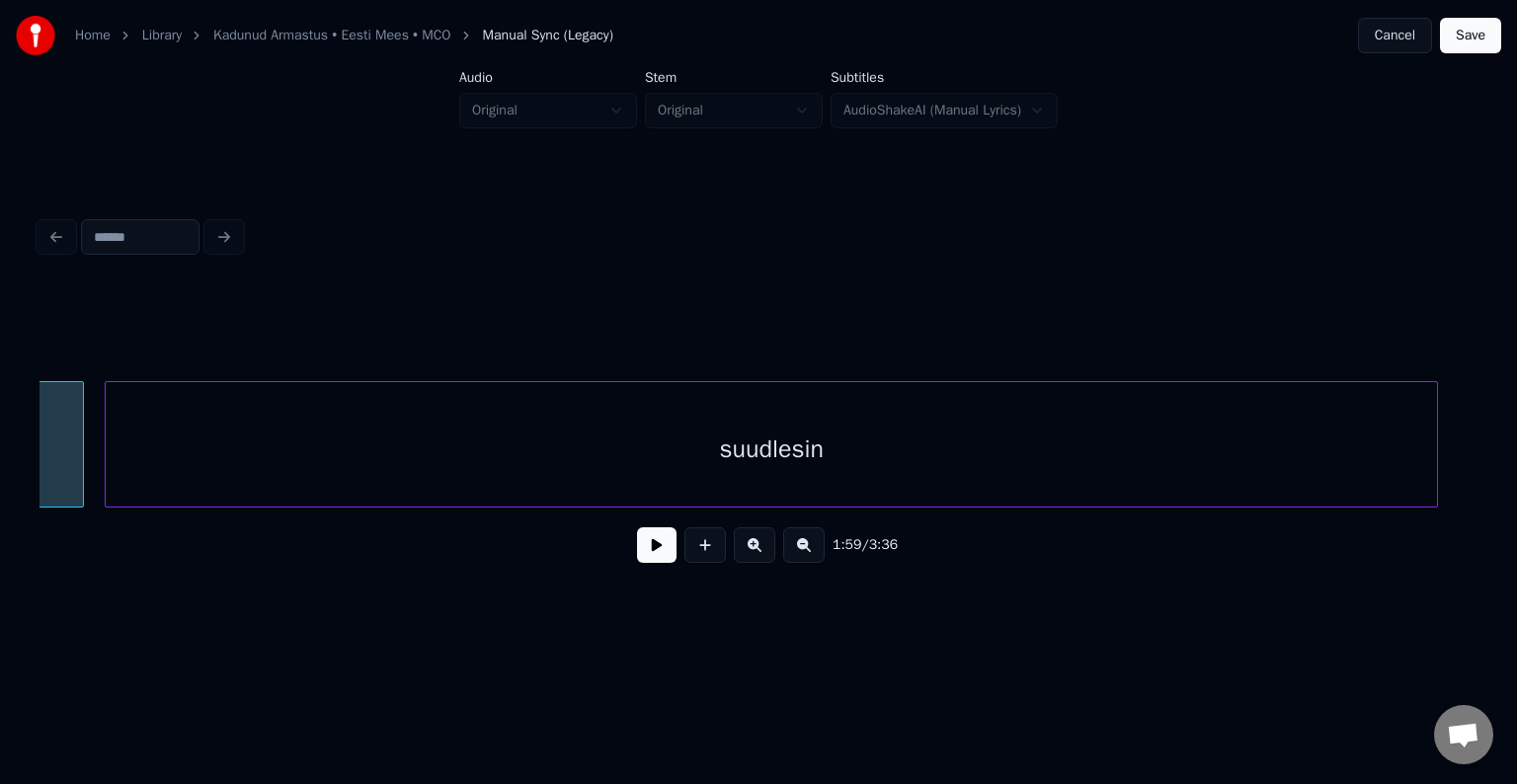 click on "suudlesin" at bounding box center [771, 449] 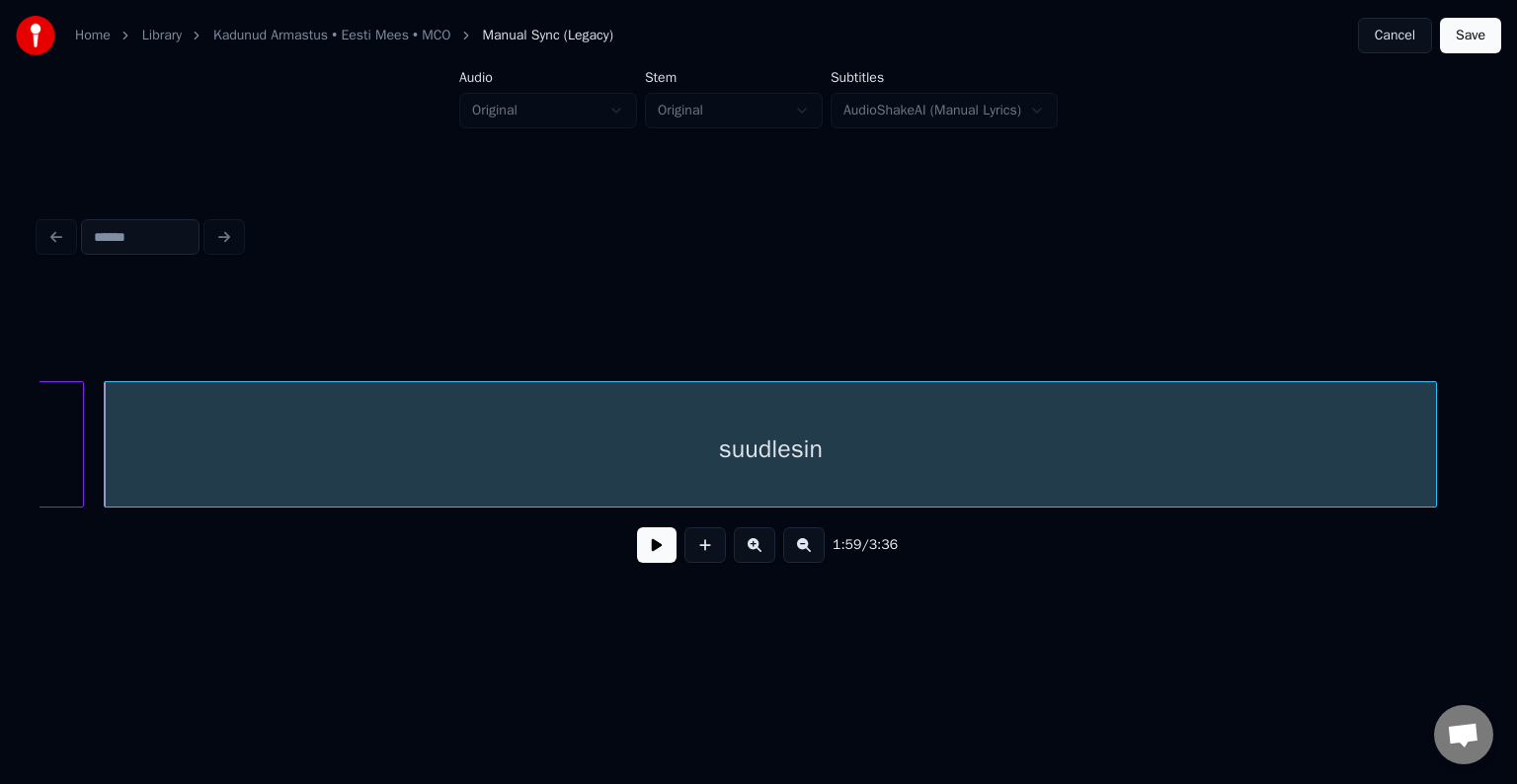 click at bounding box center (657, 545) 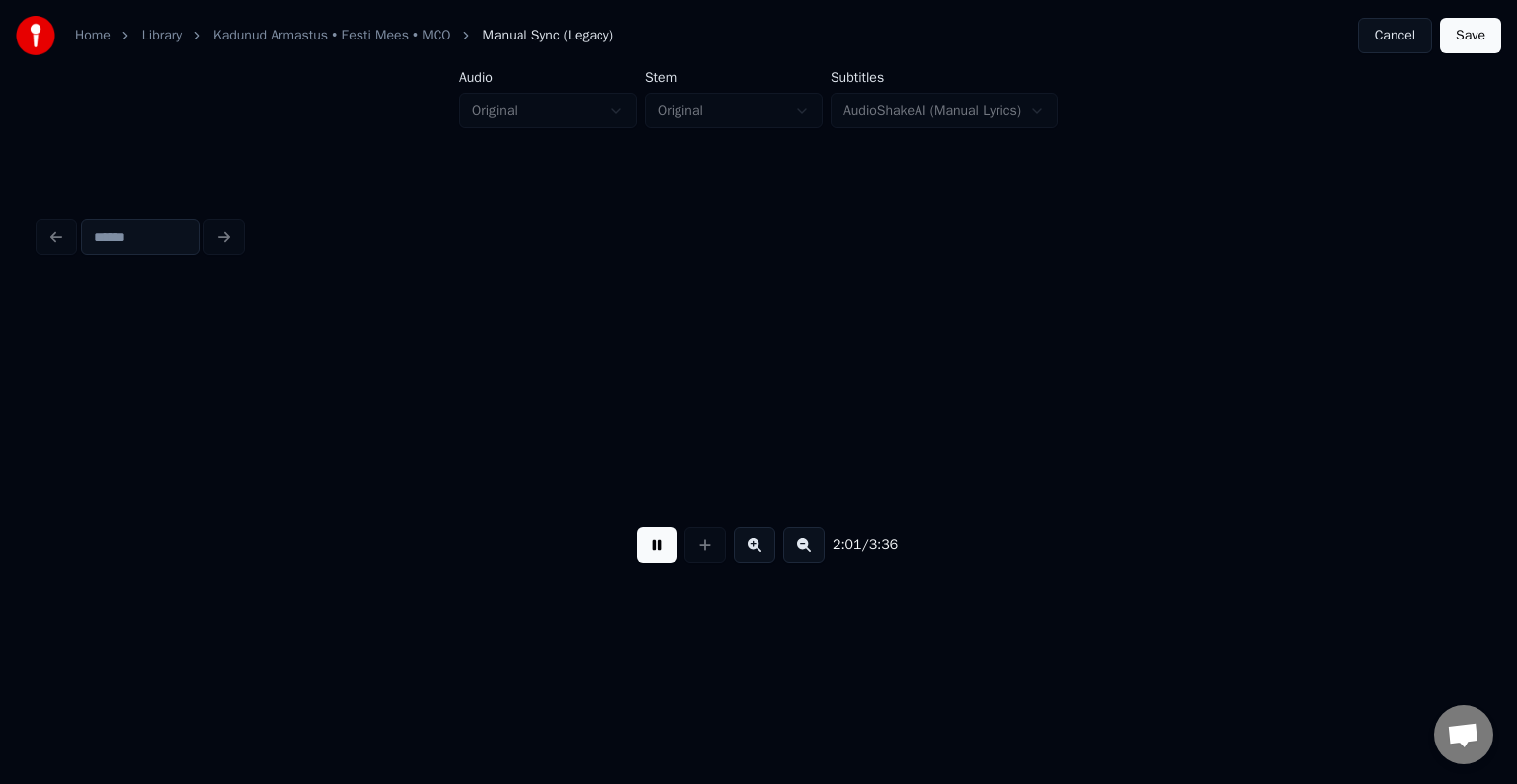 scroll, scrollTop: 0, scrollLeft: 90090, axis: horizontal 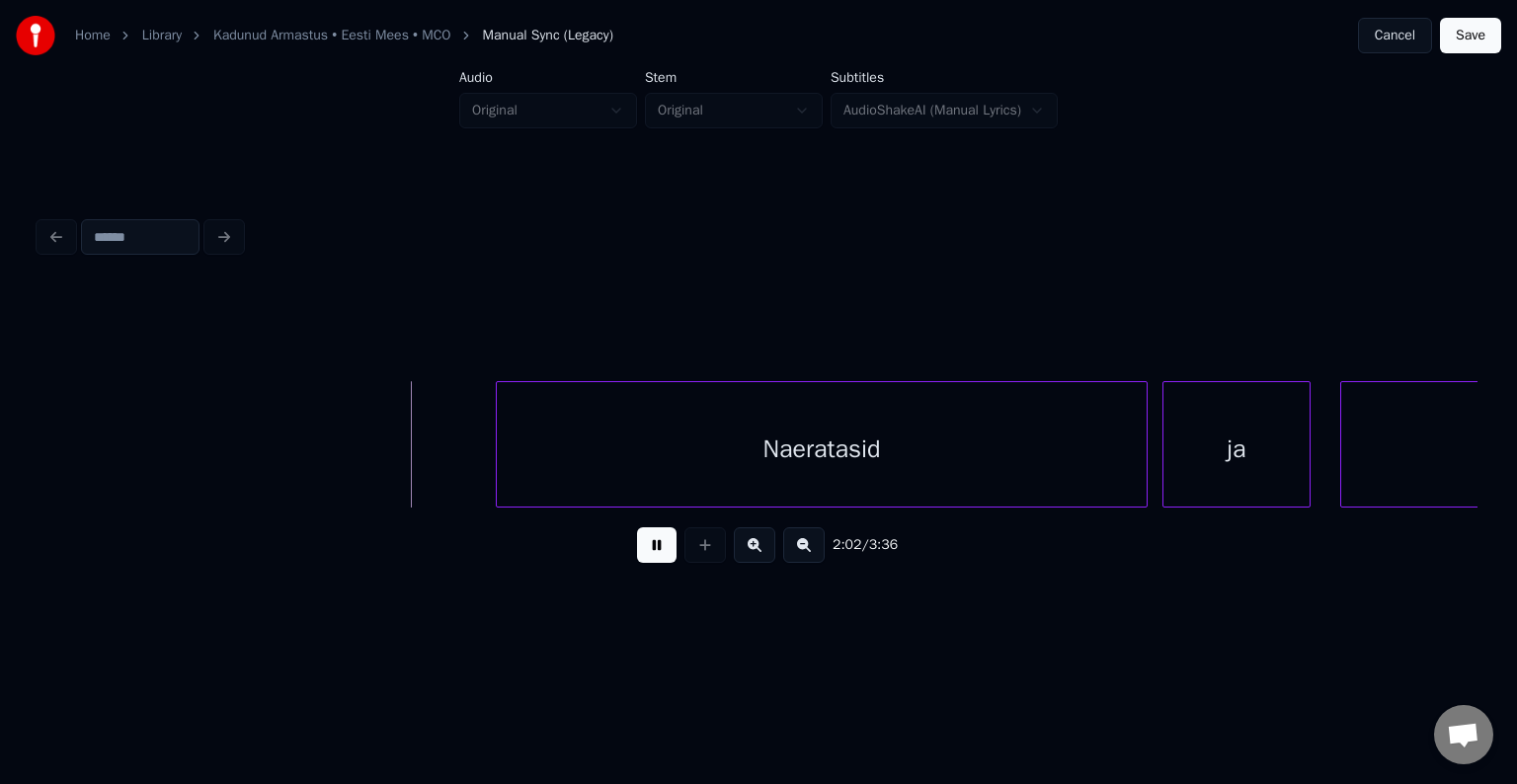 click at bounding box center (657, 545) 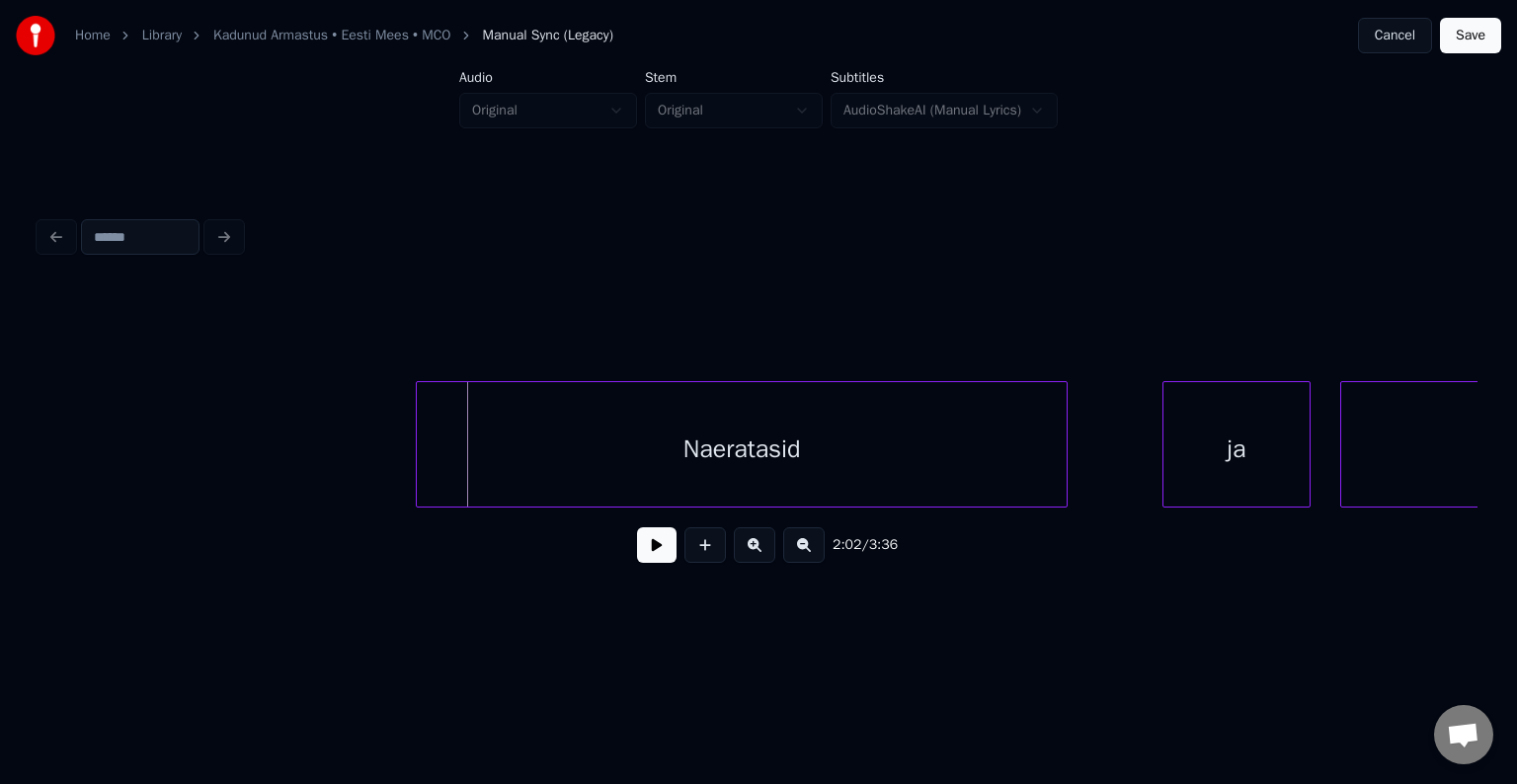 click on "Naeratasid" at bounding box center (742, 449) 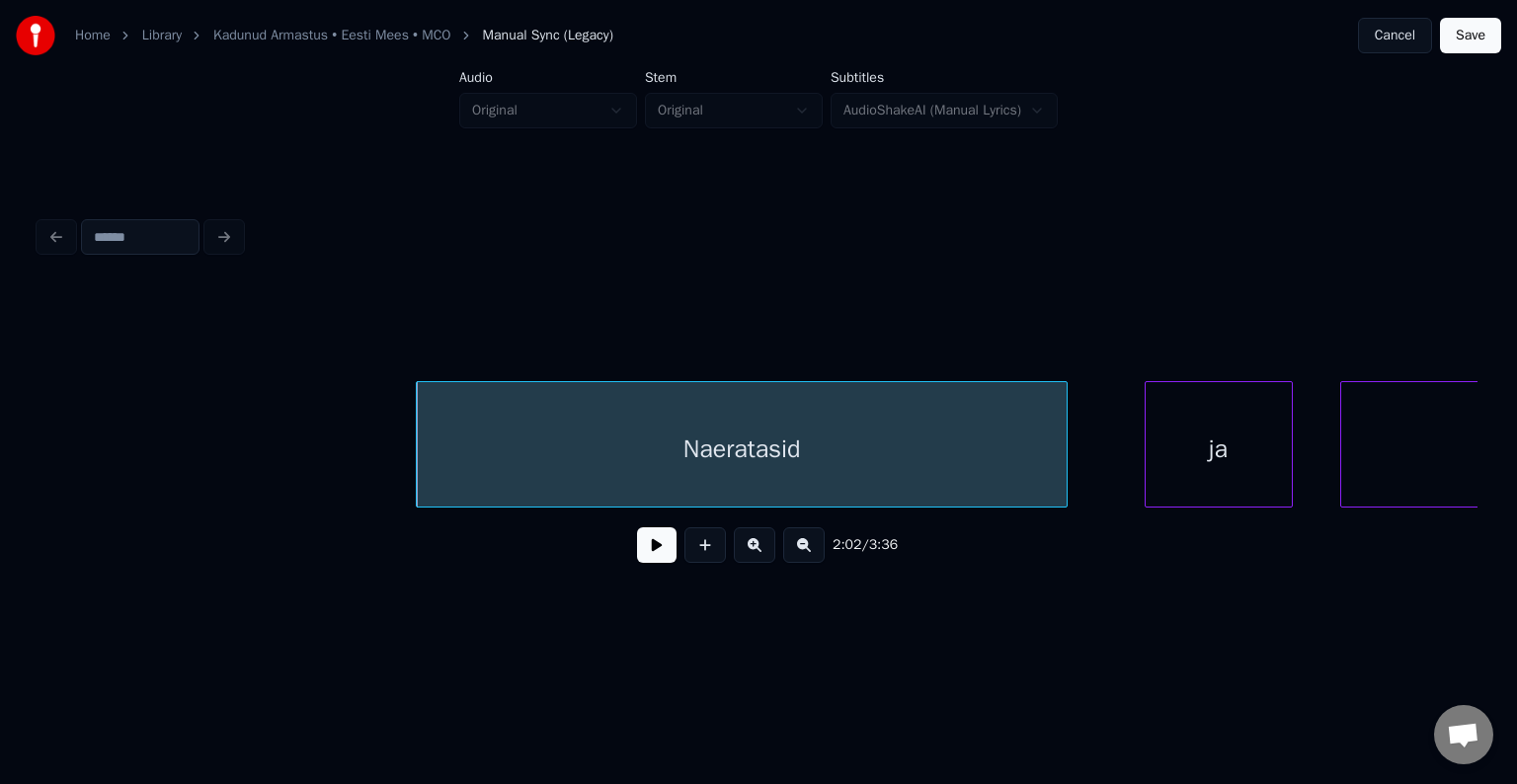 click on "ja" at bounding box center (1219, 449) 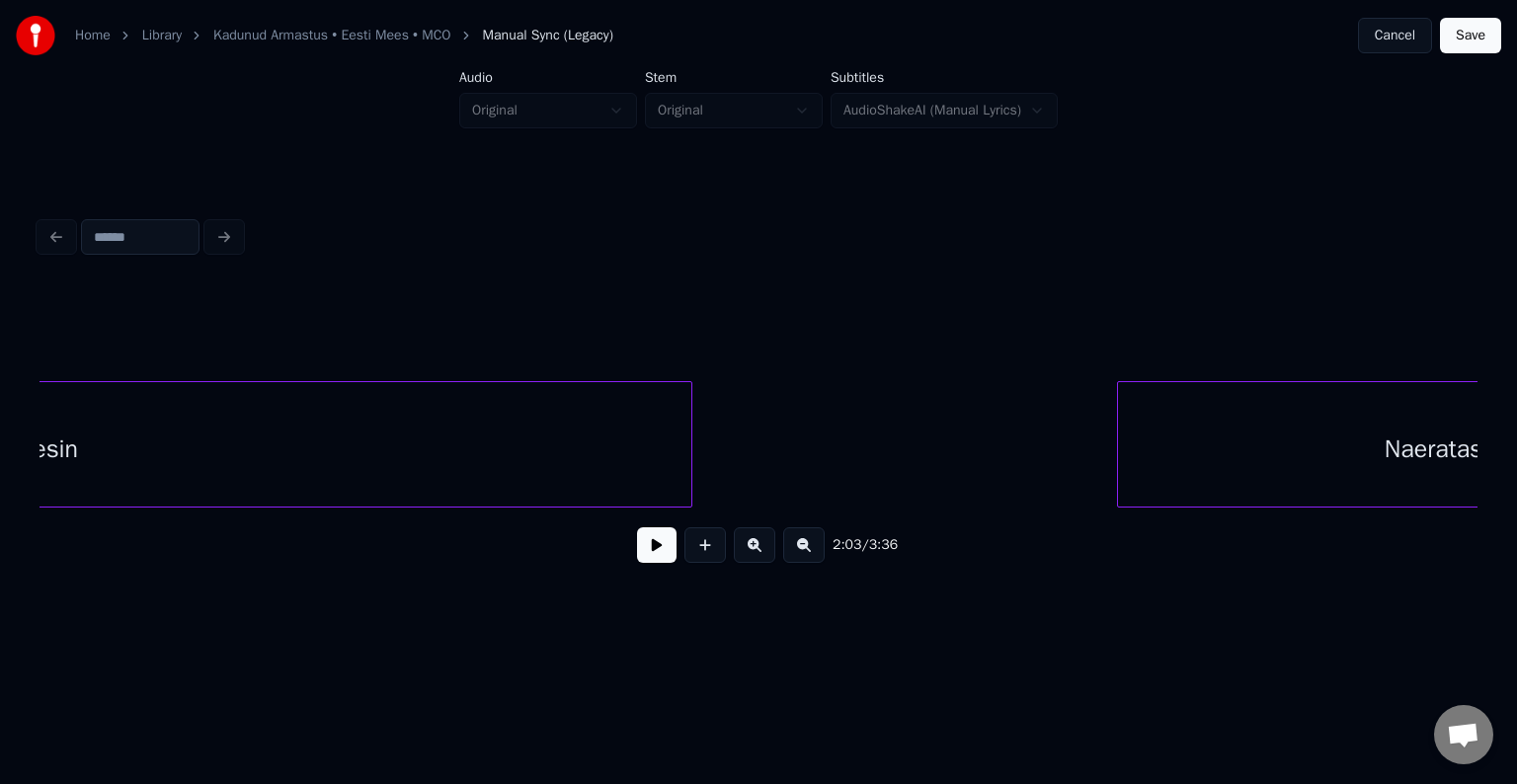 scroll, scrollTop: 0, scrollLeft: 89300, axis: horizontal 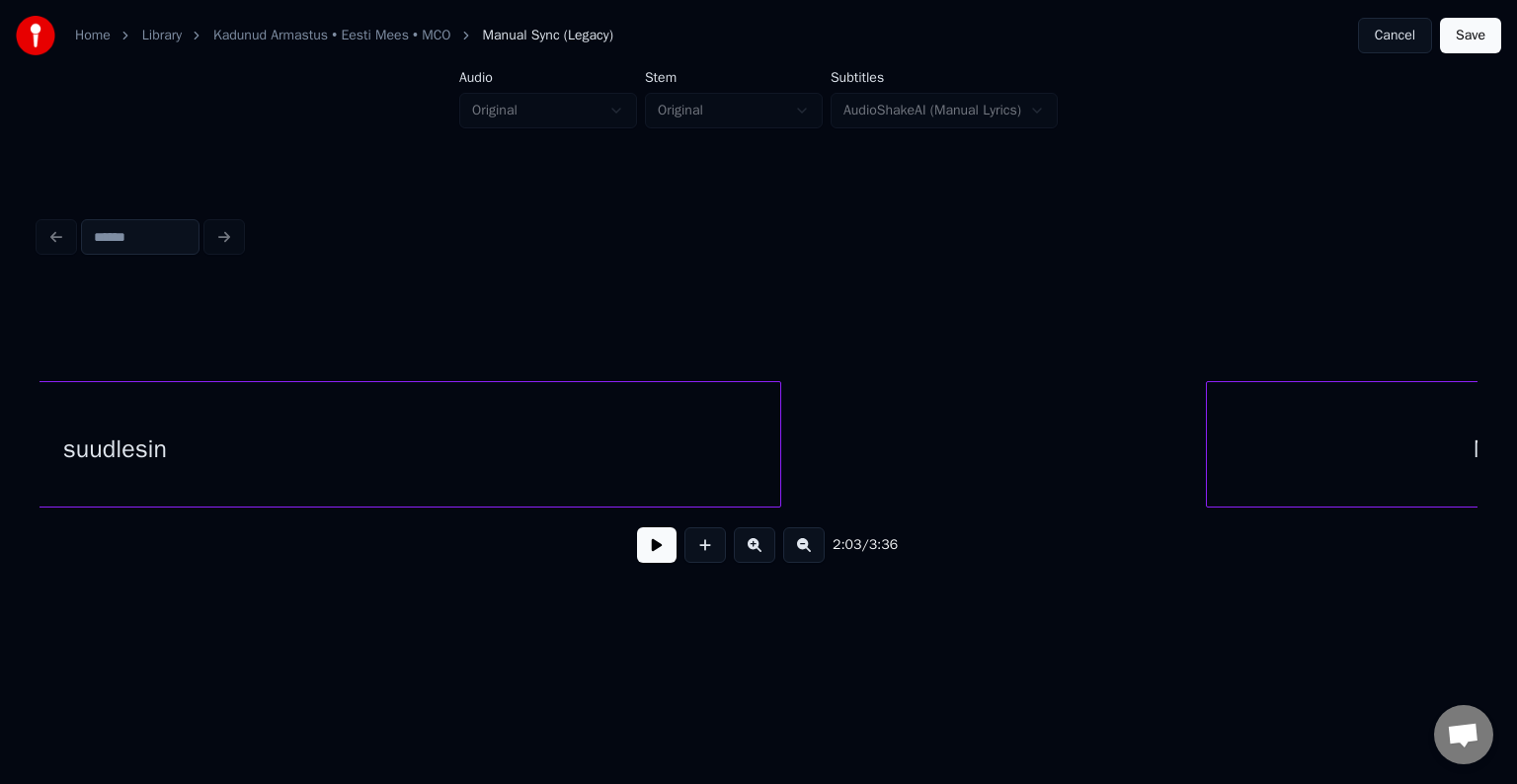 click on "suudlesin" at bounding box center (115, 449) 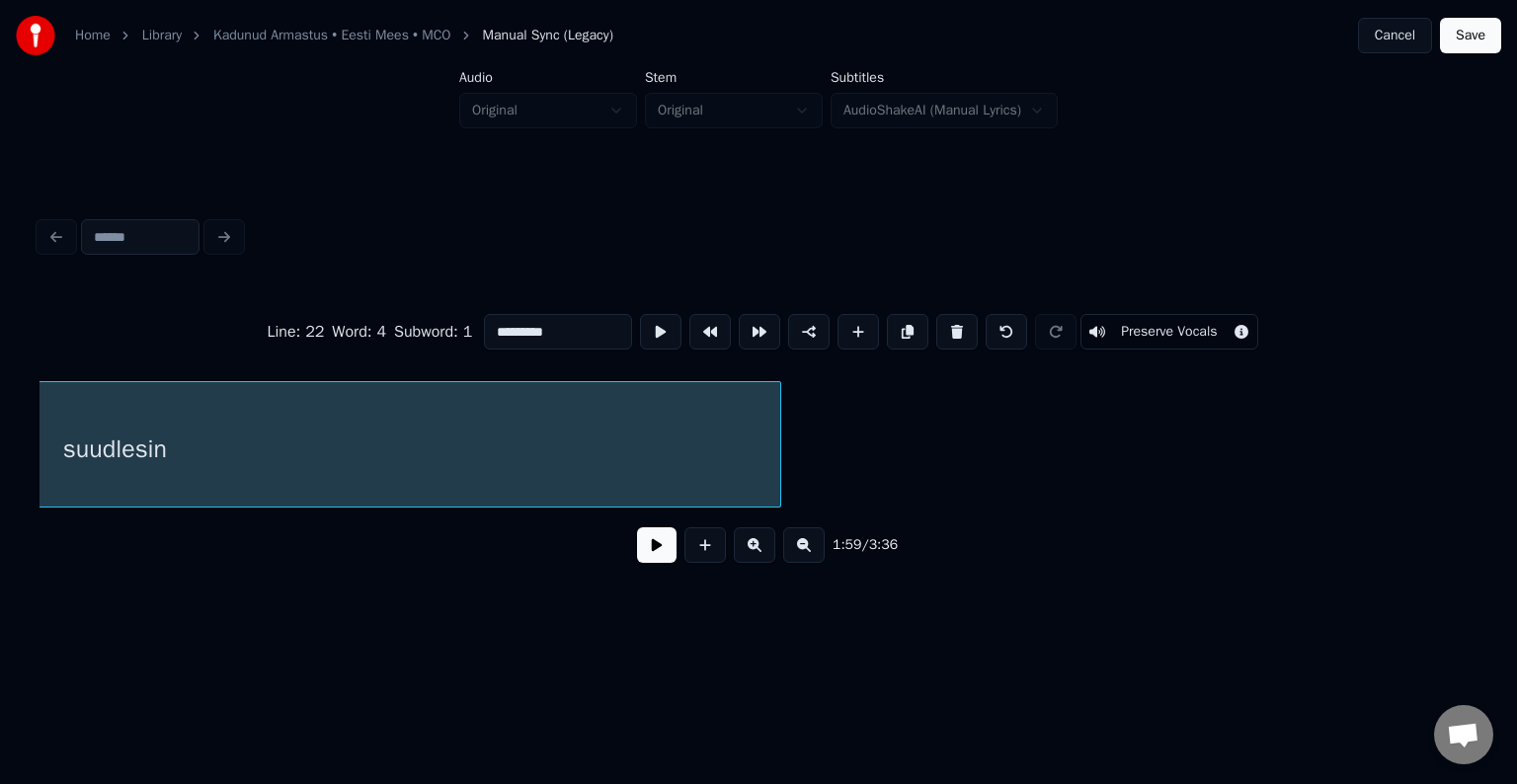 scroll, scrollTop: 0, scrollLeft: 88709, axis: horizontal 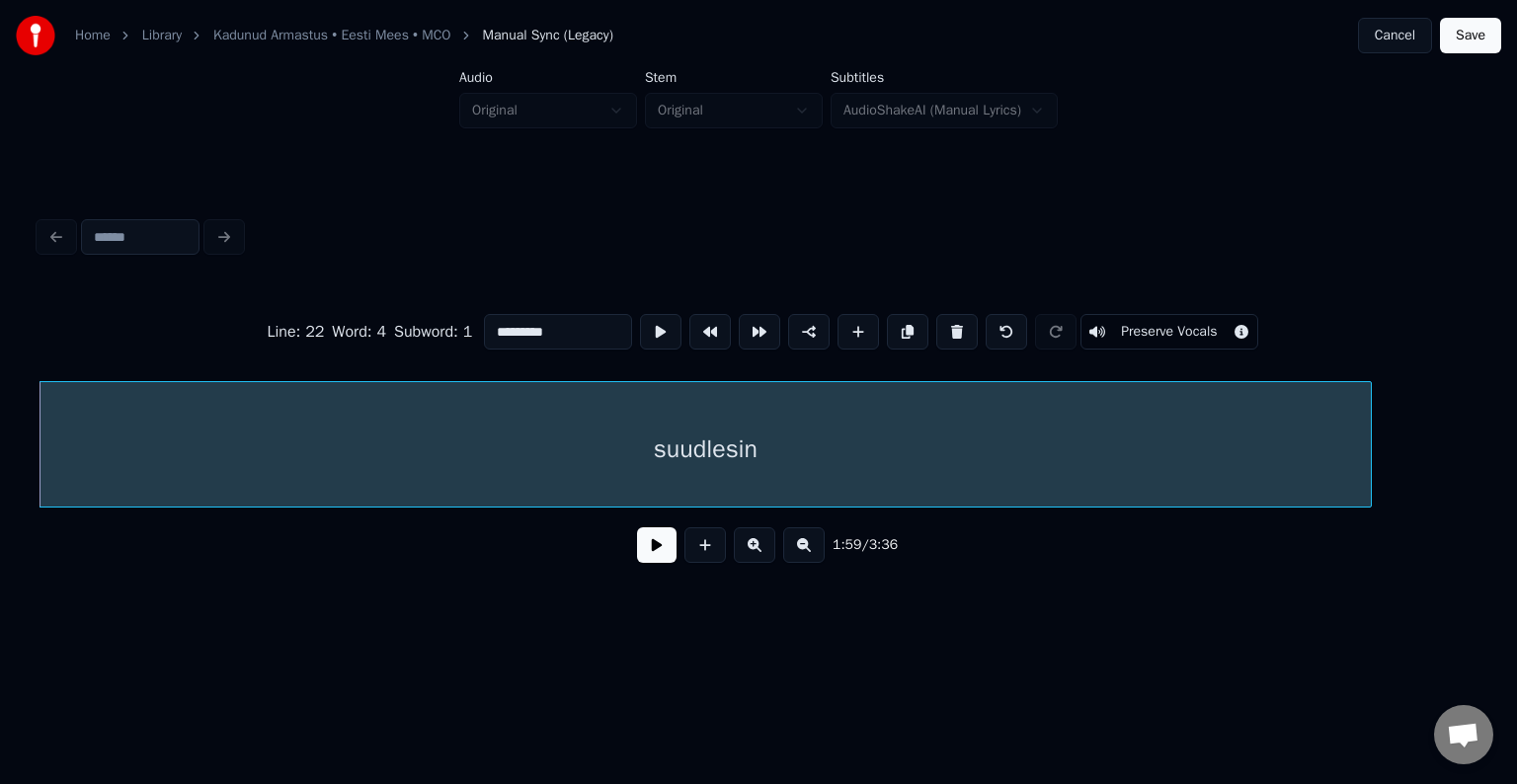 click at bounding box center (657, 545) 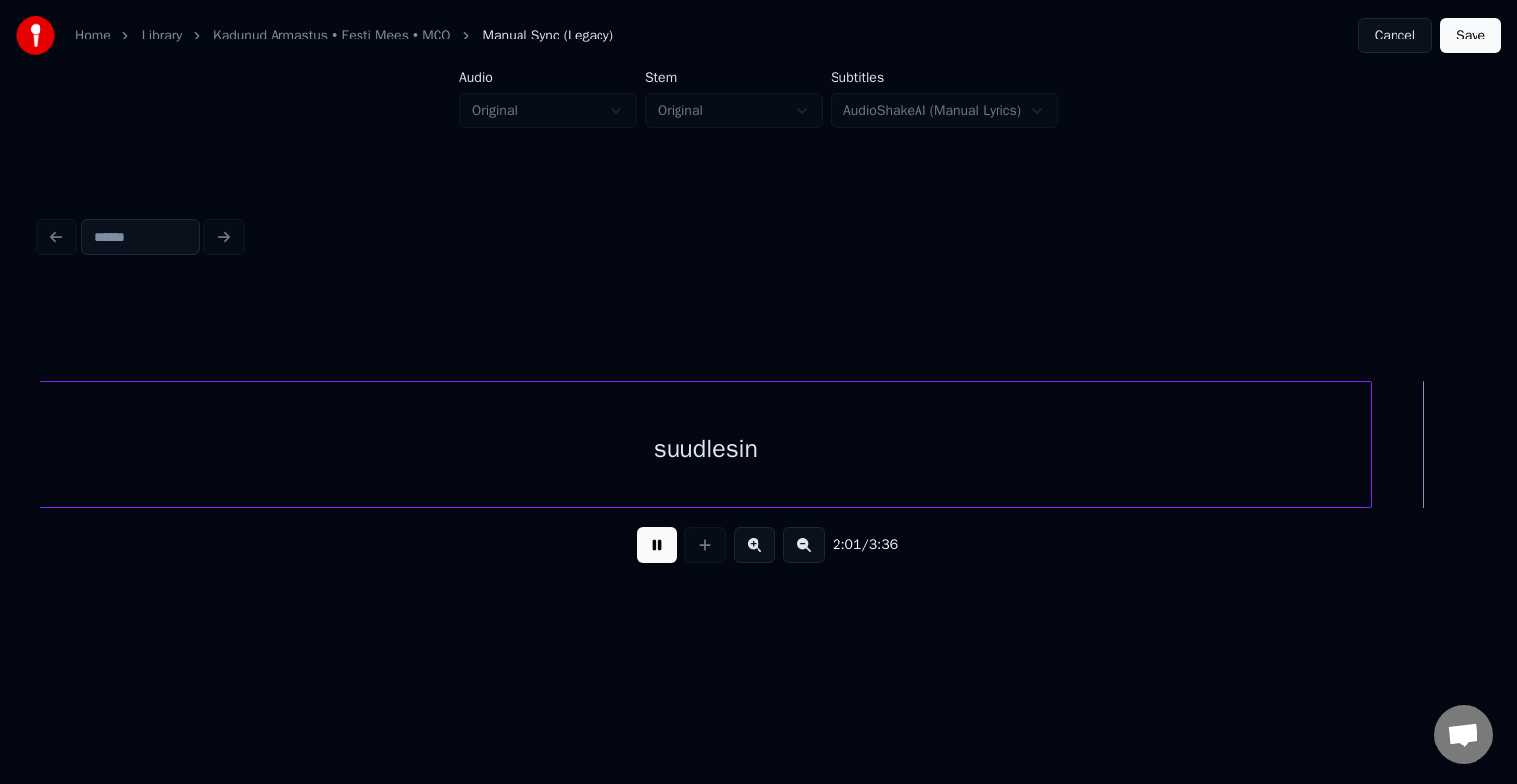 scroll, scrollTop: 0, scrollLeft: 90153, axis: horizontal 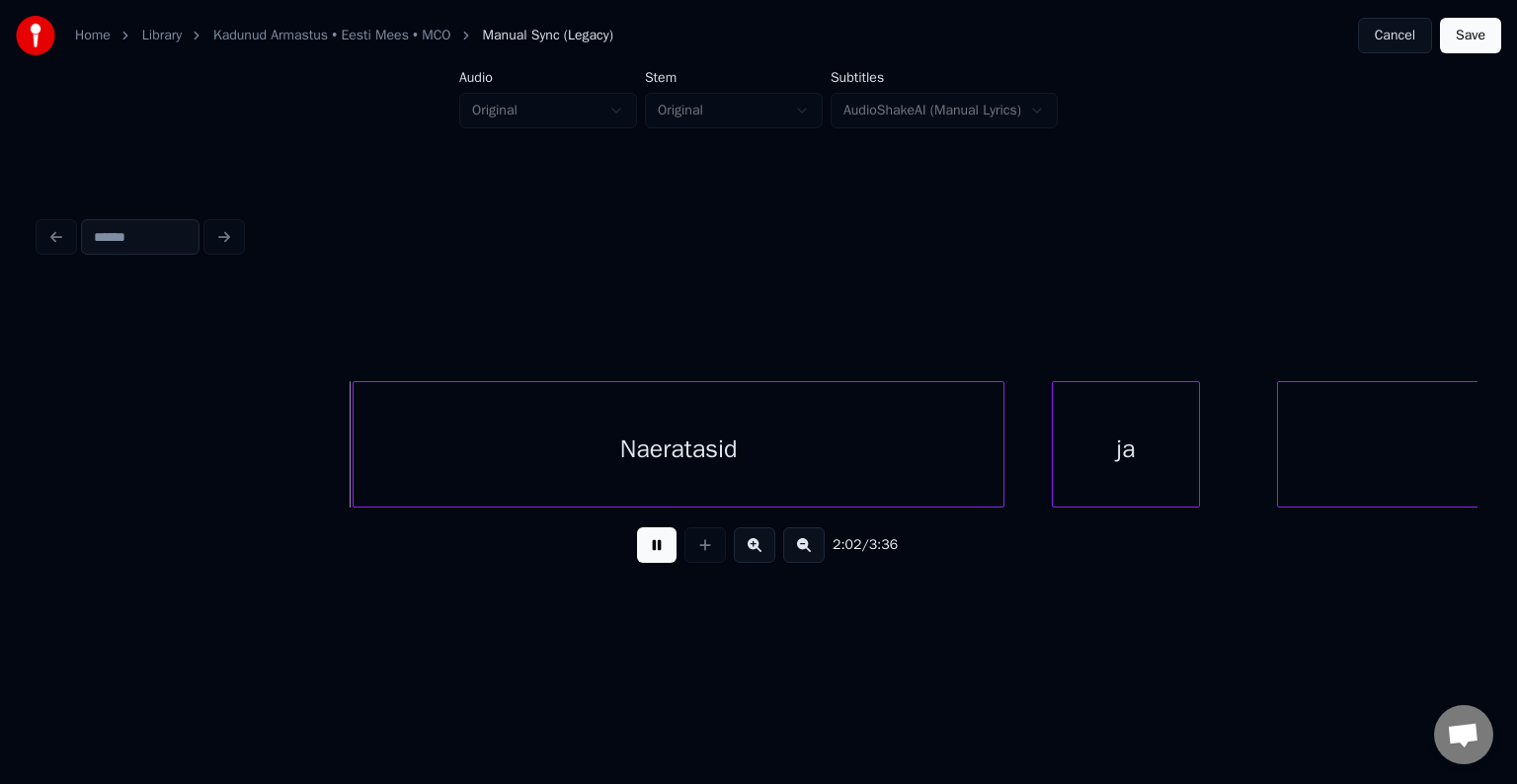 click at bounding box center (657, 545) 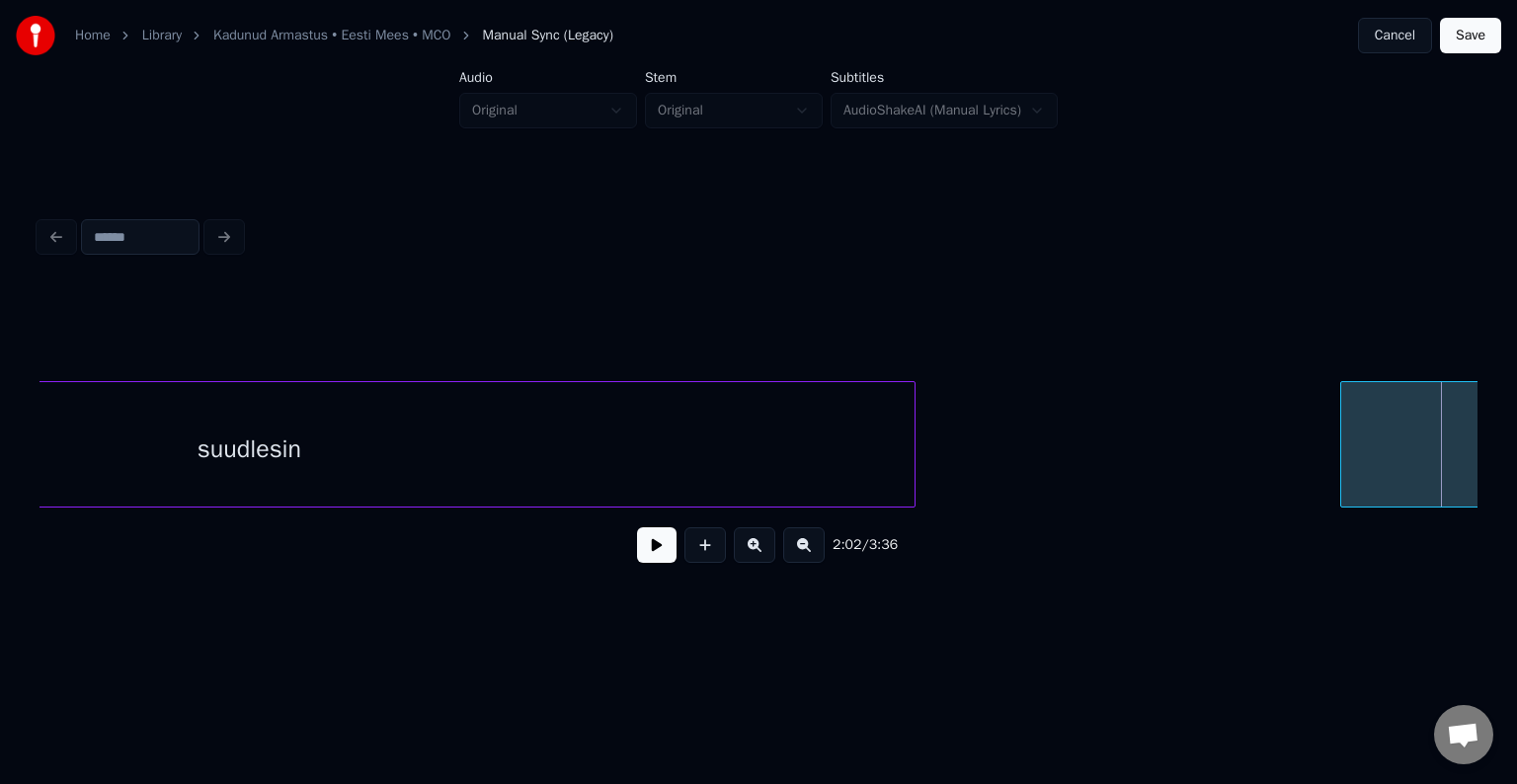 click on "suudlesin" at bounding box center (249, 449) 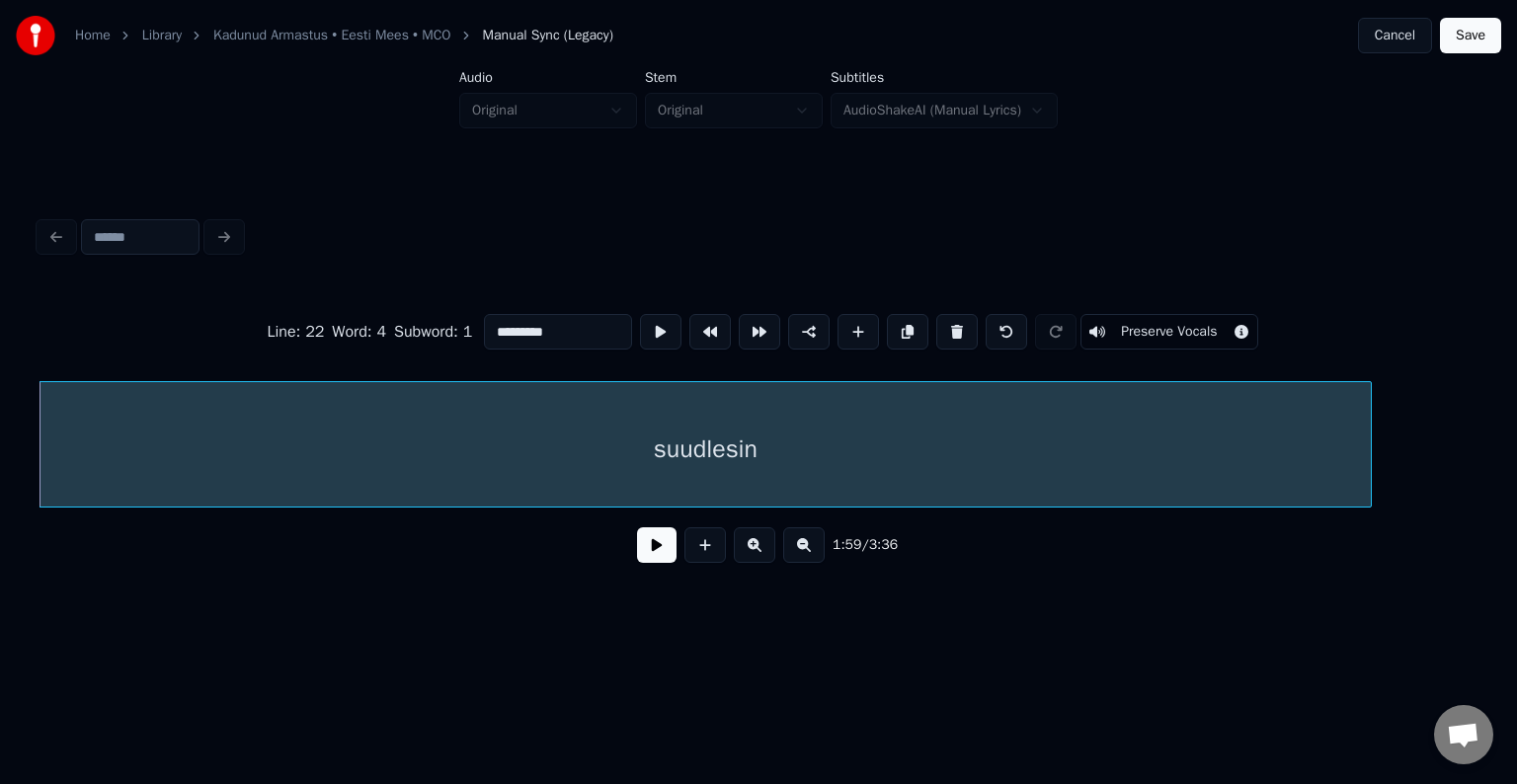 click on "*********" at bounding box center (558, 332) 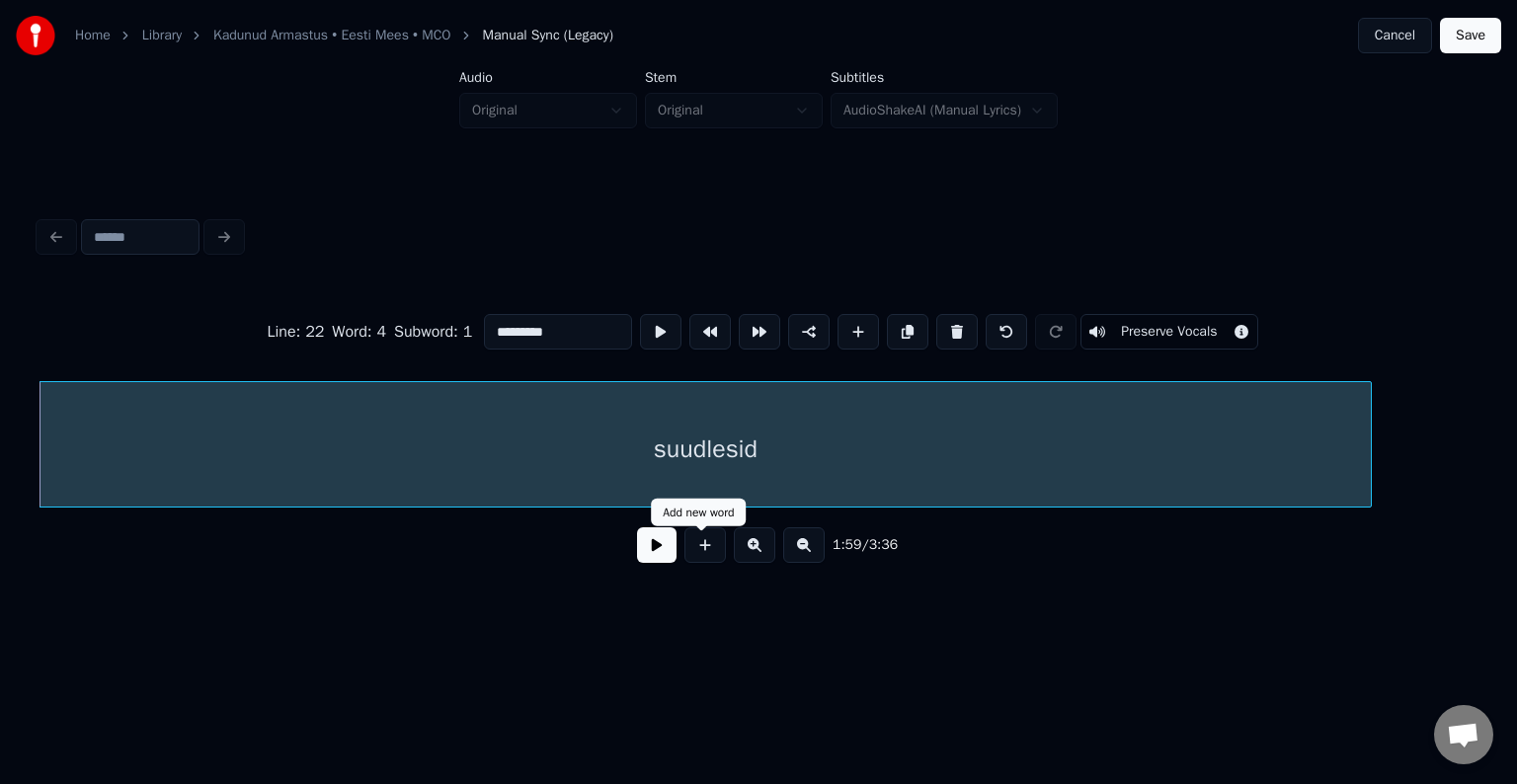 type on "*********" 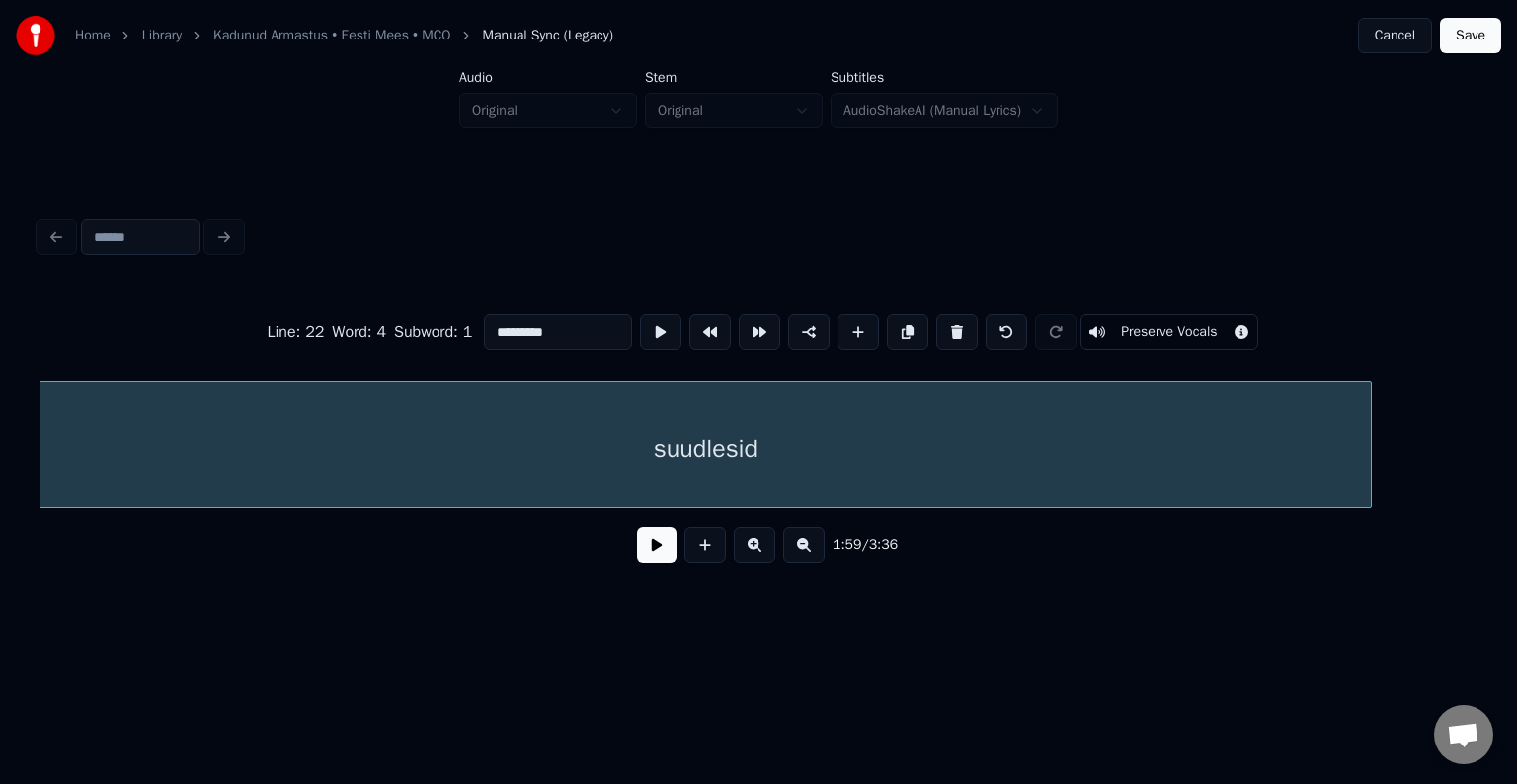click at bounding box center (657, 545) 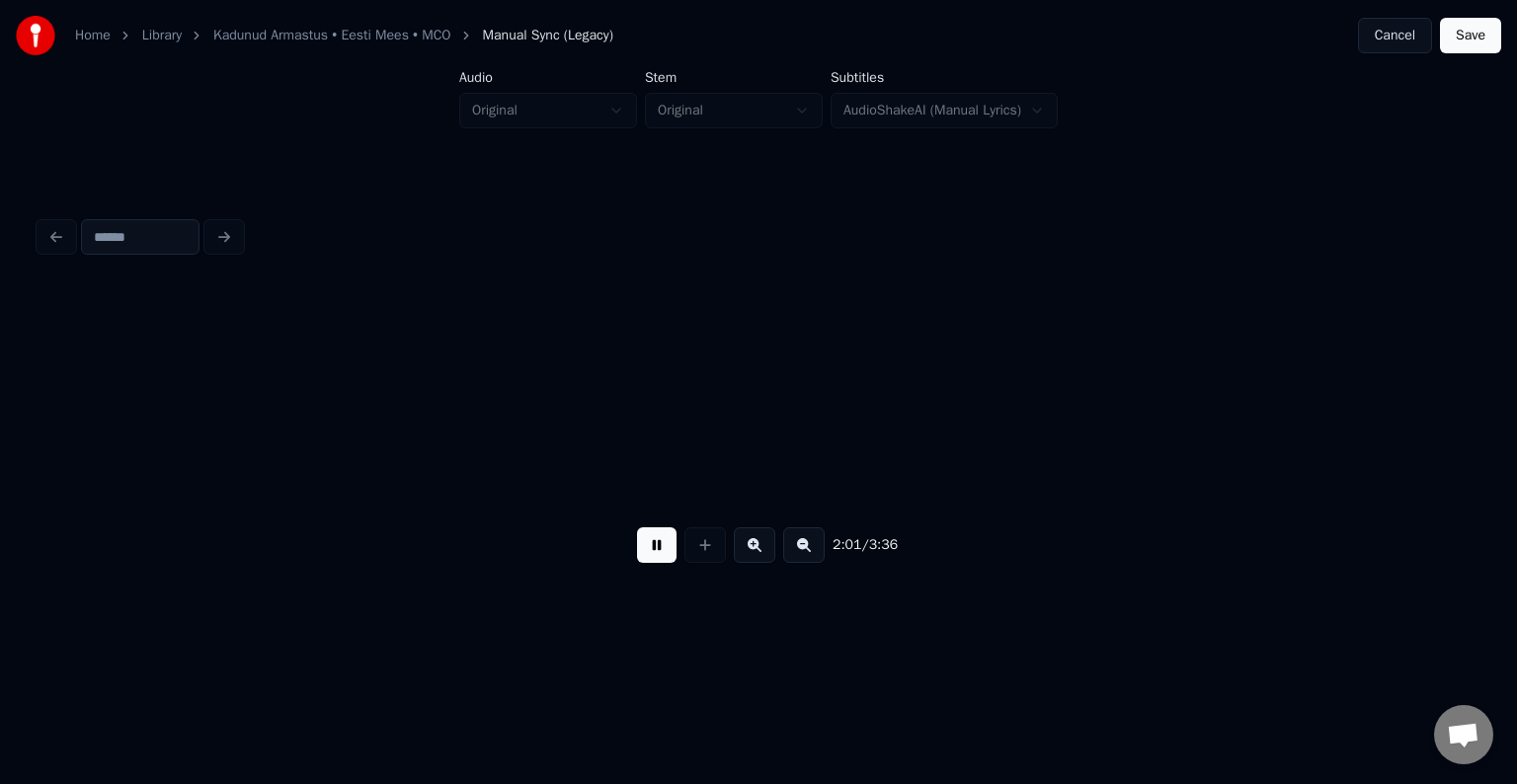 scroll, scrollTop: 0, scrollLeft: 90229, axis: horizontal 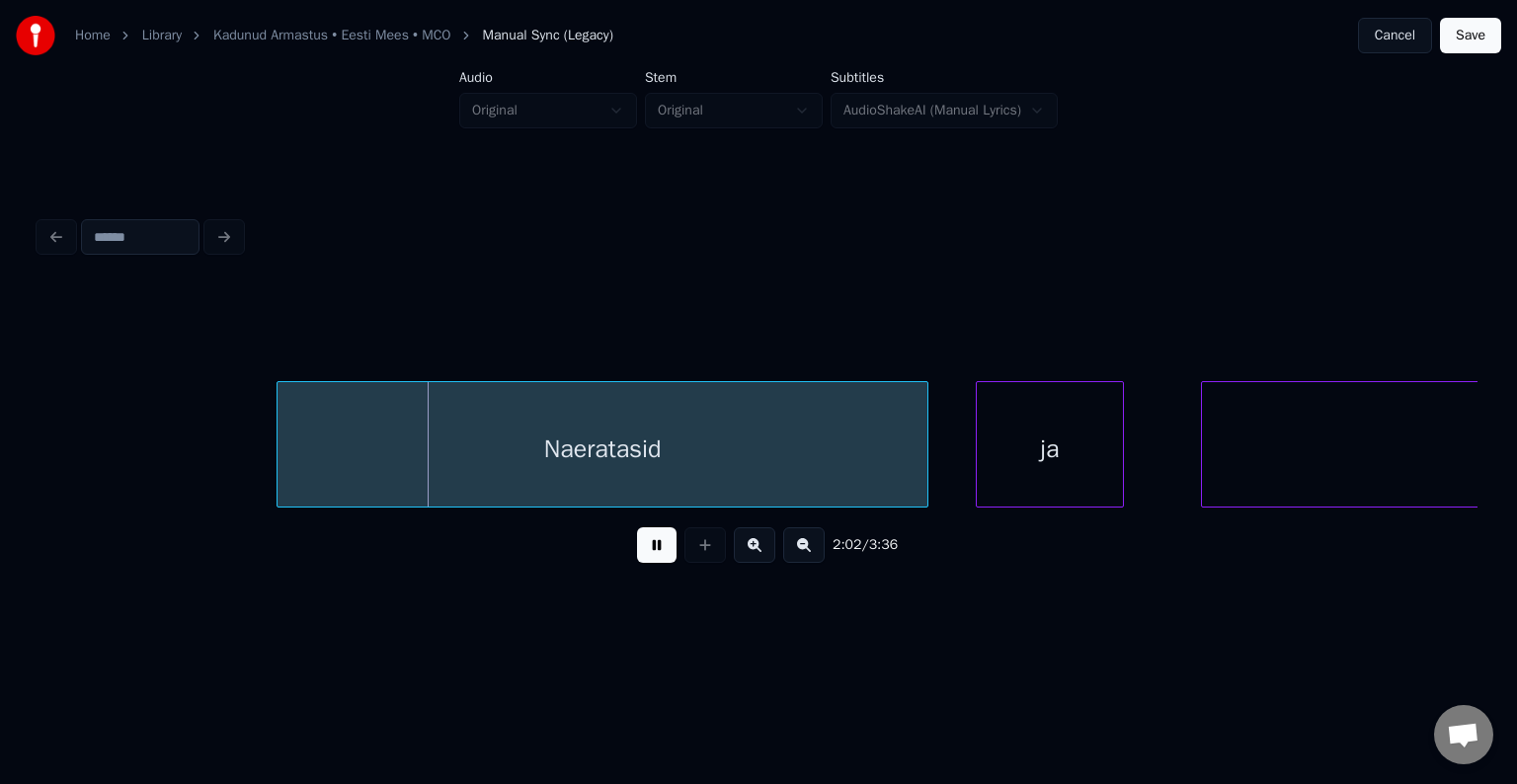 click at bounding box center [657, 545] 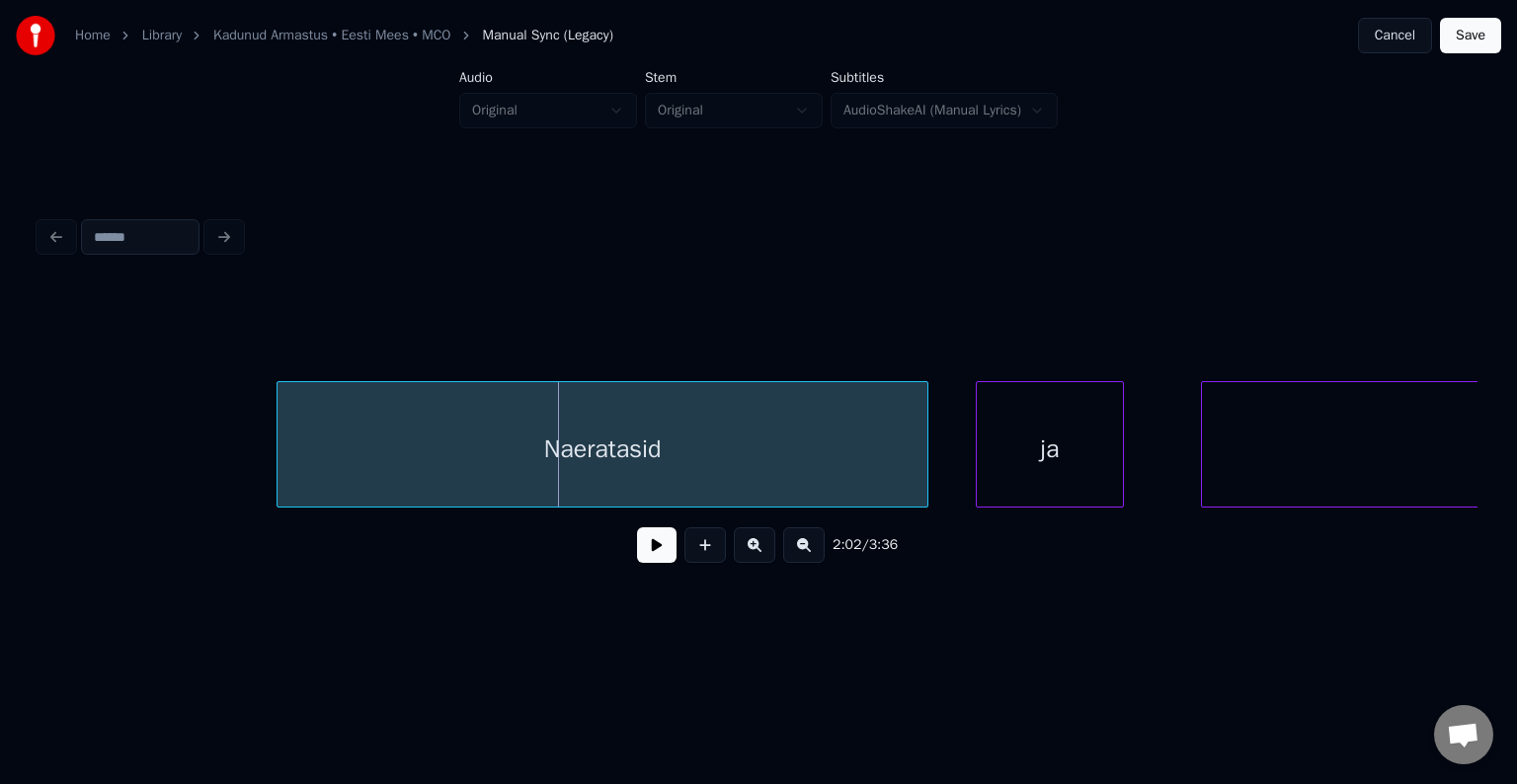 click at bounding box center [657, 545] 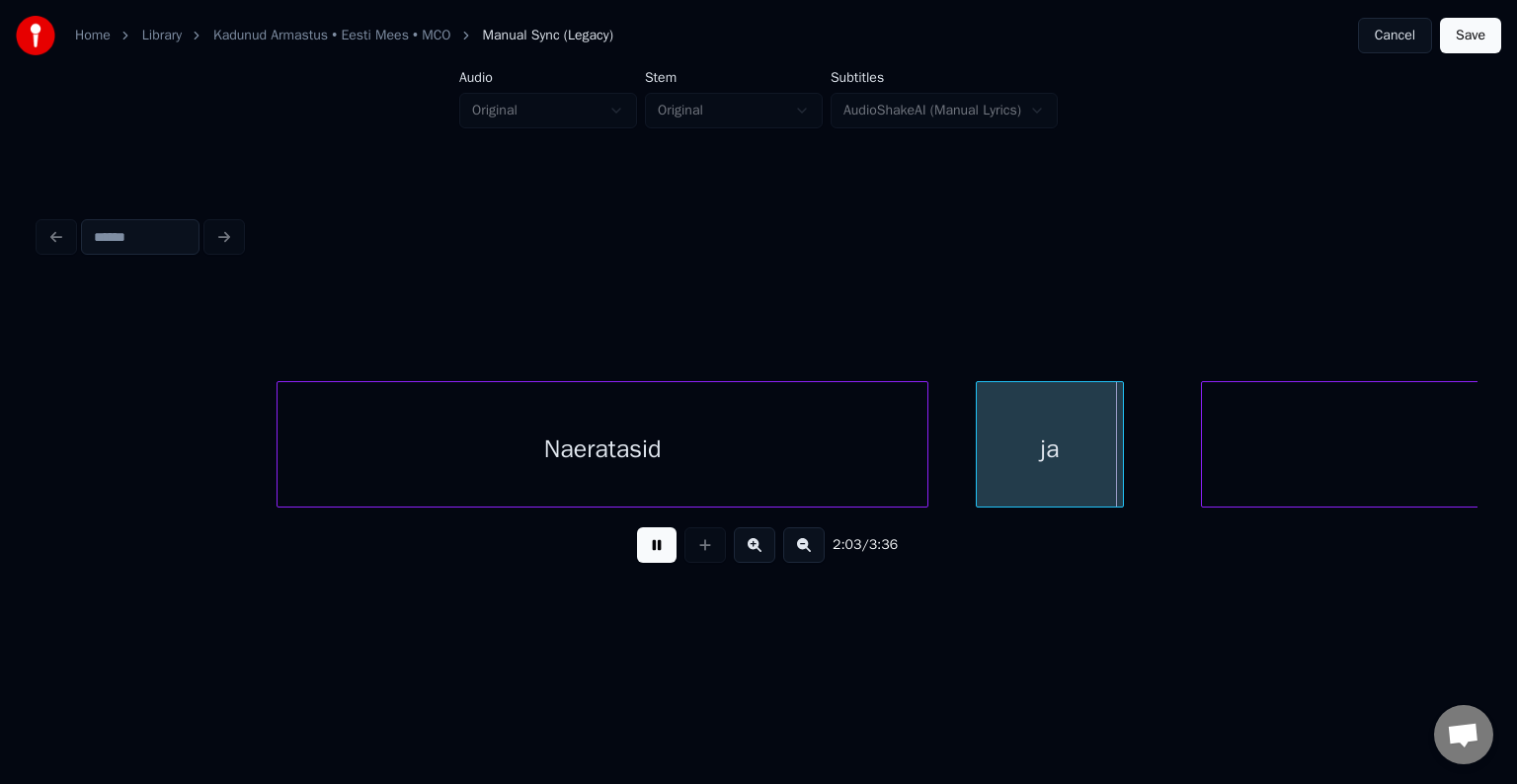 click at bounding box center (657, 545) 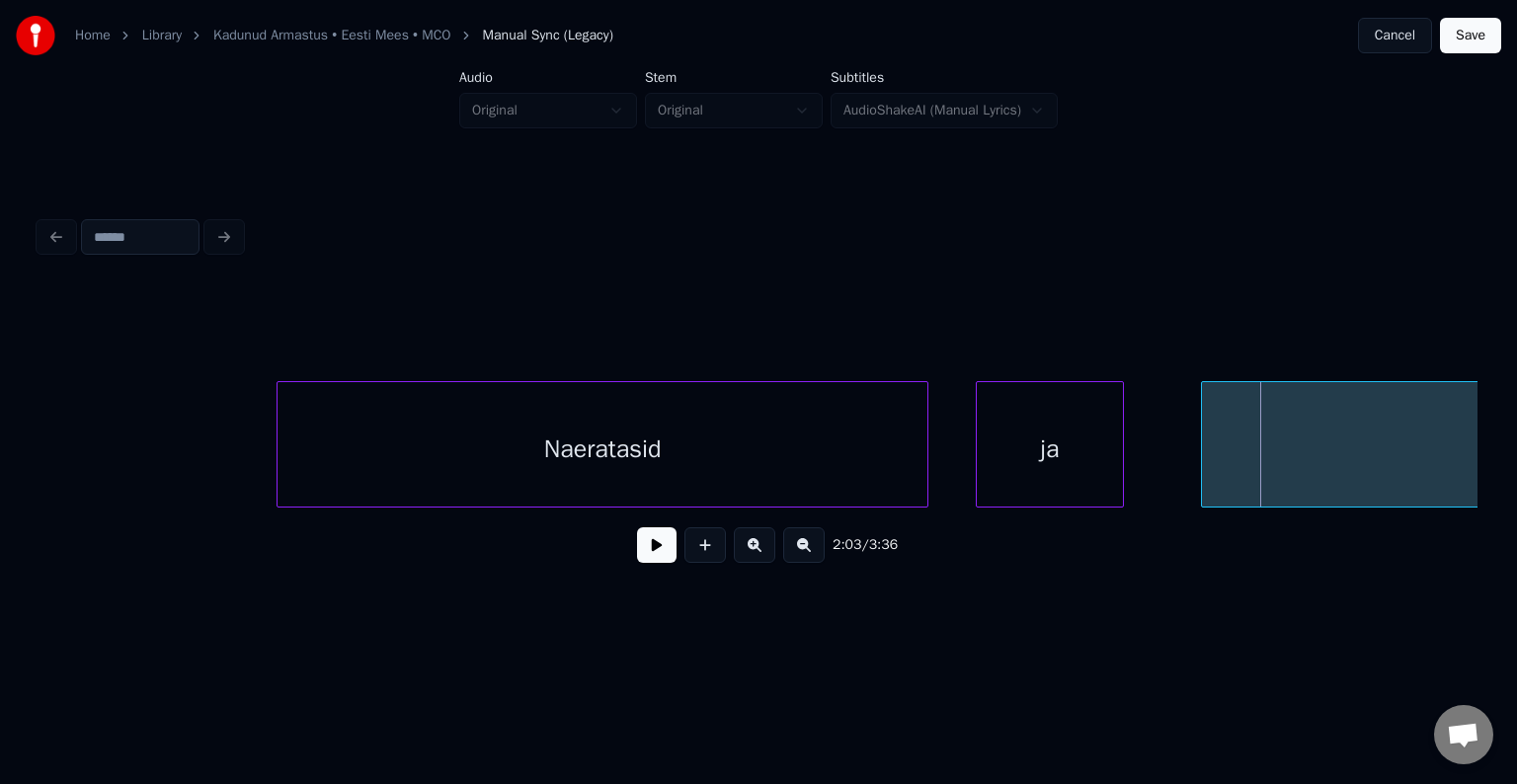 scroll, scrollTop: 0, scrollLeft: 91297, axis: horizontal 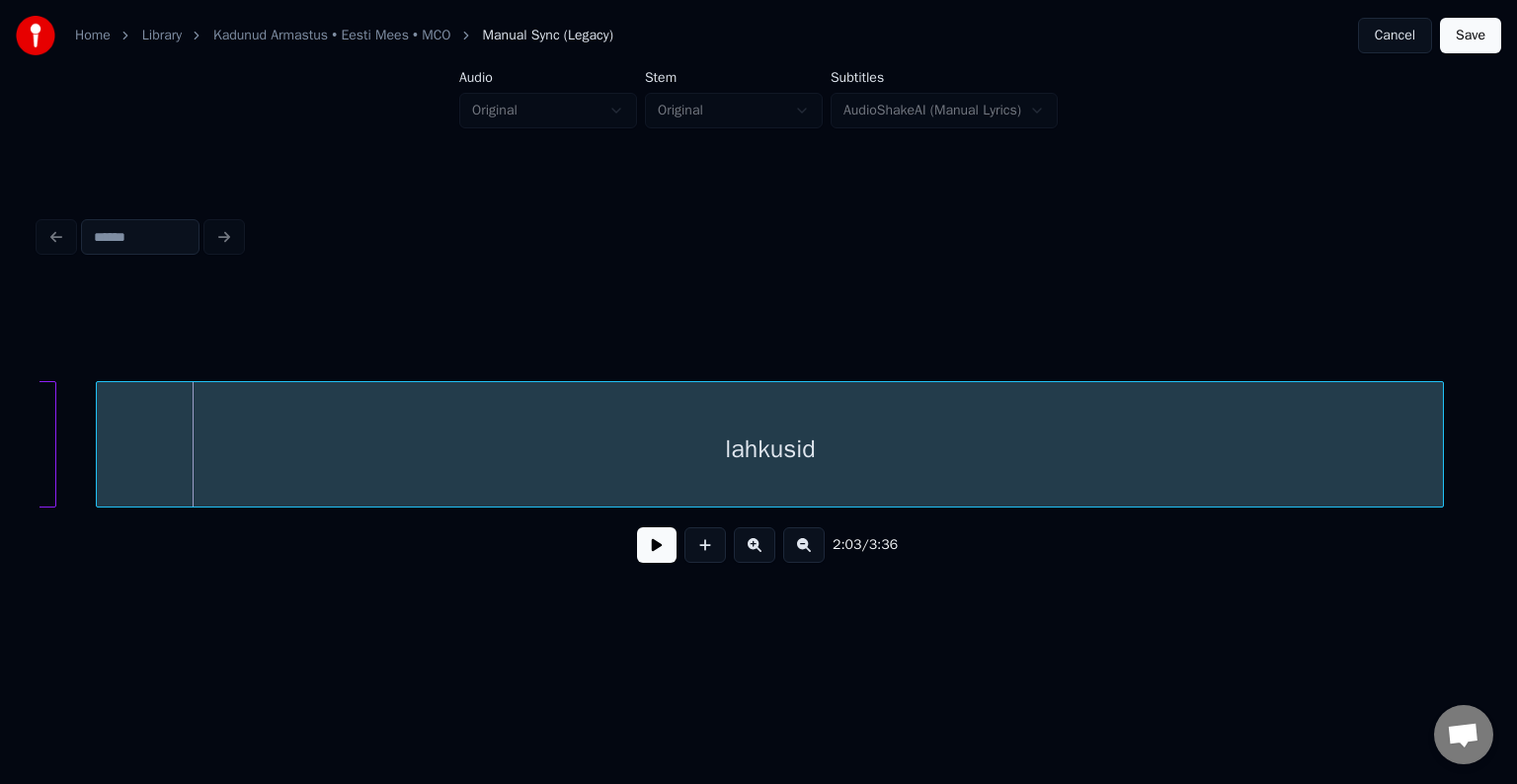 click on "lahkusid" at bounding box center [769, 449] 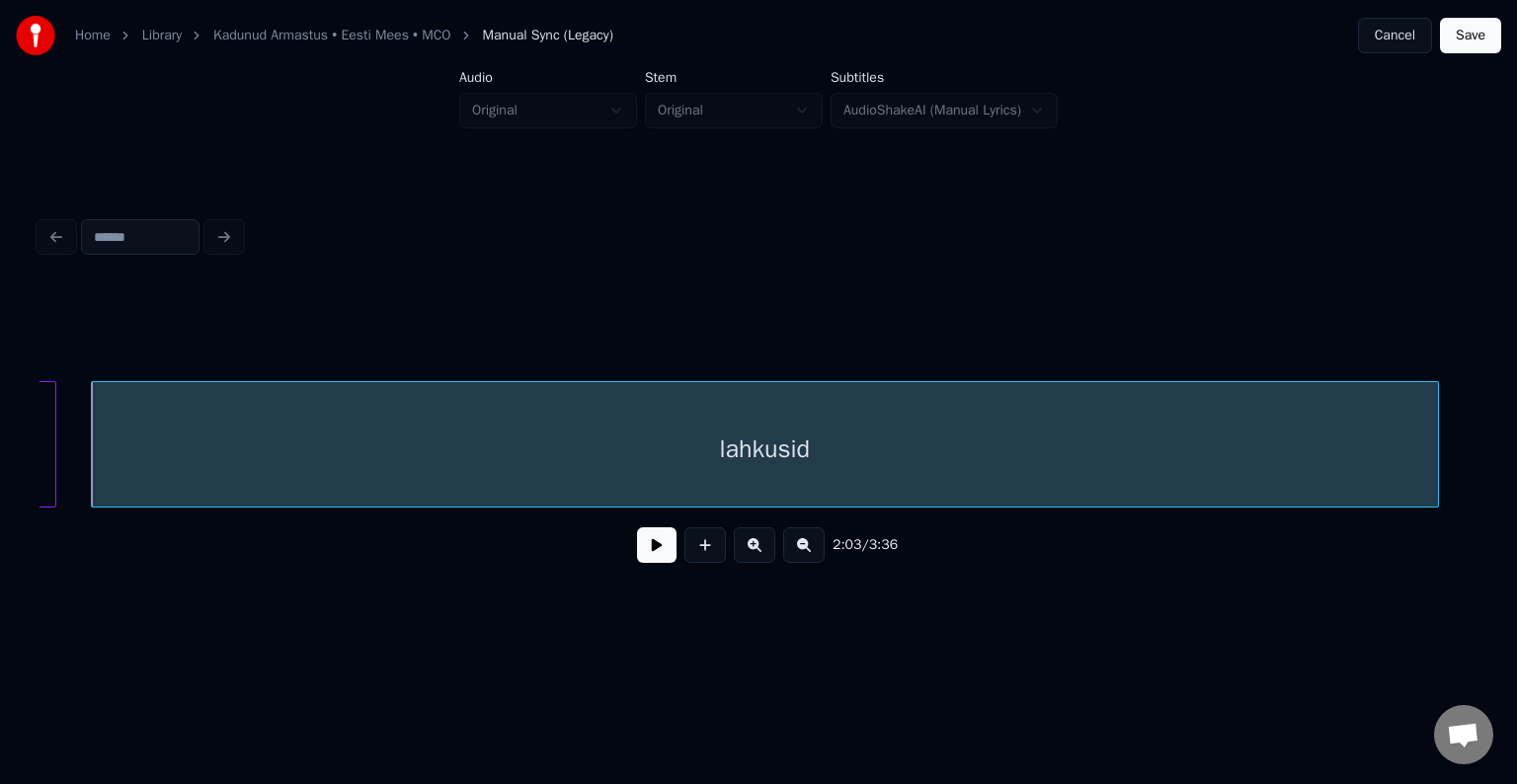 click at bounding box center [657, 545] 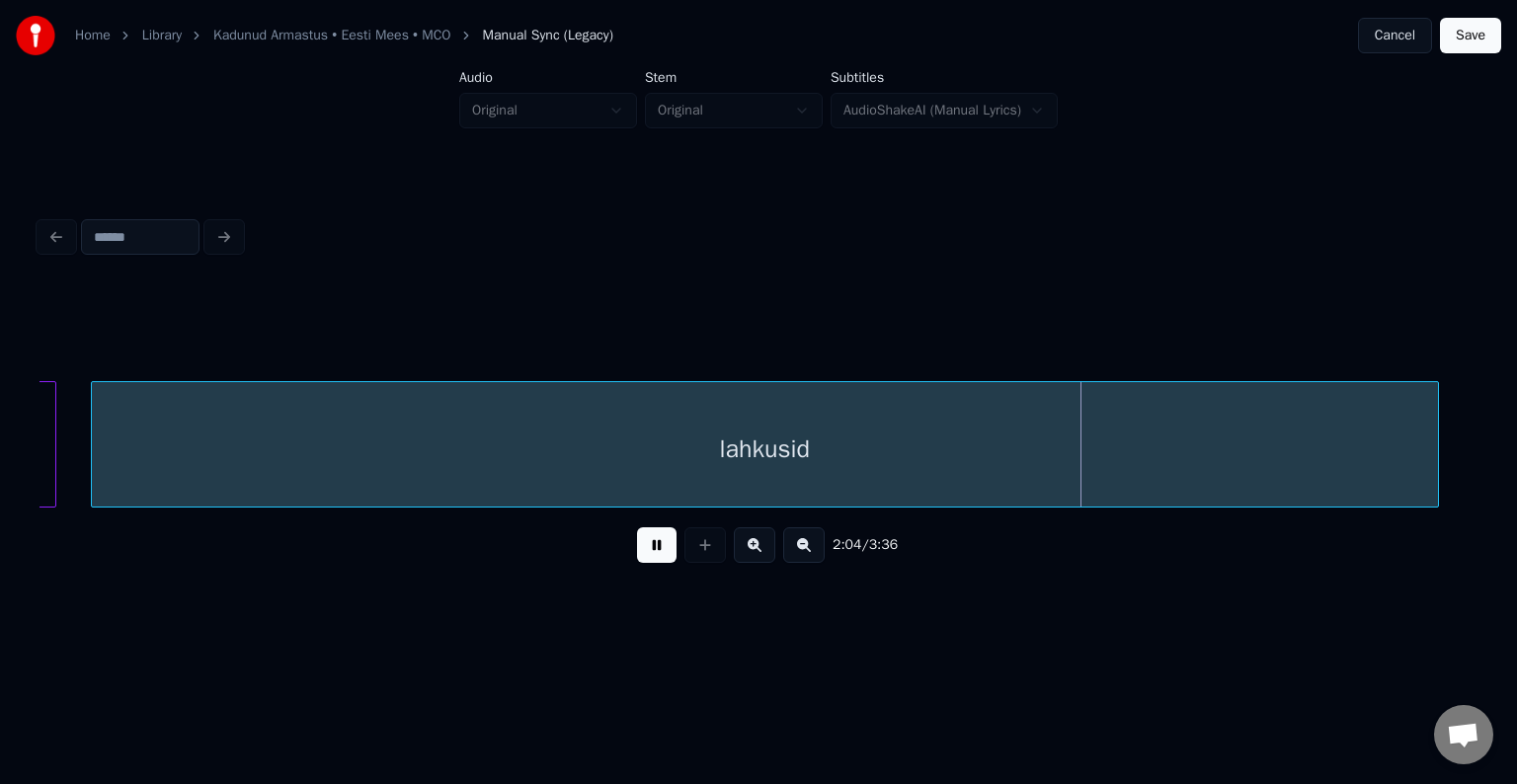 click at bounding box center (657, 545) 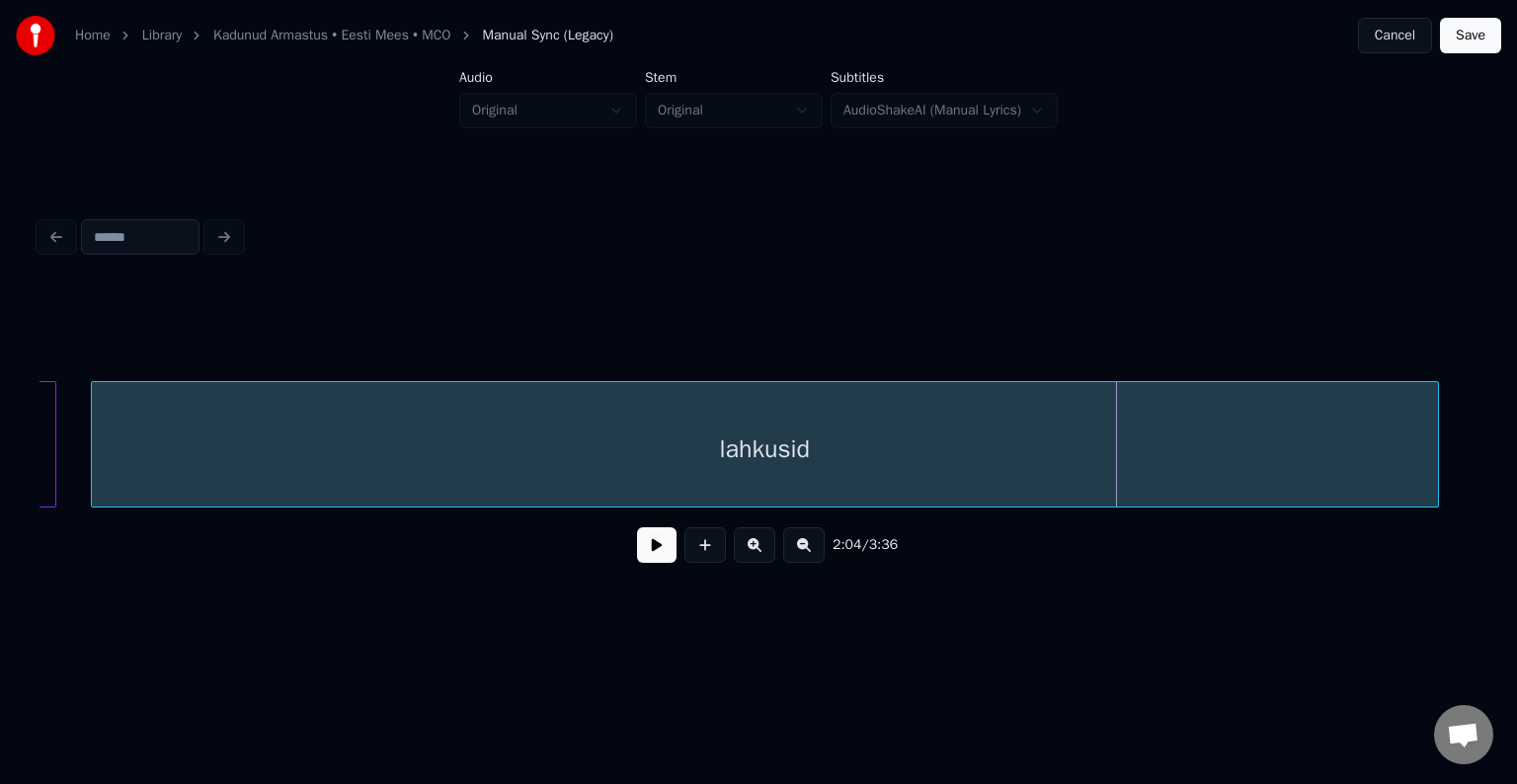 click at bounding box center [657, 545] 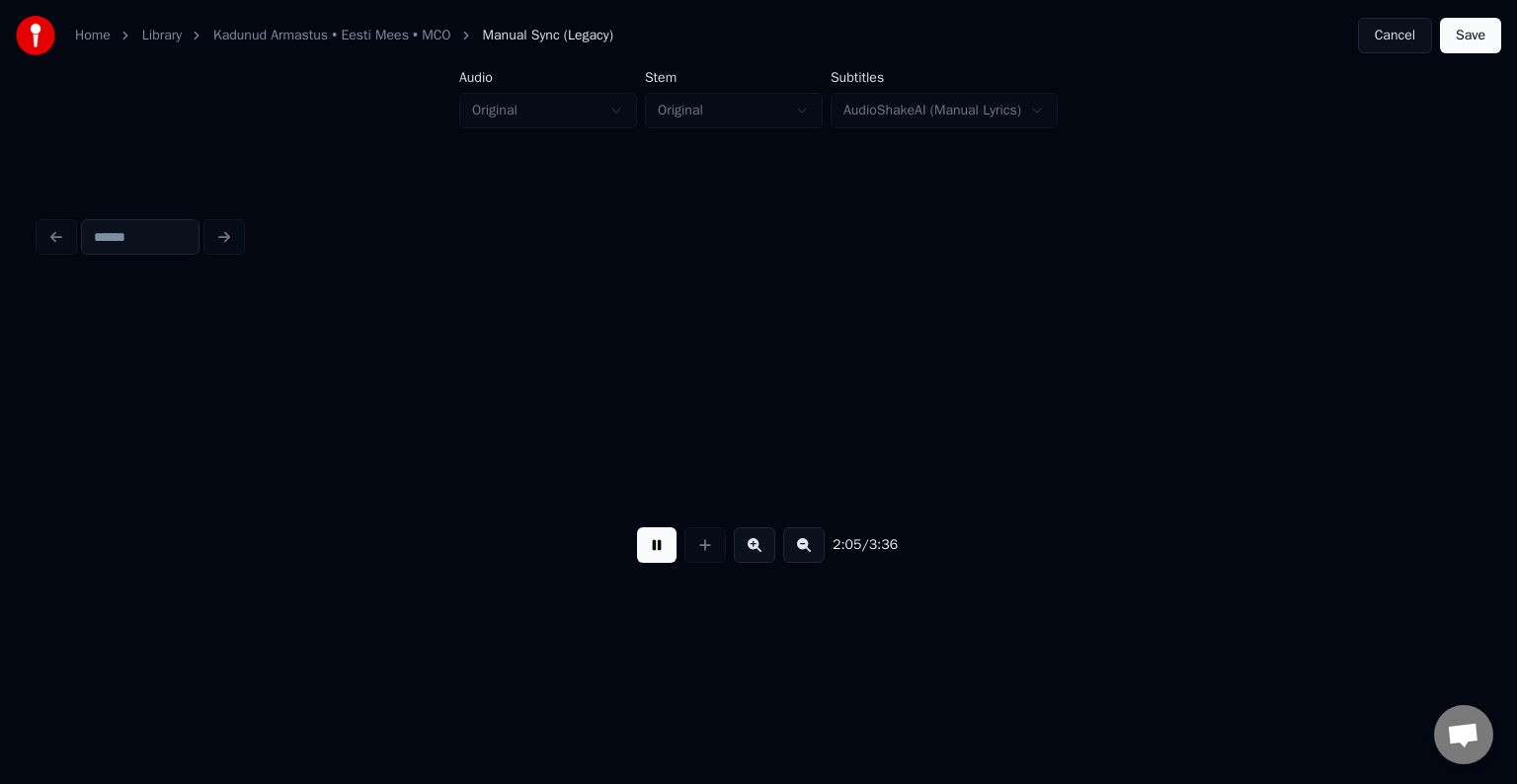 scroll, scrollTop: 0, scrollLeft: 92757, axis: horizontal 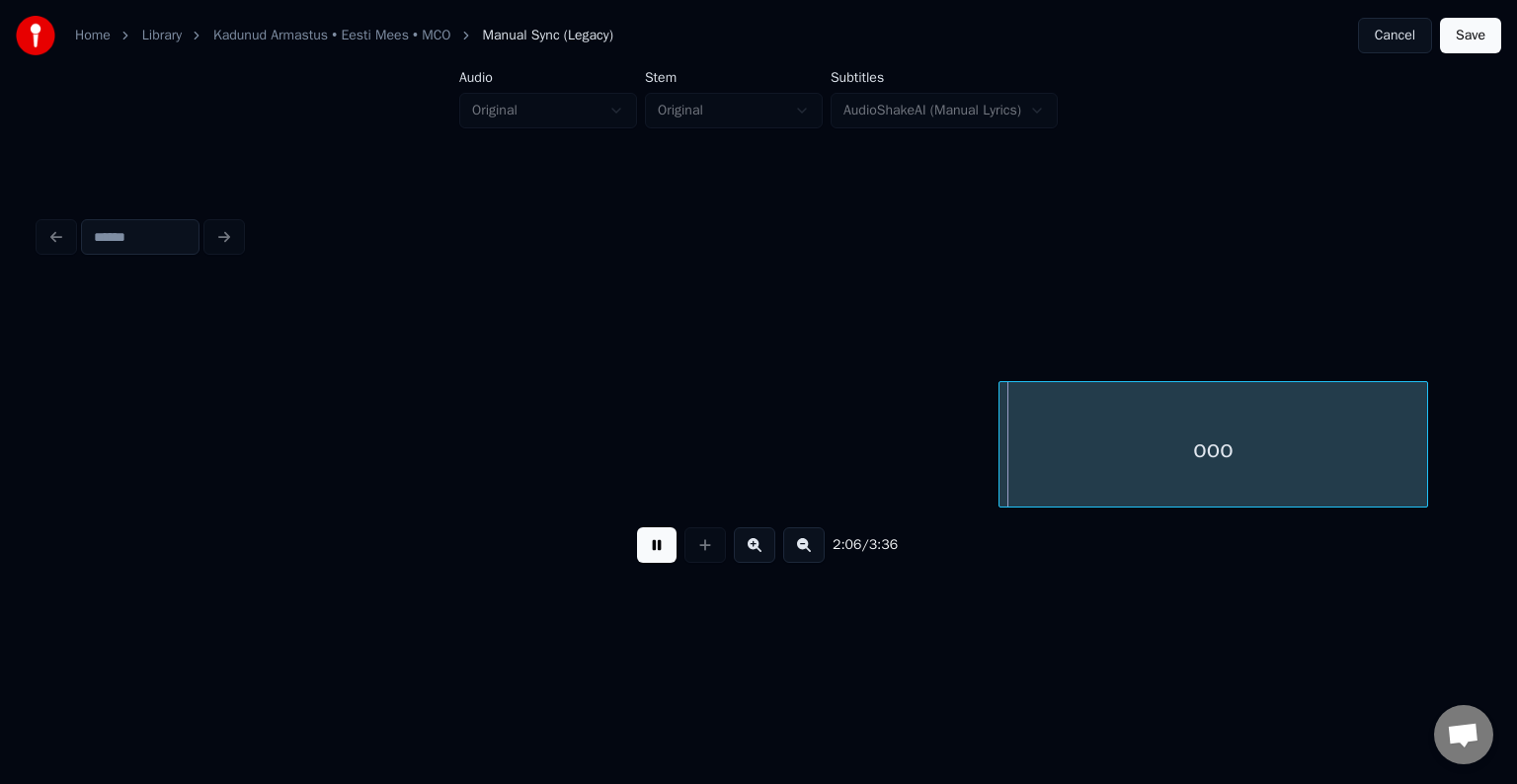 click at bounding box center [657, 545] 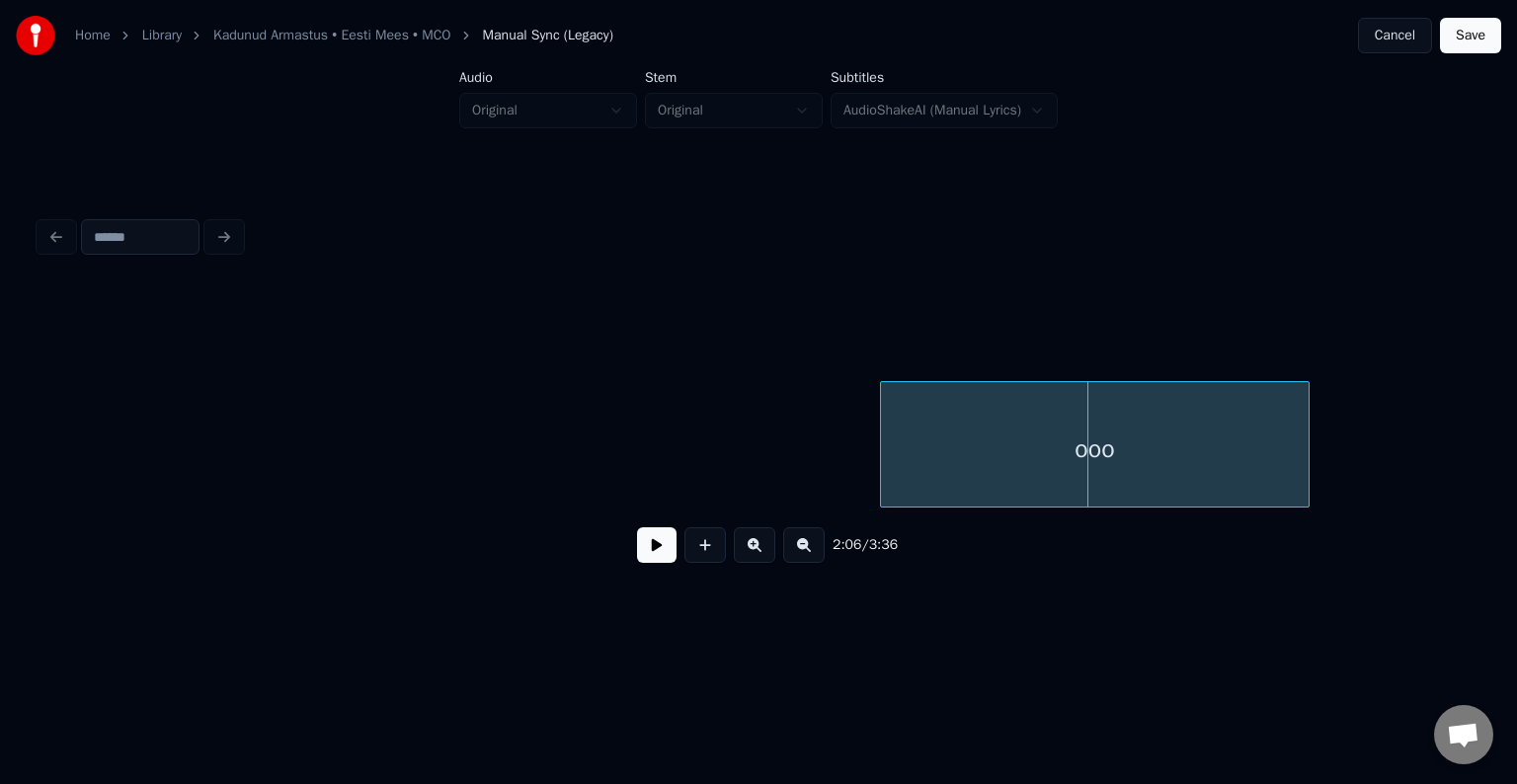 click on "ooo" at bounding box center [1094, 449] 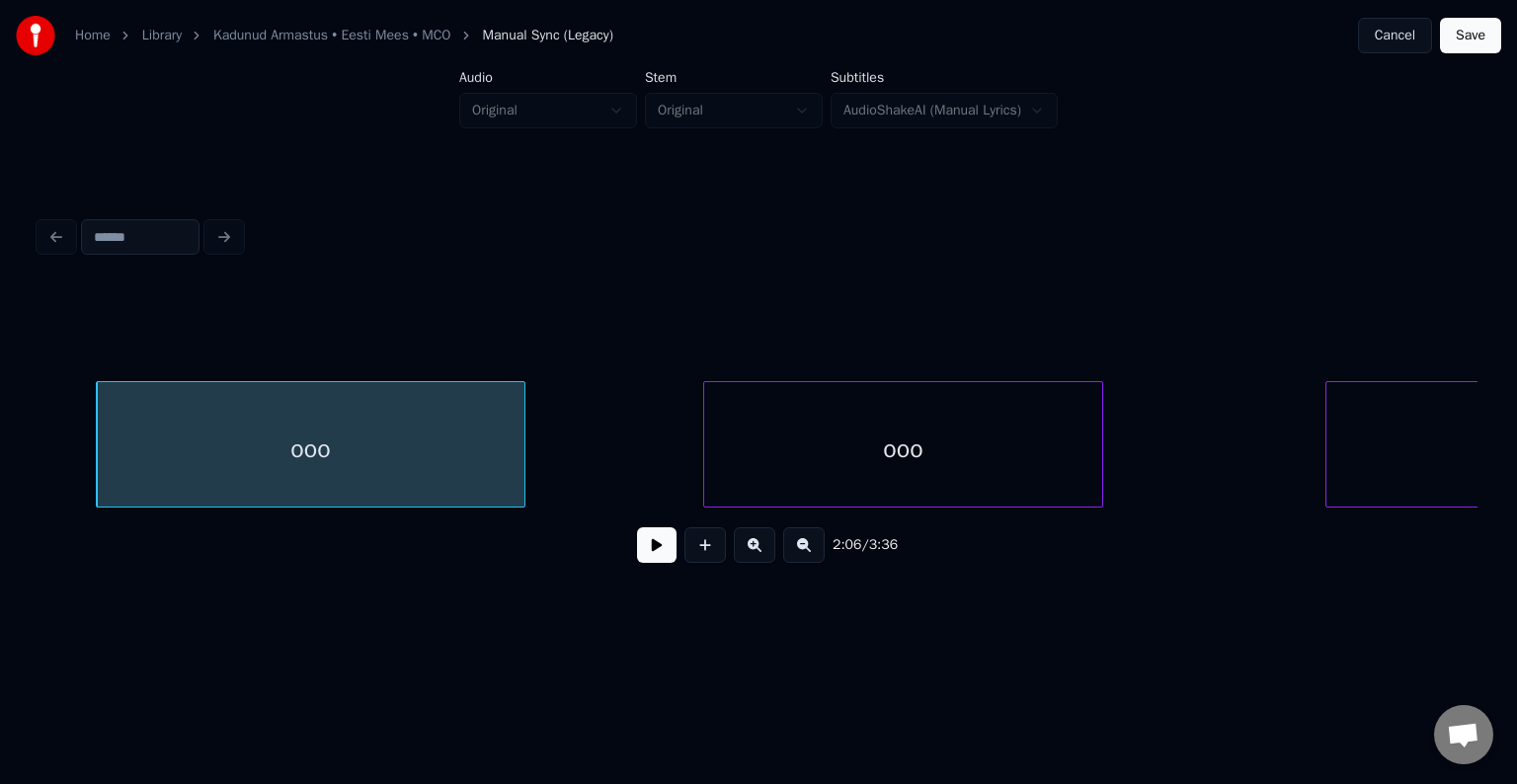 scroll, scrollTop: 0, scrollLeft: 93547, axis: horizontal 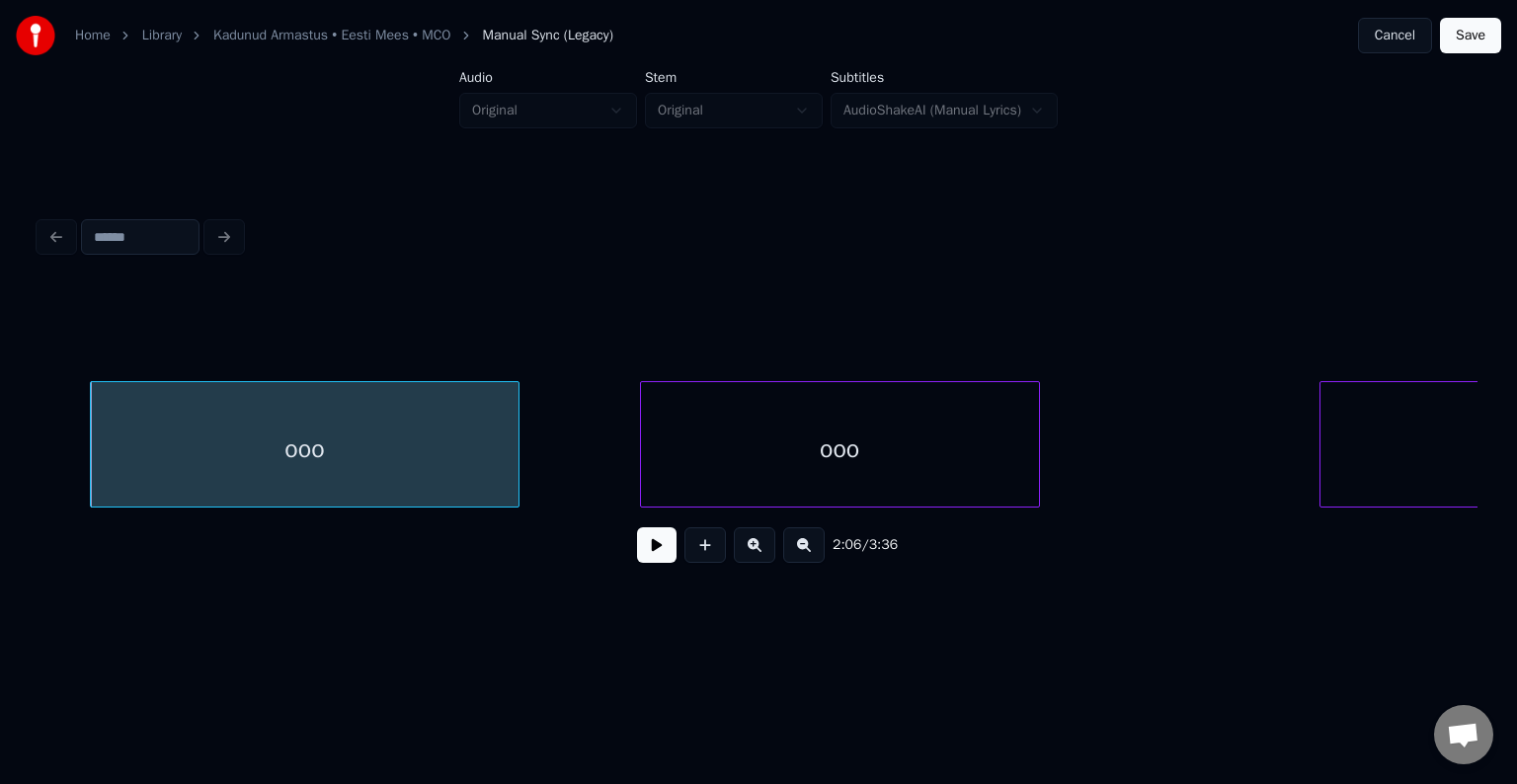 click on "ooo" at bounding box center [839, 449] 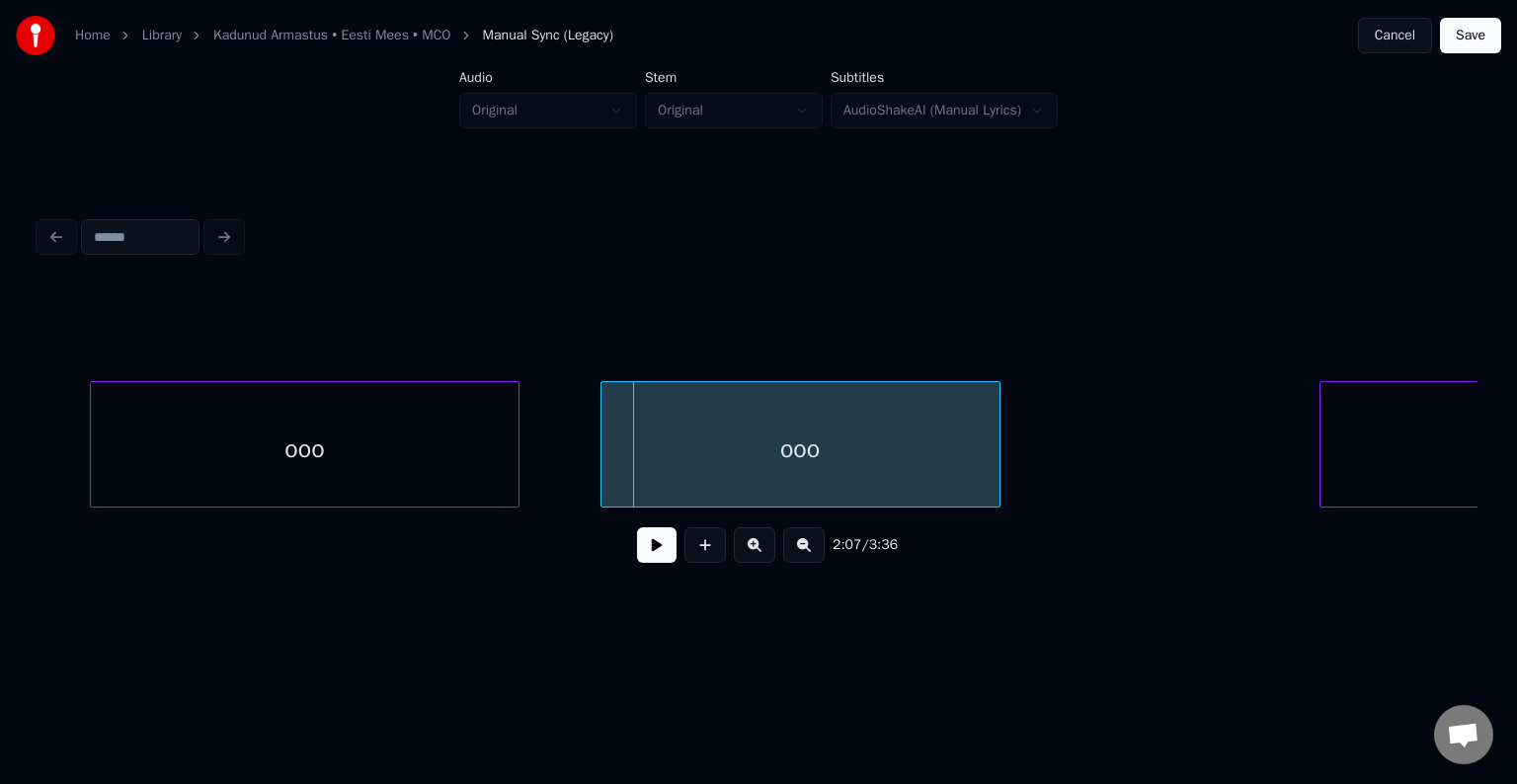 click on "ooo" at bounding box center (800, 449) 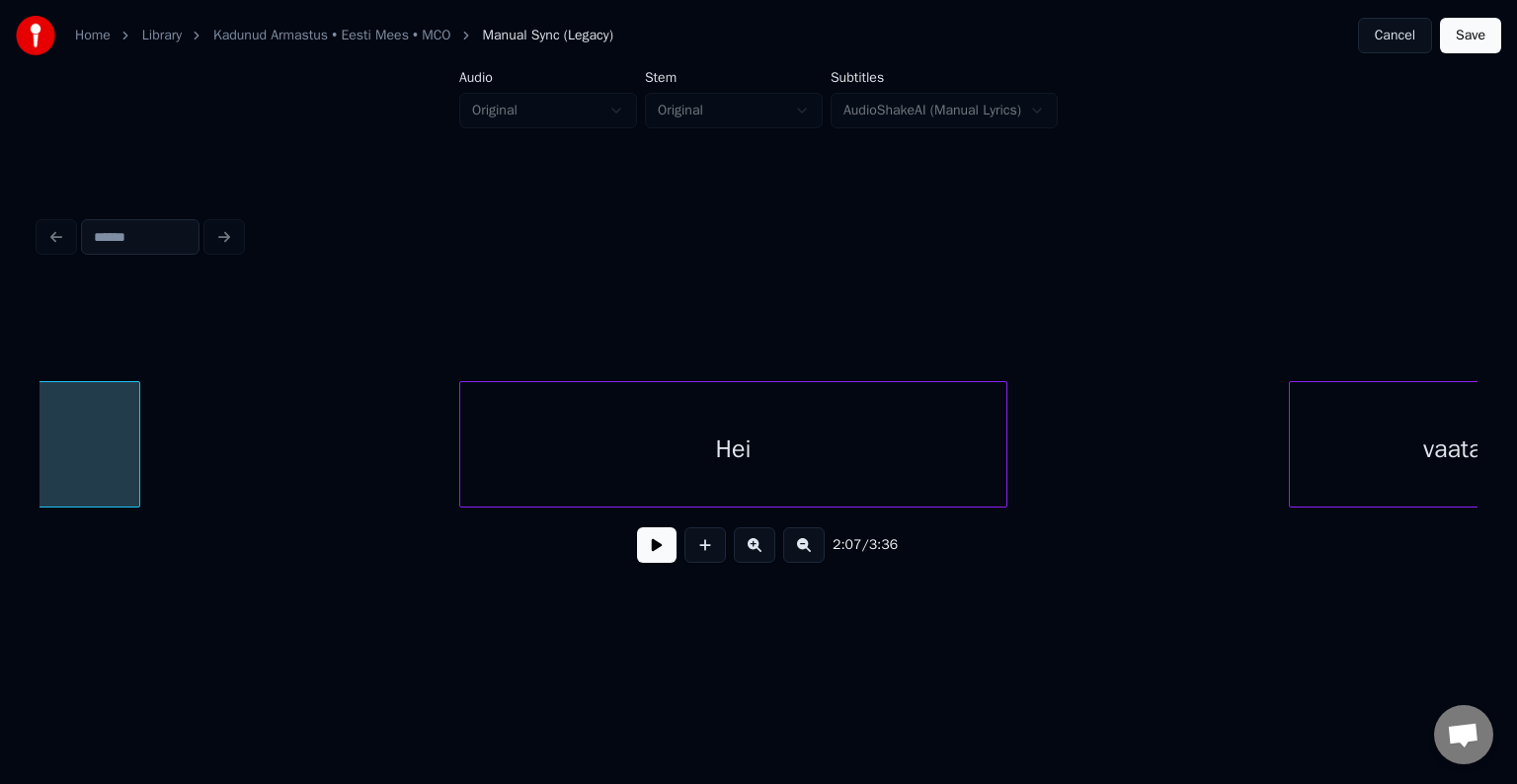 scroll, scrollTop: 0, scrollLeft: 94456, axis: horizontal 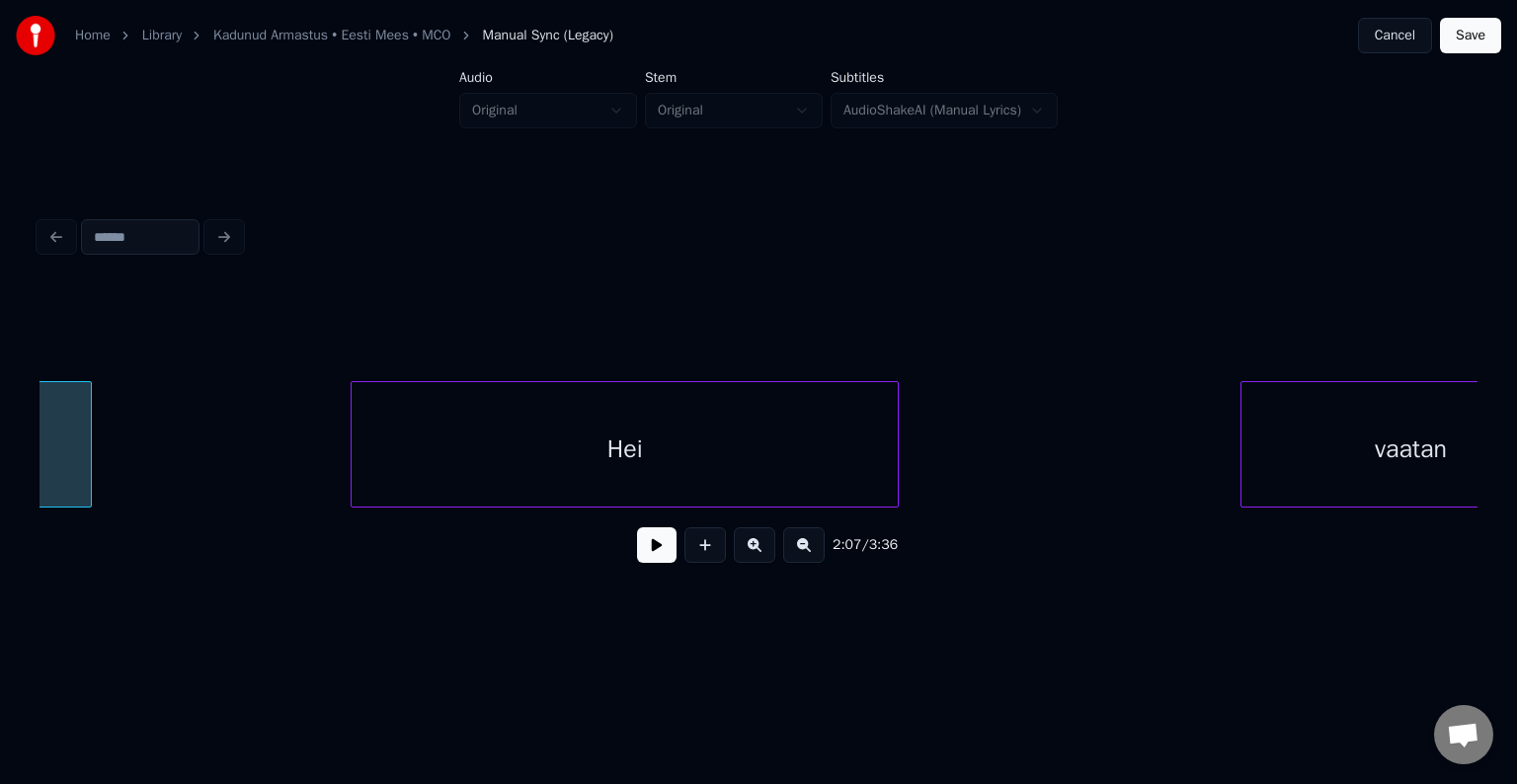 click on "Hei" at bounding box center (624, 449) 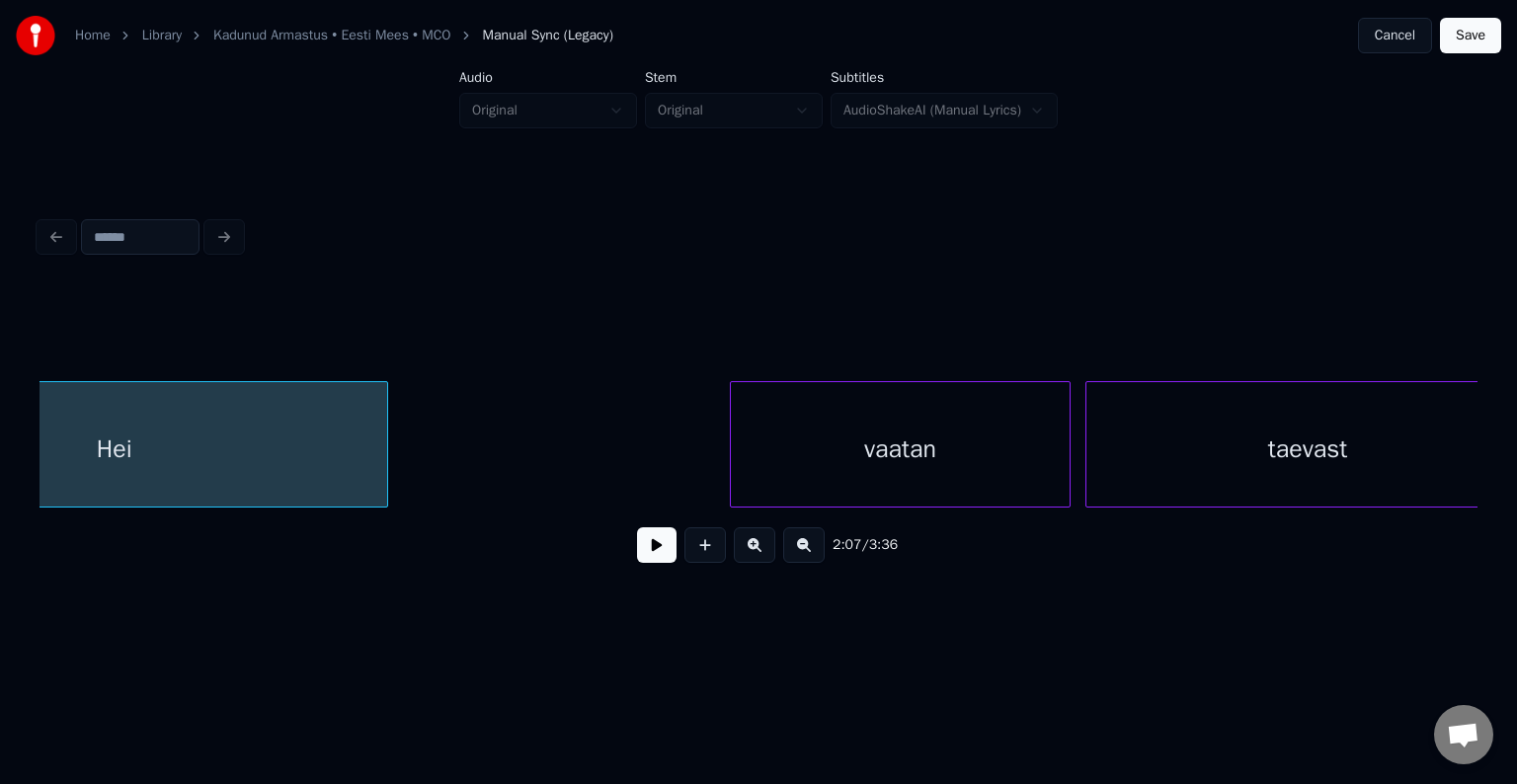 scroll, scrollTop: 0, scrollLeft: 94970, axis: horizontal 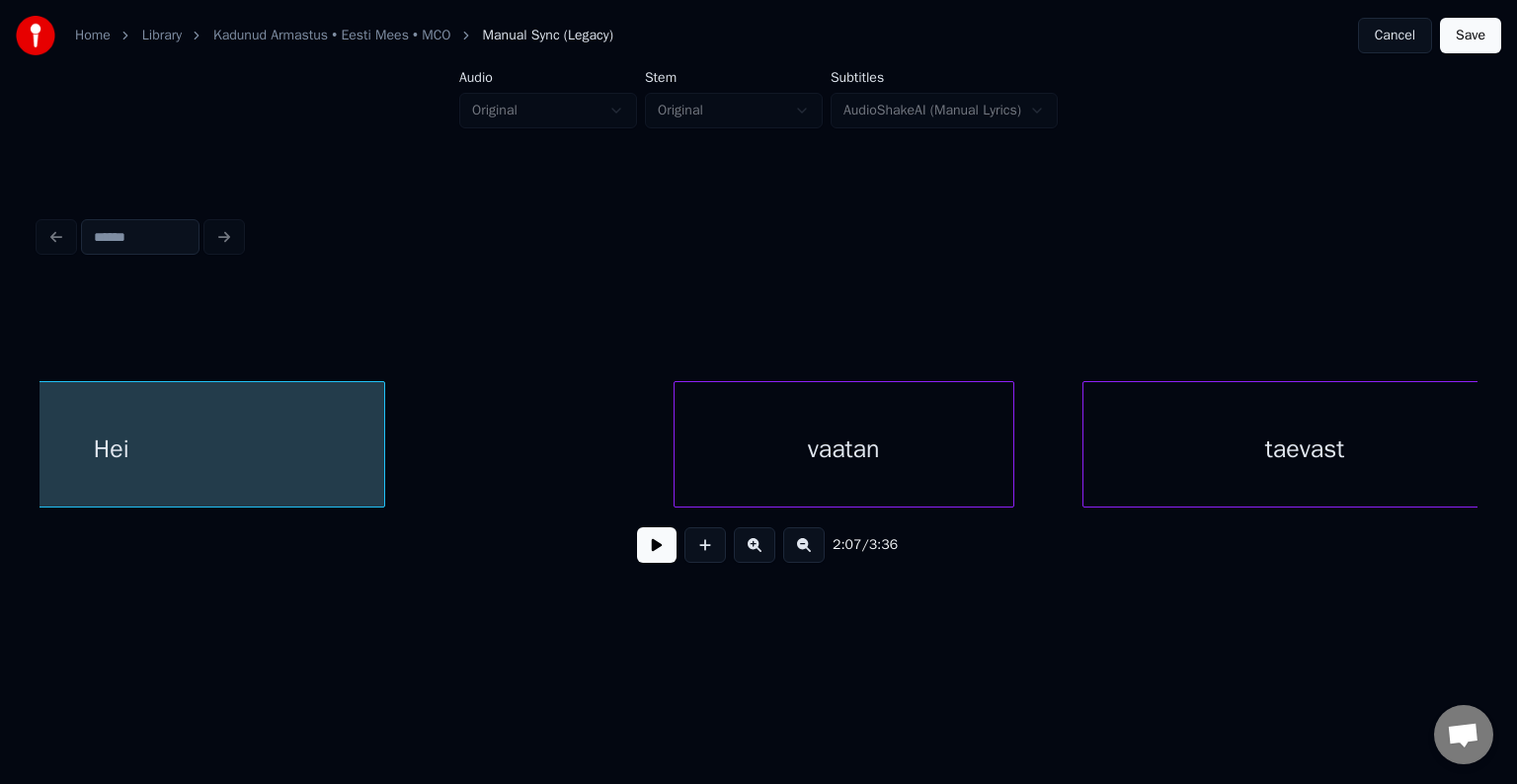 click on "vaatan" at bounding box center [843, 449] 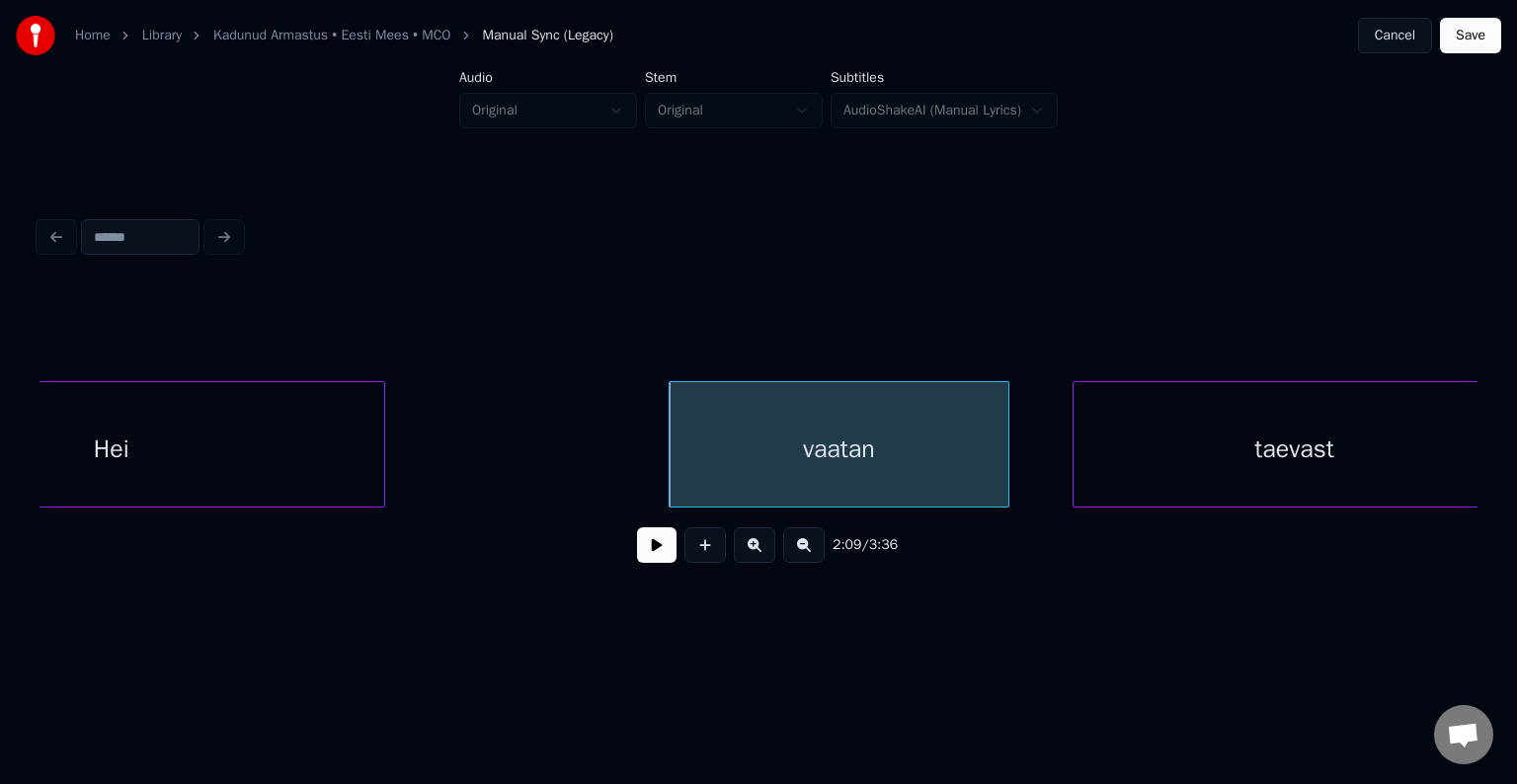 scroll, scrollTop: 0, scrollLeft: 95014, axis: horizontal 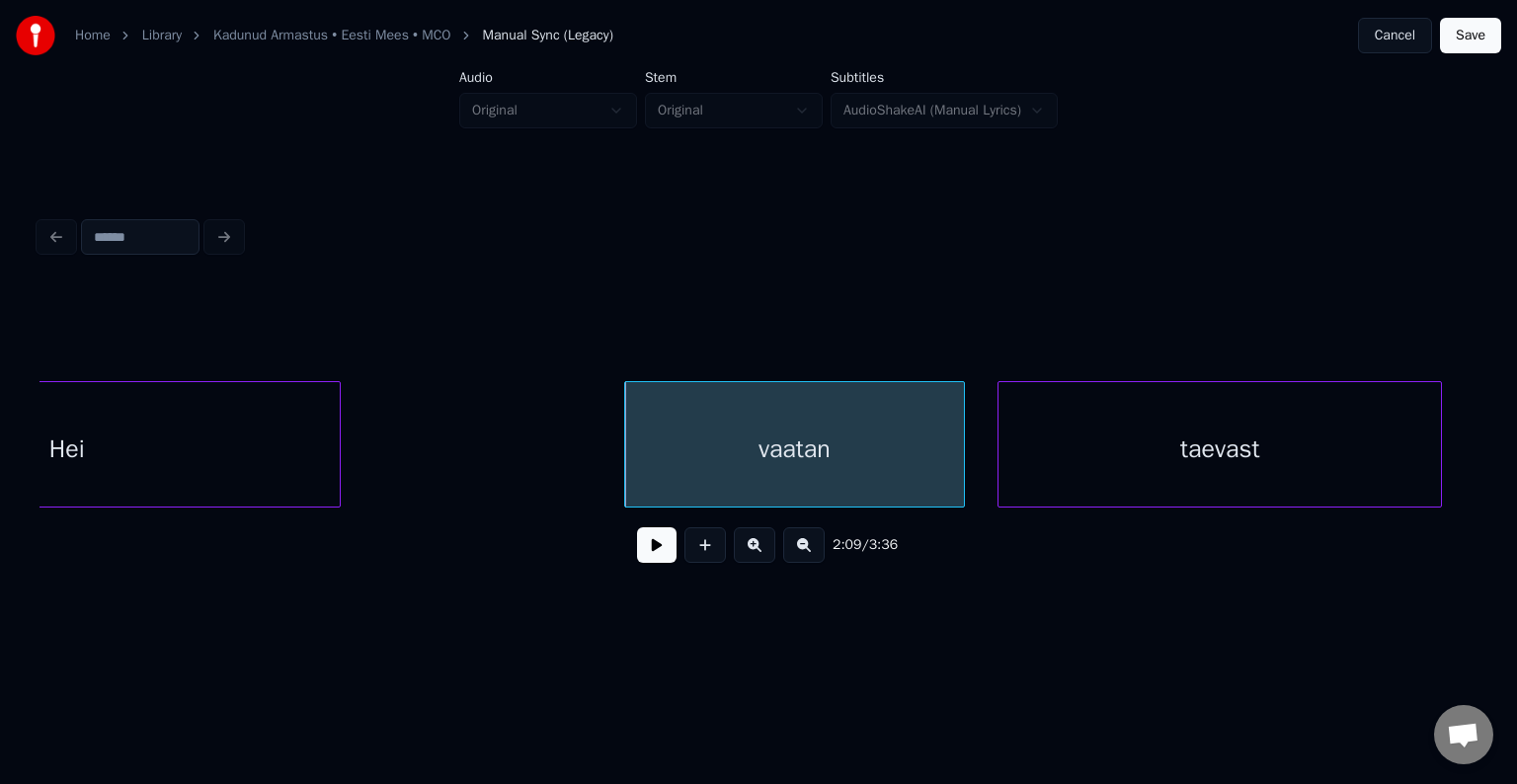 click on "taevast" at bounding box center (1220, 449) 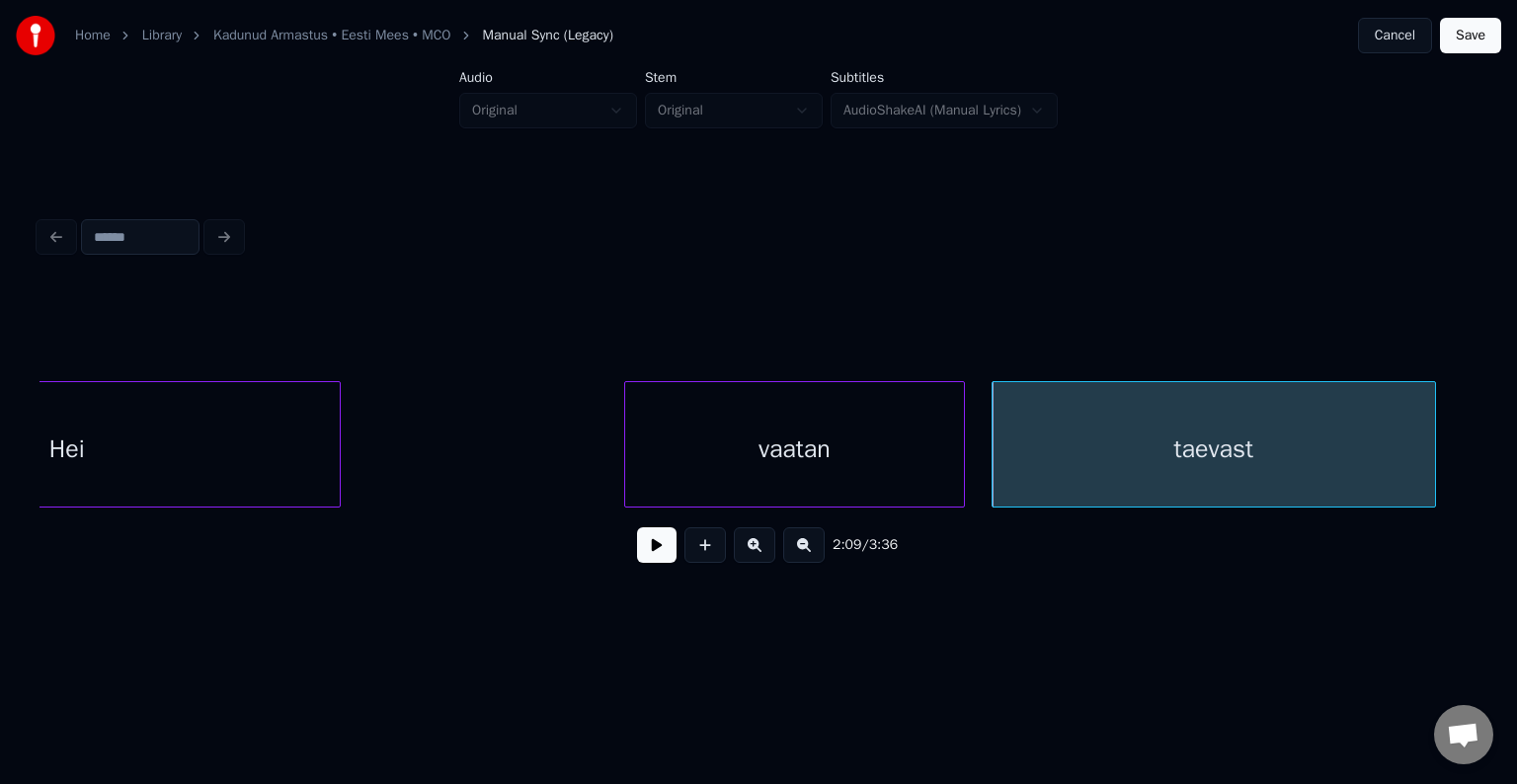 click on "Hei" at bounding box center [66, 449] 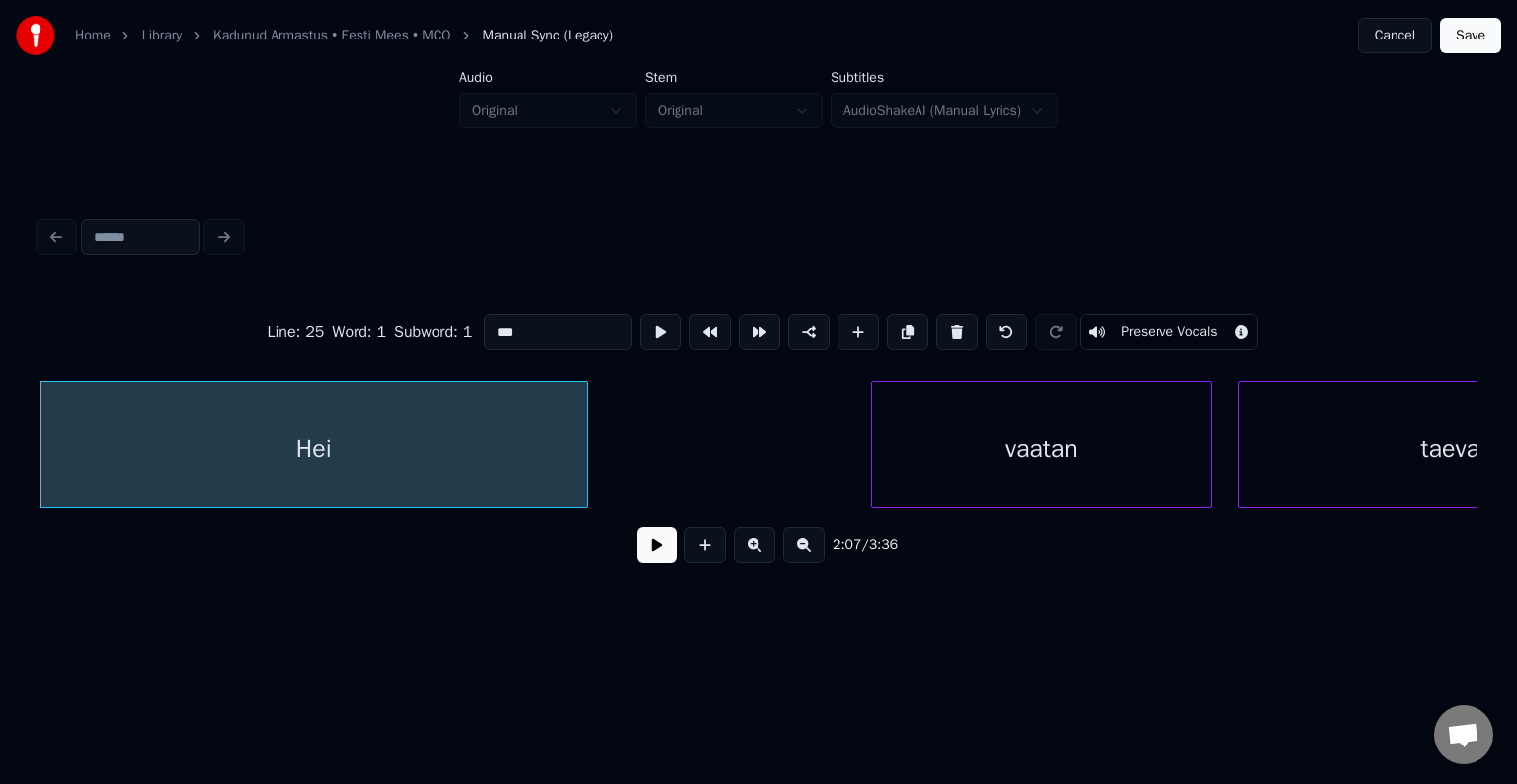 click at bounding box center [657, 545] 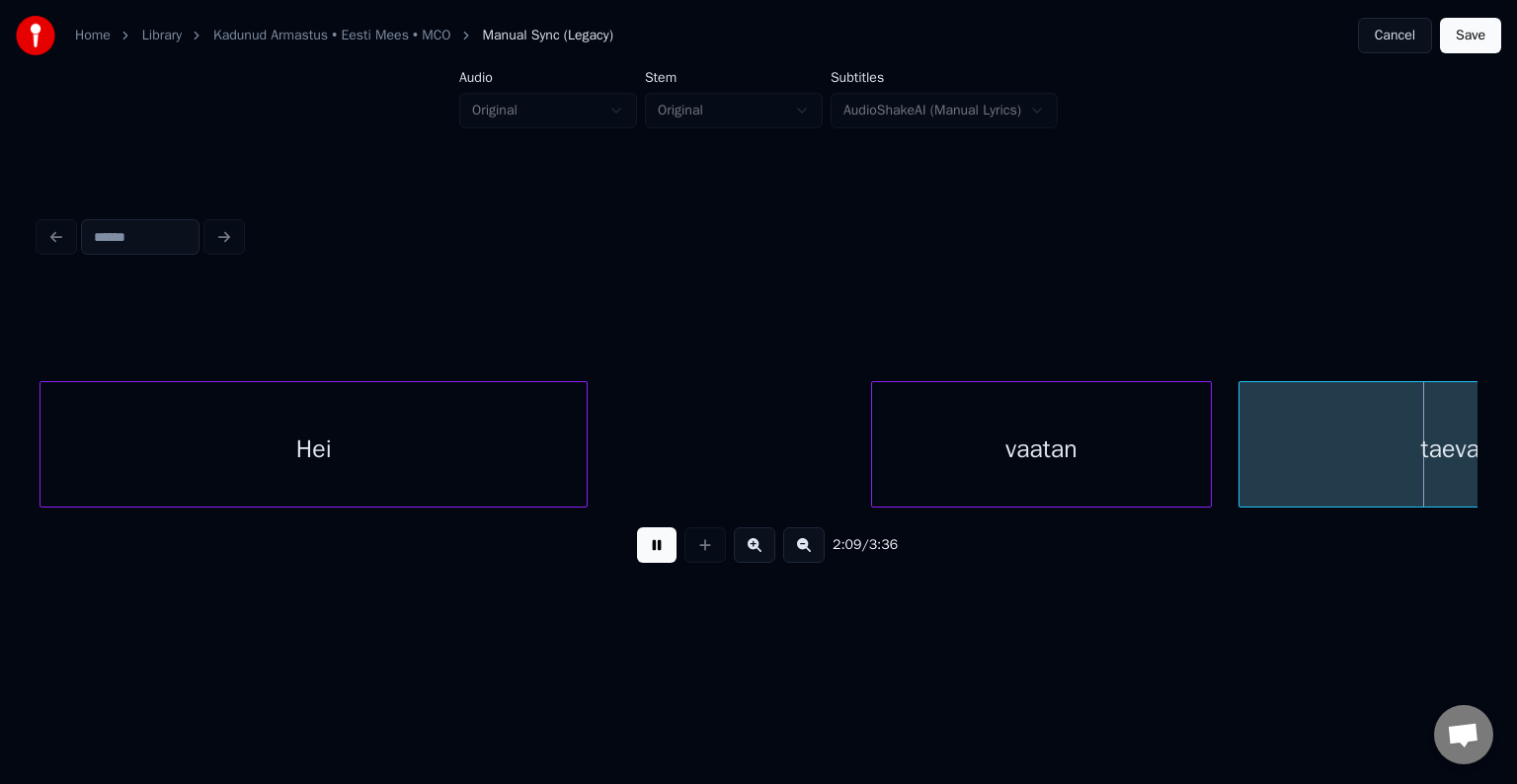 scroll, scrollTop: 0, scrollLeft: 96211, axis: horizontal 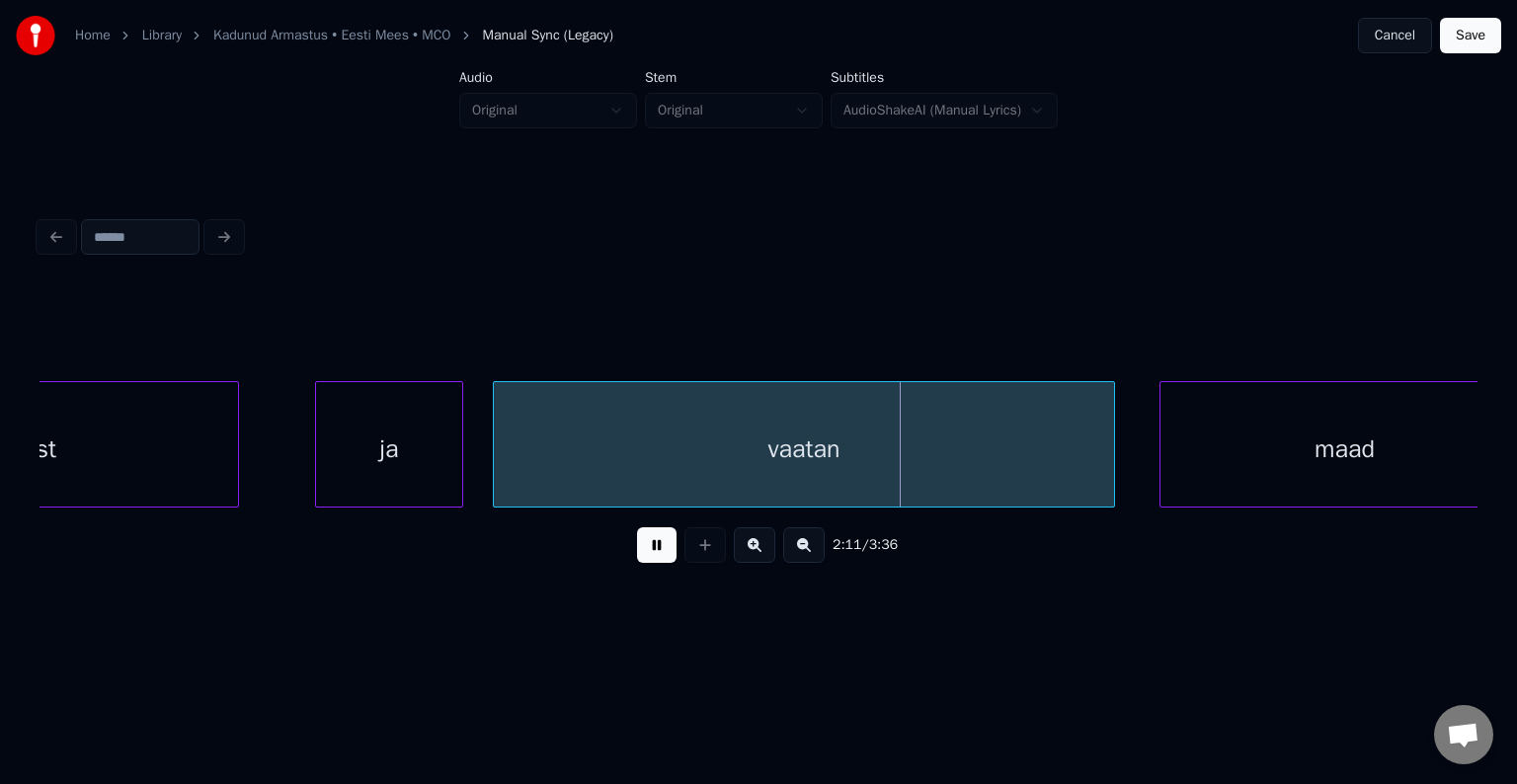 click at bounding box center (657, 545) 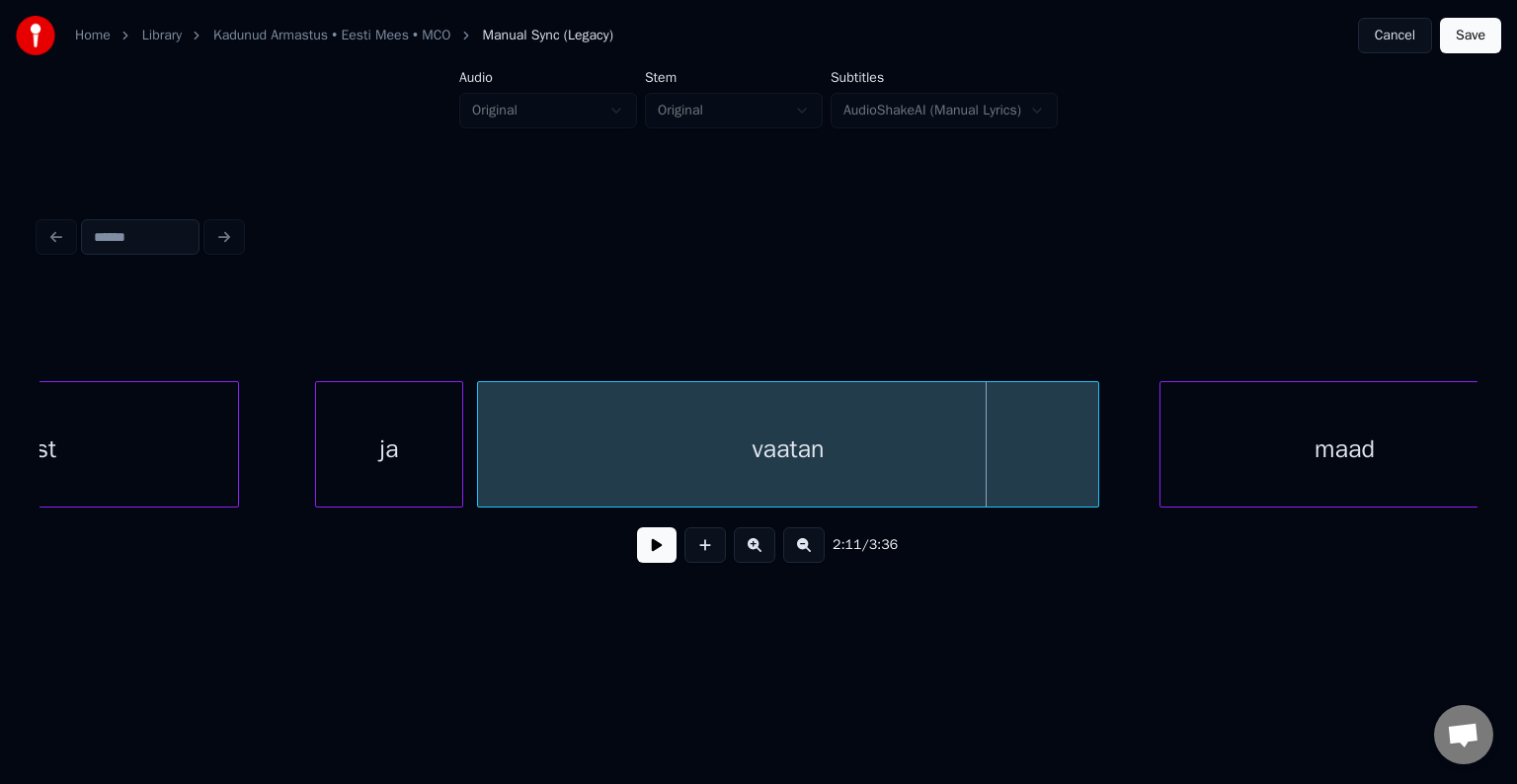 click on "vaatan" at bounding box center (788, 449) 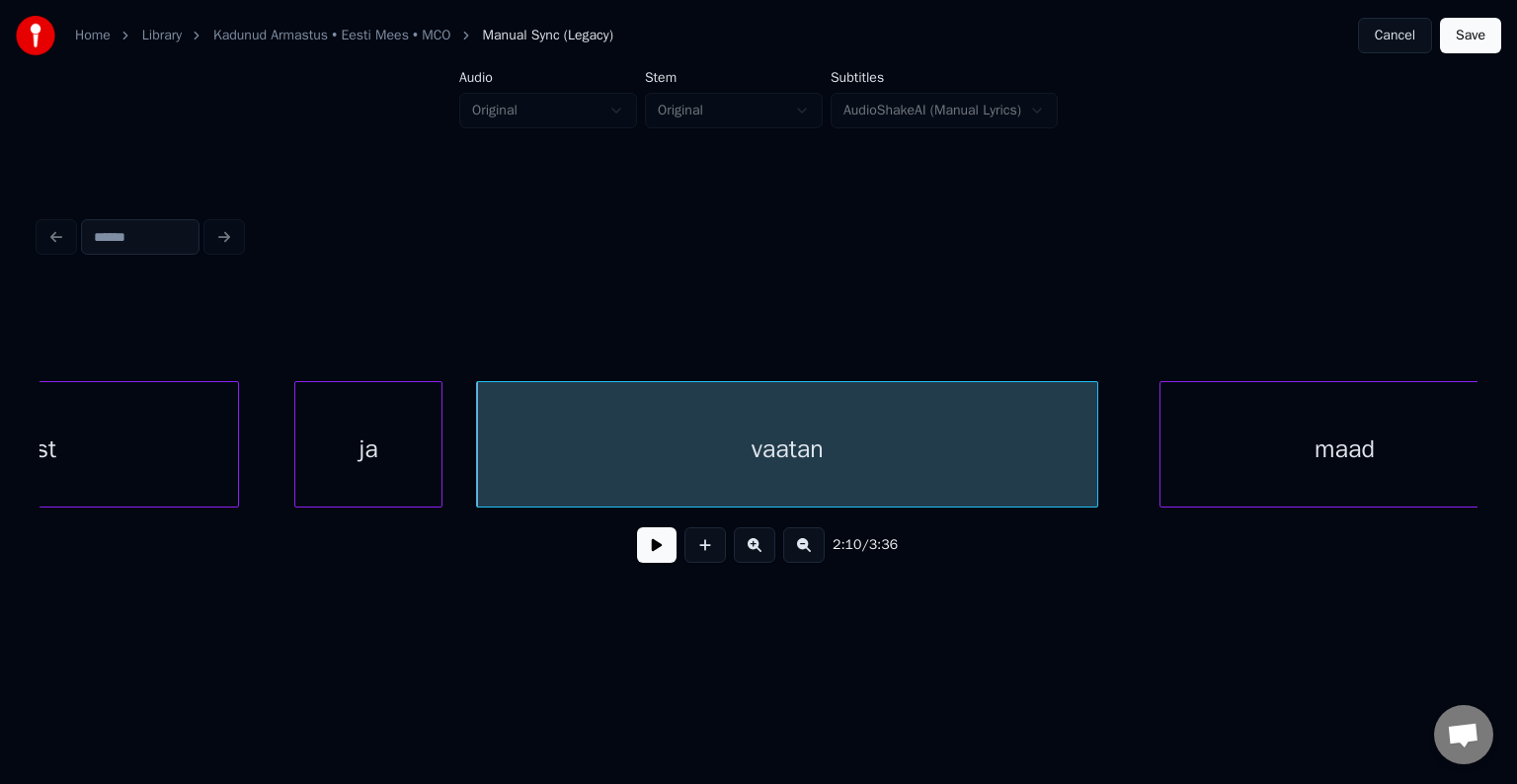 click on "ja" at bounding box center [368, 449] 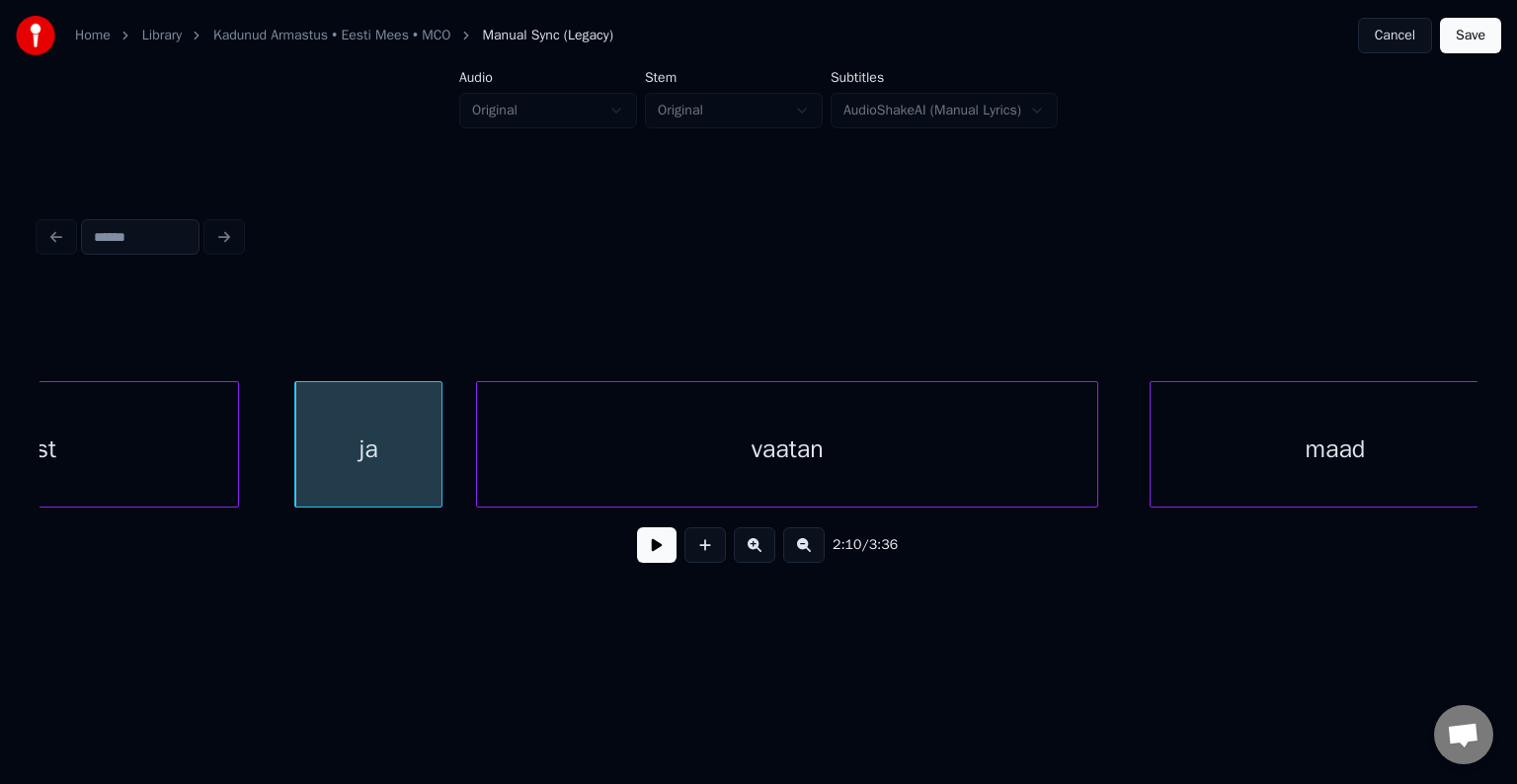 scroll, scrollTop: 0, scrollLeft: 96259, axis: horizontal 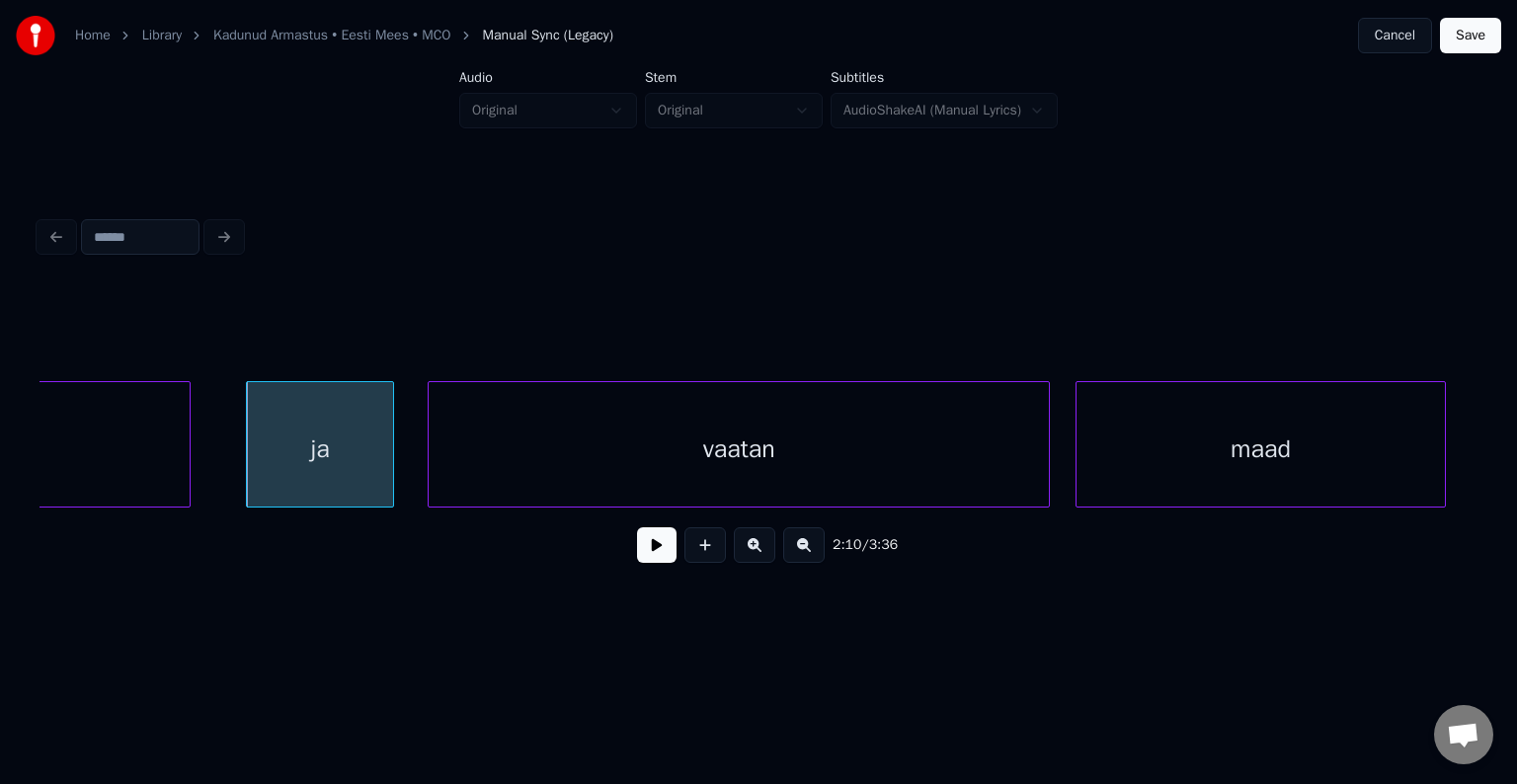 click on "maad" at bounding box center [1260, 449] 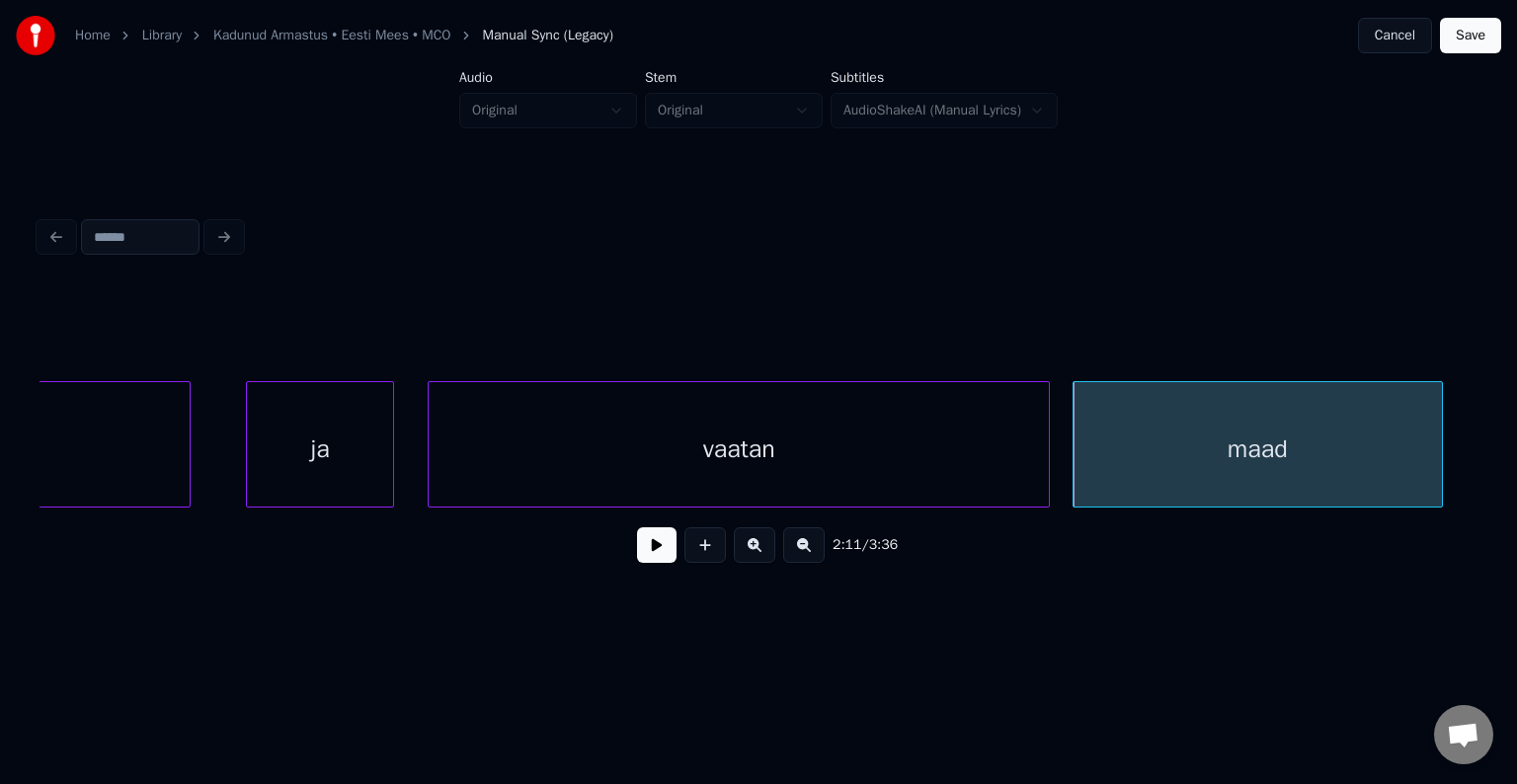 click on "2:11  /  3:36" at bounding box center (758, 545) 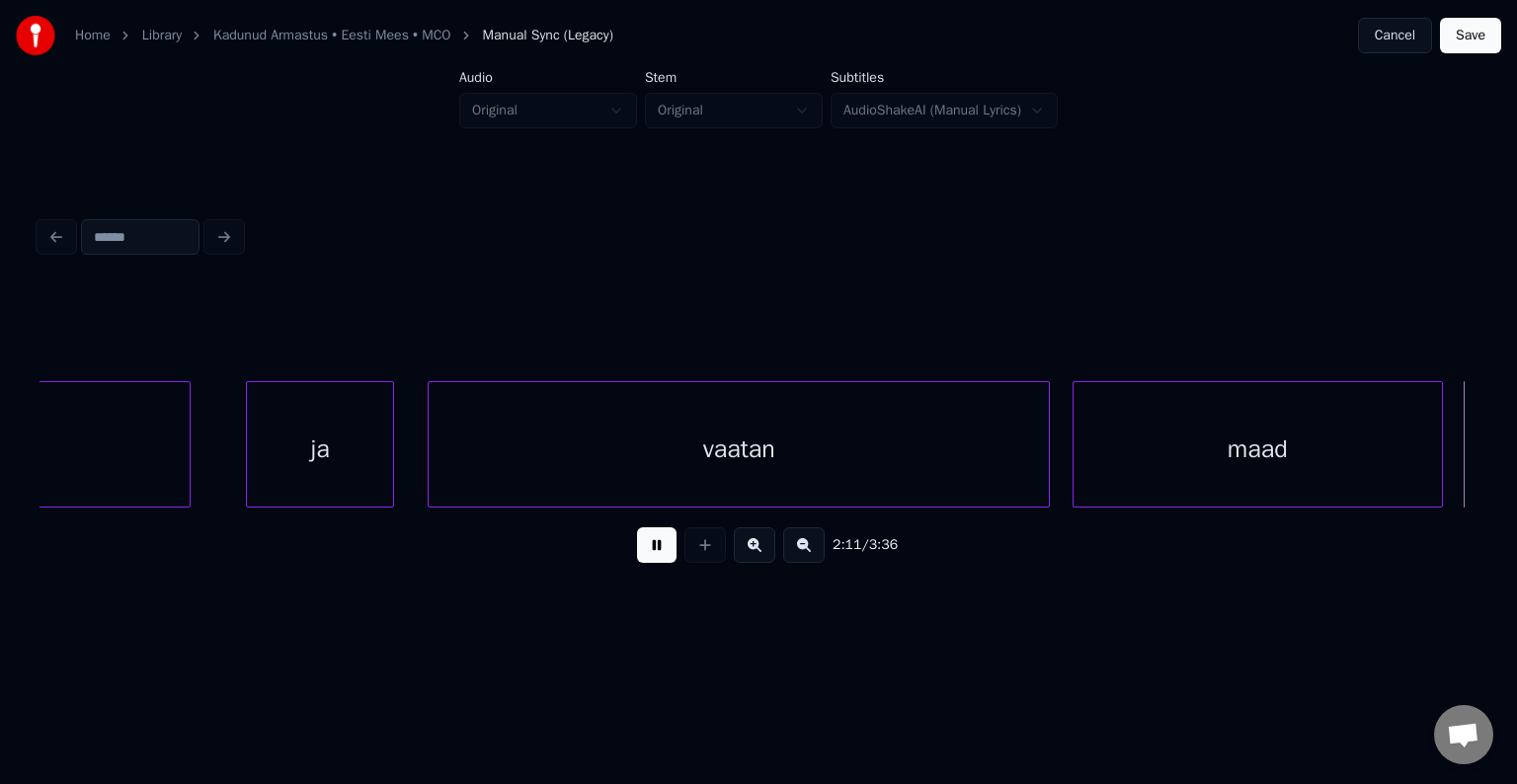 scroll, scrollTop: 0, scrollLeft: 97707, axis: horizontal 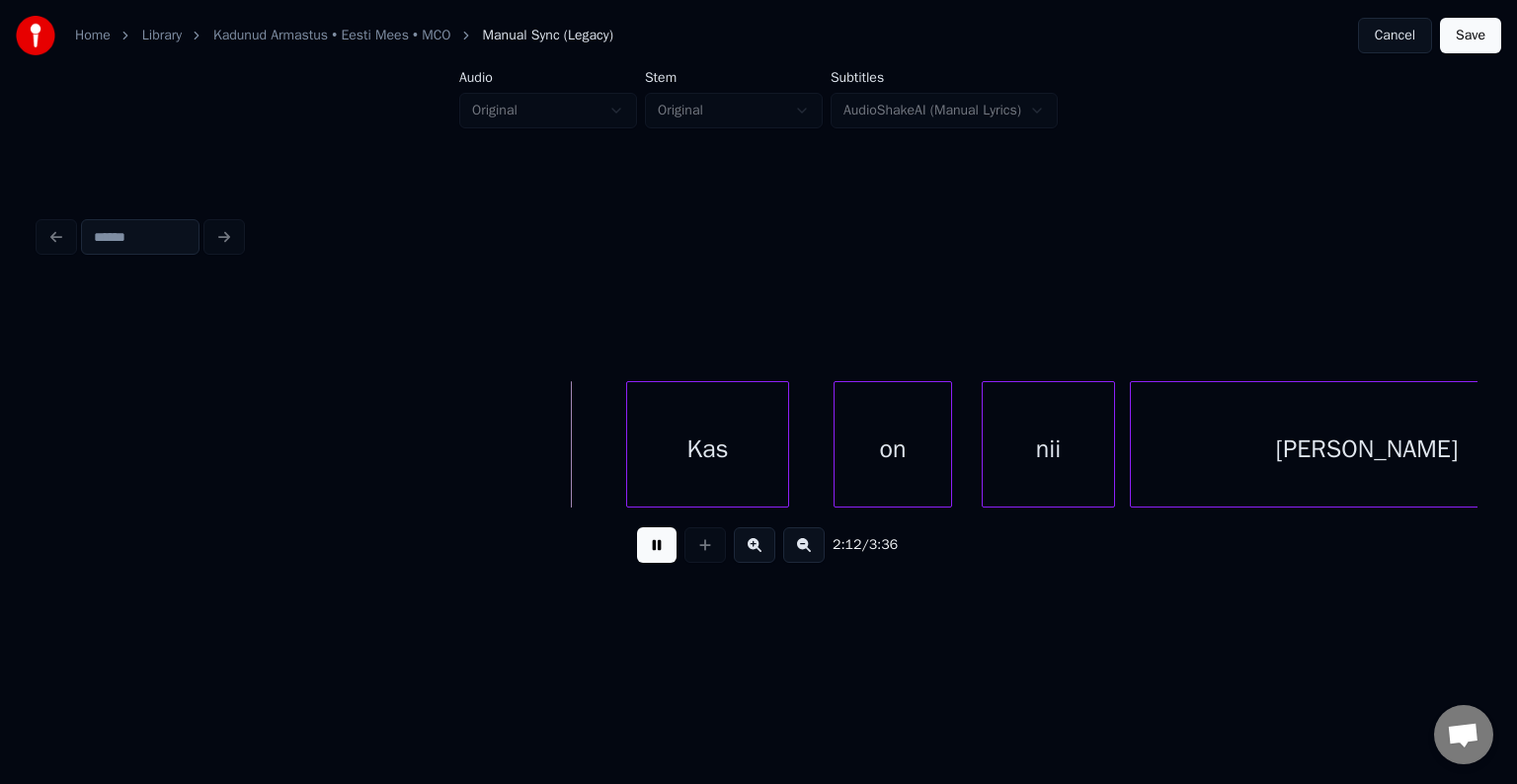 click at bounding box center [657, 545] 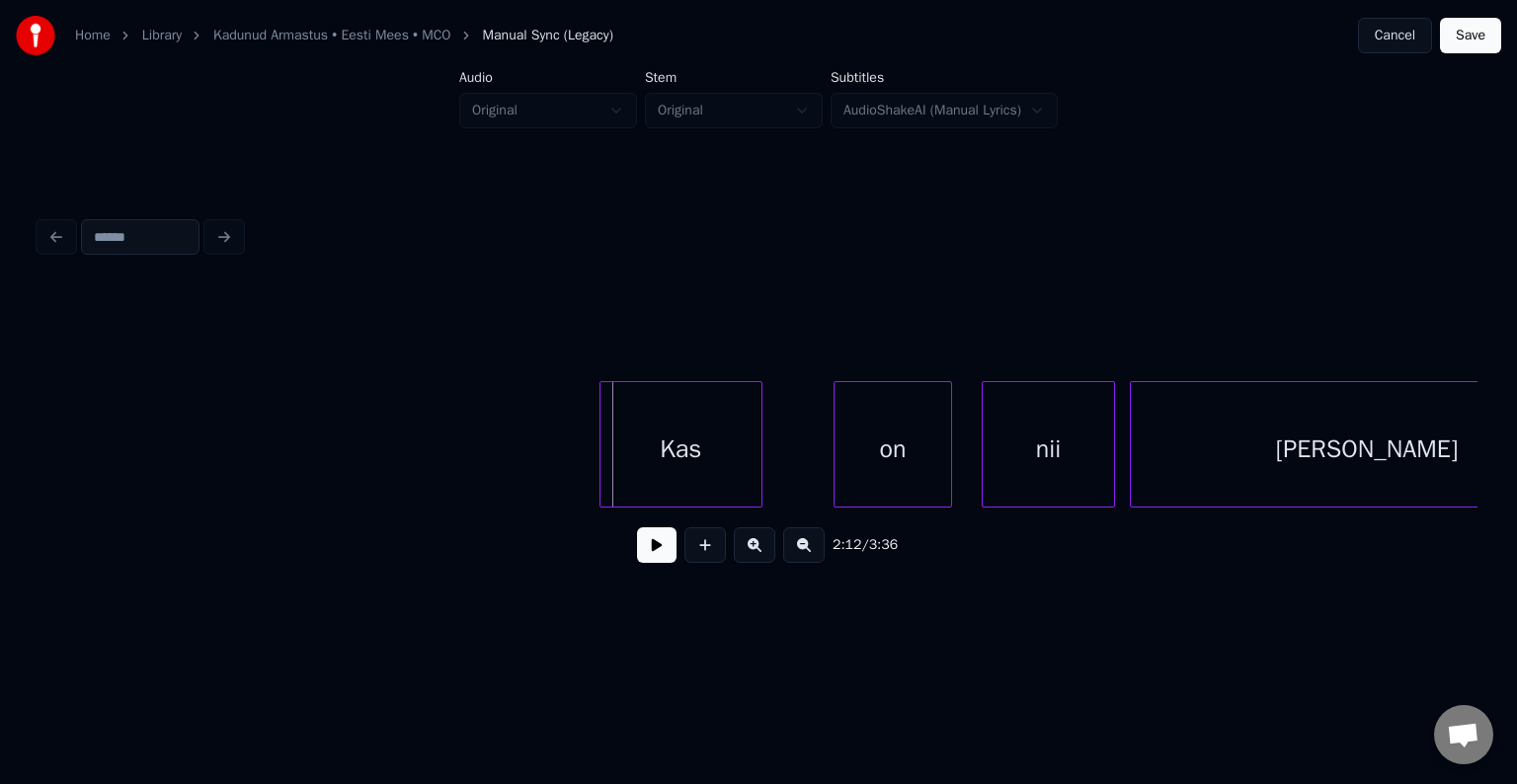 click on "Kas" at bounding box center (680, 449) 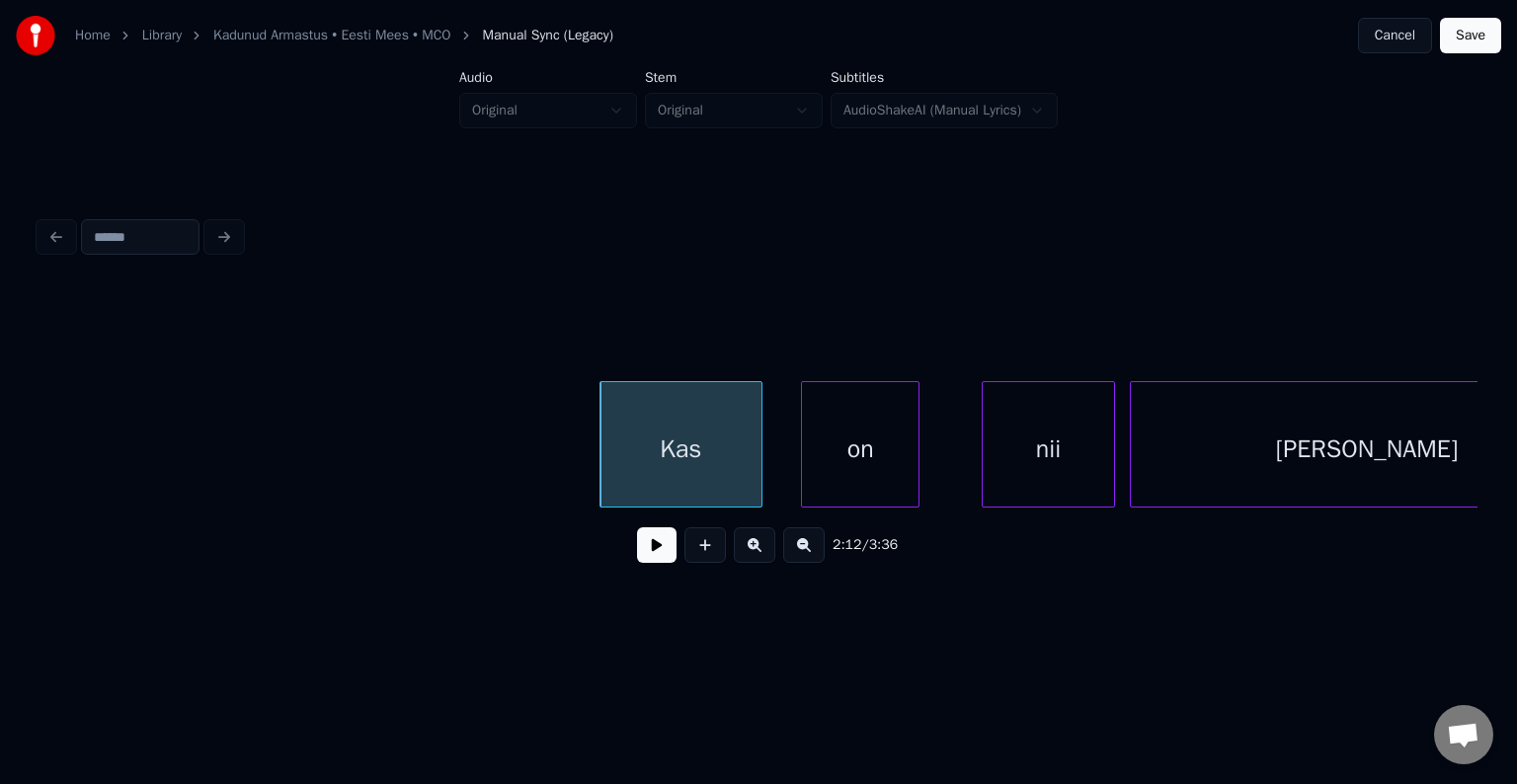 click on "on" at bounding box center (860, 449) 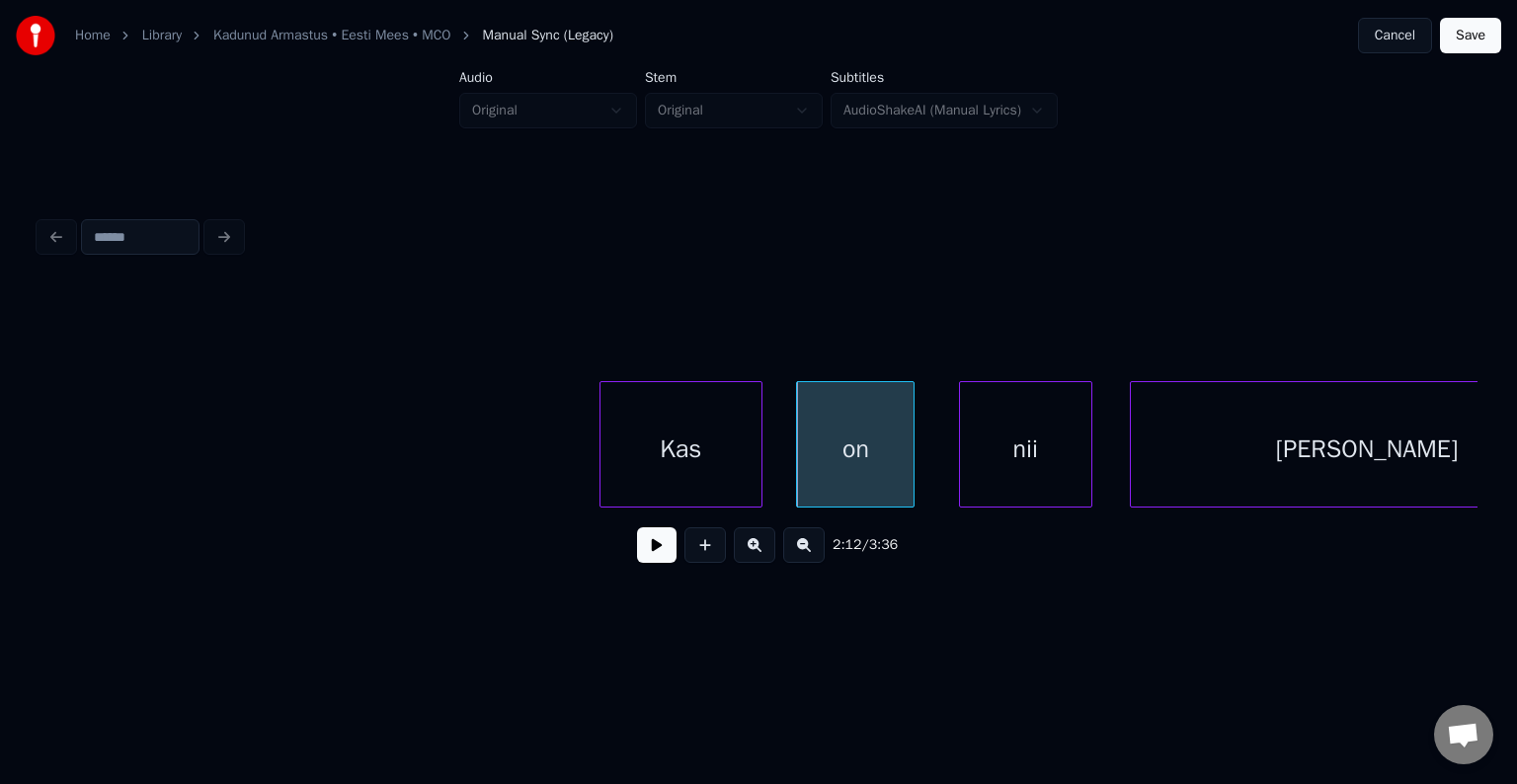 click on "nii" at bounding box center [1025, 449] 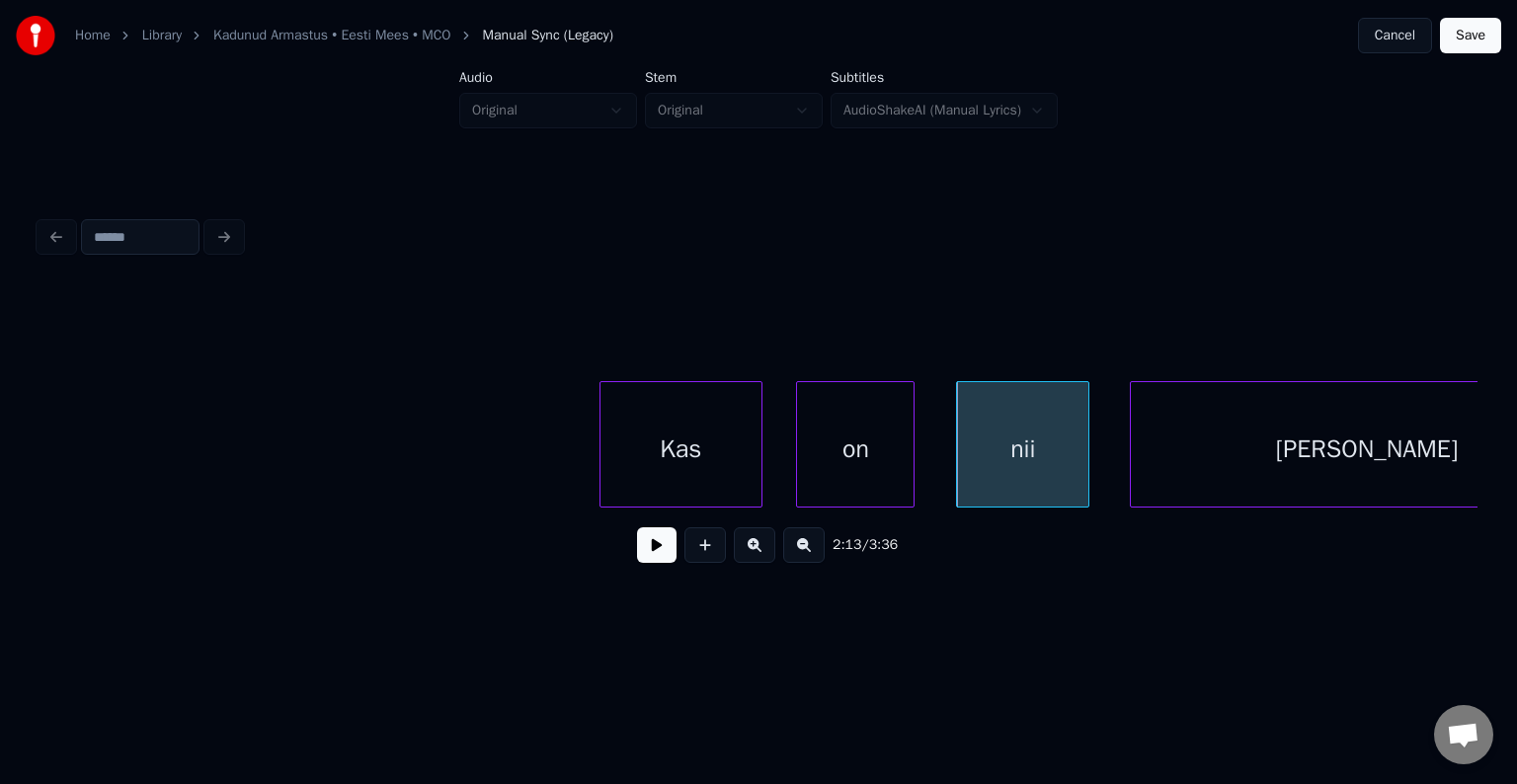 scroll, scrollTop: 0, scrollLeft: 97827, axis: horizontal 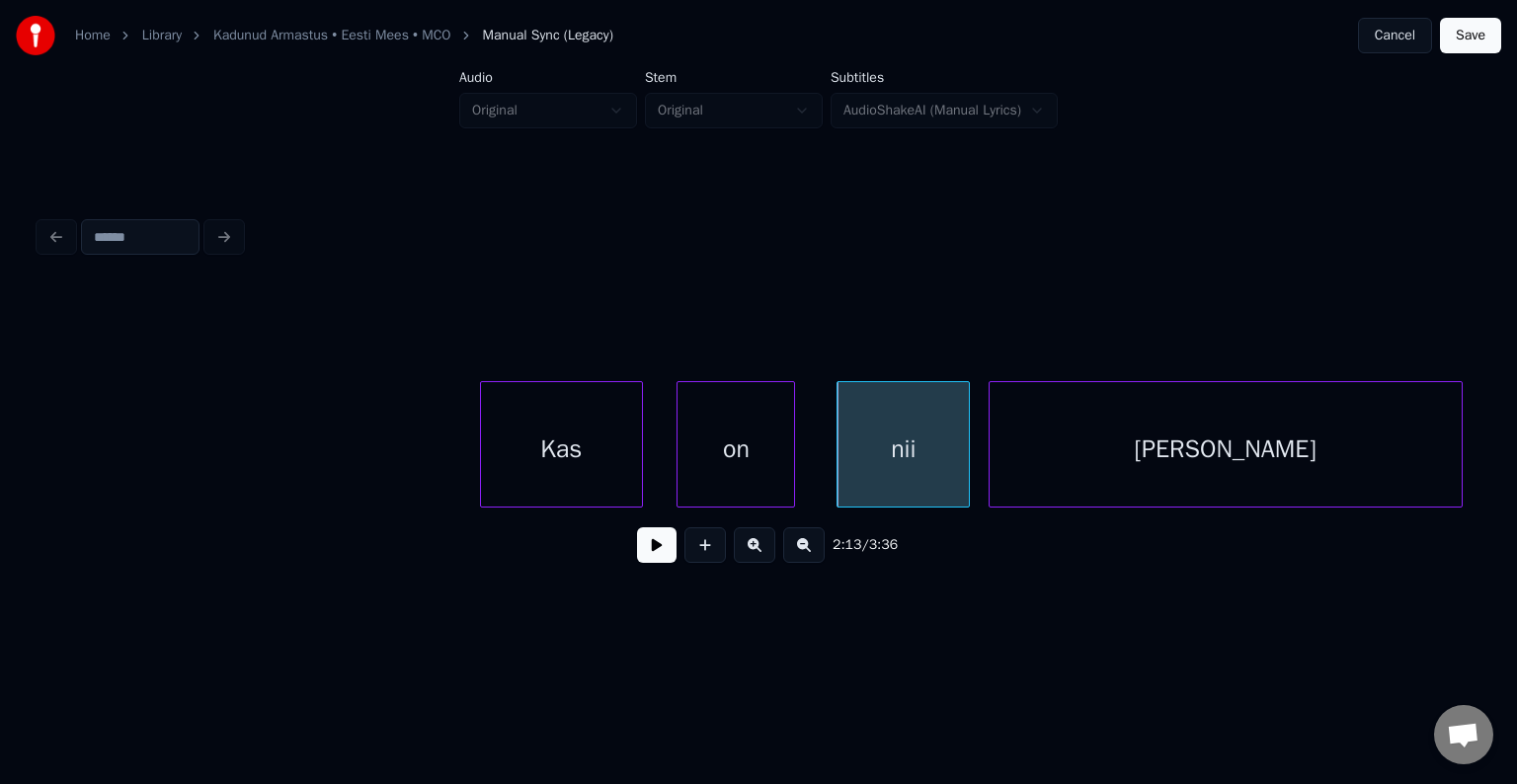 click on "[PERSON_NAME]" at bounding box center (1226, 449) 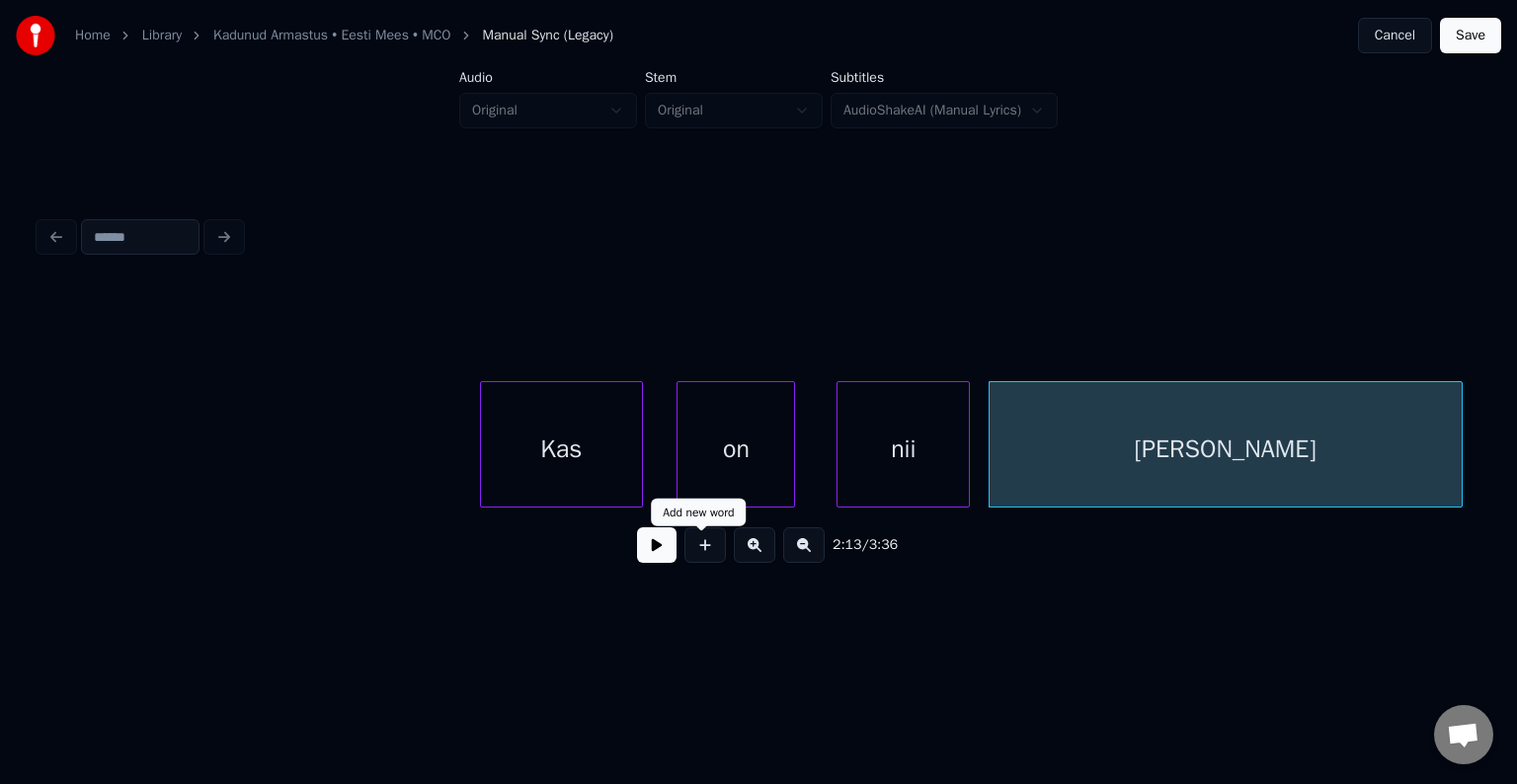 click at bounding box center [657, 545] 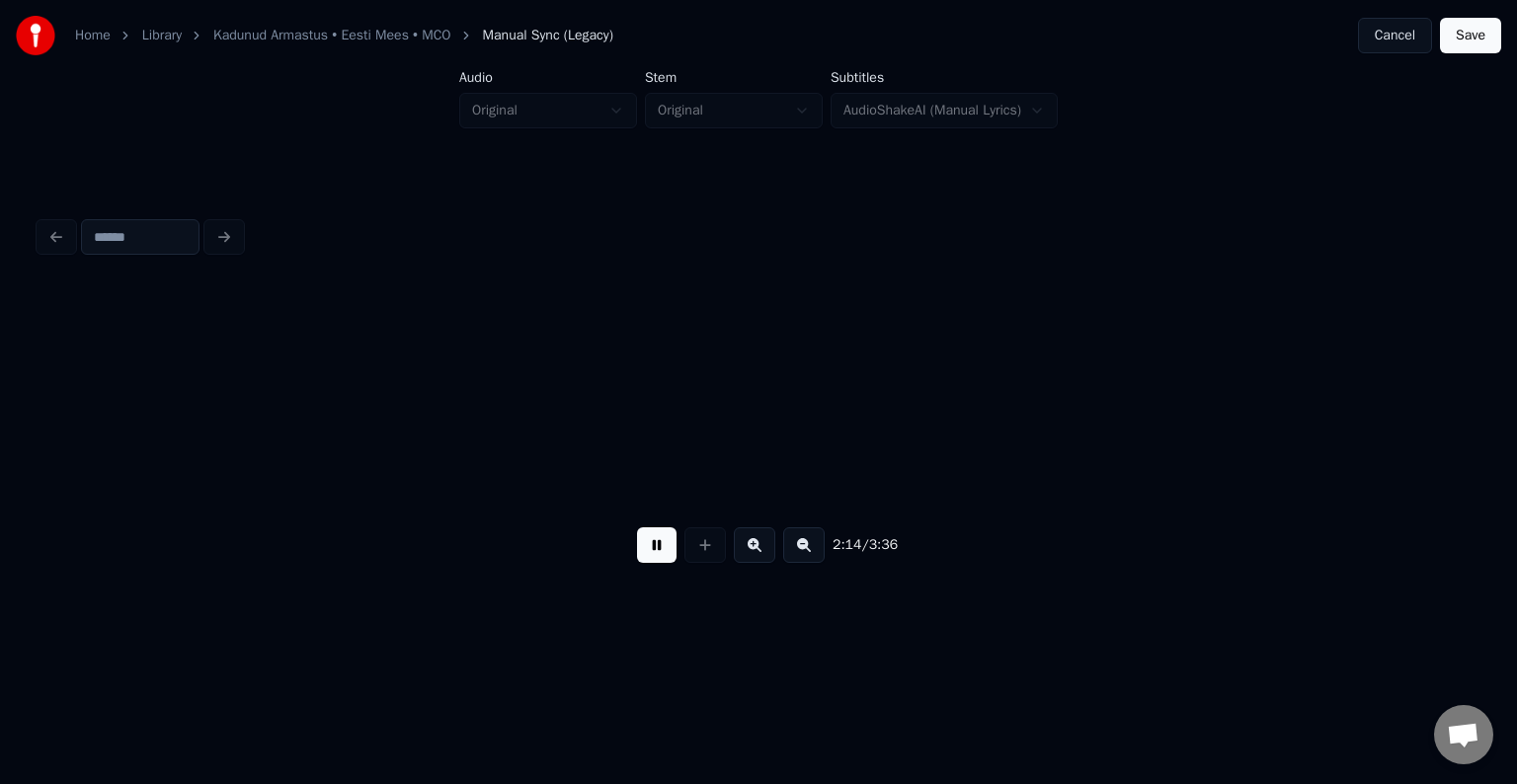 scroll, scrollTop: 0, scrollLeft: 99267, axis: horizontal 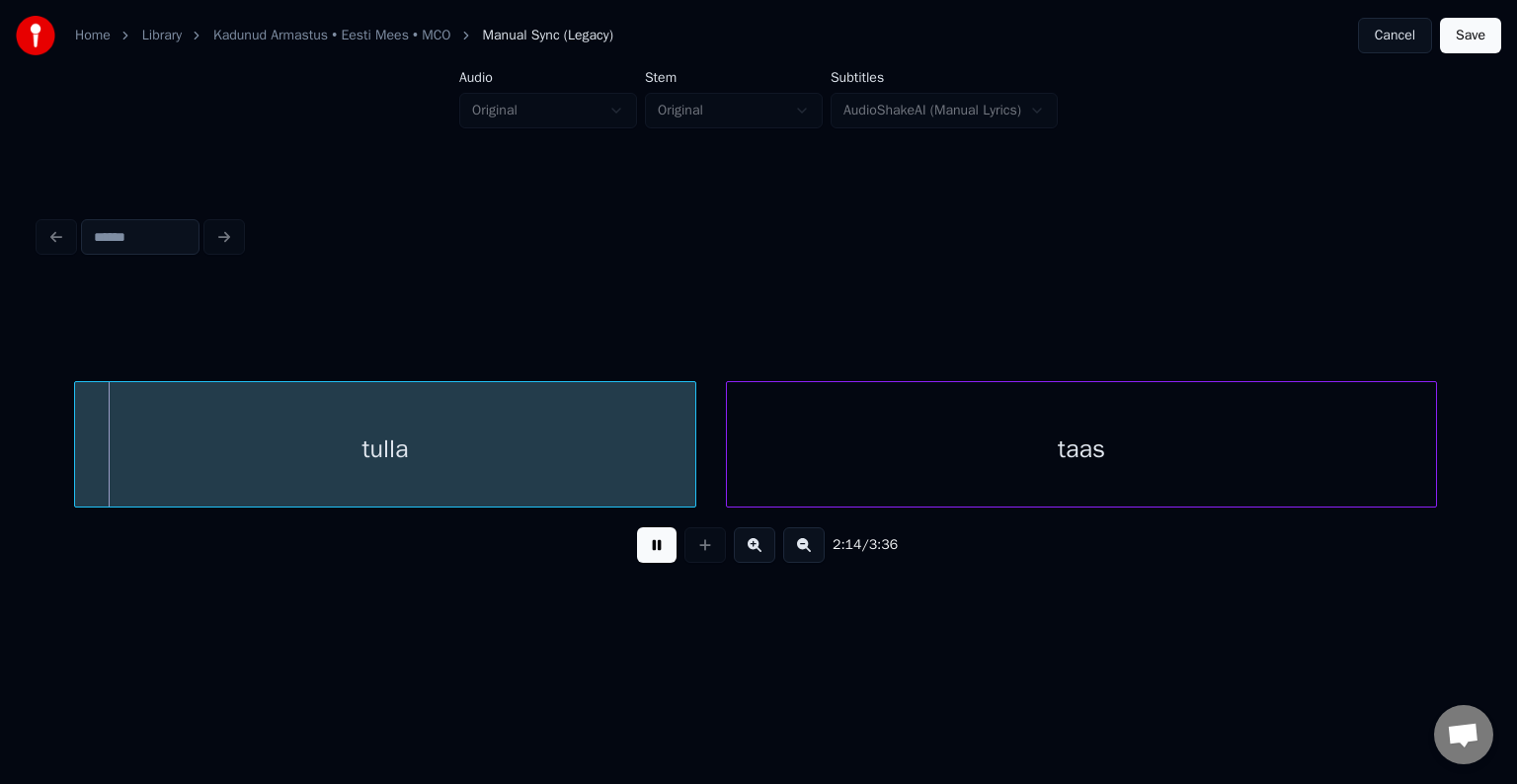 click at bounding box center [657, 545] 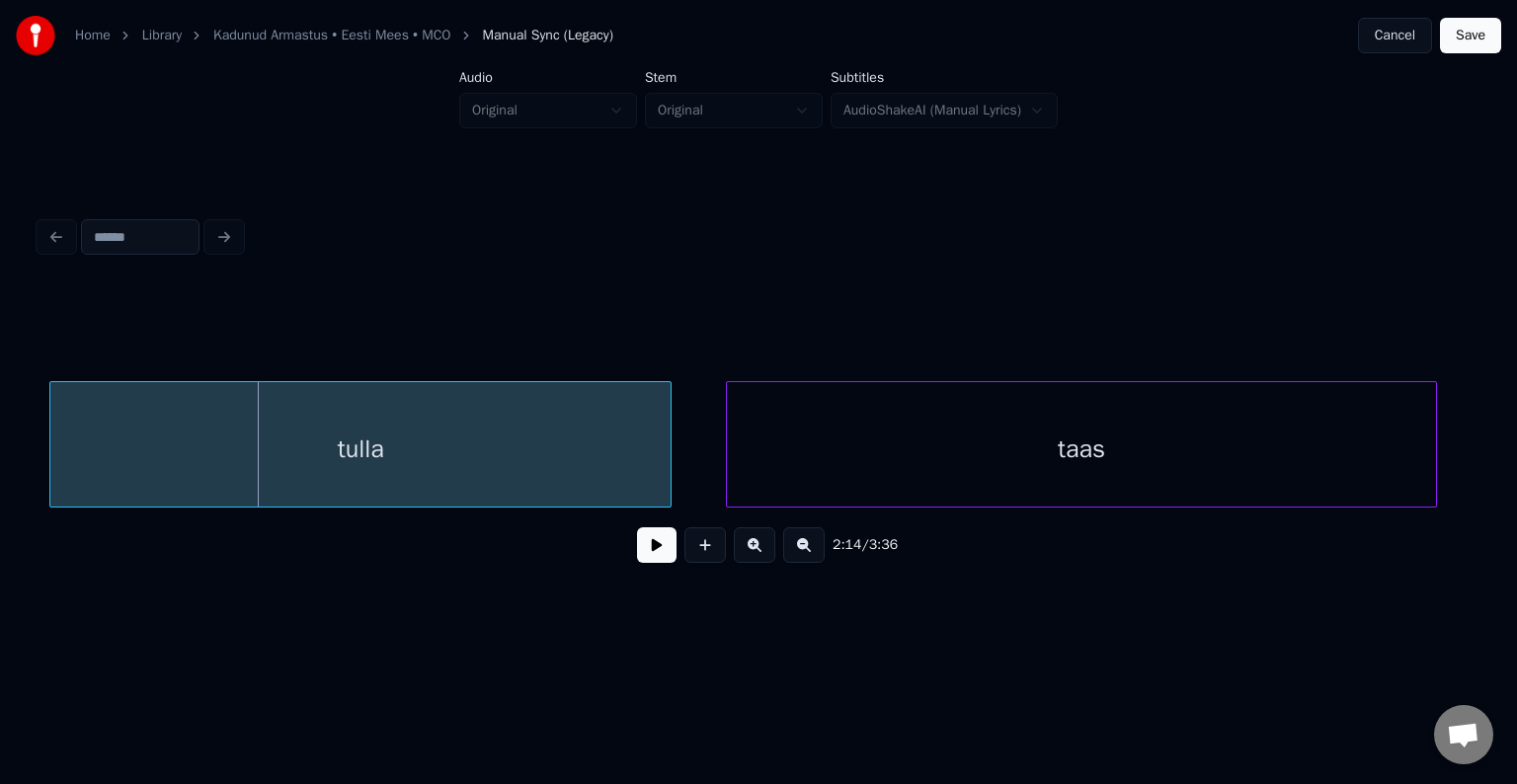 click on "tulla" at bounding box center (360, 449) 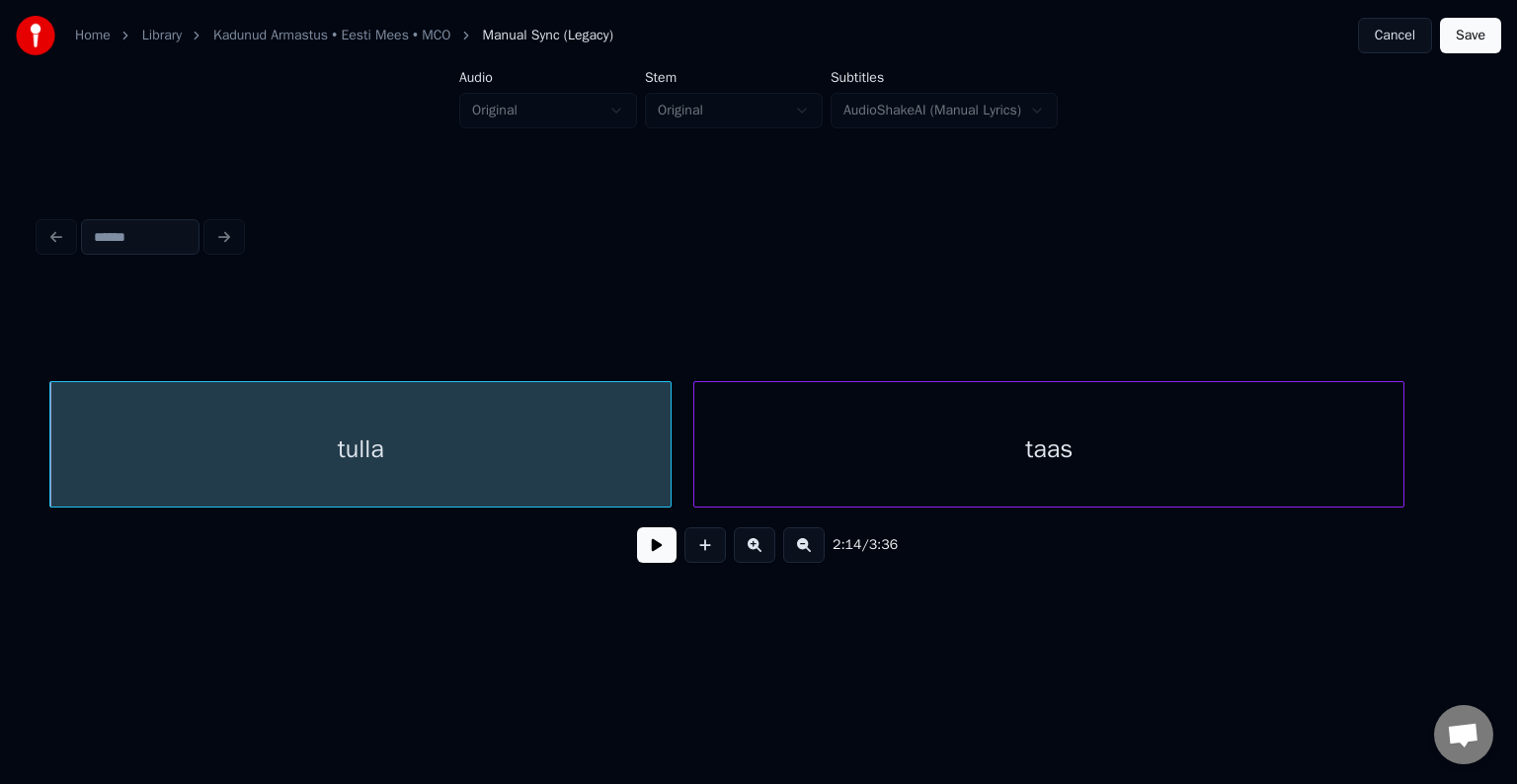 click on "taas" at bounding box center (1049, 449) 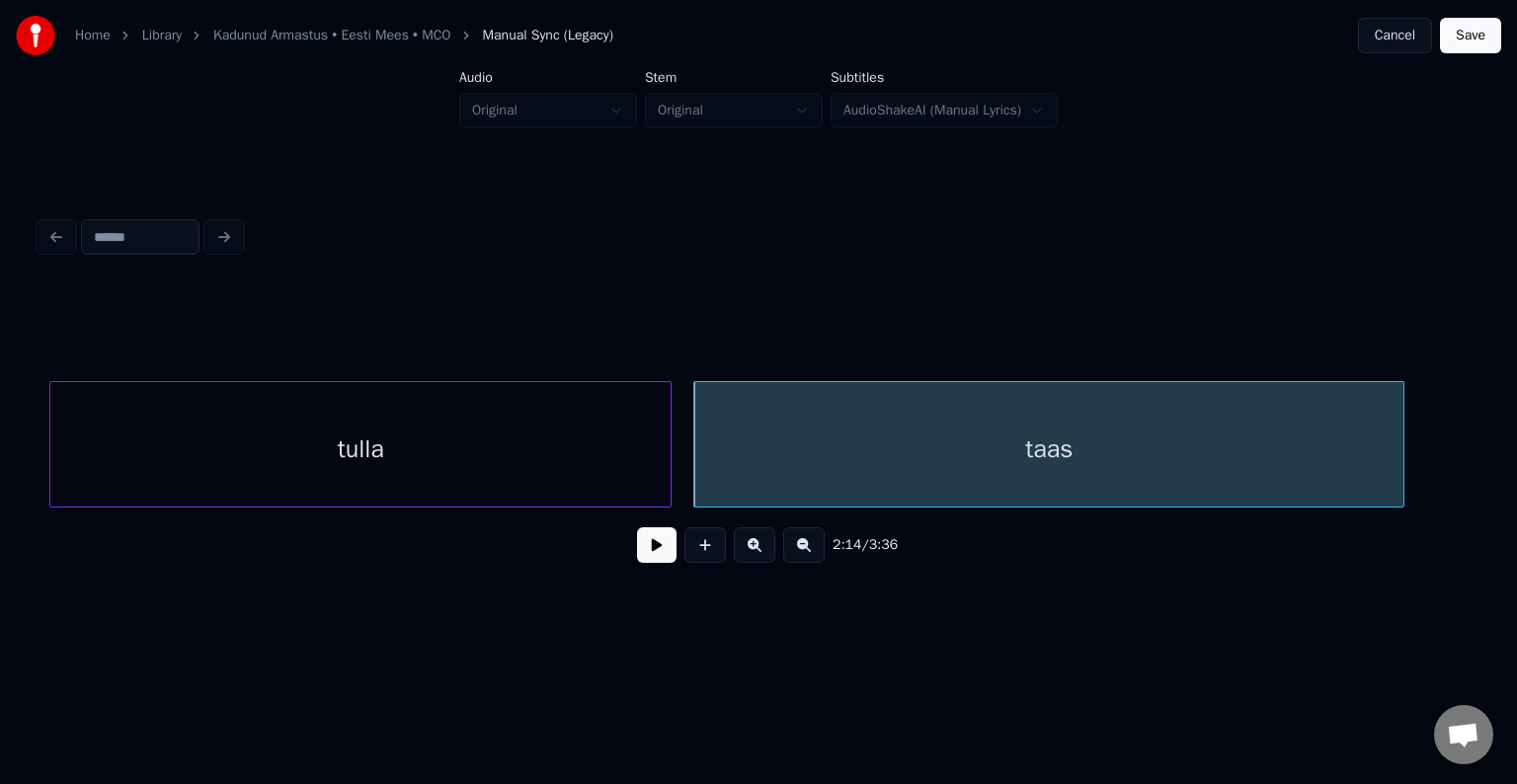 click at bounding box center (657, 545) 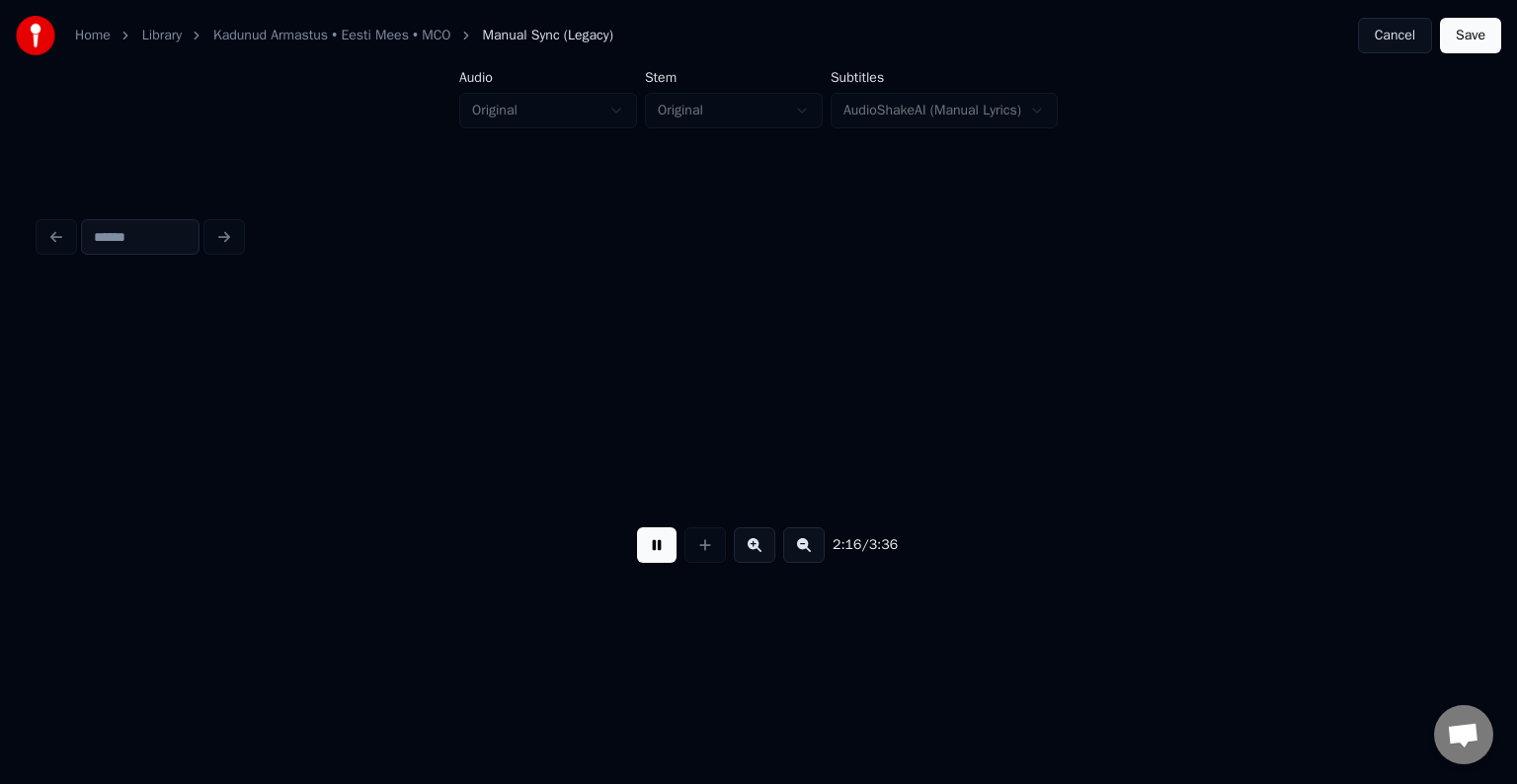 scroll, scrollTop: 0, scrollLeft: 100711, axis: horizontal 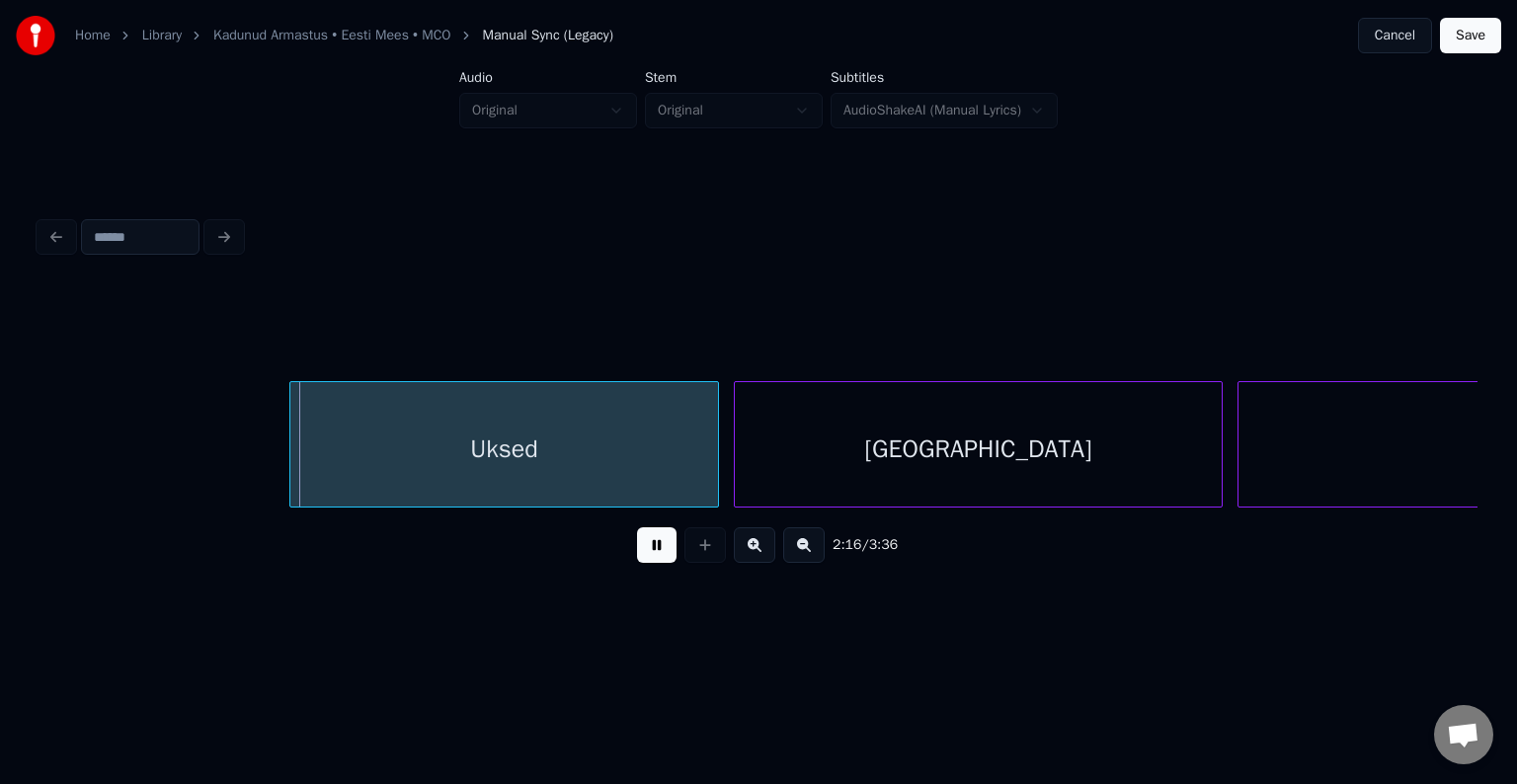 drag, startPoint x: 658, startPoint y: 554, endPoint x: 667, endPoint y: 543, distance: 14.21267 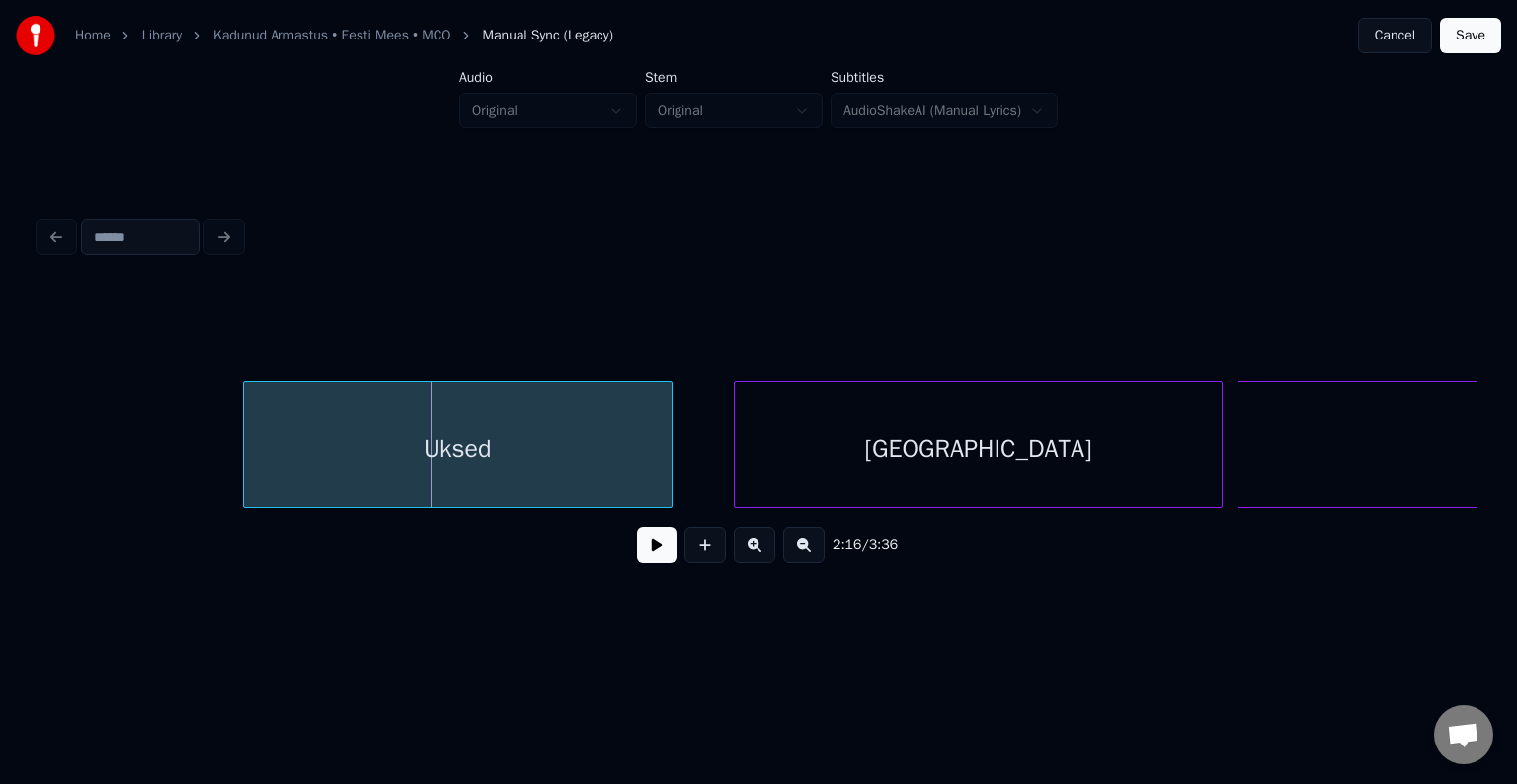click on "Uksed" at bounding box center (457, 449) 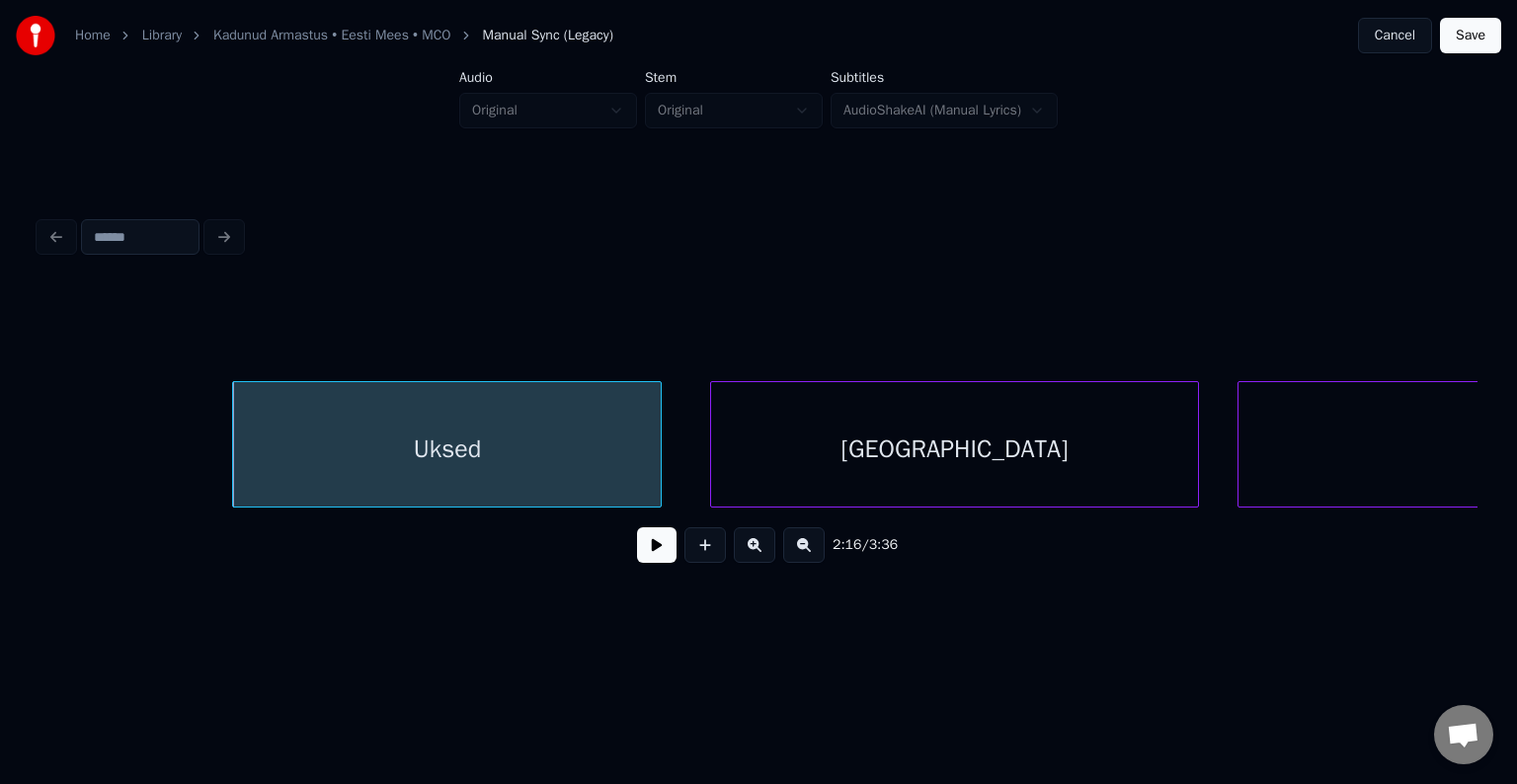 click on "[GEOGRAPHIC_DATA]" at bounding box center [954, 449] 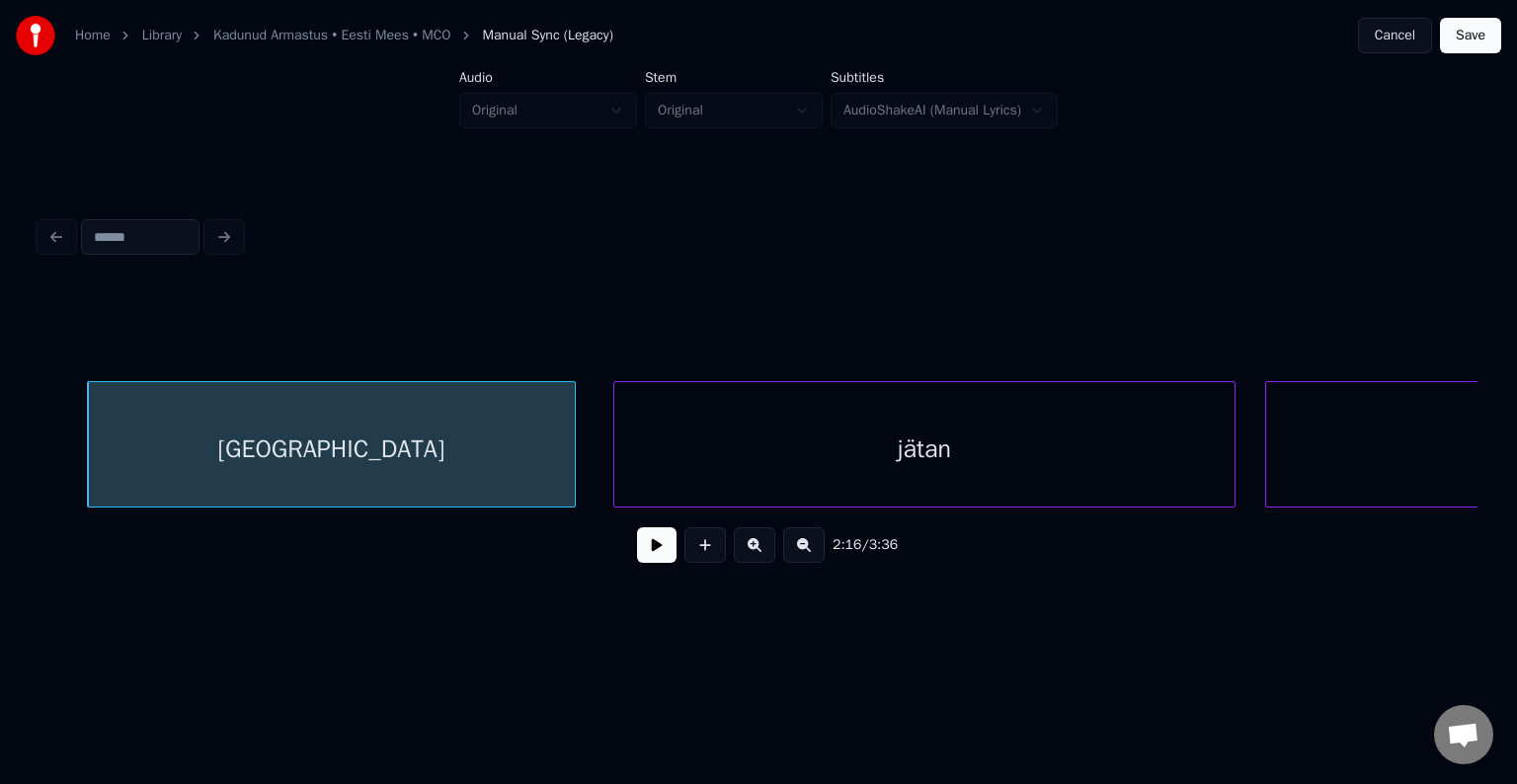 scroll, scrollTop: 0, scrollLeft: 101343, axis: horizontal 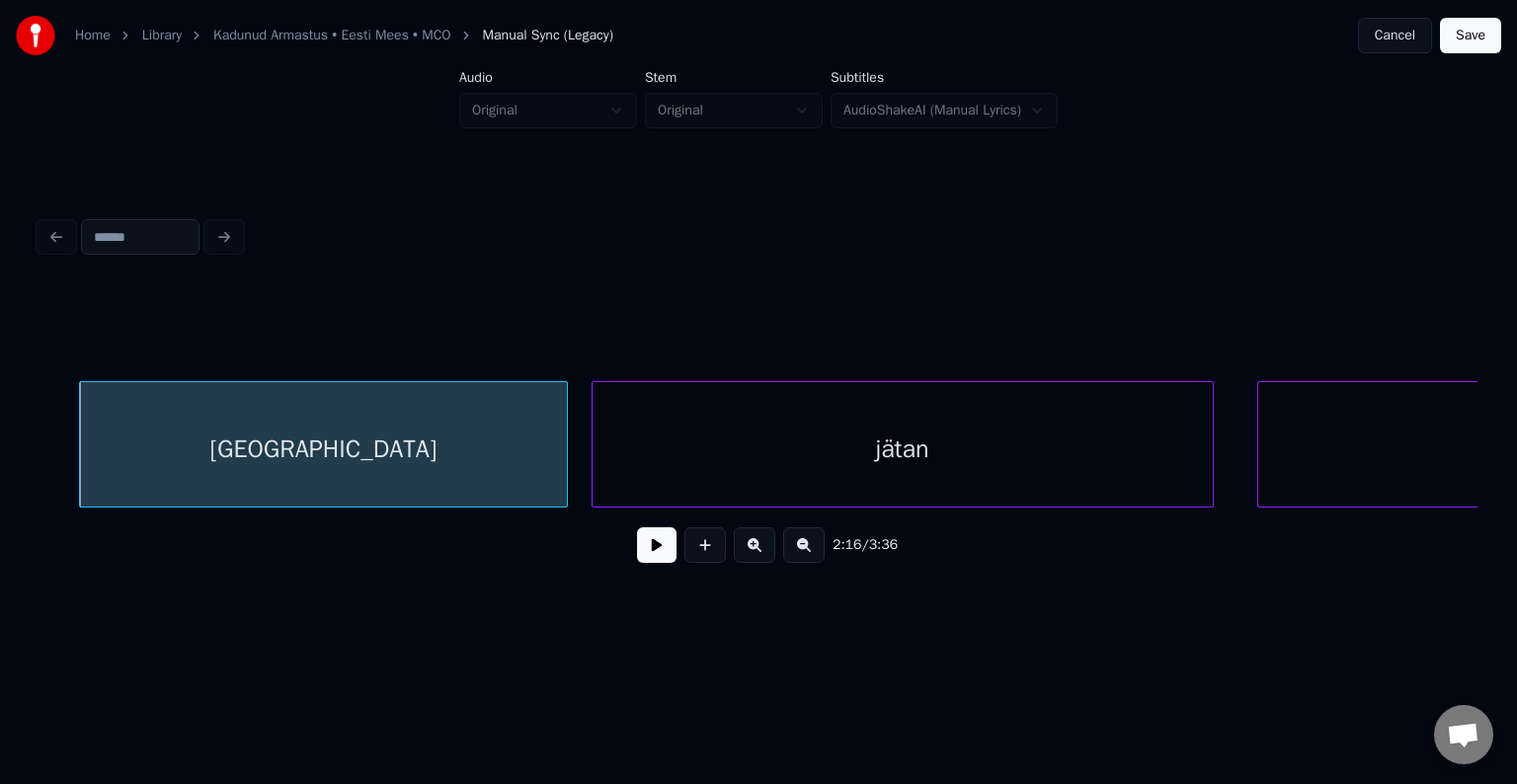 click on "jätan" at bounding box center [903, 449] 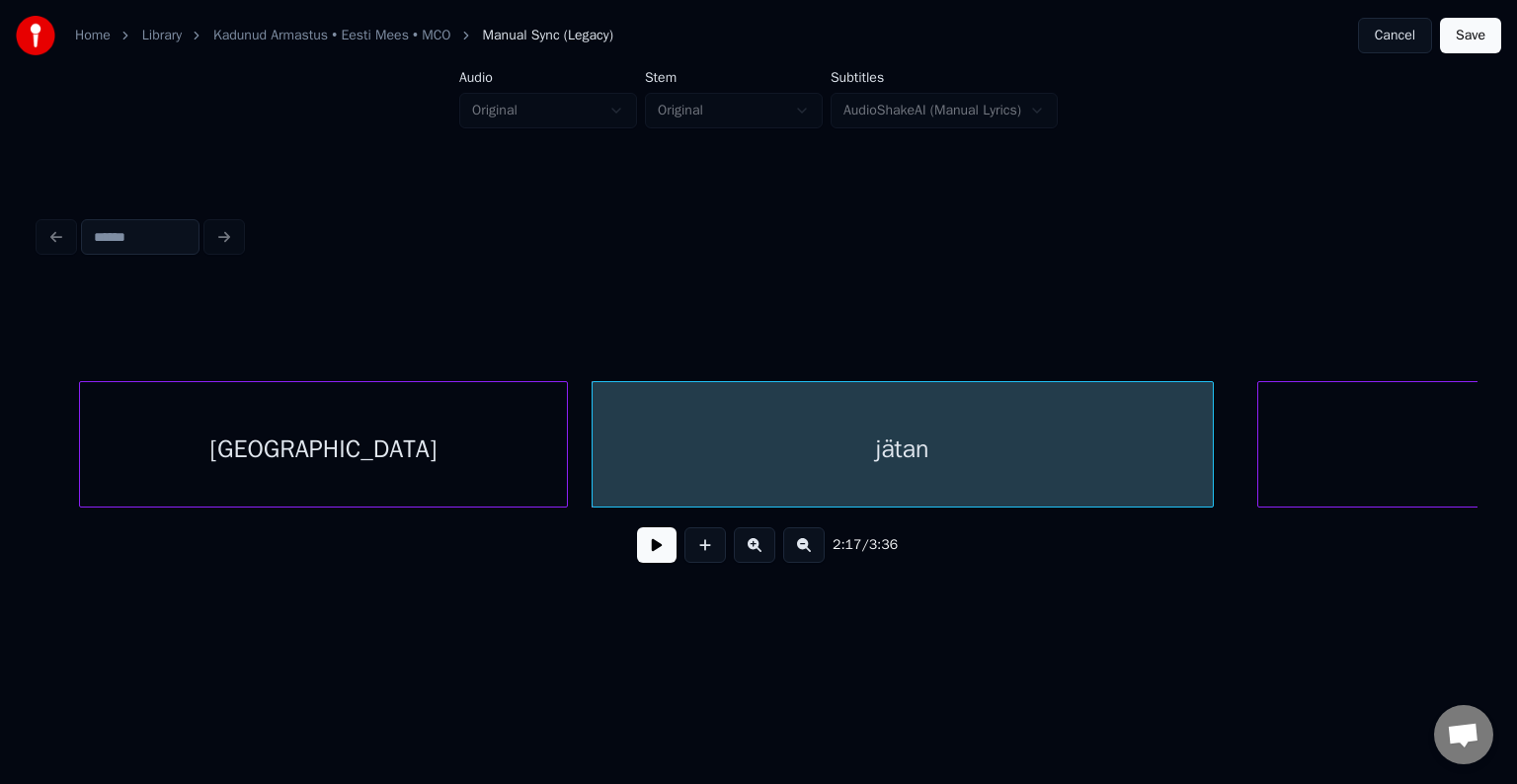click on "2:17  /  3:36" at bounding box center [758, 395] 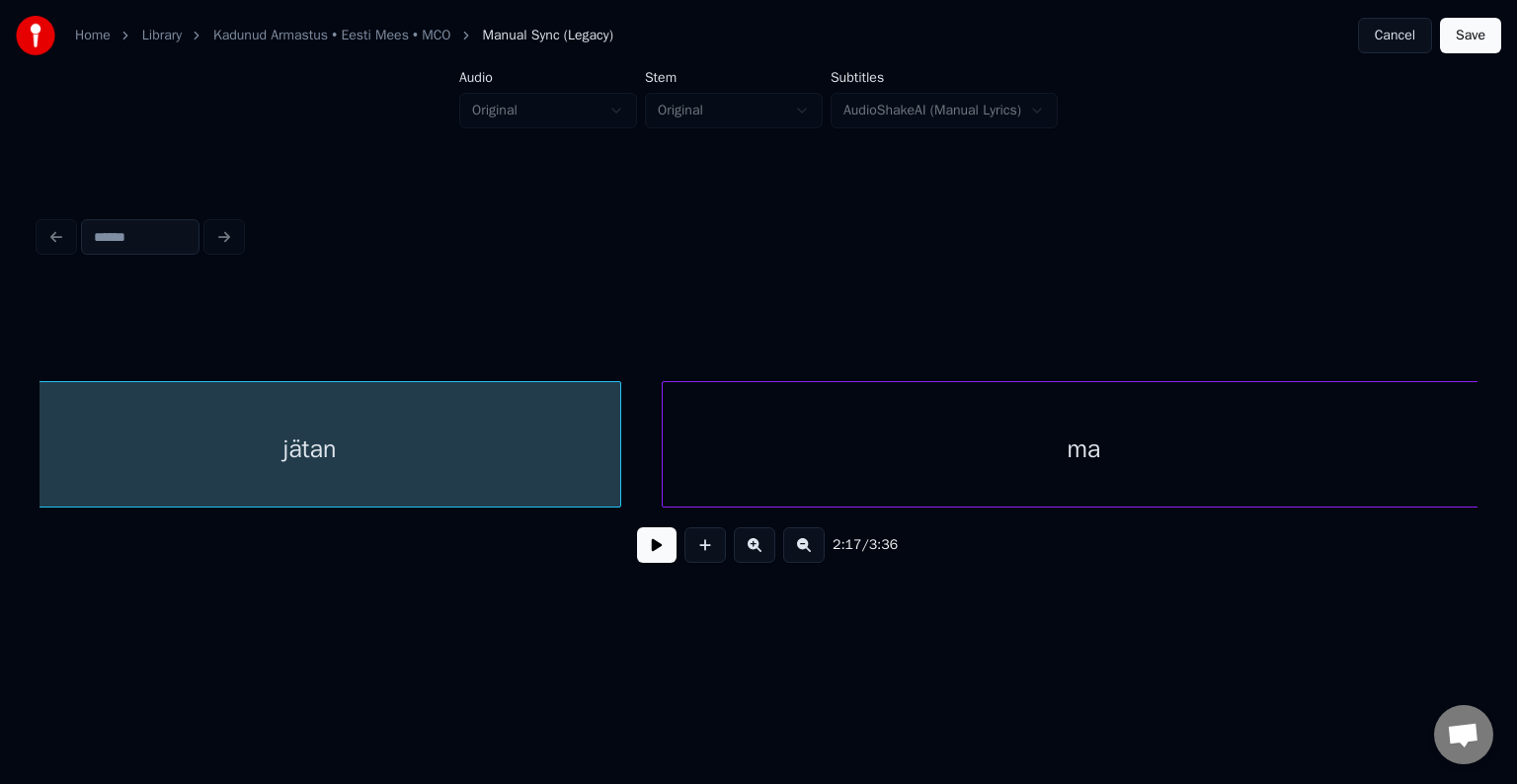 scroll, scrollTop: 0, scrollLeft: 101963, axis: horizontal 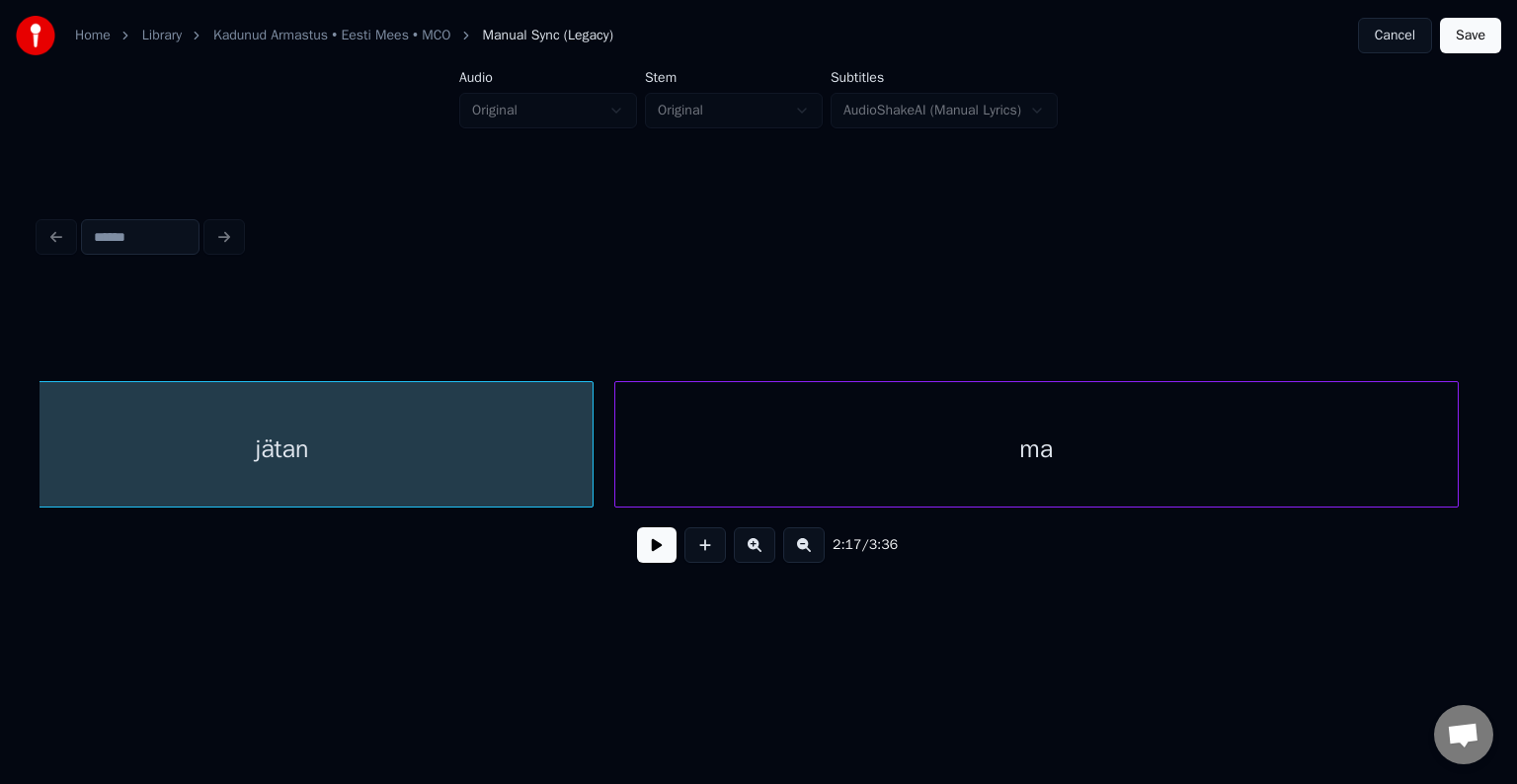 click on "ma" at bounding box center [1036, 449] 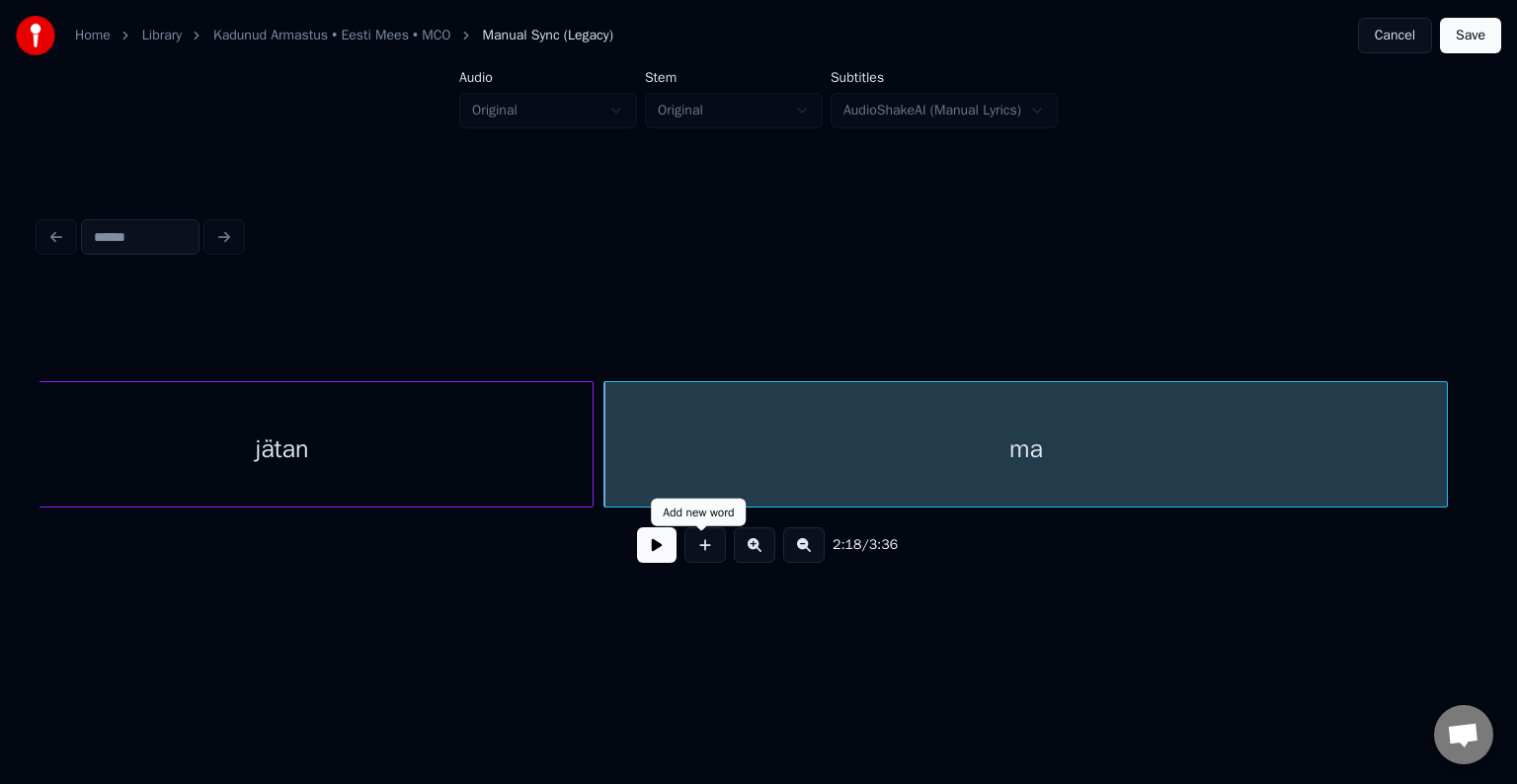 click at bounding box center [657, 545] 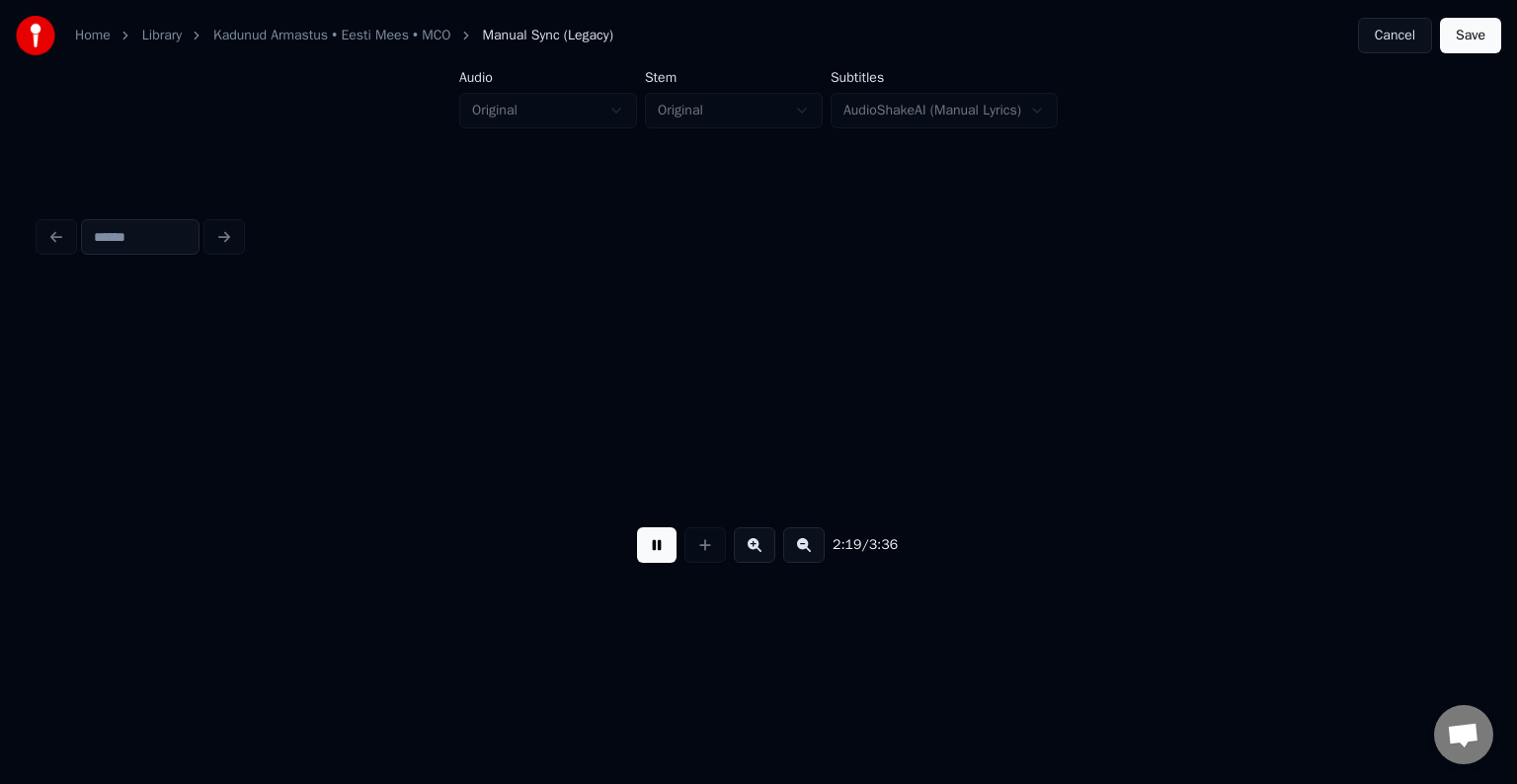 scroll, scrollTop: 0, scrollLeft: 103421, axis: horizontal 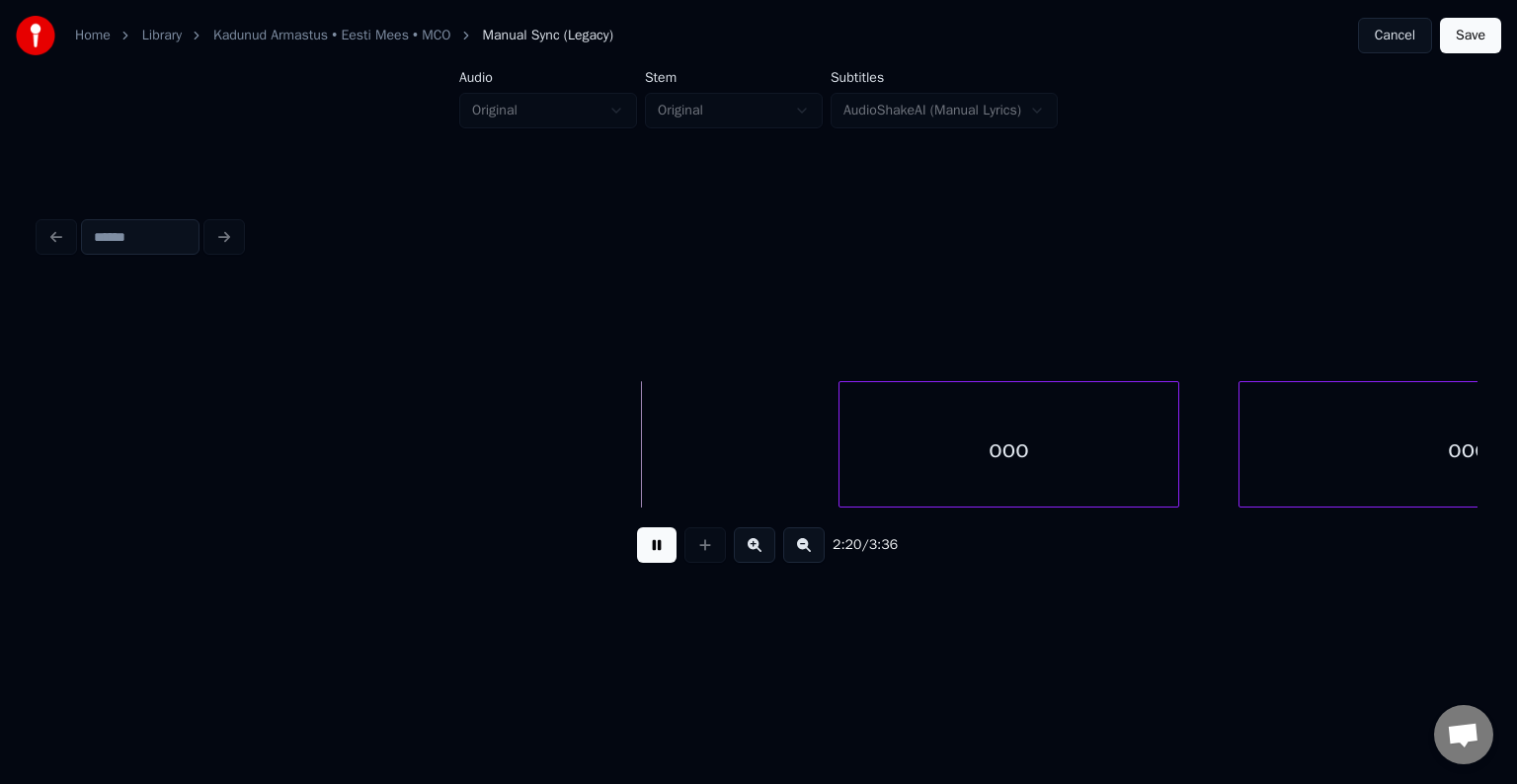 click at bounding box center (657, 545) 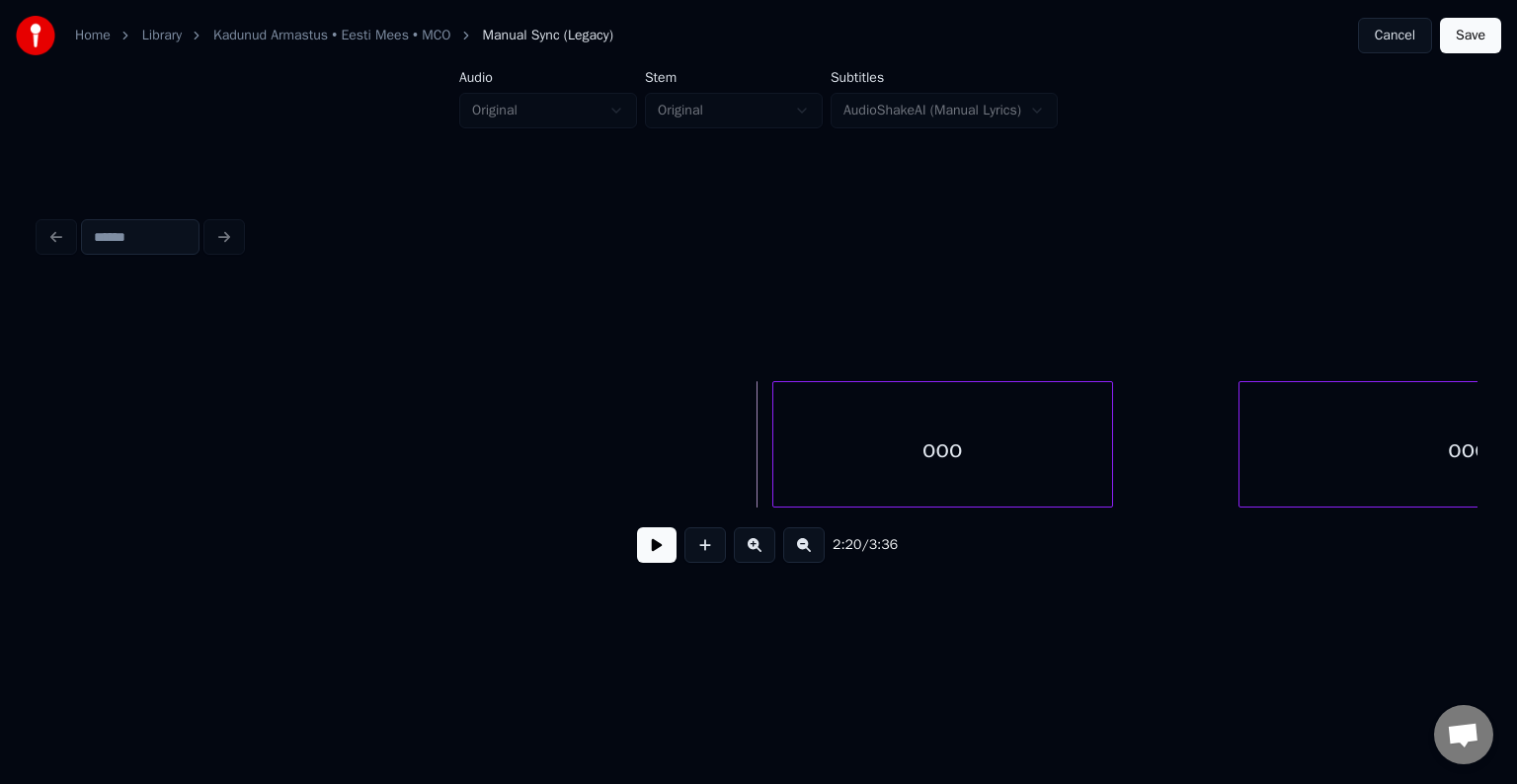 click on "ooo" at bounding box center (942, 449) 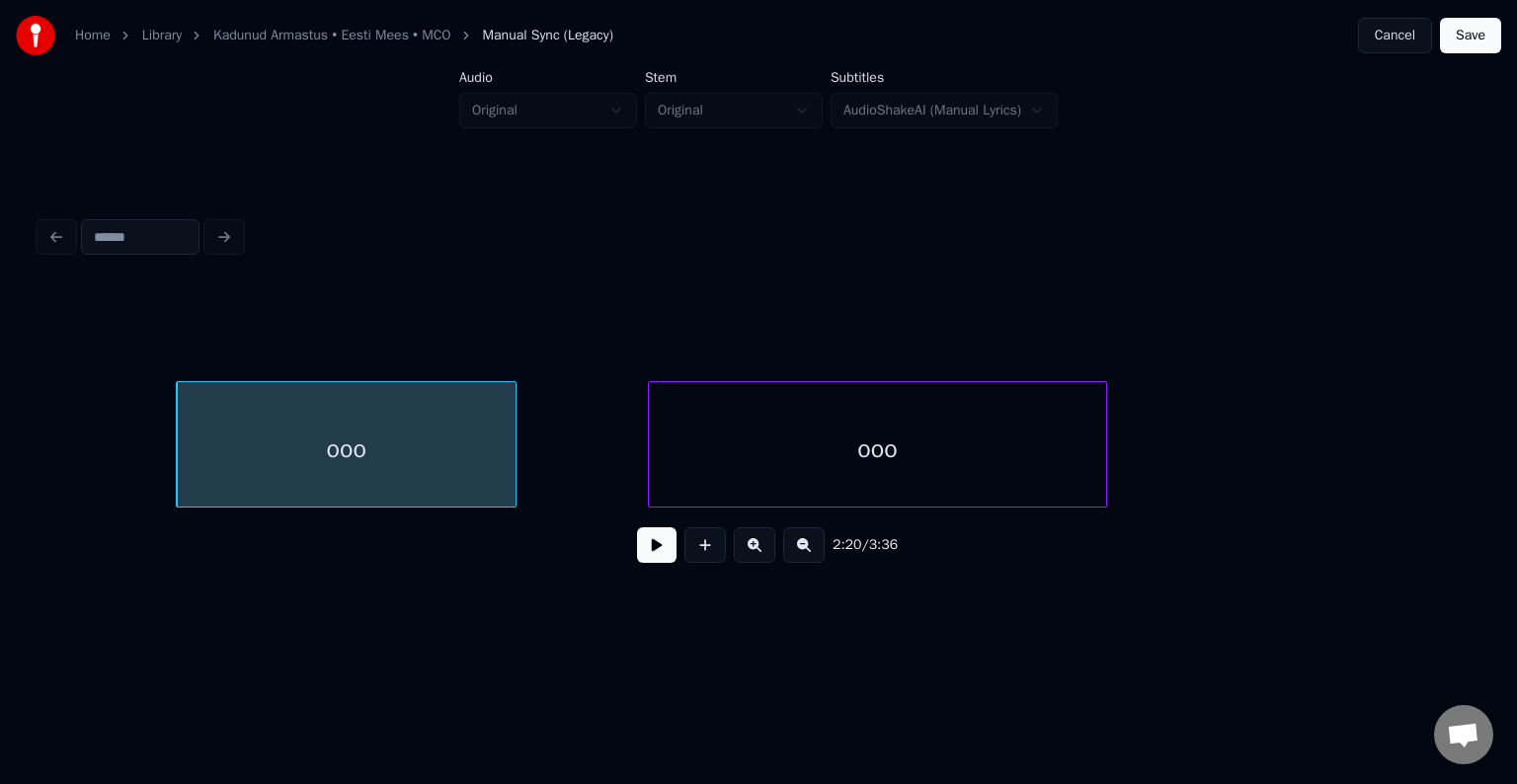 scroll, scrollTop: 0, scrollLeft: 104013, axis: horizontal 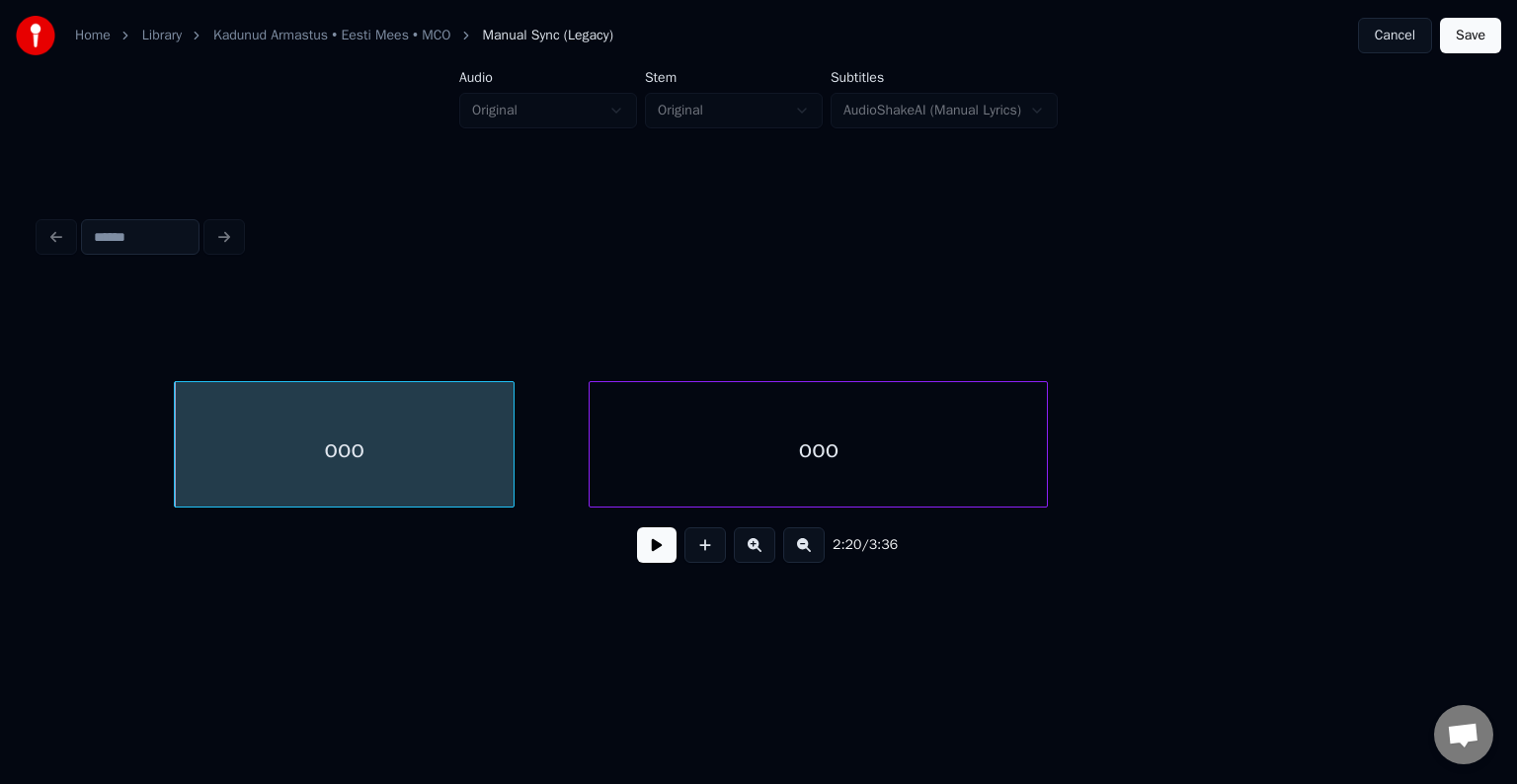 click on "ooo" at bounding box center [818, 449] 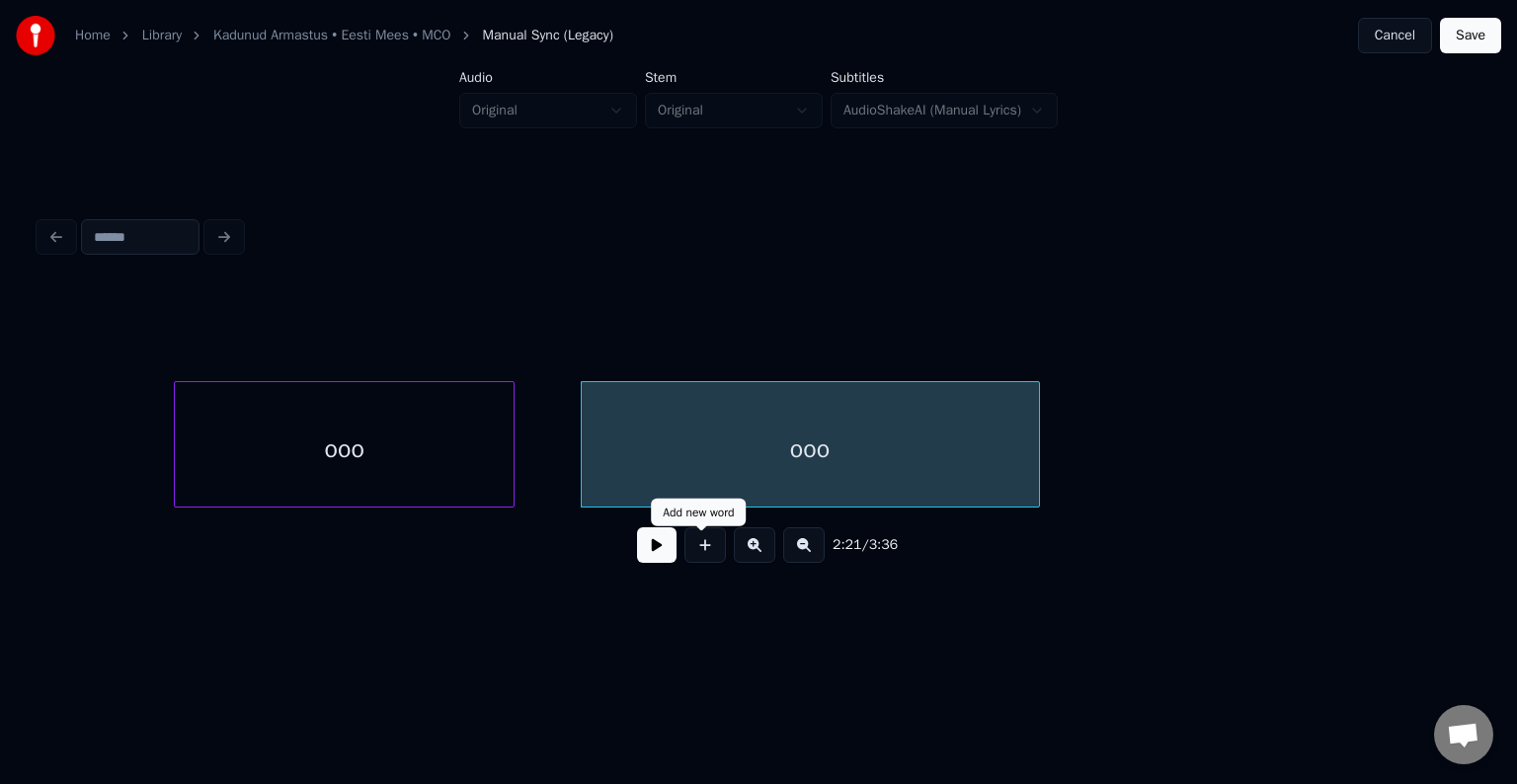 click at bounding box center (657, 545) 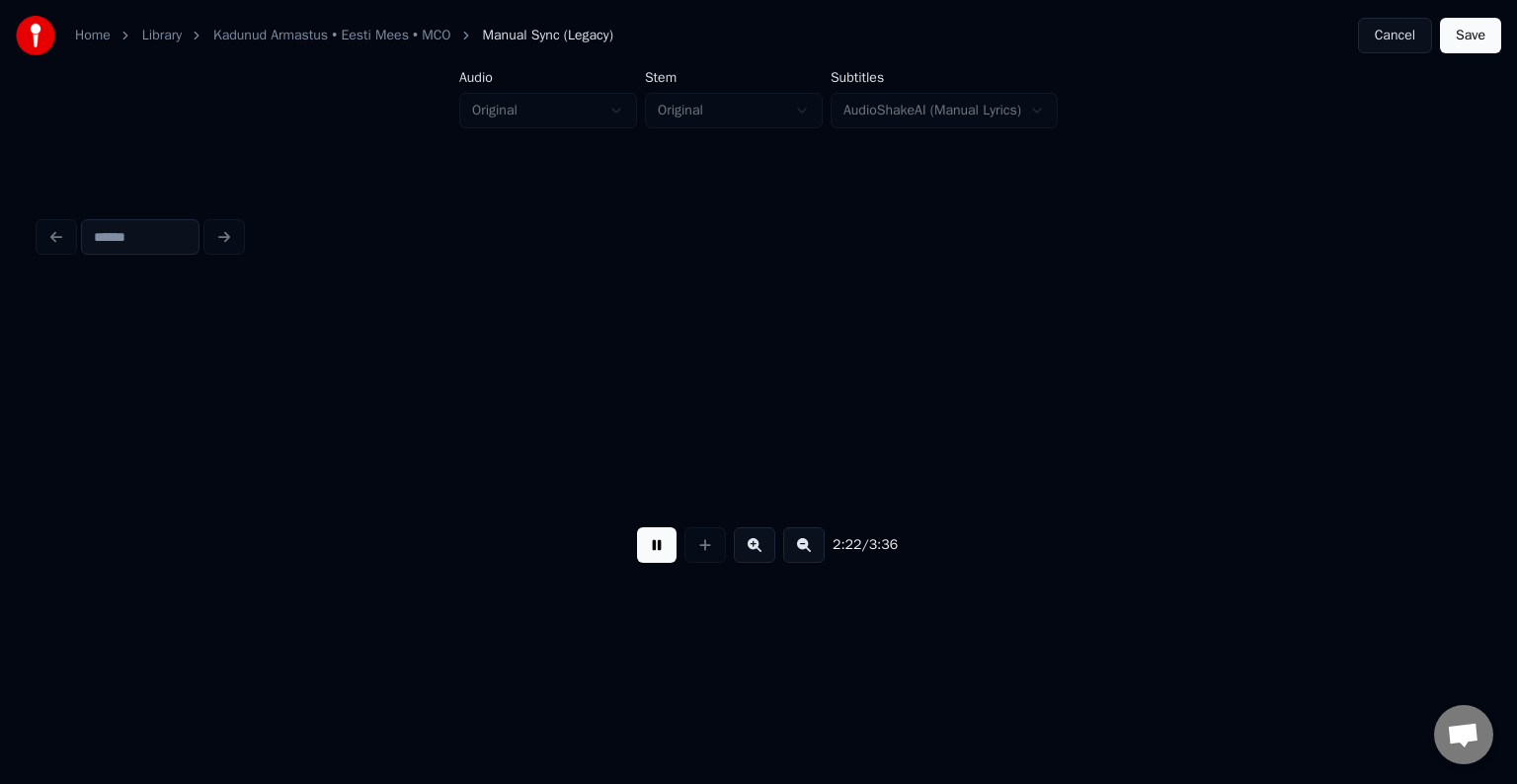 scroll, scrollTop: 0, scrollLeft: 105456, axis: horizontal 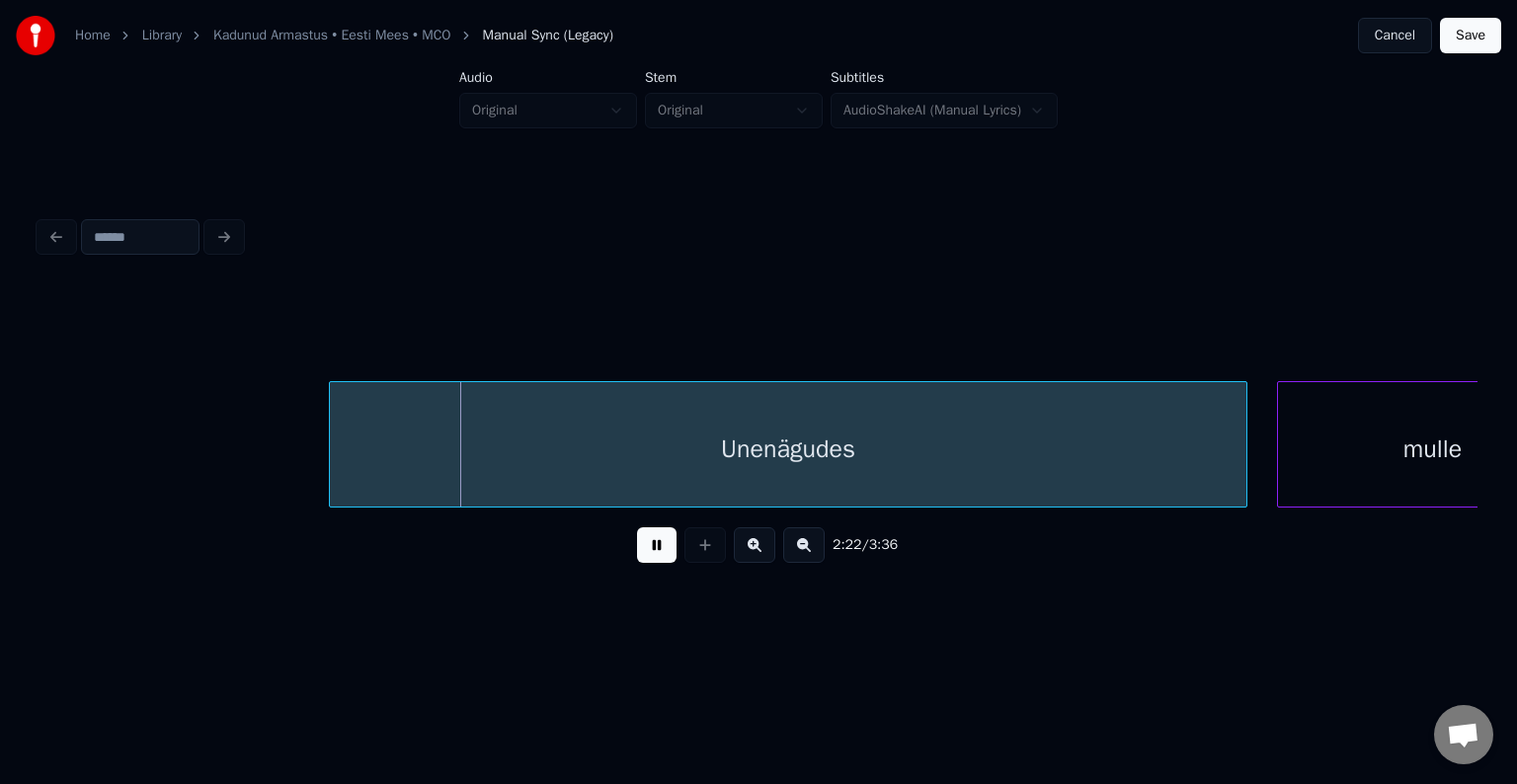 click at bounding box center [657, 545] 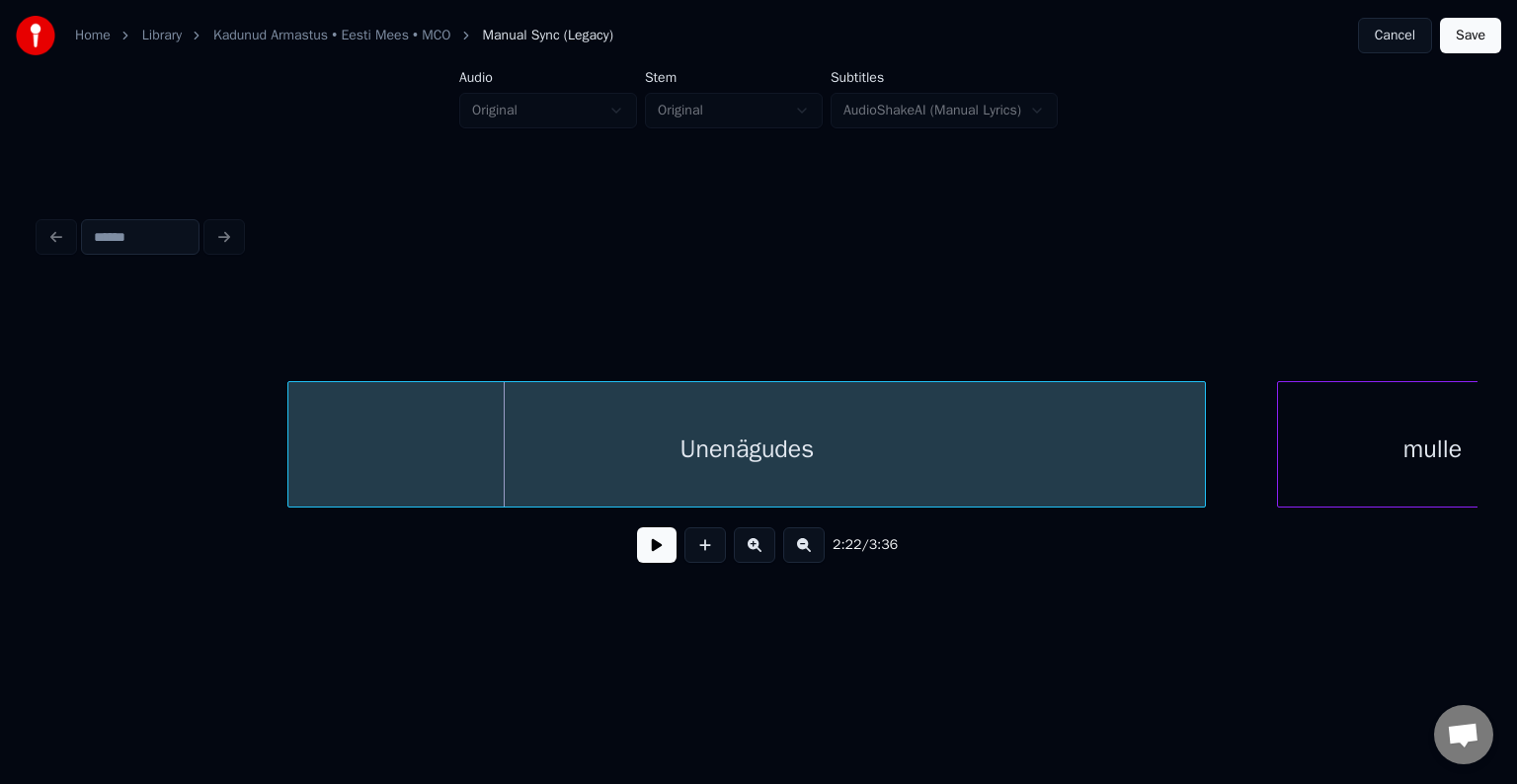 click on "Unenägudes" at bounding box center [747, 449] 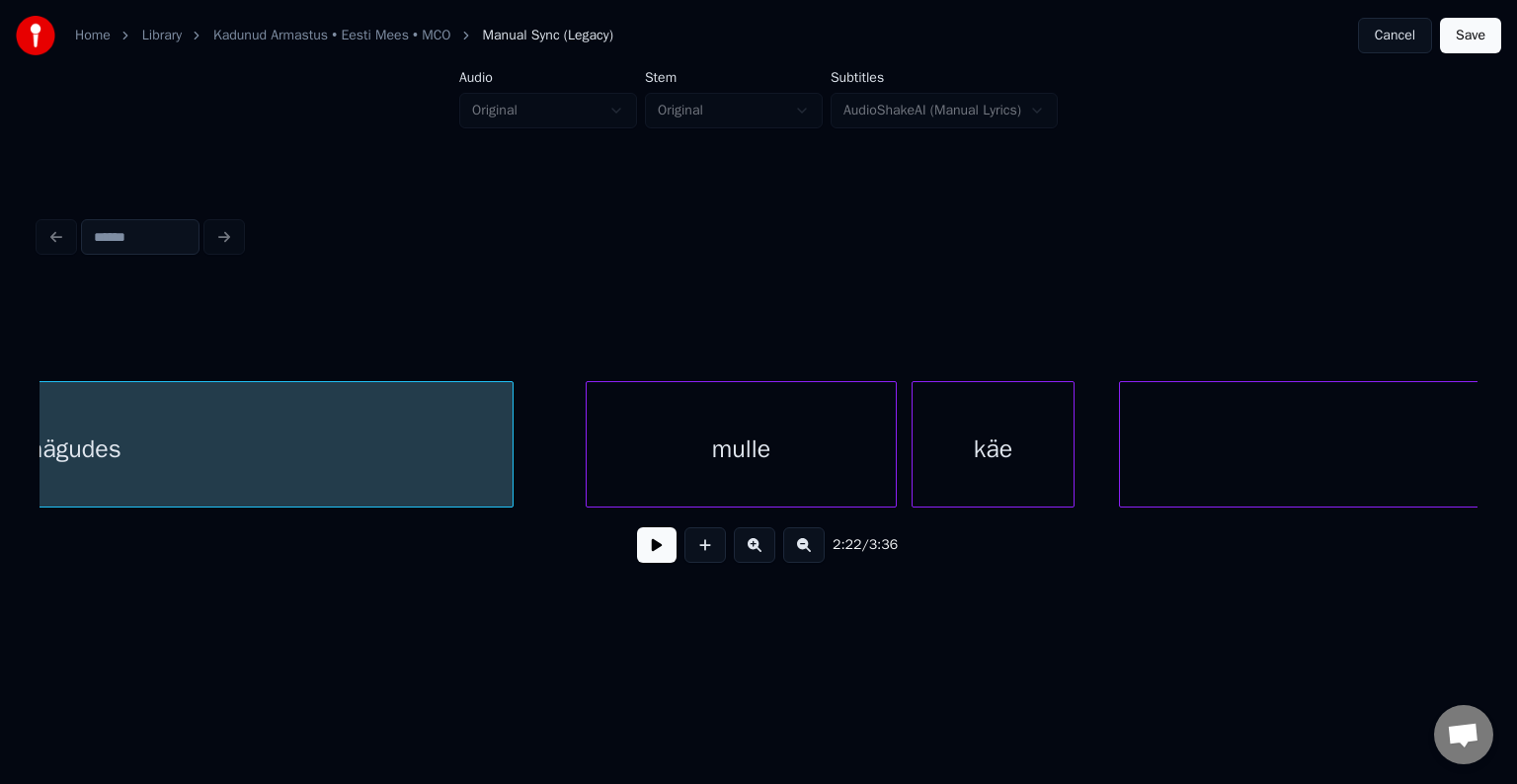 scroll, scrollTop: 0, scrollLeft: 106207, axis: horizontal 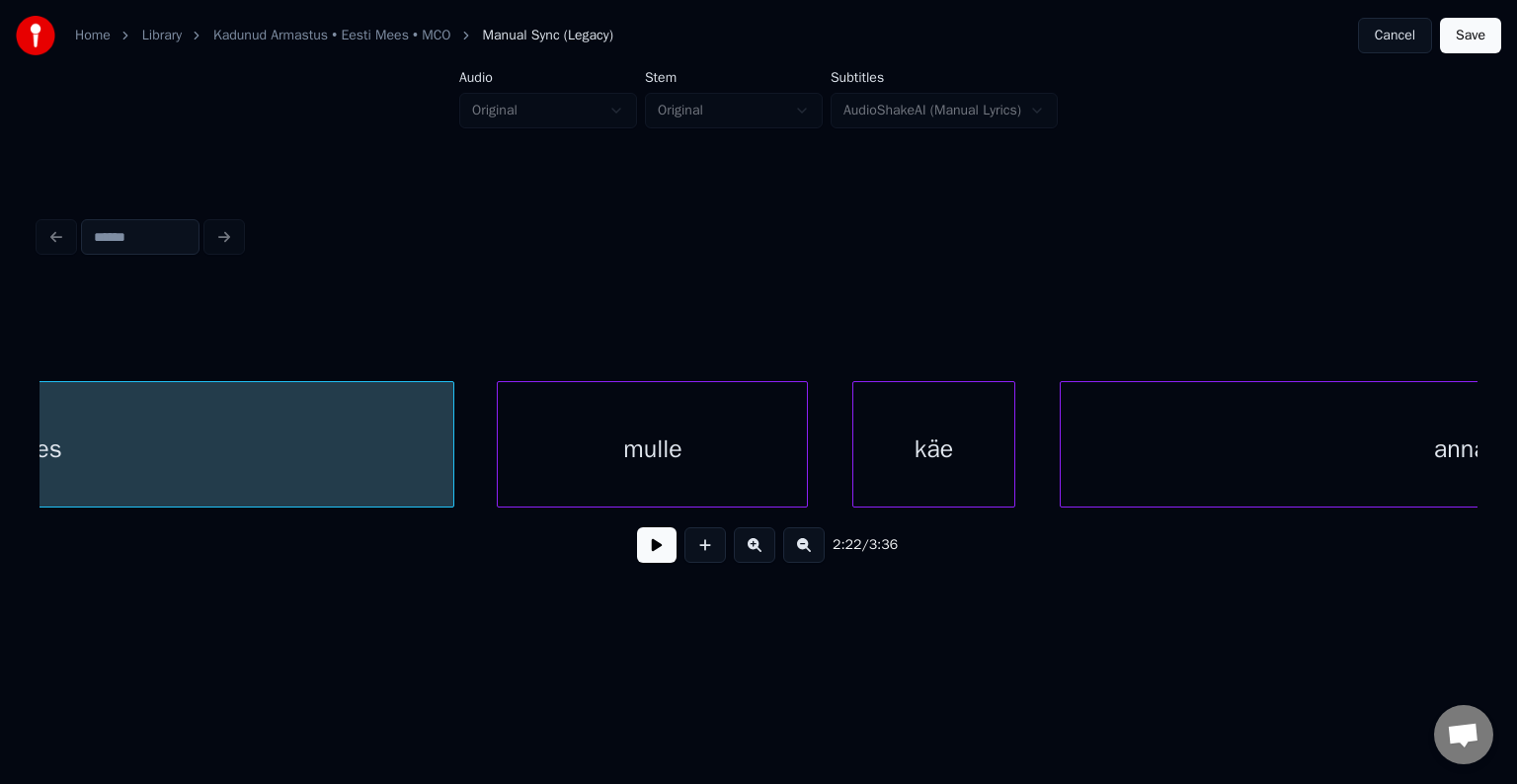 click on "mulle" at bounding box center (652, 449) 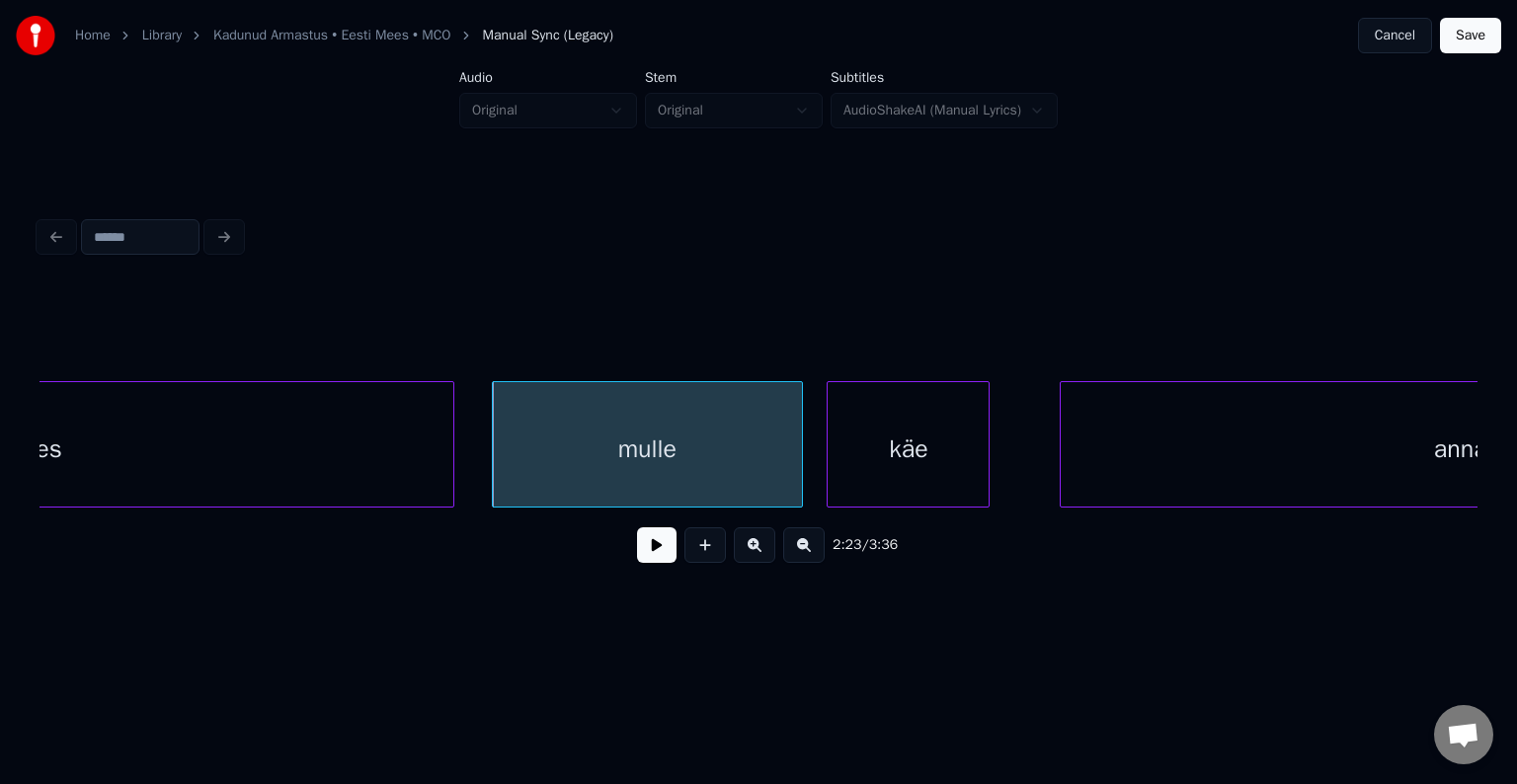 click on "käe" at bounding box center (908, 449) 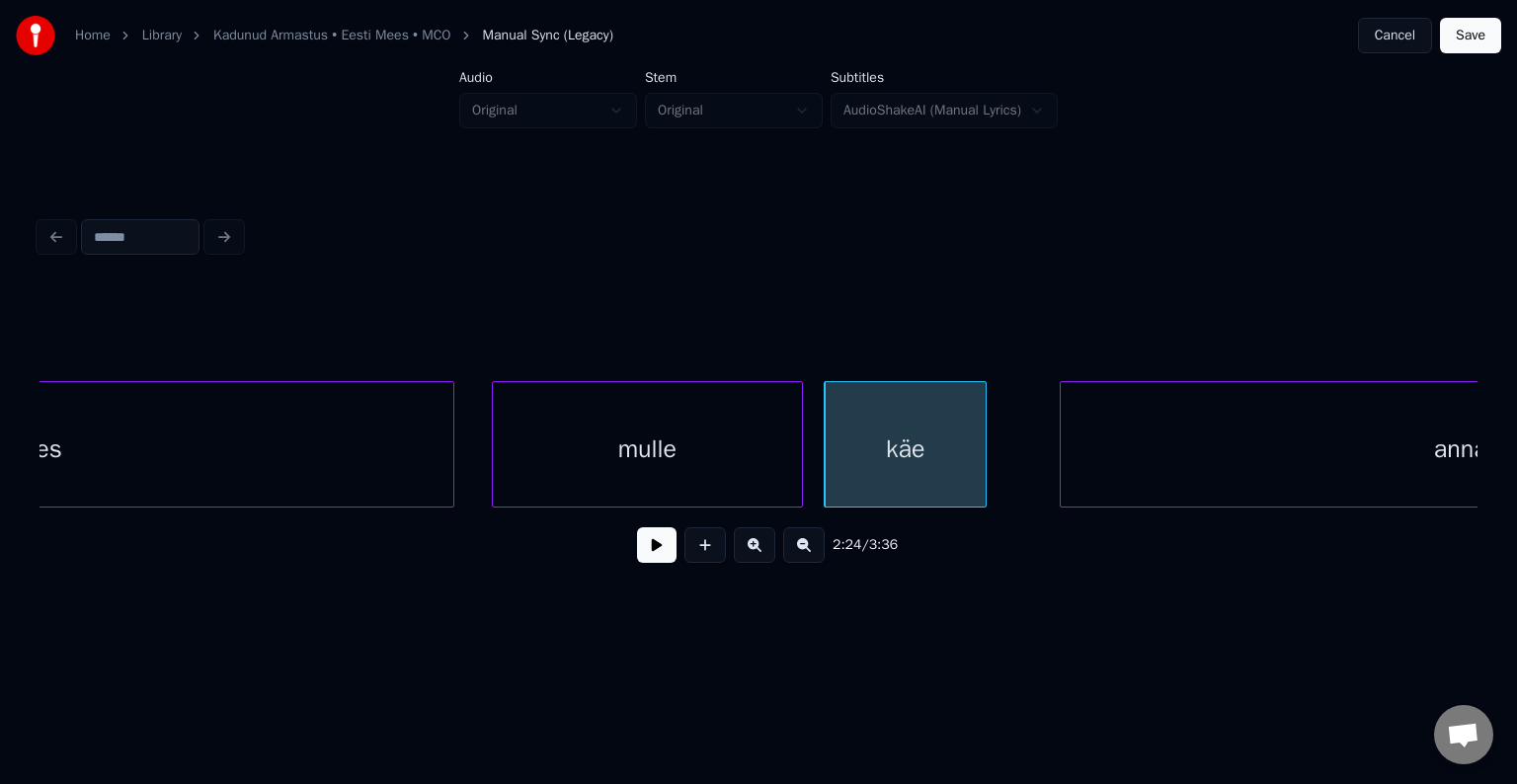 scroll, scrollTop: 0, scrollLeft: 106600, axis: horizontal 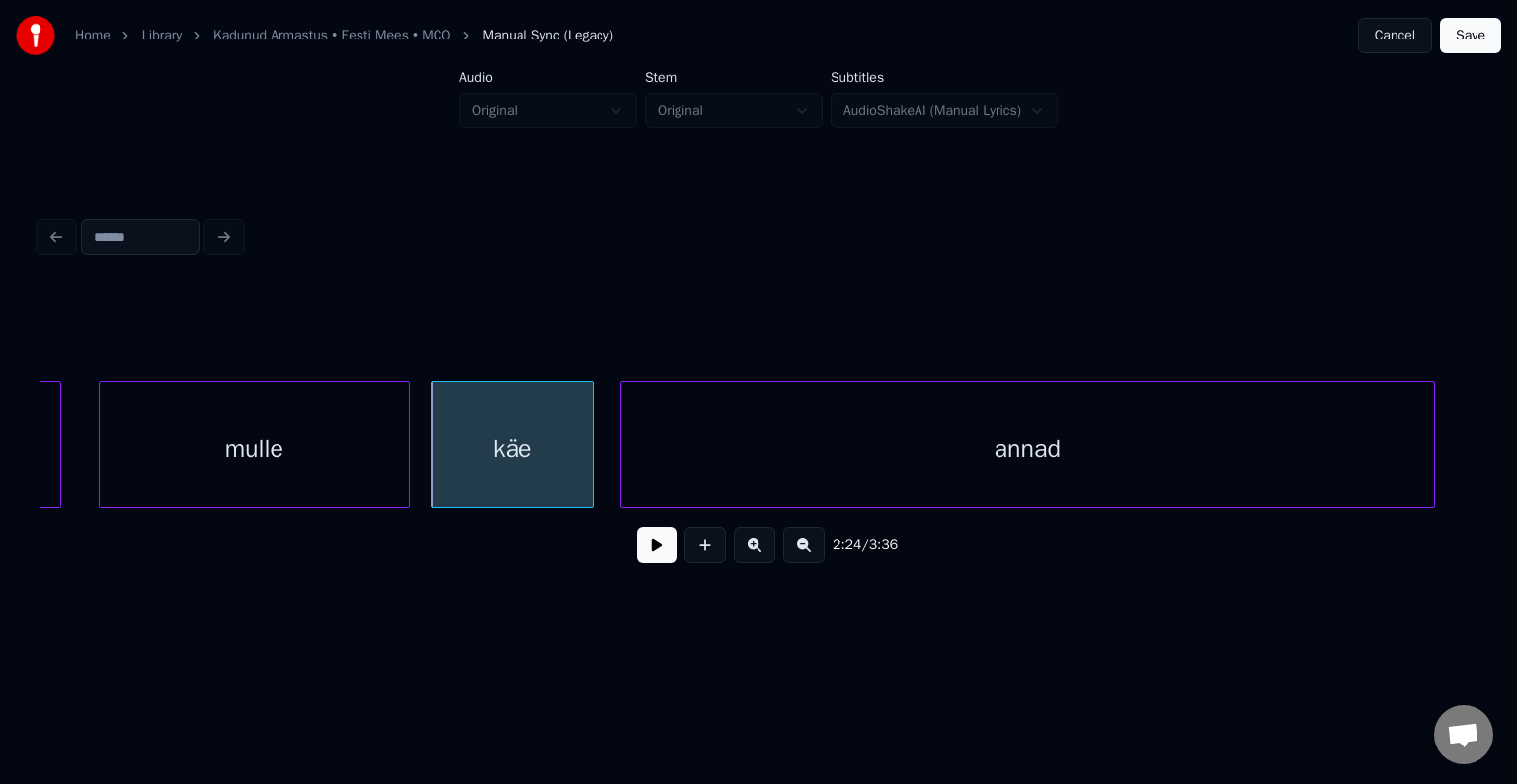 click on "annad" at bounding box center (1027, 449) 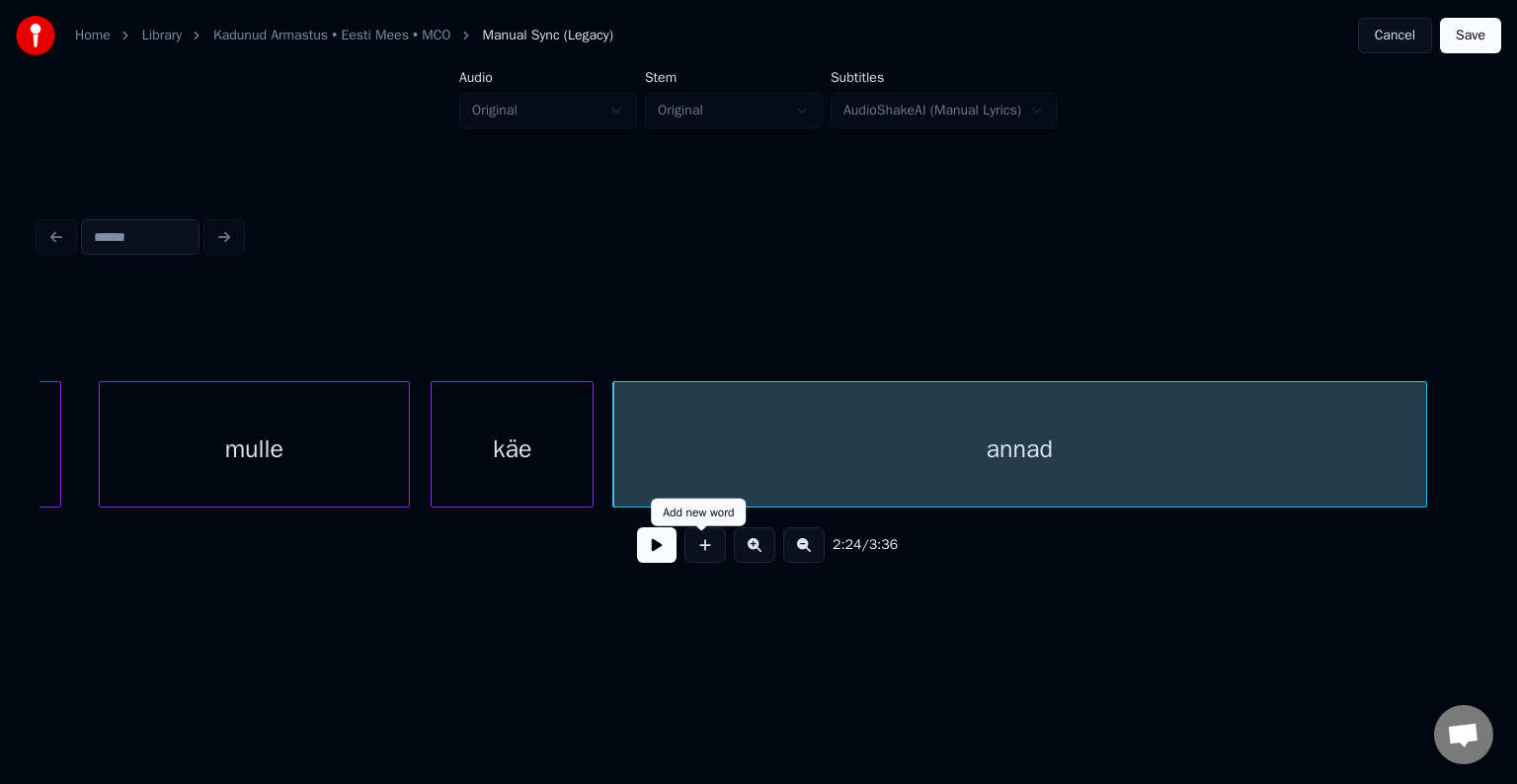 click at bounding box center [657, 545] 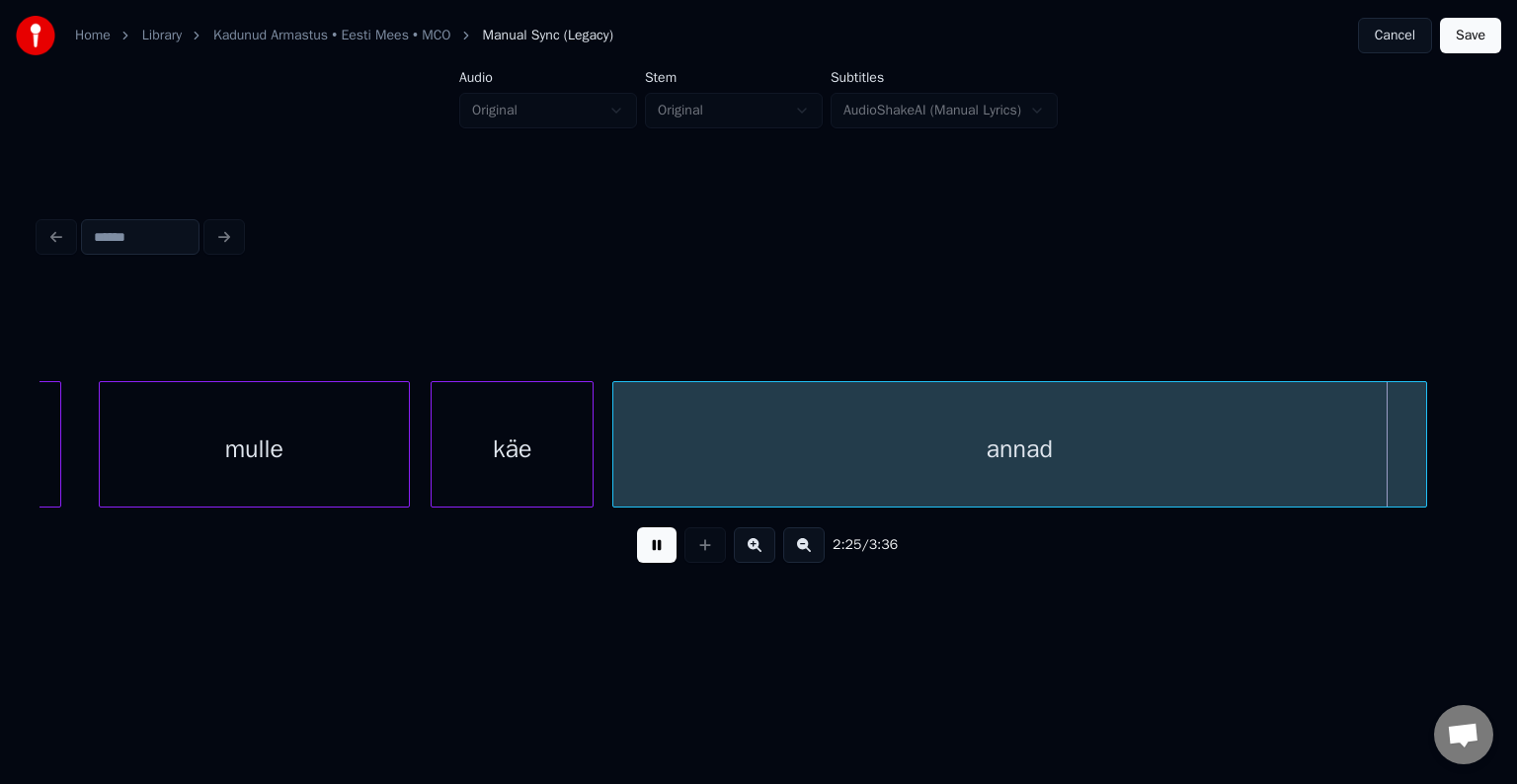 scroll, scrollTop: 0, scrollLeft: 108046, axis: horizontal 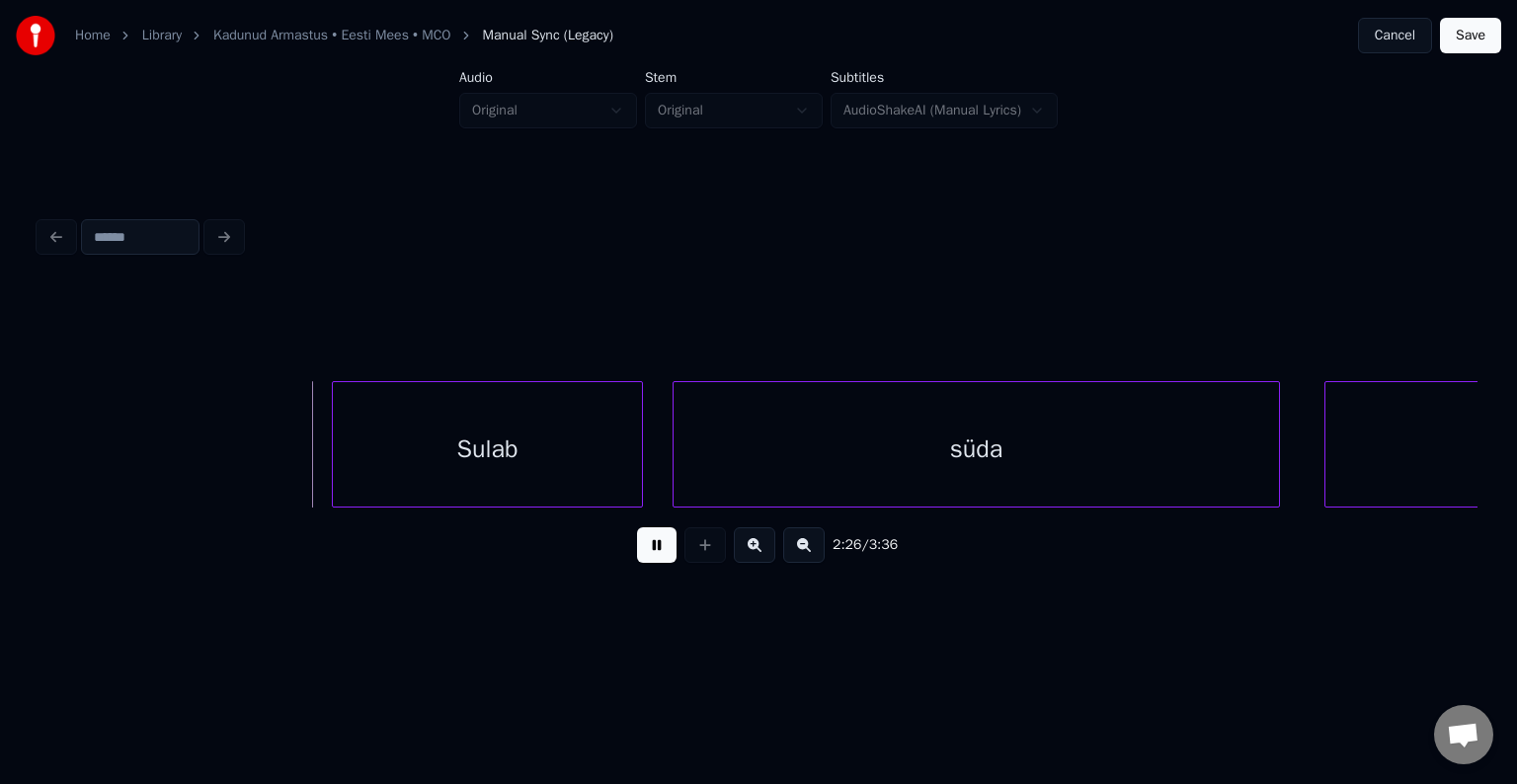 click at bounding box center [657, 545] 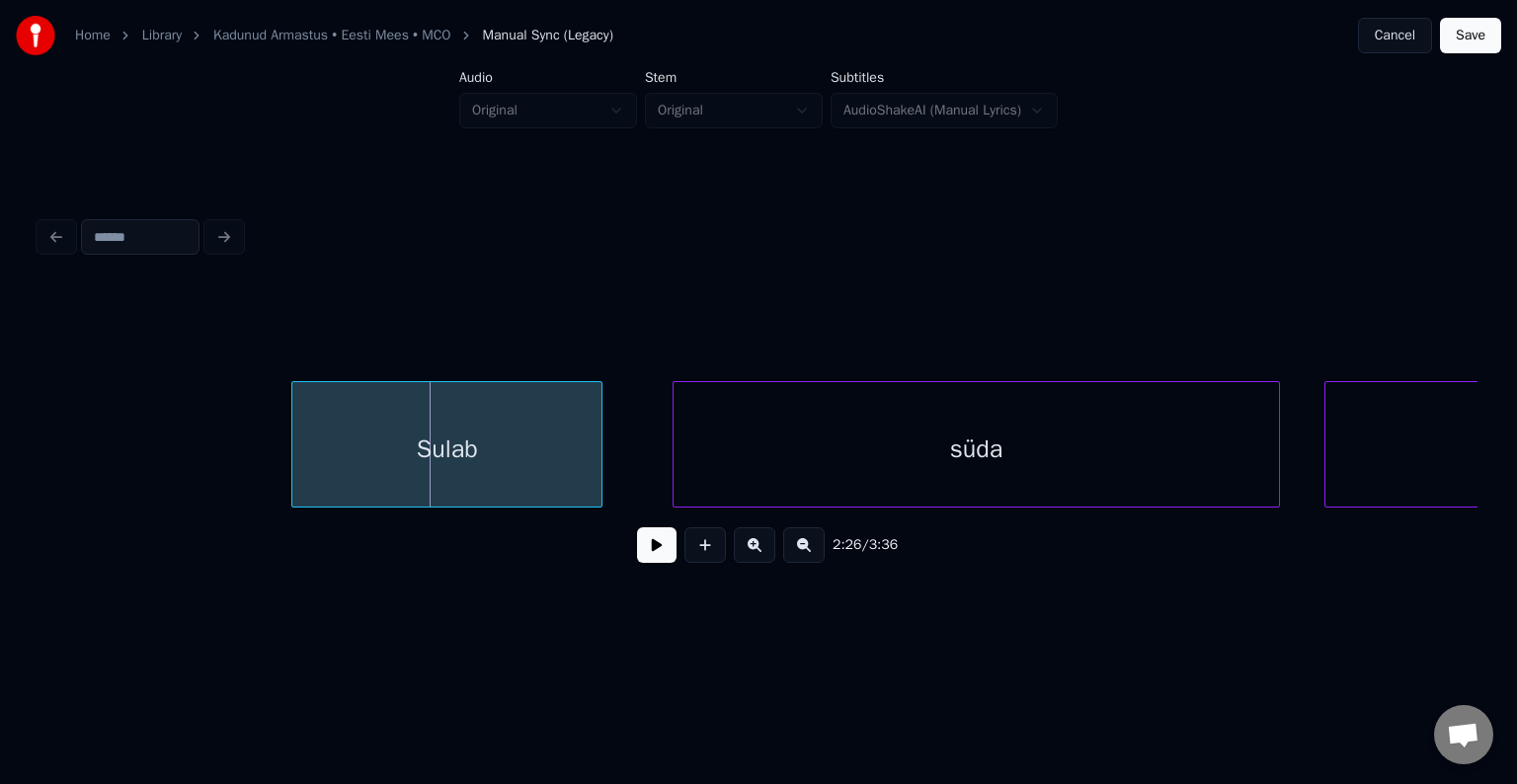 click on "Sulab" at bounding box center (446, 449) 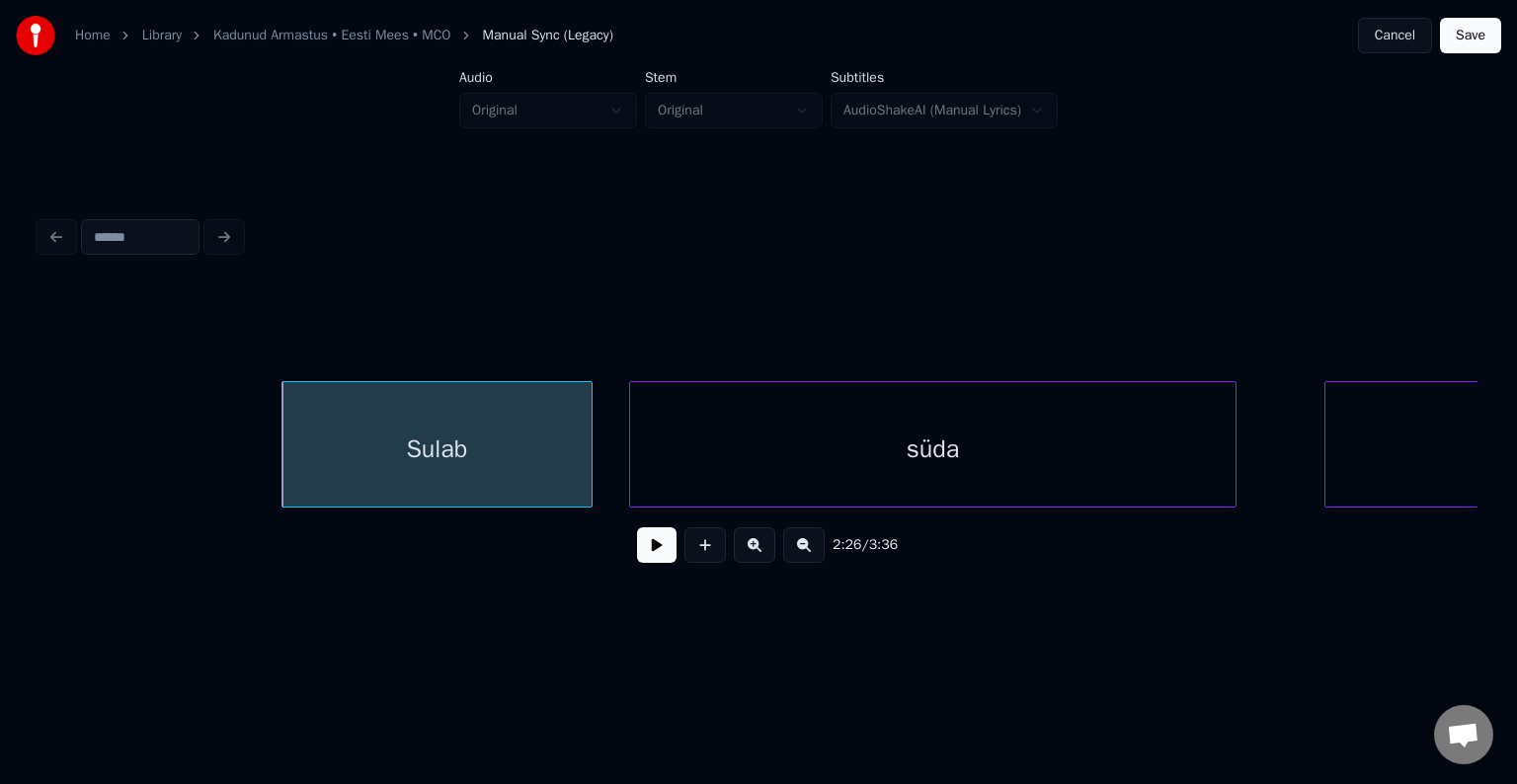 click on "süda" at bounding box center [932, 449] 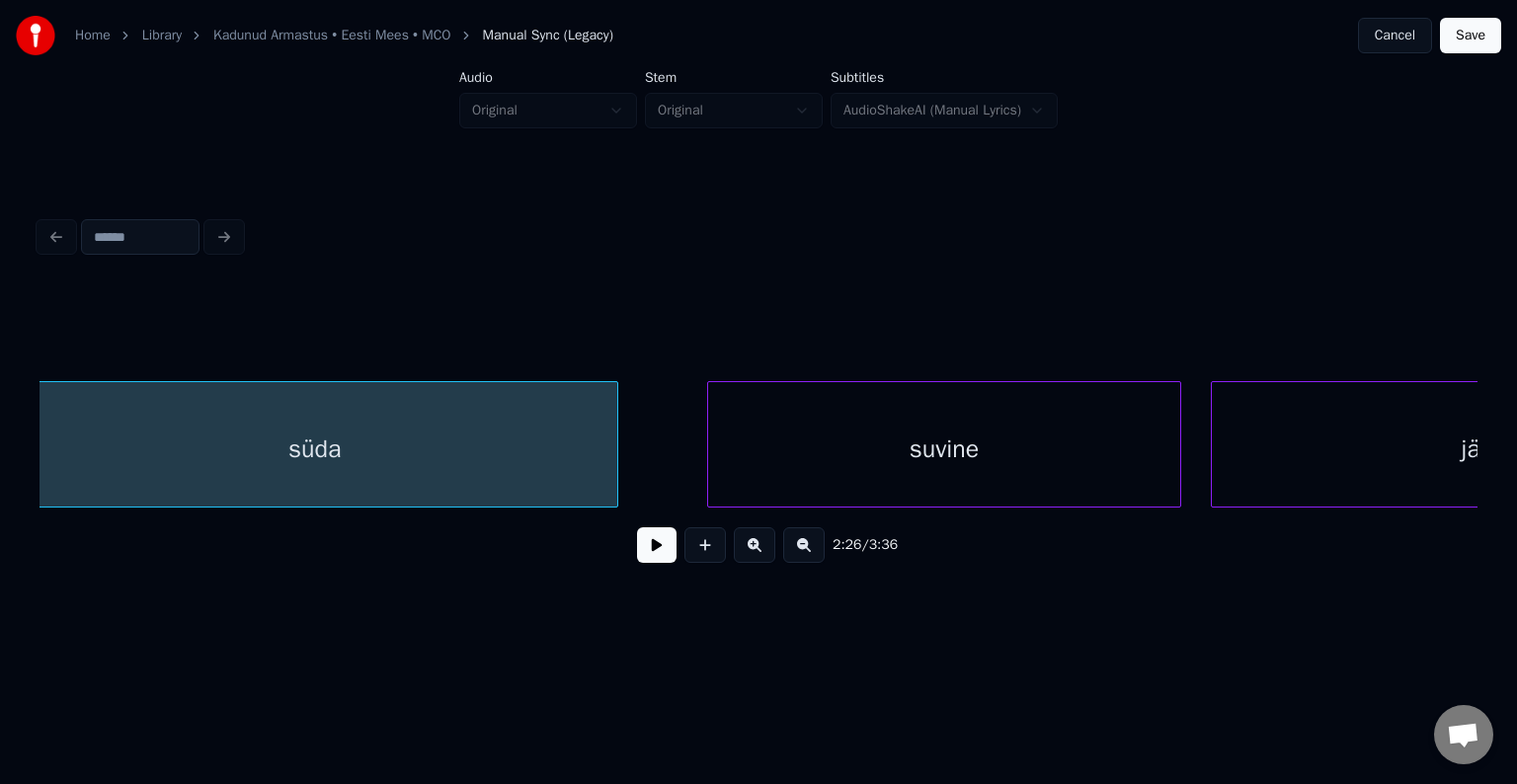 scroll, scrollTop: 0, scrollLeft: 108678, axis: horizontal 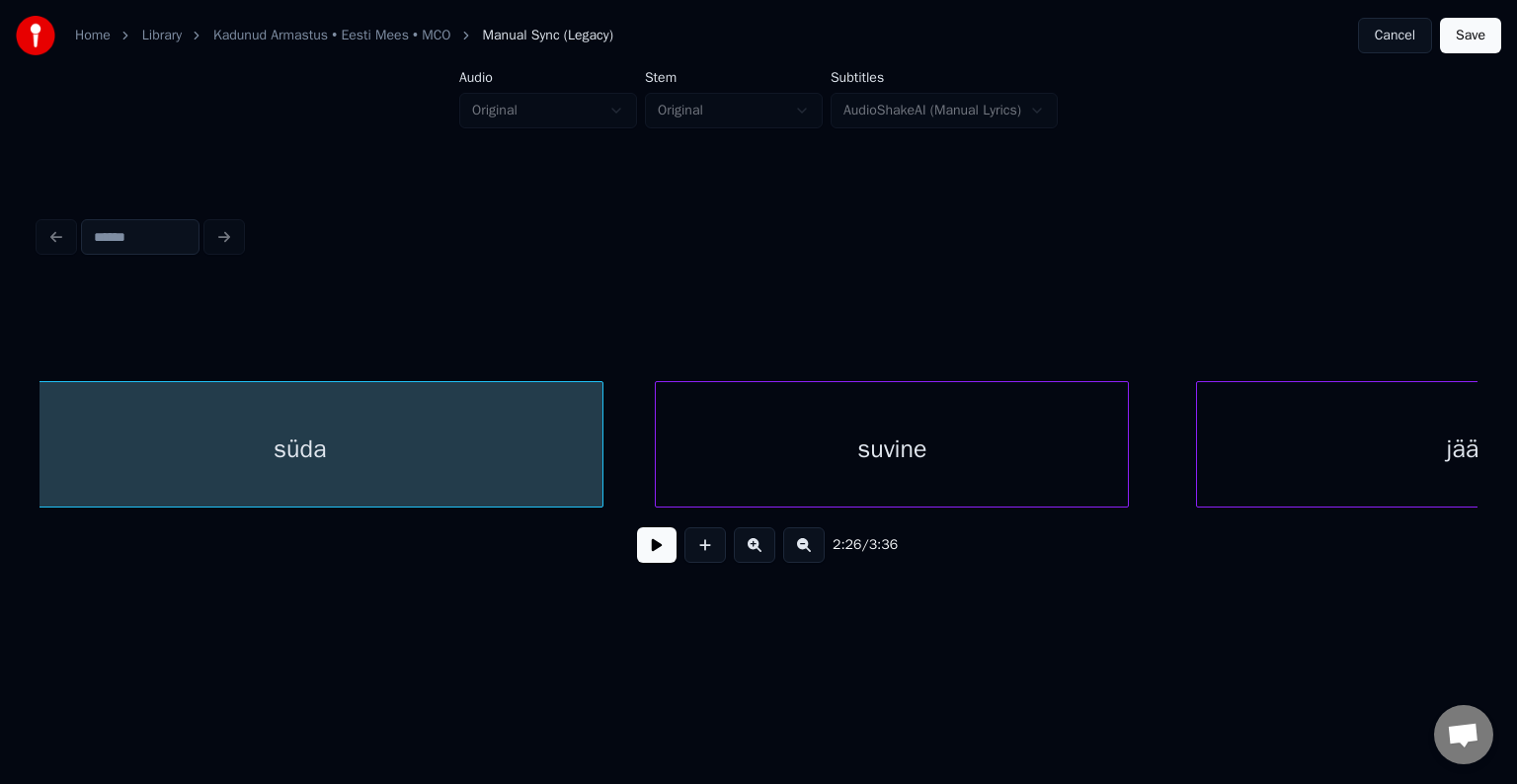 click on "suvine" at bounding box center (892, 449) 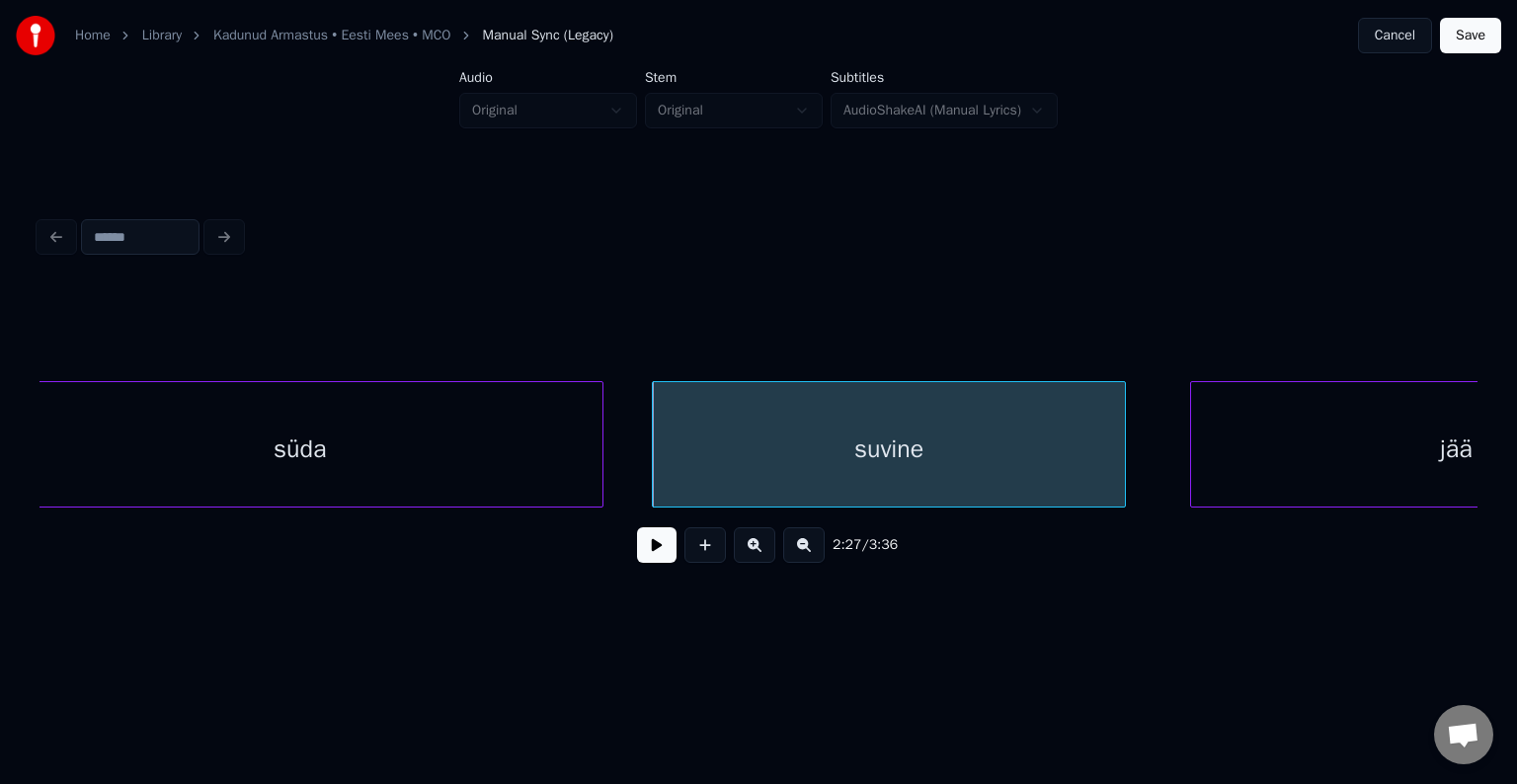 scroll, scrollTop: 0, scrollLeft: 108926, axis: horizontal 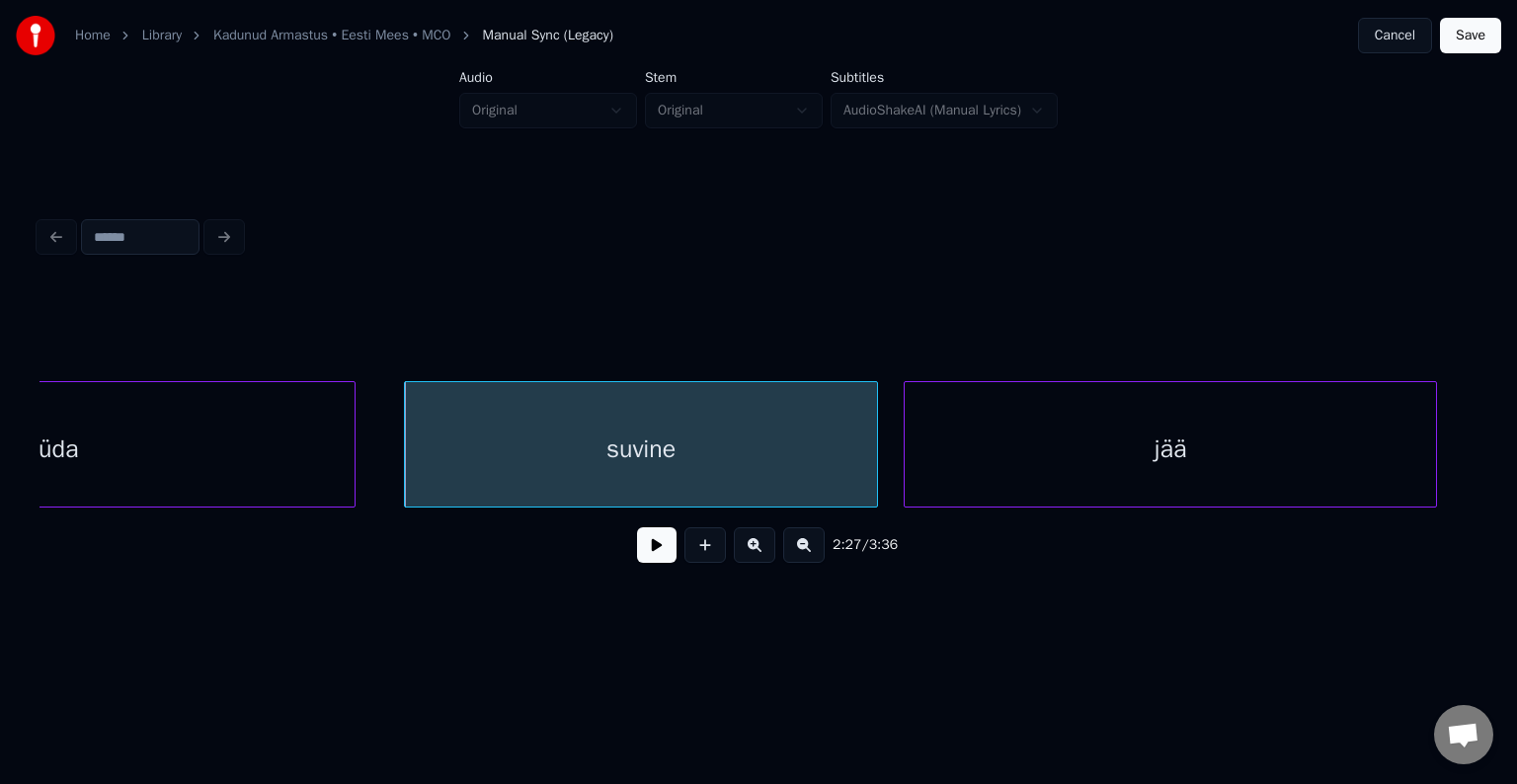 click on "jää" at bounding box center (1170, 449) 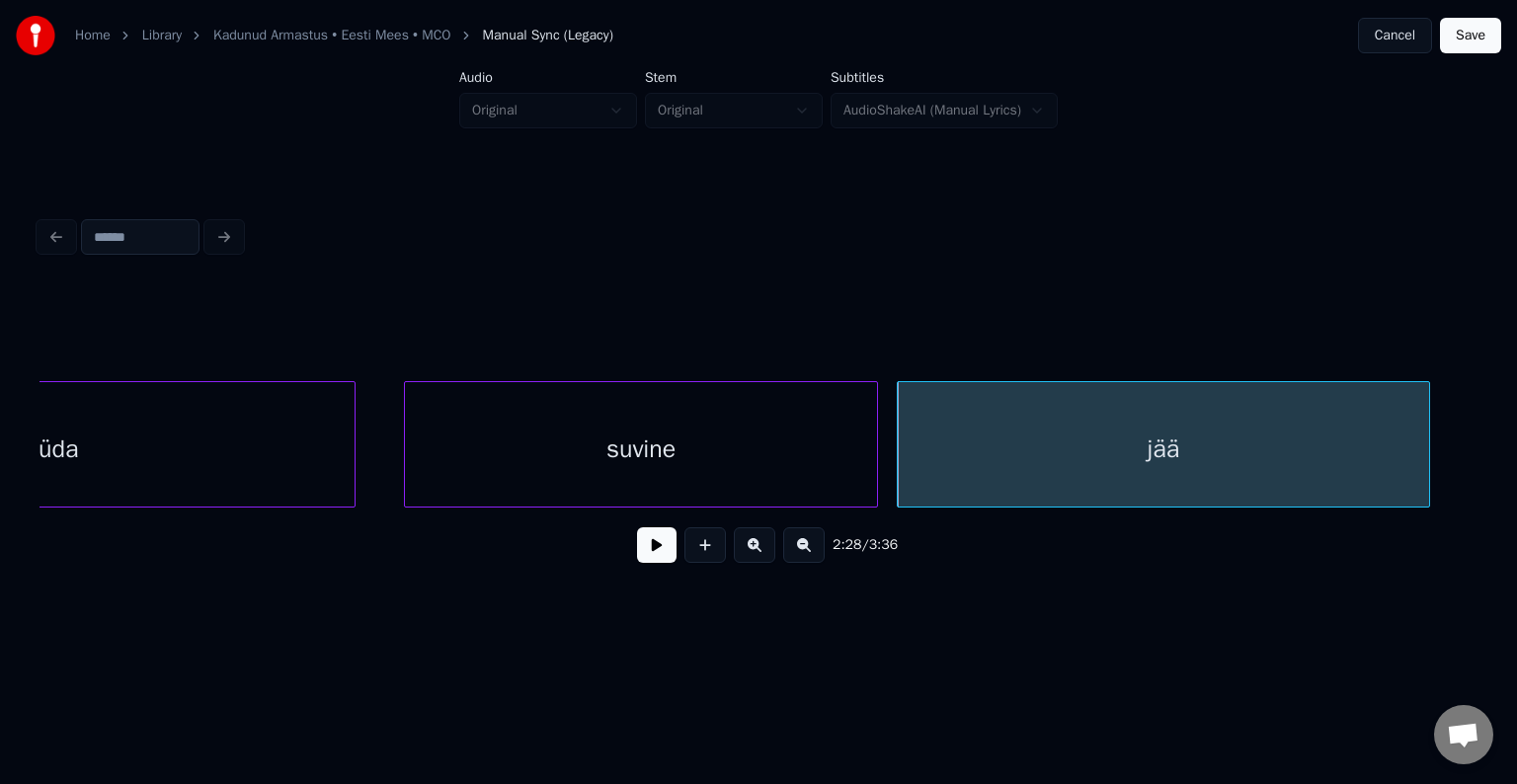click on "suvine" at bounding box center [641, 449] 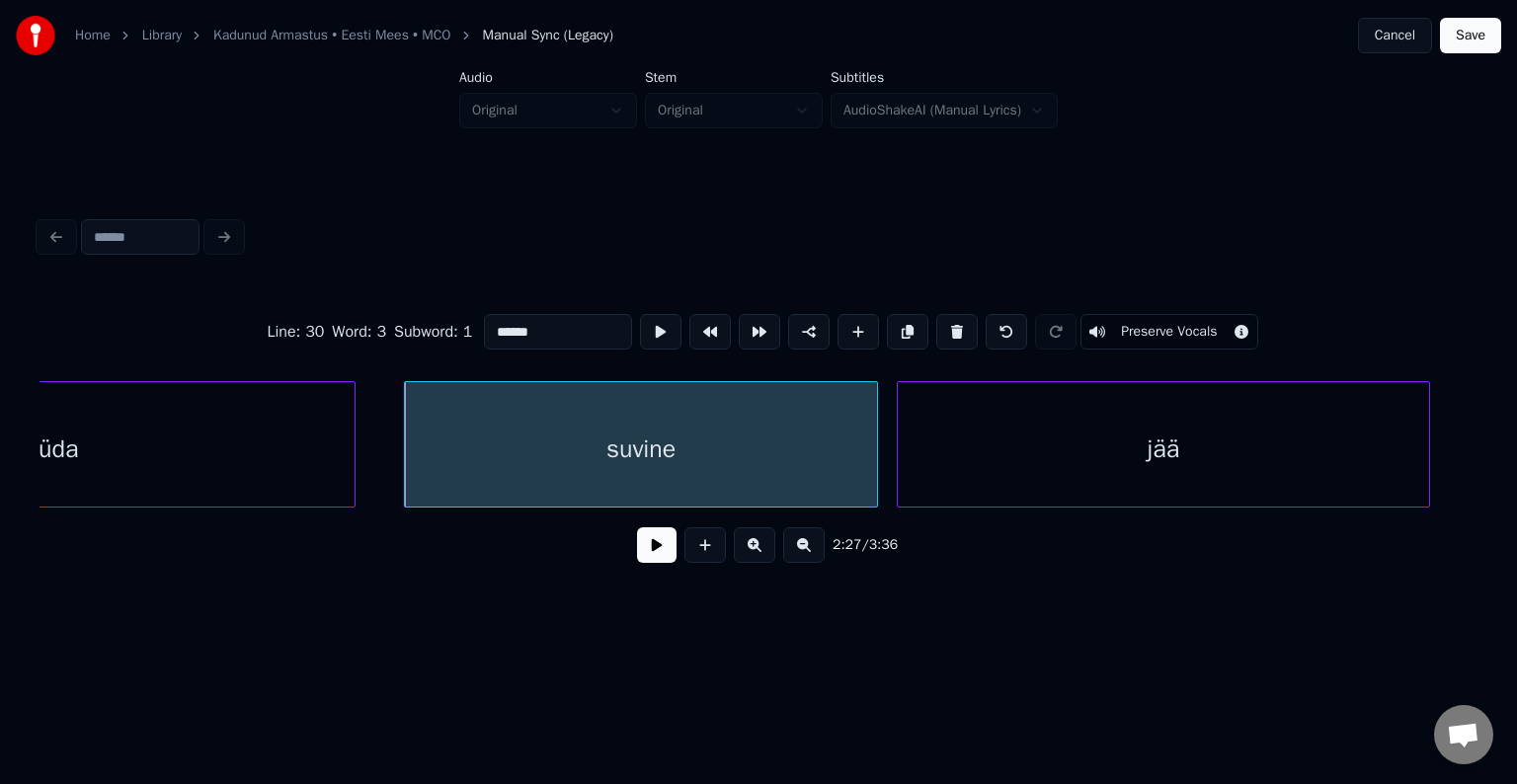 click at bounding box center (657, 545) 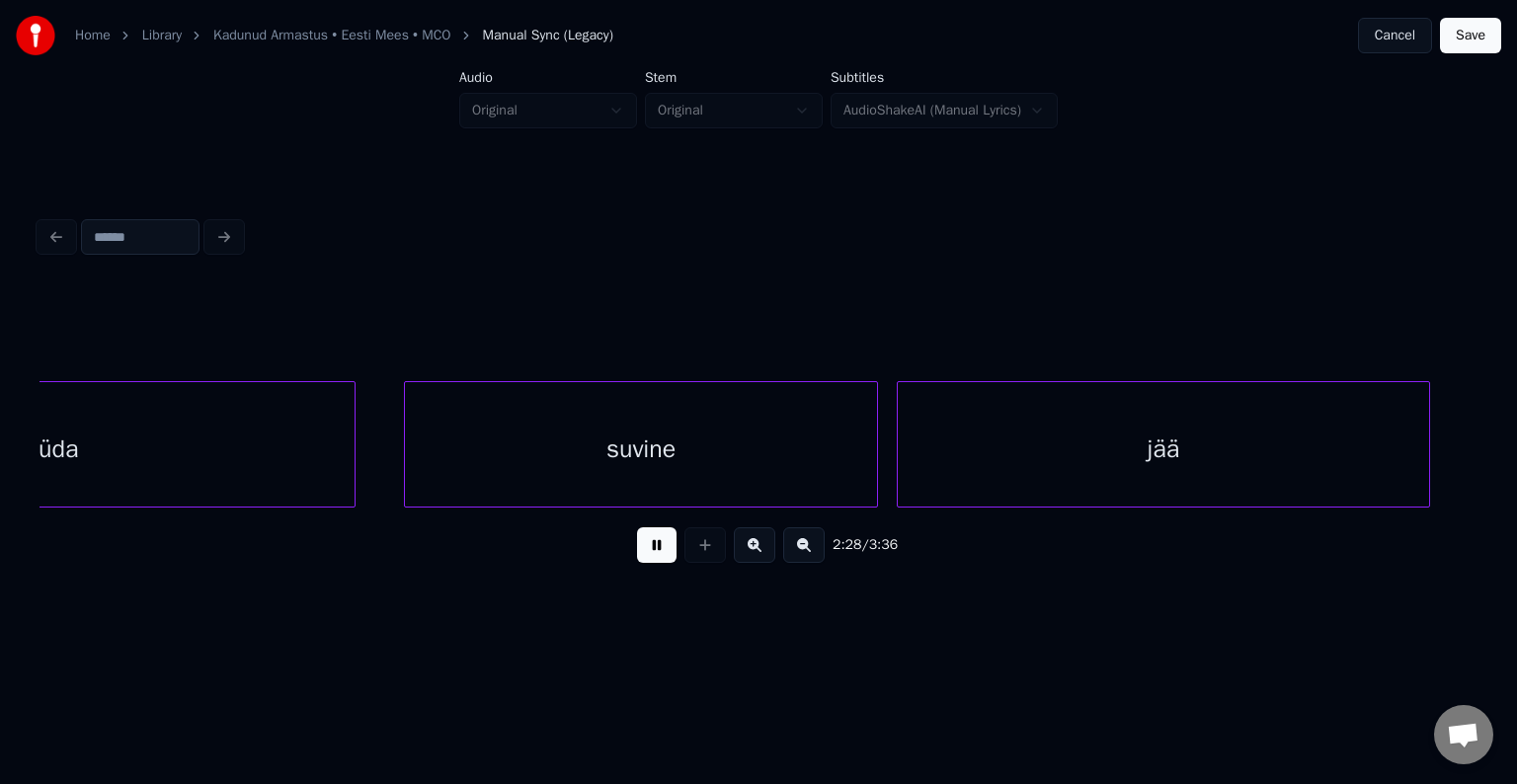 scroll, scrollTop: 0, scrollLeft: 110375, axis: horizontal 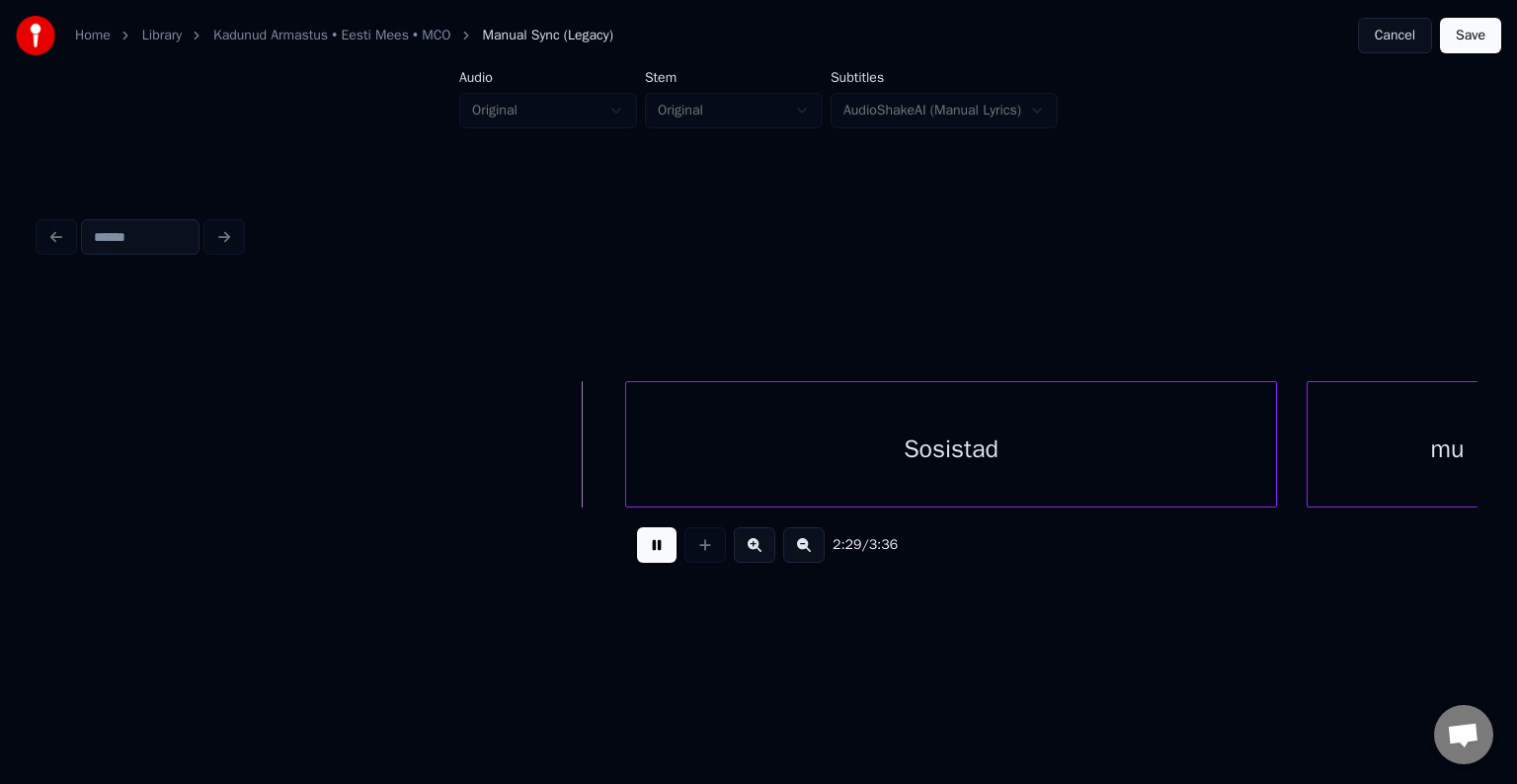 click at bounding box center (657, 545) 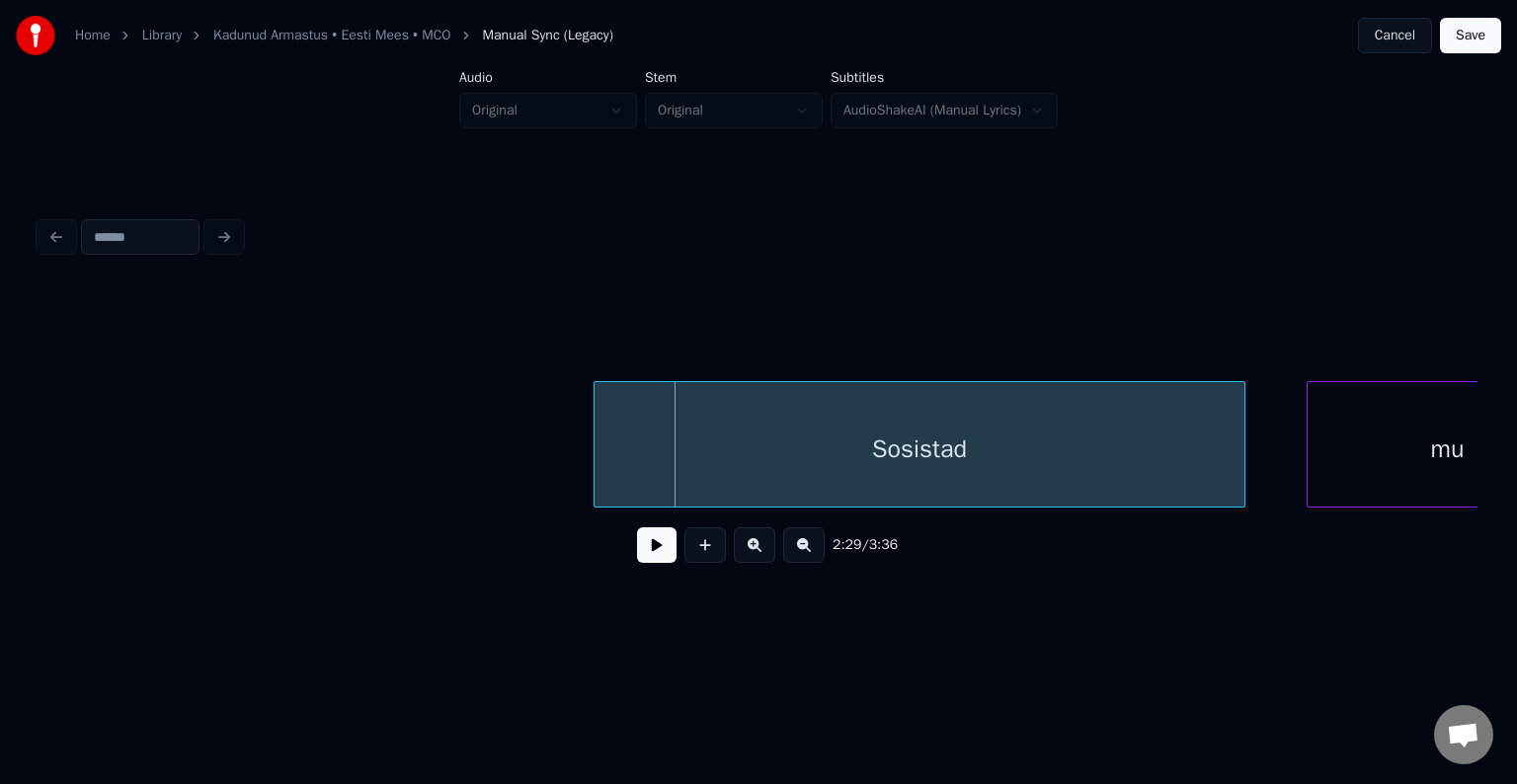 click on "Sosistad" at bounding box center [919, 449] 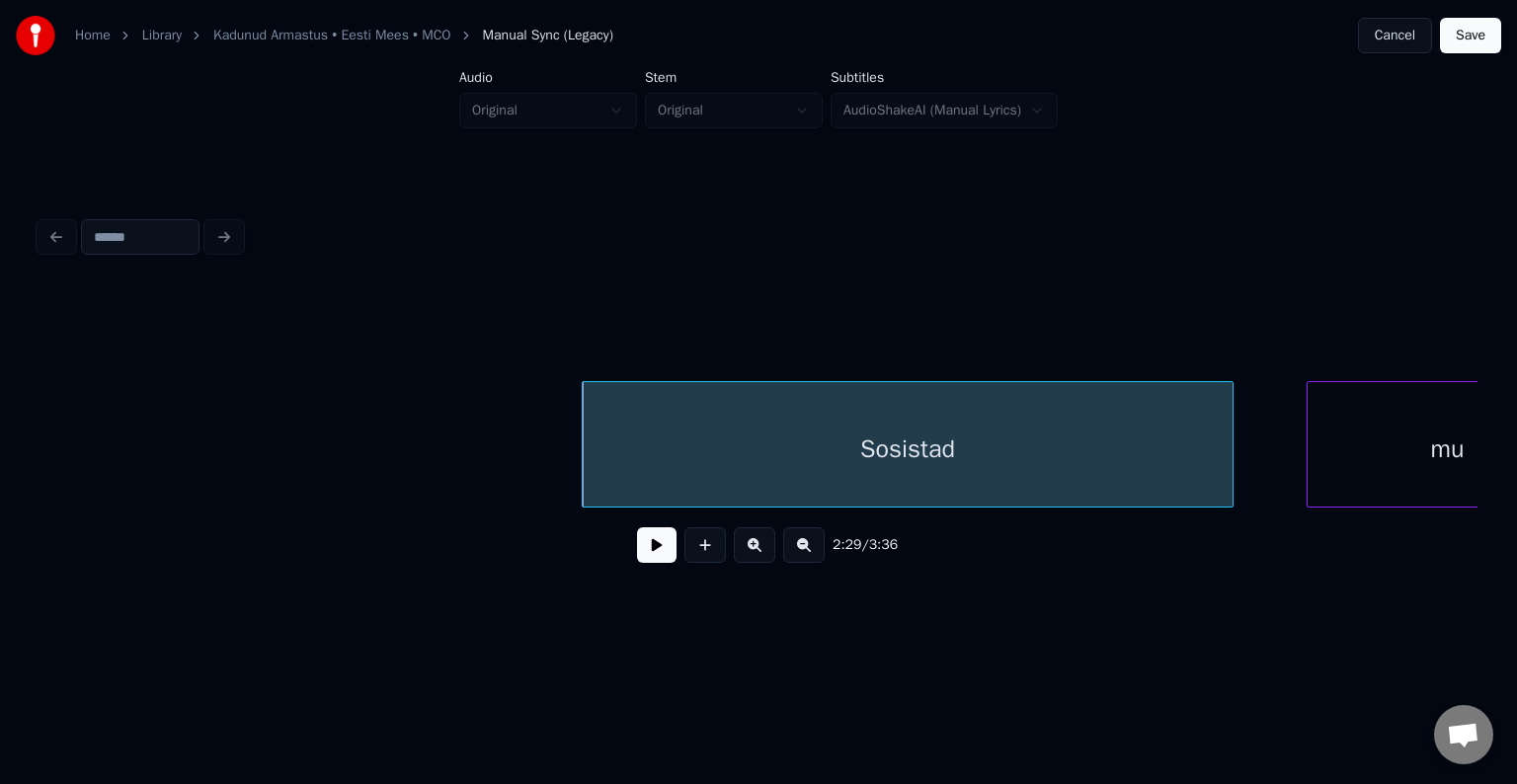 scroll, scrollTop: 0, scrollLeft: 110481, axis: horizontal 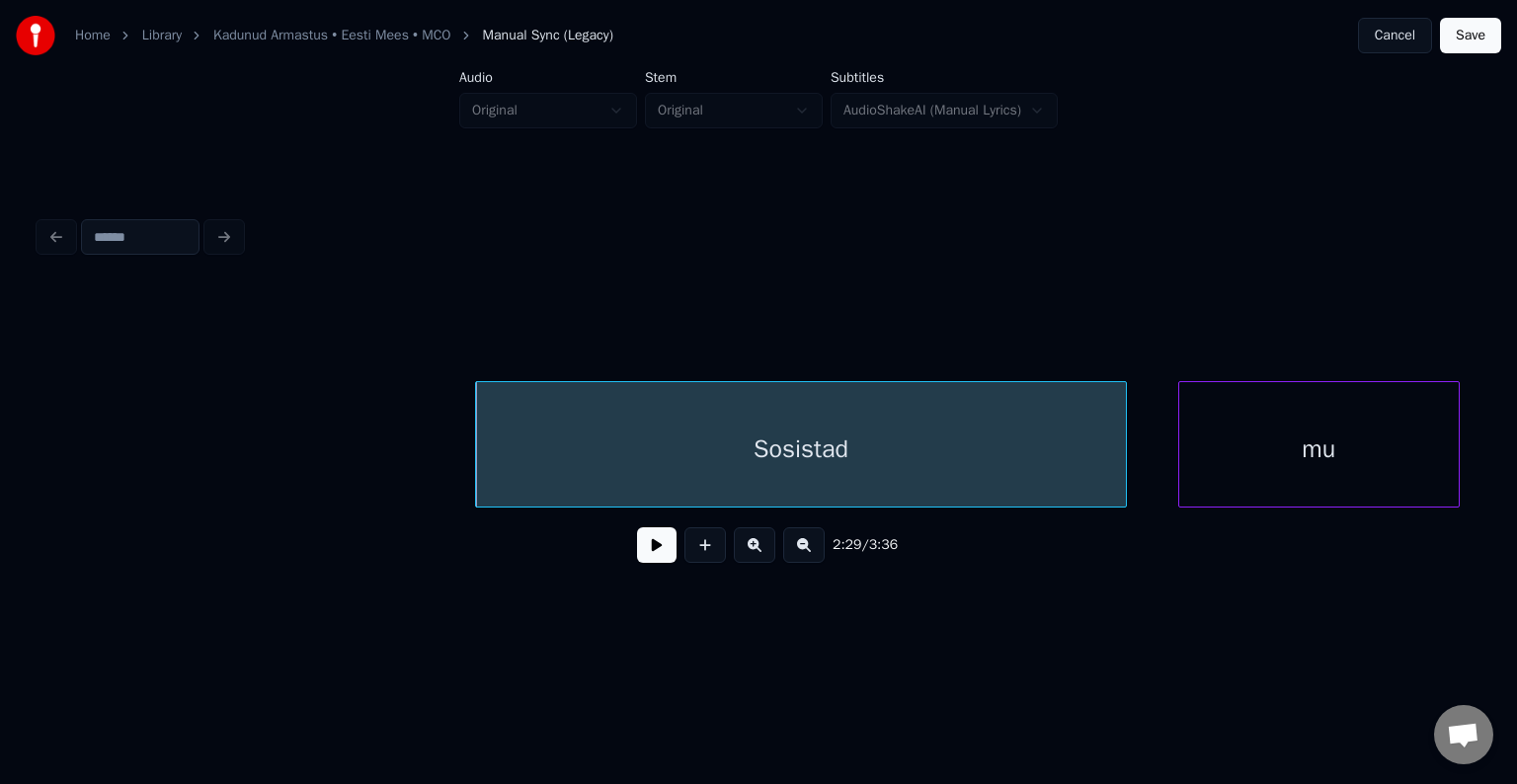 click on "mu" at bounding box center [1318, 449] 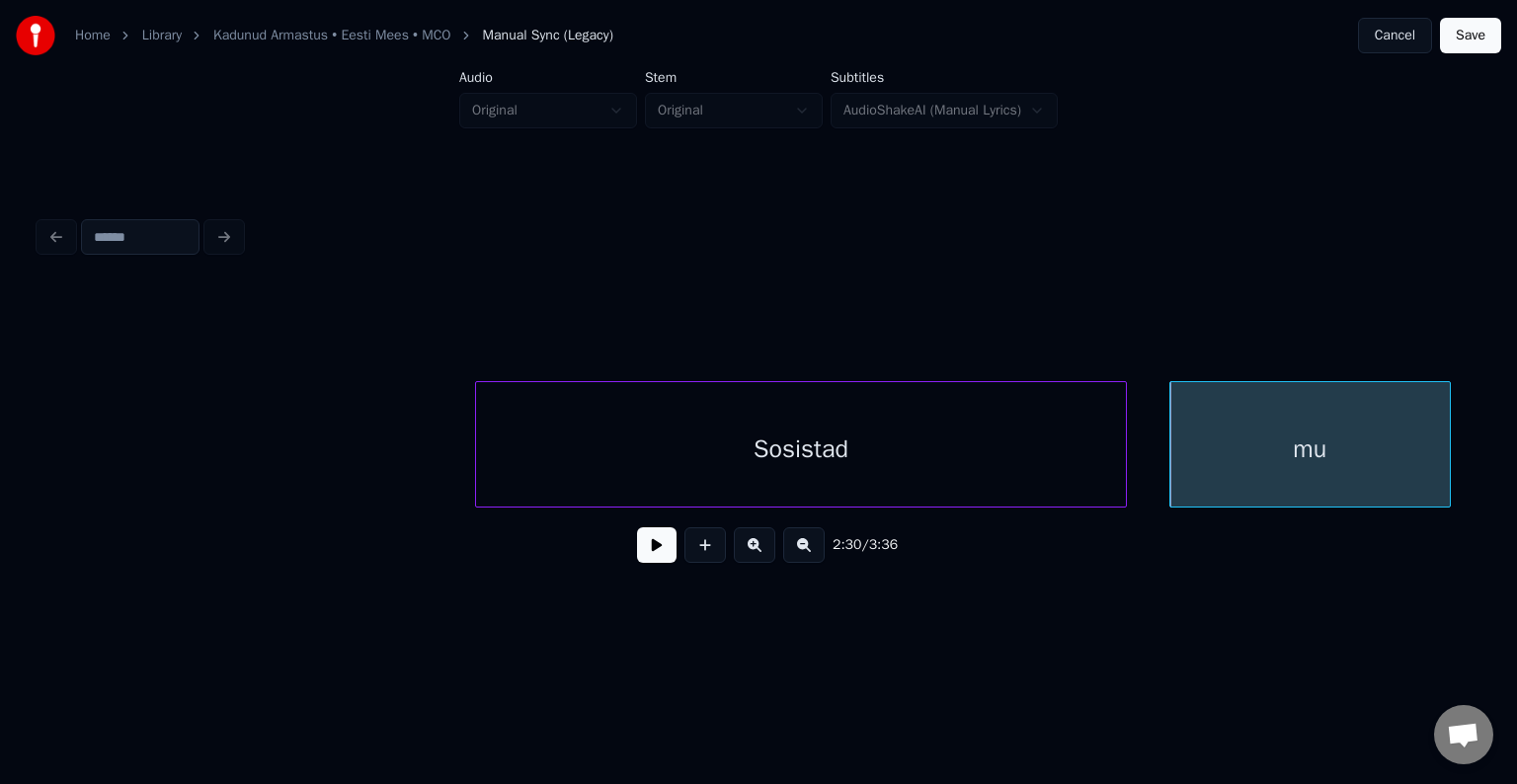 click at bounding box center (657, 545) 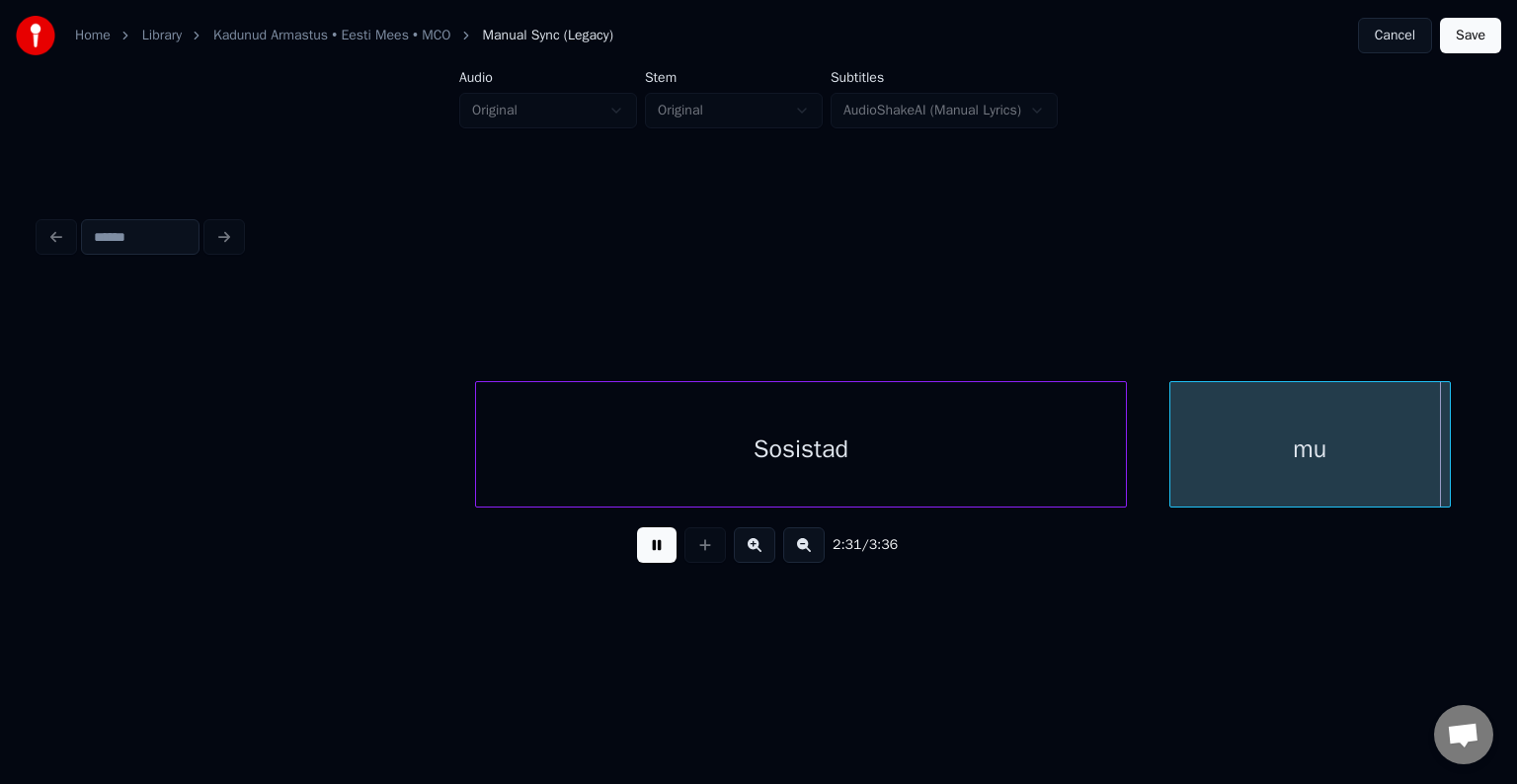 scroll, scrollTop: 0, scrollLeft: 111930, axis: horizontal 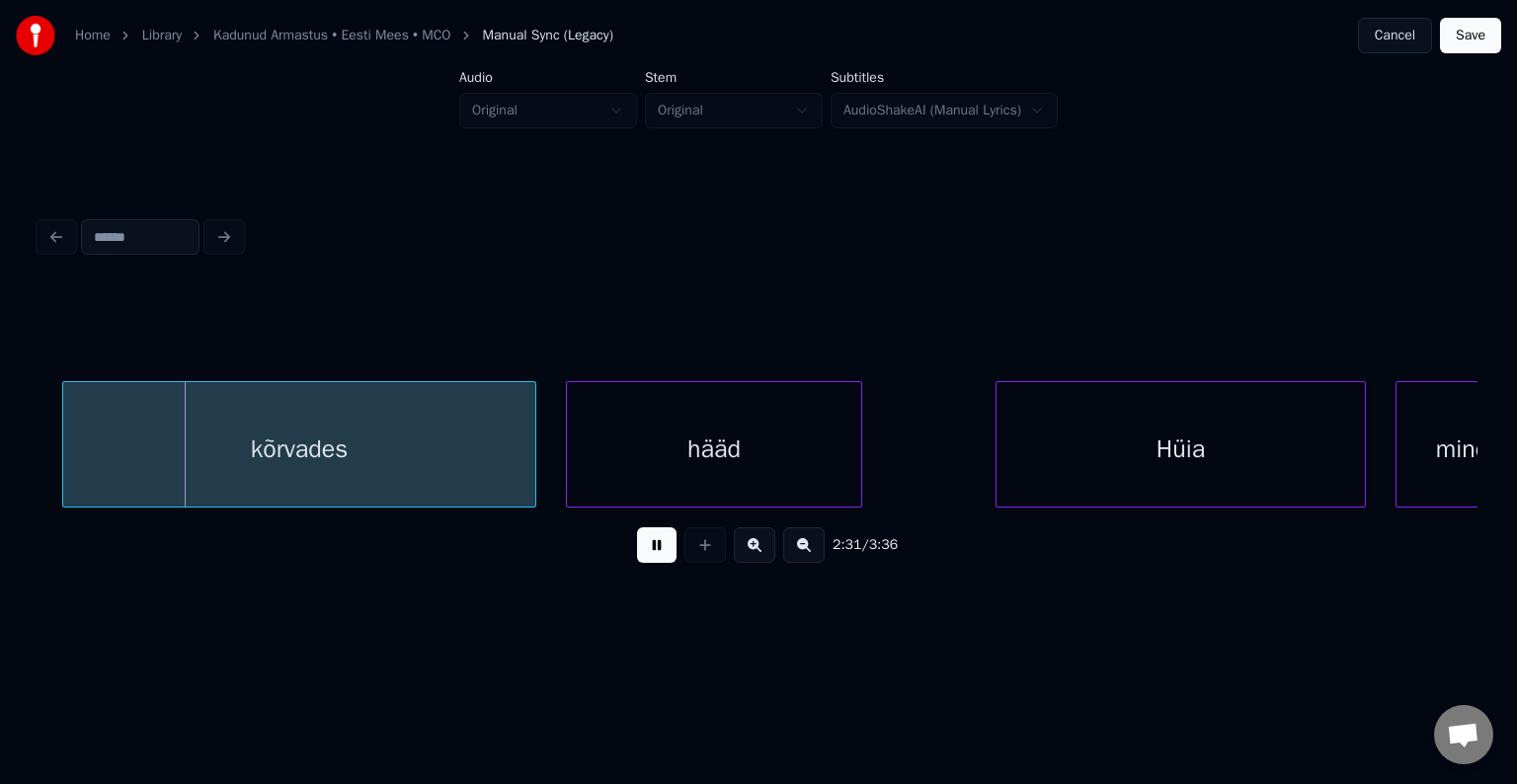 click at bounding box center (657, 545) 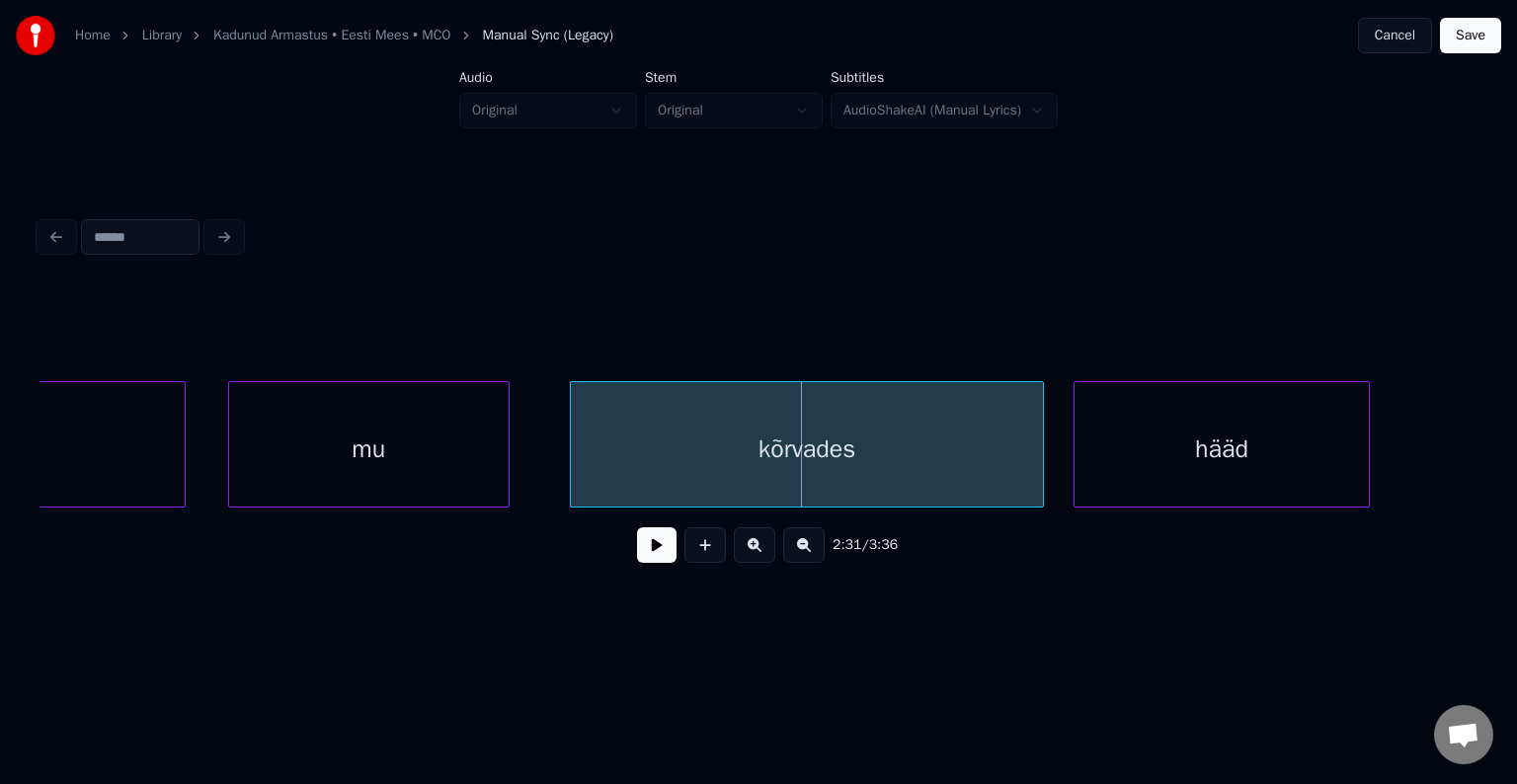 scroll, scrollTop: 0, scrollLeft: 111417, axis: horizontal 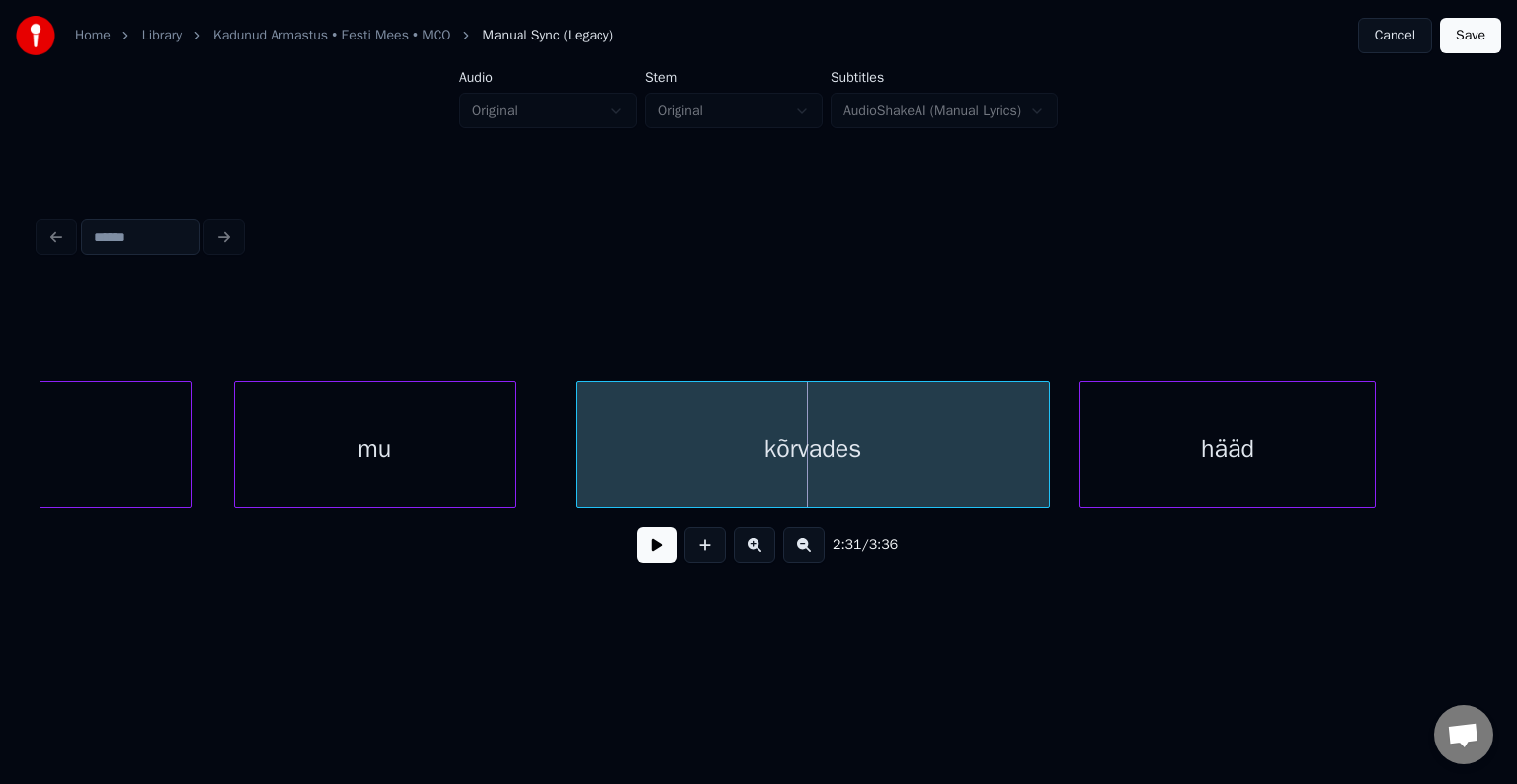 click on "mu" at bounding box center [374, 449] 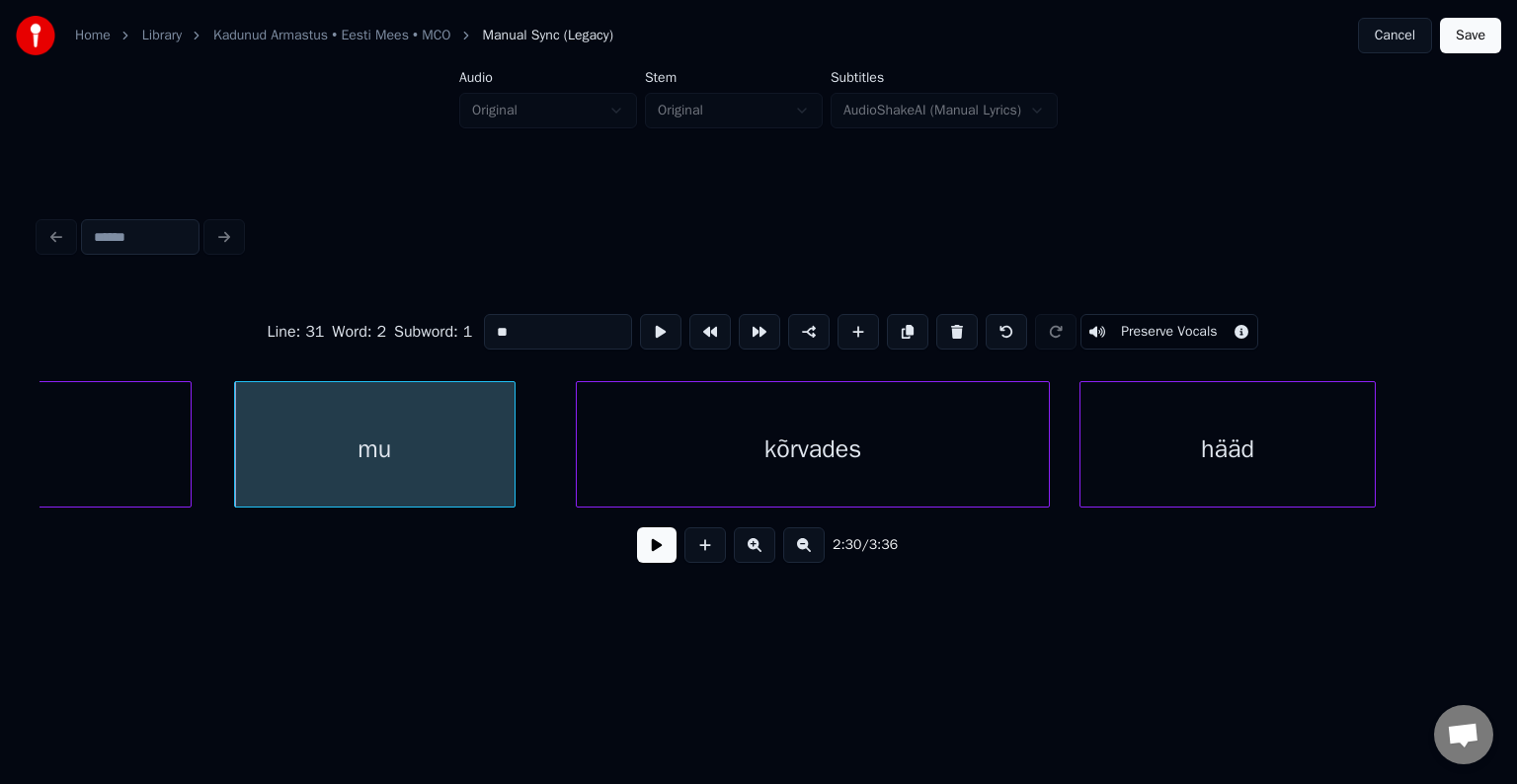 click at bounding box center (657, 545) 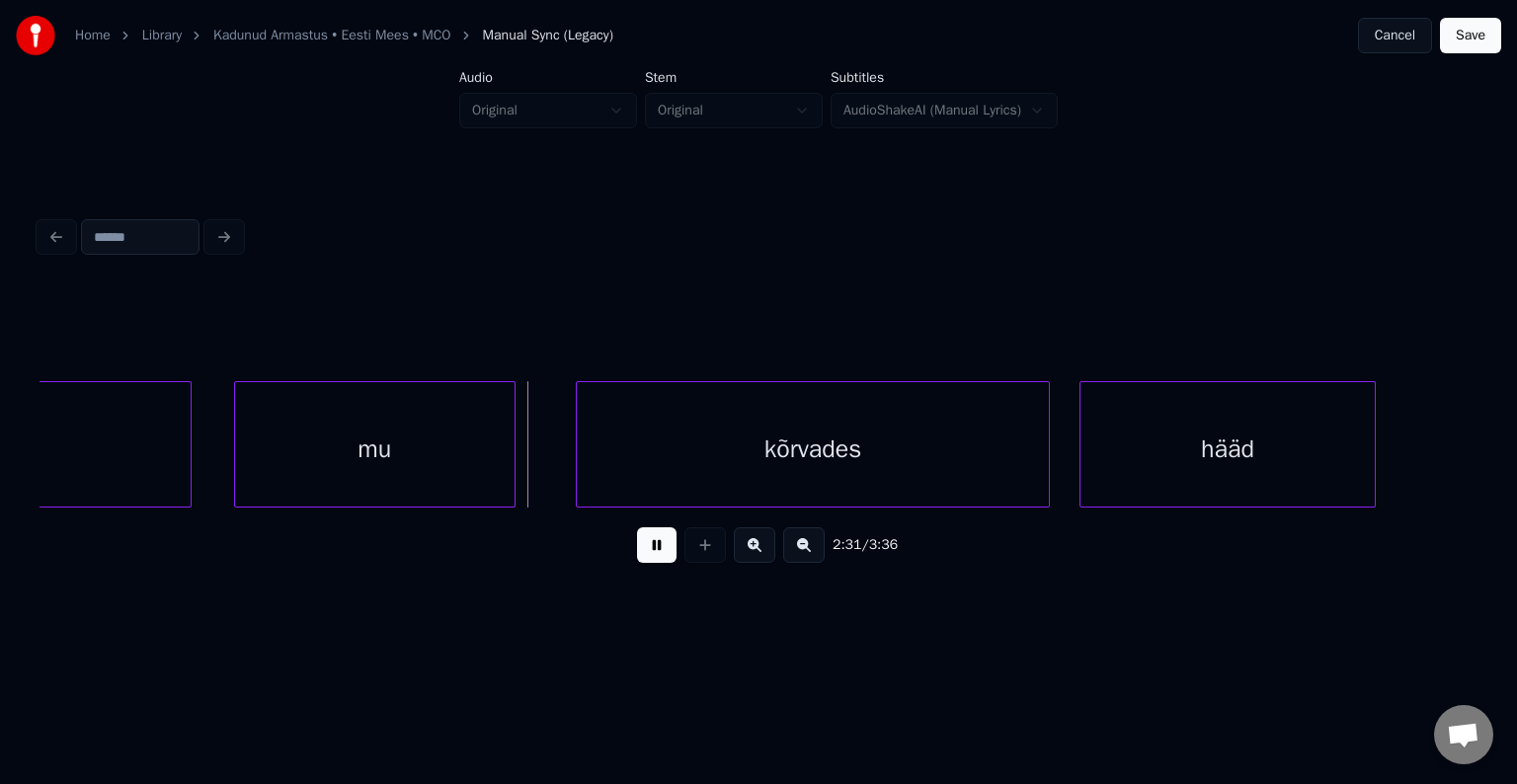 click at bounding box center (657, 545) 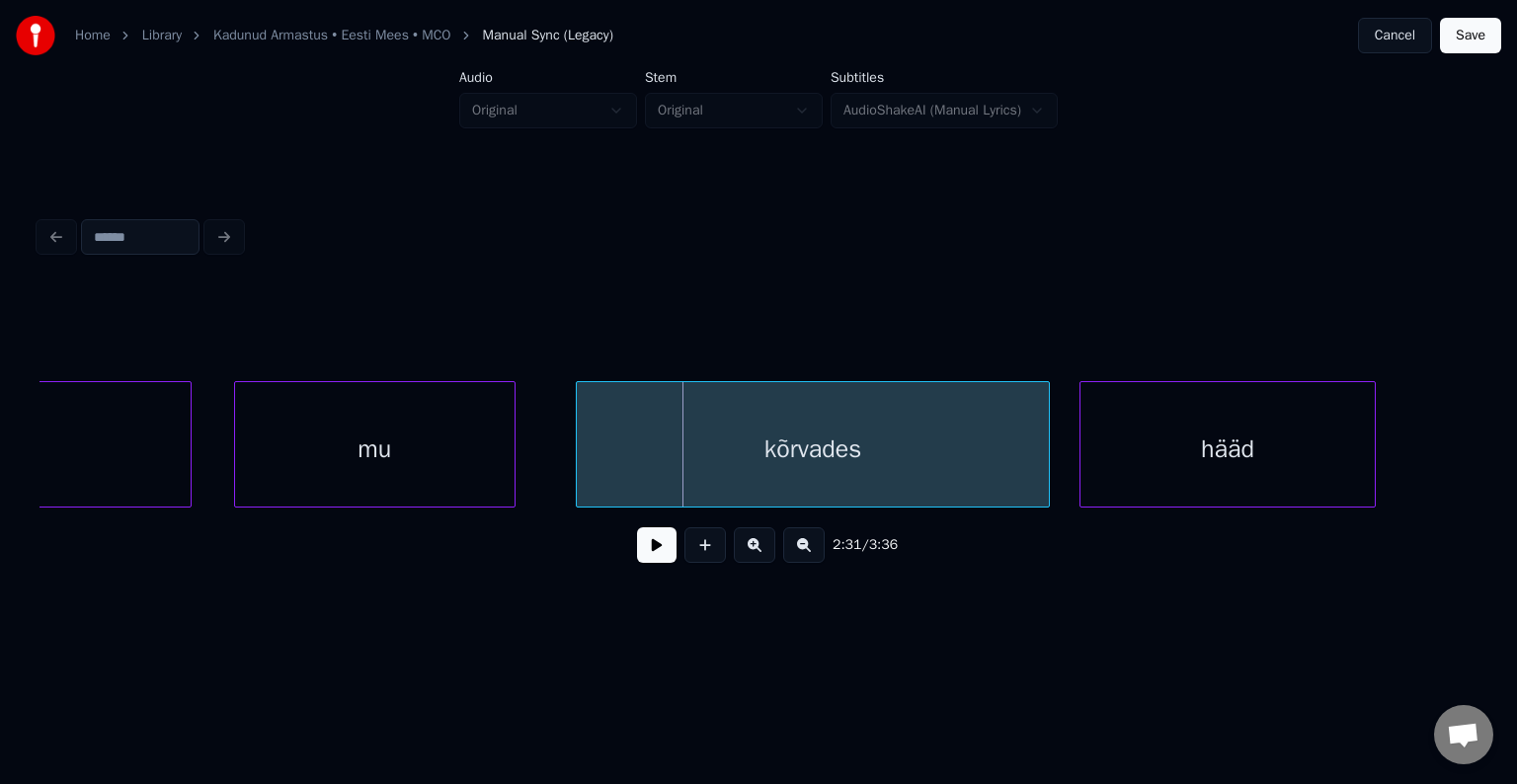 click on "mu" at bounding box center [374, 449] 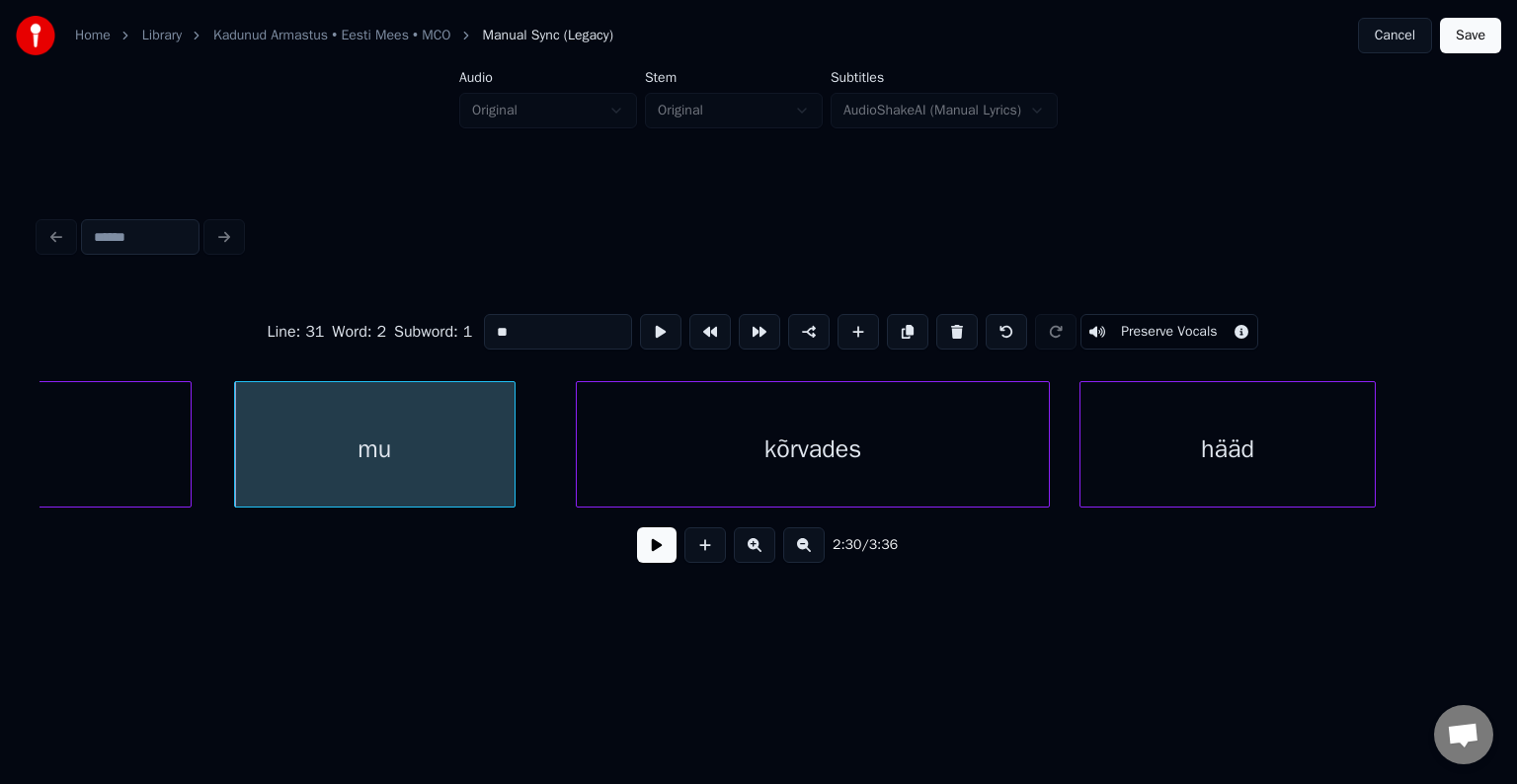 click on "**" at bounding box center (558, 332) 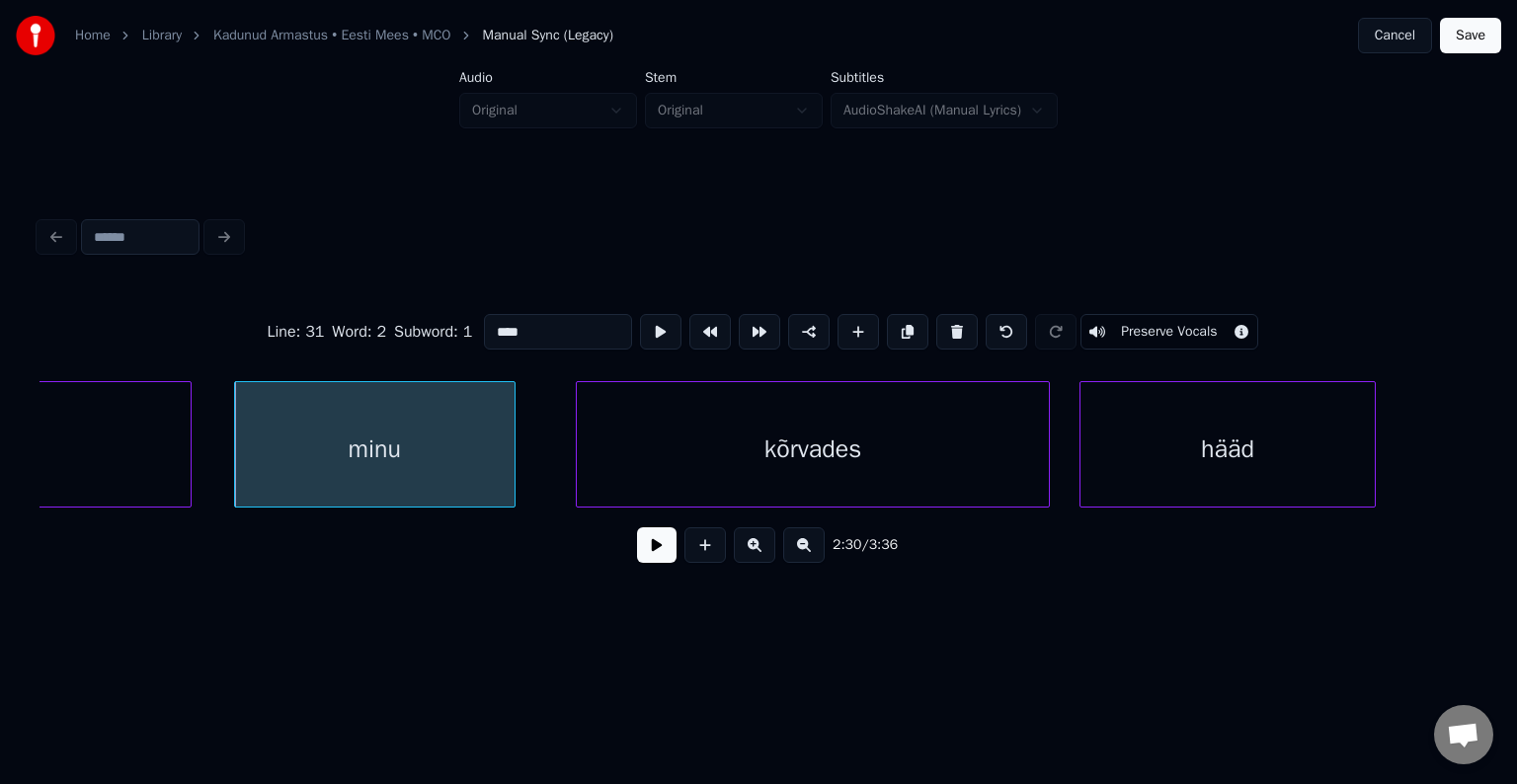 type on "****" 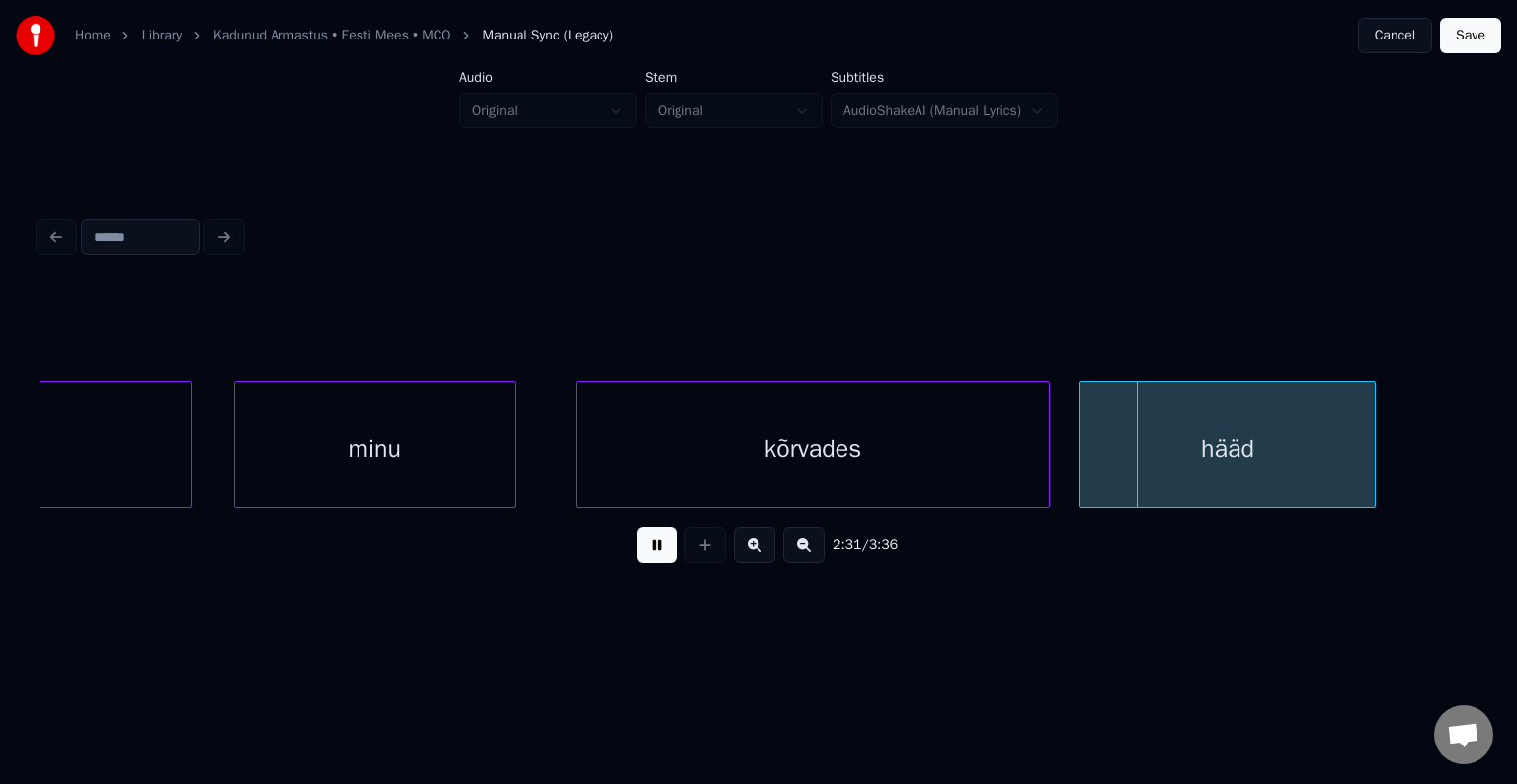 click at bounding box center (657, 545) 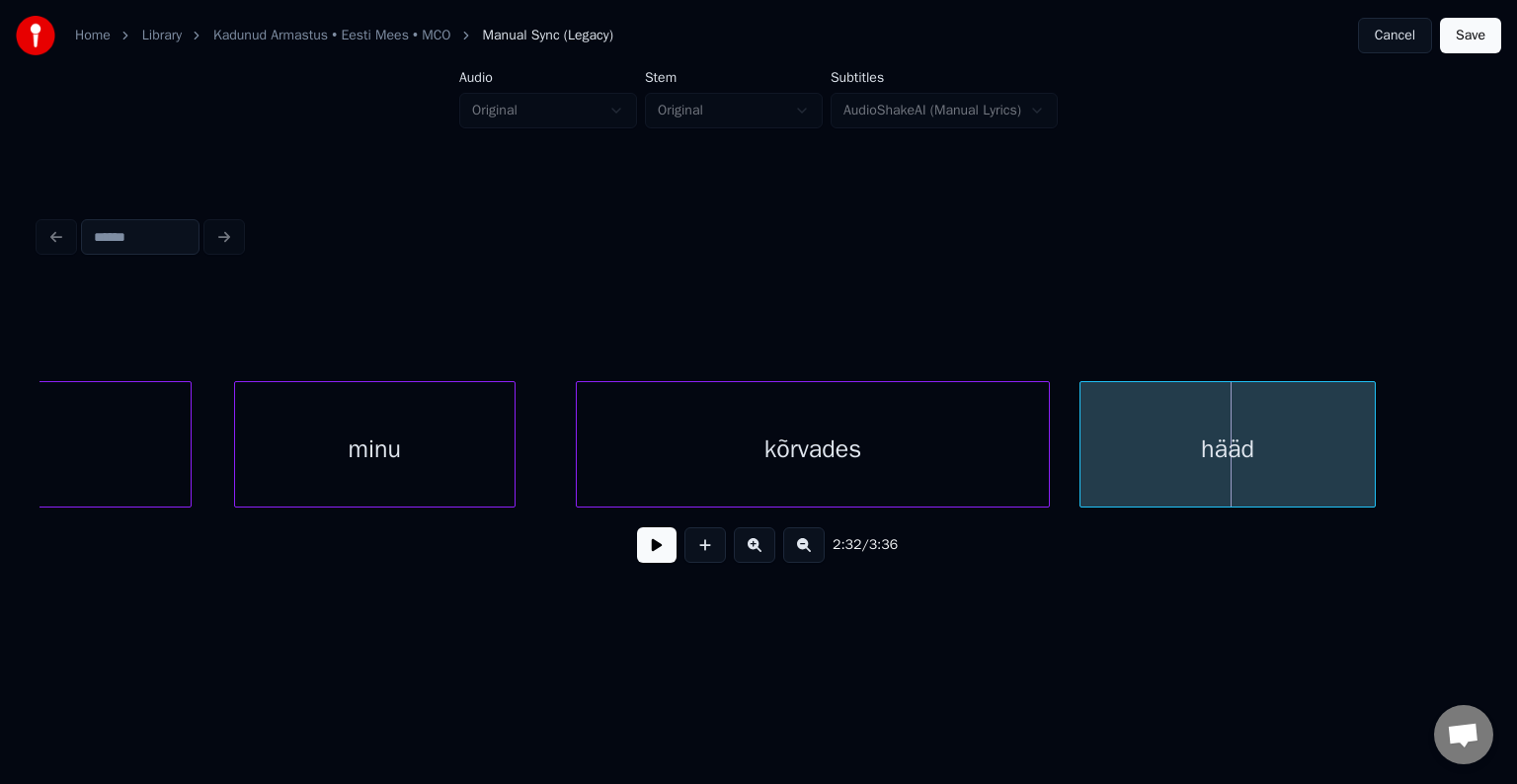 click at bounding box center [657, 545] 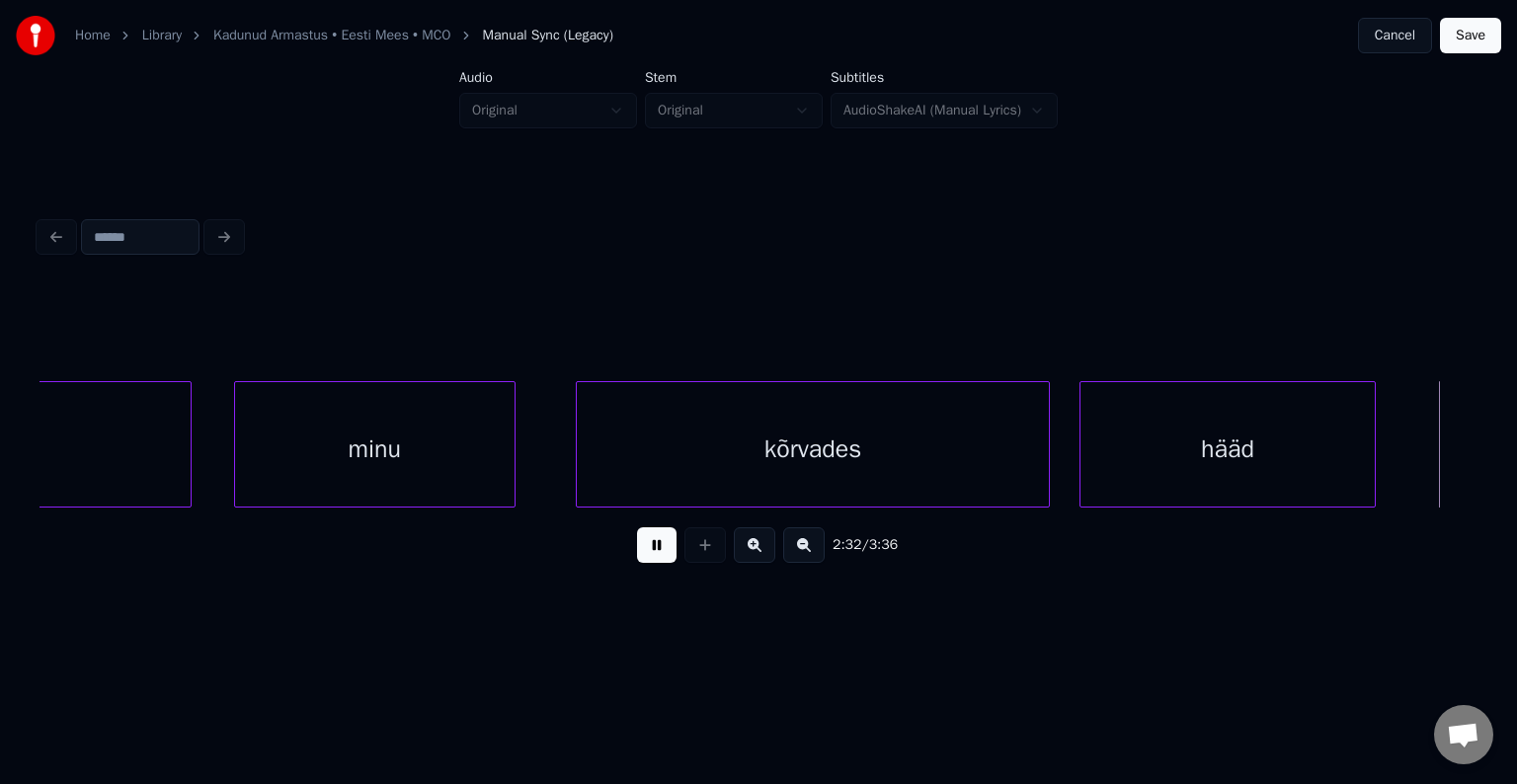 scroll, scrollTop: 0, scrollLeft: 112864, axis: horizontal 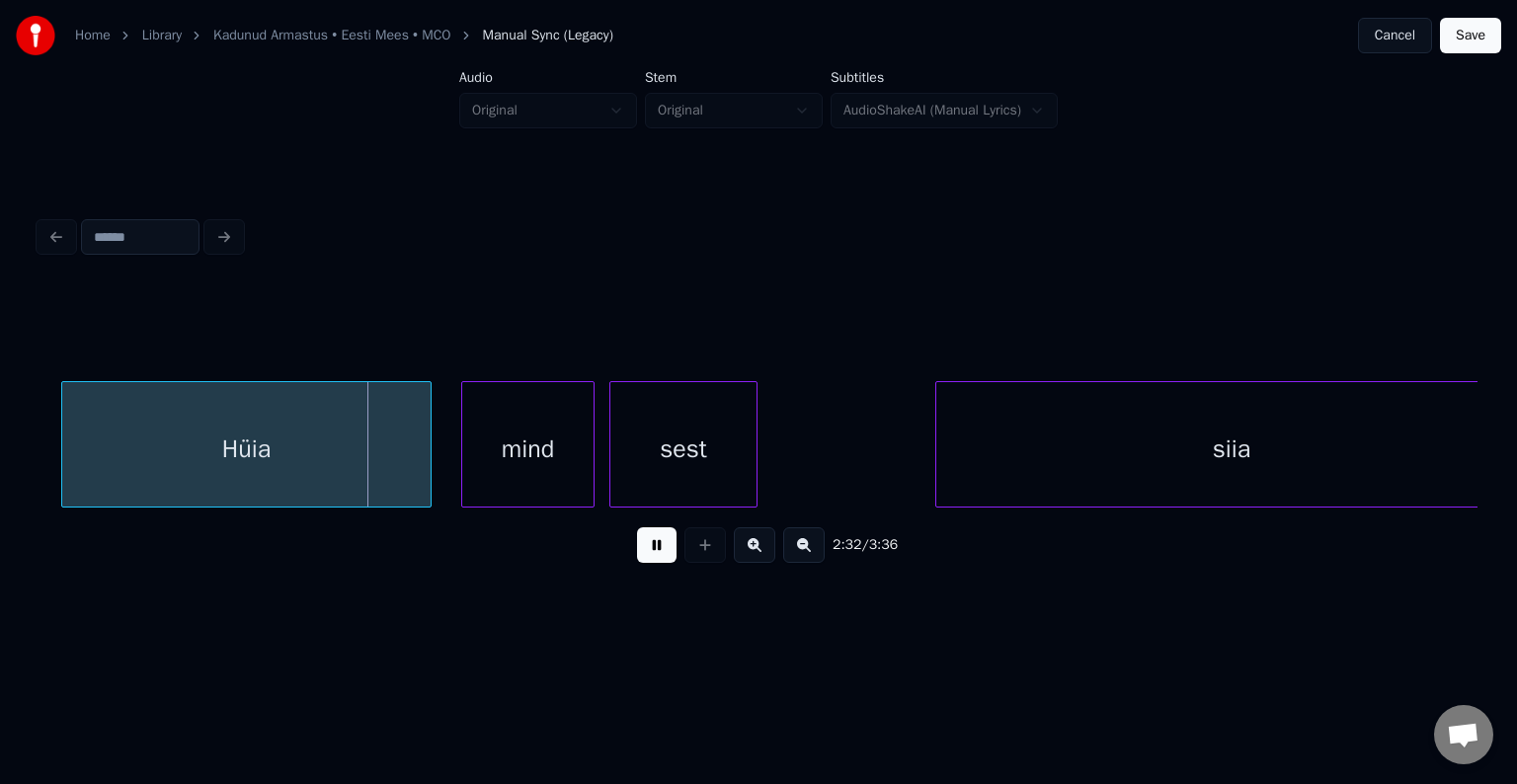 click at bounding box center (657, 545) 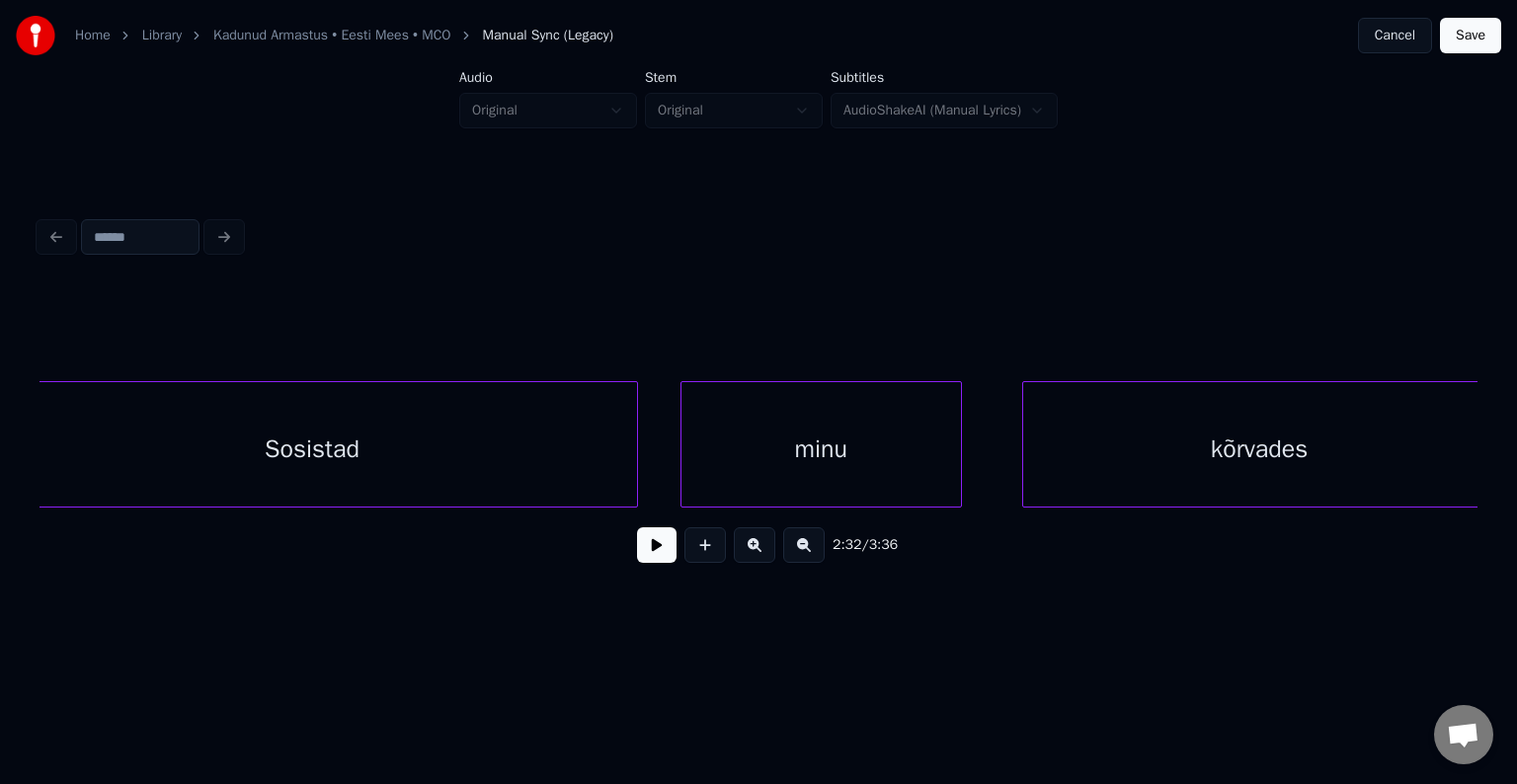 scroll, scrollTop: 0, scrollLeft: 110968, axis: horizontal 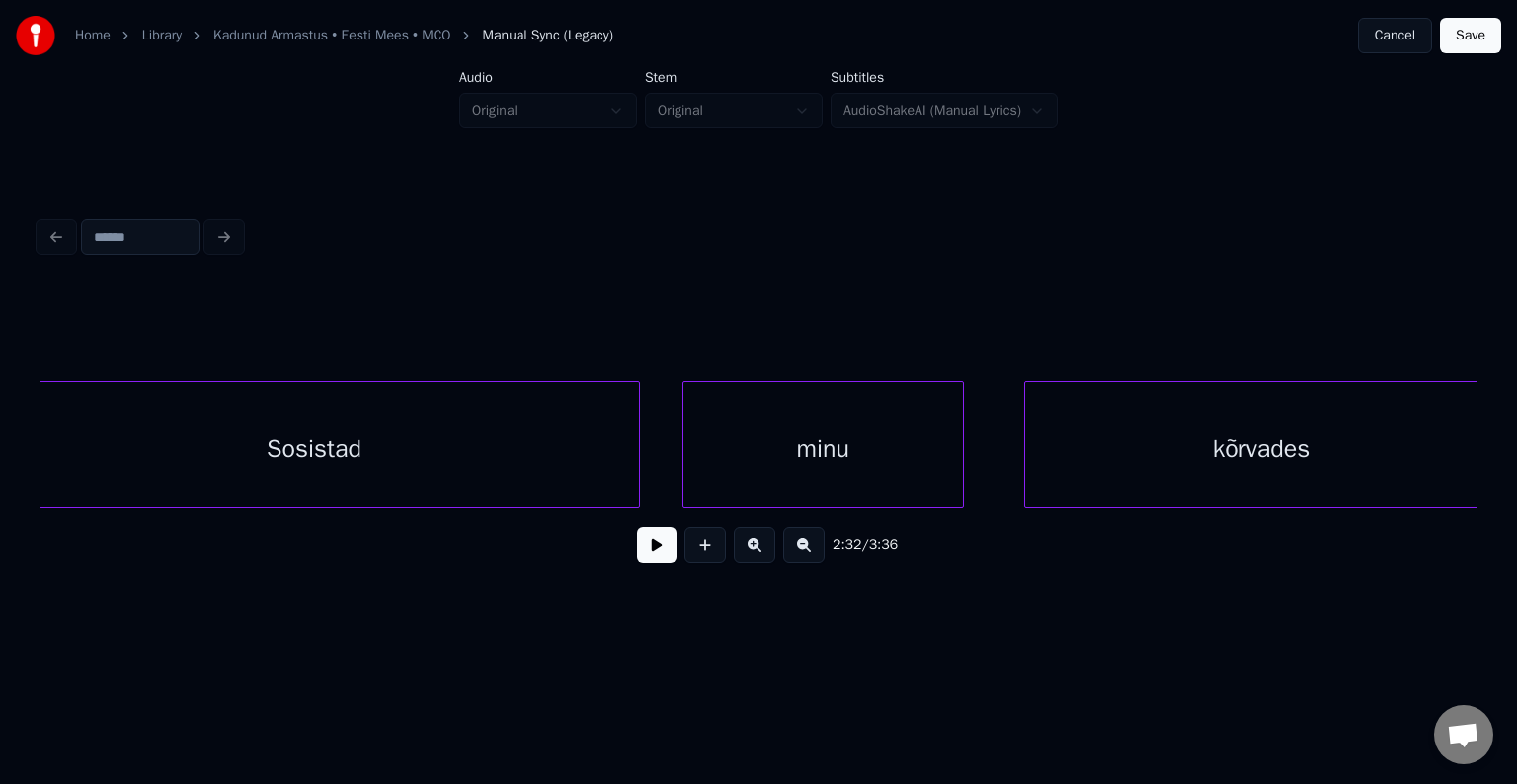 click on "Sosistad" at bounding box center (314, 449) 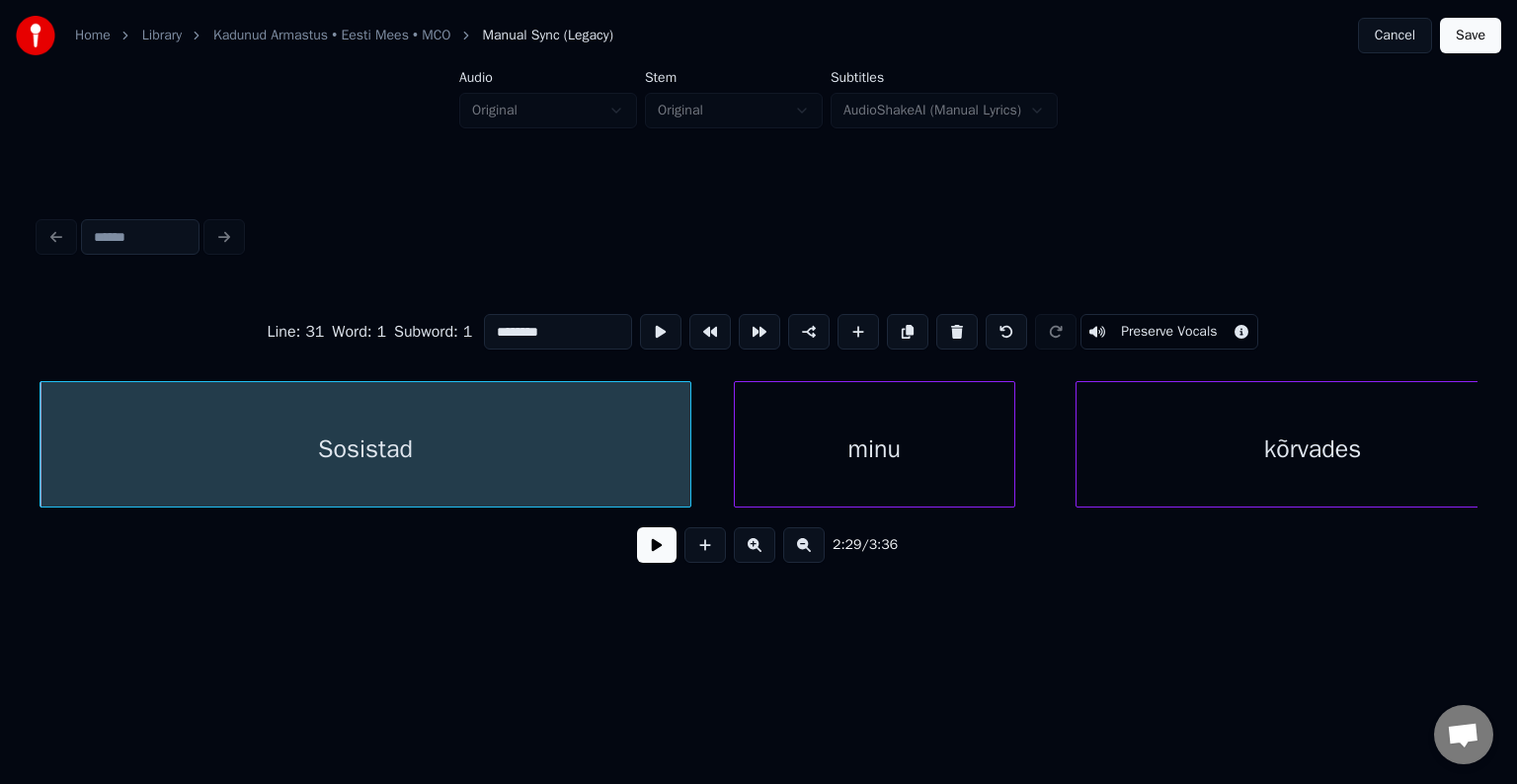 click at bounding box center [657, 545] 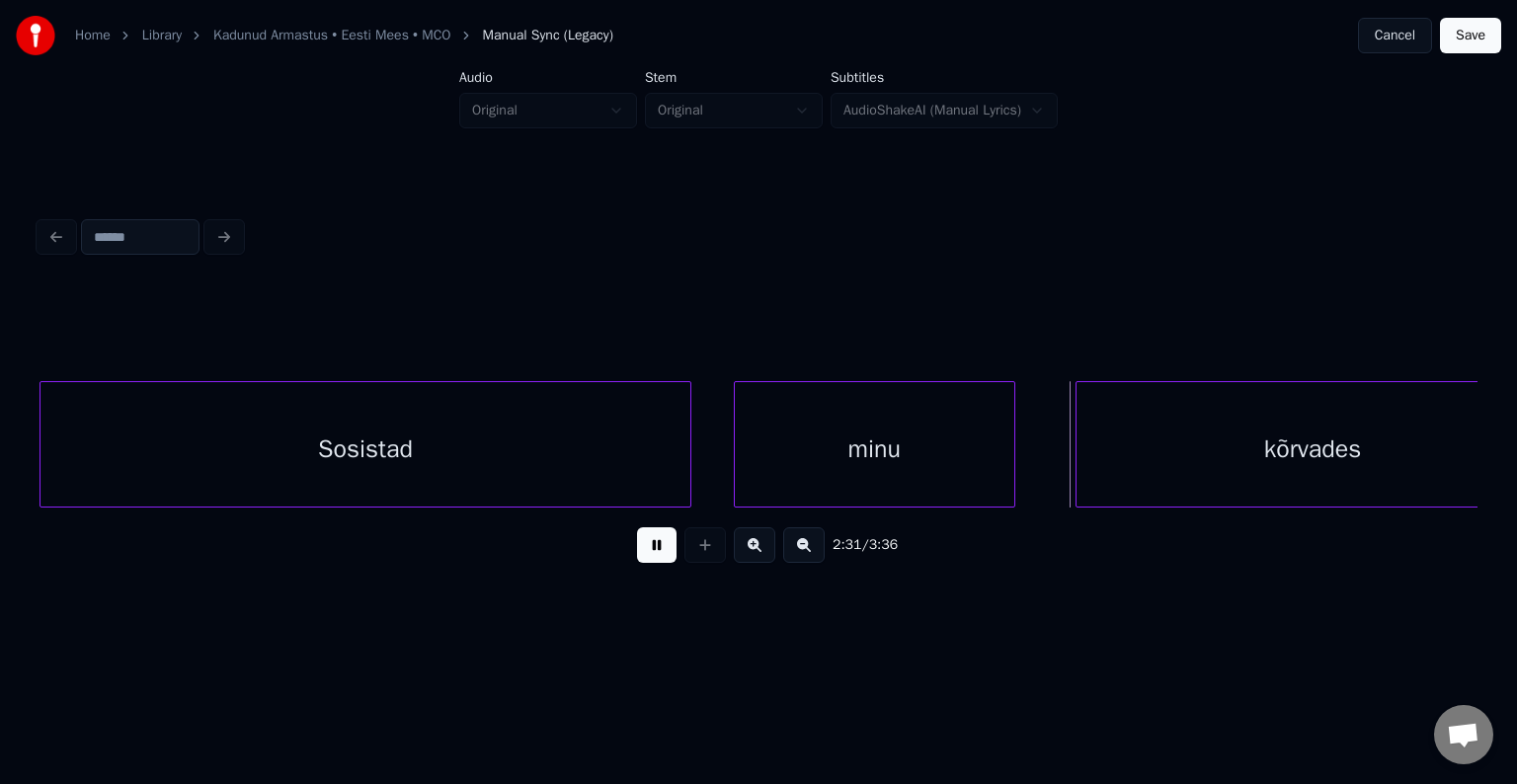 click at bounding box center (657, 545) 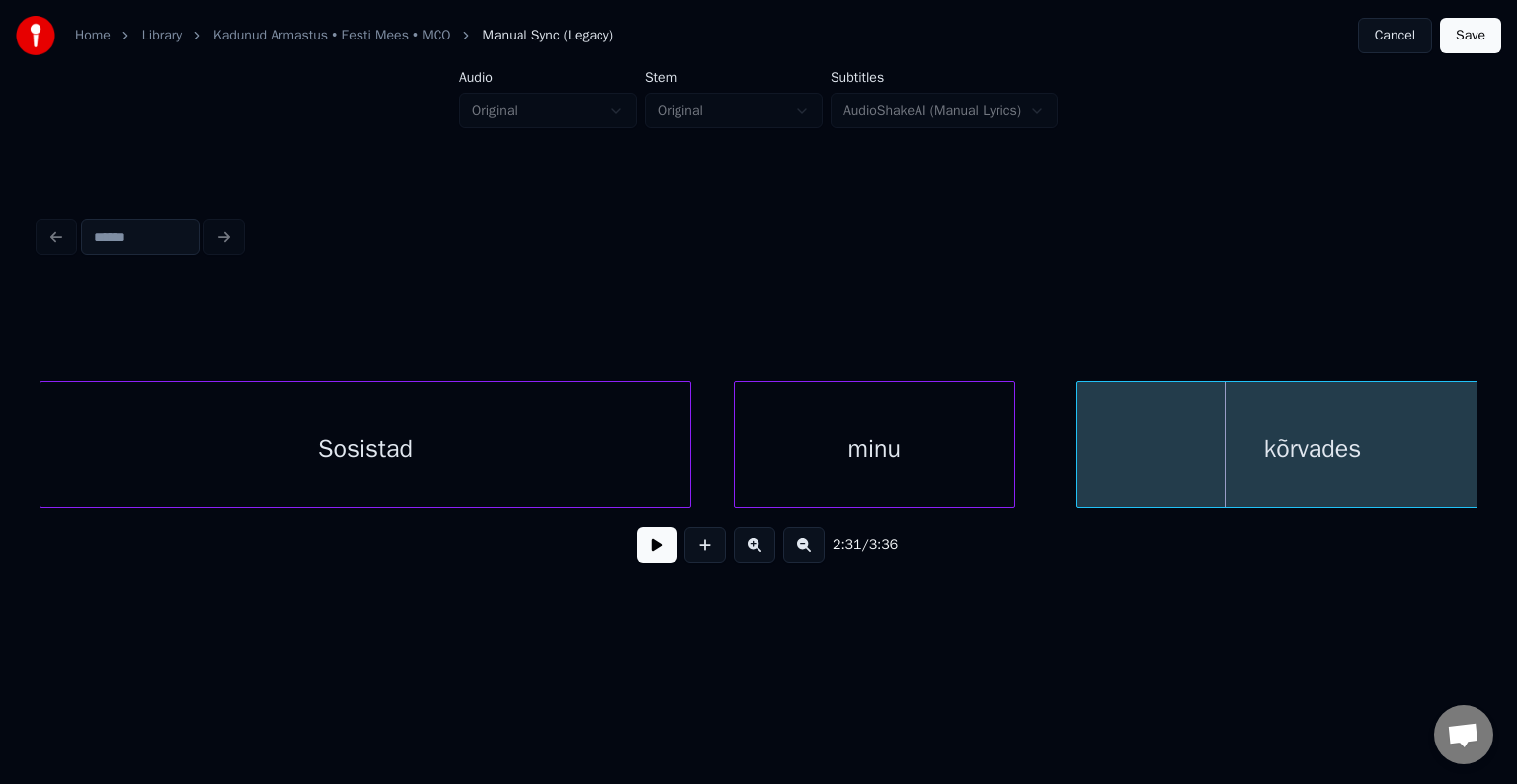 click on "Sosistad" at bounding box center [365, 449] 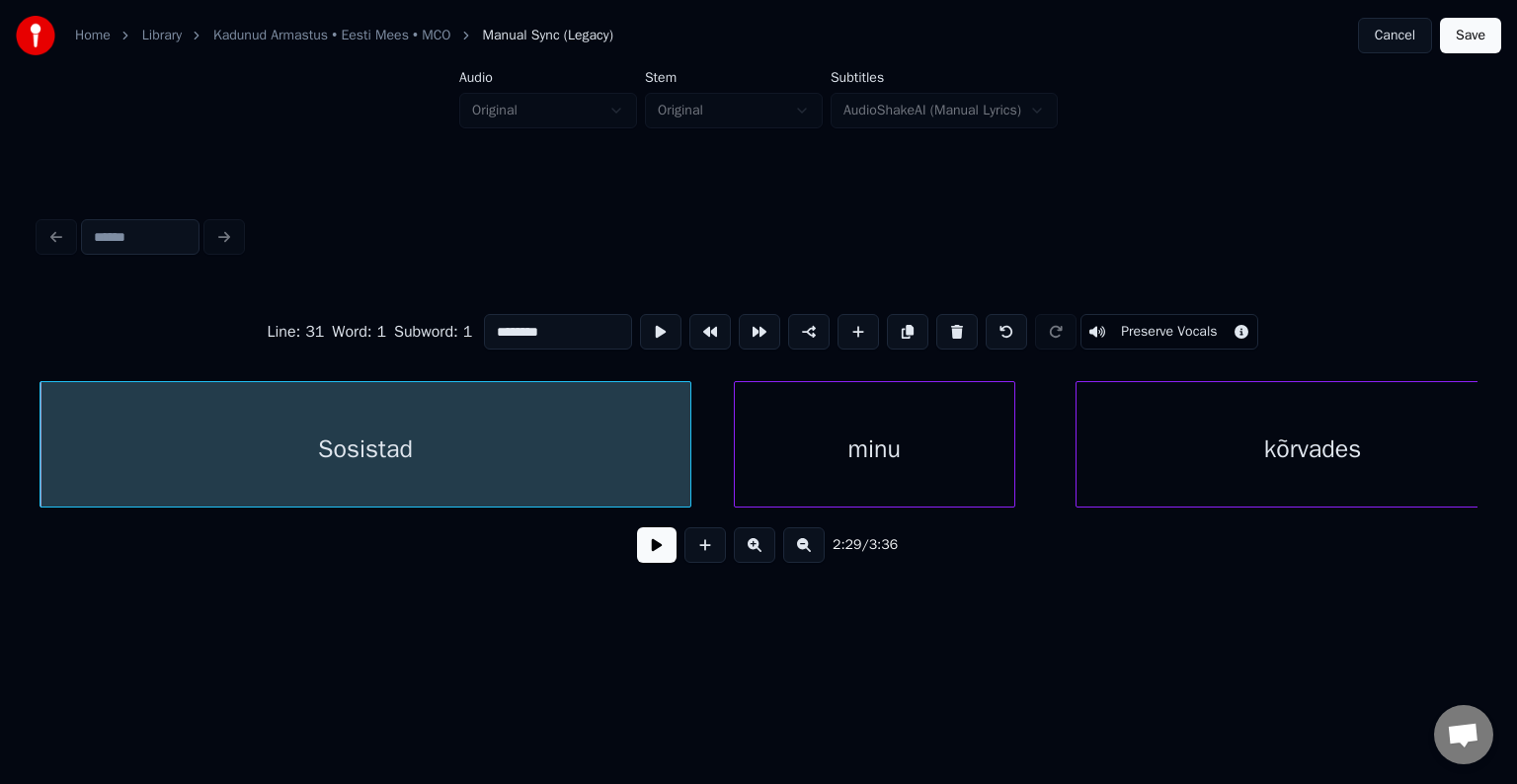 click on "********" at bounding box center [558, 332] 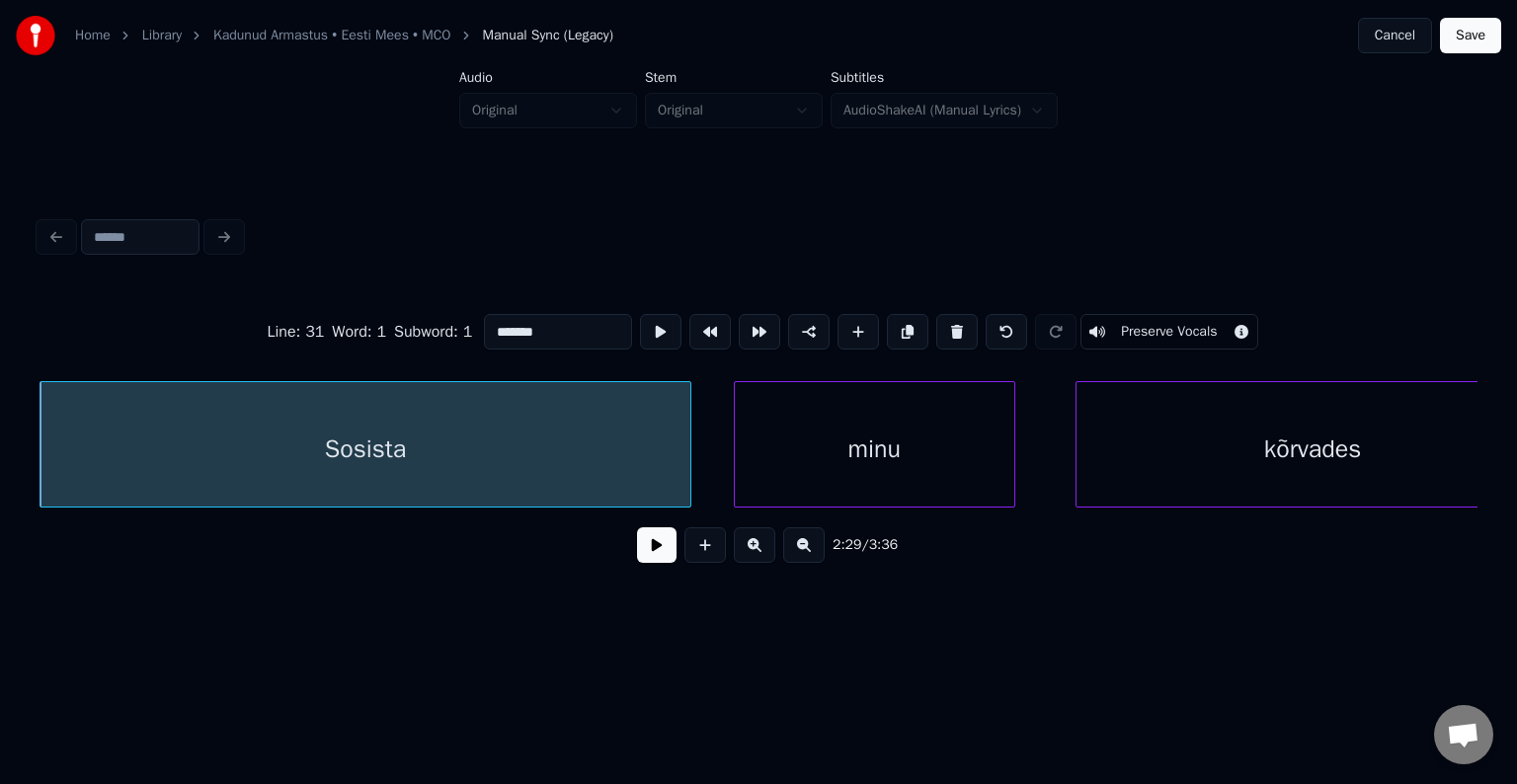 type on "*******" 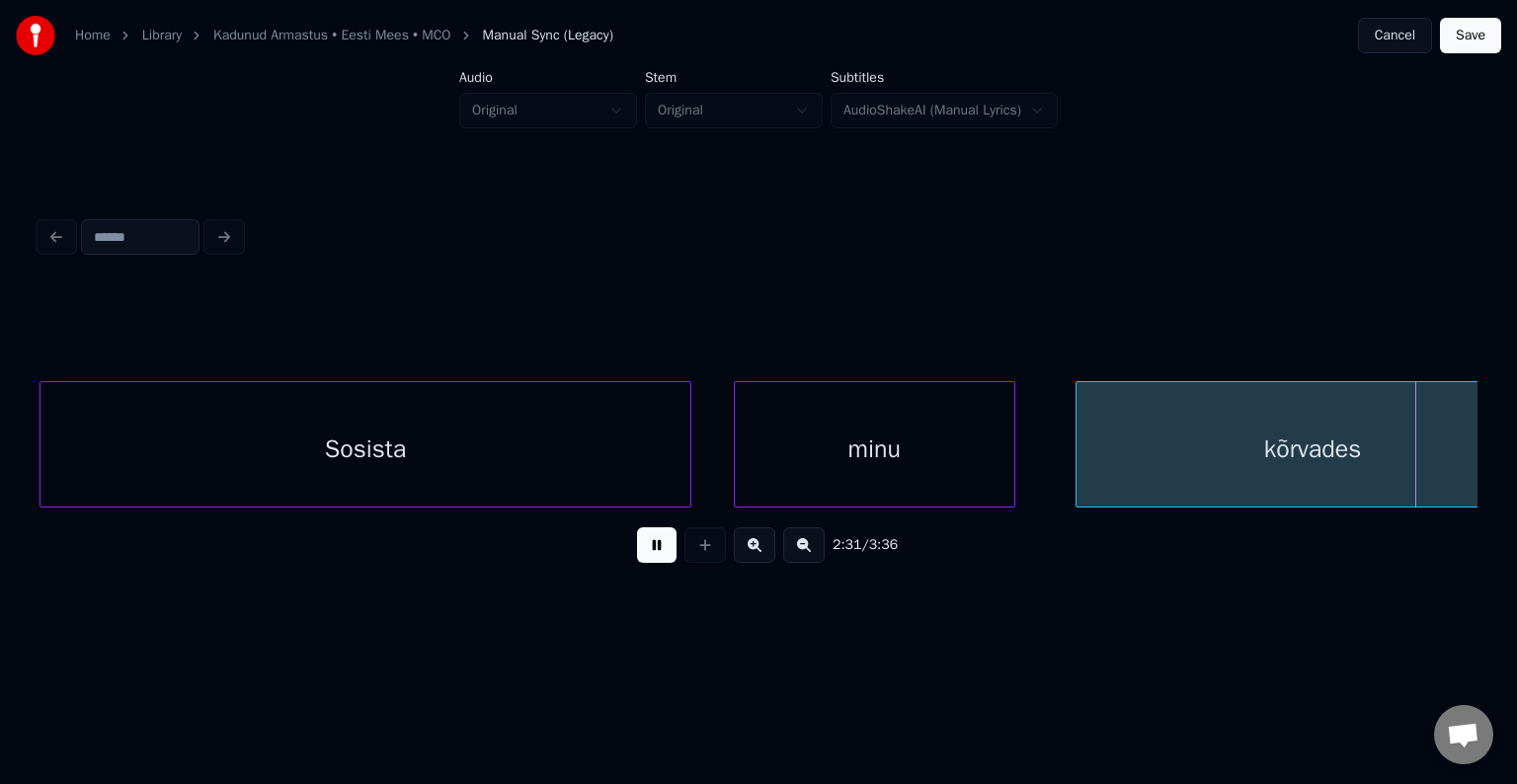 click at bounding box center [657, 545] 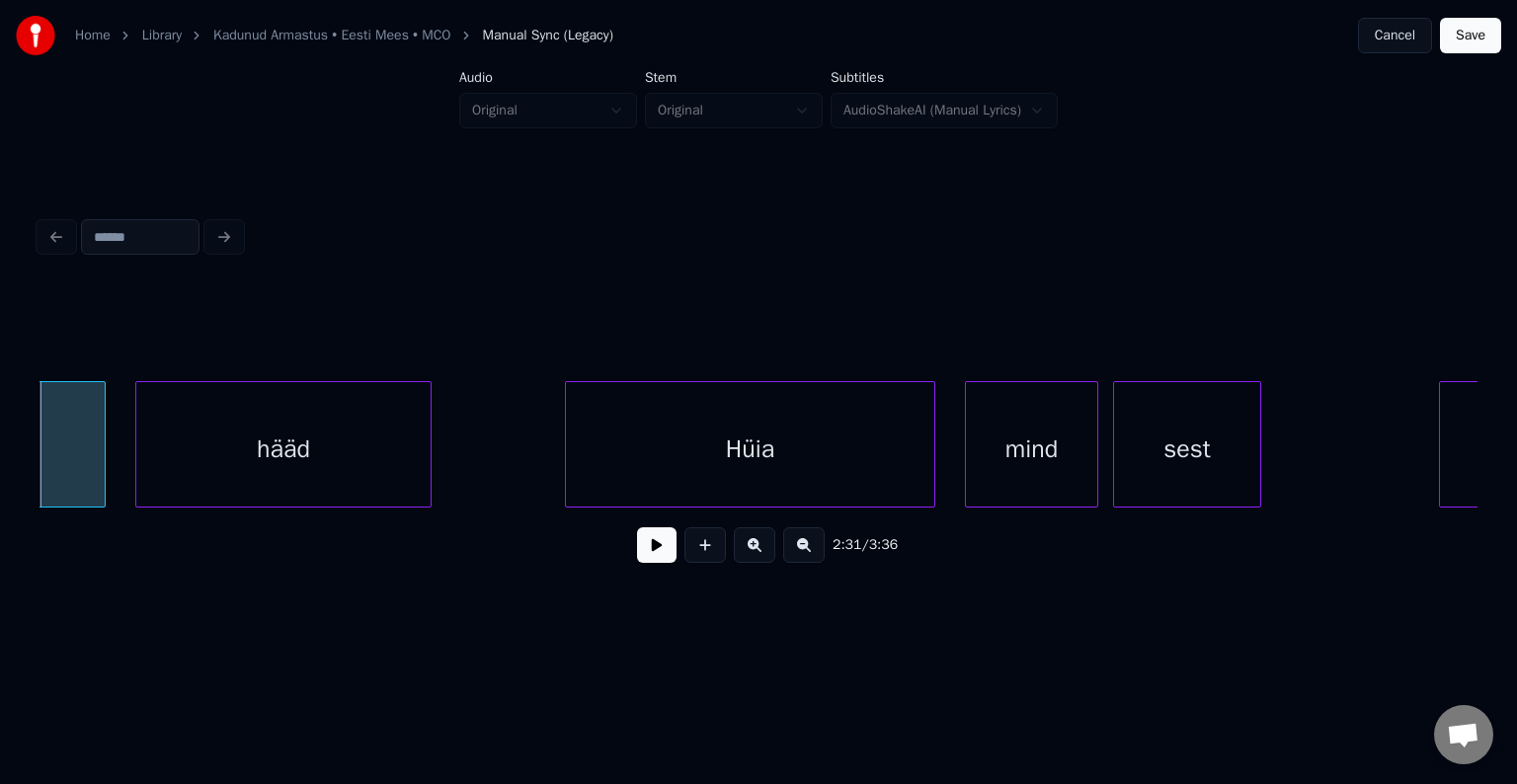 click at bounding box center [657, 545] 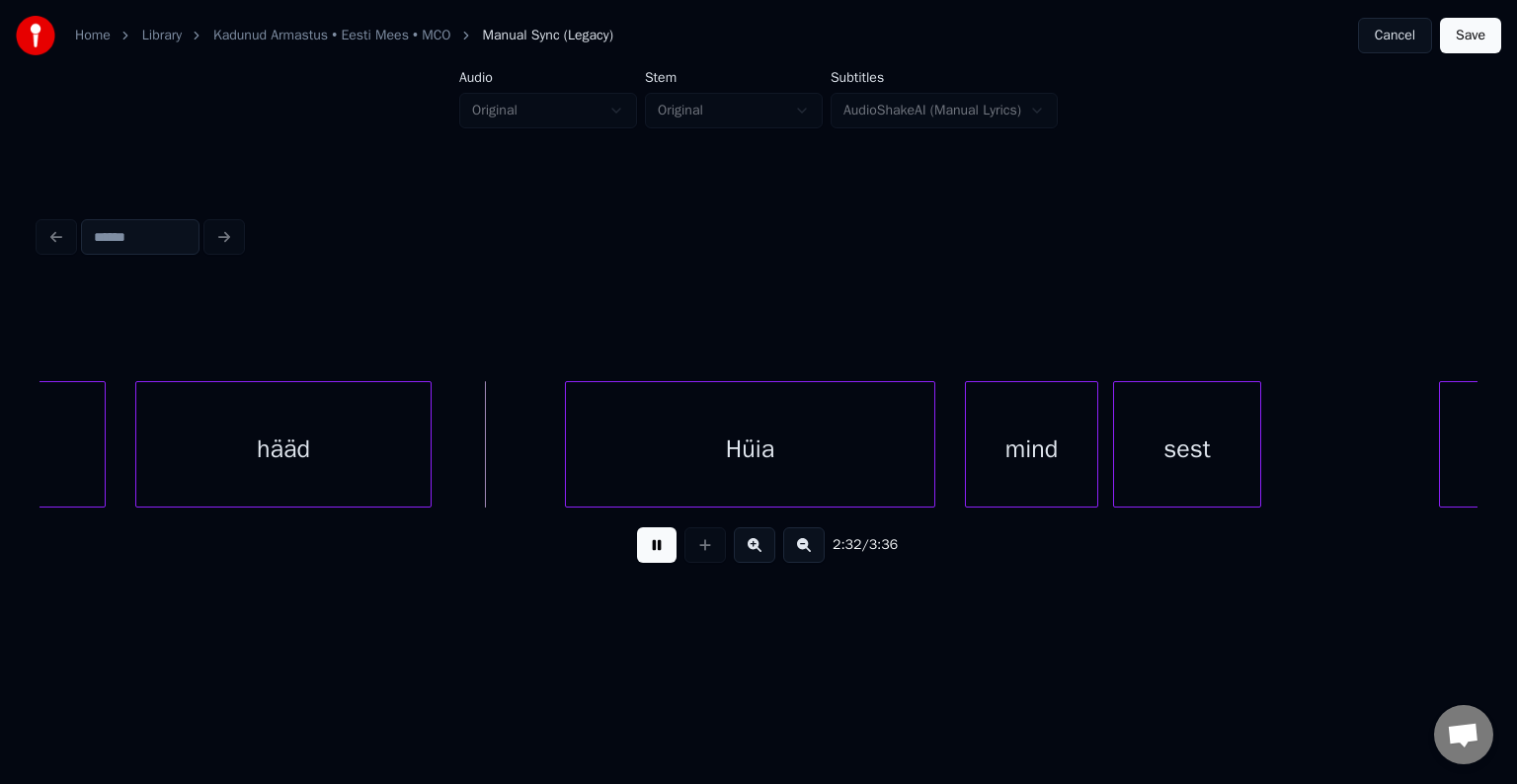 click at bounding box center [657, 545] 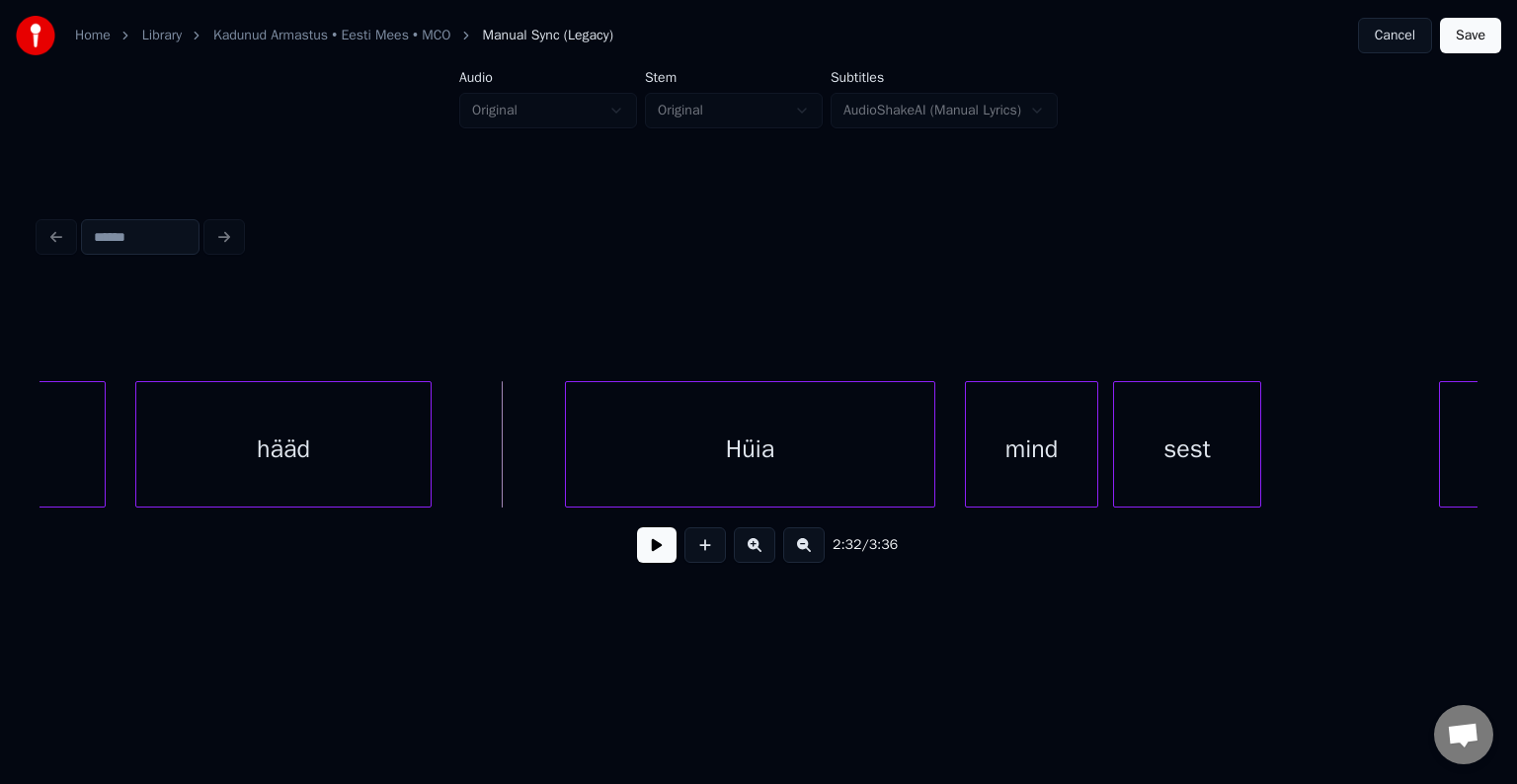 click on "2:32  /  3:36" at bounding box center [758, 545] 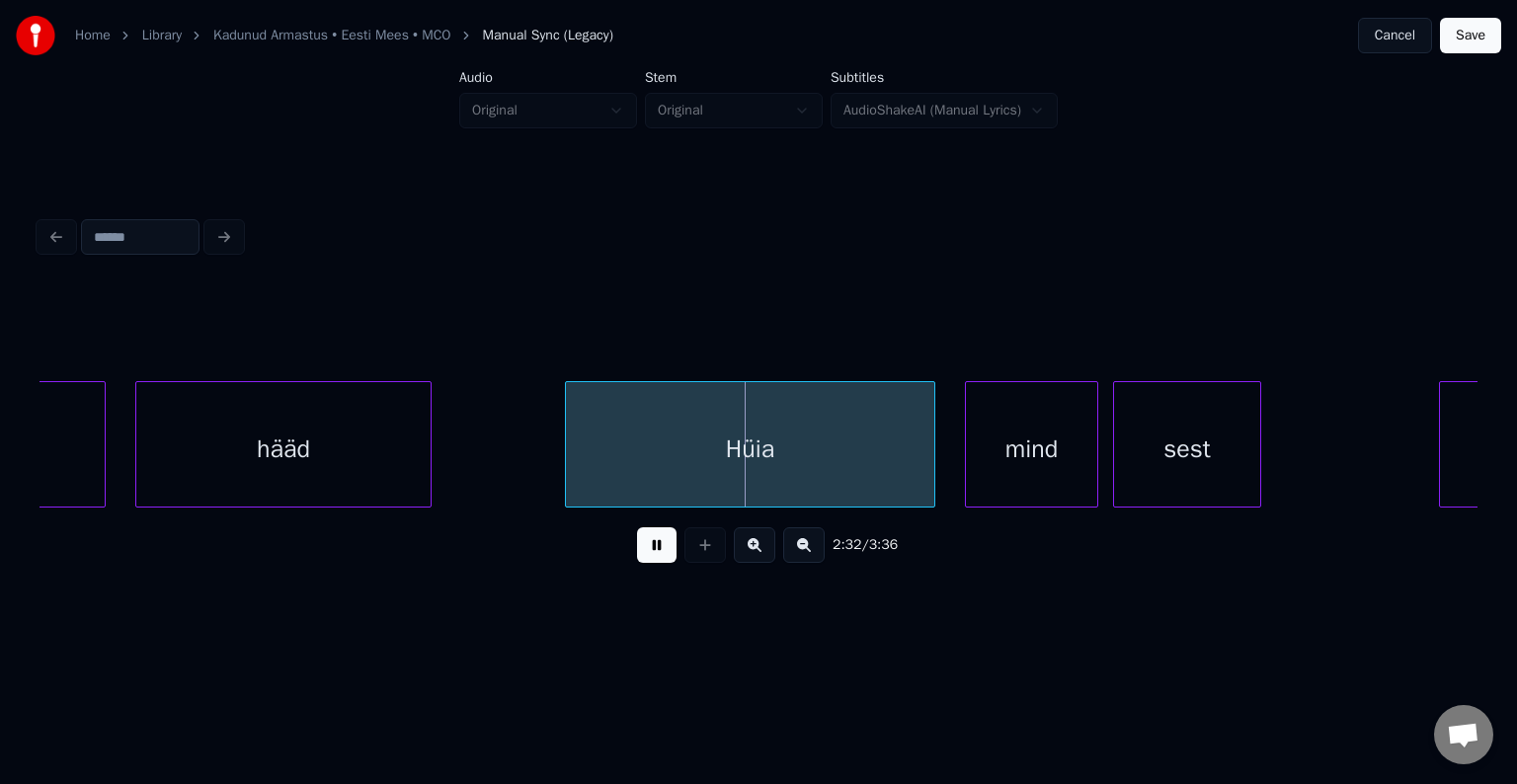 click at bounding box center [657, 545] 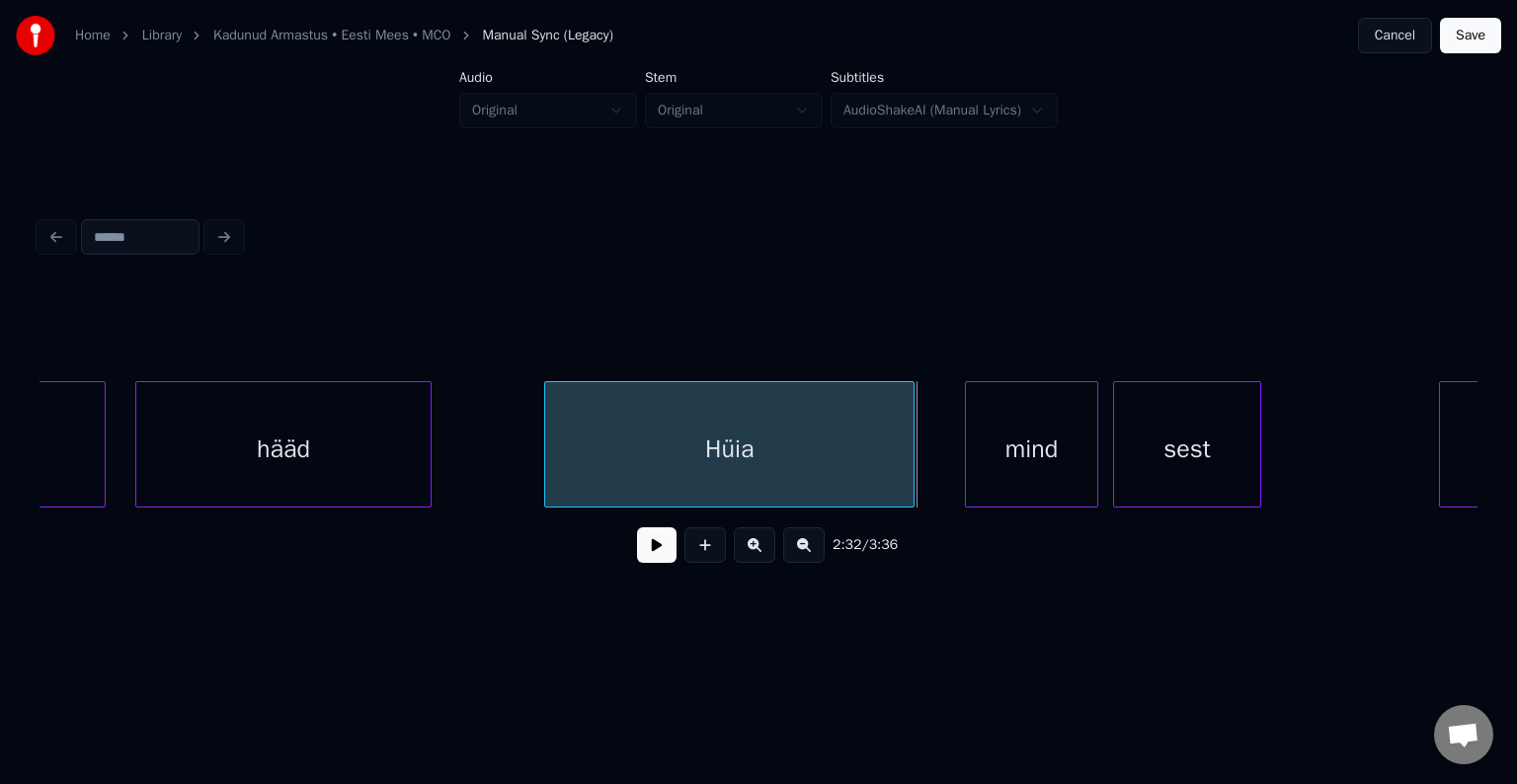 click on "Hüia" at bounding box center [729, 449] 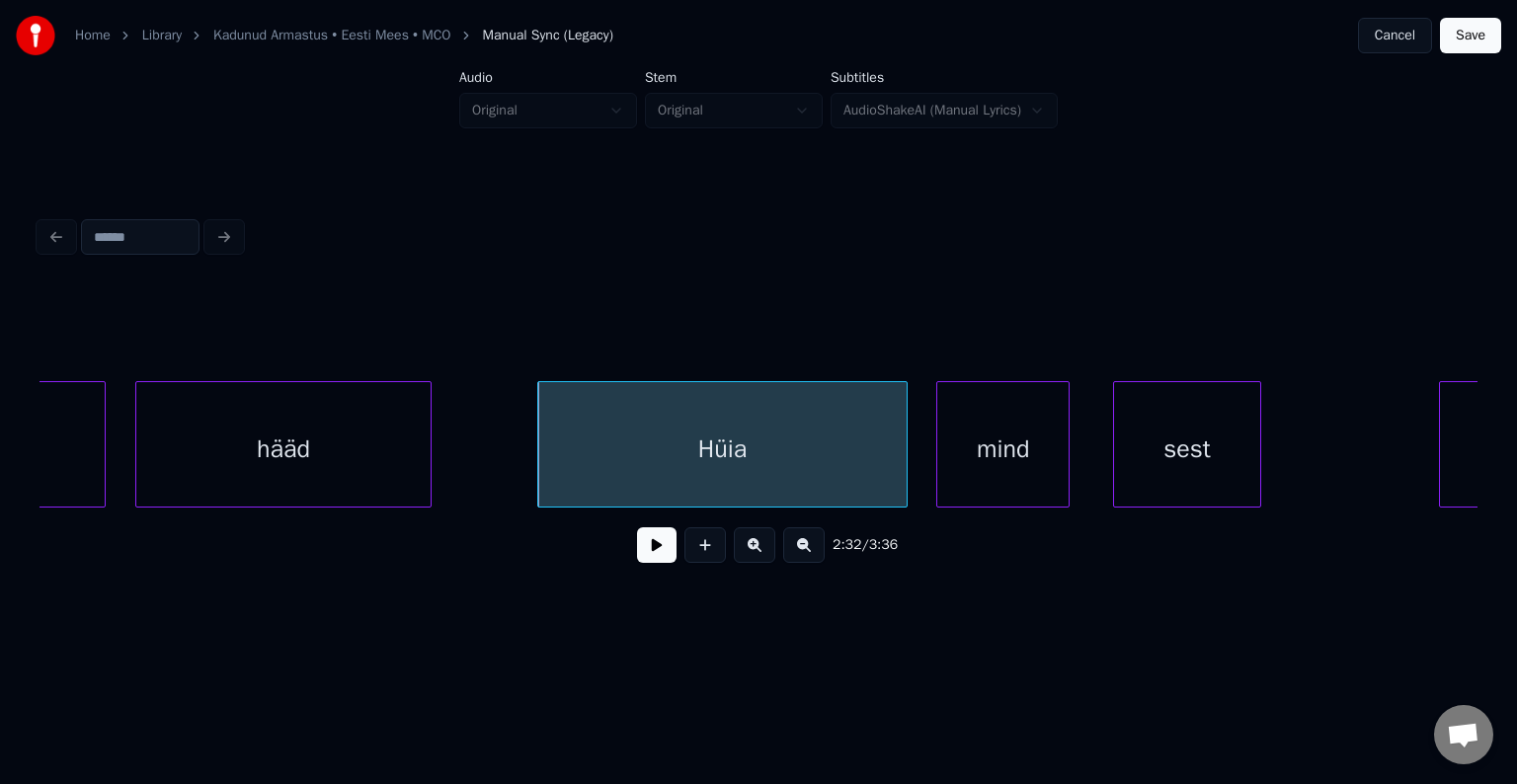 click on "mind" at bounding box center [1002, 449] 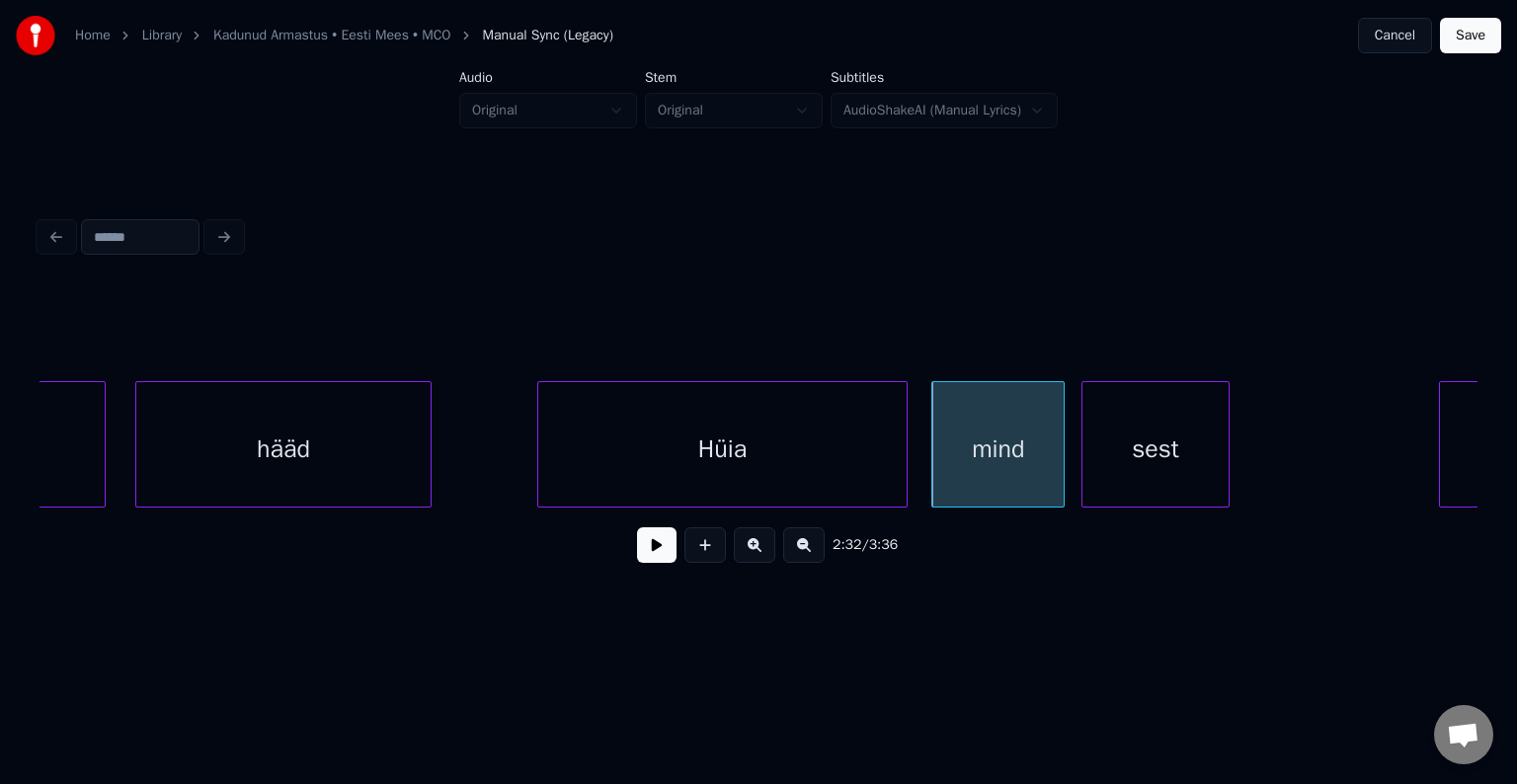 click on "sest" at bounding box center [1156, 449] 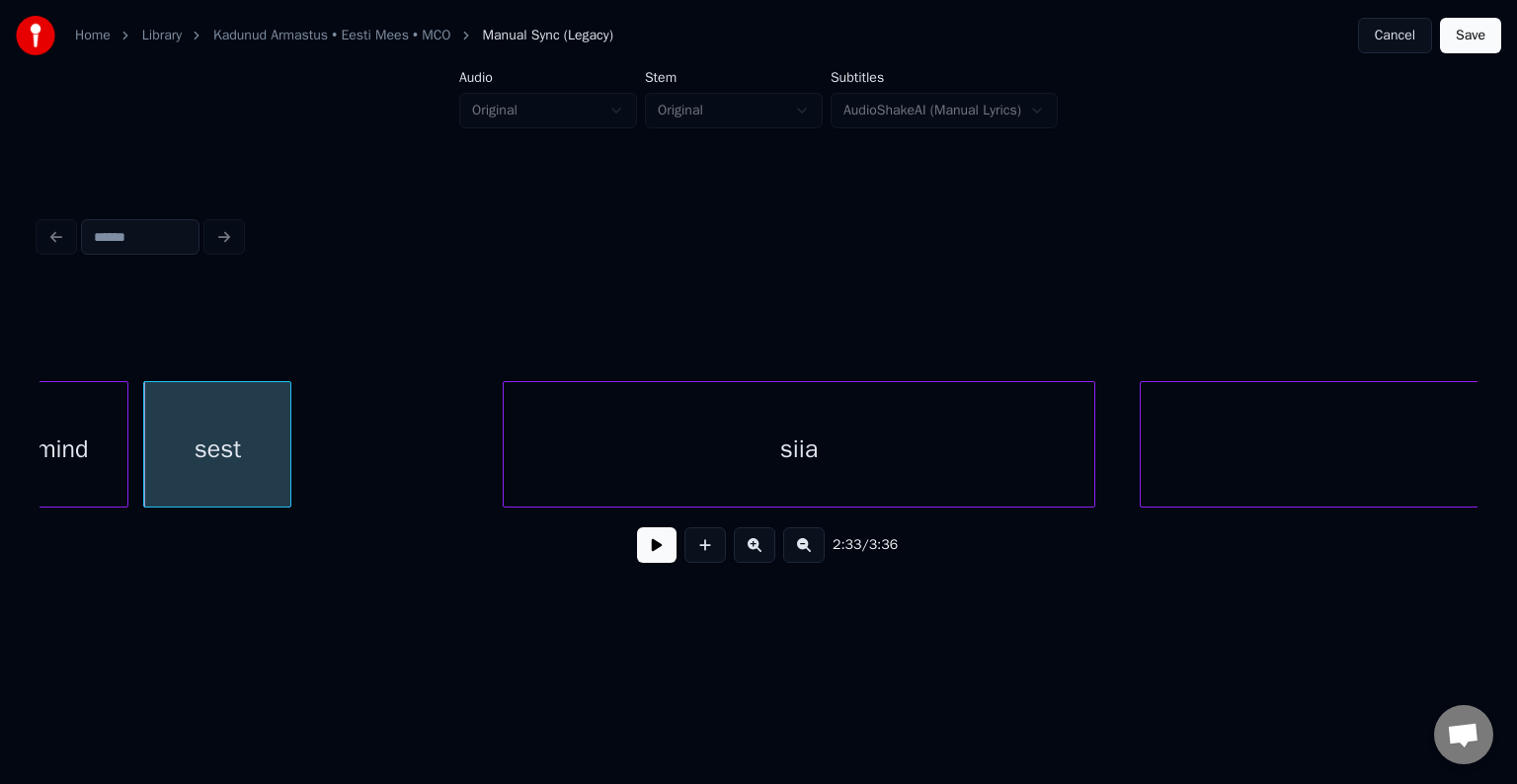 scroll, scrollTop: 0, scrollLeft: 113348, axis: horizontal 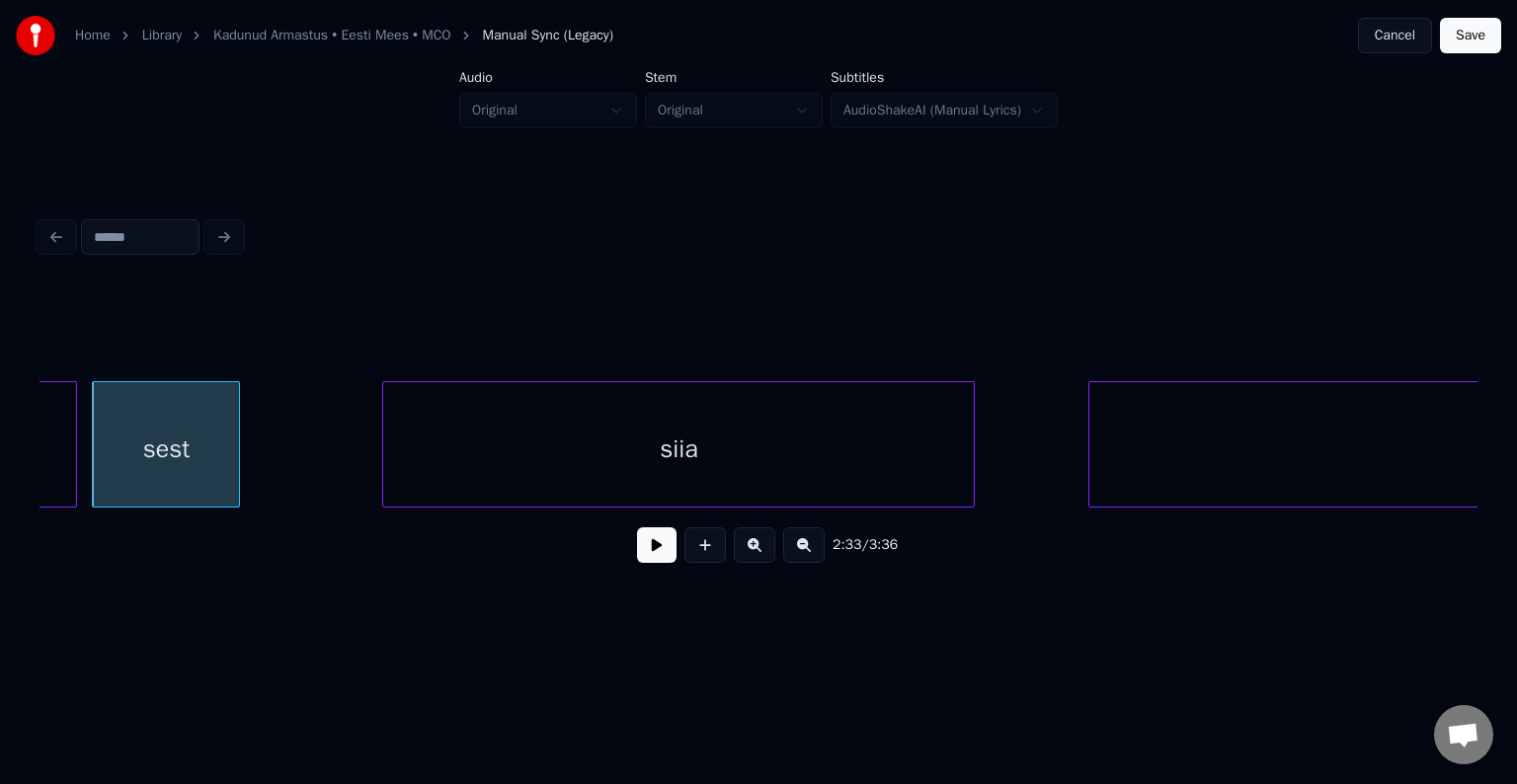click on "siia" at bounding box center (679, 449) 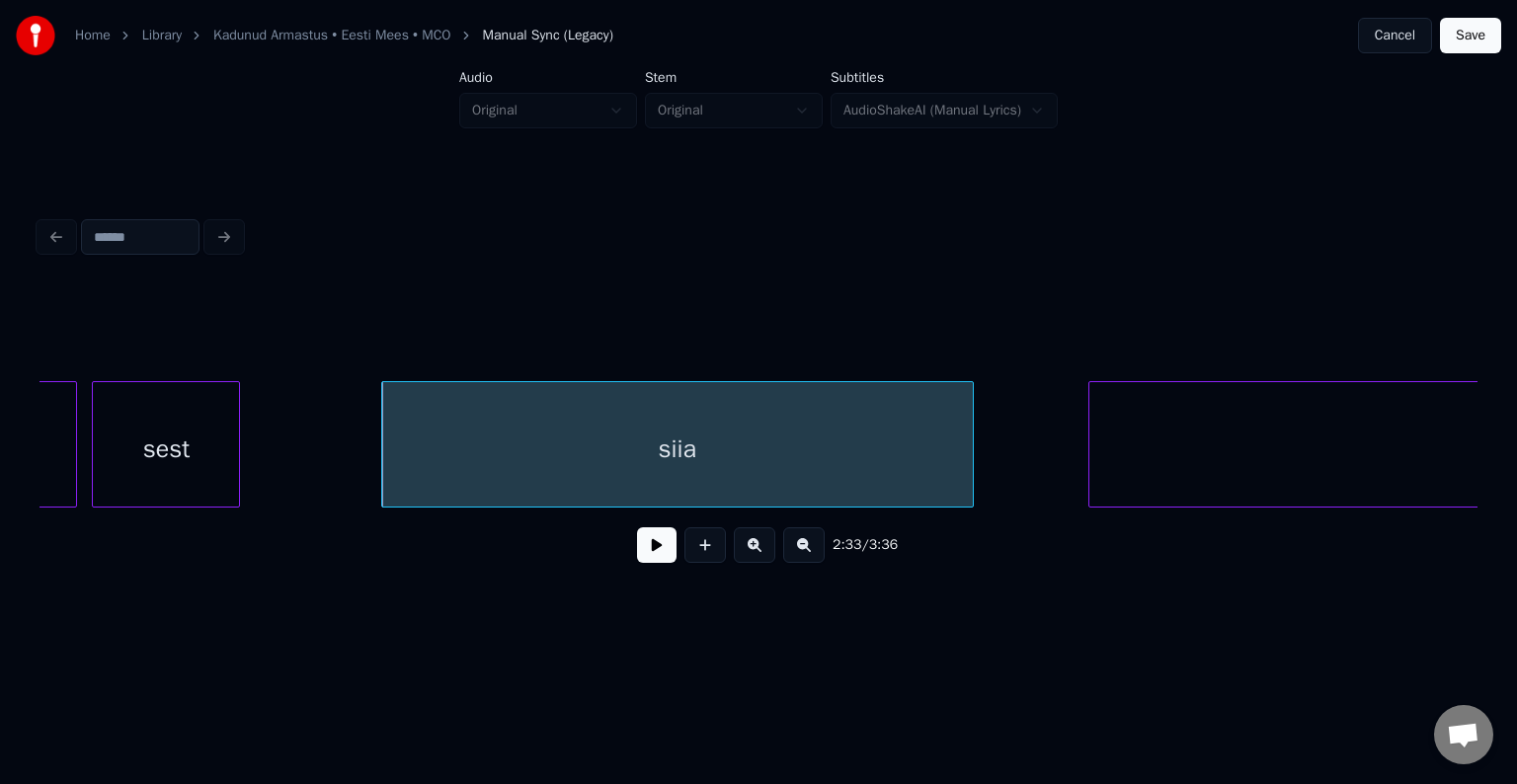 click at bounding box center (657, 545) 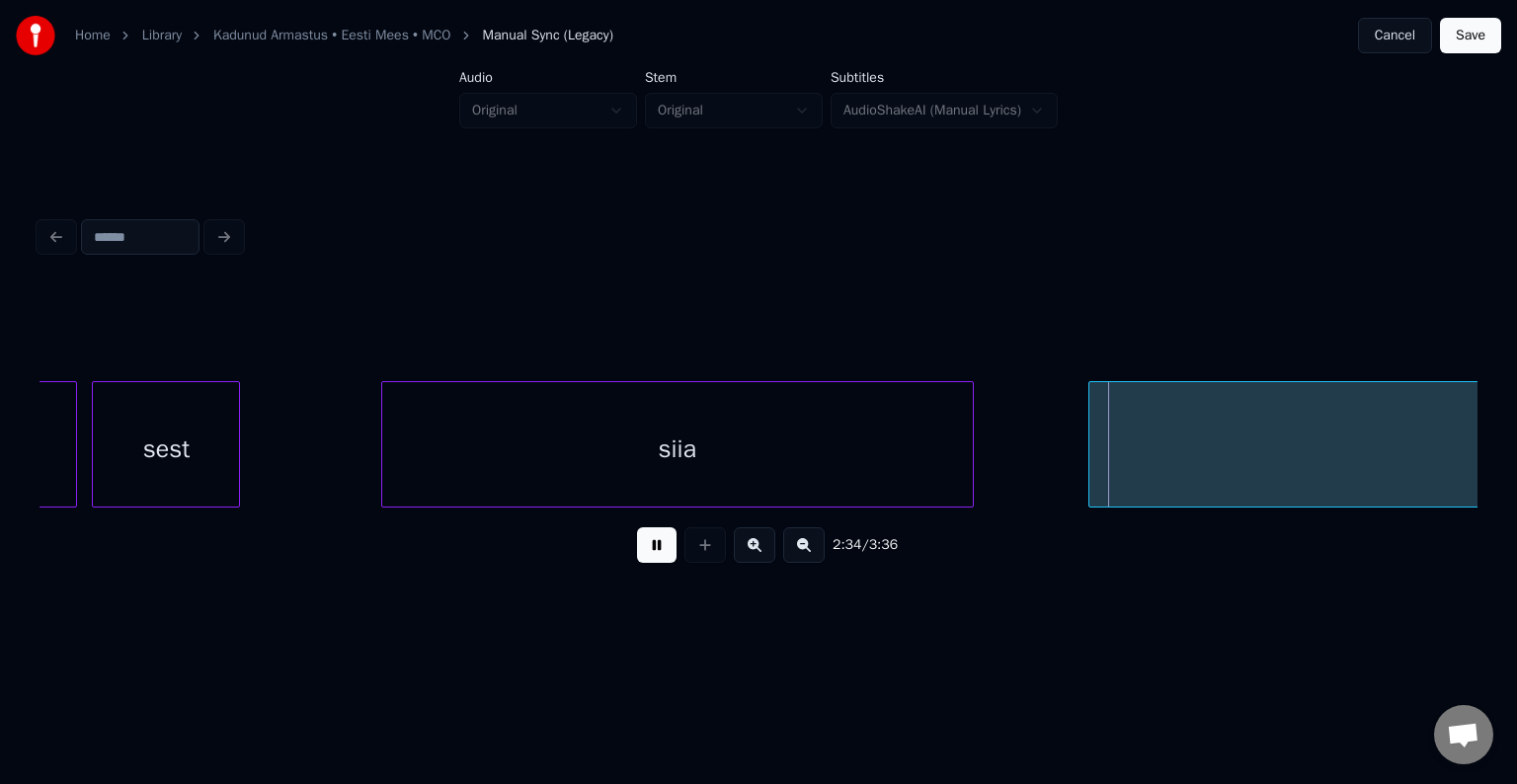 click at bounding box center (657, 545) 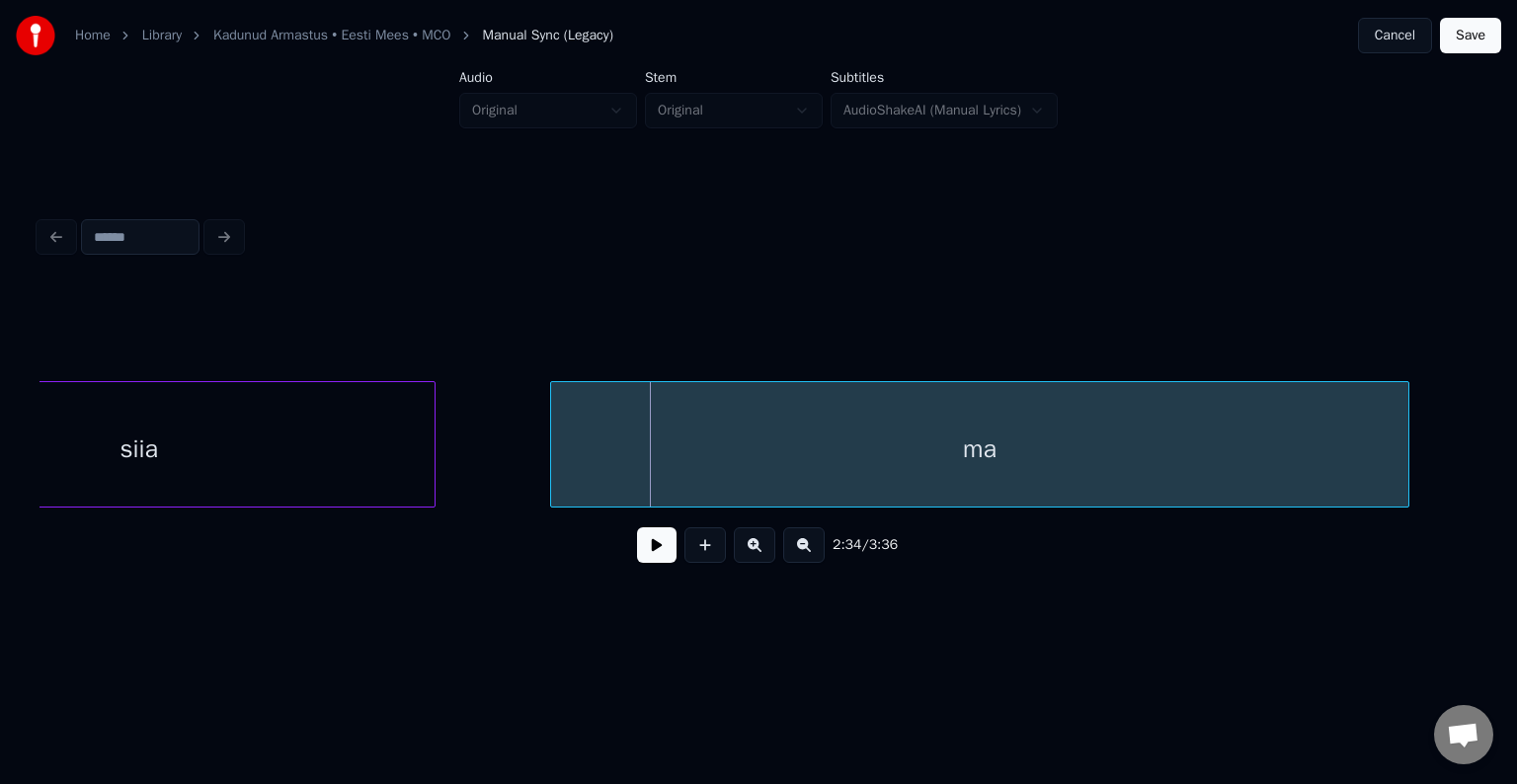scroll, scrollTop: 0, scrollLeft: 114020, axis: horizontal 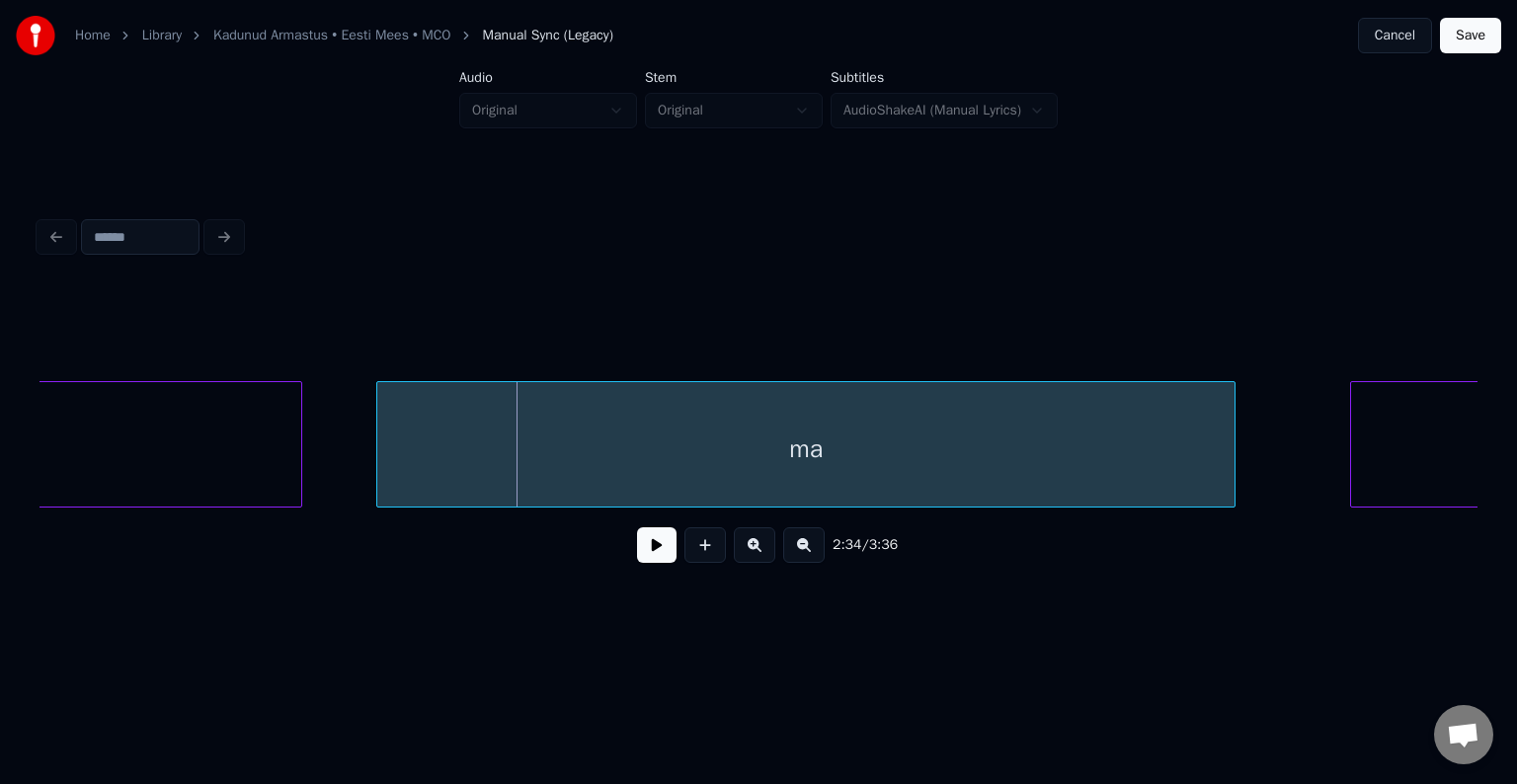 click on "ma" at bounding box center [806, 449] 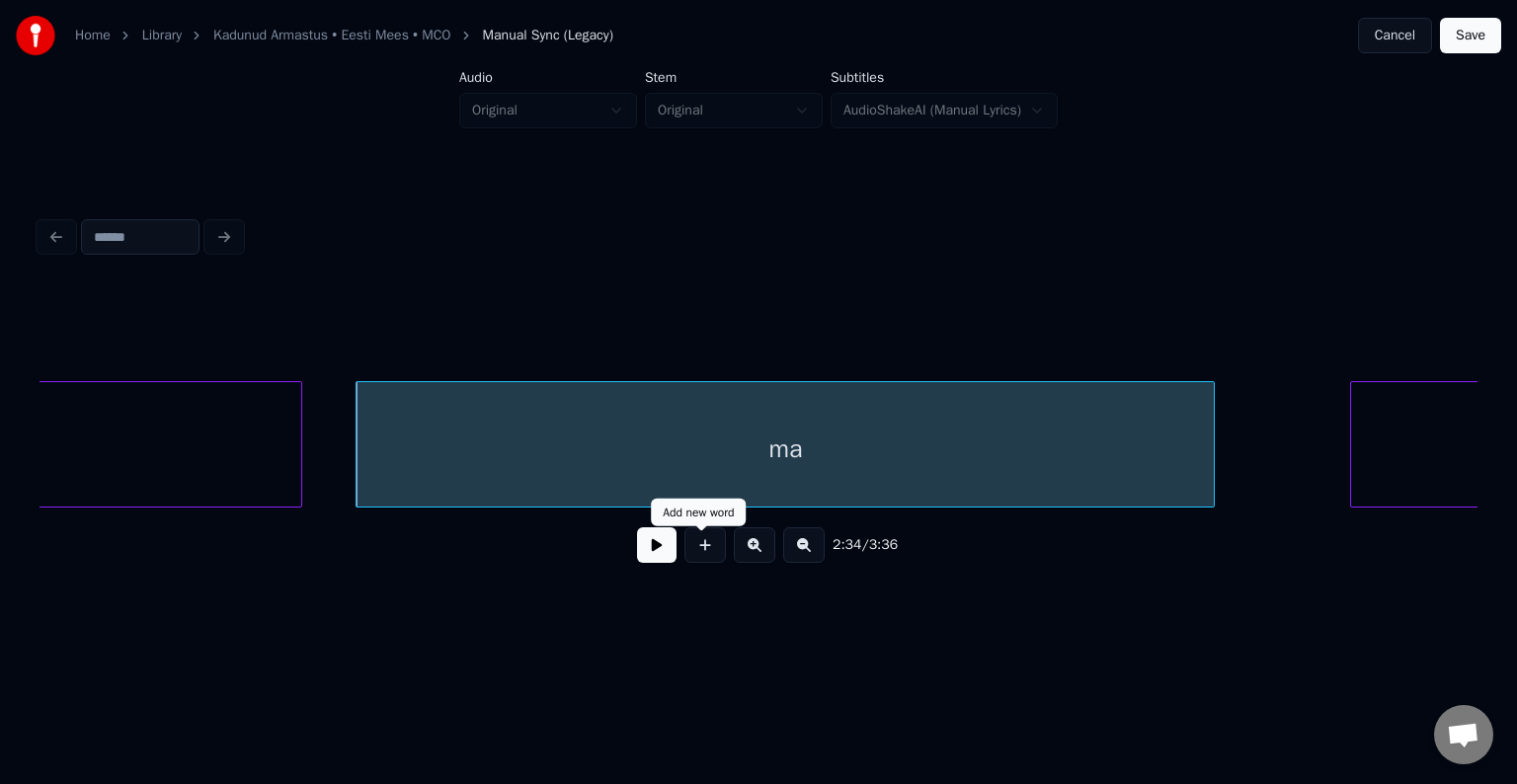 click at bounding box center [657, 545] 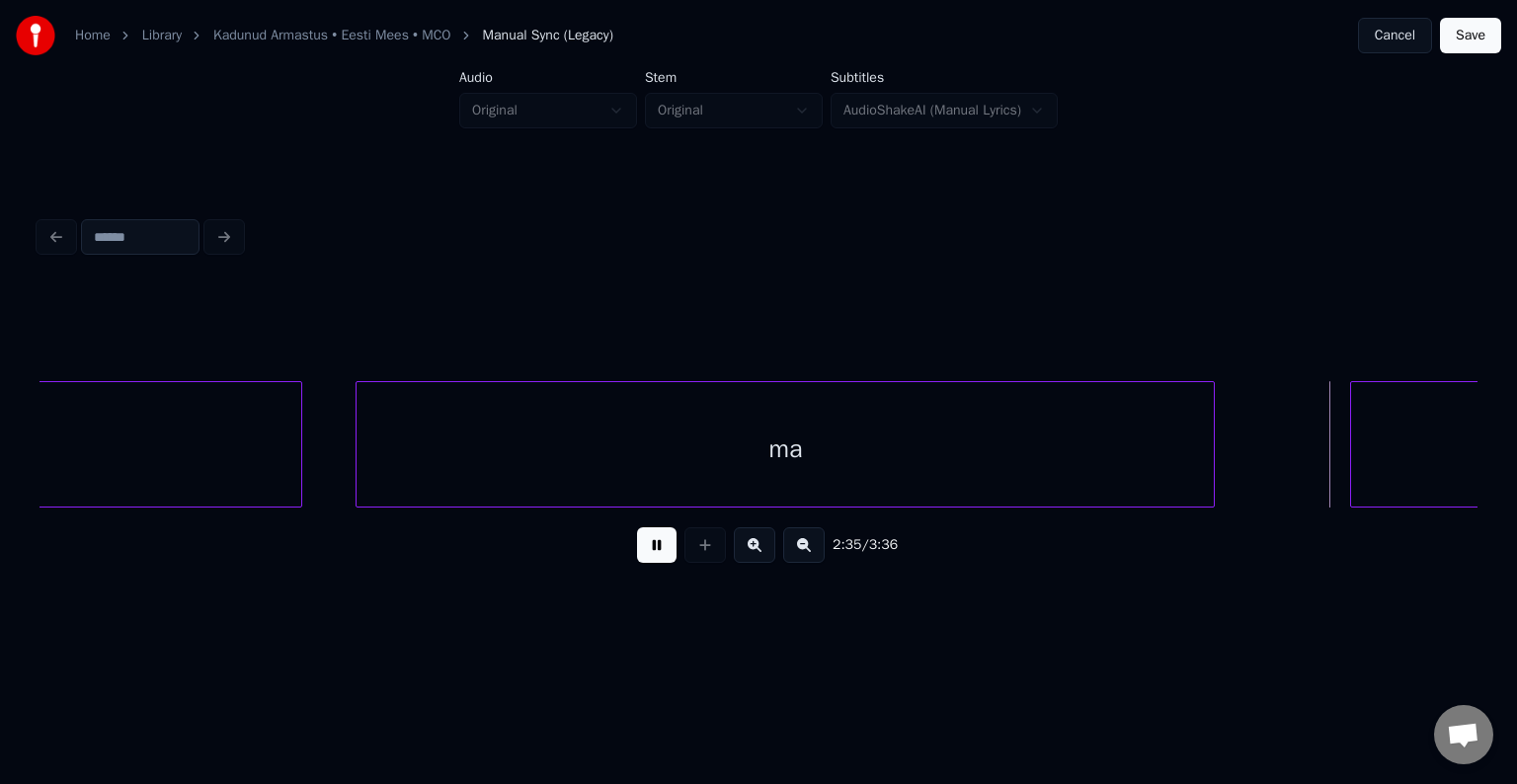 click at bounding box center (657, 545) 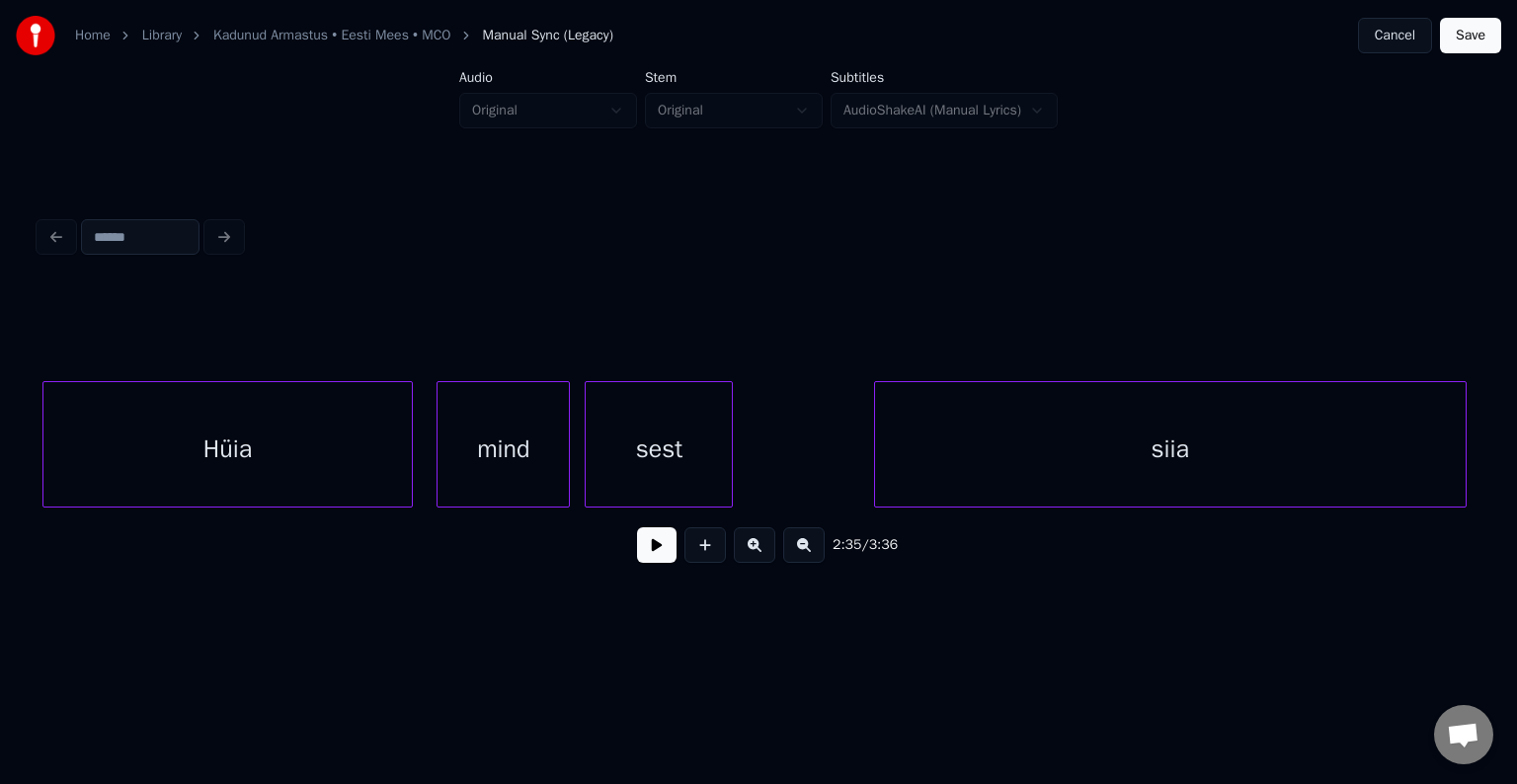 scroll, scrollTop: 0, scrollLeft: 112835, axis: horizontal 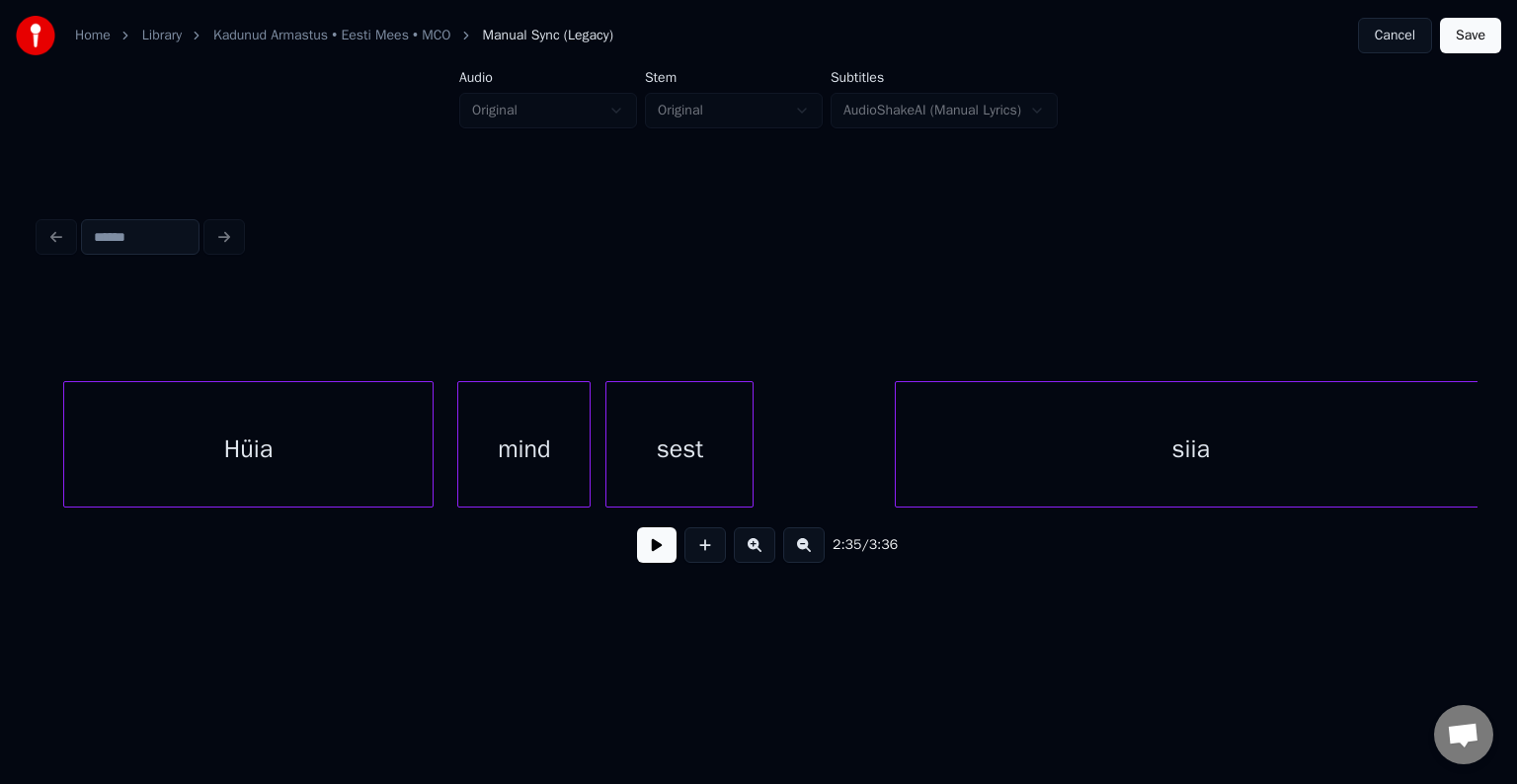 click on "Hüia" at bounding box center [248, 449] 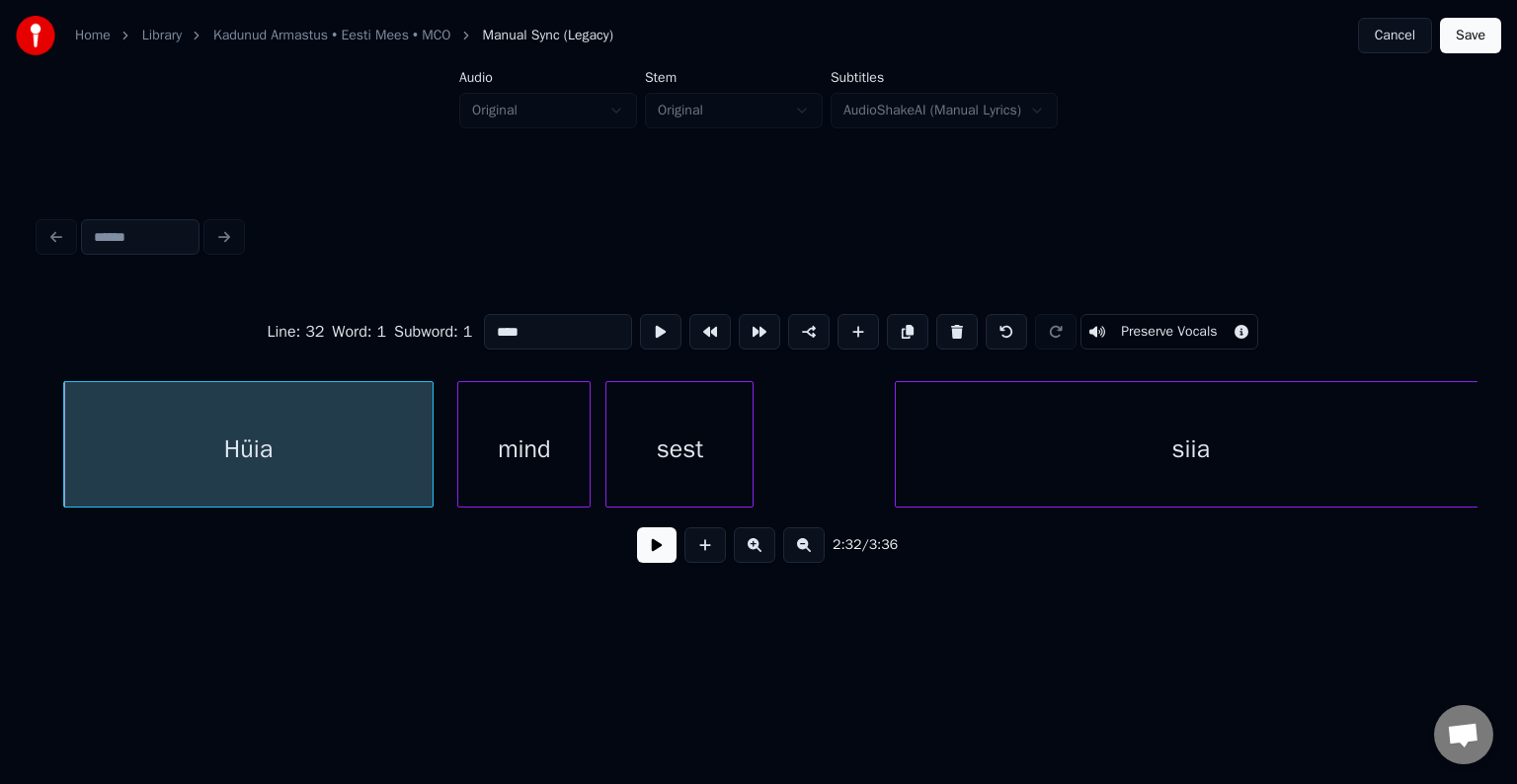 click at bounding box center [657, 545] 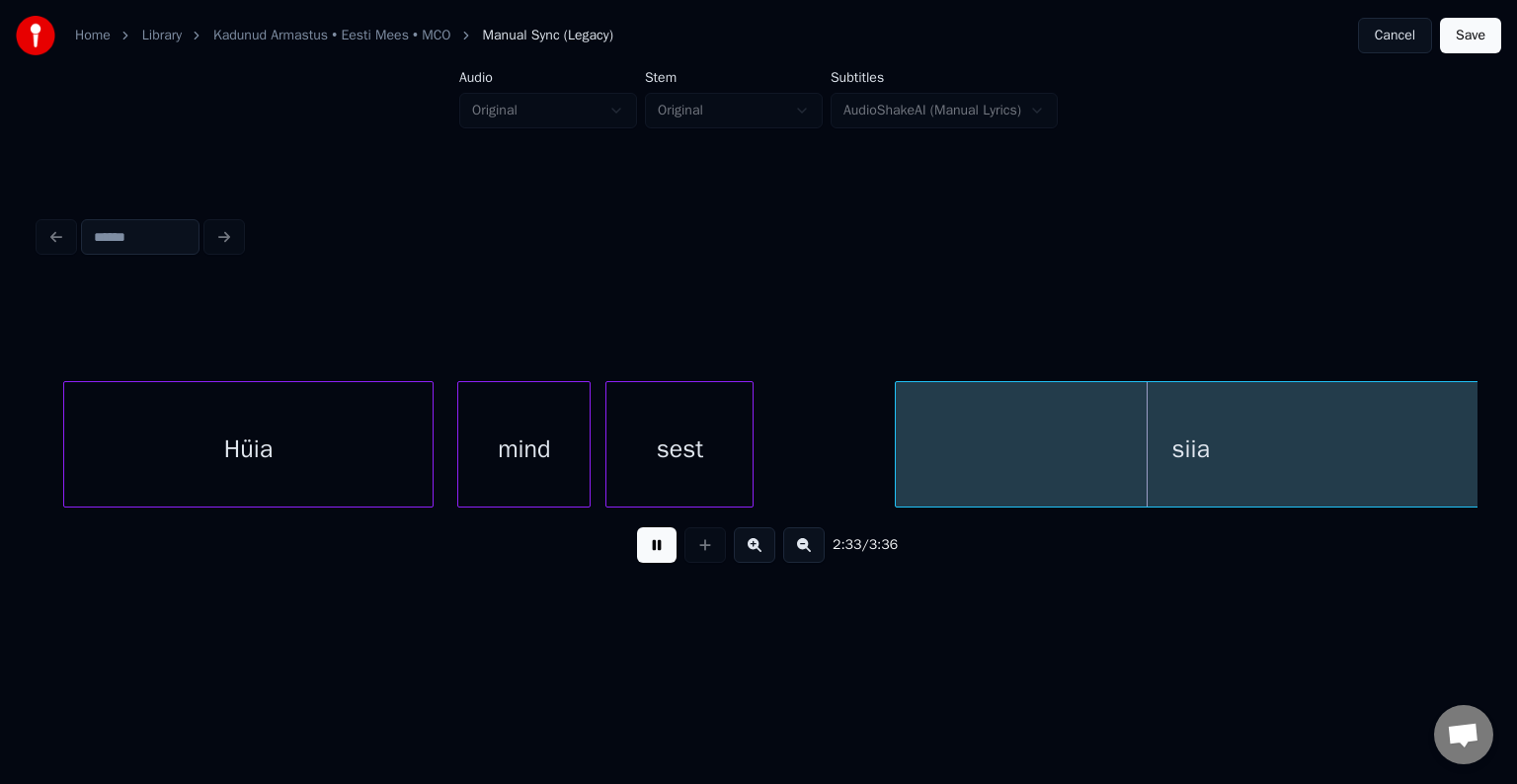 click at bounding box center (705, 545) 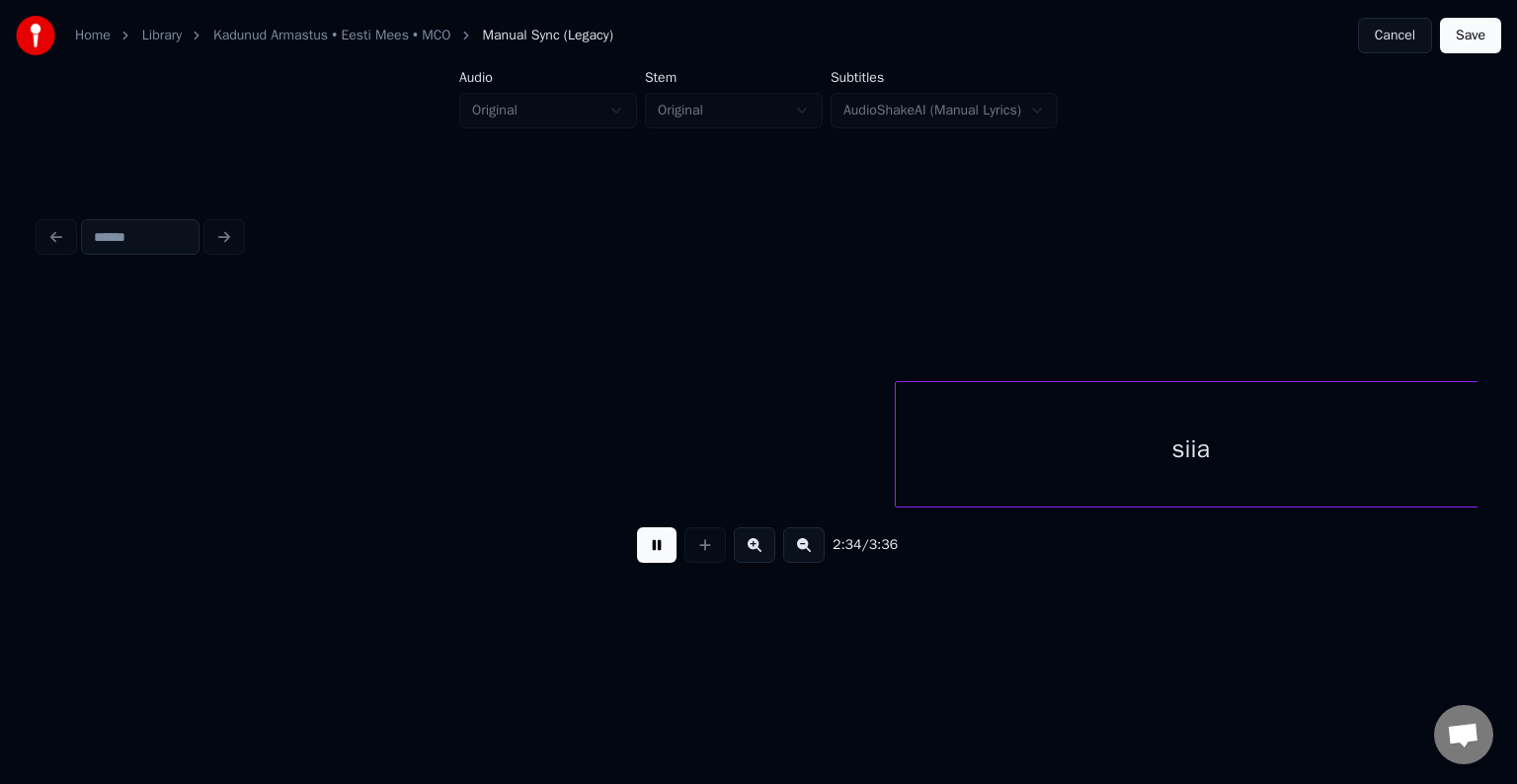 scroll, scrollTop: 0, scrollLeft: 114273, axis: horizontal 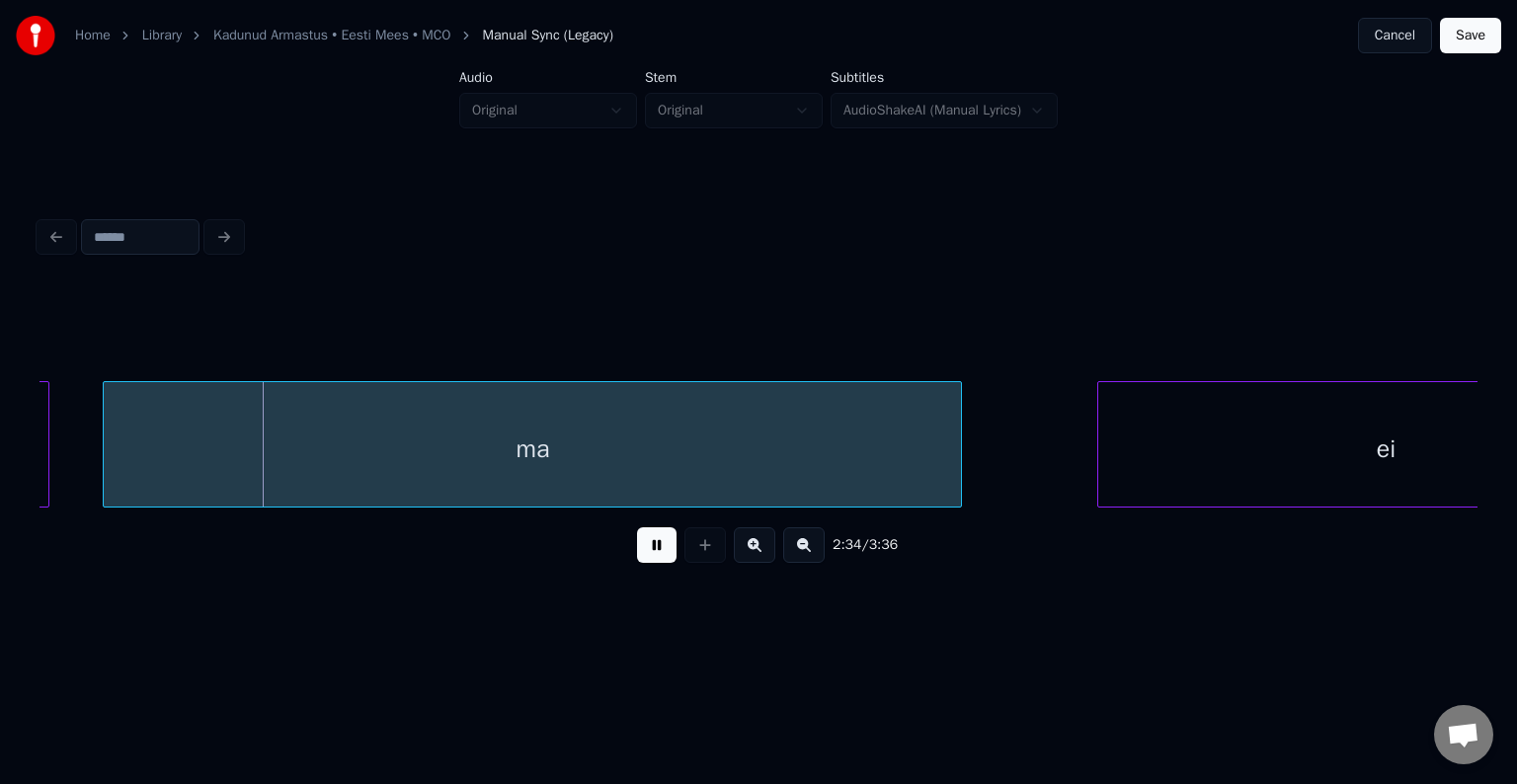 click at bounding box center [657, 545] 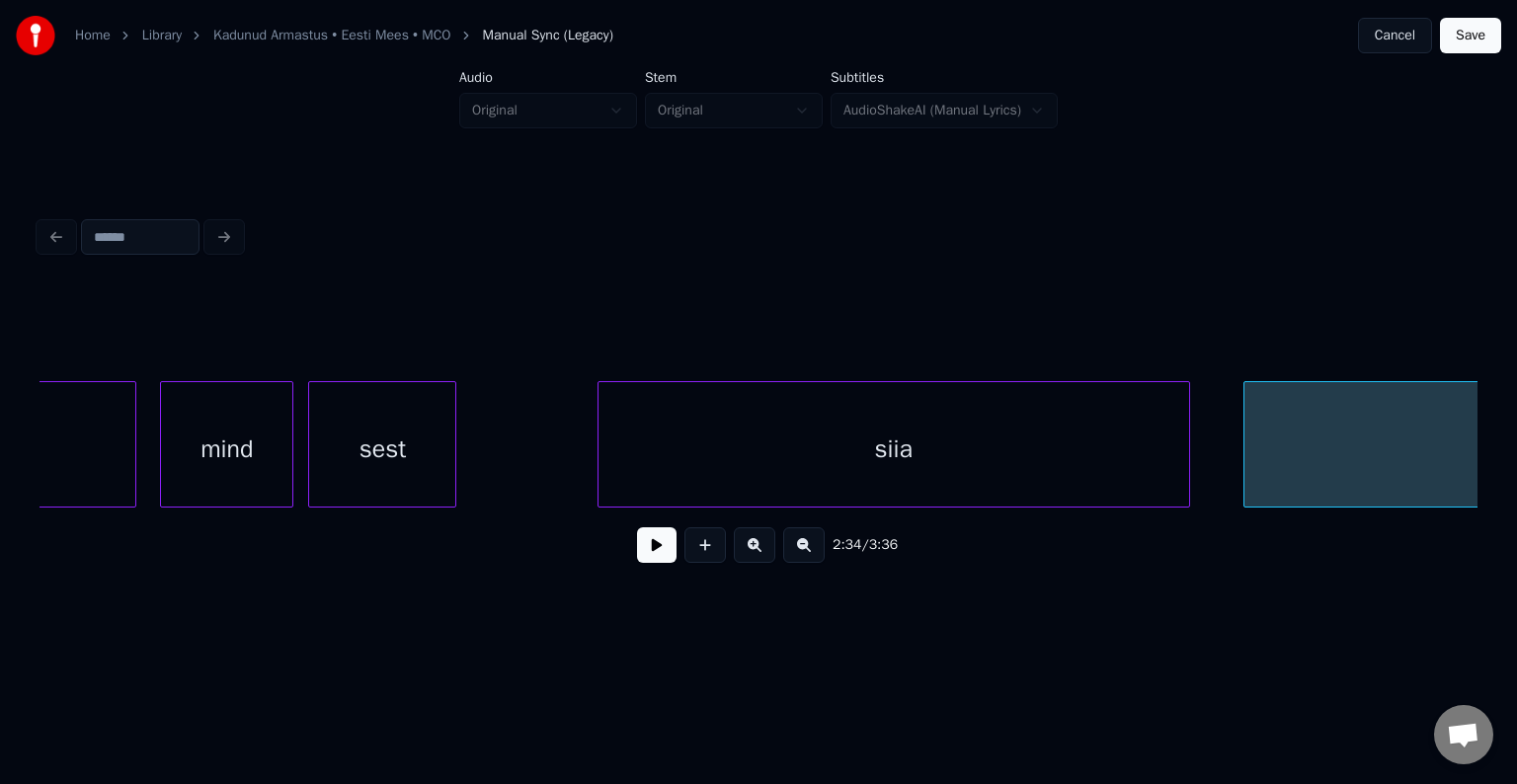 scroll, scrollTop: 0, scrollLeft: 113127, axis: horizontal 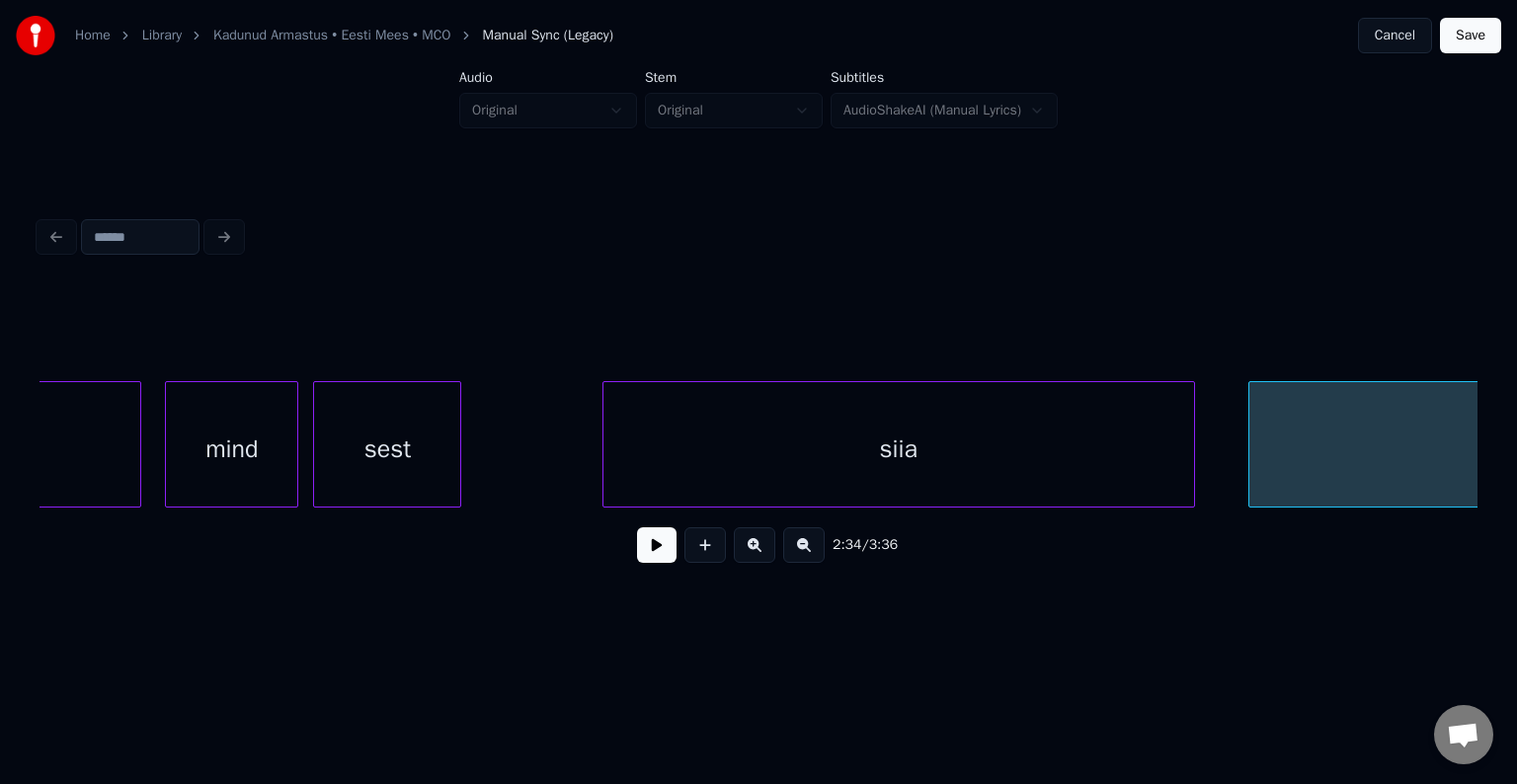 click on "siia ma mind sest [PERSON_NAME]" at bounding box center (-33090, 444) 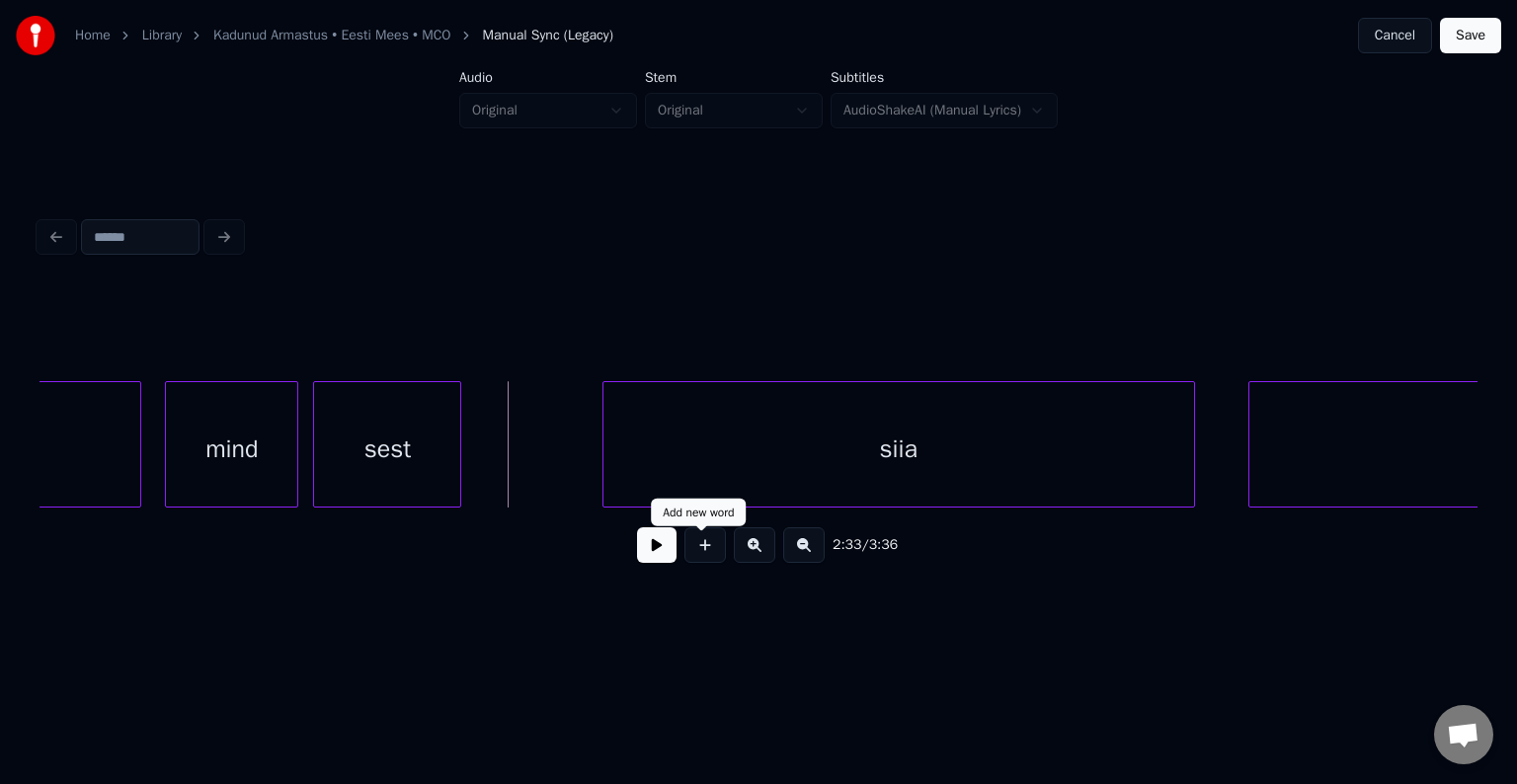 click at bounding box center (705, 545) 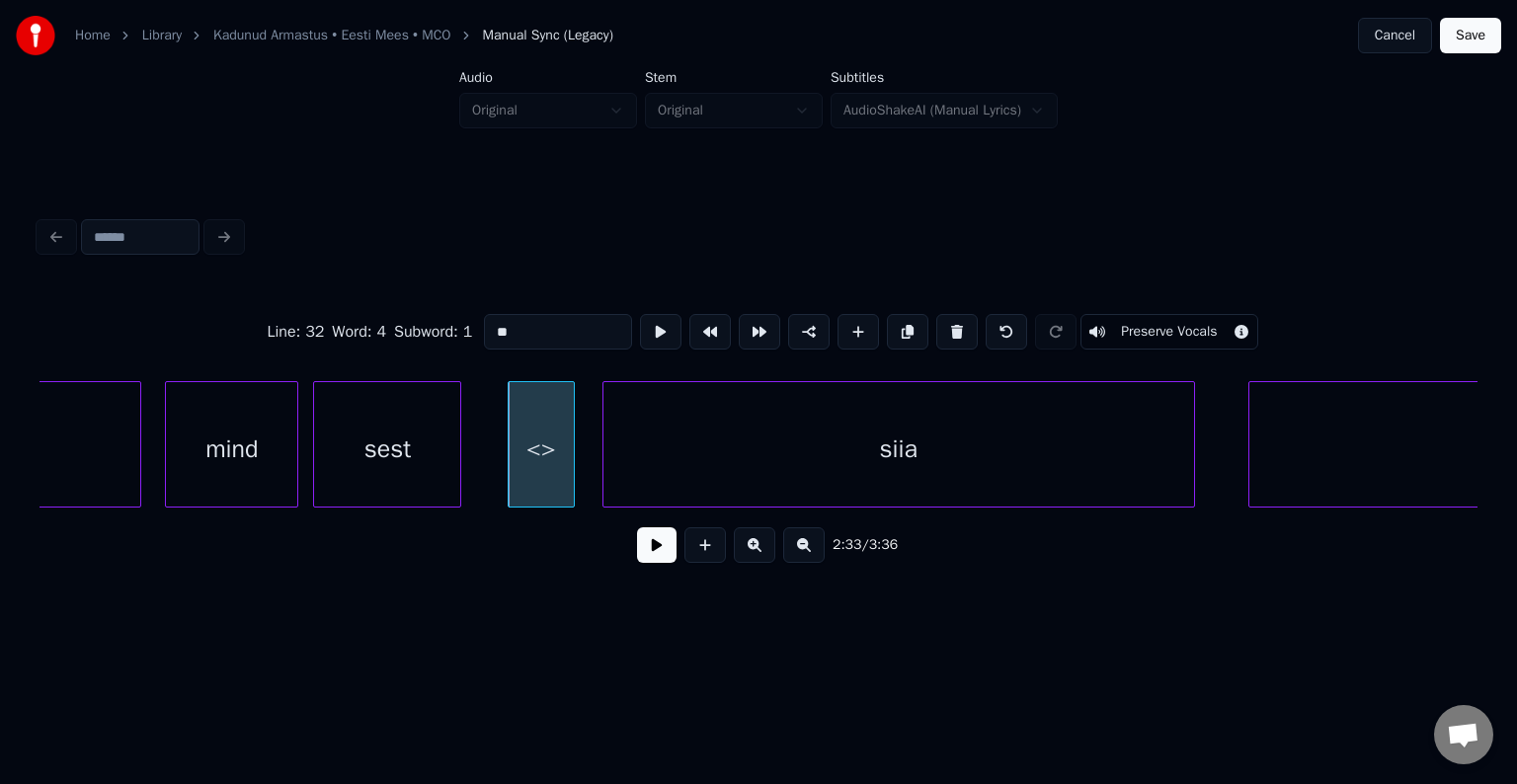 click at bounding box center (571, 444) 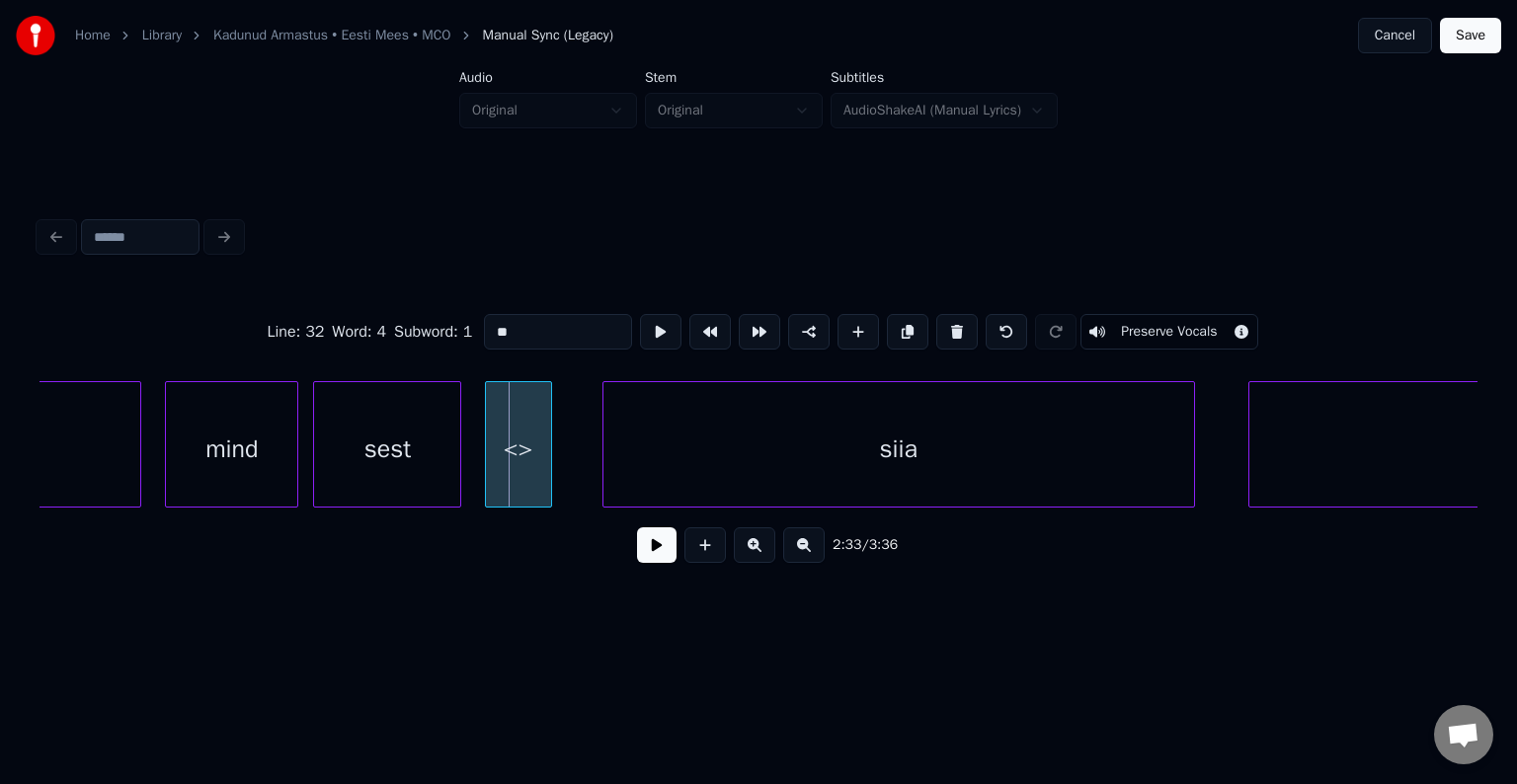 click on "<>" at bounding box center [519, 449] 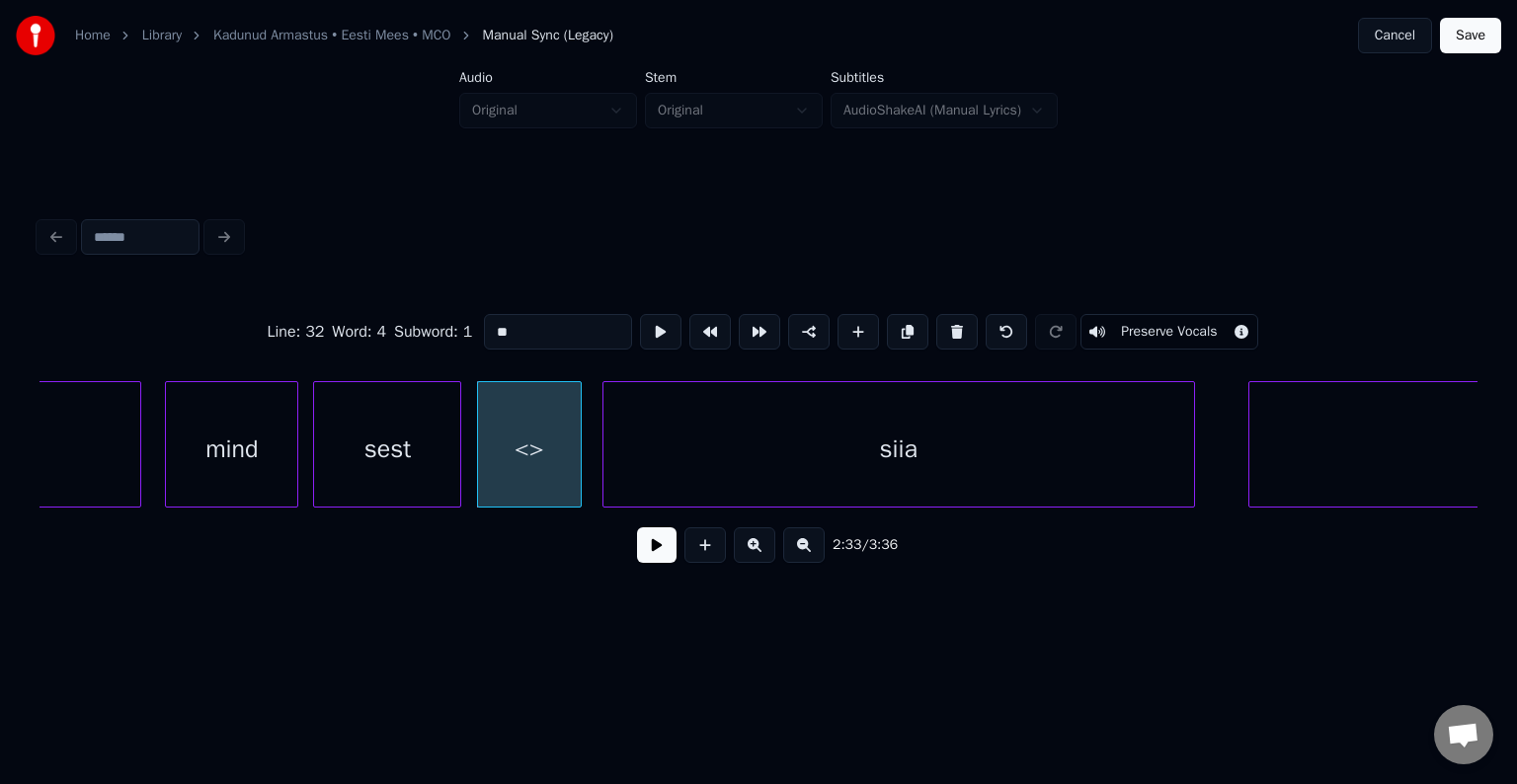 click at bounding box center (578, 444) 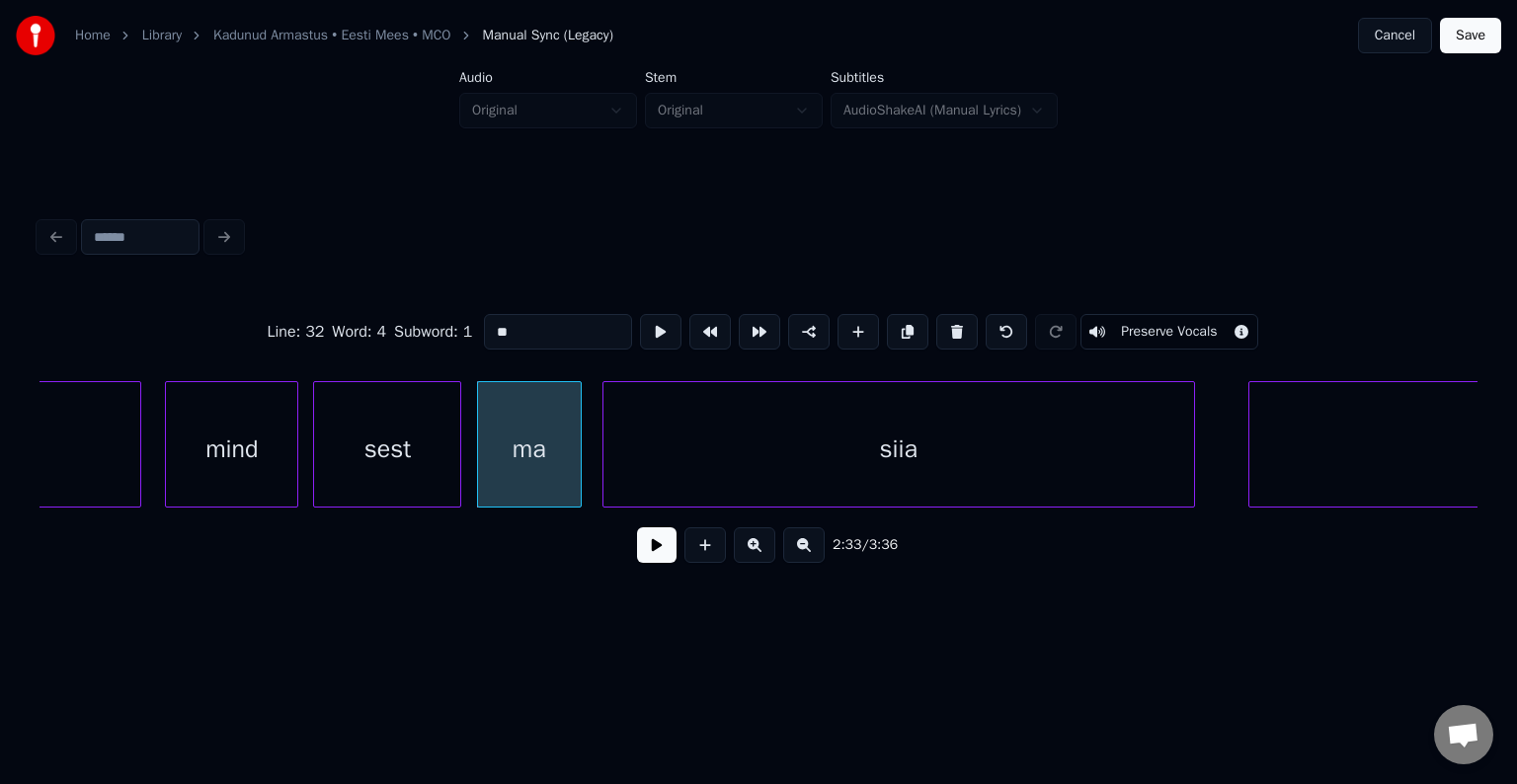 click on "mind" at bounding box center [231, 449] 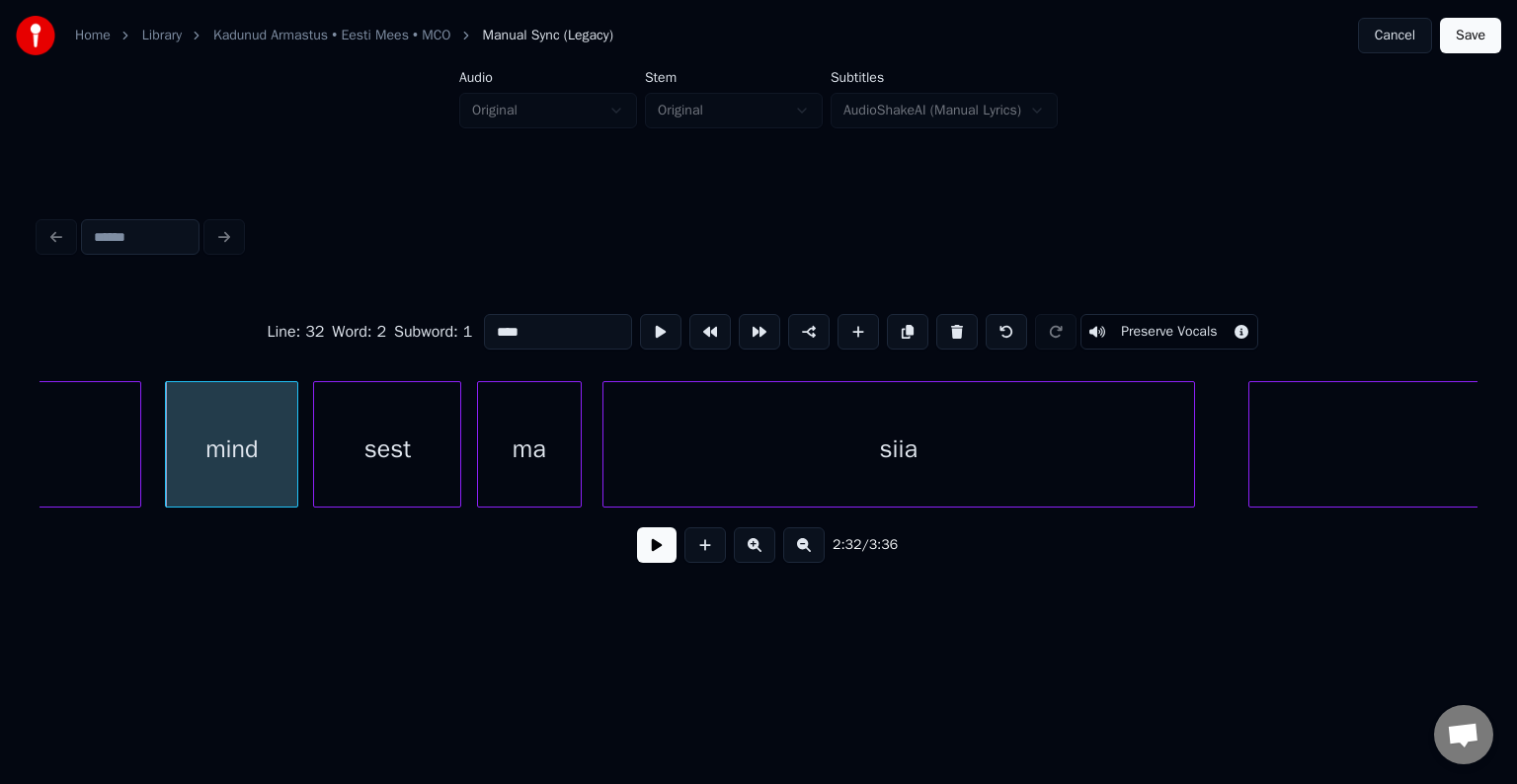 type on "****" 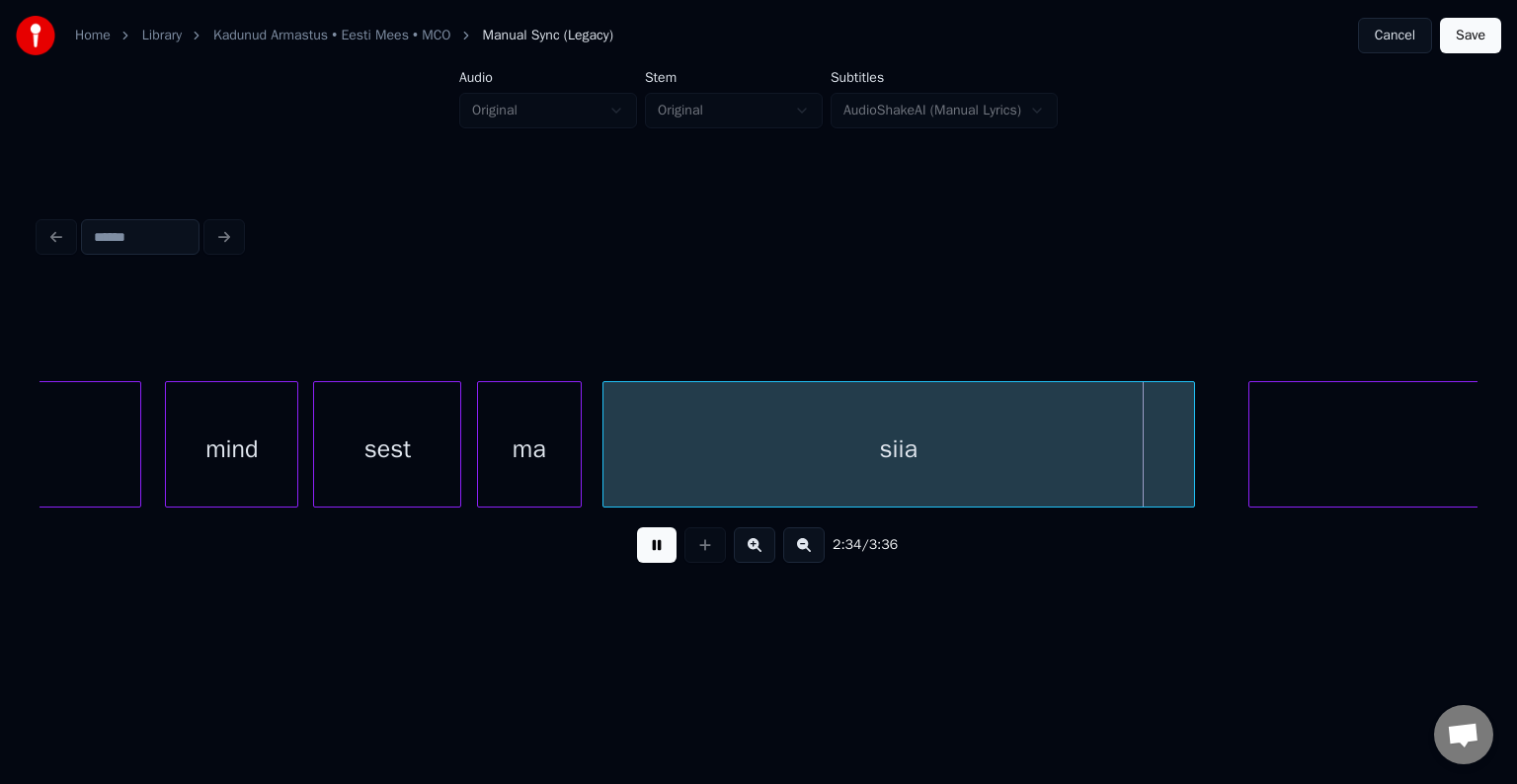click at bounding box center [657, 545] 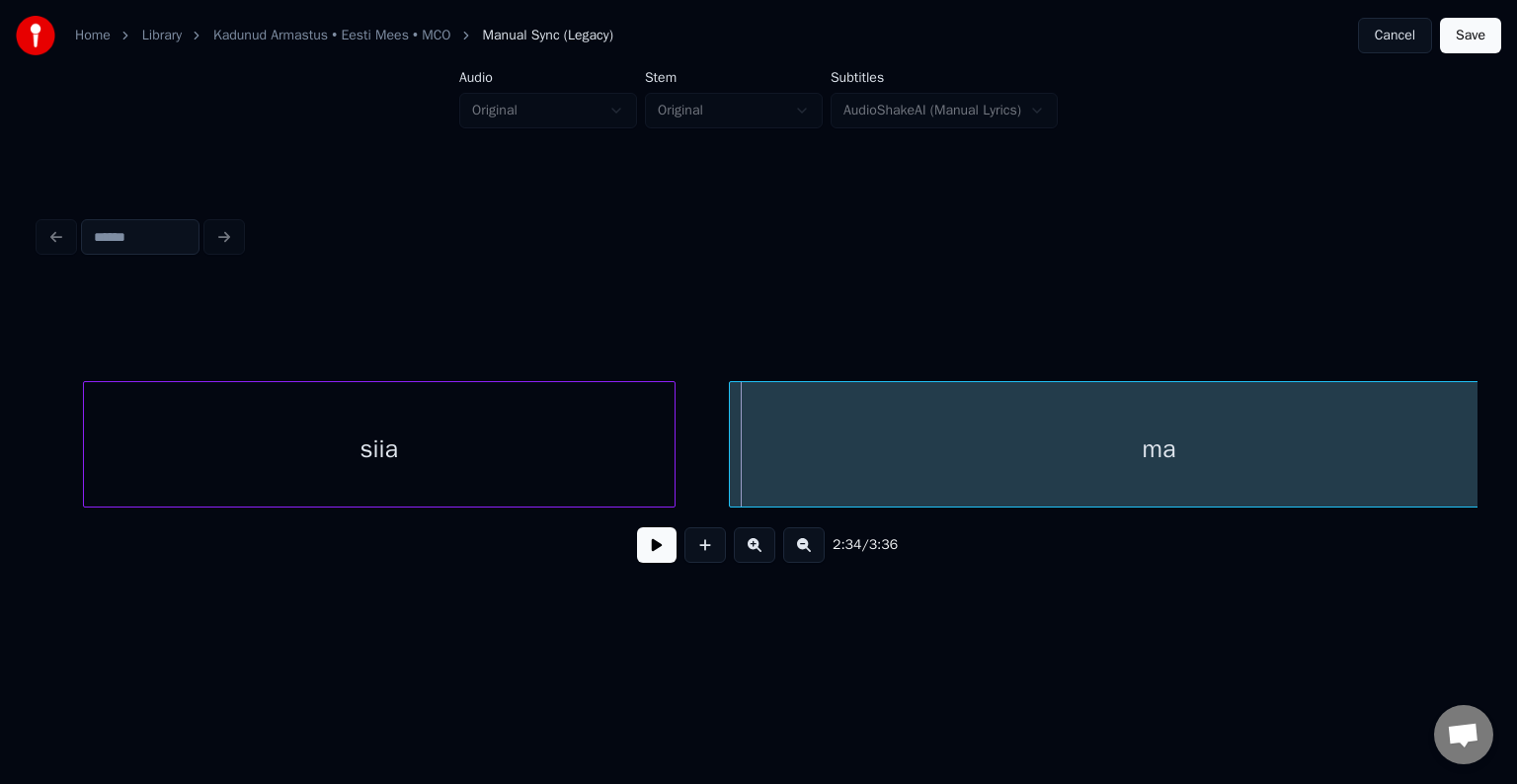 scroll, scrollTop: 0, scrollLeft: 113720, axis: horizontal 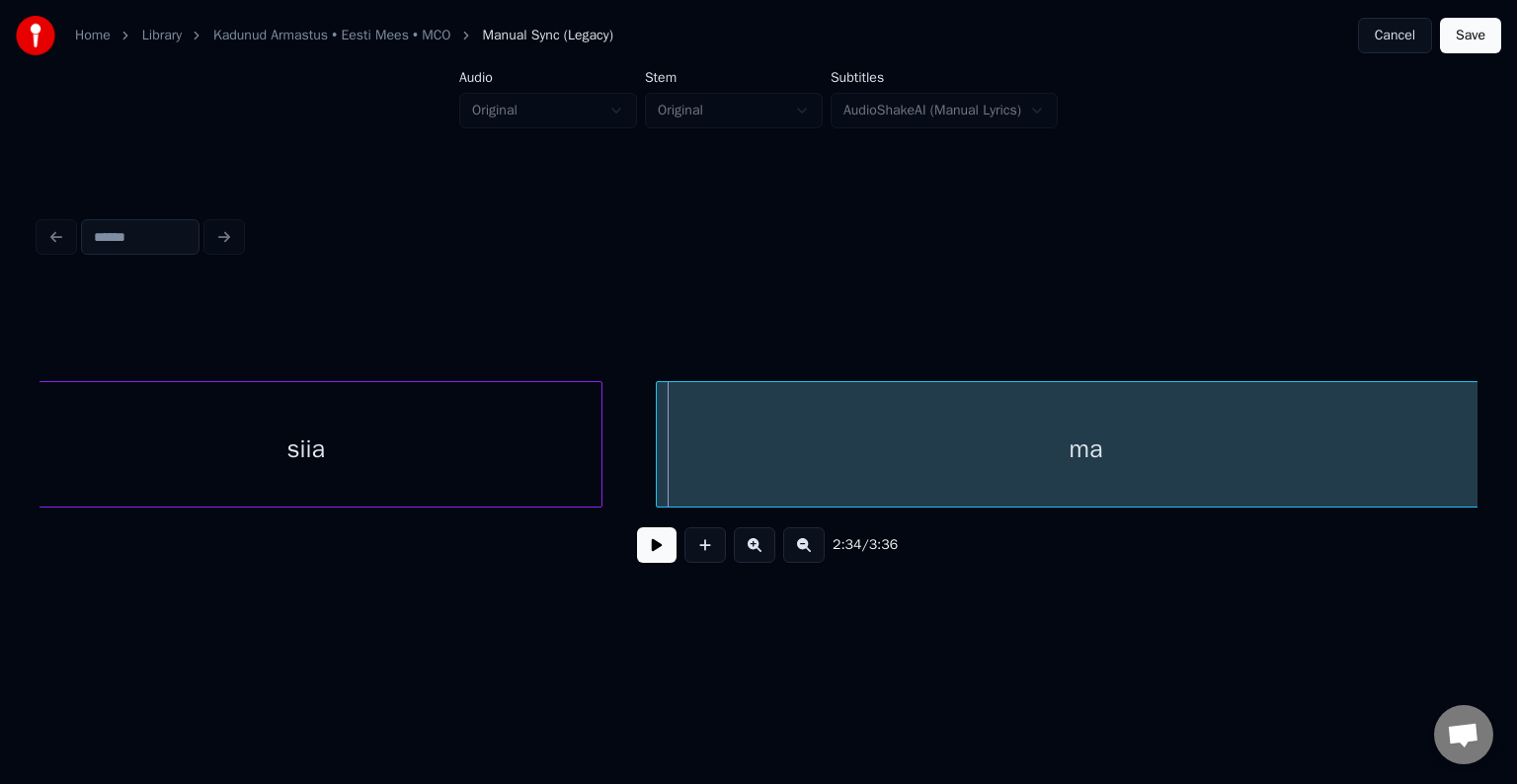 click on "siia" at bounding box center (306, 449) 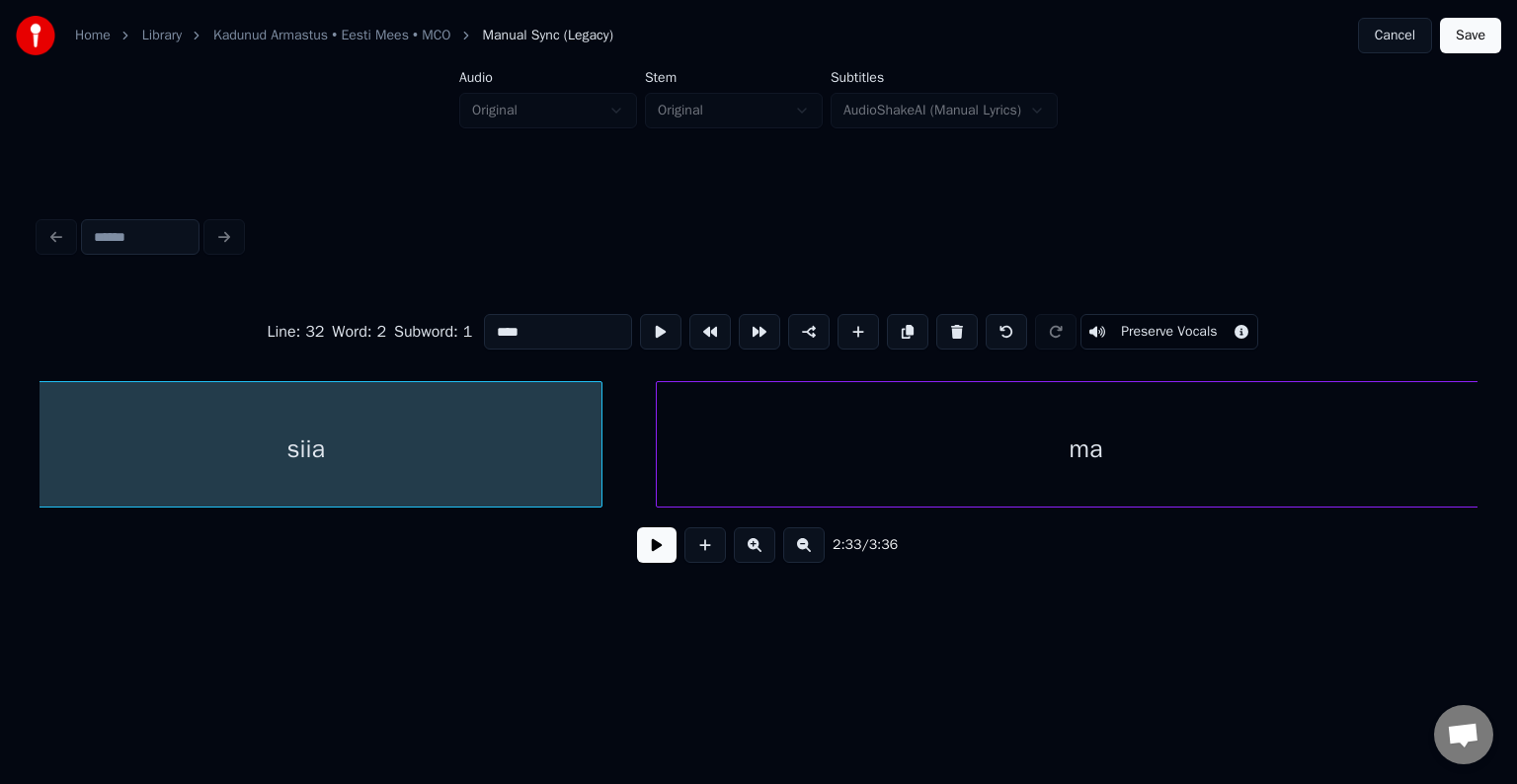 type on "****" 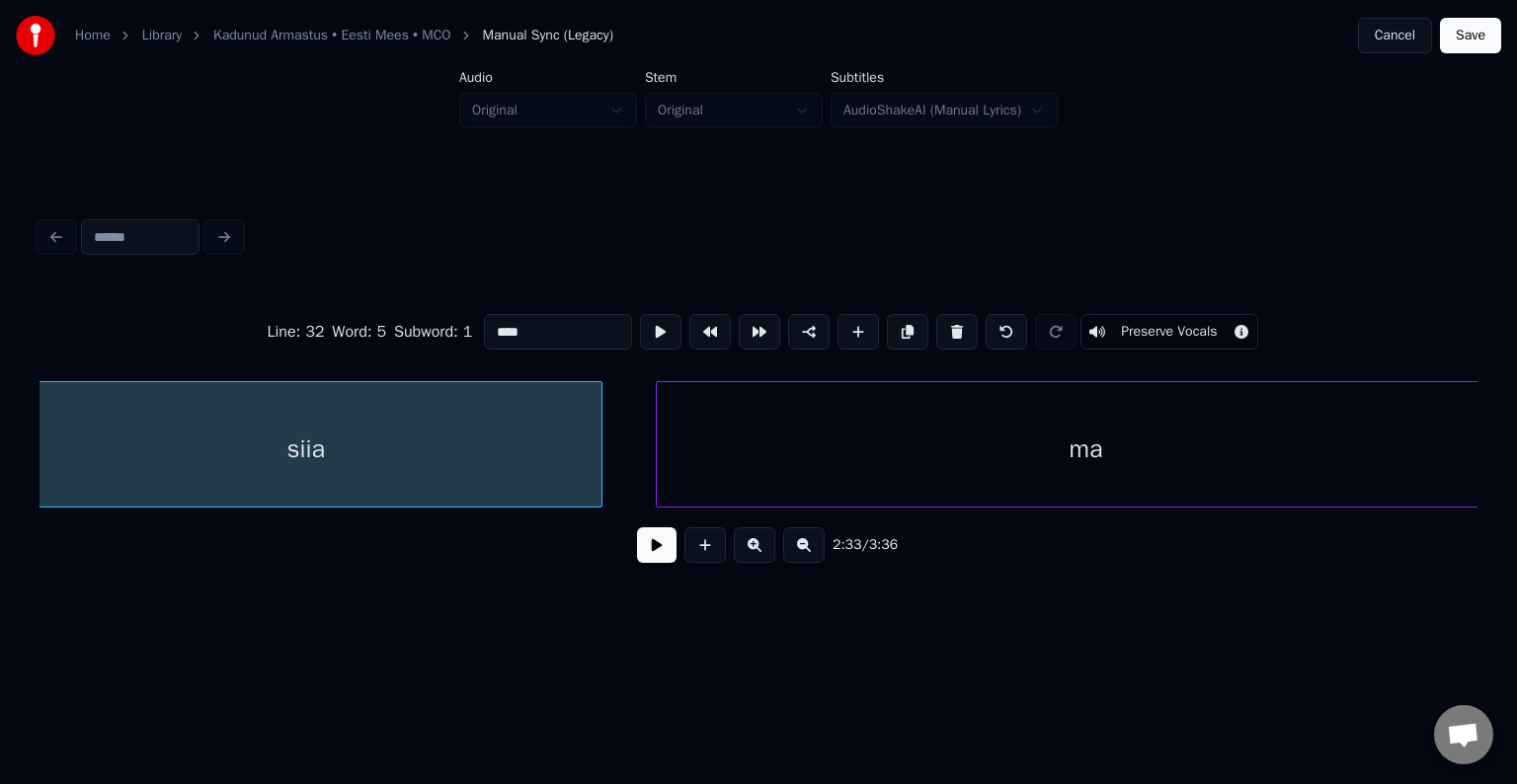 scroll, scrollTop: 0, scrollLeft: 113690, axis: horizontal 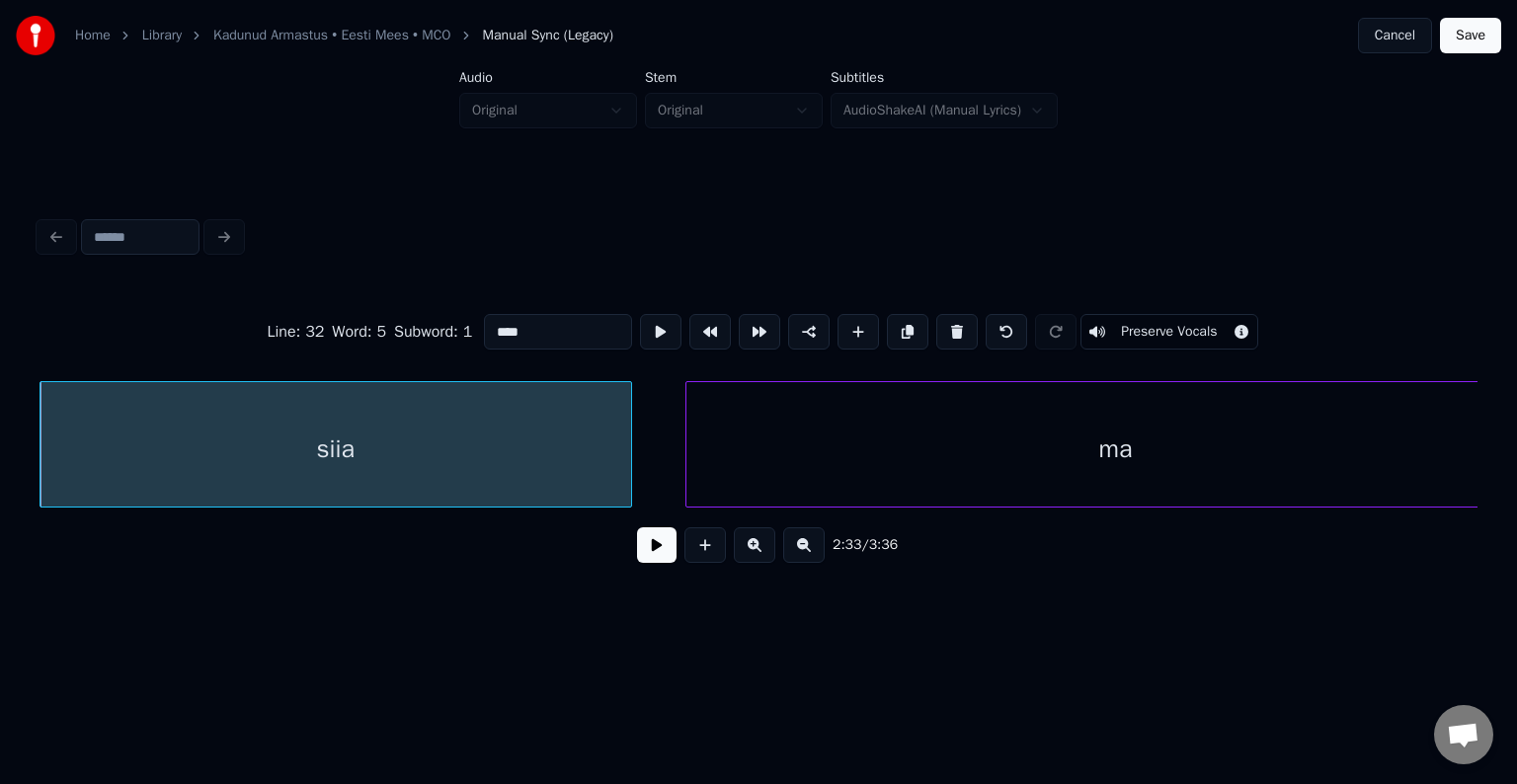 click at bounding box center (657, 545) 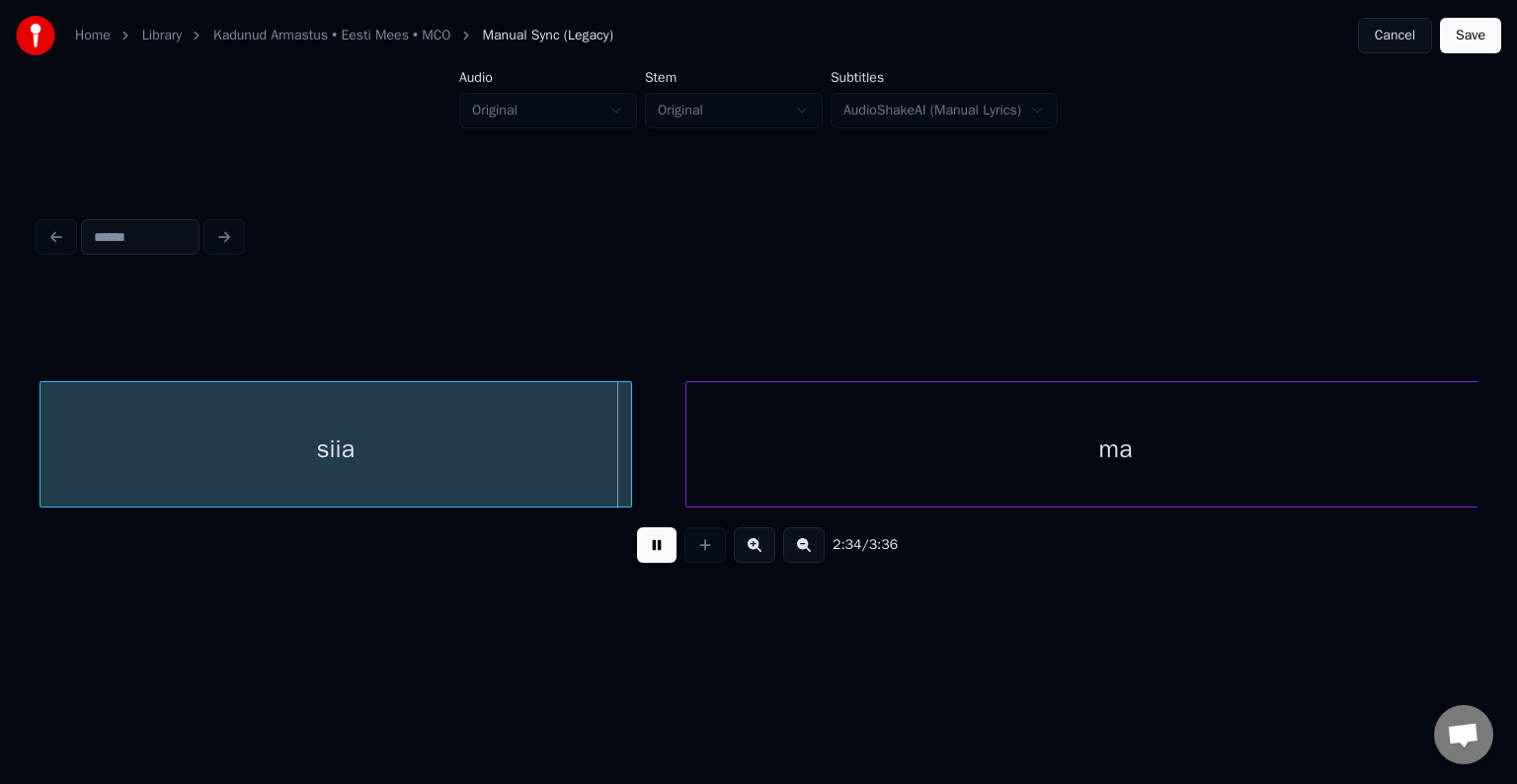 click at bounding box center (657, 545) 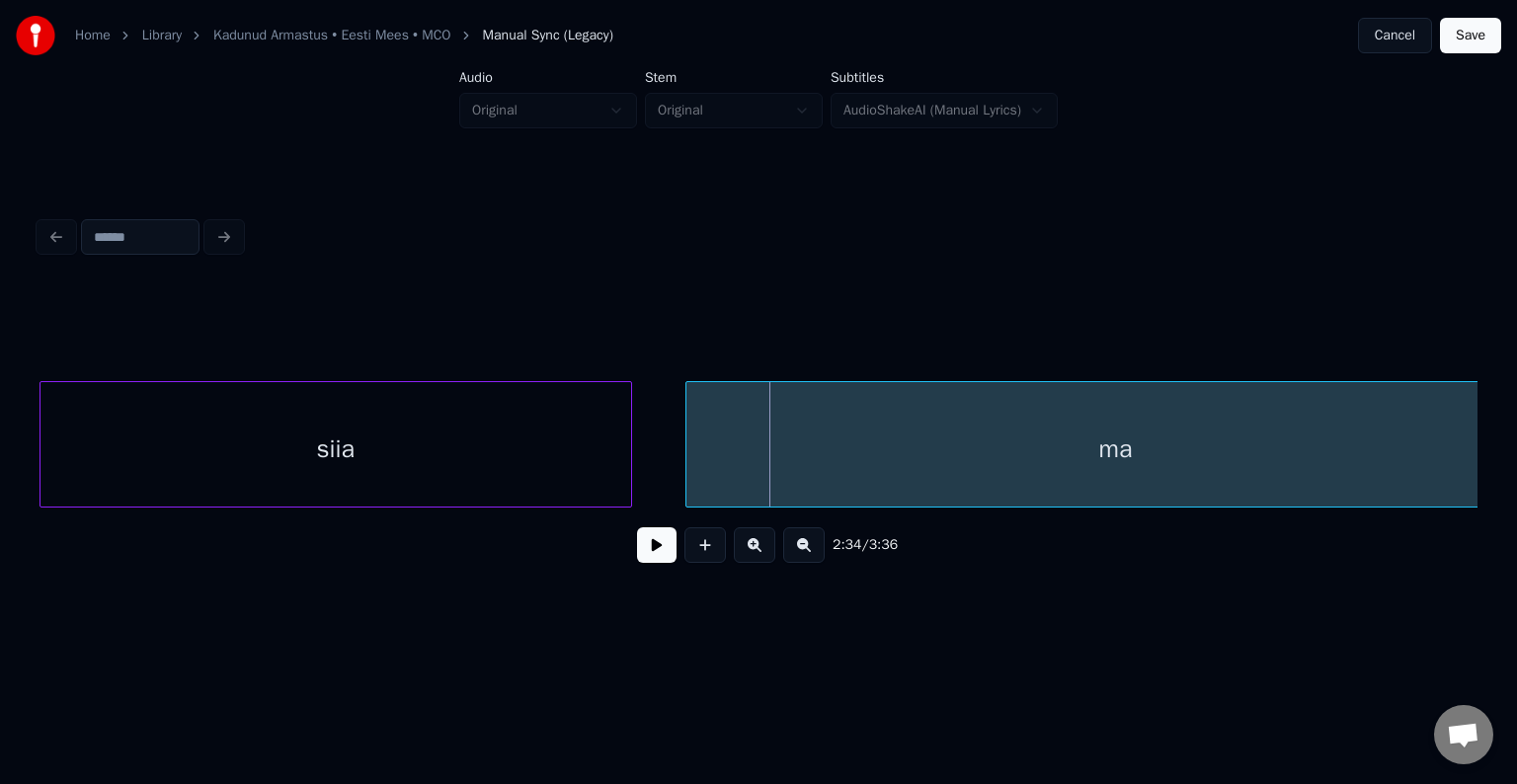 click on "siia ma" at bounding box center [-33653, 444] 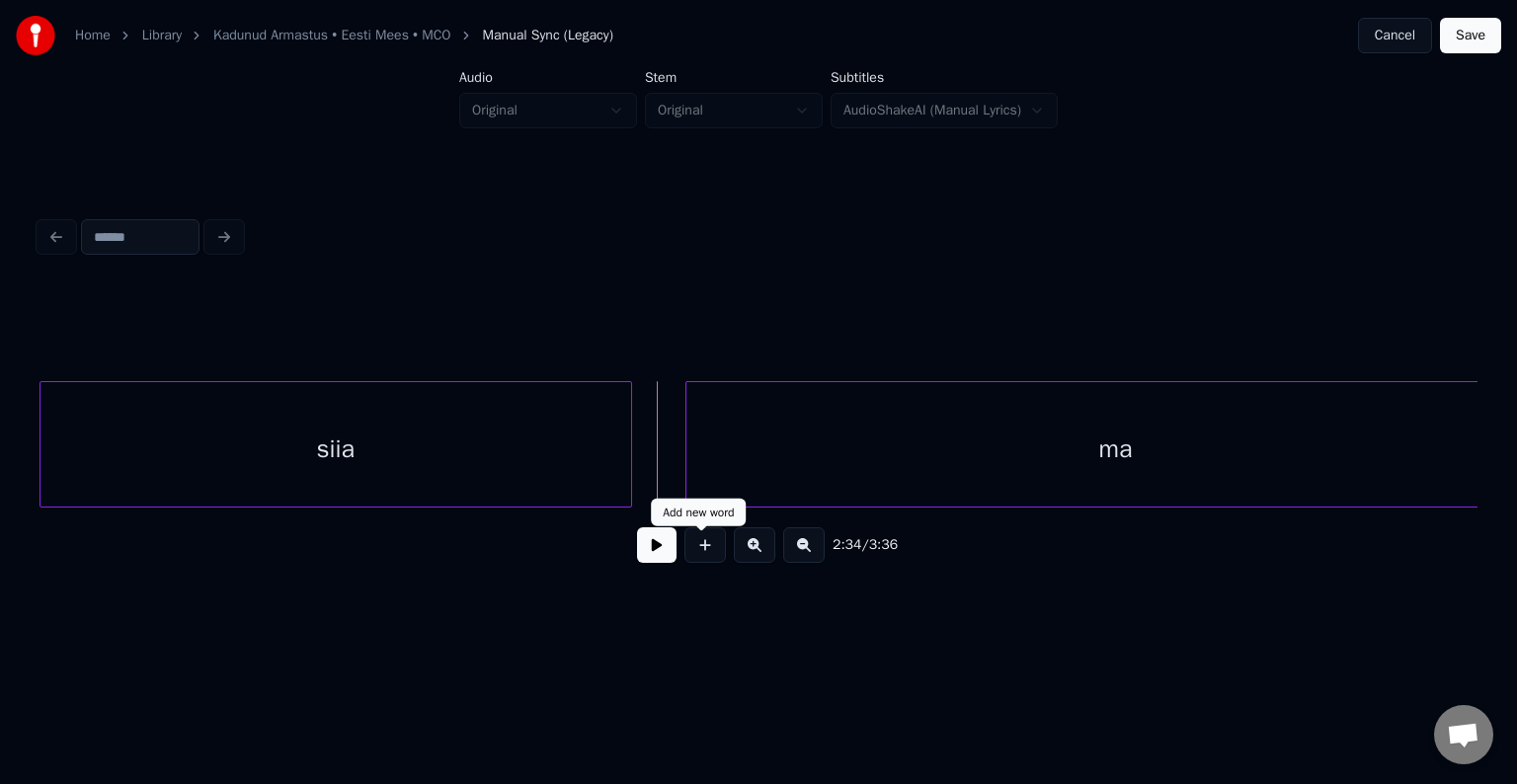 click at bounding box center [705, 545] 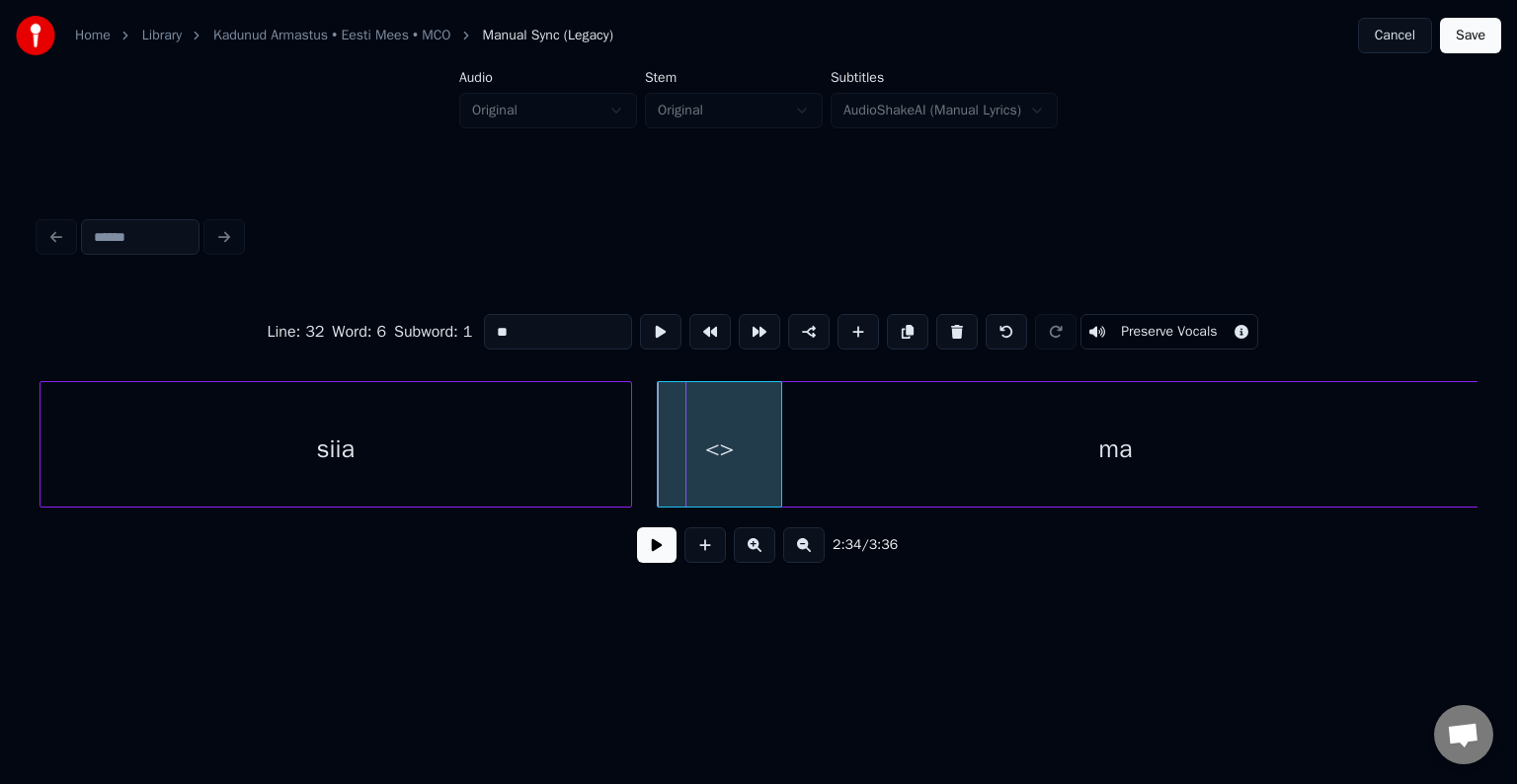 click at bounding box center [778, 444] 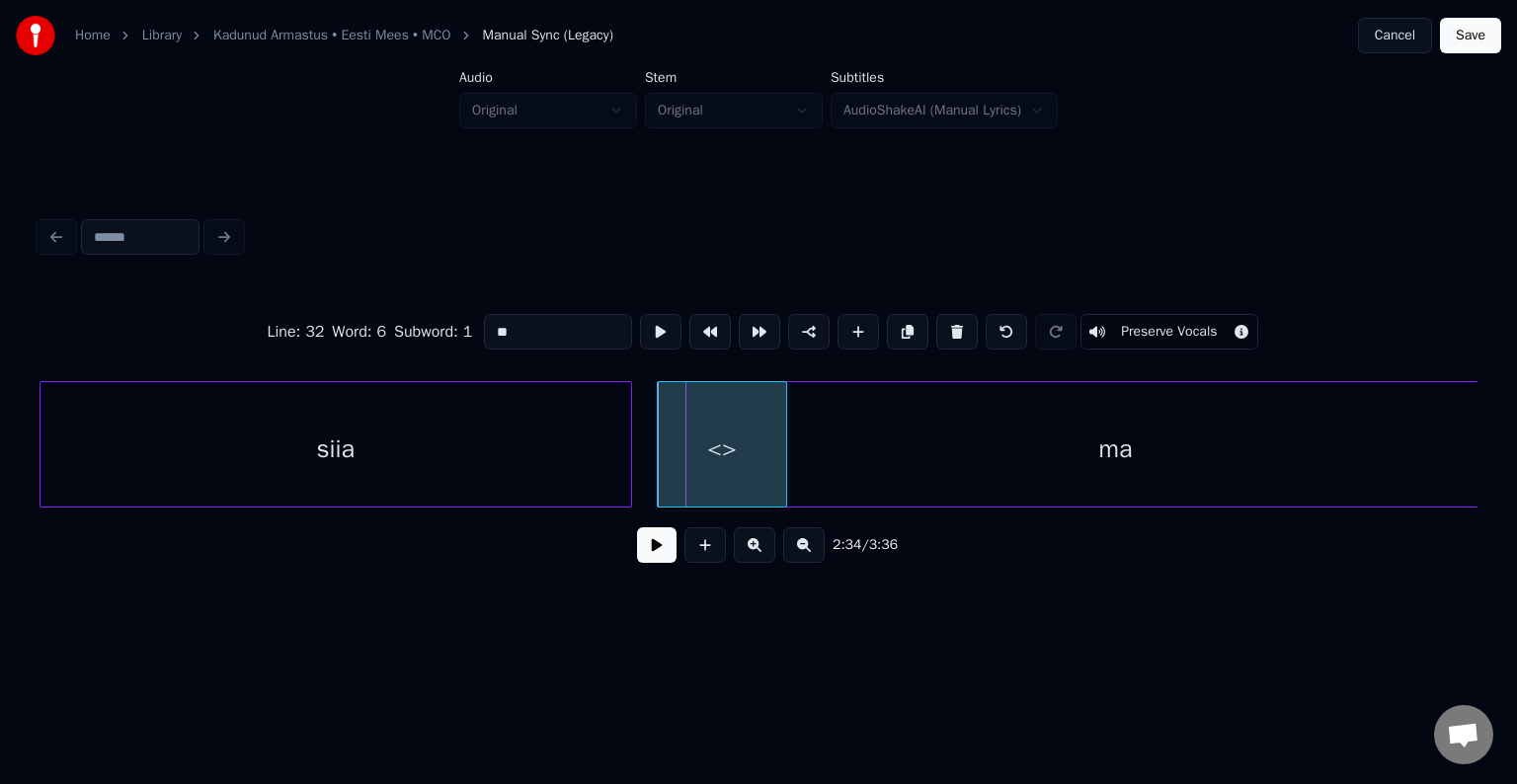 click on "<>" at bounding box center (721, 449) 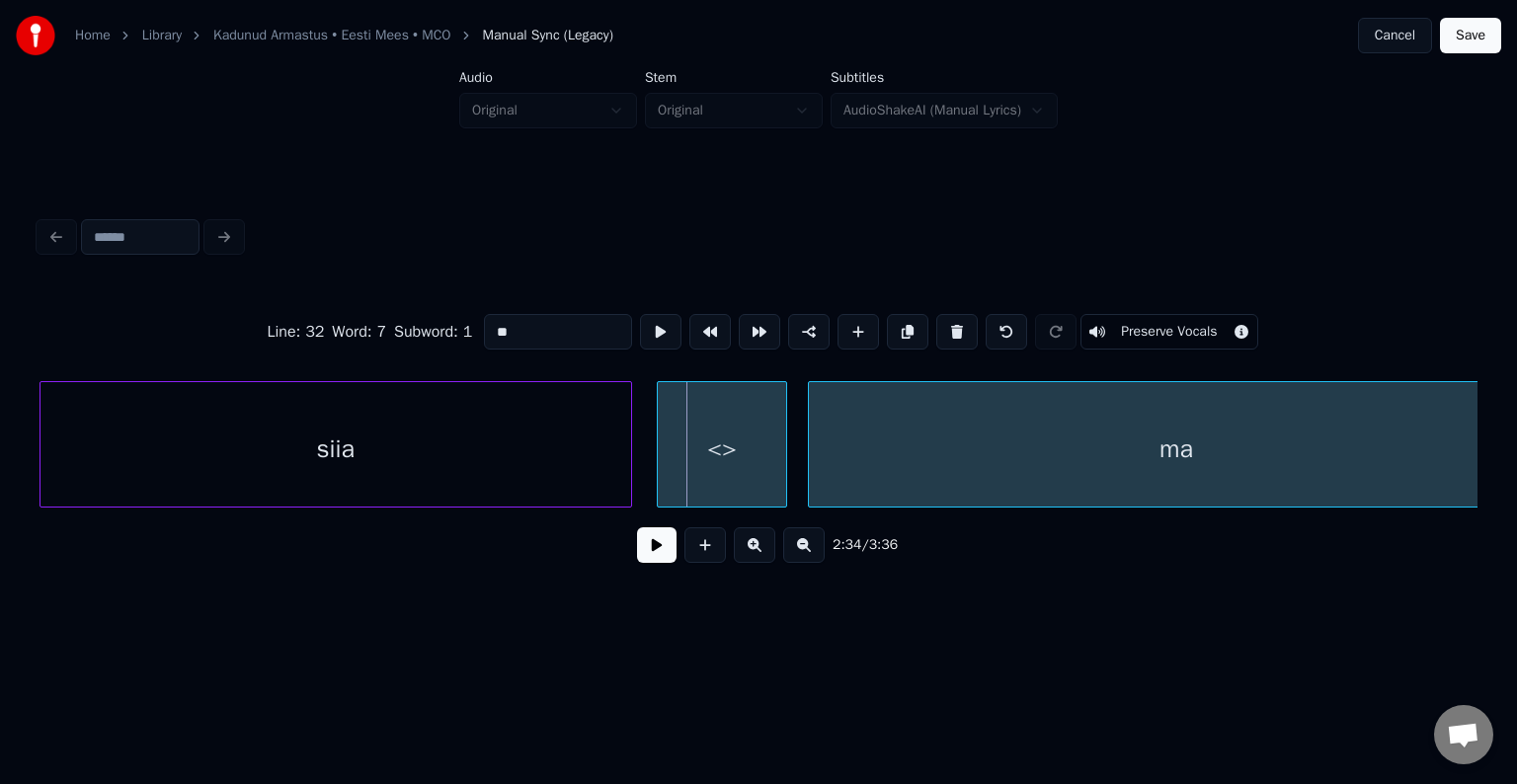 click at bounding box center (812, 444) 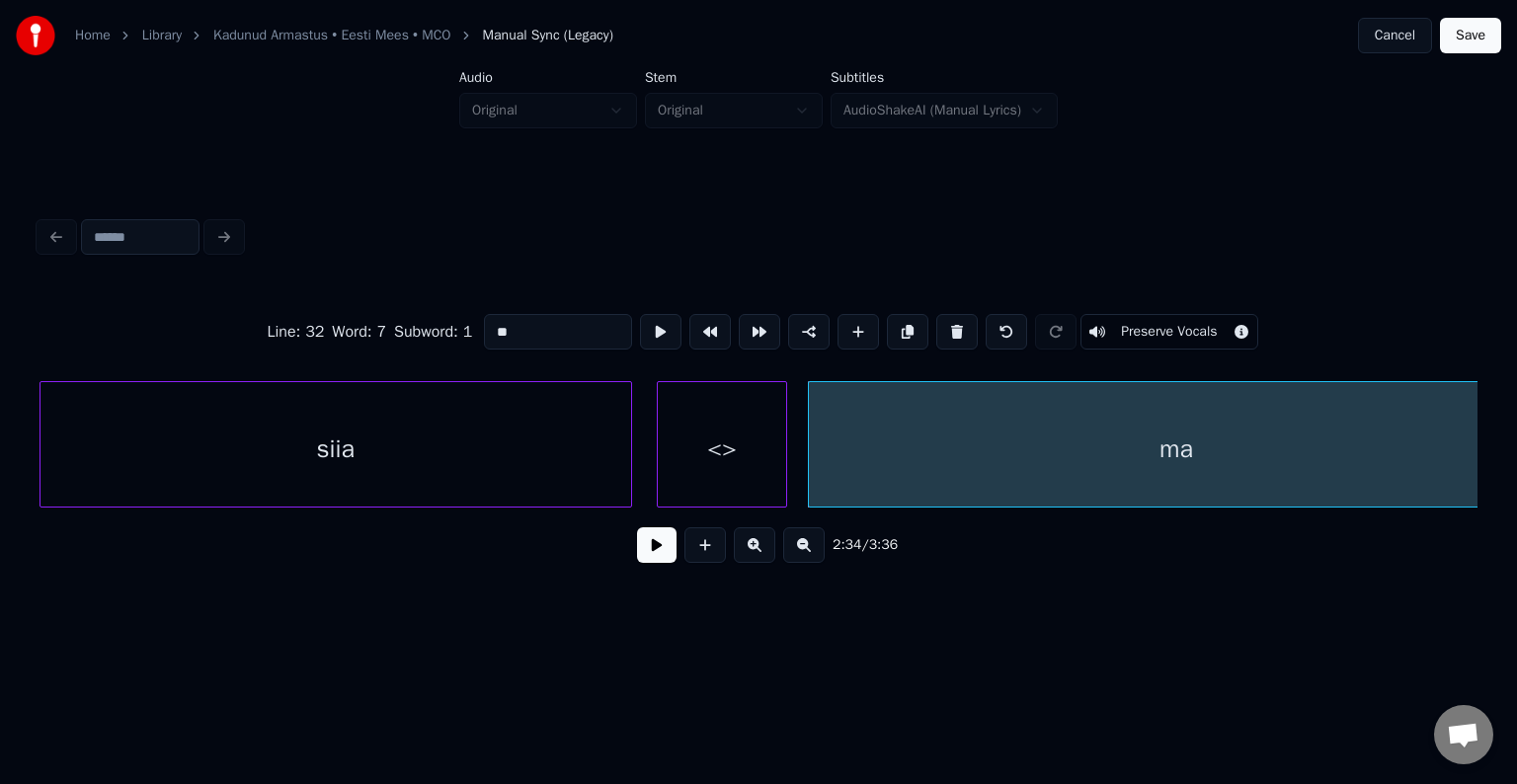 click on "<>" at bounding box center [721, 449] 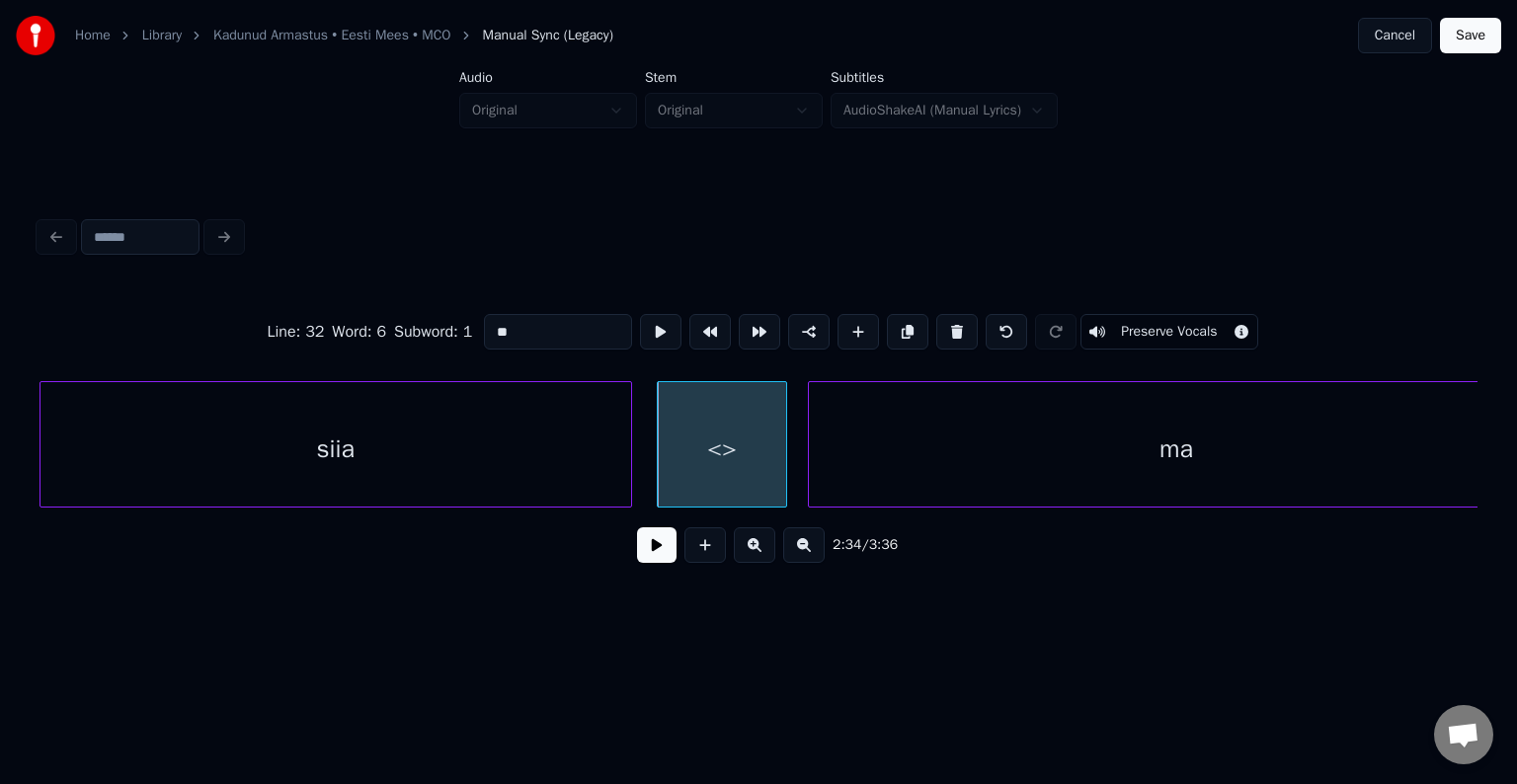 drag, startPoint x: 525, startPoint y: 320, endPoint x: 400, endPoint y: 301, distance: 126.43575 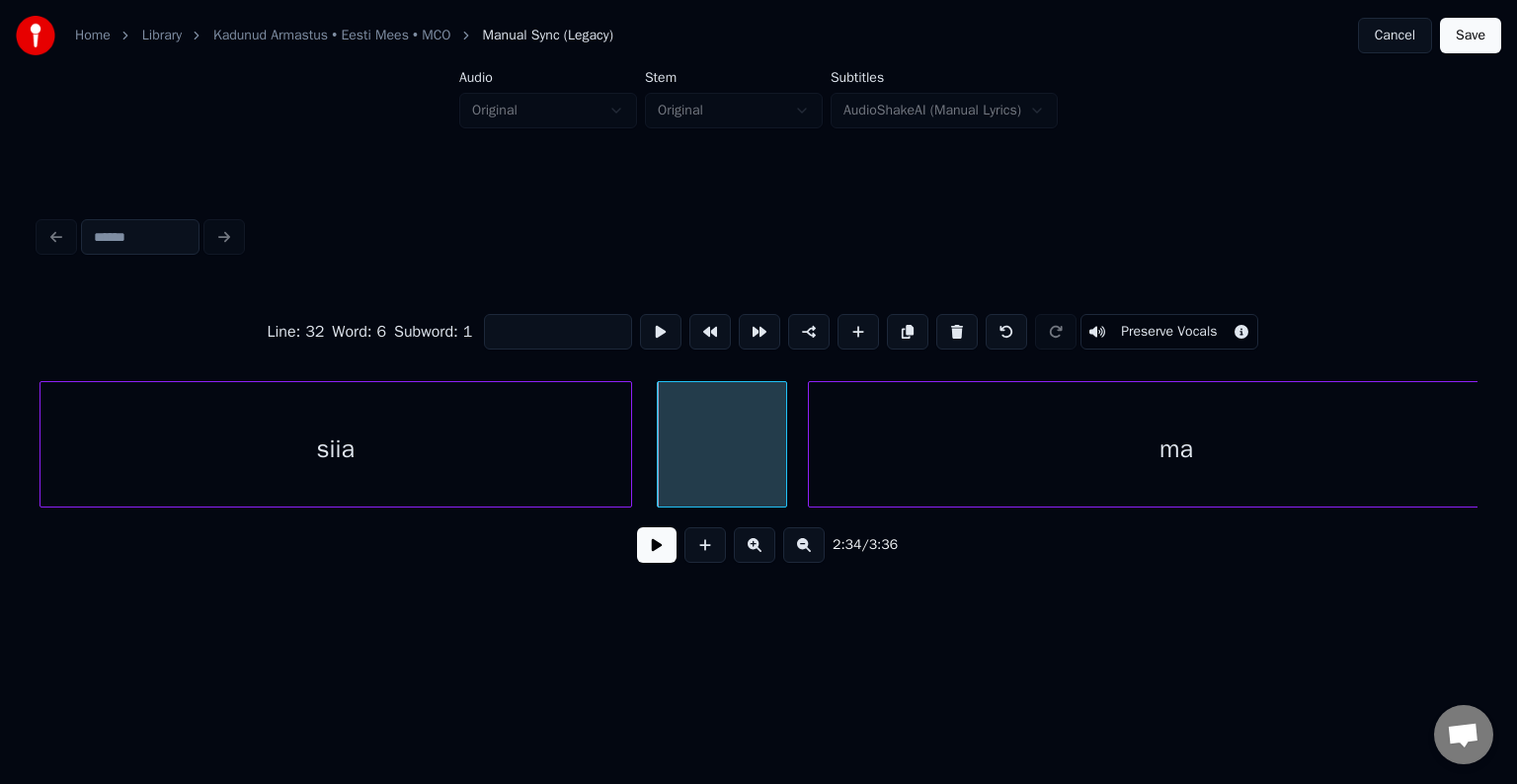 type on "*" 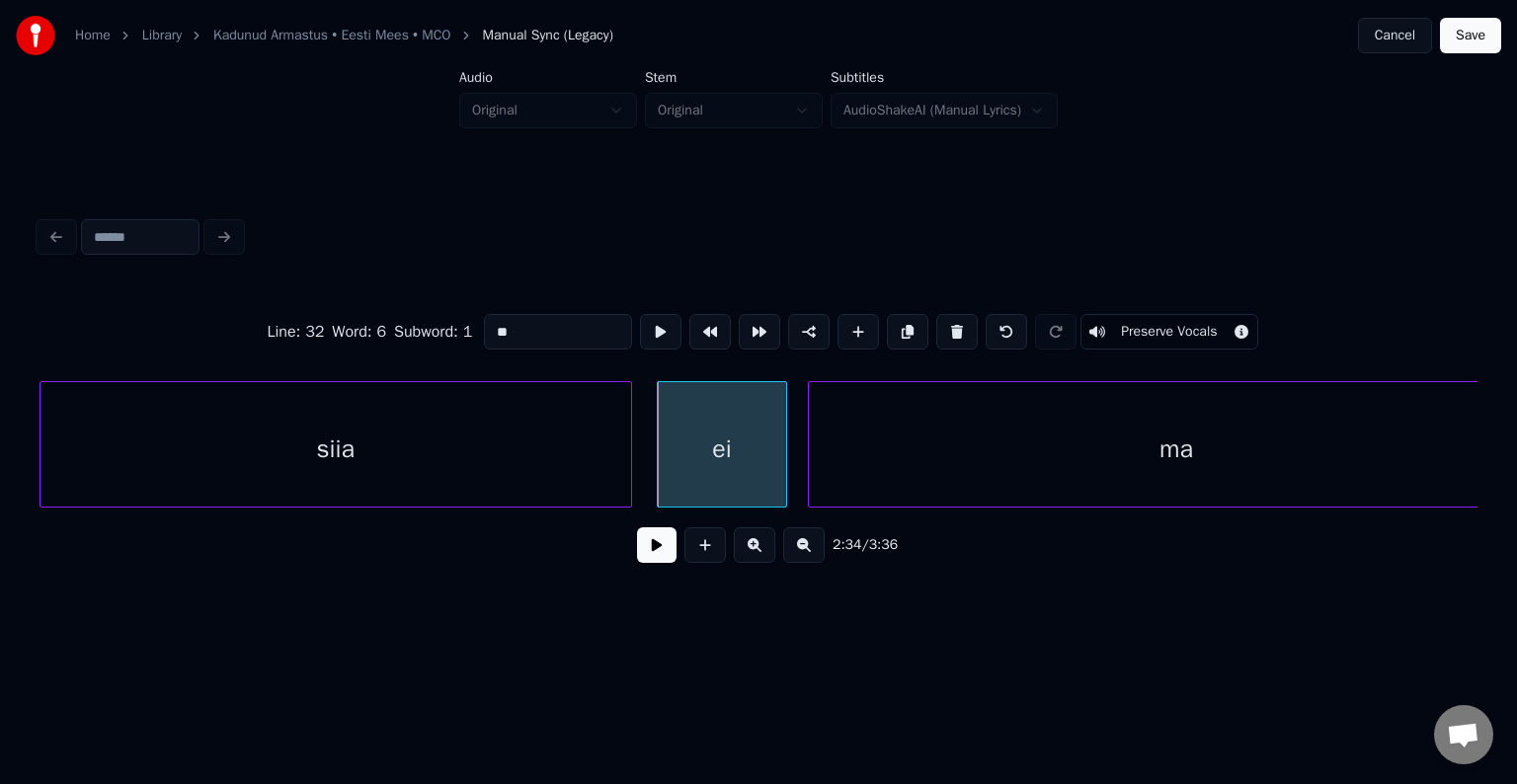 click on "siia" at bounding box center [336, 449] 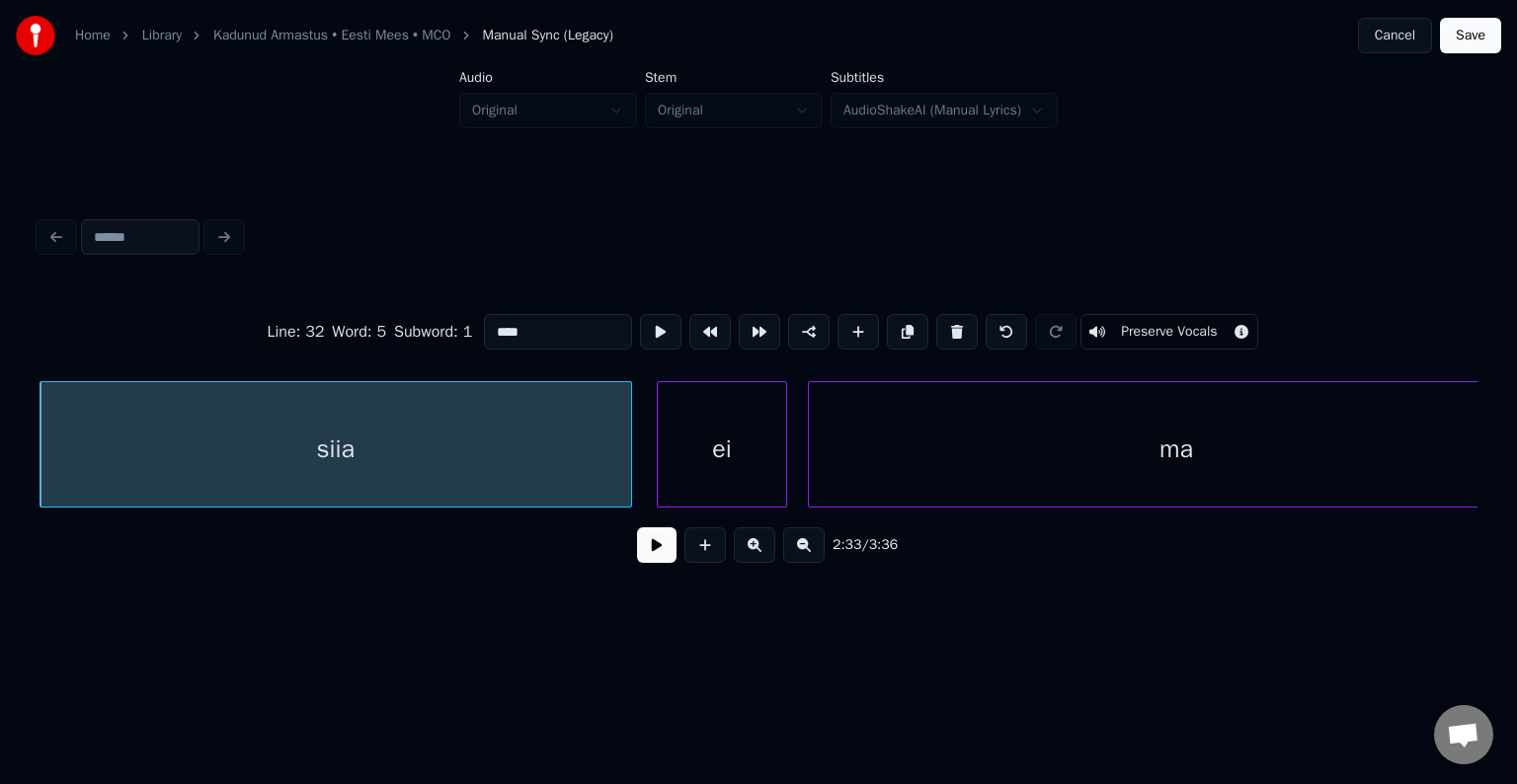 type on "****" 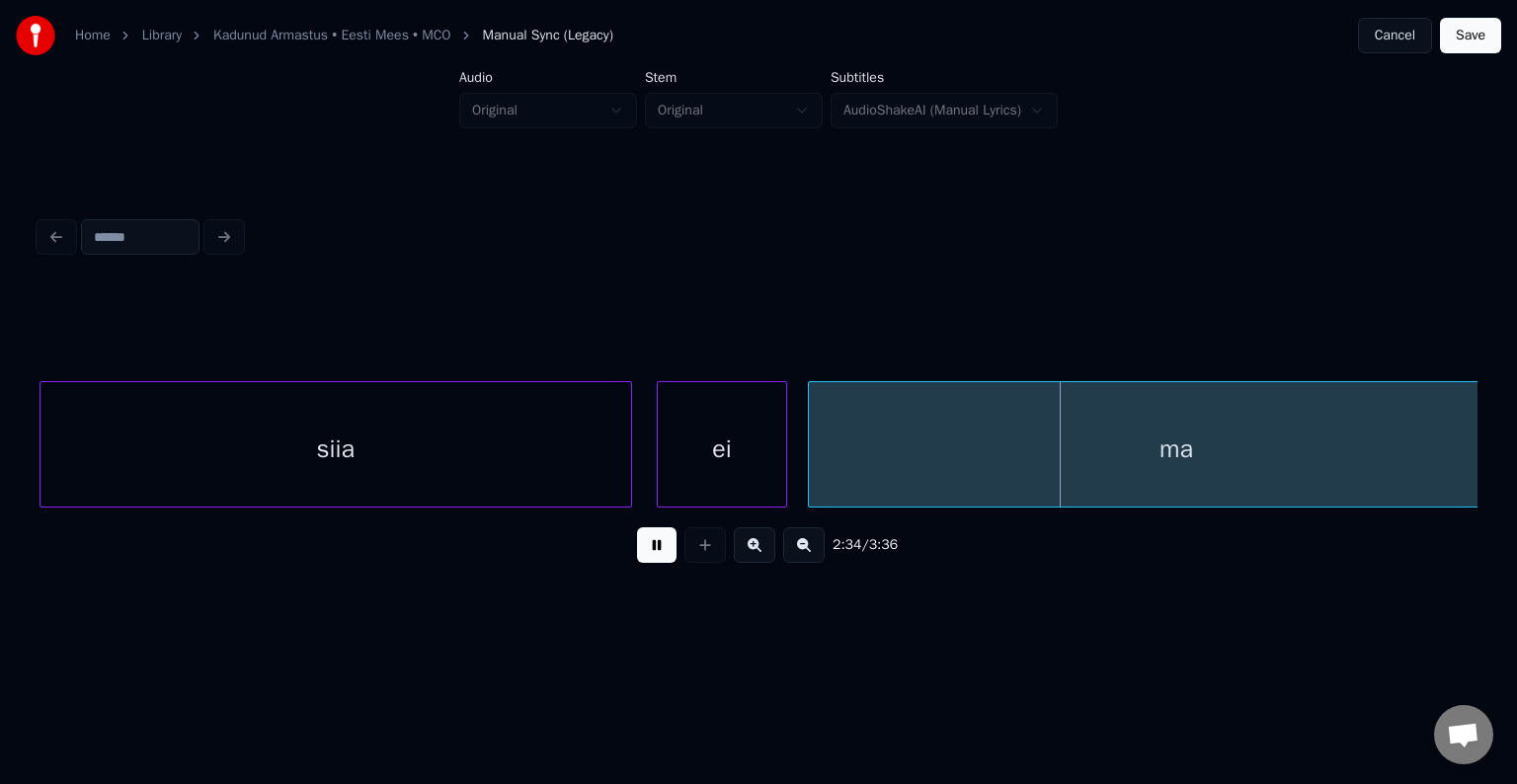 click at bounding box center (657, 545) 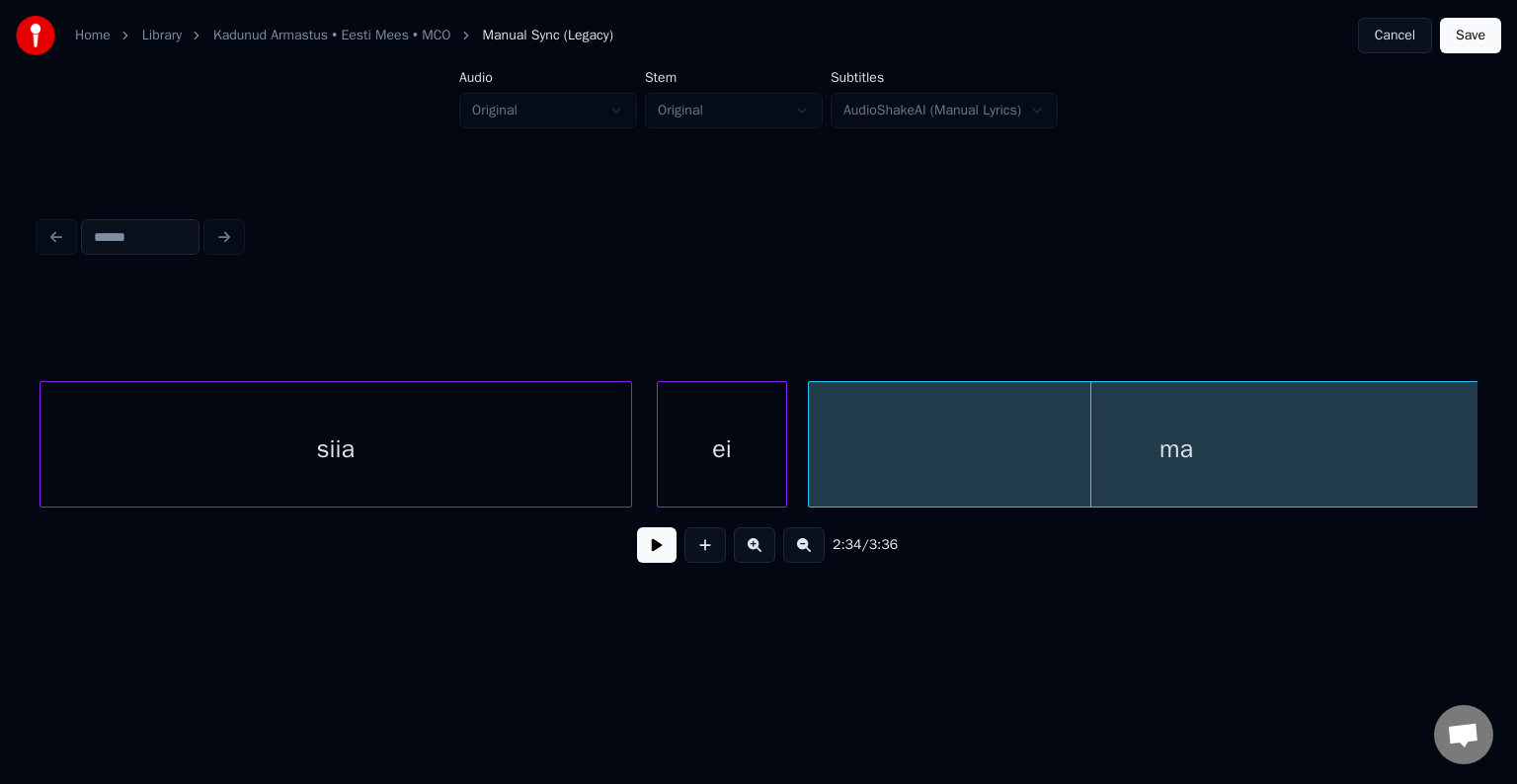 click on "ma" at bounding box center (1176, 449) 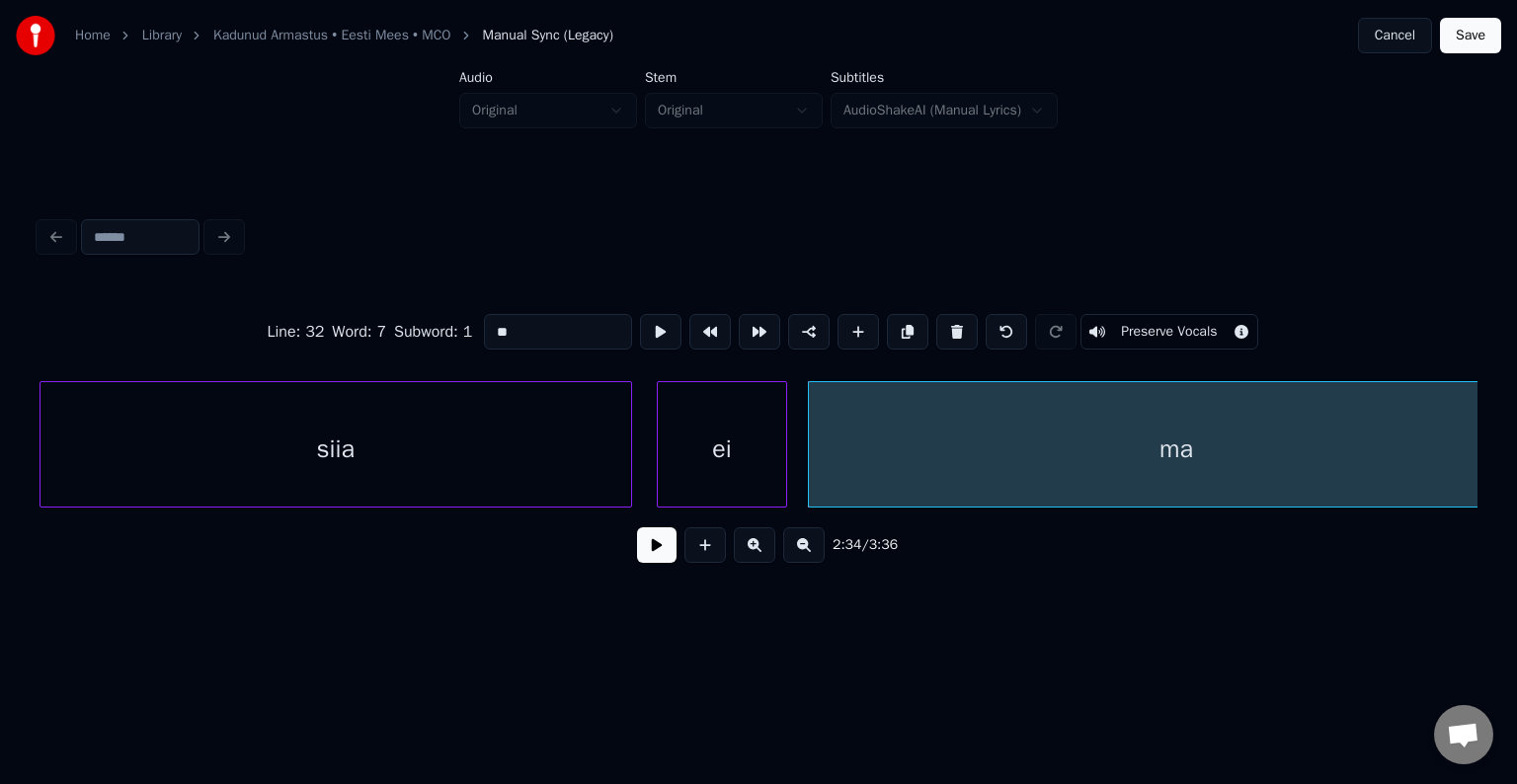 drag, startPoint x: 526, startPoint y: 316, endPoint x: 432, endPoint y: 299, distance: 95.52487 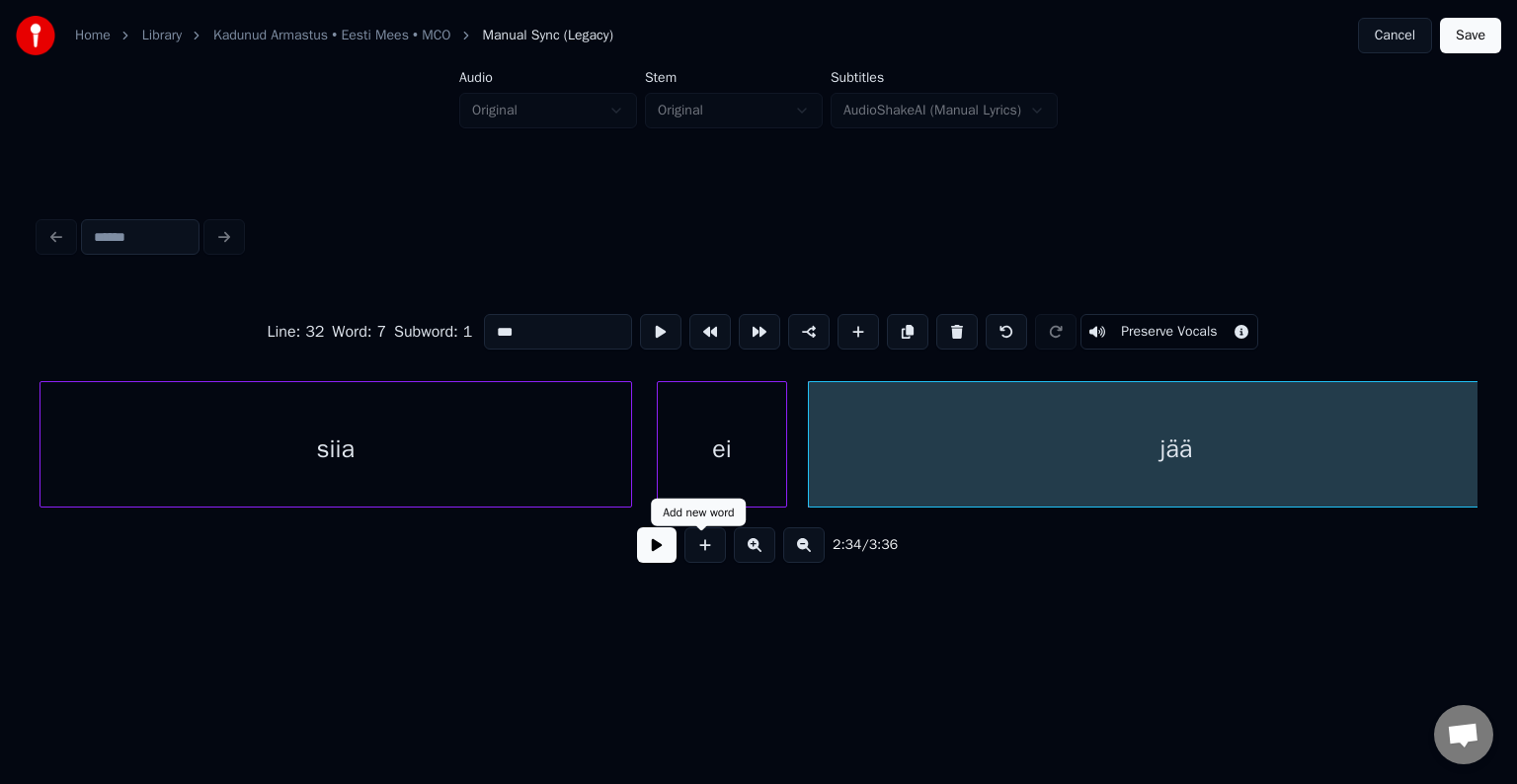 type on "***" 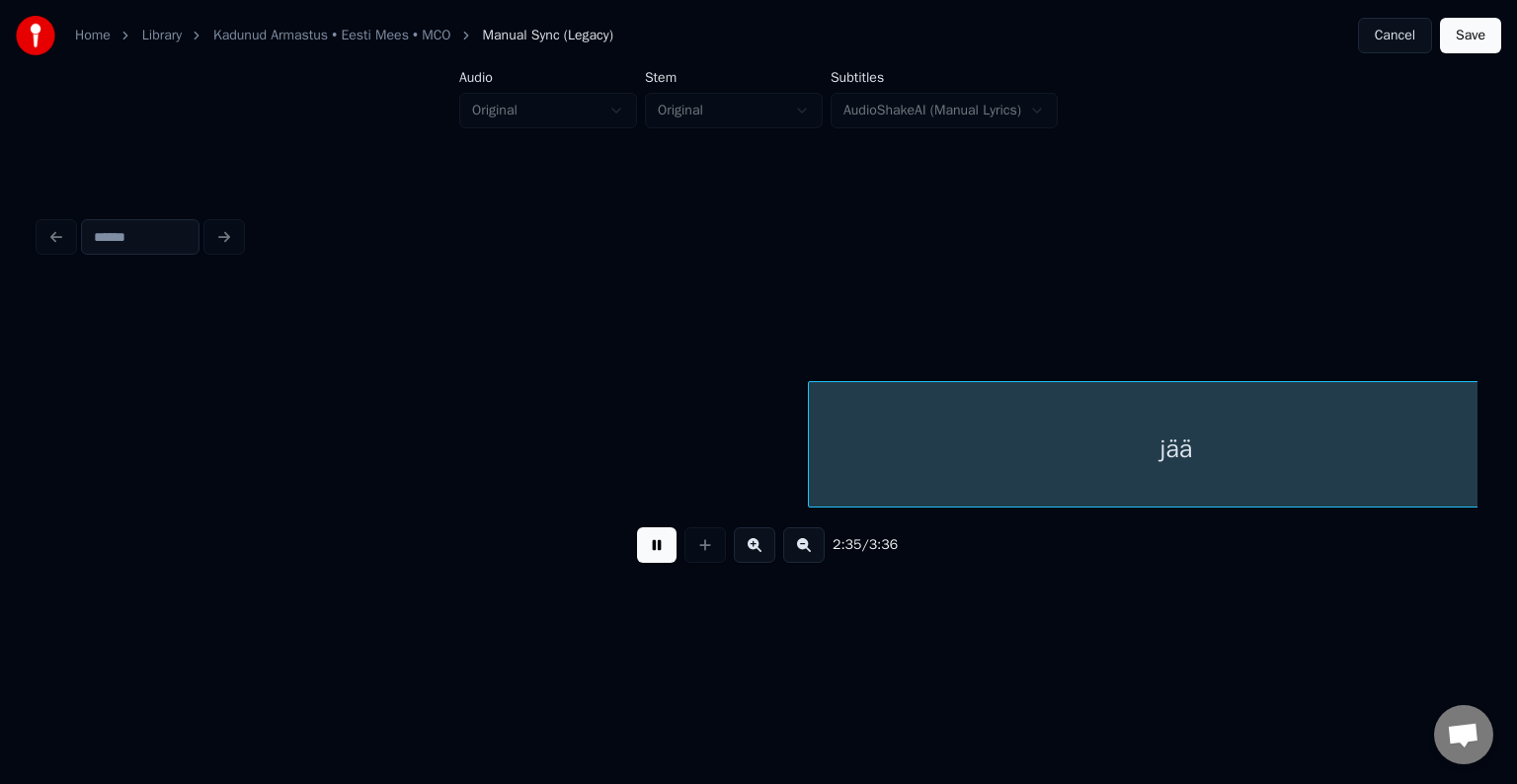 scroll, scrollTop: 0, scrollLeft: 115130, axis: horizontal 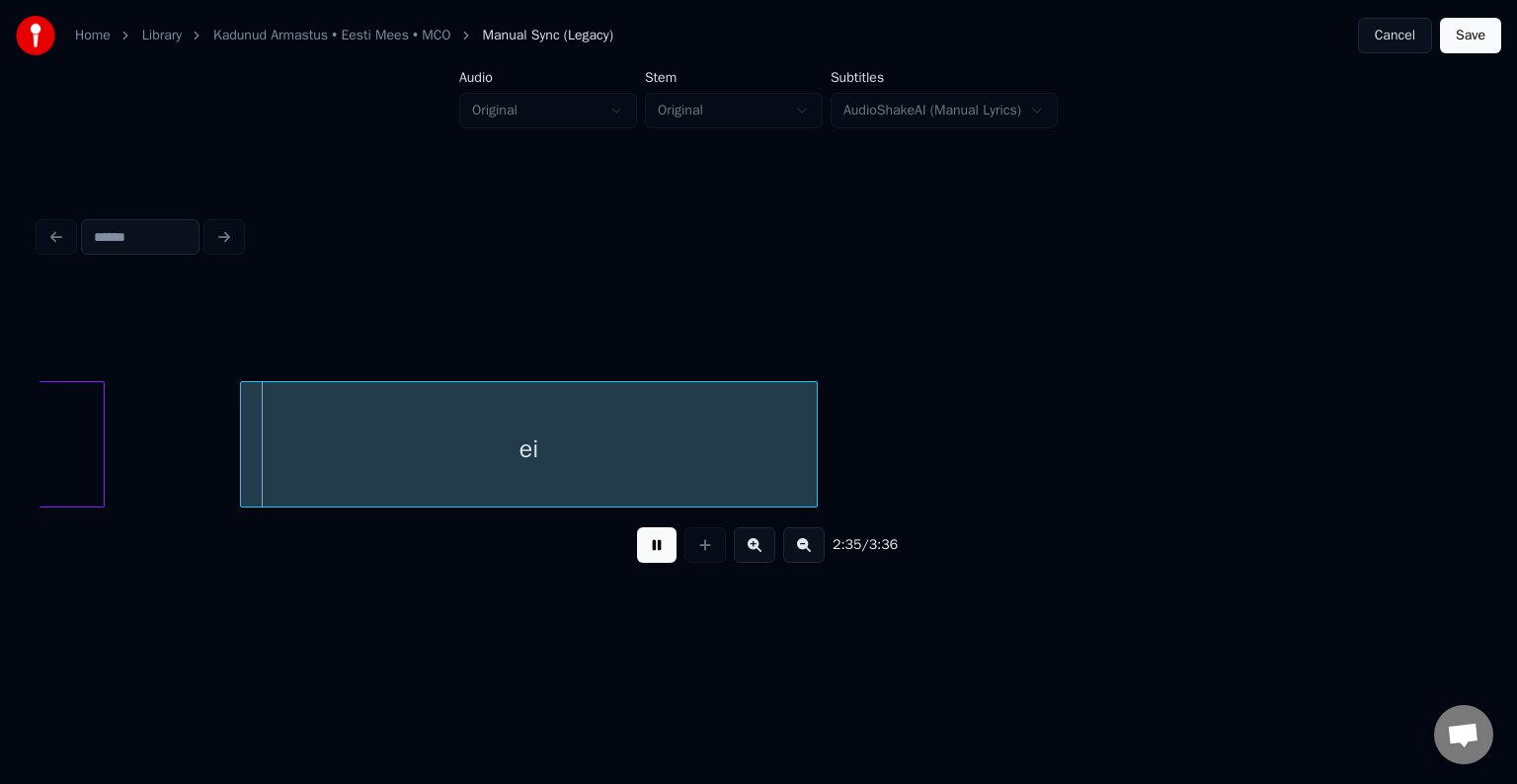 click at bounding box center (657, 545) 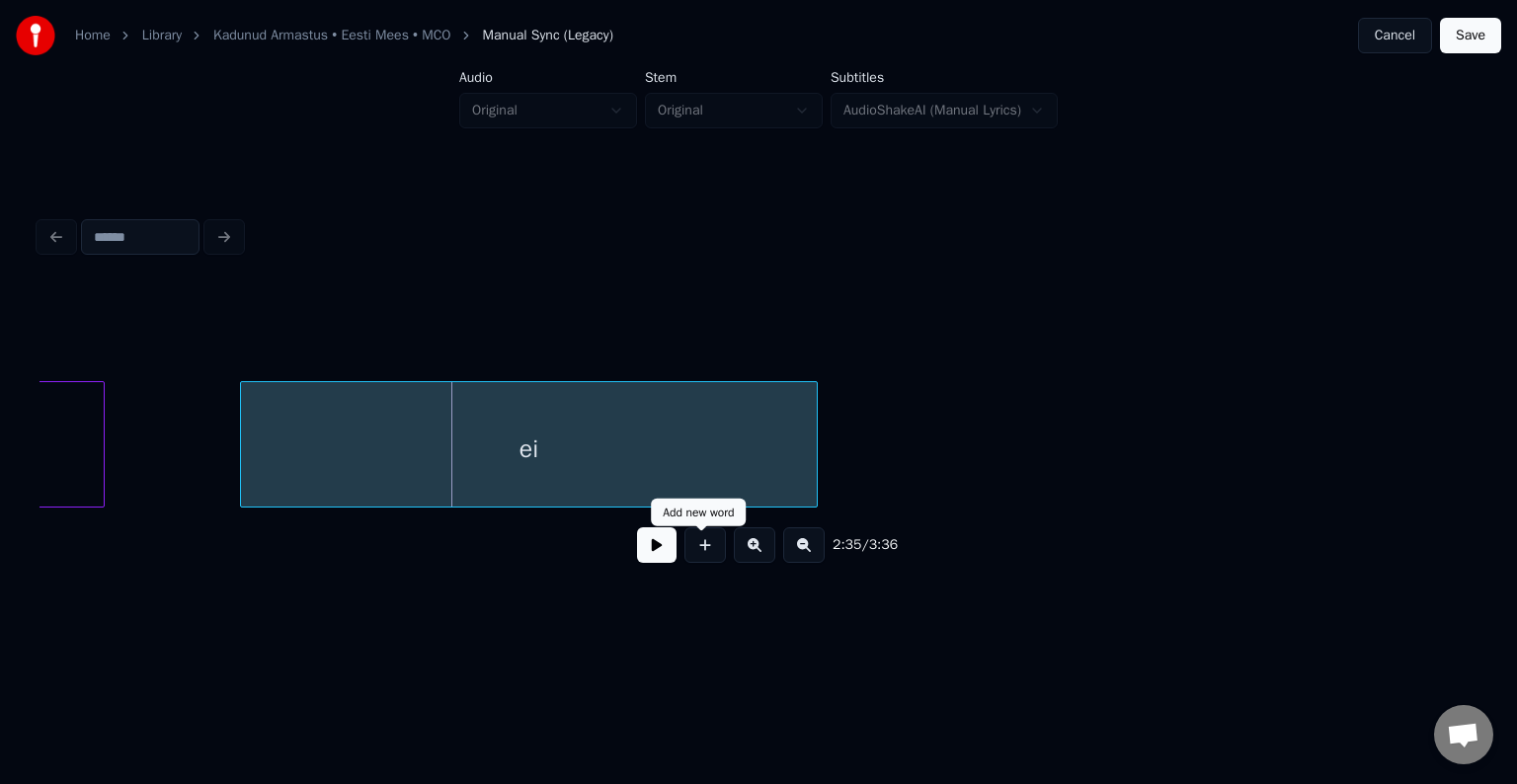 click at bounding box center (657, 545) 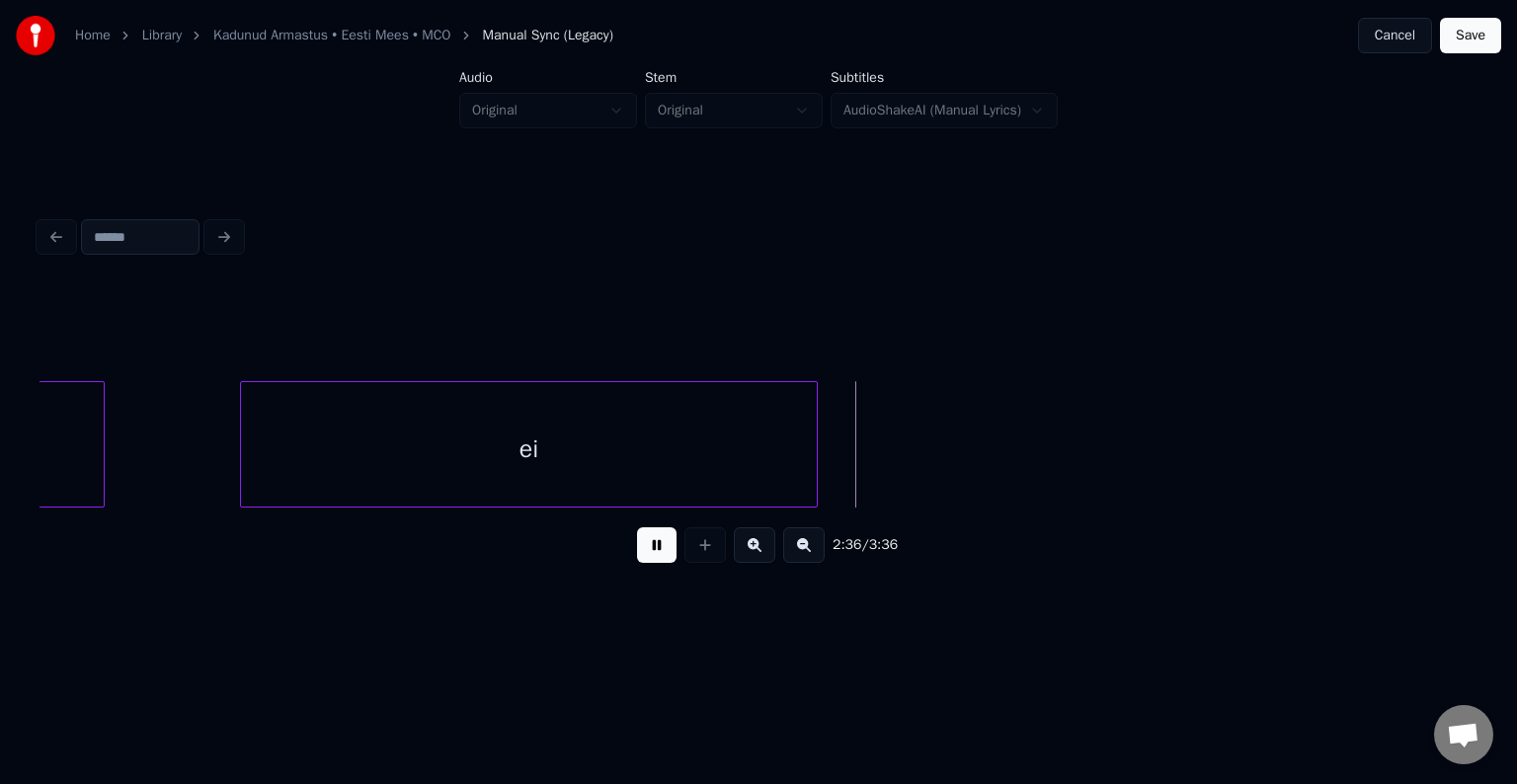 click at bounding box center [657, 545] 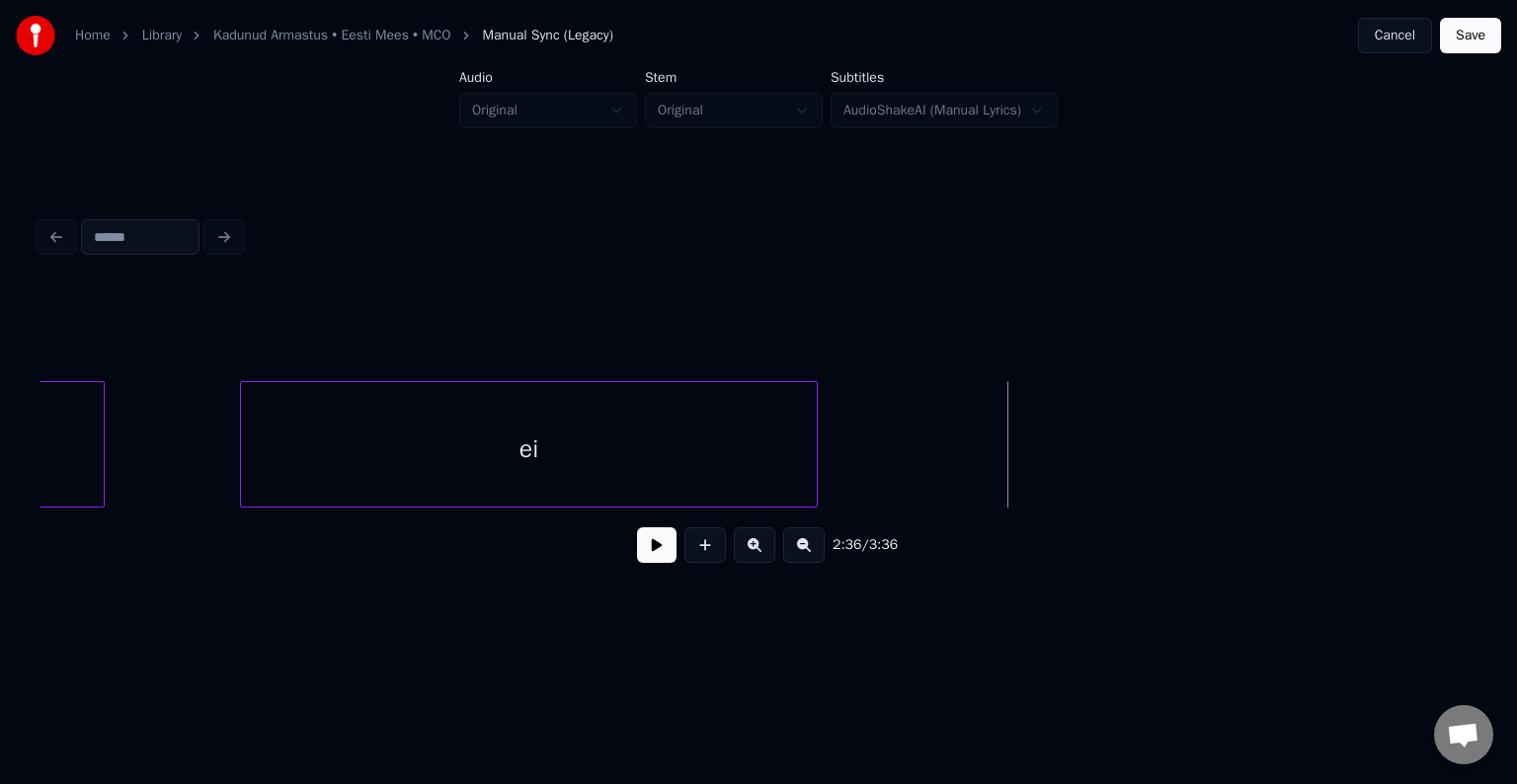 click on "ei" at bounding box center (528, 449) 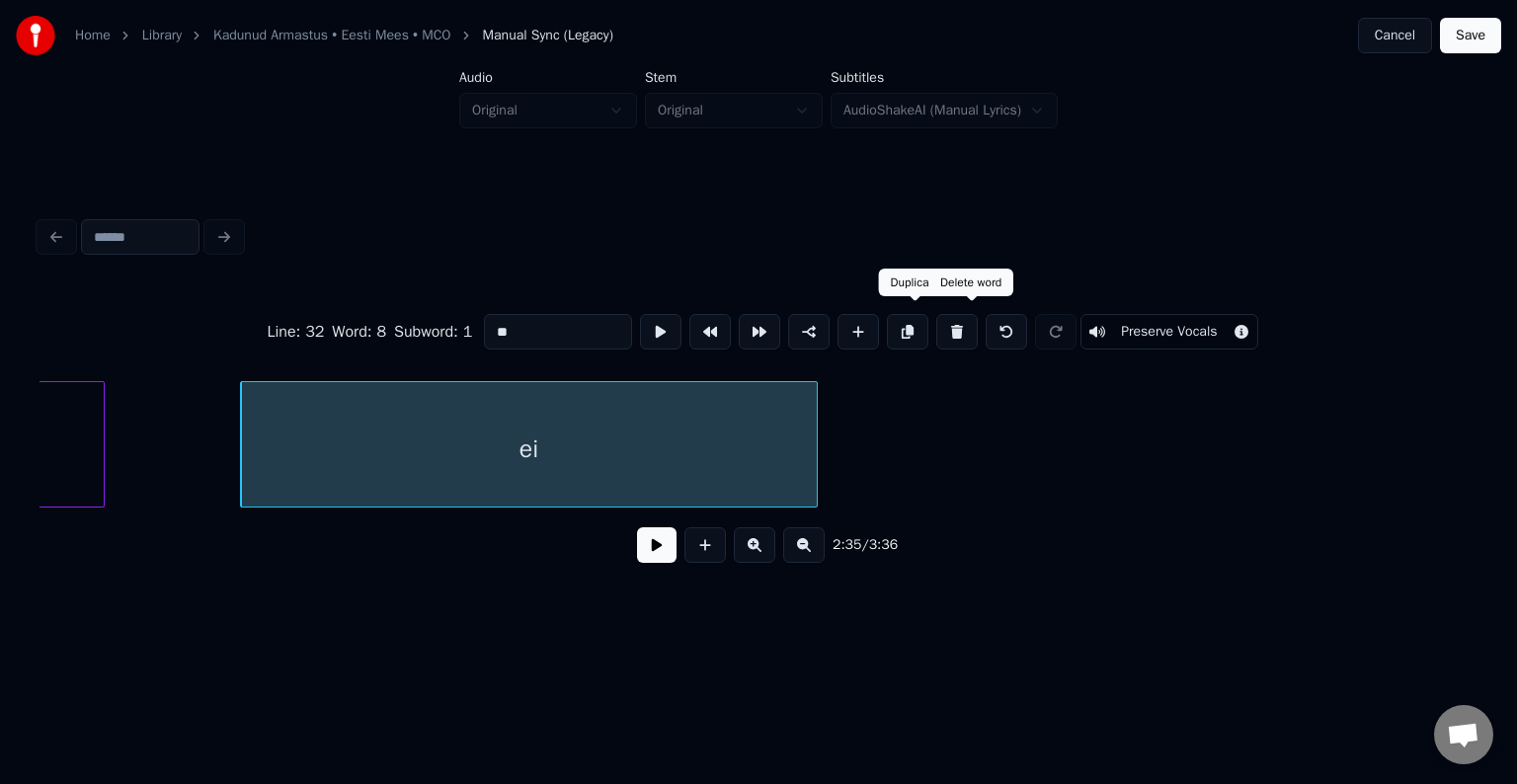 click at bounding box center [957, 332] 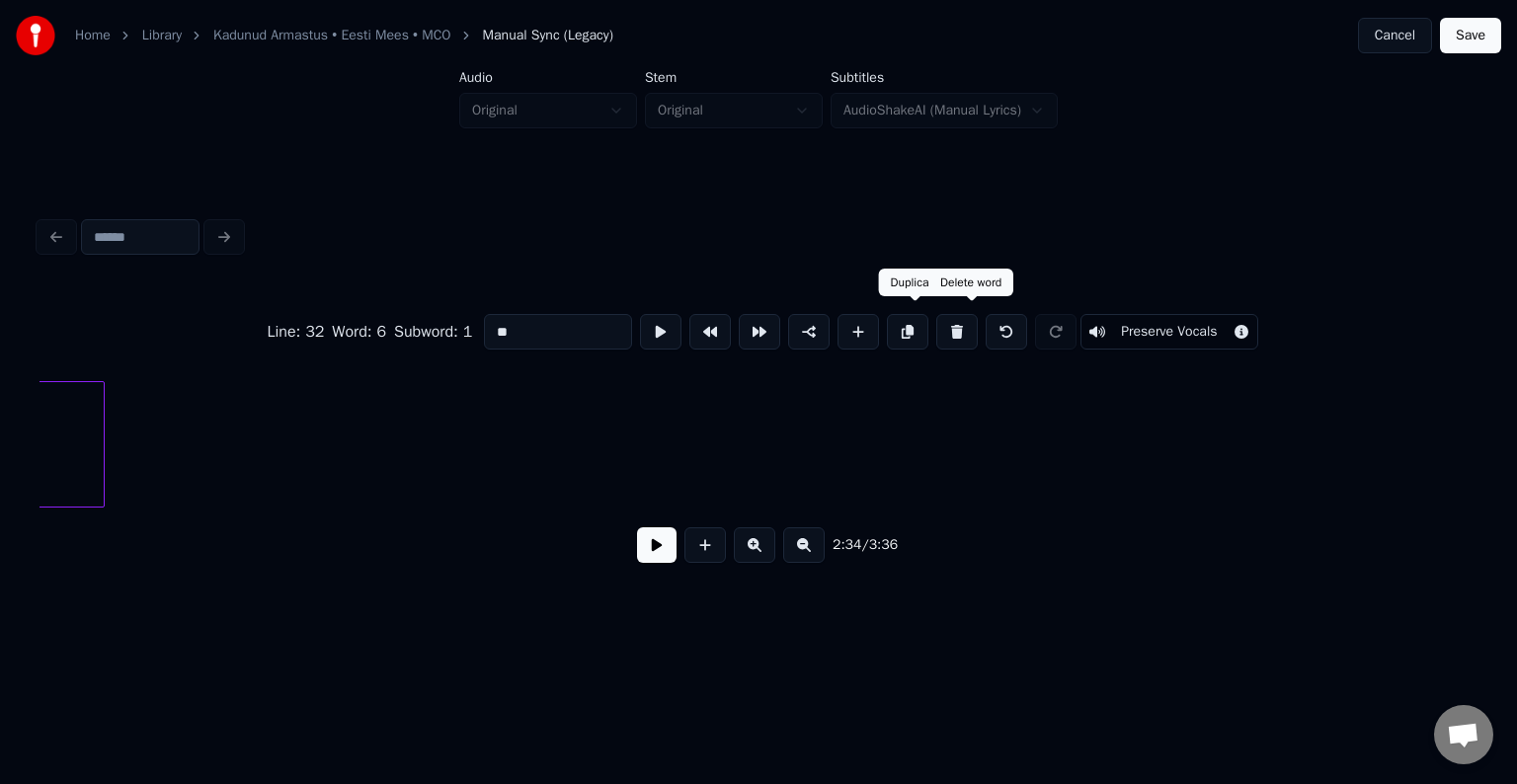 scroll, scrollTop: 0, scrollLeft: 114308, axis: horizontal 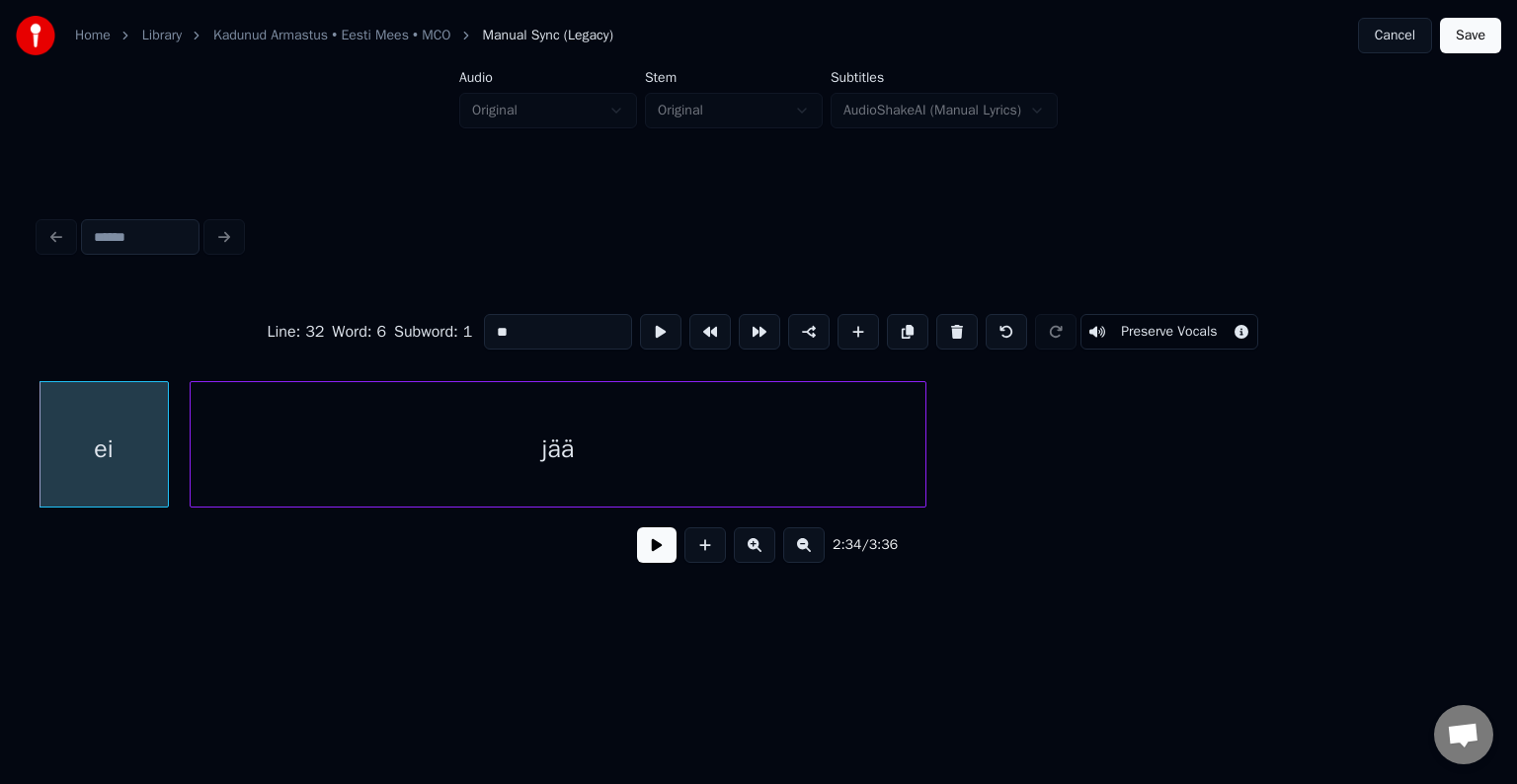 click at bounding box center [657, 545] 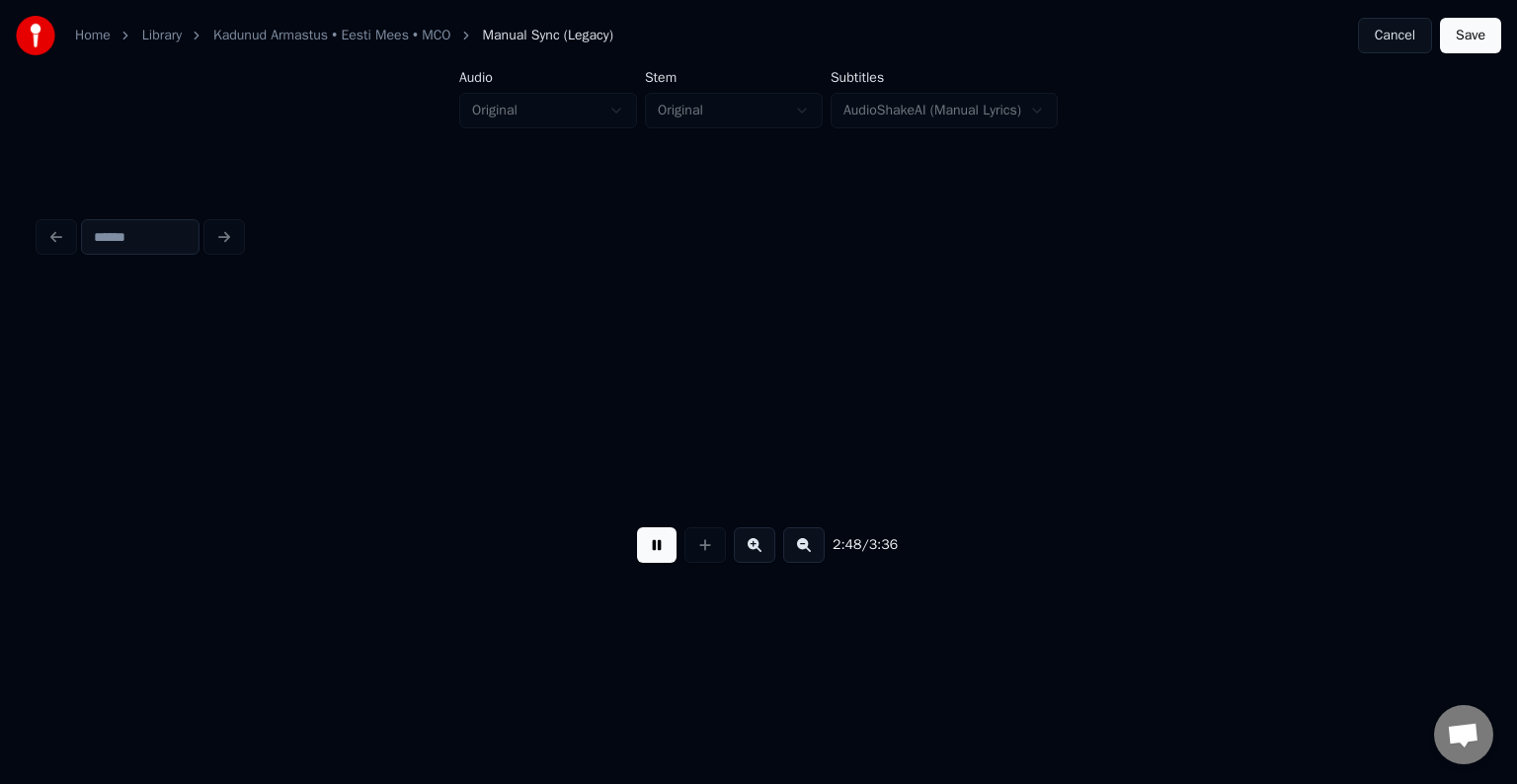 scroll, scrollTop: 0, scrollLeft: 124445, axis: horizontal 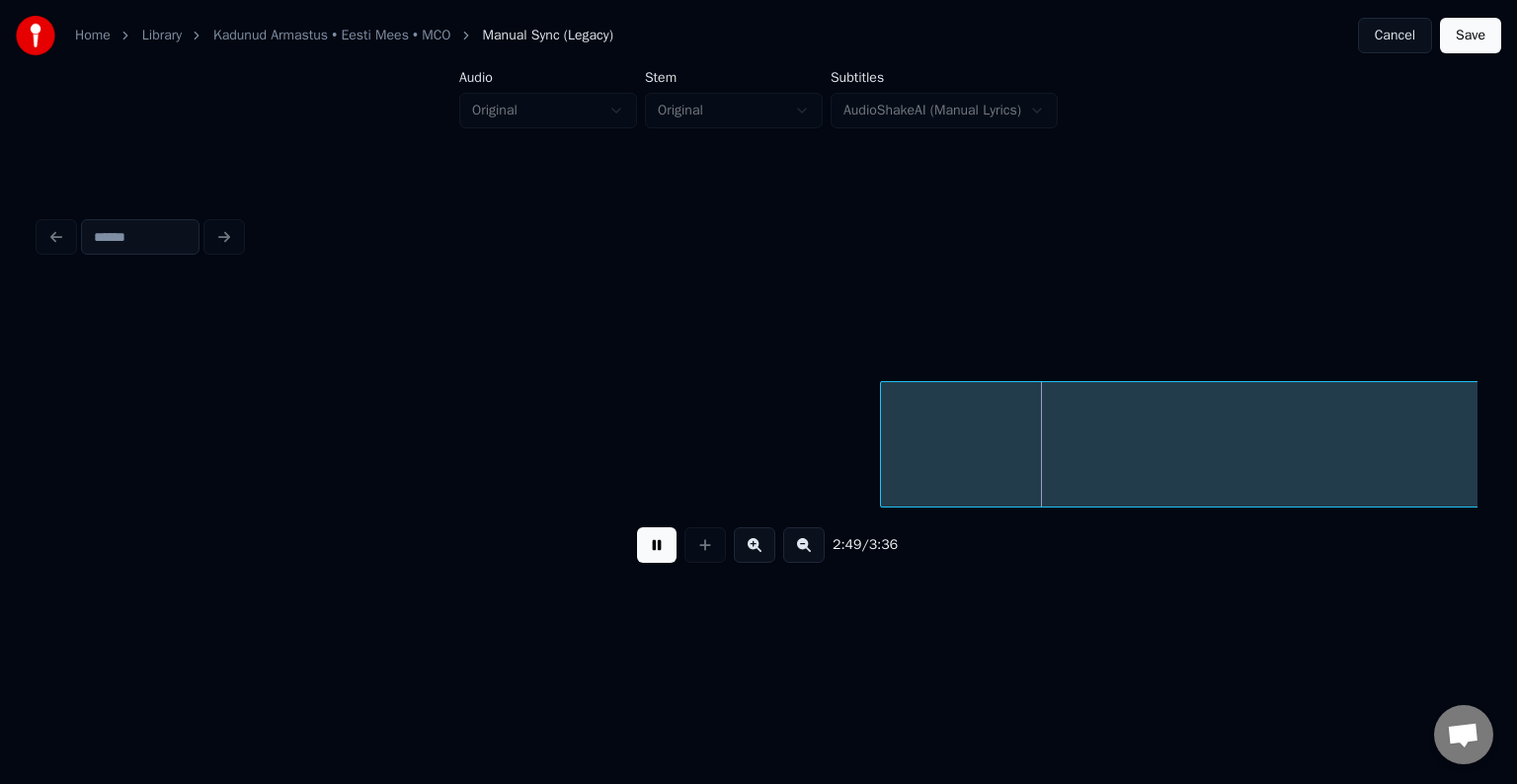 click at bounding box center [657, 545] 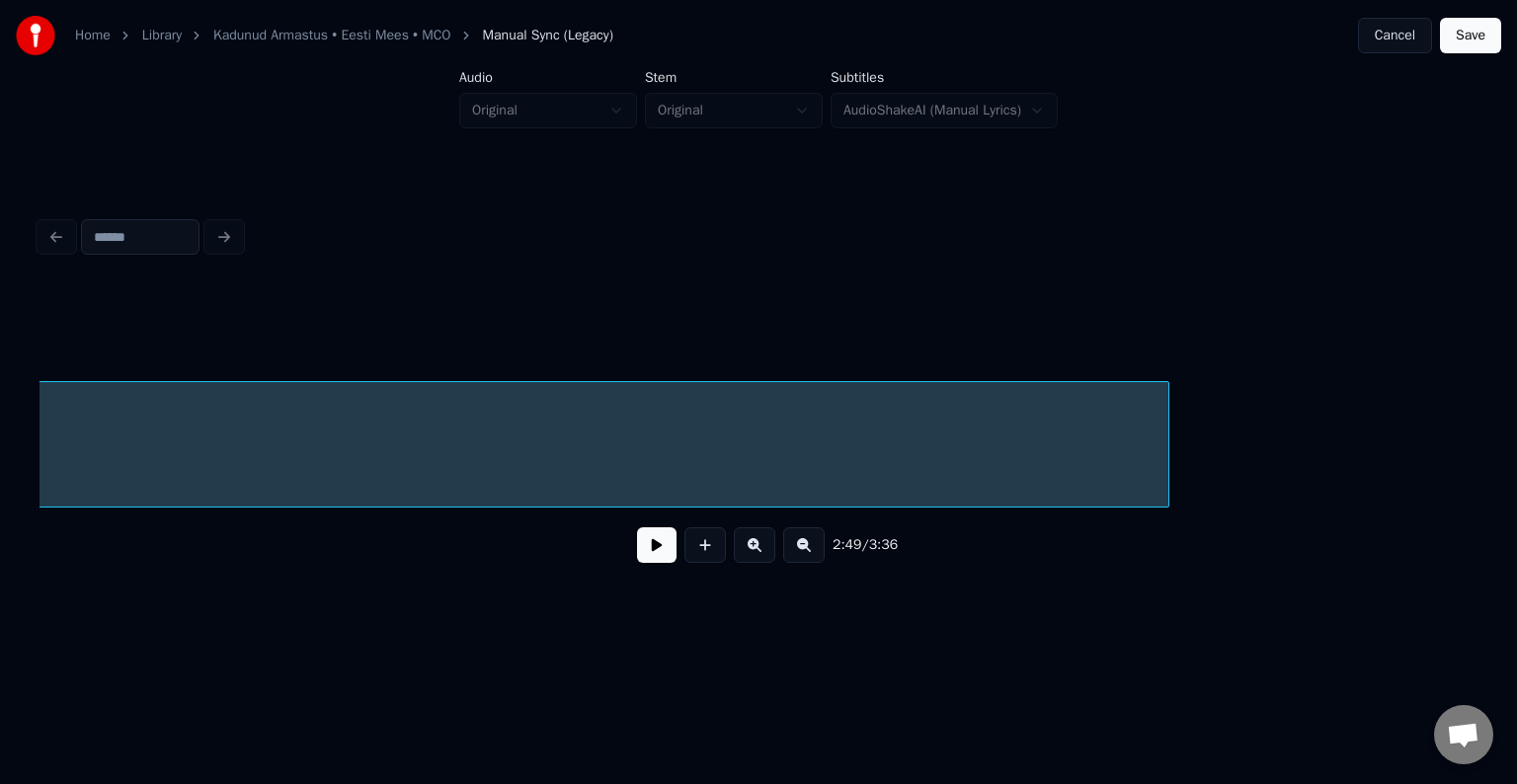 scroll, scrollTop: 0, scrollLeft: 135112, axis: horizontal 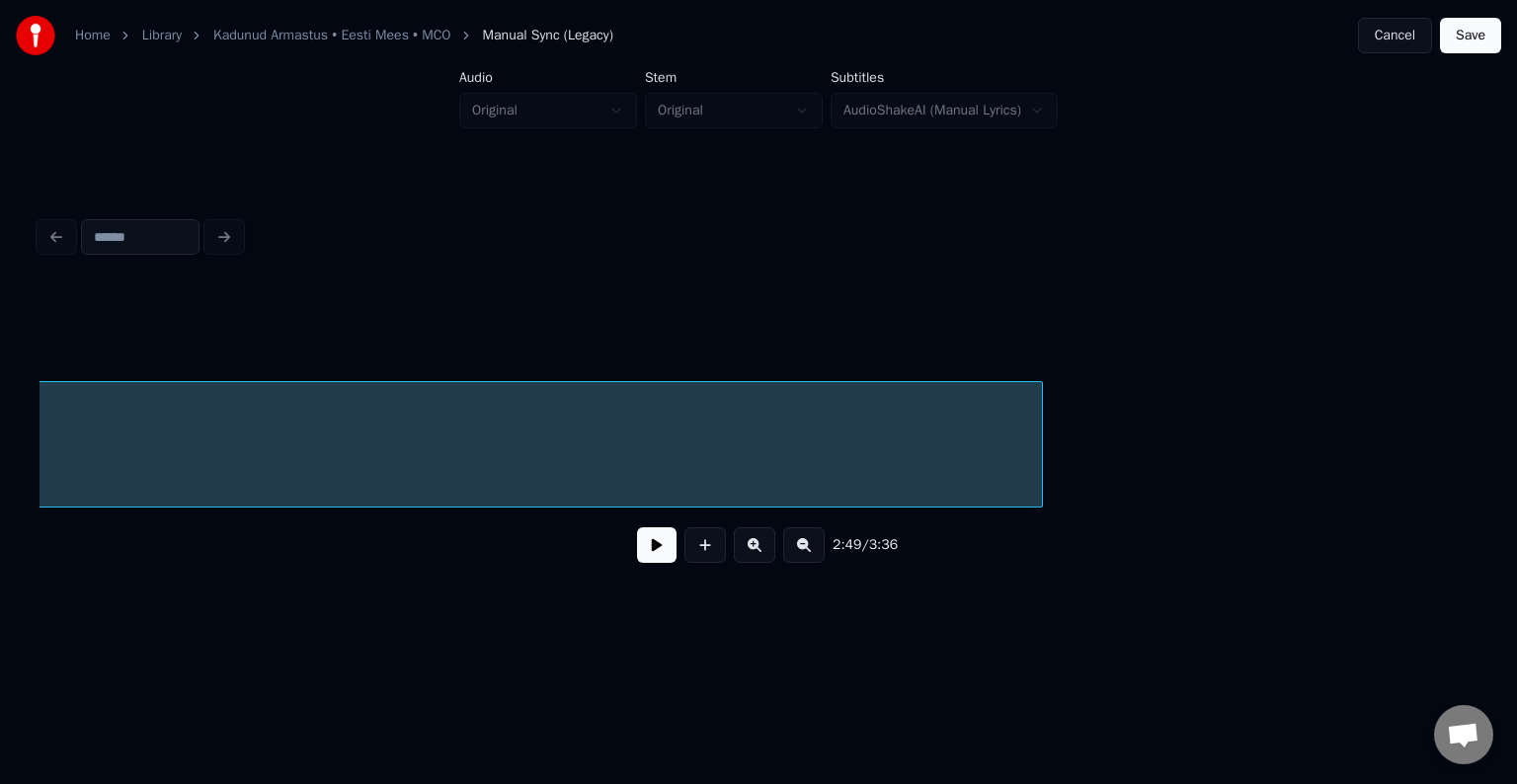 click on "jää" at bounding box center [-4372, 449] 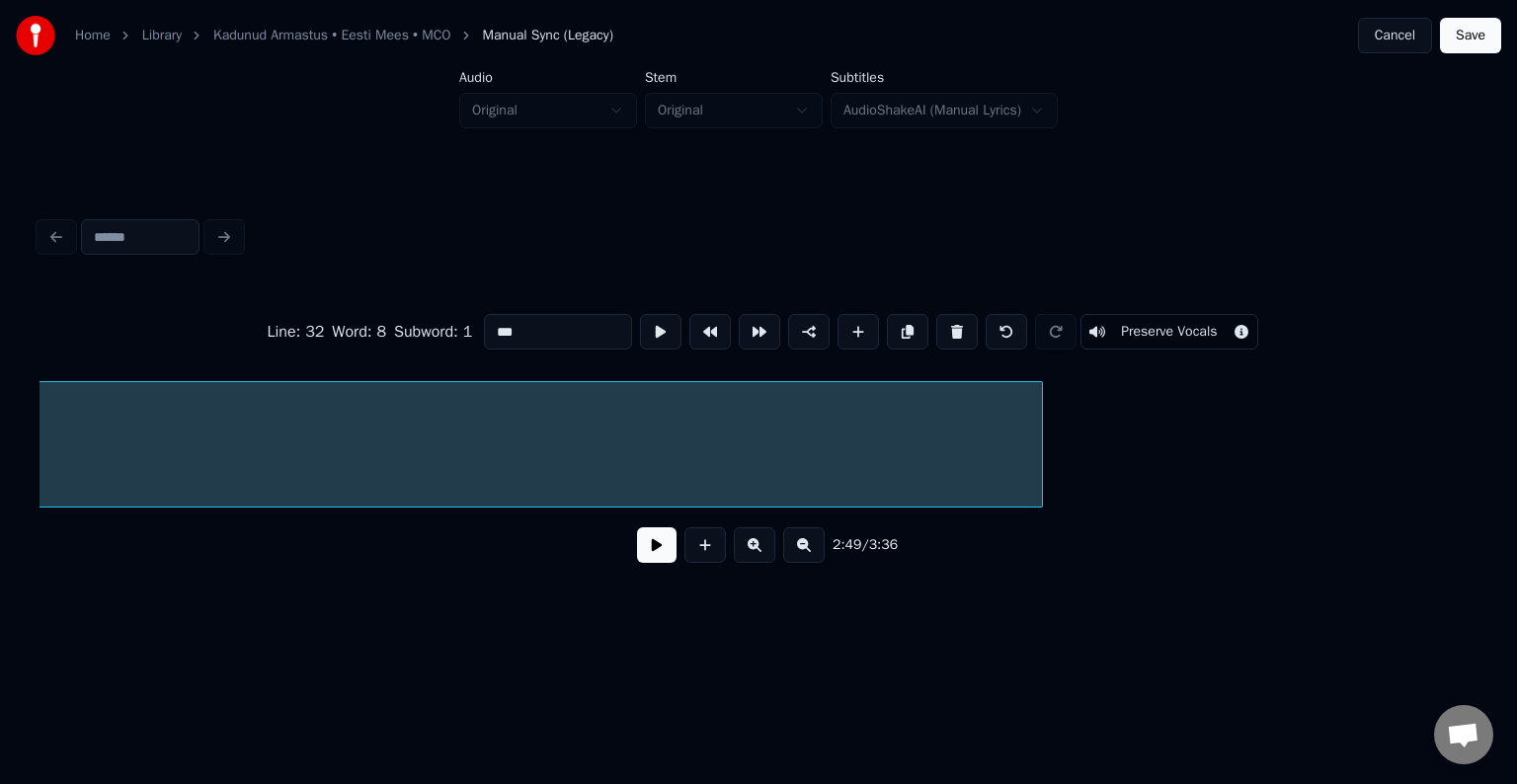 scroll, scrollTop: 0, scrollLeft: 125286, axis: horizontal 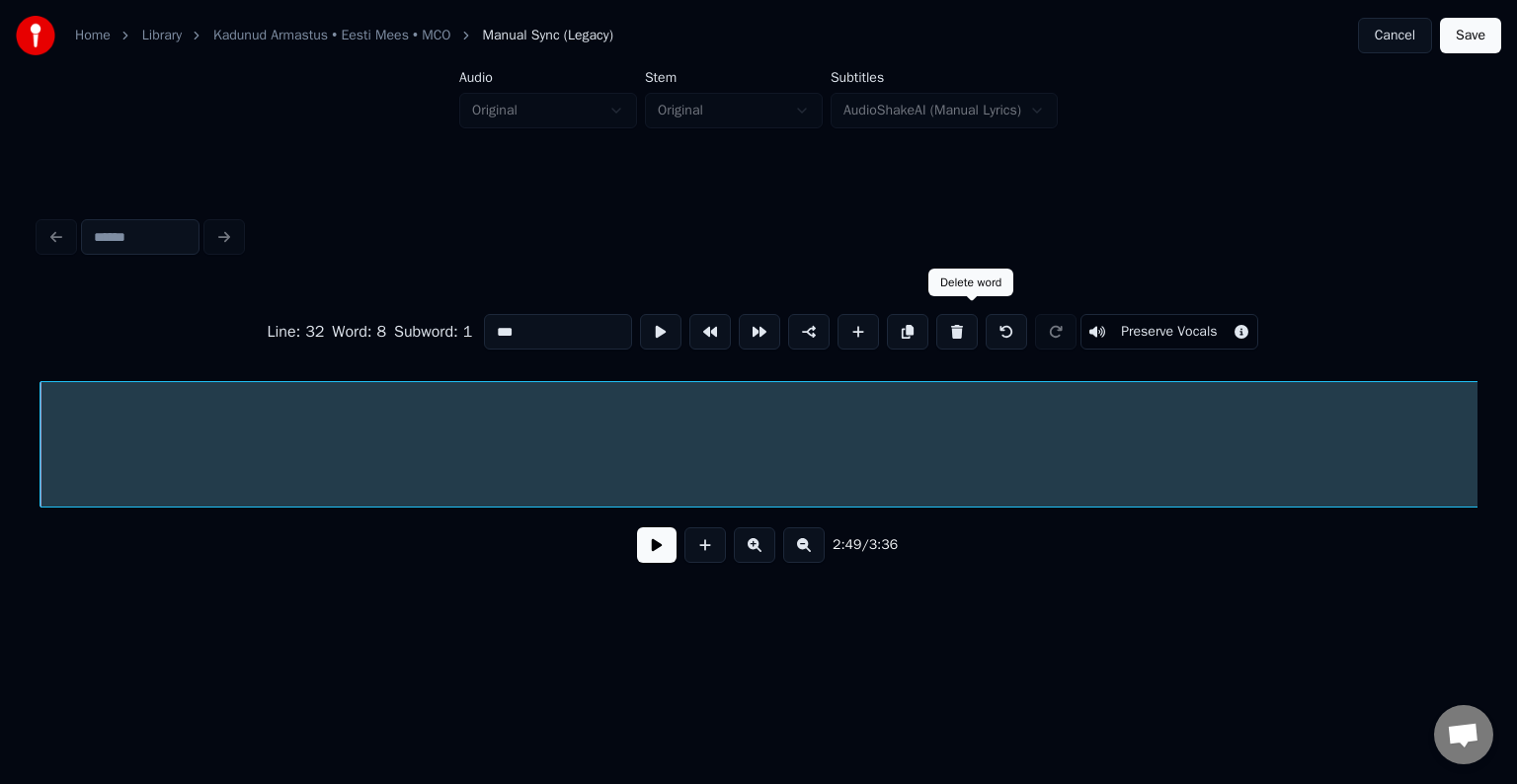 click at bounding box center (957, 332) 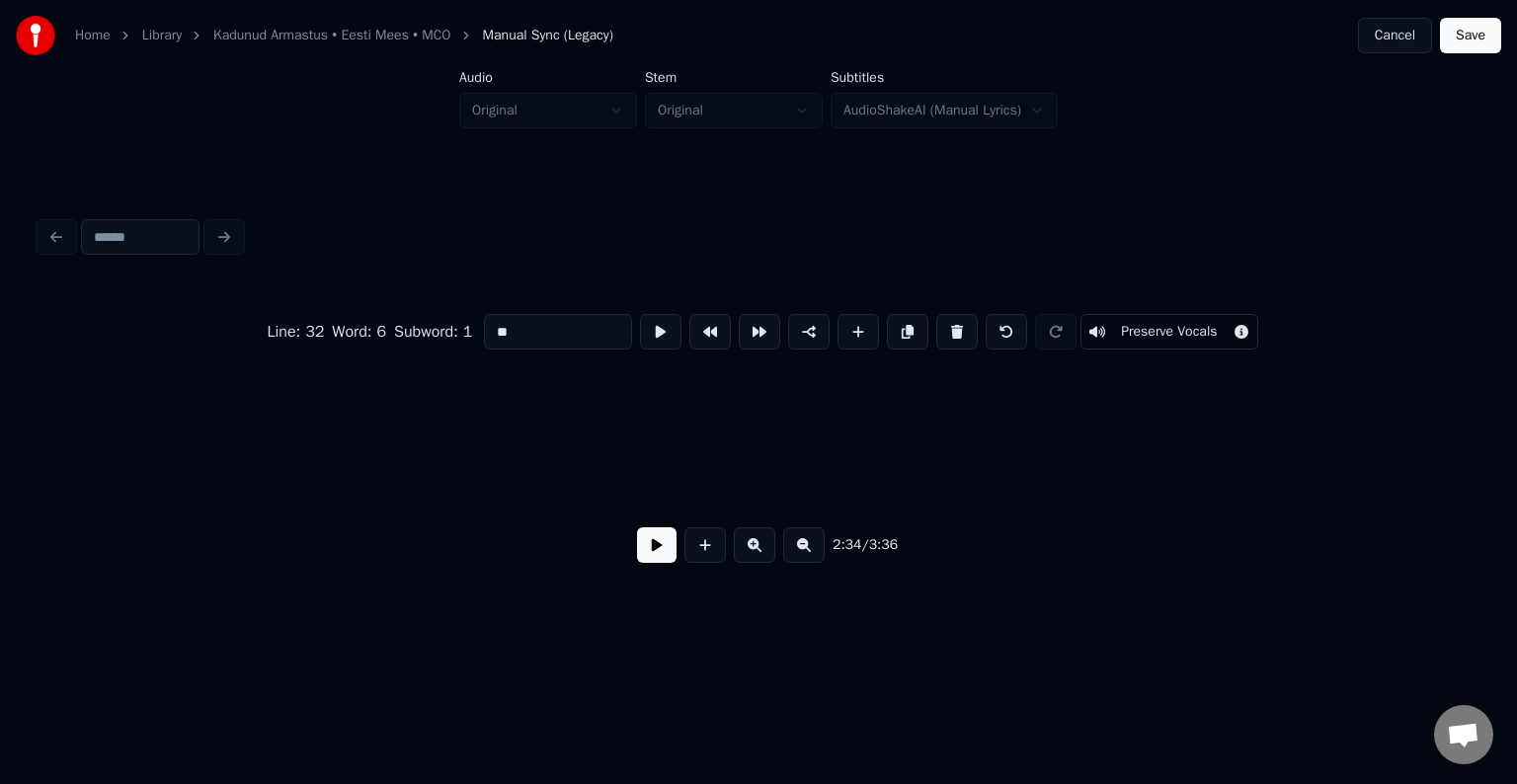 scroll, scrollTop: 0, scrollLeft: 114308, axis: horizontal 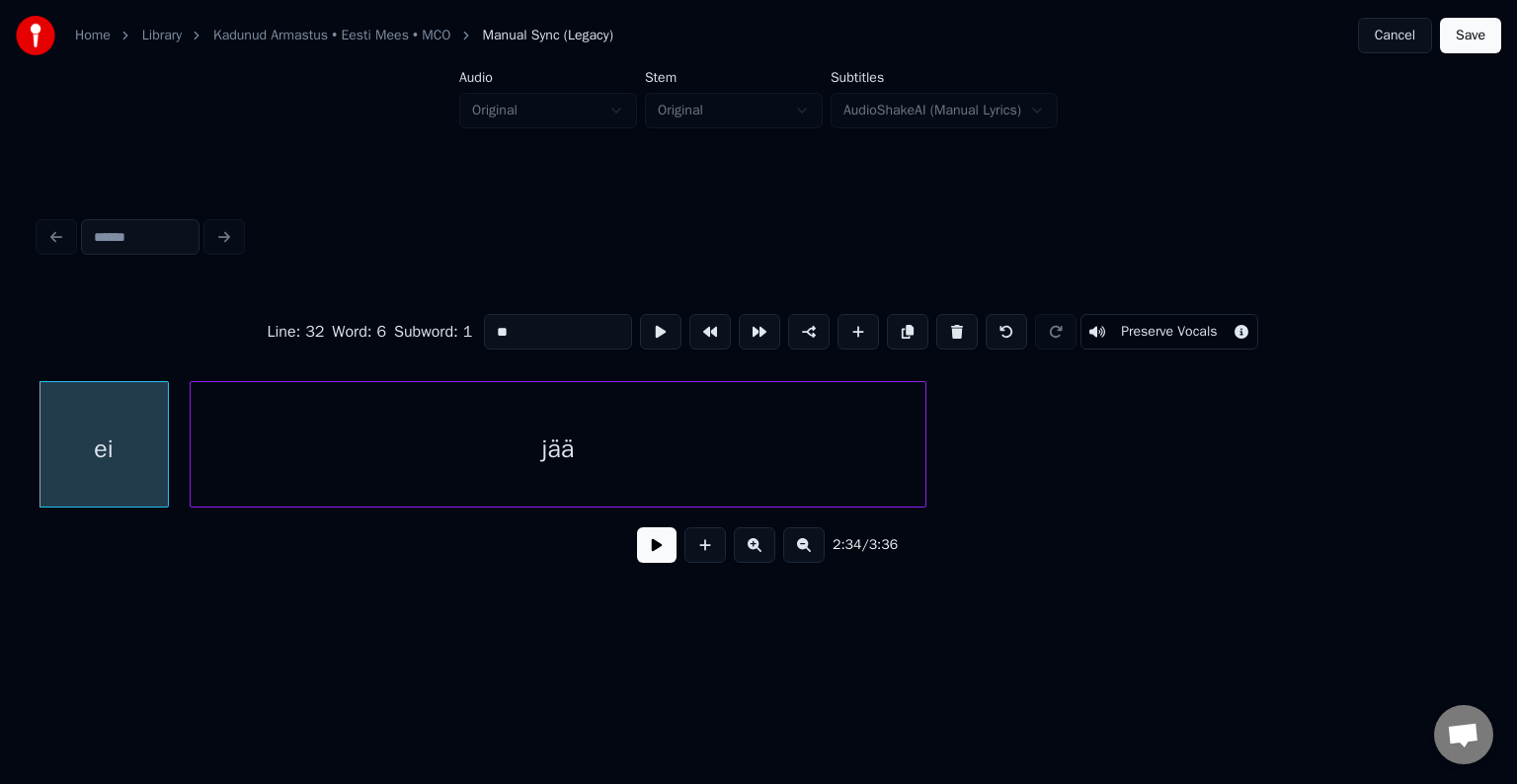 click on "jää" at bounding box center [558, 449] 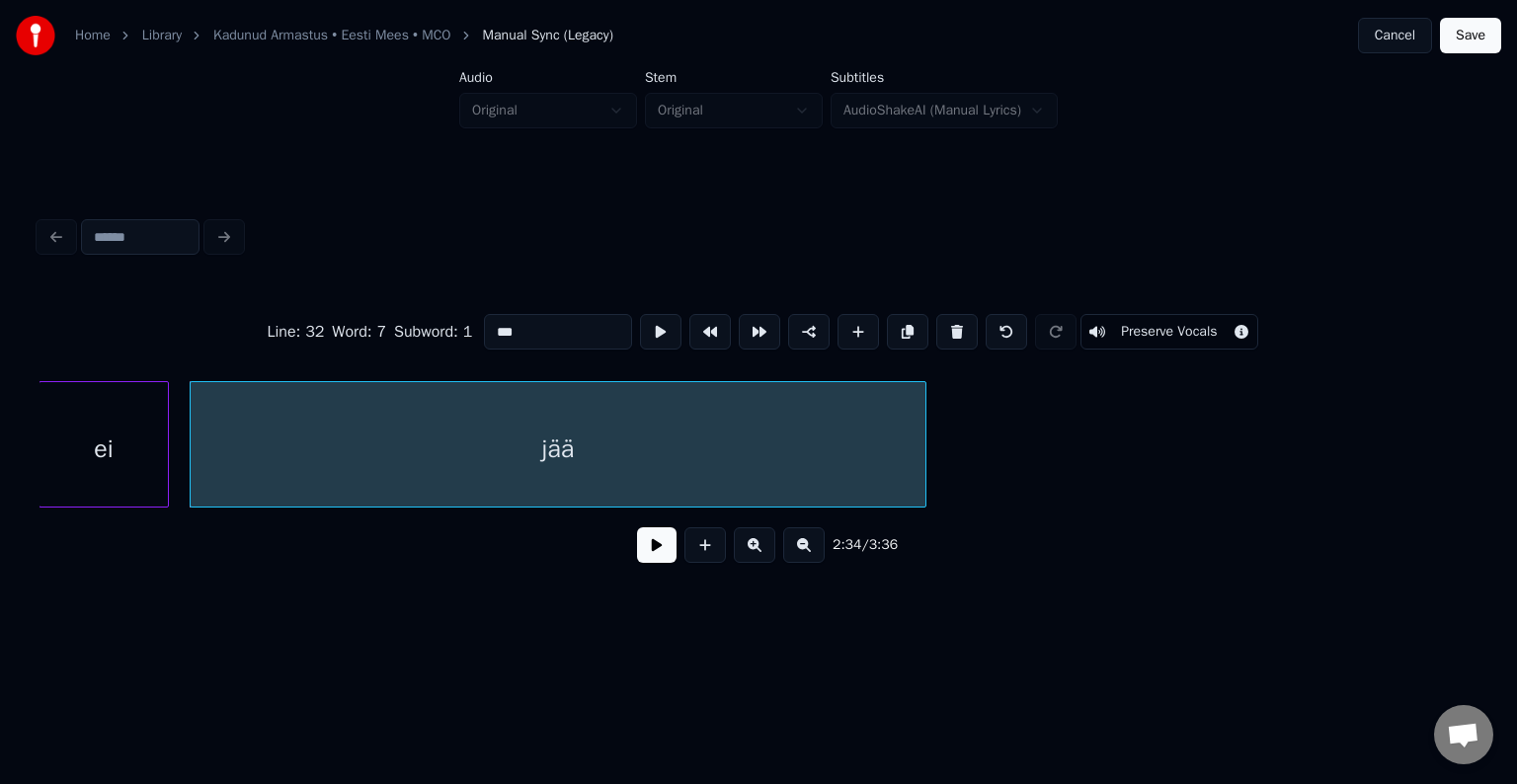 click at bounding box center [657, 545] 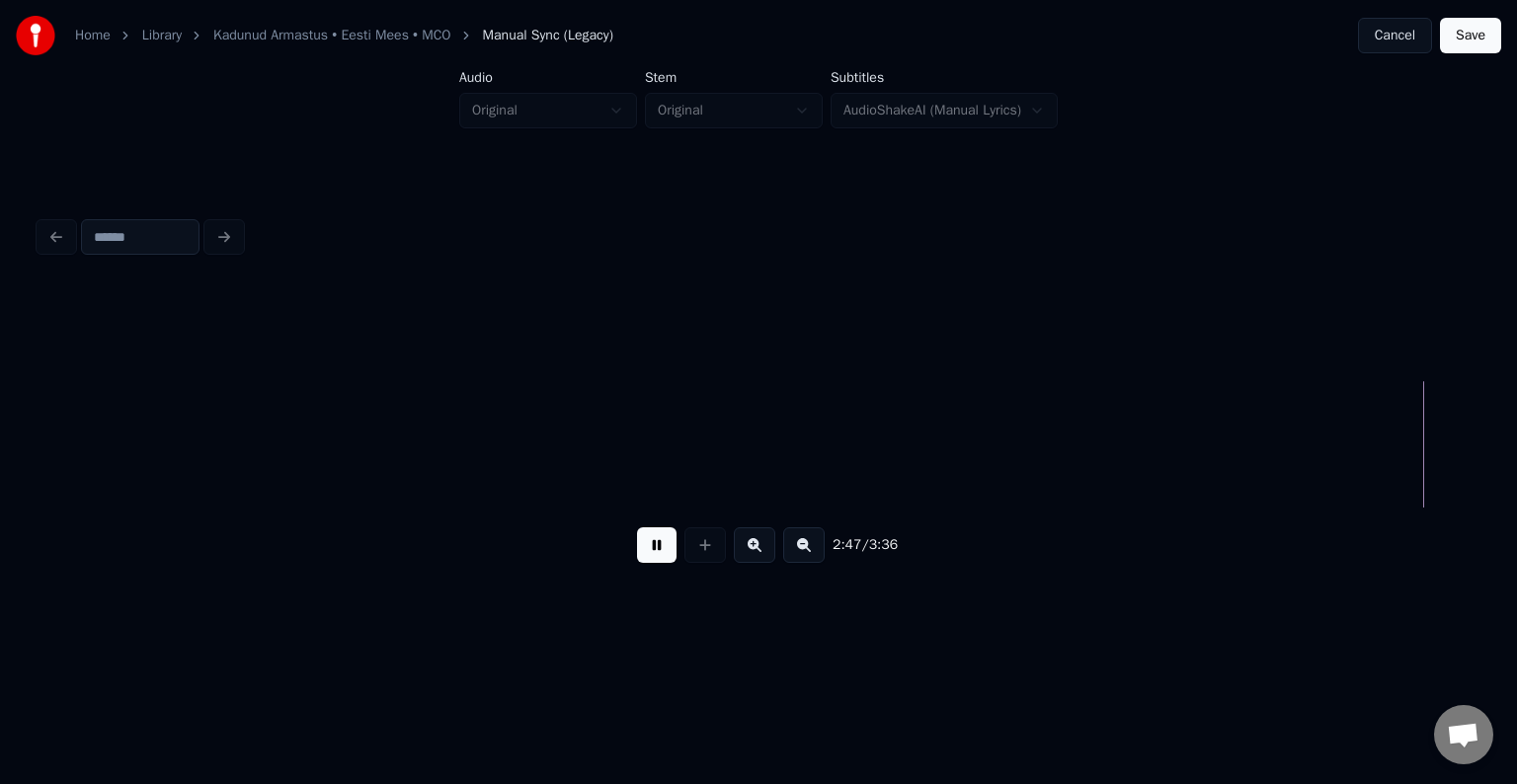 scroll, scrollTop: 0, scrollLeft: 124461, axis: horizontal 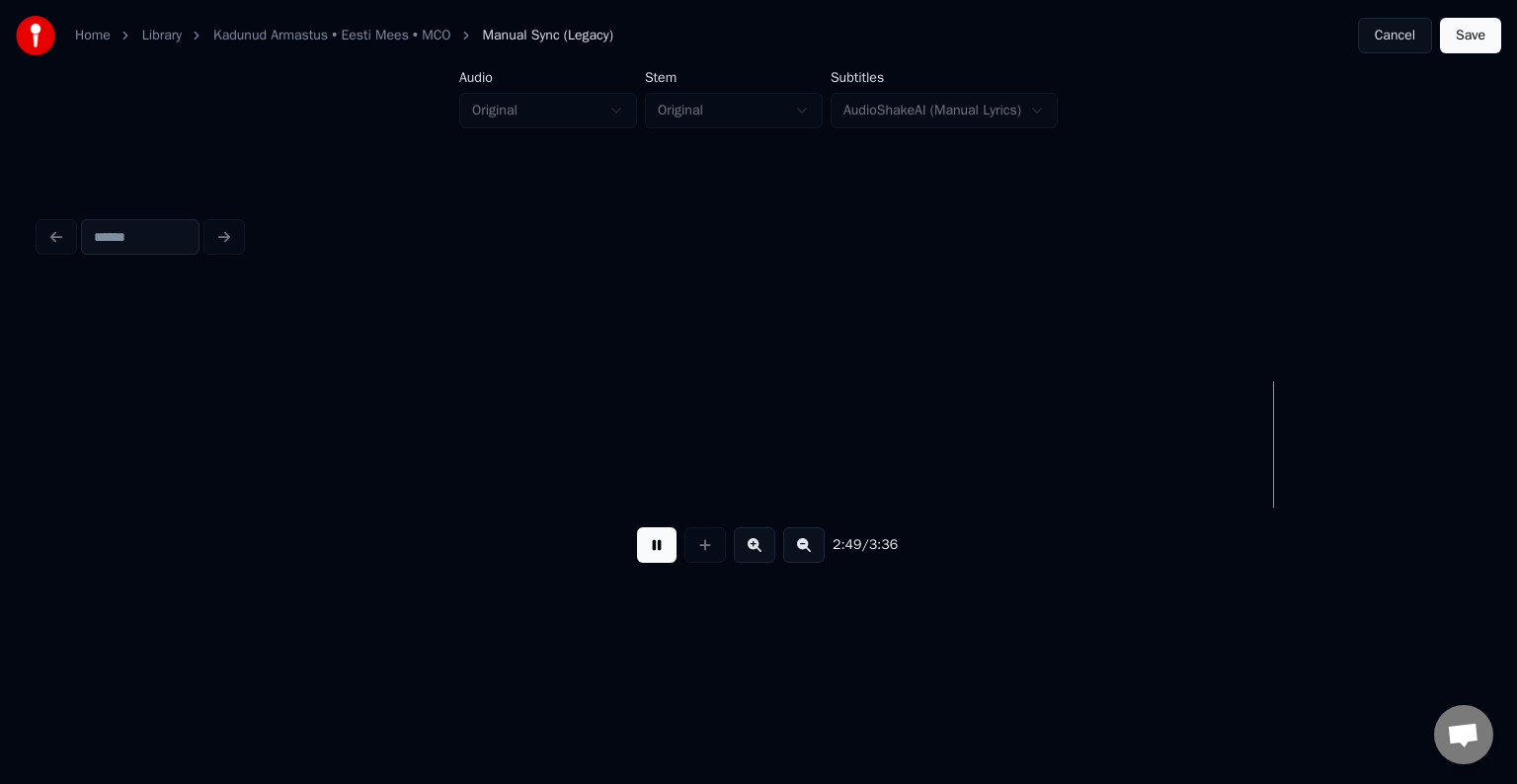 click at bounding box center (657, 545) 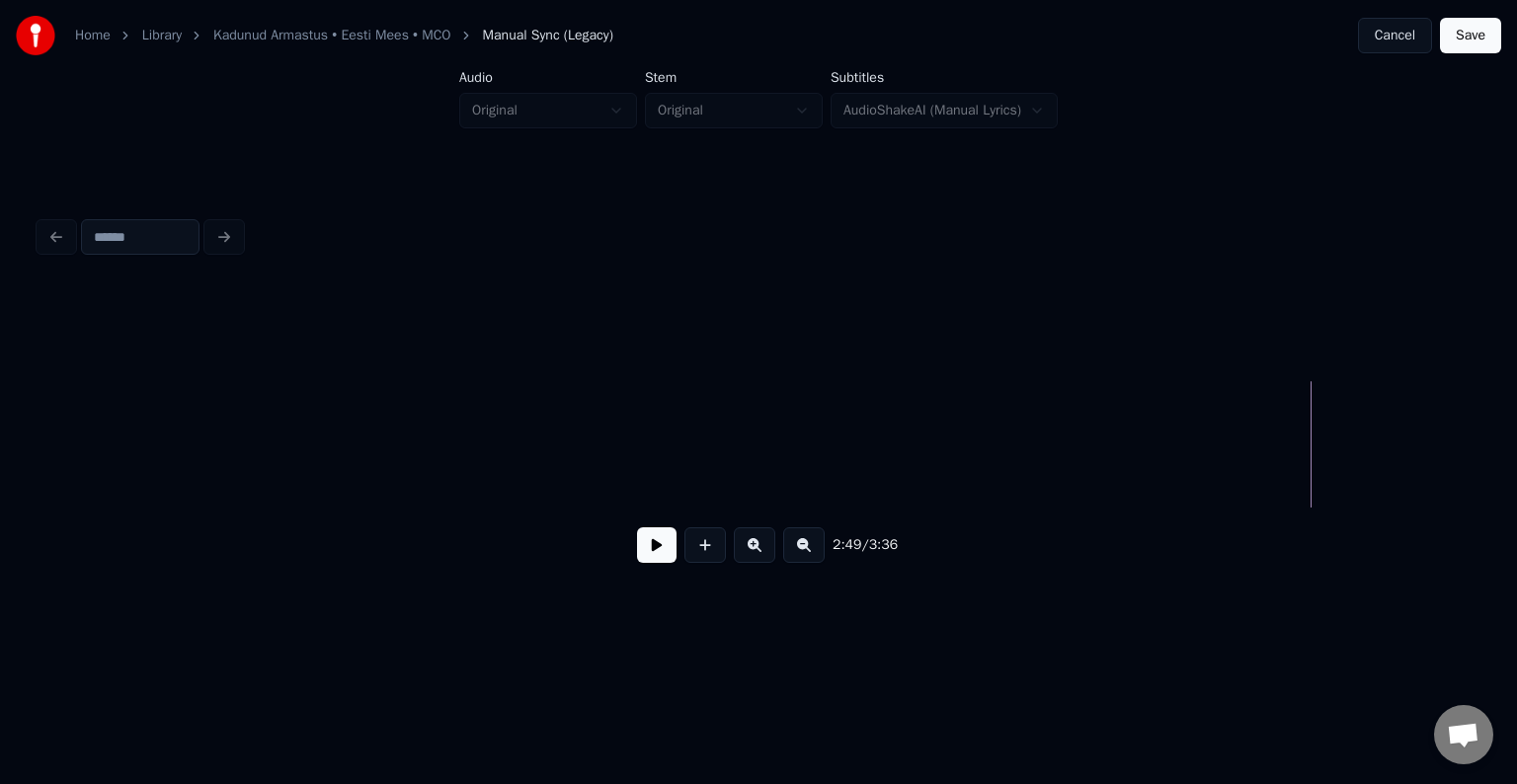 click at bounding box center (657, 545) 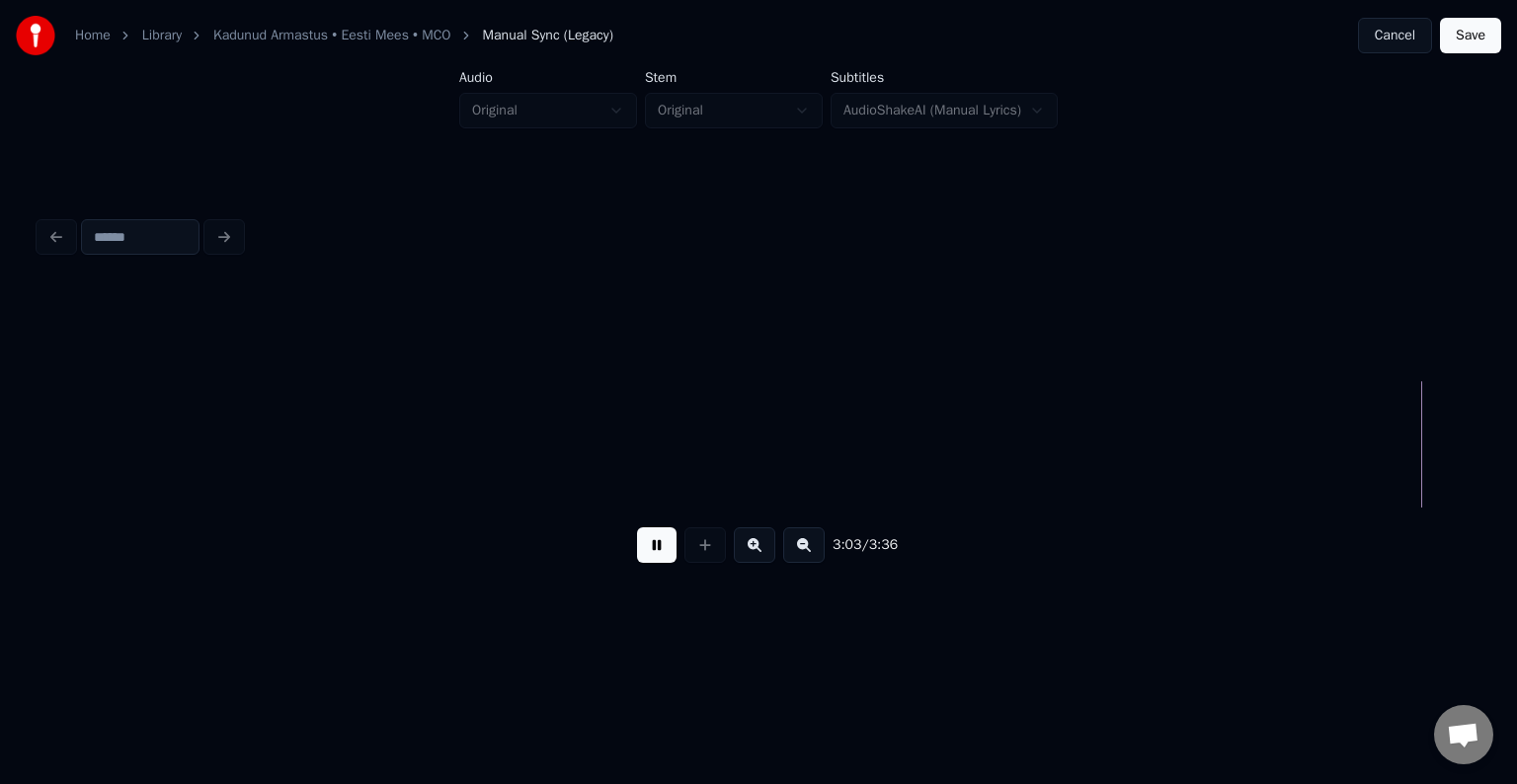 scroll, scrollTop: 0, scrollLeft: 136022, axis: horizontal 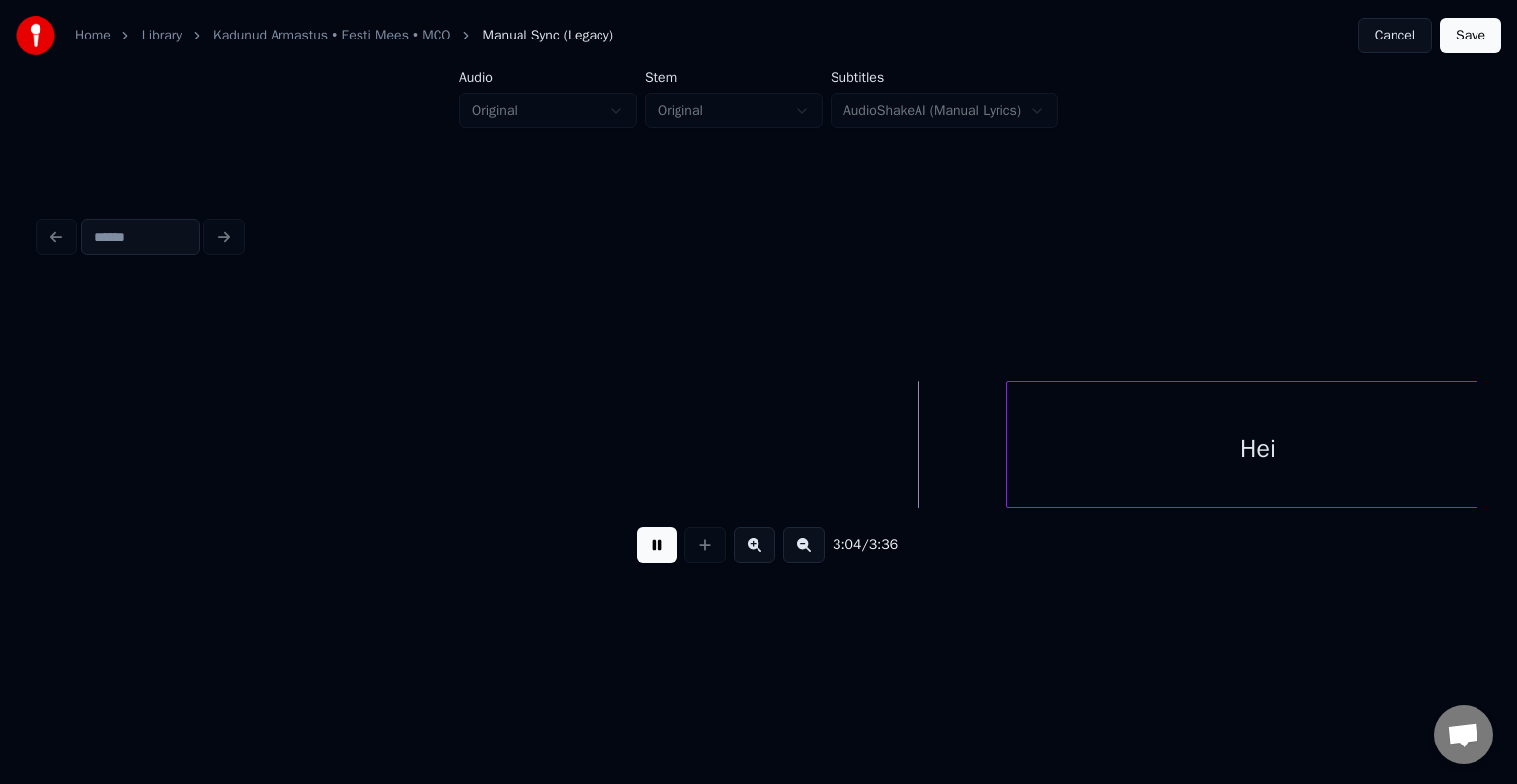 click at bounding box center [657, 545] 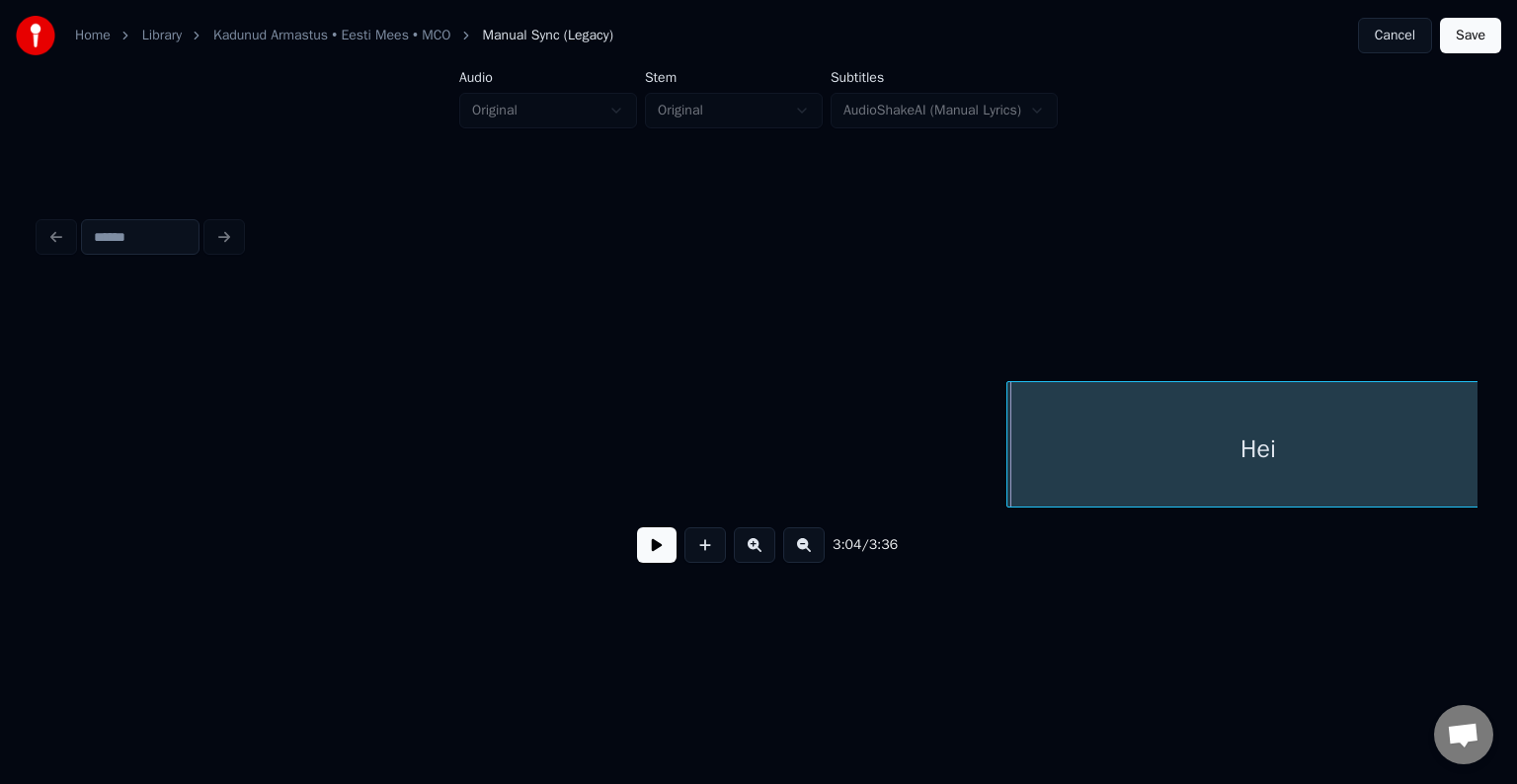 scroll, scrollTop: 0, scrollLeft: 136047, axis: horizontal 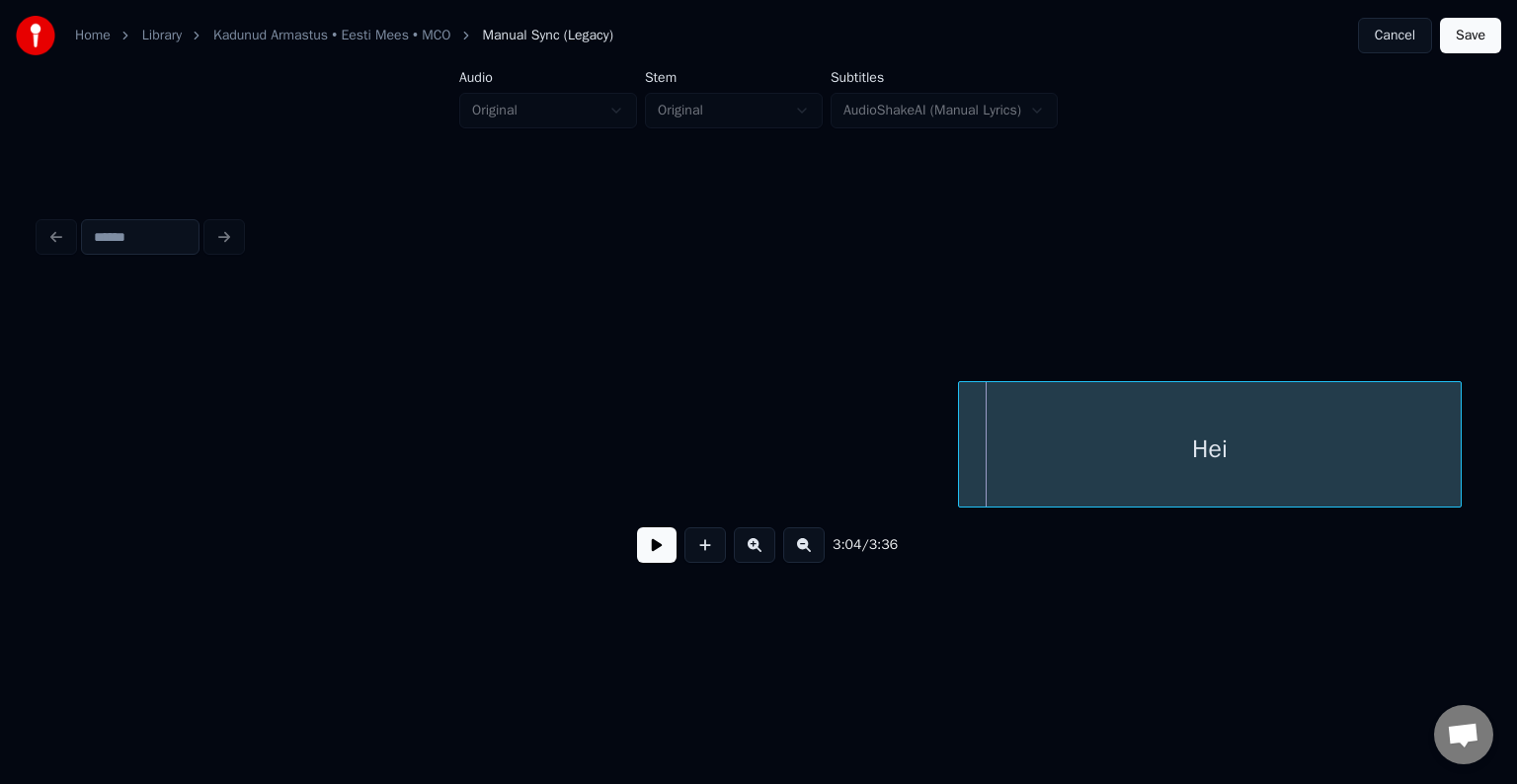 click on "Hei" at bounding box center (1210, 449) 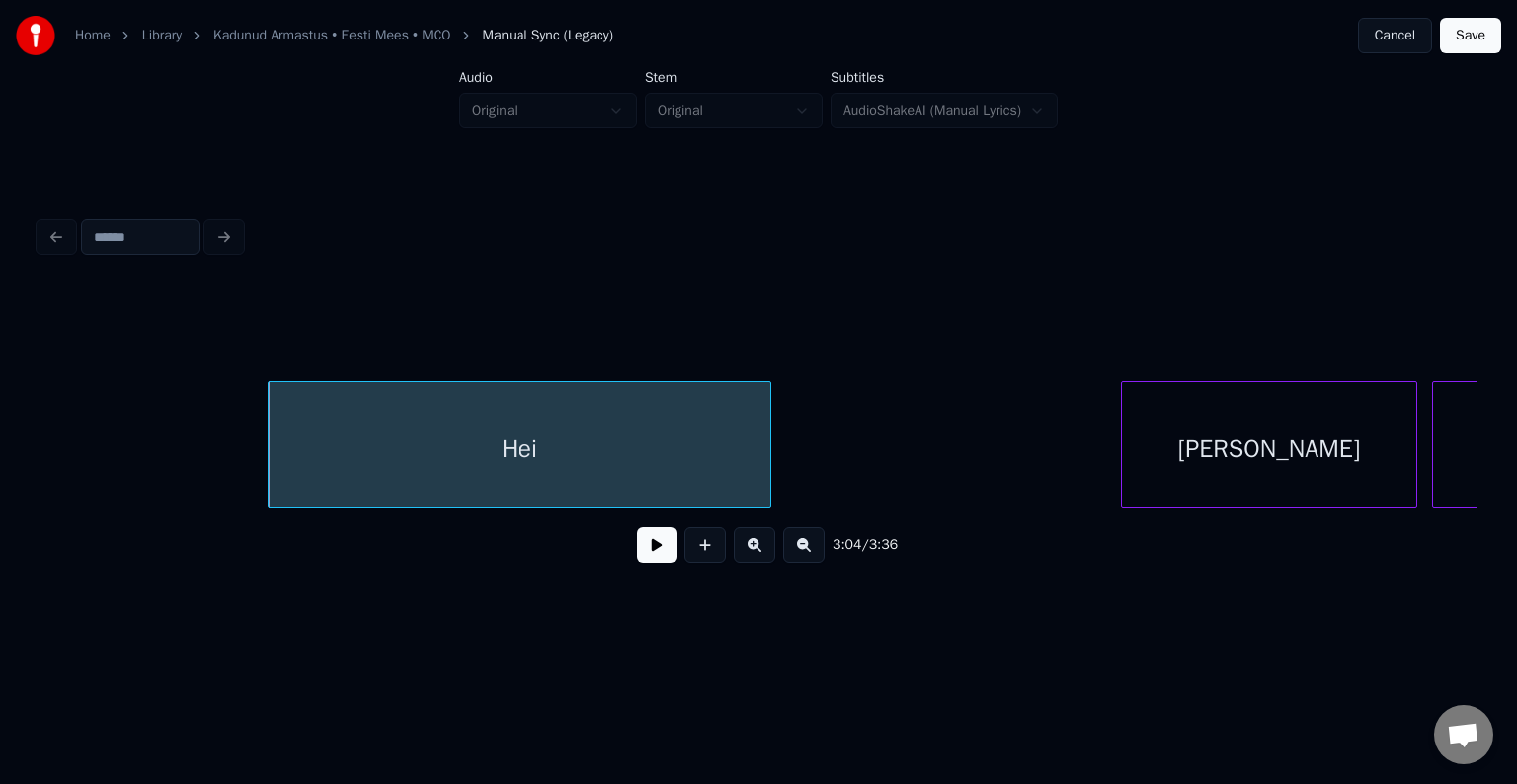 scroll, scrollTop: 0, scrollLeft: 136837, axis: horizontal 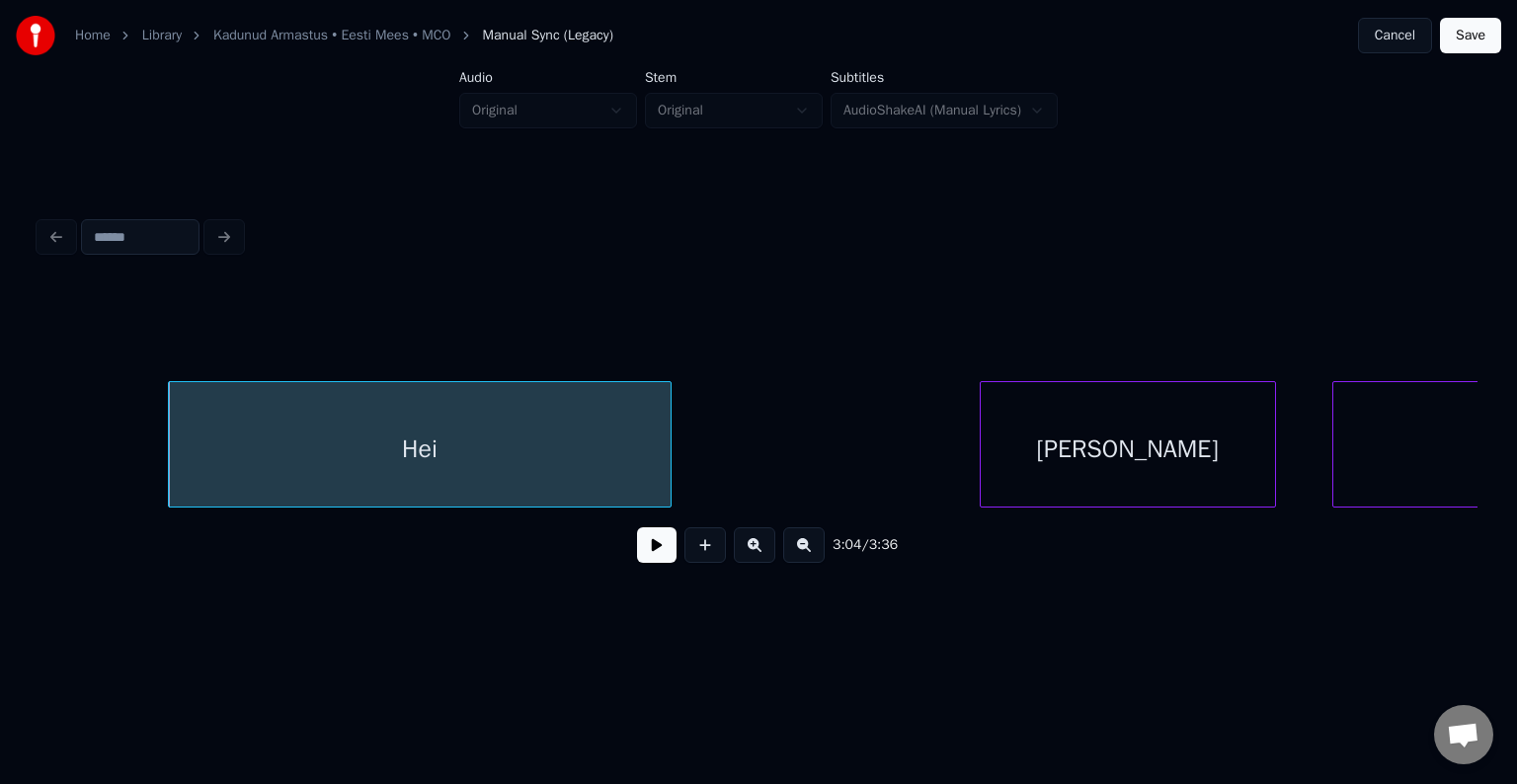click on "[PERSON_NAME]" at bounding box center (1128, 449) 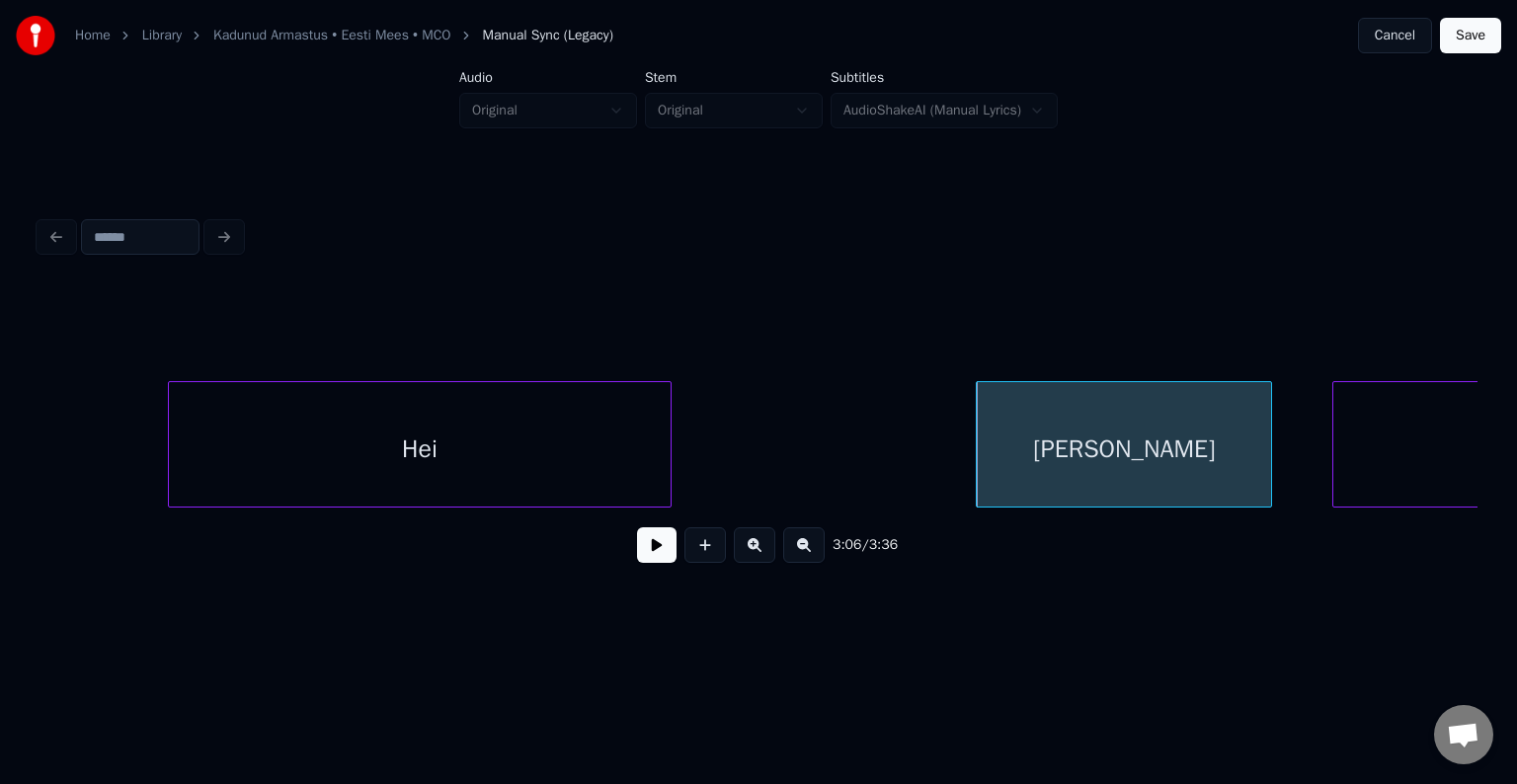click on "Hei" at bounding box center [420, 449] 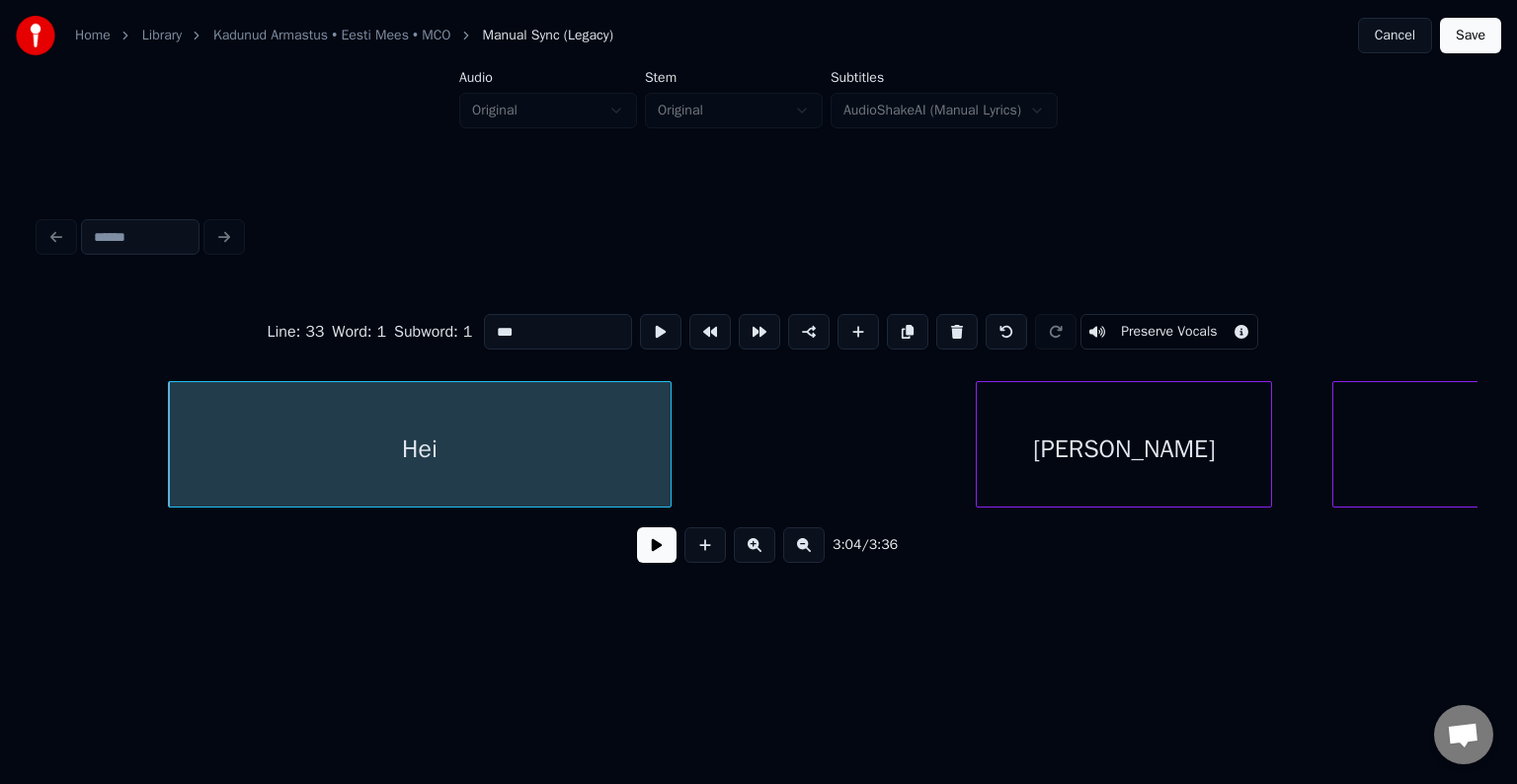 click at bounding box center (657, 545) 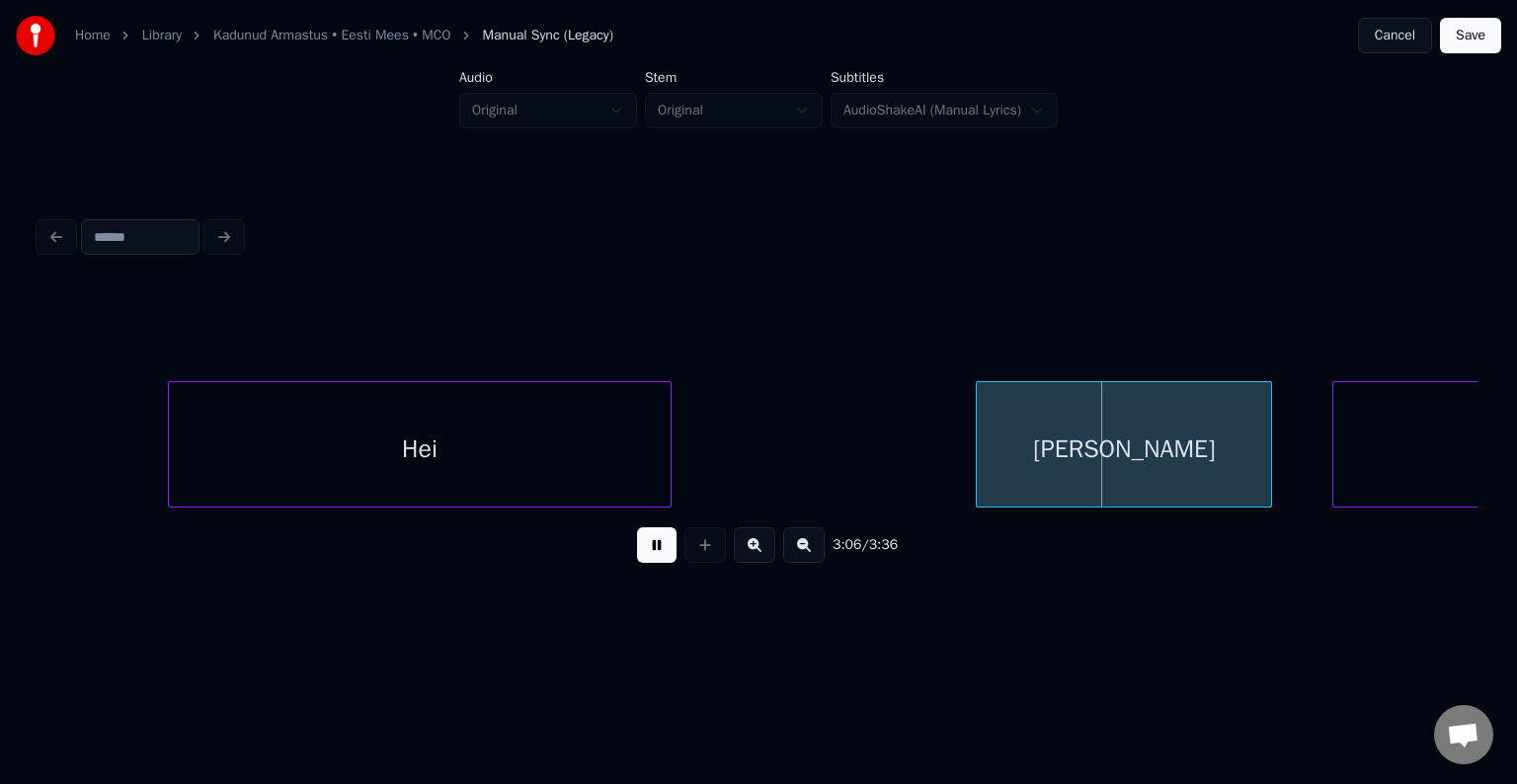 click at bounding box center [657, 545] 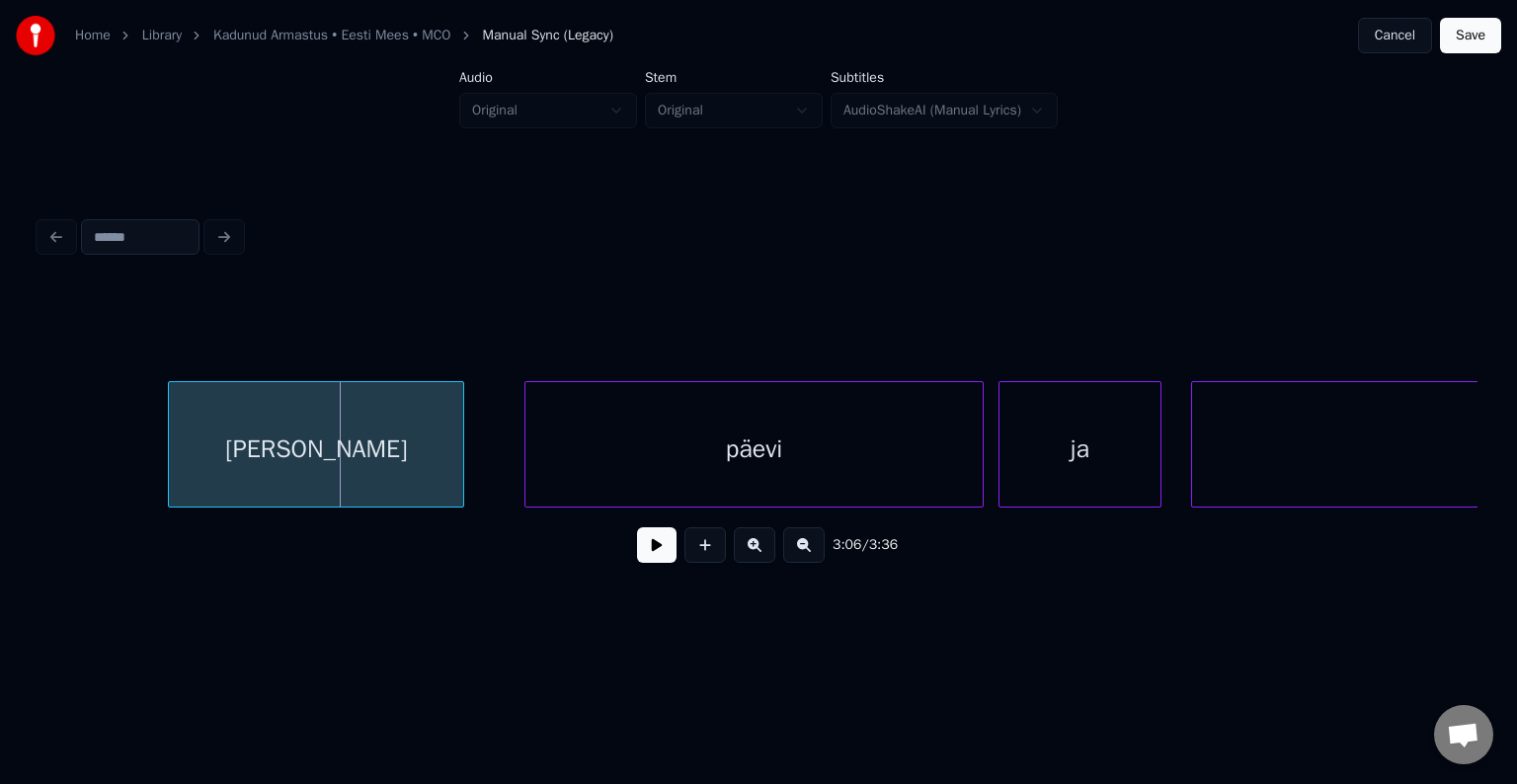 scroll, scrollTop: 0, scrollLeft: 137667, axis: horizontal 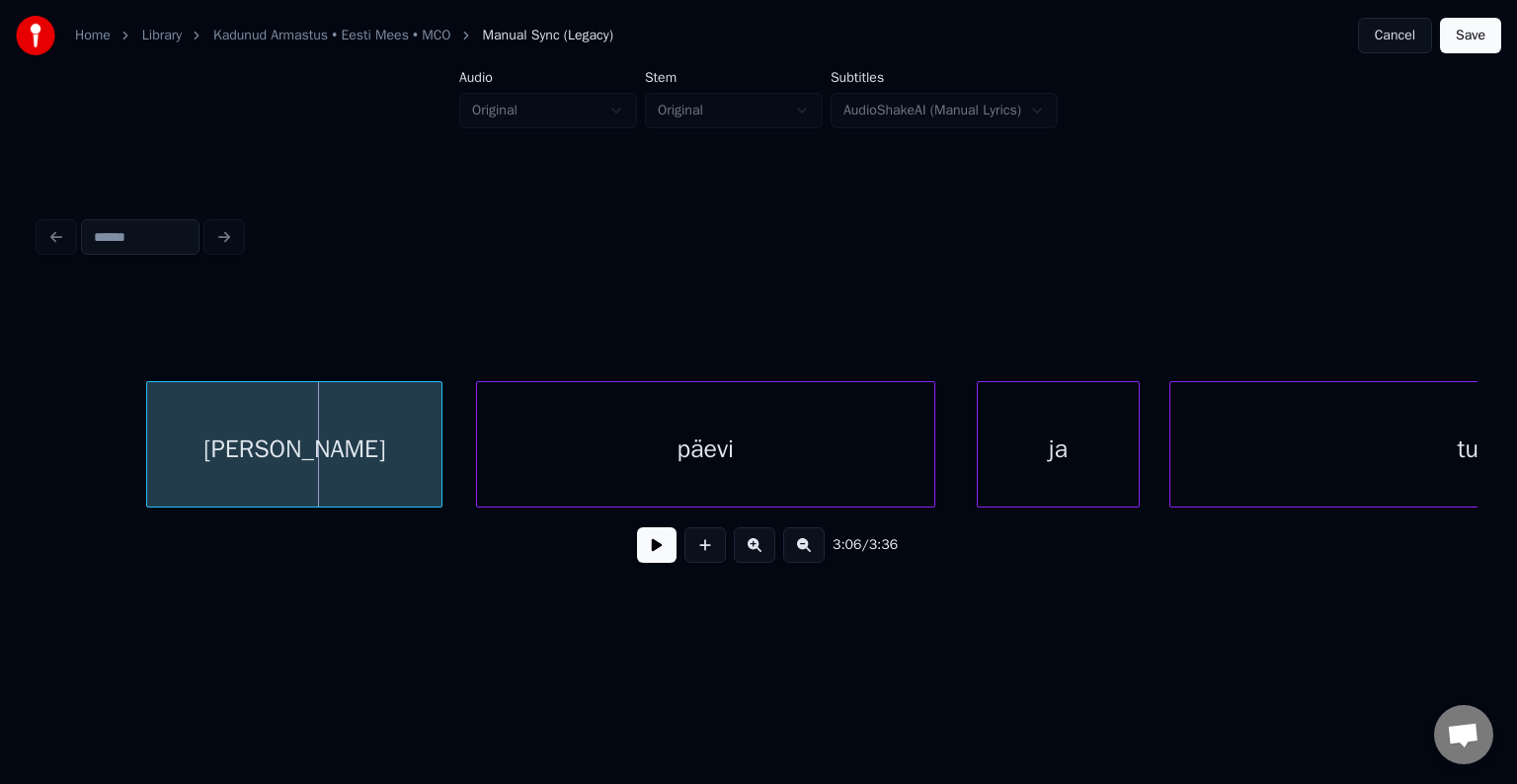 click on "päevi" at bounding box center [705, 449] 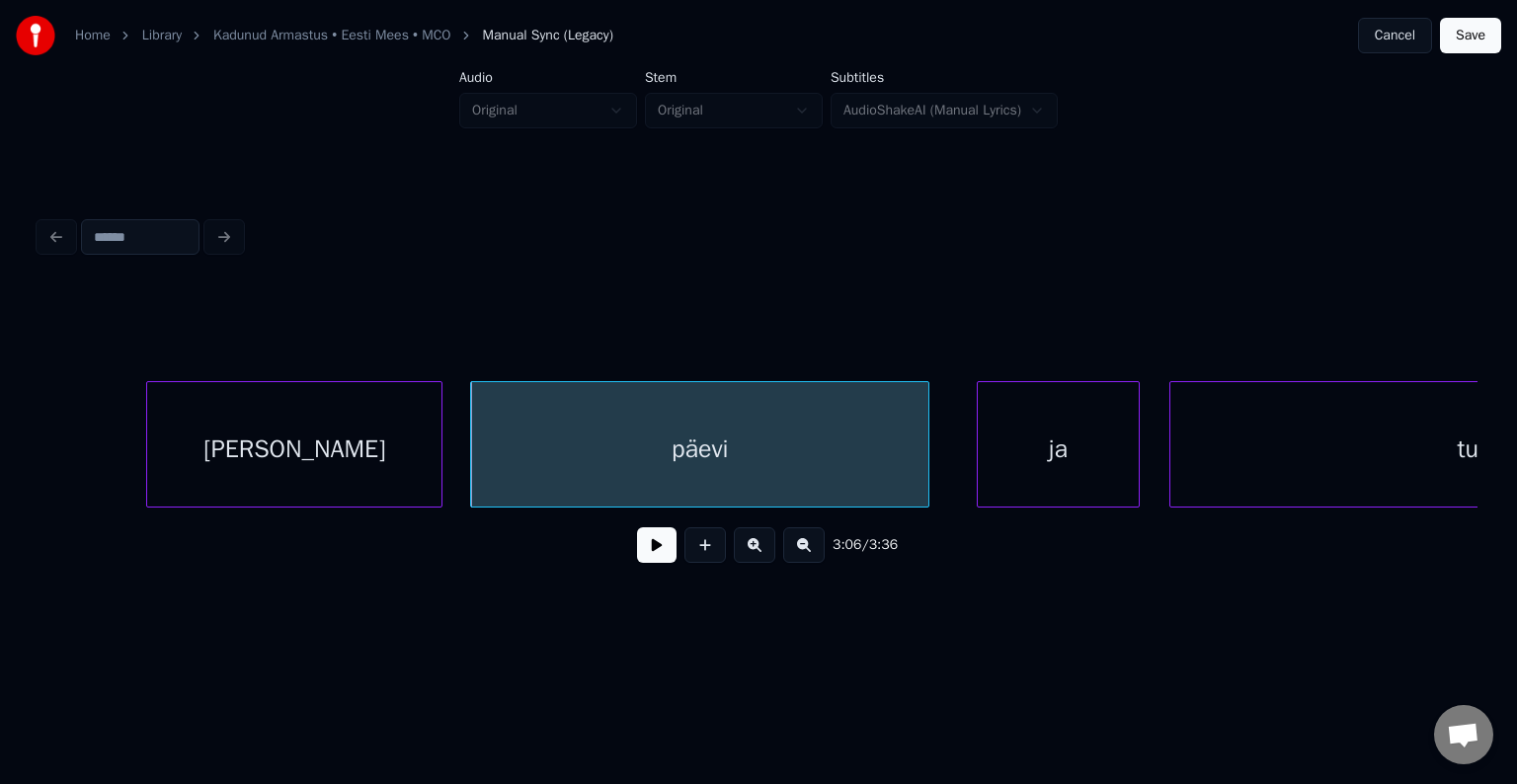 click at bounding box center (657, 545) 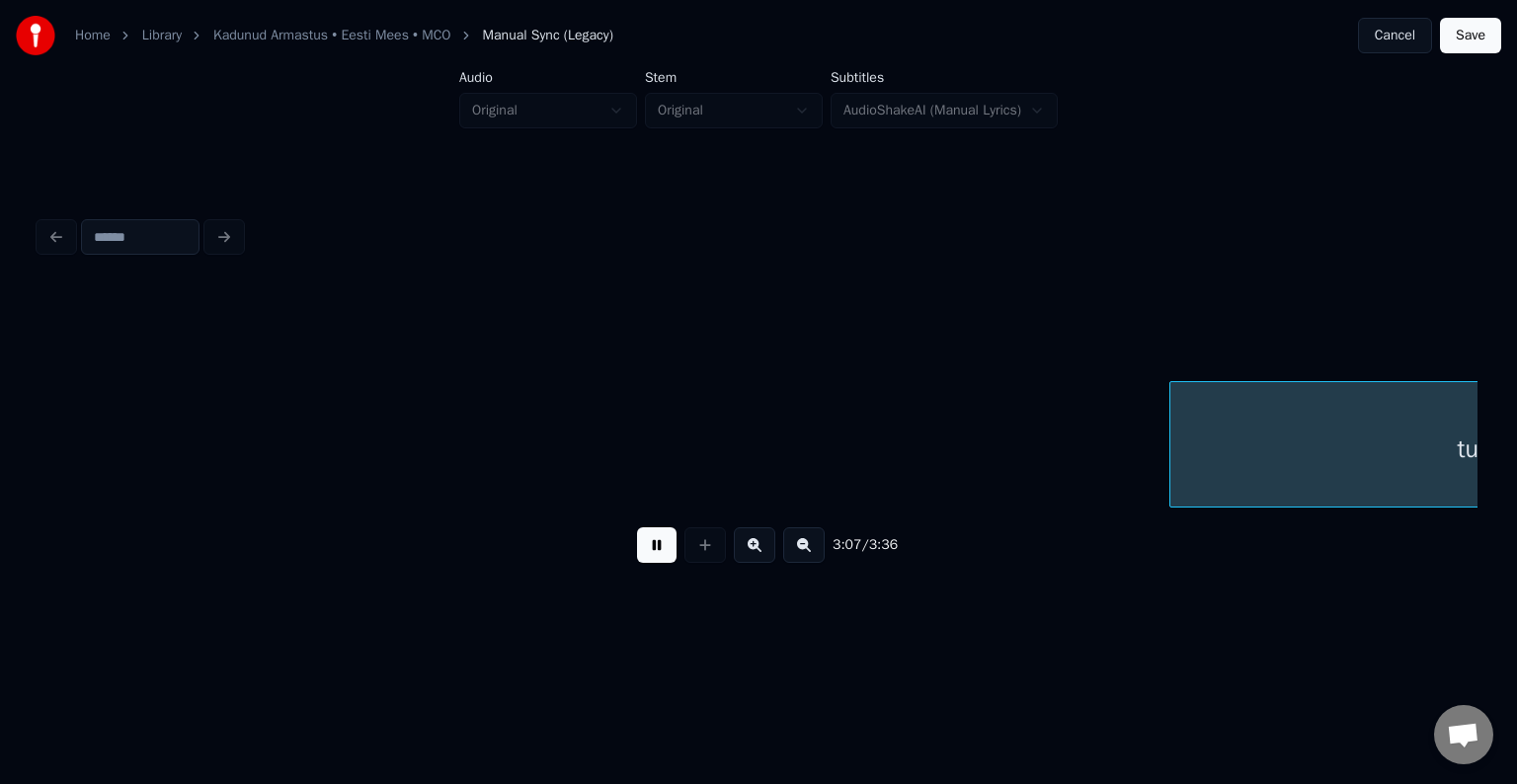 click at bounding box center (657, 545) 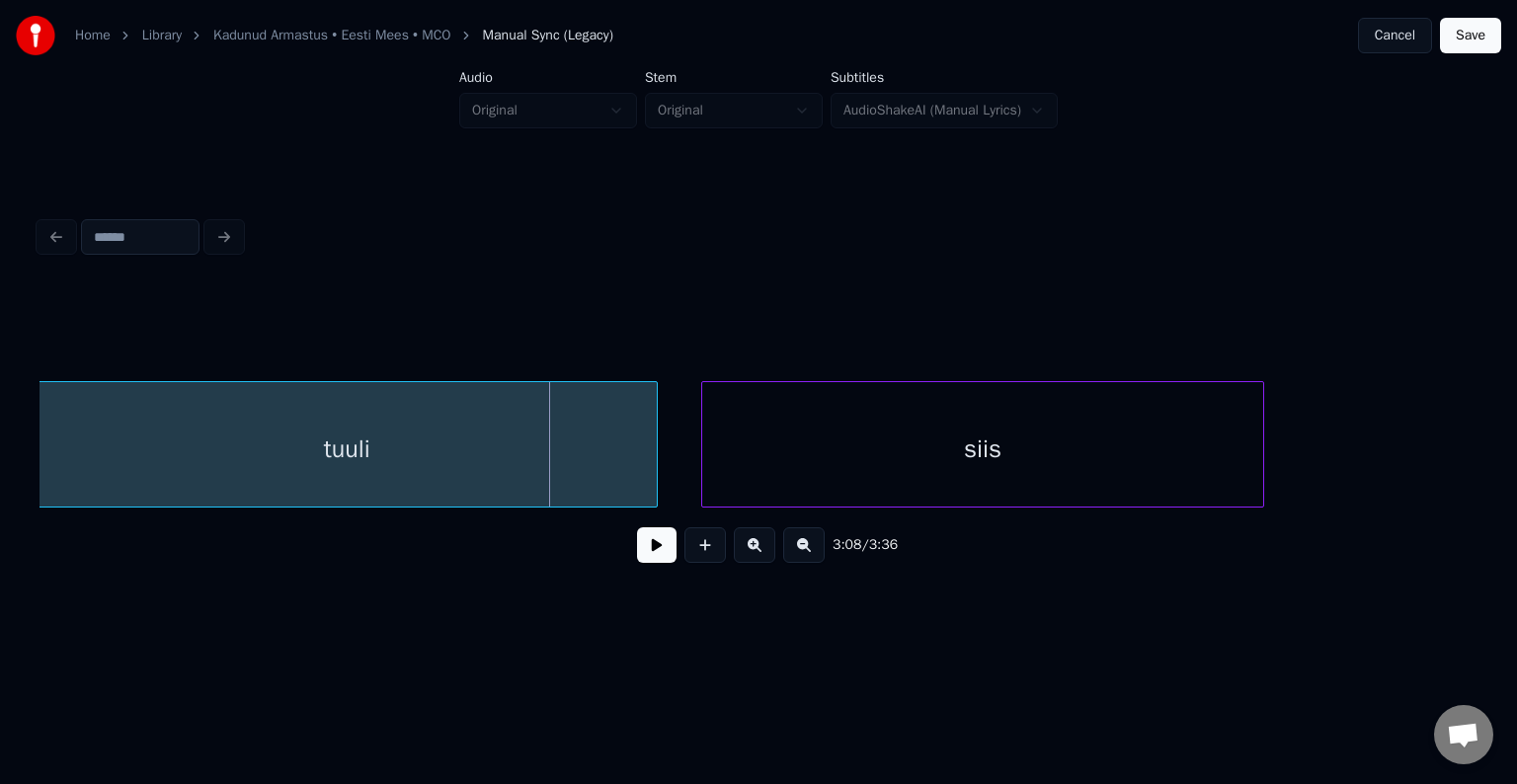 click on "tuuli" at bounding box center [347, 449] 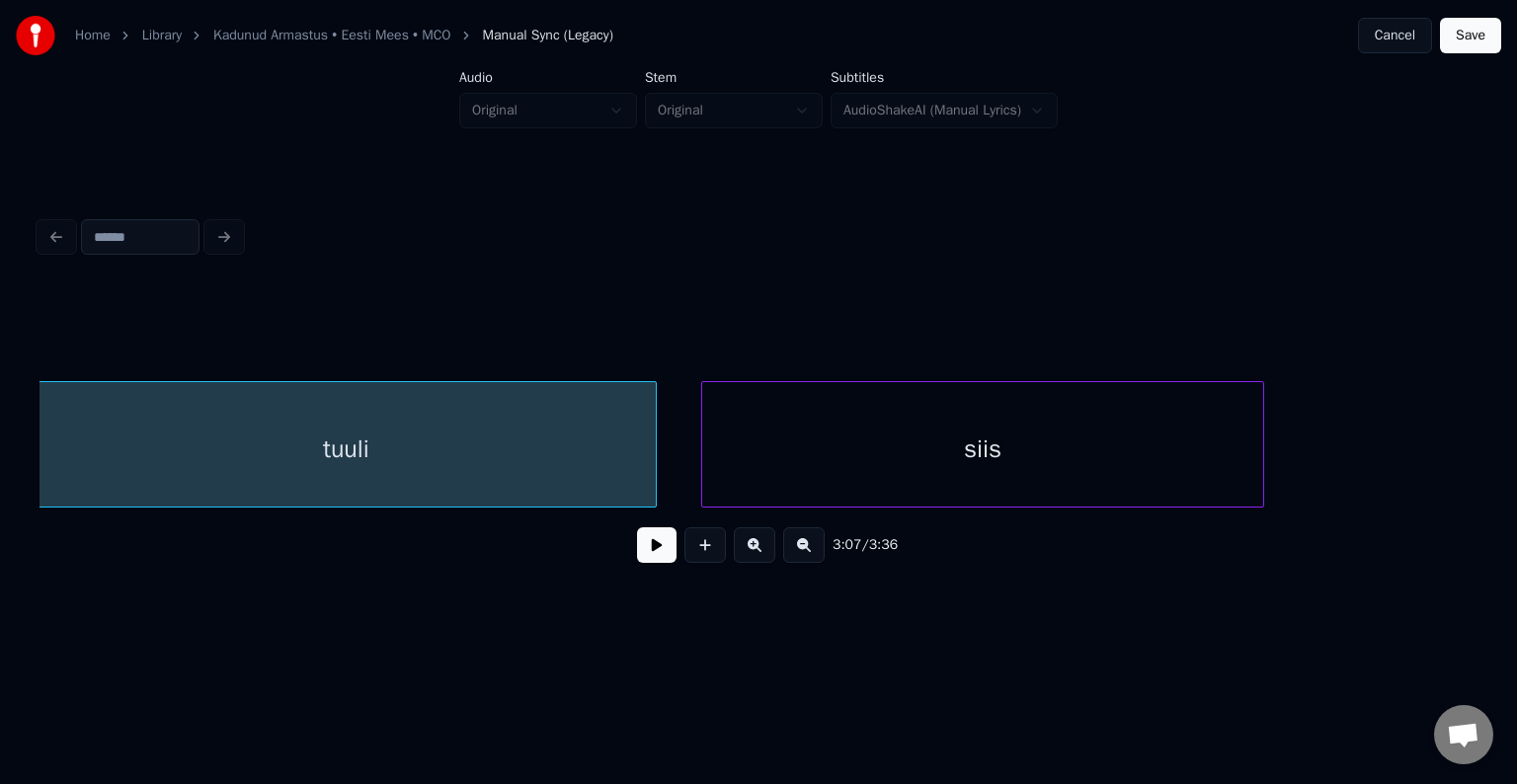 scroll, scrollTop: 0, scrollLeft: 138766, axis: horizontal 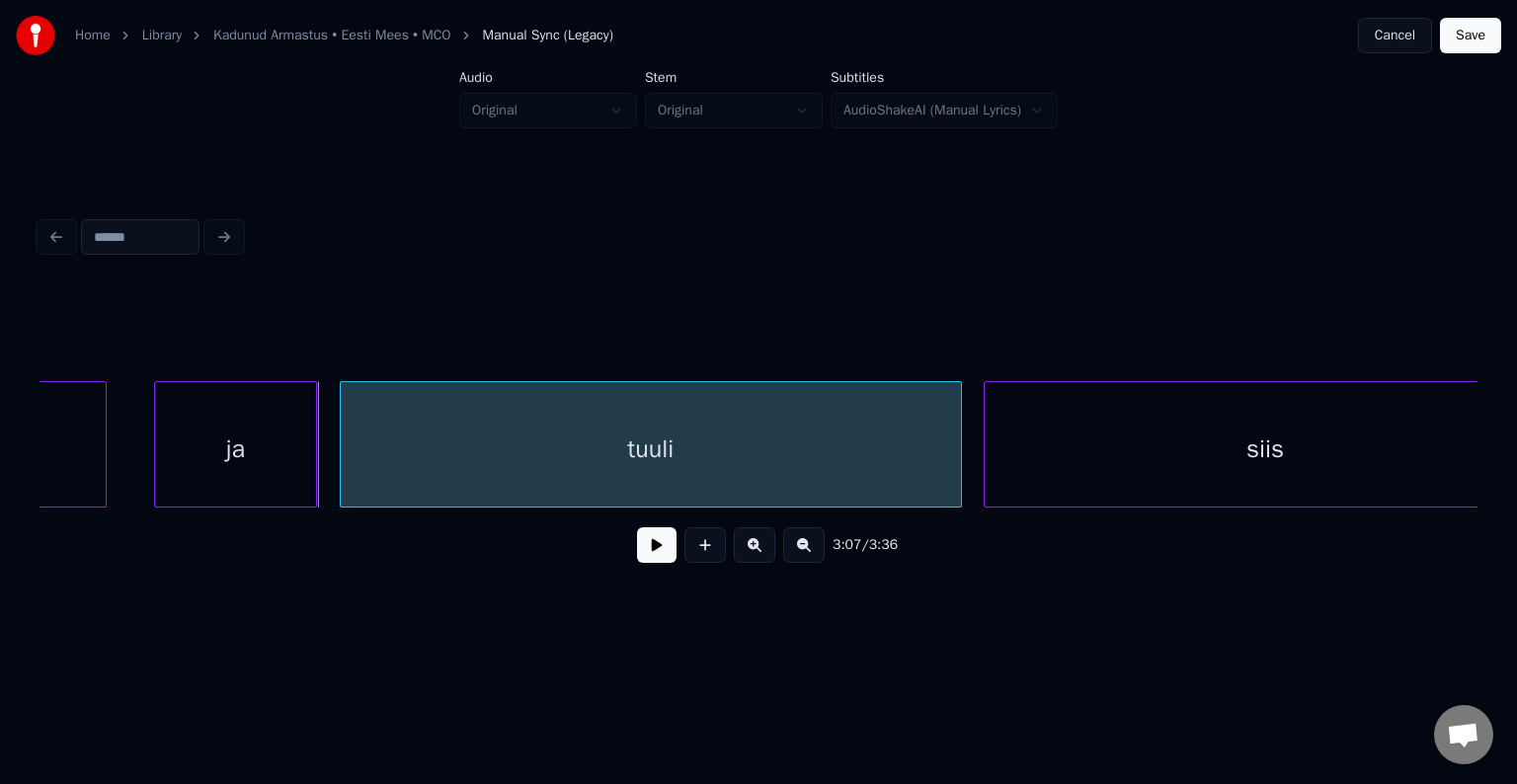 click on "tuuli" at bounding box center (651, 449) 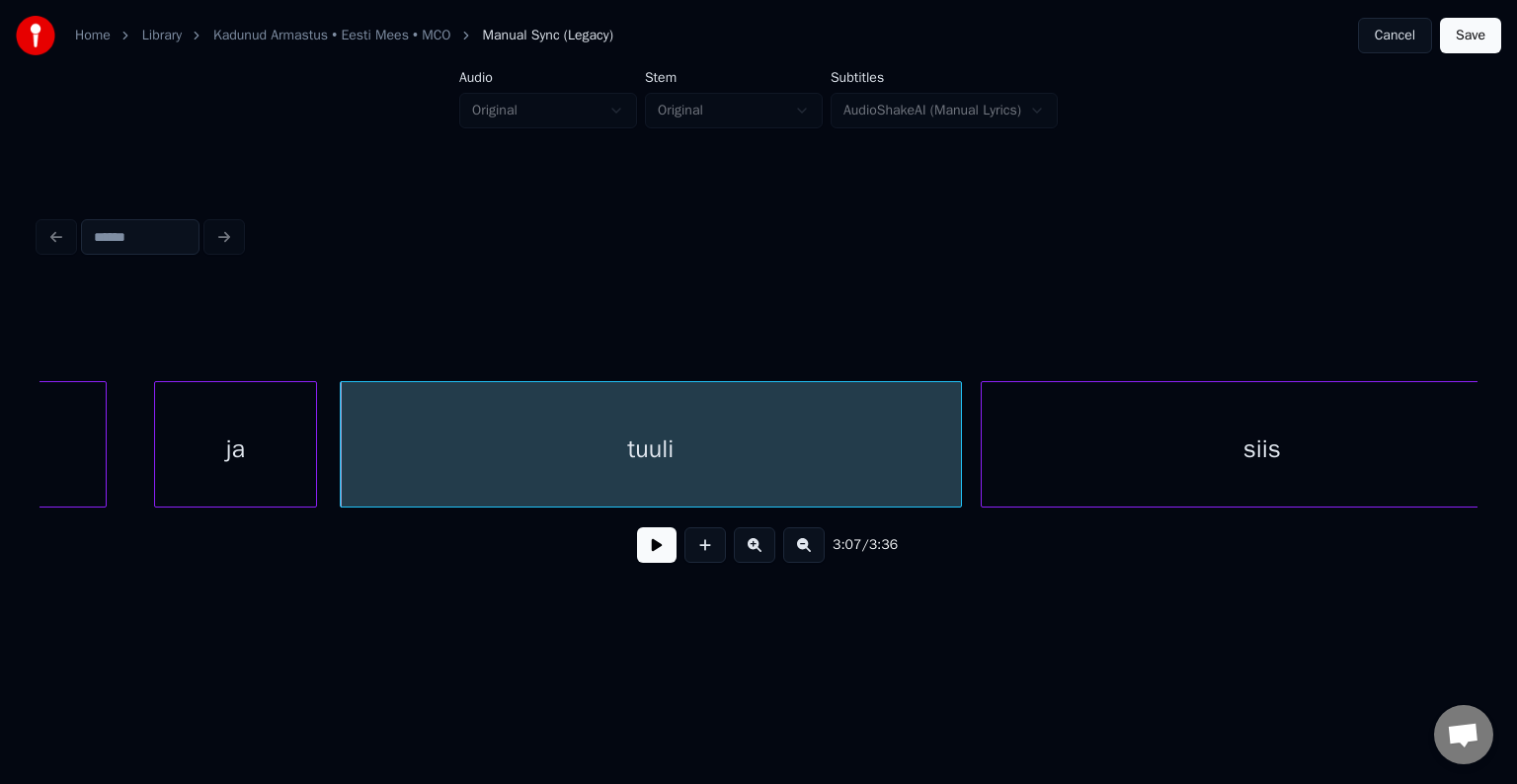 scroll, scrollTop: 0, scrollLeft: 138555, axis: horizontal 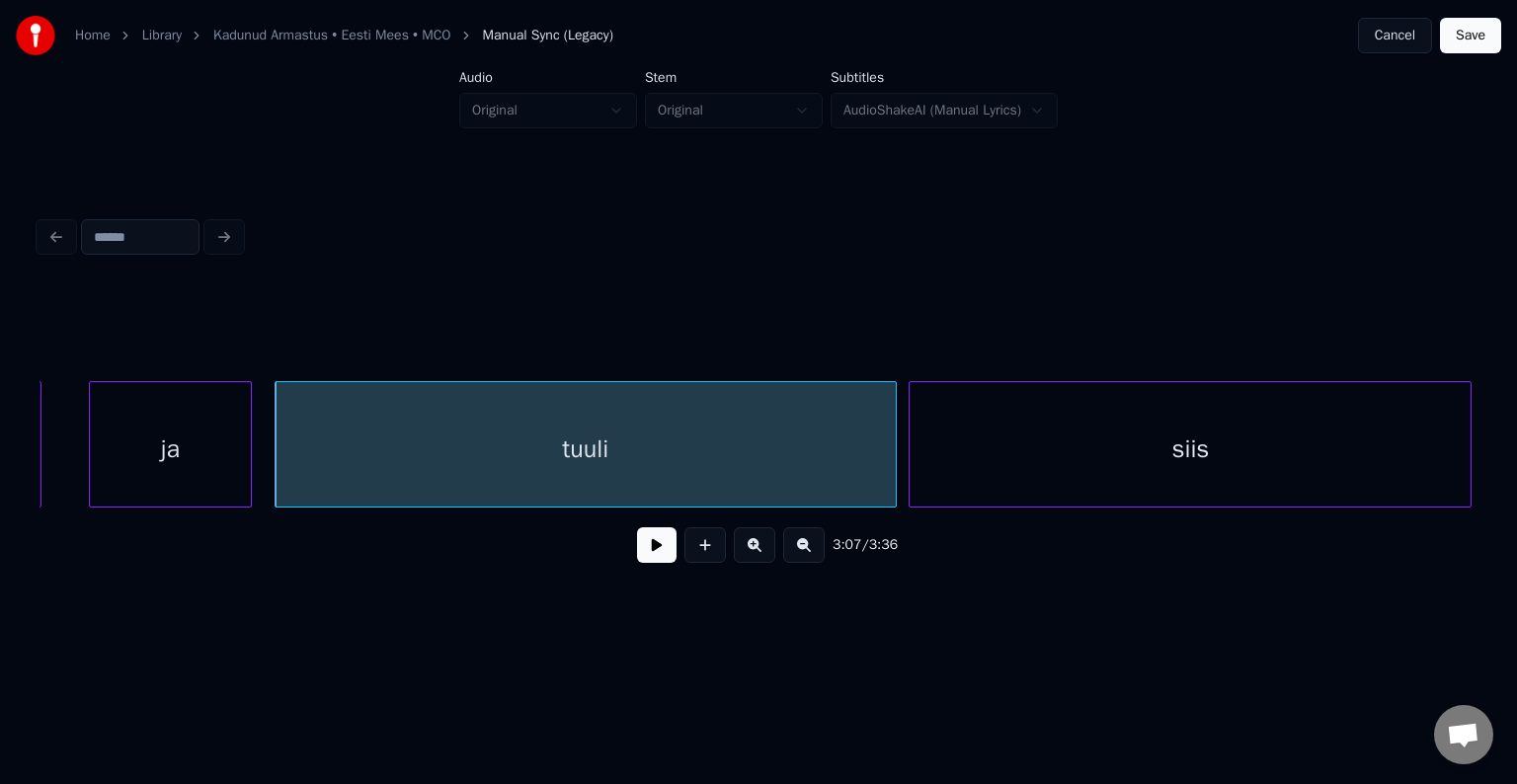 click on "siis" at bounding box center (1190, 449) 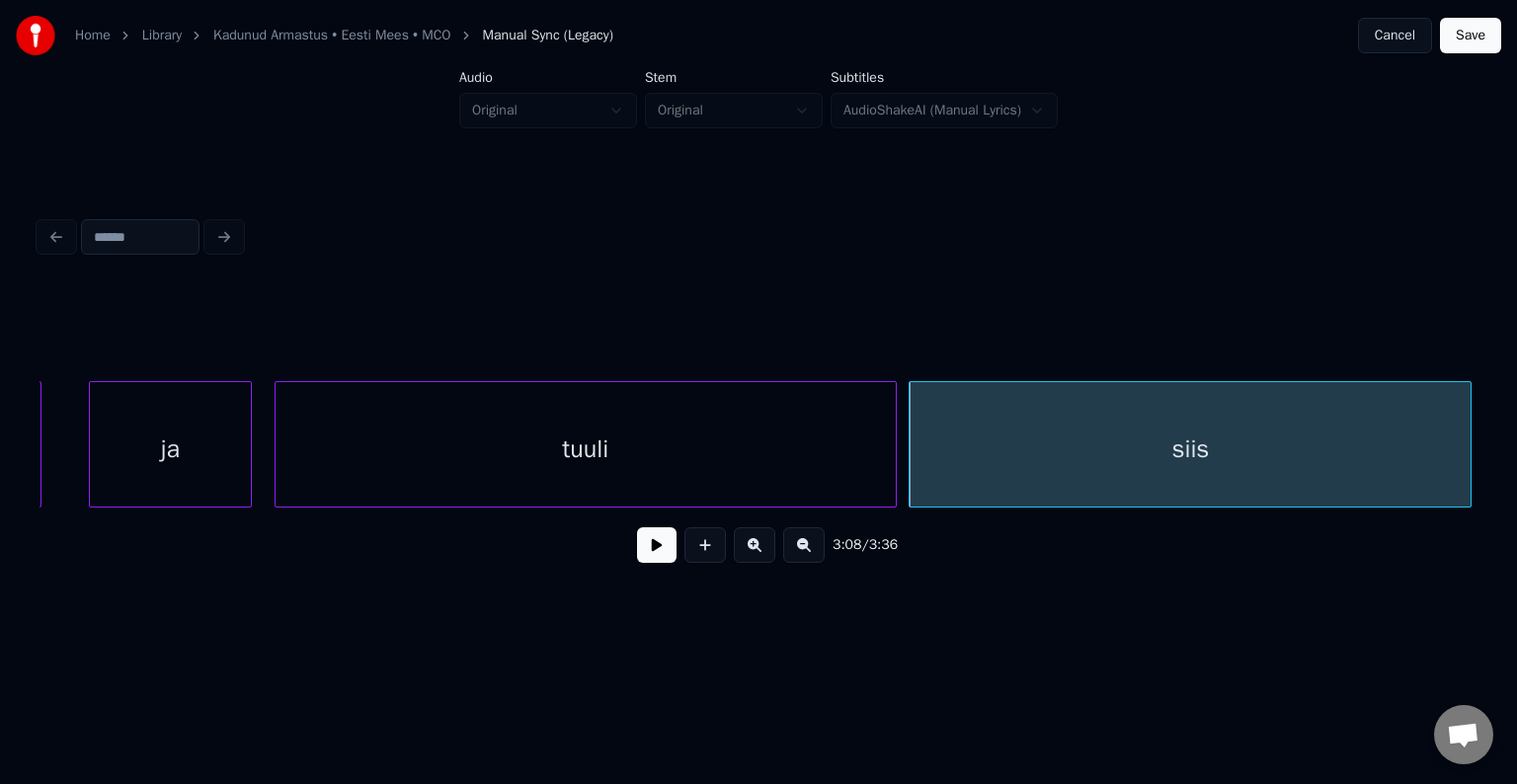 click at bounding box center (657, 545) 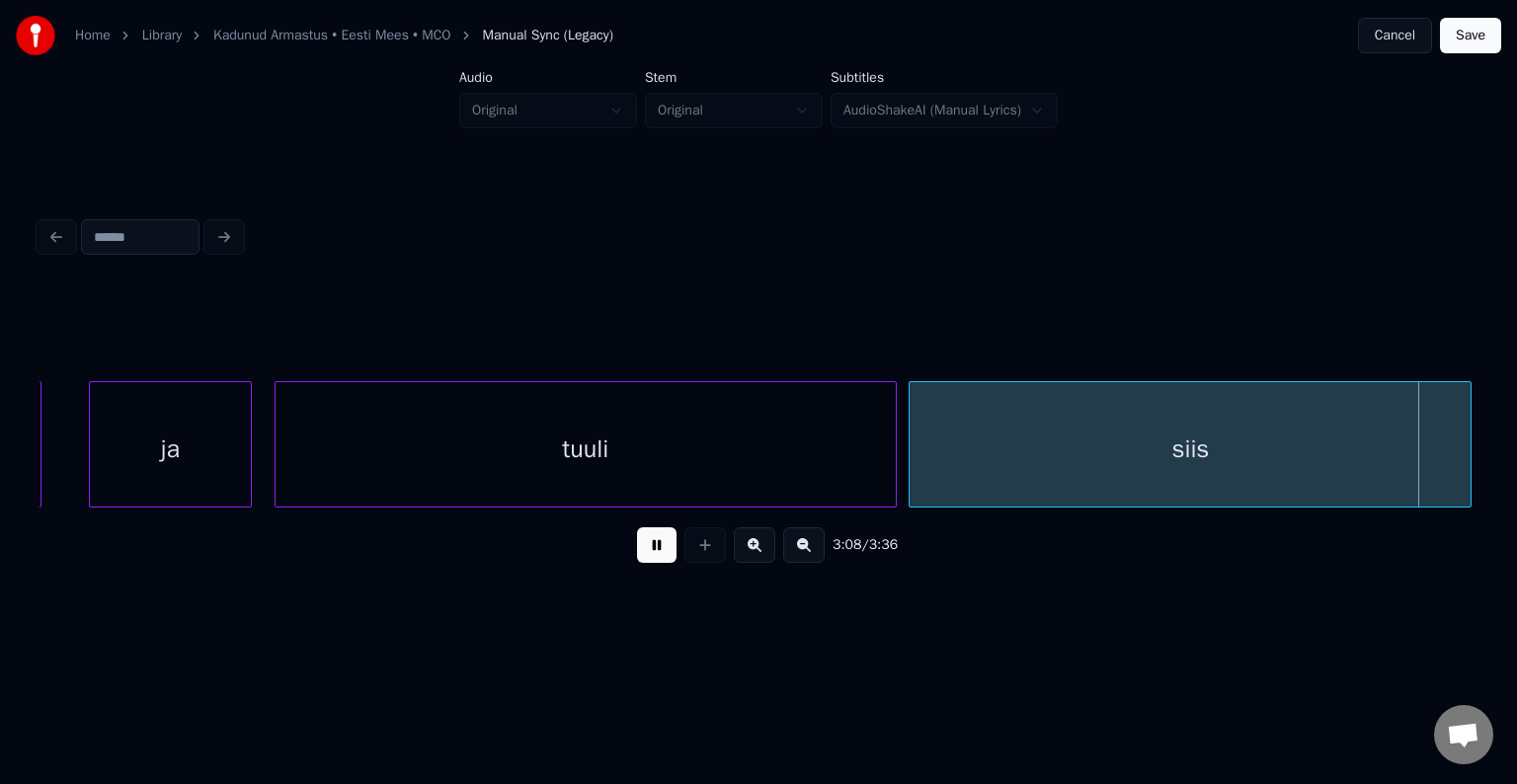 scroll, scrollTop: 0, scrollLeft: 139997, axis: horizontal 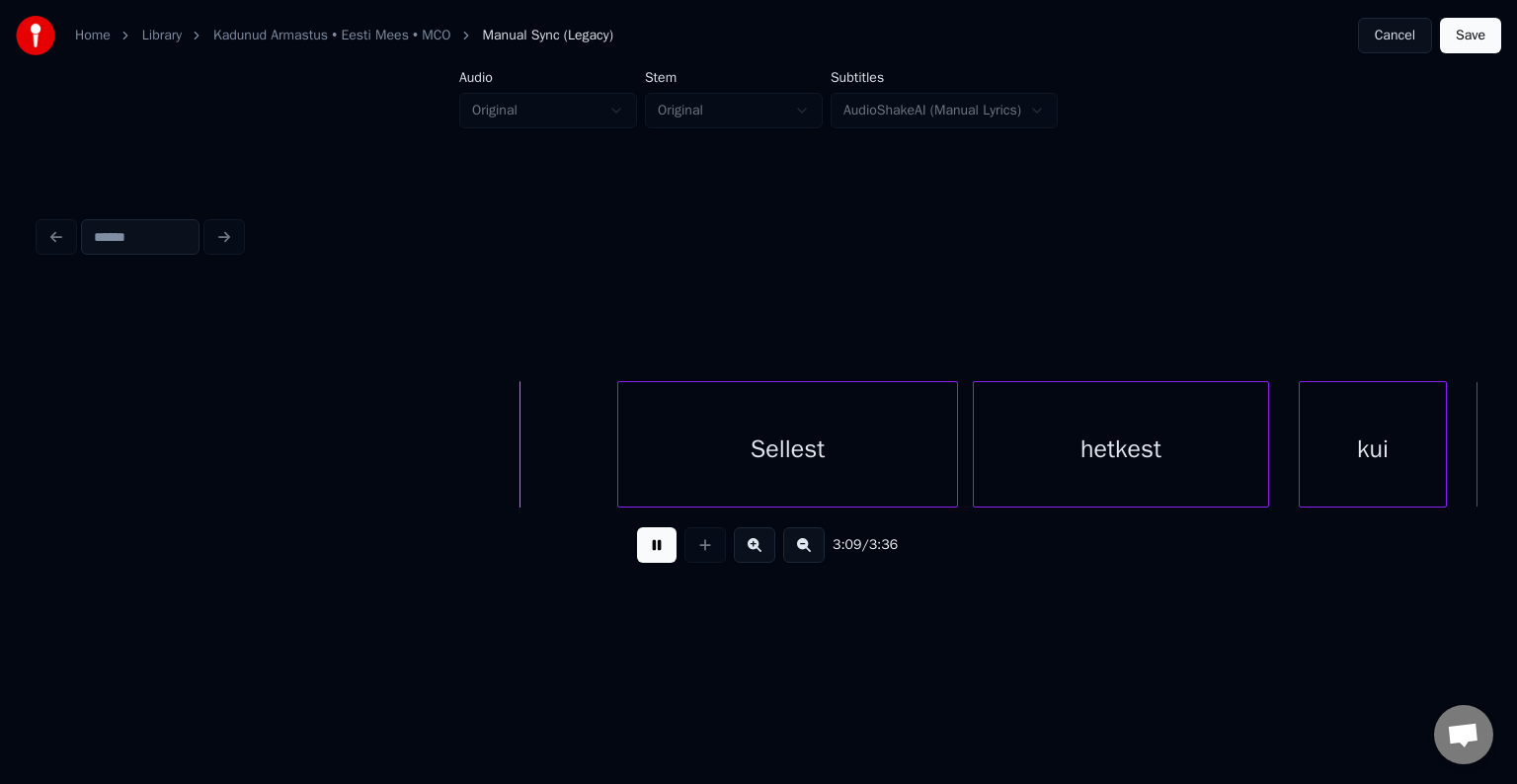 click at bounding box center [657, 545] 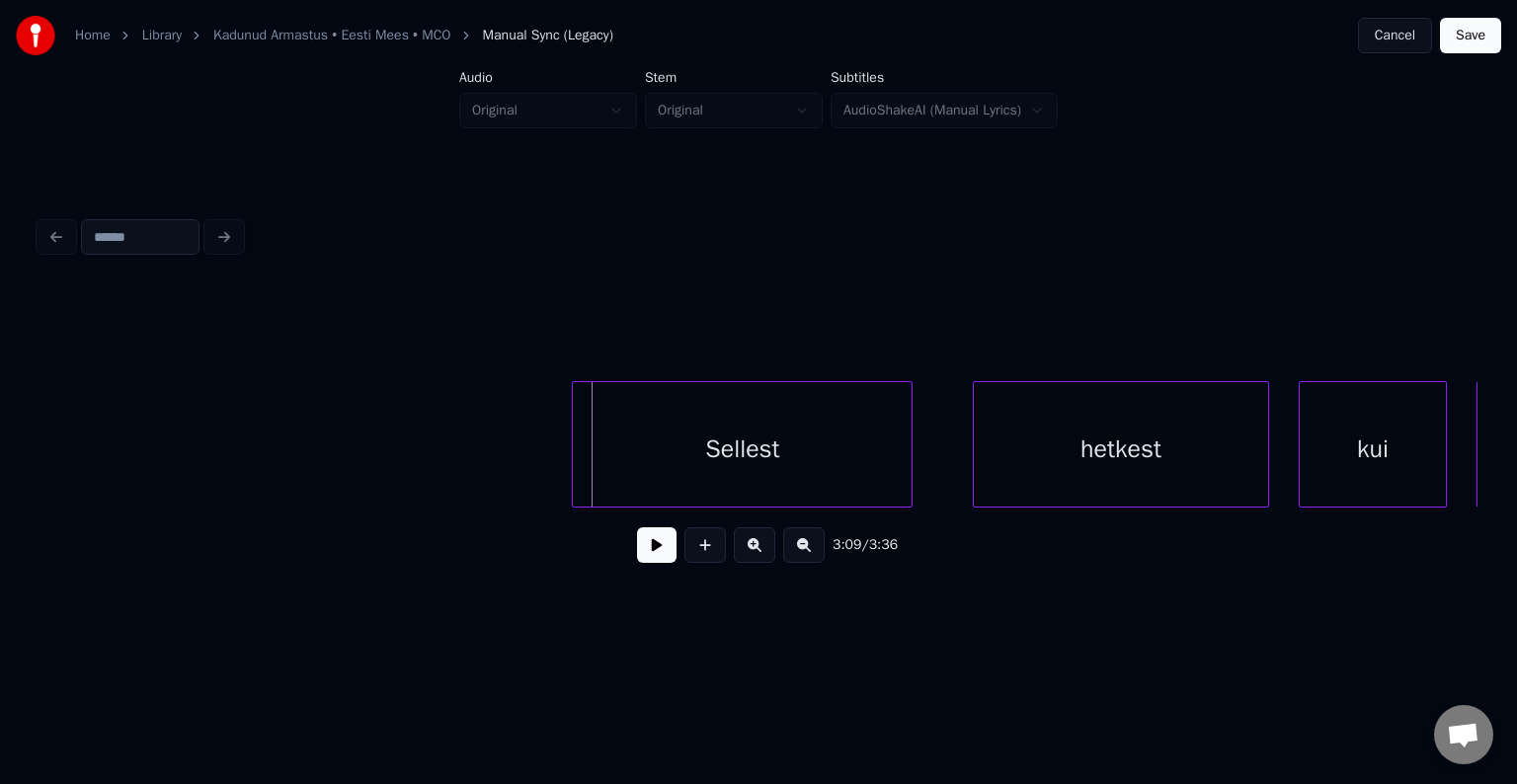 click on "Sellest" at bounding box center (742, 449) 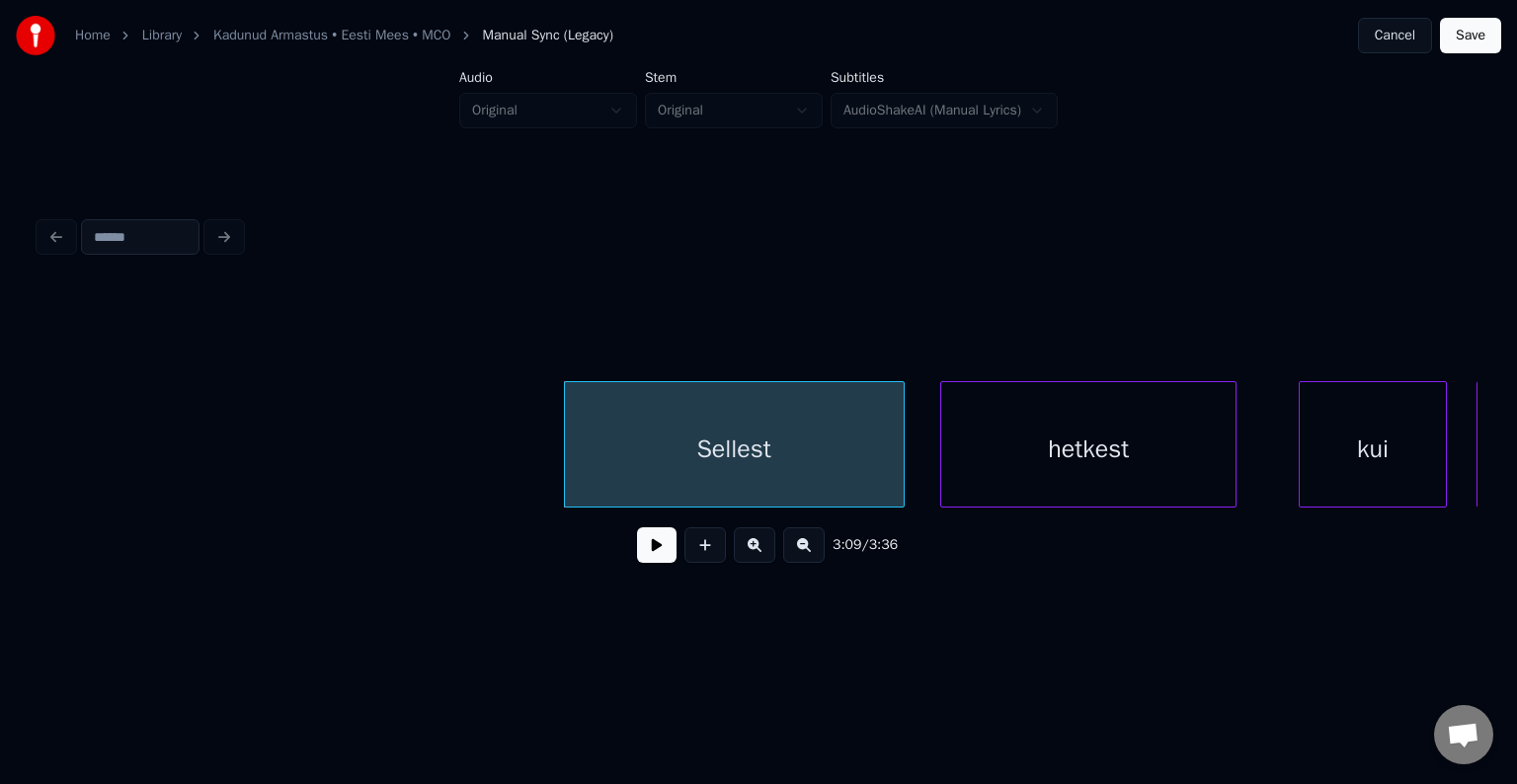 click on "hetkest" at bounding box center [1088, 449] 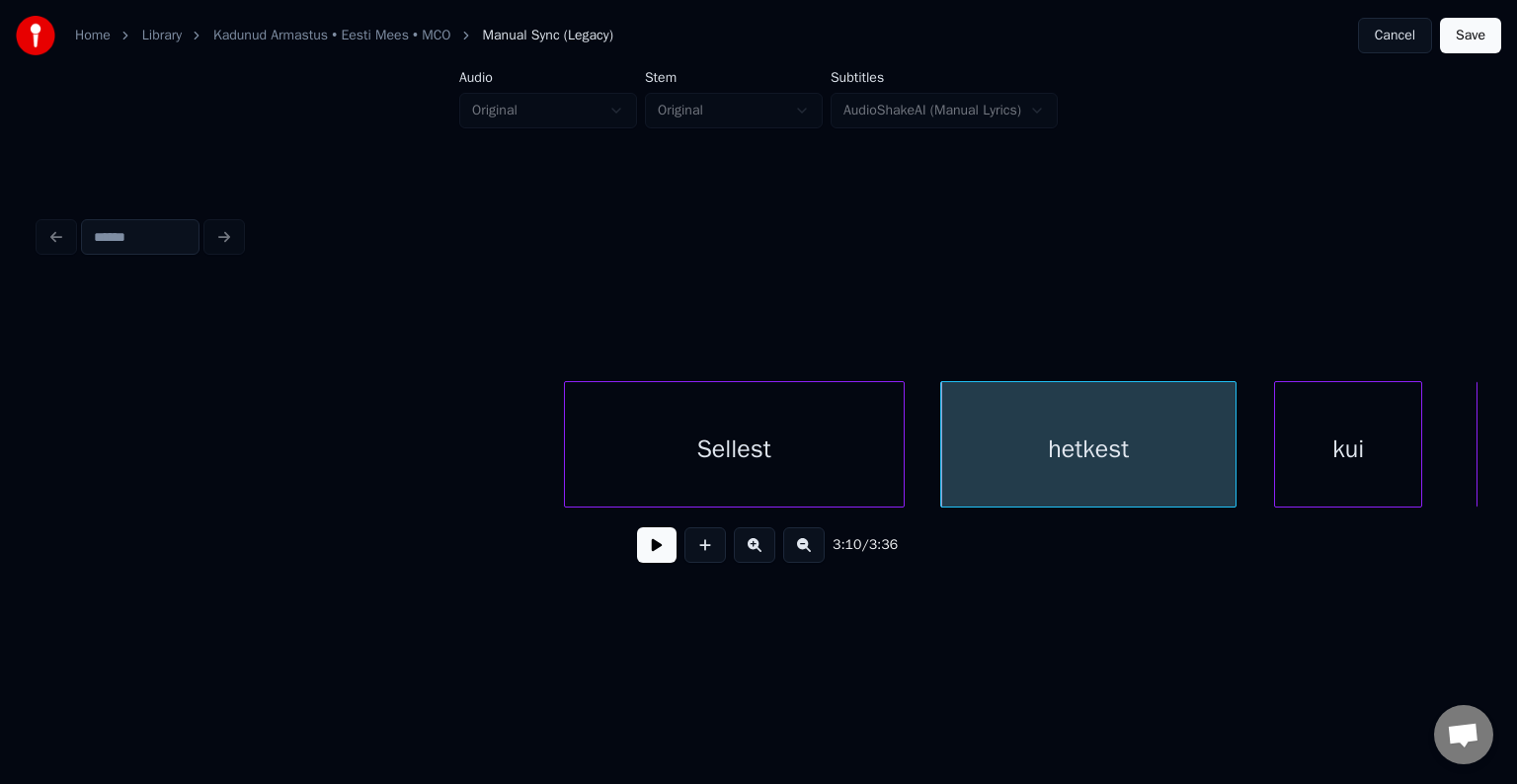 click on "kui" at bounding box center [1348, 449] 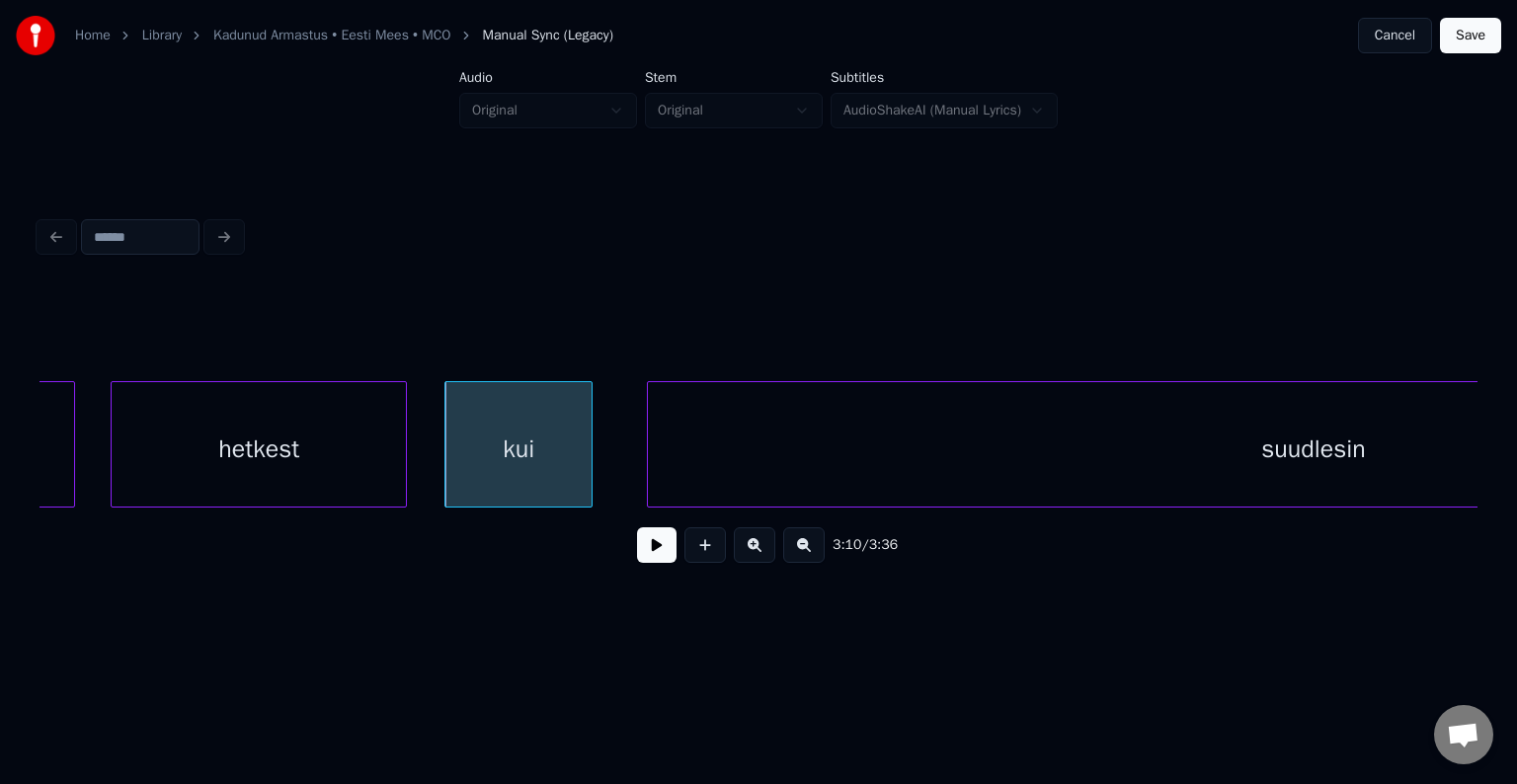 scroll, scrollTop: 0, scrollLeft: 141325, axis: horizontal 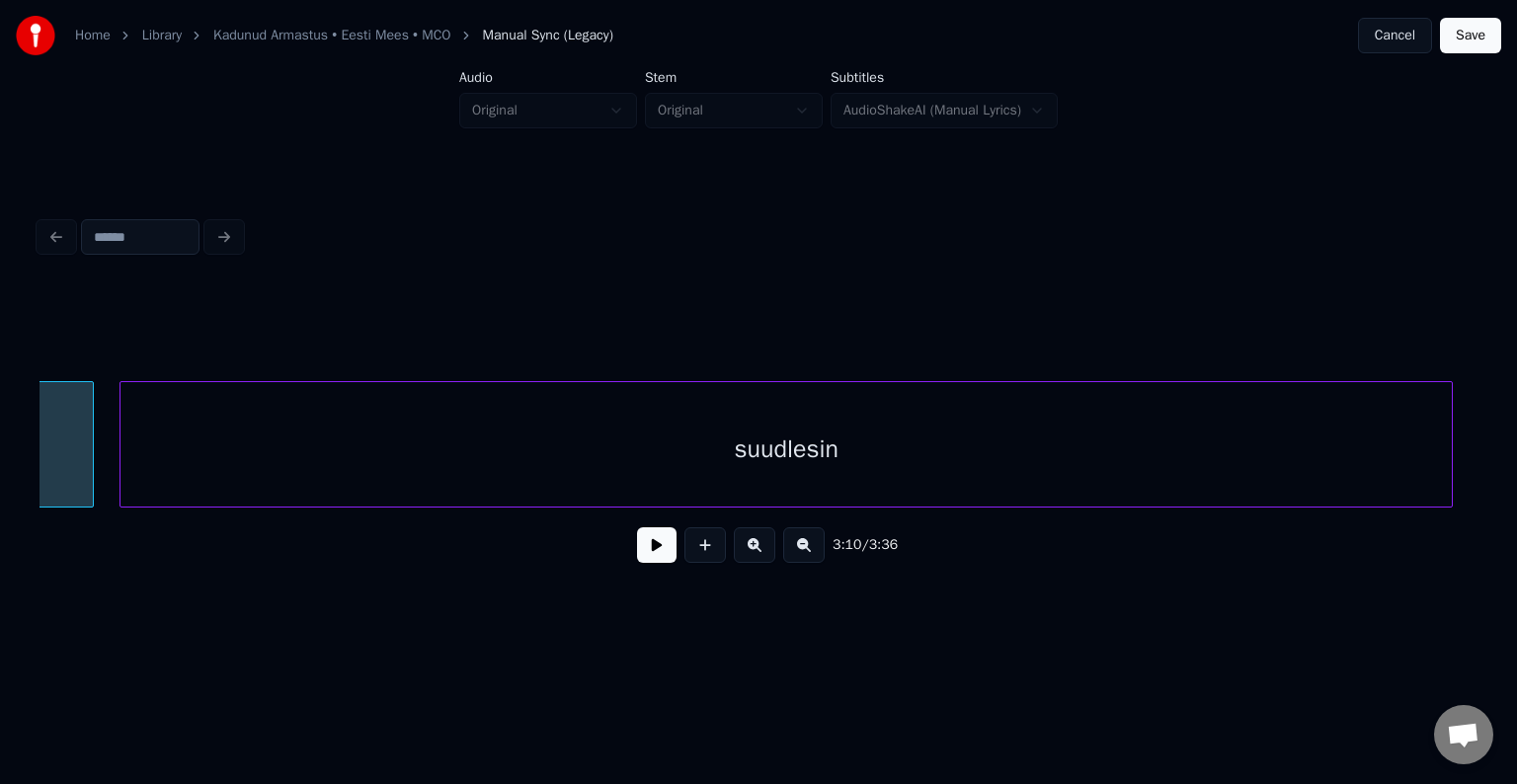 click on "suudlesin" at bounding box center (786, 449) 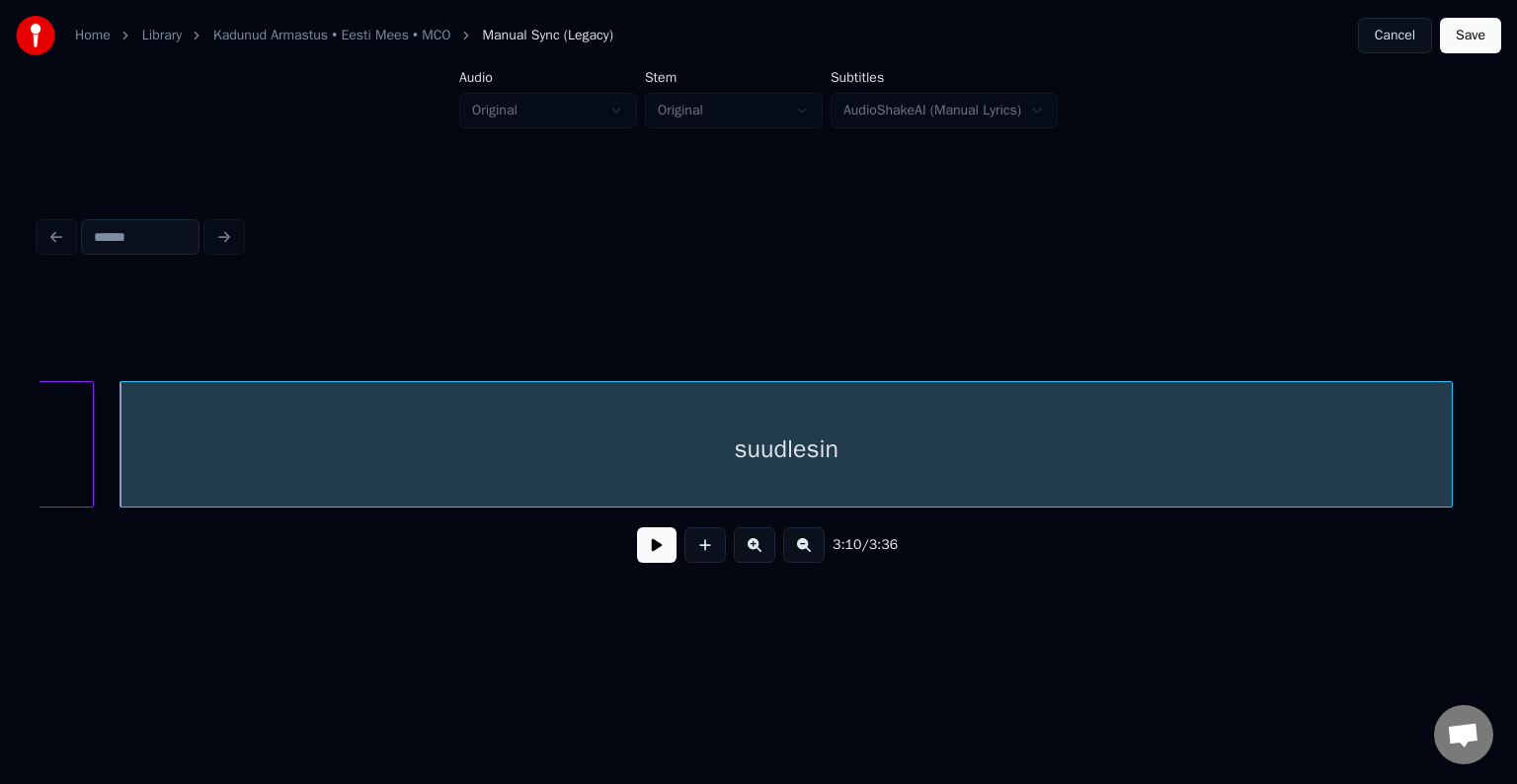 click at bounding box center [657, 545] 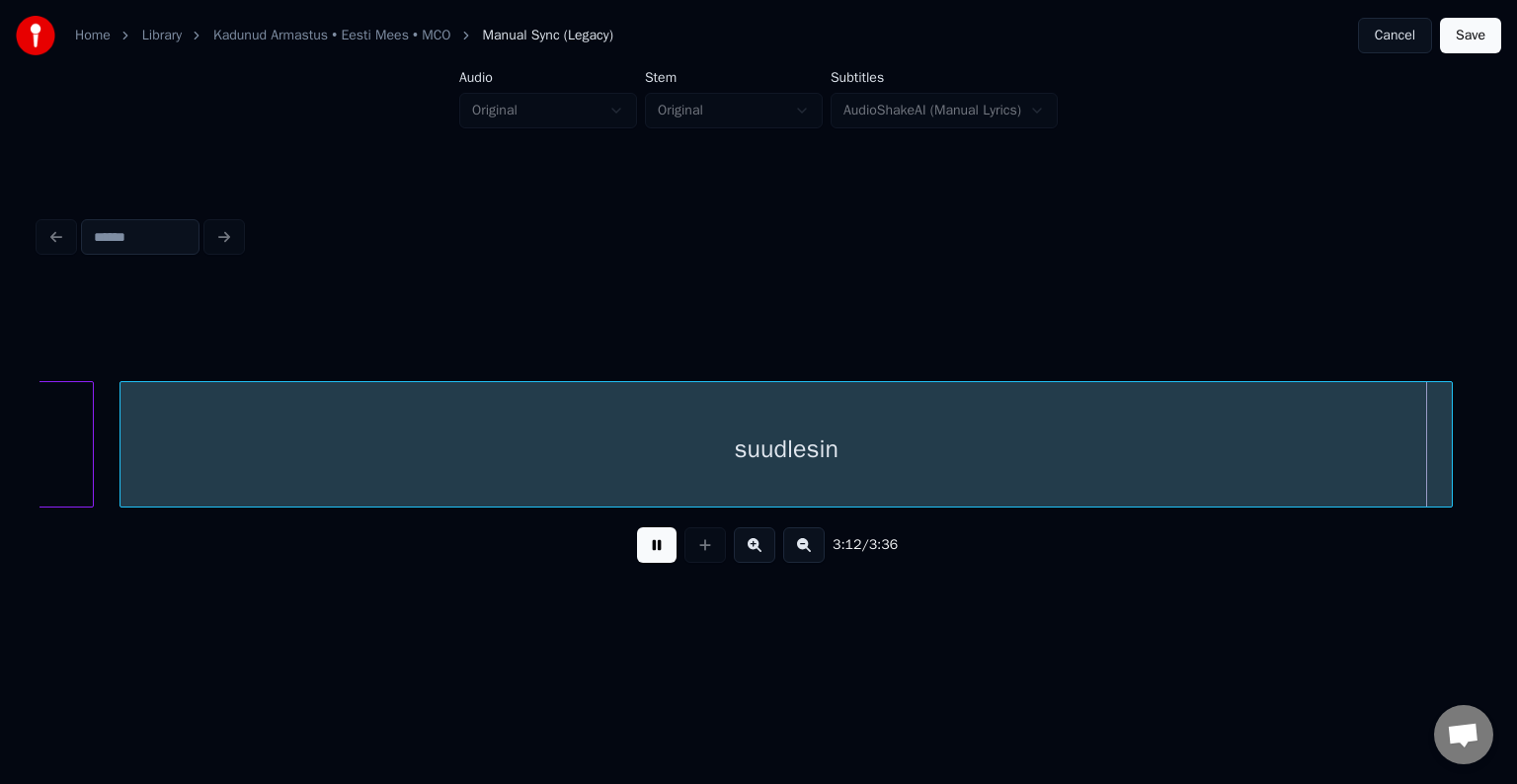 scroll, scrollTop: 0, scrollLeft: 142773, axis: horizontal 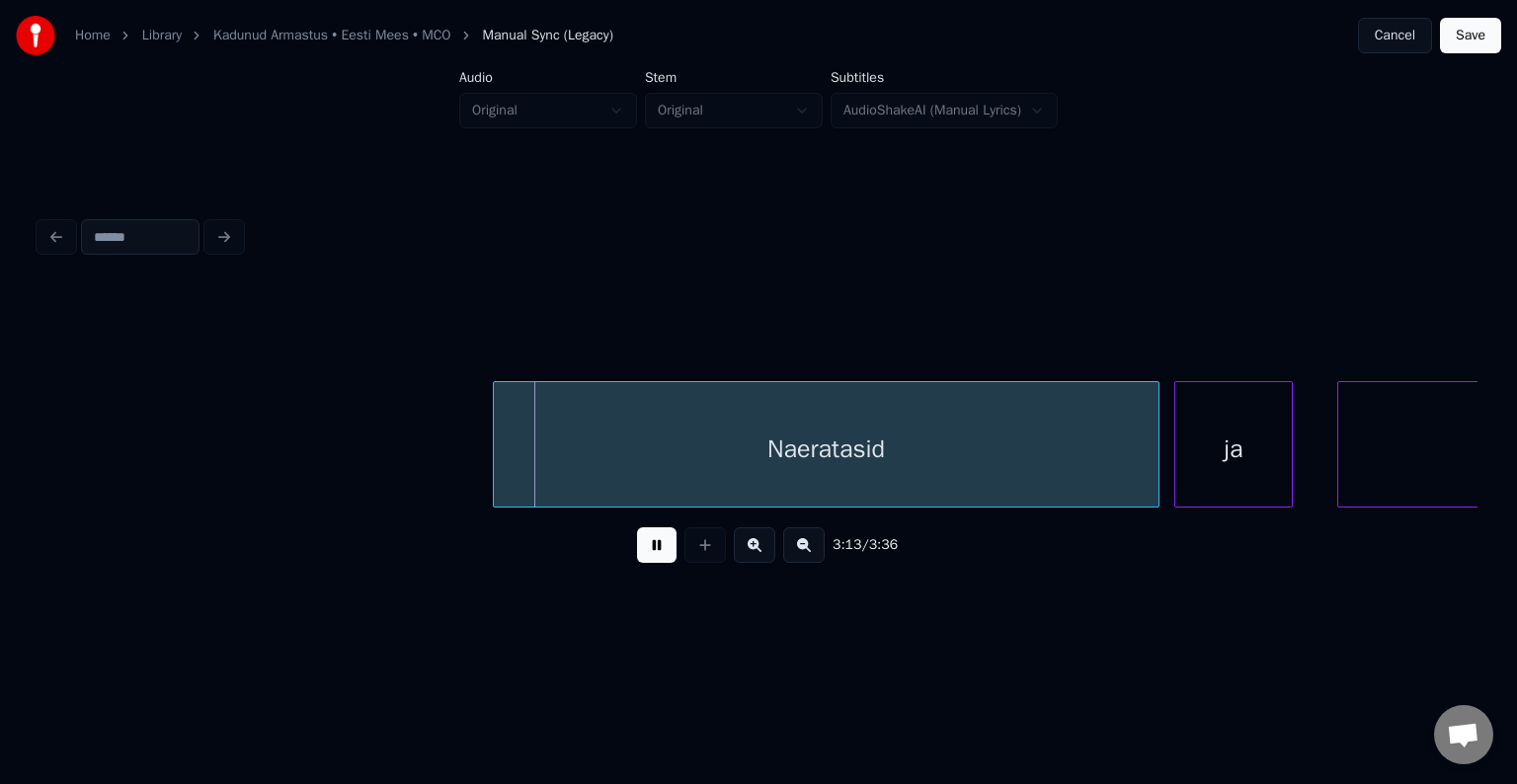 click at bounding box center [657, 545] 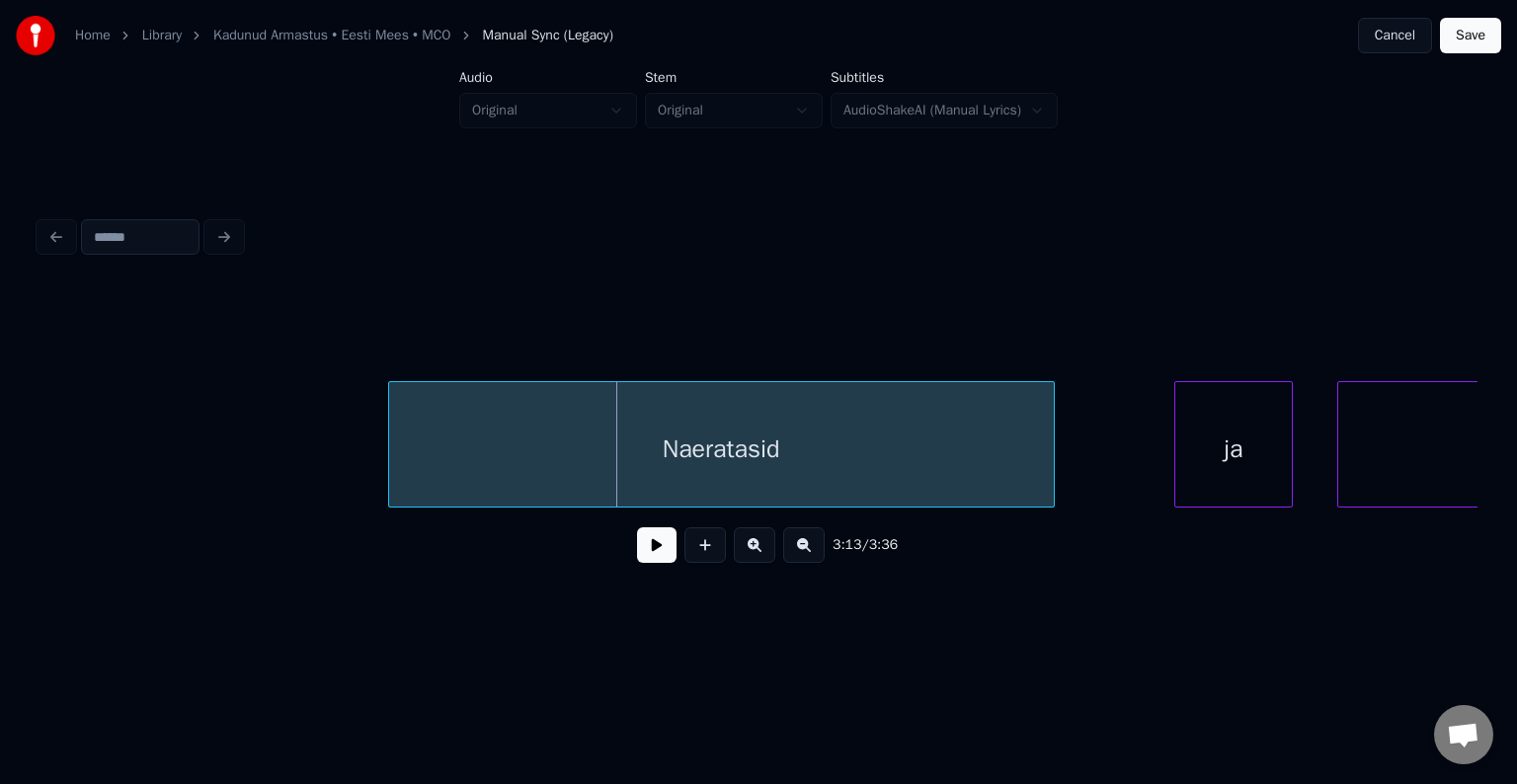 click on "Naeratasid" at bounding box center (721, 449) 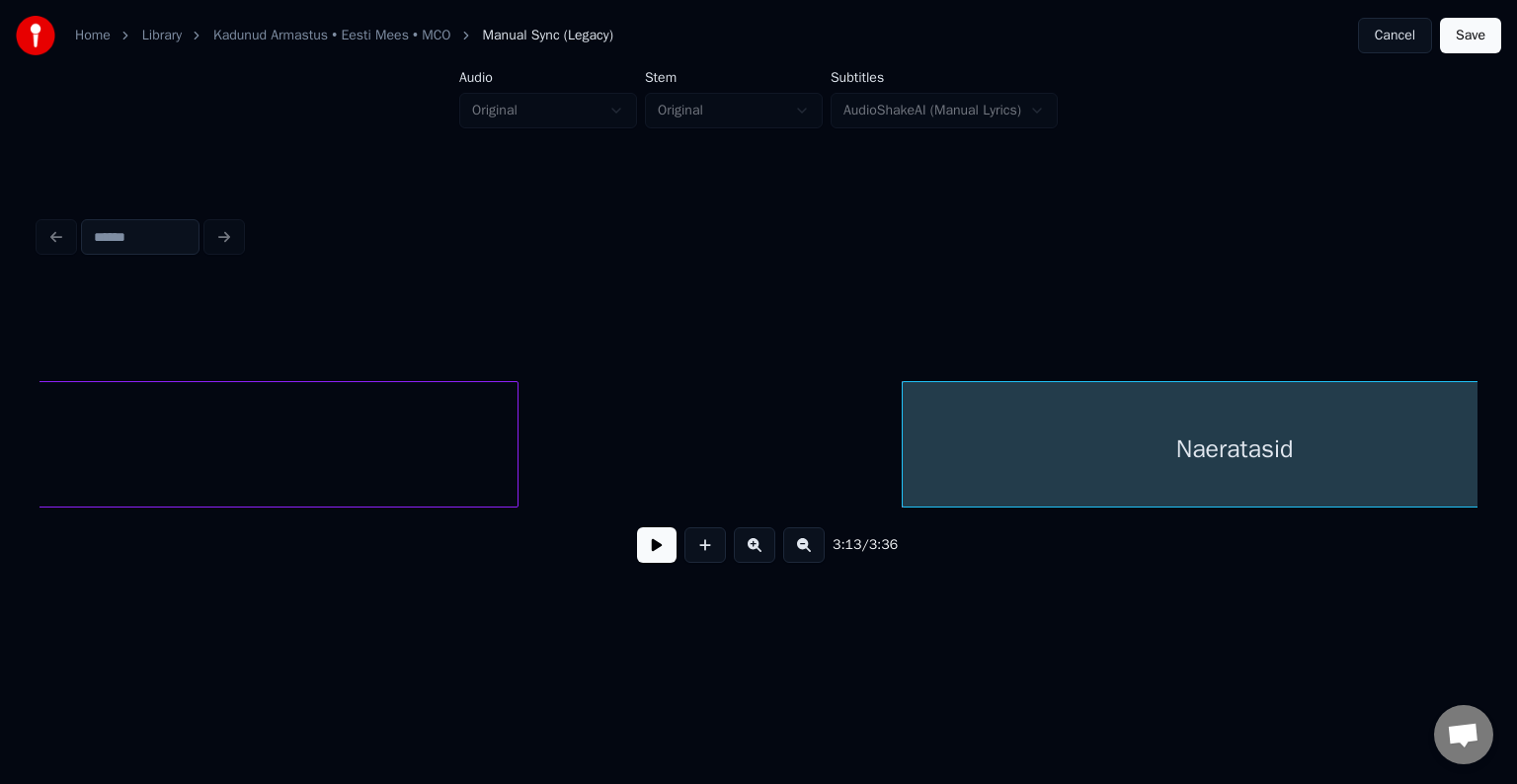 click on "suudlesin" at bounding box center (-148, 449) 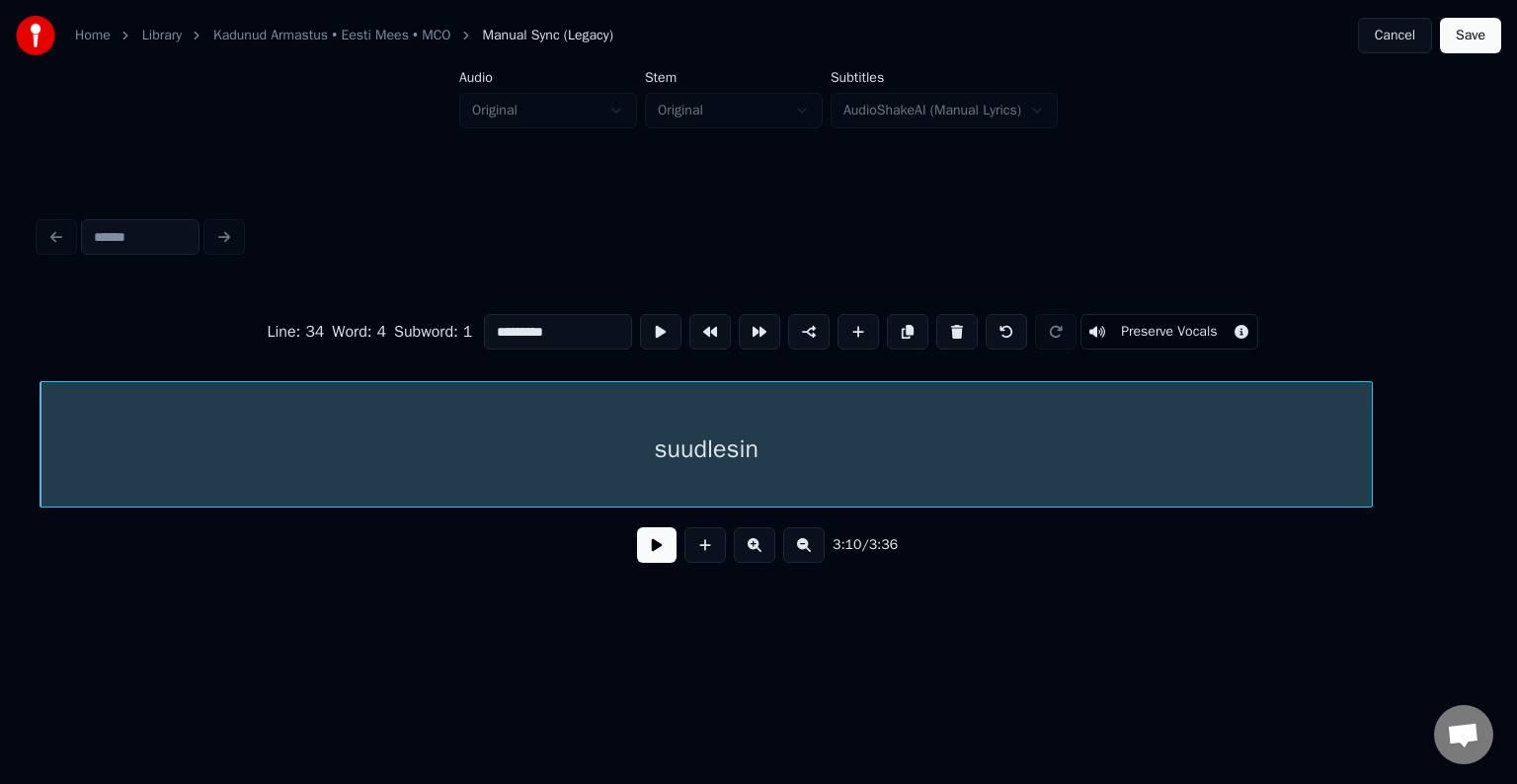 click on "*********" at bounding box center (558, 332) 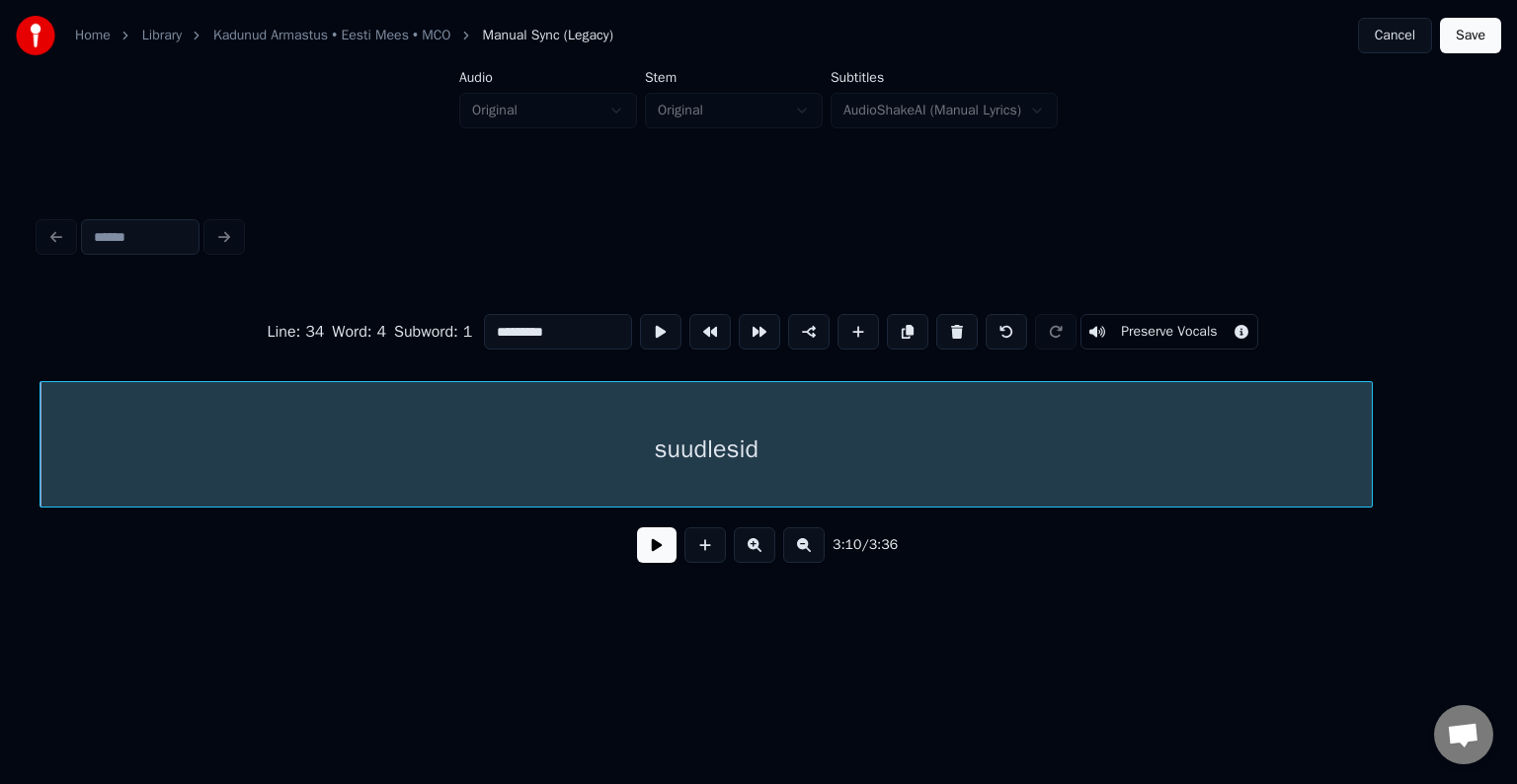 click on "suudlesid" at bounding box center [706, 449] 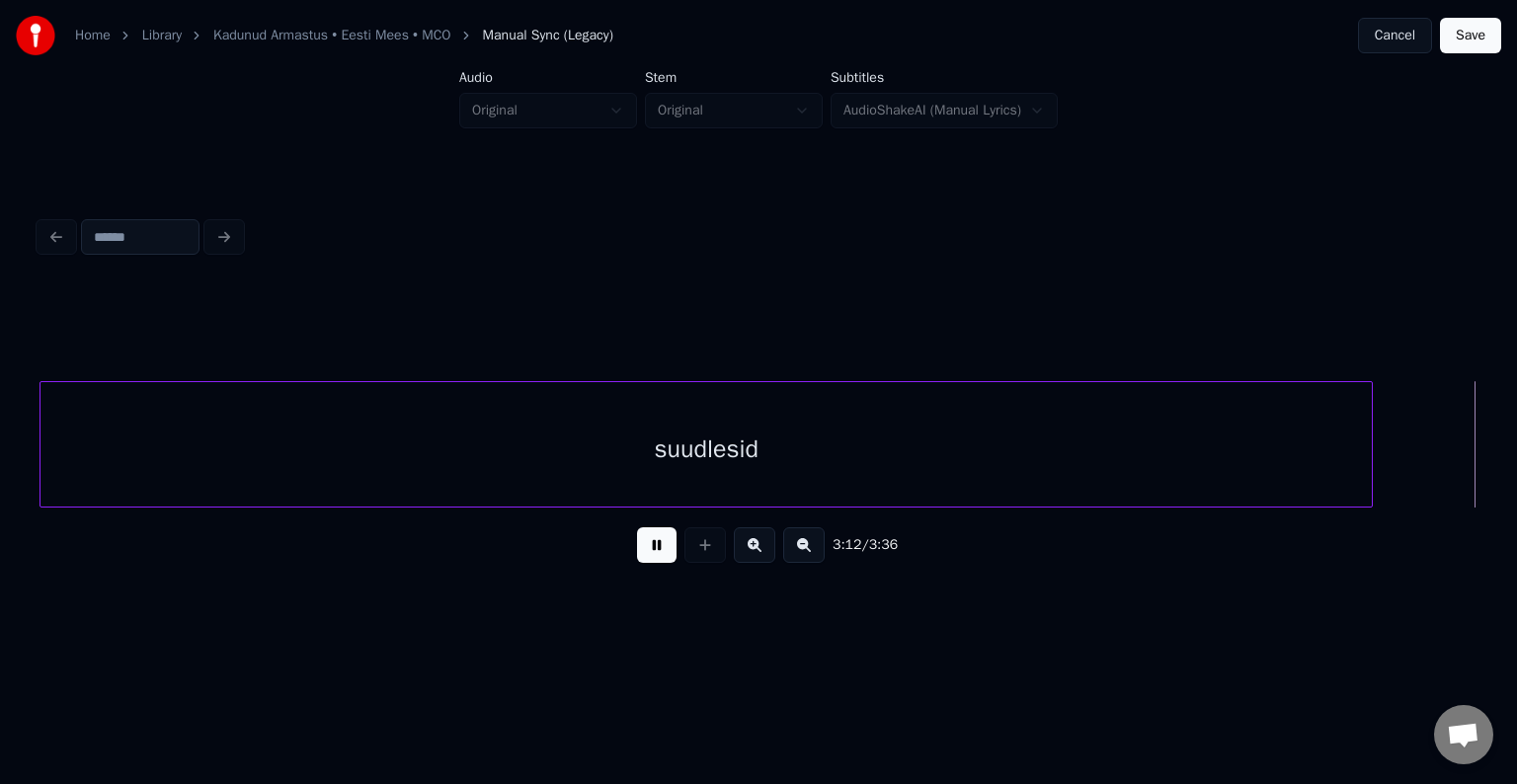 scroll, scrollTop: 0, scrollLeft: 142852, axis: horizontal 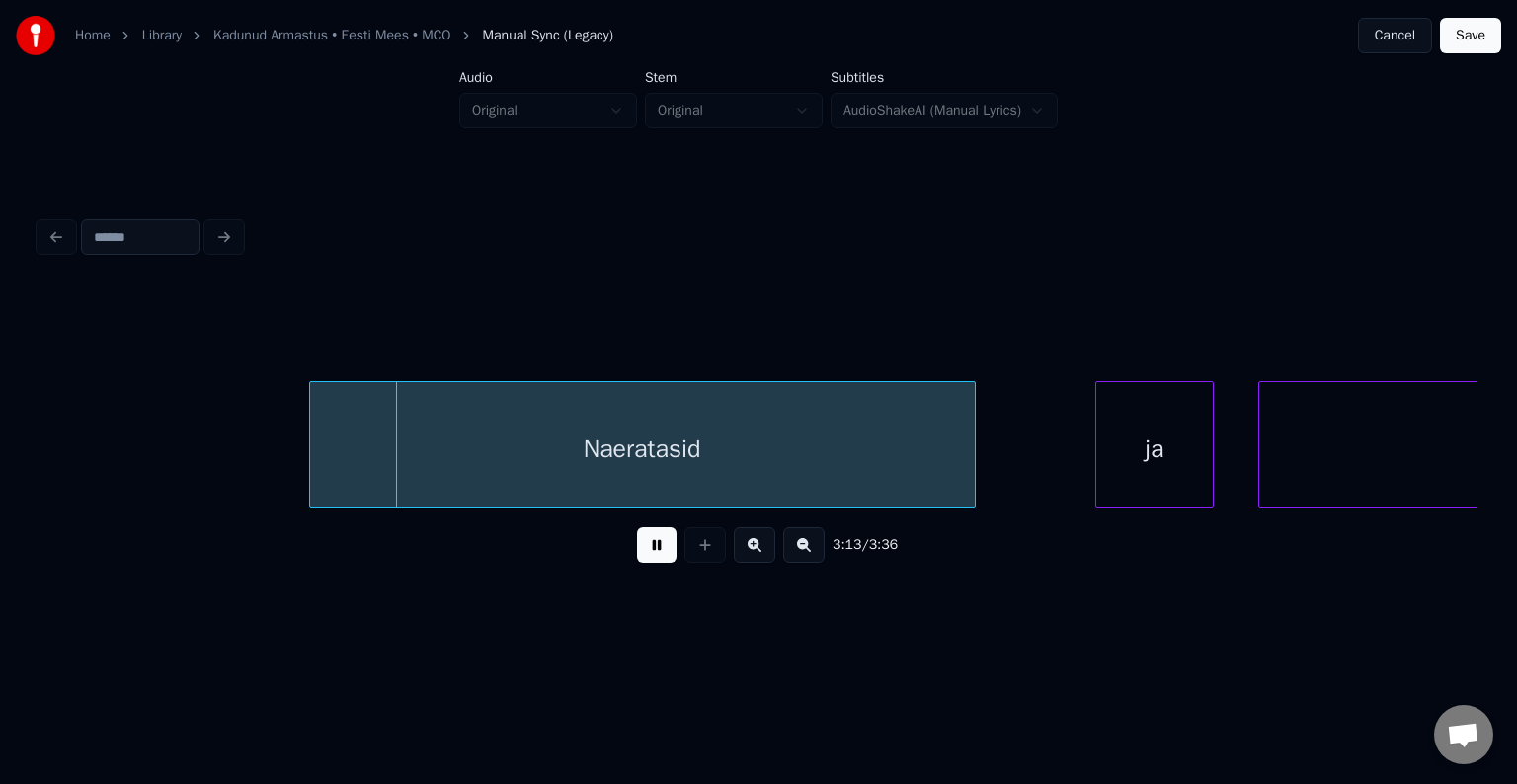 click at bounding box center [657, 545] 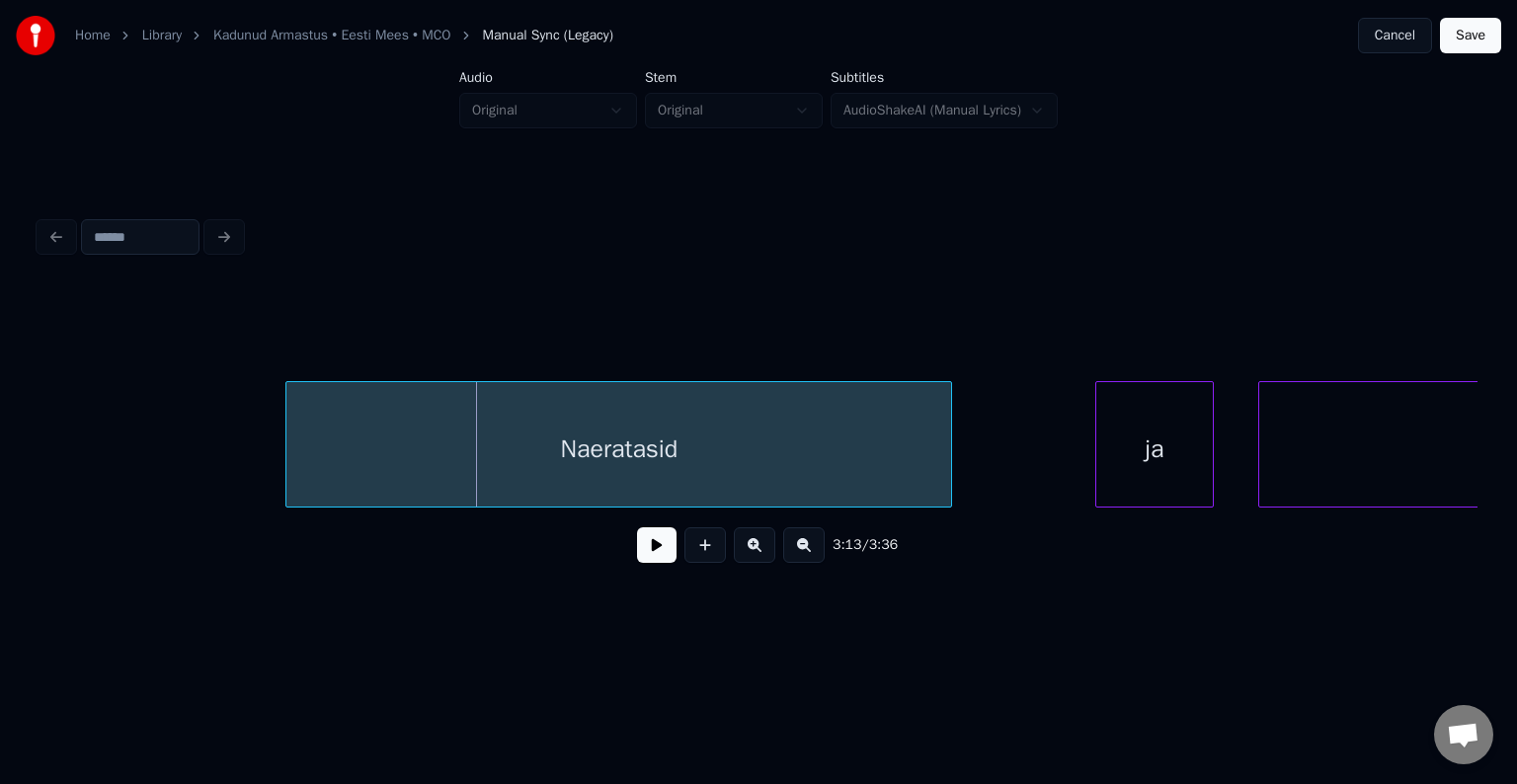click on "Naeratasid" at bounding box center [618, 449] 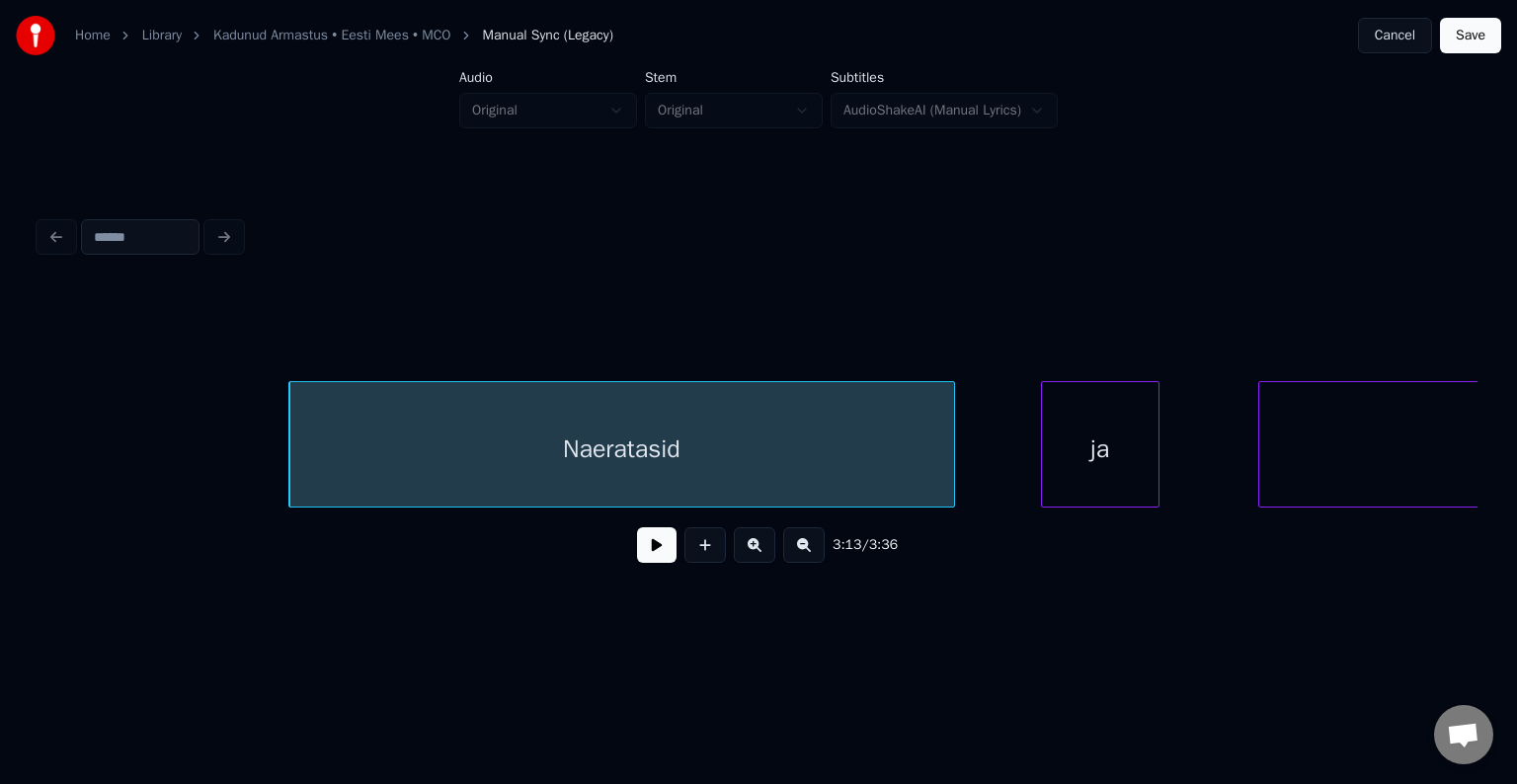 click on "ja" at bounding box center (1100, 449) 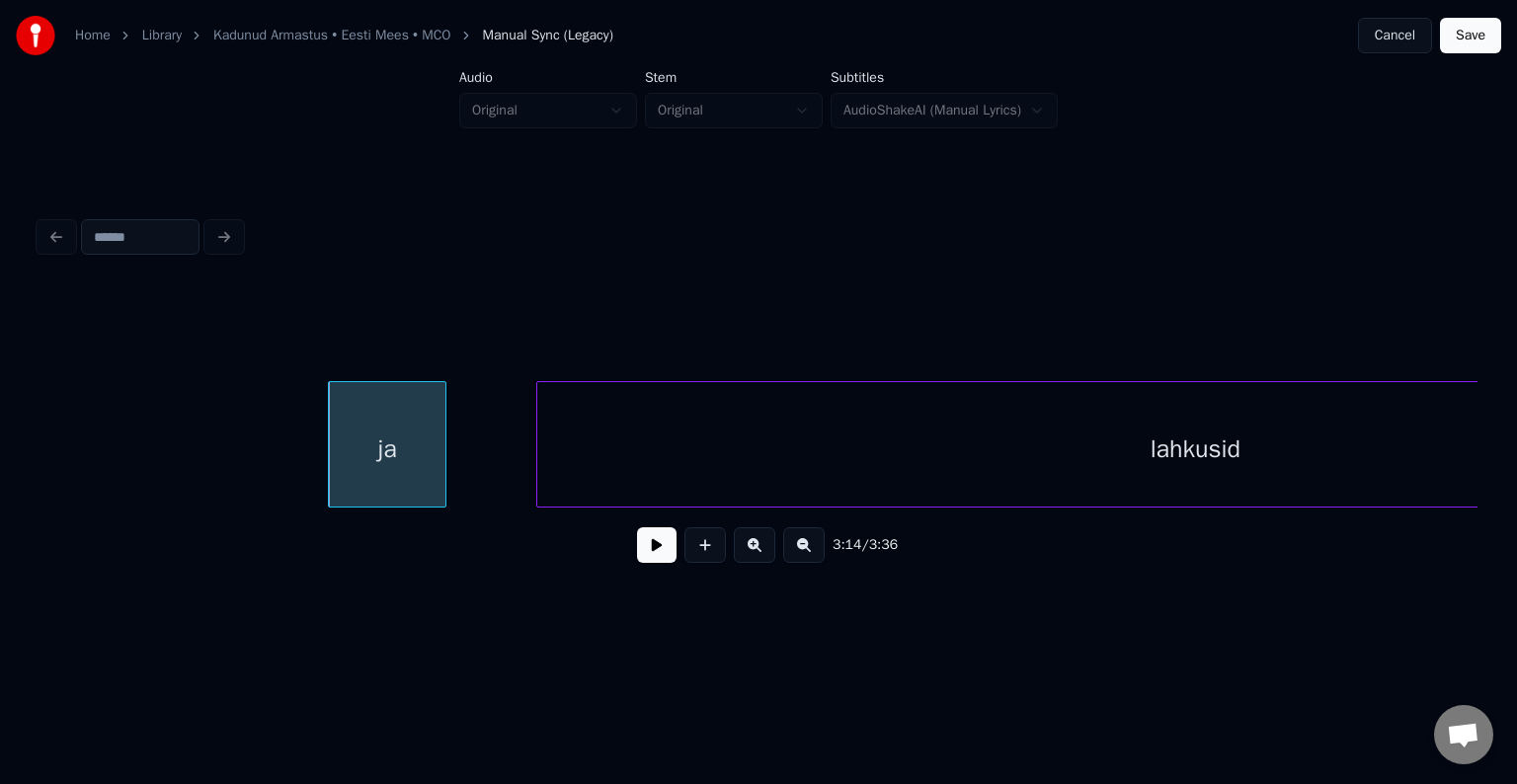 scroll, scrollTop: 0, scrollLeft: 143945, axis: horizontal 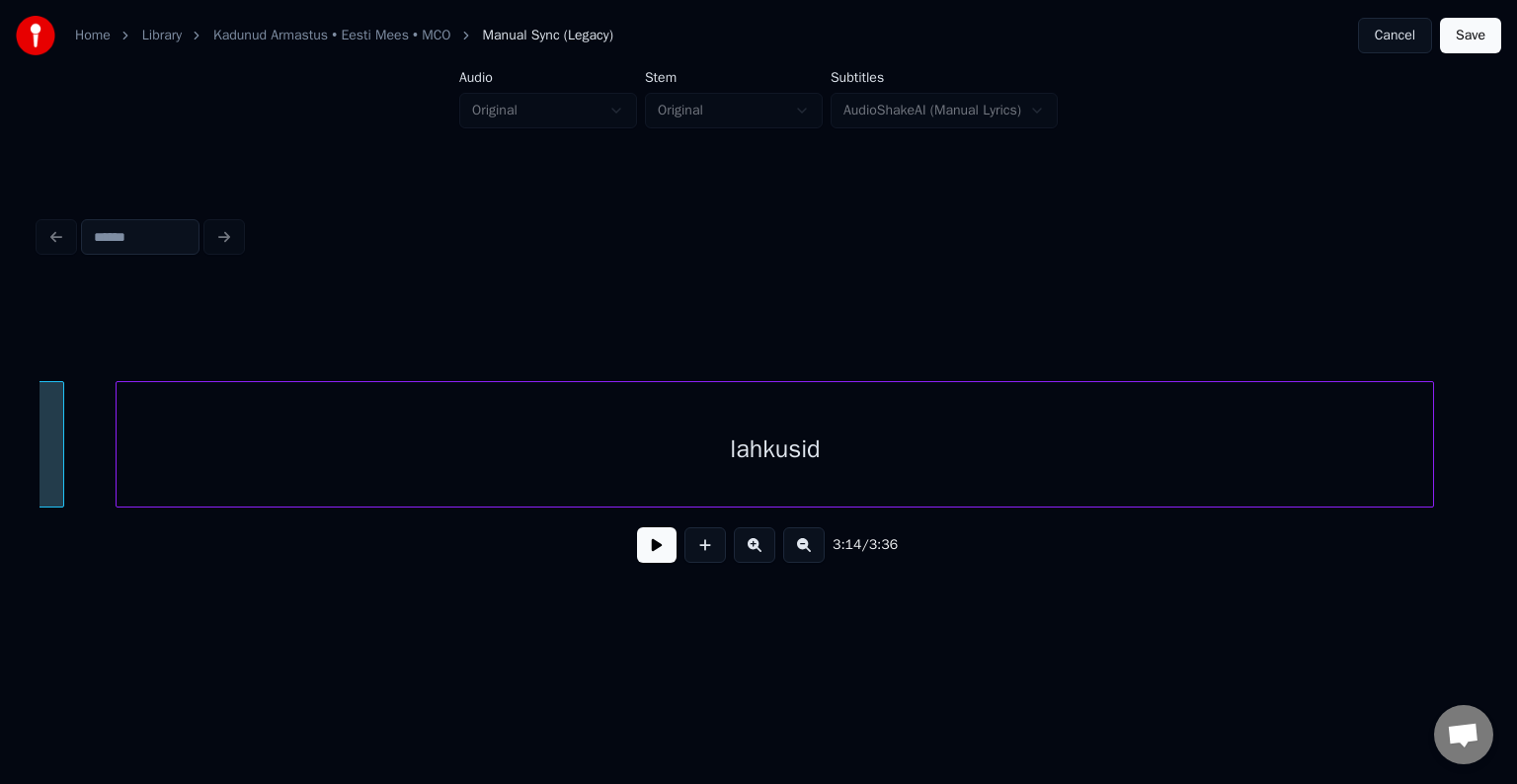click on "lahkusid" at bounding box center [774, 449] 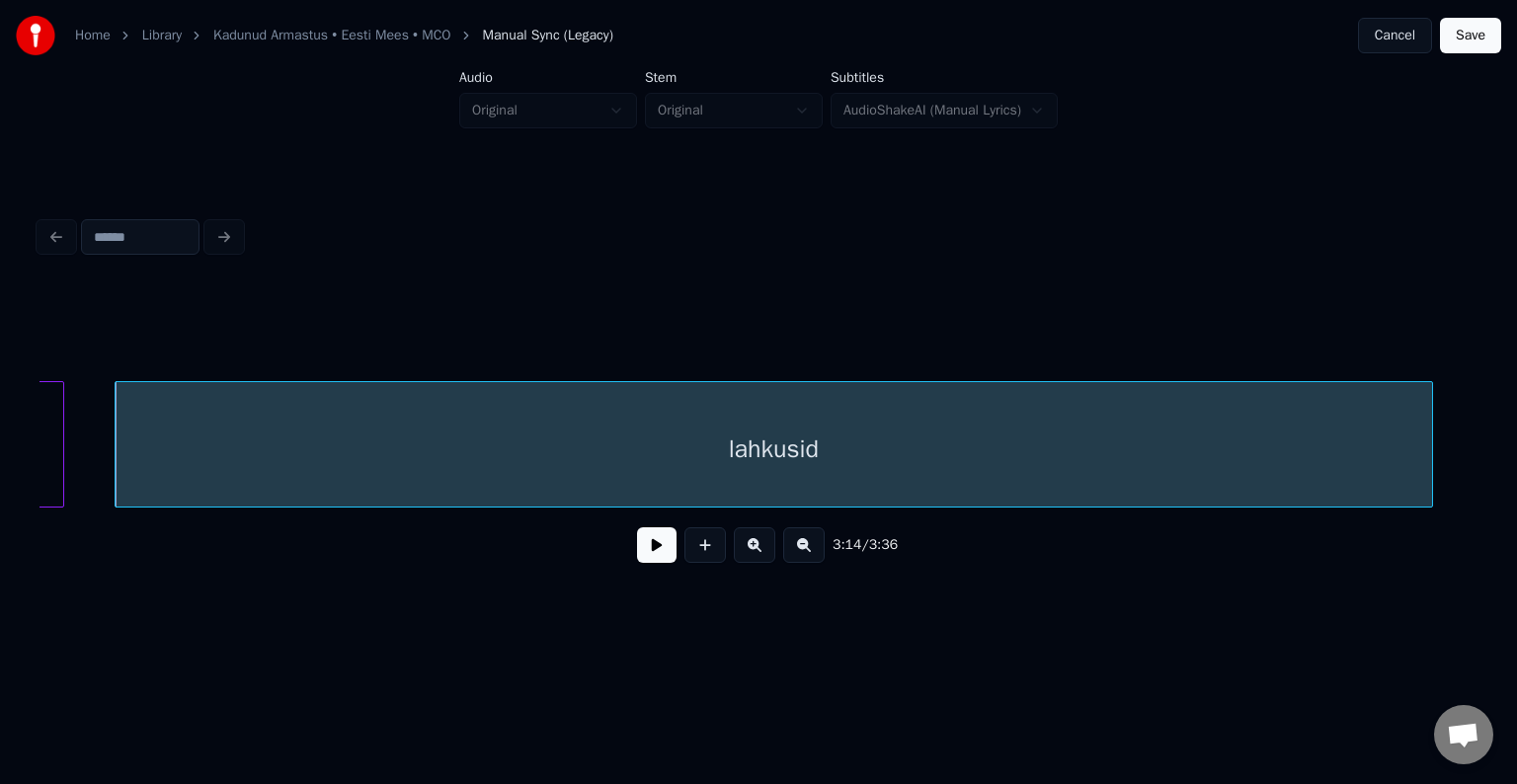 click on "lahkusid" at bounding box center [773, 449] 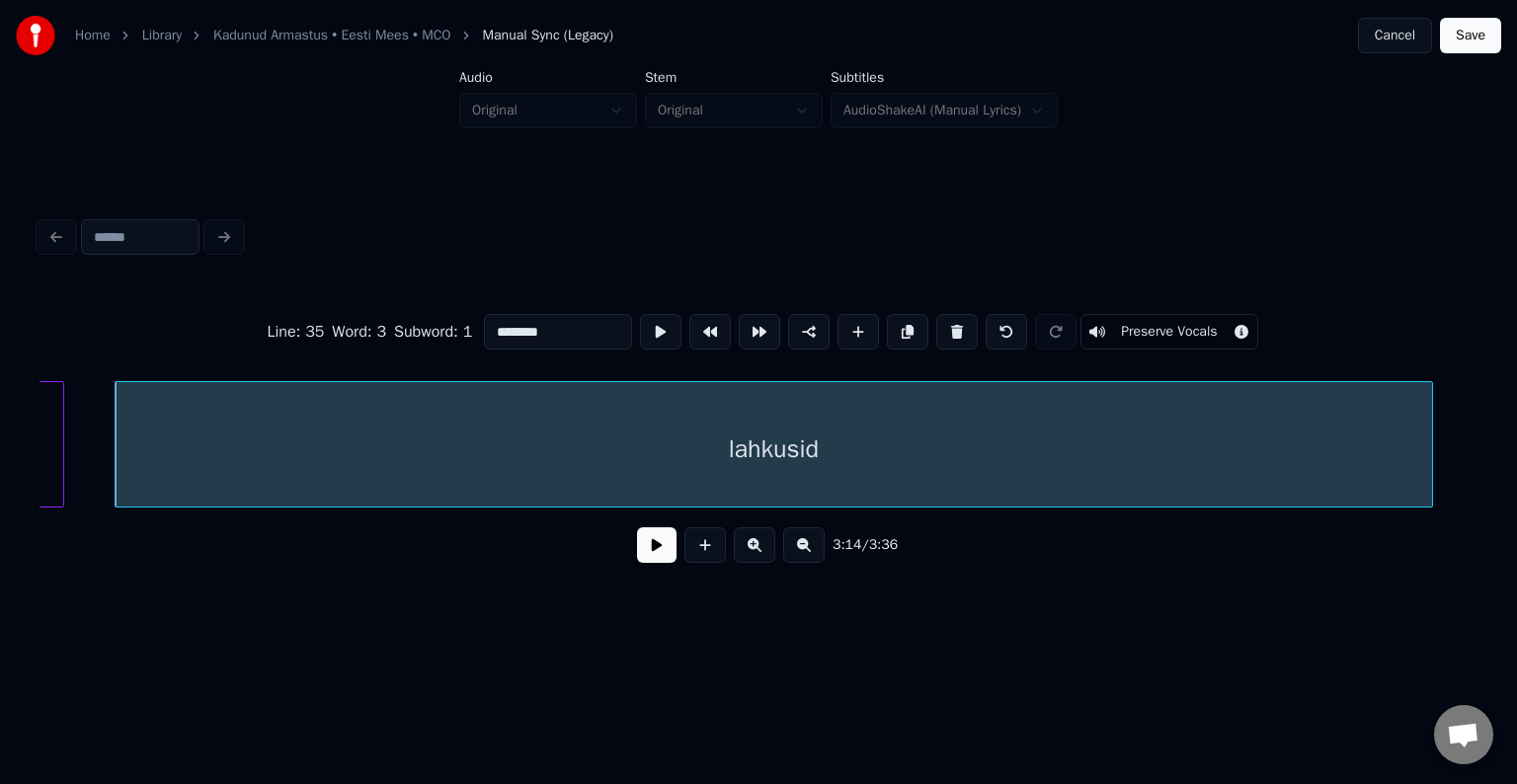 click at bounding box center (657, 545) 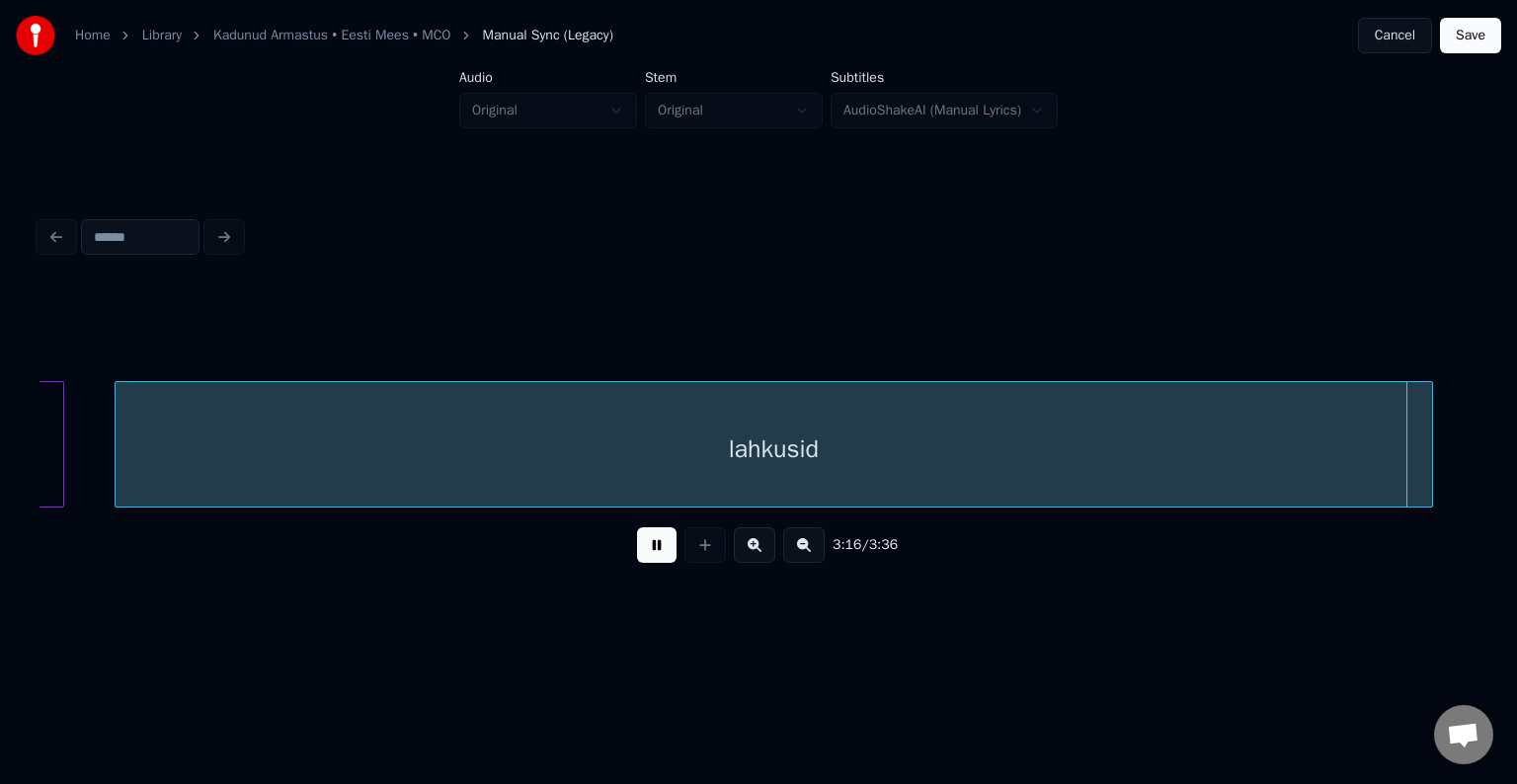 scroll, scrollTop: 0, scrollLeft: 145386, axis: horizontal 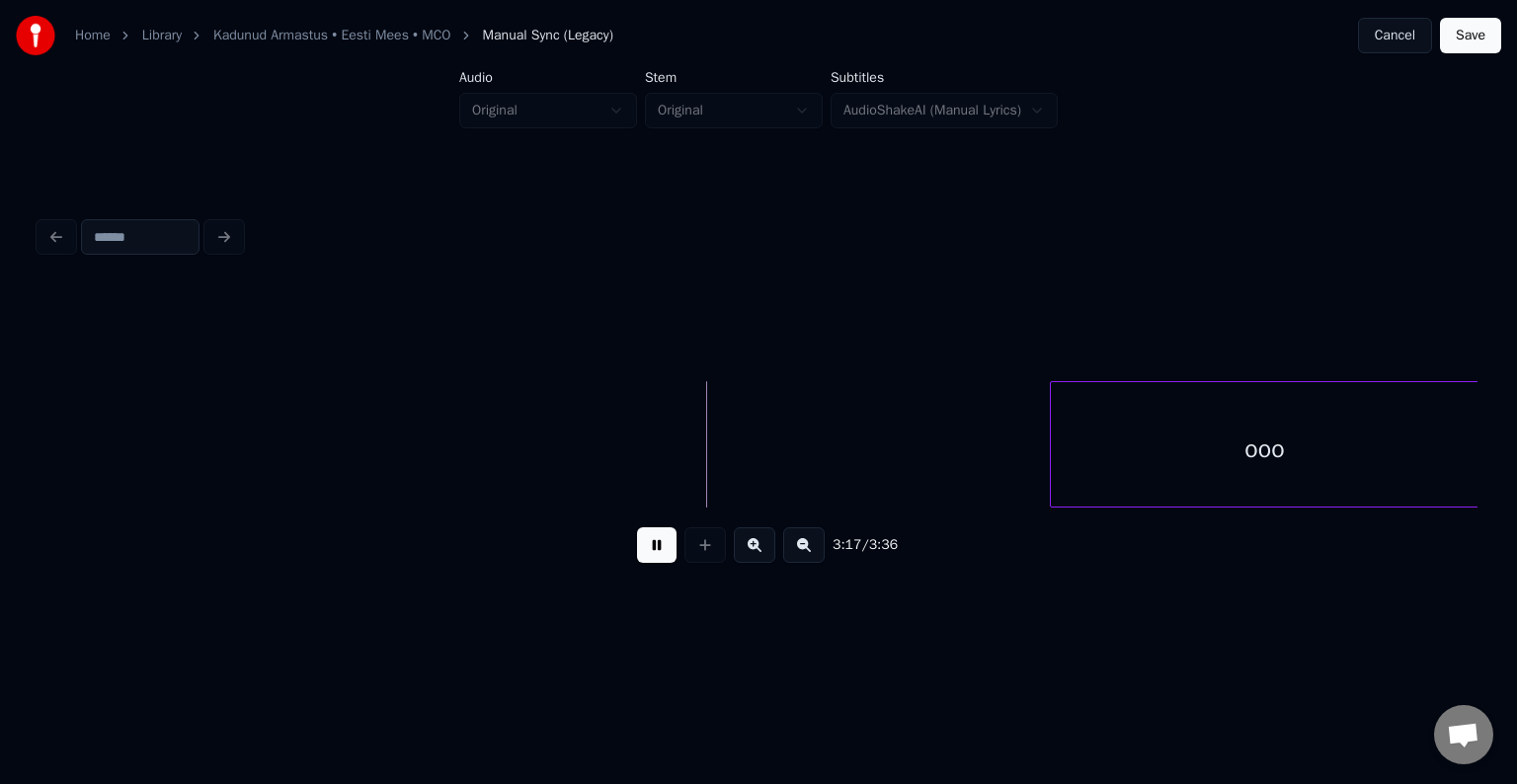 click at bounding box center [657, 545] 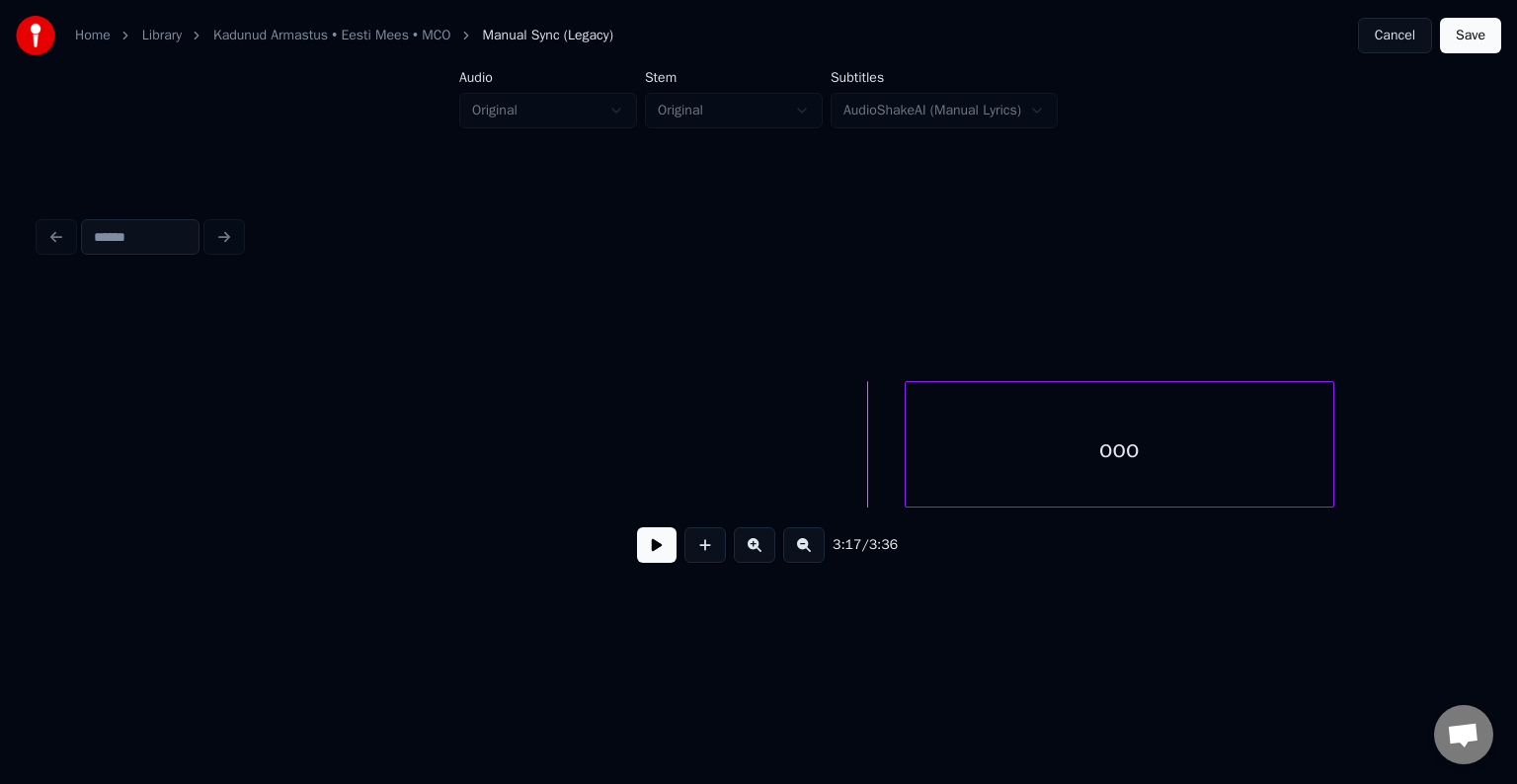 click on "ooo" at bounding box center [1119, 449] 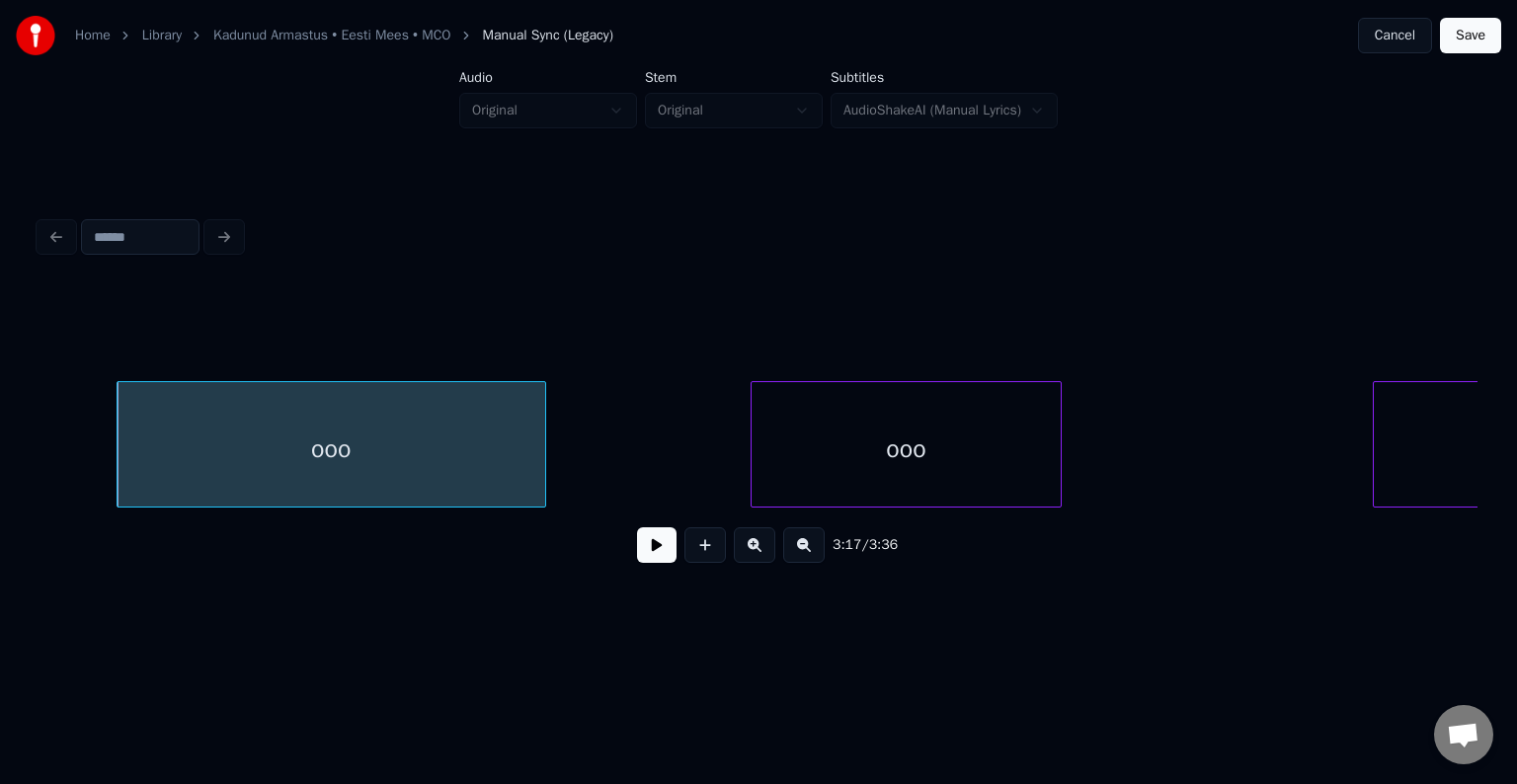 scroll, scrollTop: 0, scrollLeft: 146176, axis: horizontal 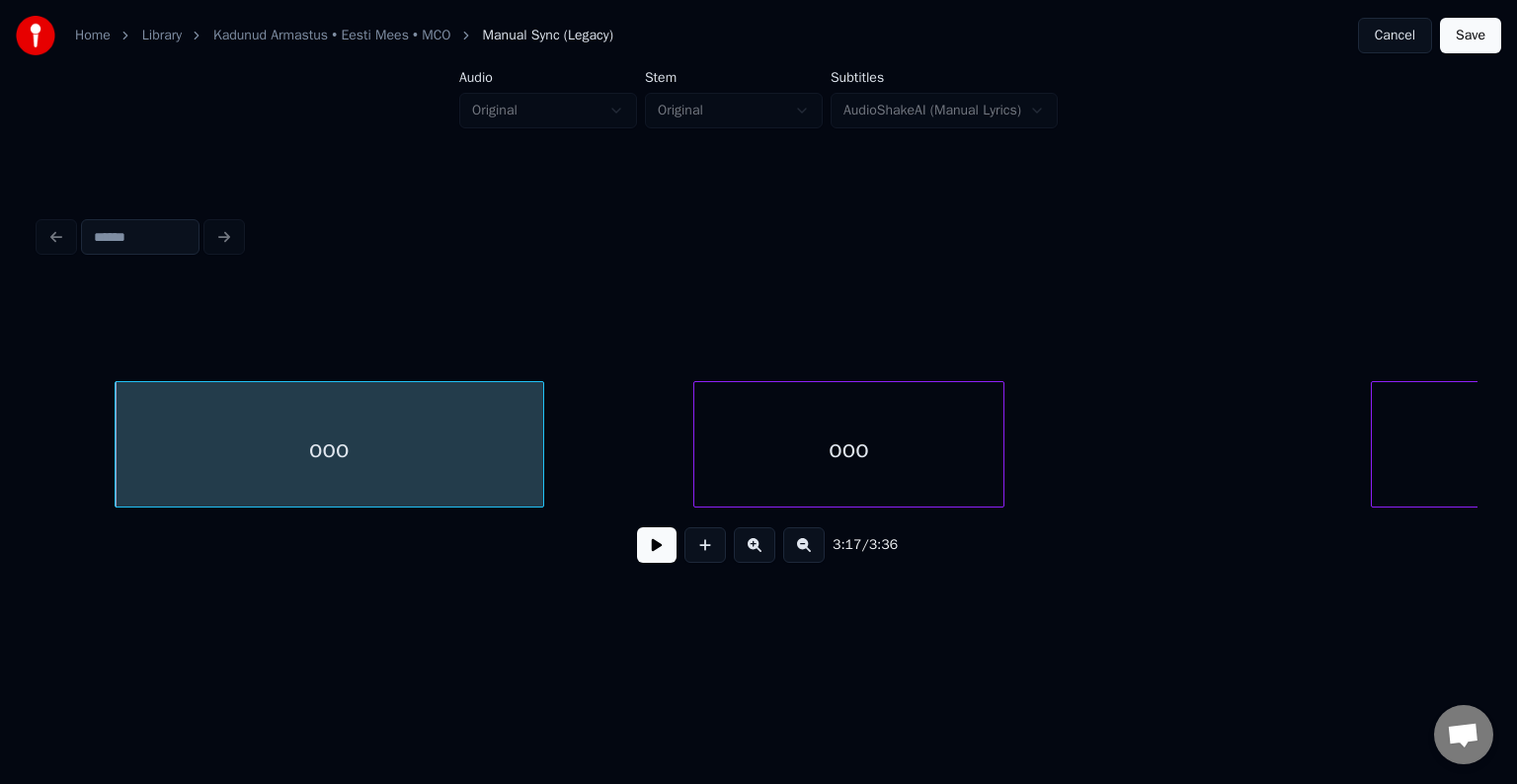 click on "ooo" at bounding box center (848, 449) 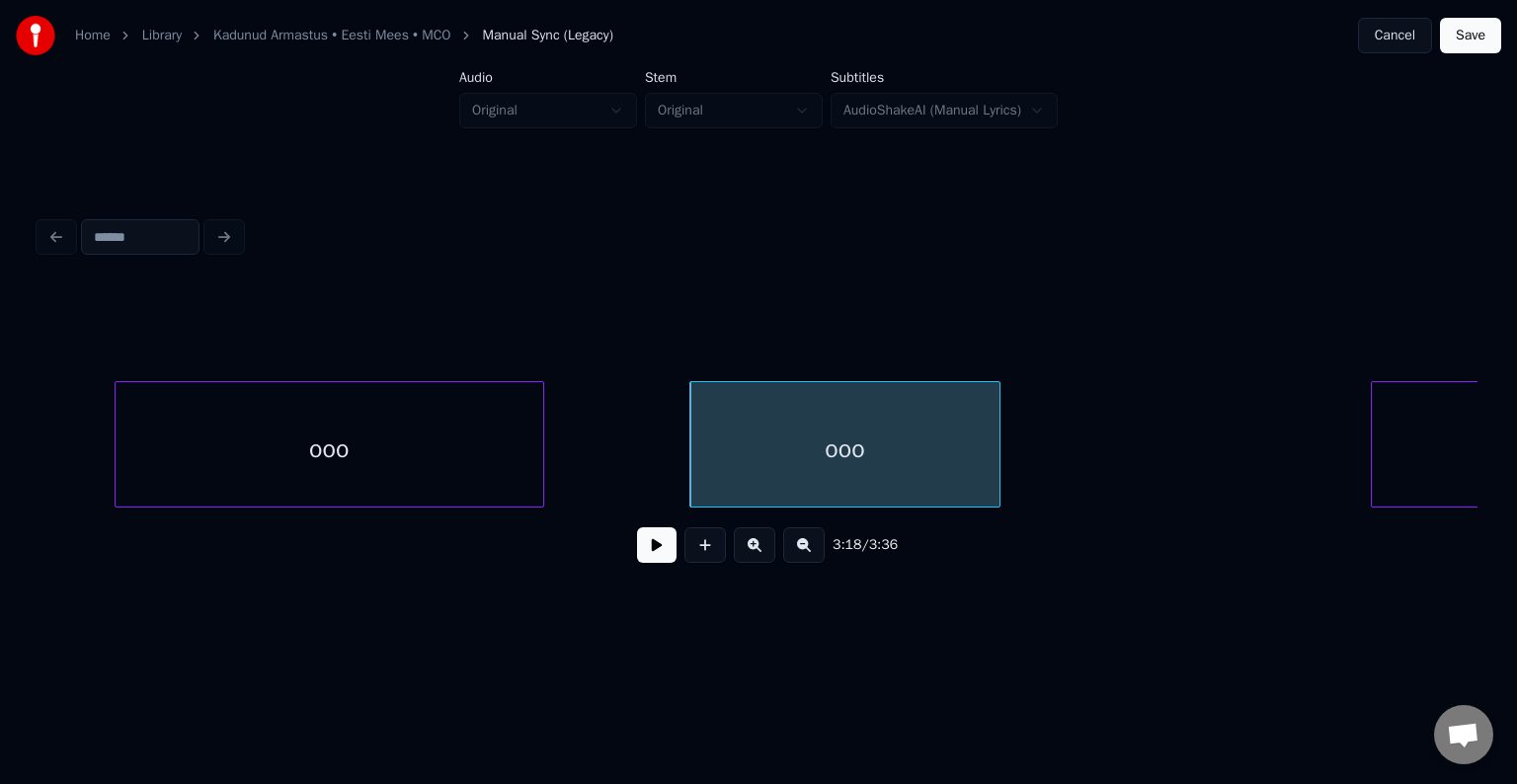 click on "3:18  /  3:36" at bounding box center [758, 395] 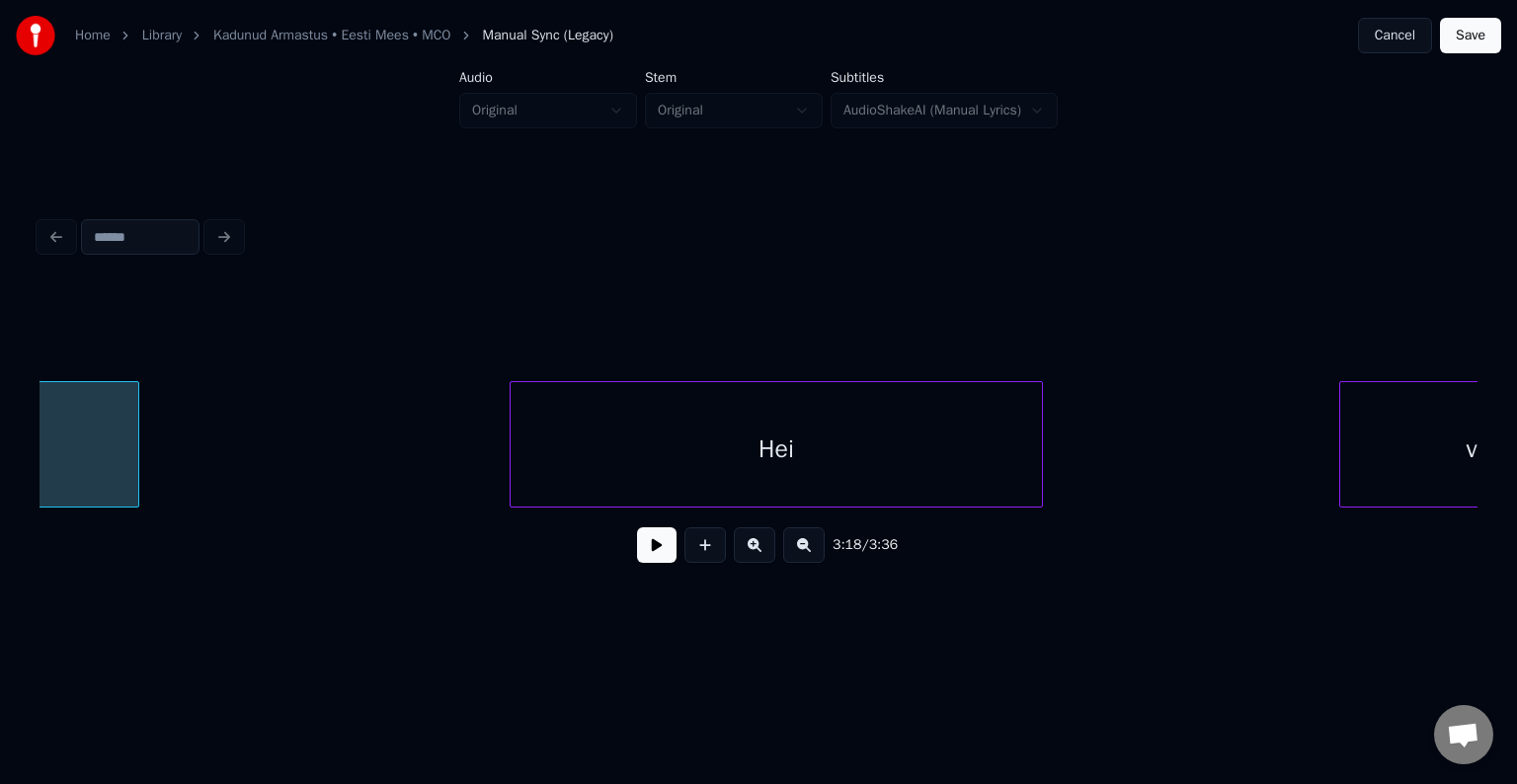scroll, scrollTop: 0, scrollLeft: 147045, axis: horizontal 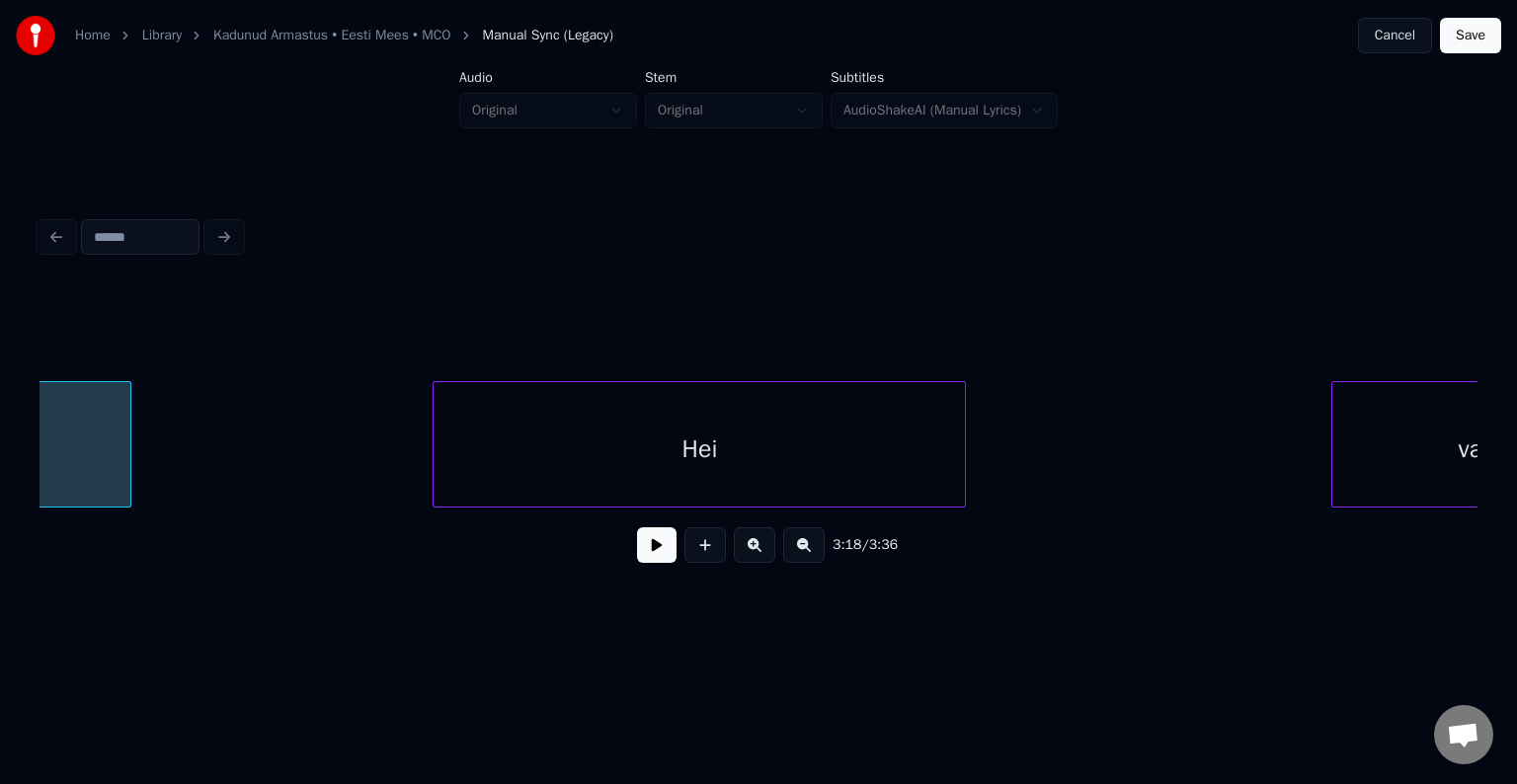 click on "Hei" at bounding box center [699, 449] 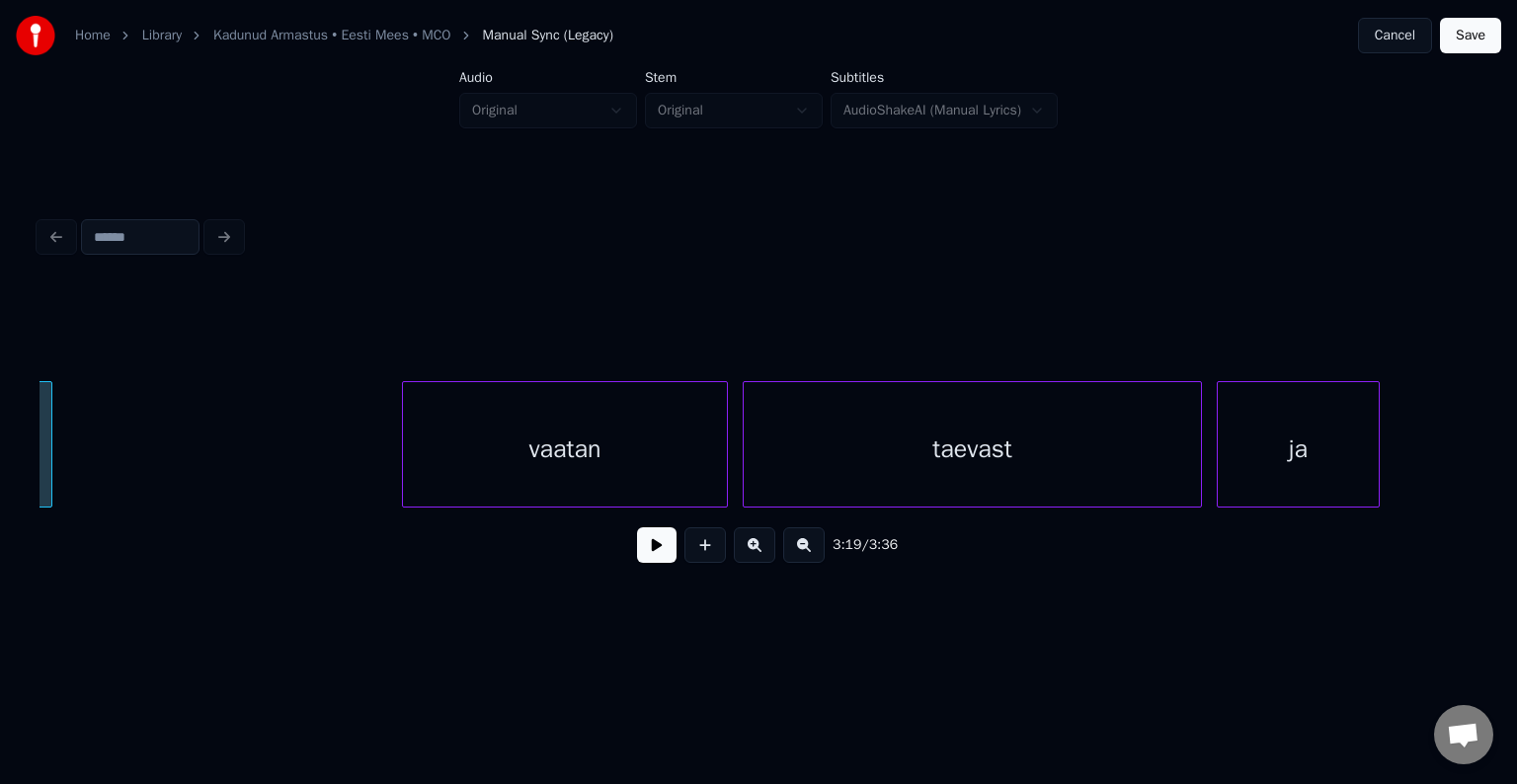 scroll, scrollTop: 0, scrollLeft: 148033, axis: horizontal 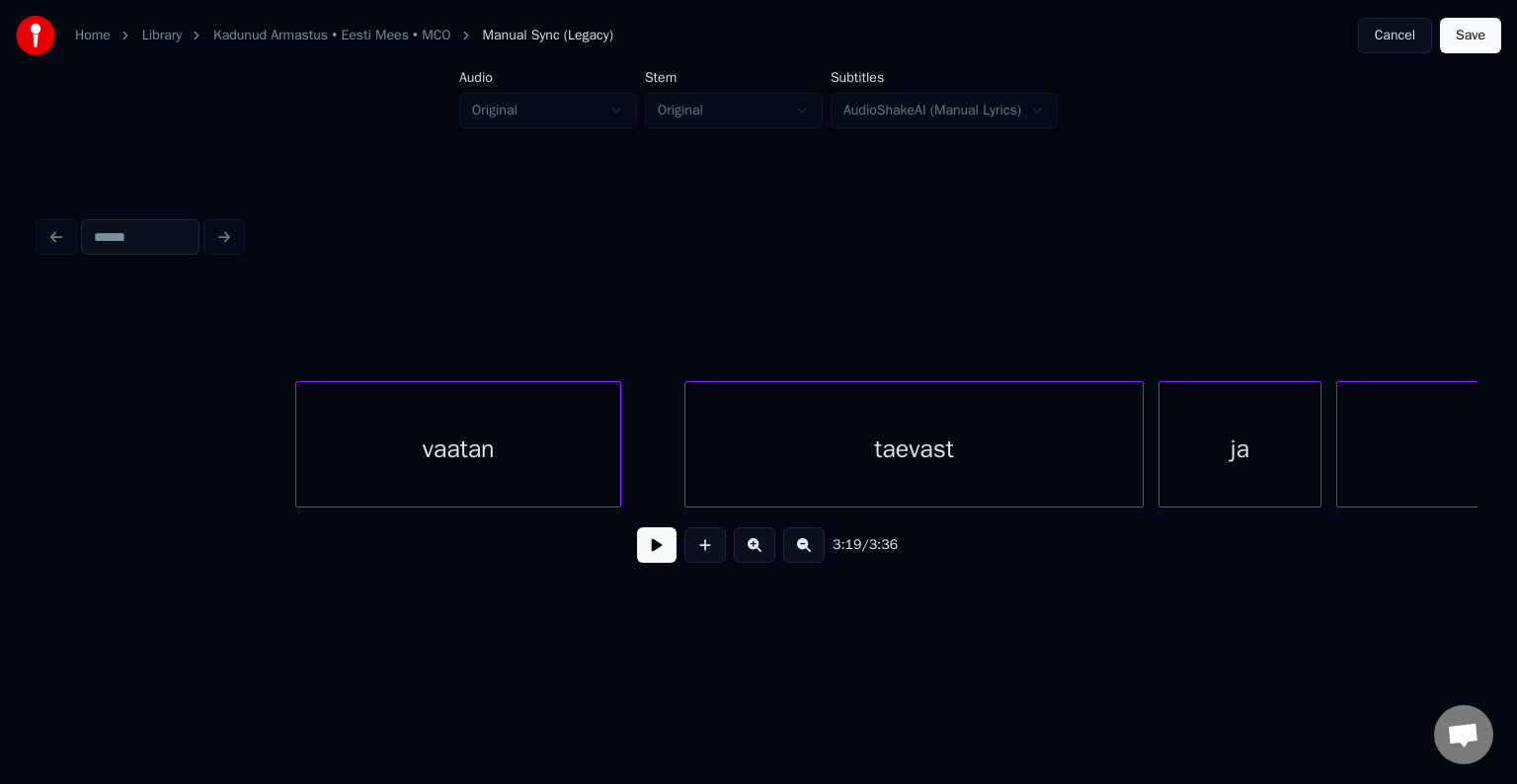 click on "vaatan" at bounding box center (458, 449) 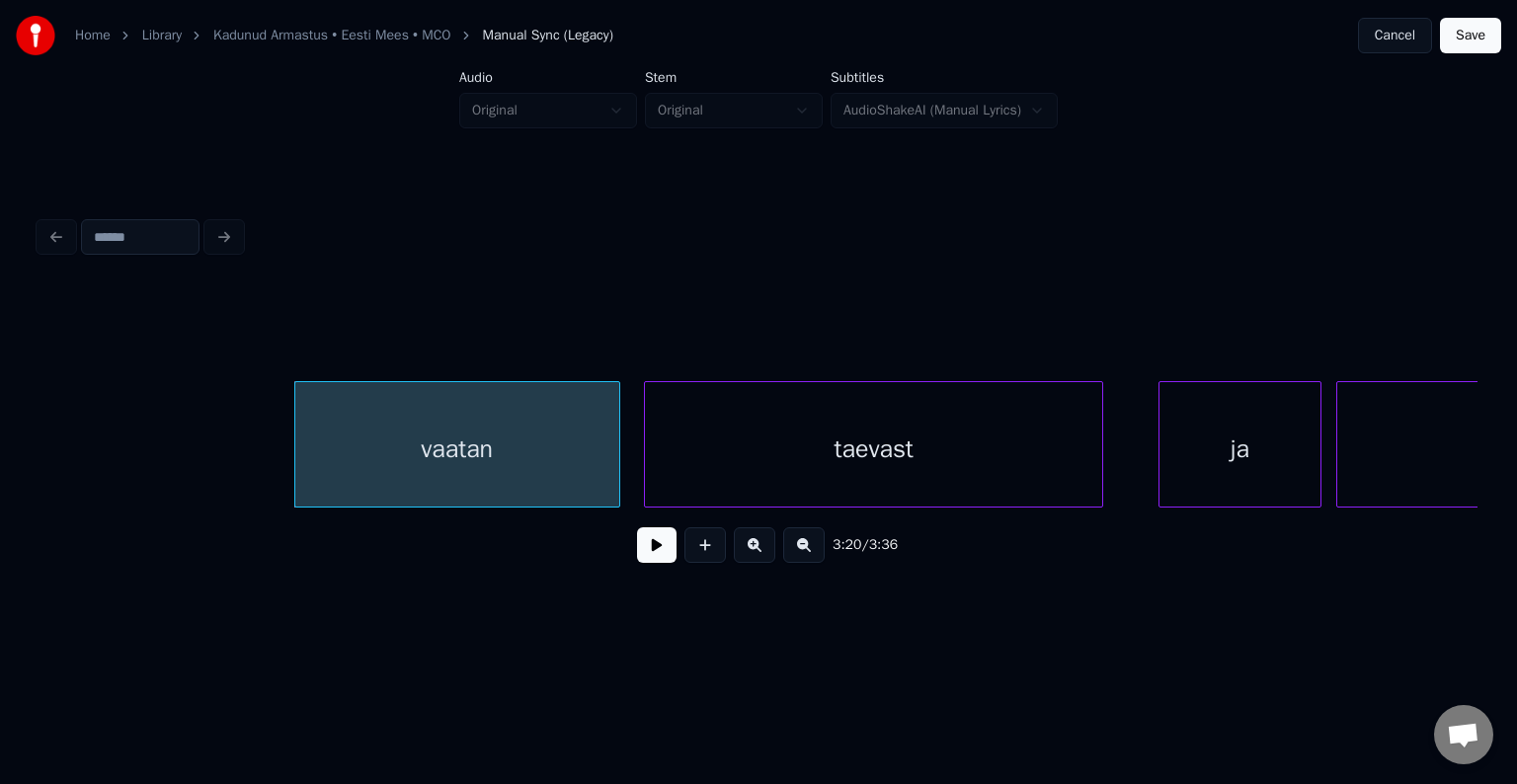 click on "taevast" at bounding box center [873, 449] 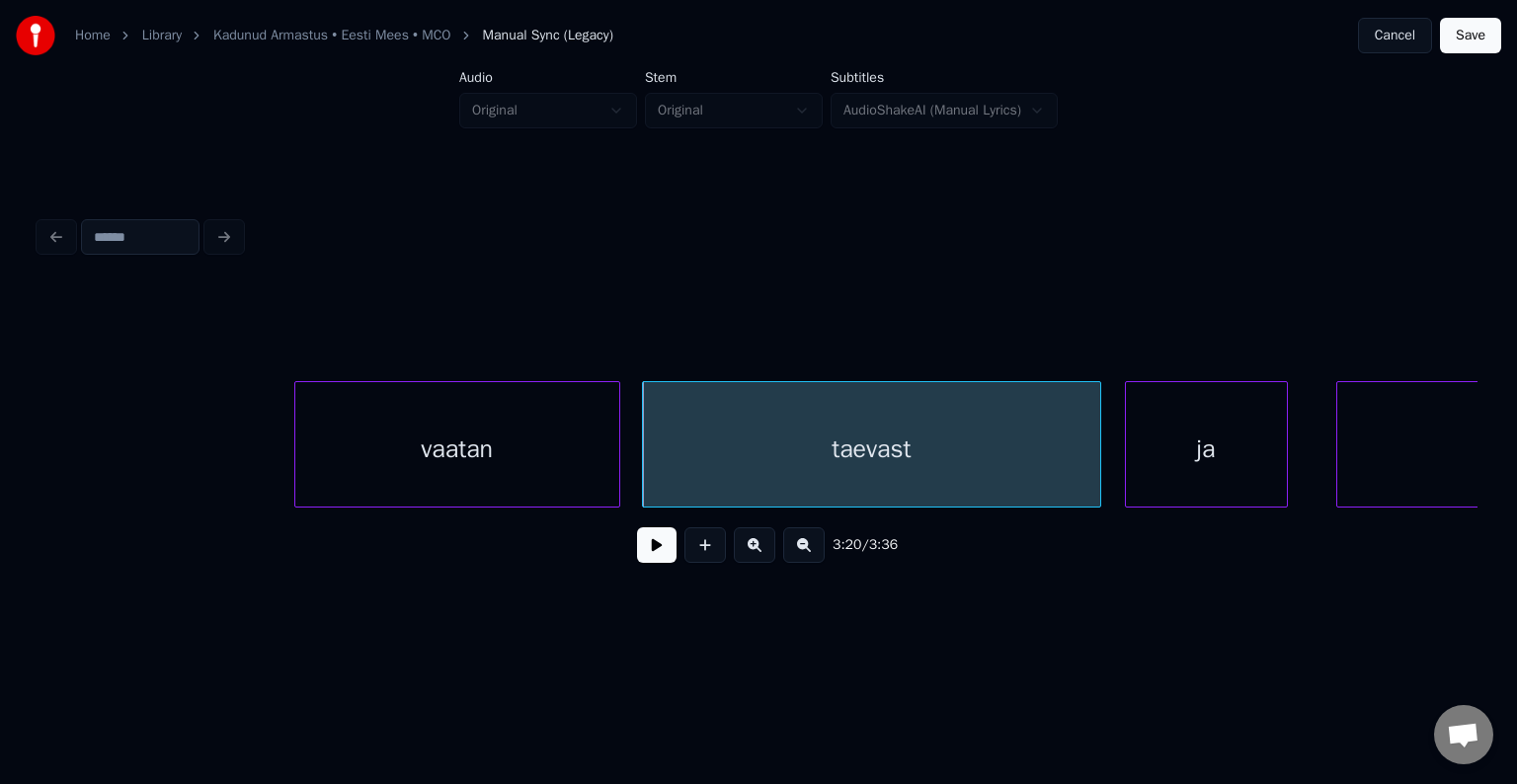 click on "ja" at bounding box center [1206, 449] 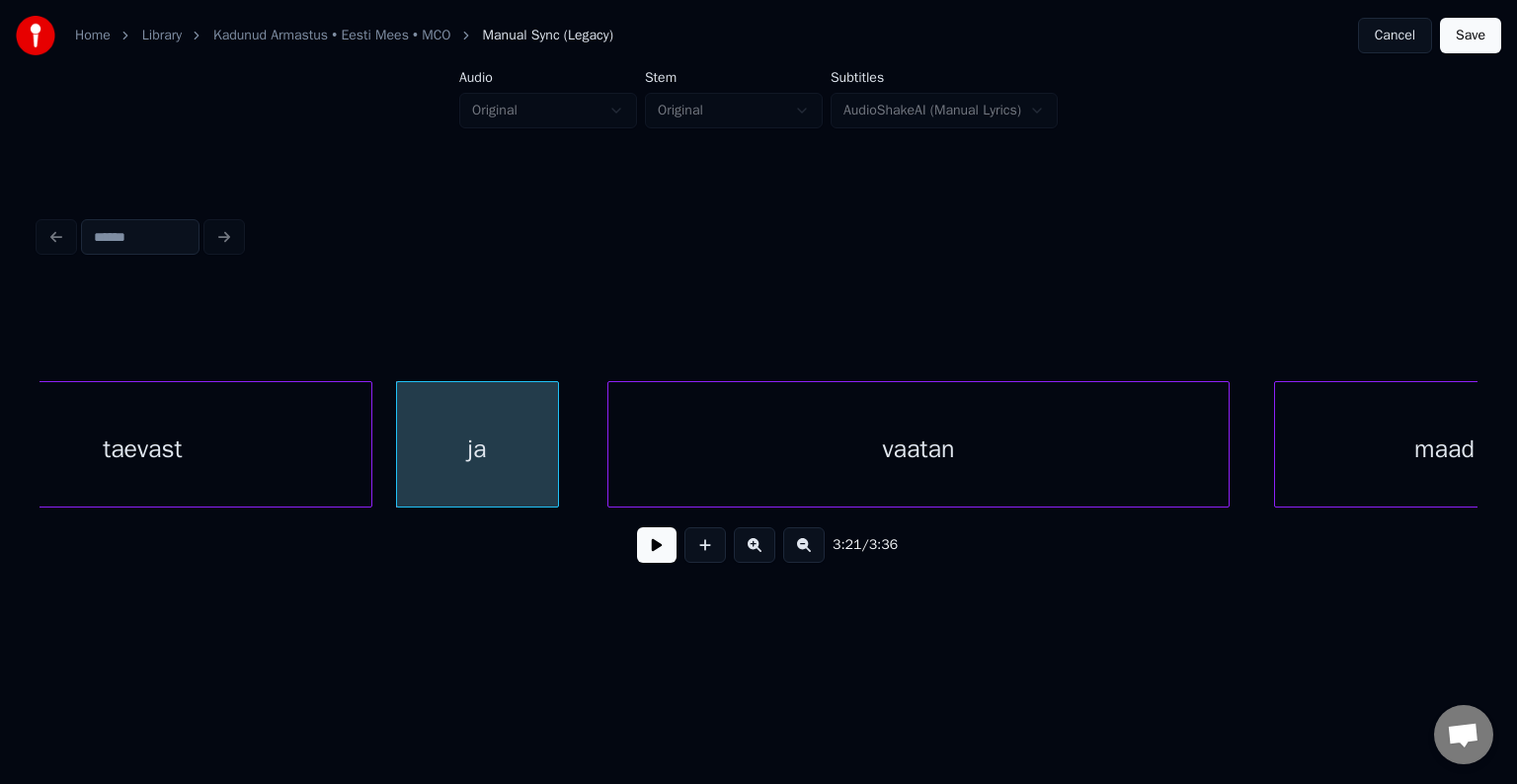 scroll, scrollTop: 0, scrollLeft: 148823, axis: horizontal 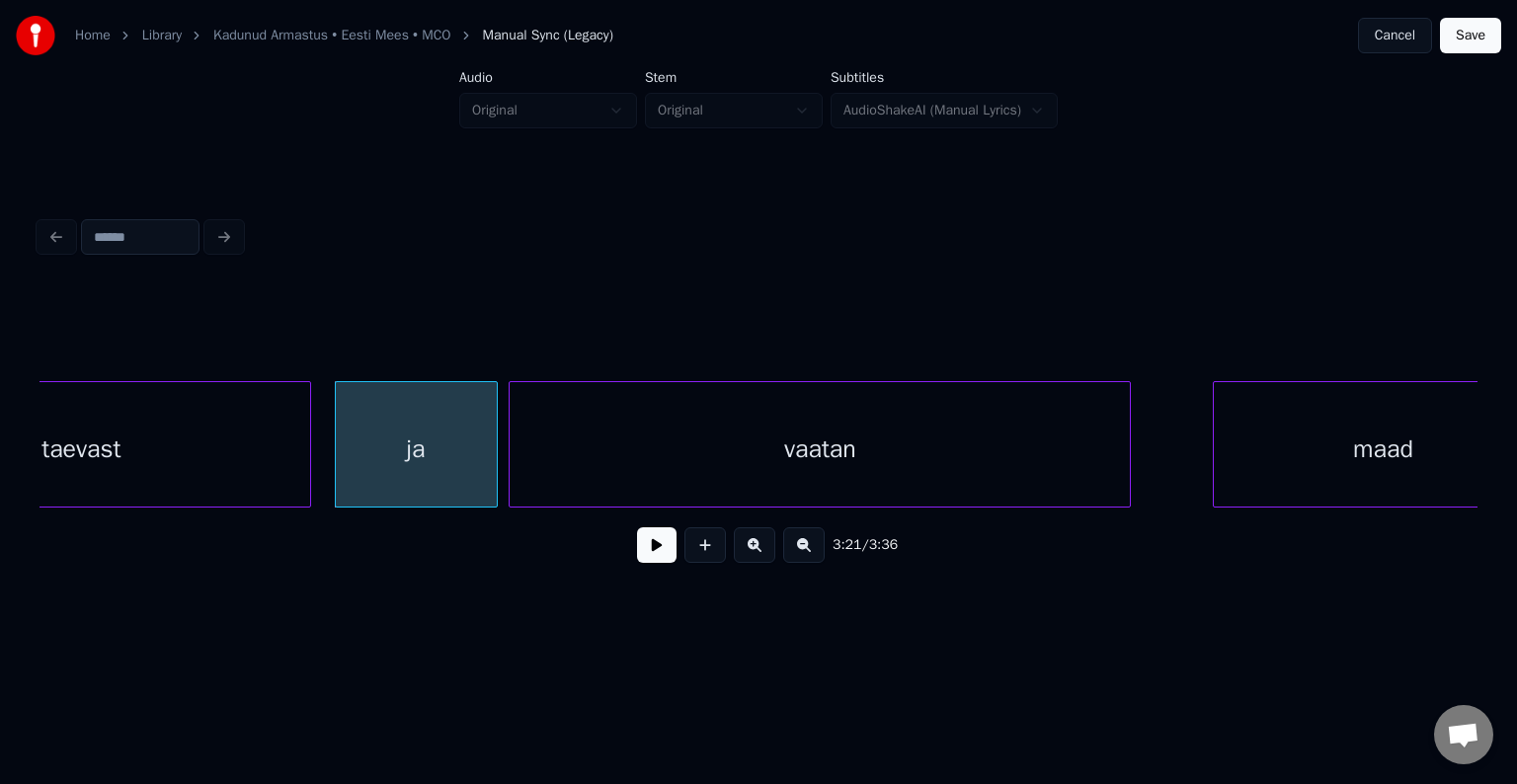 click on "vaatan" at bounding box center [820, 449] 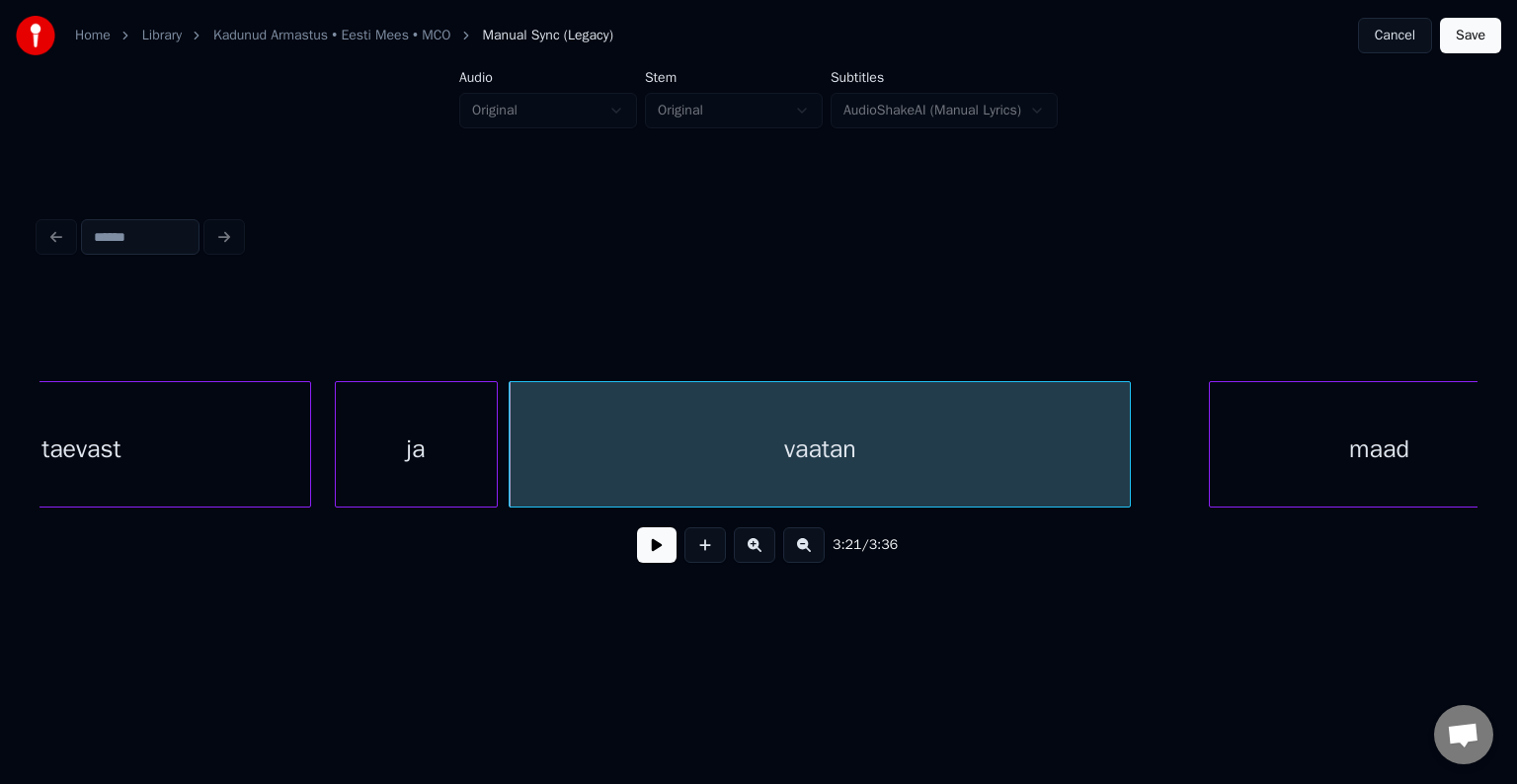 scroll, scrollTop: 0, scrollLeft: 148895, axis: horizontal 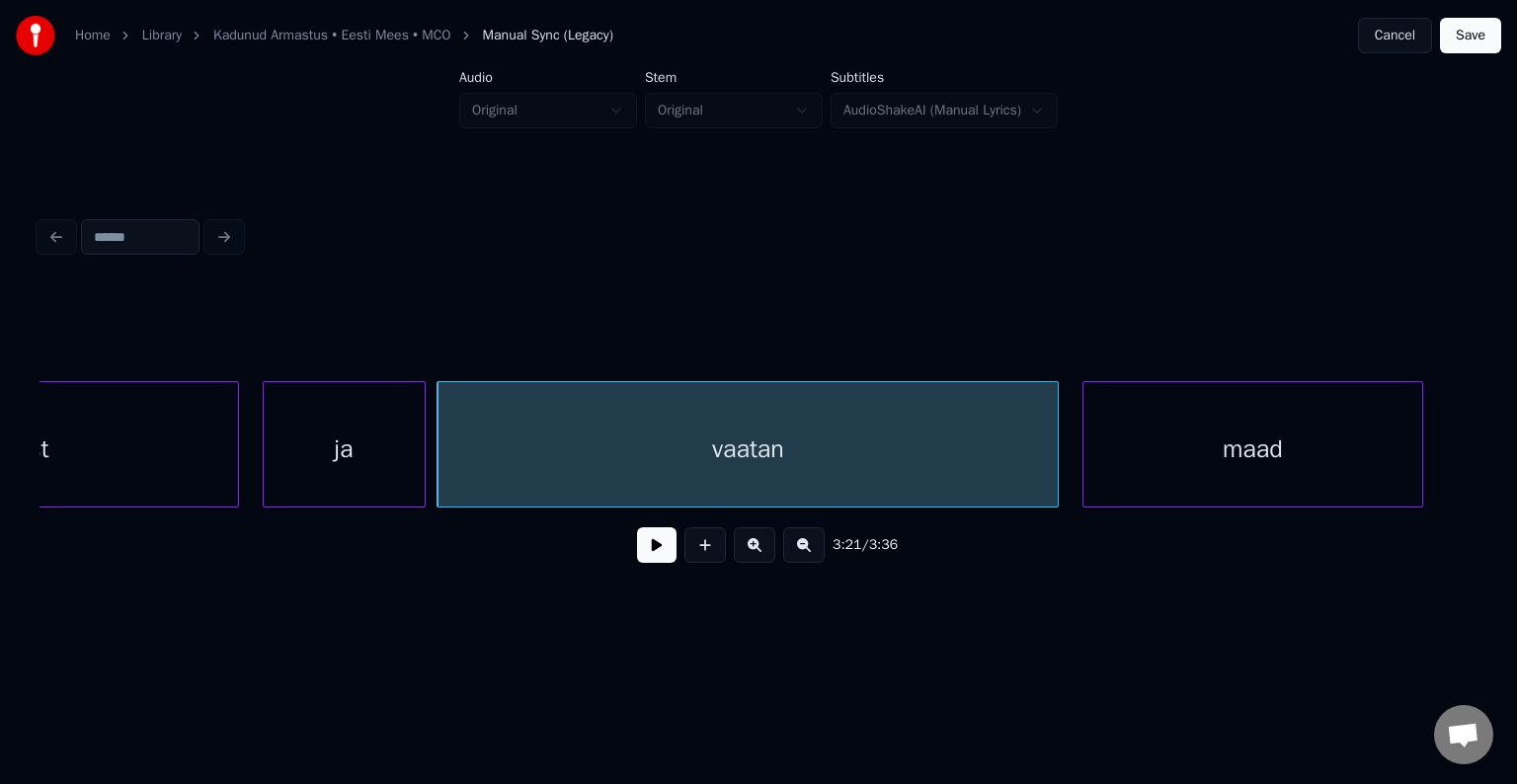 click on "maad" at bounding box center [1252, 449] 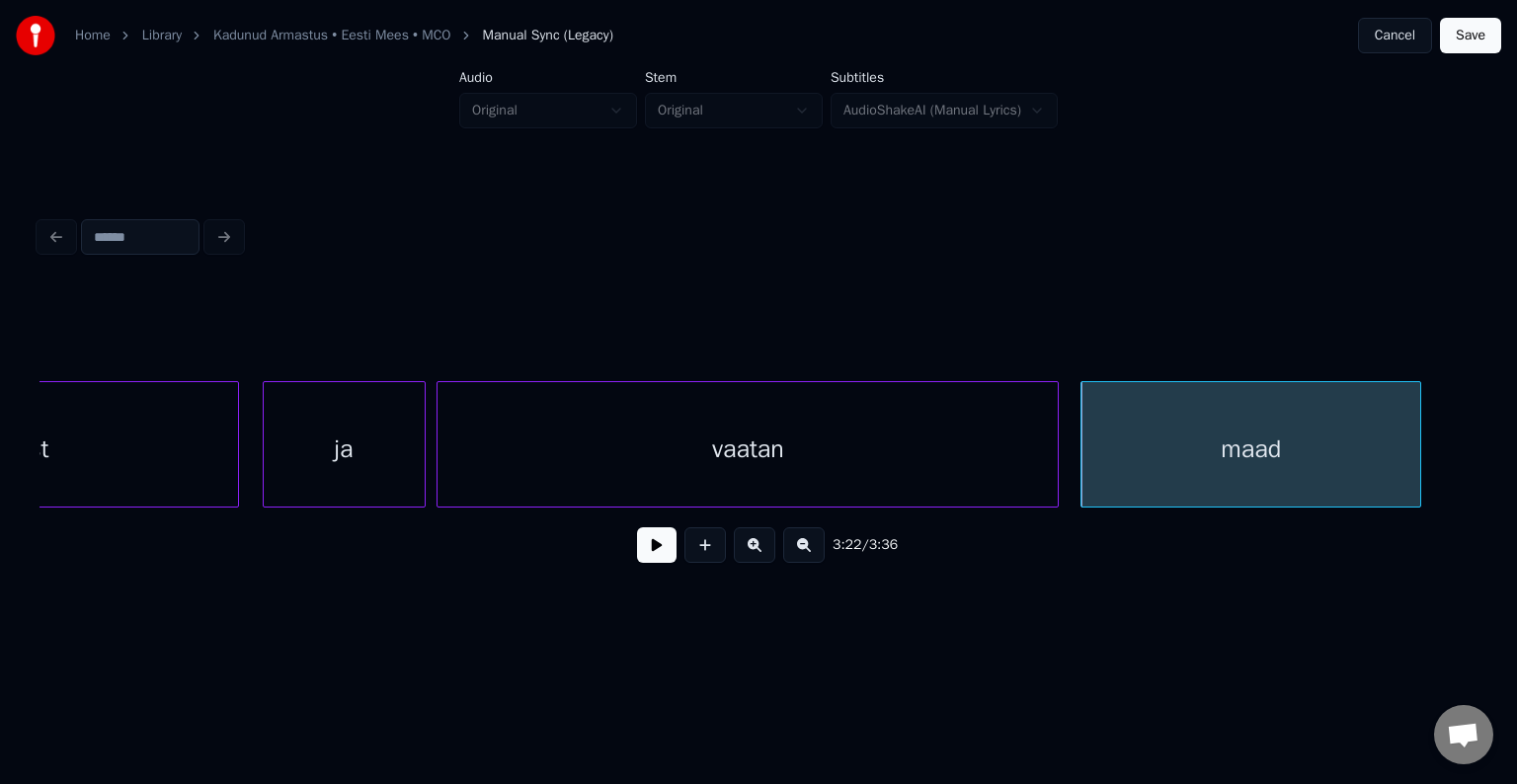 click on "ja" at bounding box center [344, 449] 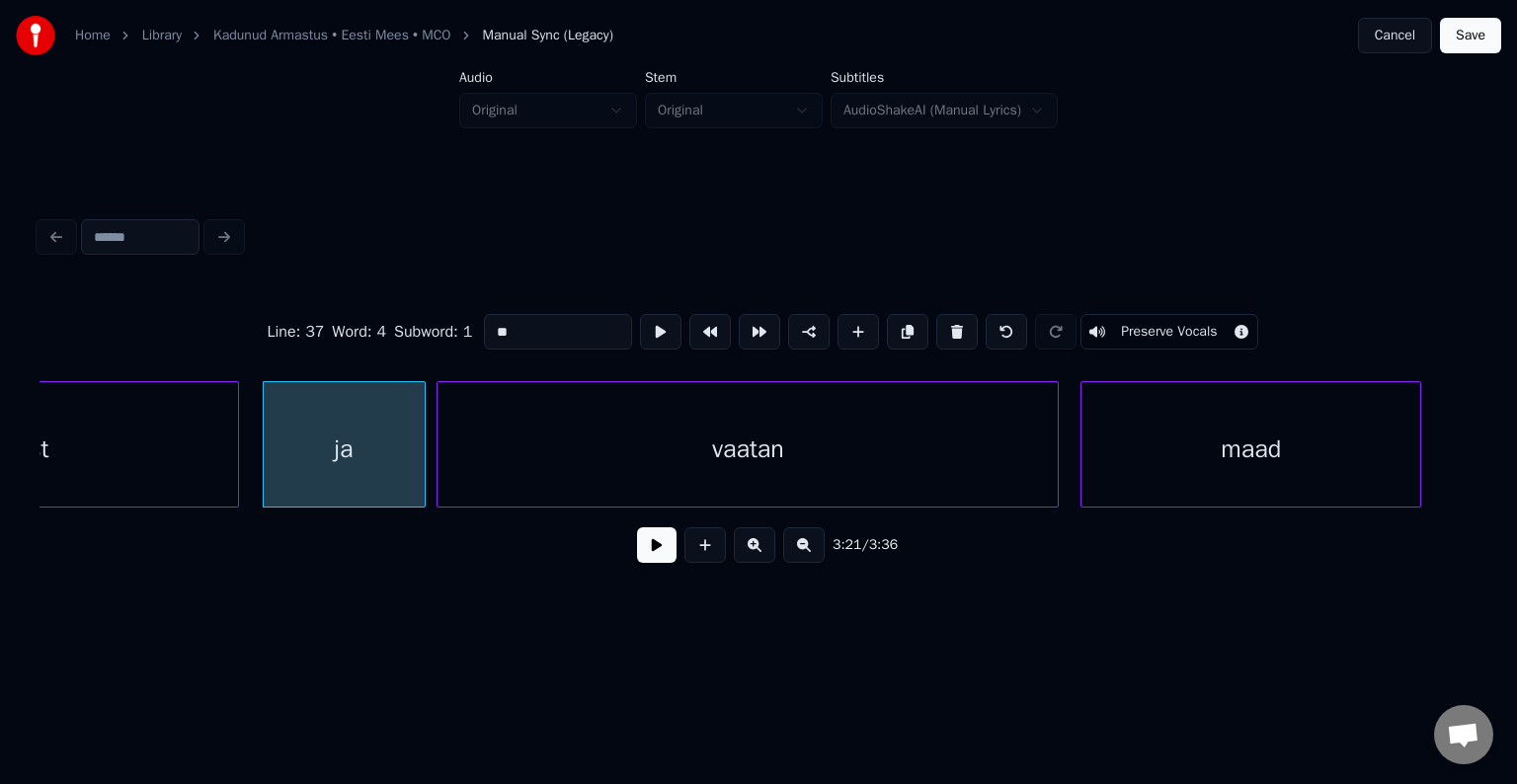 click at bounding box center (657, 545) 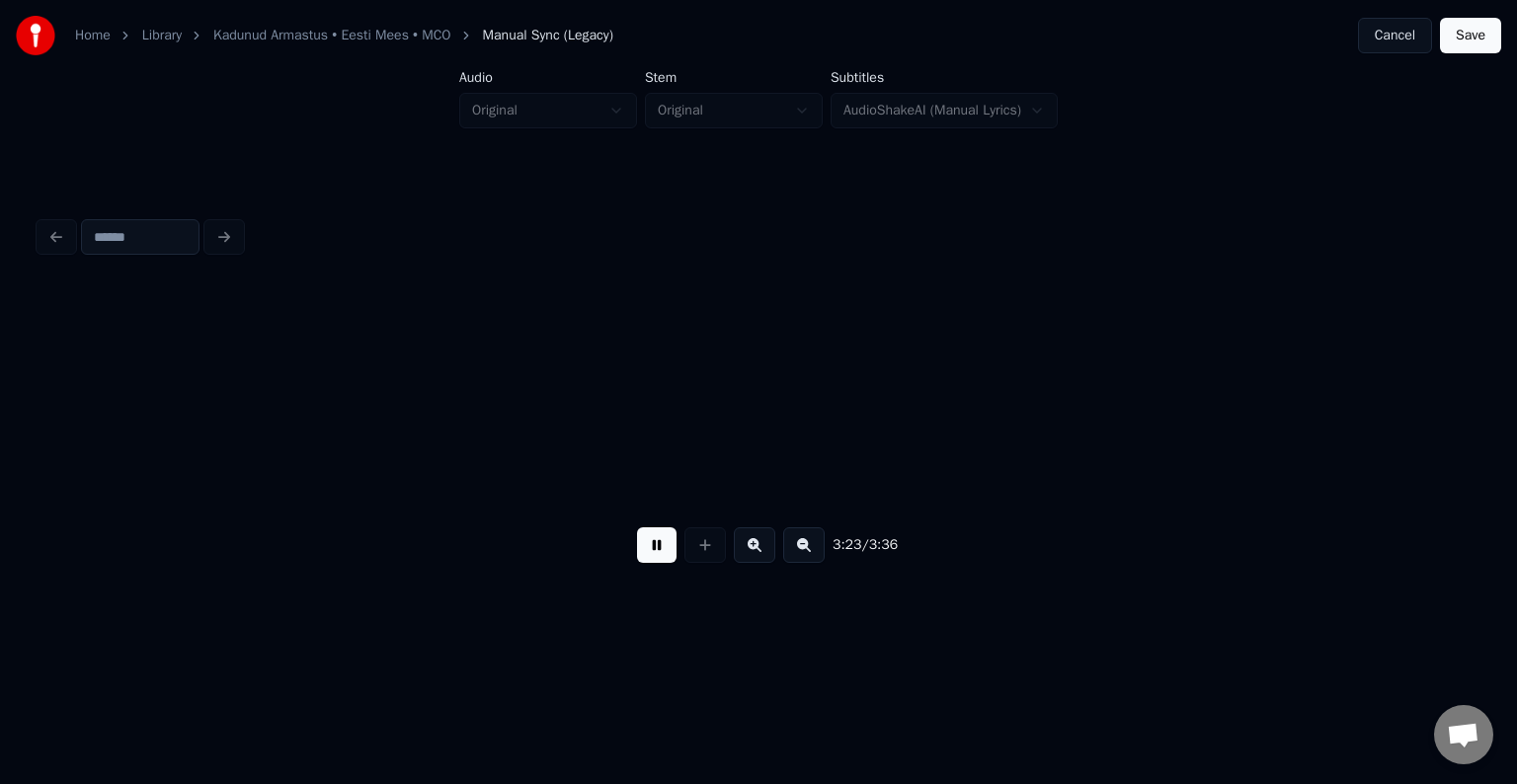 scroll, scrollTop: 0, scrollLeft: 150339, axis: horizontal 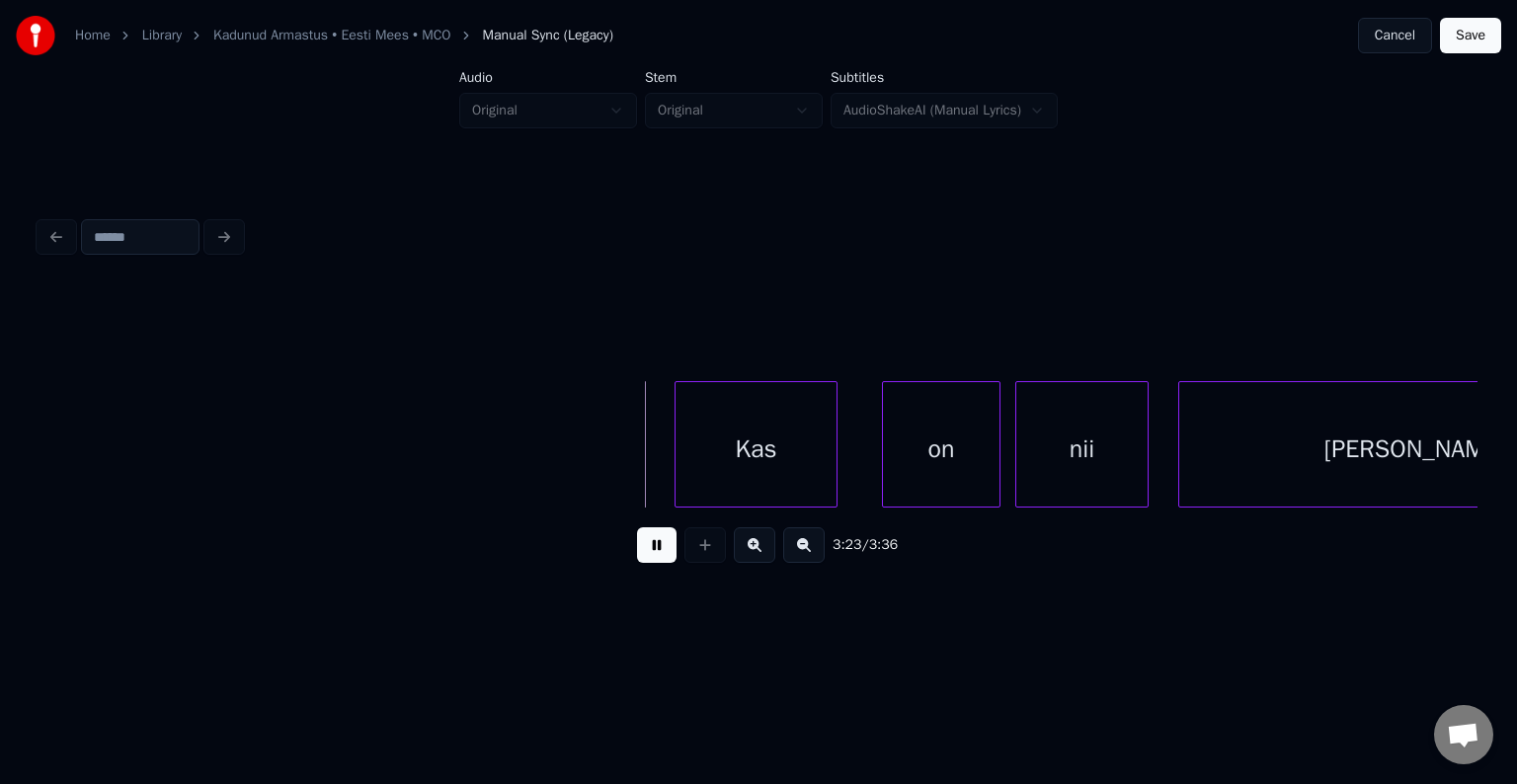 click at bounding box center [657, 545] 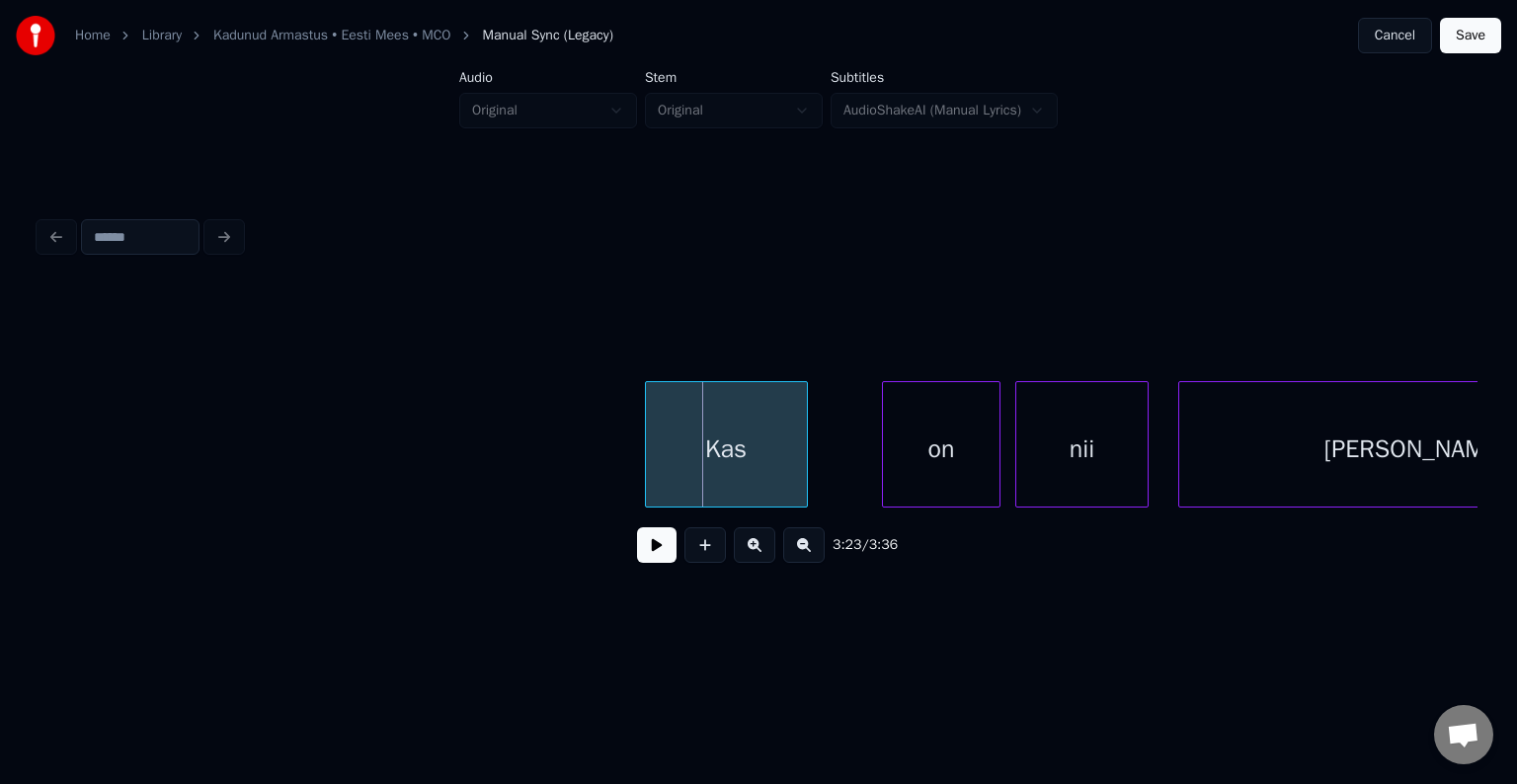 click on "Kas" at bounding box center [726, 449] 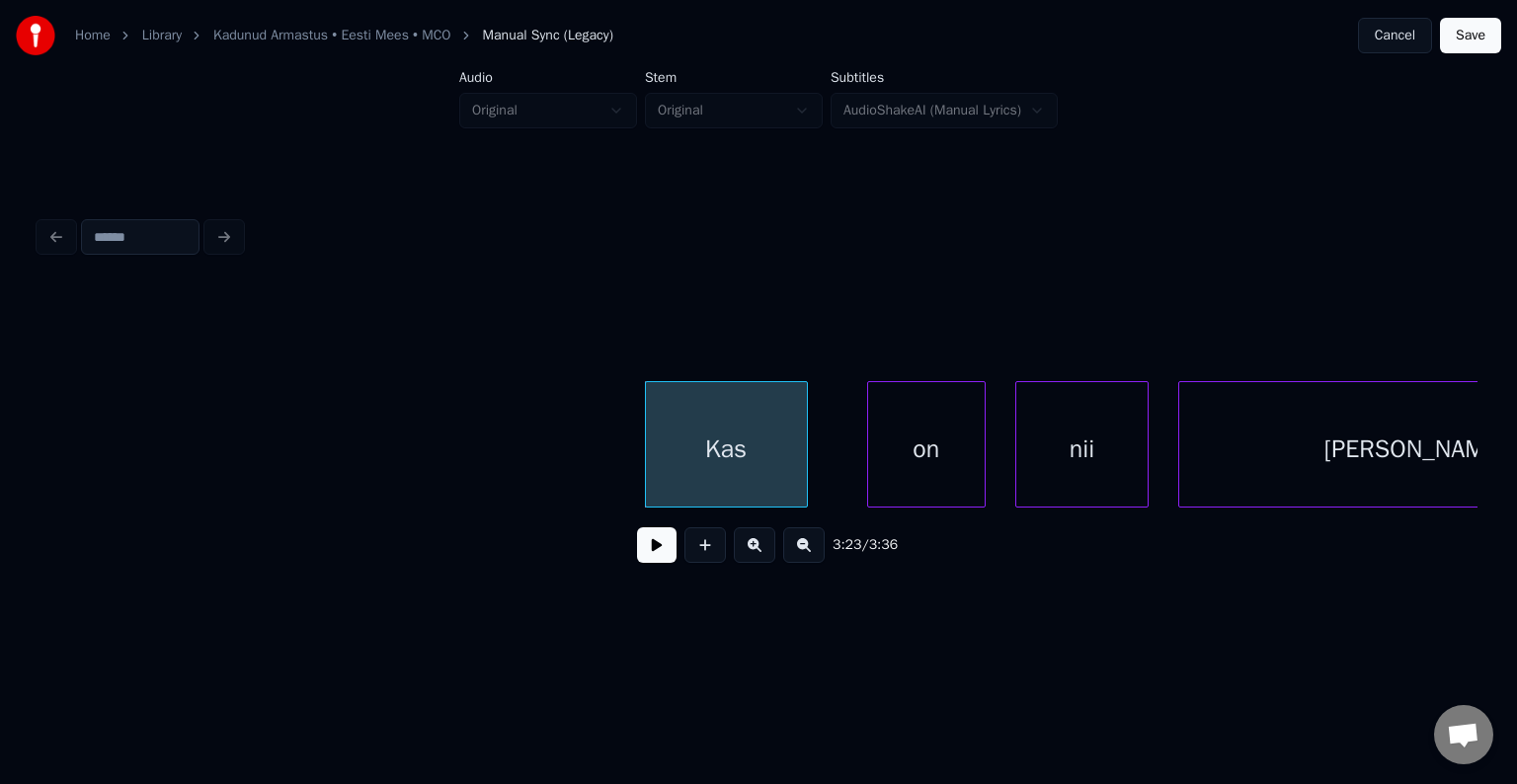 click on "on" at bounding box center (926, 449) 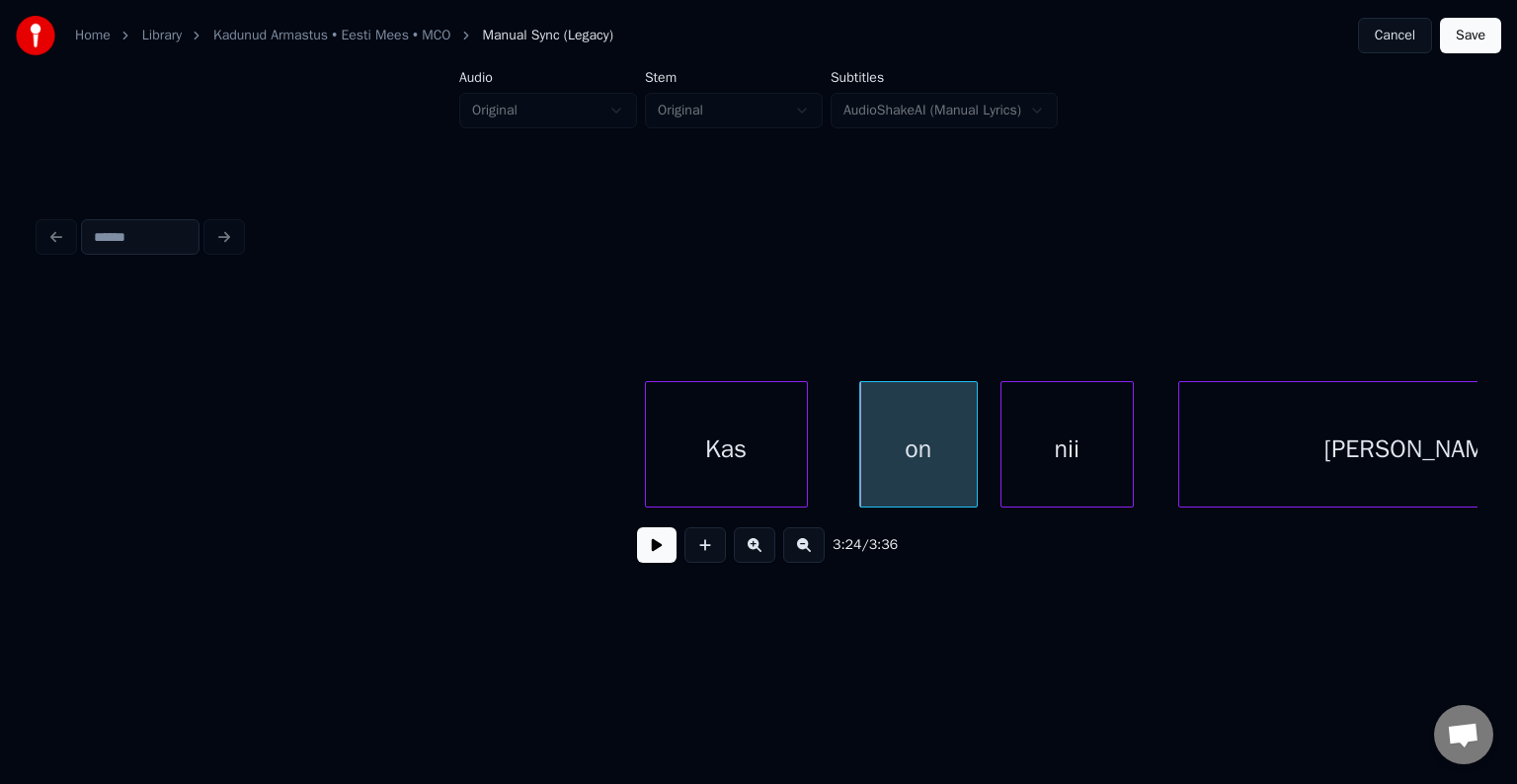 click on "nii" at bounding box center (1067, 449) 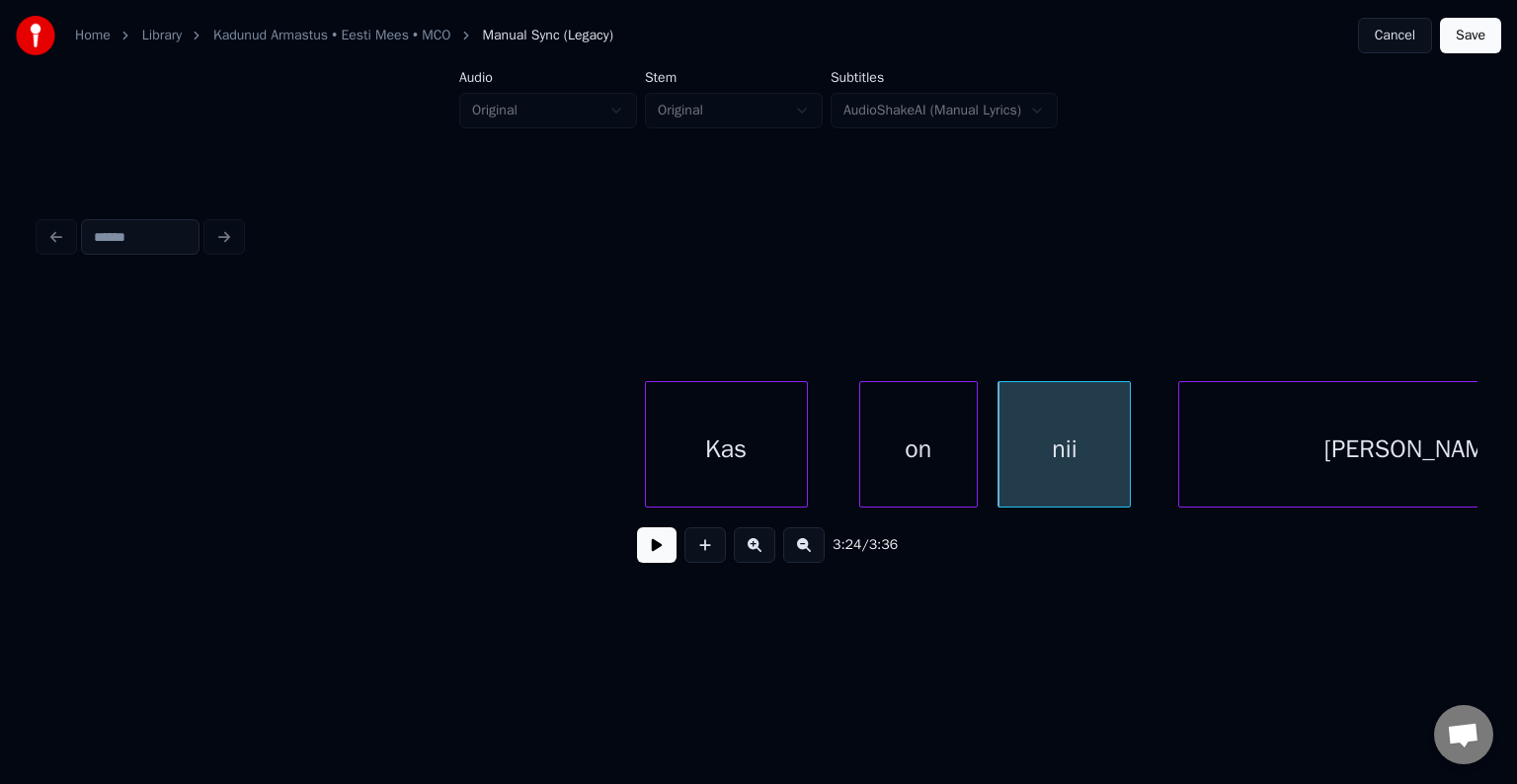 scroll, scrollTop: 0, scrollLeft: 150508, axis: horizontal 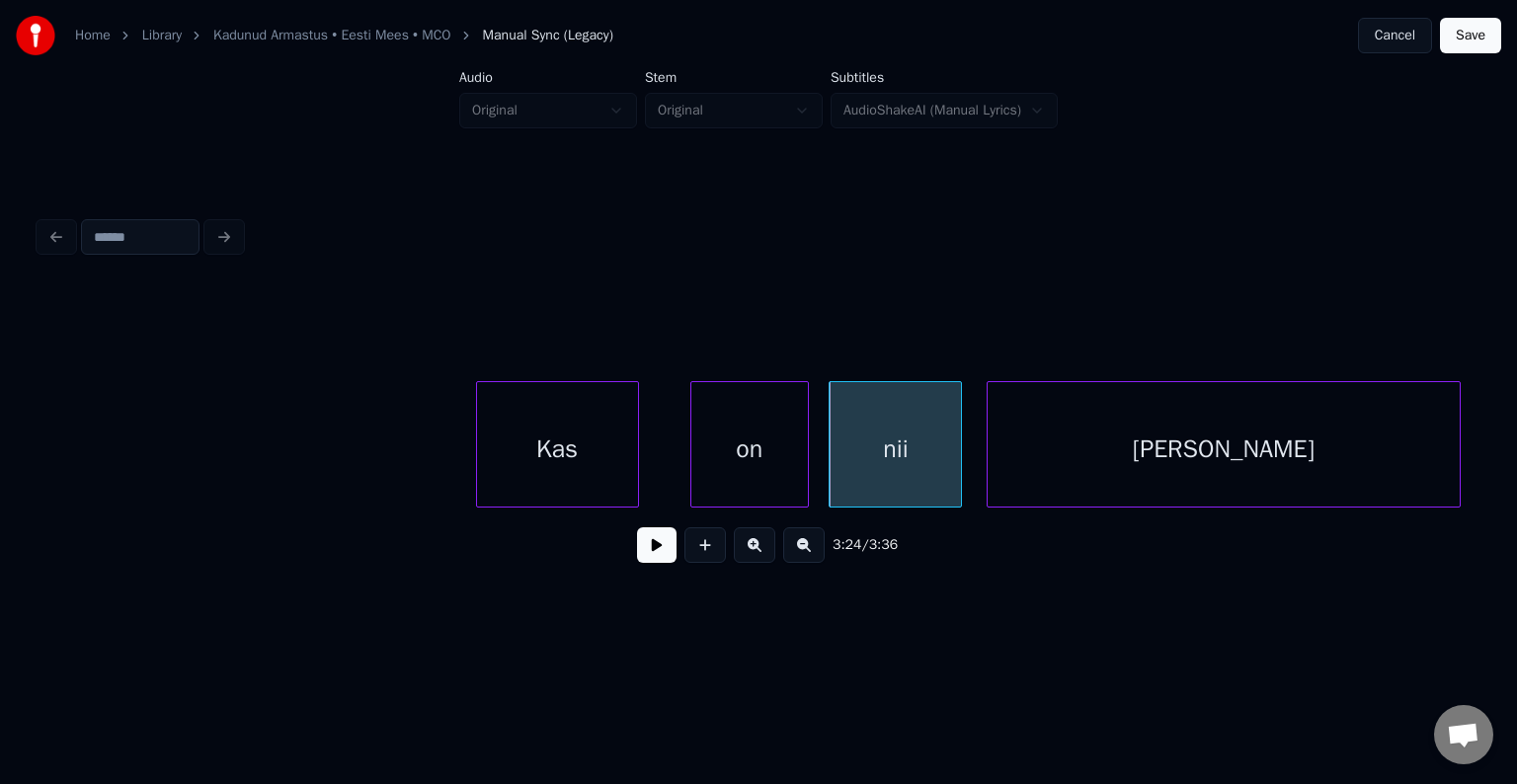 click on "[PERSON_NAME]" at bounding box center (1224, 449) 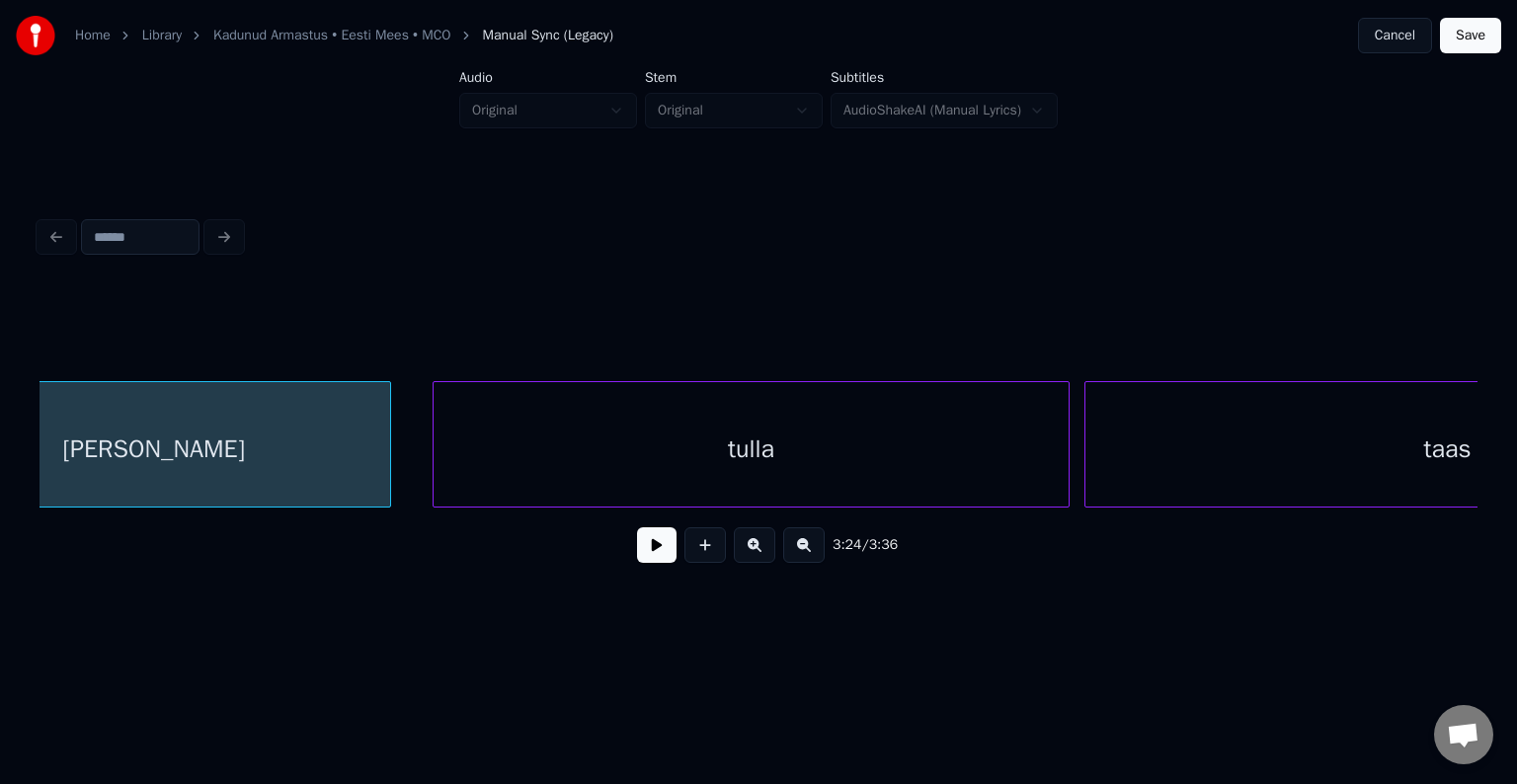 scroll, scrollTop: 0, scrollLeft: 151575, axis: horizontal 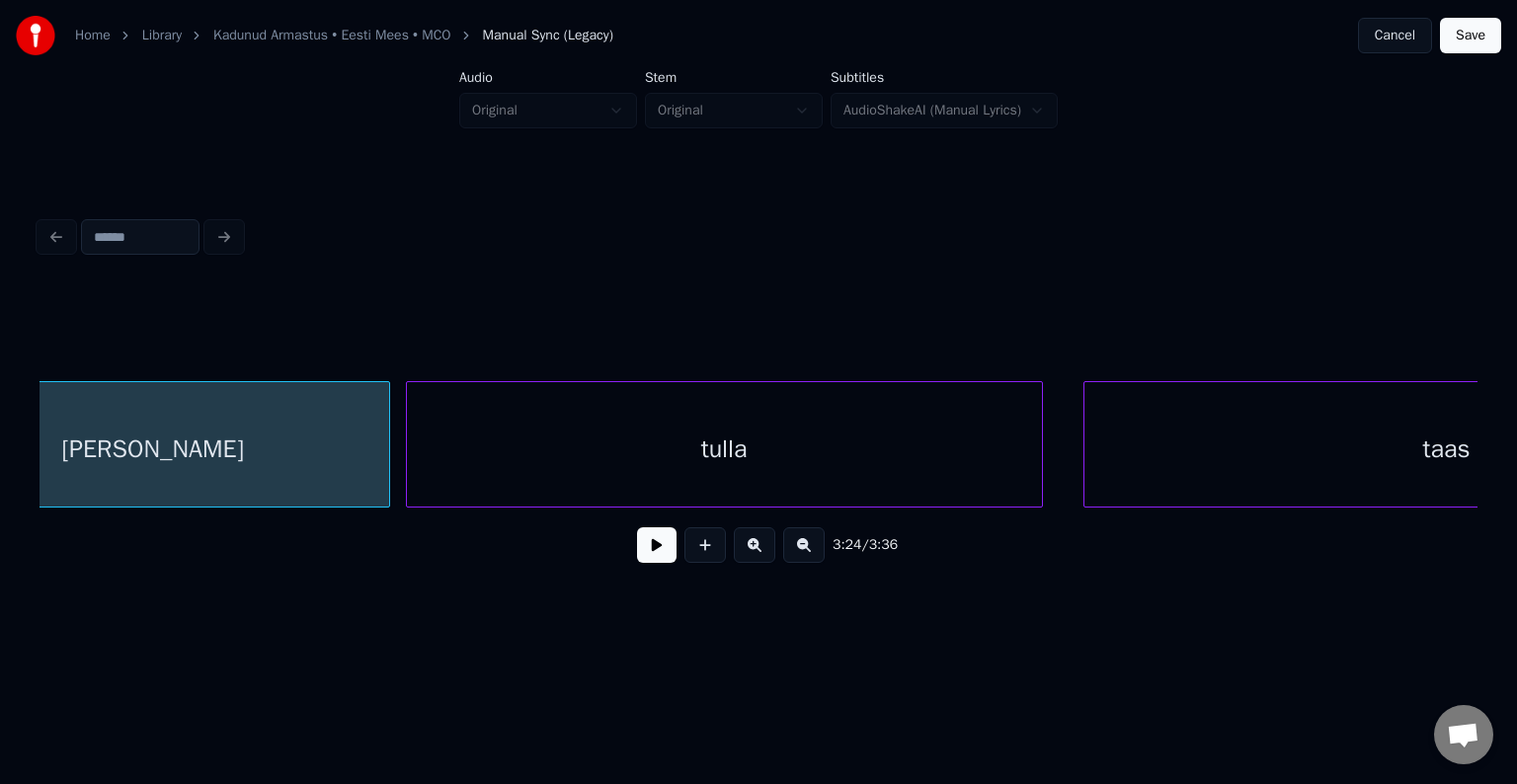click on "tulla" at bounding box center (724, 449) 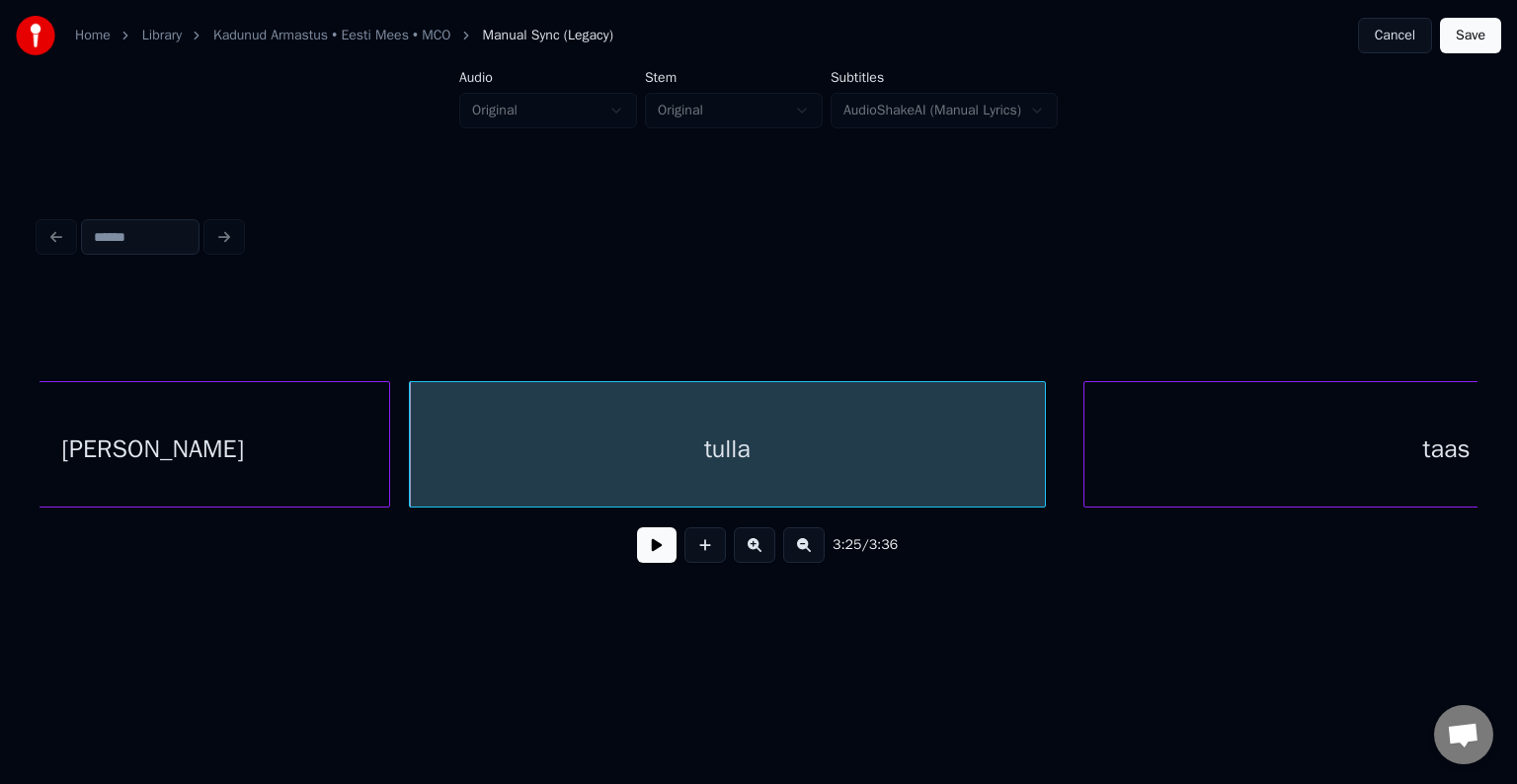 click on "tulla" at bounding box center (727, 449) 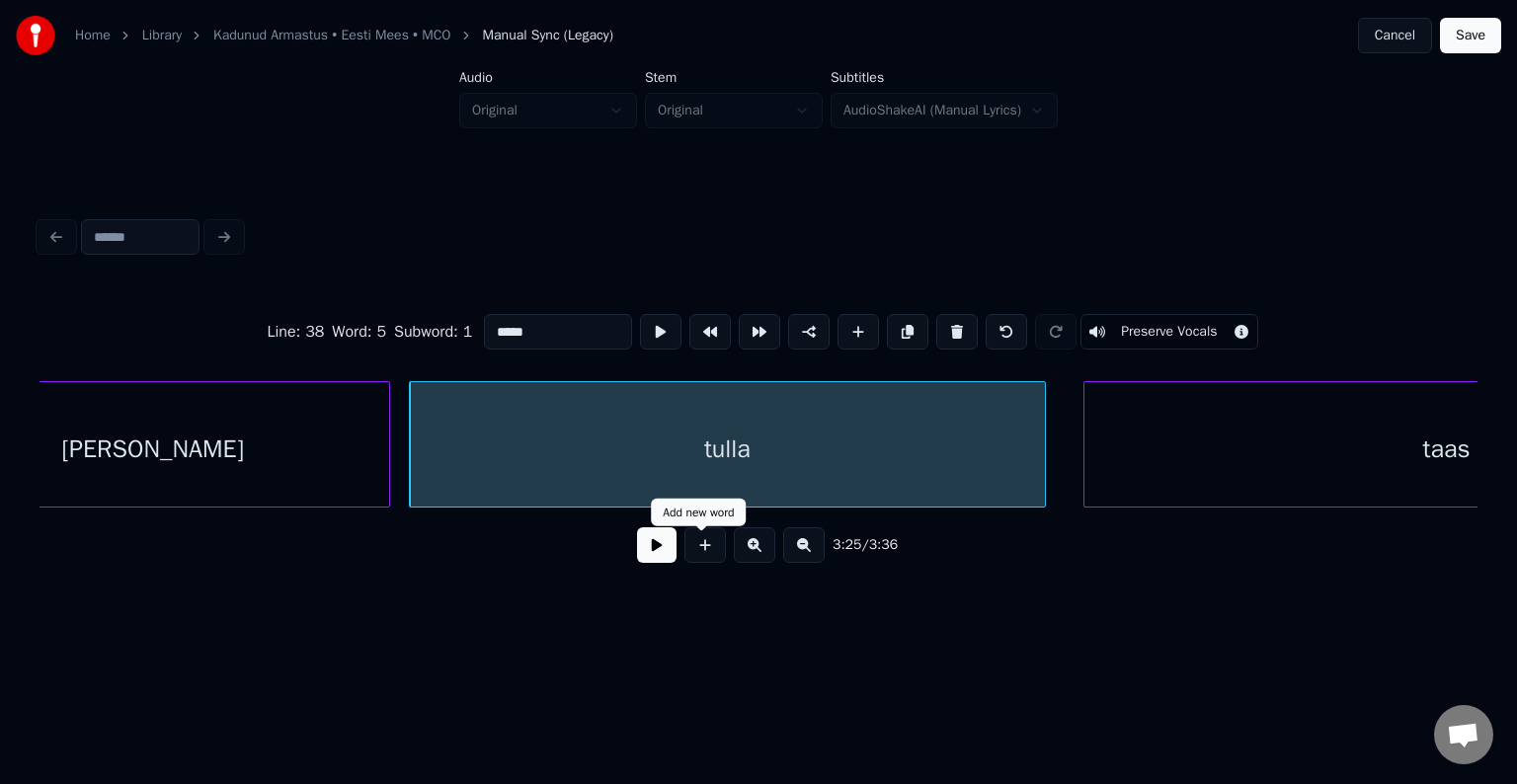 click at bounding box center (657, 545) 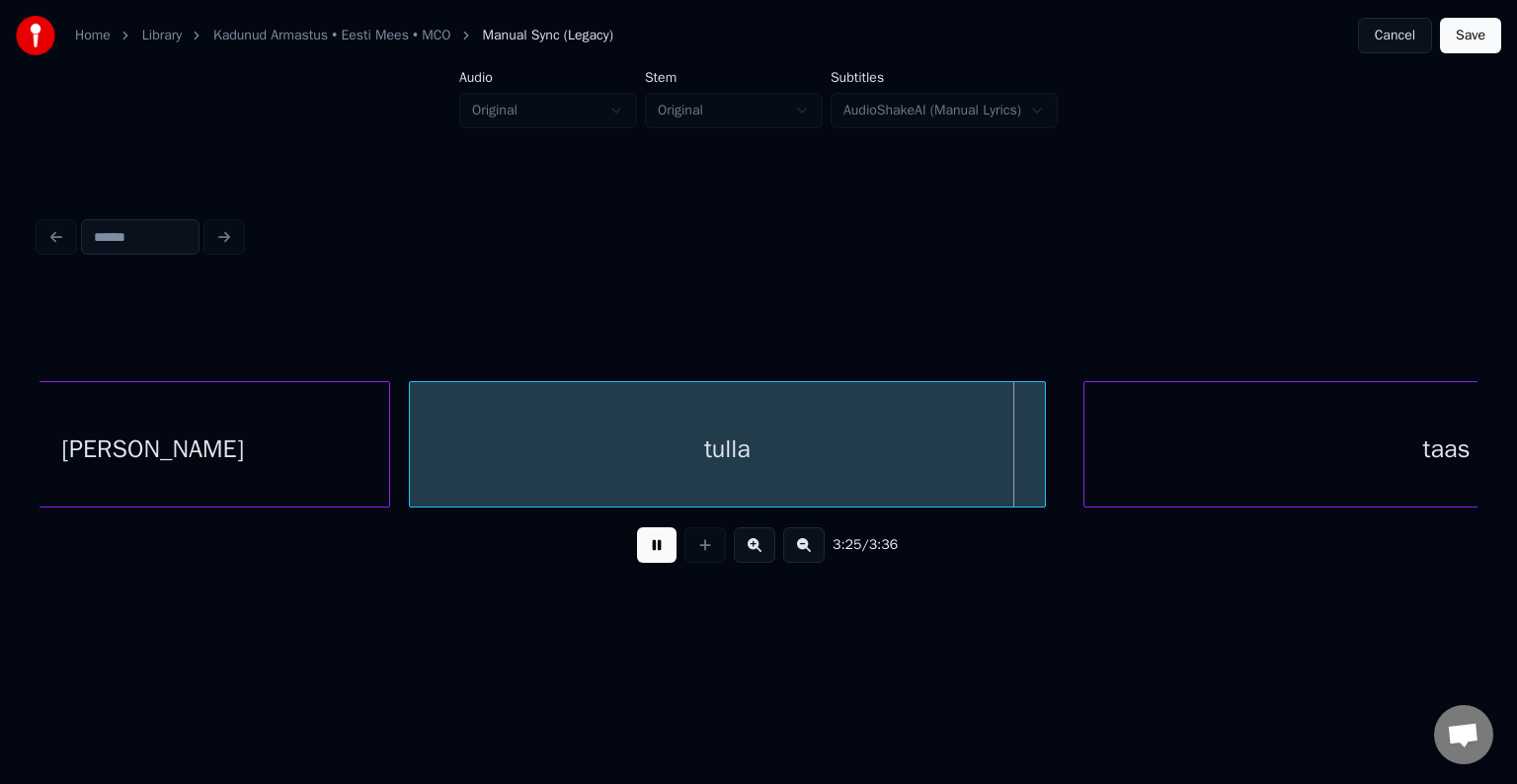 click on "3:25  /  3:36" at bounding box center (758, 545) 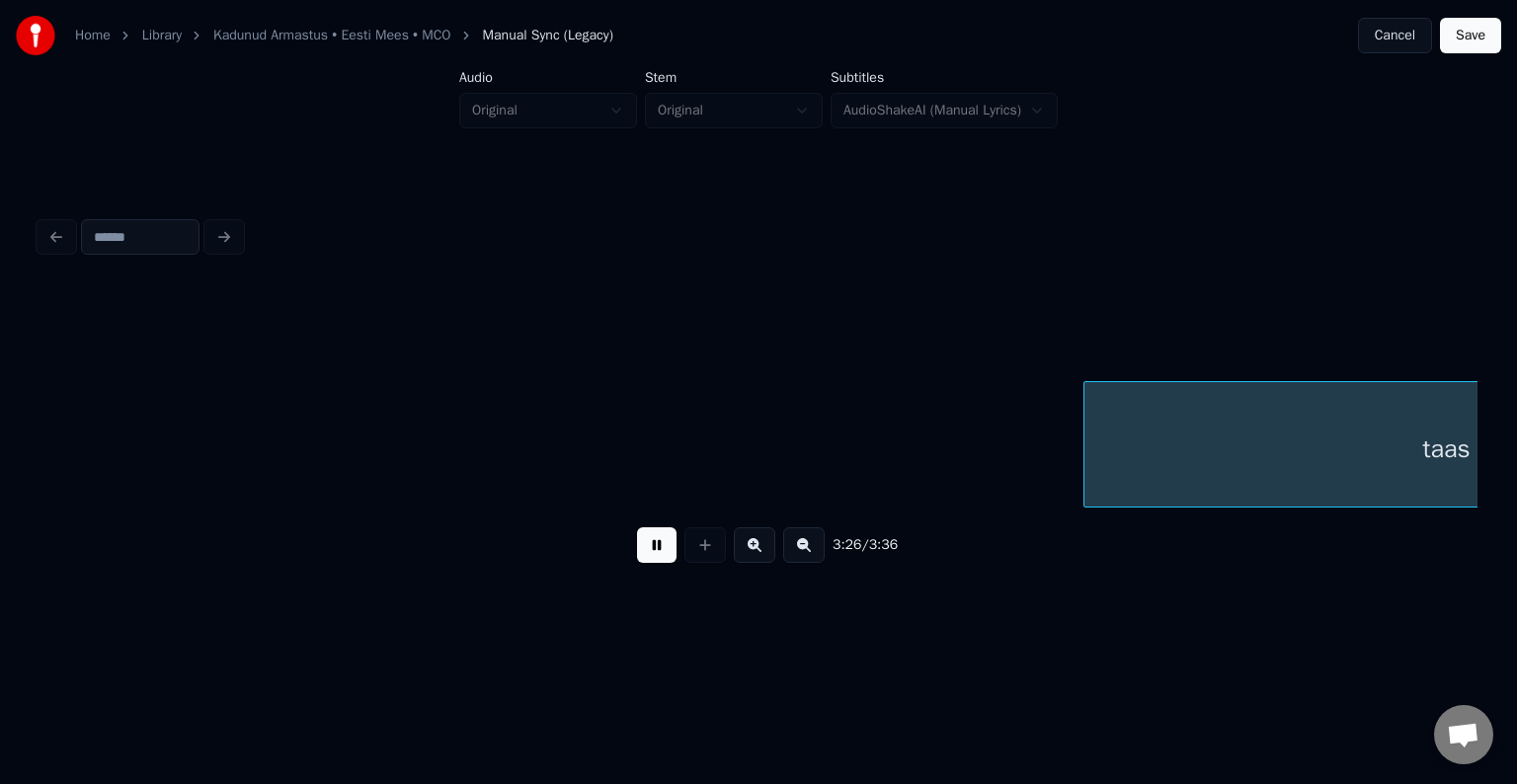 scroll, scrollTop: 0, scrollLeft: 153017, axis: horizontal 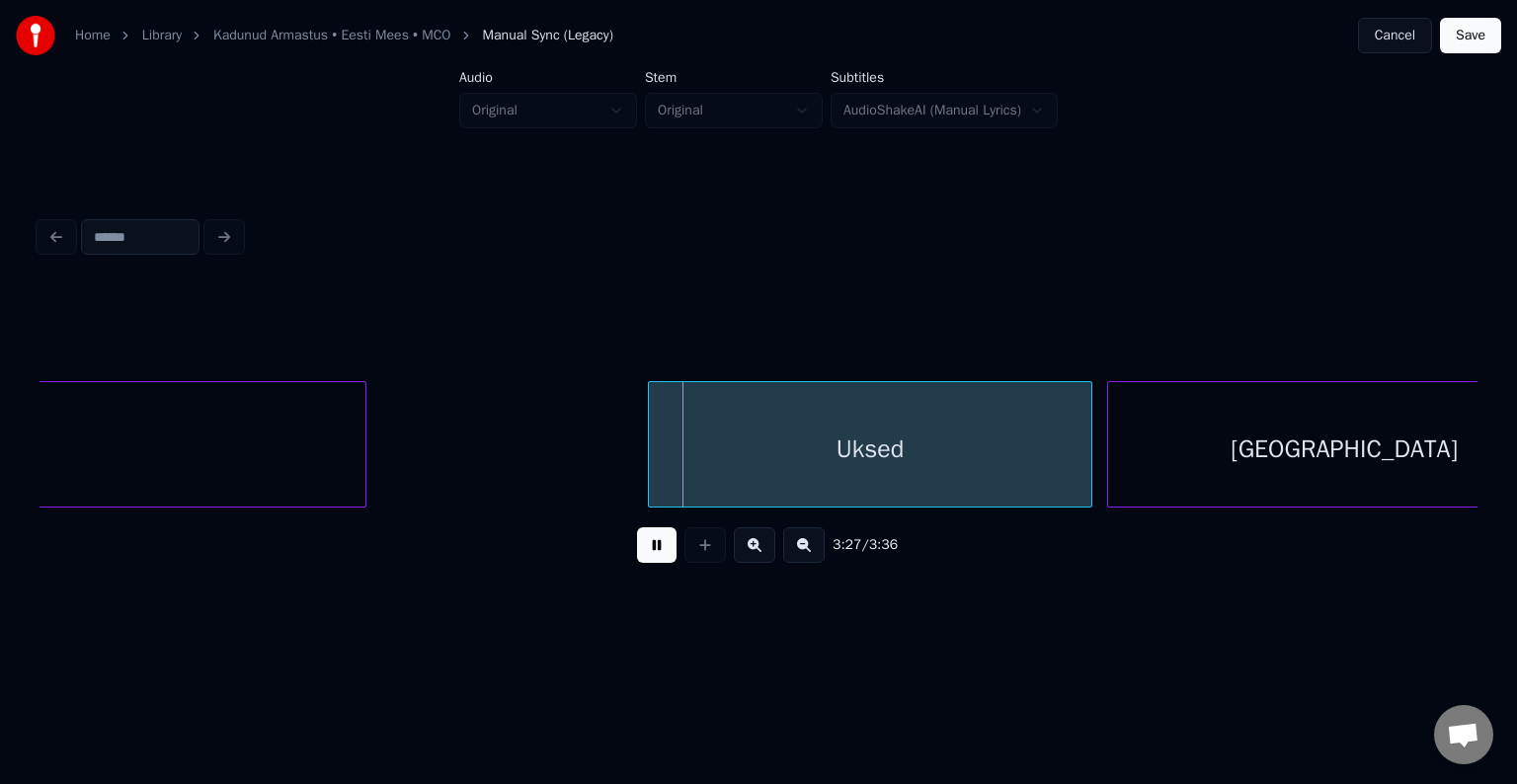 click on "3:27  /  3:36" at bounding box center (758, 545) 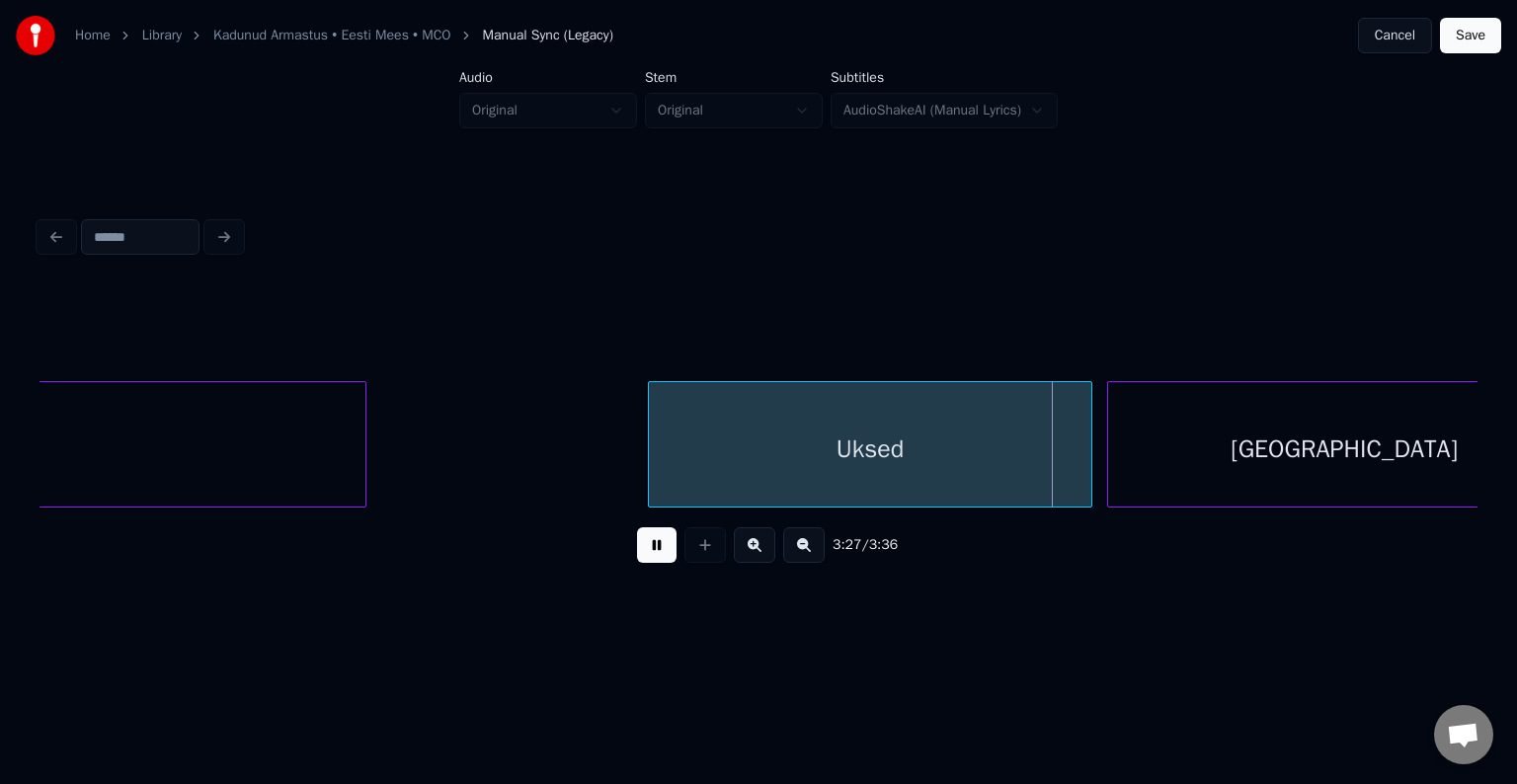 click at bounding box center (657, 545) 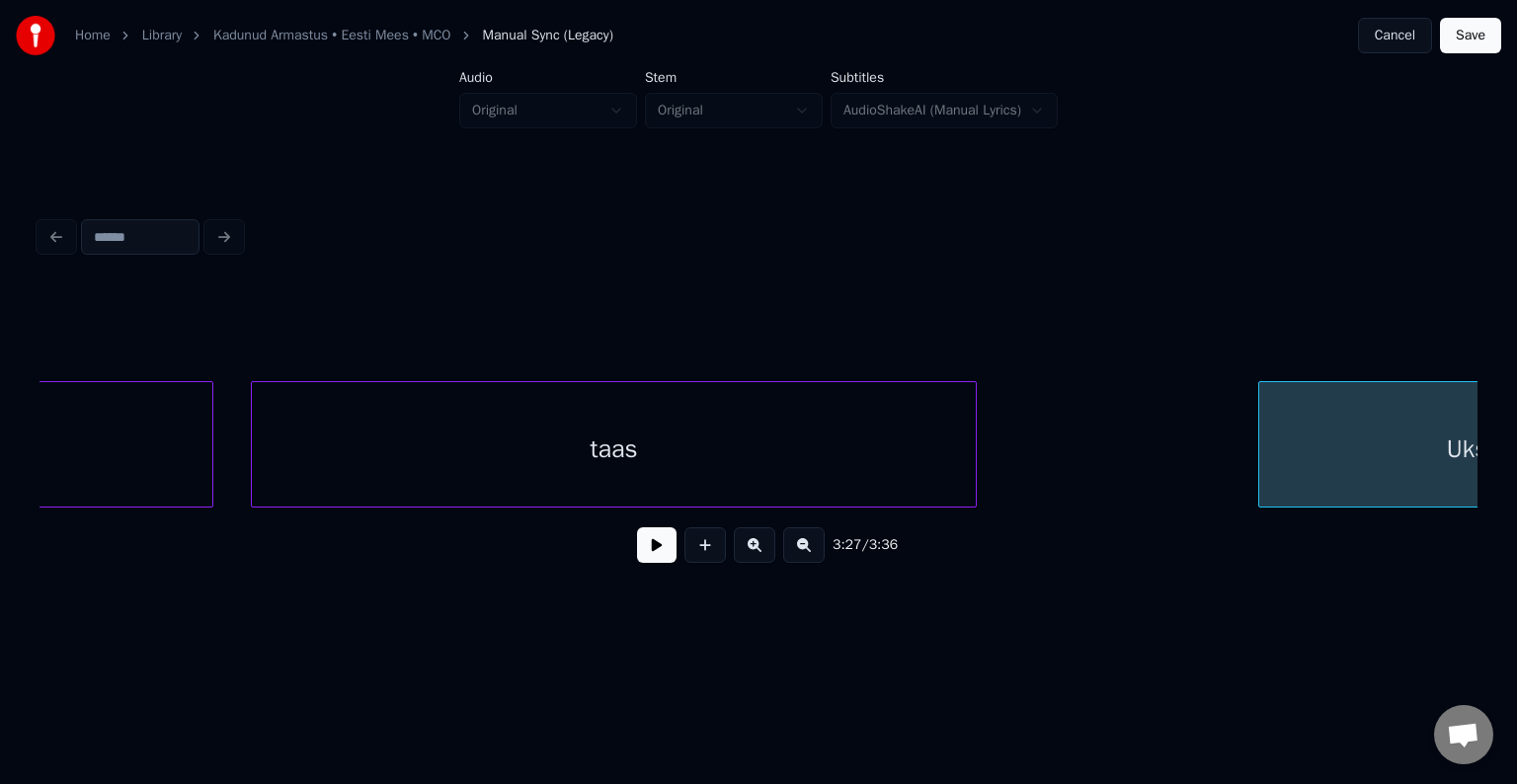 scroll, scrollTop: 0, scrollLeft: 152385, axis: horizontal 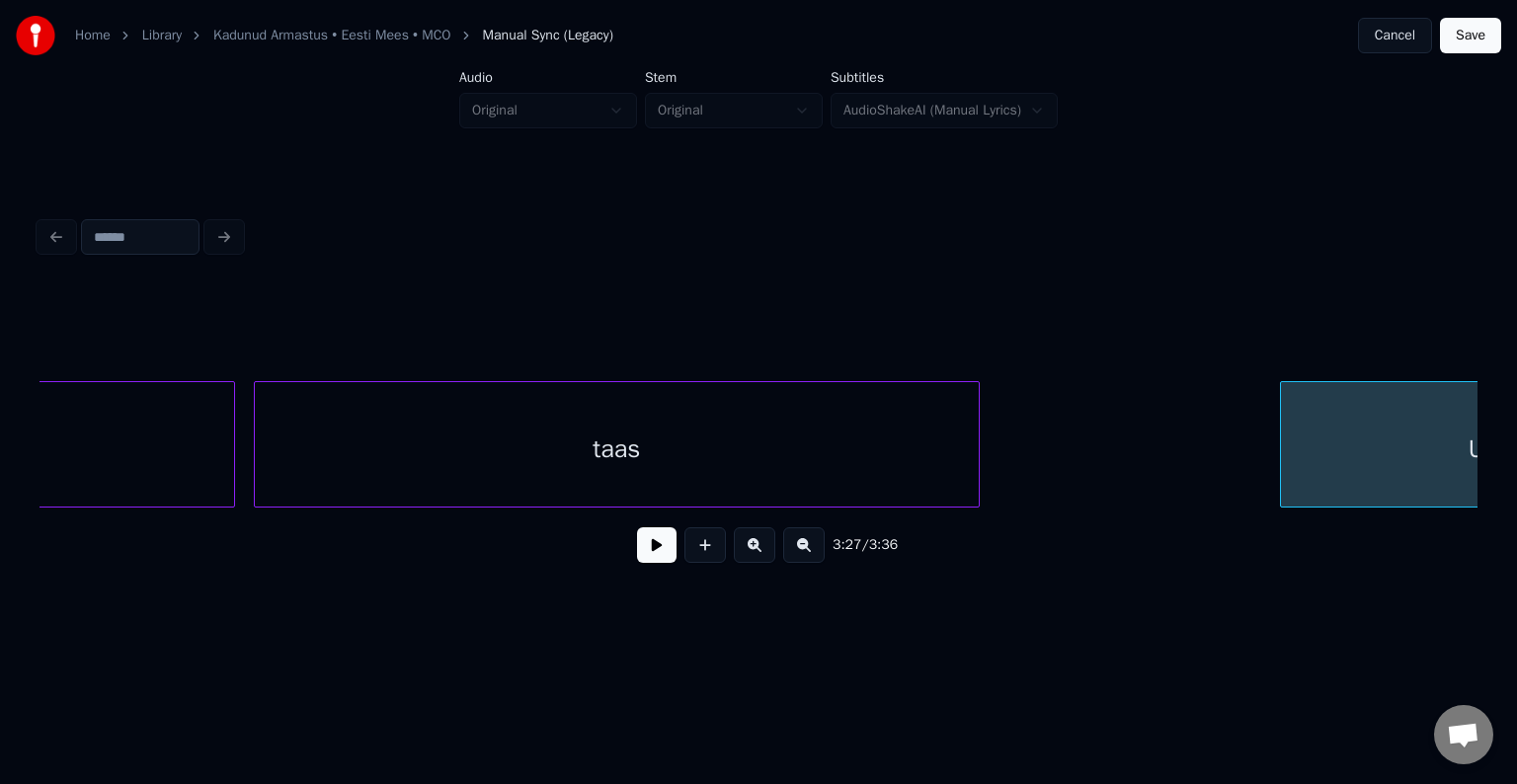 click on "taas" at bounding box center [616, 449] 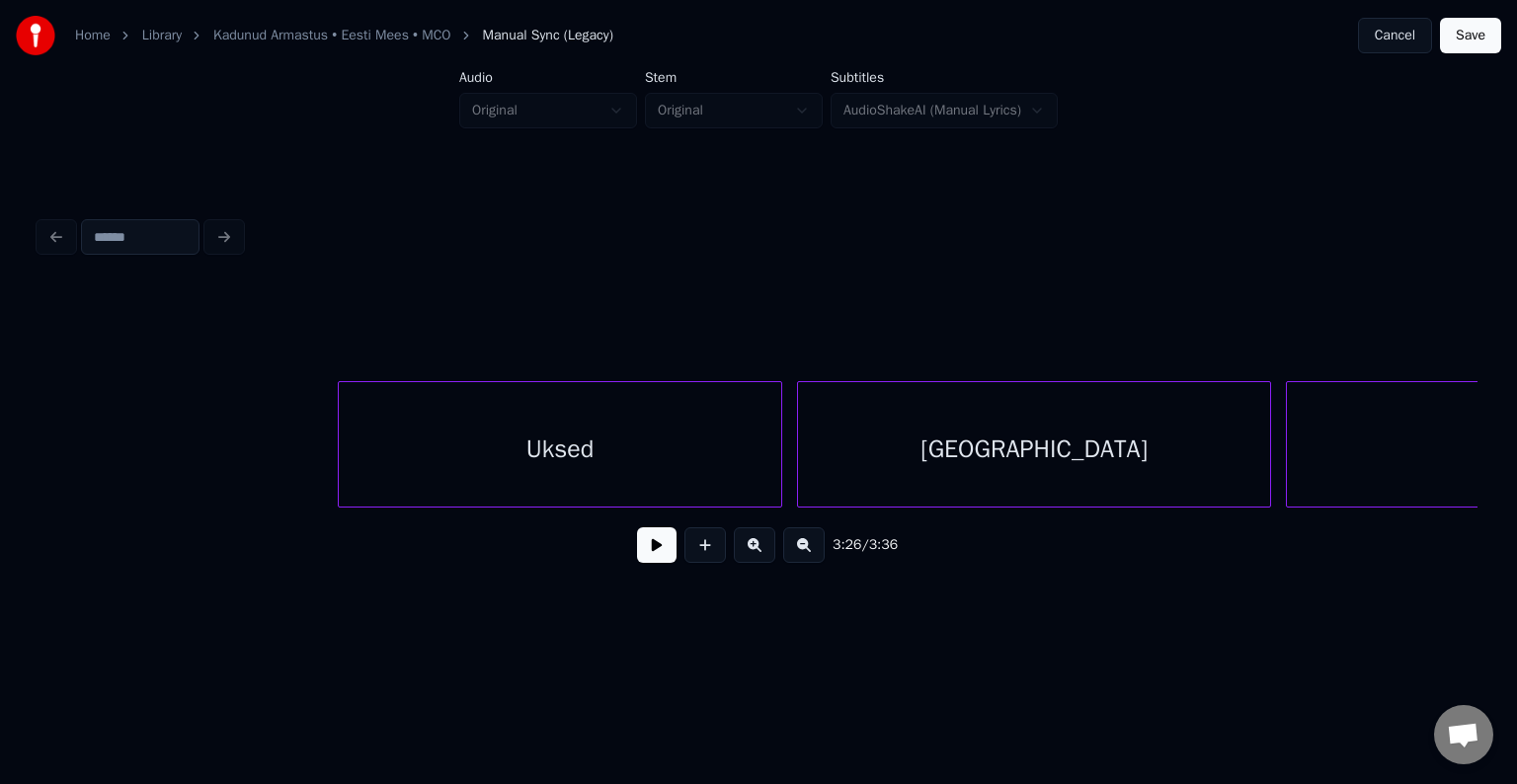 scroll, scrollTop: 0, scrollLeft: 153334, axis: horizontal 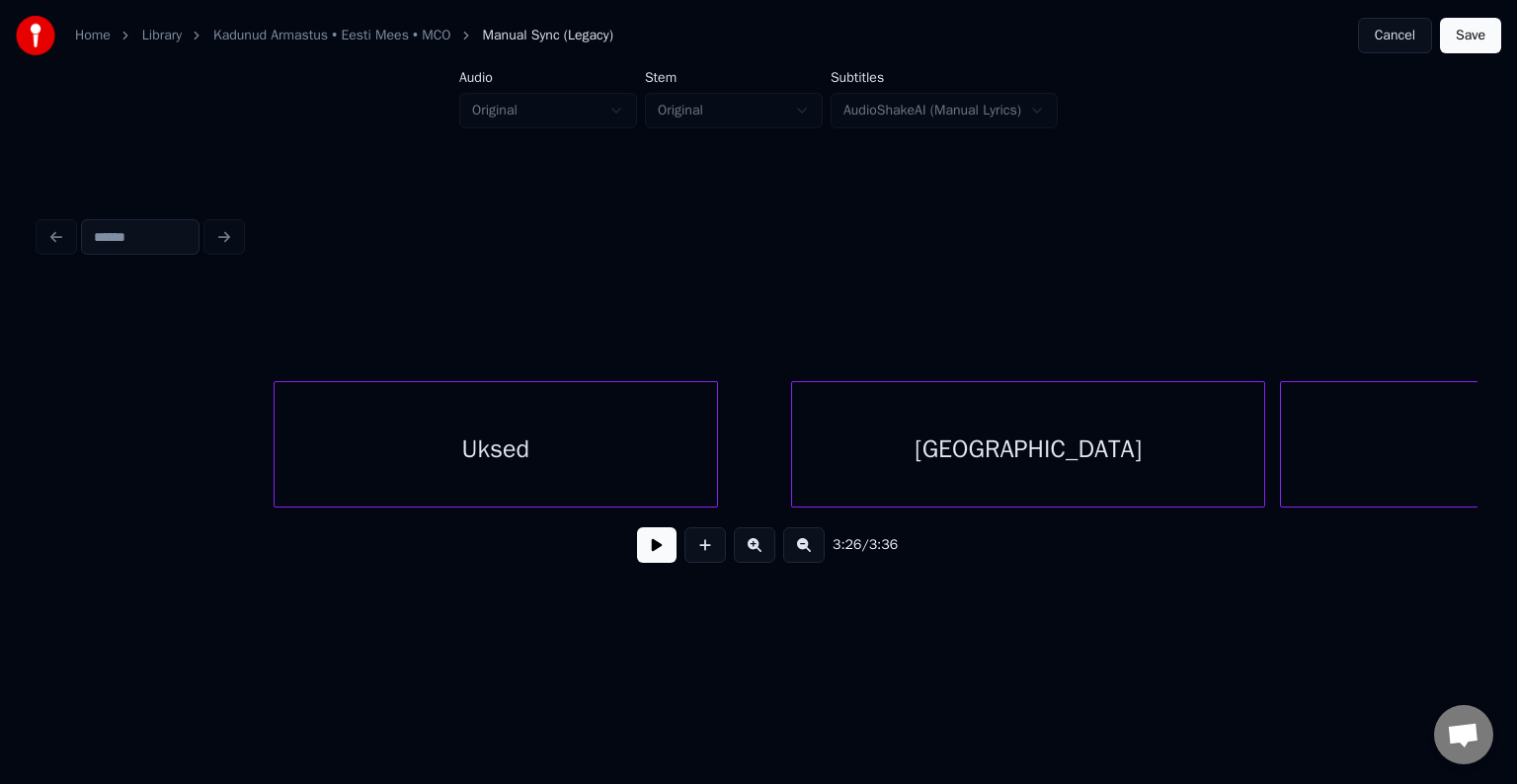 click on "Uksed" at bounding box center (496, 449) 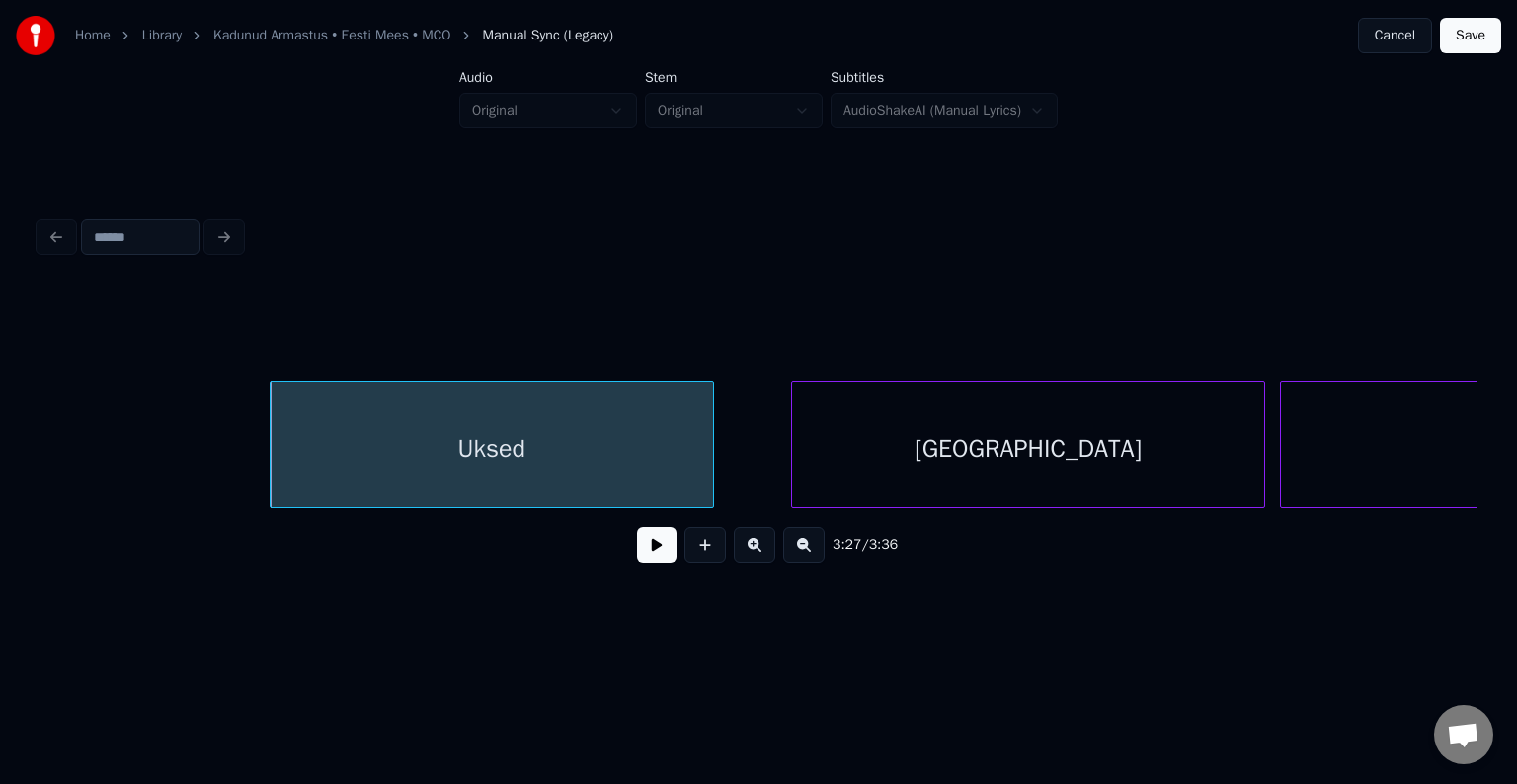 click on "Uksed" at bounding box center [492, 449] 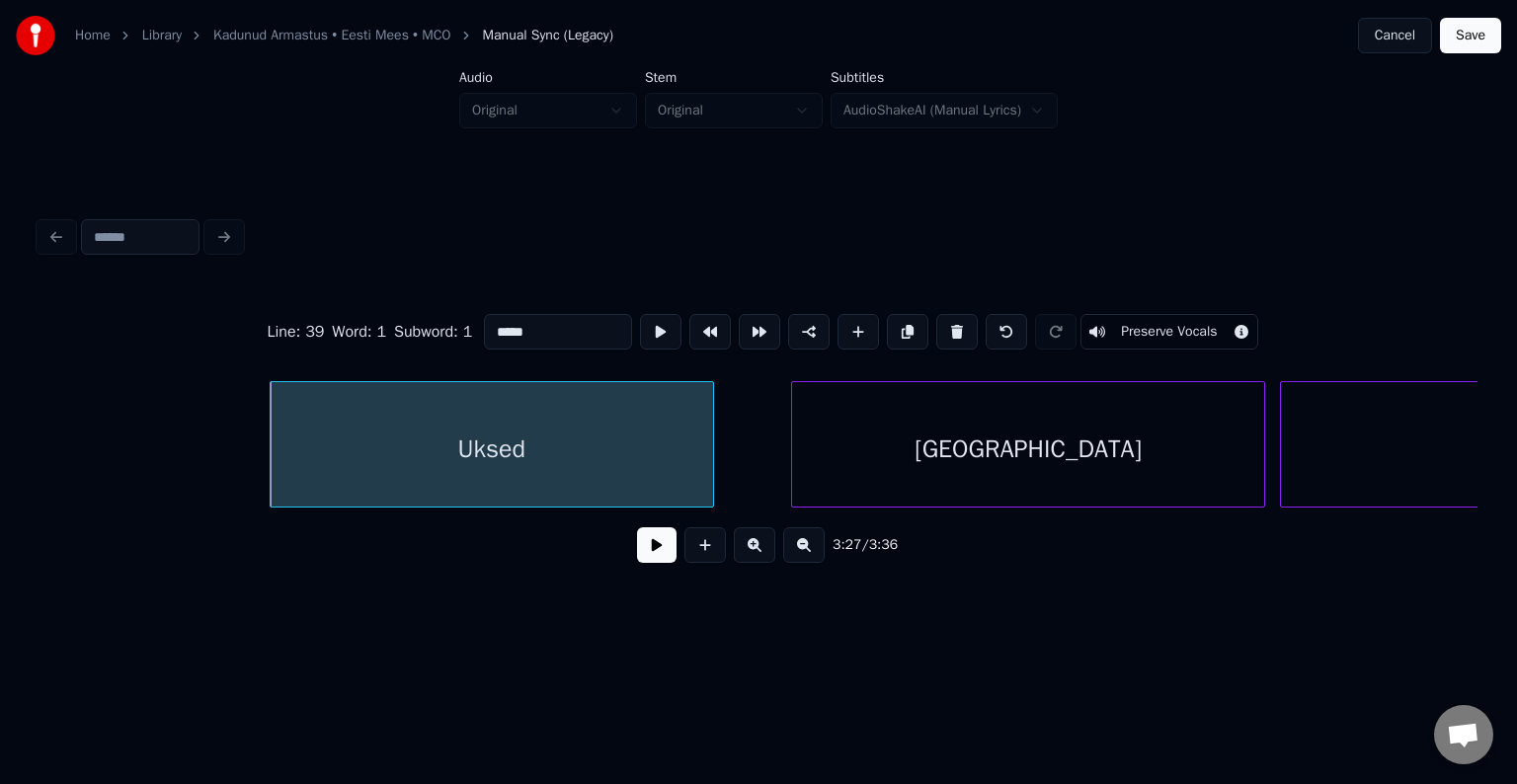 click at bounding box center [657, 545] 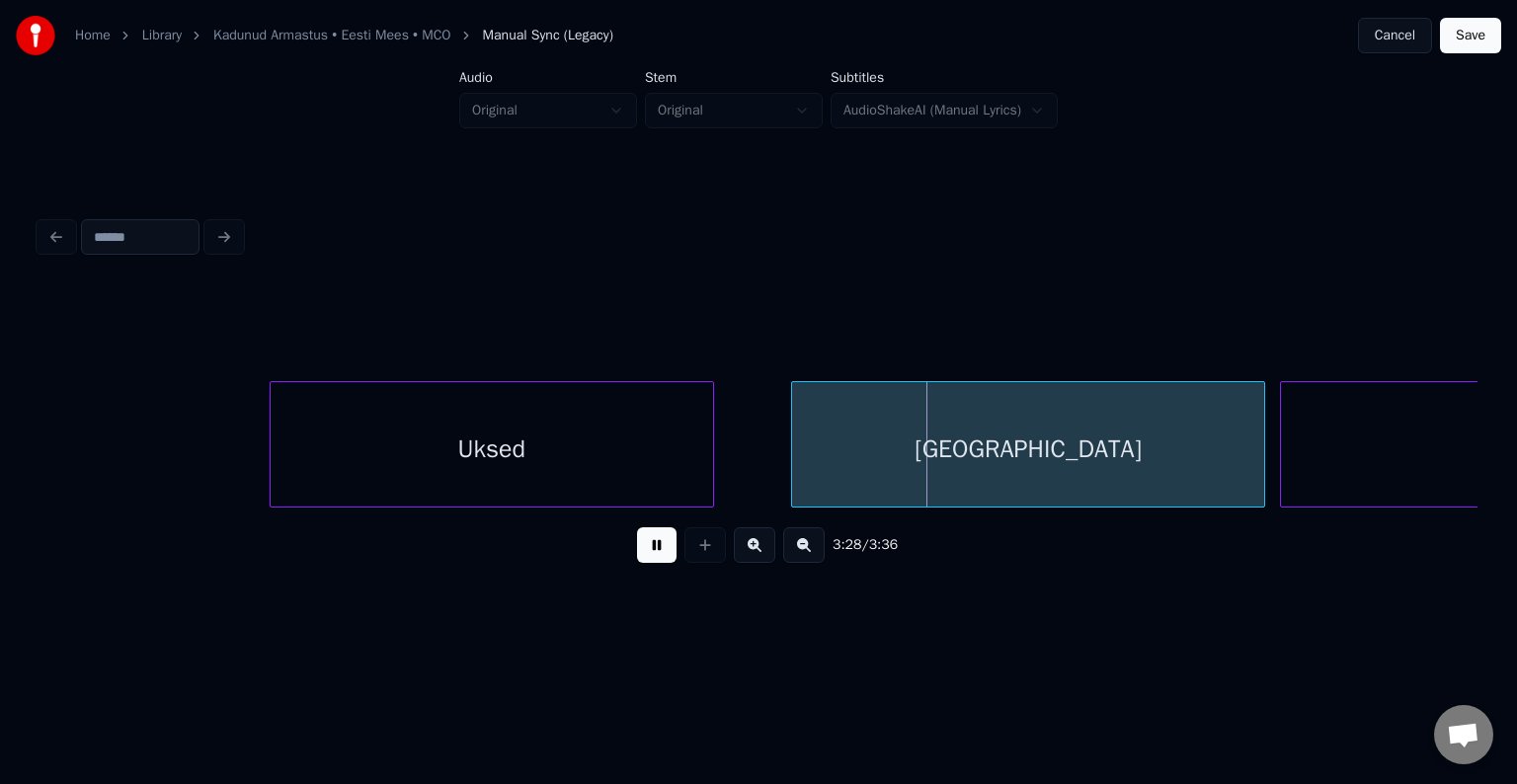 click at bounding box center (657, 545) 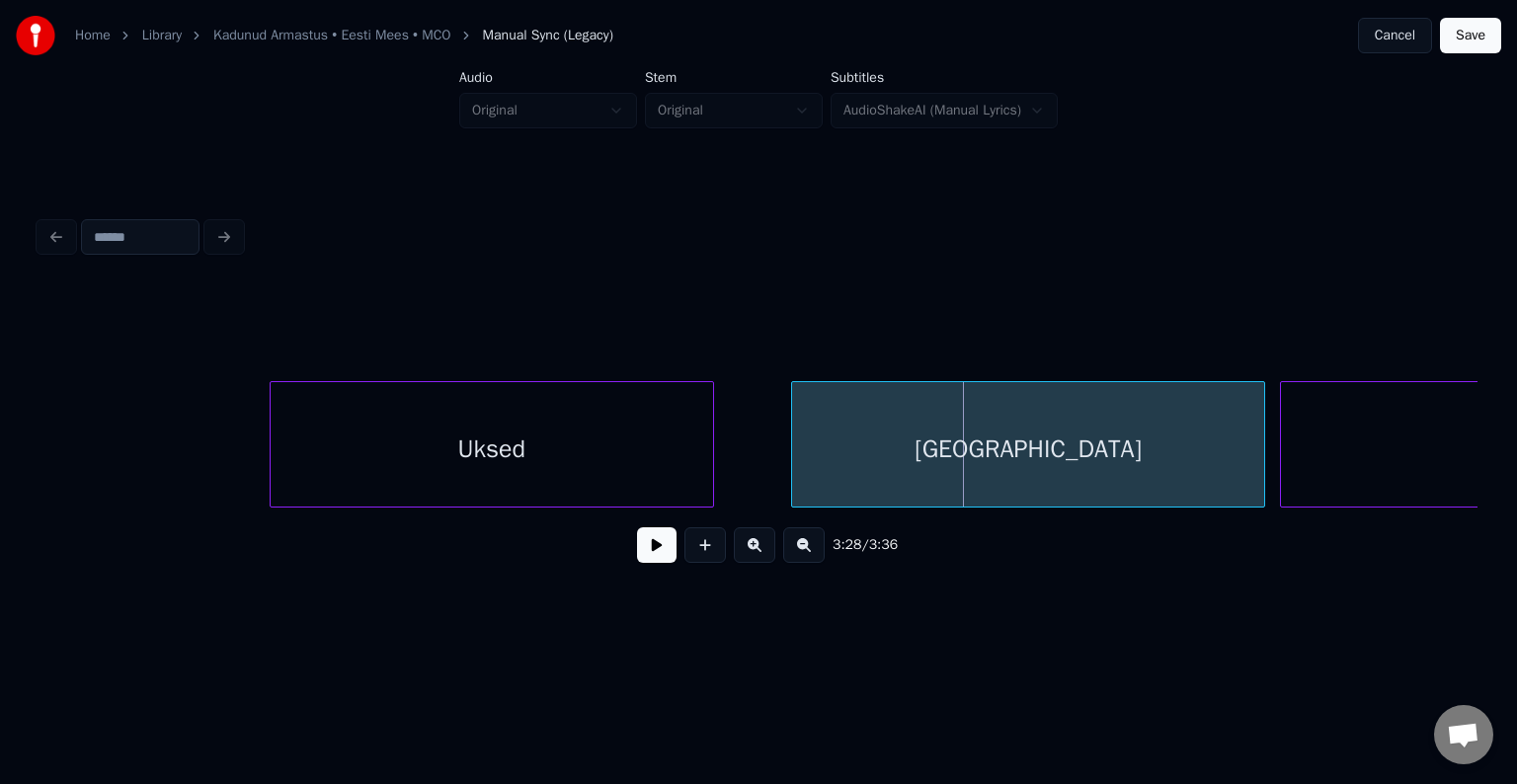 click on "Uksed" at bounding box center [492, 449] 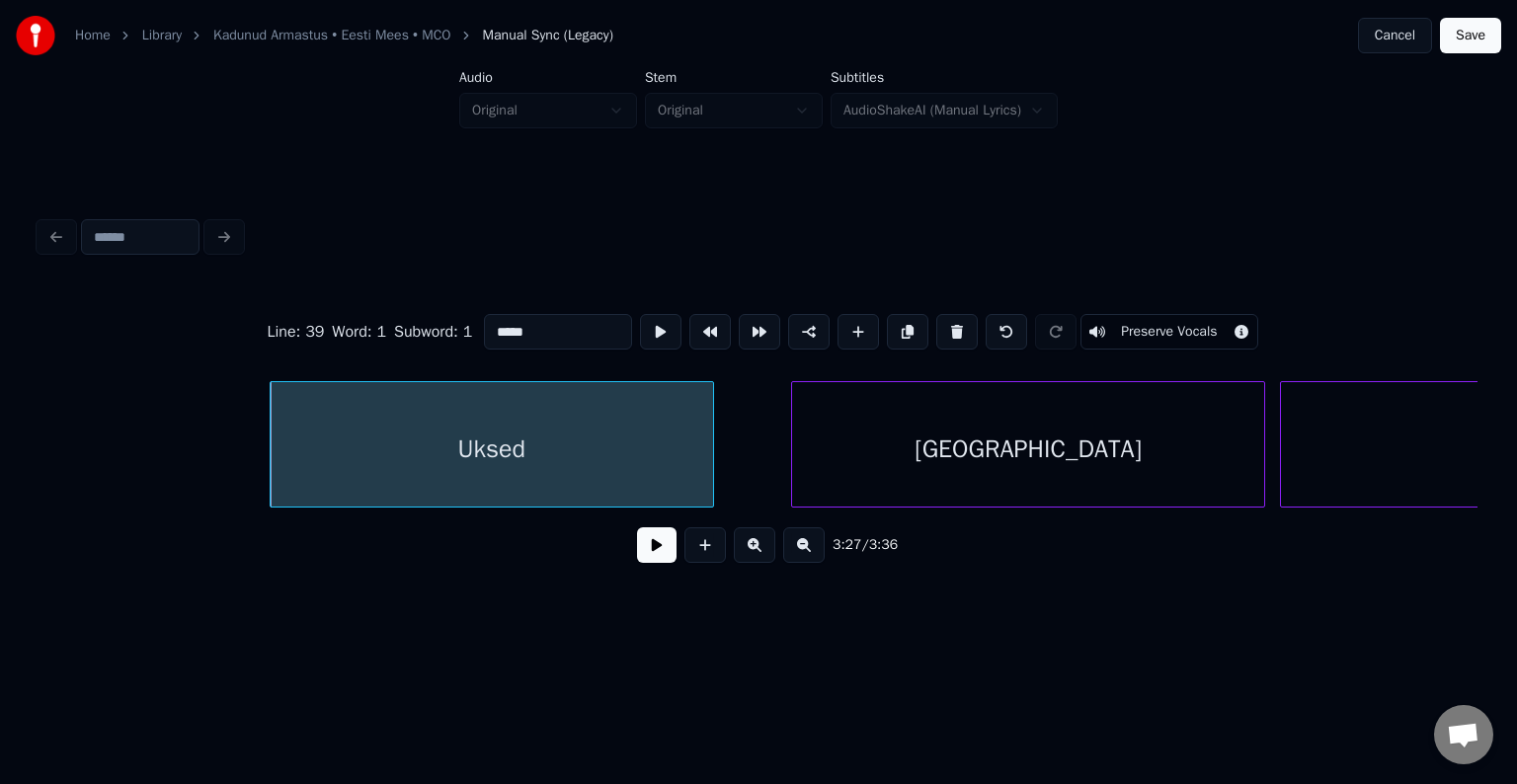 click at bounding box center [657, 545] 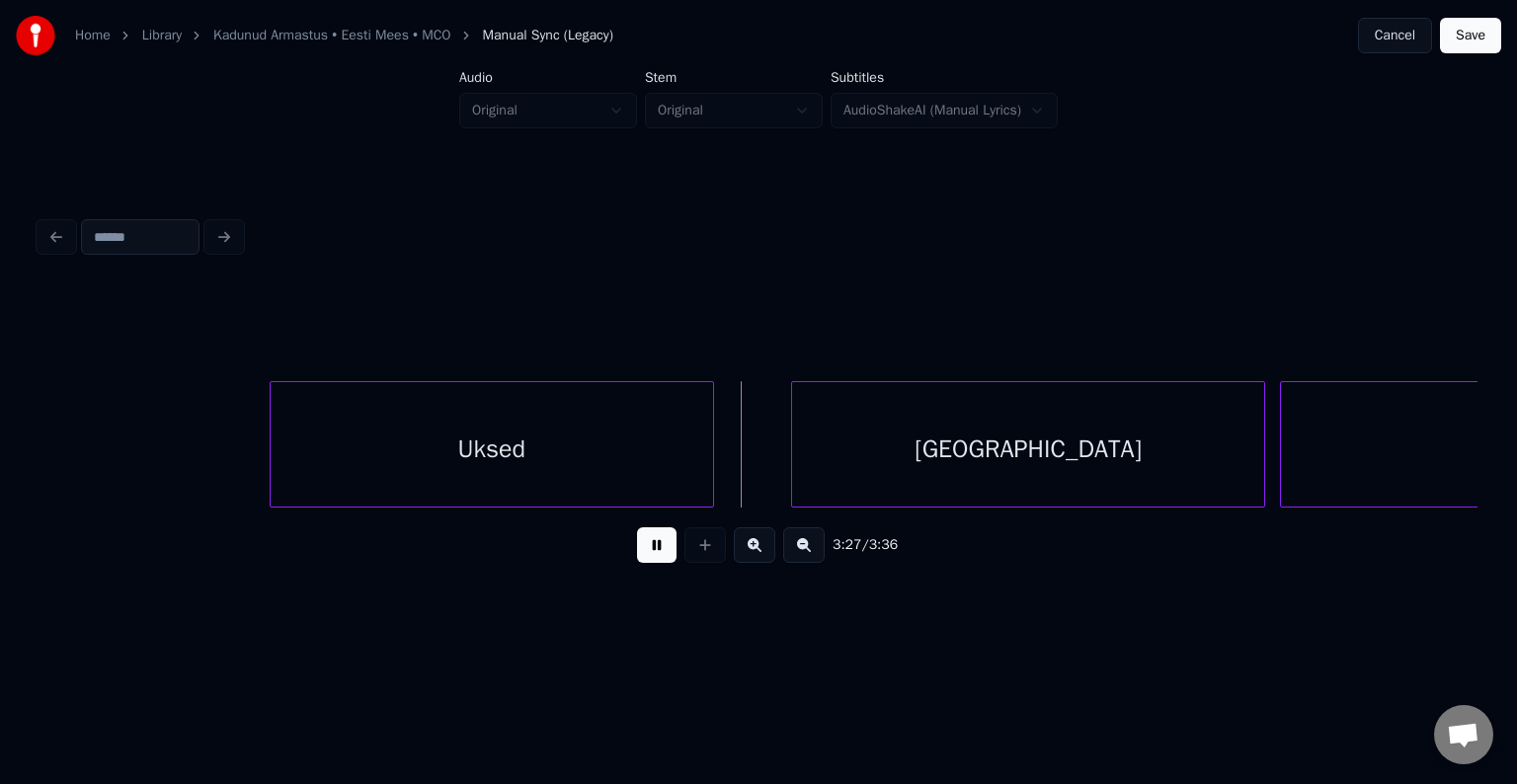 click at bounding box center (657, 545) 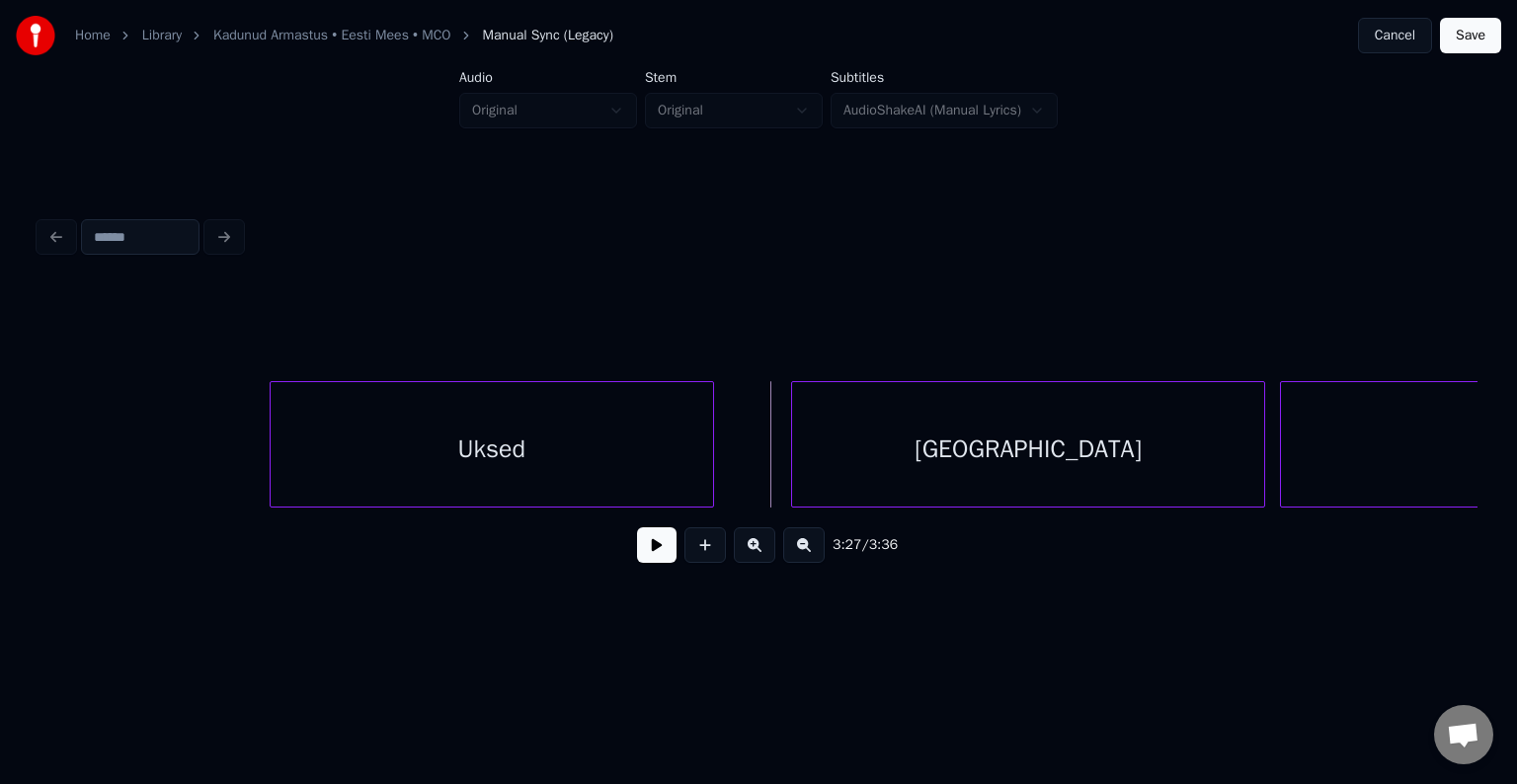 click on "Uksed [PERSON_NAME]" at bounding box center (-73296, 444) 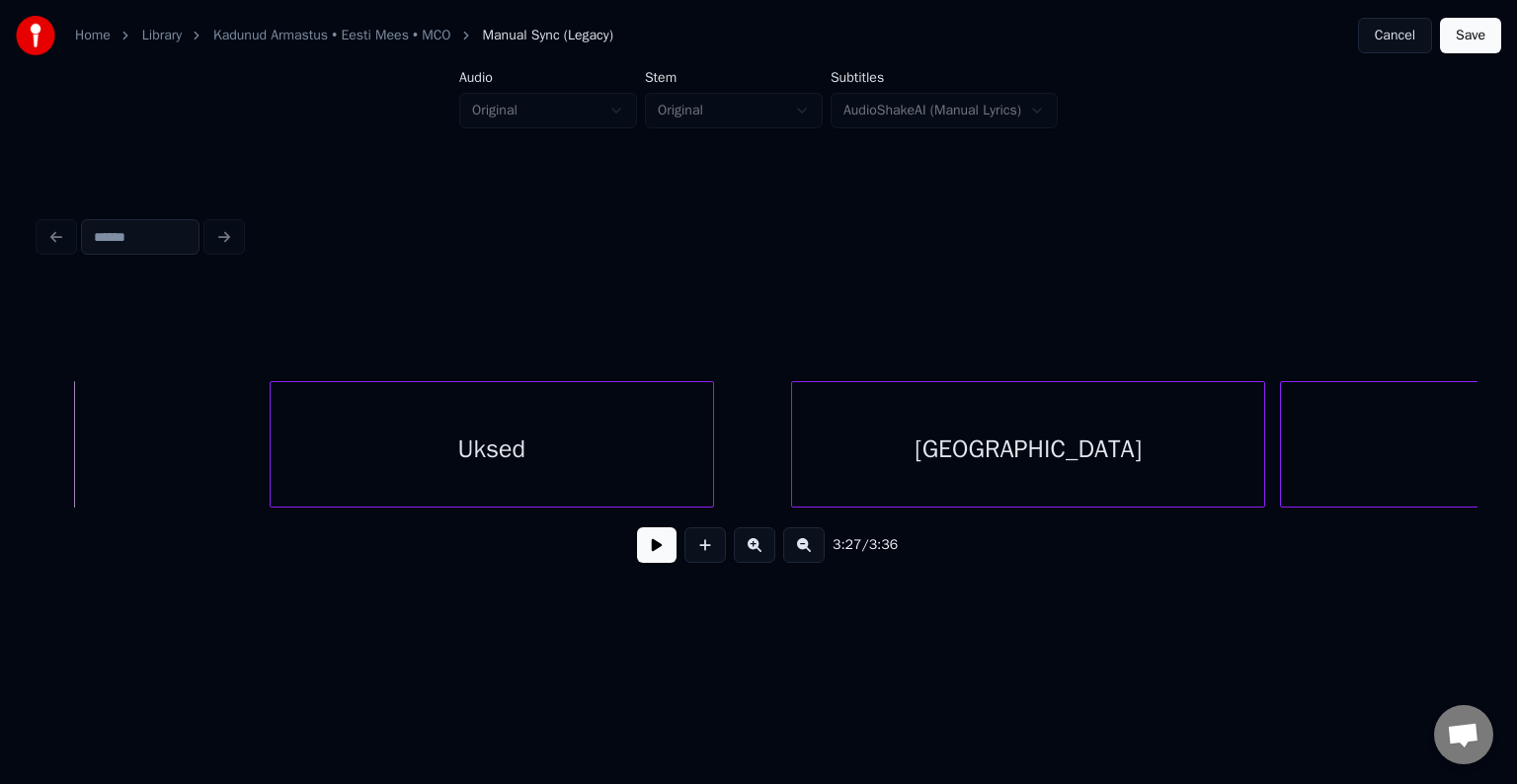 click at bounding box center [657, 545] 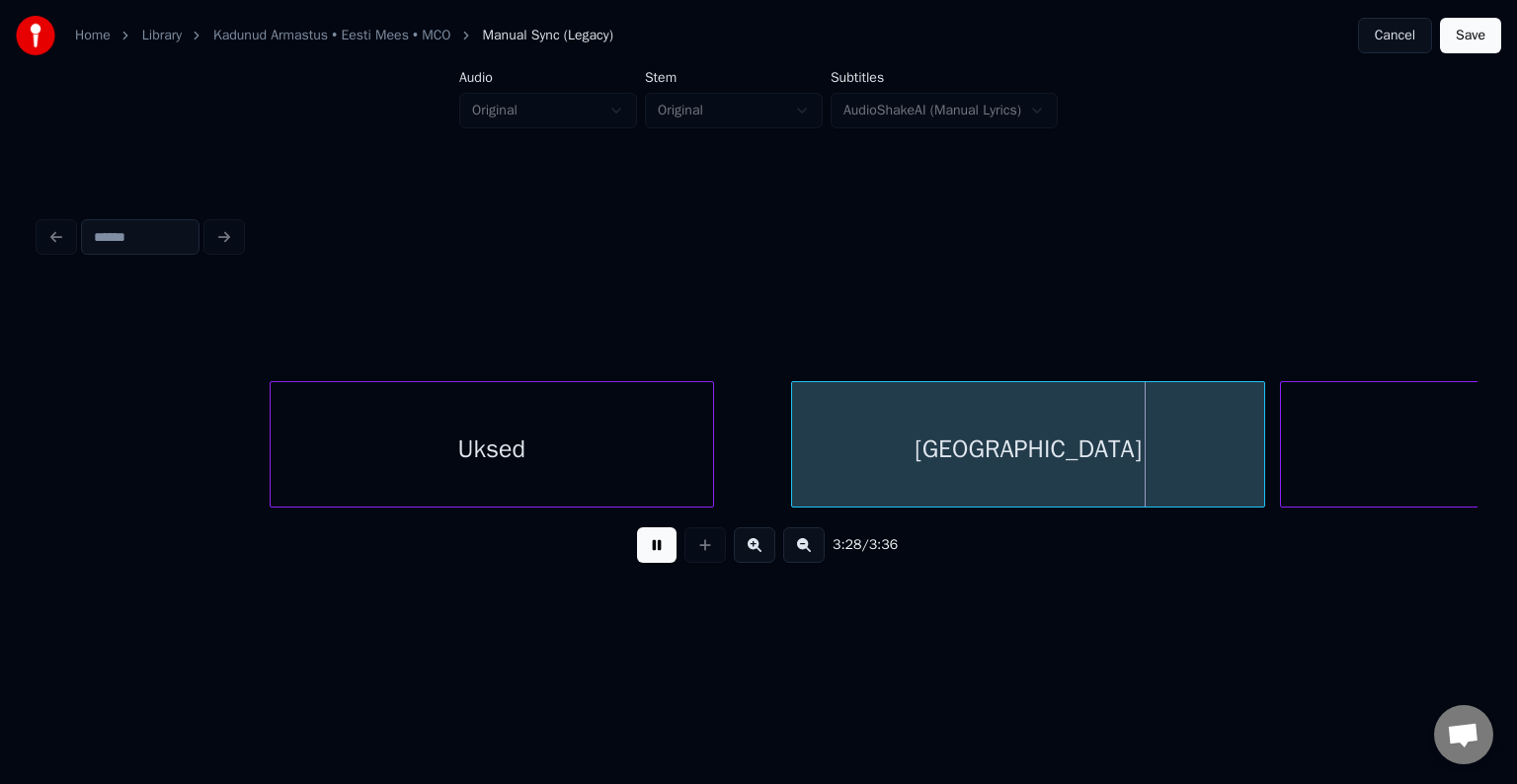 click at bounding box center (657, 545) 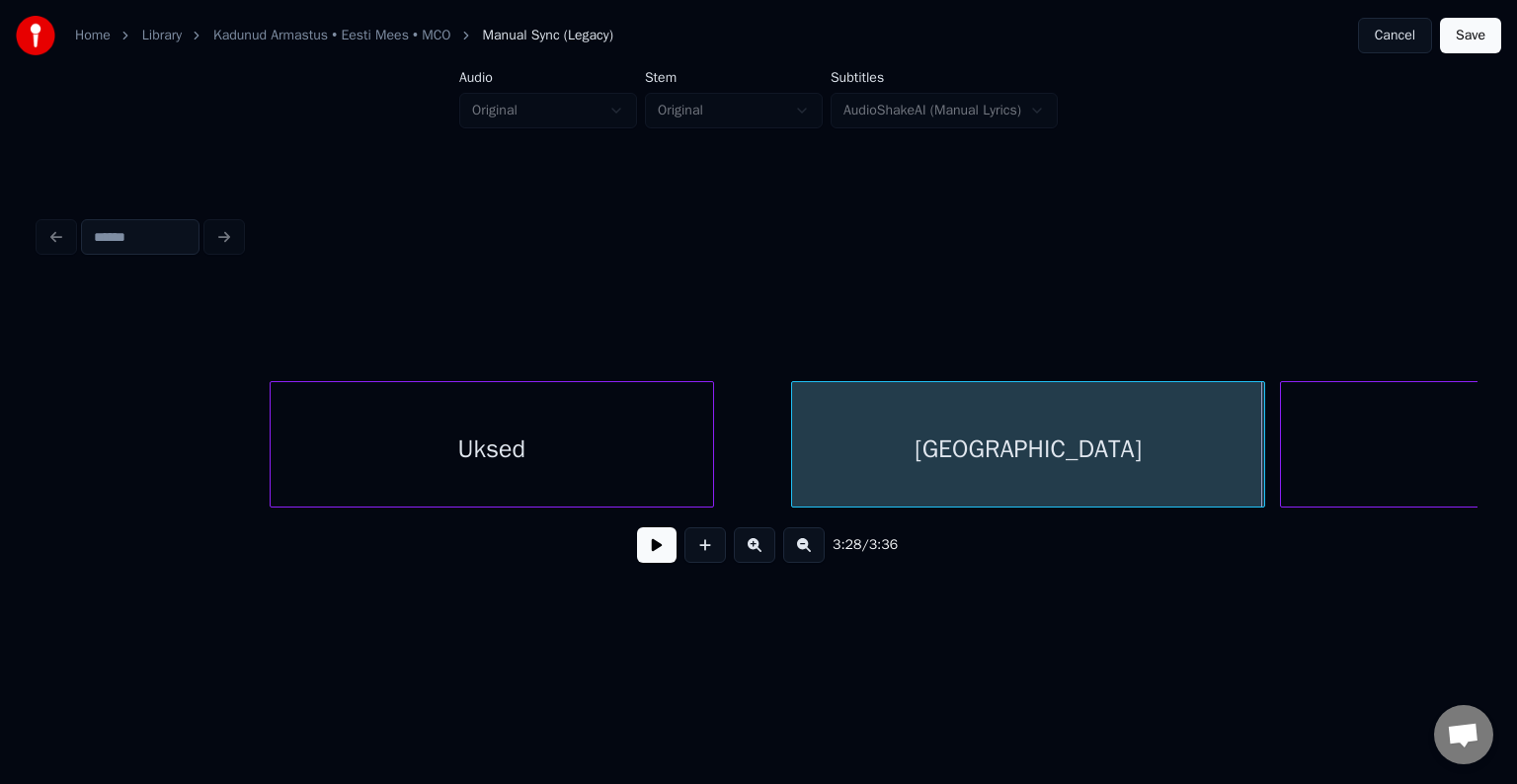 click at bounding box center (657, 545) 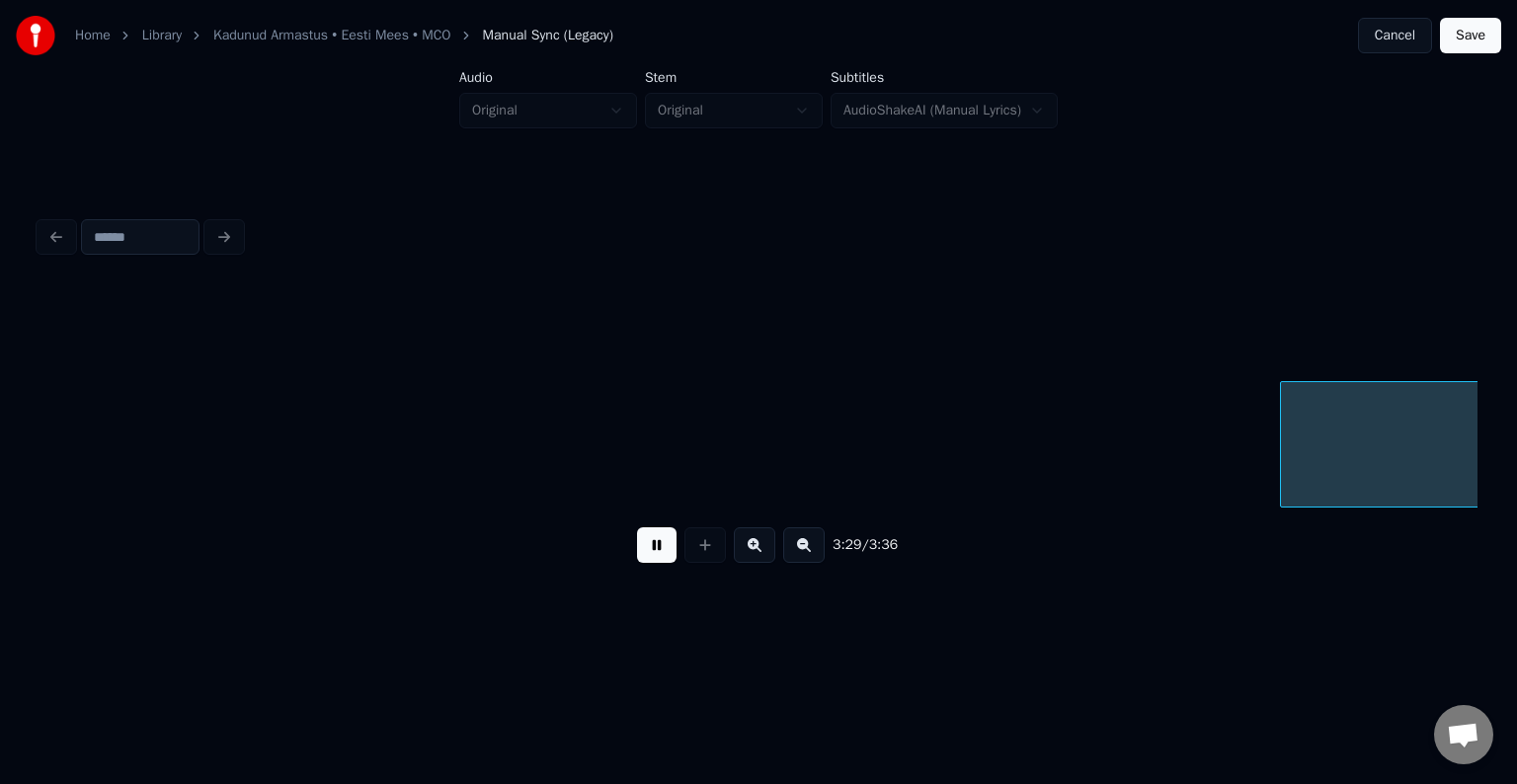 scroll, scrollTop: 0, scrollLeft: 154947, axis: horizontal 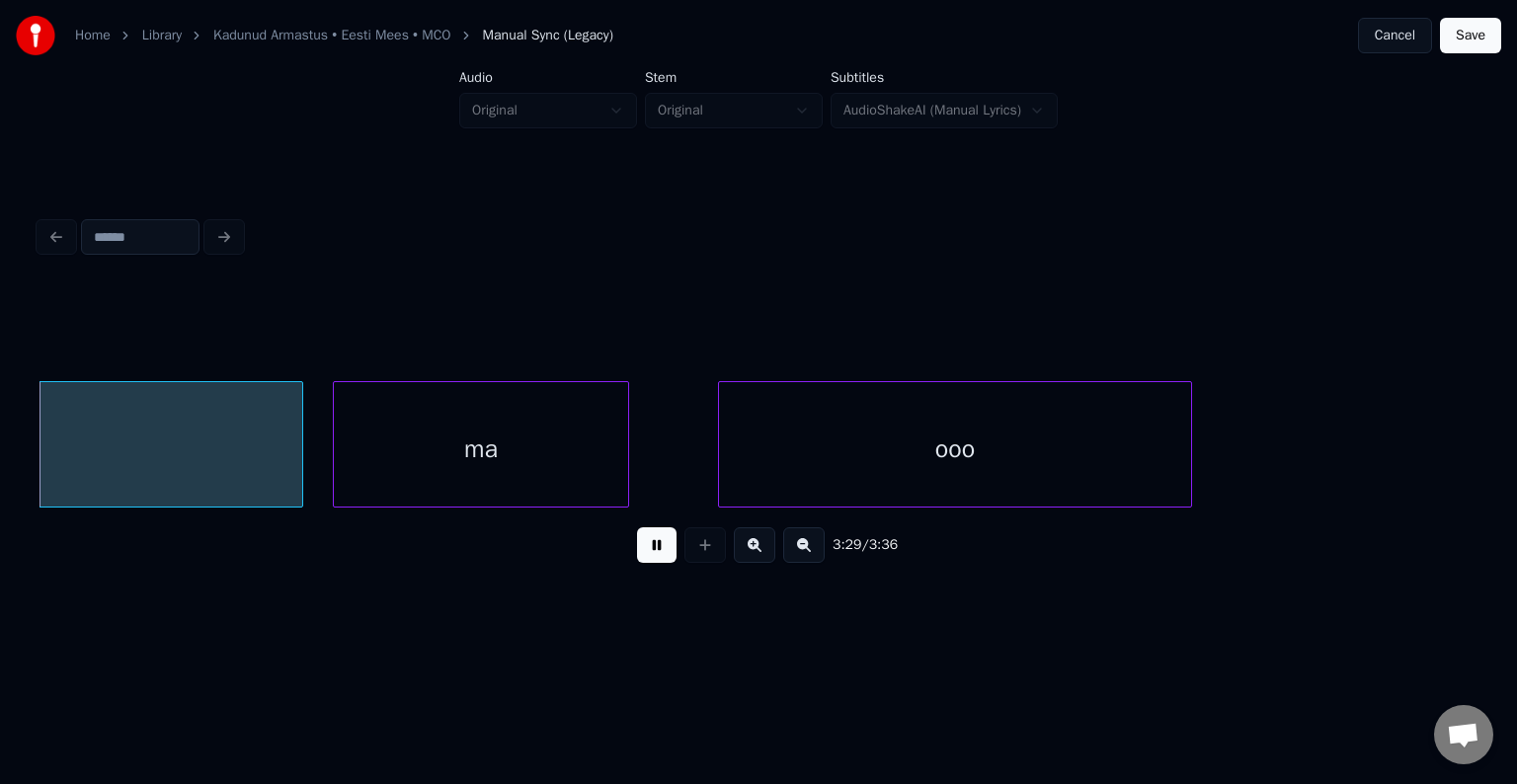 click at bounding box center [657, 545] 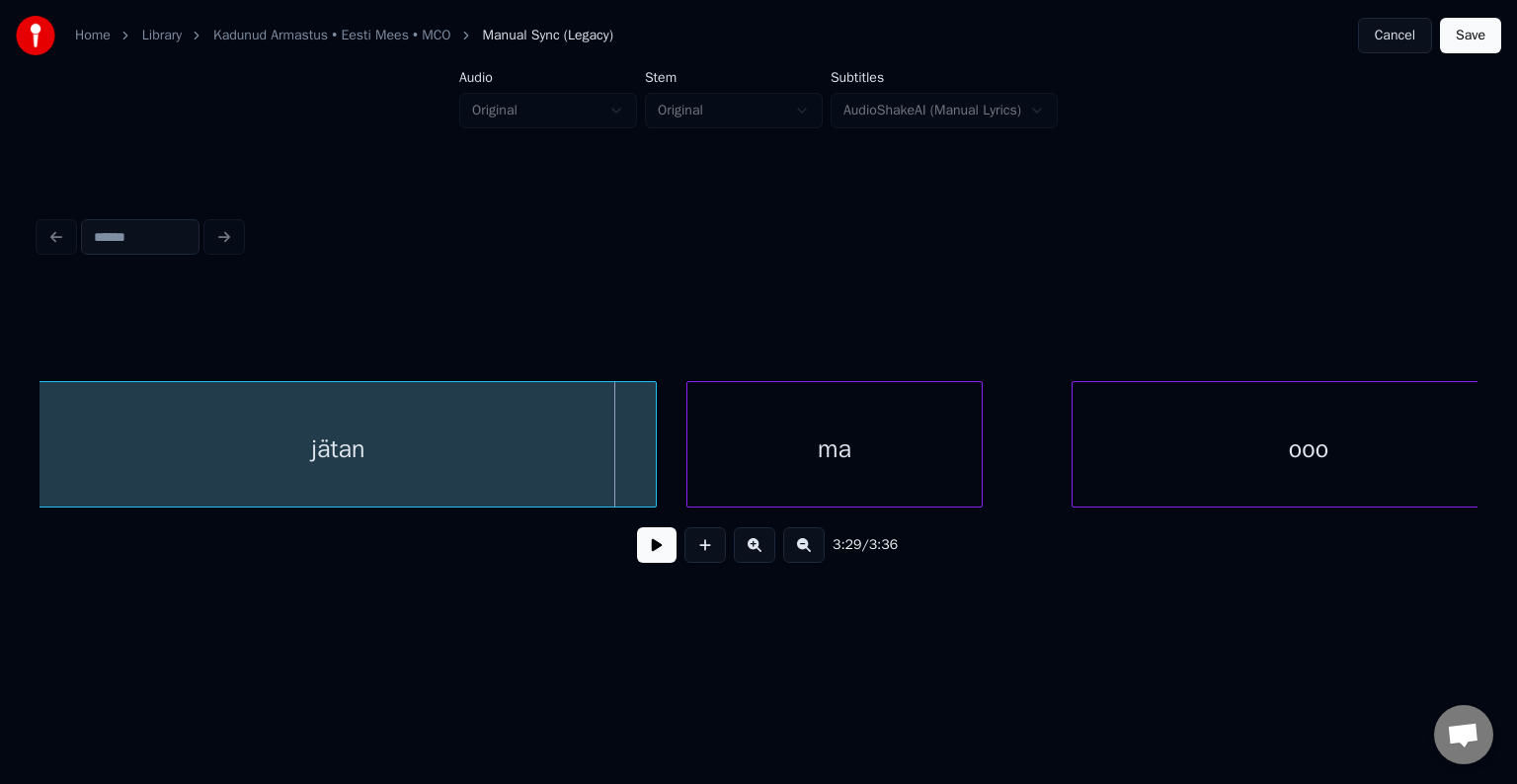 scroll, scrollTop: 0, scrollLeft: 154592, axis: horizontal 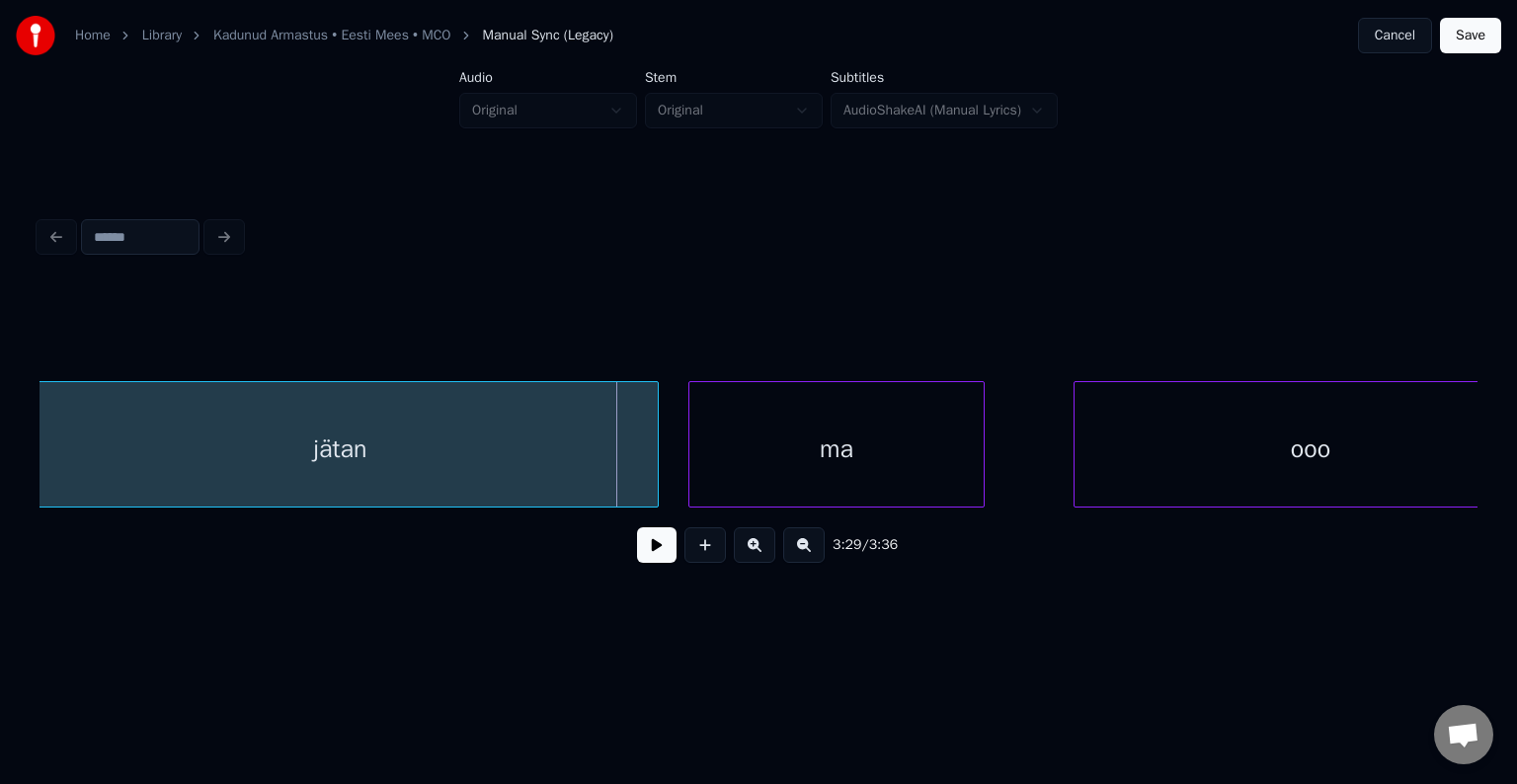 click on "jätan" at bounding box center [340, 449] 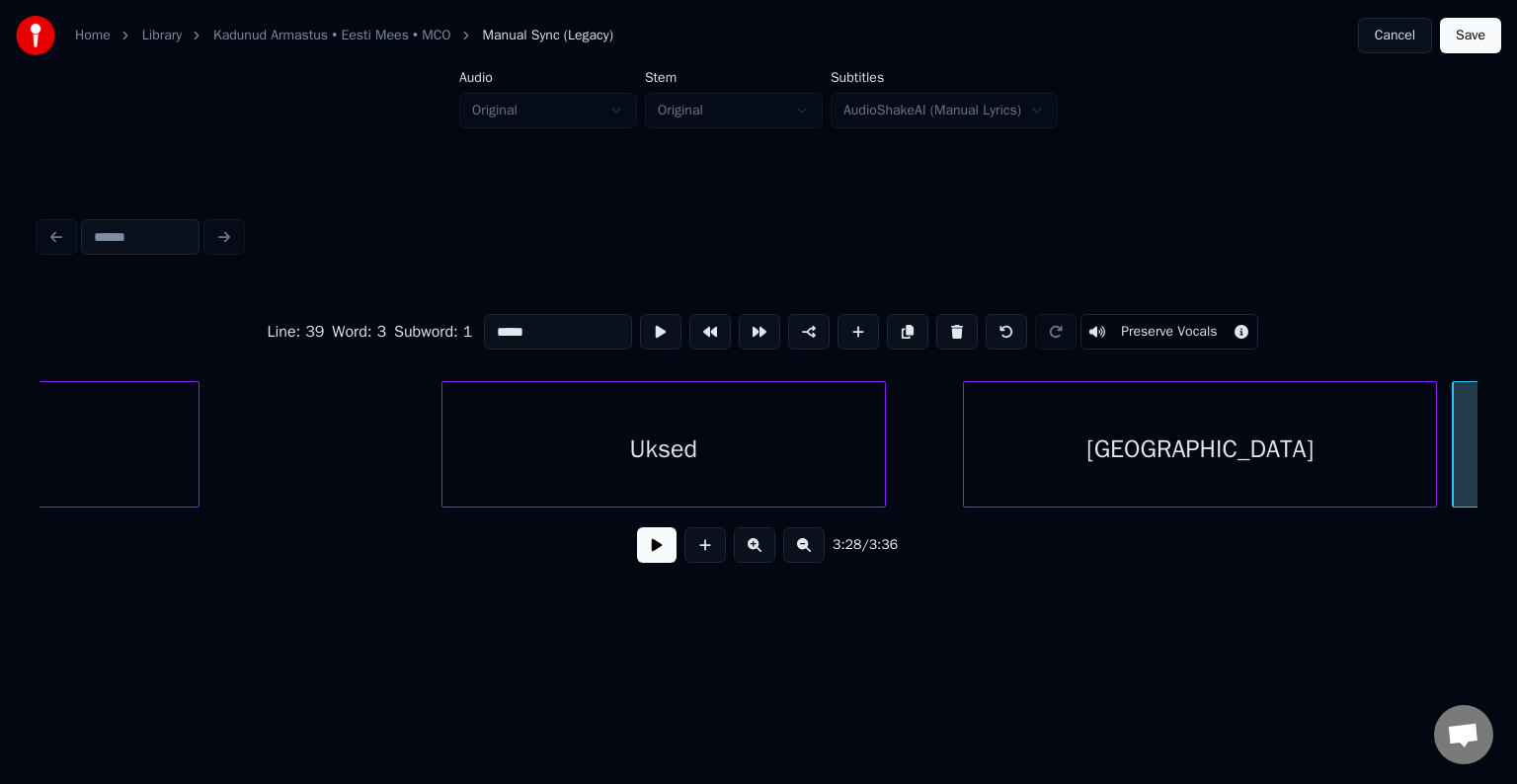scroll, scrollTop: 0, scrollLeft: 153112, axis: horizontal 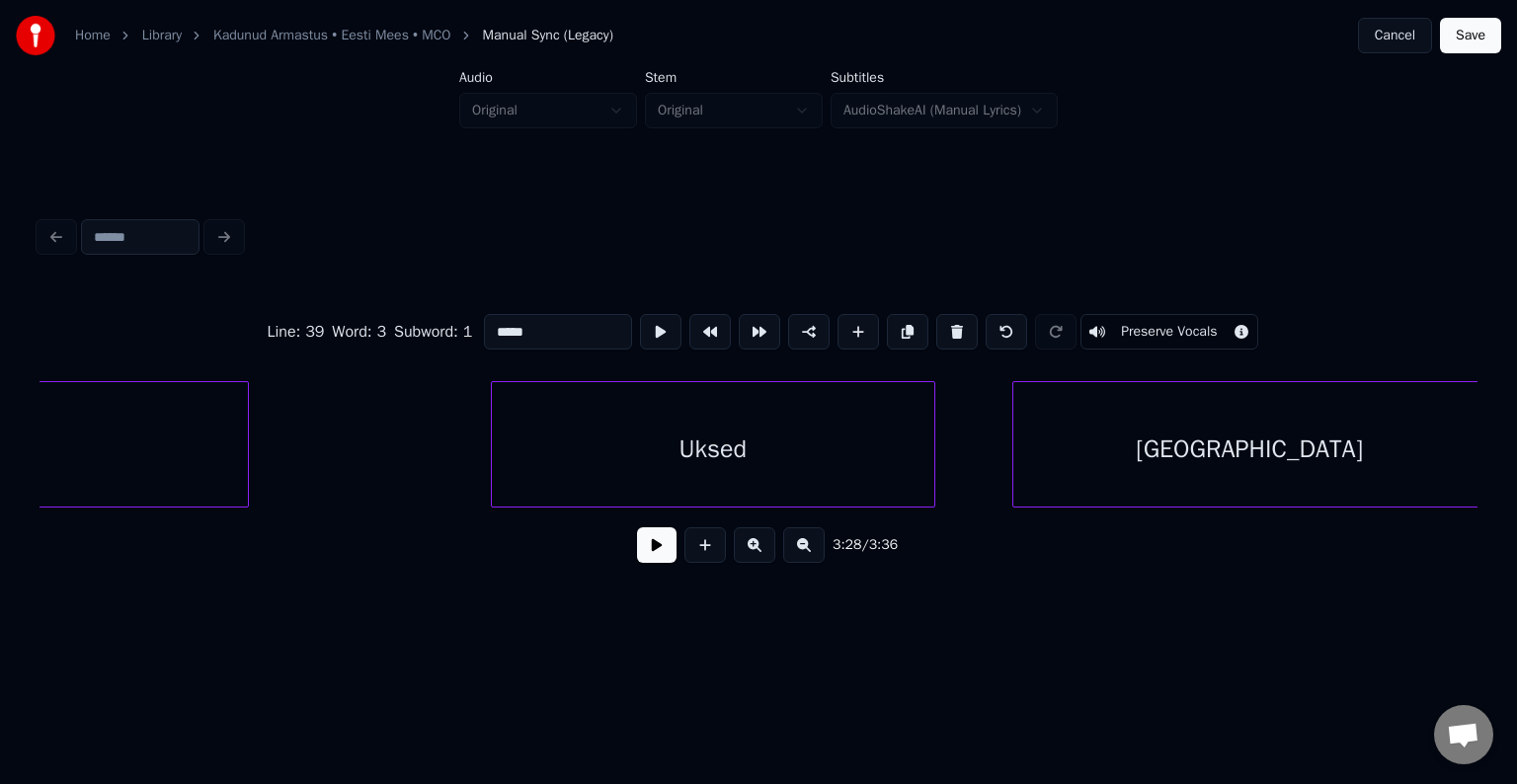 click on "Uksed" at bounding box center (713, 449) 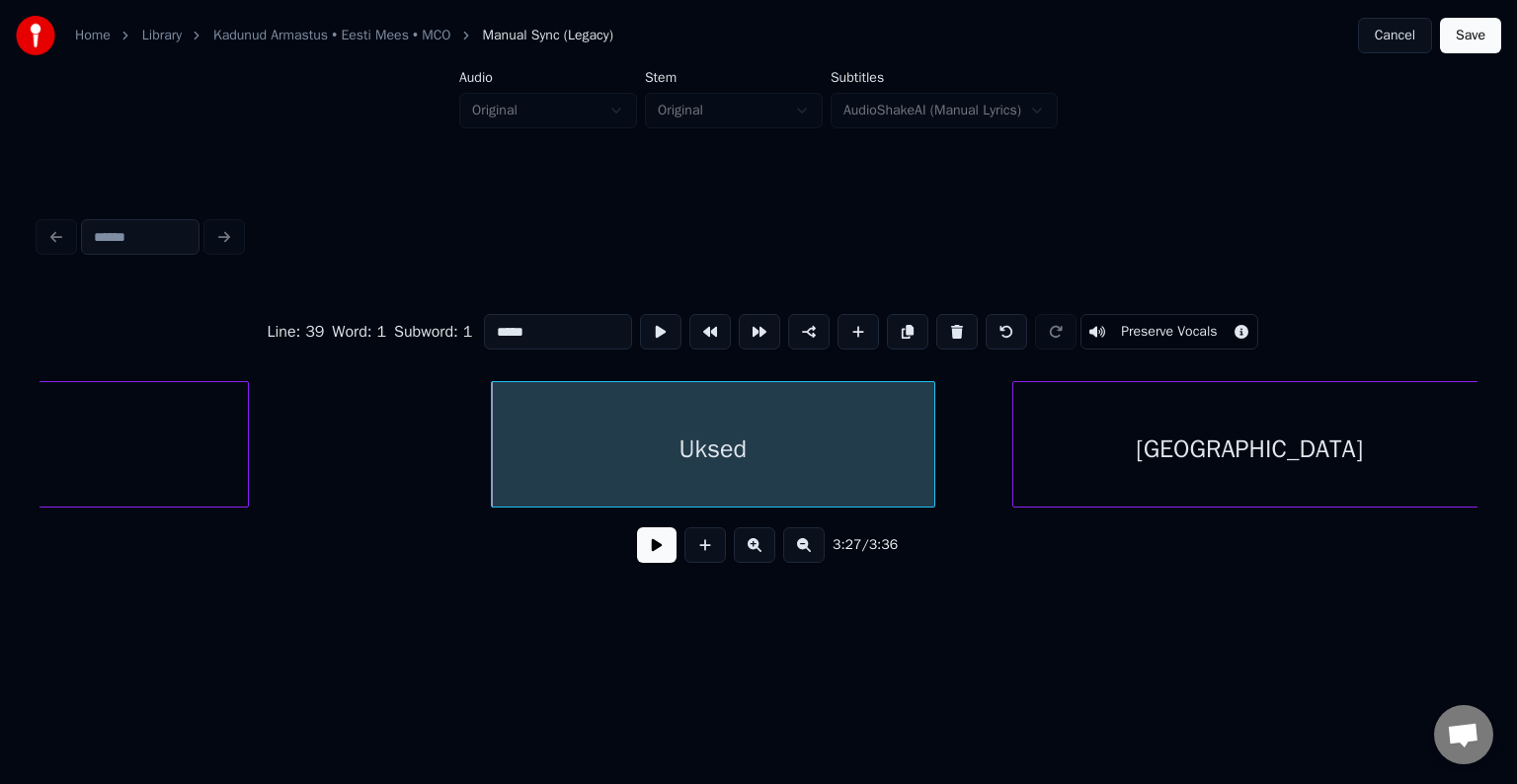 click at bounding box center (657, 545) 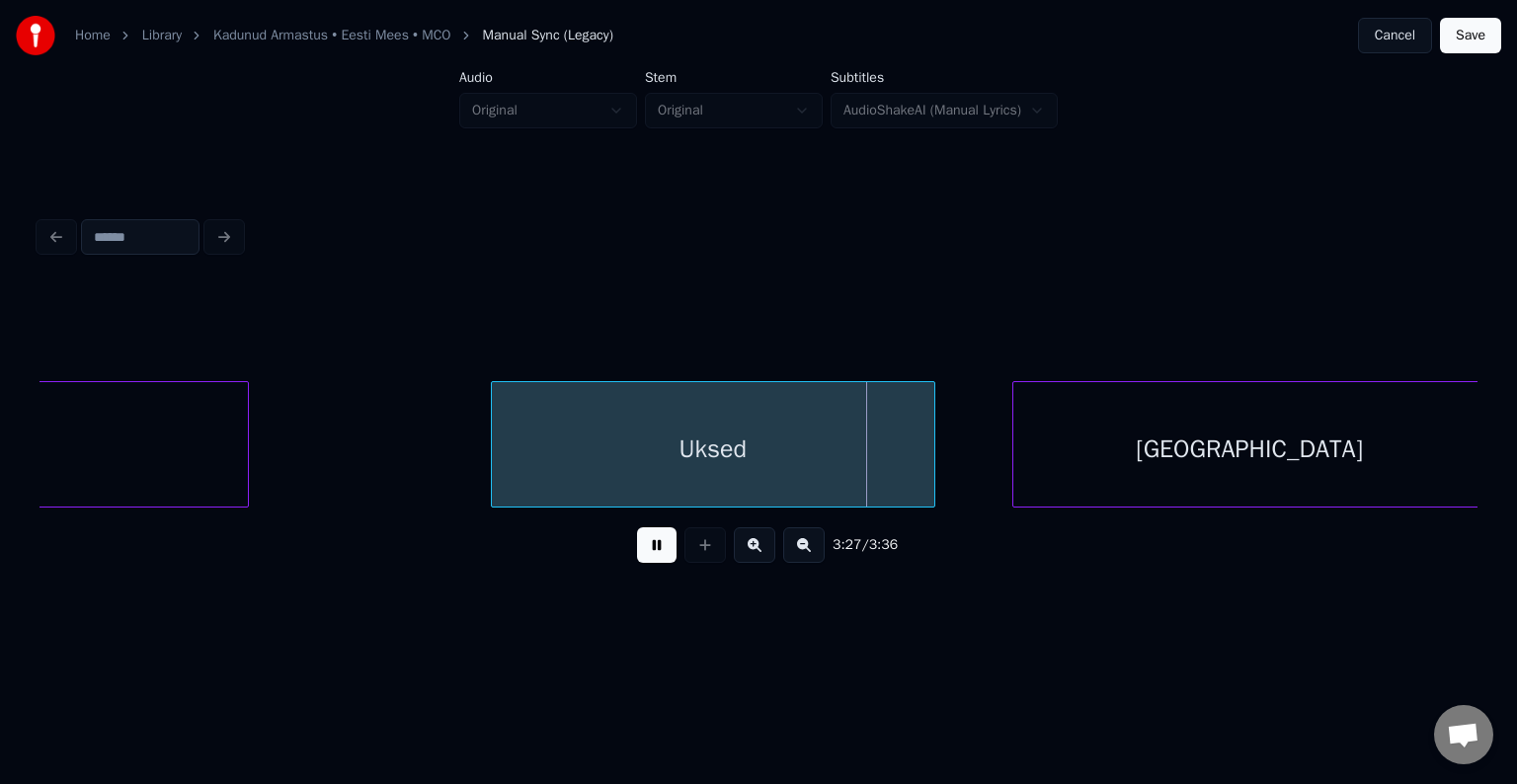 click at bounding box center [657, 545] 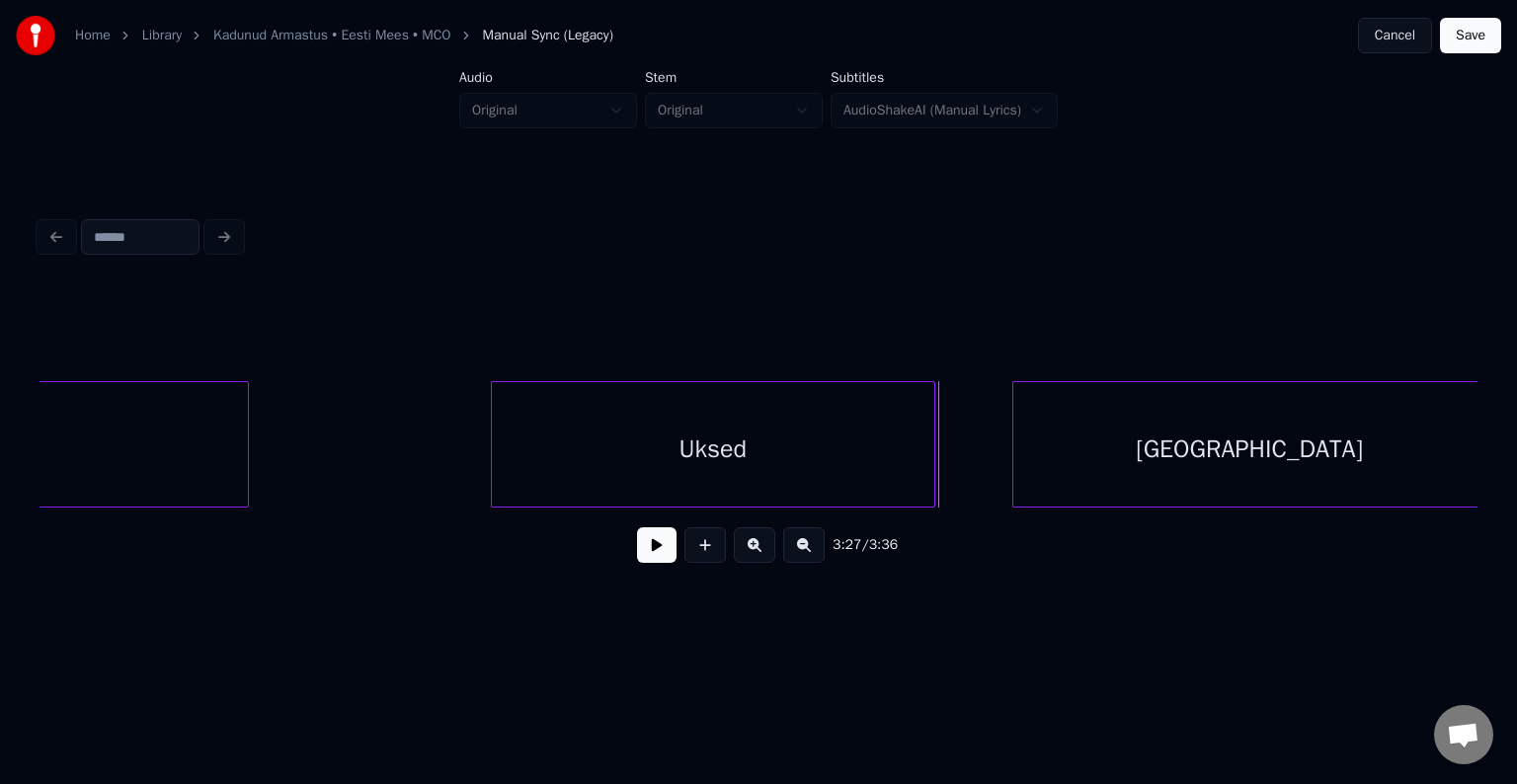 click on "Uksed" at bounding box center [713, 449] 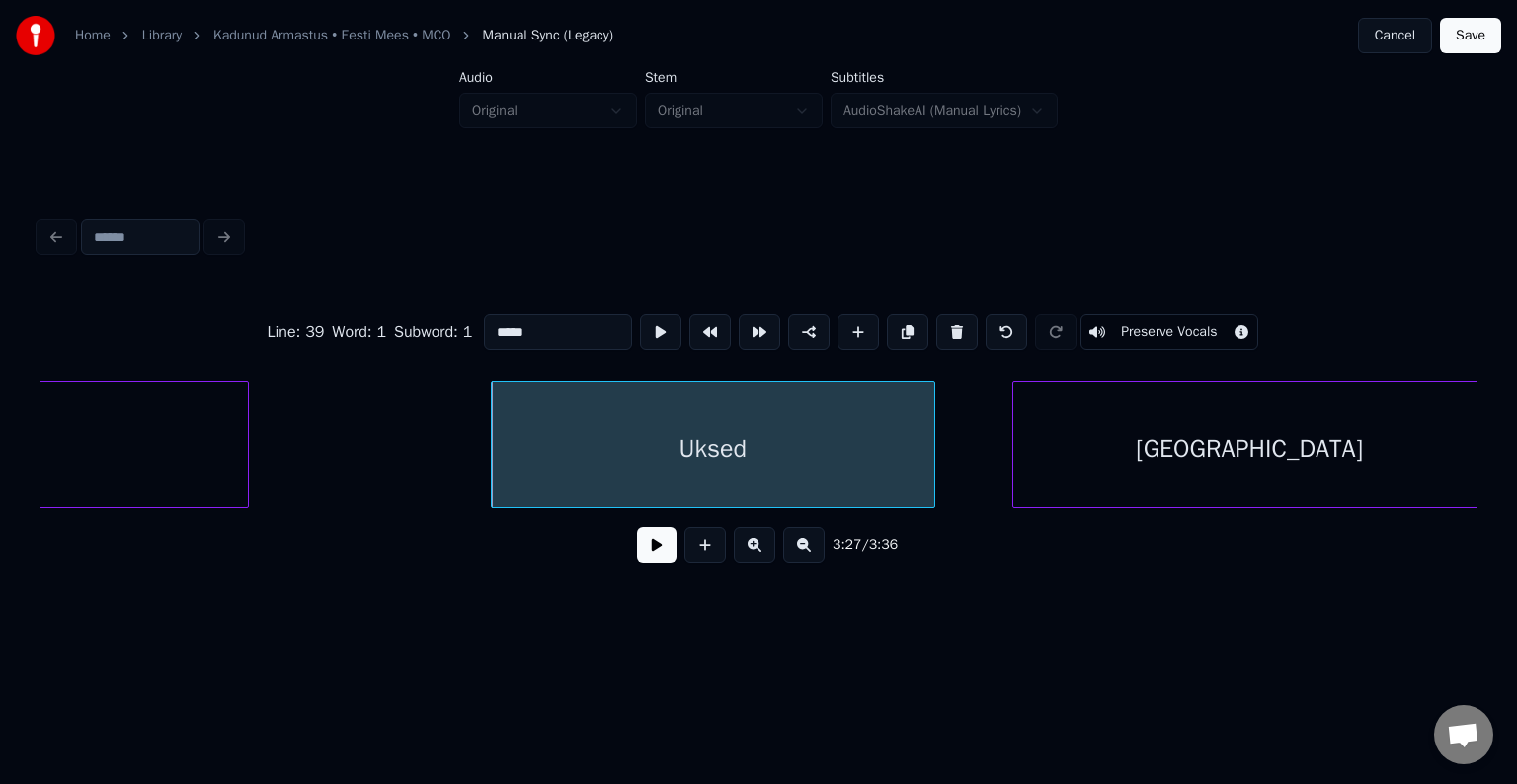 click at bounding box center (495, 444) 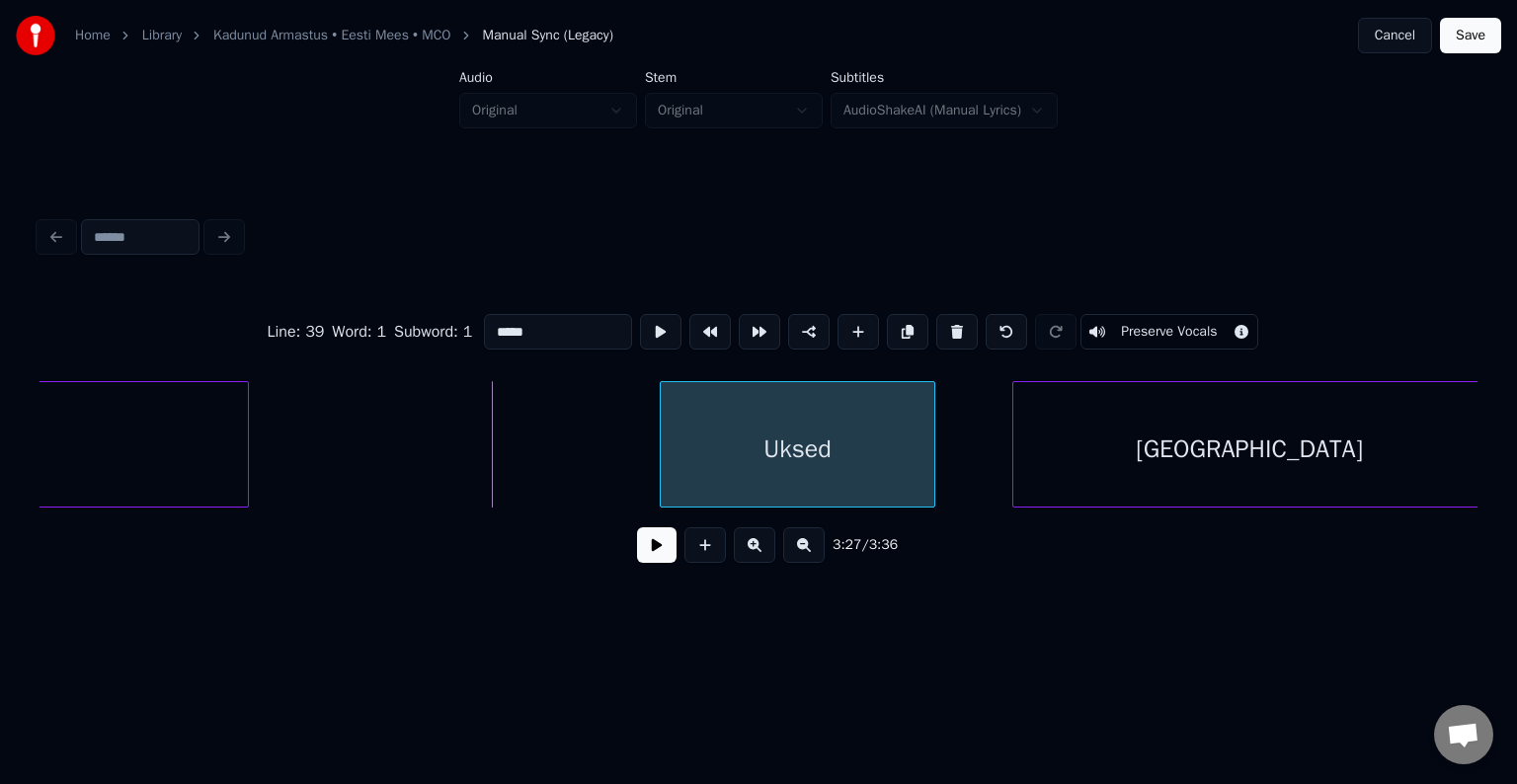click at bounding box center (664, 444) 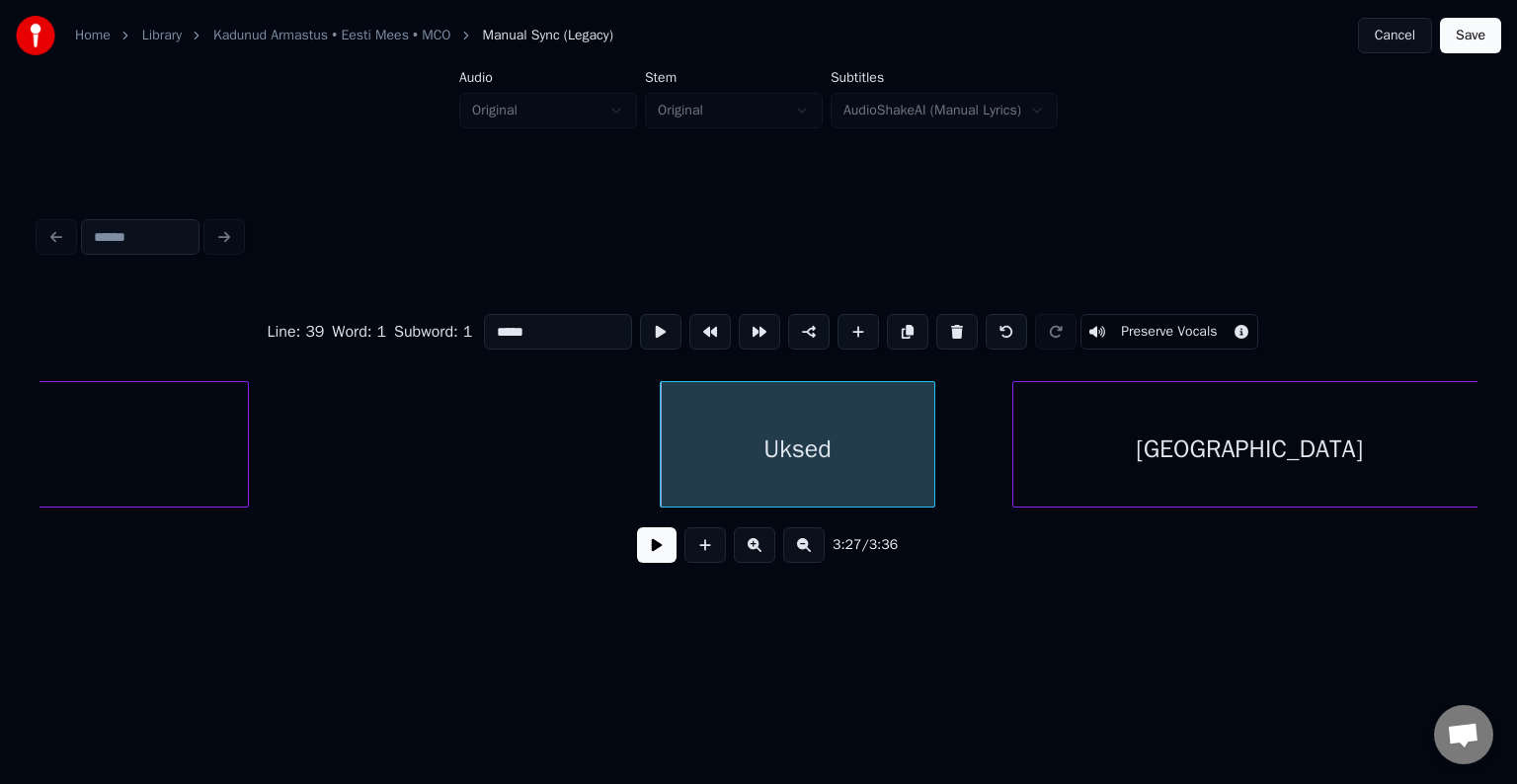 click on "[PERSON_NAME] Uksed taas" at bounding box center [-73075, 444] 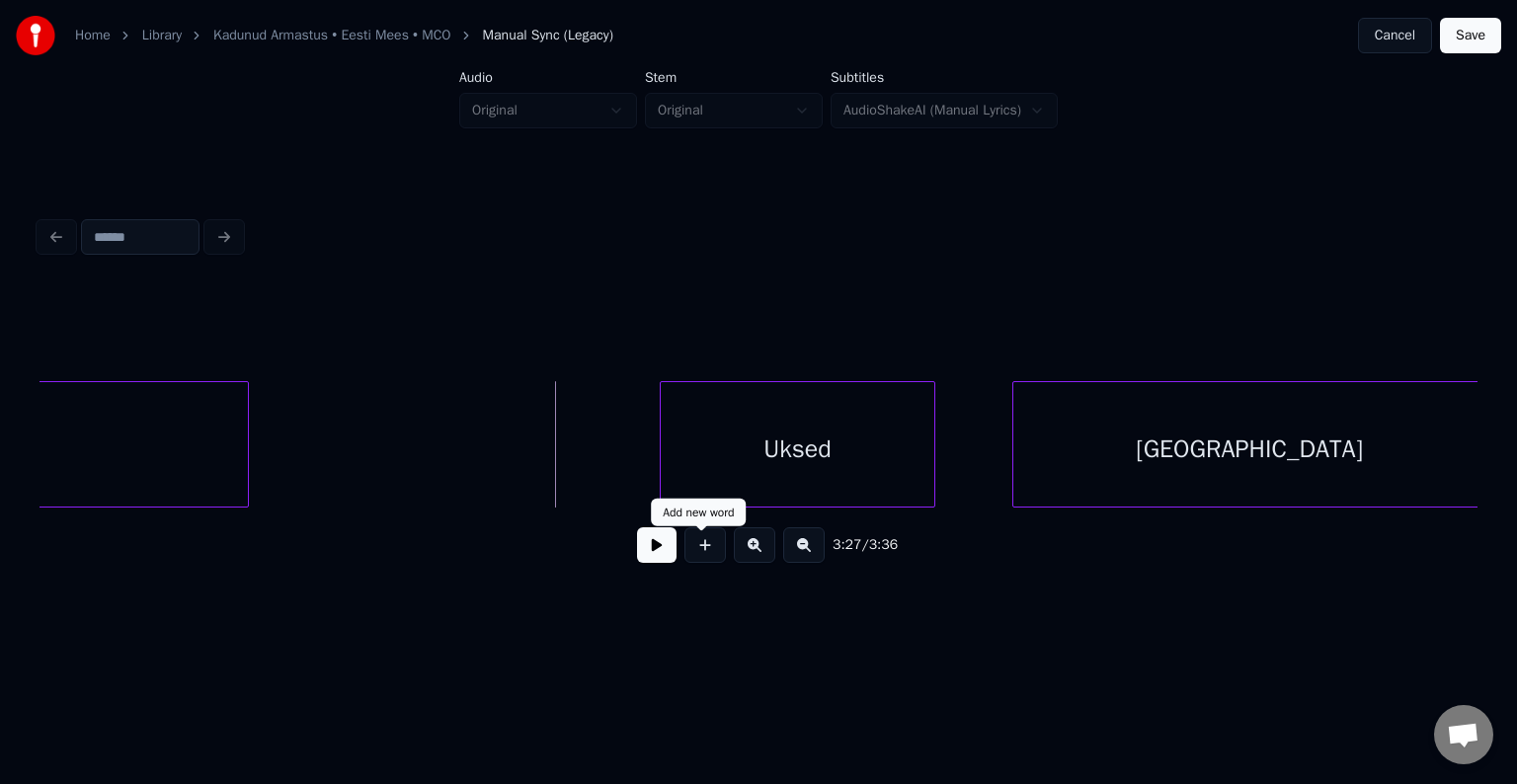 click at bounding box center [705, 545] 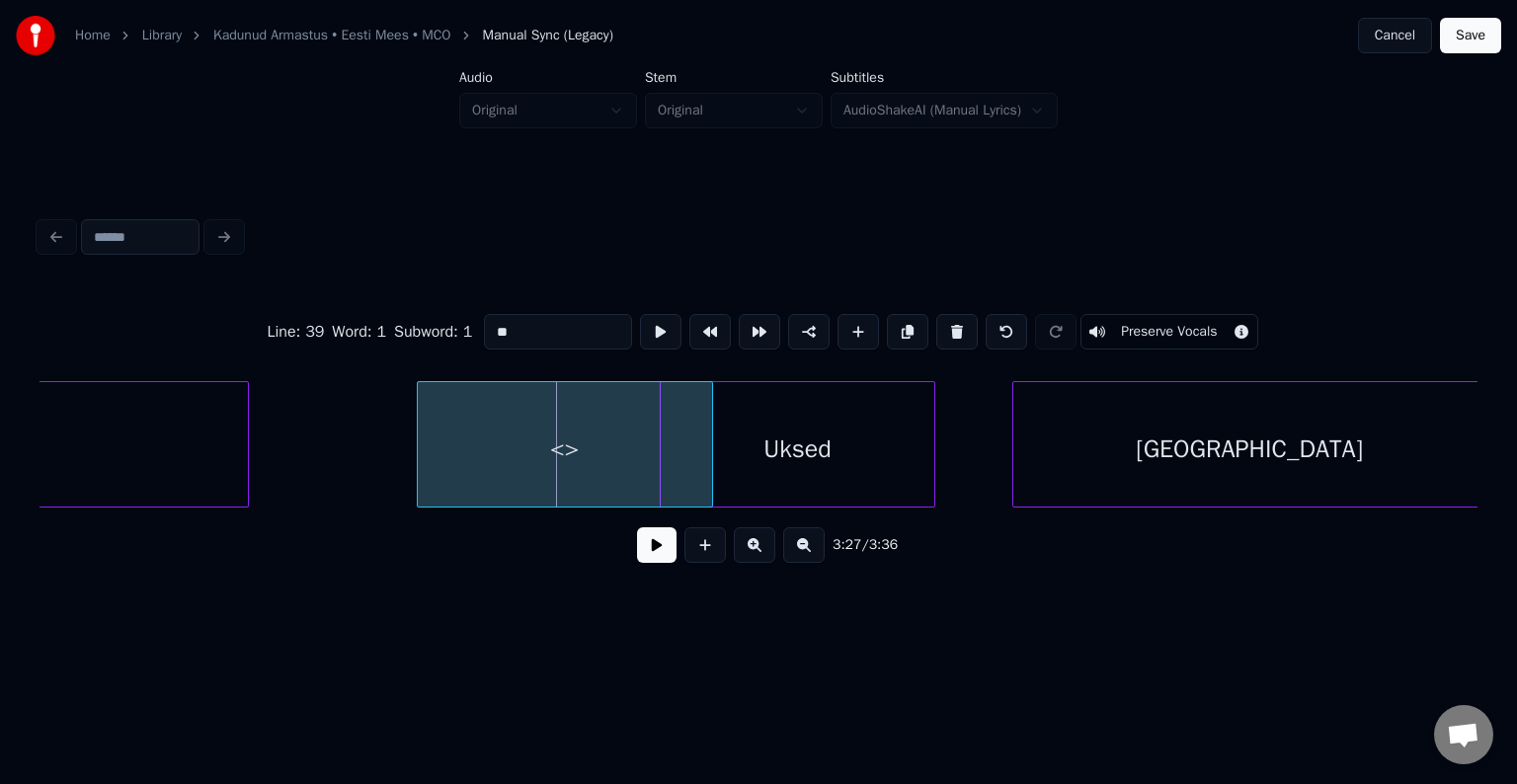 click on "<>" at bounding box center [565, 449] 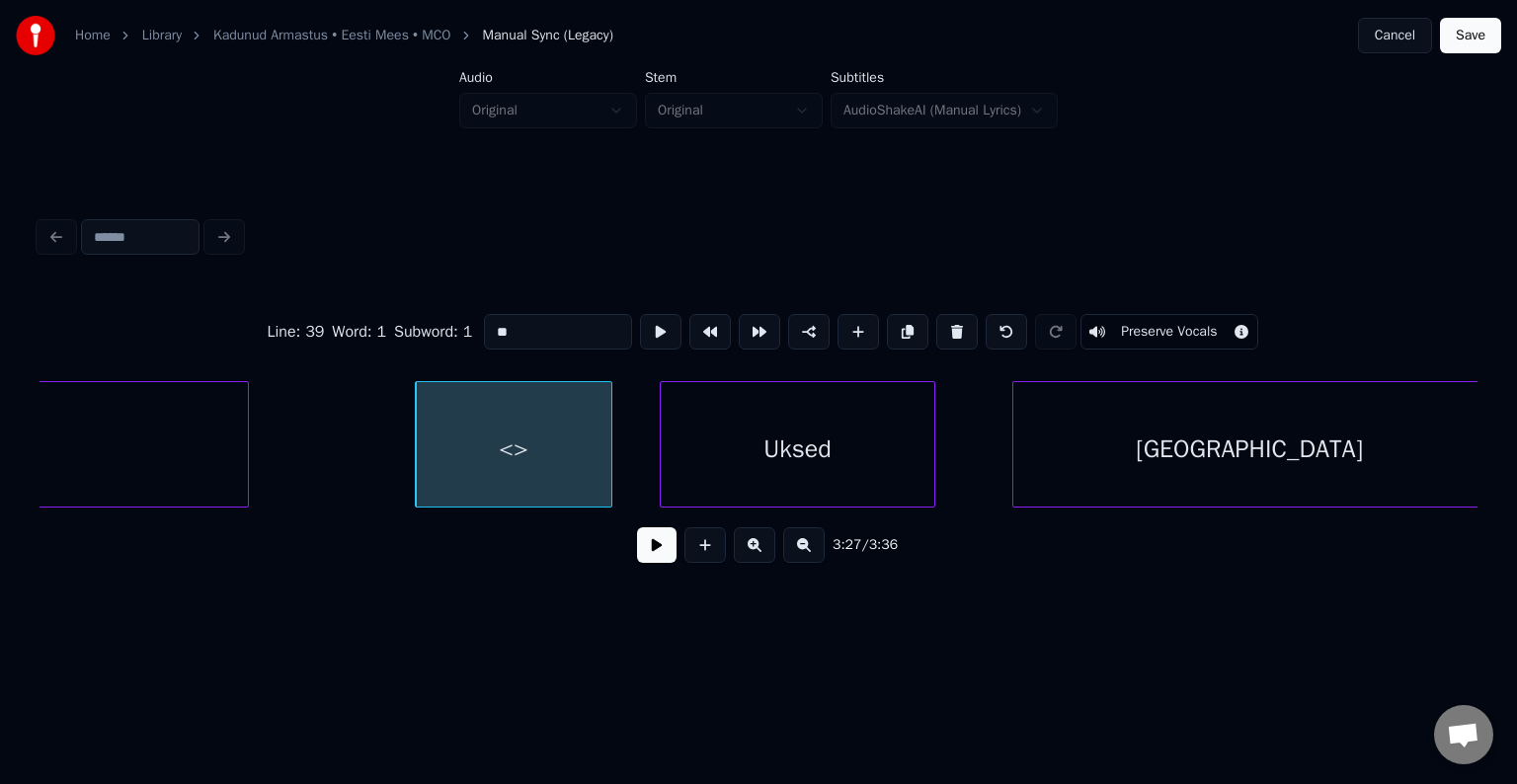 click at bounding box center (608, 444) 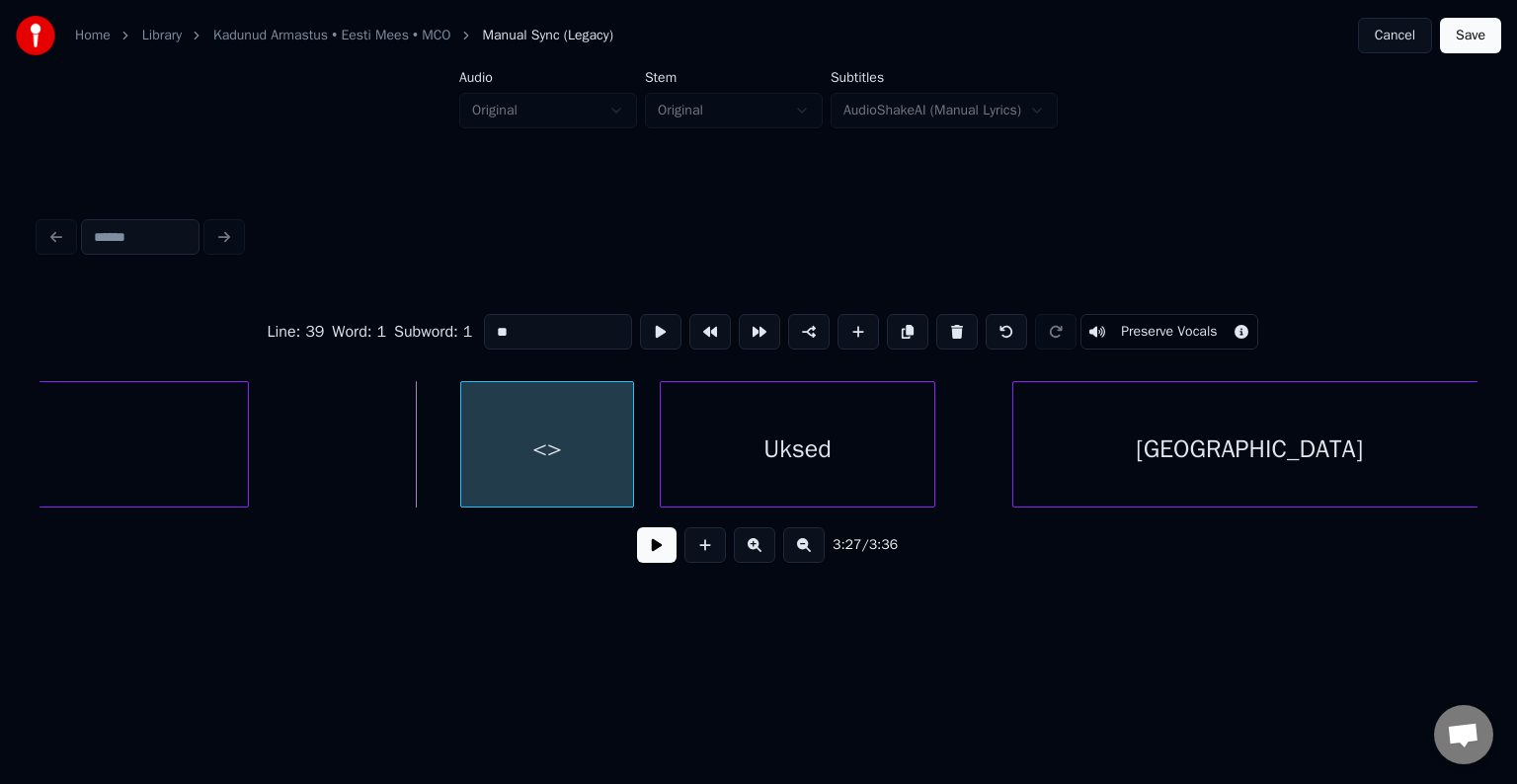 click on "<>" at bounding box center (546, 449) 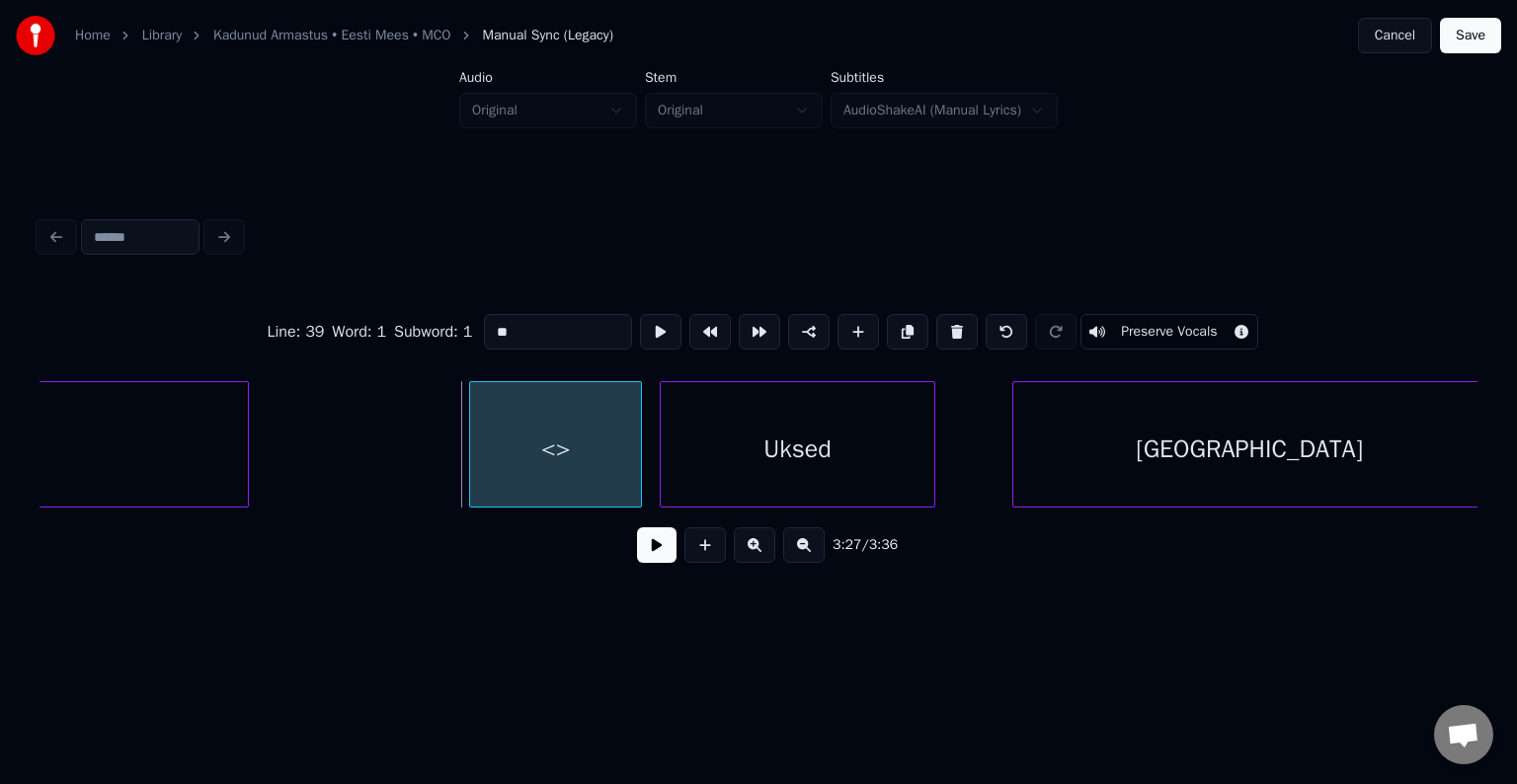 click on "<>" at bounding box center (555, 444) 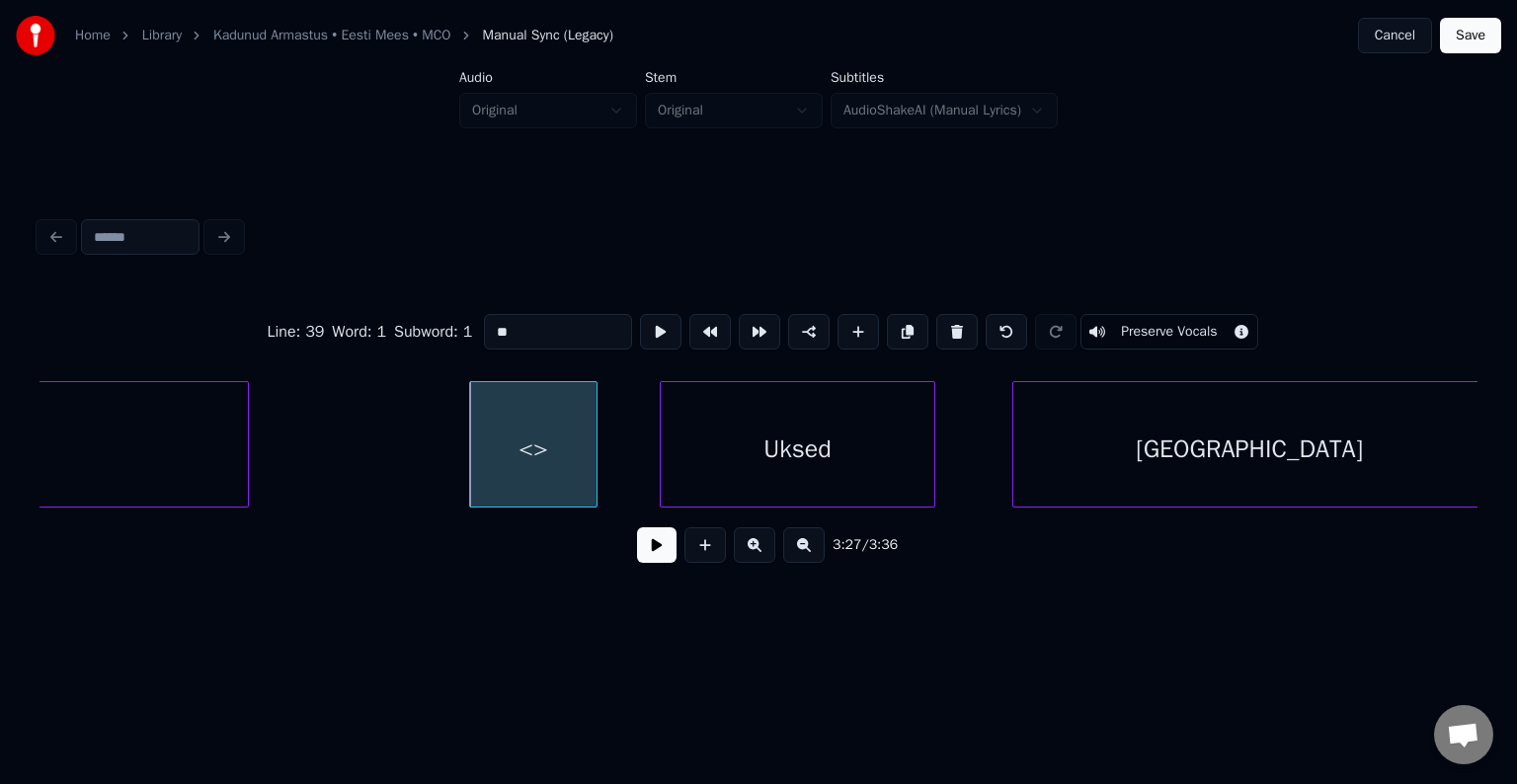 click at bounding box center [594, 444] 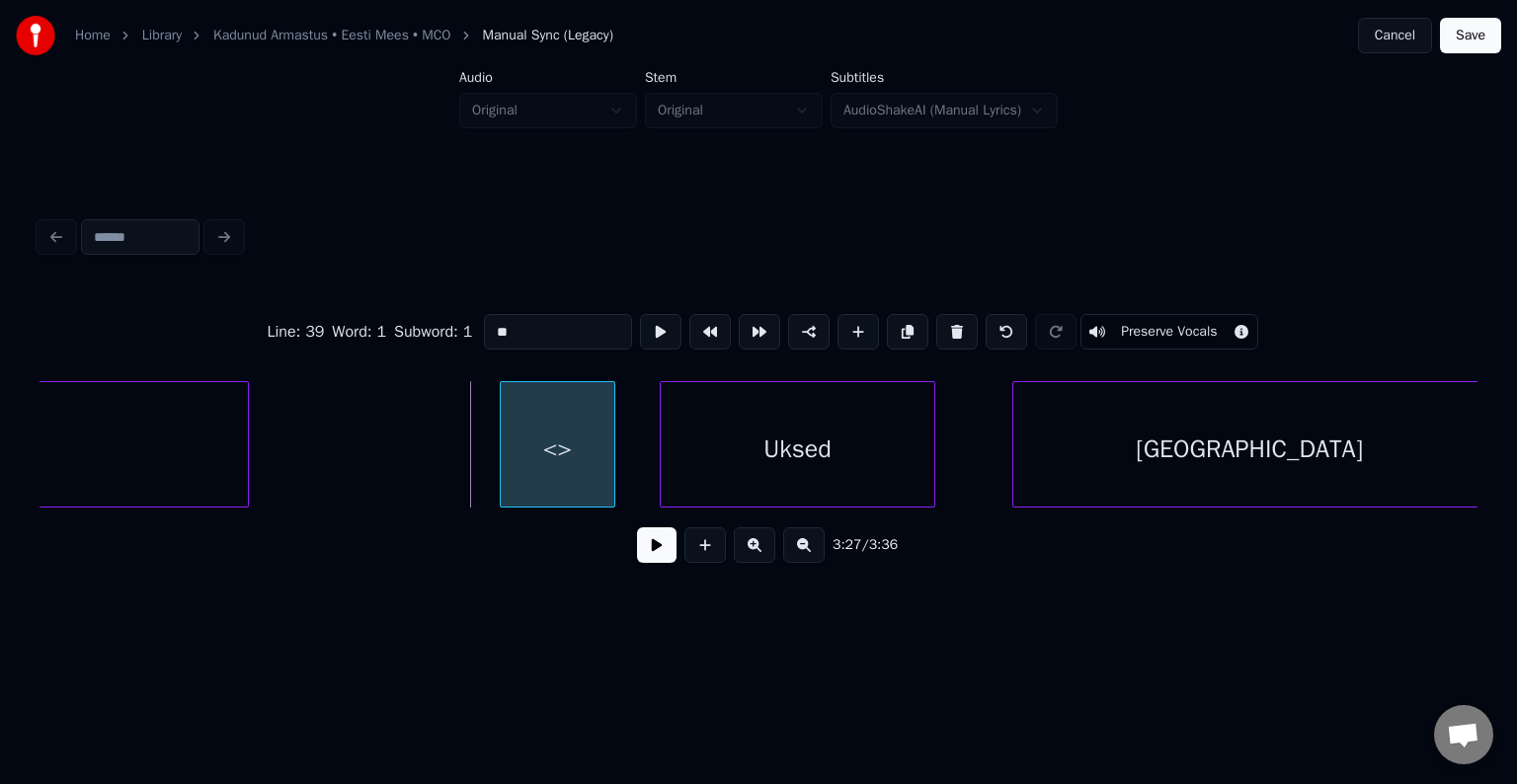 click on "<>" at bounding box center [558, 449] 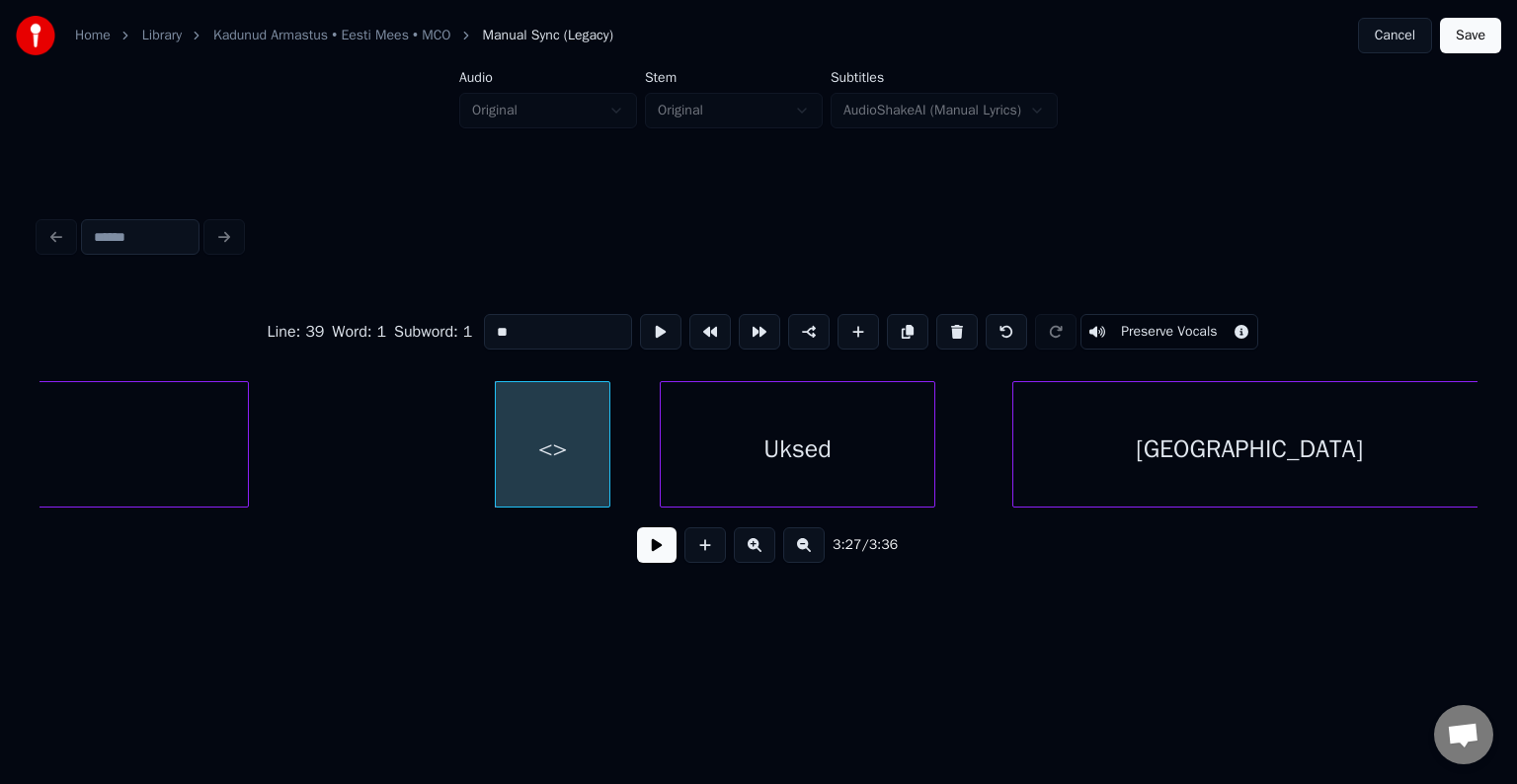 click on "<>" at bounding box center (553, 449) 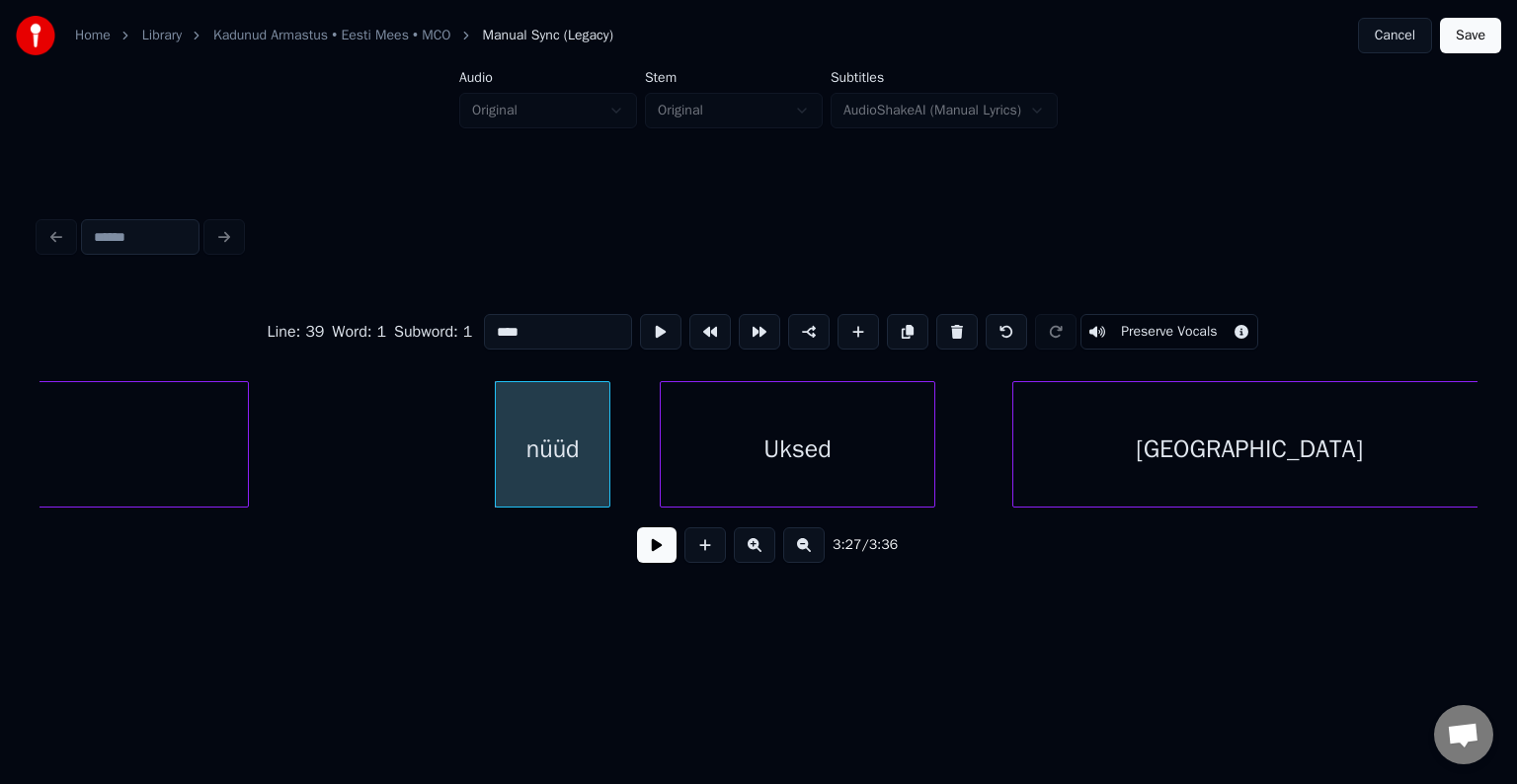 click on "****" at bounding box center [558, 332] 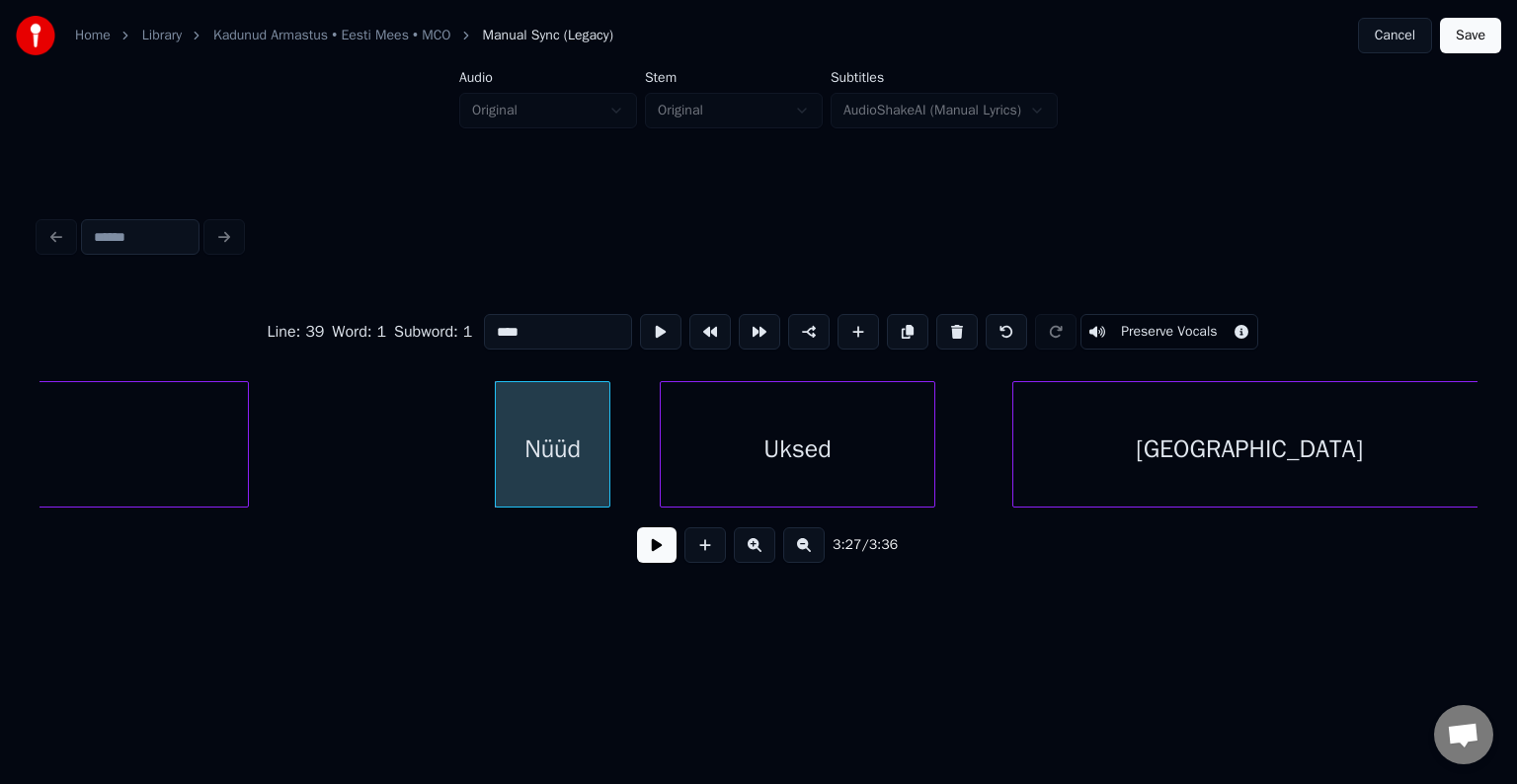 click on "Uksed" at bounding box center (797, 449) 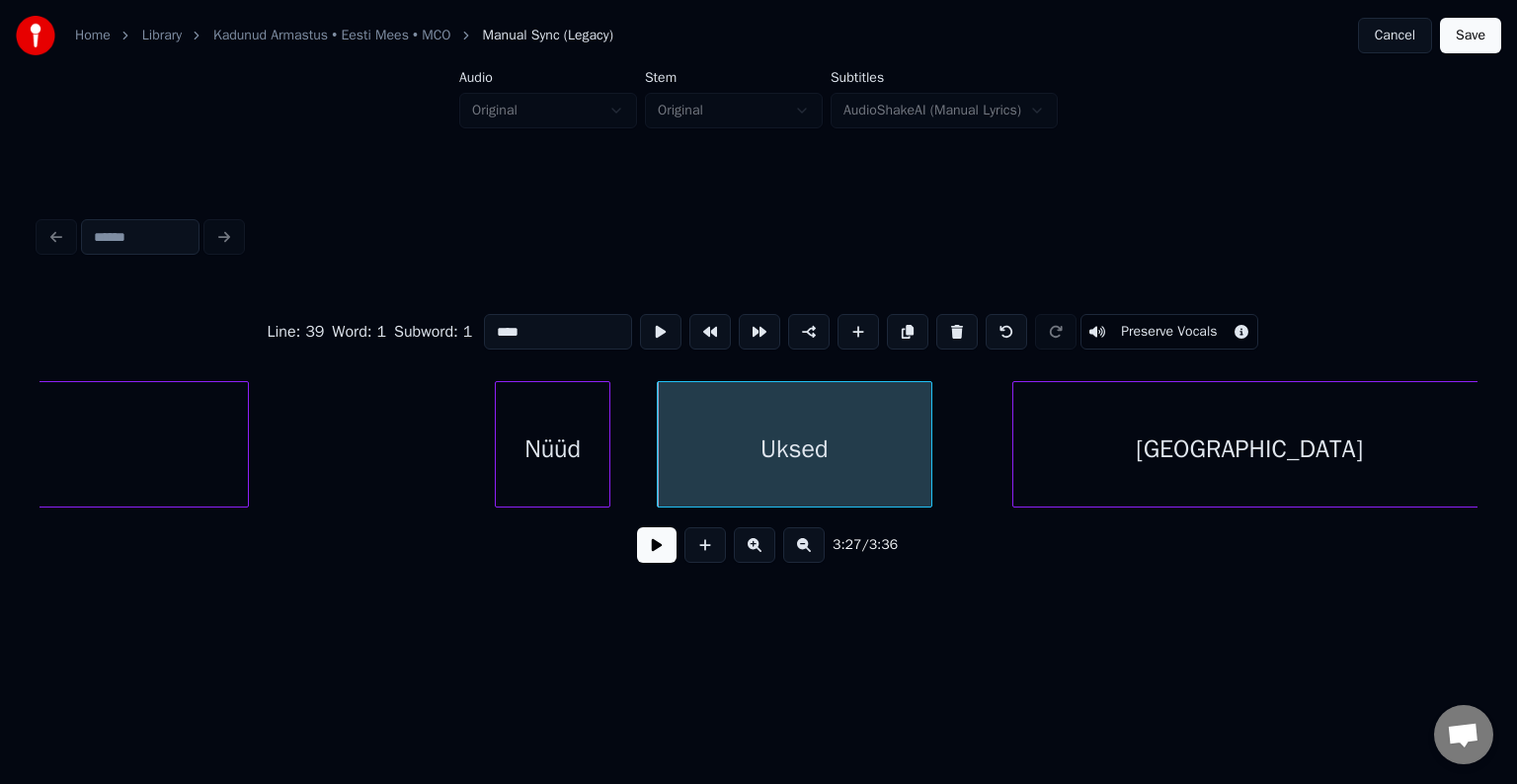click on "Uksed" at bounding box center (794, 449) 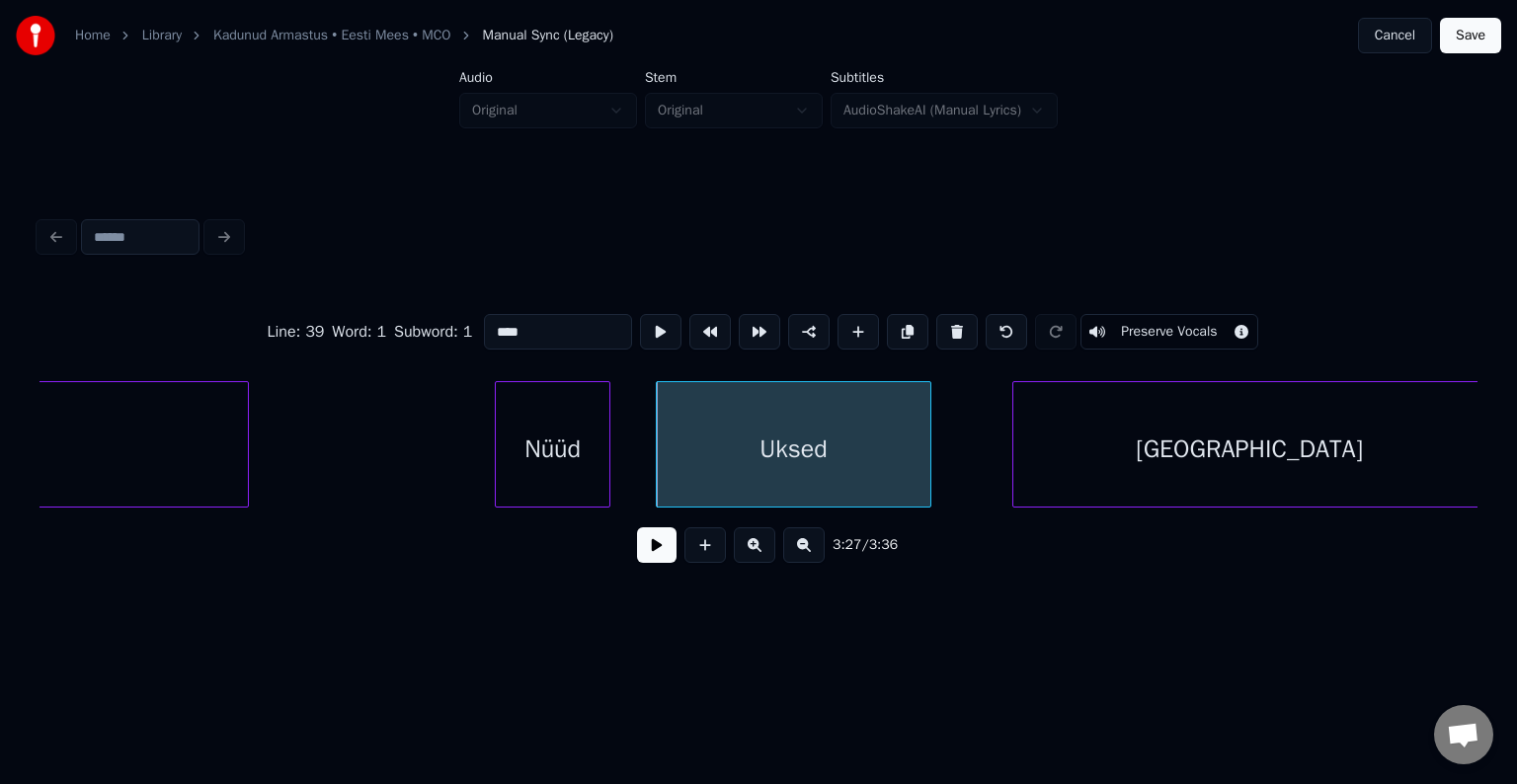 click on "Uksed" at bounding box center (793, 449) 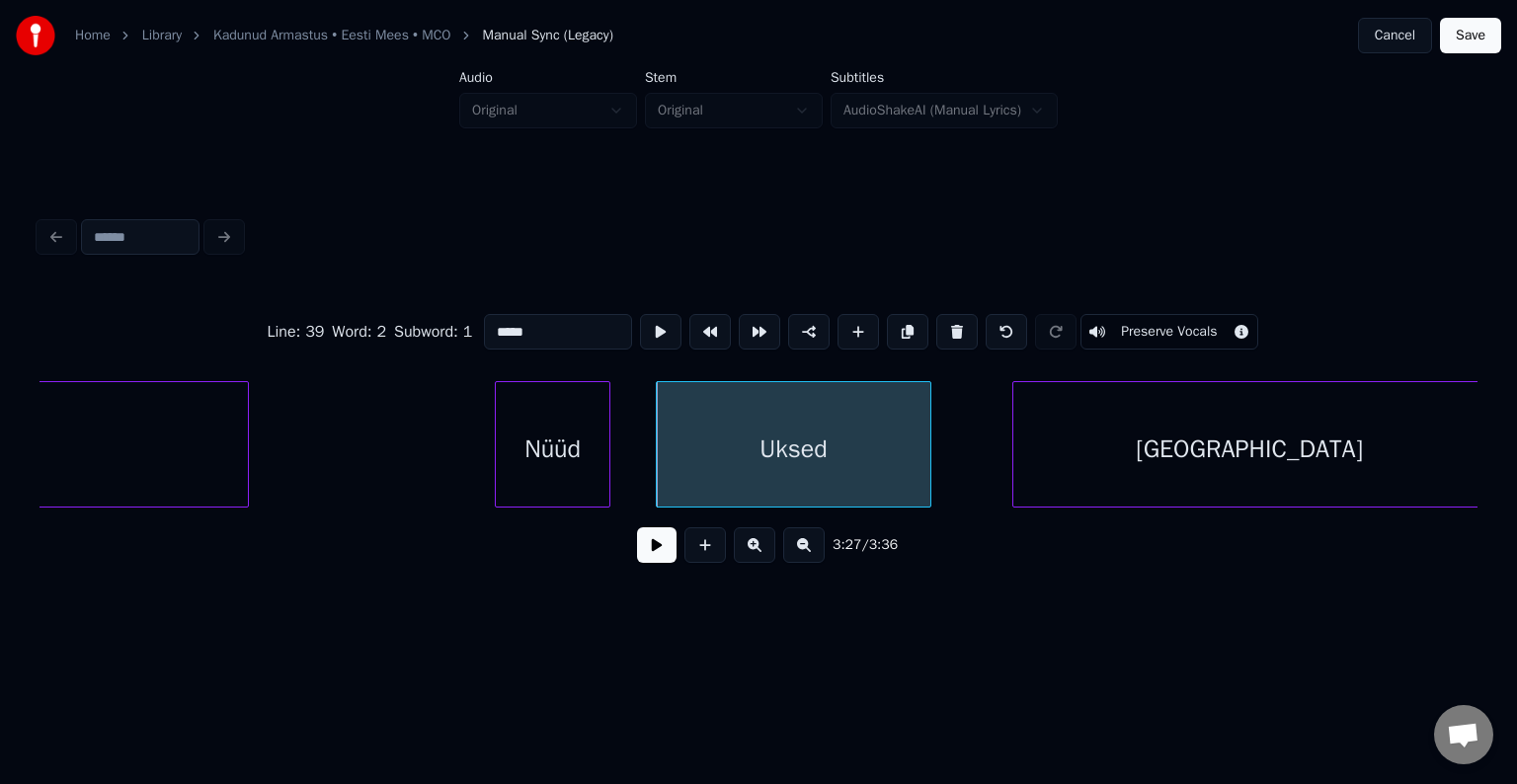 drag, startPoint x: 470, startPoint y: 320, endPoint x: 484, endPoint y: 320, distance: 14 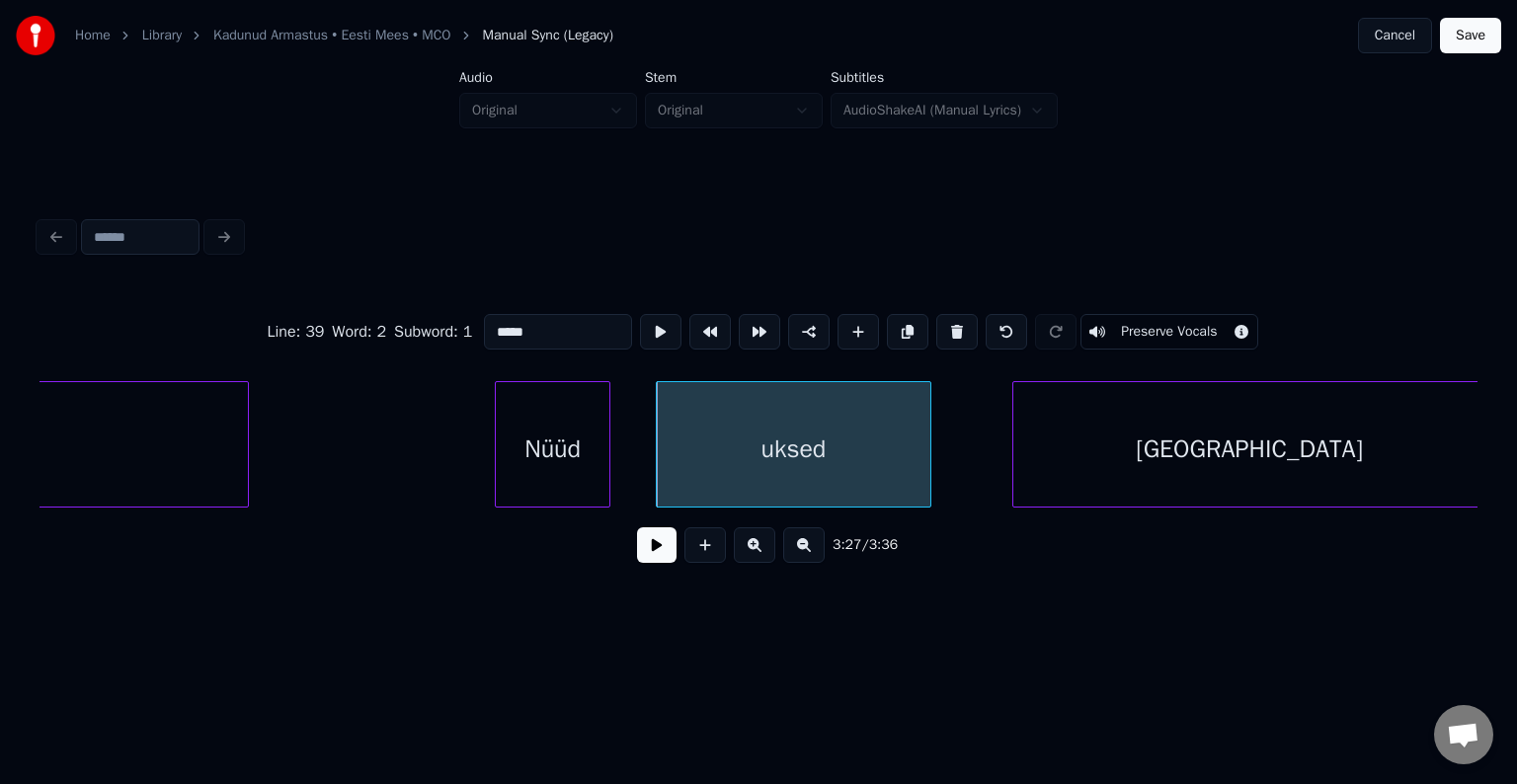 click on "Nüüd" at bounding box center [553, 449] 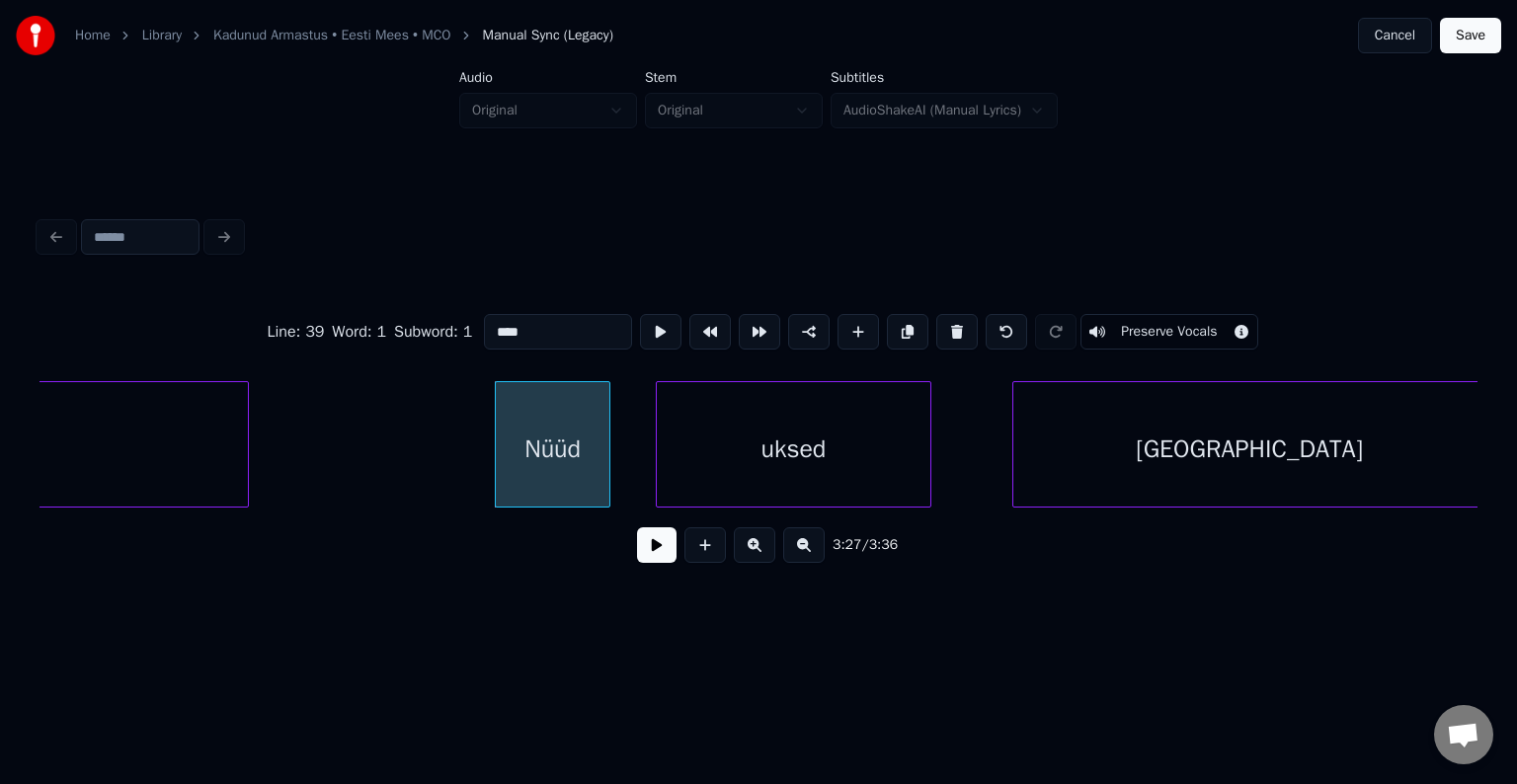 type on "****" 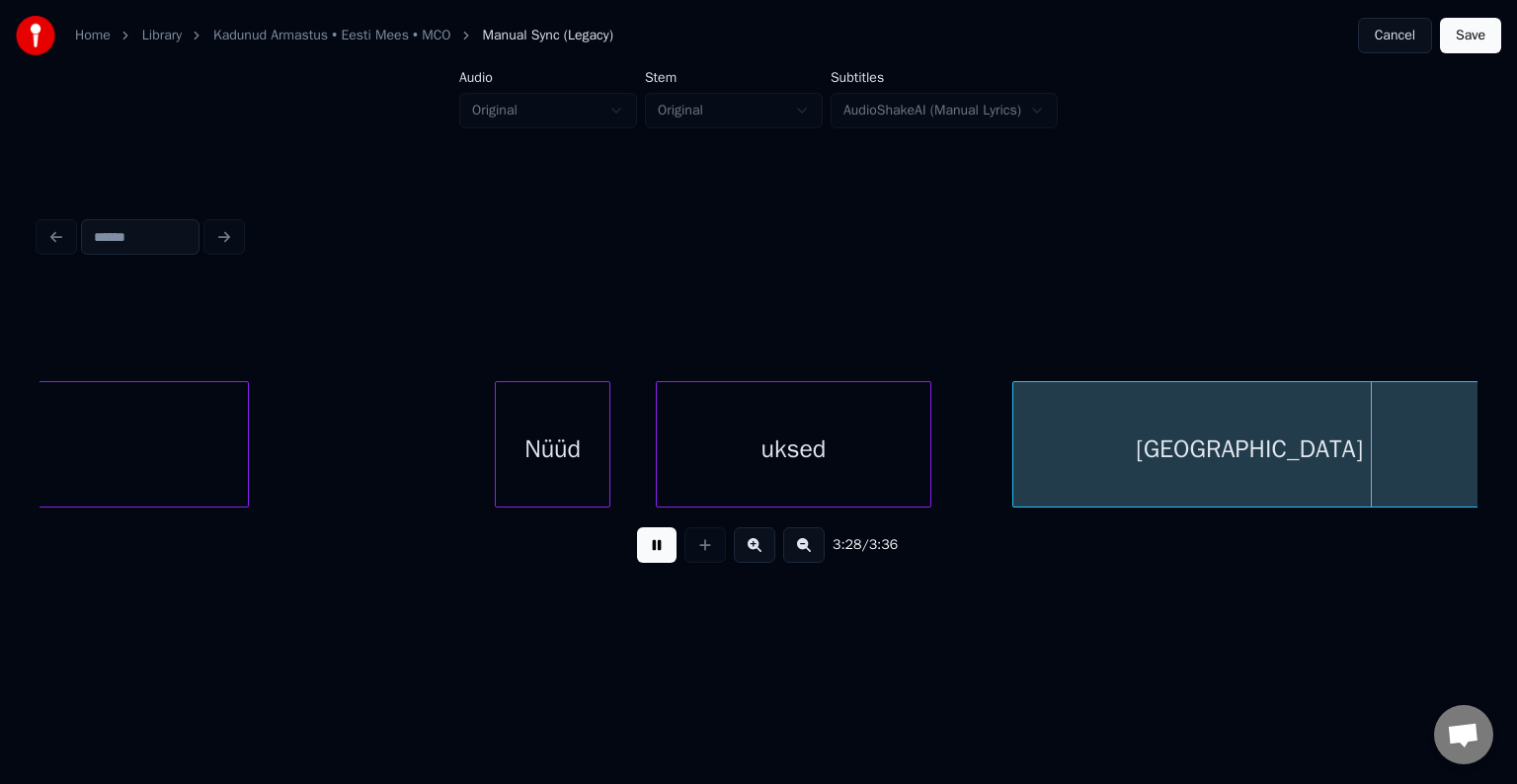 click at bounding box center [657, 545] 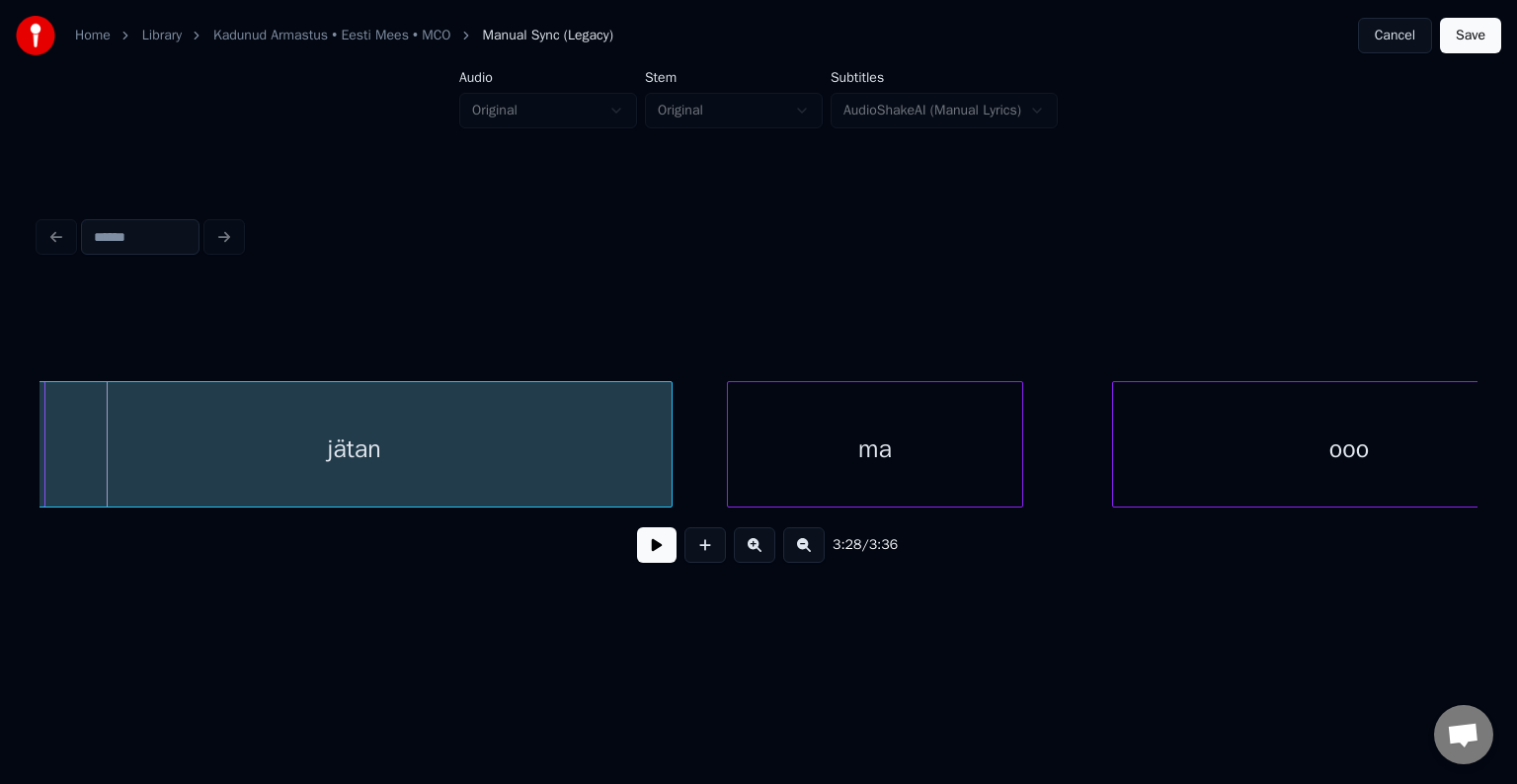 scroll, scrollTop: 0, scrollLeft: 154548, axis: horizontal 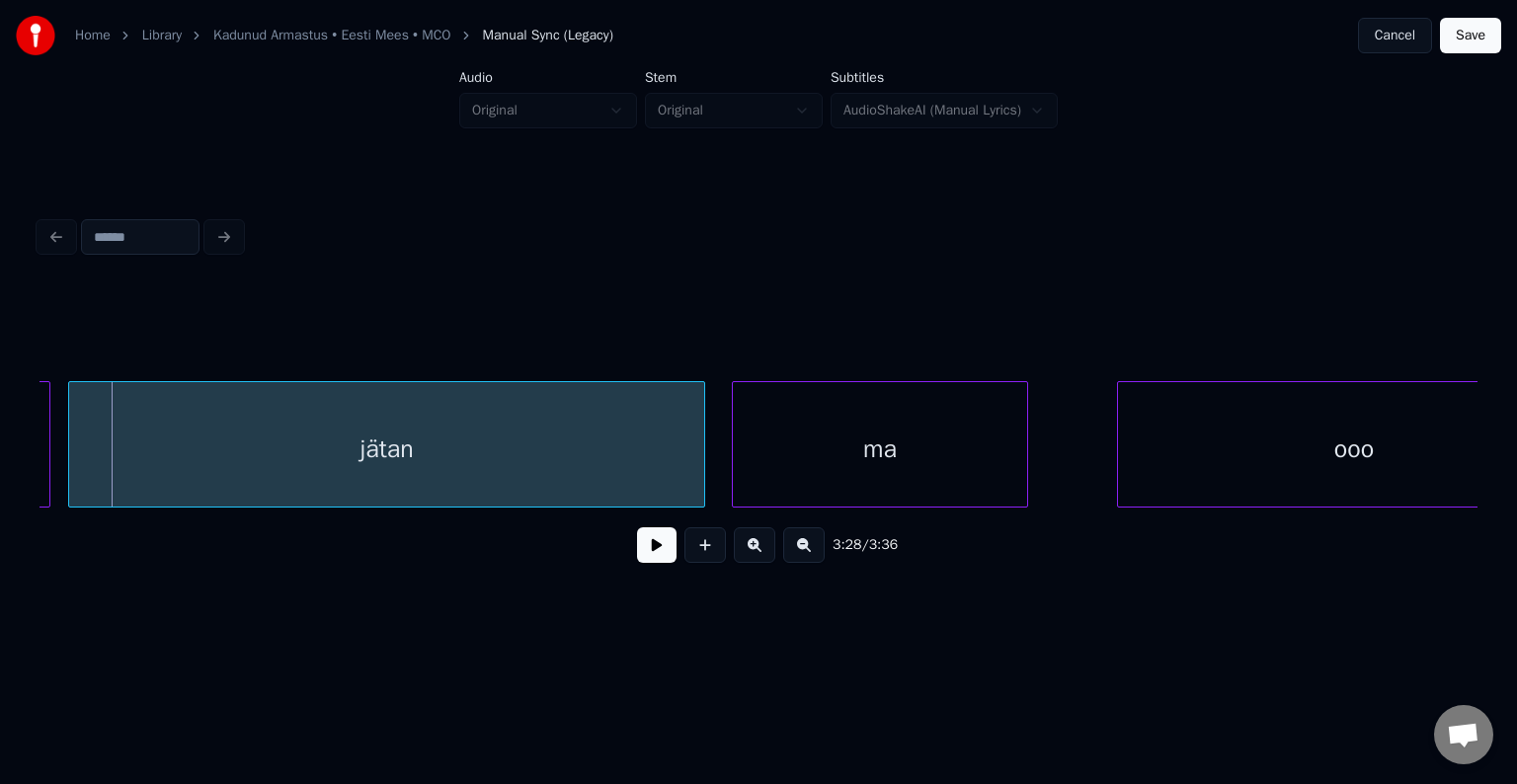 click on "jätan" at bounding box center [386, 449] 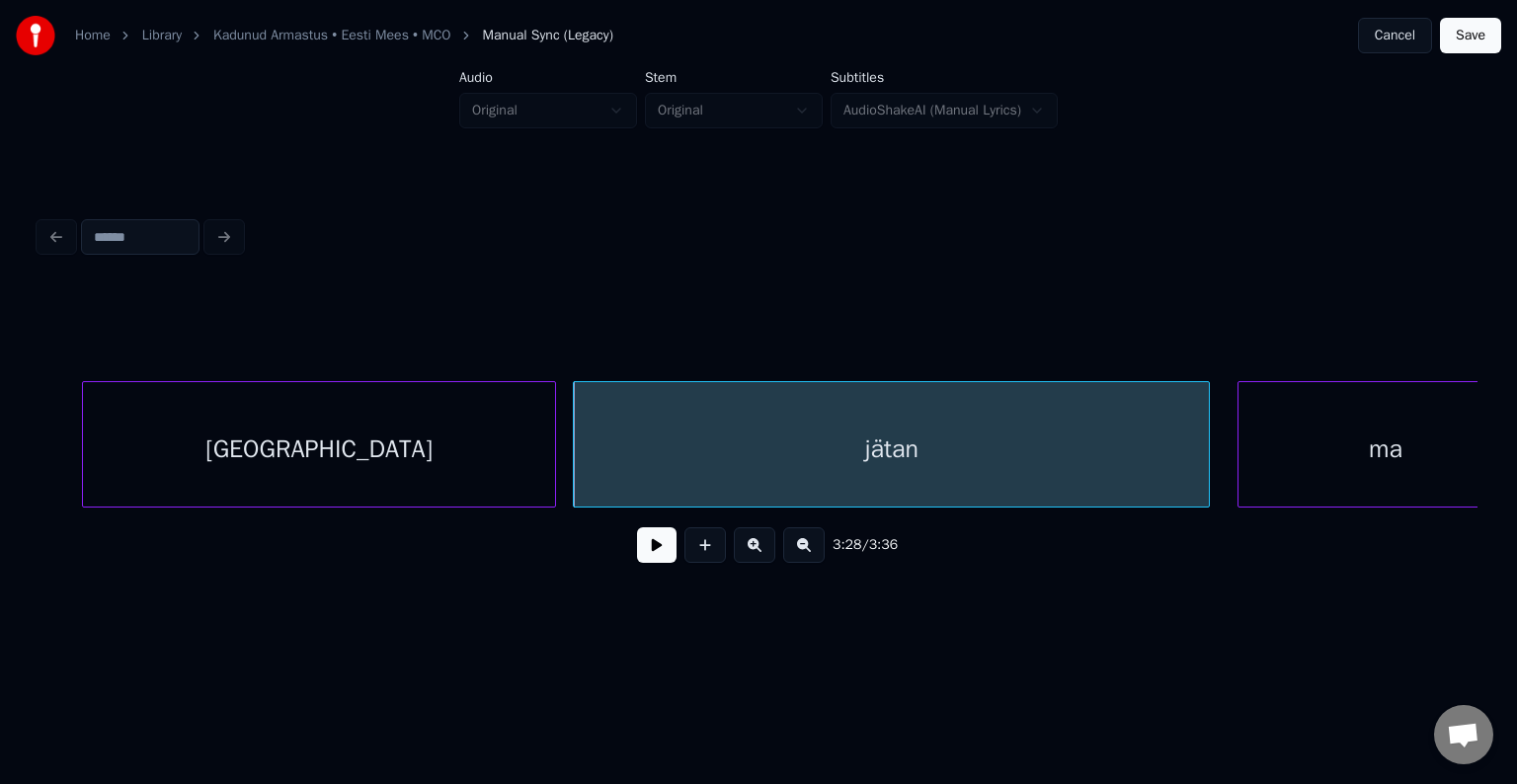 scroll, scrollTop: 0, scrollLeft: 154035, axis: horizontal 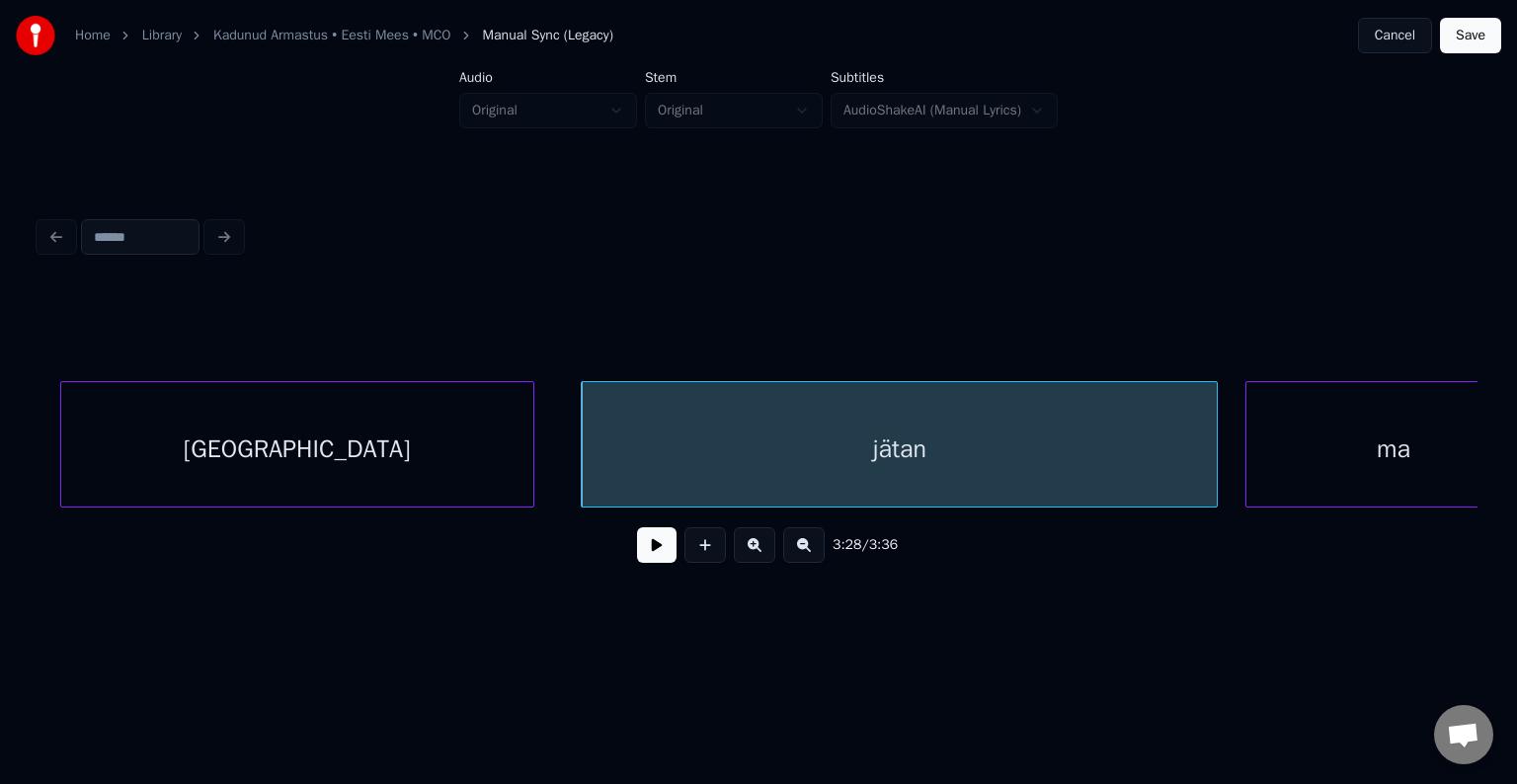 click on "[GEOGRAPHIC_DATA]" at bounding box center [297, 449] 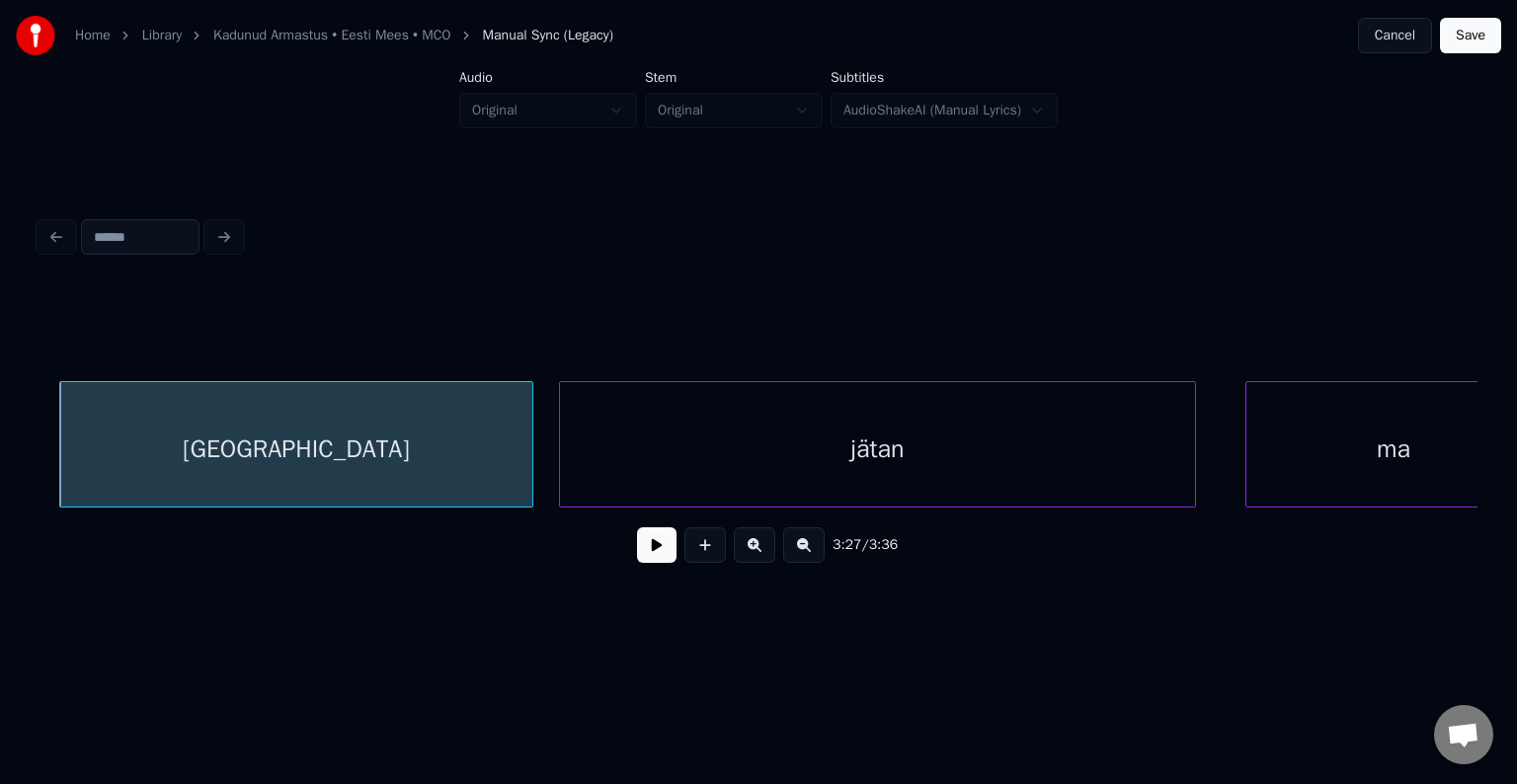 click on "jätan" at bounding box center (877, 449) 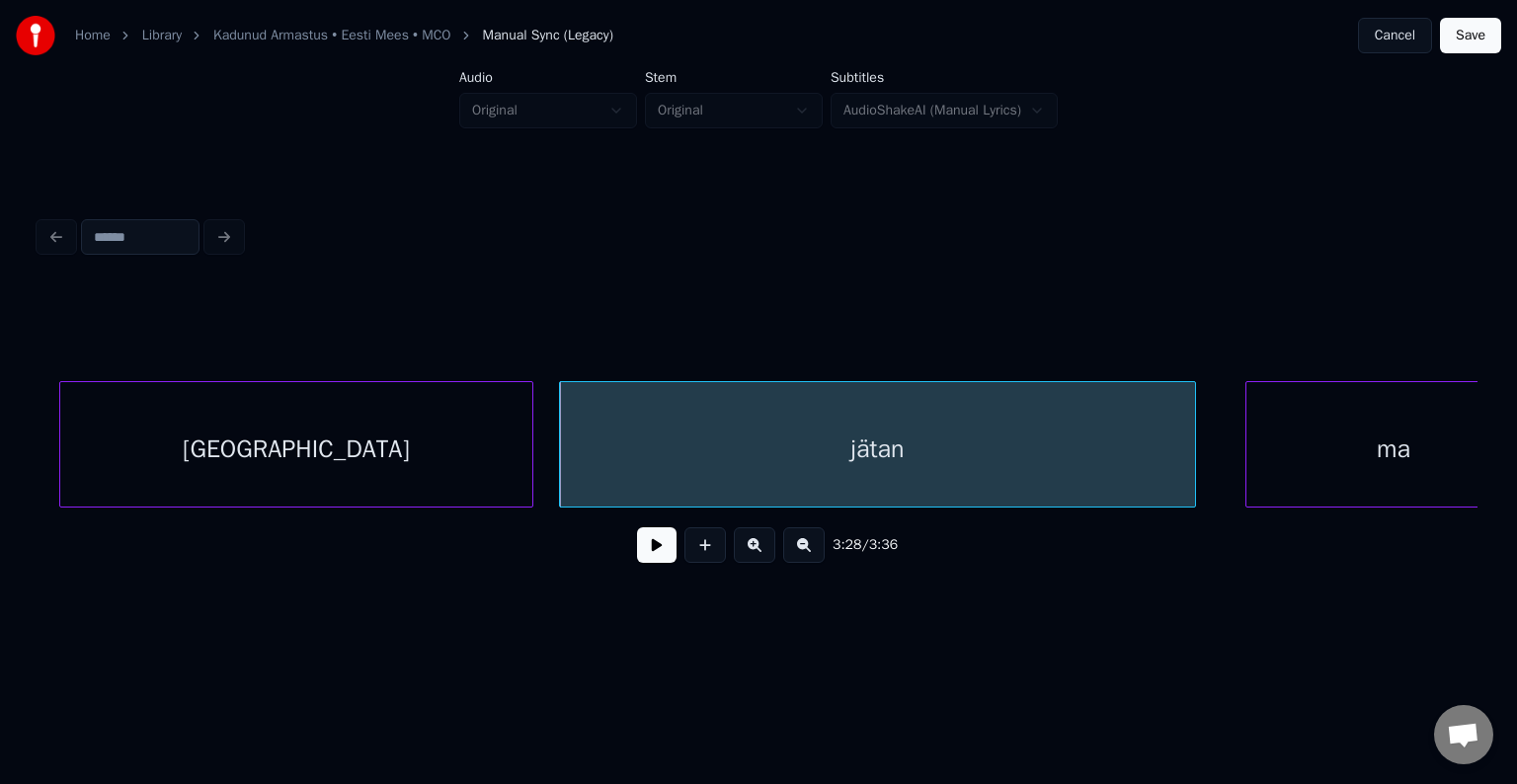 scroll, scrollTop: 0, scrollLeft: 154093, axis: horizontal 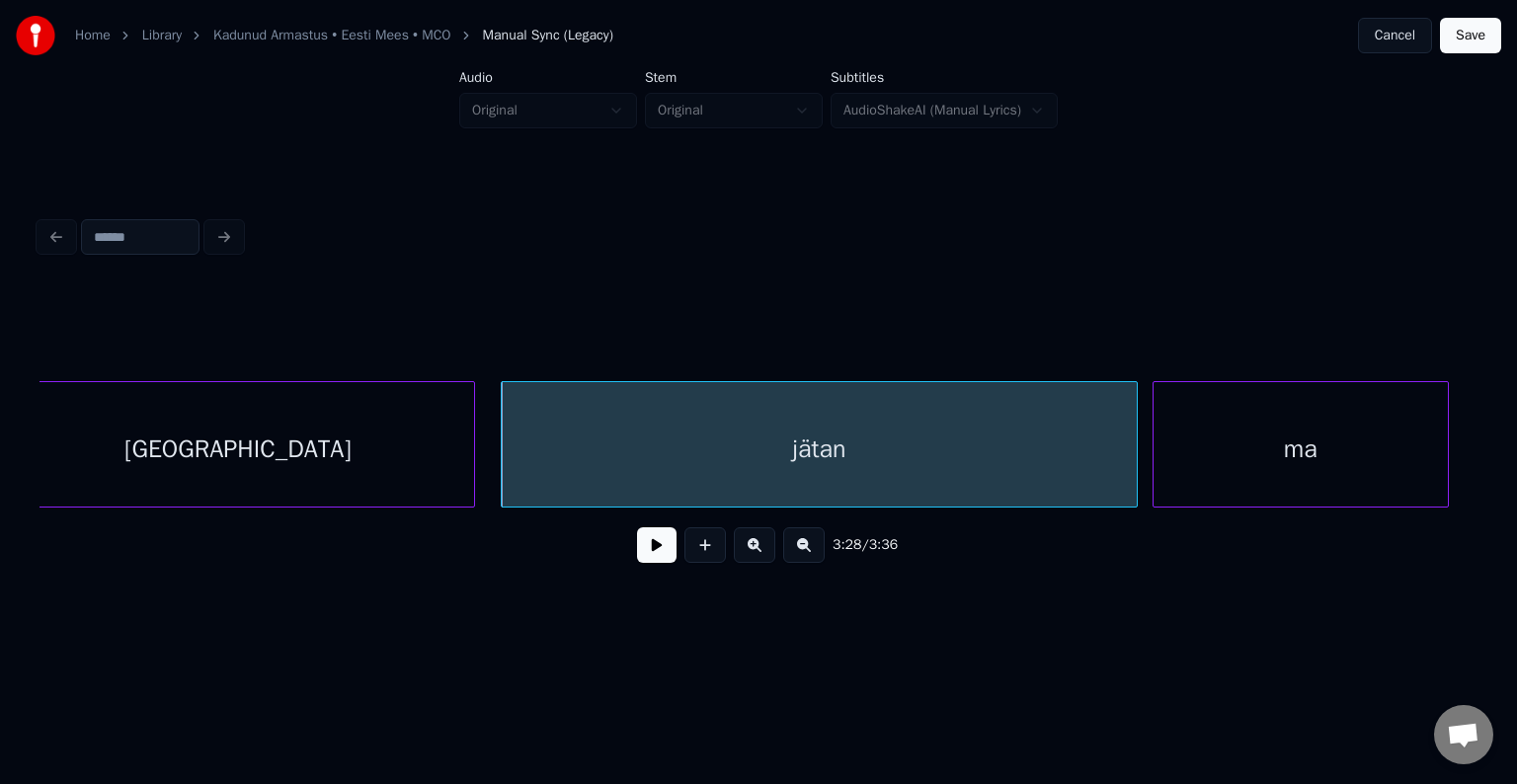 click on "ma" at bounding box center (1301, 449) 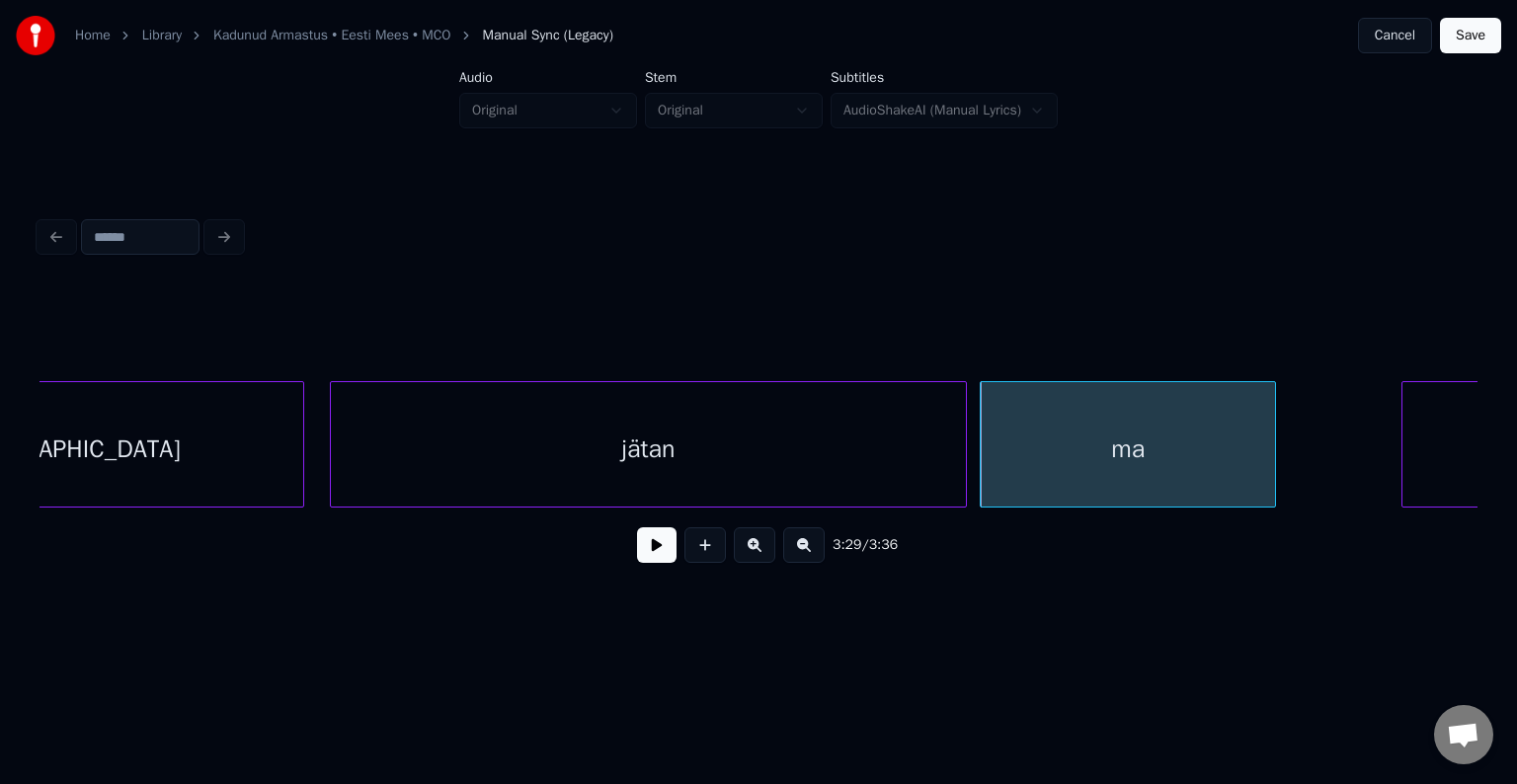 scroll, scrollTop: 0, scrollLeft: 154567, axis: horizontal 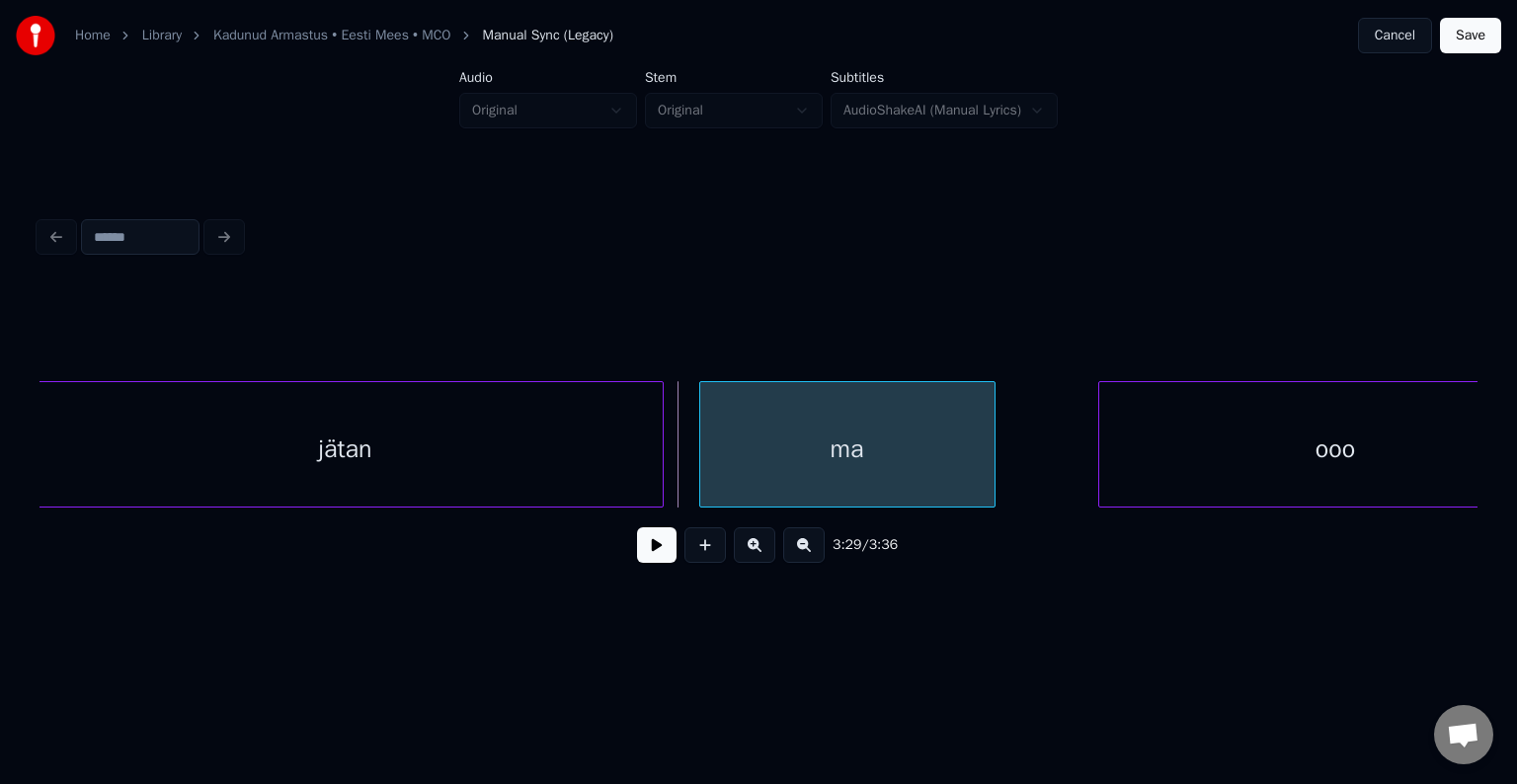 click on "ma" at bounding box center (847, 449) 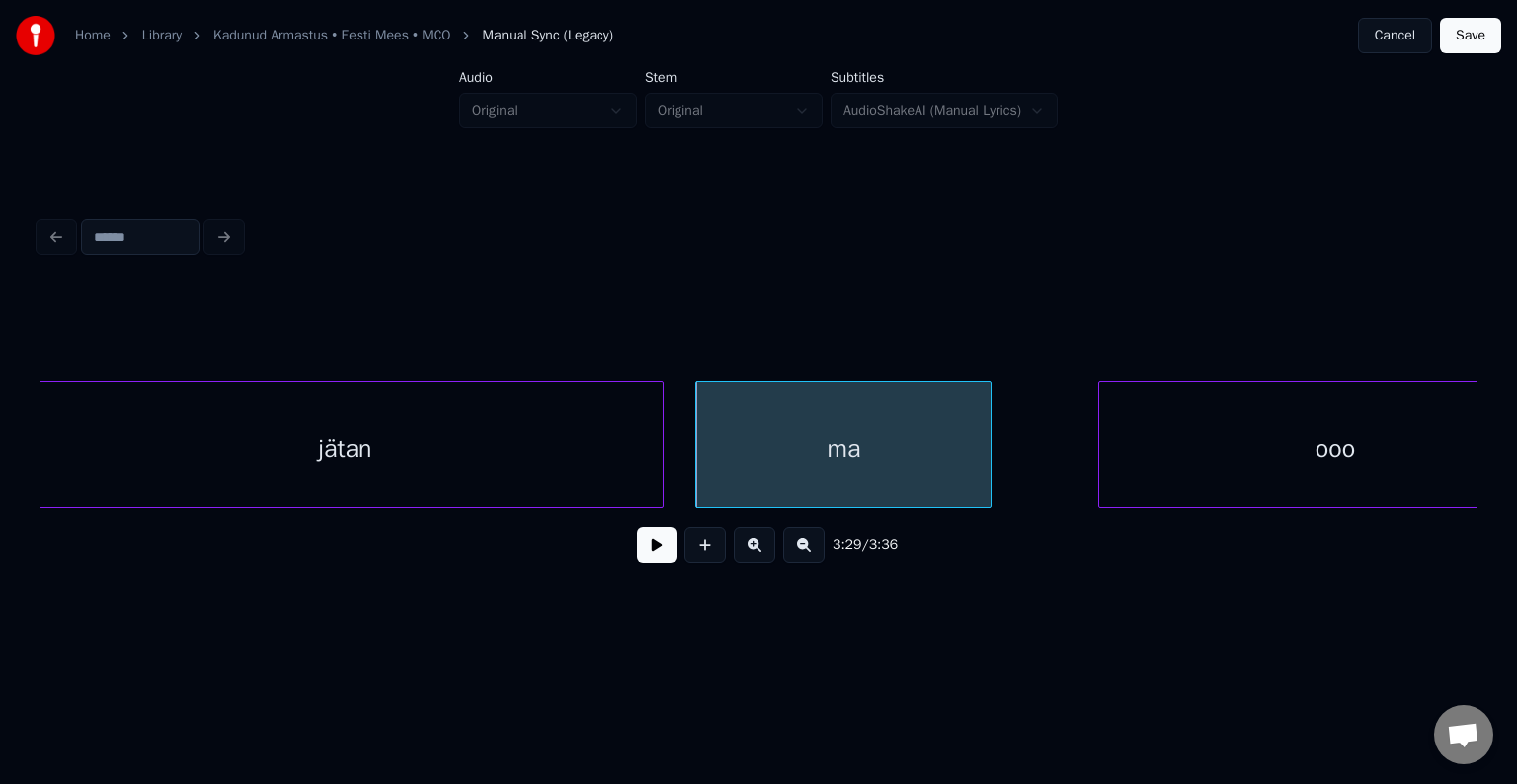 click at bounding box center [657, 545] 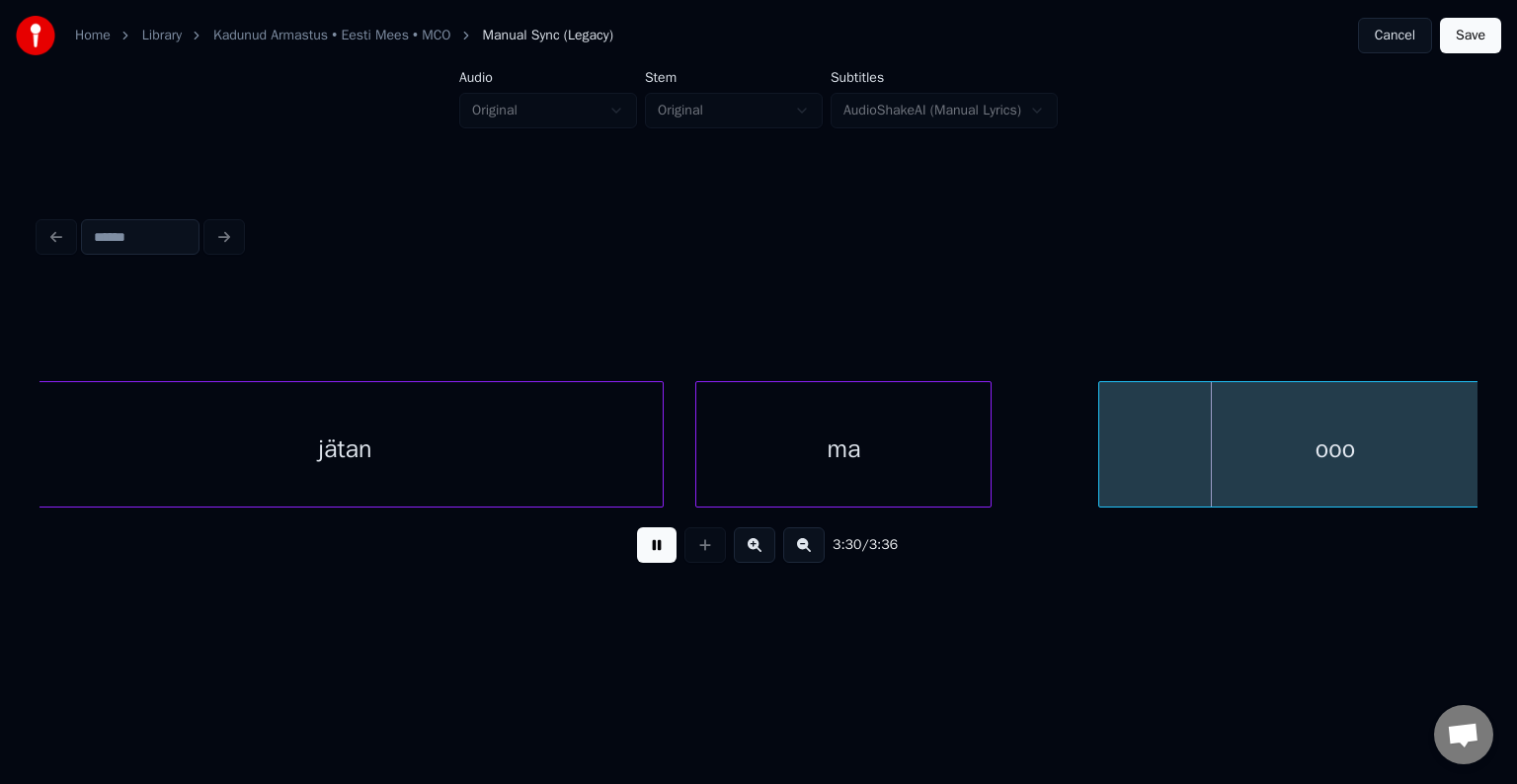 click at bounding box center [657, 545] 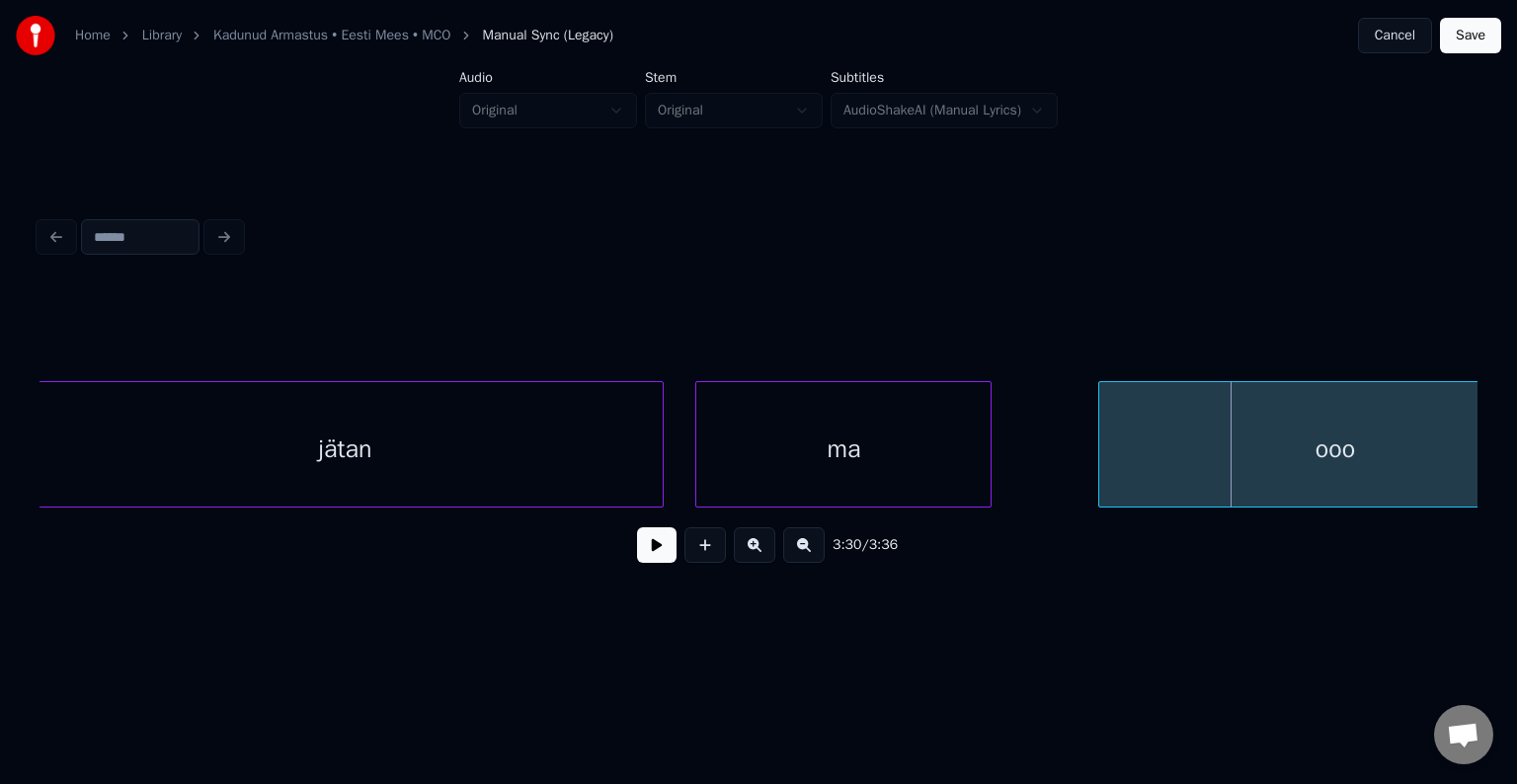 click at bounding box center (657, 545) 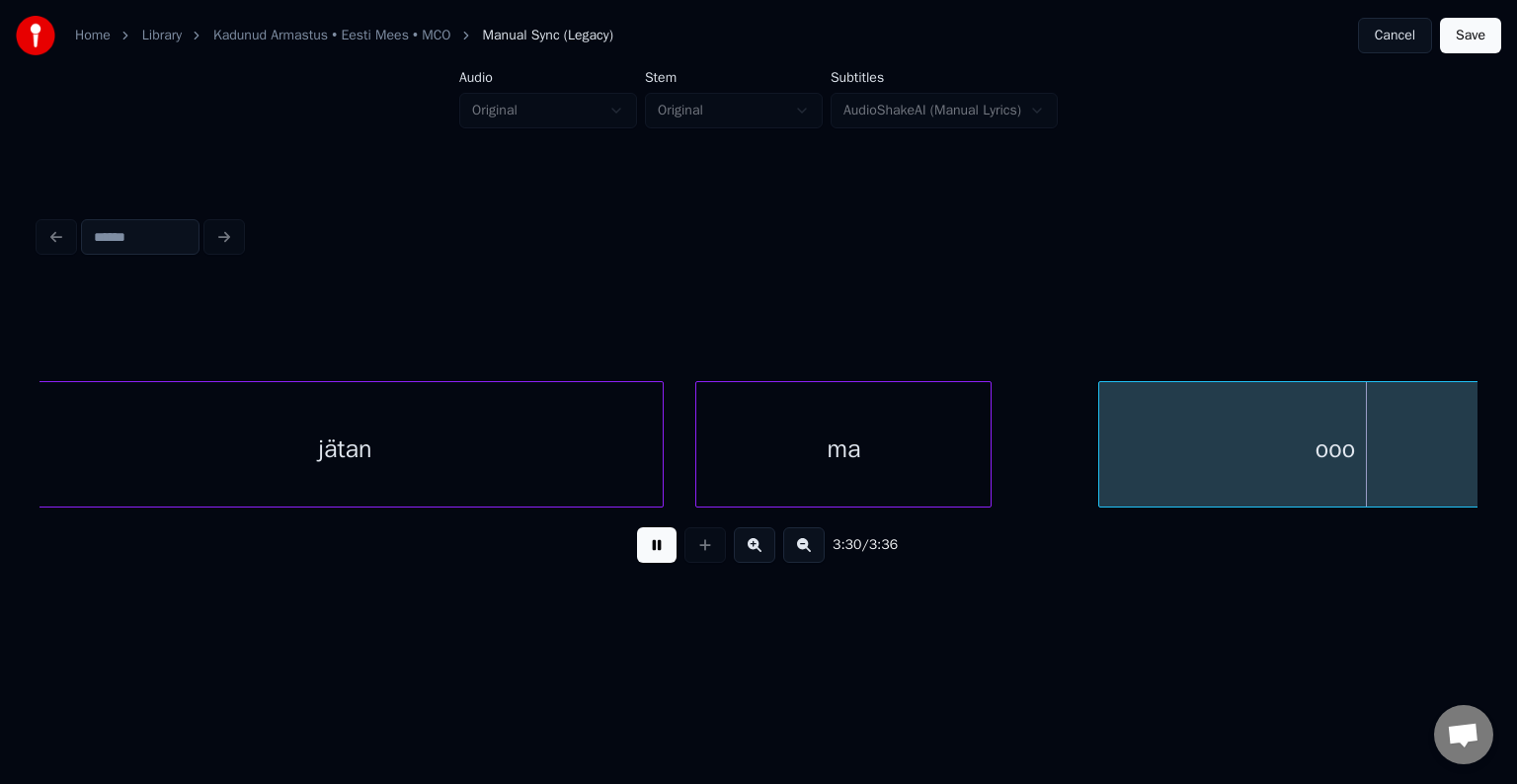 click at bounding box center (657, 545) 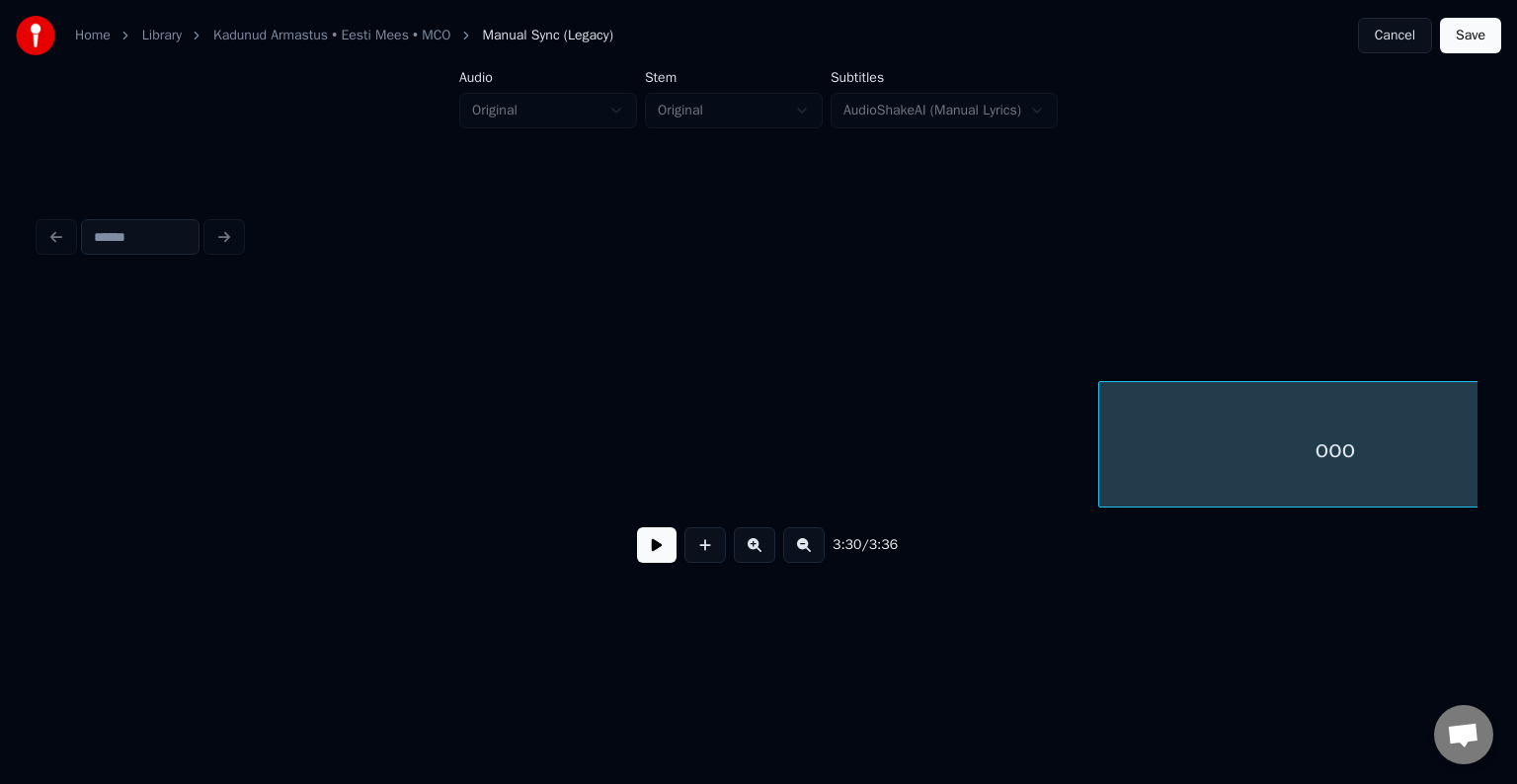 scroll, scrollTop: 0, scrollLeft: 156017, axis: horizontal 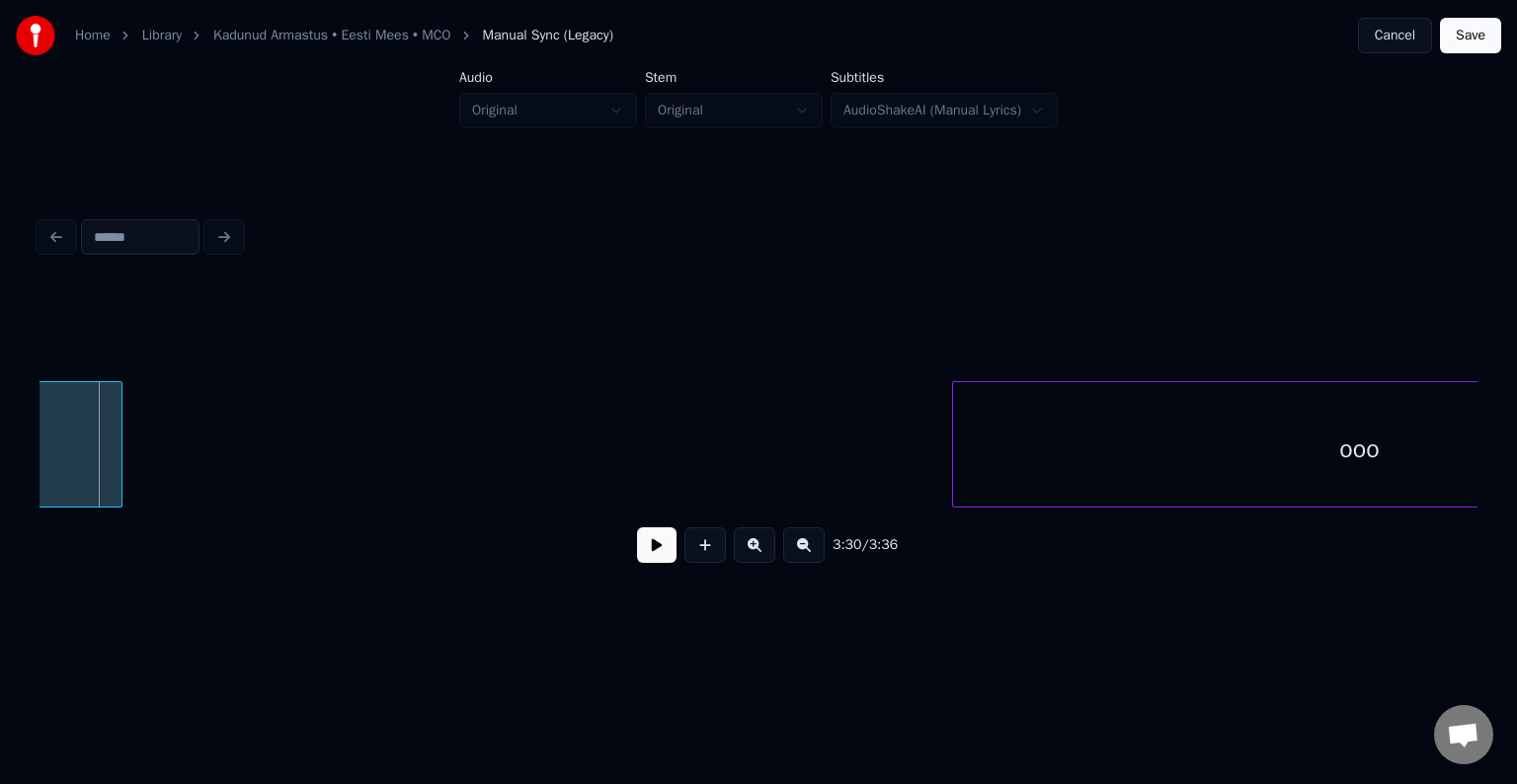 click on "ooo ooo" at bounding box center [758, 444] 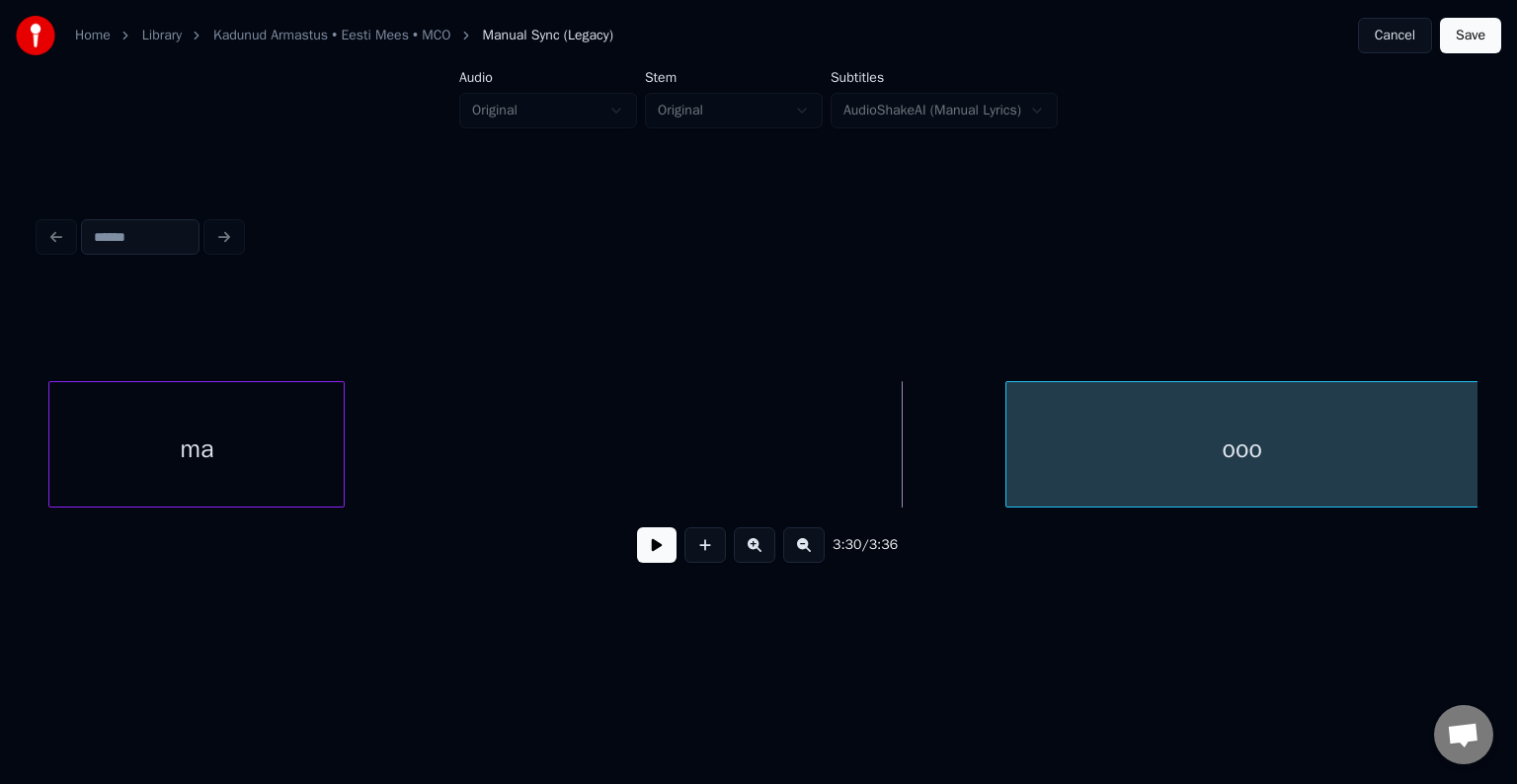 click on "ooo" at bounding box center (1242, 449) 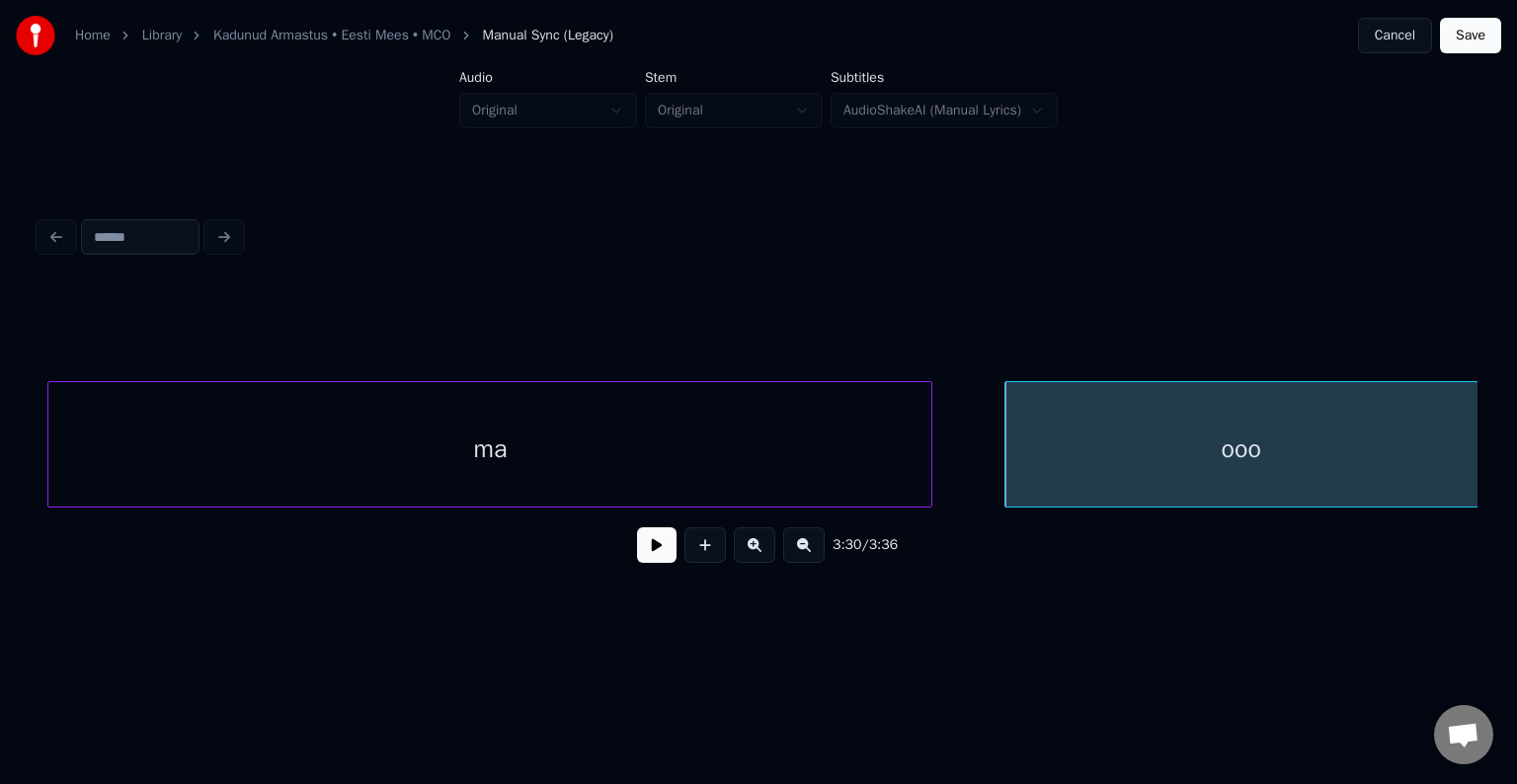 click at bounding box center (928, 444) 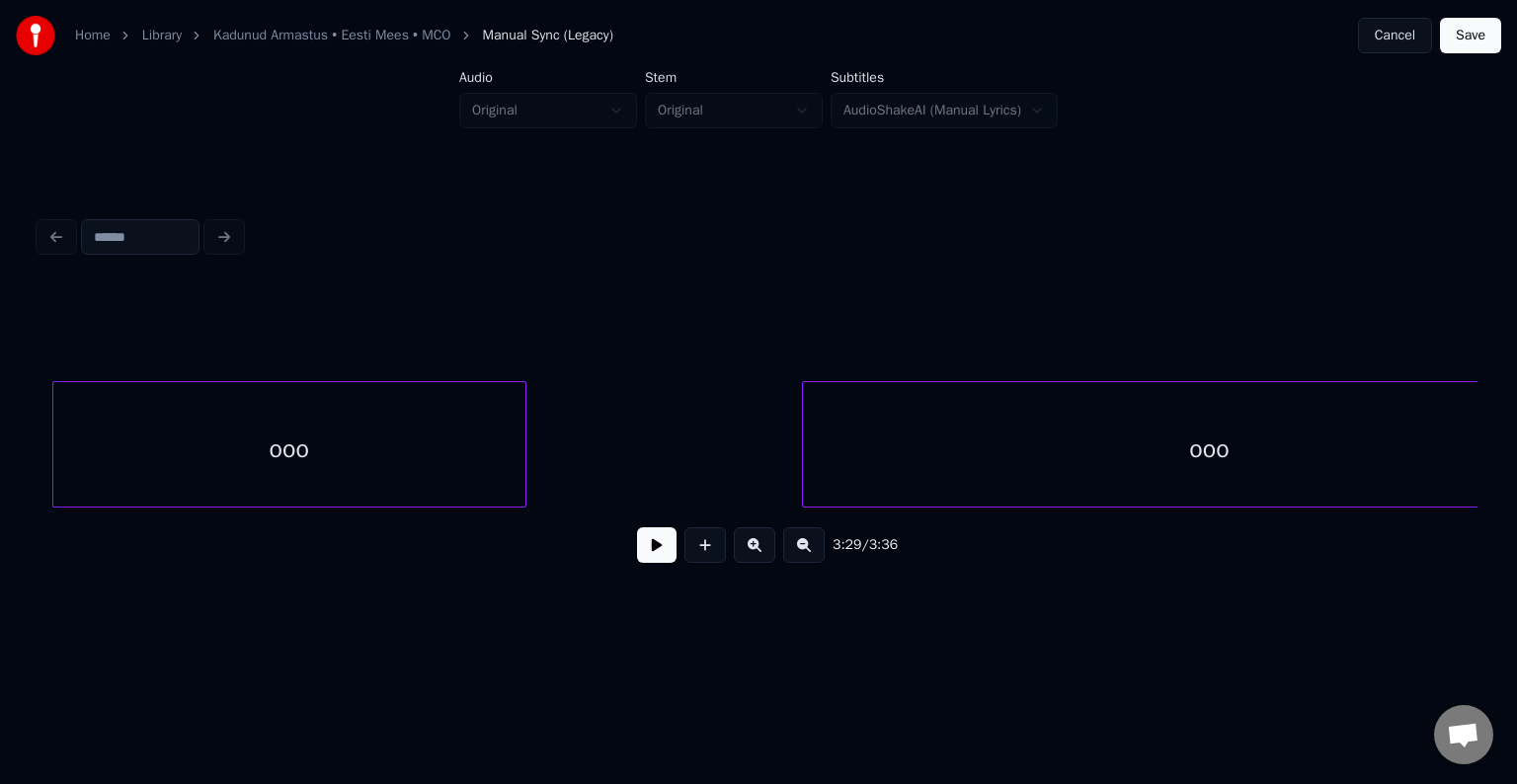 scroll, scrollTop: 0, scrollLeft: 156203, axis: horizontal 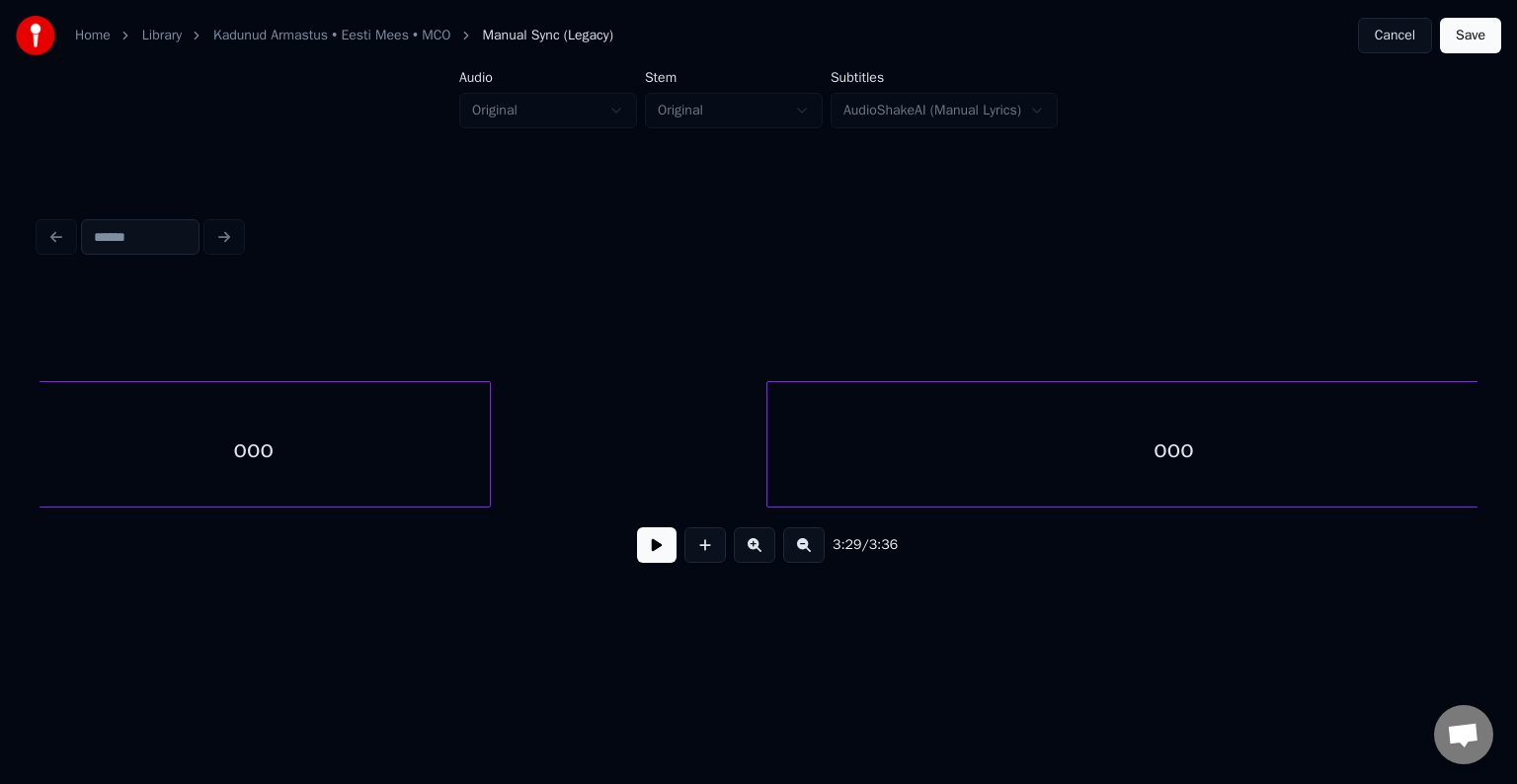 click on "ooo" at bounding box center [1173, 444] 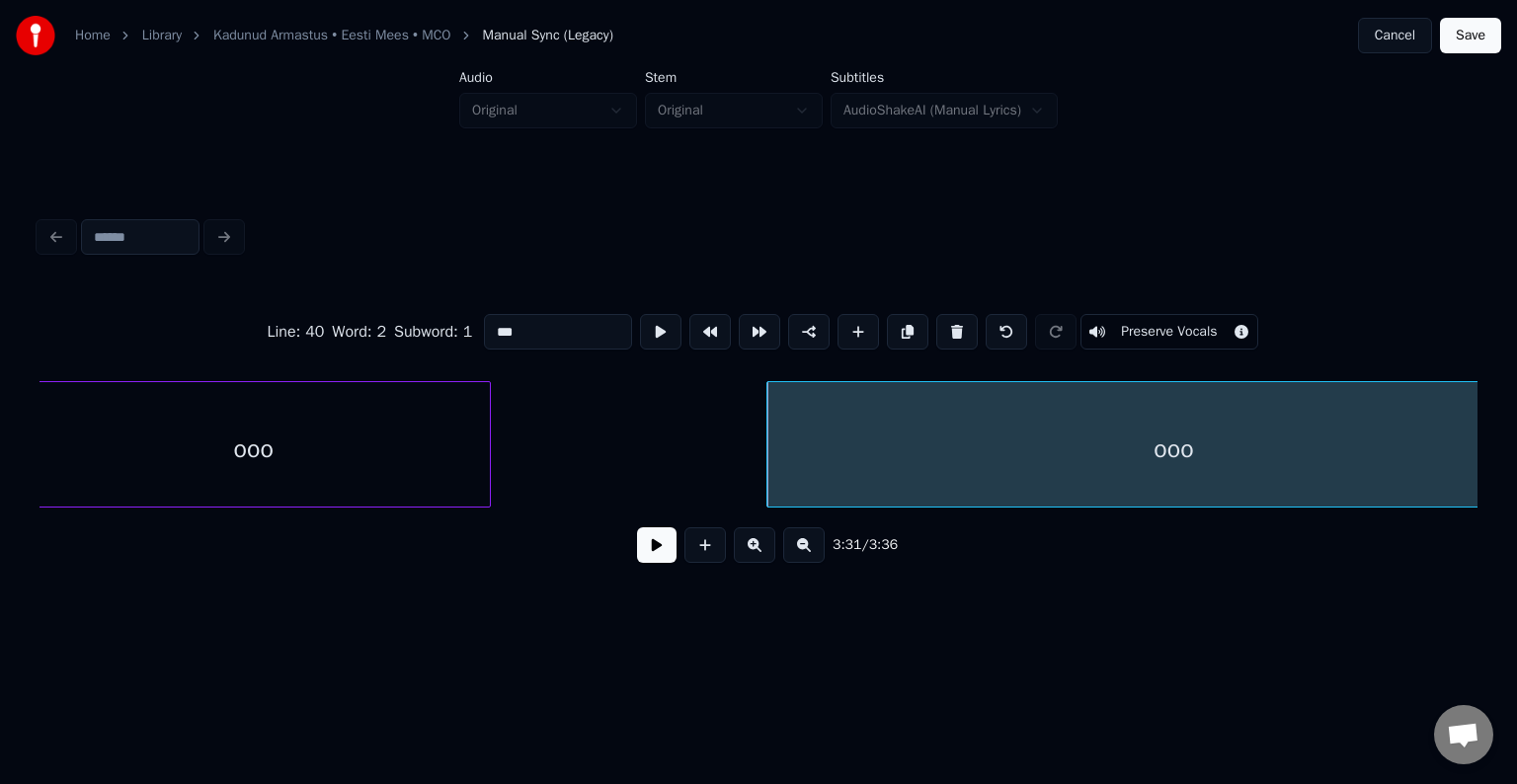 click on "ooo ooo" at bounding box center [-76165, 444] 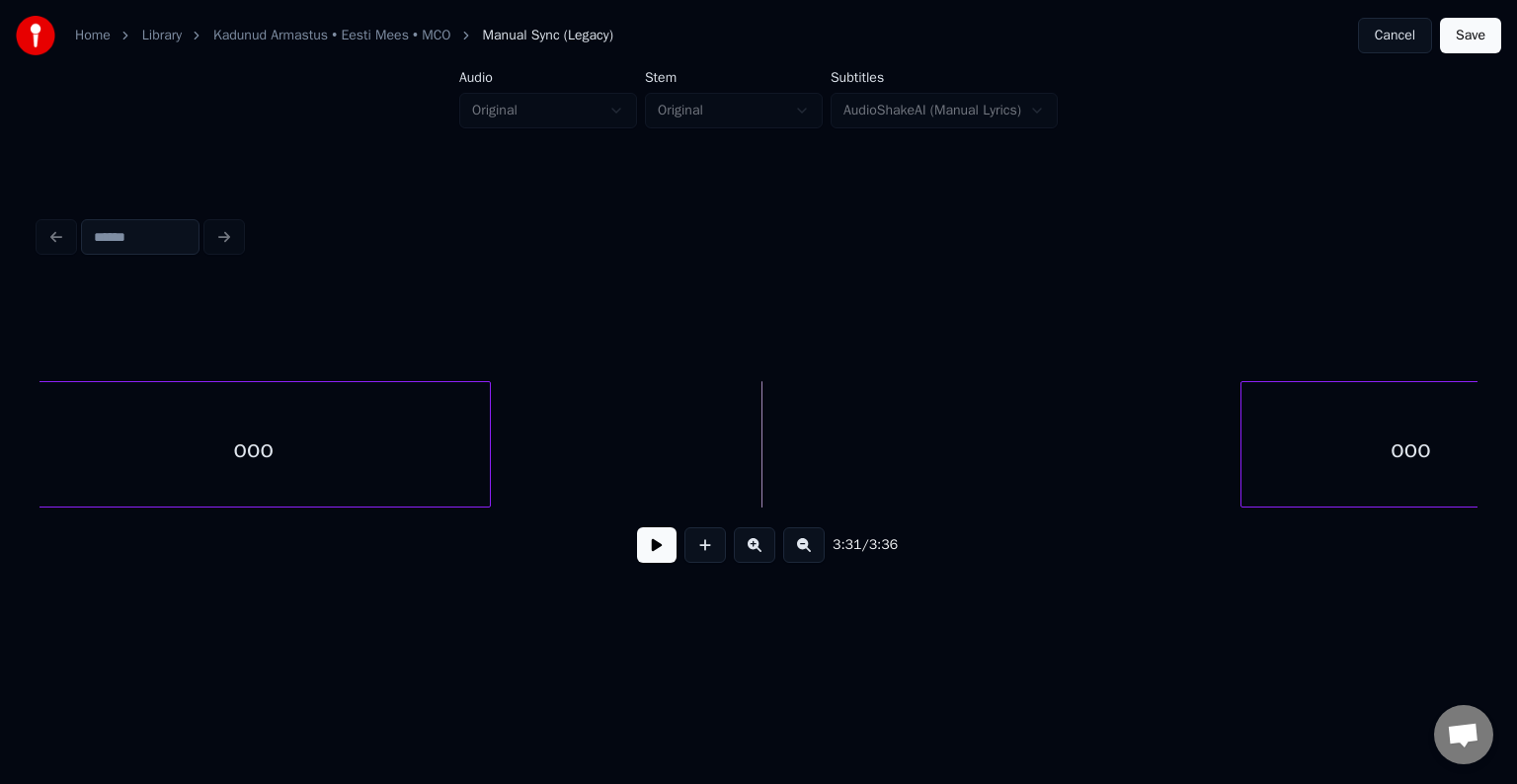 click at bounding box center (1244, 444) 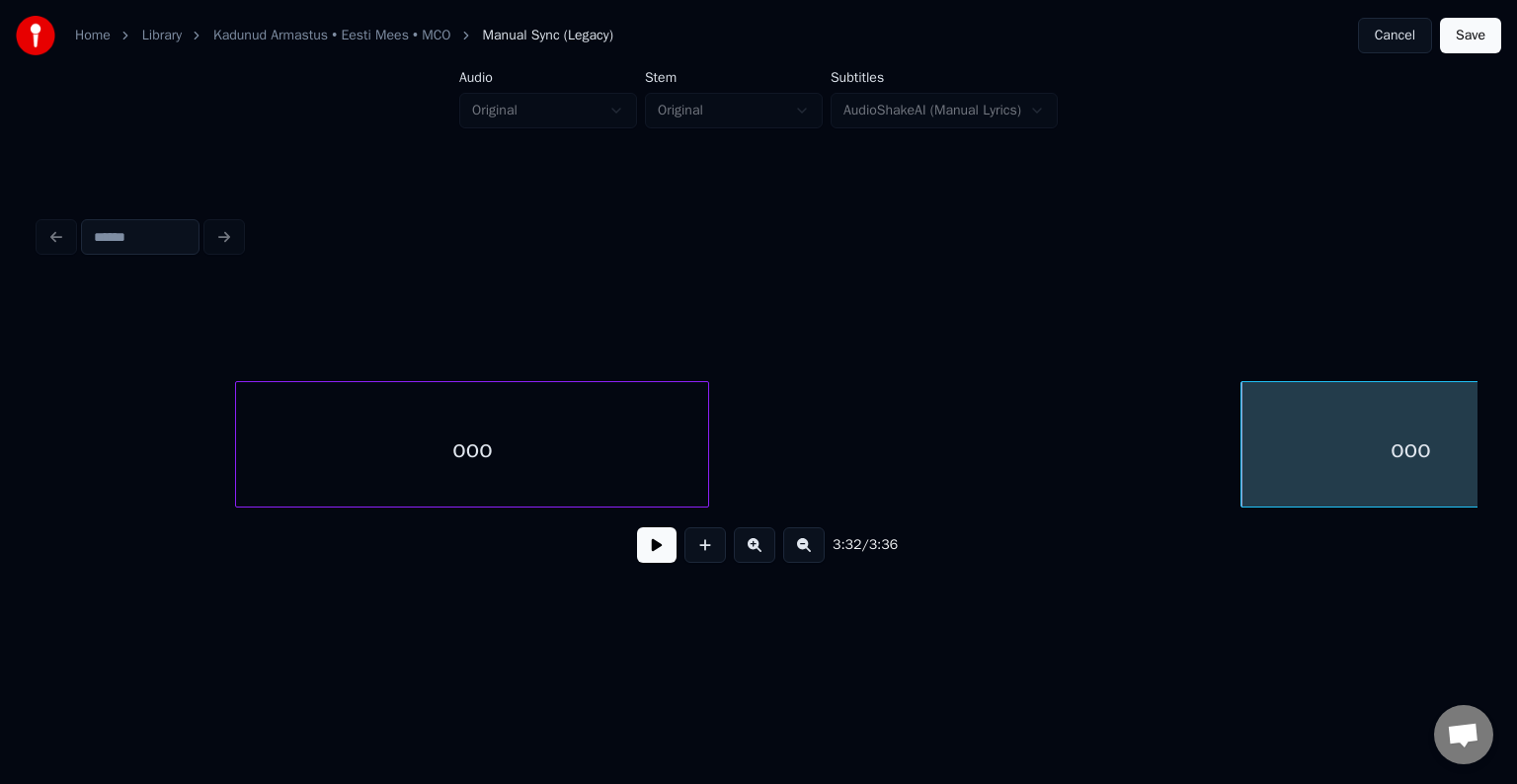 scroll, scrollTop: 0, scrollLeft: 156184, axis: horizontal 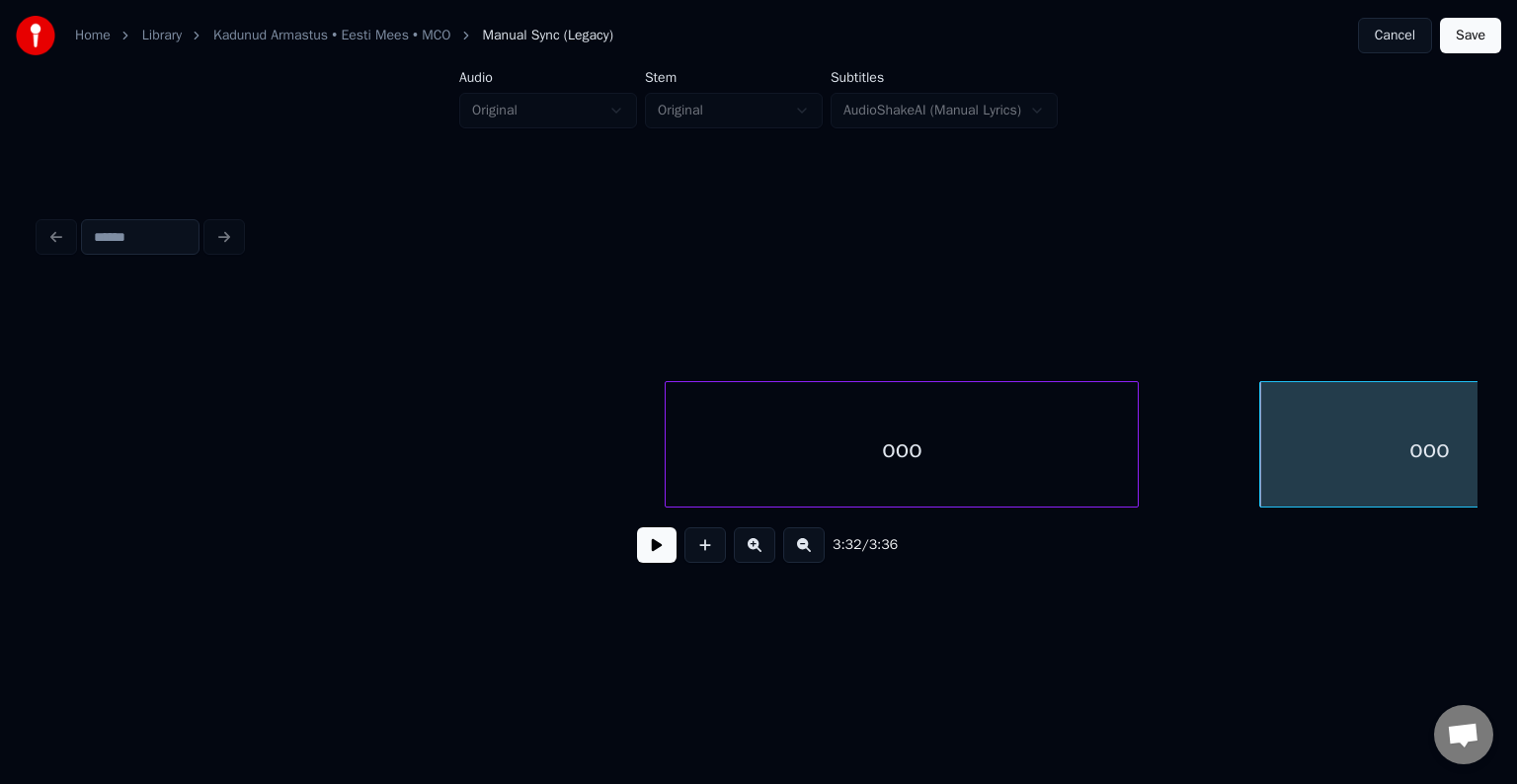 click on "ooo" at bounding box center [902, 449] 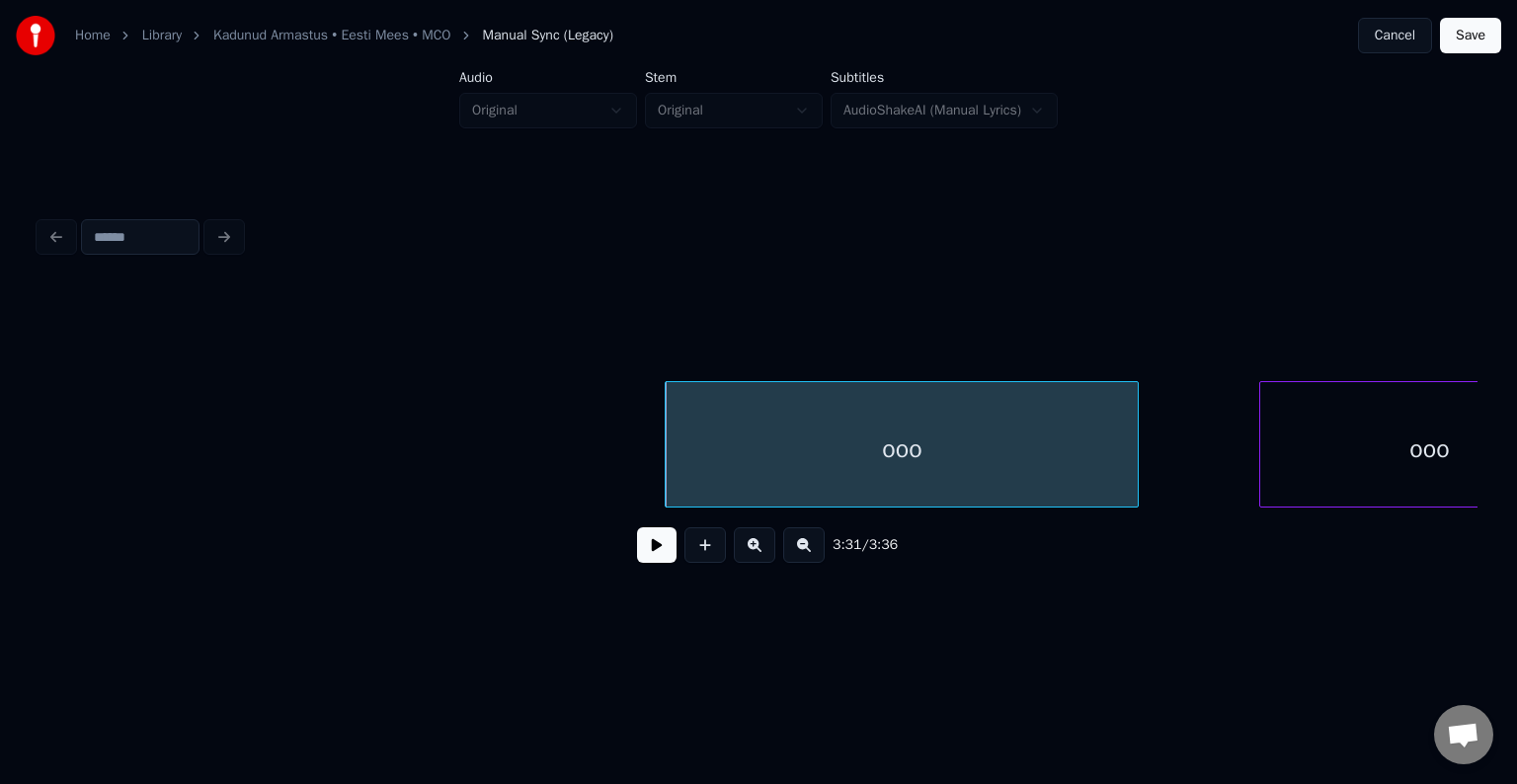 click on "ooo" at bounding box center (902, 449) 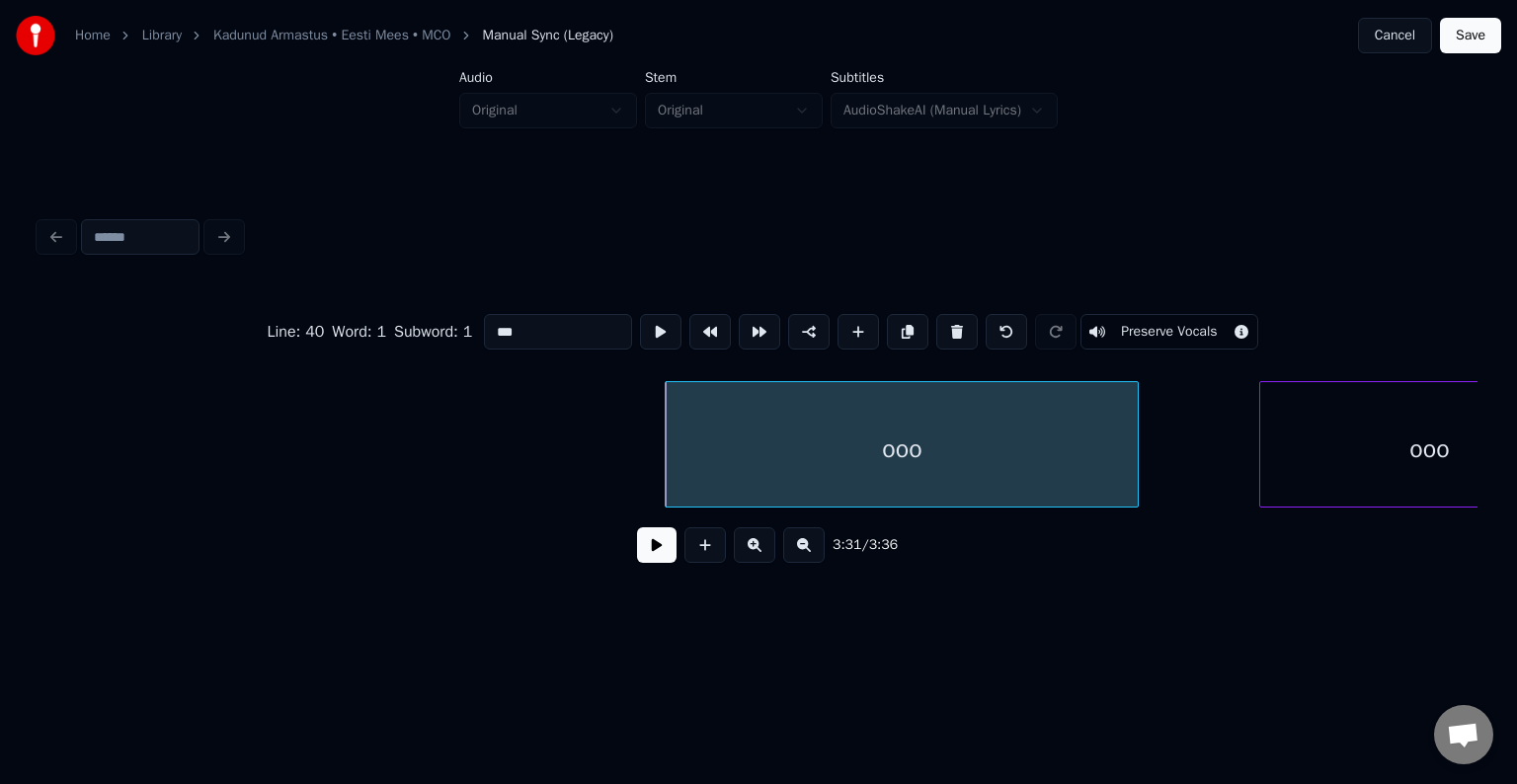 click at bounding box center [657, 545] 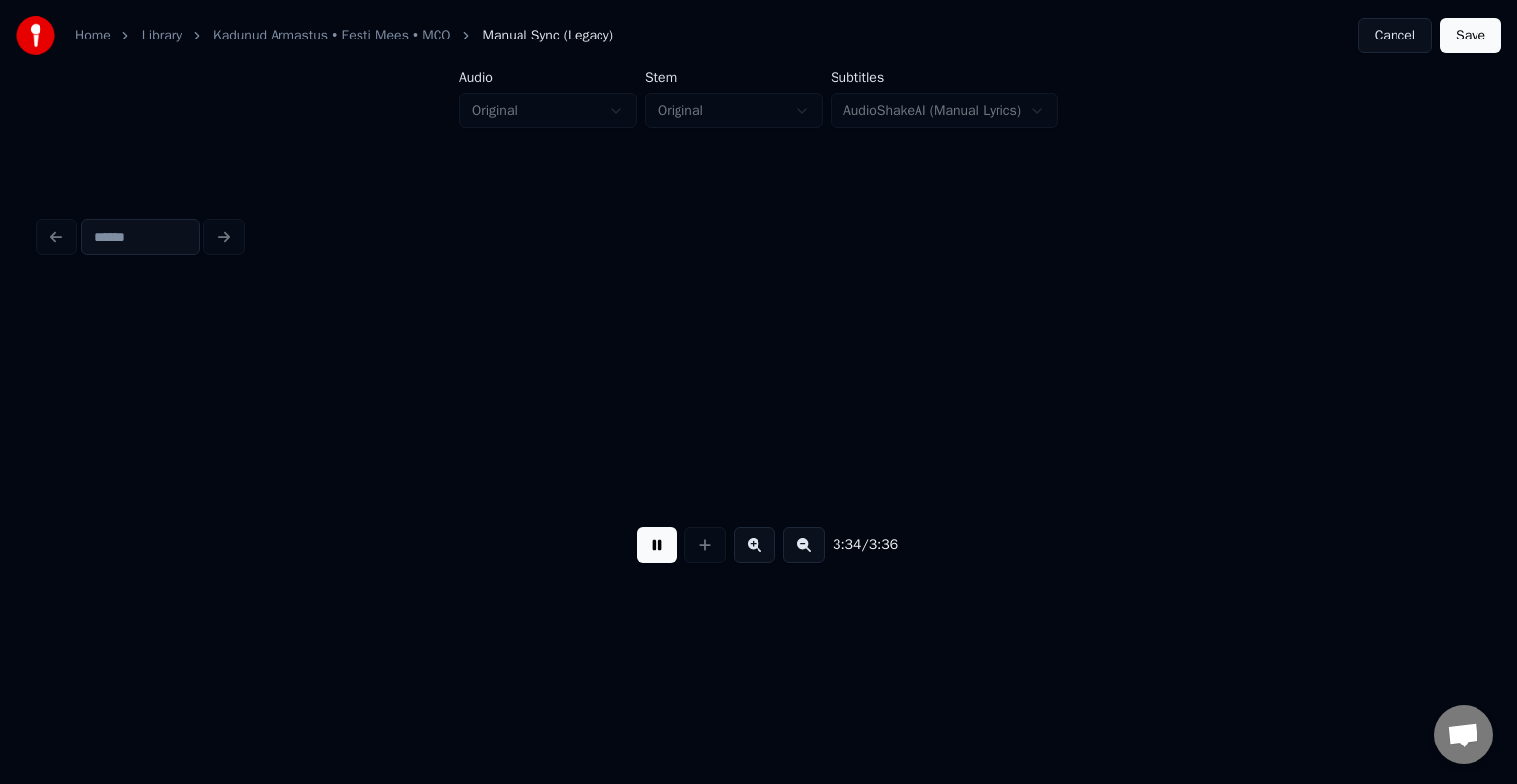 scroll, scrollTop: 0, scrollLeft: 158558, axis: horizontal 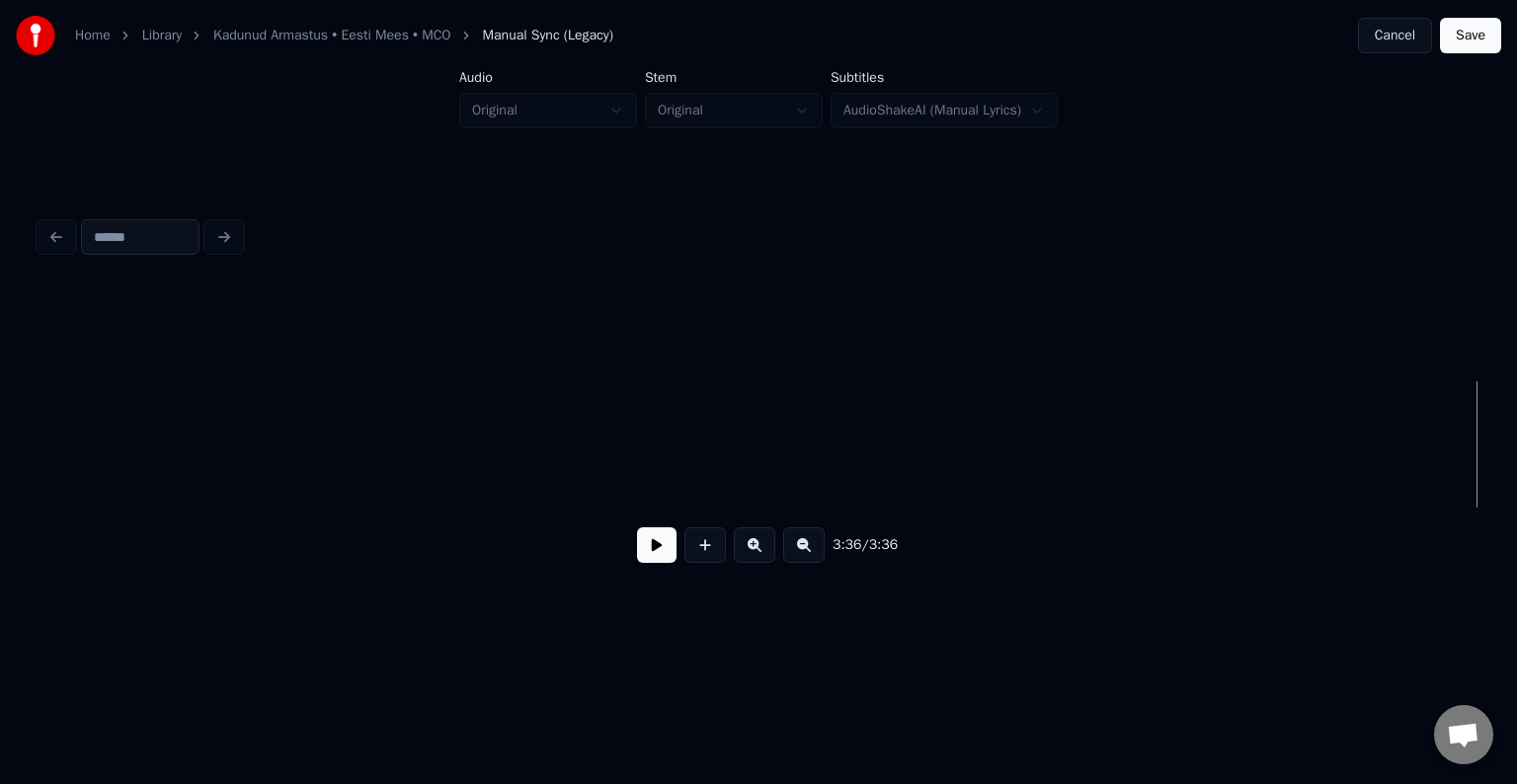click at bounding box center (657, 545) 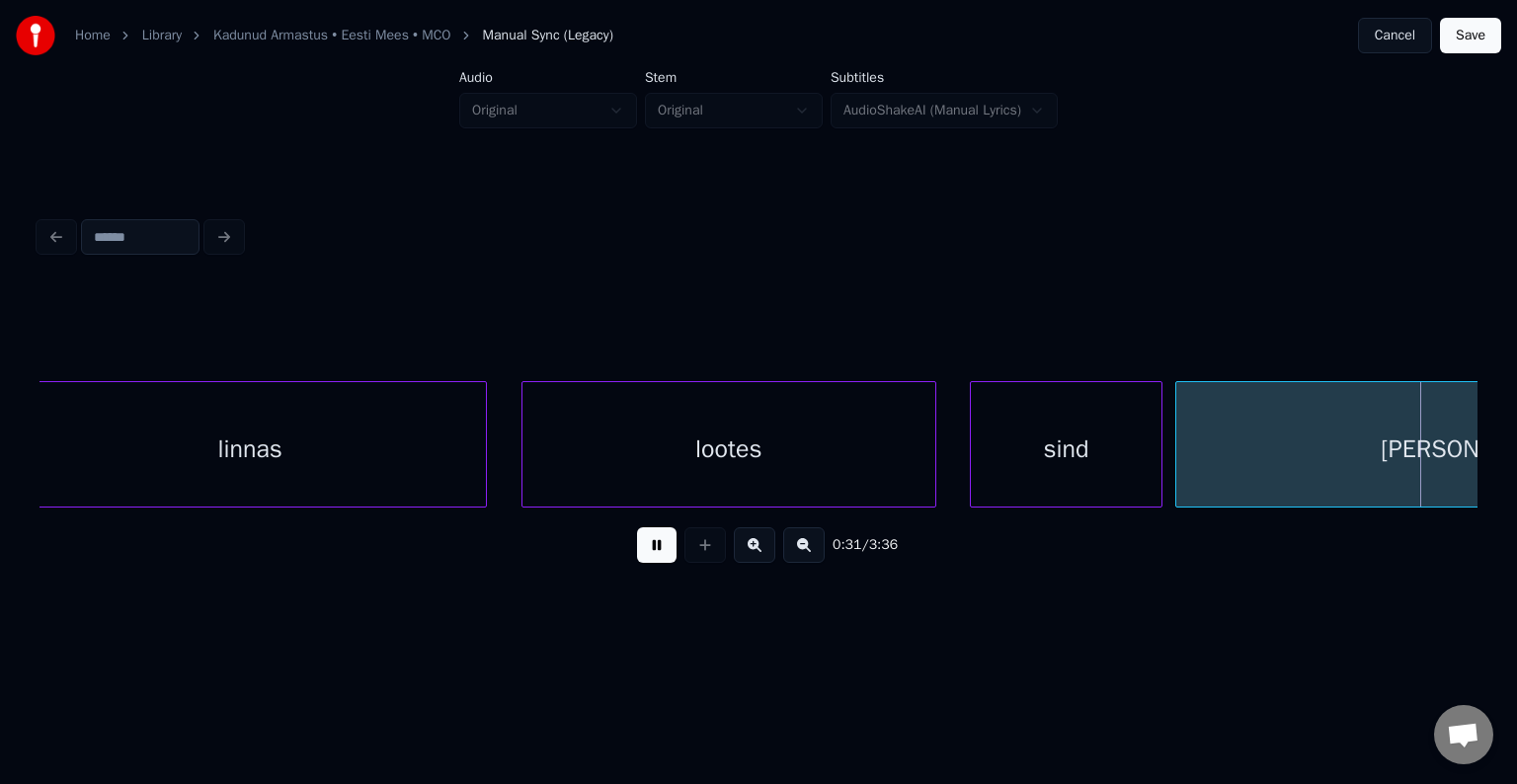 scroll, scrollTop: 0, scrollLeft: 23194, axis: horizontal 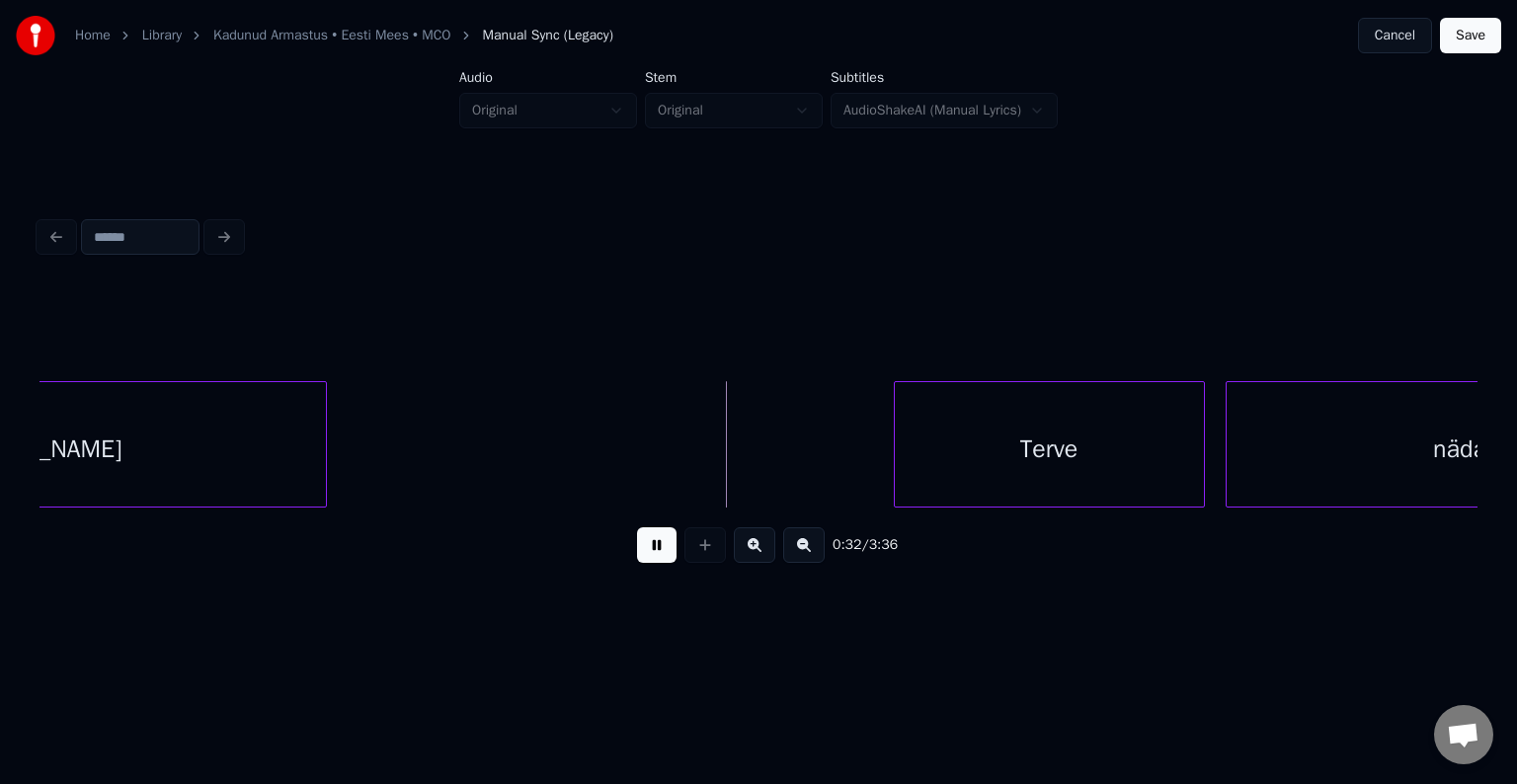 click at bounding box center [657, 545] 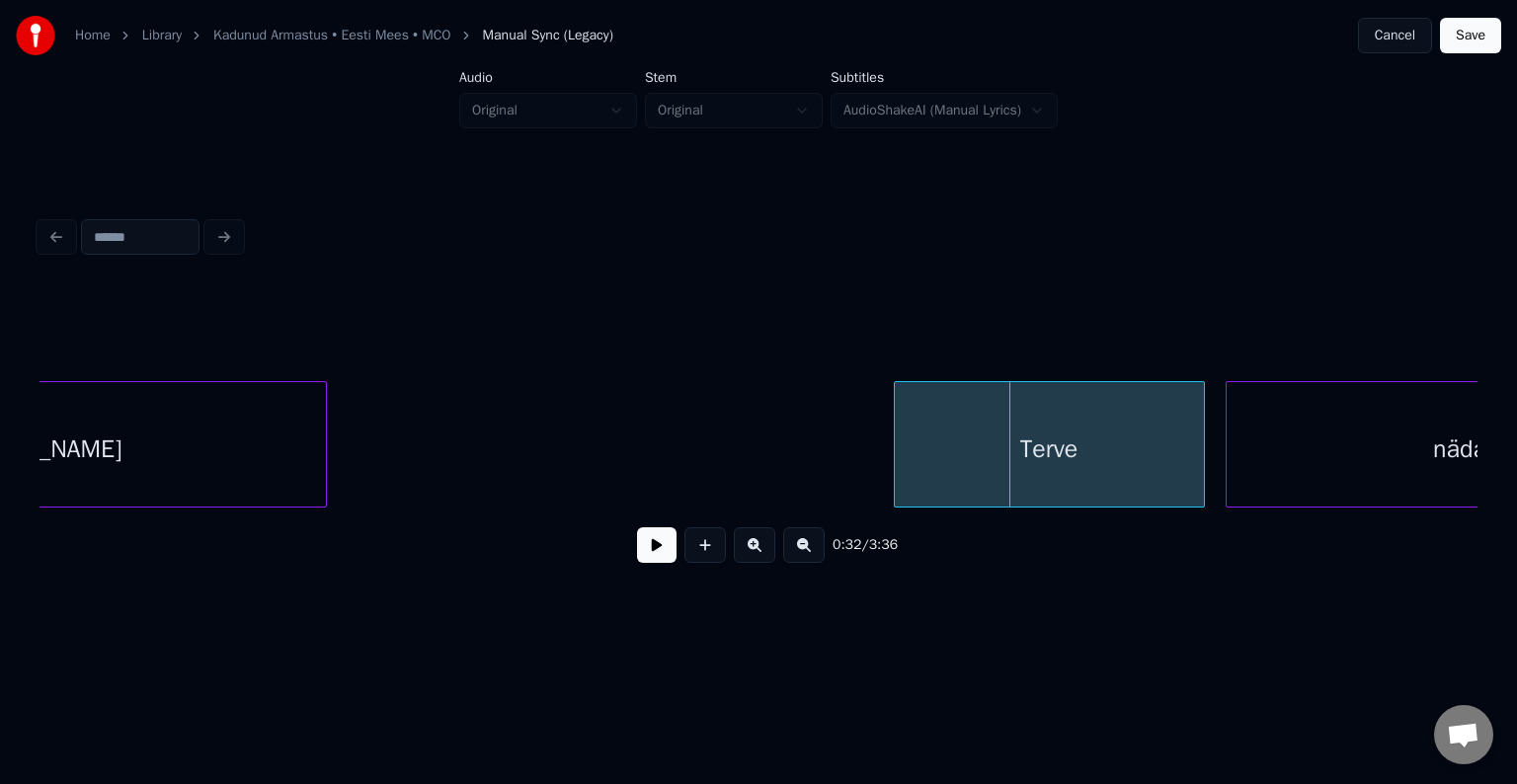 click at bounding box center [657, 545] 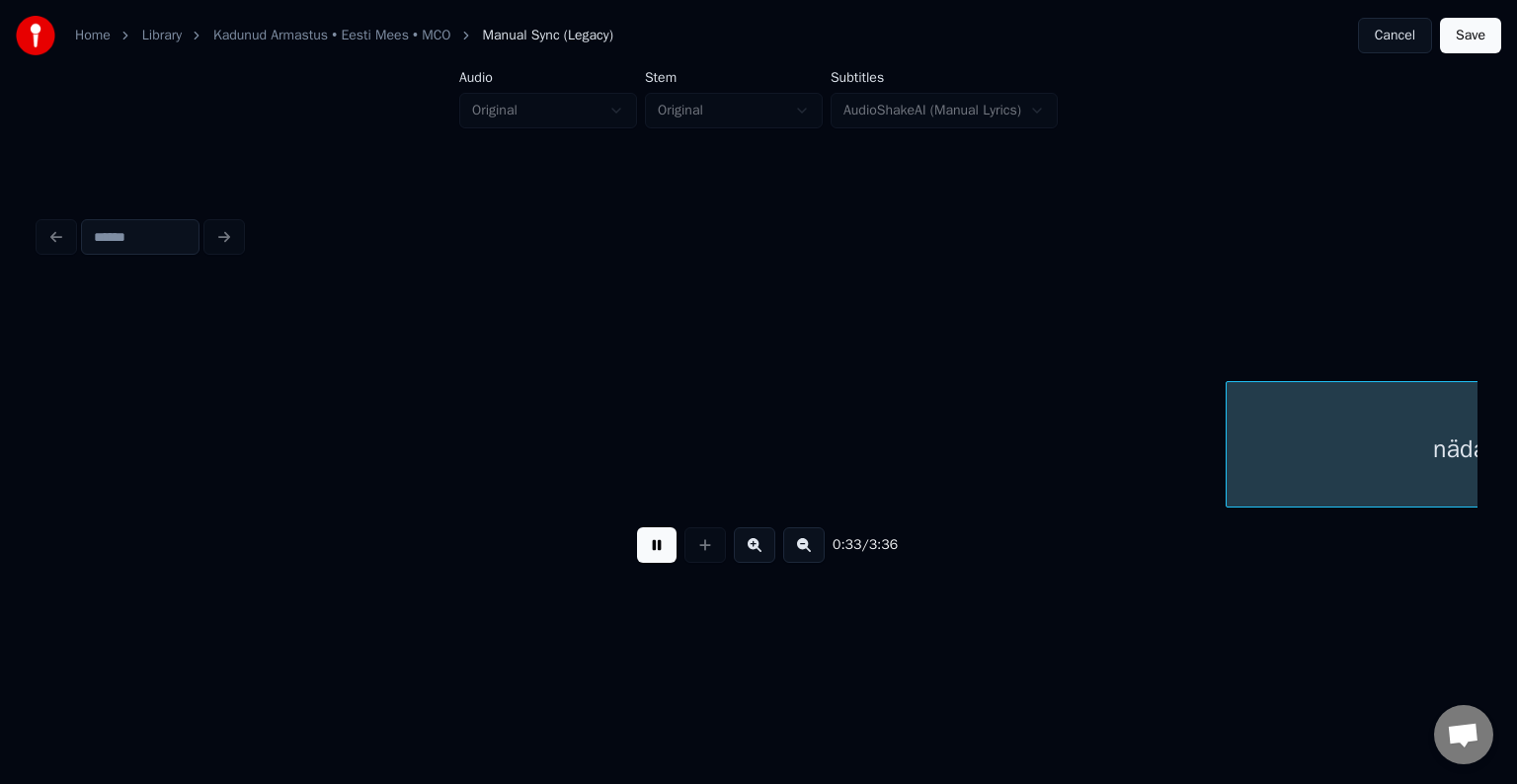scroll, scrollTop: 0, scrollLeft: 24639, axis: horizontal 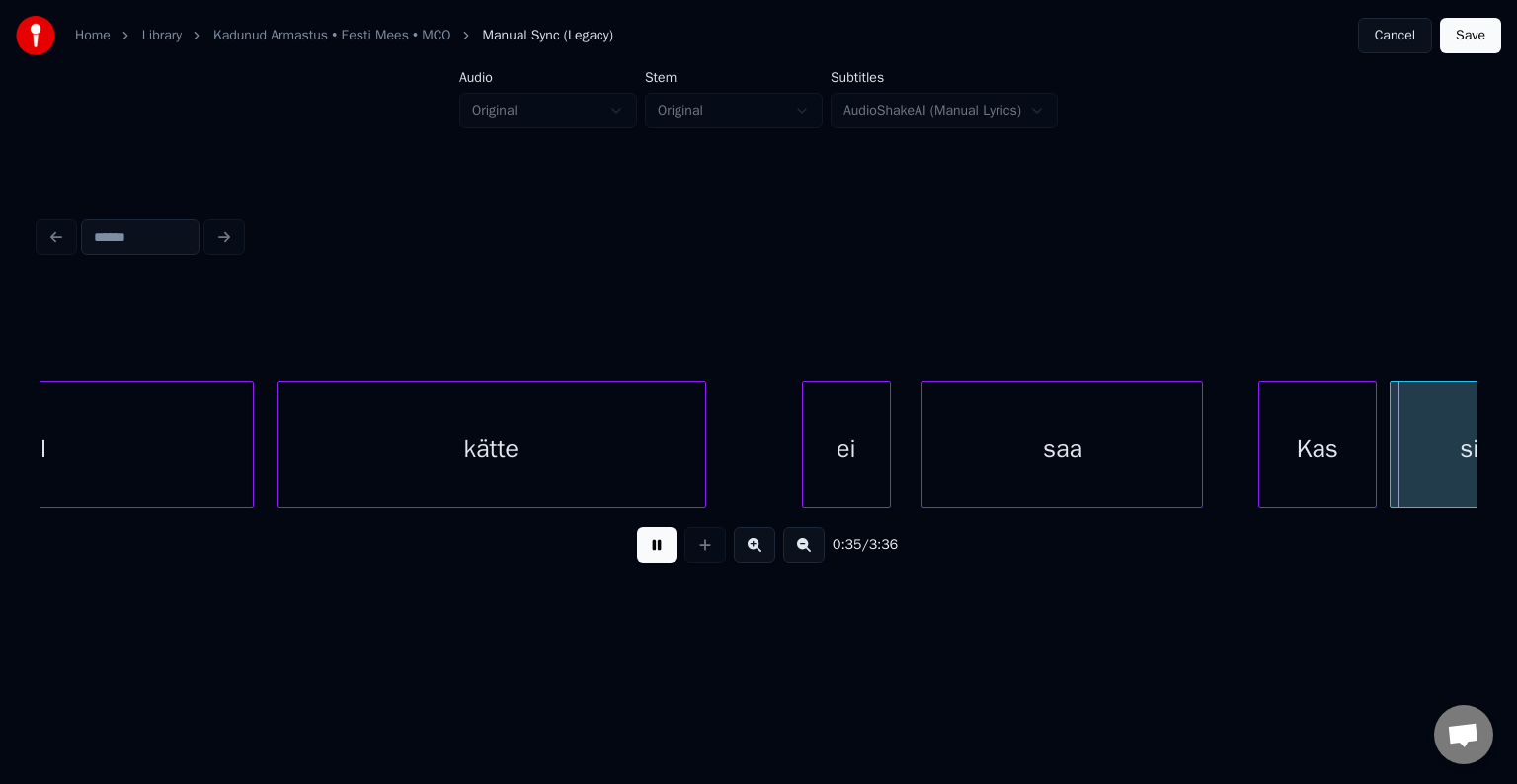 click at bounding box center (657, 545) 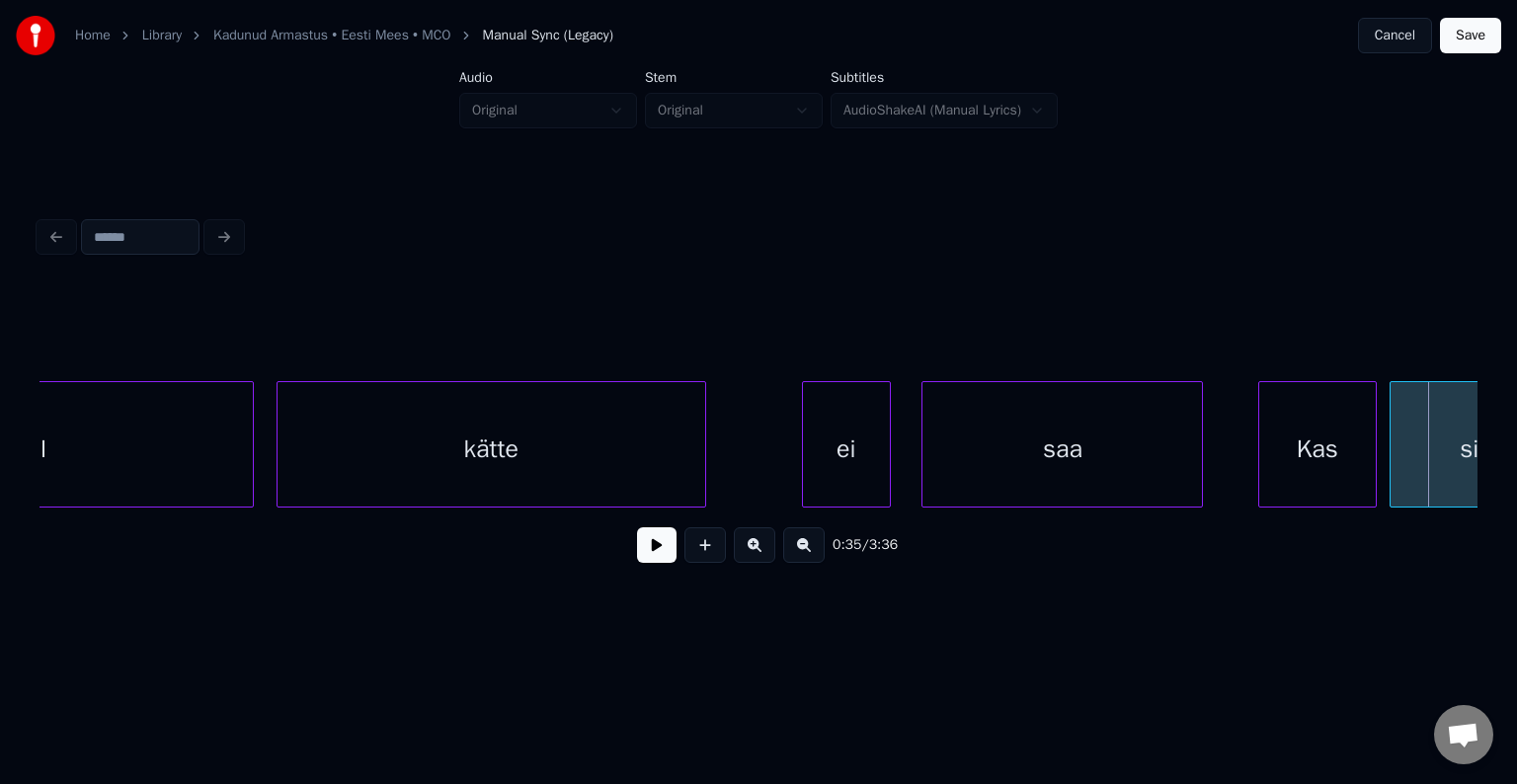 click at bounding box center [657, 545] 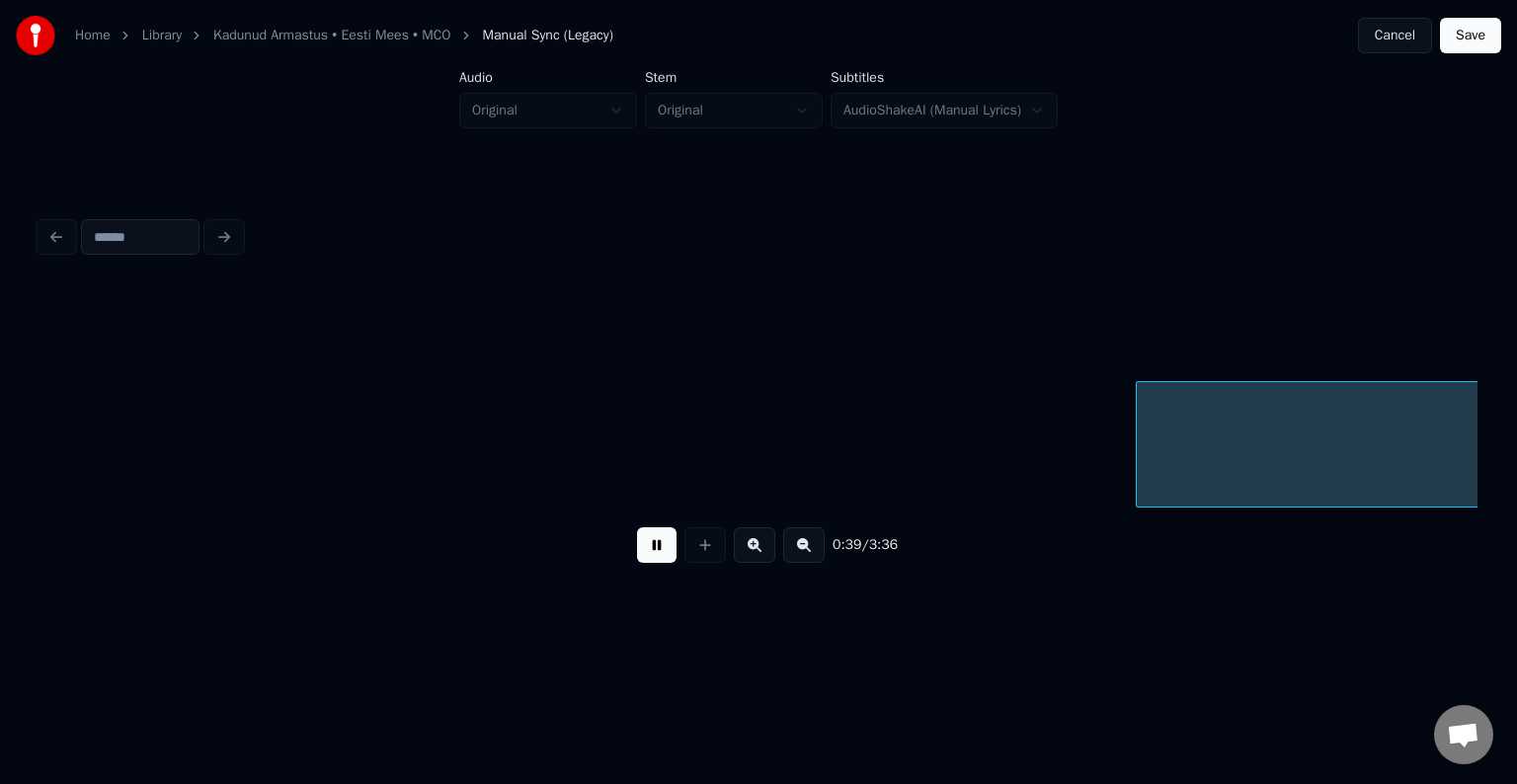 scroll, scrollTop: 0, scrollLeft: 28965, axis: horizontal 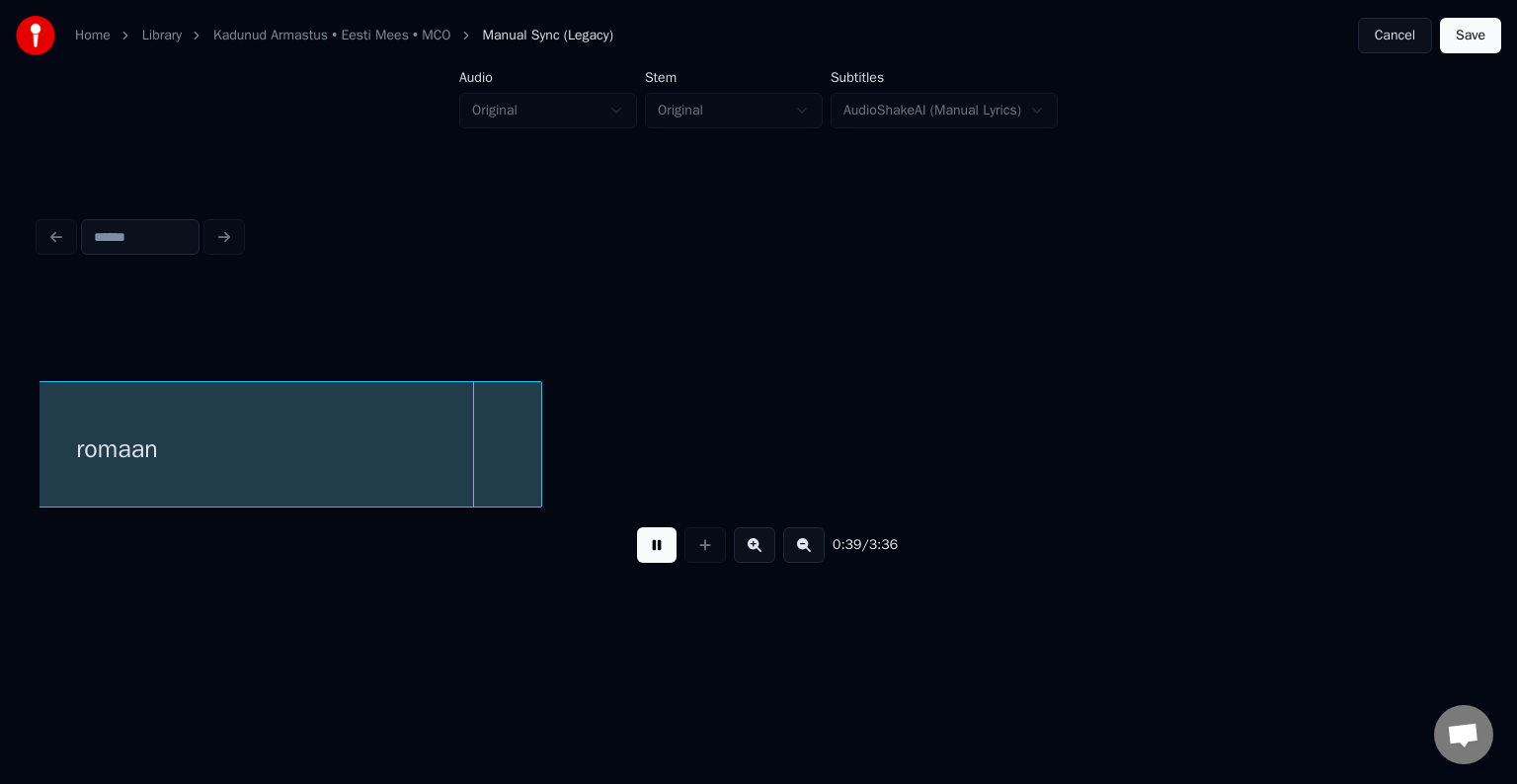click at bounding box center (657, 545) 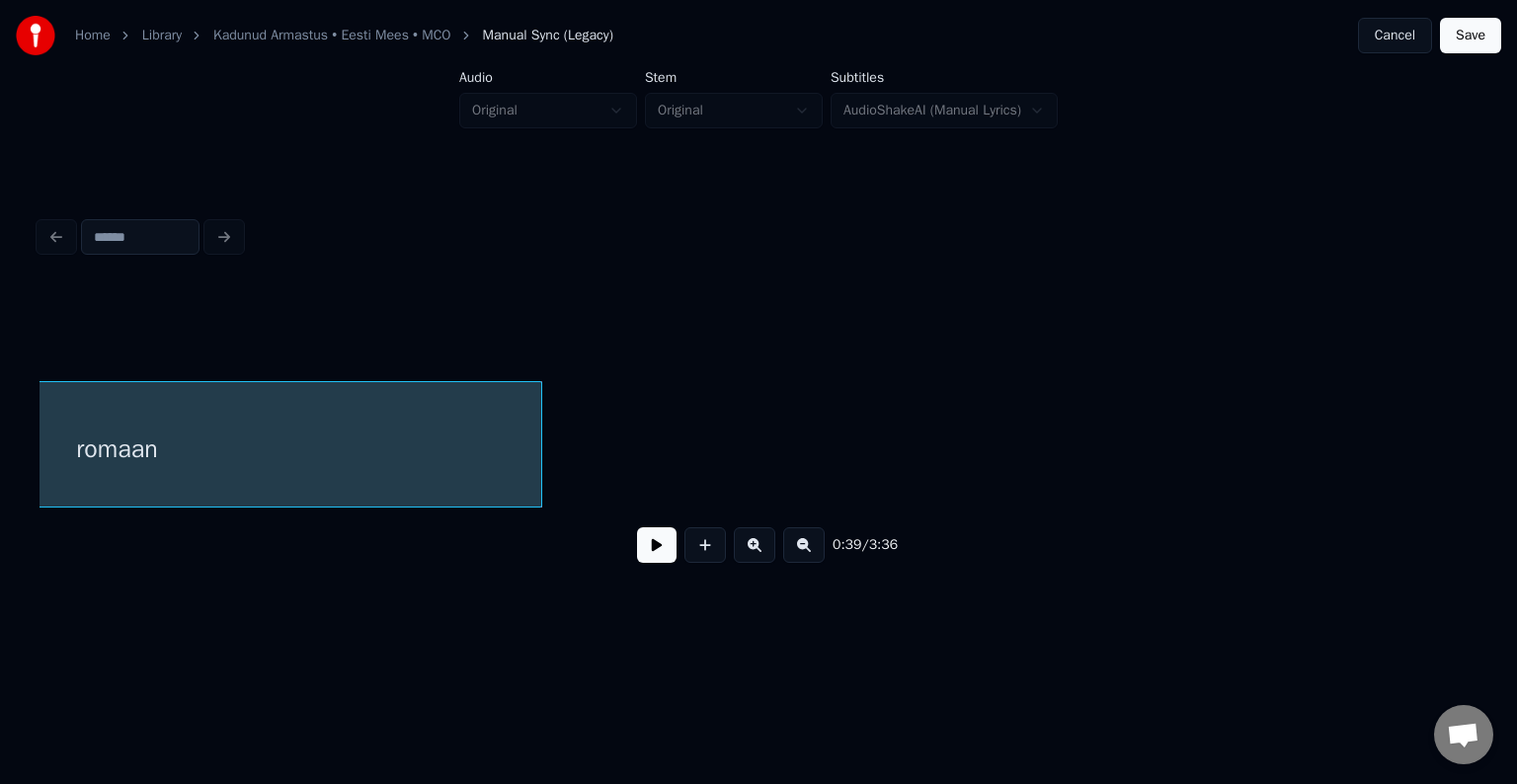 click at bounding box center (657, 545) 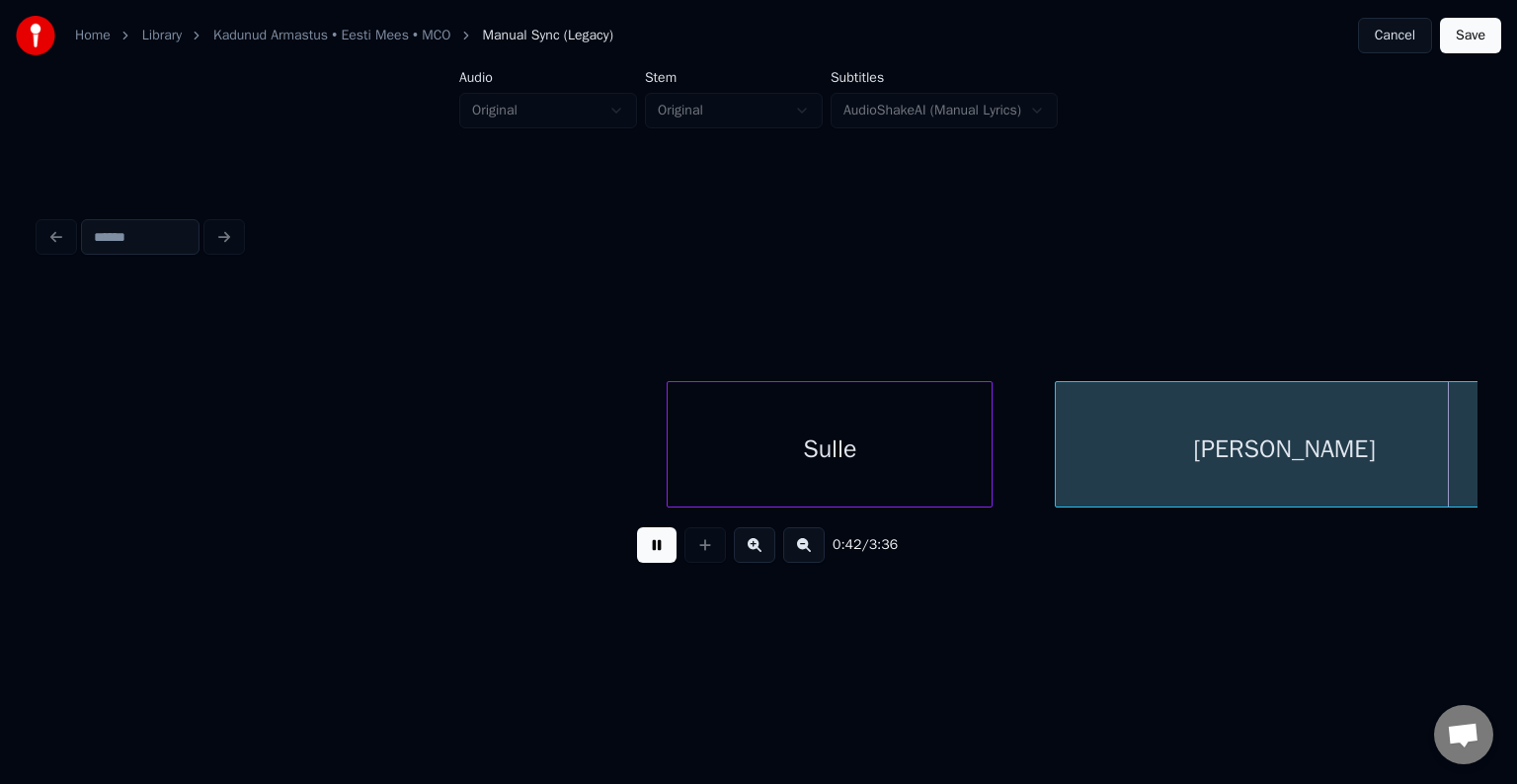 scroll, scrollTop: 0, scrollLeft: 31850, axis: horizontal 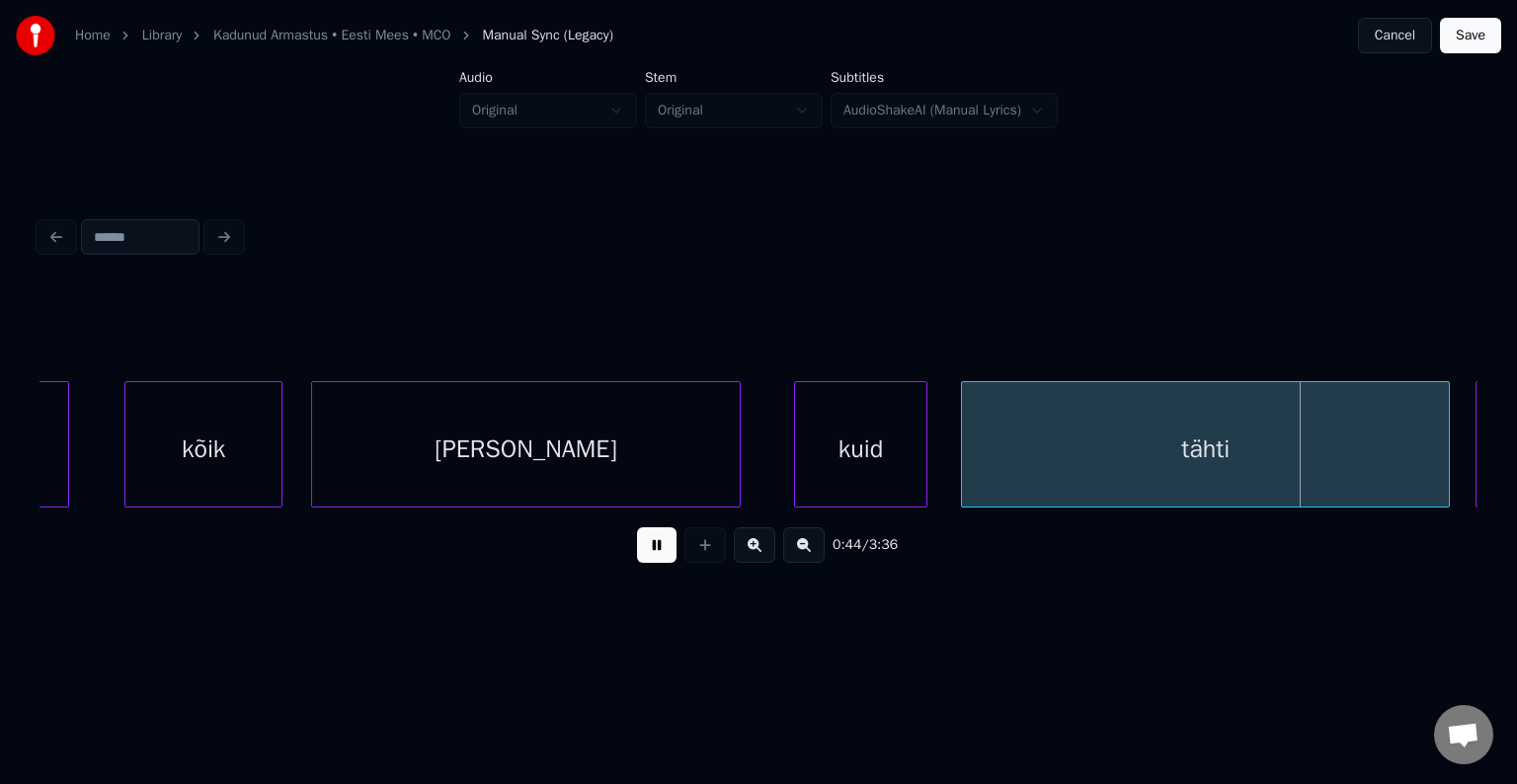 click at bounding box center [657, 545] 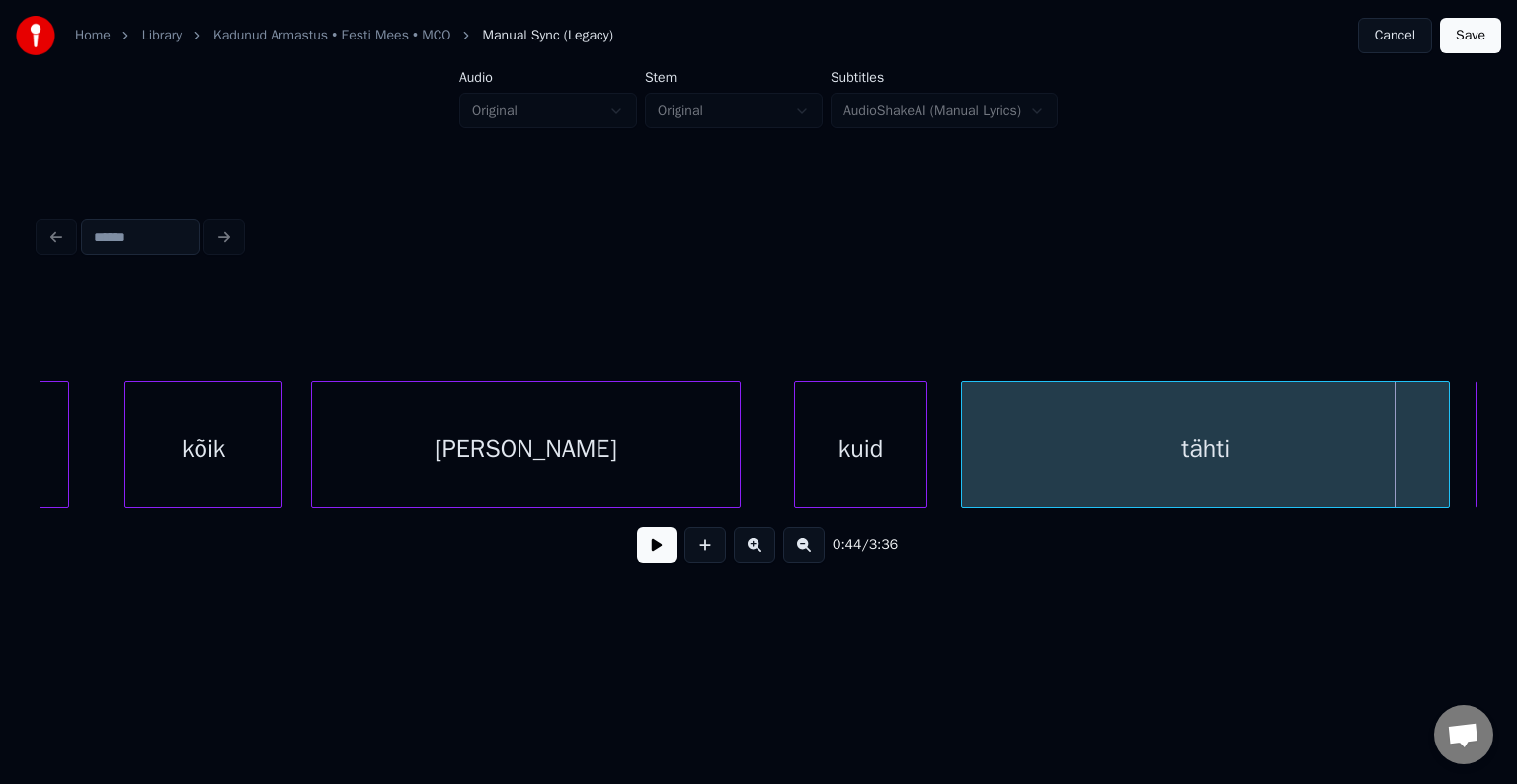 click at bounding box center (657, 545) 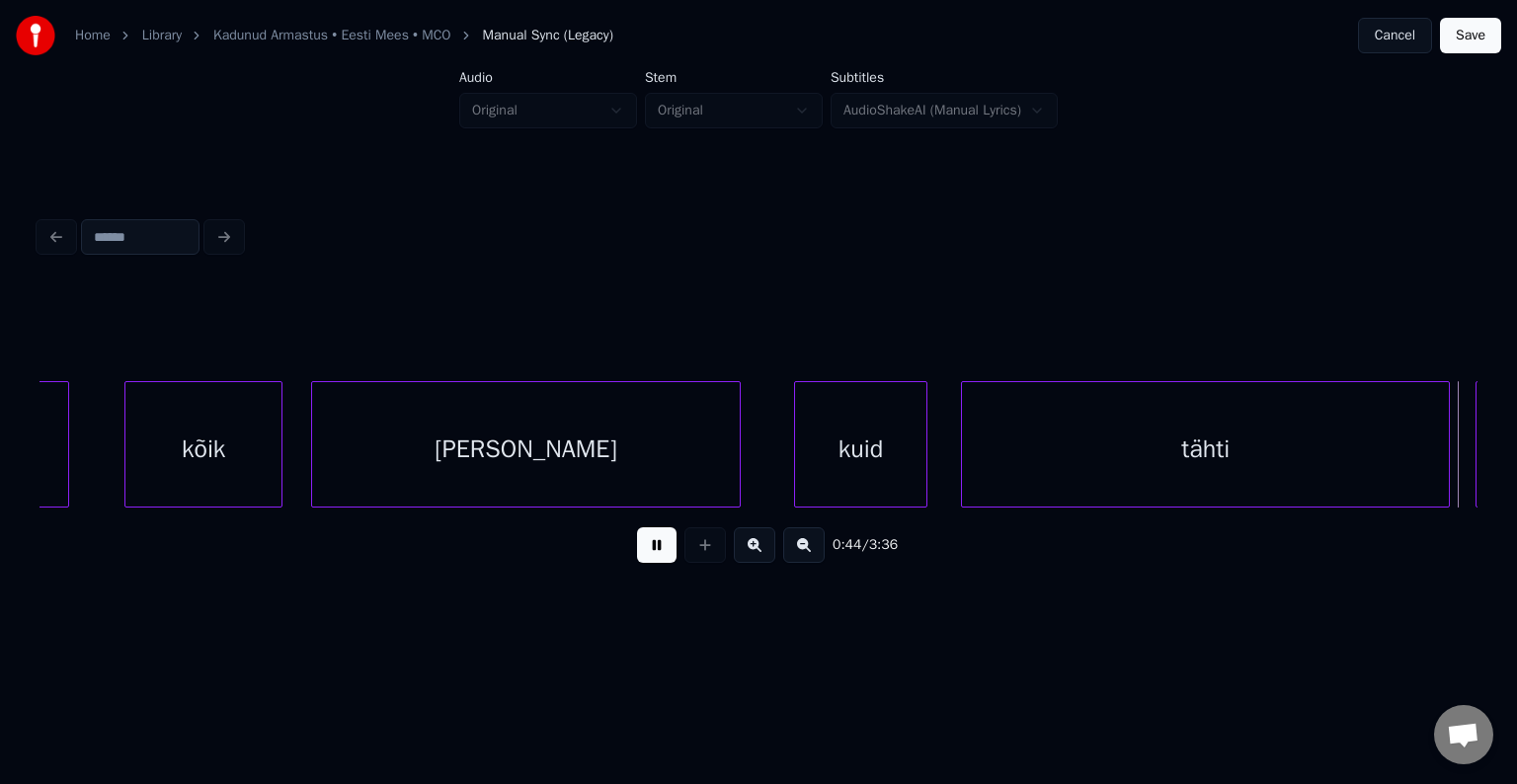 scroll, scrollTop: 0, scrollLeft: 33299, axis: horizontal 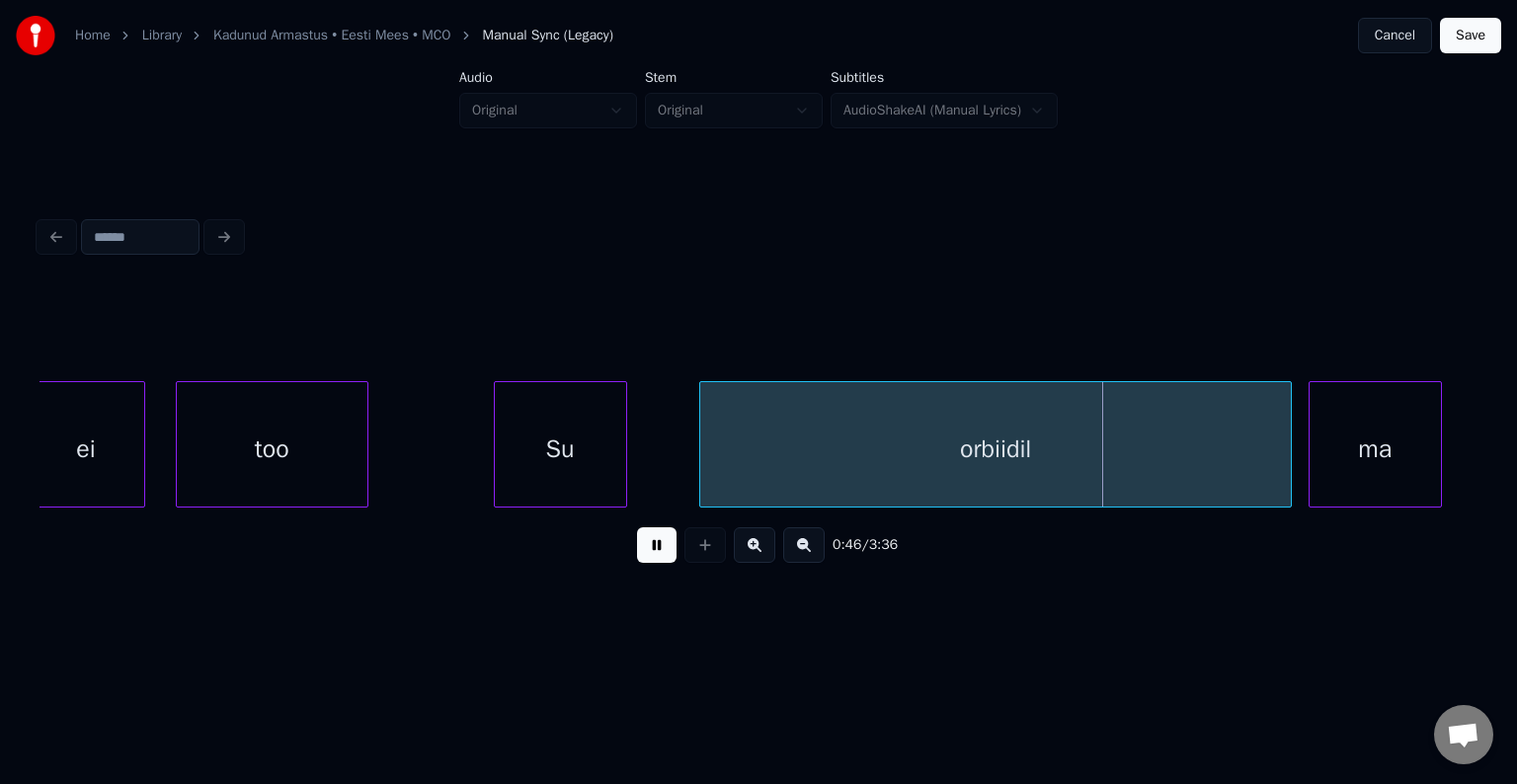 click at bounding box center [657, 545] 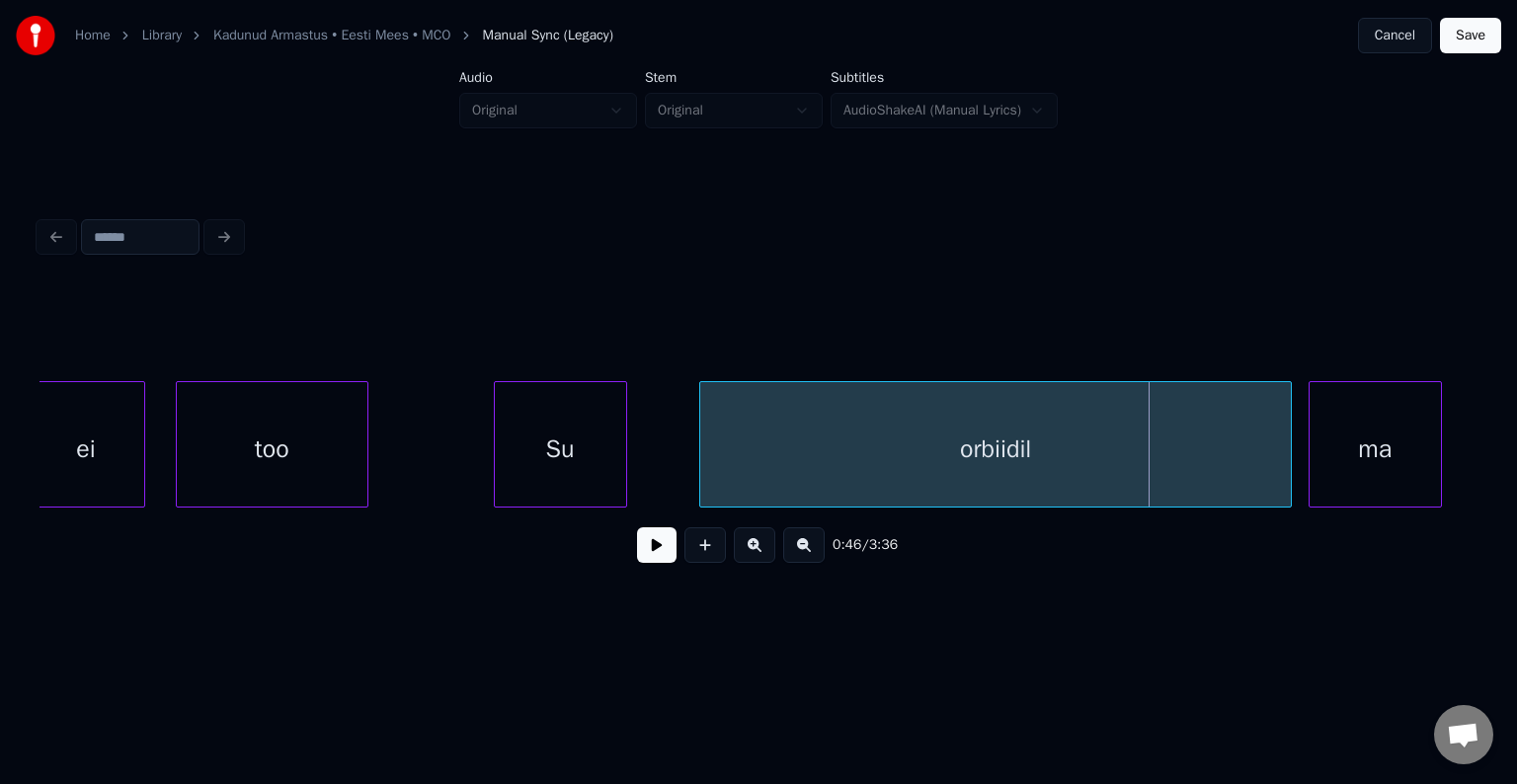 click at bounding box center (657, 545) 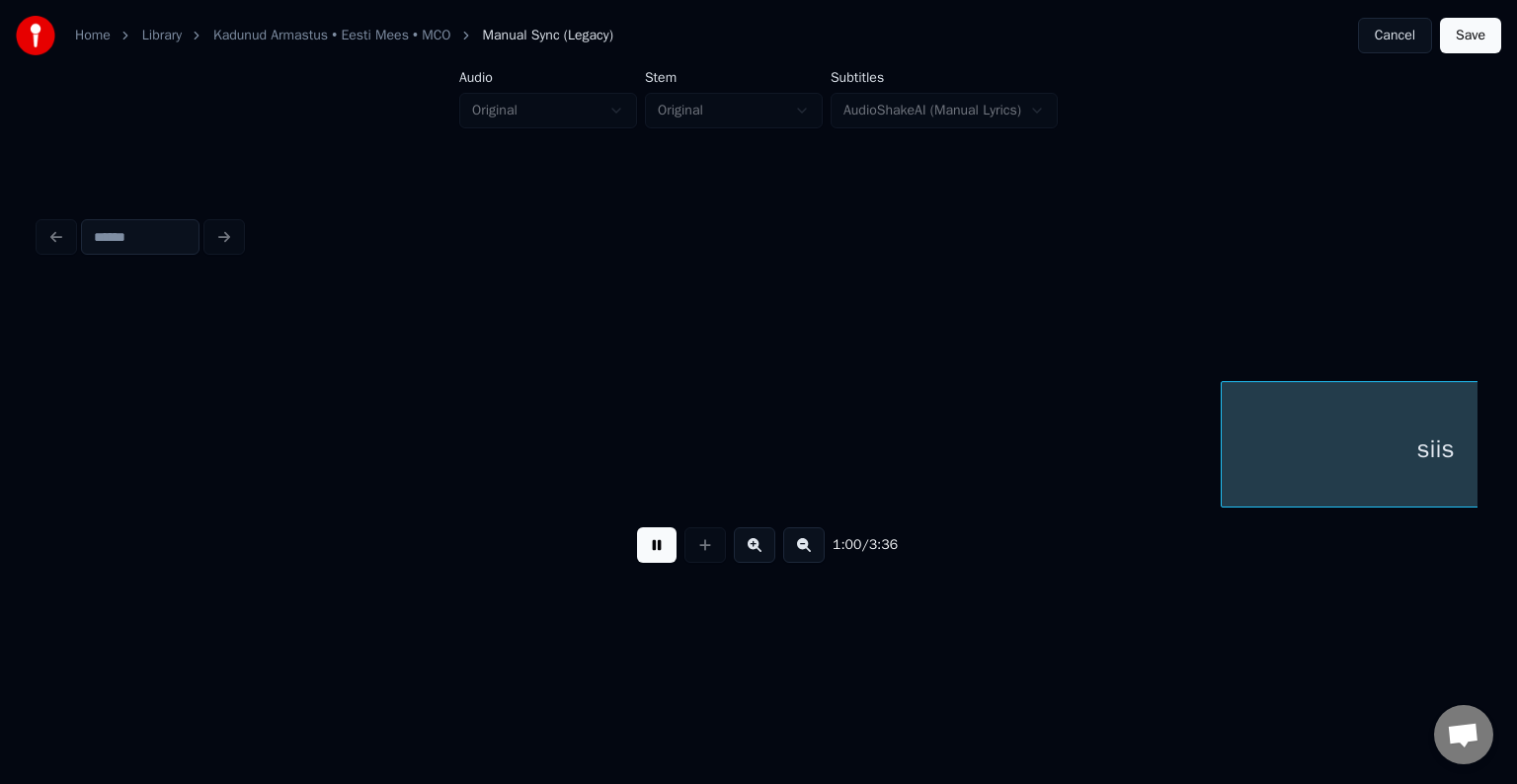 scroll, scrollTop: 0, scrollLeft: 44851, axis: horizontal 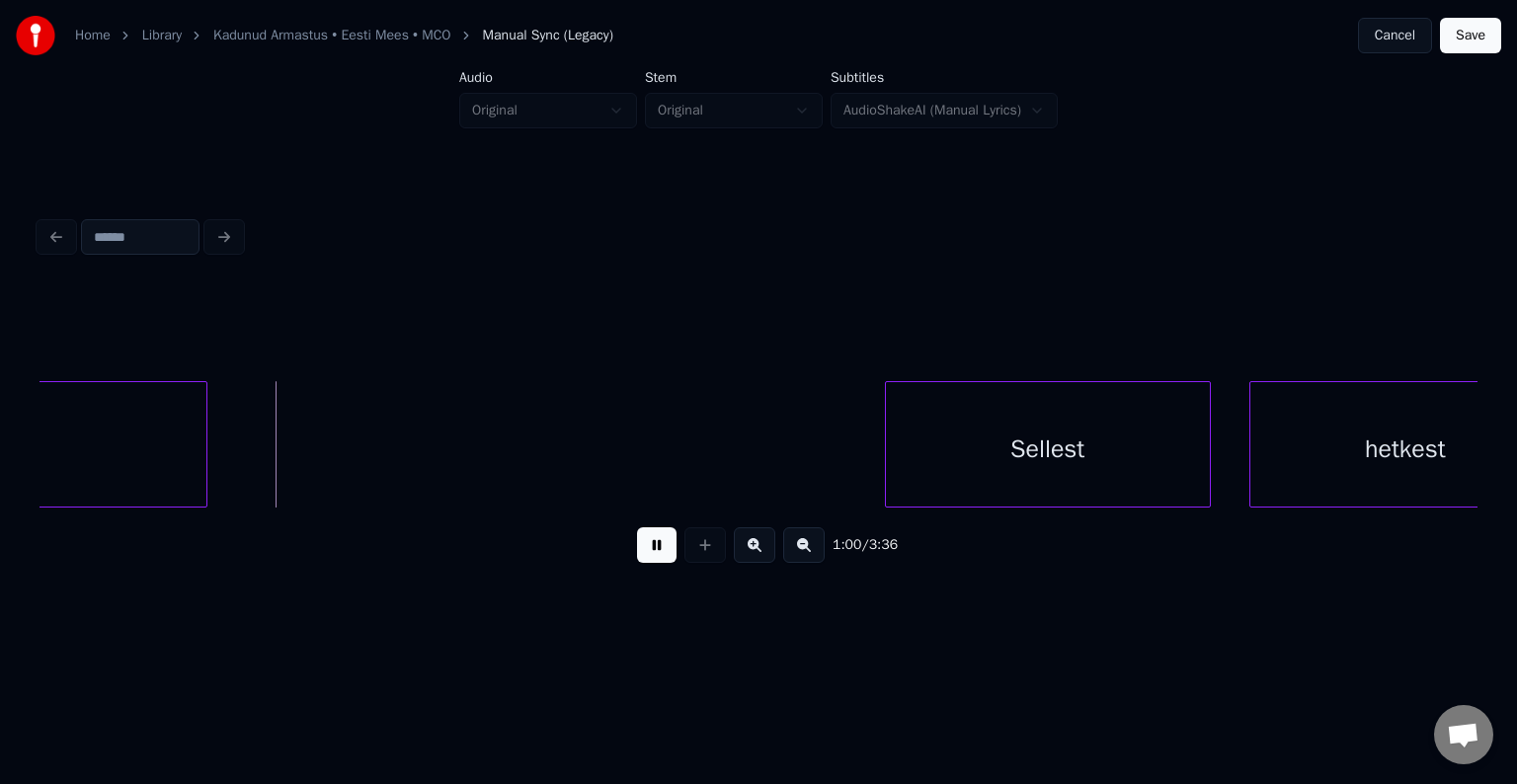 click at bounding box center (657, 545) 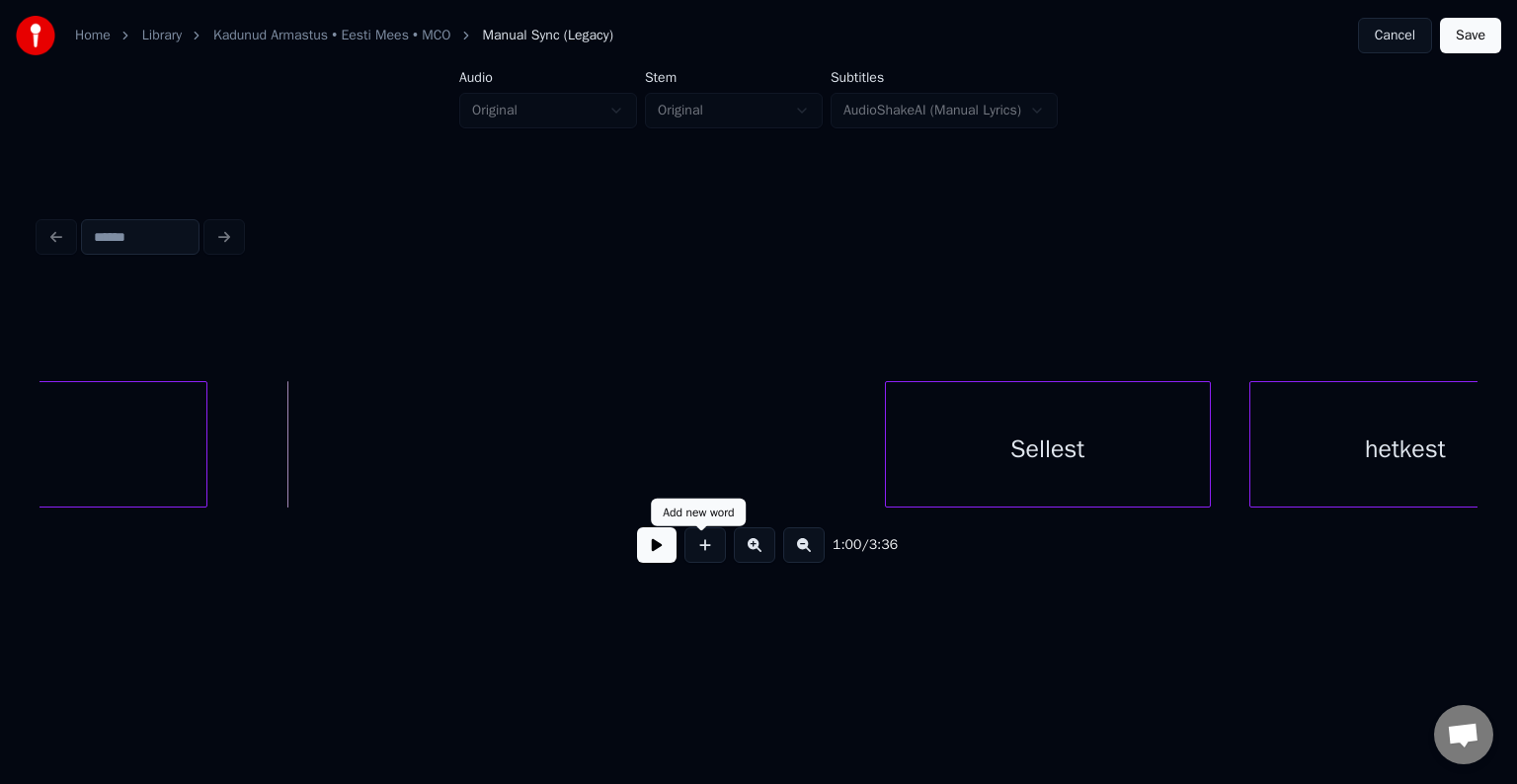 click at bounding box center [657, 545] 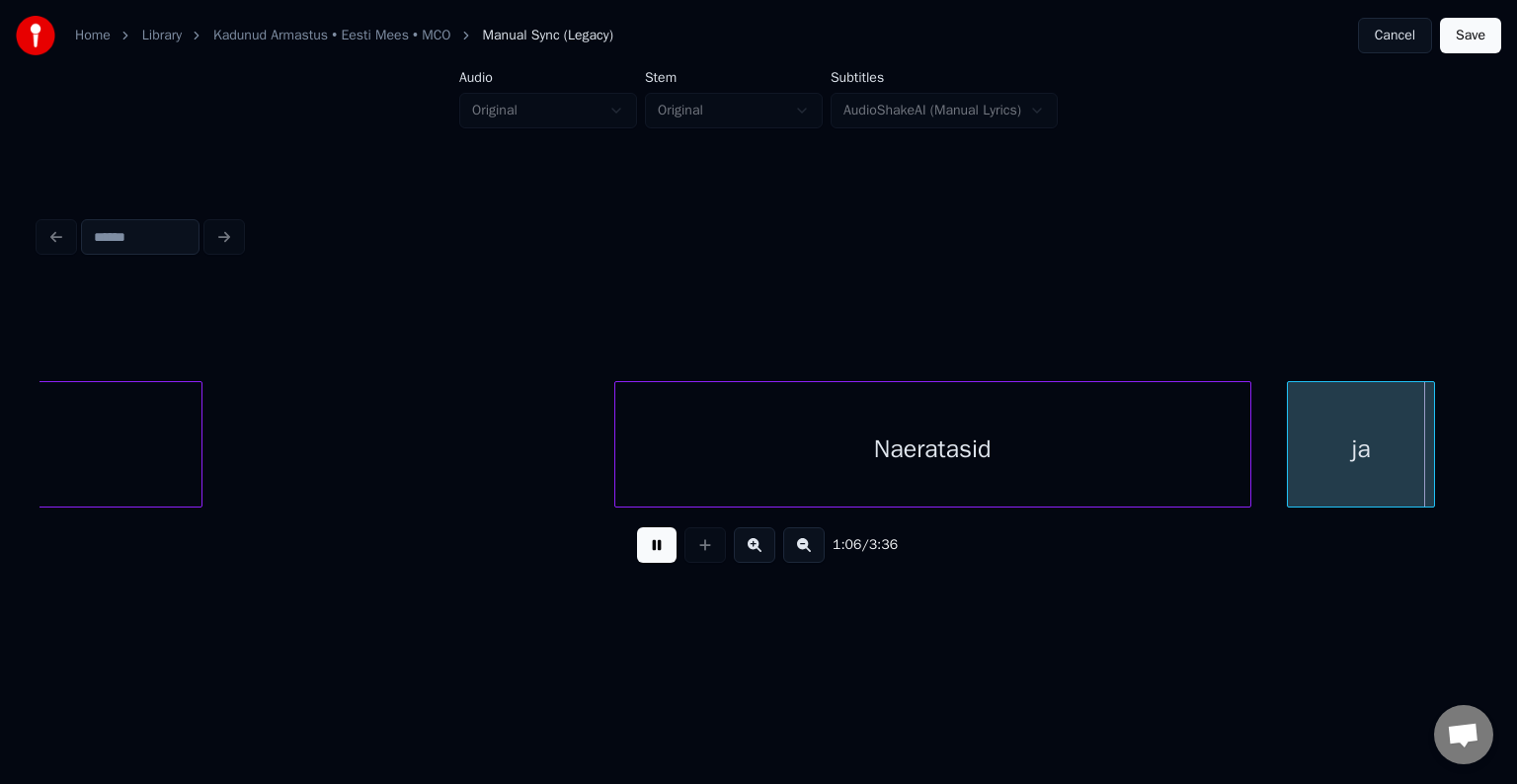 scroll, scrollTop: 0, scrollLeft: 49188, axis: horizontal 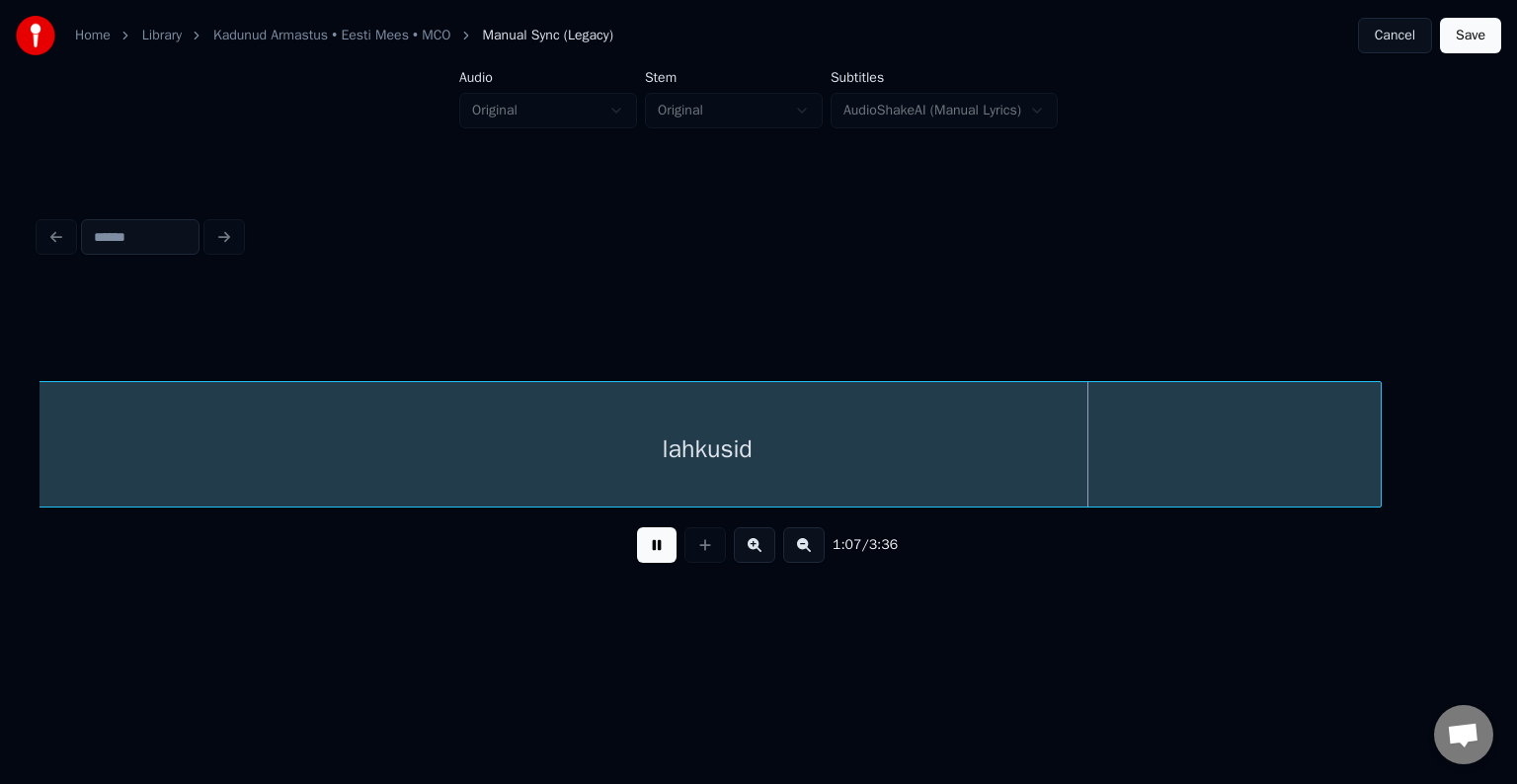 click at bounding box center [657, 545] 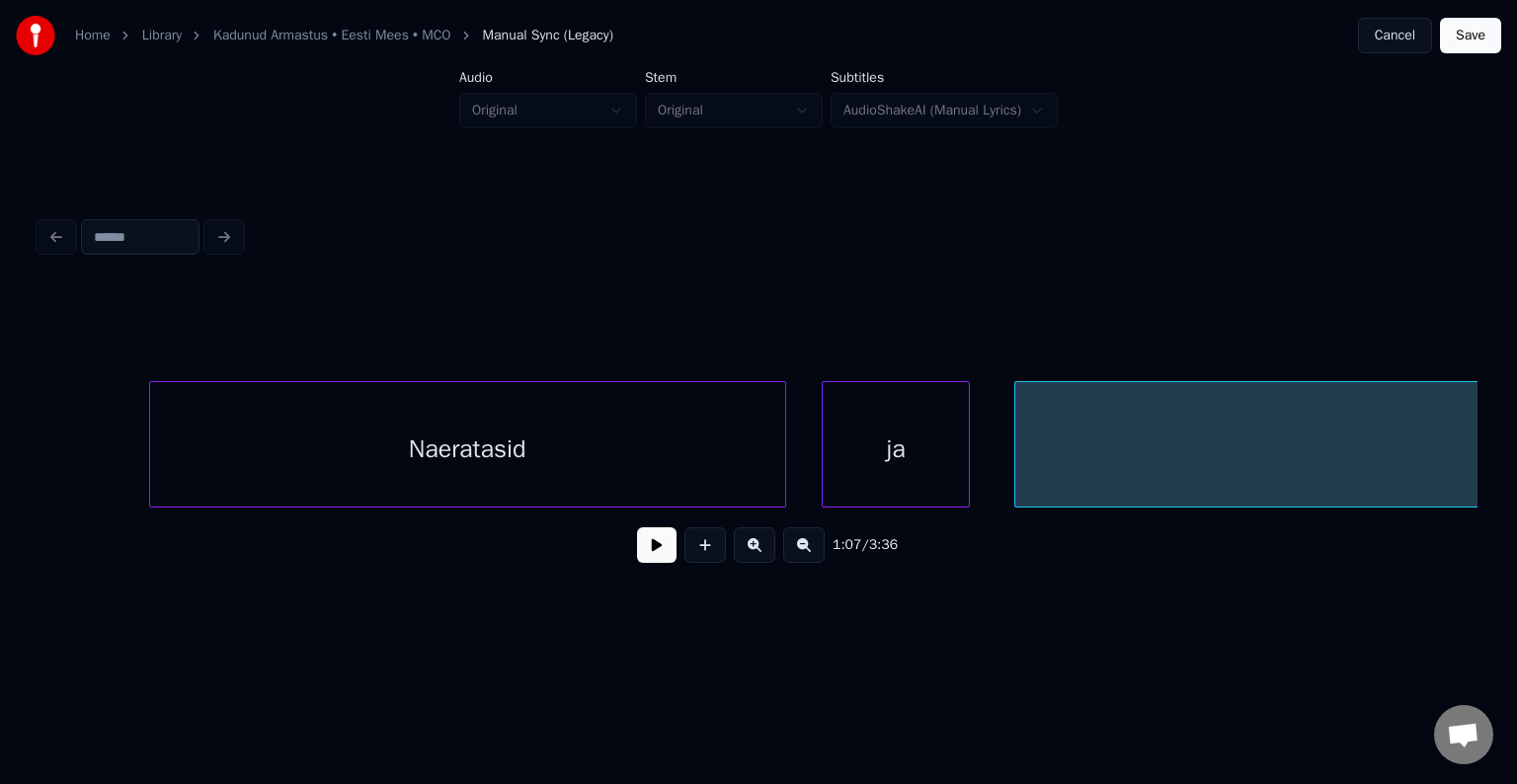 scroll, scrollTop: 0, scrollLeft: 48161, axis: horizontal 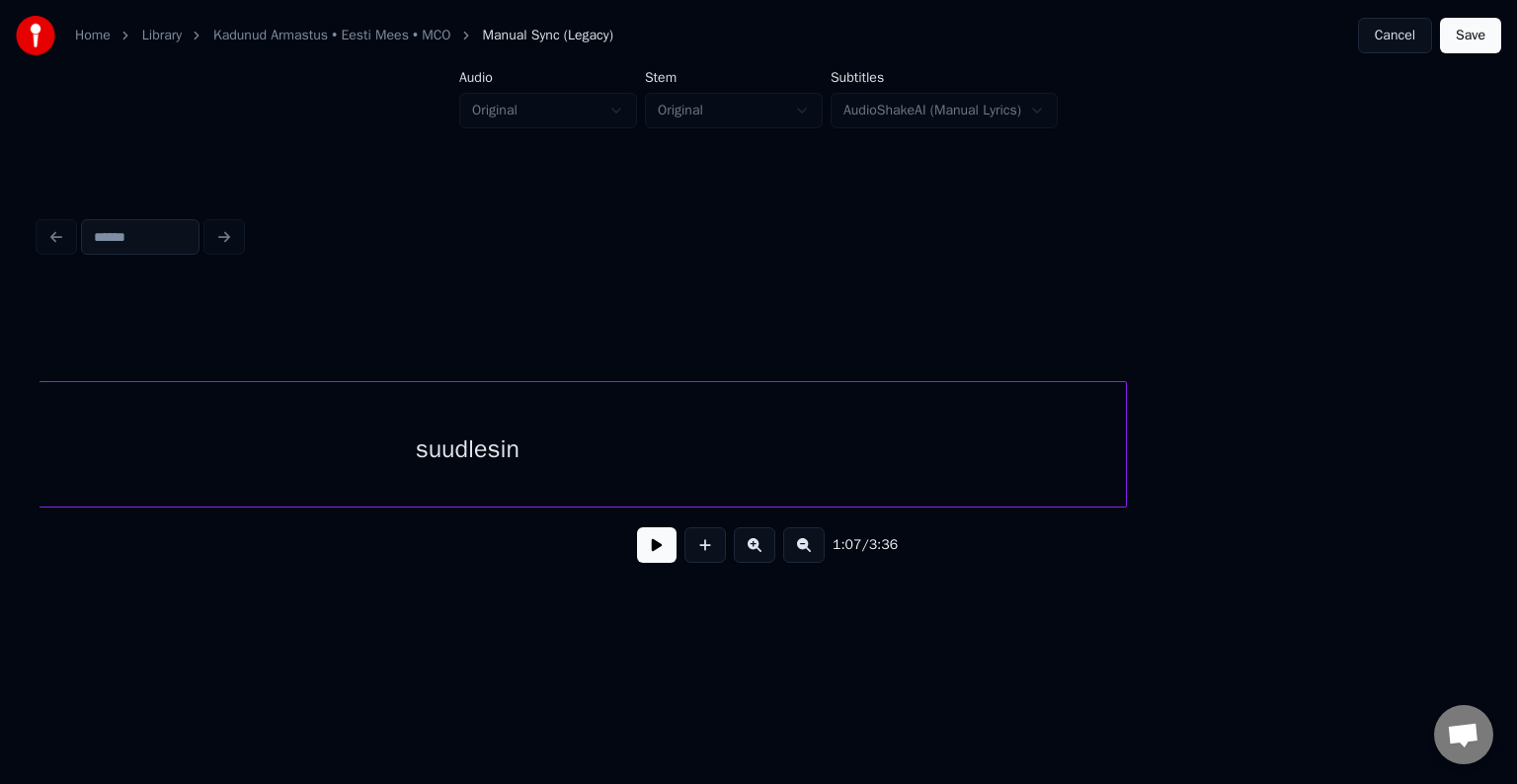 click on "suudlesin" at bounding box center (467, 449) 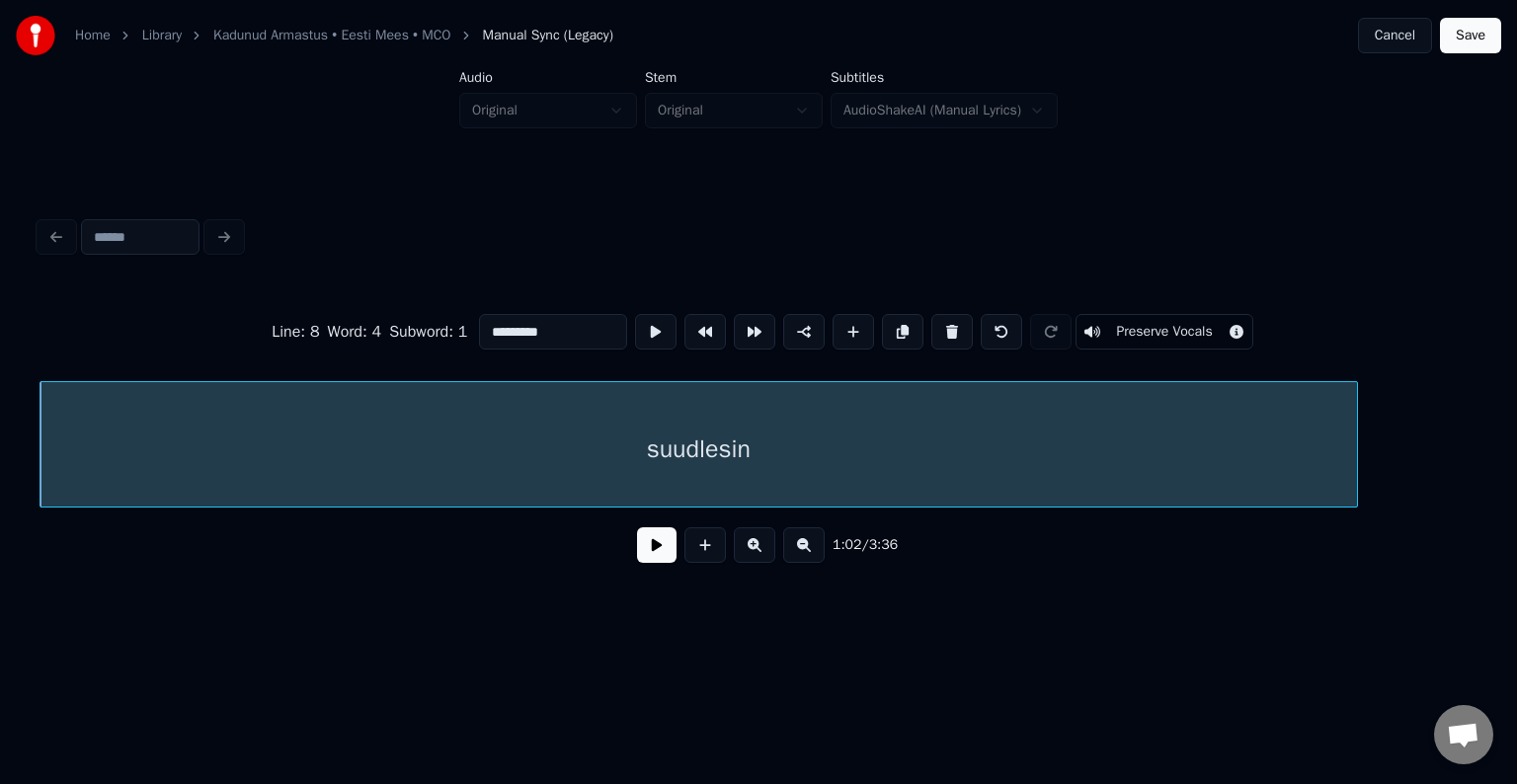 click on "*********" at bounding box center [553, 332] 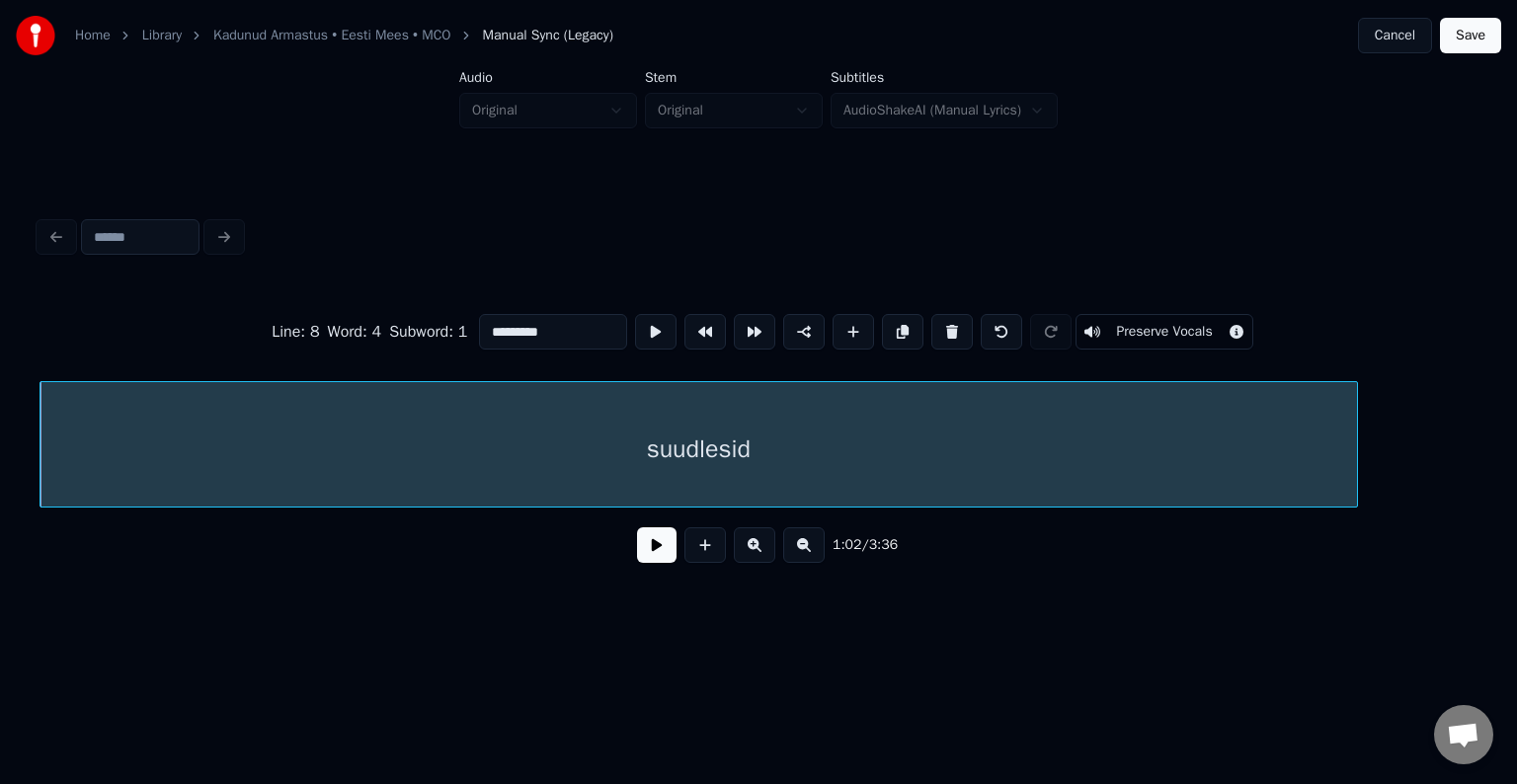 type on "*********" 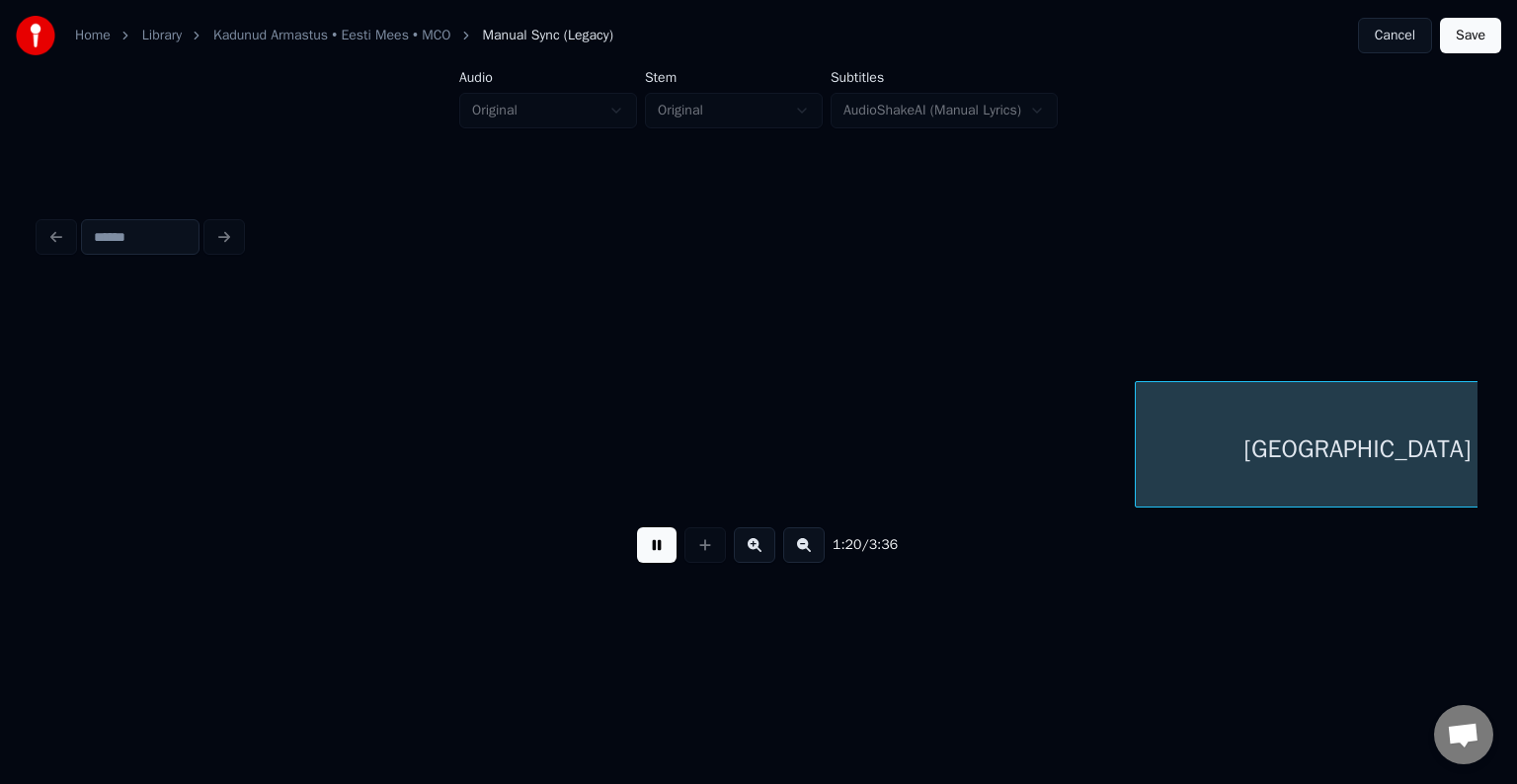 scroll, scrollTop: 0, scrollLeft: 59578, axis: horizontal 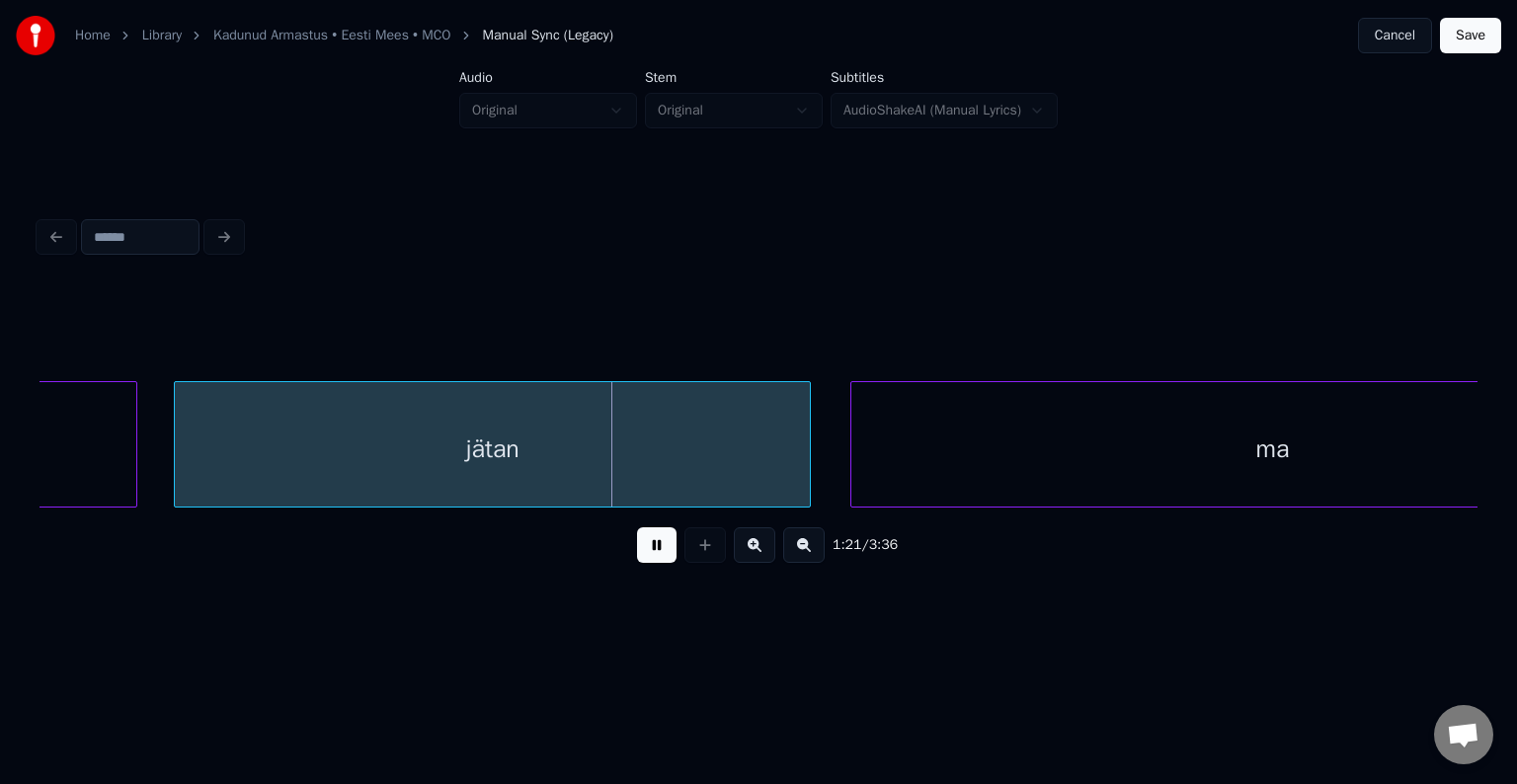 click at bounding box center [657, 545] 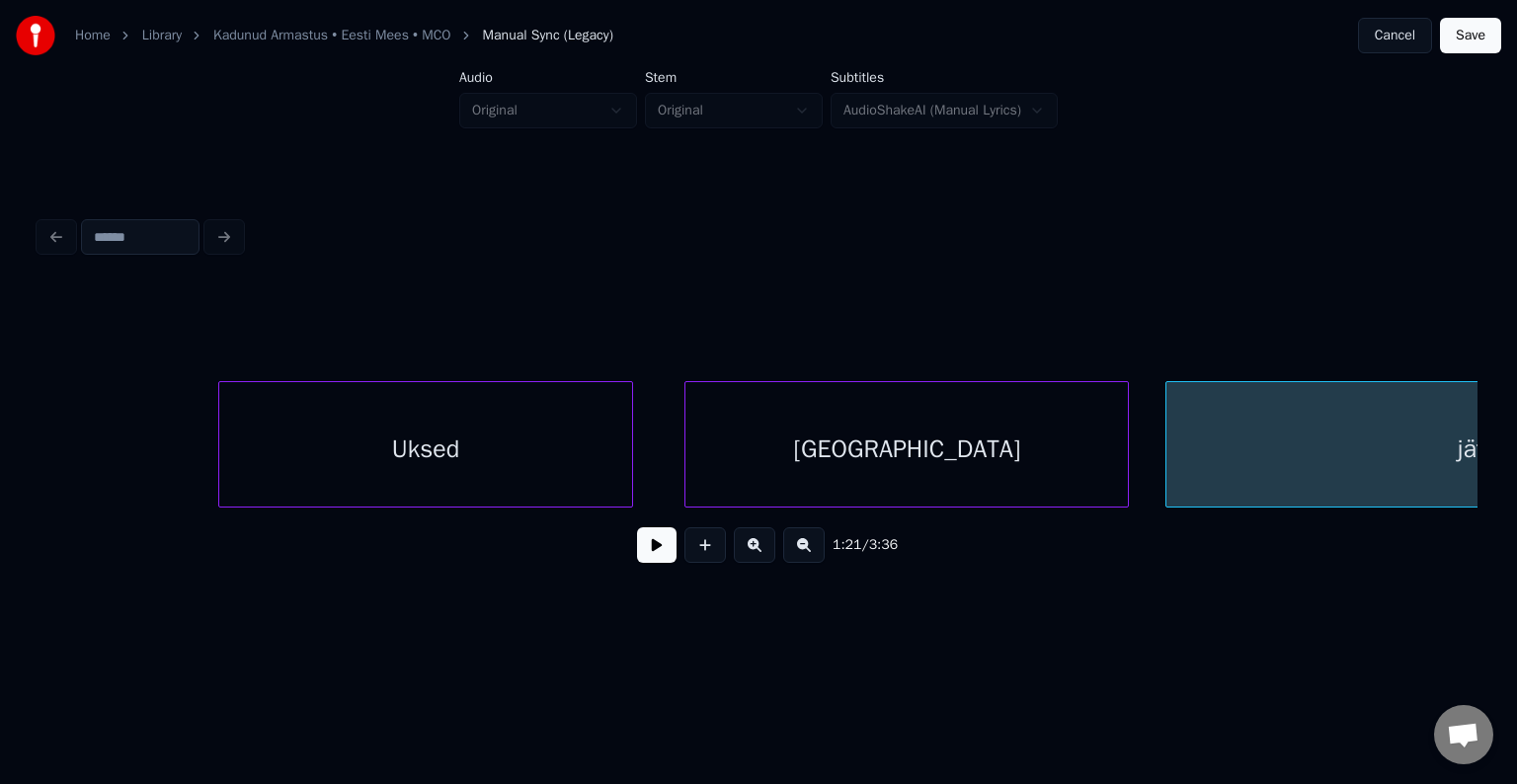 scroll, scrollTop: 0, scrollLeft: 58551, axis: horizontal 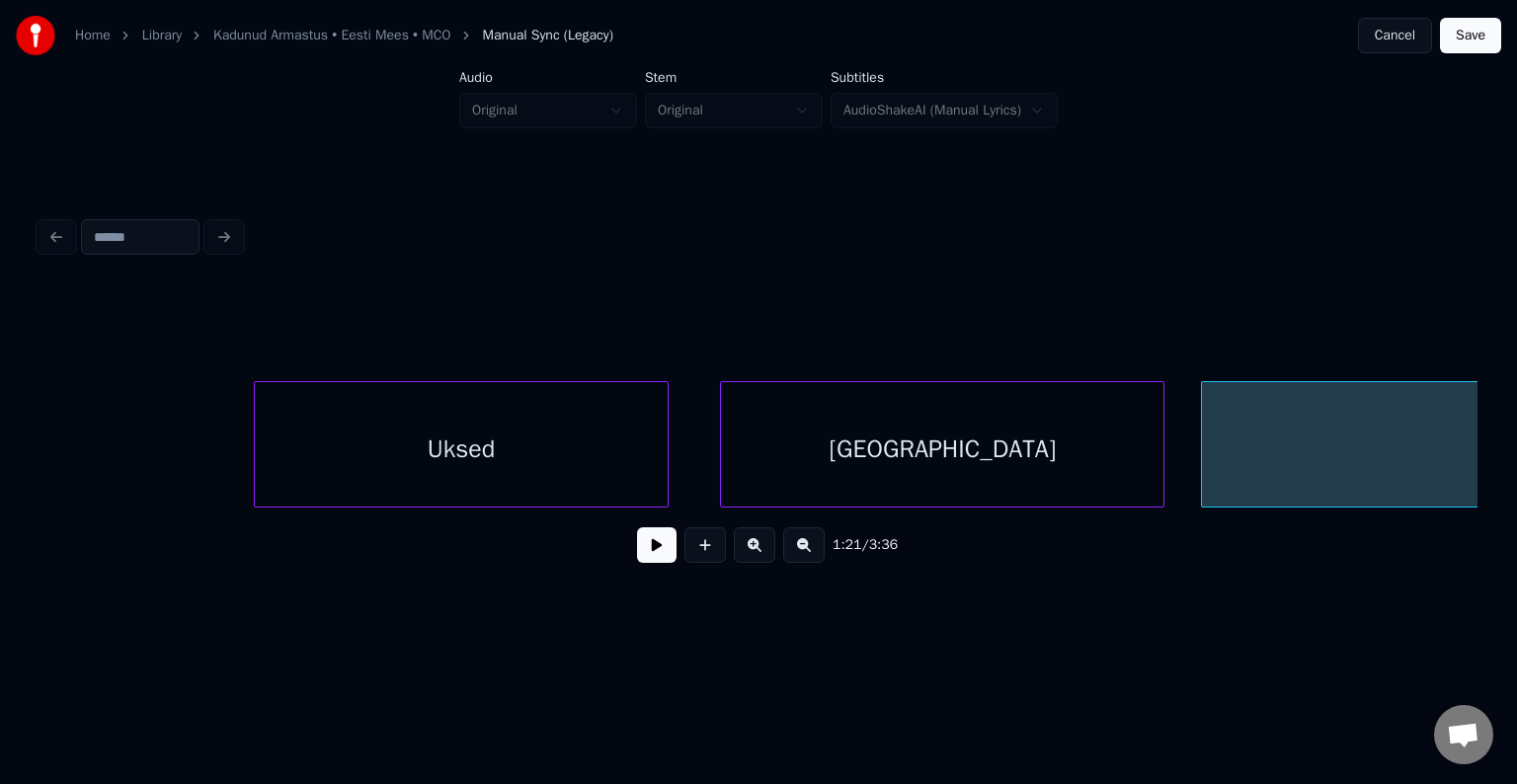 click on "Uksed" at bounding box center (461, 449) 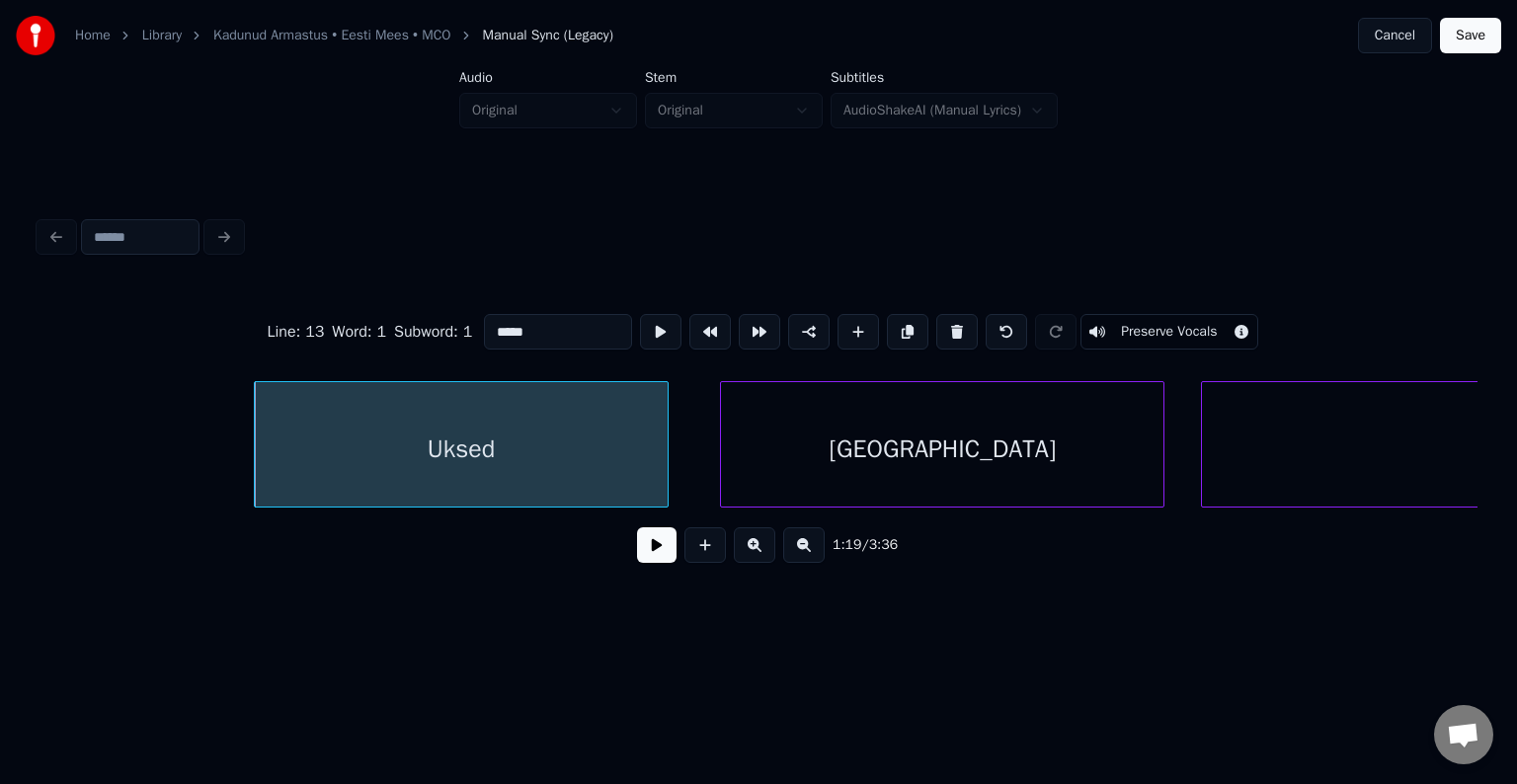 click at bounding box center [657, 545] 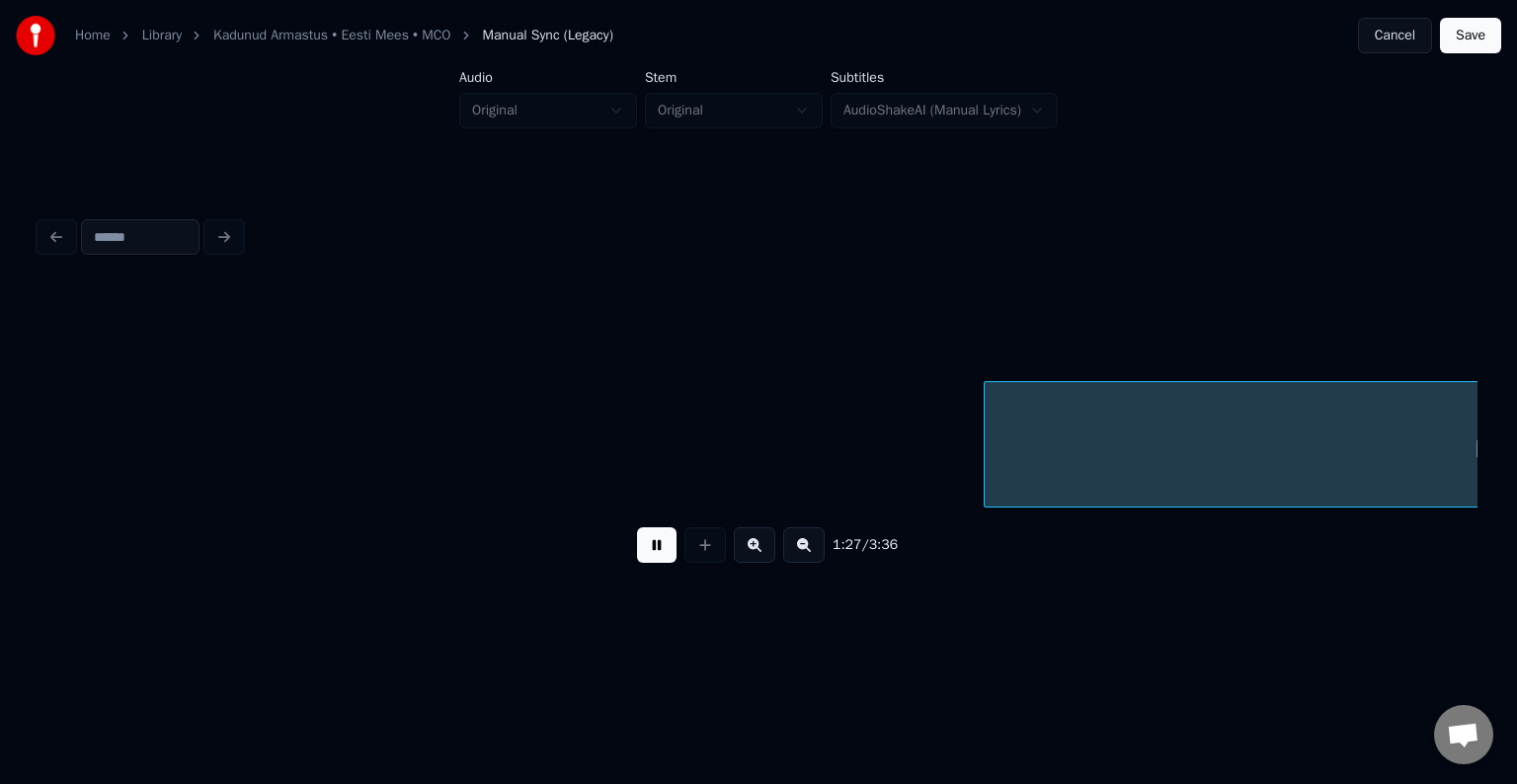 scroll, scrollTop: 0, scrollLeft: 64405, axis: horizontal 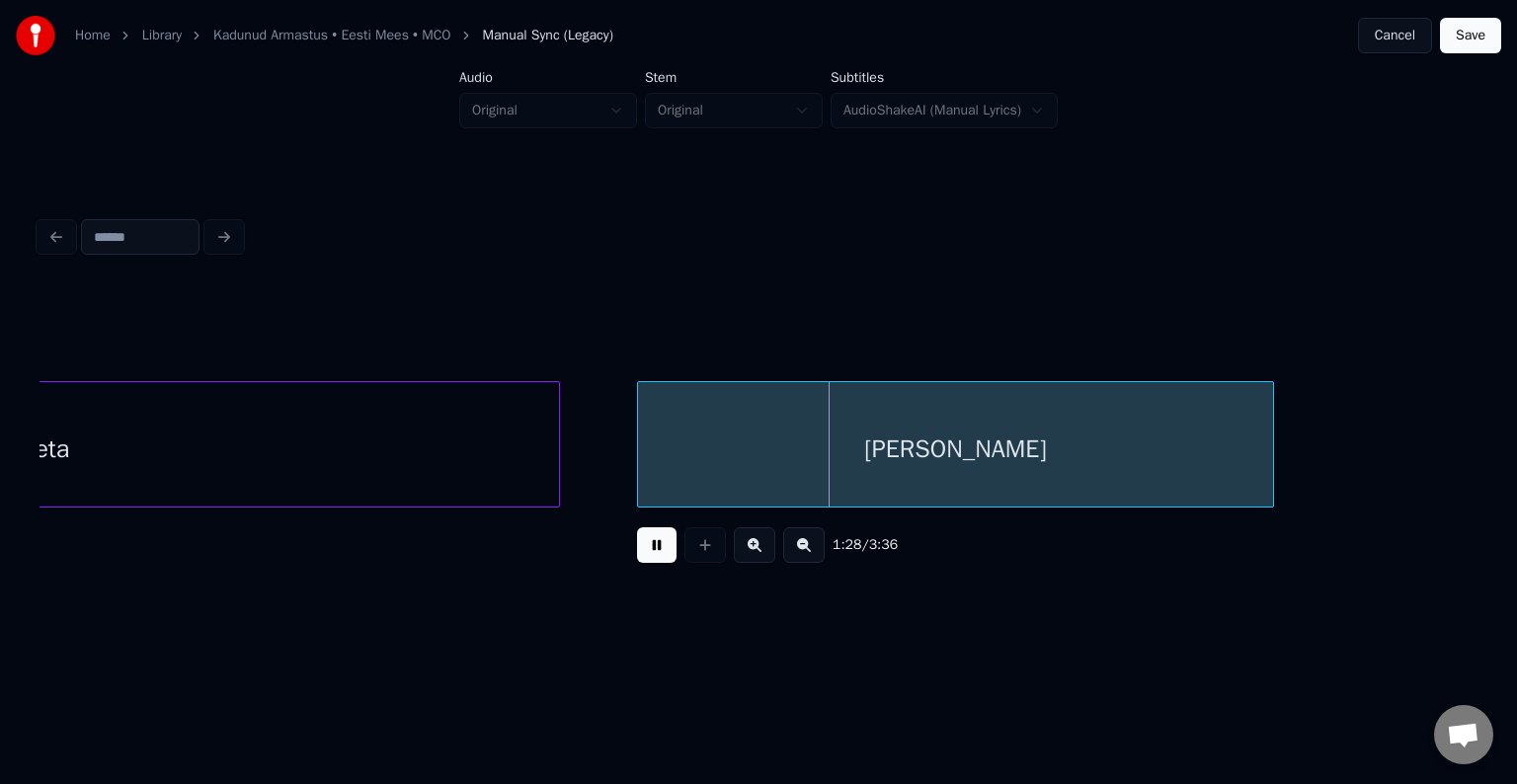 click at bounding box center [657, 545] 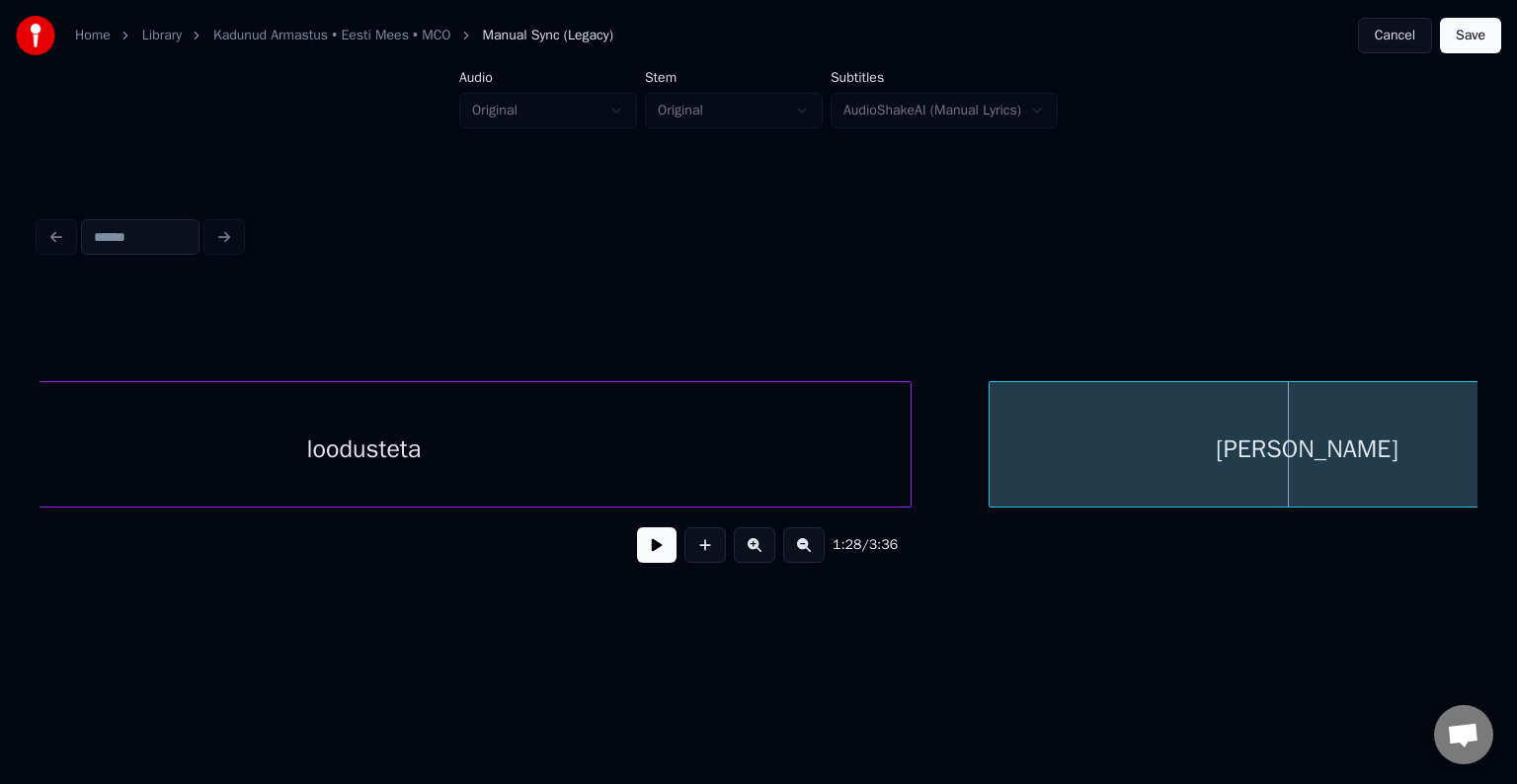scroll, scrollTop: 0, scrollLeft: 64050, axis: horizontal 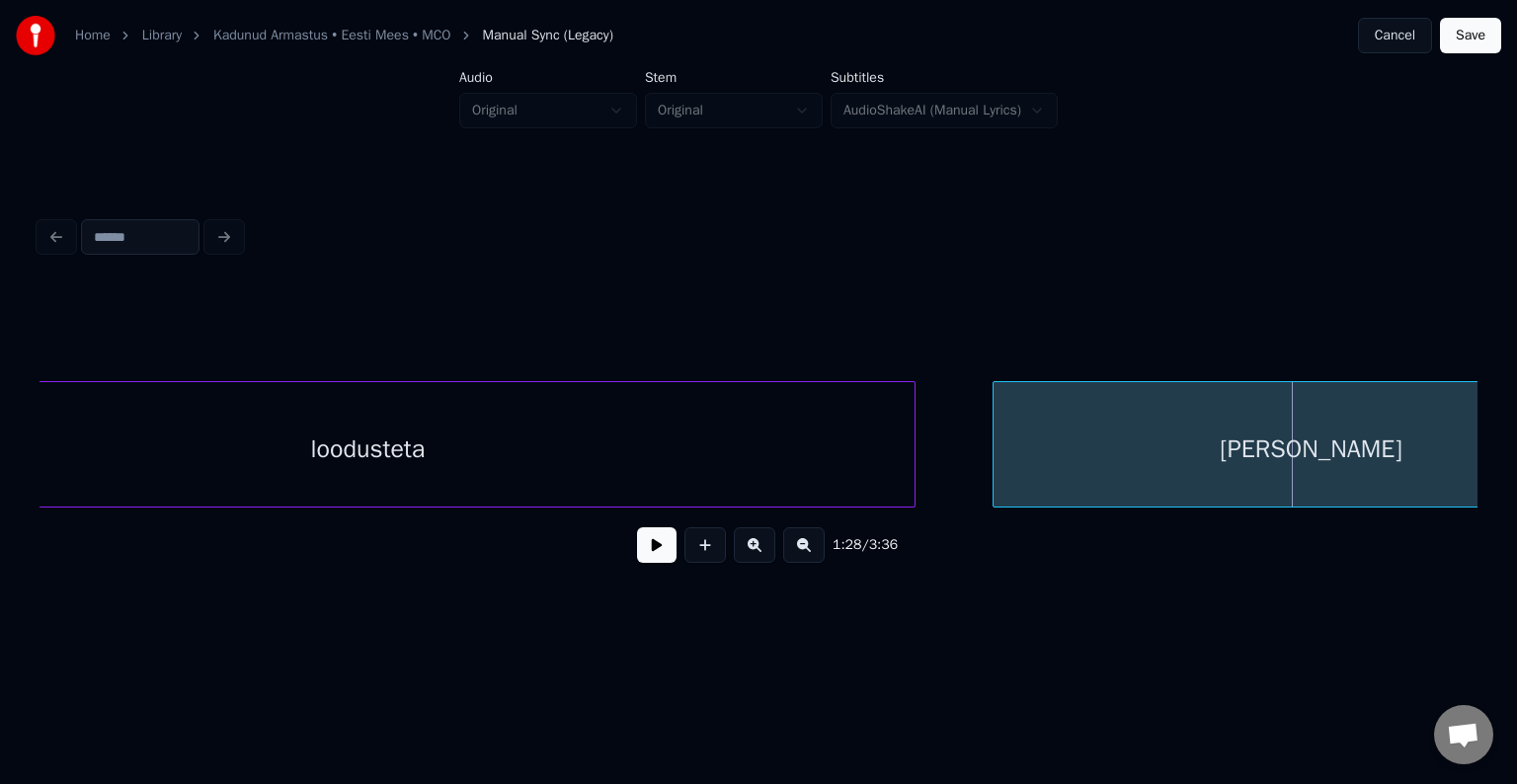 click at bounding box center [657, 545] 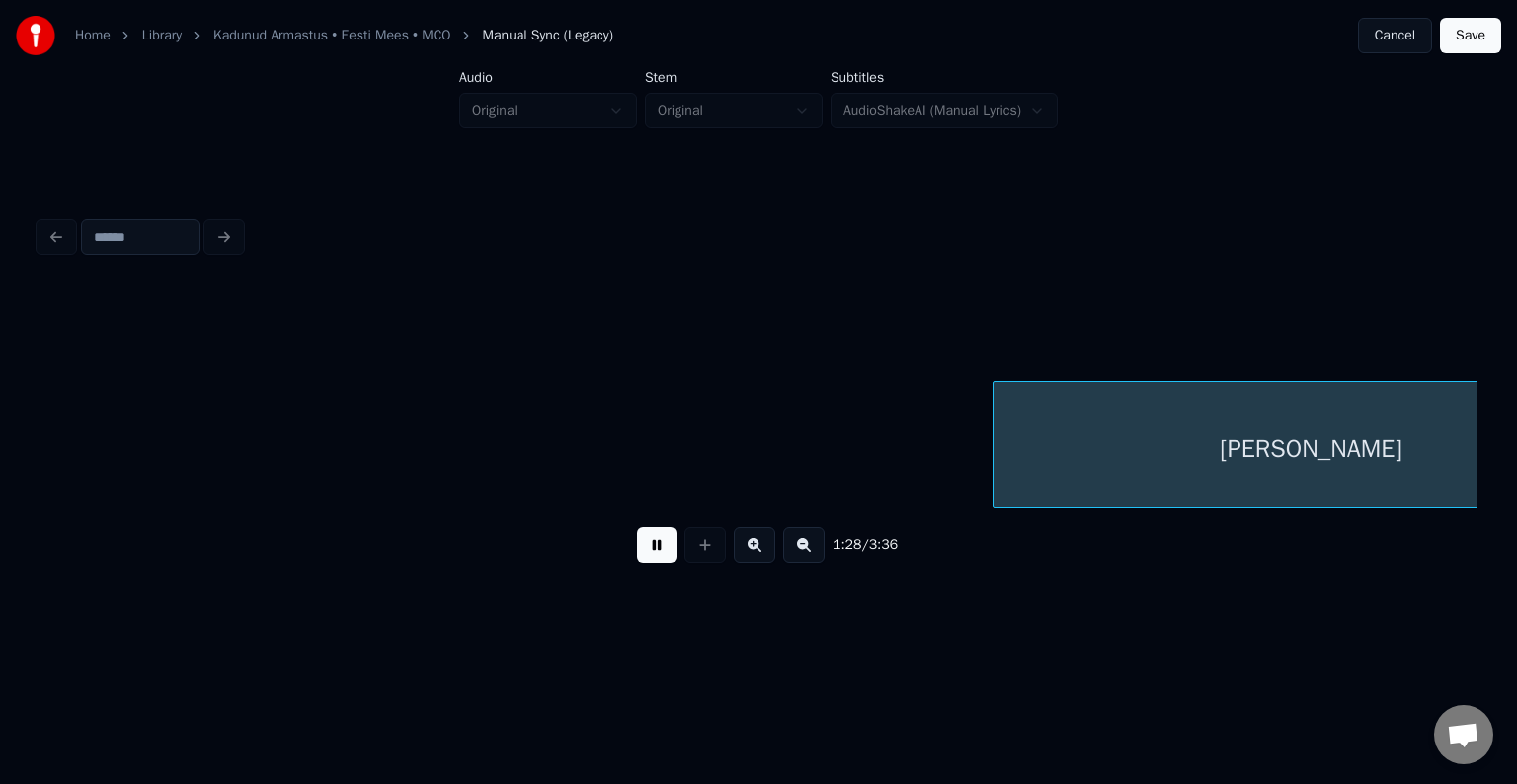 scroll, scrollTop: 0, scrollLeft: 65510, axis: horizontal 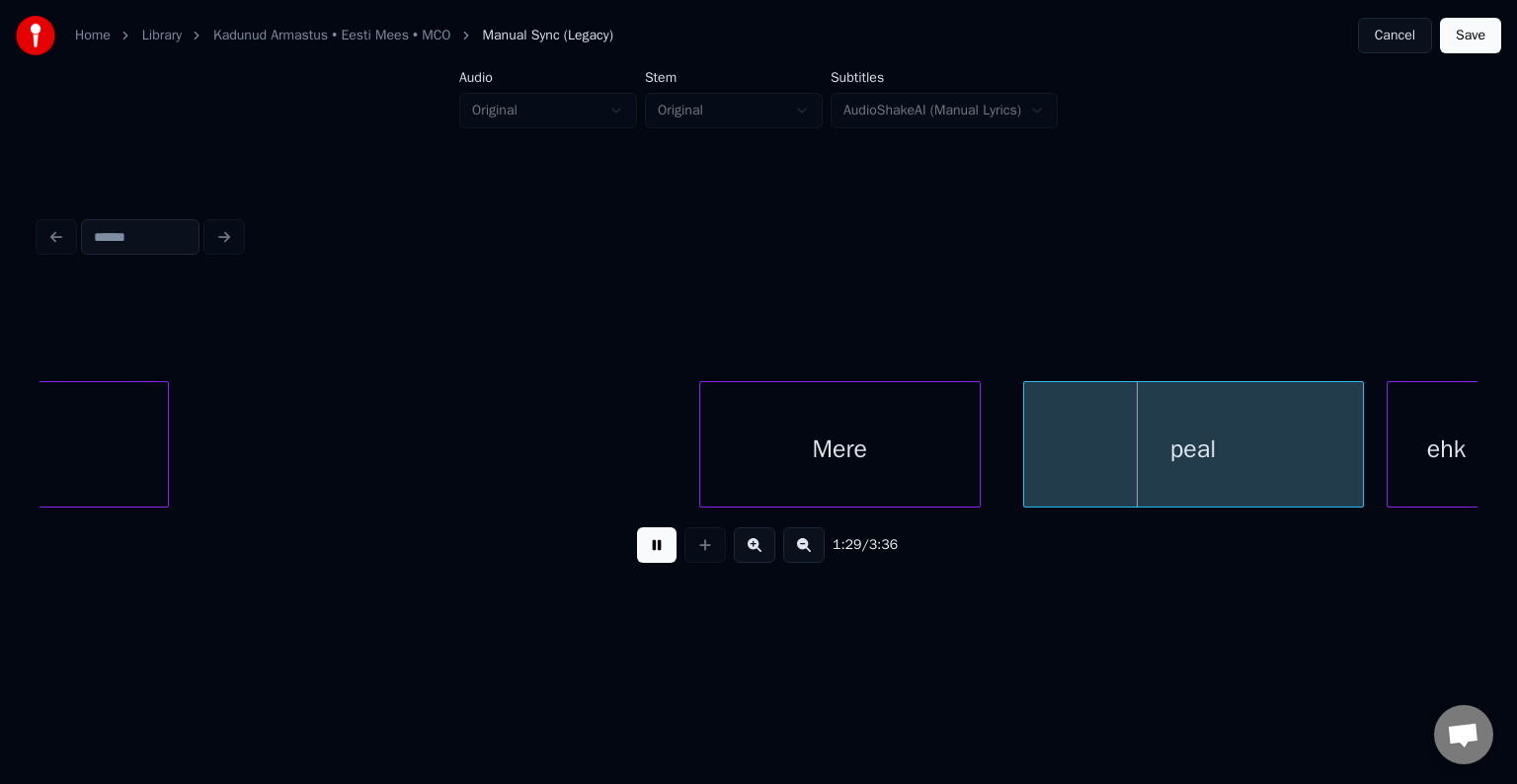 click at bounding box center [657, 545] 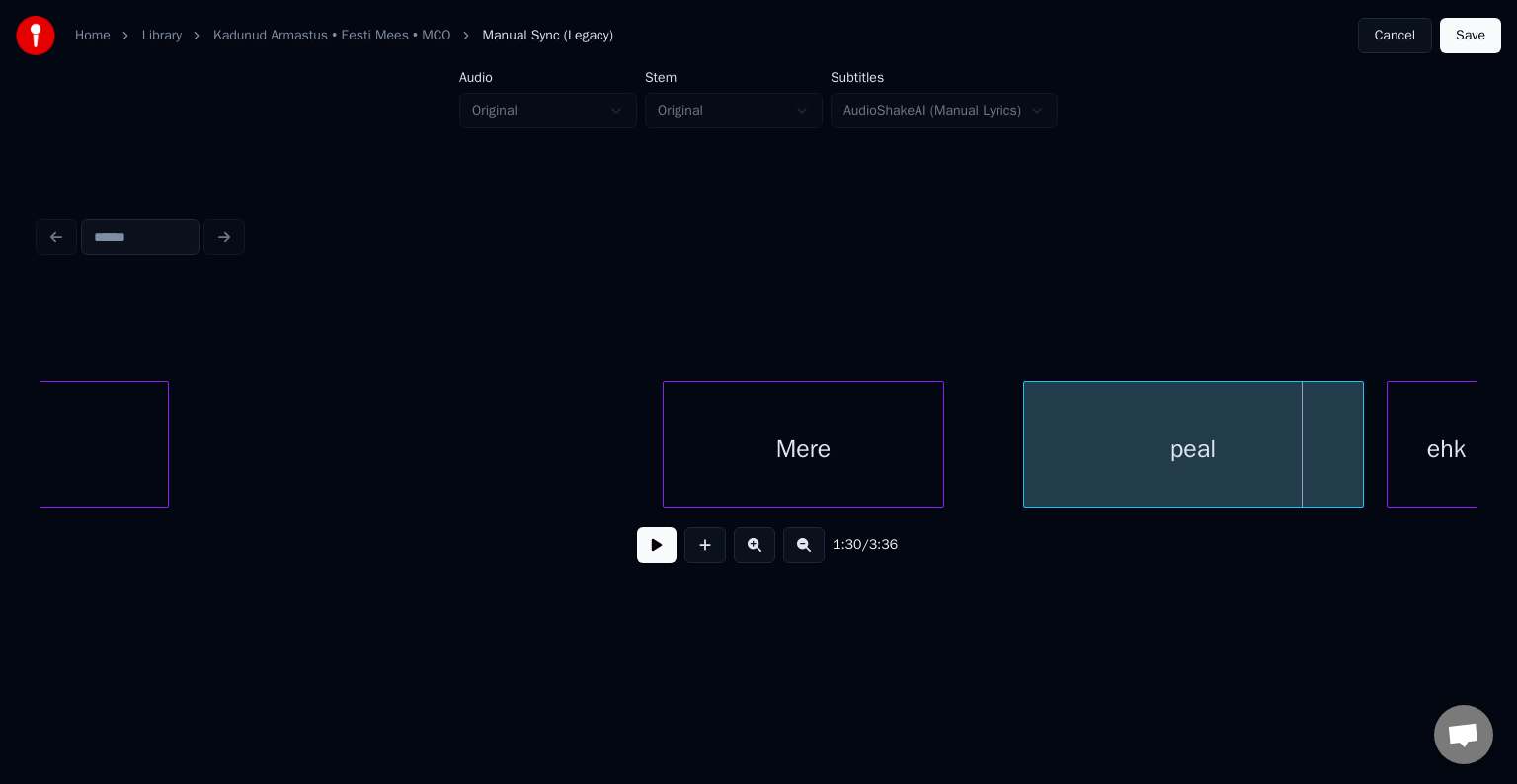 click on "Mere" at bounding box center (803, 449) 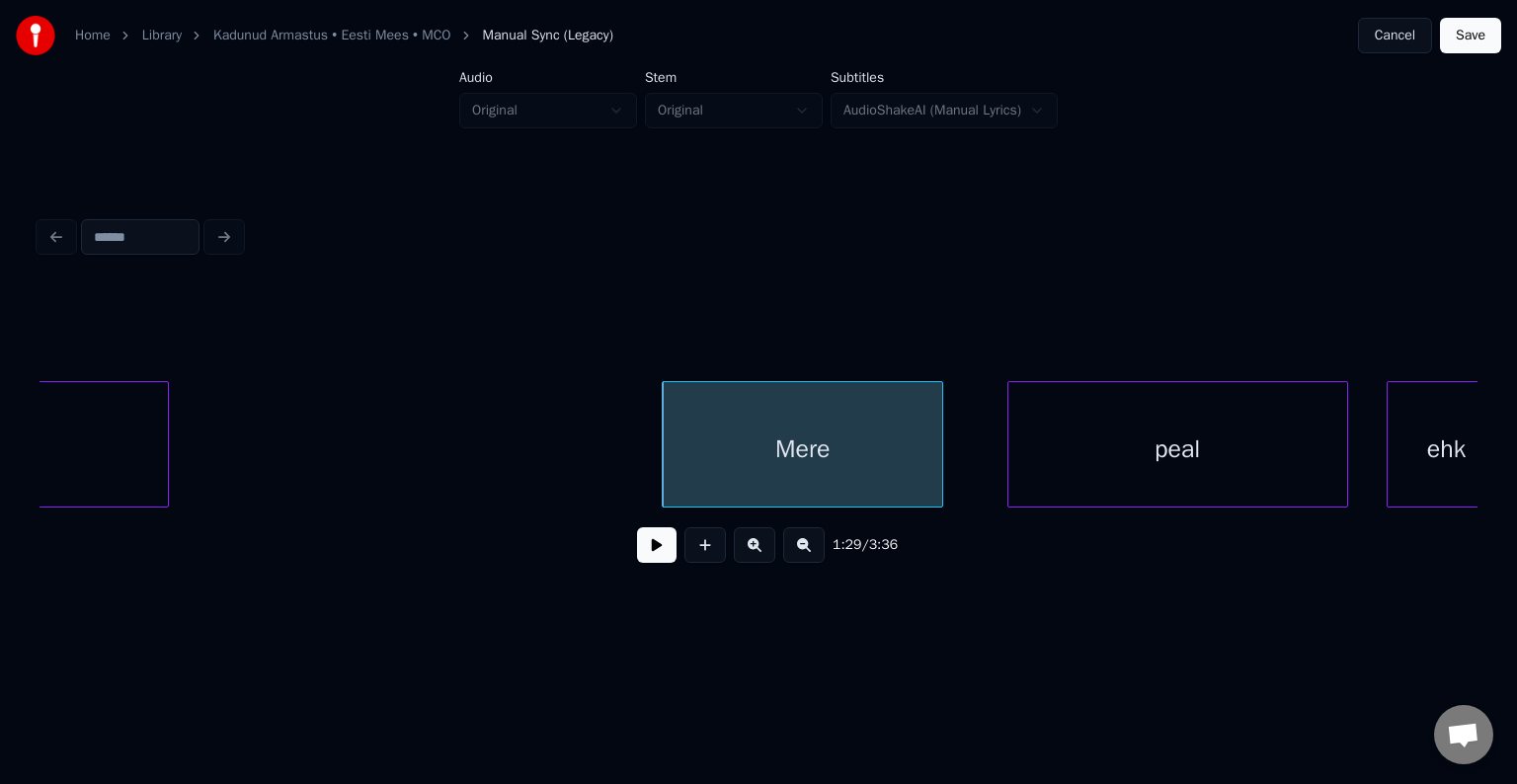 click on "peal" at bounding box center (1177, 449) 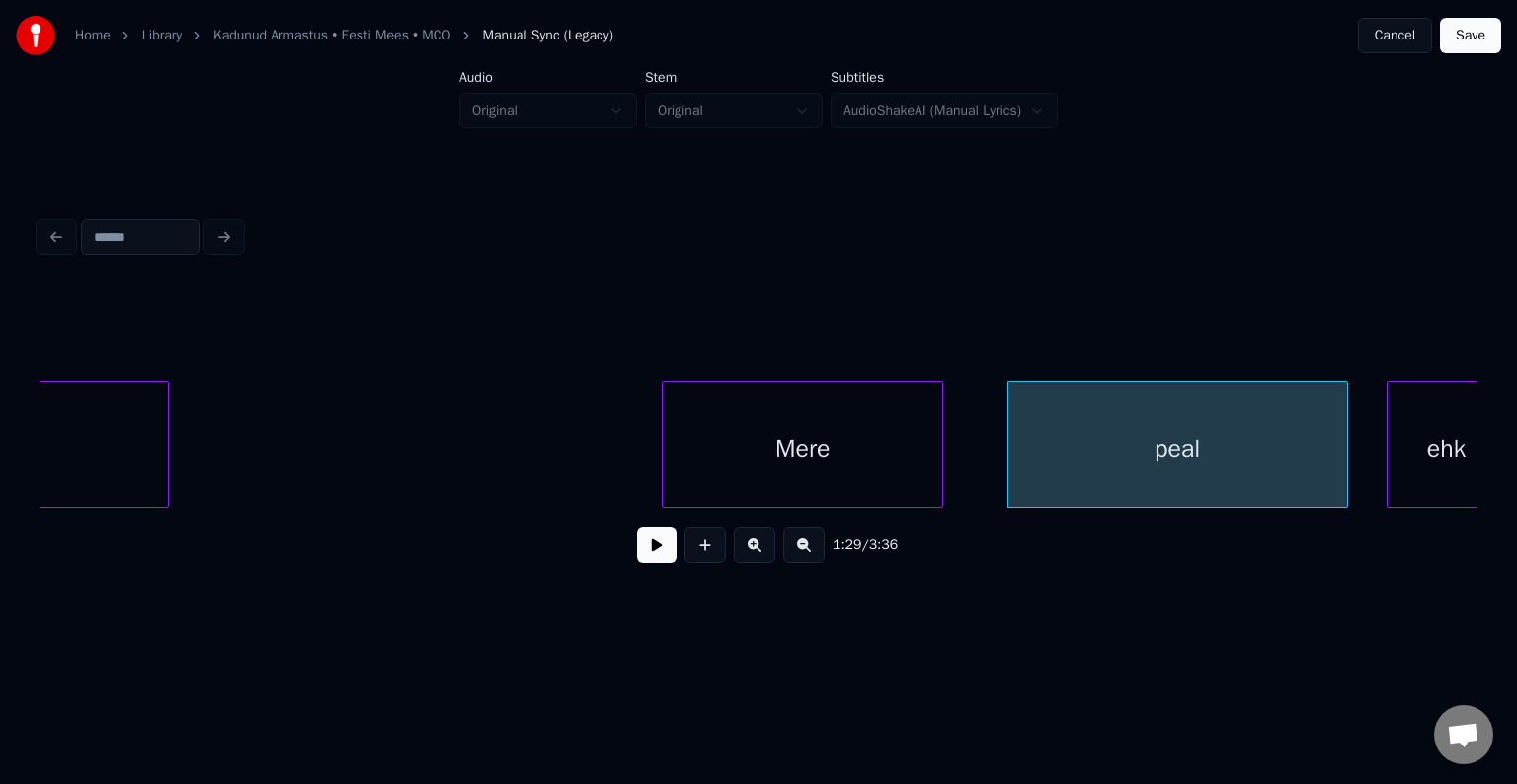 click at bounding box center (657, 545) 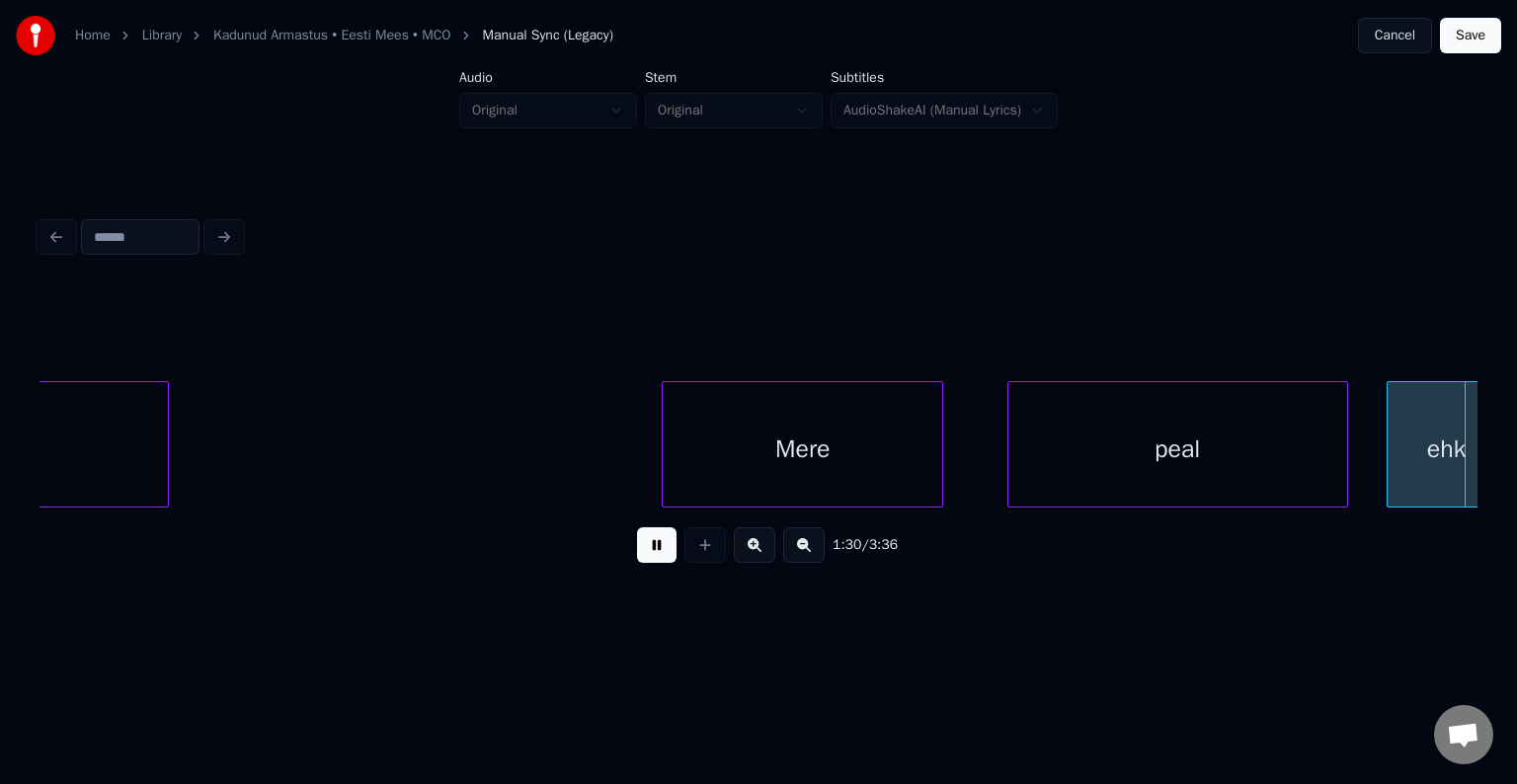 scroll, scrollTop: 0, scrollLeft: 66960, axis: horizontal 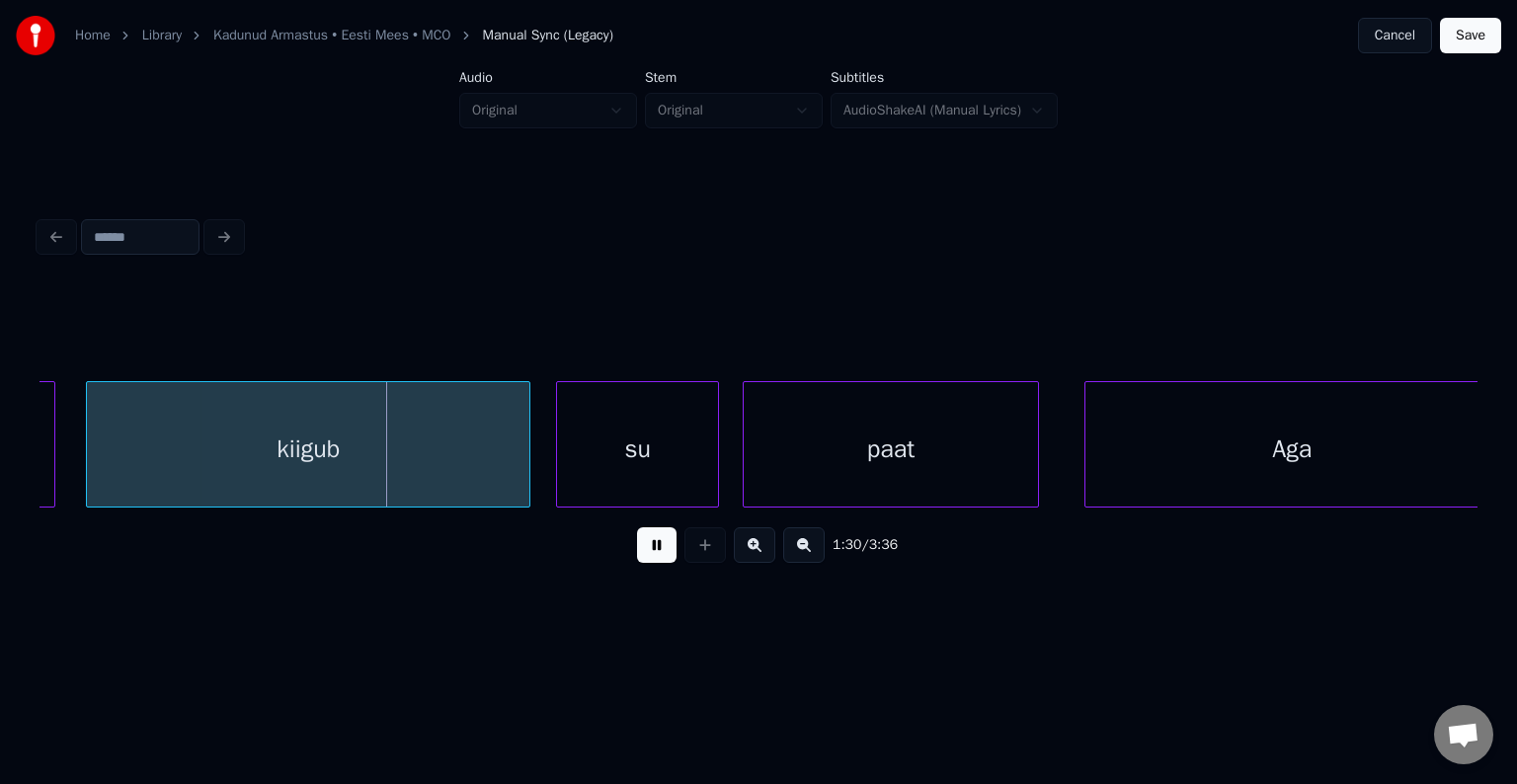 click at bounding box center (657, 545) 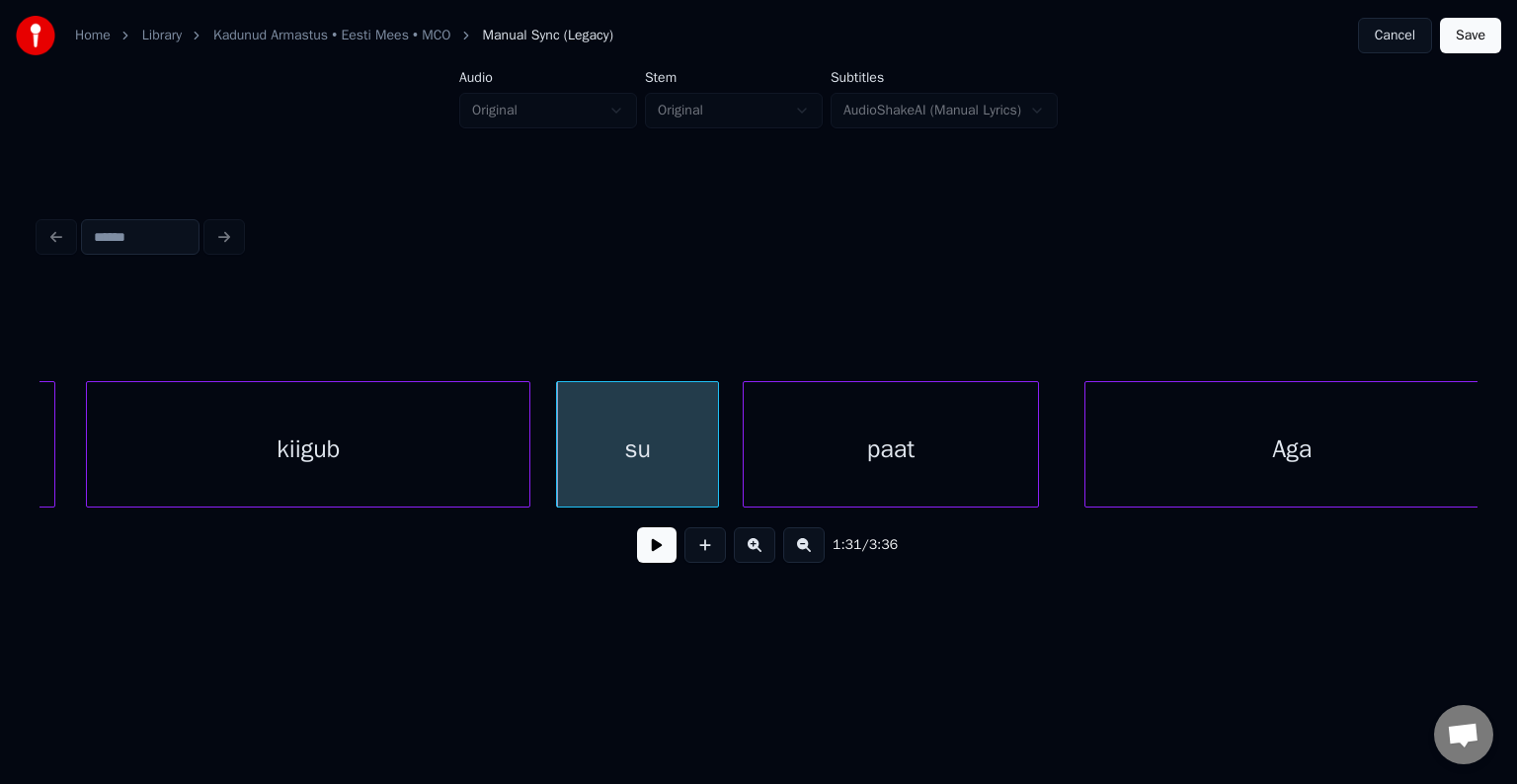 click at bounding box center [657, 545] 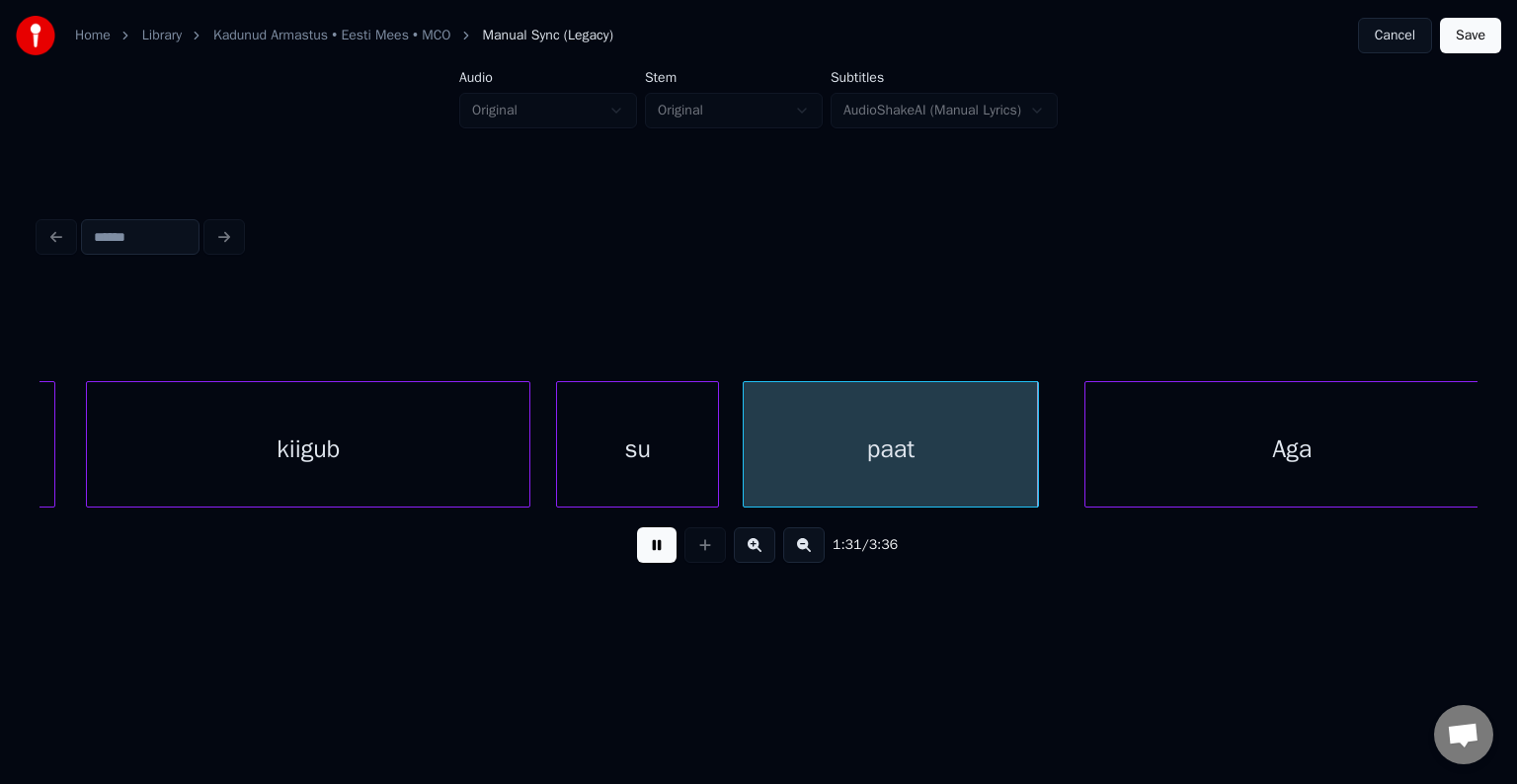 click at bounding box center (657, 545) 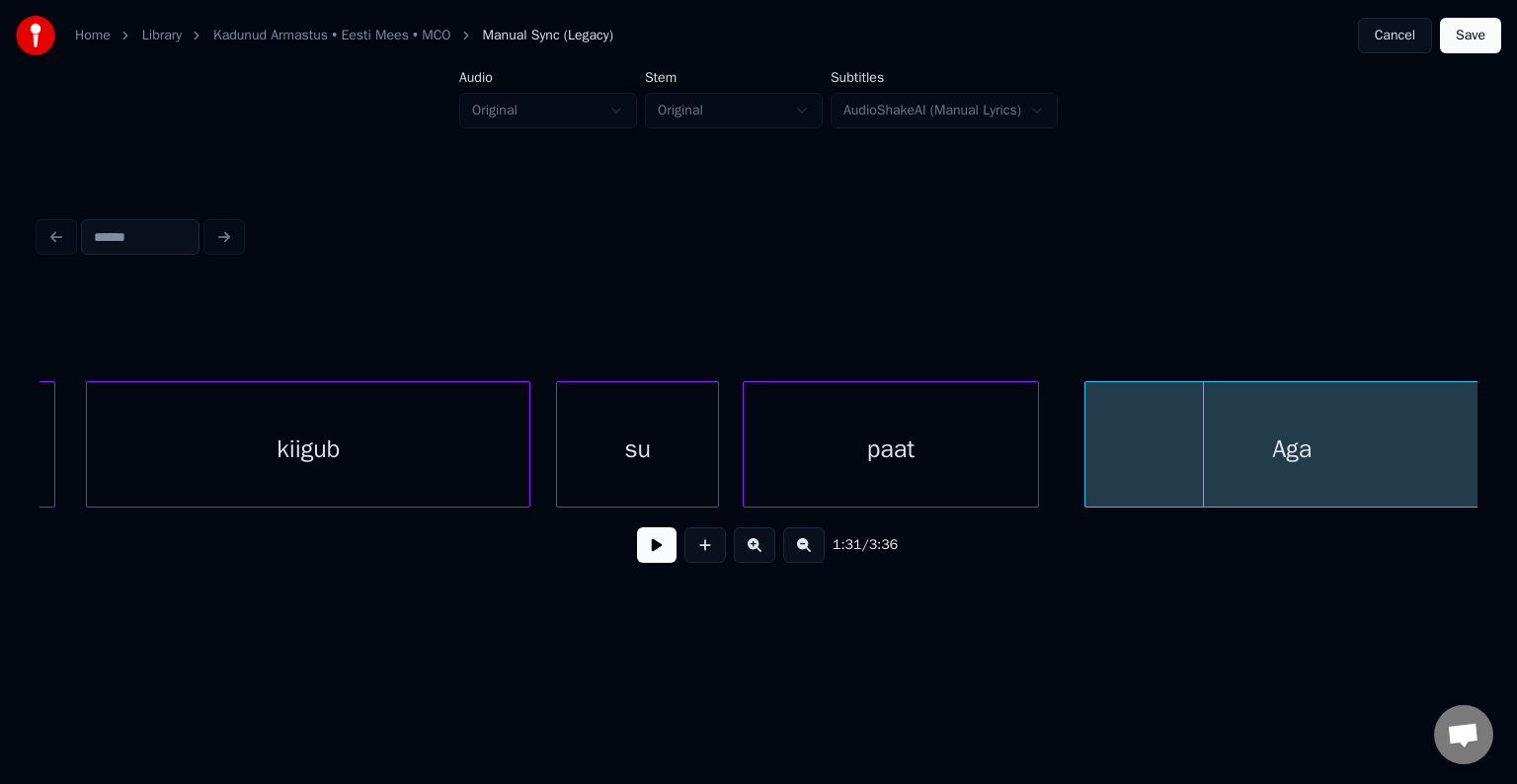 click at bounding box center (657, 545) 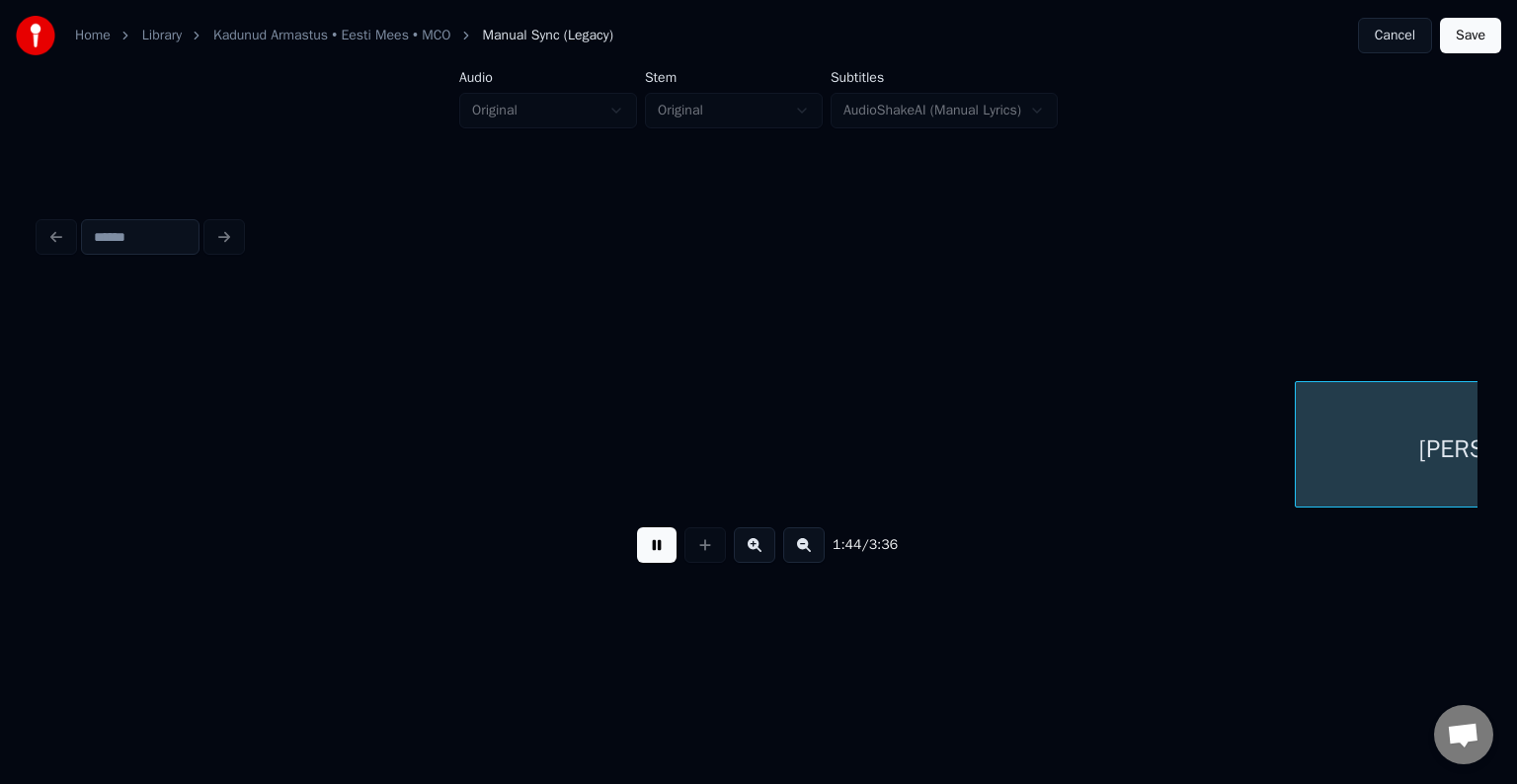 scroll, scrollTop: 0, scrollLeft: 77110, axis: horizontal 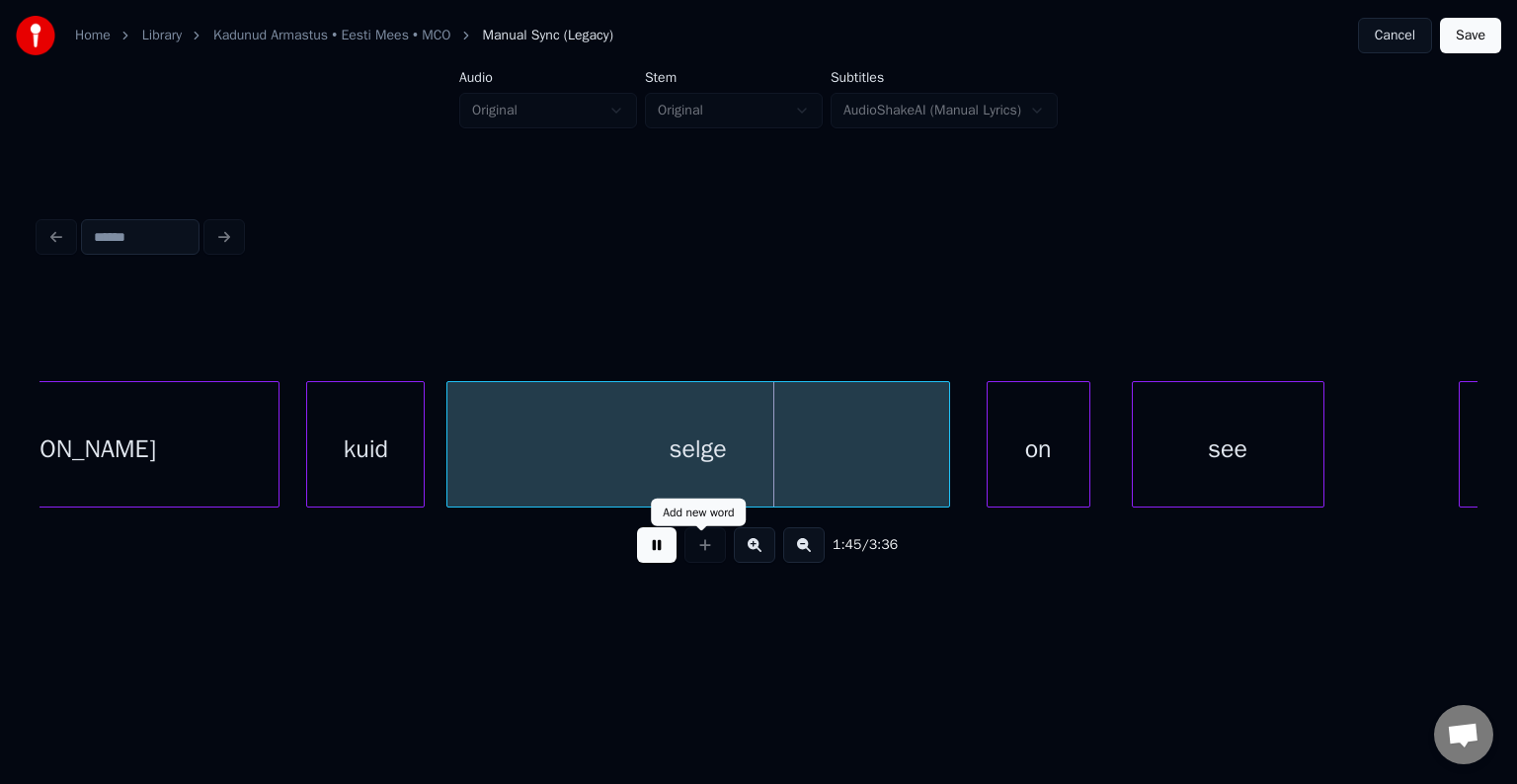 click at bounding box center (657, 545) 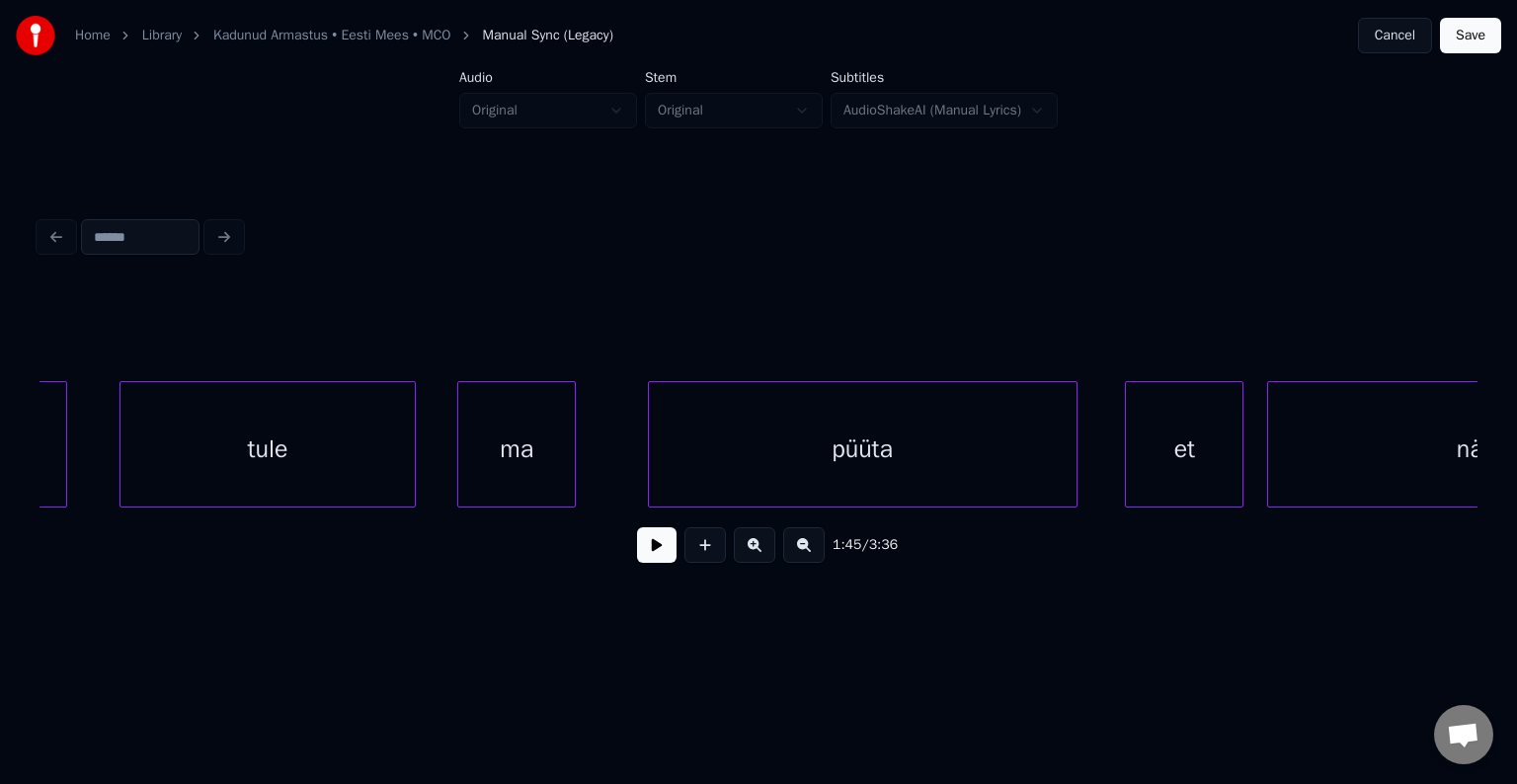 scroll, scrollTop: 0, scrollLeft: 73634, axis: horizontal 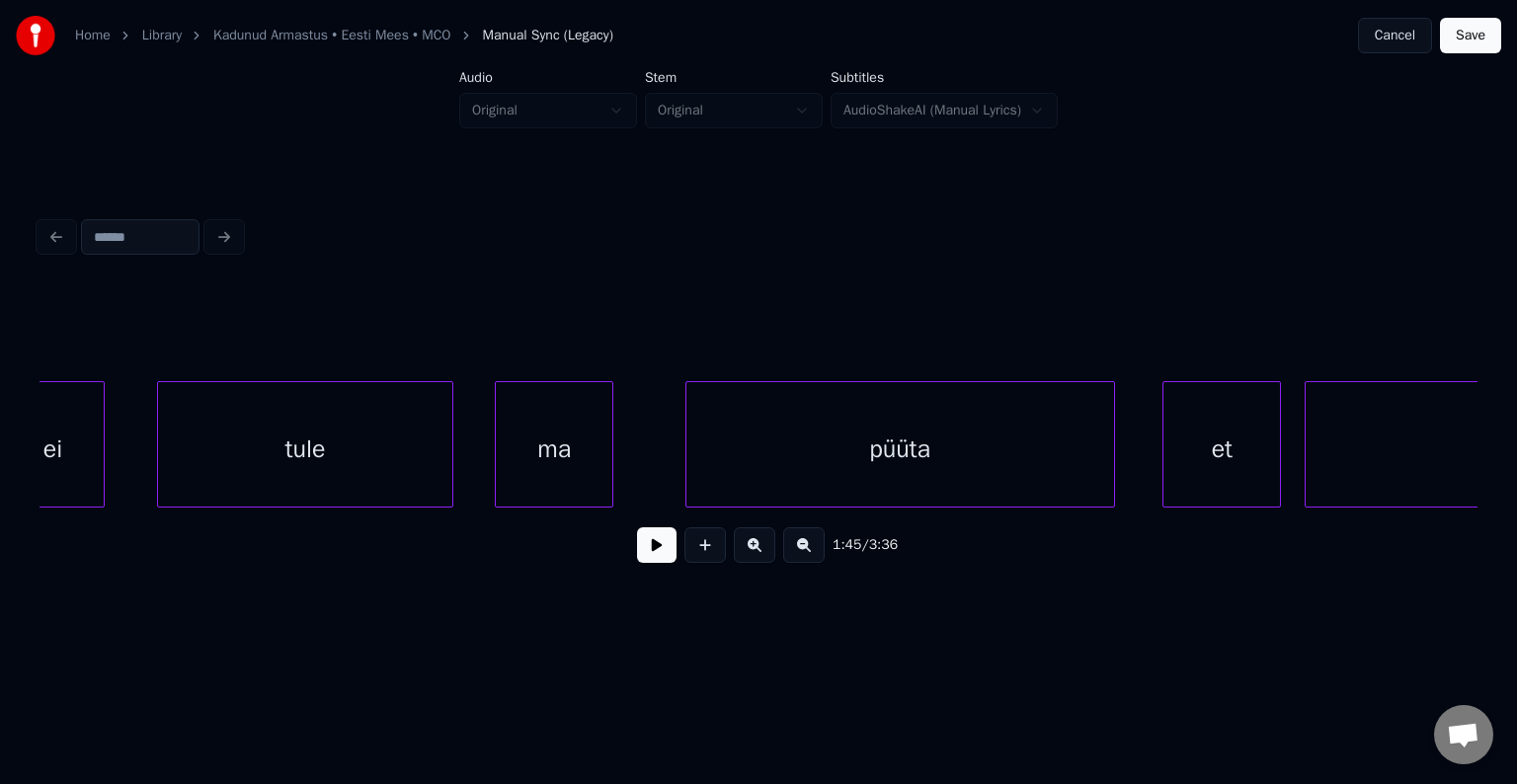 click on "püüta" at bounding box center (900, 449) 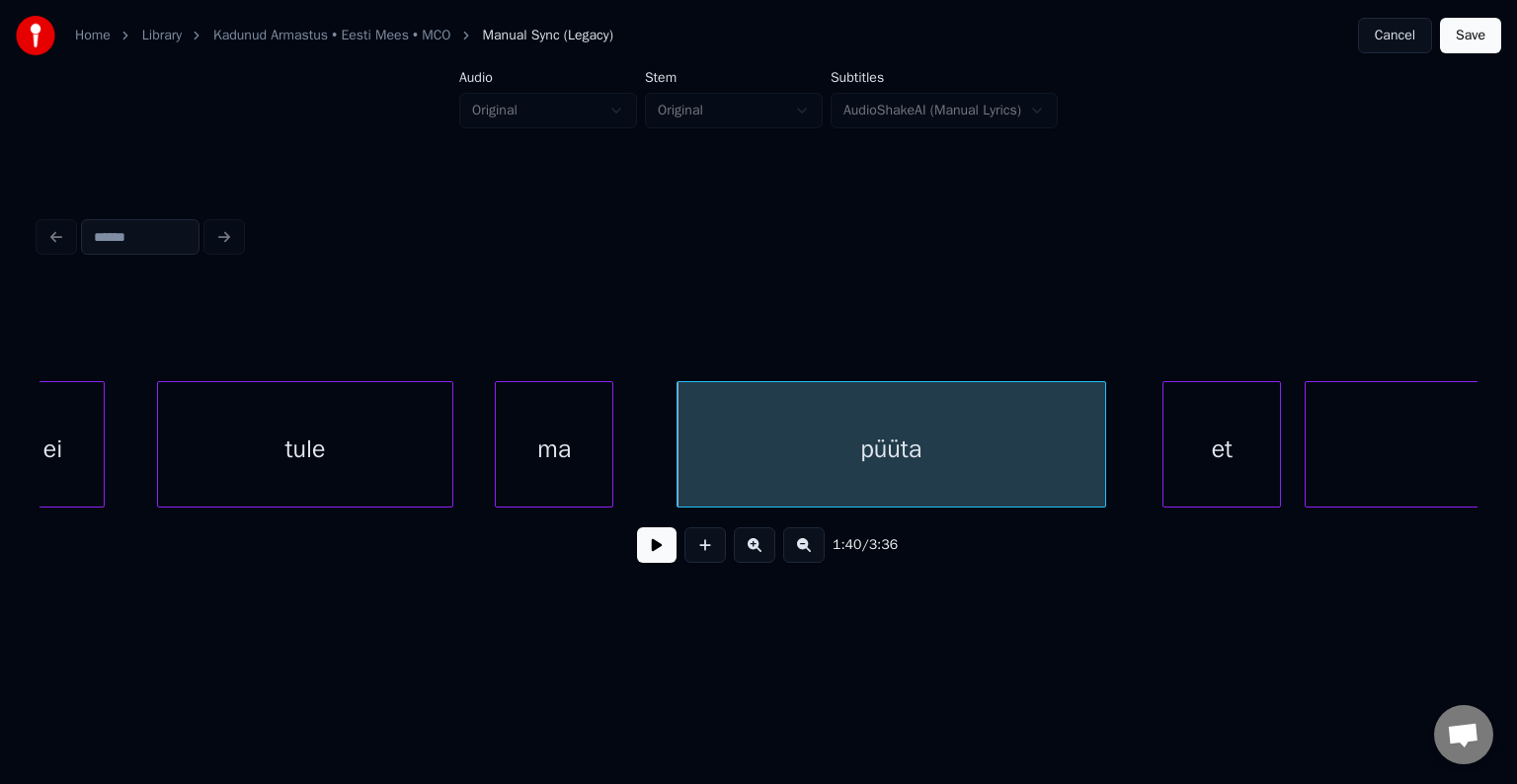 click on "püüta" at bounding box center [891, 449] 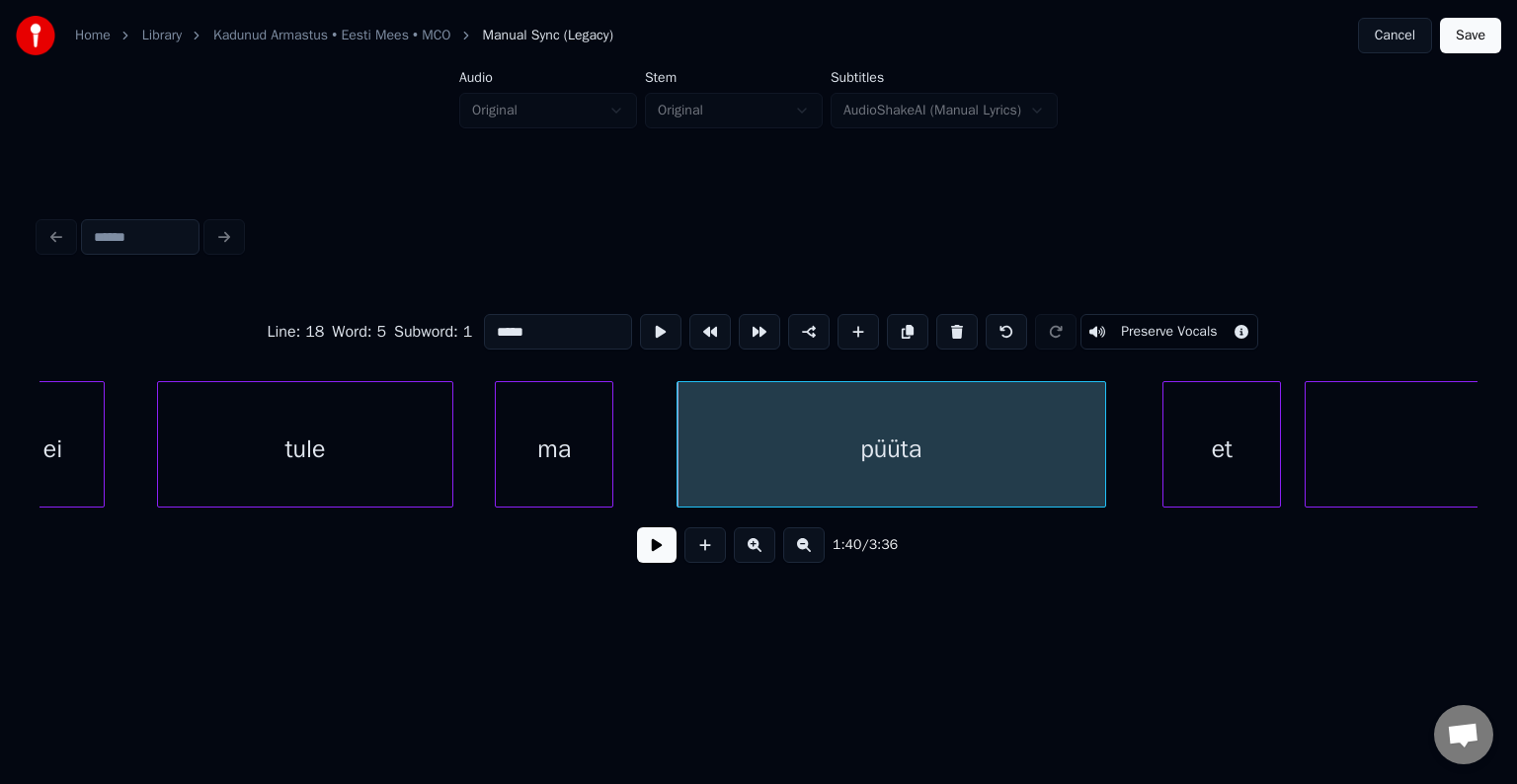 click on "*****" at bounding box center [558, 332] 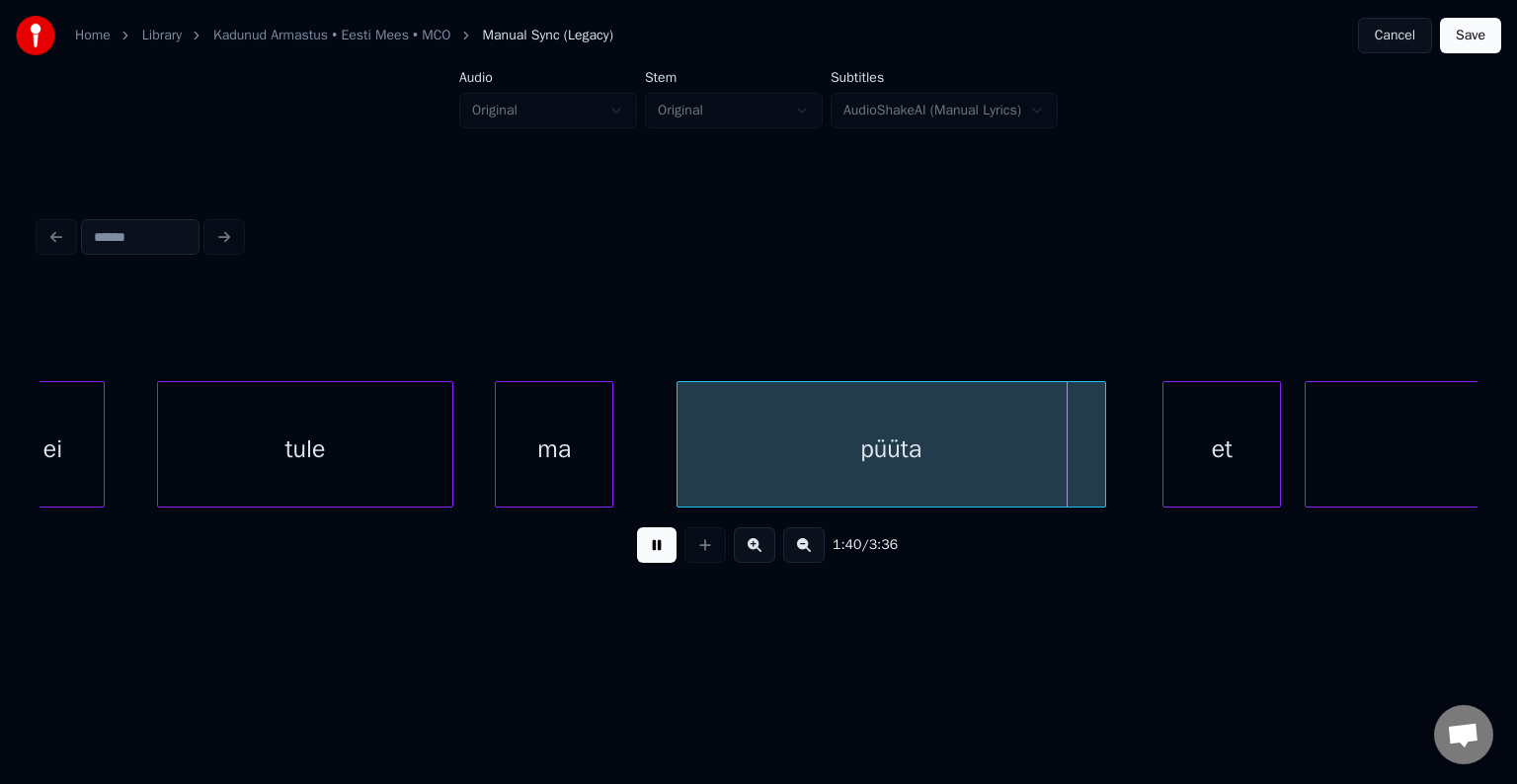 drag, startPoint x: 644, startPoint y: 551, endPoint x: 684, endPoint y: 514, distance: 54.488531 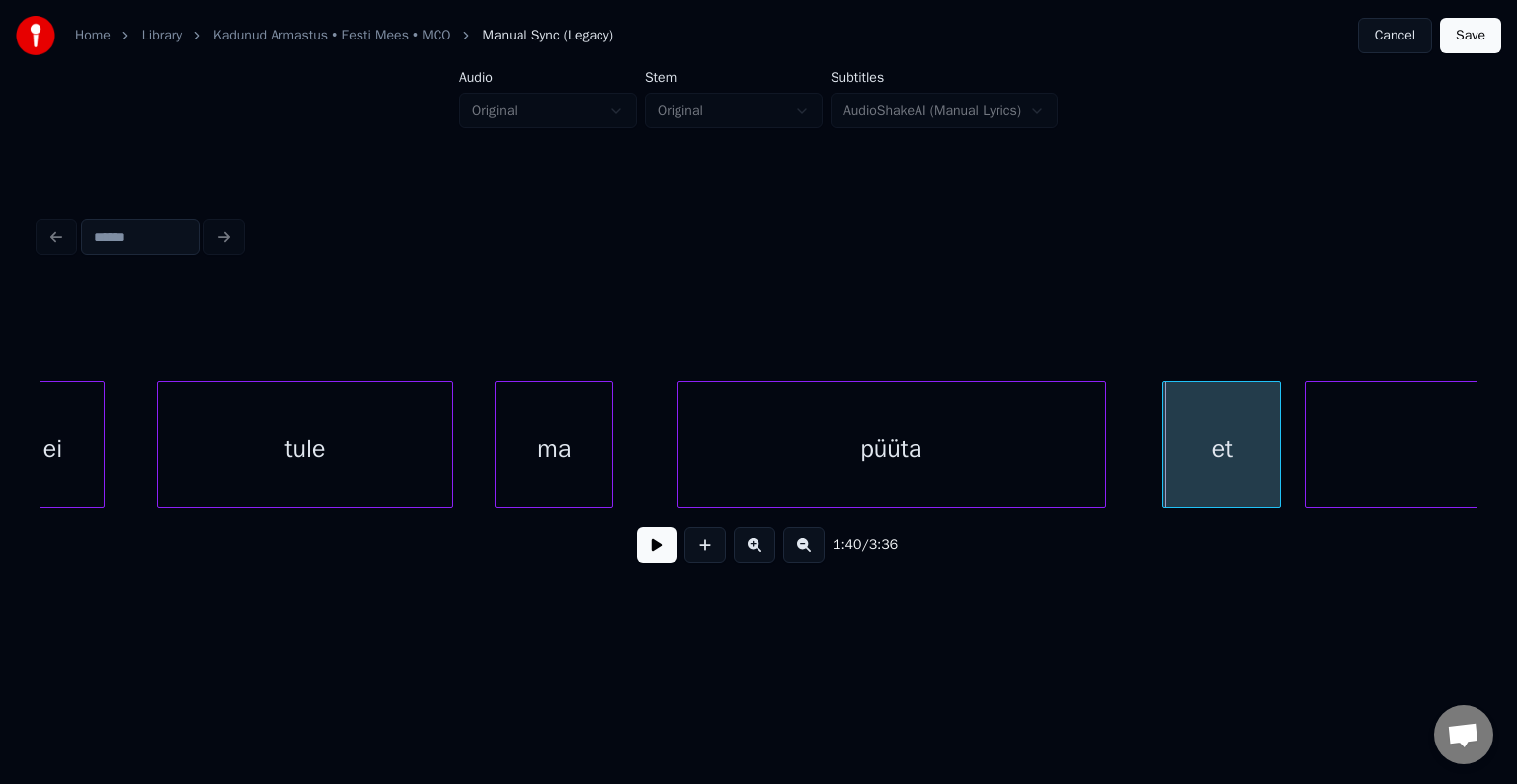 click on "püüta" at bounding box center [891, 449] 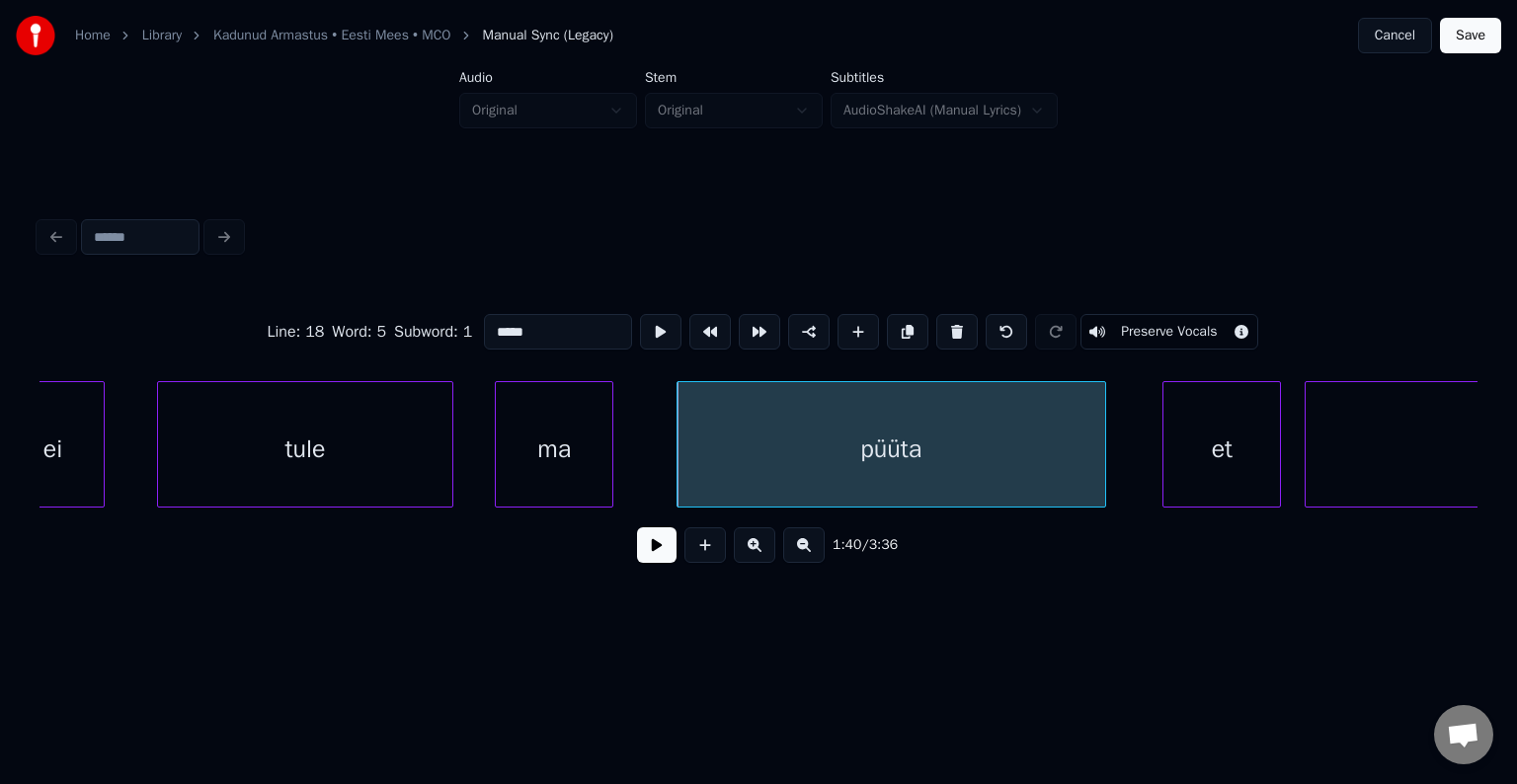 click on "*****" at bounding box center (558, 332) 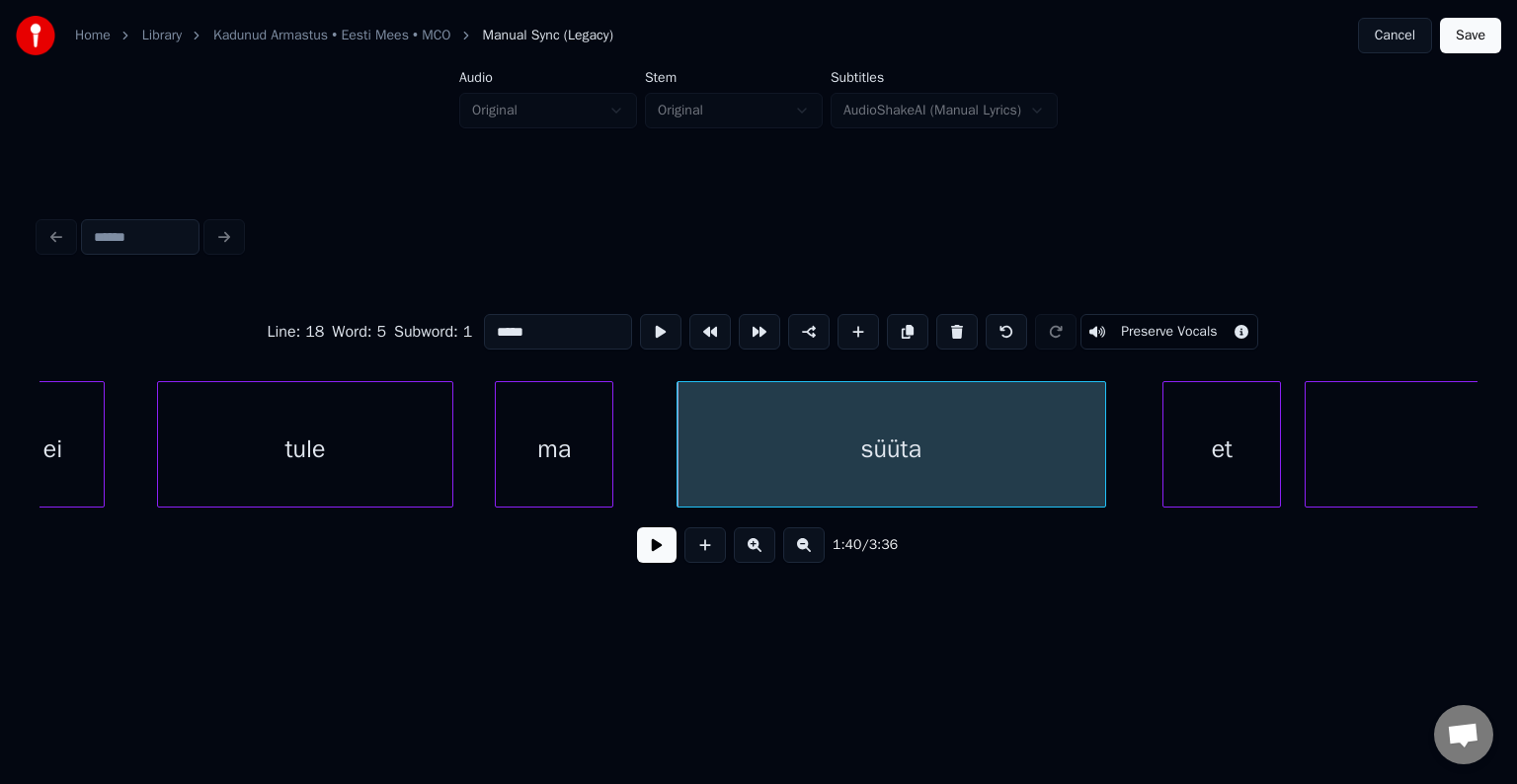 type on "*****" 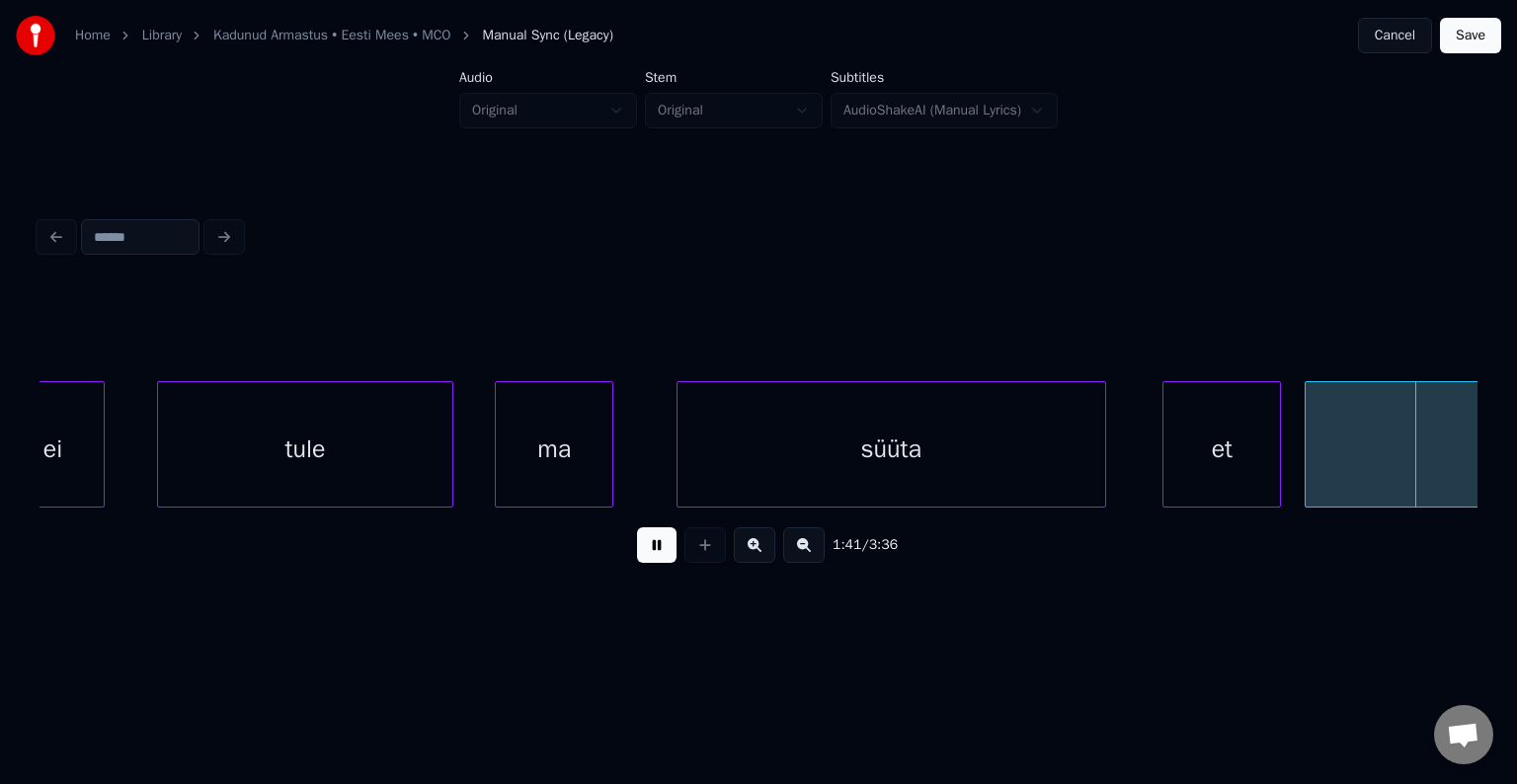scroll, scrollTop: 0, scrollLeft: 75083, axis: horizontal 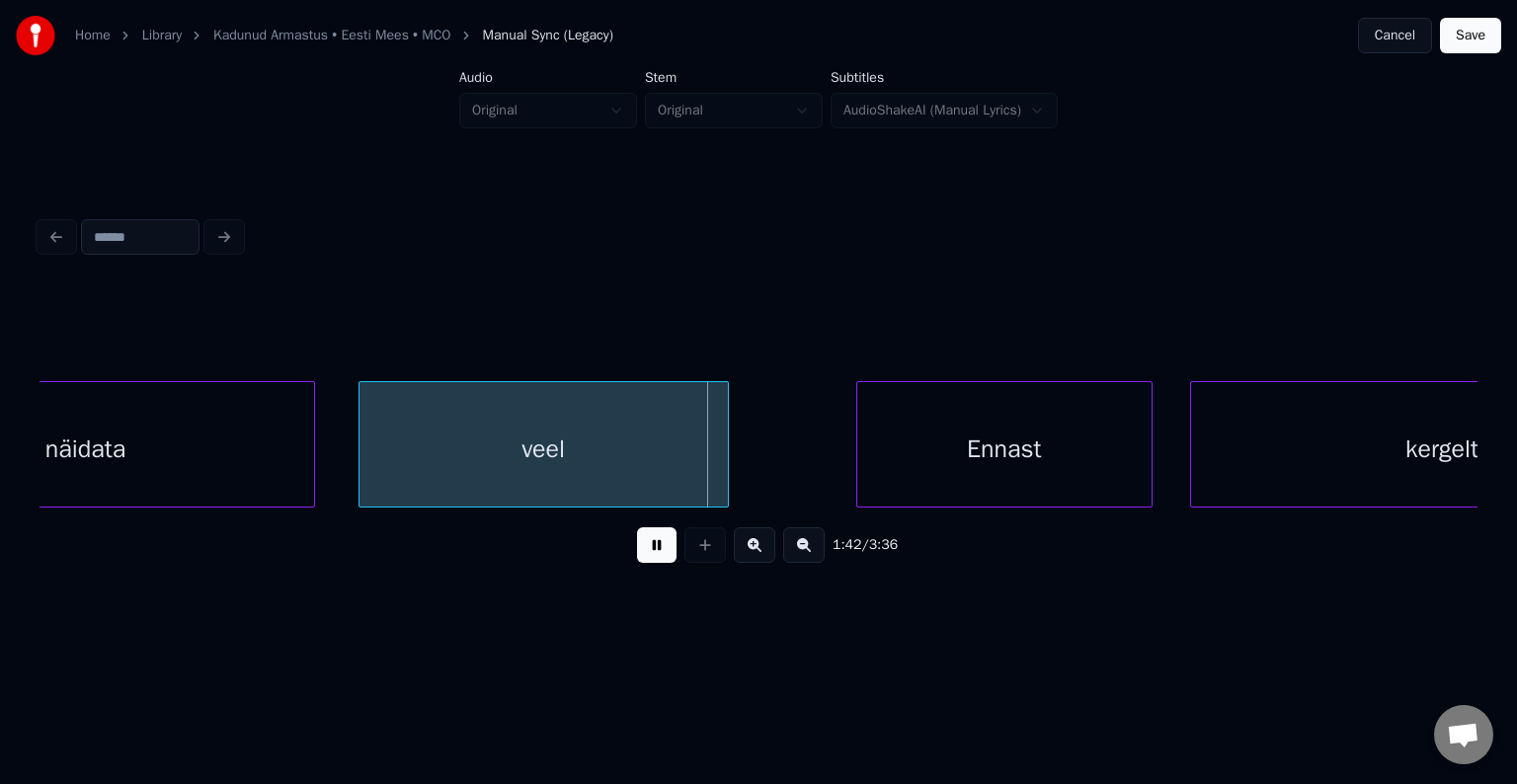 click at bounding box center (657, 545) 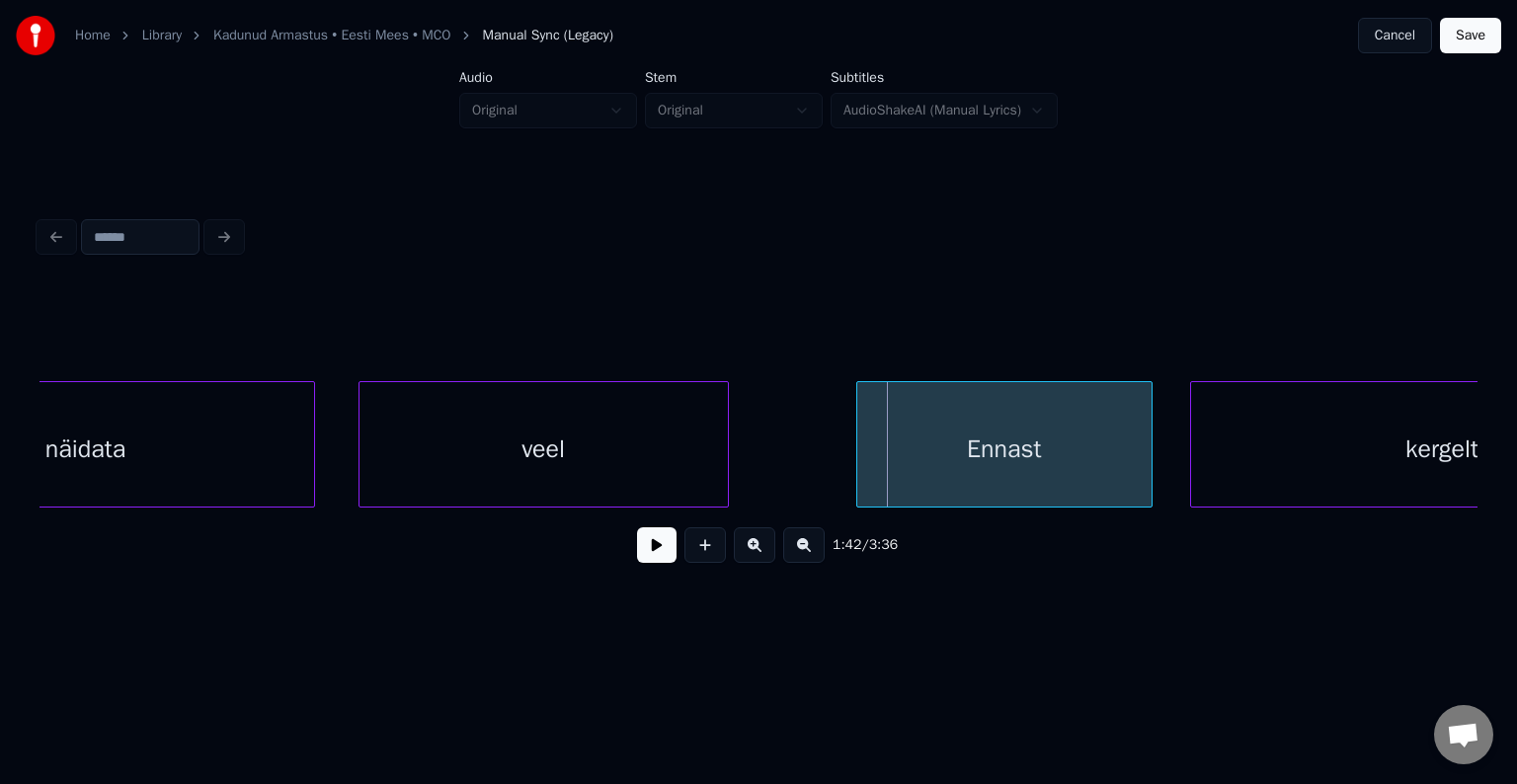 click on "veel" at bounding box center (543, 449) 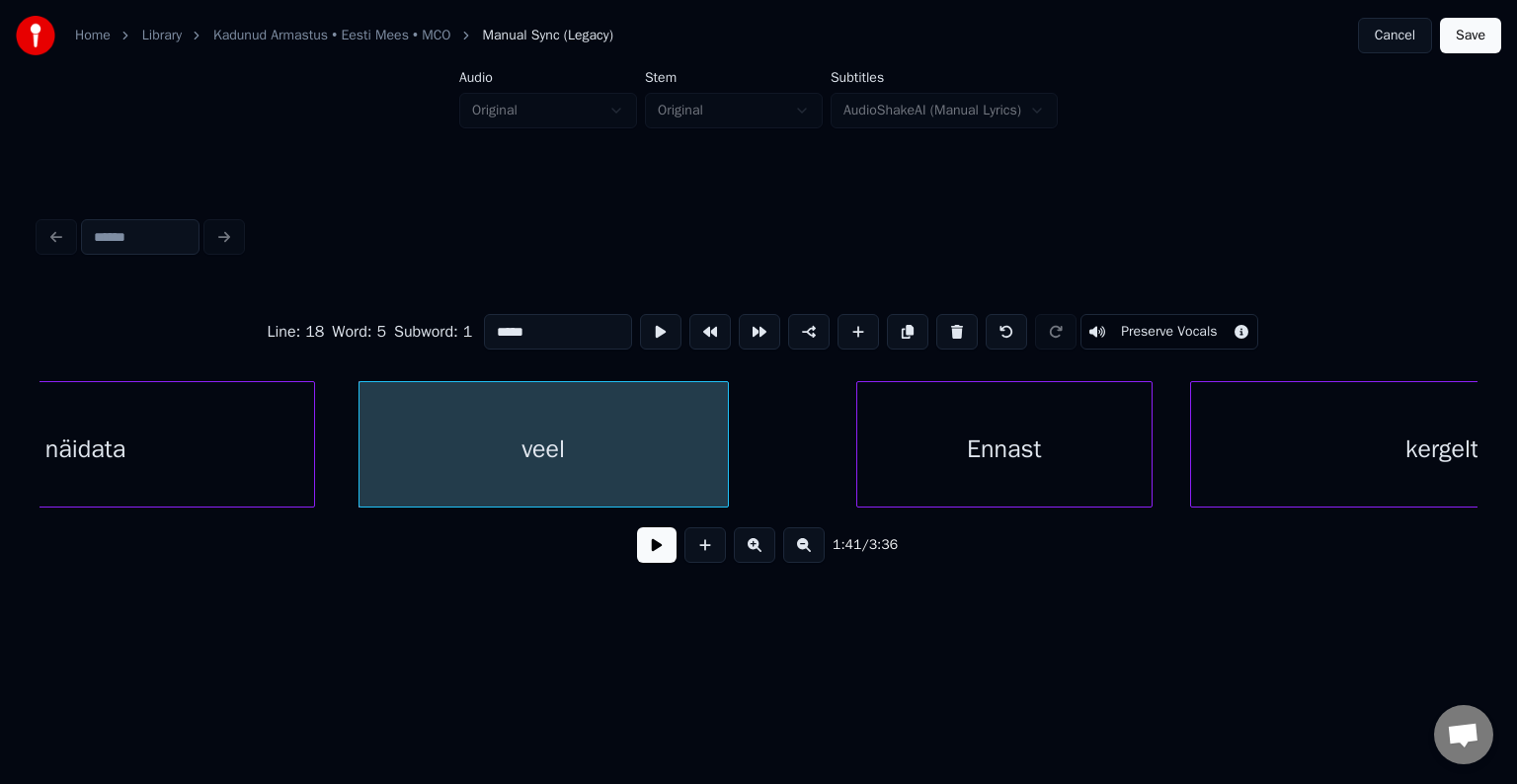 type on "****" 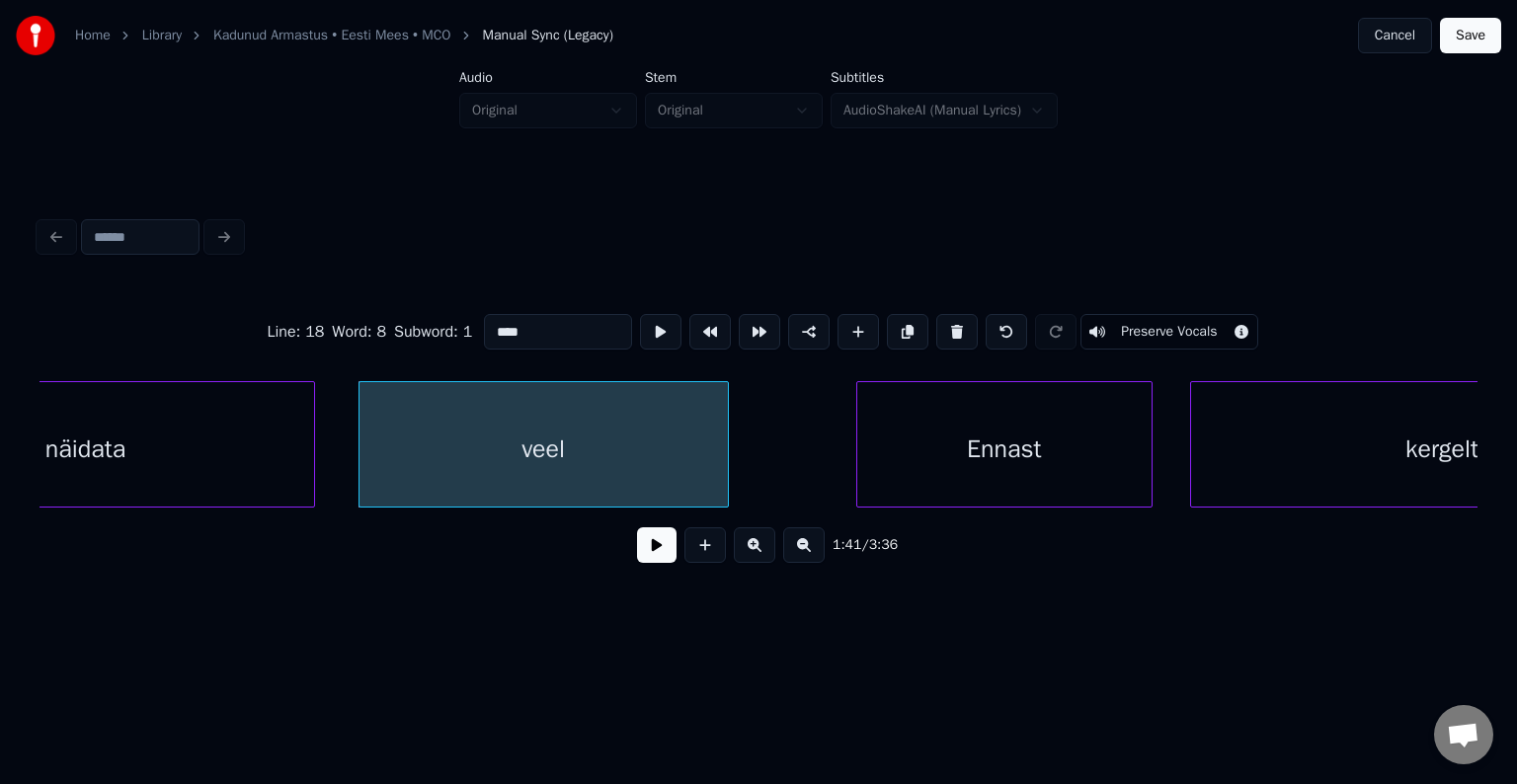 click at bounding box center (657, 545) 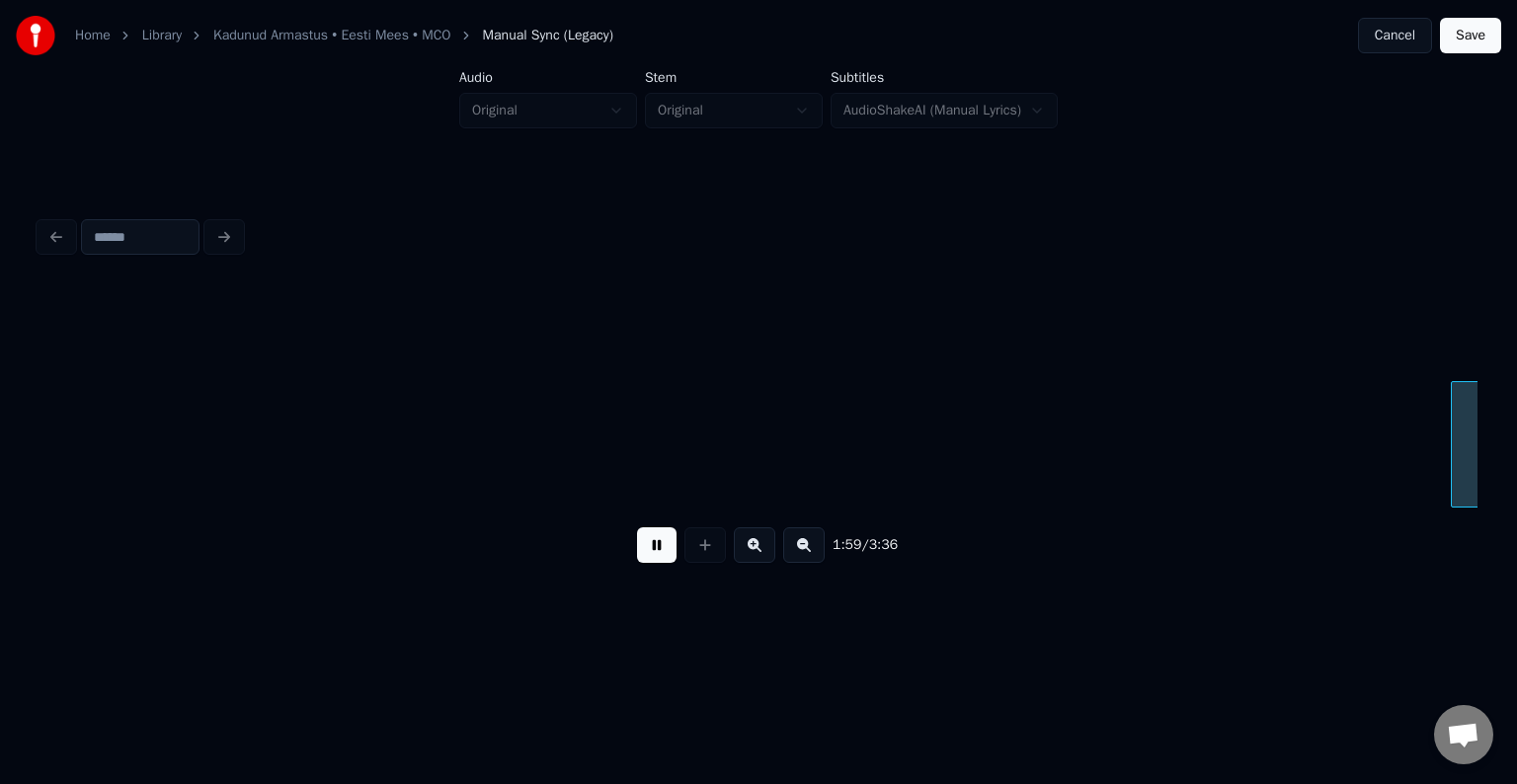 scroll, scrollTop: 0, scrollLeft: 88239, axis: horizontal 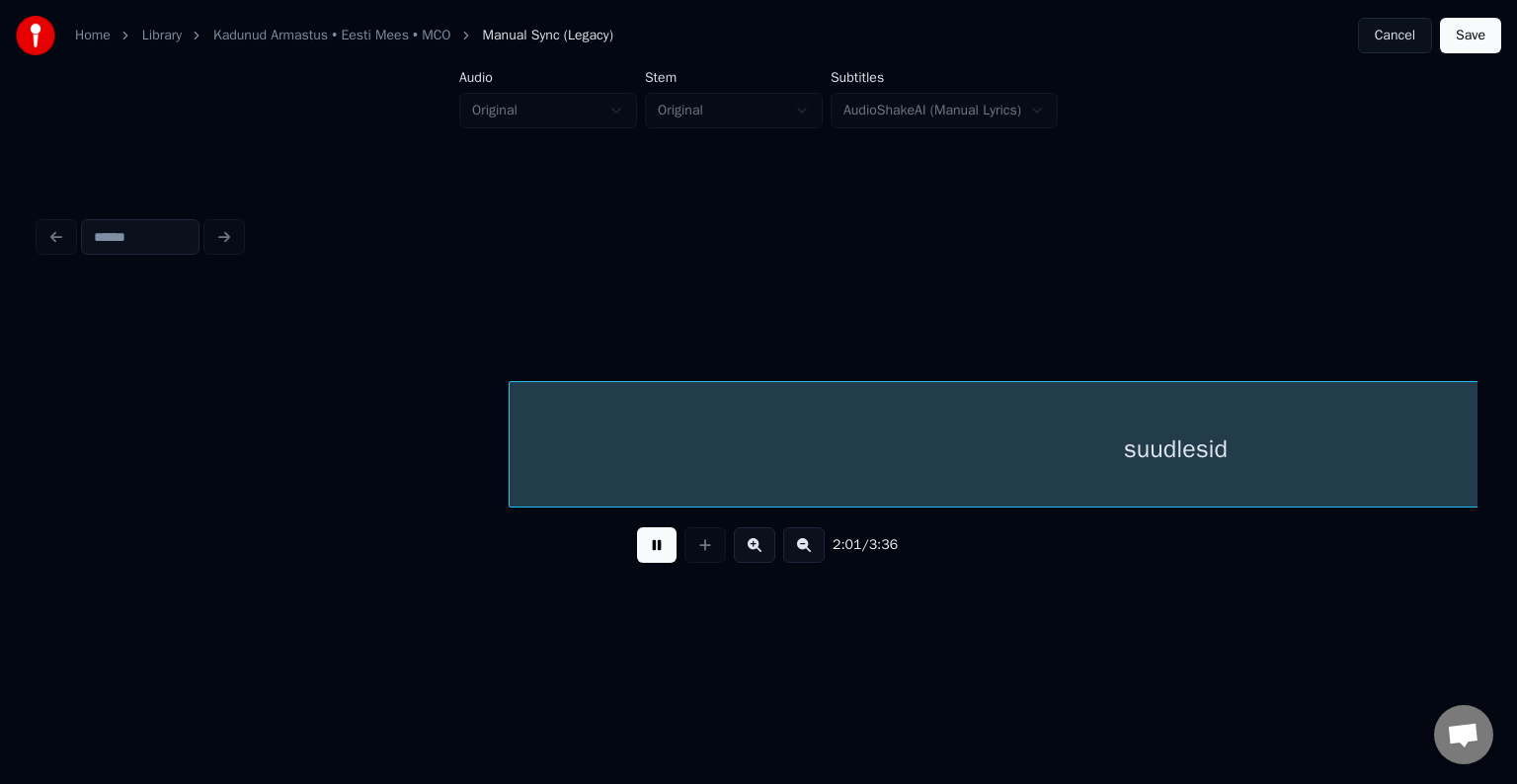 click at bounding box center [657, 545] 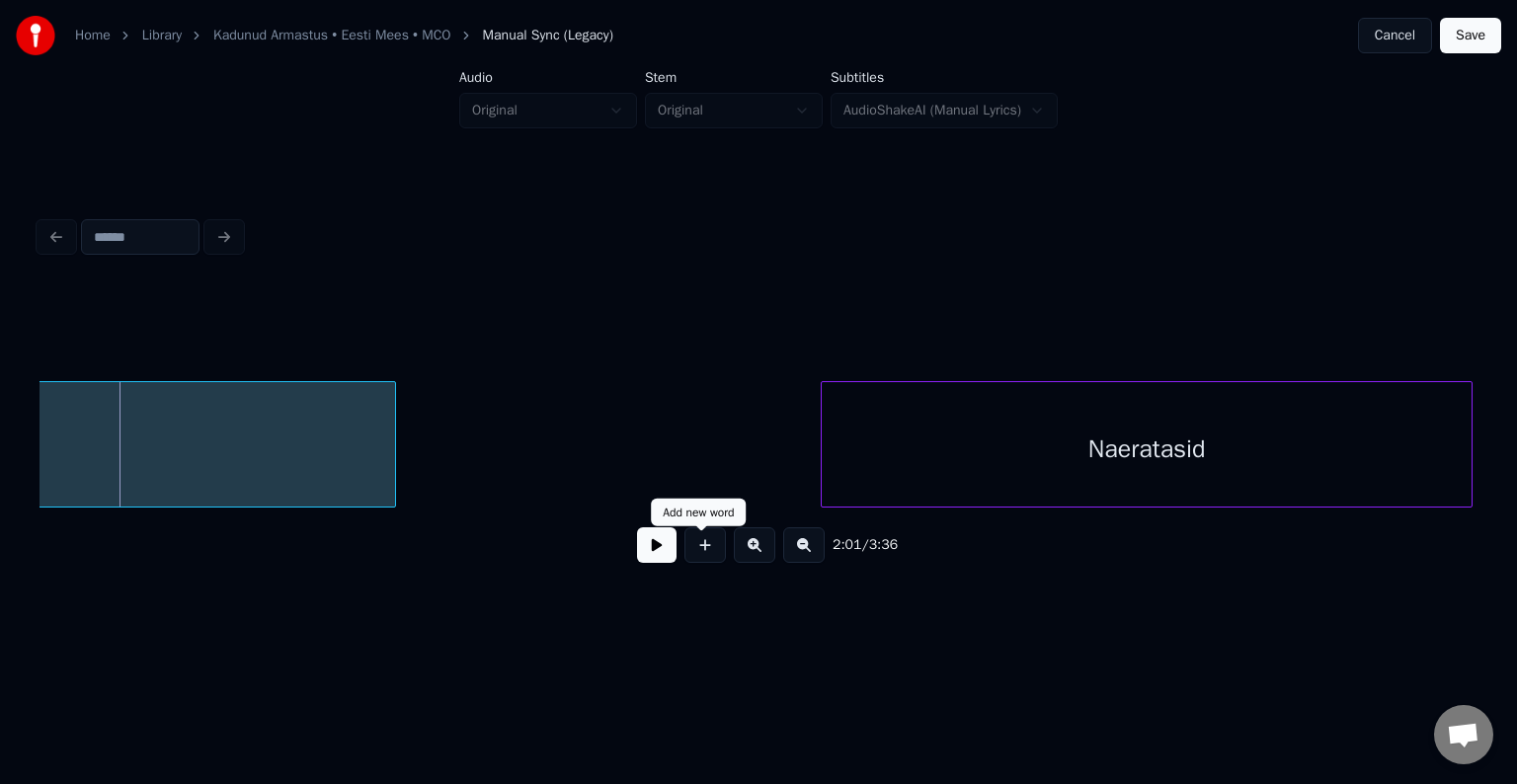 click at bounding box center (657, 545) 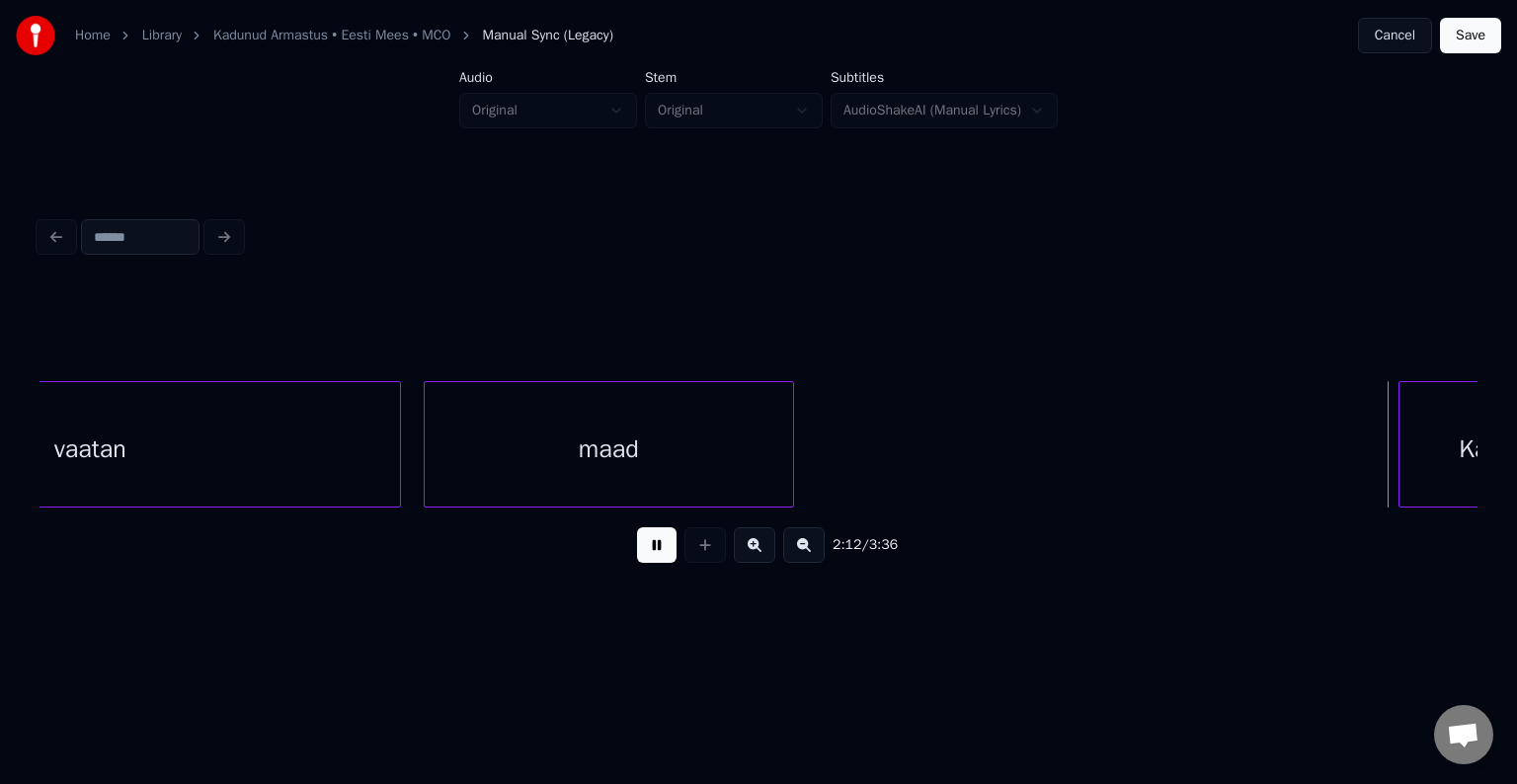 scroll, scrollTop: 0, scrollLeft: 98352, axis: horizontal 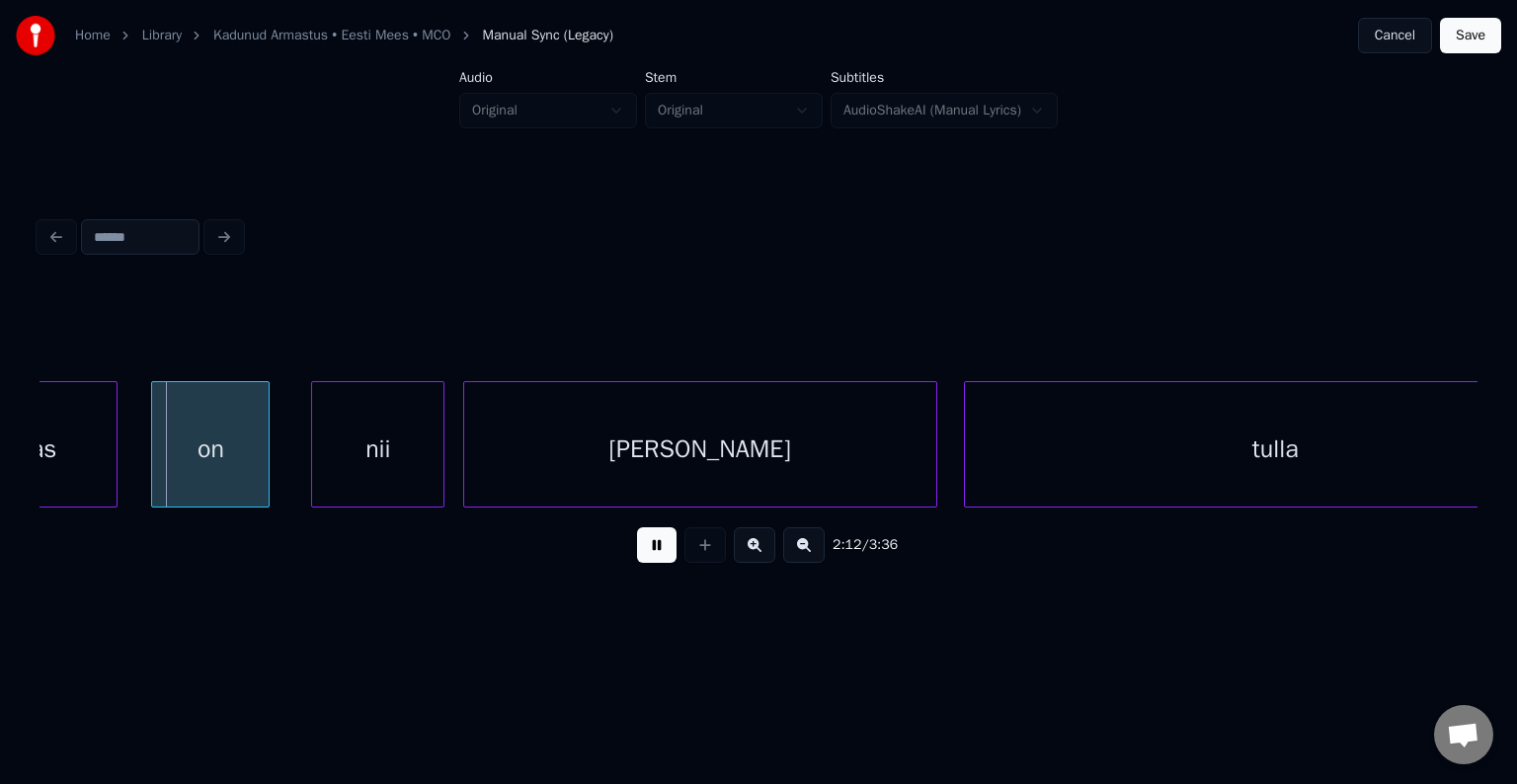 click at bounding box center [657, 545] 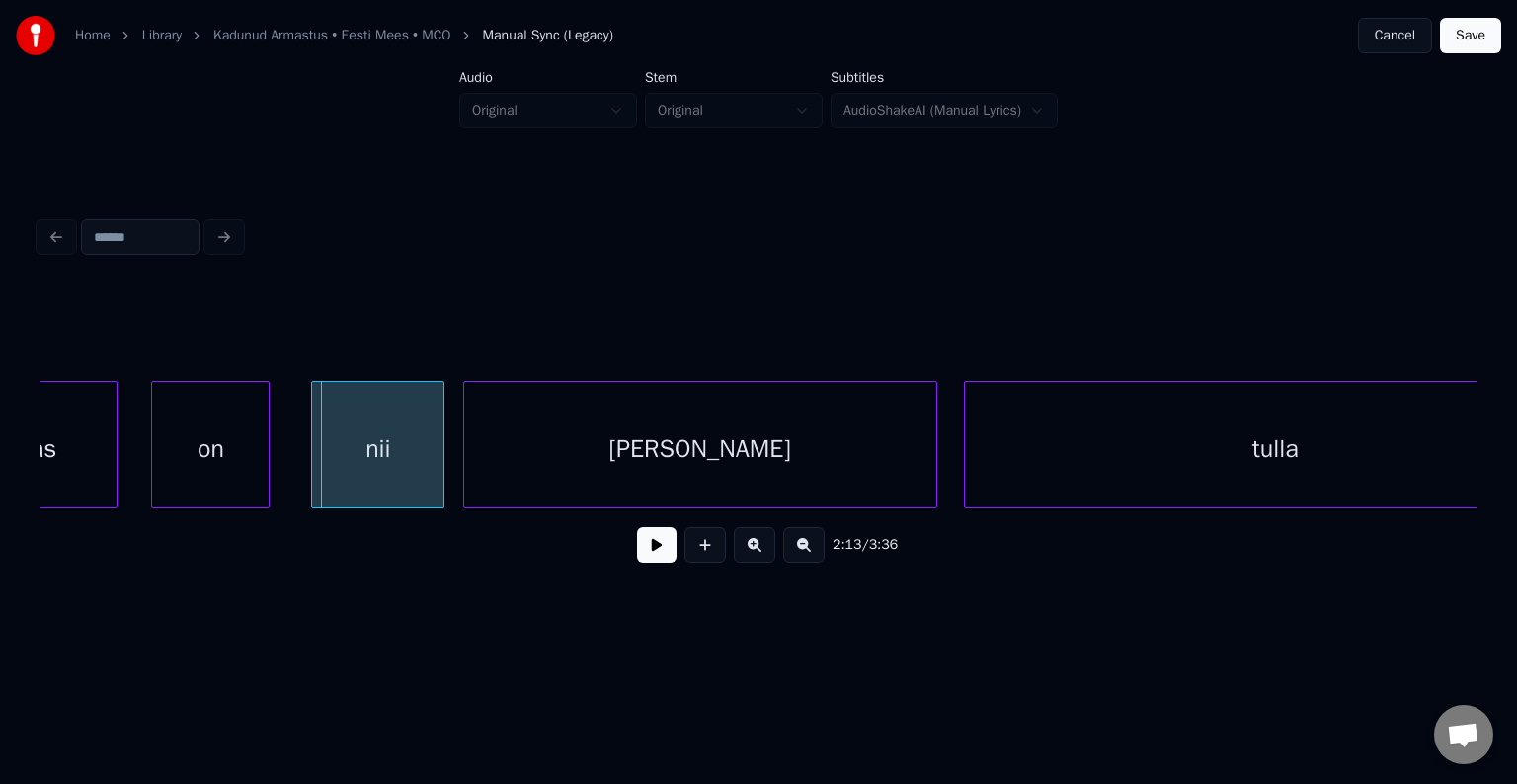 click at bounding box center (657, 545) 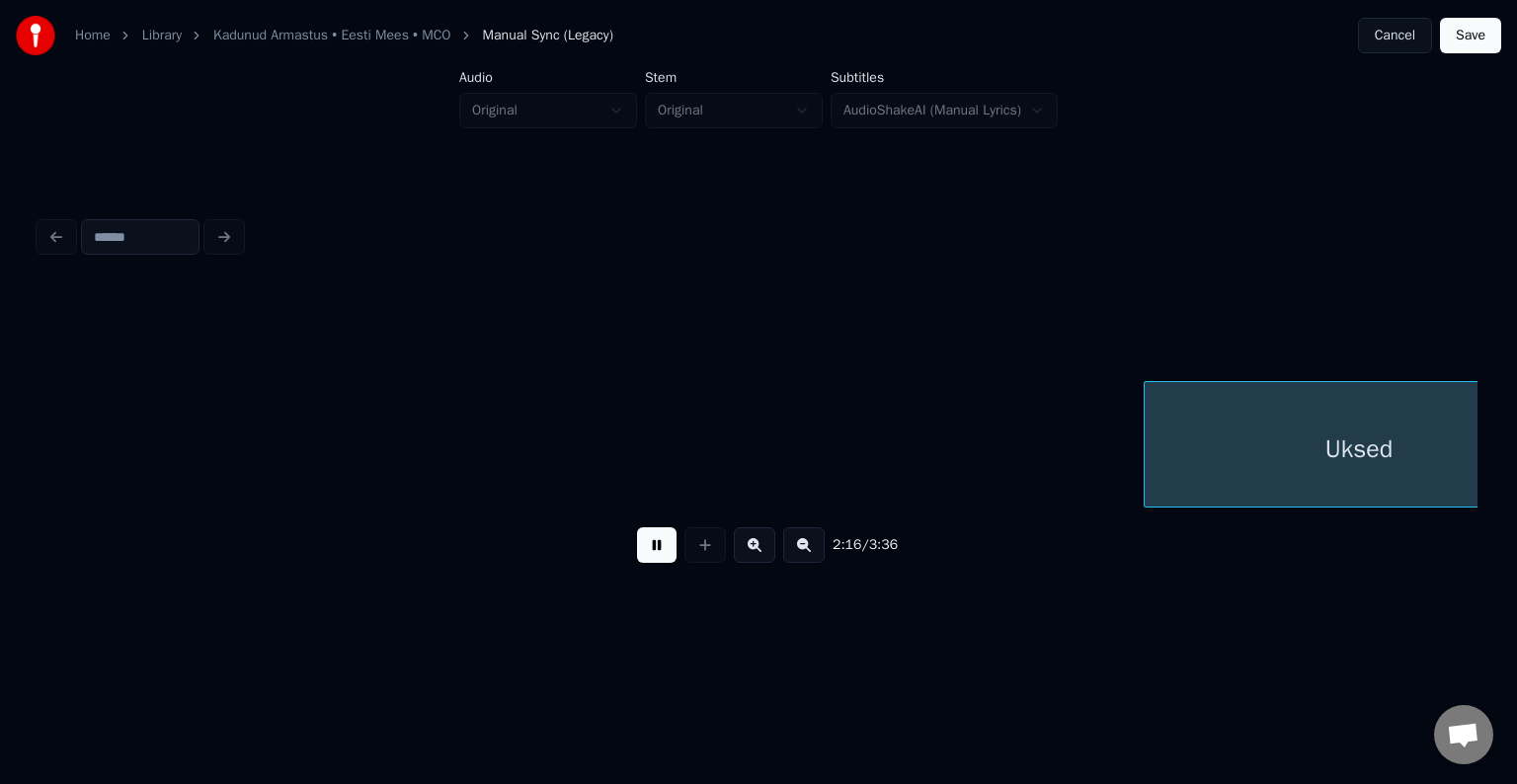 scroll, scrollTop: 0, scrollLeft: 101244, axis: horizontal 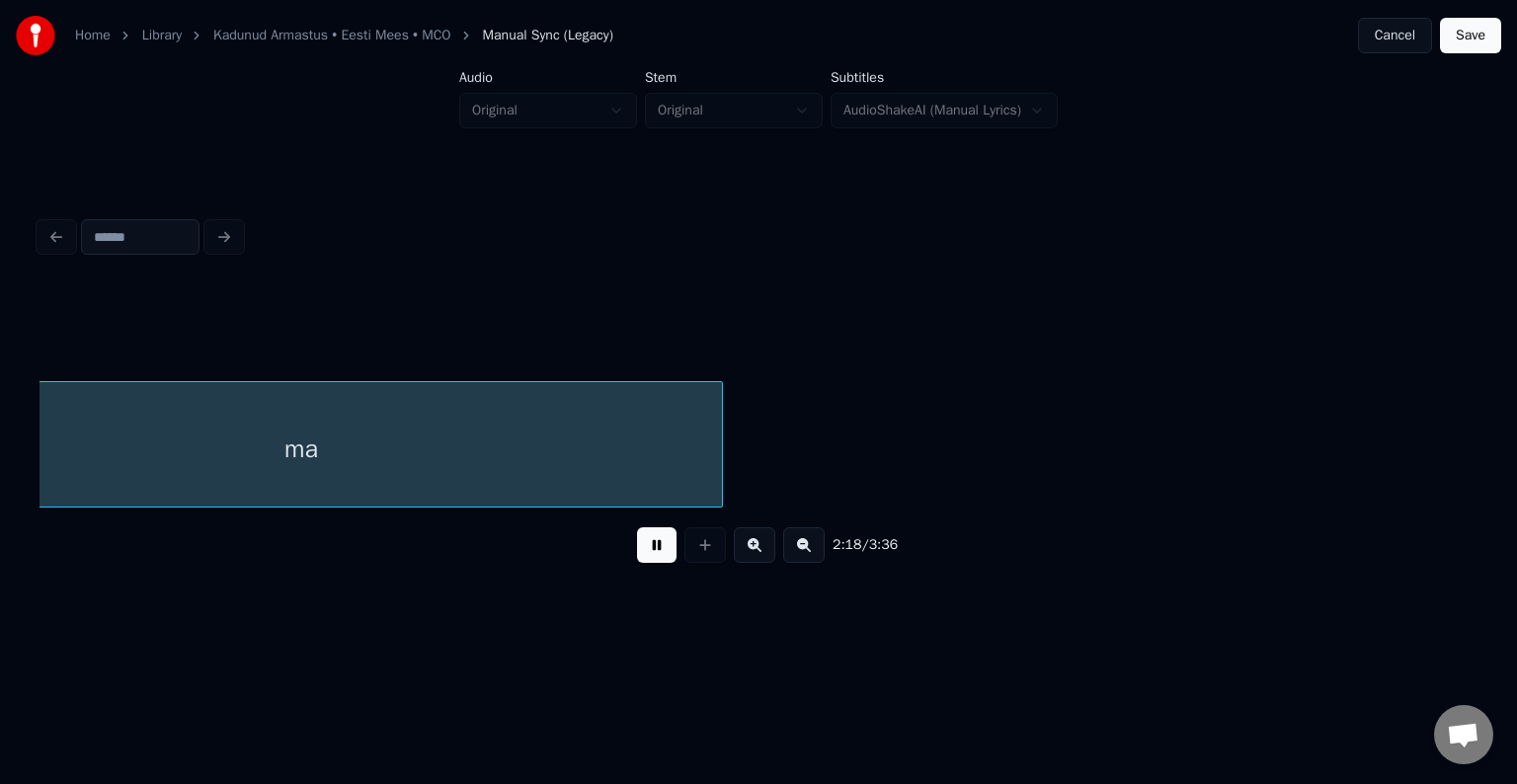 click at bounding box center (657, 545) 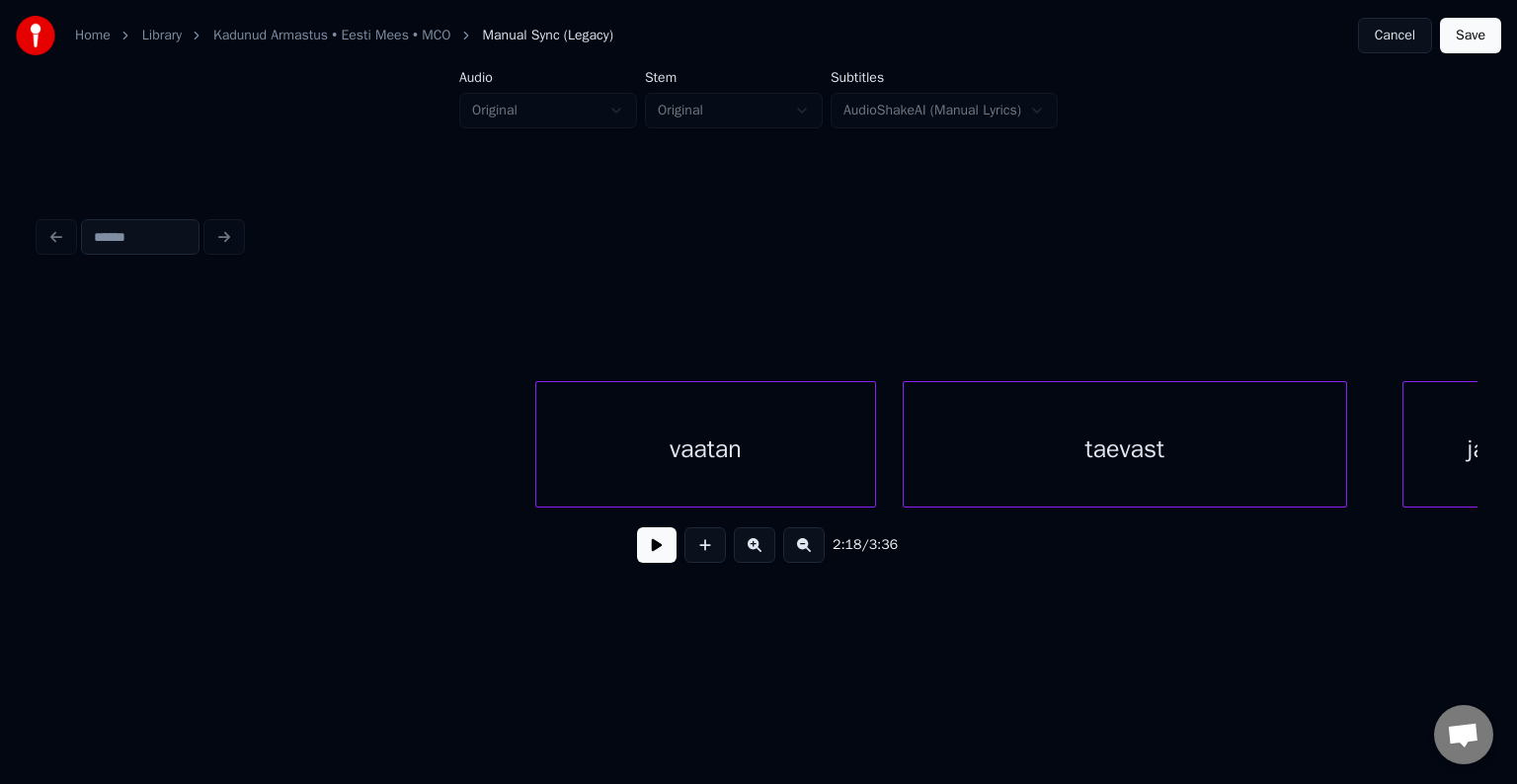 scroll, scrollTop: 0, scrollLeft: 94660, axis: horizontal 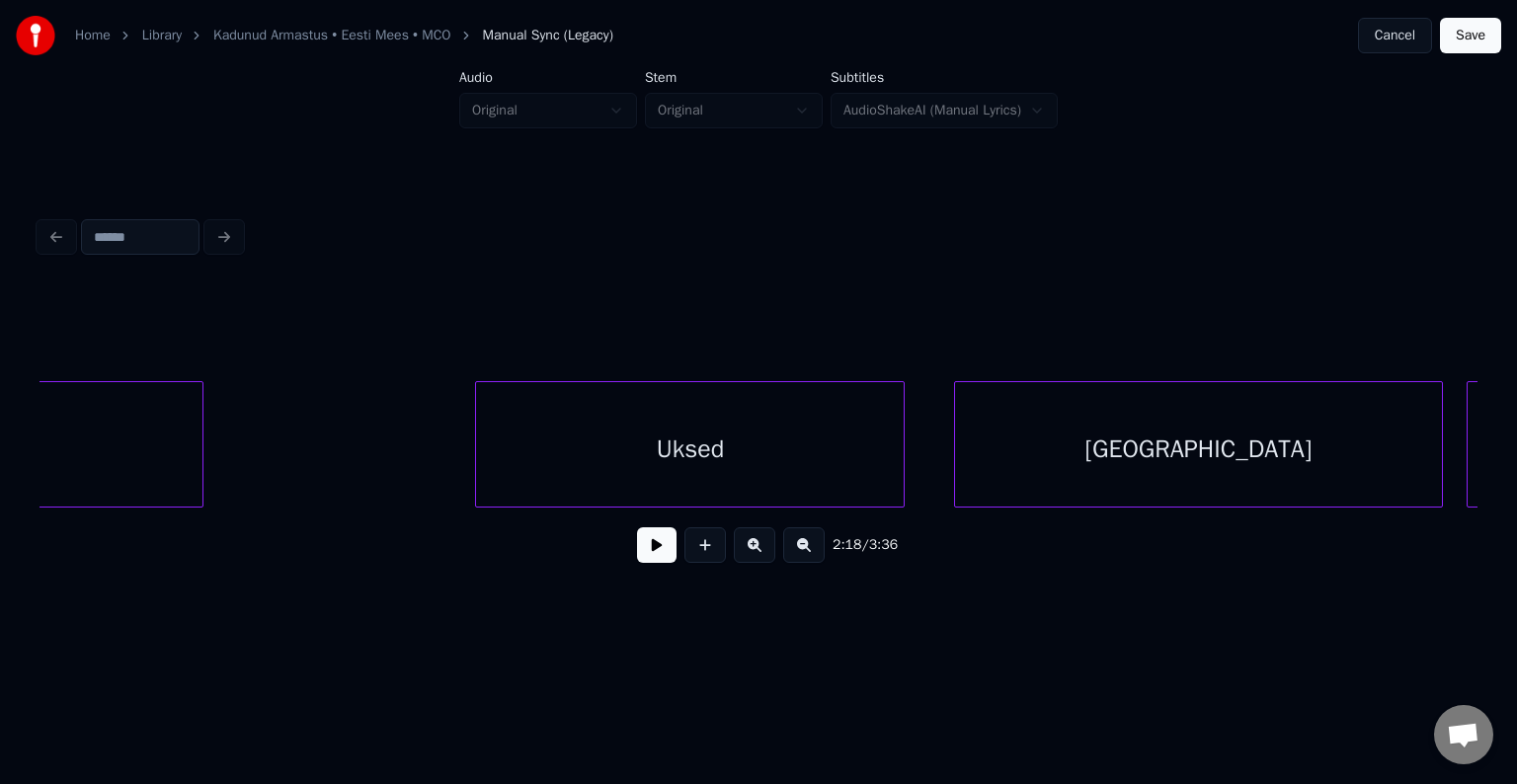 click on "Uksed" at bounding box center [689, 449] 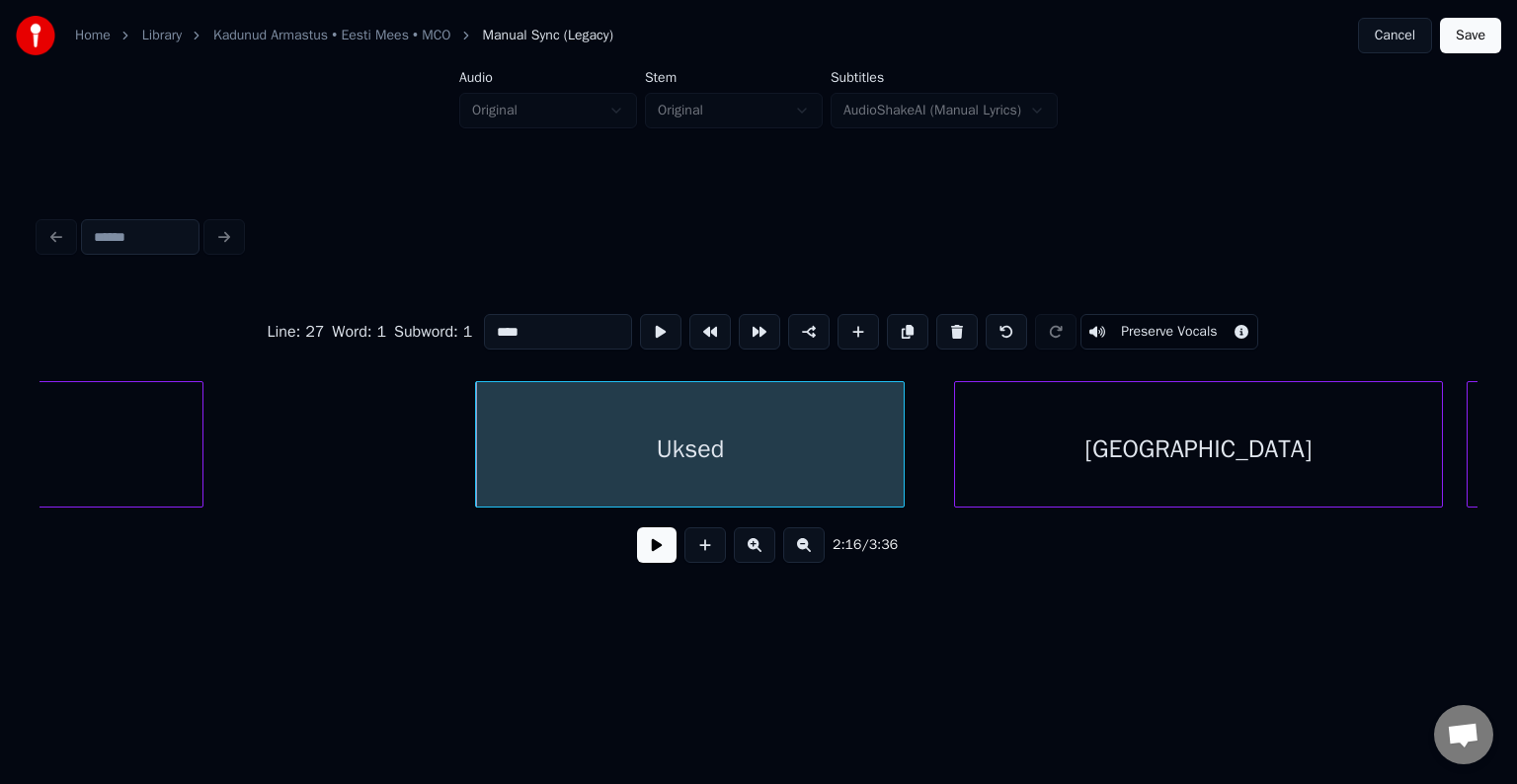 type on "*****" 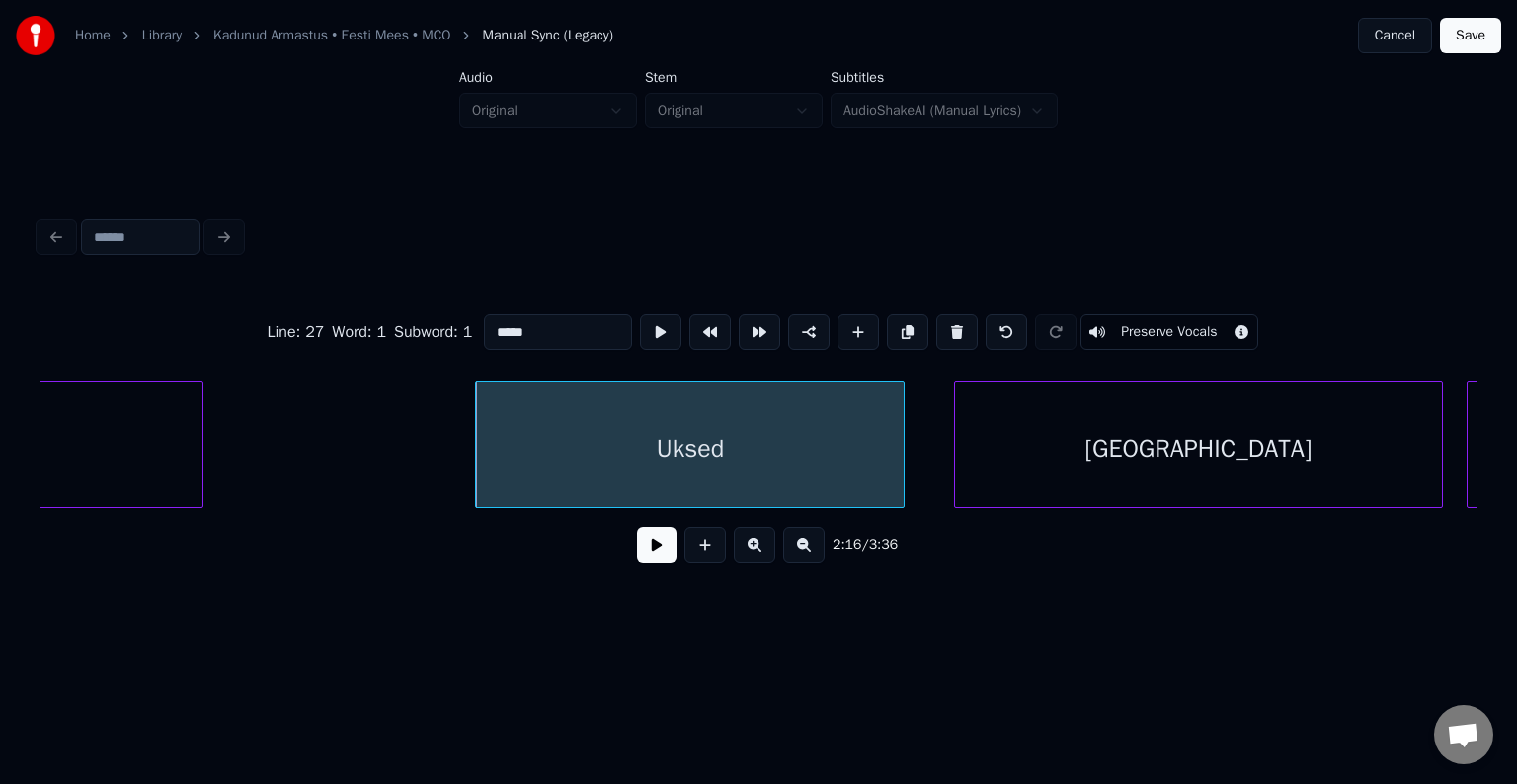 click at bounding box center (657, 545) 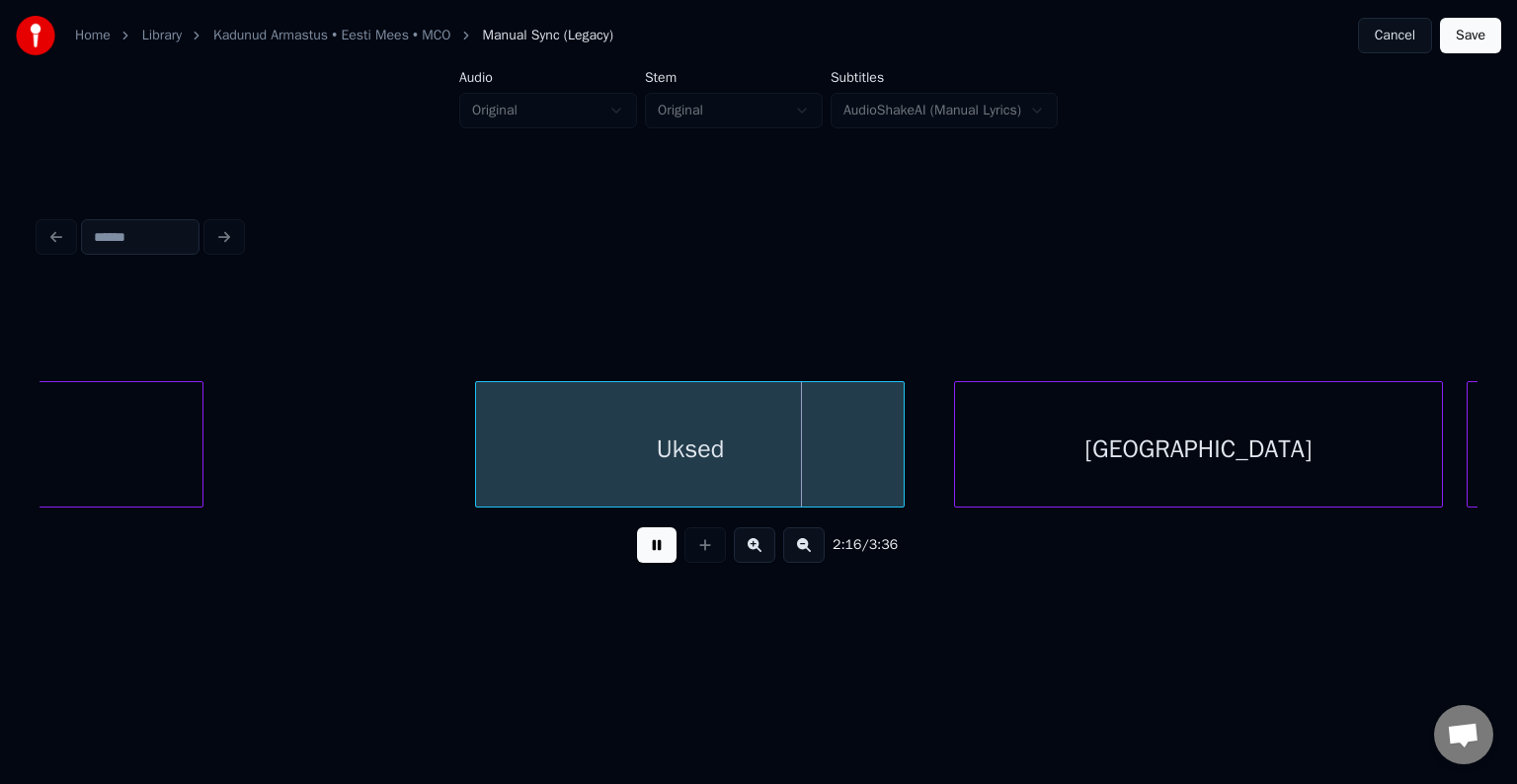 click at bounding box center [657, 545] 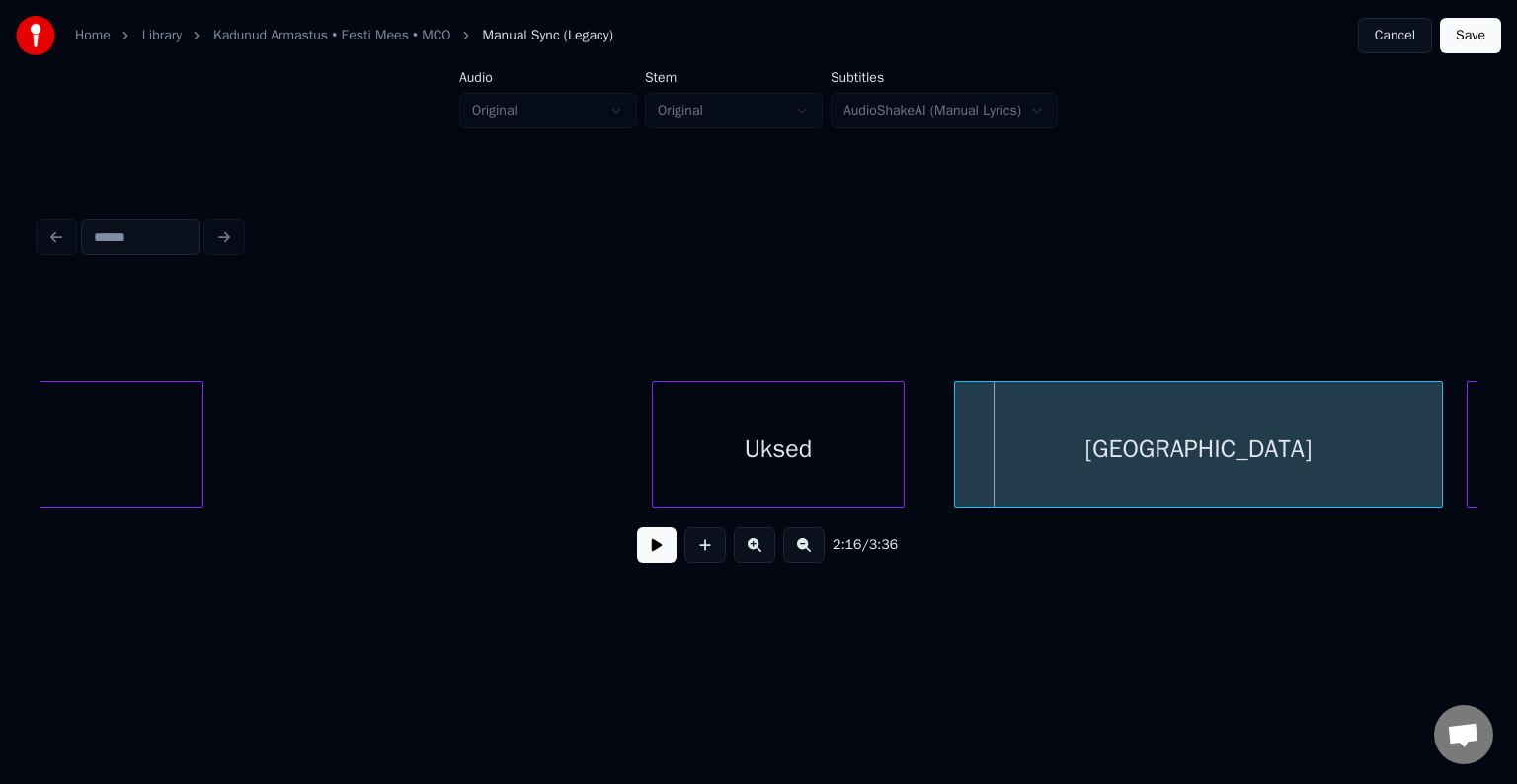 click at bounding box center [656, 444] 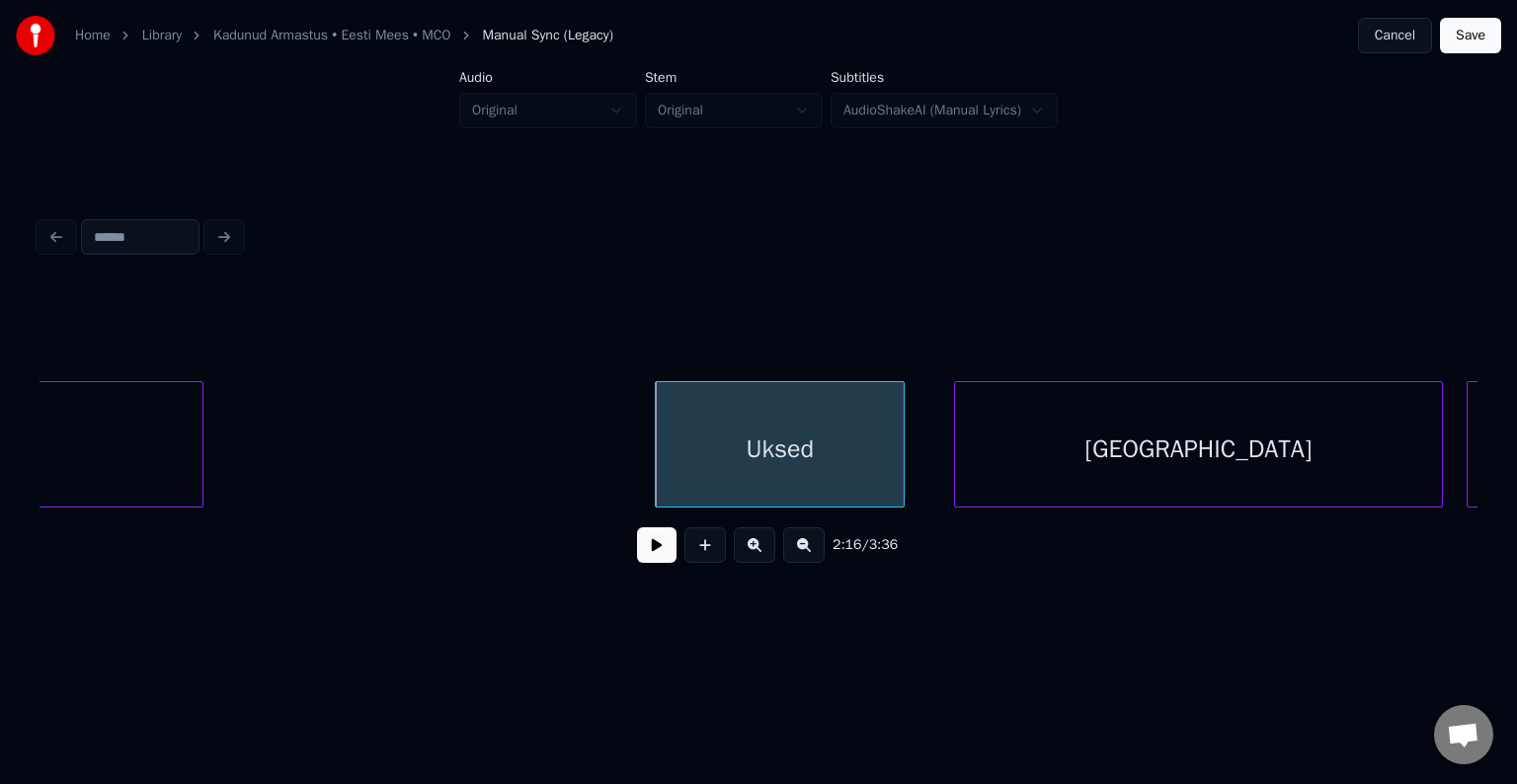 click on "taas Uksed [PERSON_NAME]" at bounding box center (-20430, 444) 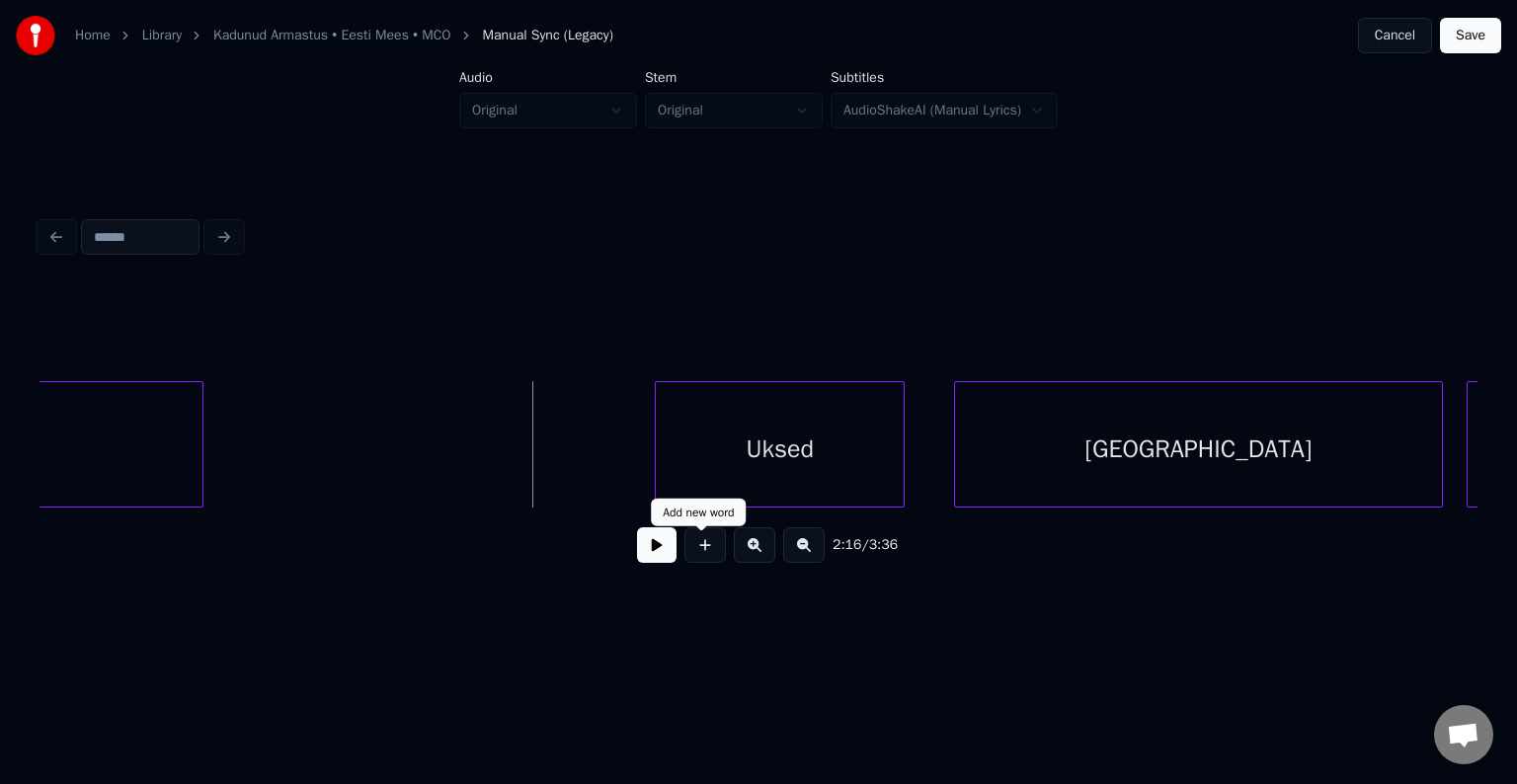 click at bounding box center (705, 545) 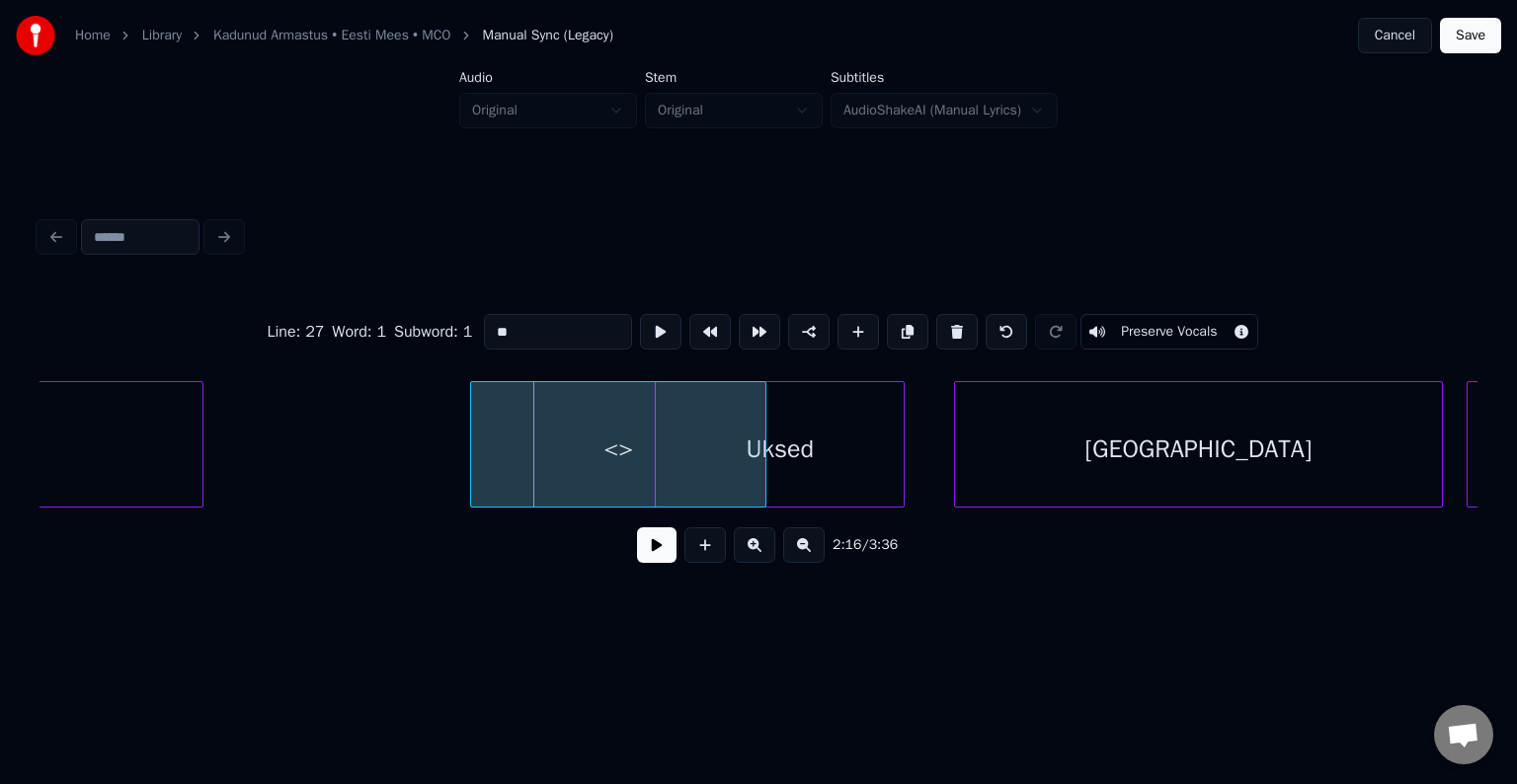 click on "<>" at bounding box center (618, 449) 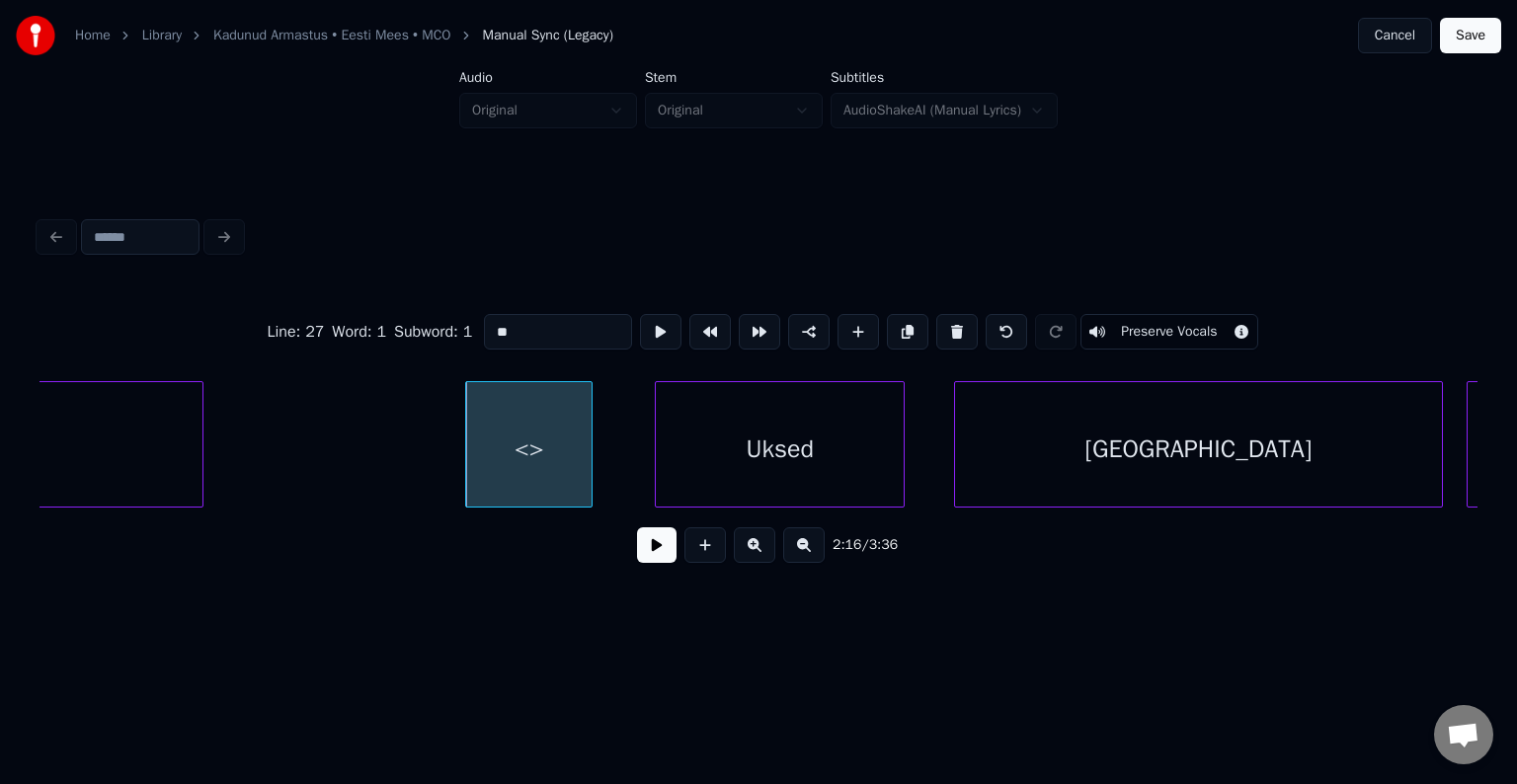 click at bounding box center [589, 444] 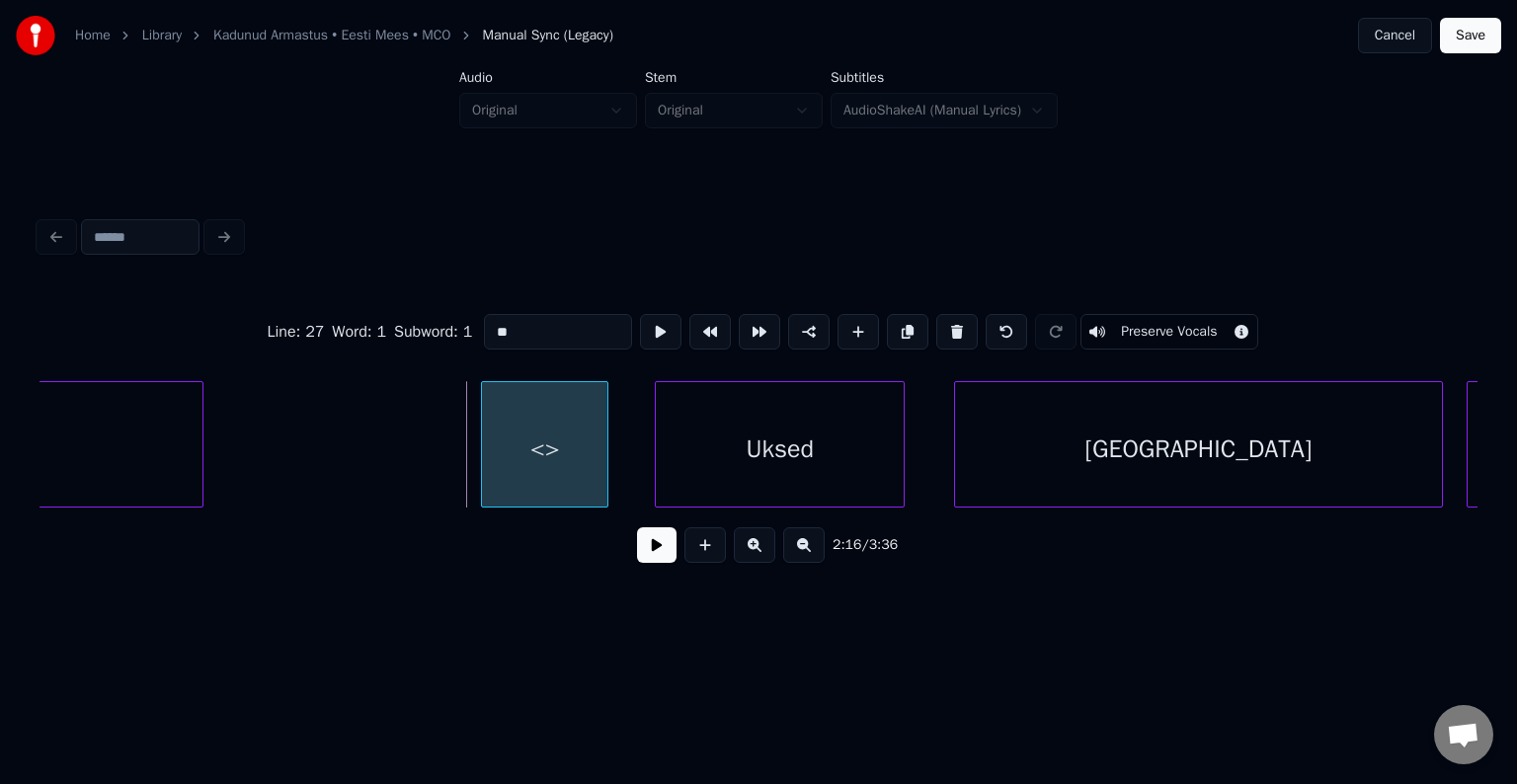 click on "<>" at bounding box center [544, 449] 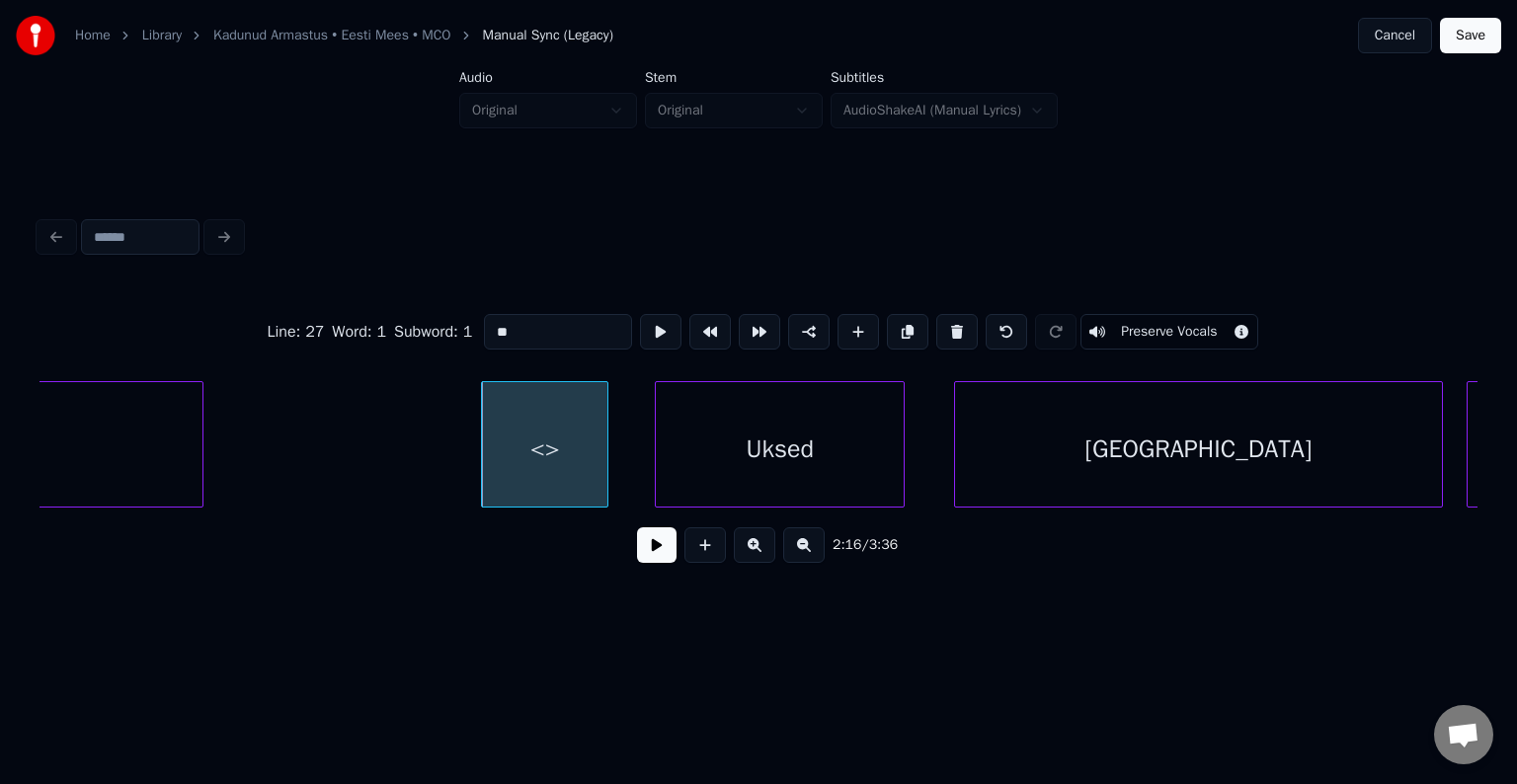 click on "<>" at bounding box center (544, 449) 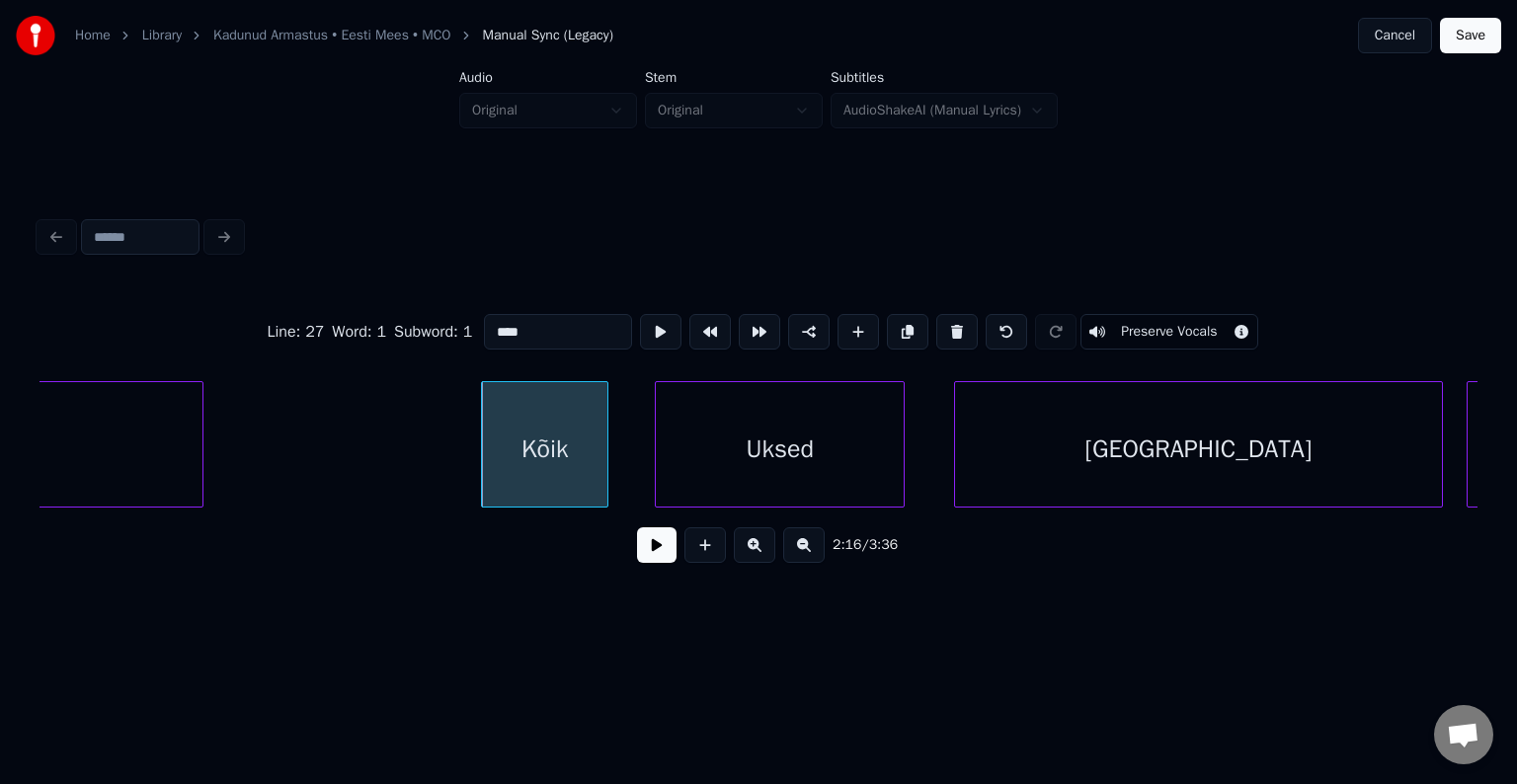 click on "Uksed" at bounding box center [779, 449] 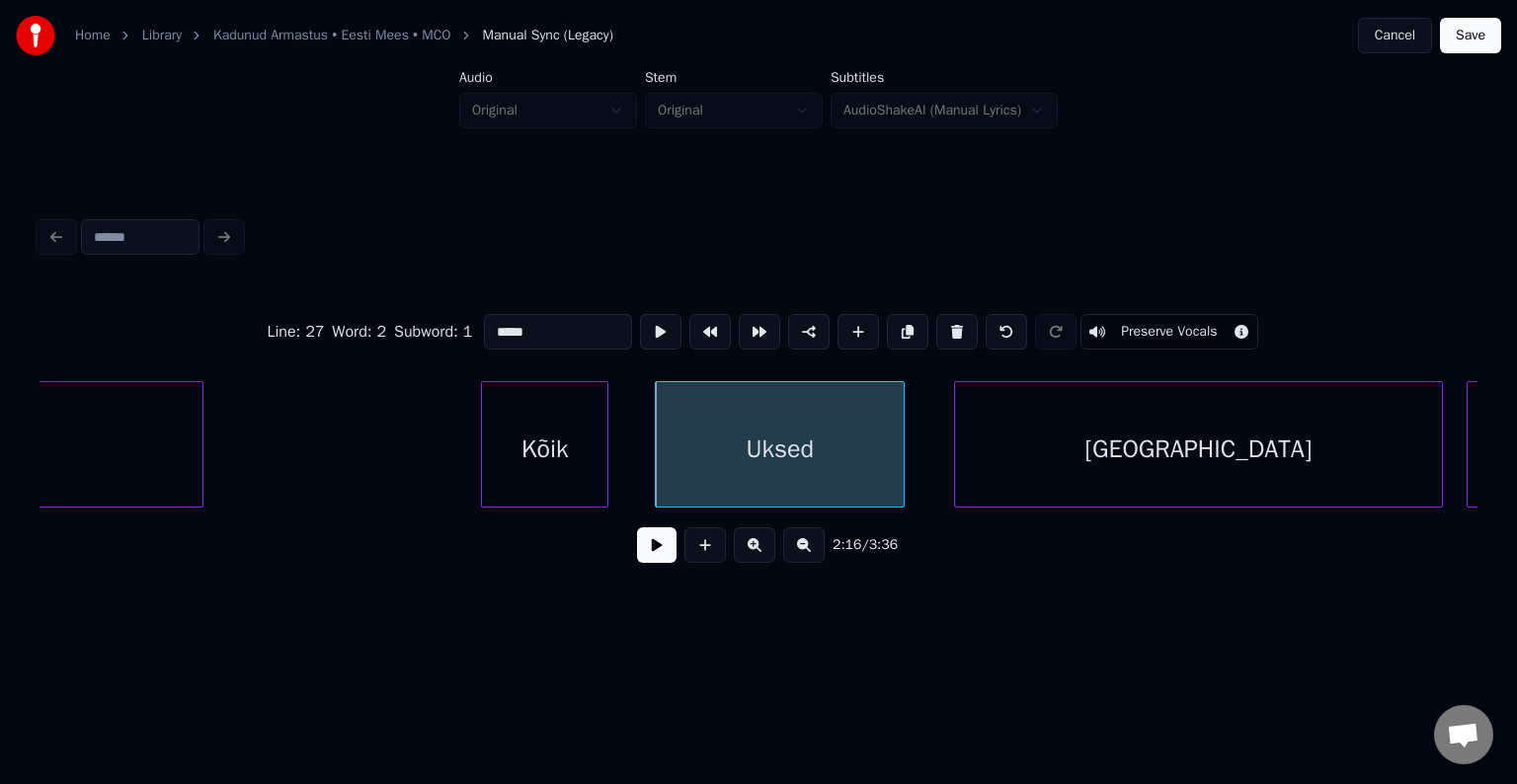 click on "*****" at bounding box center [558, 332] 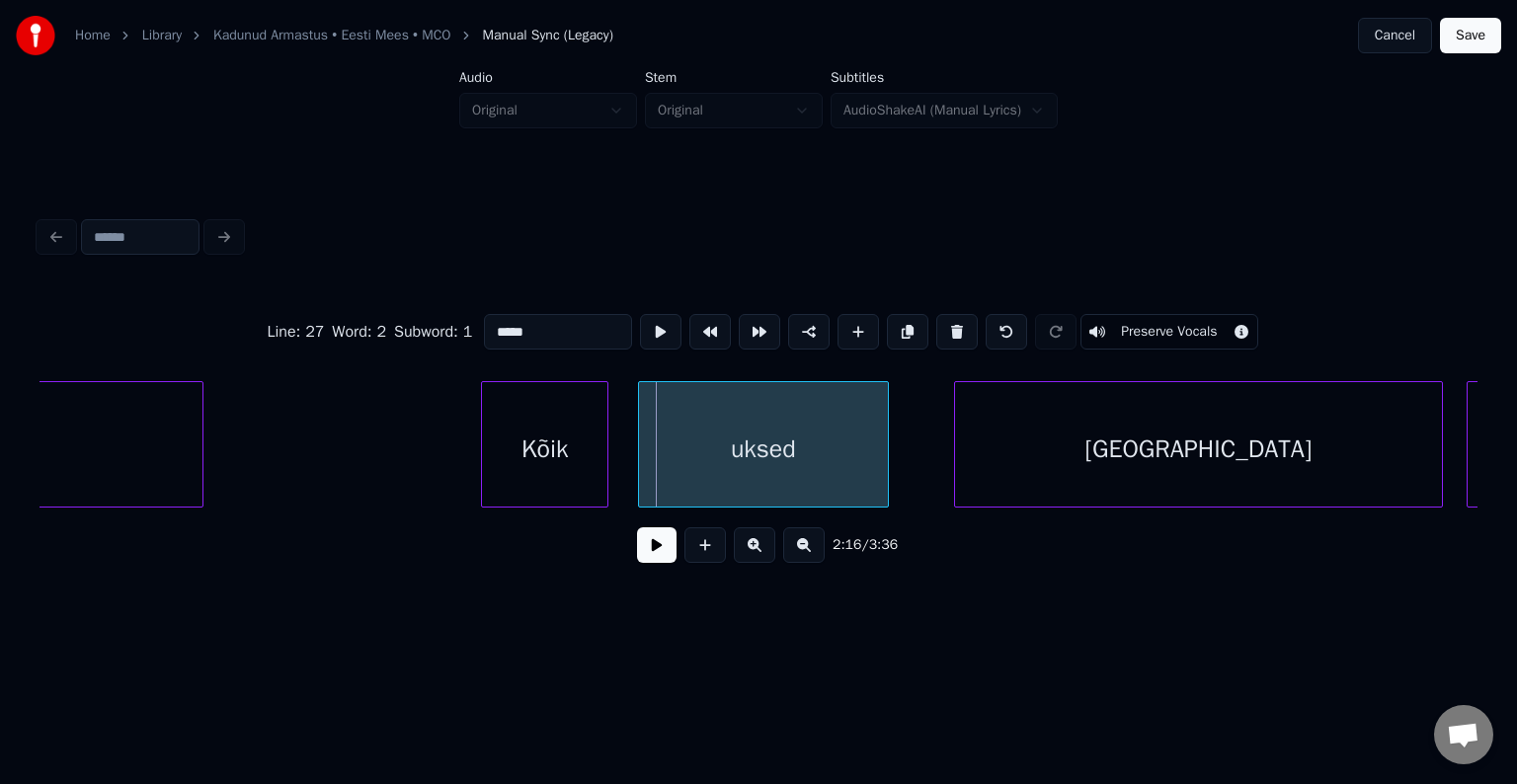 click on "uksed" at bounding box center (762, 449) 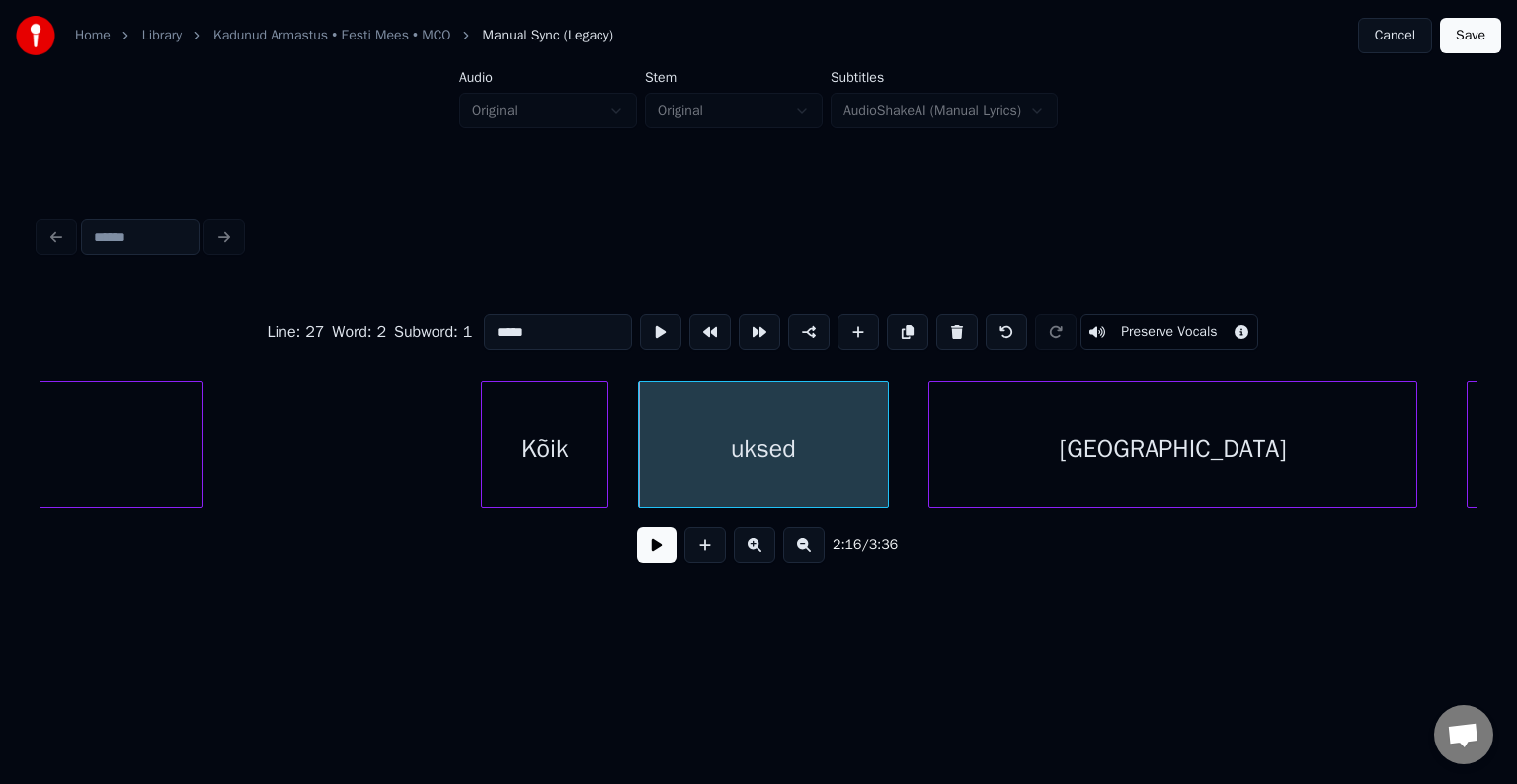 click on "[GEOGRAPHIC_DATA]" at bounding box center (1172, 449) 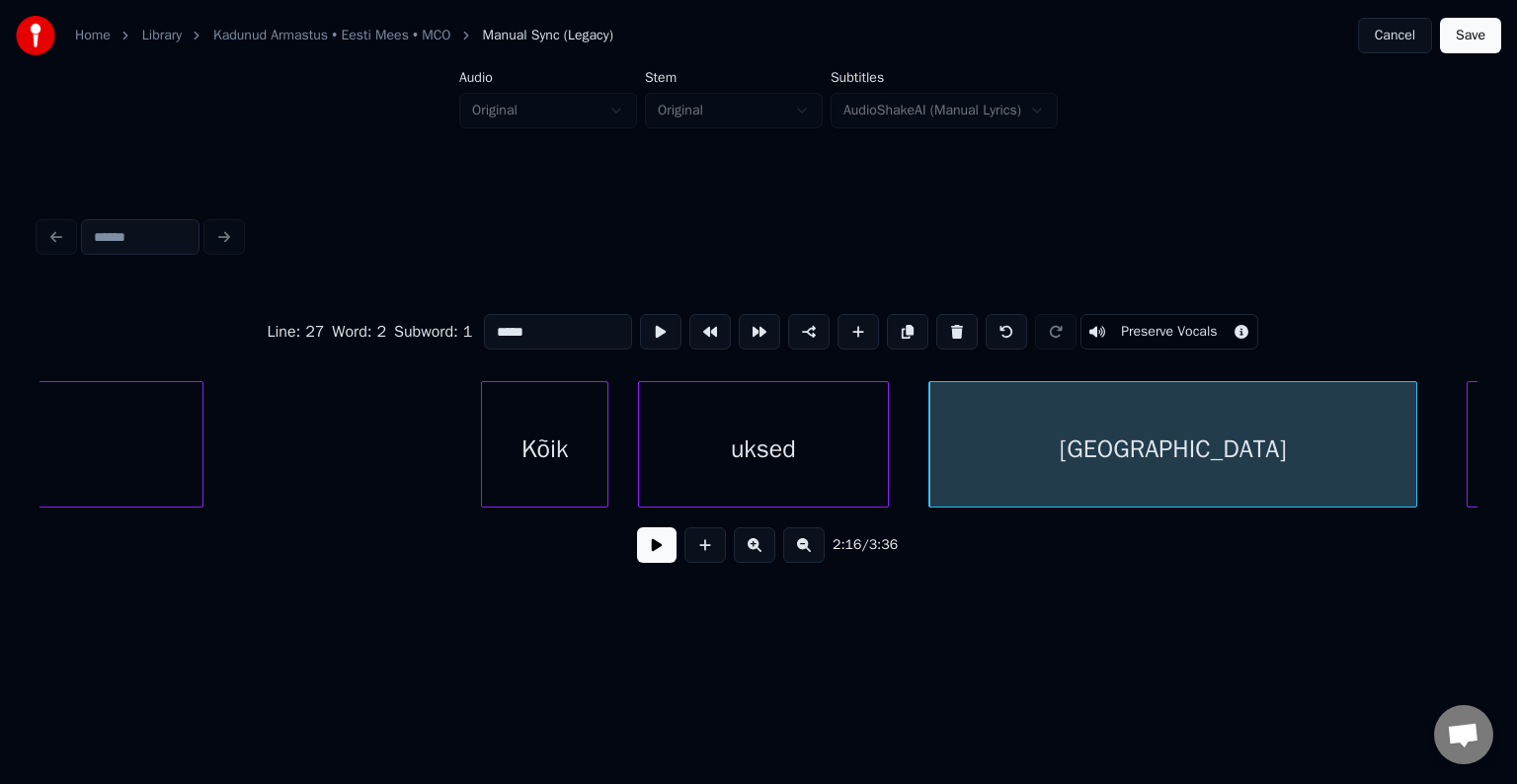 click on "Kõik" at bounding box center [544, 449] 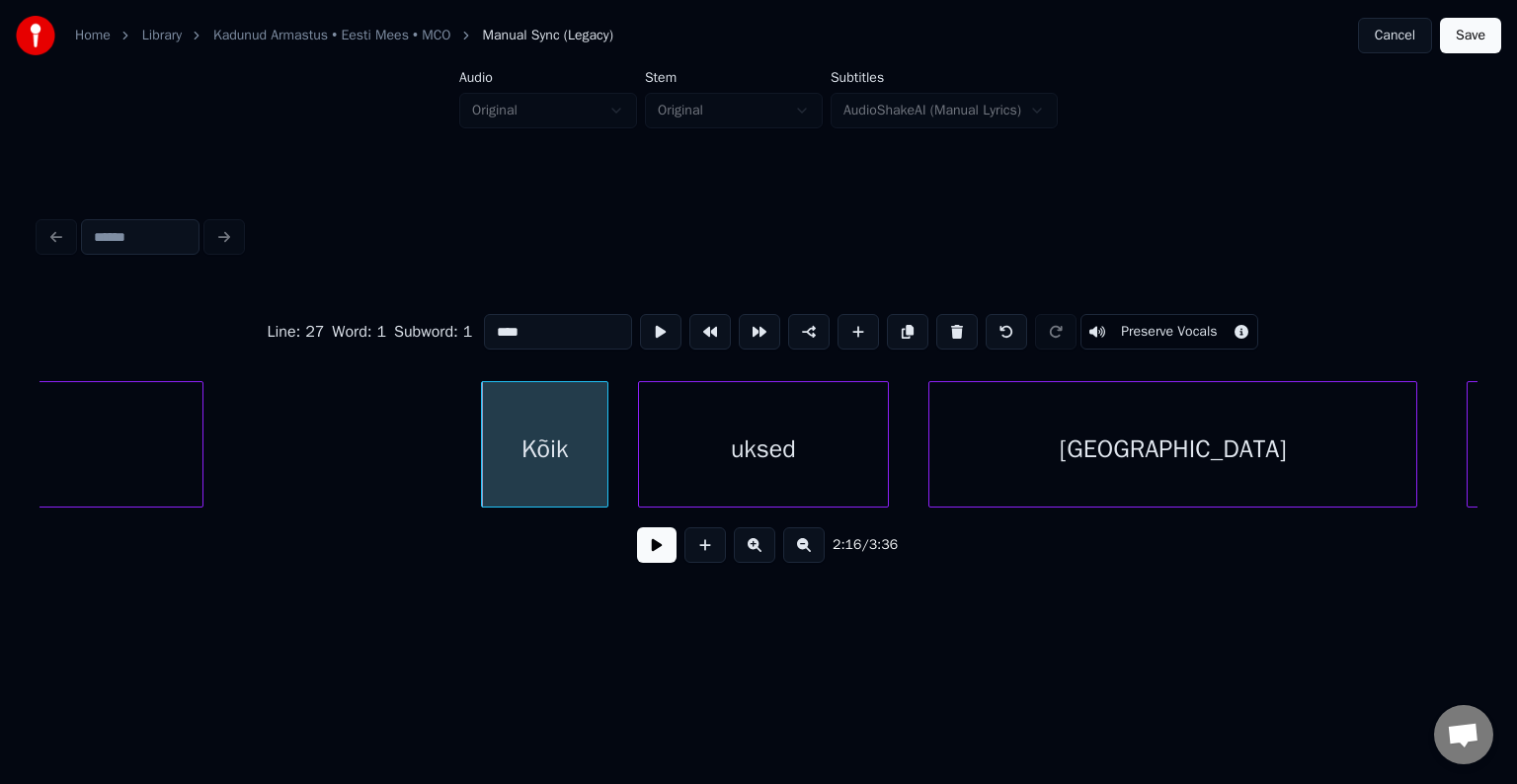 type on "****" 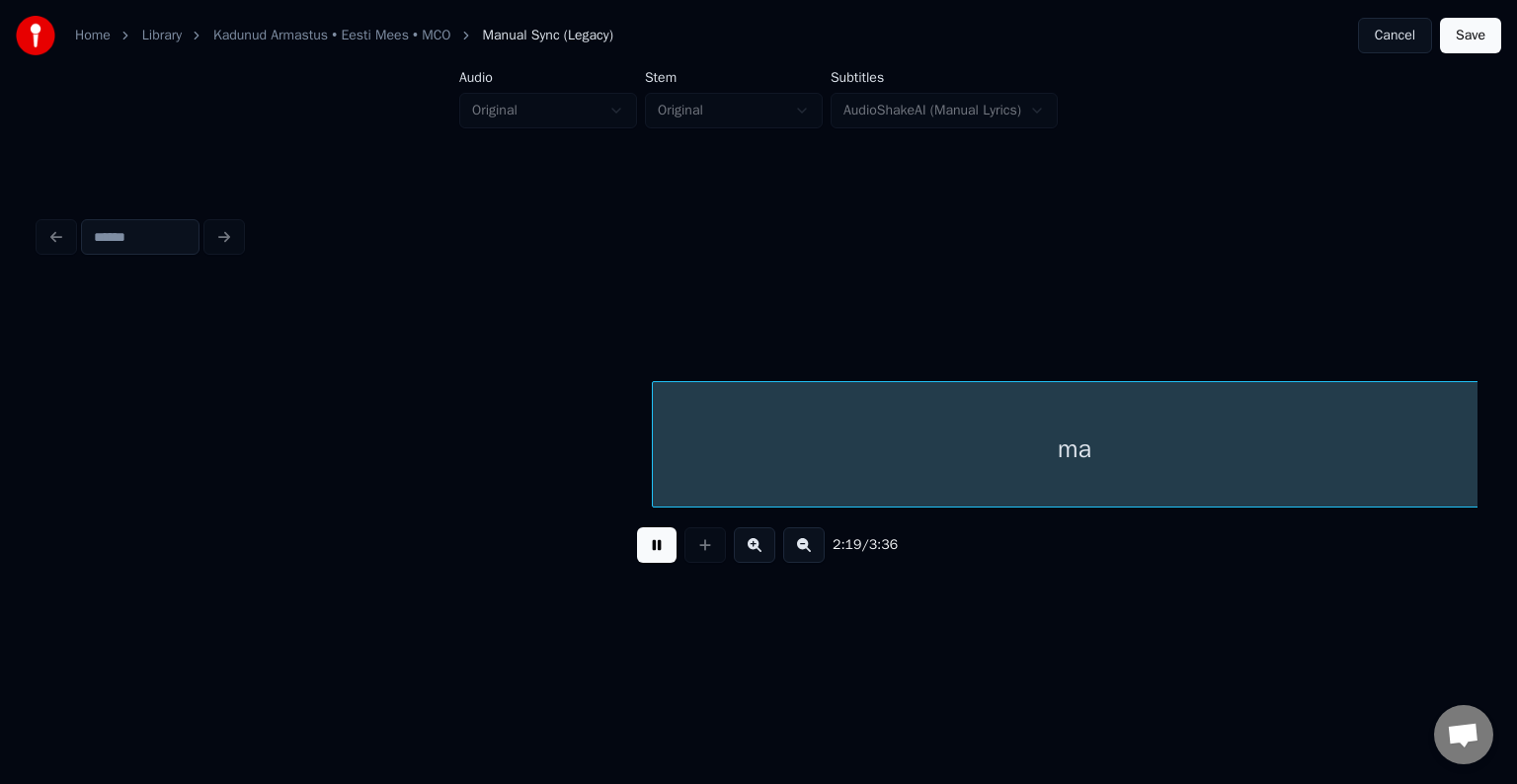 scroll, scrollTop: 0, scrollLeft: 103360, axis: horizontal 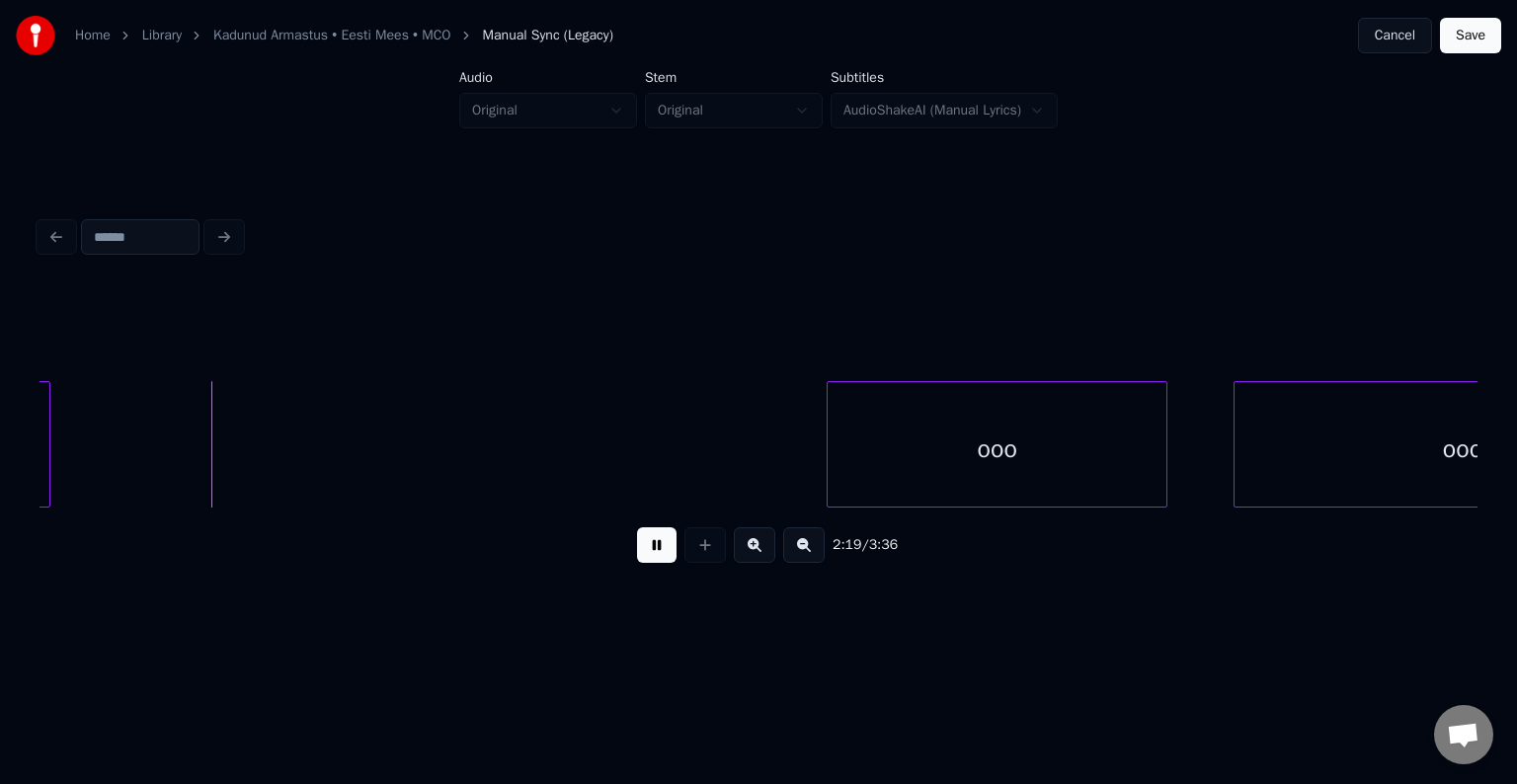 click at bounding box center [657, 545] 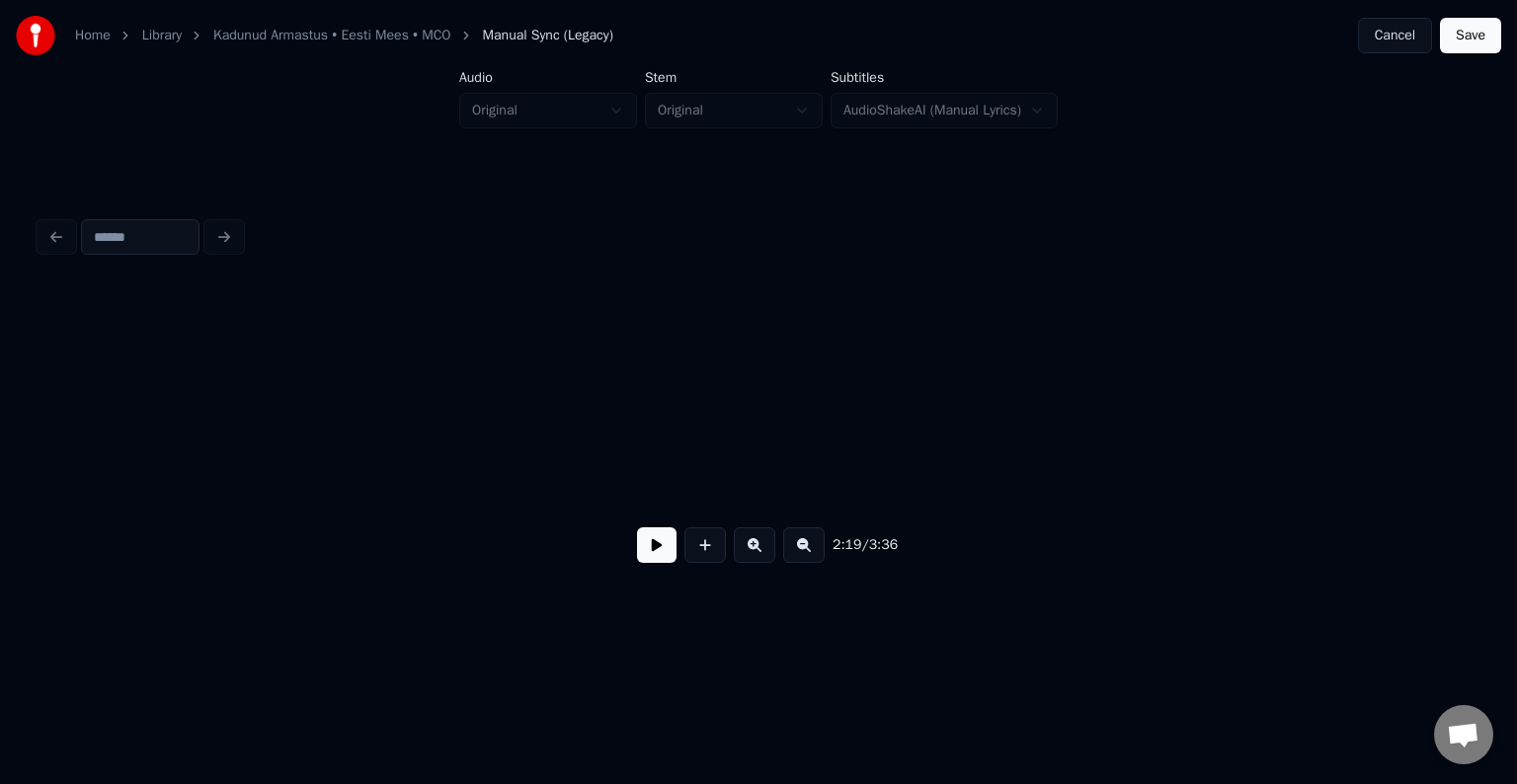 scroll, scrollTop: 0, scrollLeft: 0, axis: both 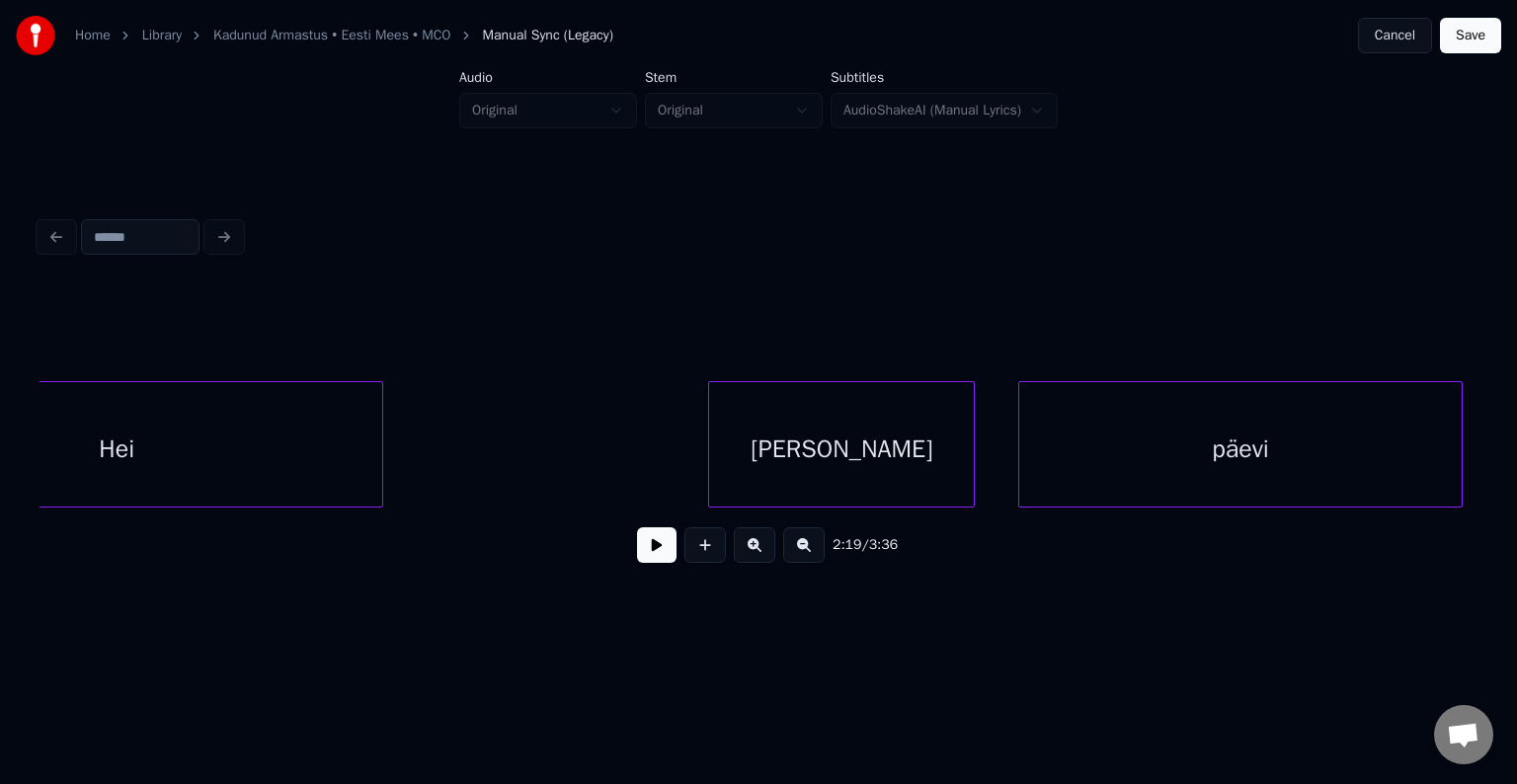 click on "Save" at bounding box center [1471, 36] 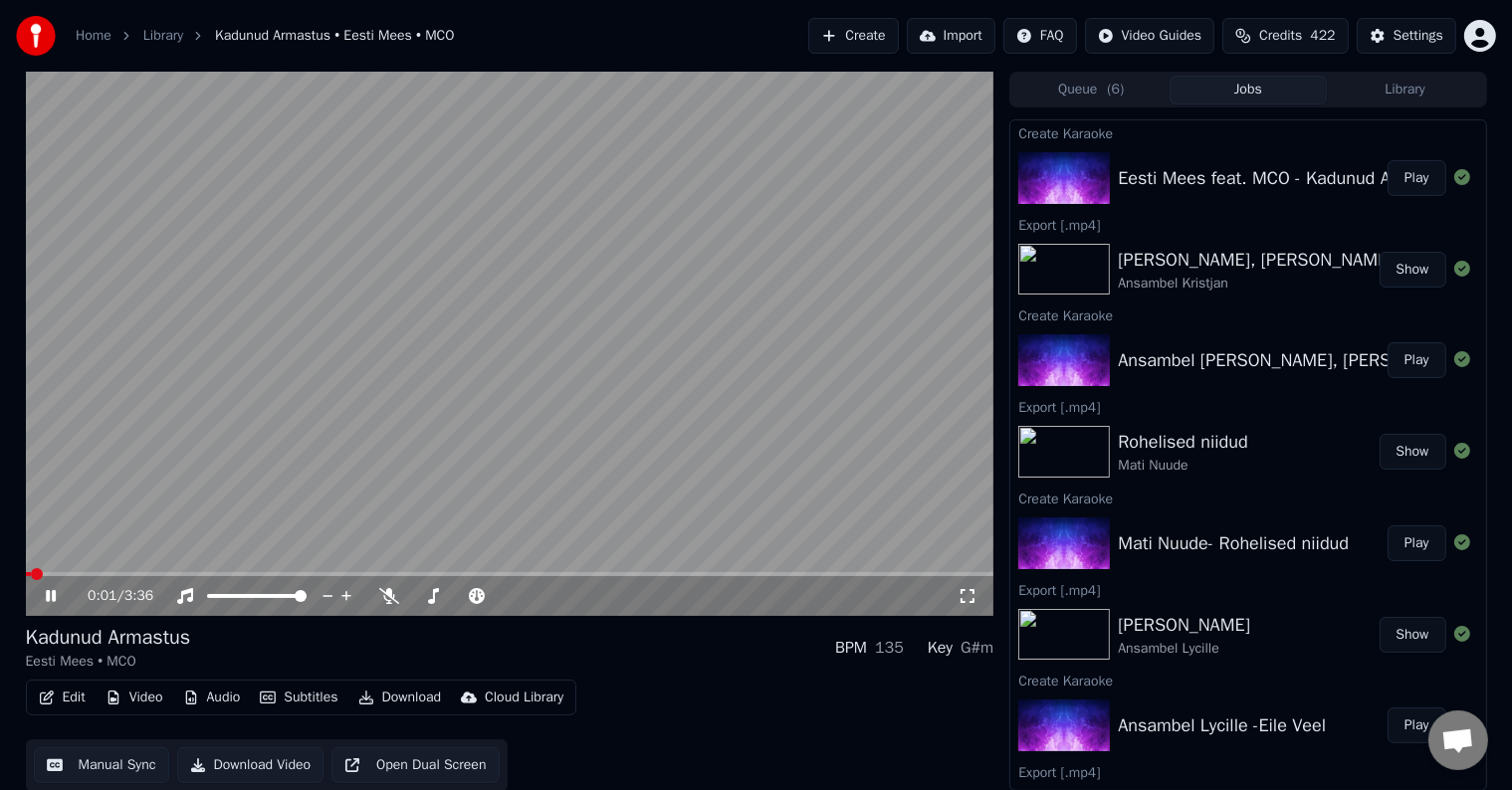click 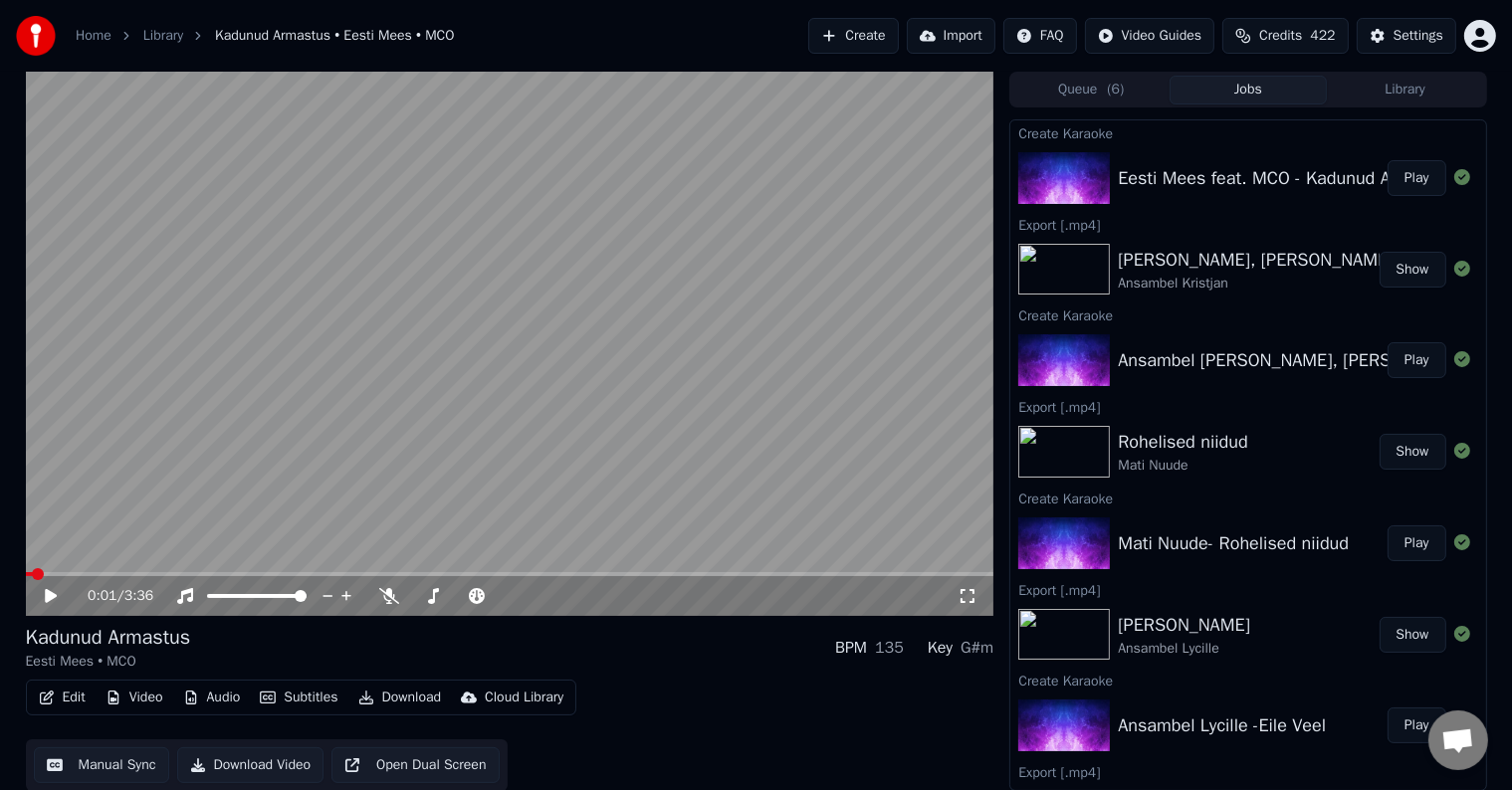 click on "Download" at bounding box center (400, 697) 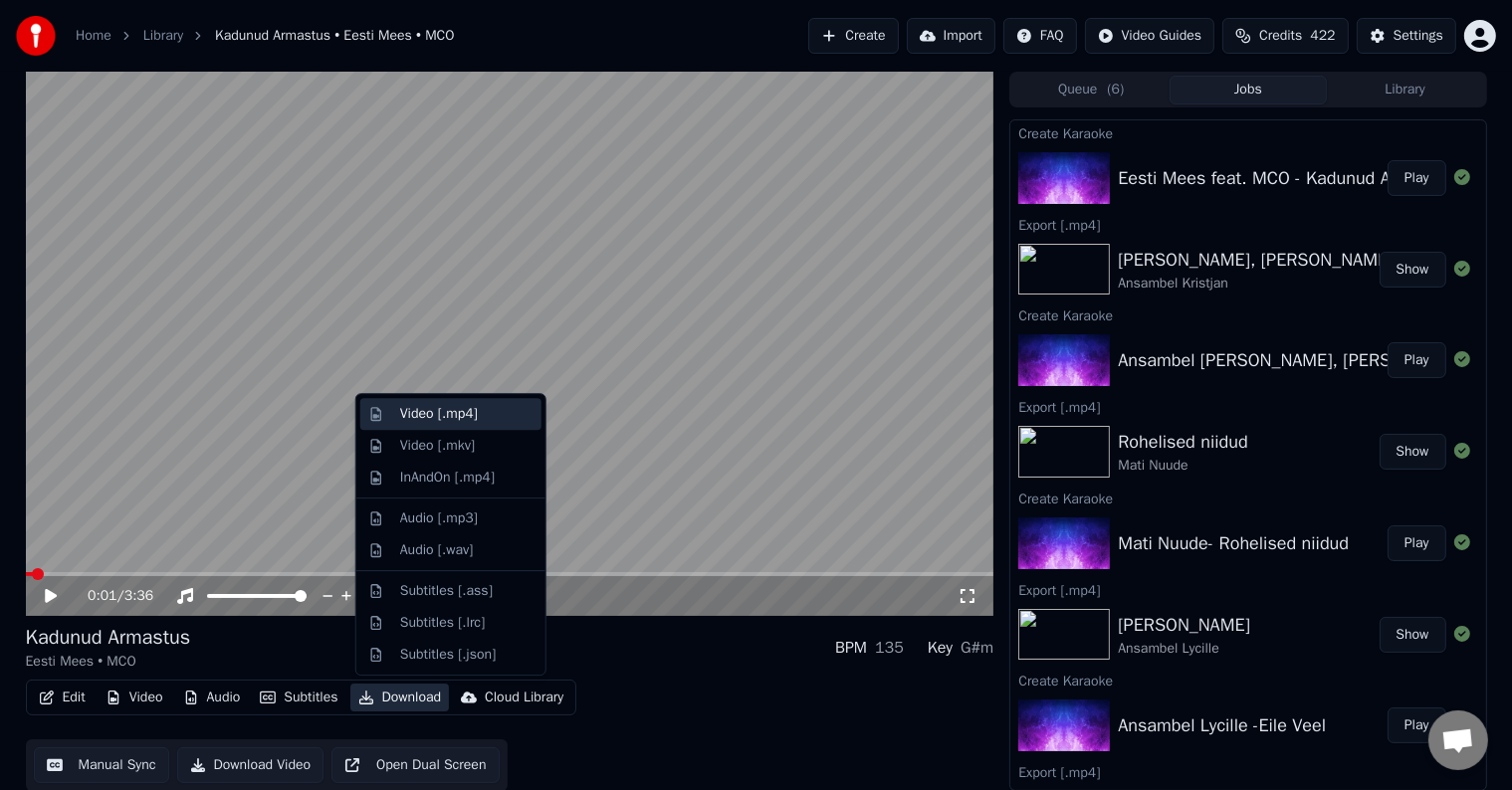 click on "Video [.mp4]" at bounding box center [451, 414] 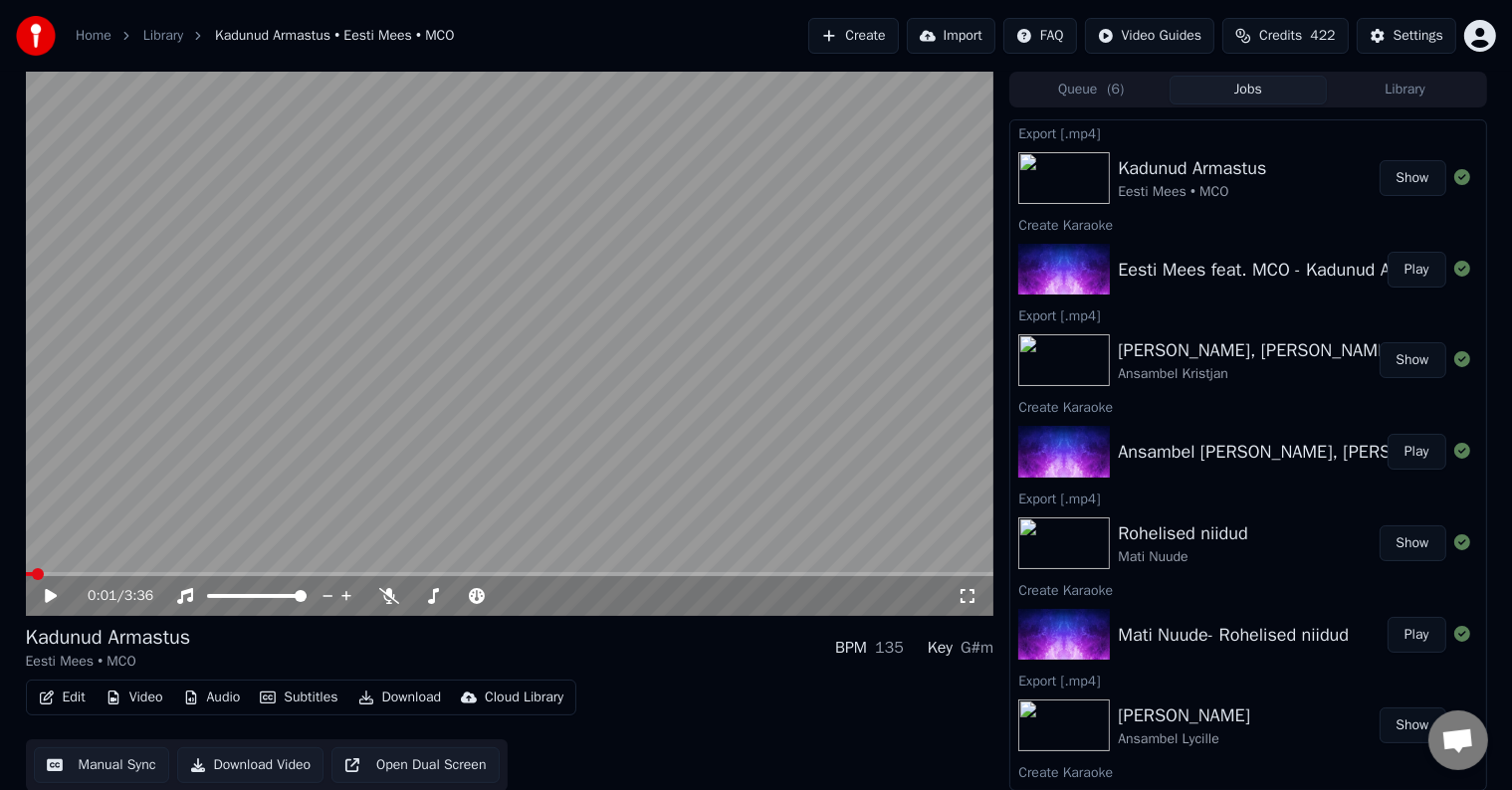 click on "Show" at bounding box center [1412, 178] 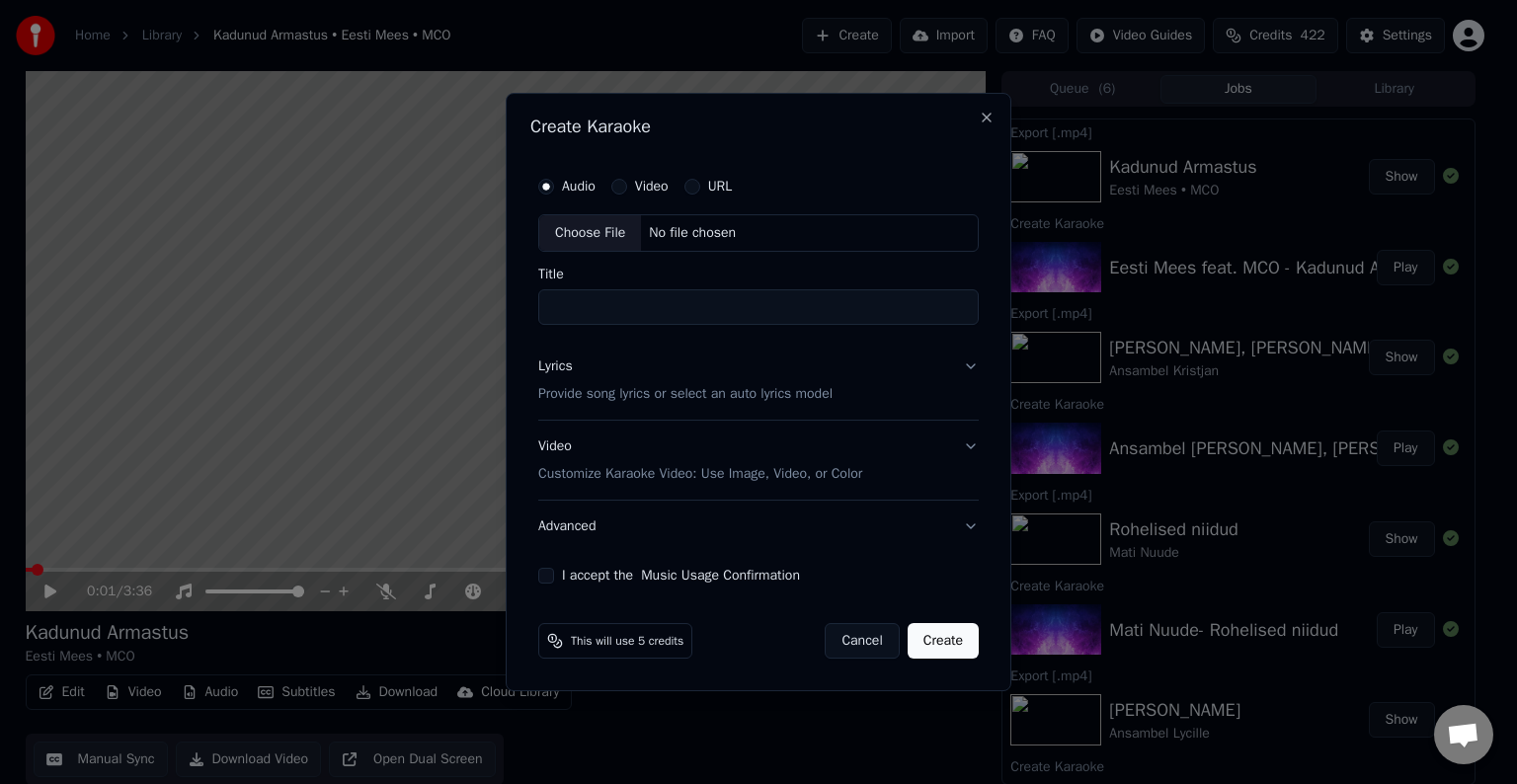 click on "No file chosen" at bounding box center (692, 233) 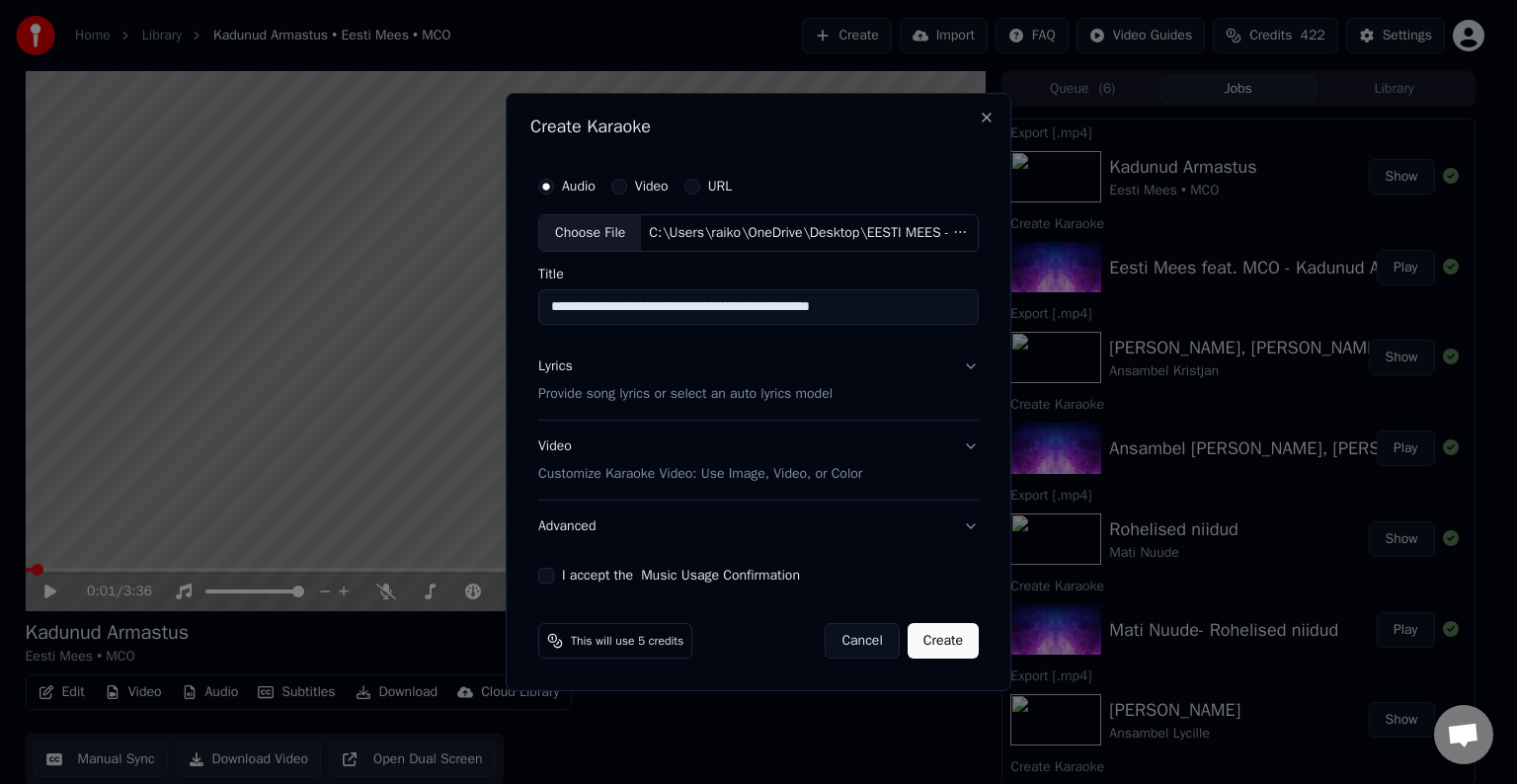 type on "**********" 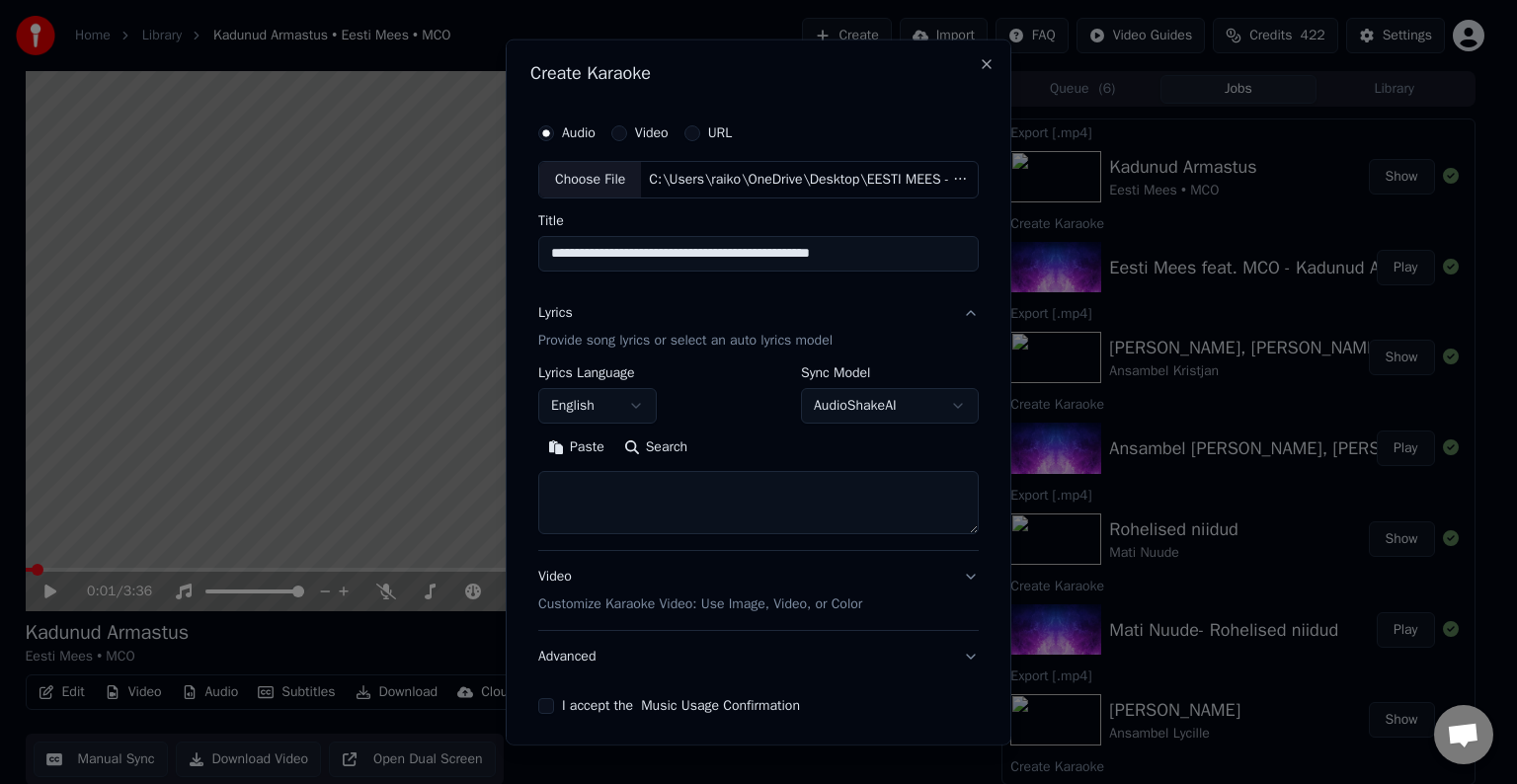 click on "Paste" at bounding box center [576, 447] 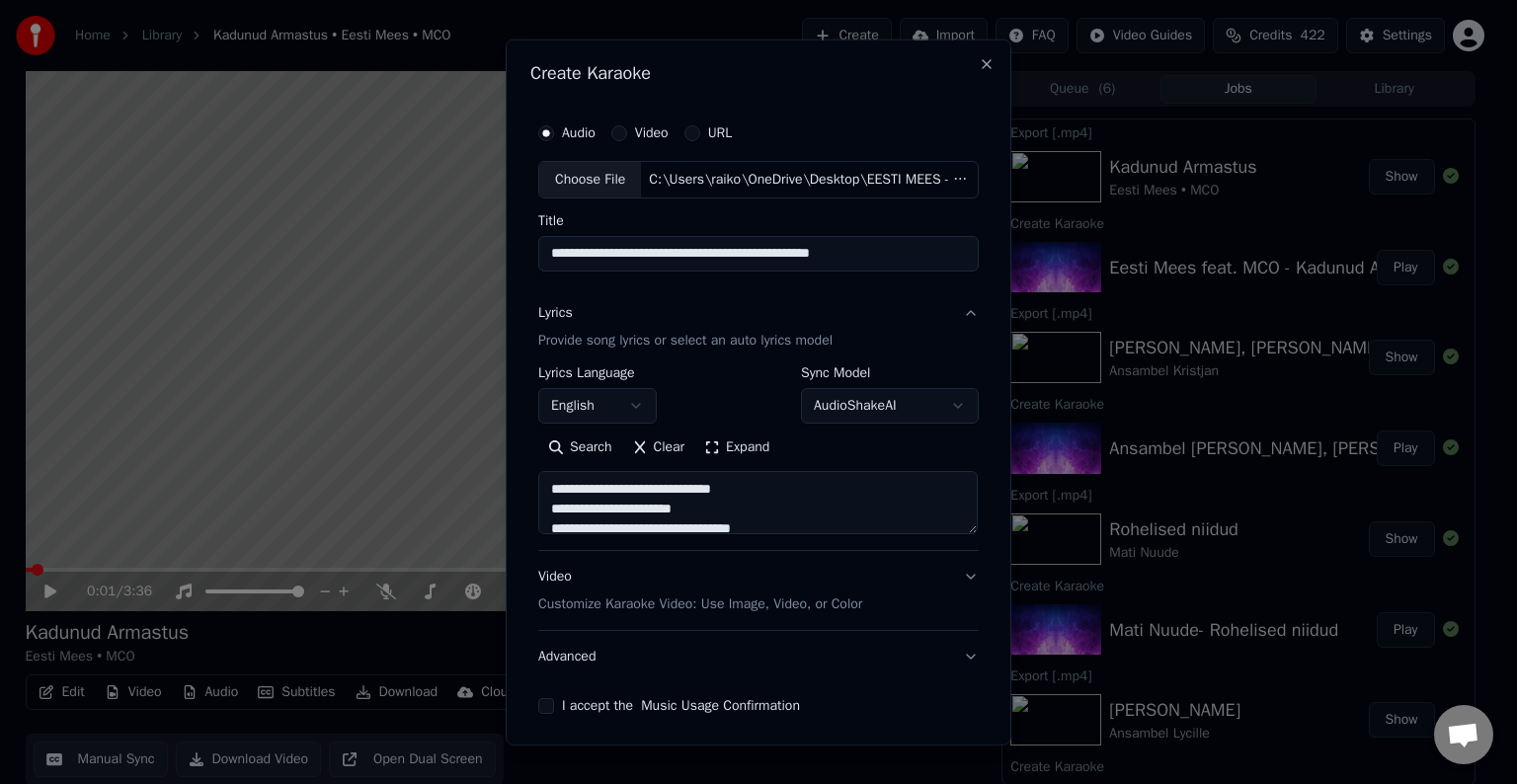 click on "English" at bounding box center (598, 406) 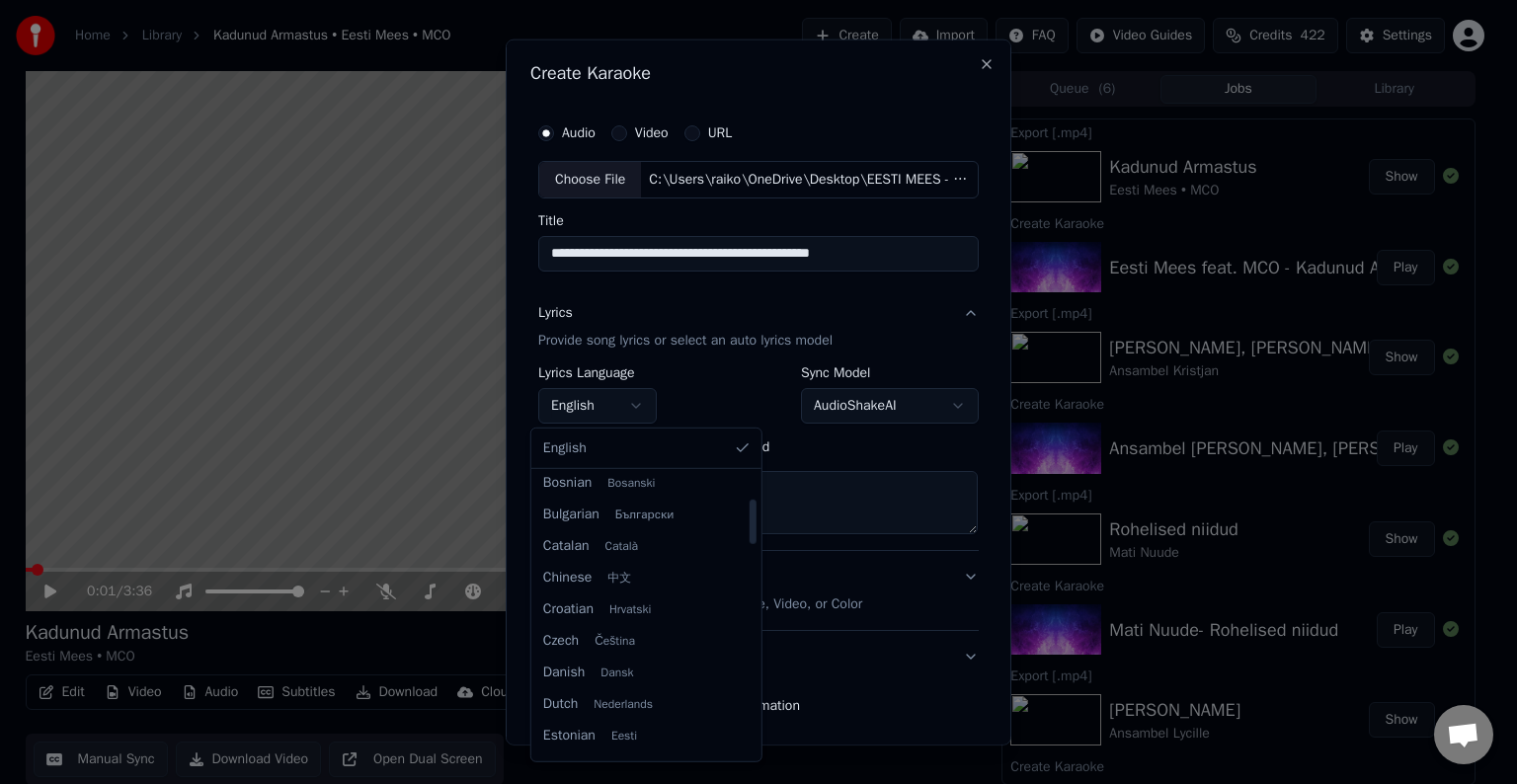 type on "**********" 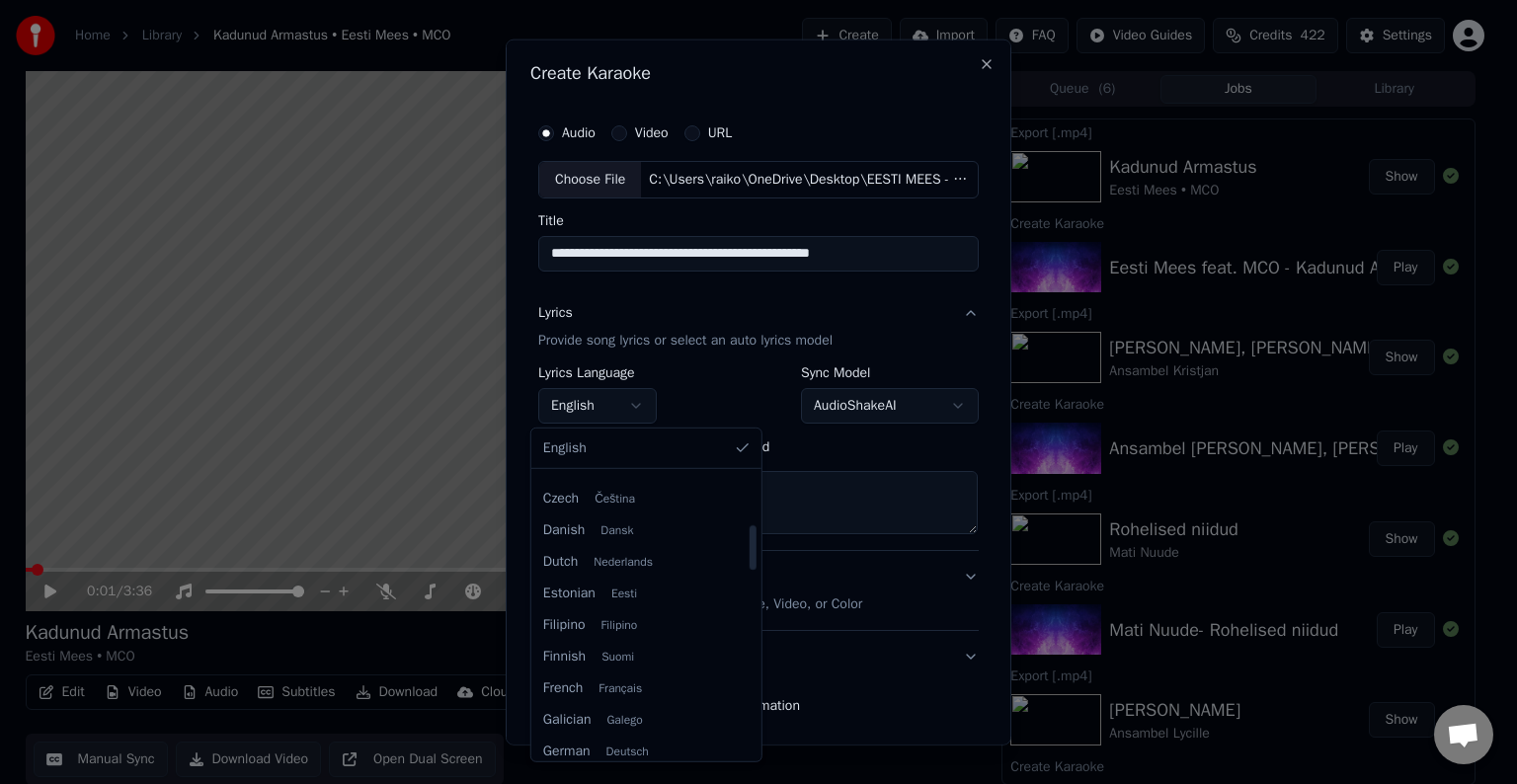 scroll, scrollTop: 328, scrollLeft: 0, axis: vertical 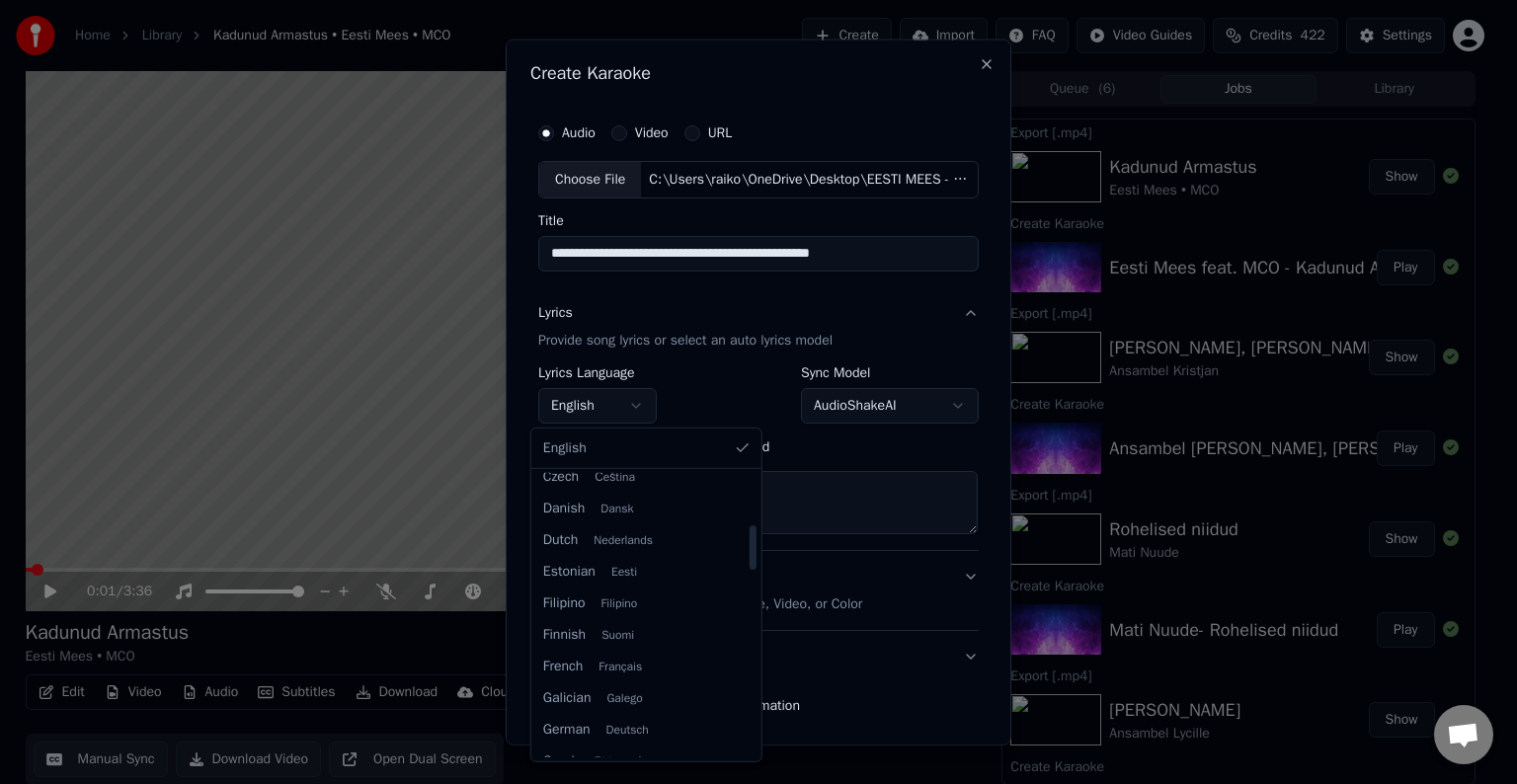 select on "**" 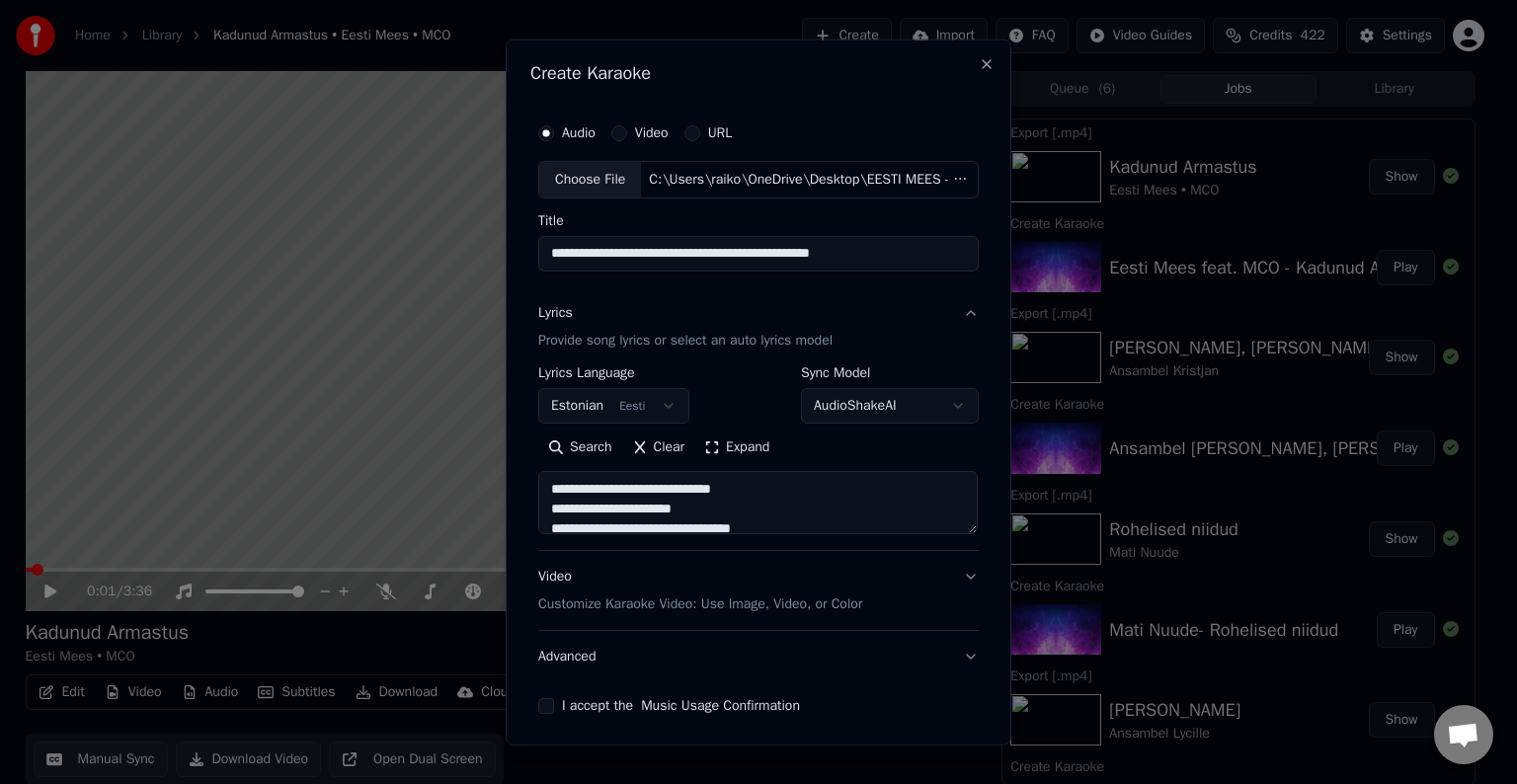 click on "Customize Karaoke Video: Use Image, Video, or Color" at bounding box center (700, 604) 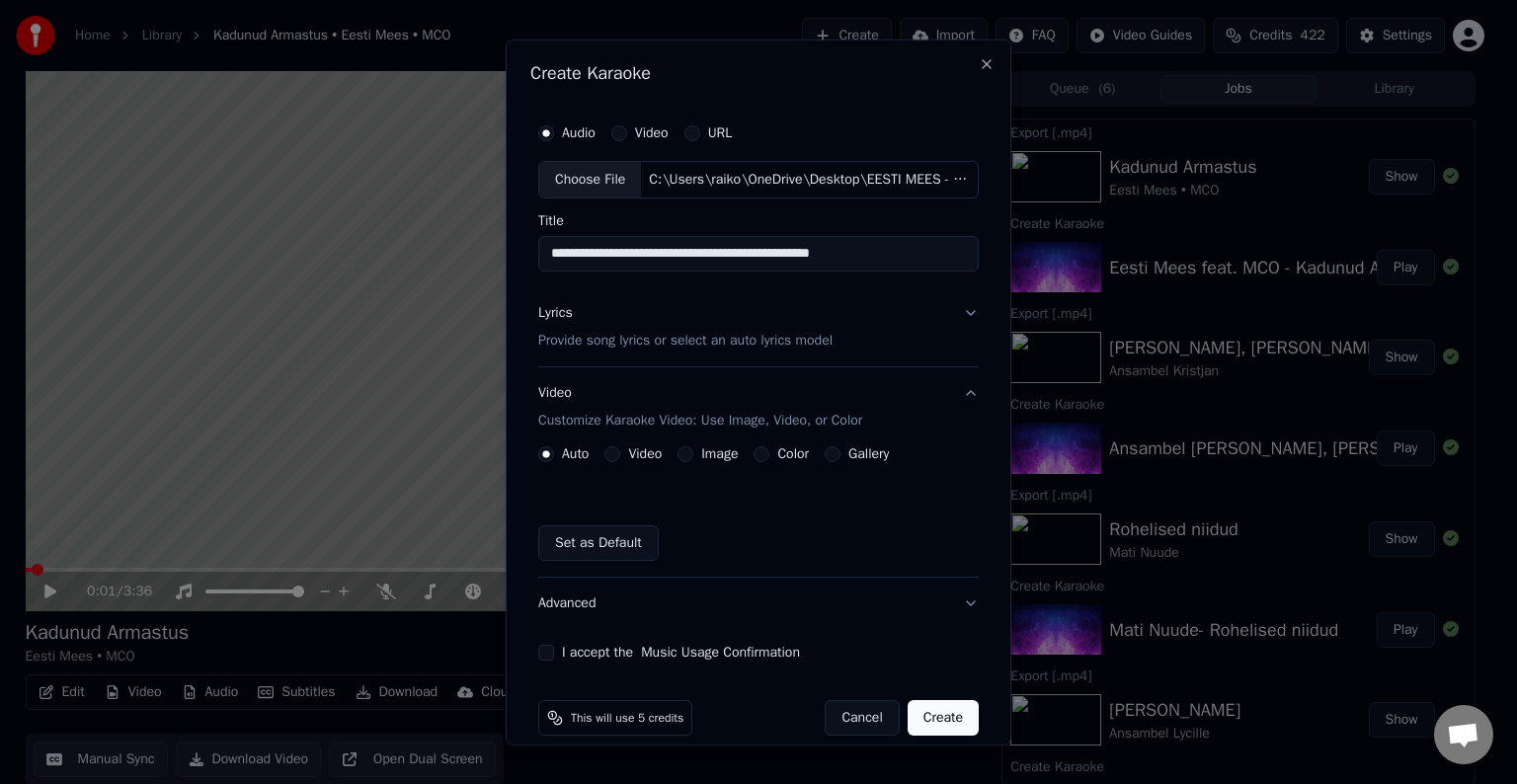 click on "Color" at bounding box center [781, 454] 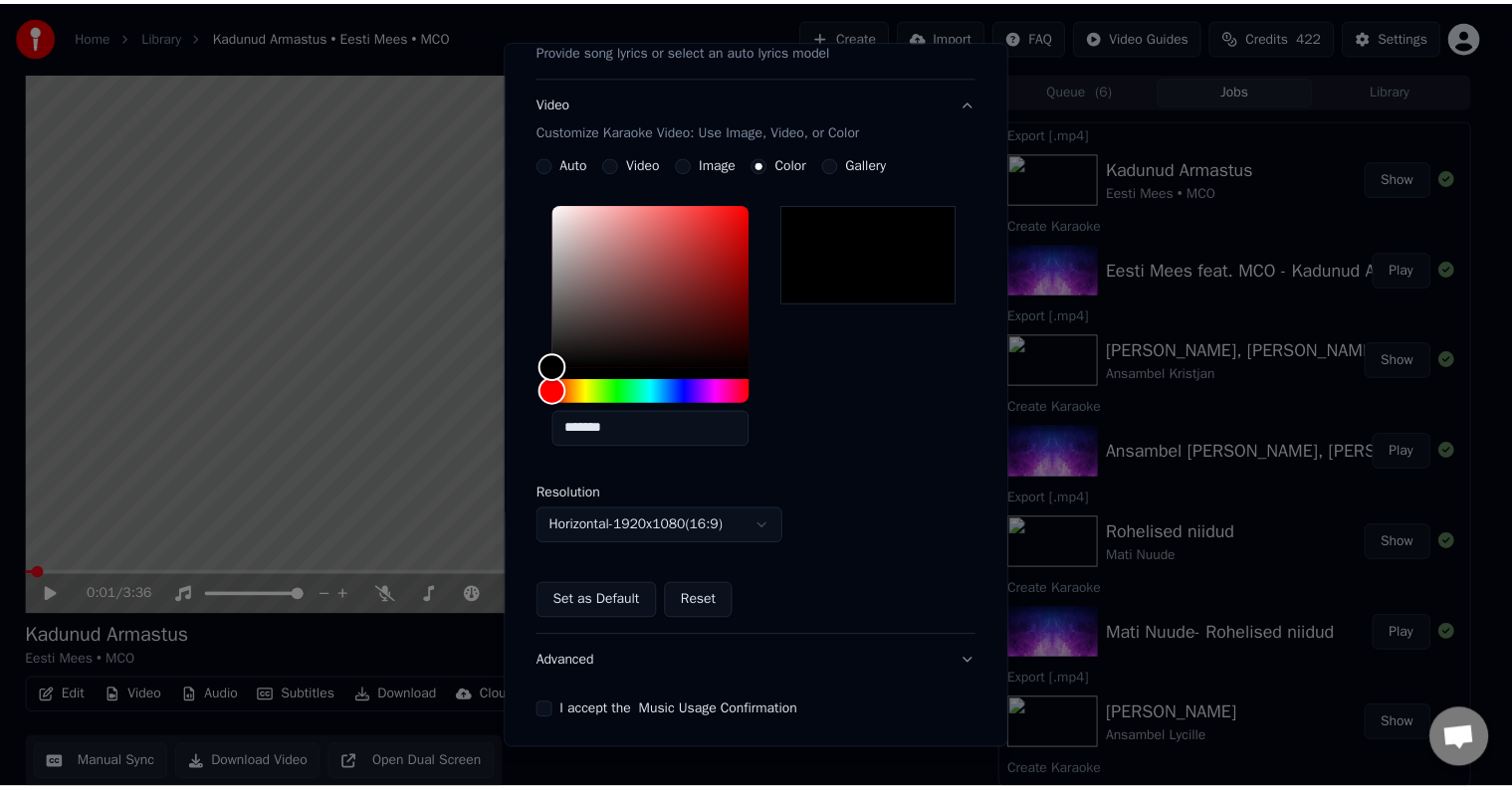 scroll, scrollTop: 331, scrollLeft: 0, axis: vertical 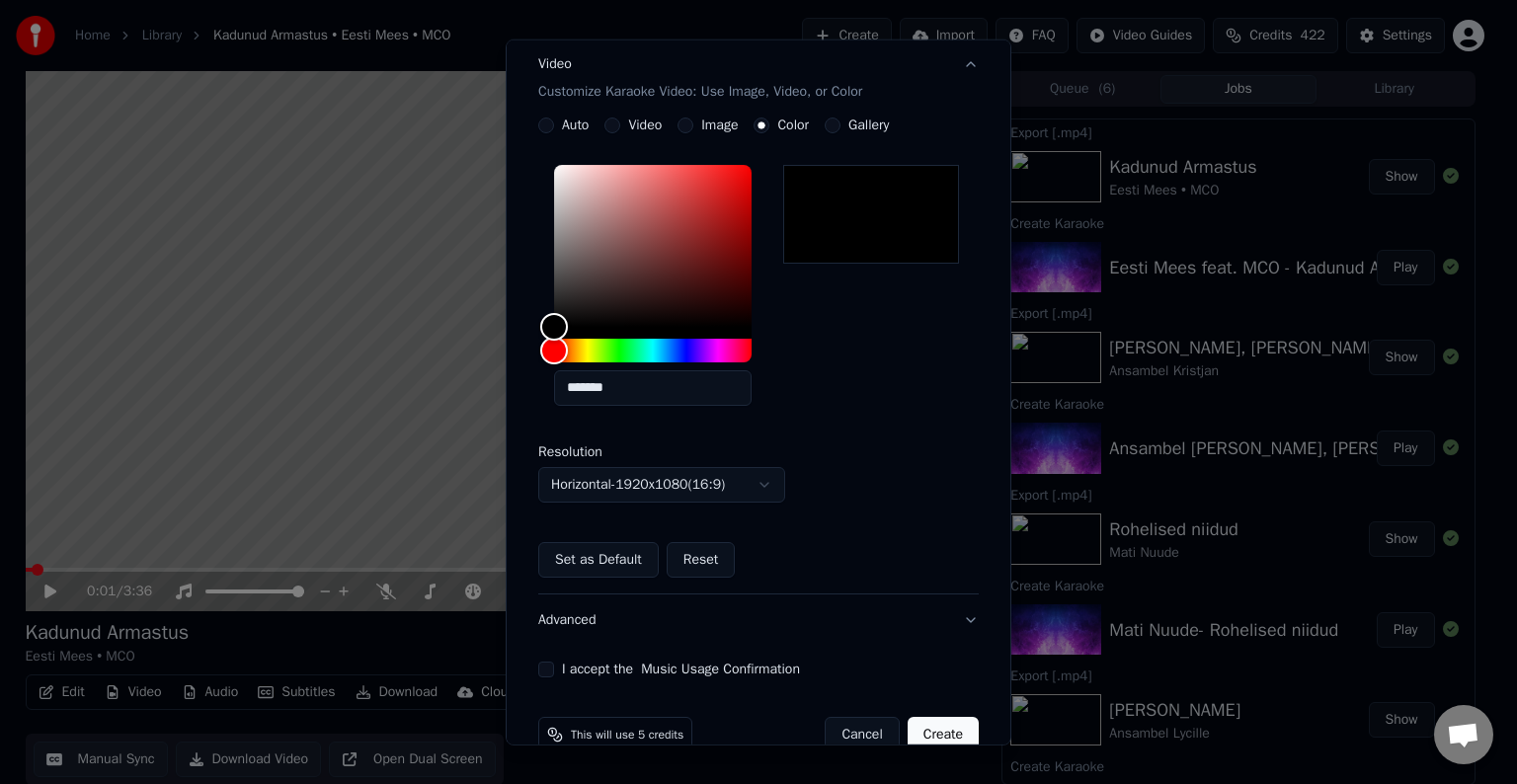 click on "**********" at bounding box center (758, 231) 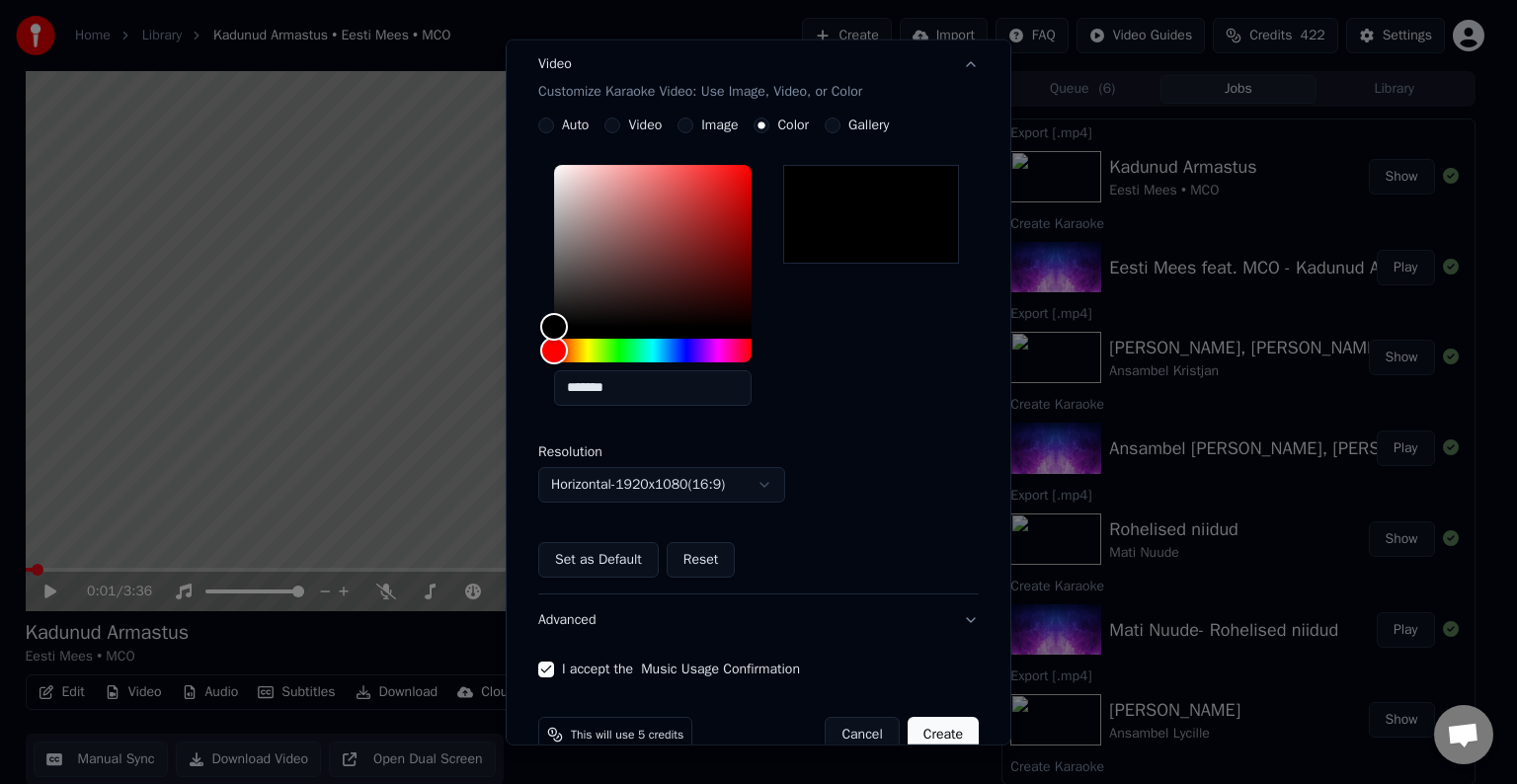 click on "Create" at bounding box center [943, 735] 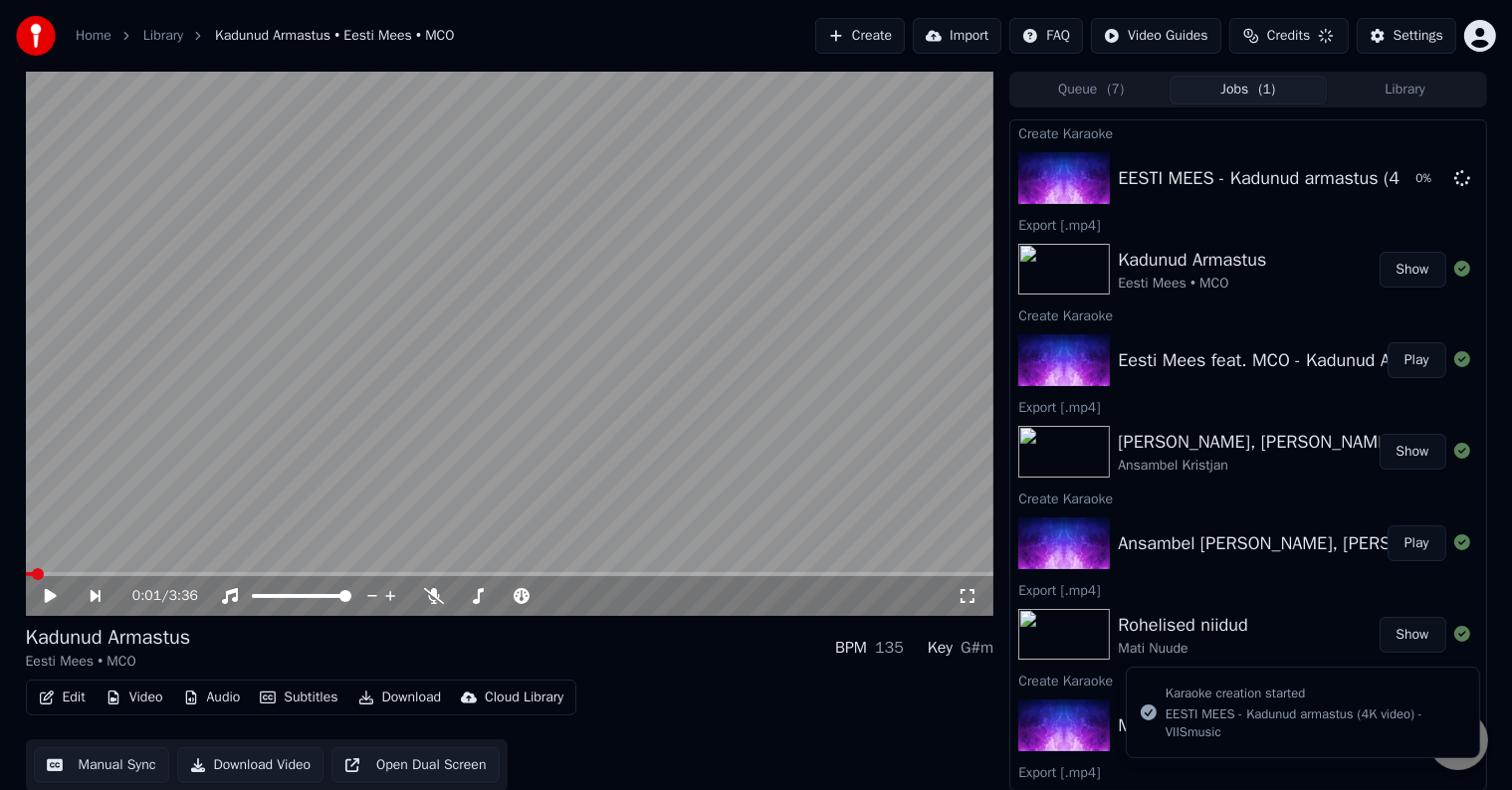 scroll, scrollTop: 0, scrollLeft: 0, axis: both 